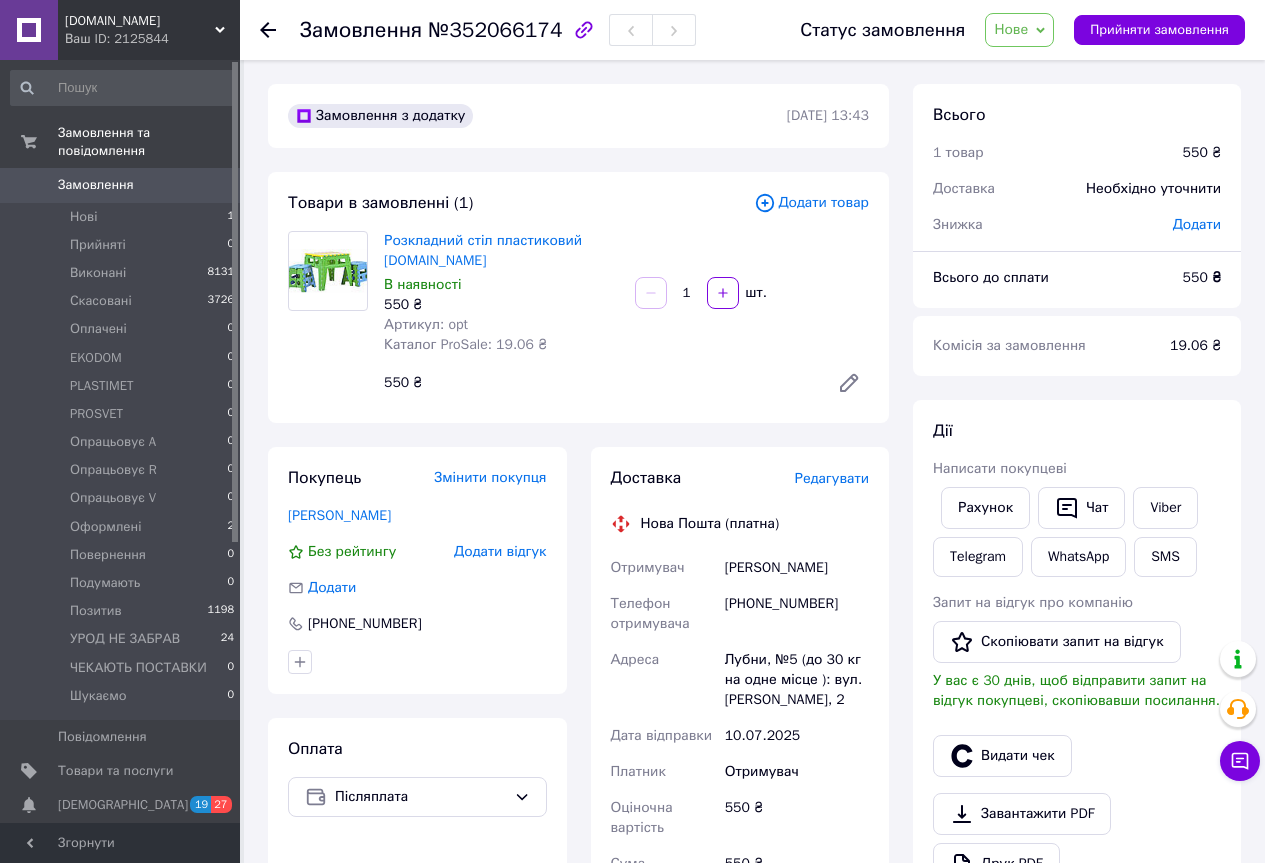 scroll, scrollTop: 0, scrollLeft: 0, axis: both 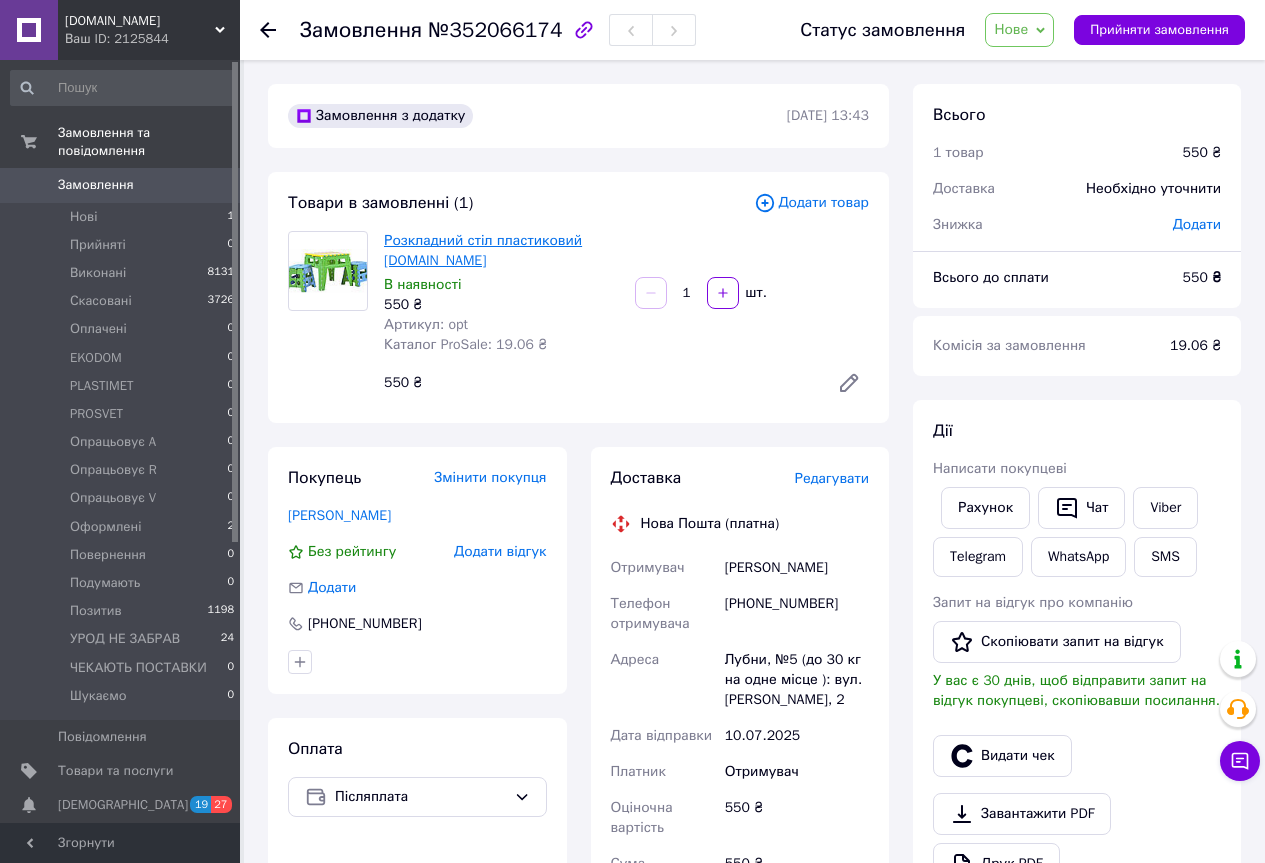 click on "Розкладний стіл пластиковий bigtorg.in.ua" at bounding box center [483, 250] 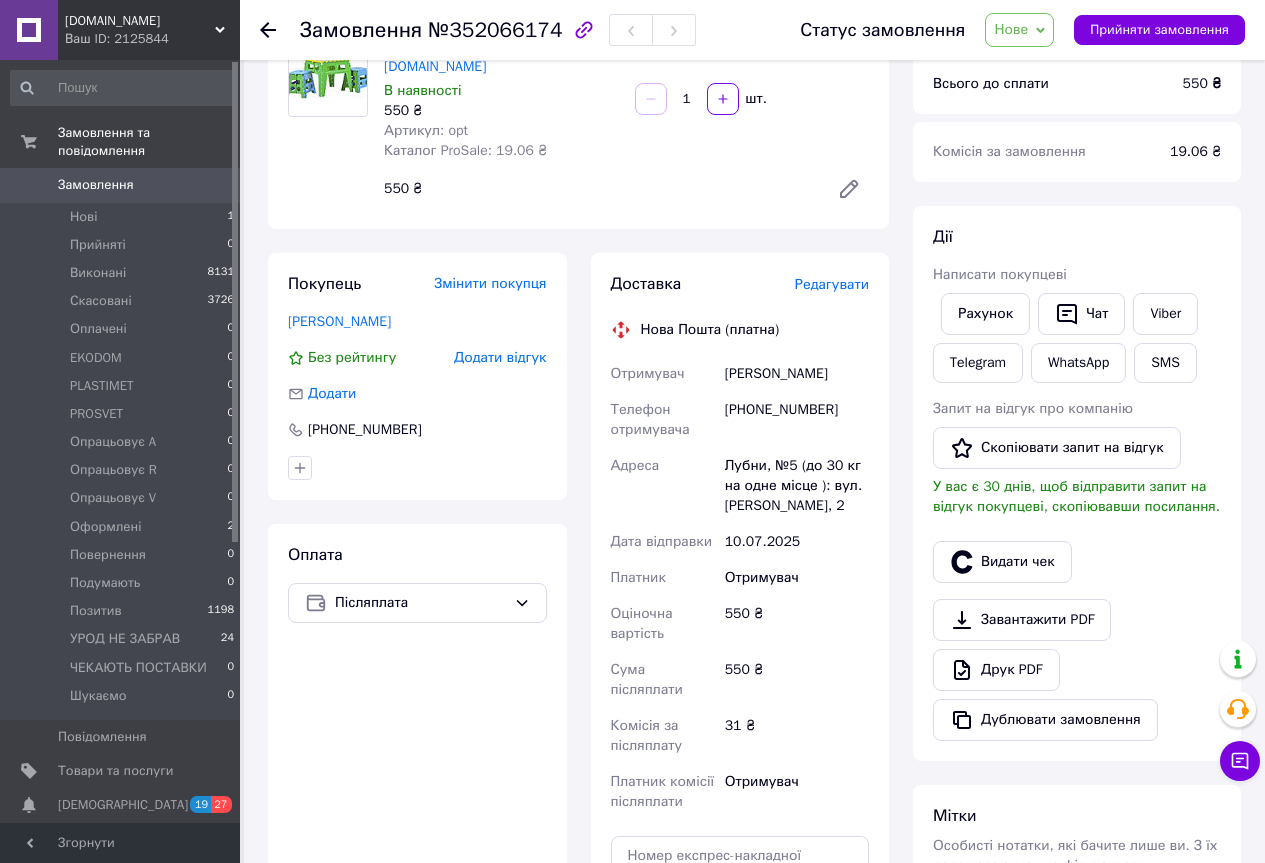 scroll, scrollTop: 200, scrollLeft: 0, axis: vertical 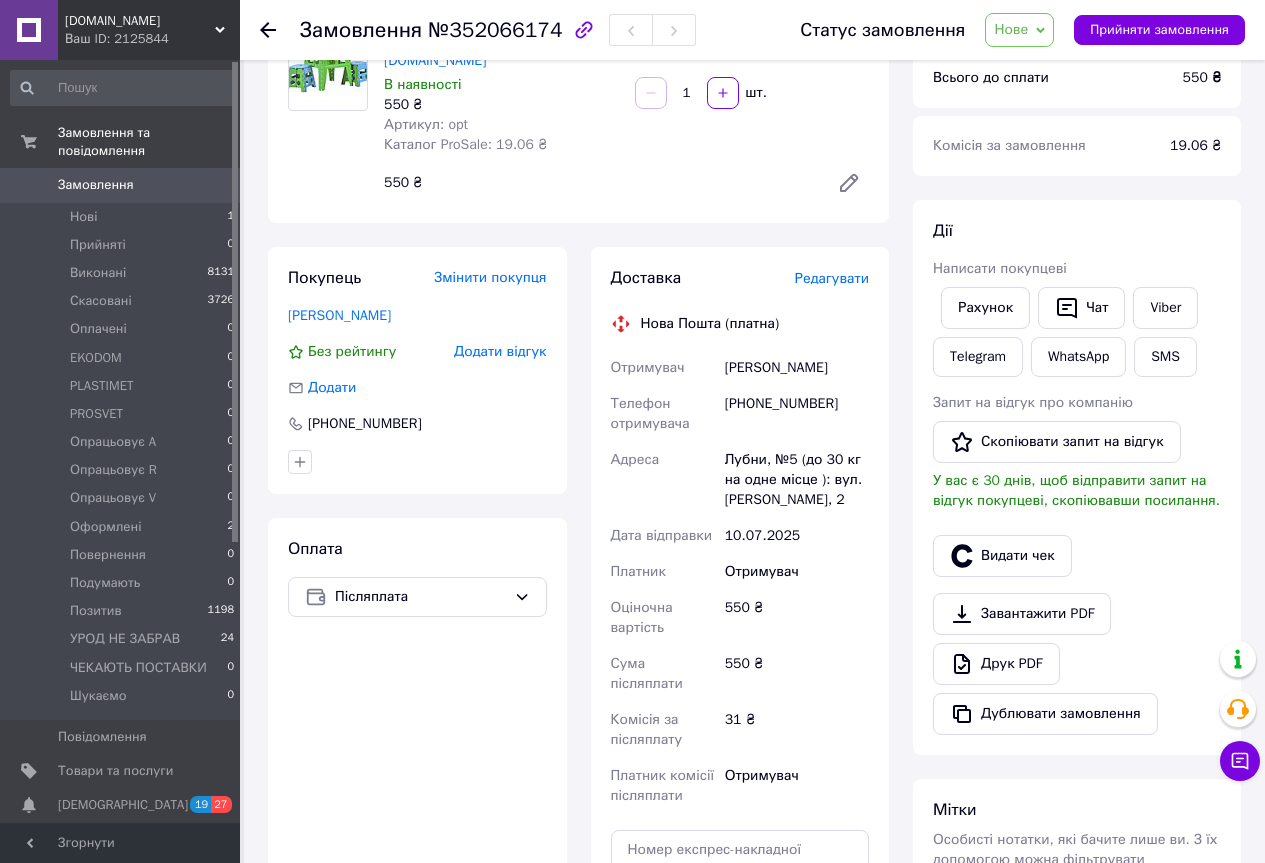 drag, startPoint x: 798, startPoint y: 367, endPoint x: 724, endPoint y: 369, distance: 74.02702 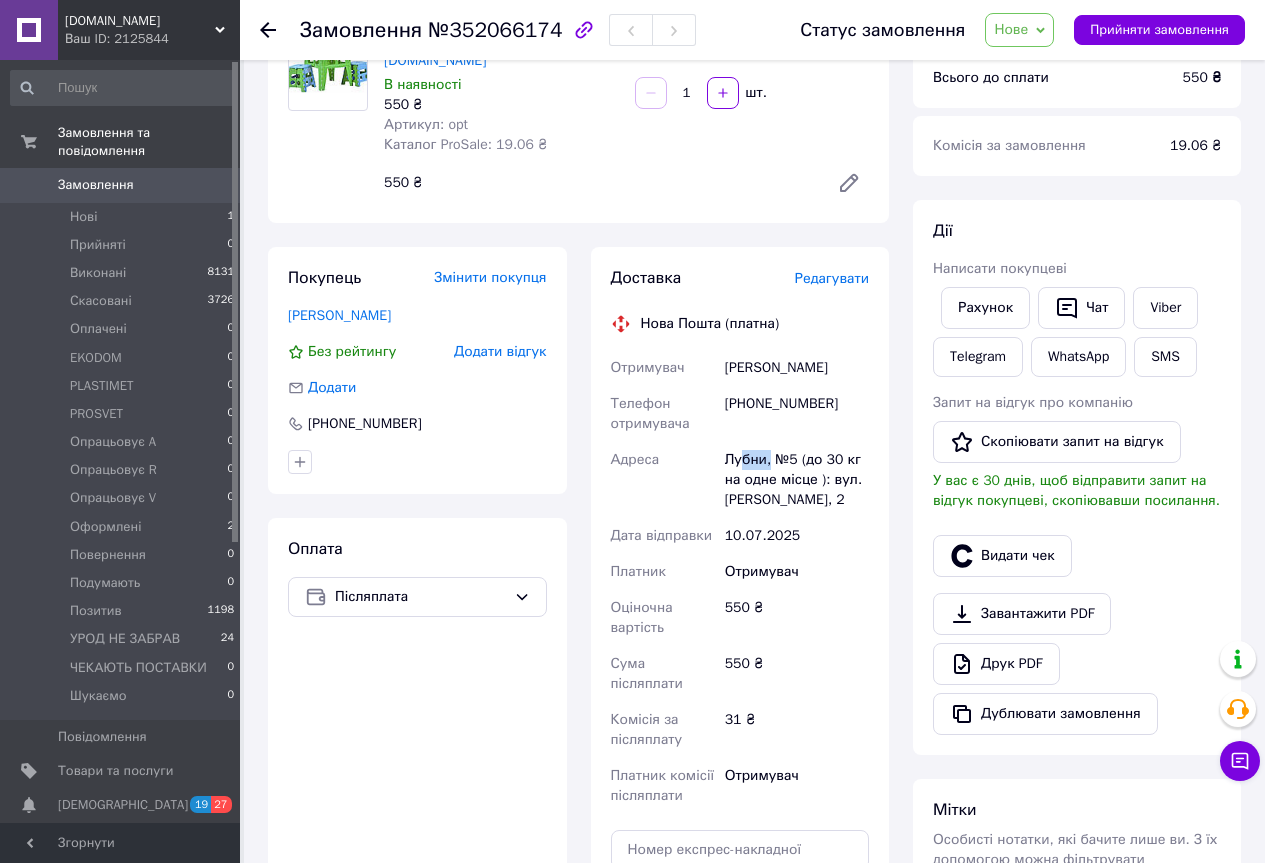 drag, startPoint x: 769, startPoint y: 462, endPoint x: 722, endPoint y: 456, distance: 47.38143 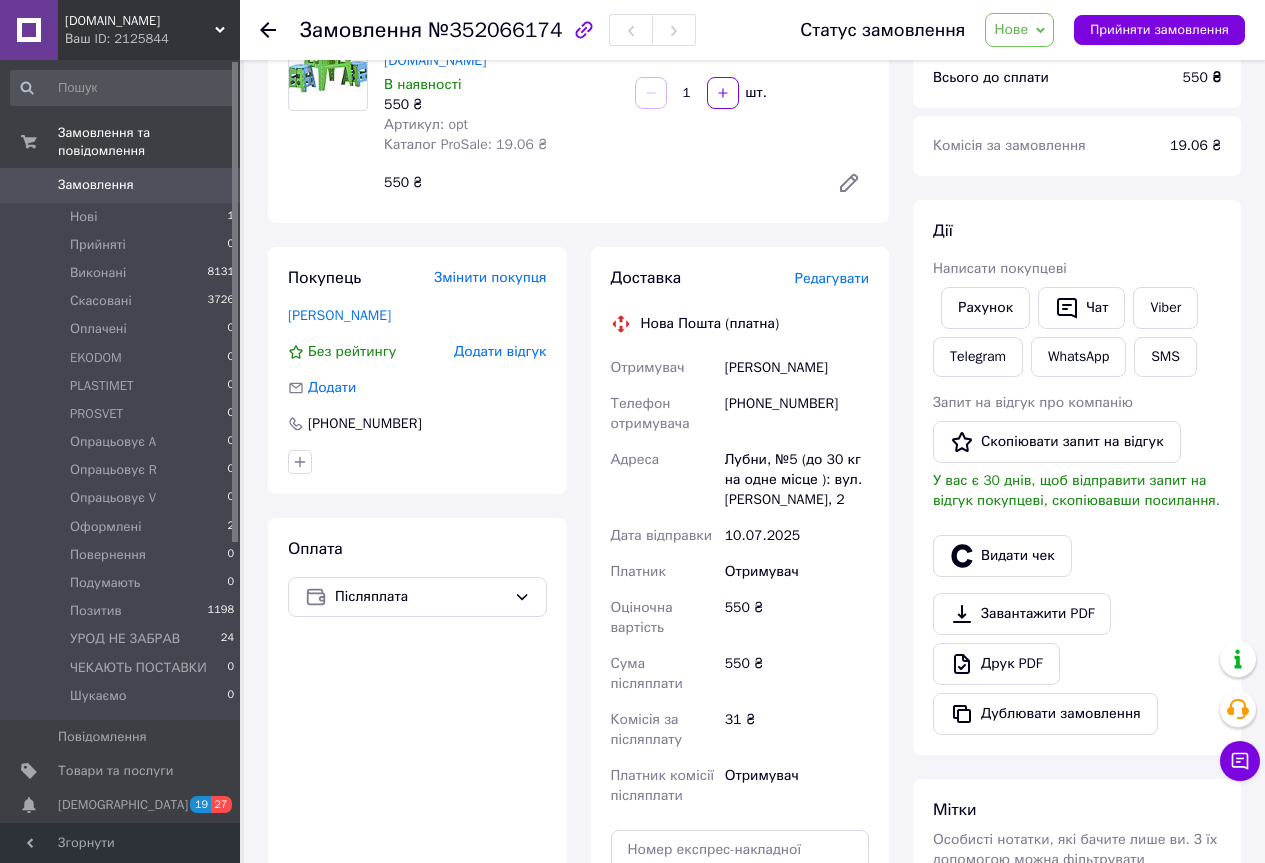 click on "+380951727591" at bounding box center [797, 414] 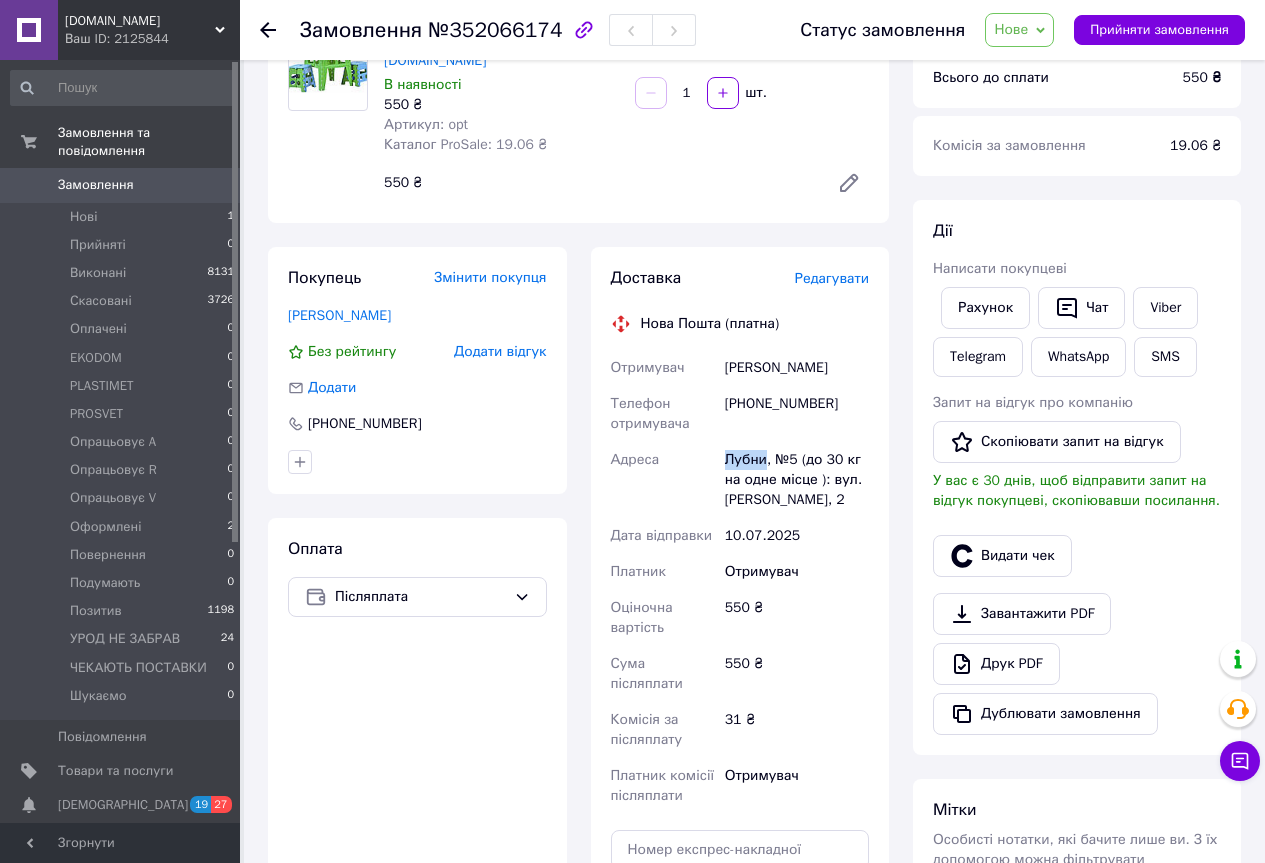 drag, startPoint x: 725, startPoint y: 461, endPoint x: 763, endPoint y: 465, distance: 38.209946 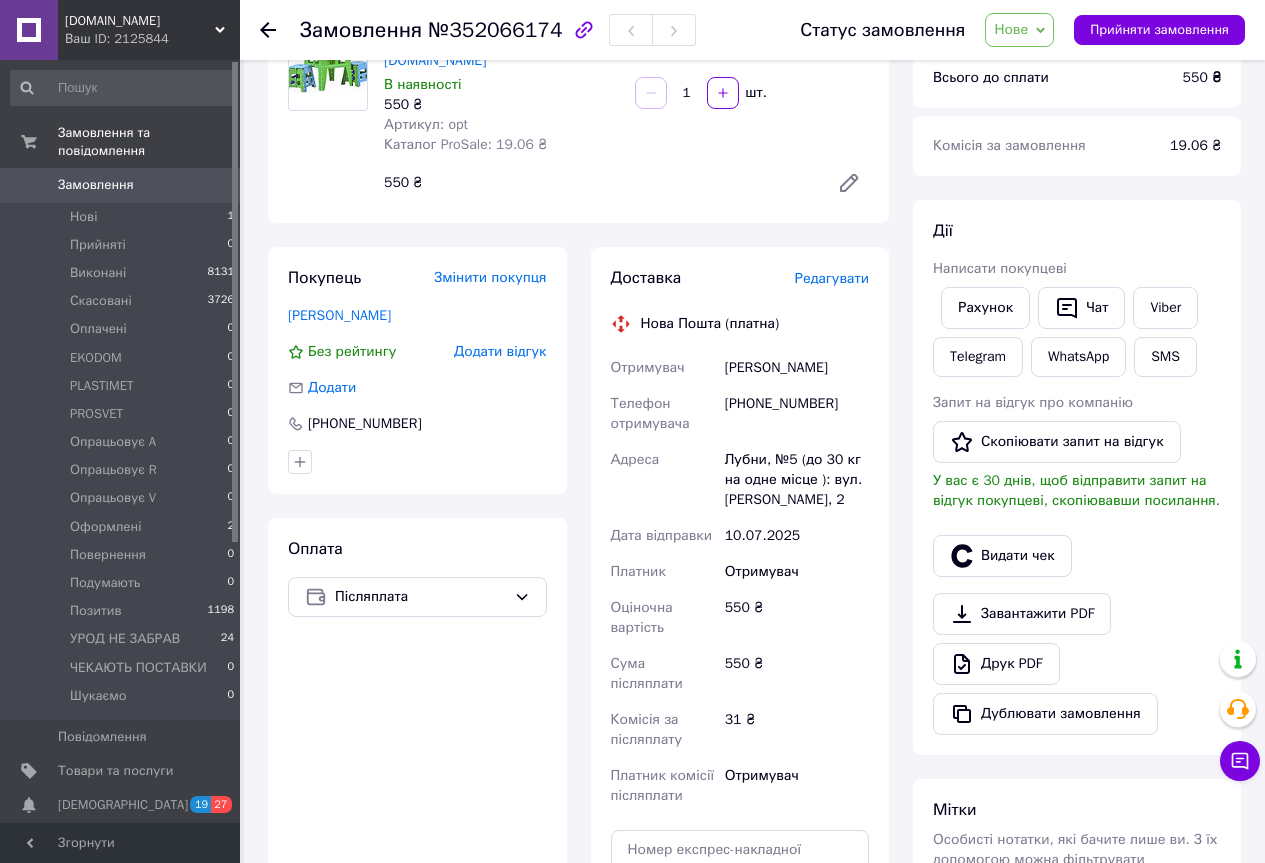 click on "+380951727591" at bounding box center [797, 414] 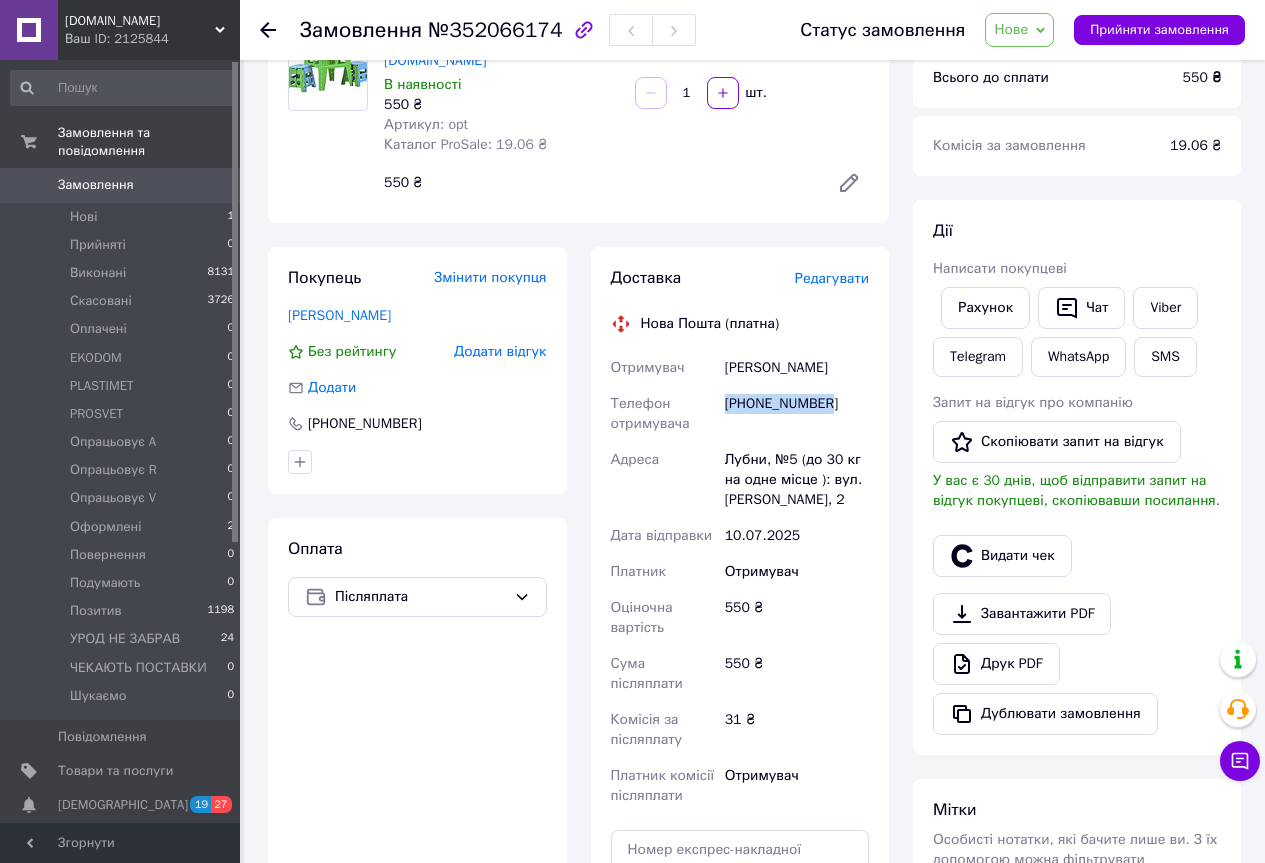 drag, startPoint x: 834, startPoint y: 391, endPoint x: 704, endPoint y: 414, distance: 132.01894 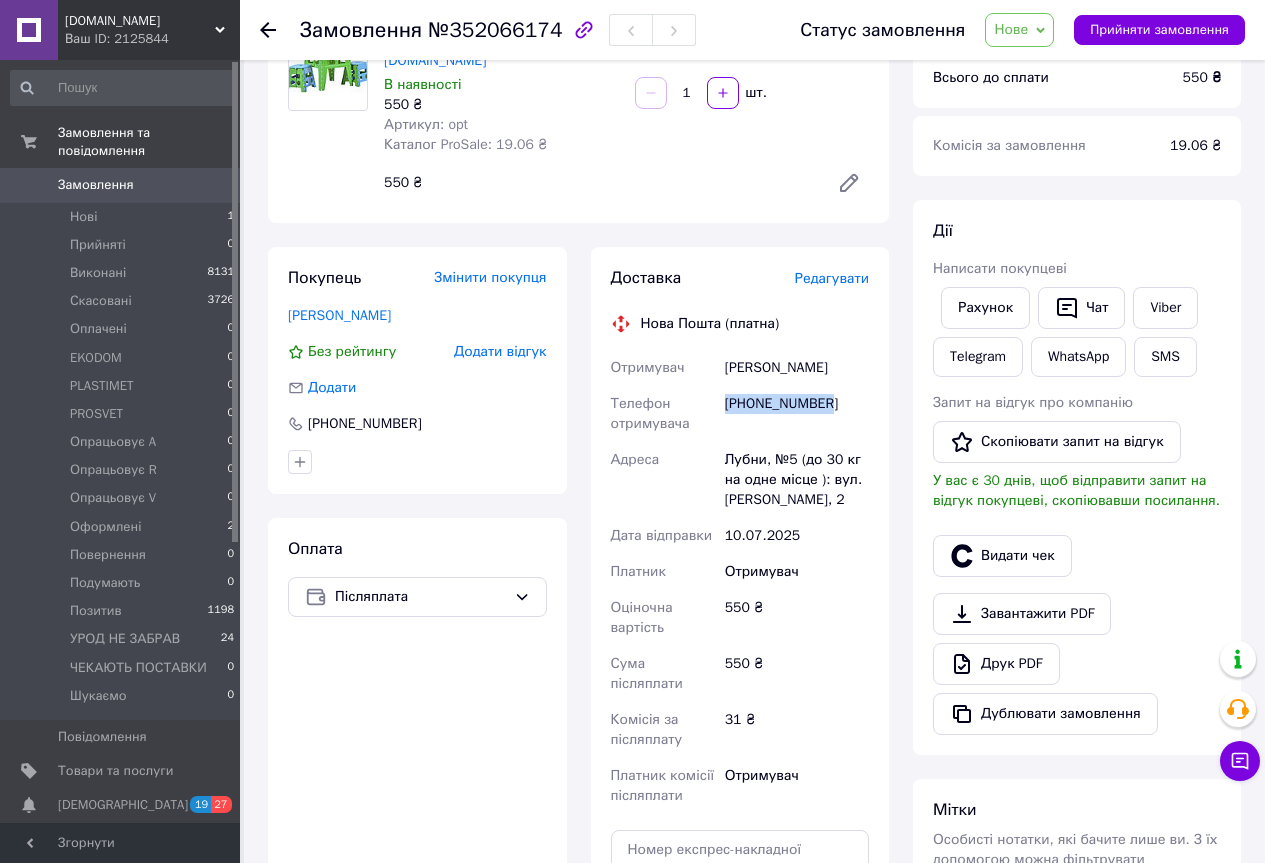 click on "Нове" at bounding box center [1019, 30] 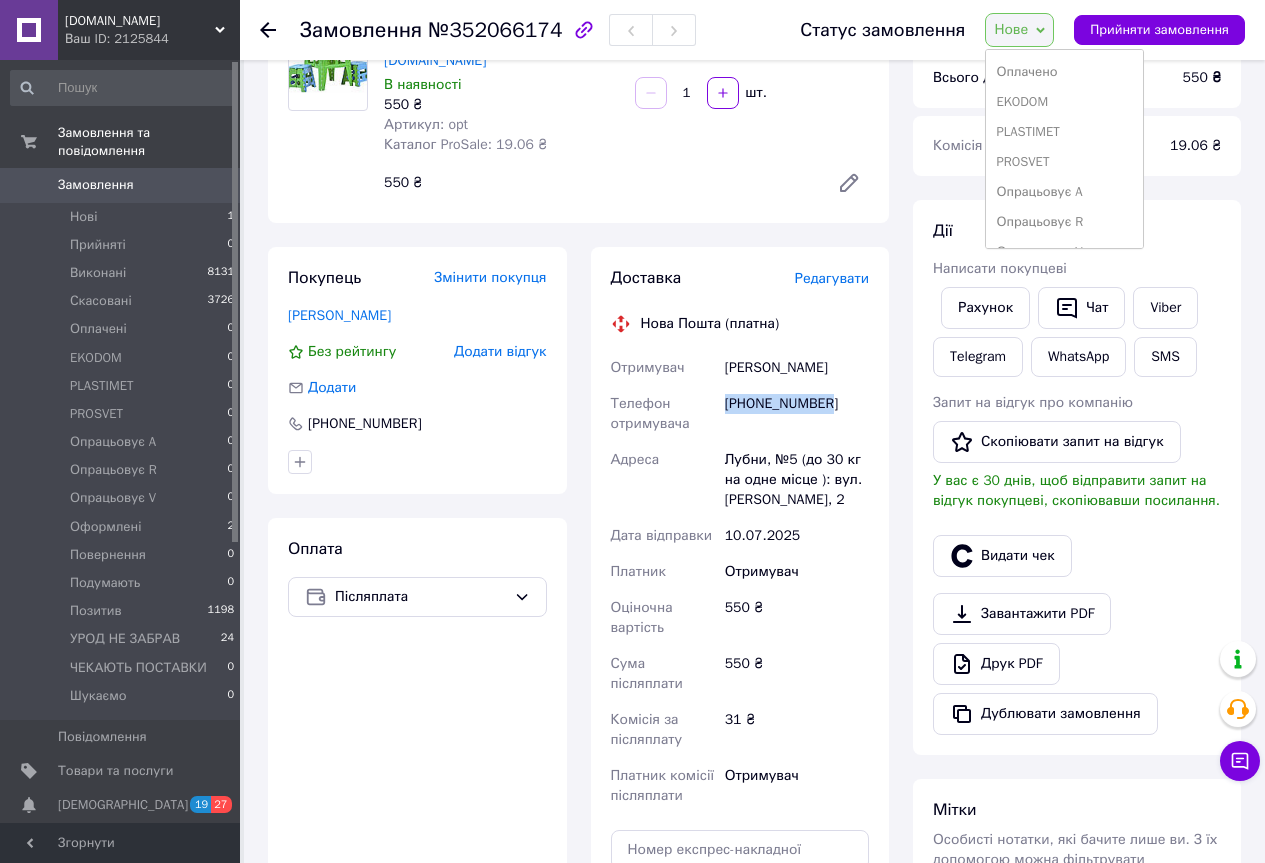 scroll, scrollTop: 200, scrollLeft: 0, axis: vertical 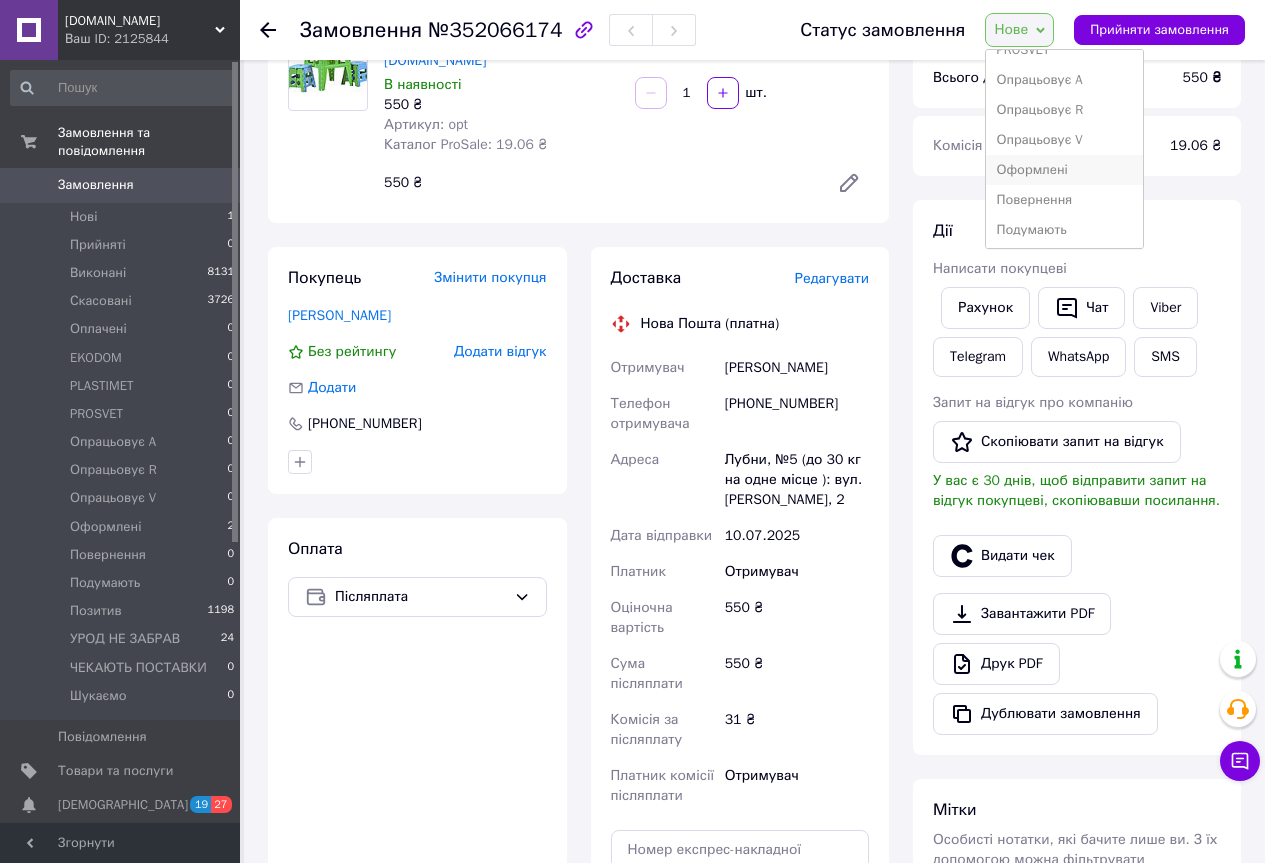 click on "Оформлені" at bounding box center [1064, 170] 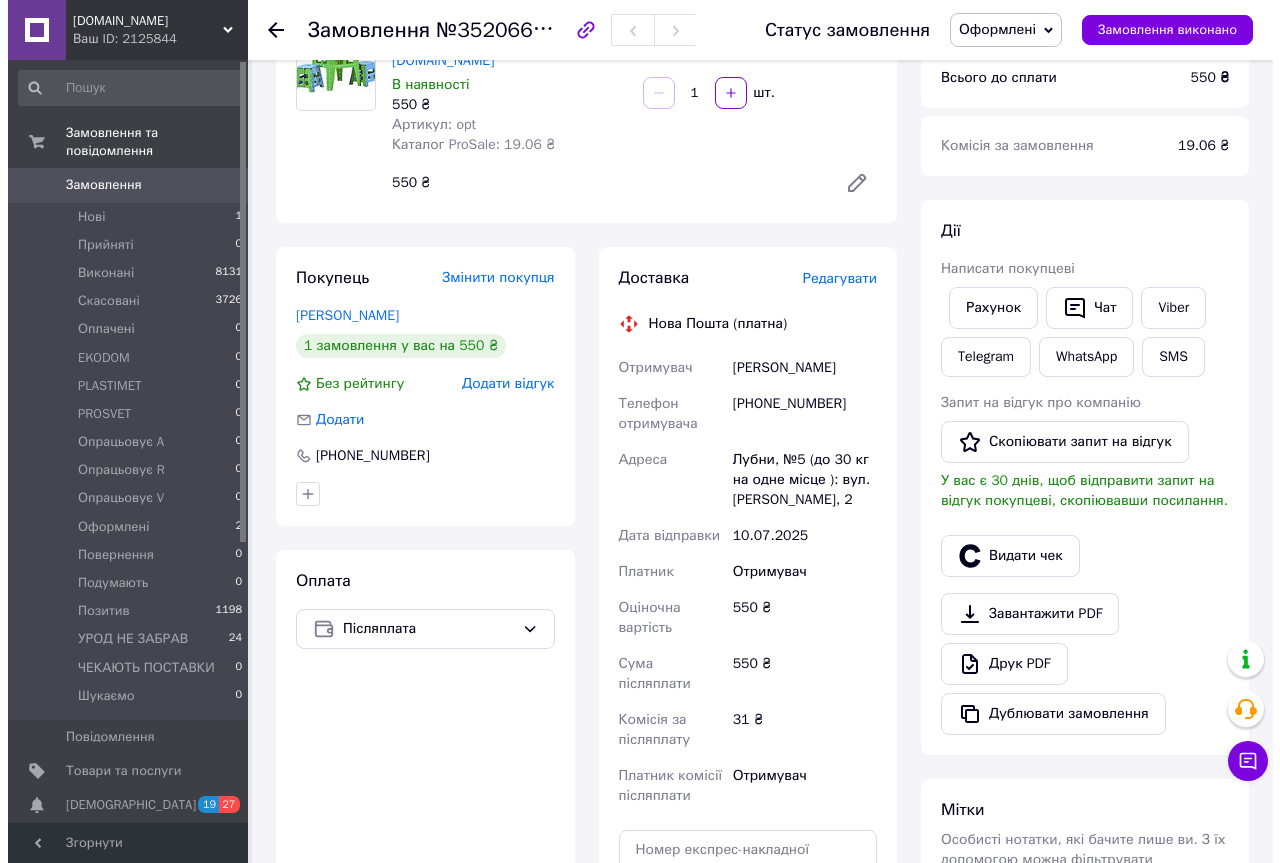 scroll, scrollTop: 0, scrollLeft: 0, axis: both 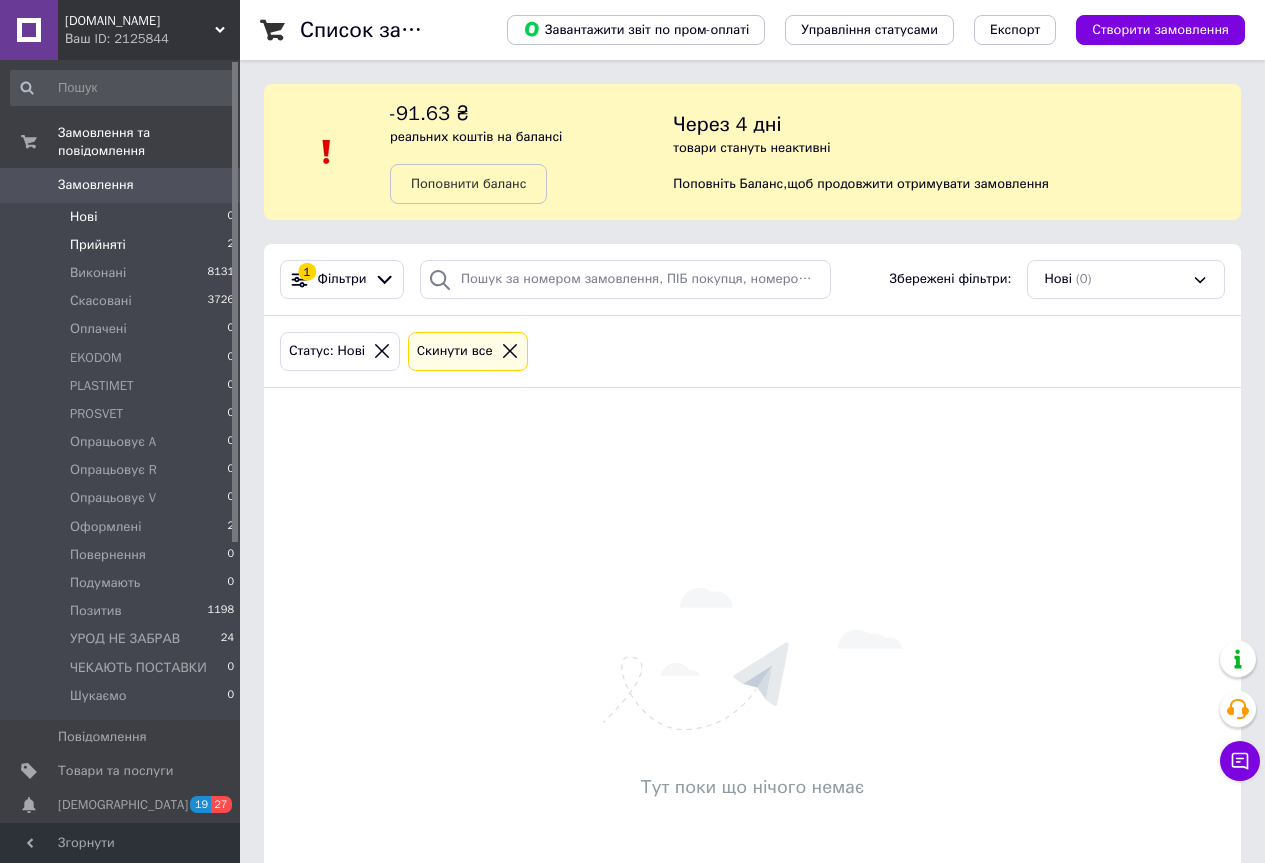 click on "Прийняті 2" at bounding box center (123, 245) 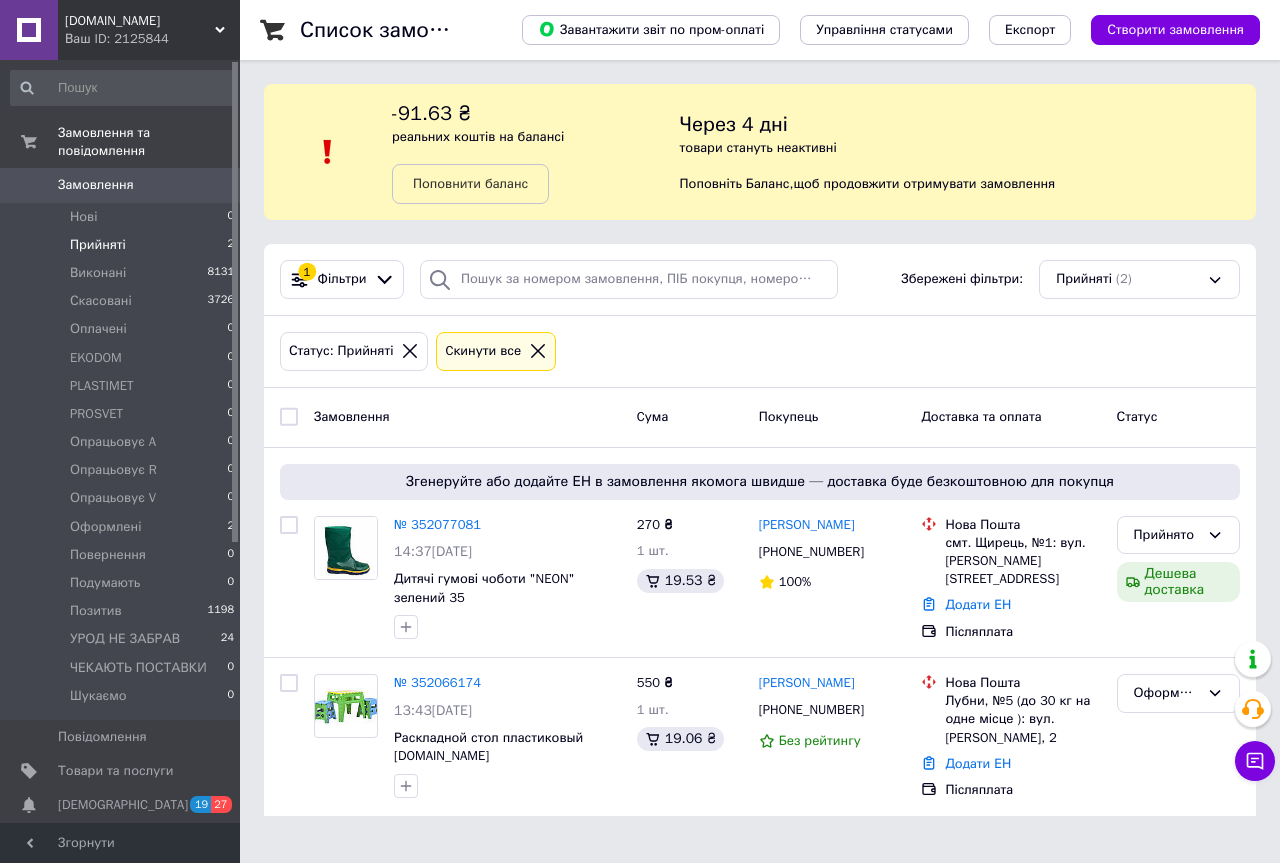 click 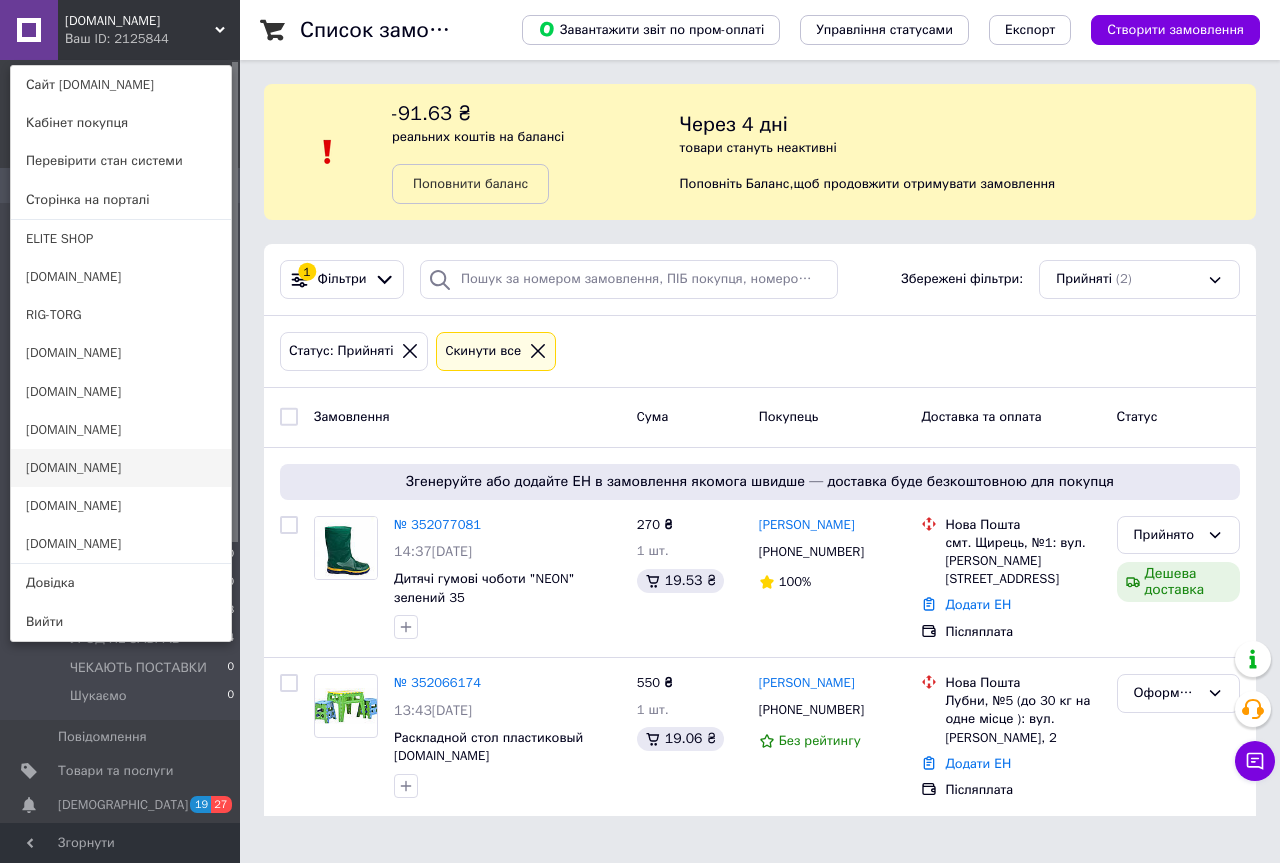 click on "[DOMAIN_NAME]" at bounding box center [121, 468] 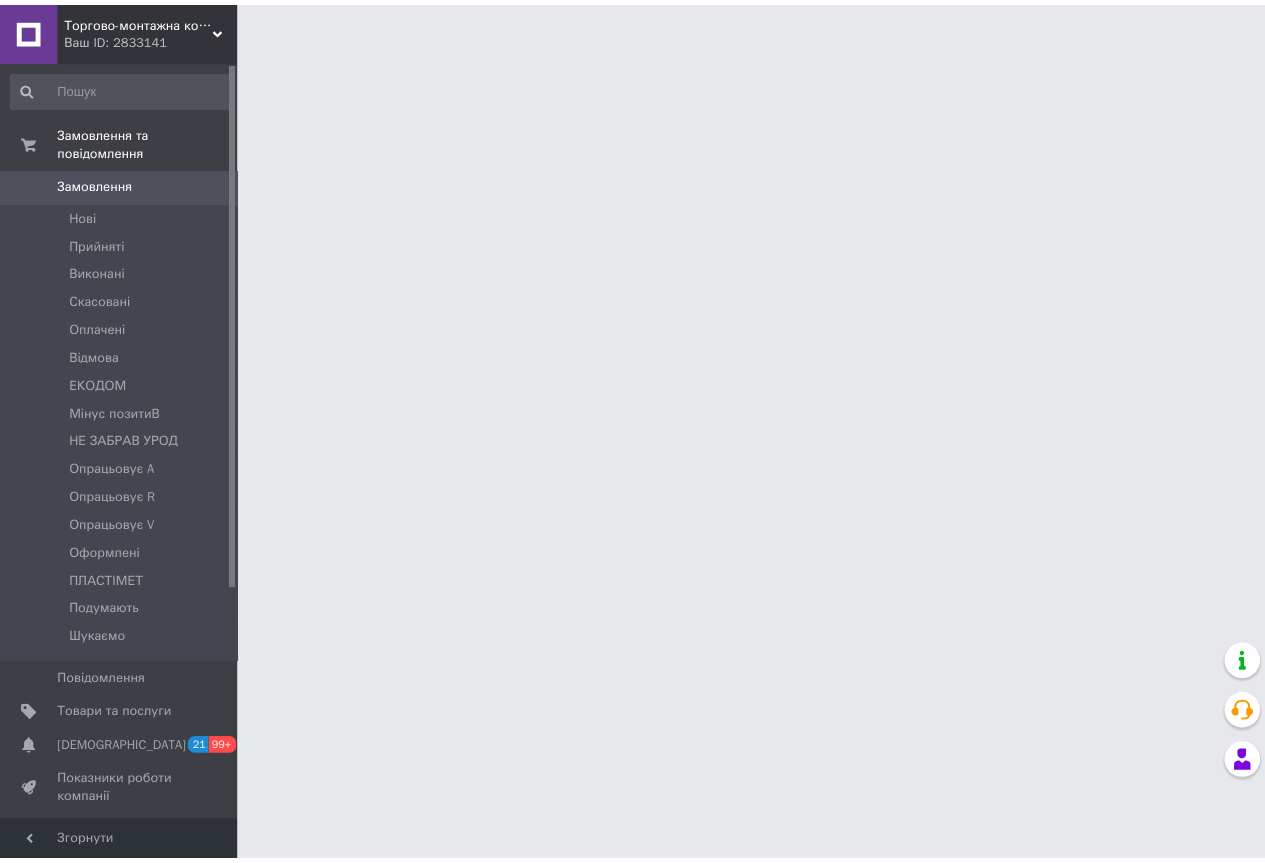 scroll, scrollTop: 0, scrollLeft: 0, axis: both 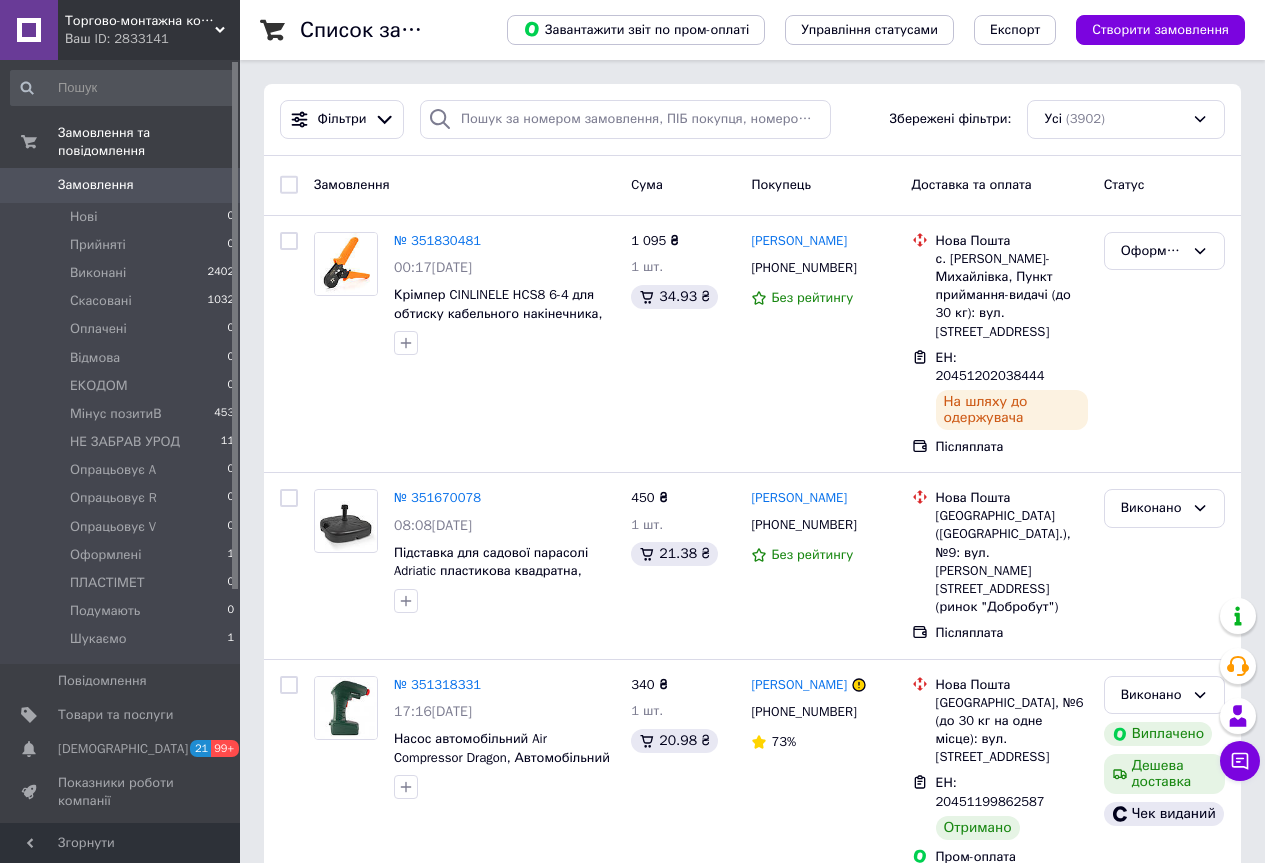 click on "Ваш ID: 2833141" at bounding box center [152, 39] 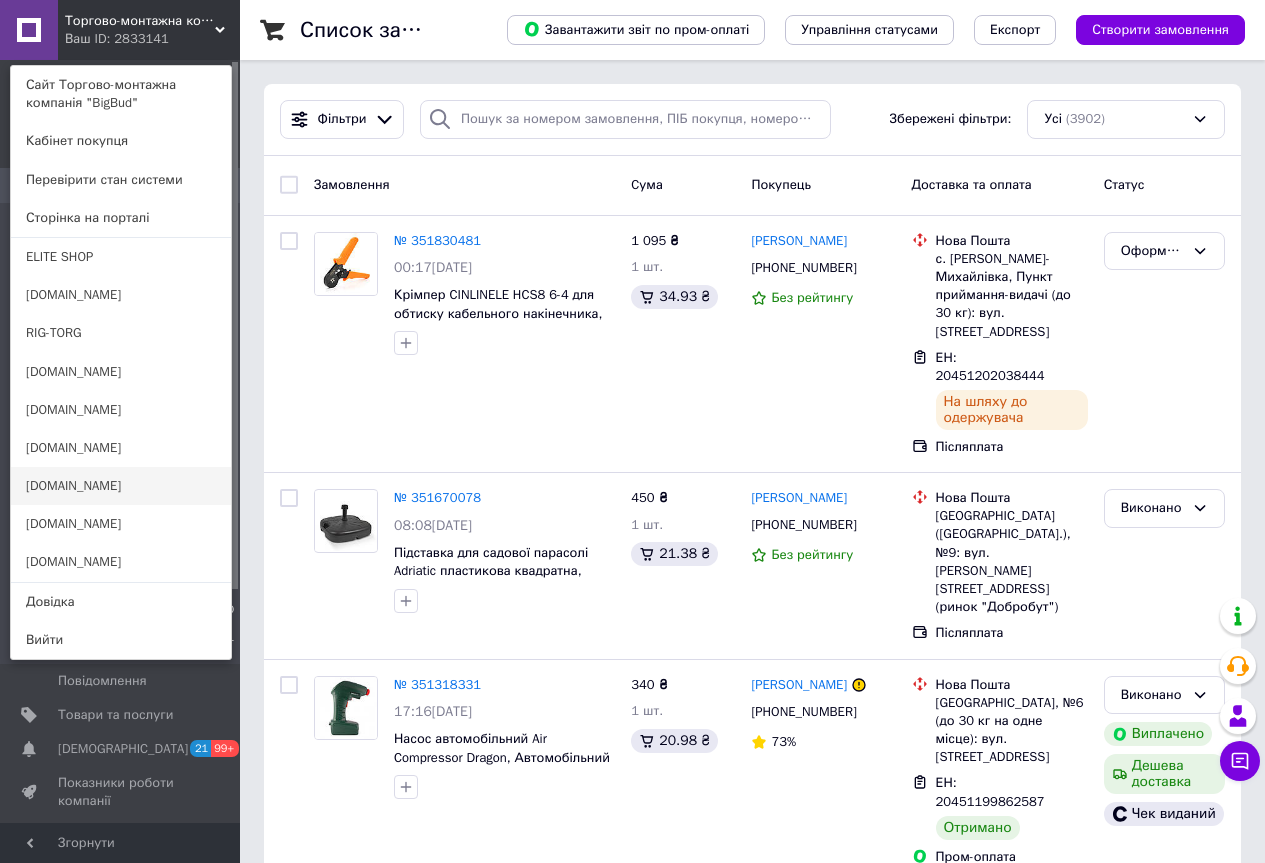 click on "[DOMAIN_NAME]" at bounding box center (121, 486) 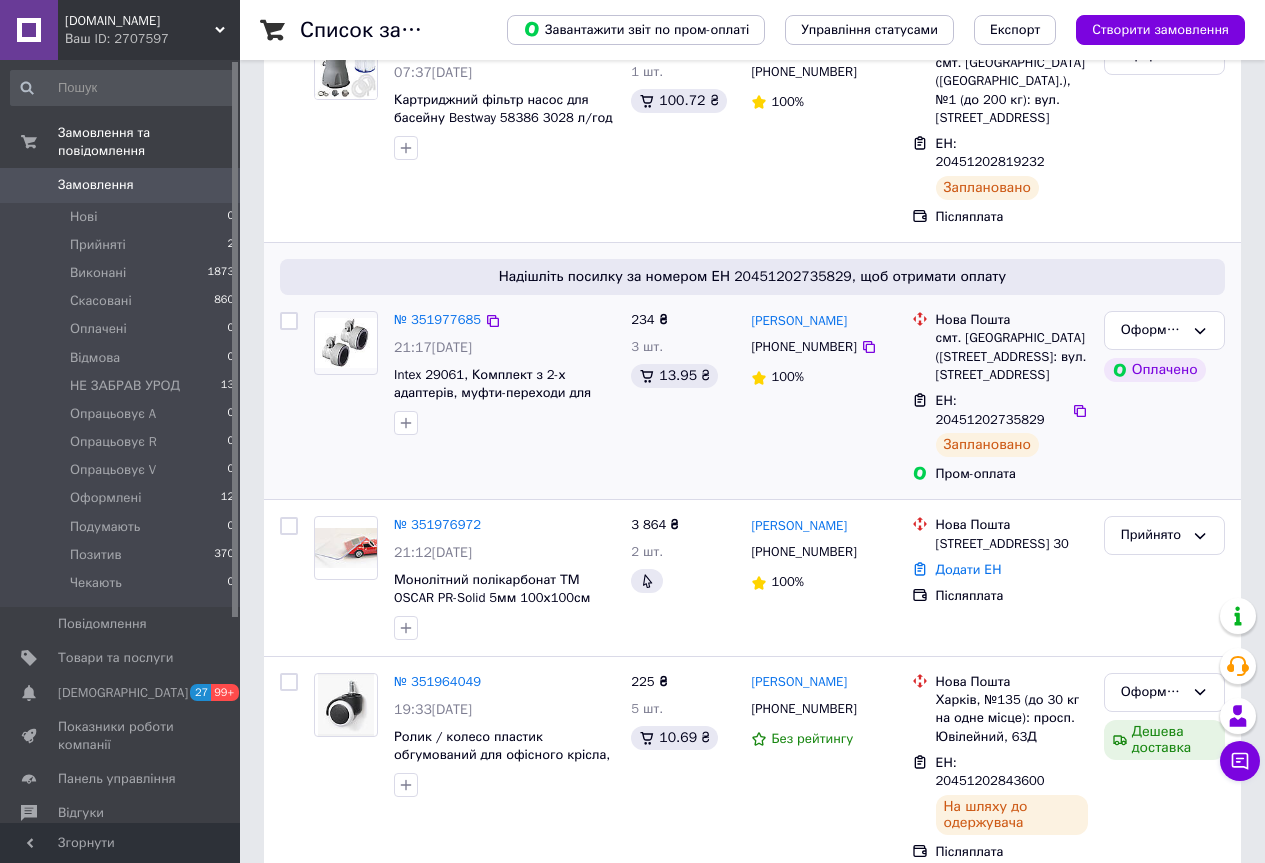 scroll, scrollTop: 400, scrollLeft: 0, axis: vertical 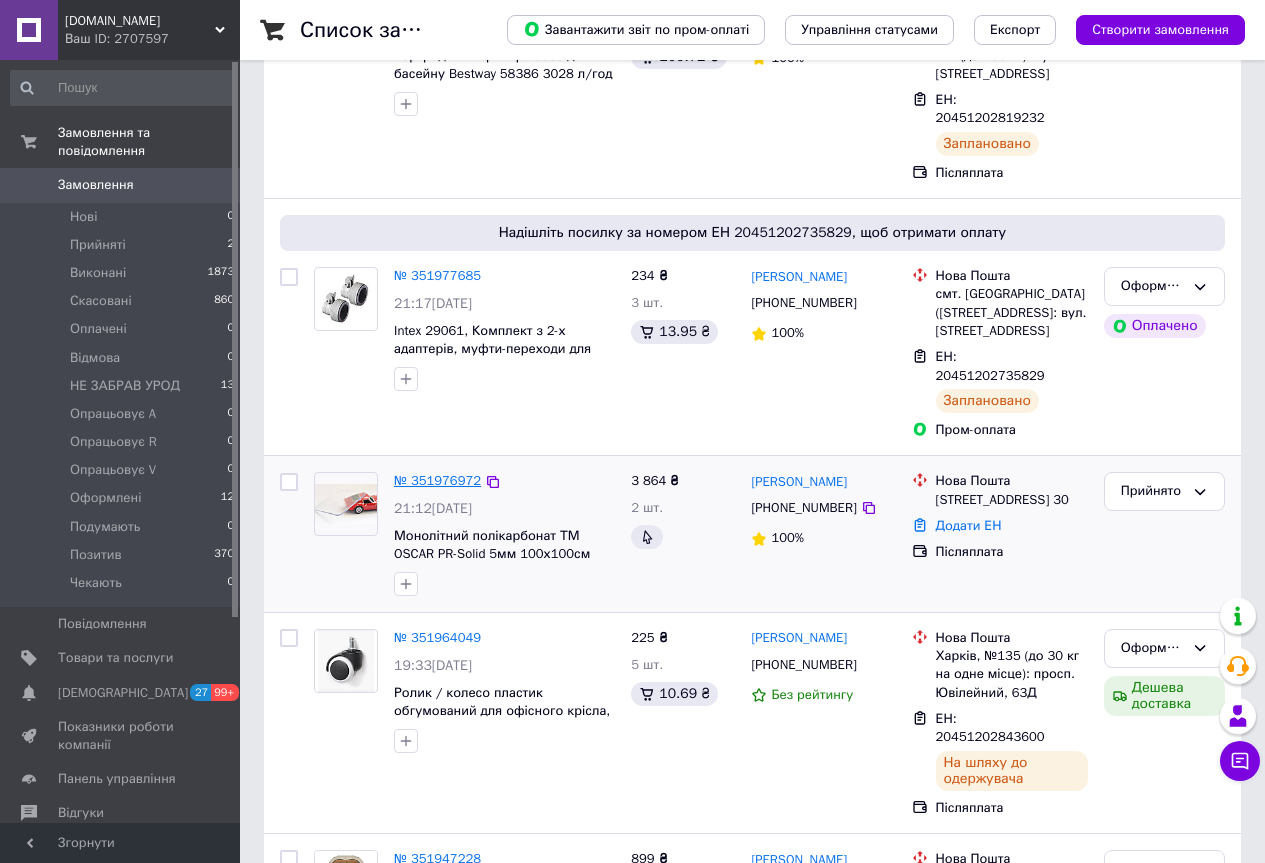 click on "№ 351976972" at bounding box center [437, 480] 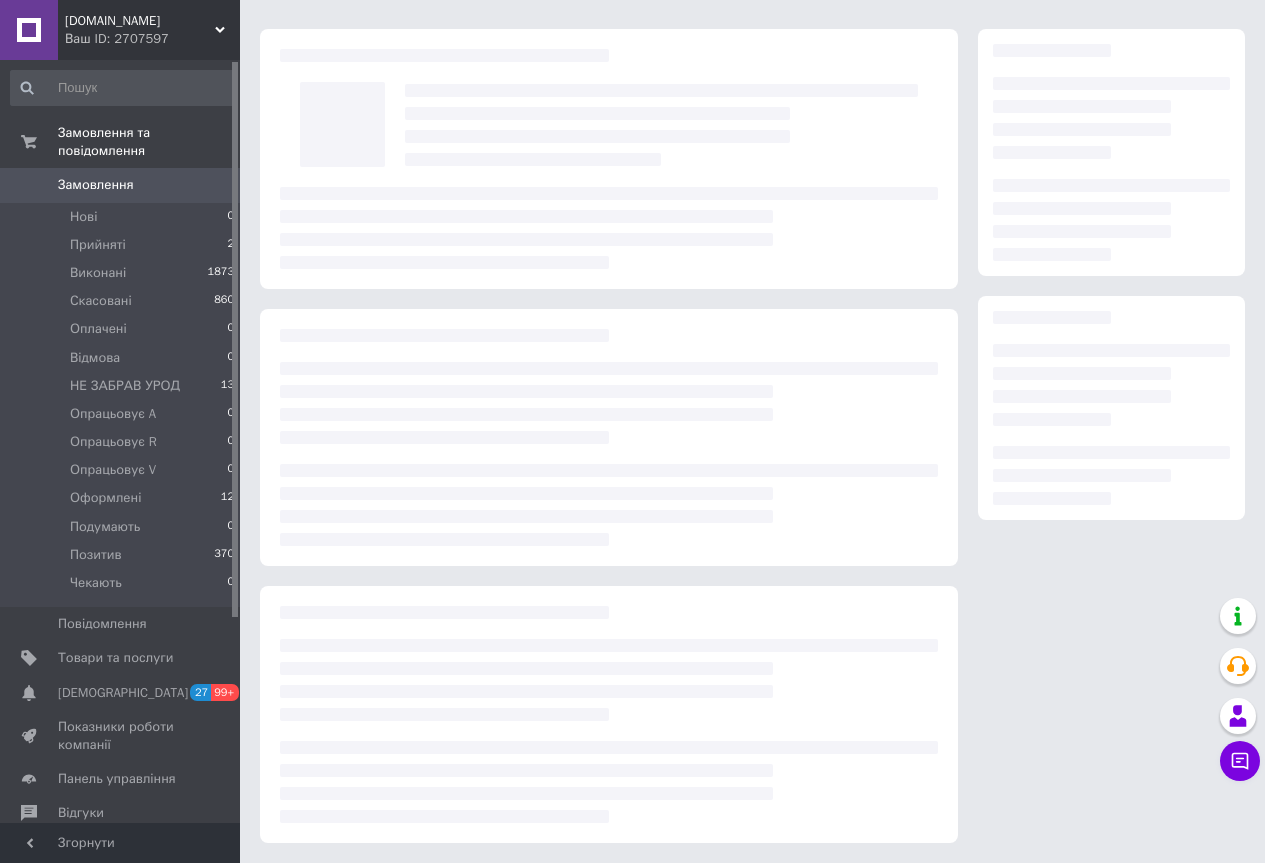 scroll, scrollTop: 0, scrollLeft: 0, axis: both 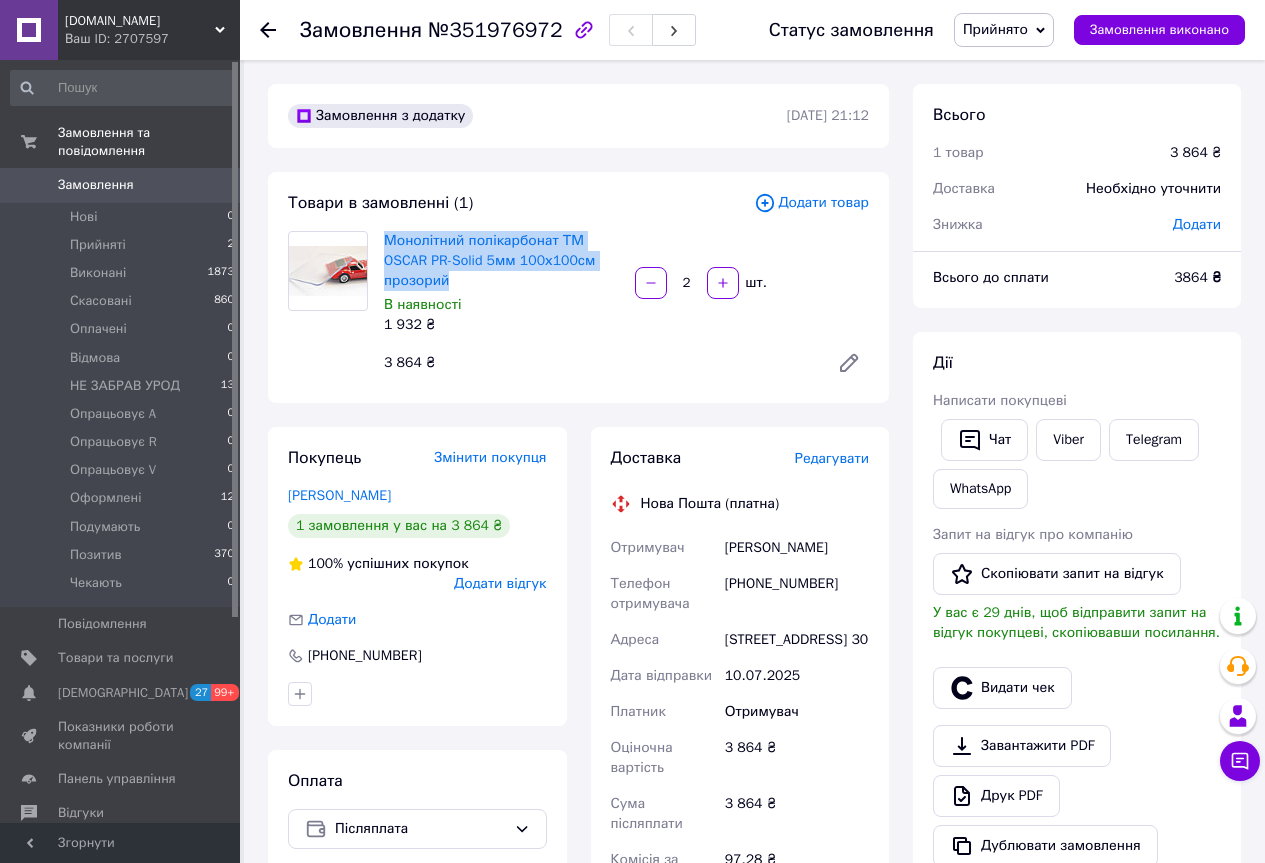 drag, startPoint x: 382, startPoint y: 225, endPoint x: 472, endPoint y: 275, distance: 102.9563 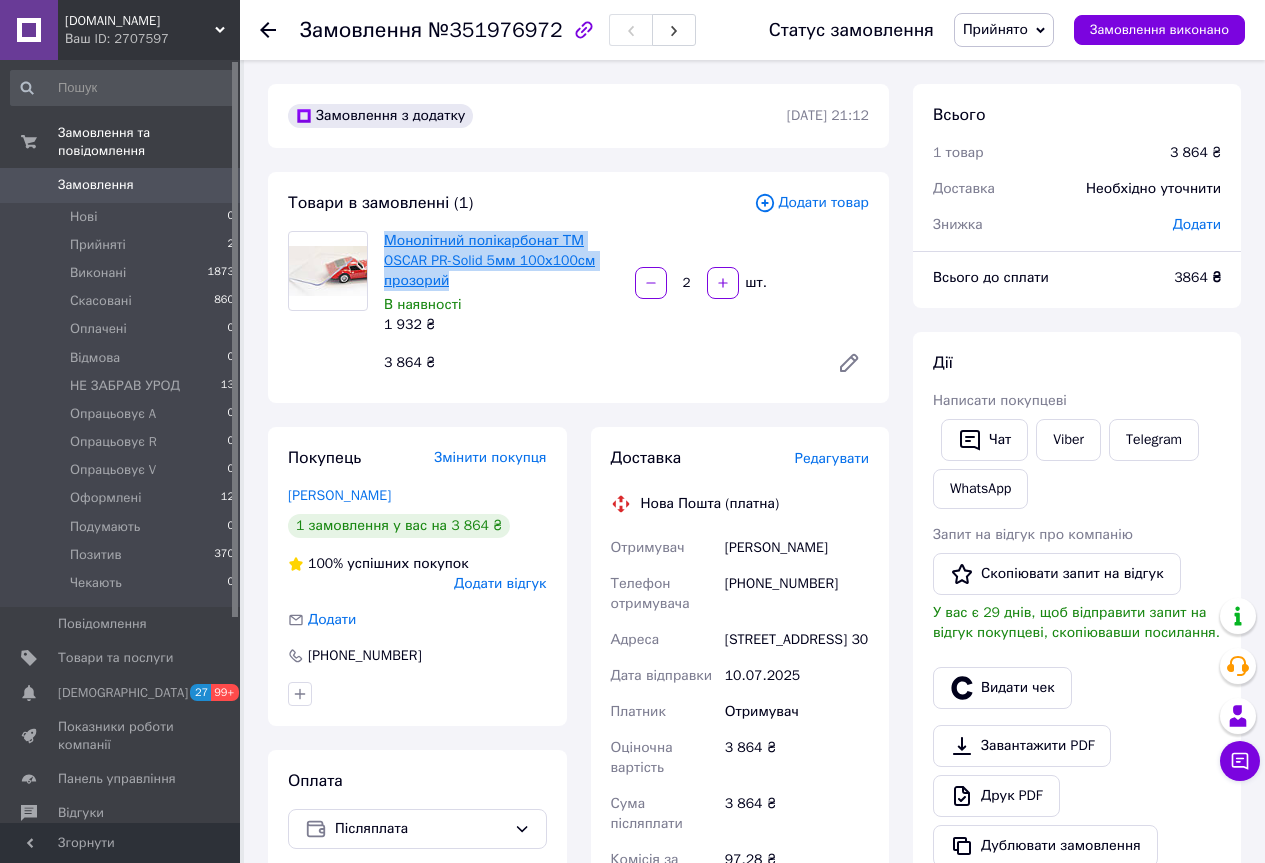 copy on "Монолітний полікарбонат ТМ OSCAR PR-Solid 5мм 100х100см прозорий" 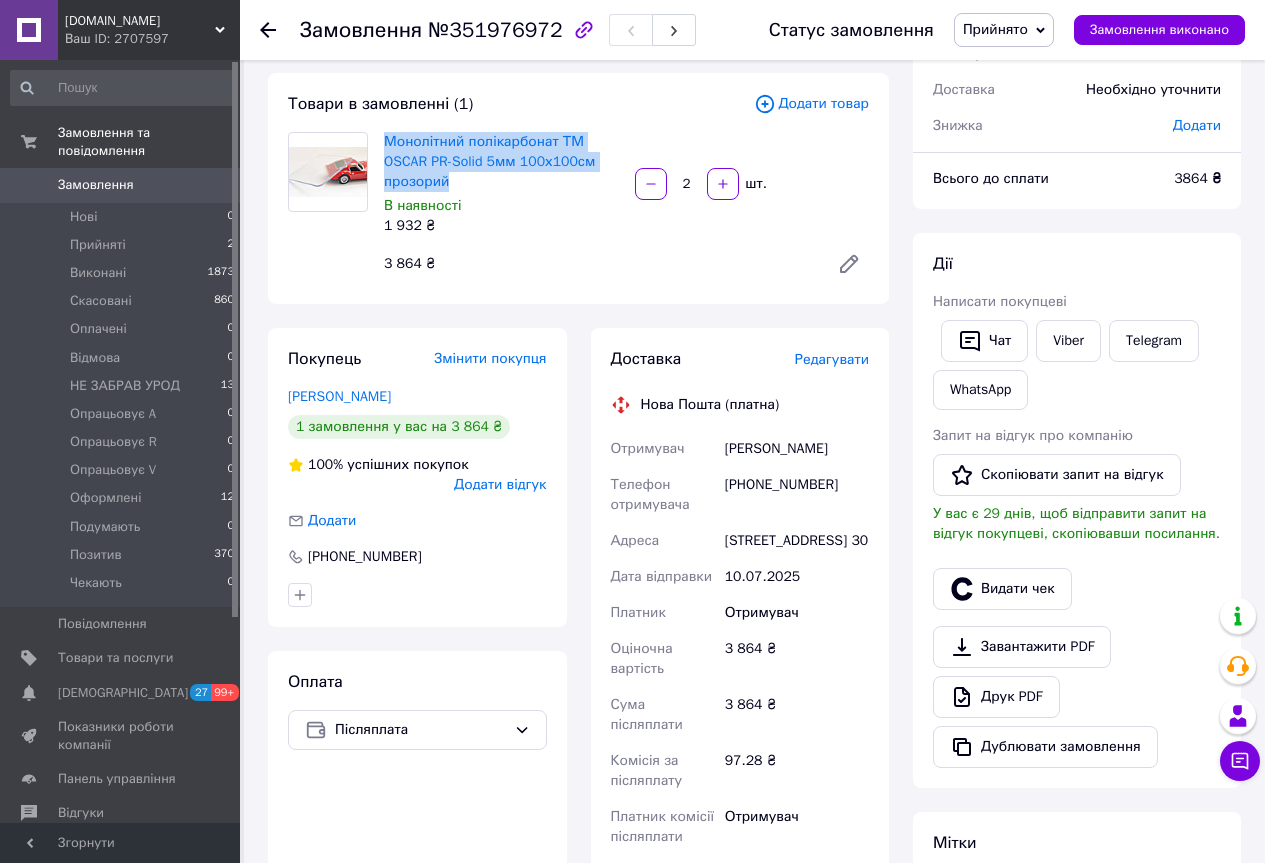 scroll, scrollTop: 100, scrollLeft: 0, axis: vertical 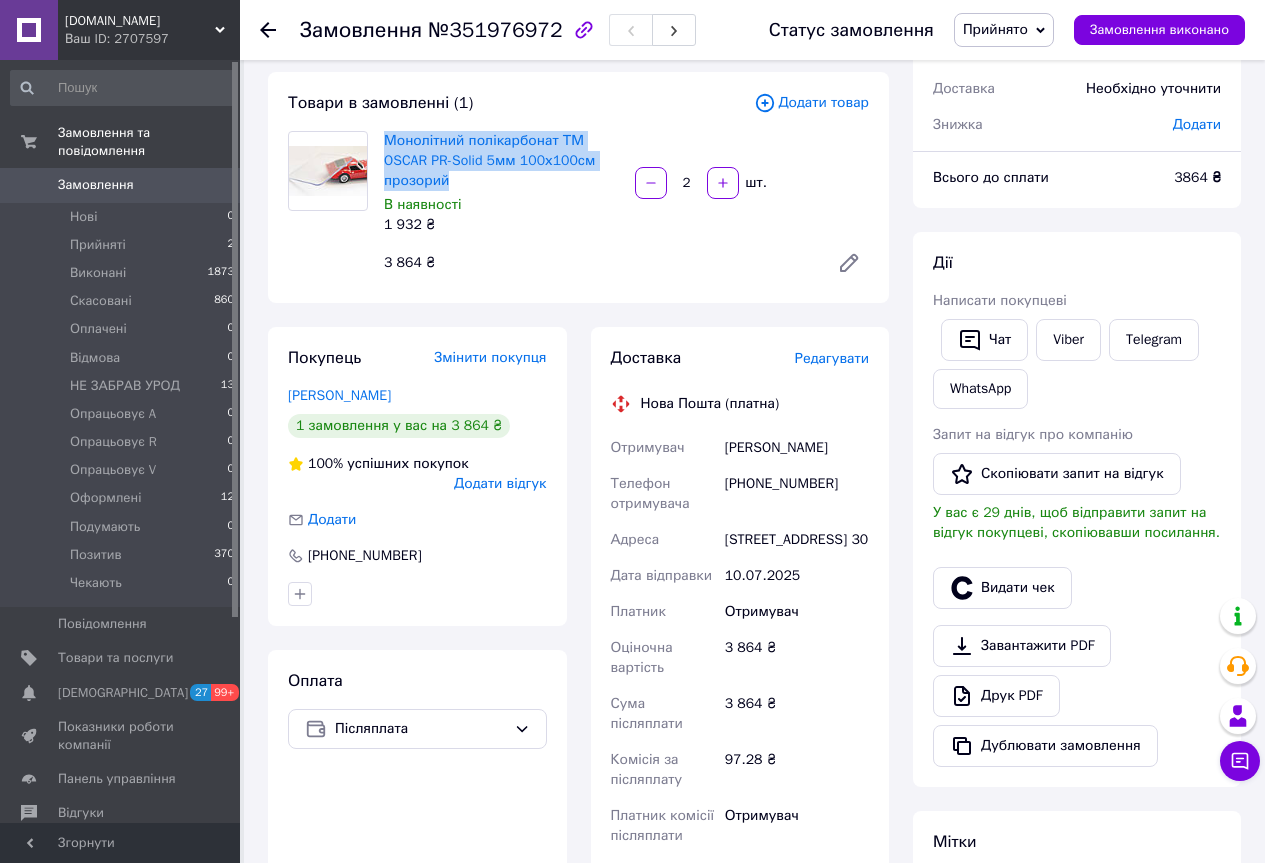 drag, startPoint x: 854, startPoint y: 570, endPoint x: 720, endPoint y: 455, distance: 176.58142 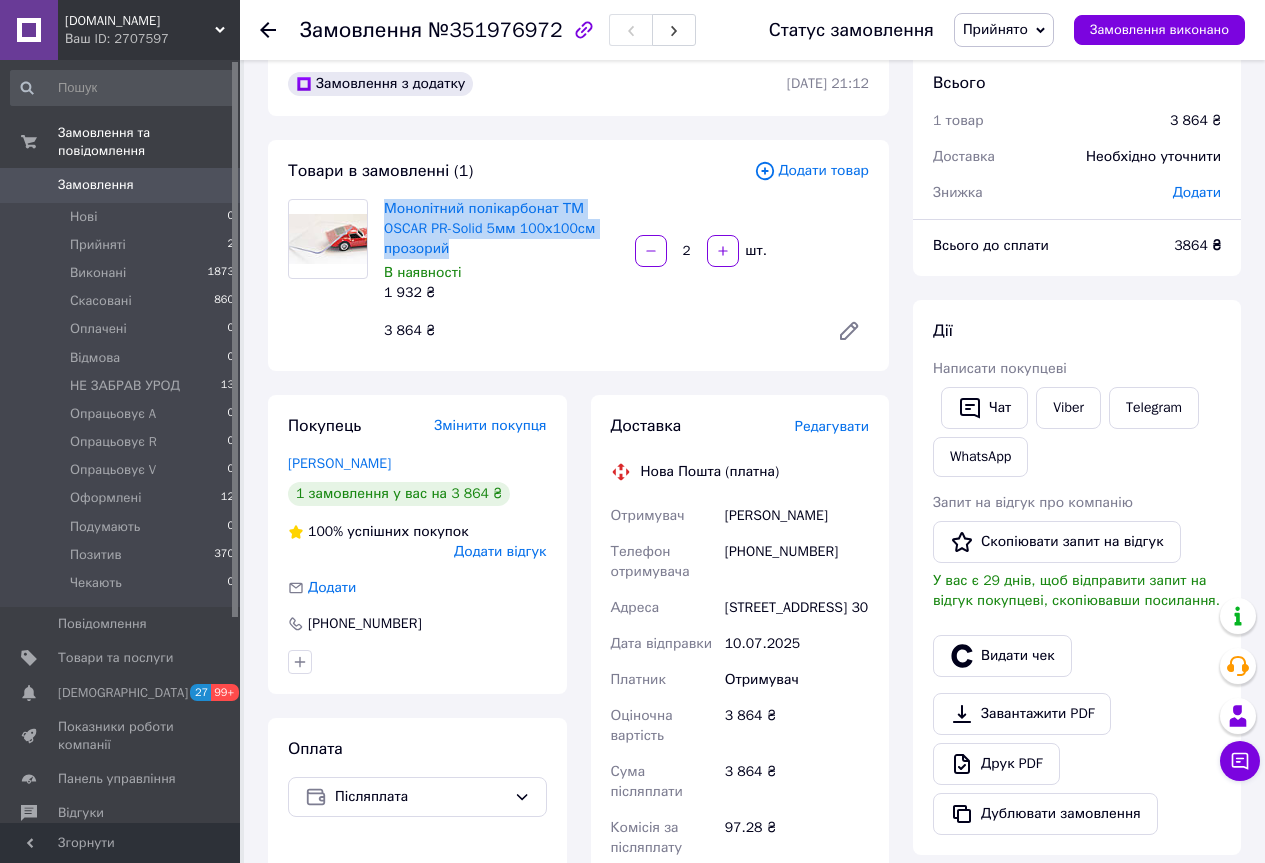 scroll, scrollTop: 0, scrollLeft: 0, axis: both 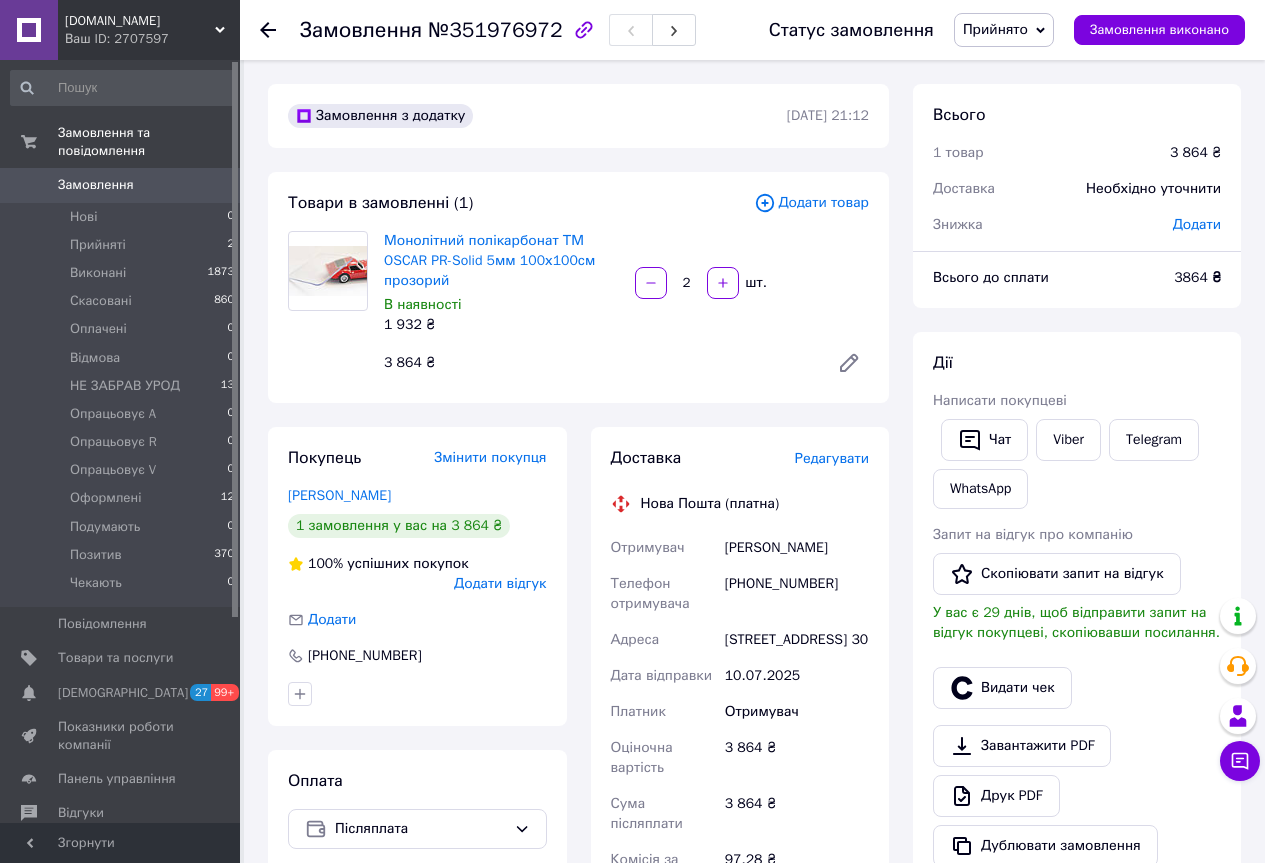 click 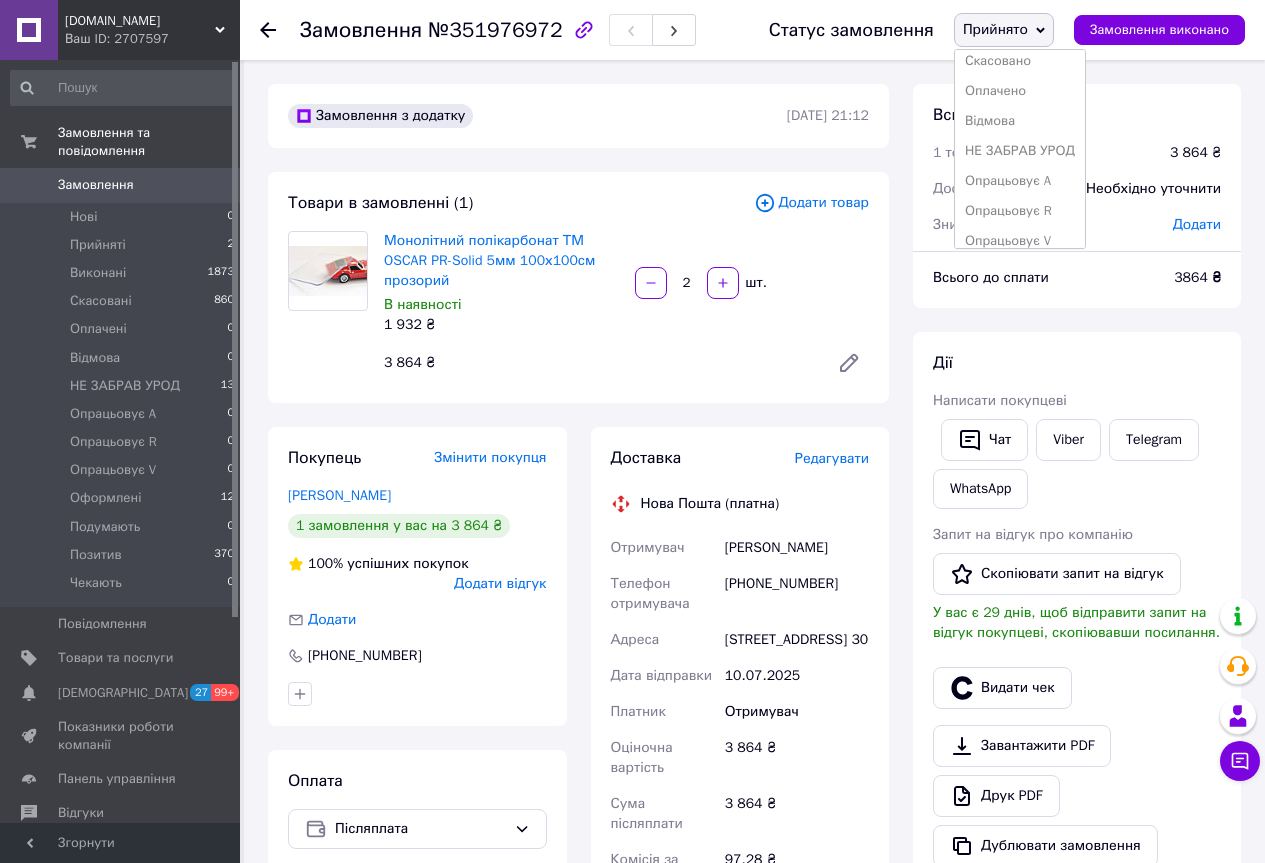 scroll, scrollTop: 100, scrollLeft: 0, axis: vertical 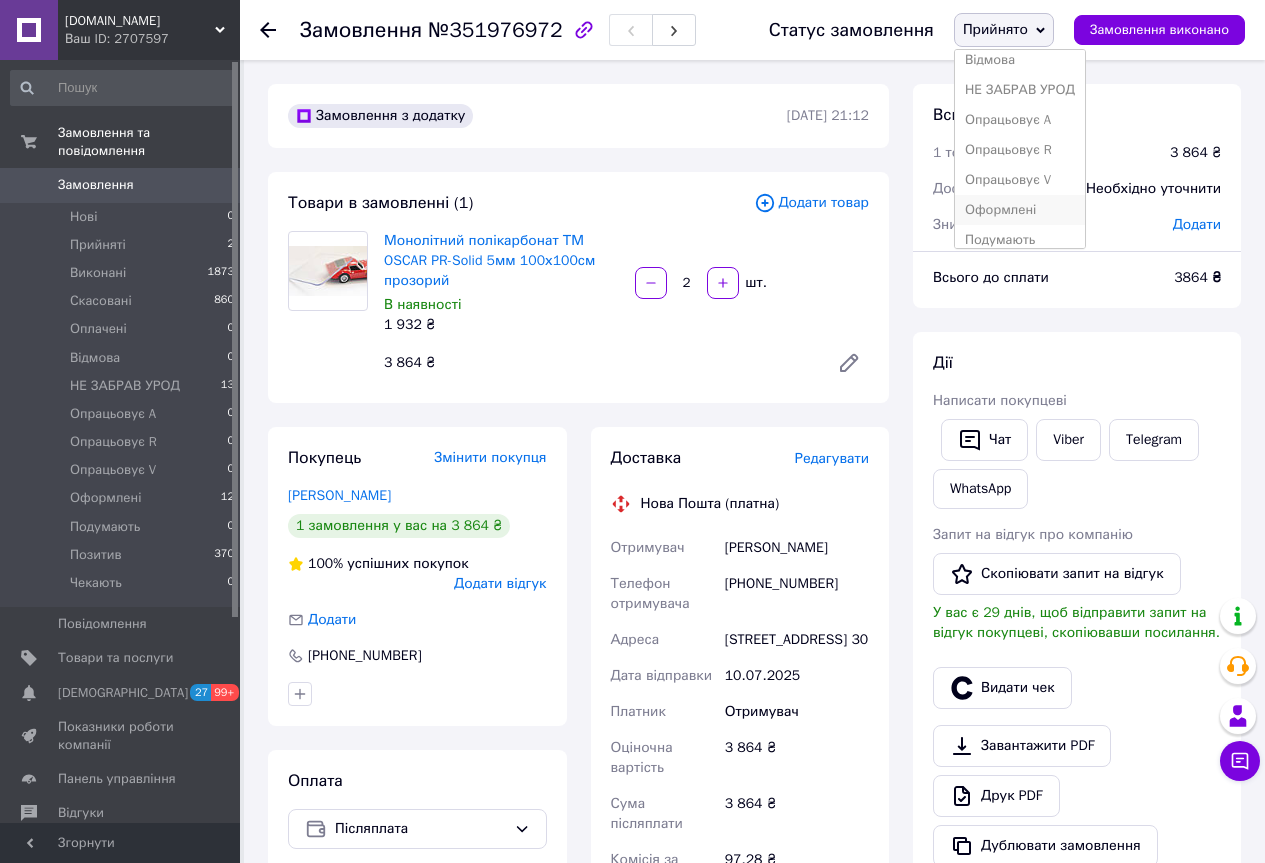 click on "Оформлені" at bounding box center (1020, 210) 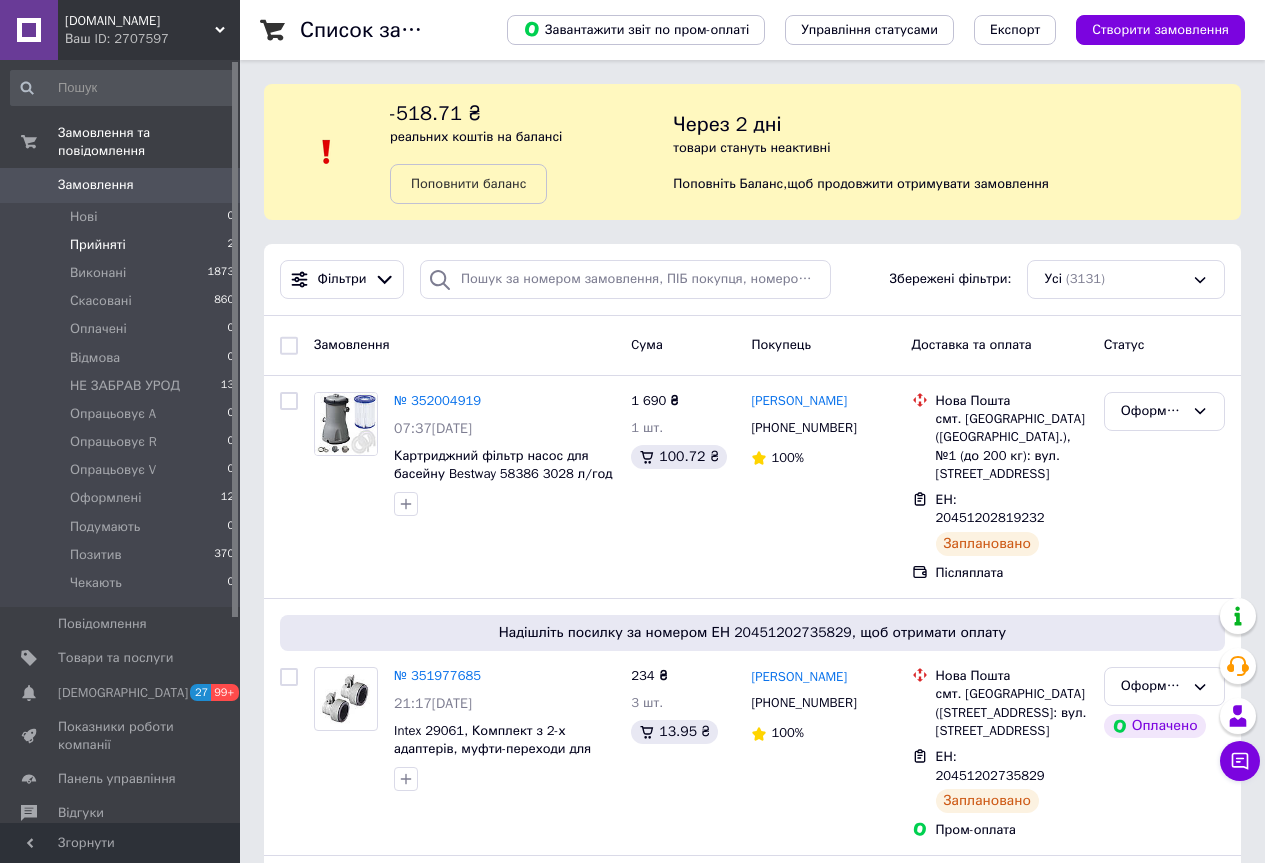 click on "Прийняті 2" at bounding box center (123, 245) 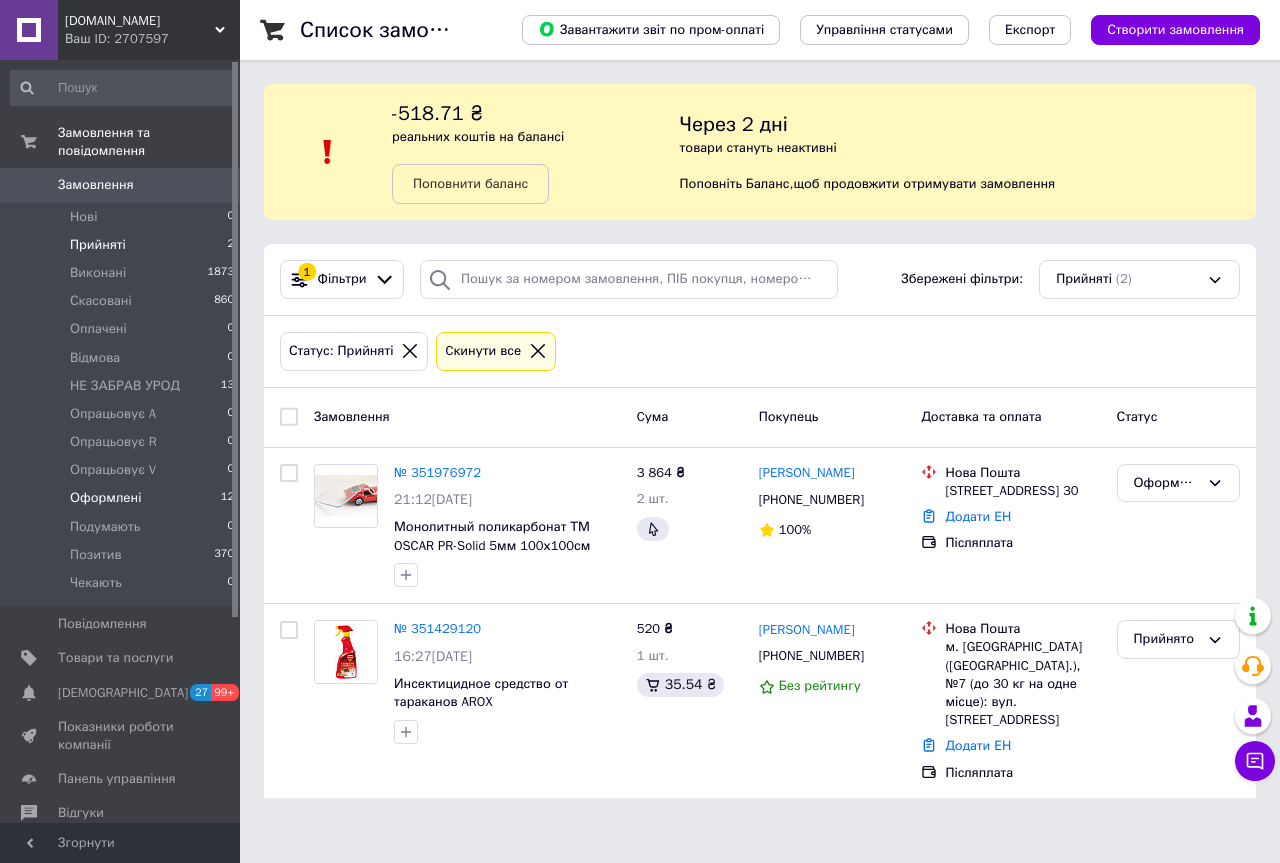 click on "Оформлені 12" at bounding box center (123, 498) 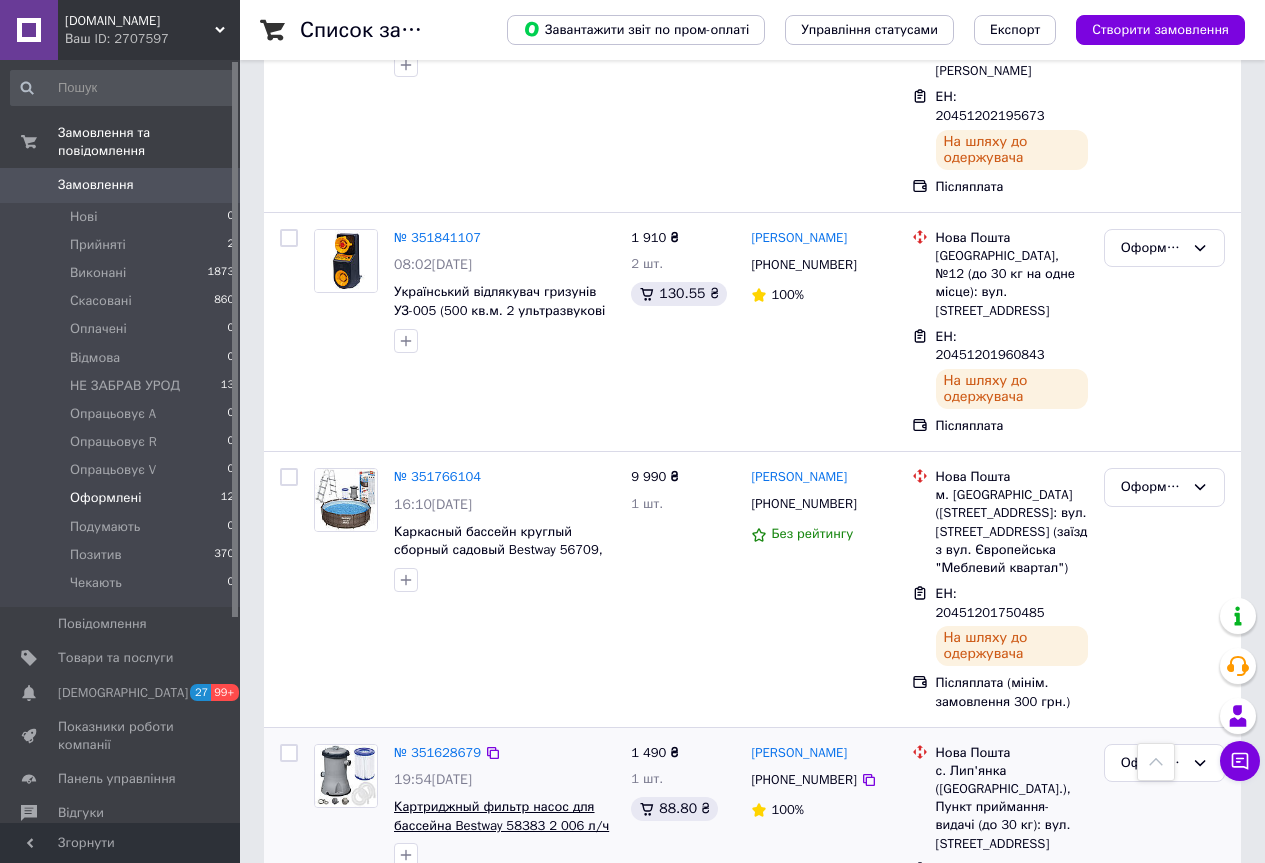 scroll, scrollTop: 2157, scrollLeft: 0, axis: vertical 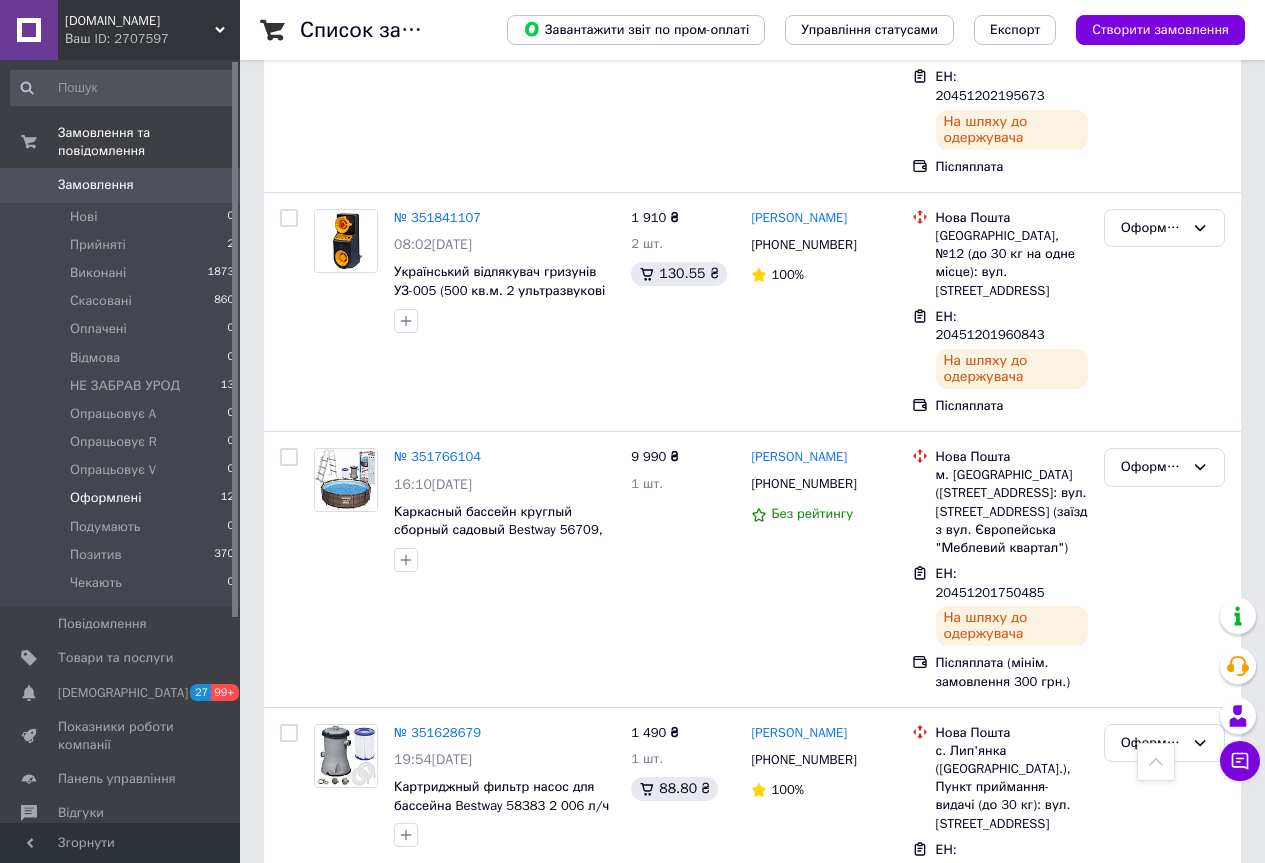 click 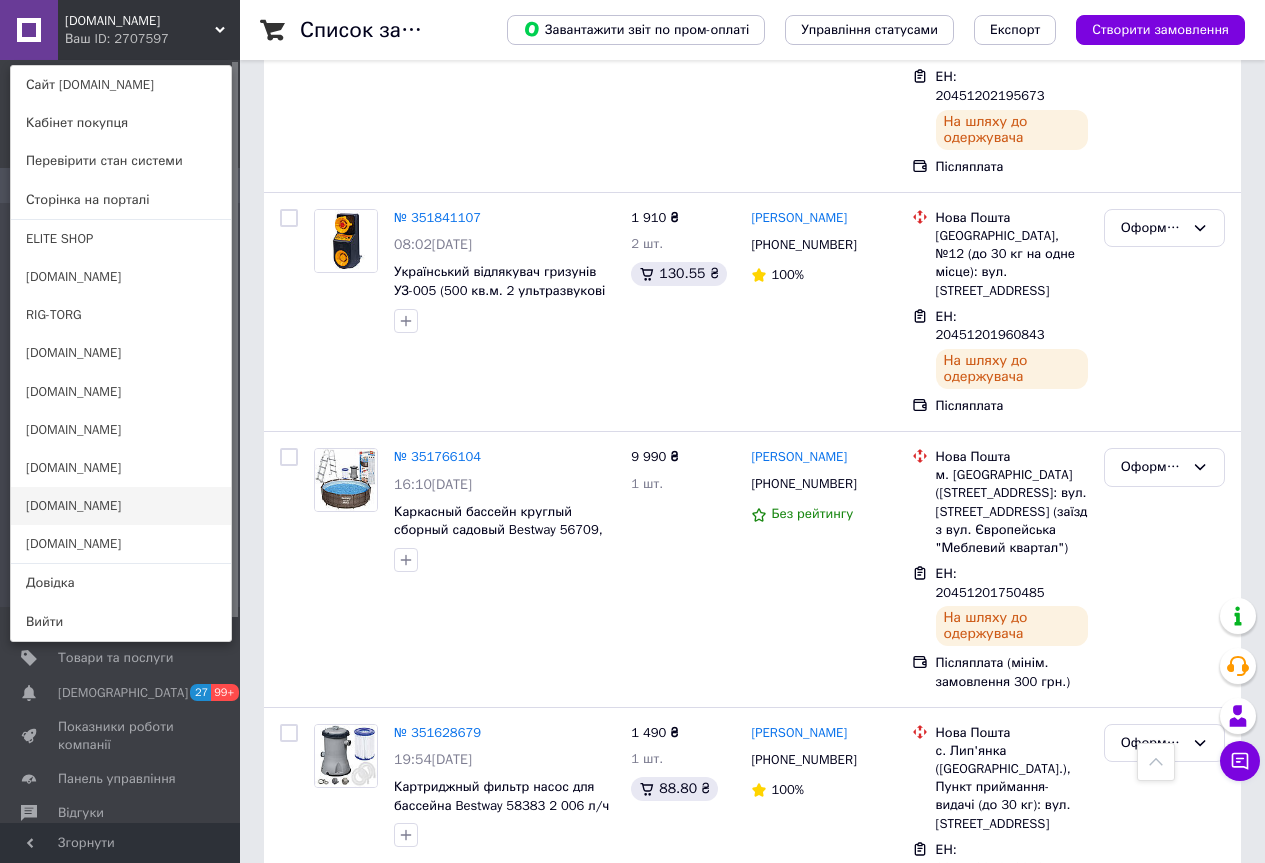 click on "[DOMAIN_NAME]" at bounding box center (121, 506) 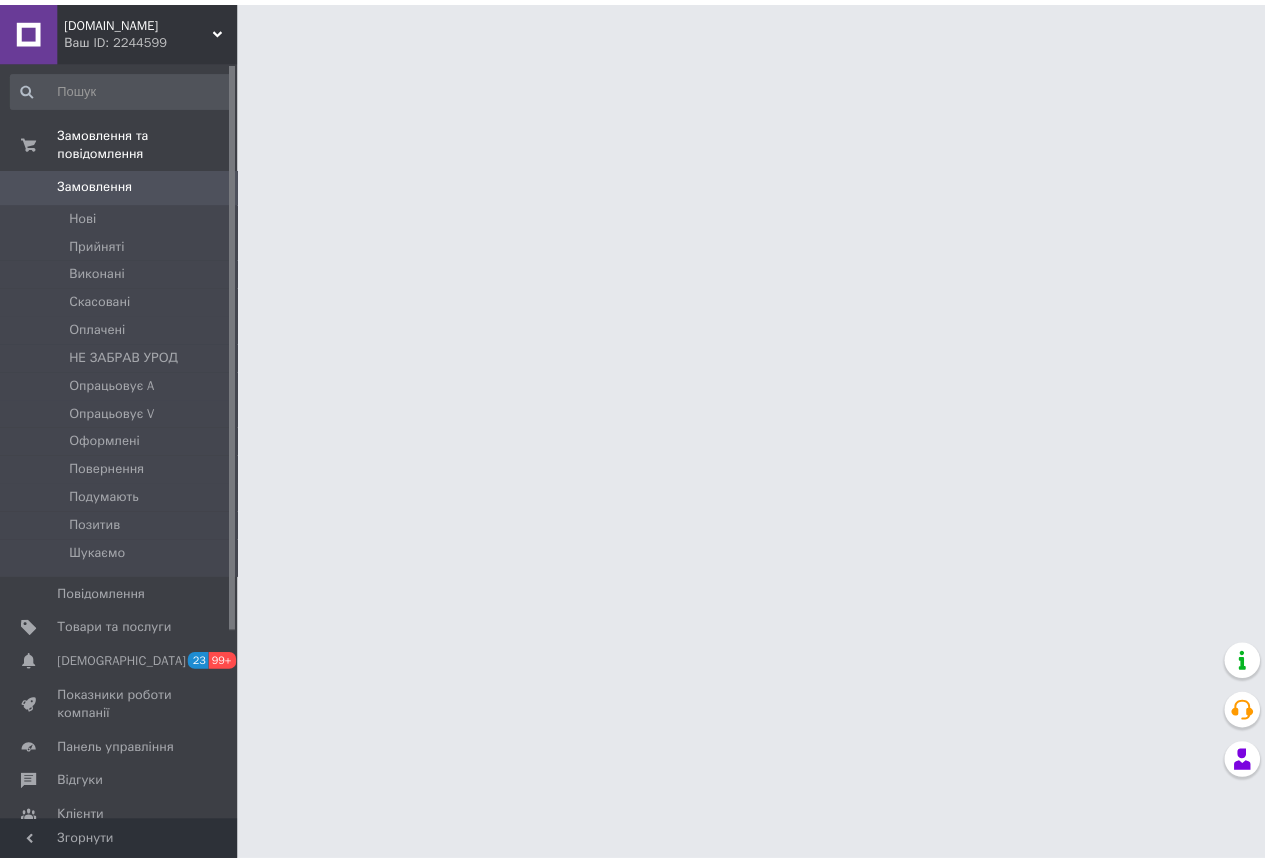 scroll, scrollTop: 0, scrollLeft: 0, axis: both 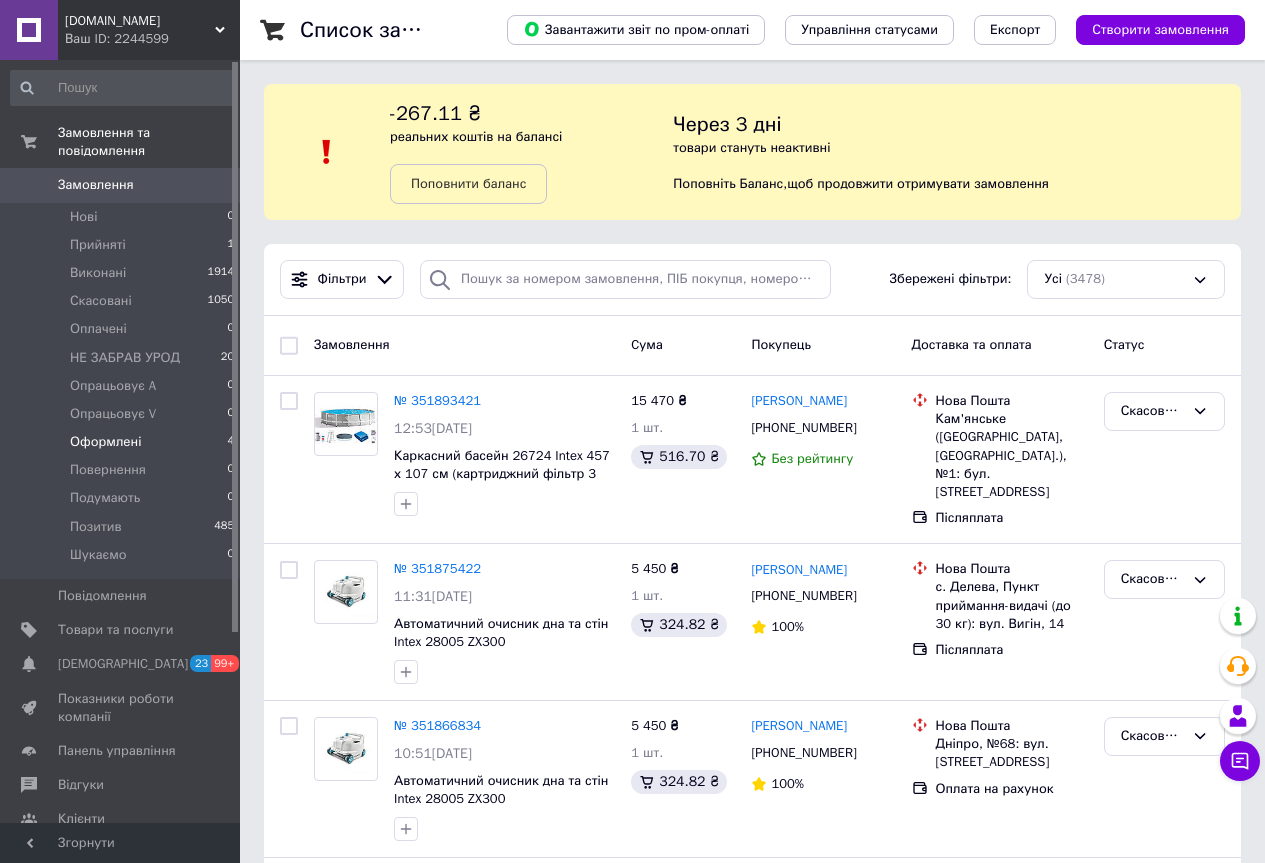 click on "Оформлені 4" at bounding box center (123, 442) 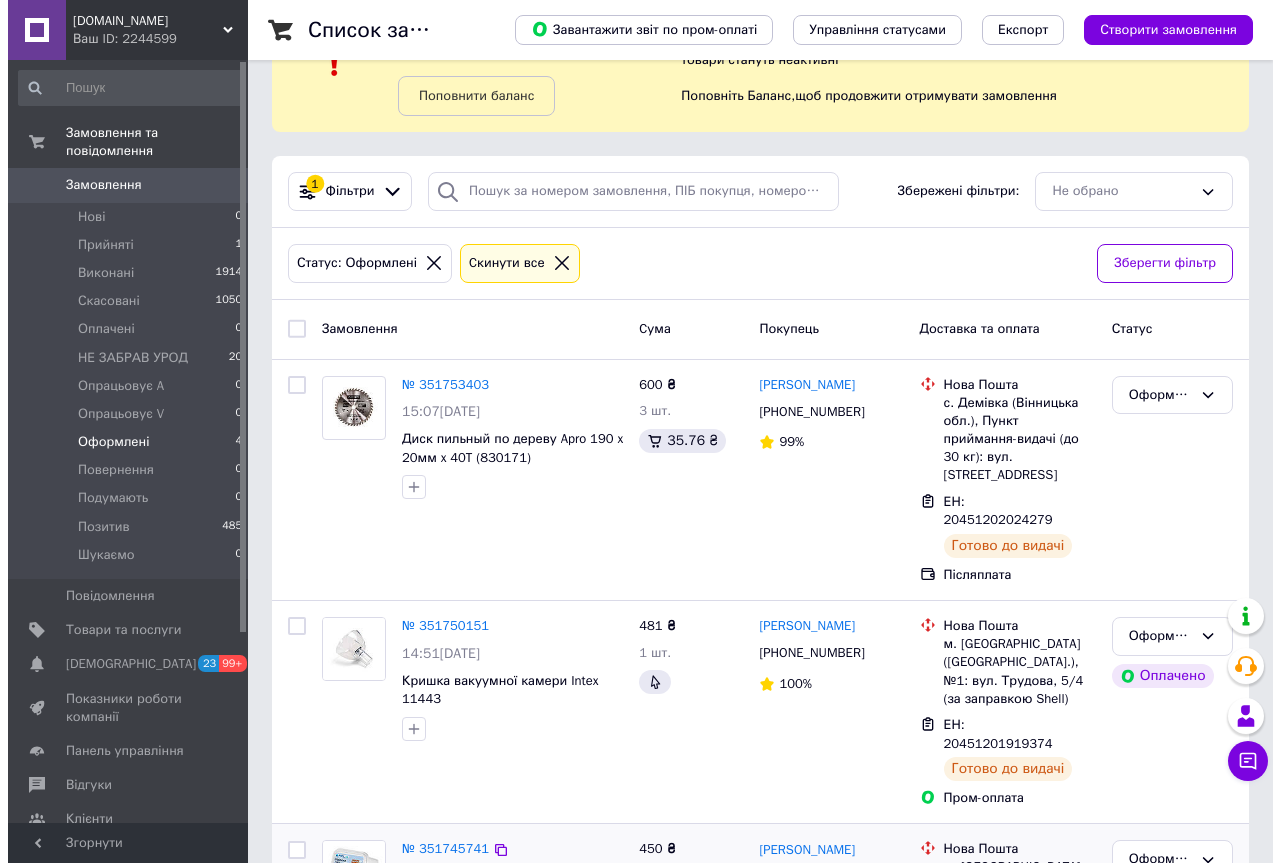 scroll, scrollTop: 0, scrollLeft: 0, axis: both 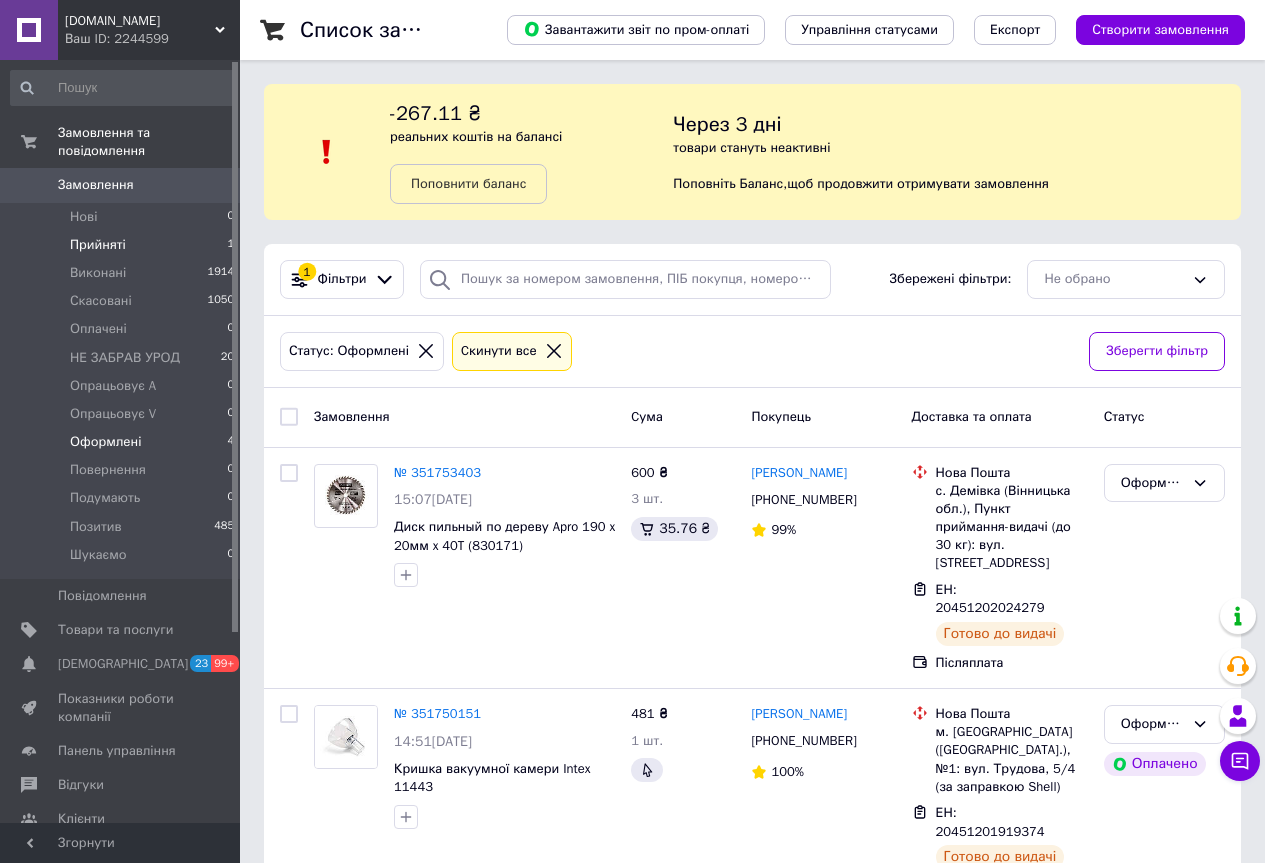 click on "Прийняті 1" at bounding box center [123, 245] 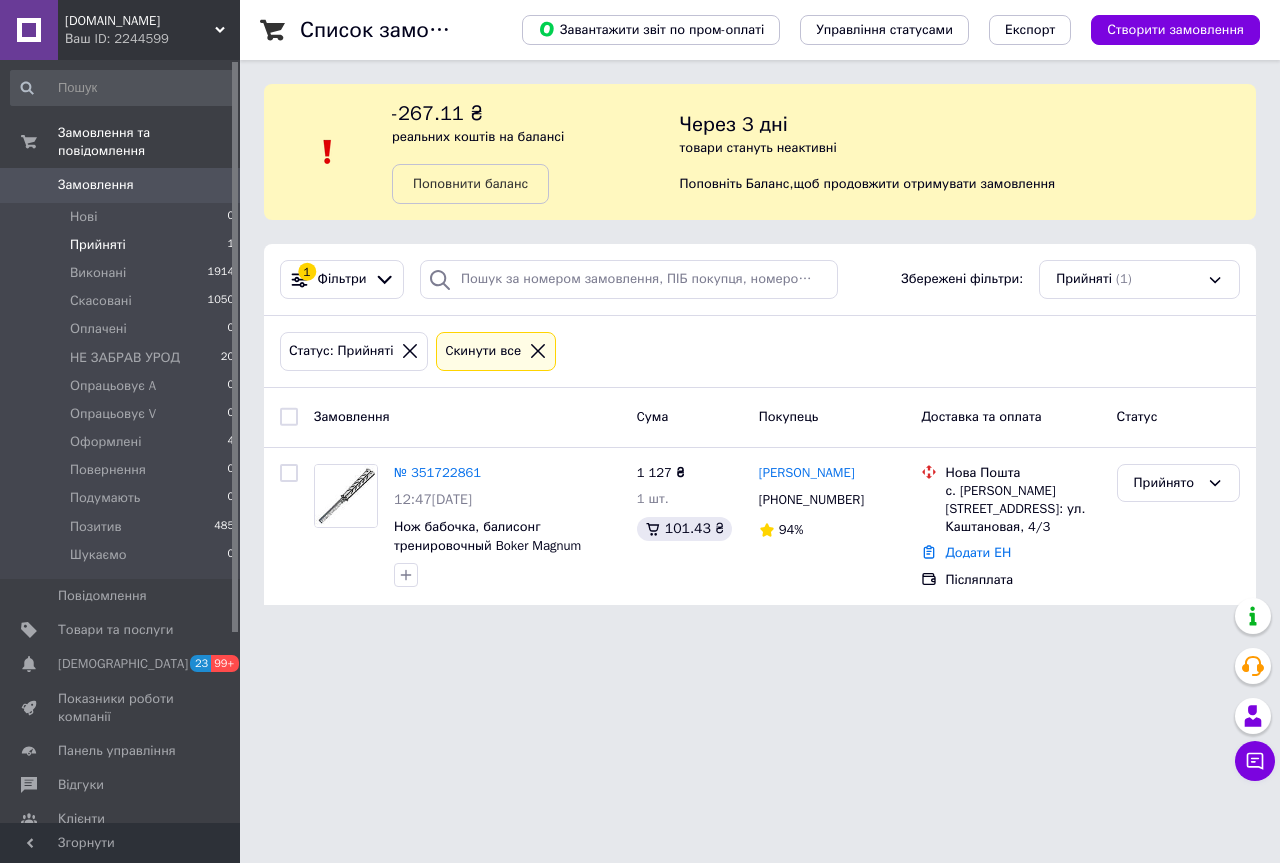 click on "Прийняті" at bounding box center [98, 245] 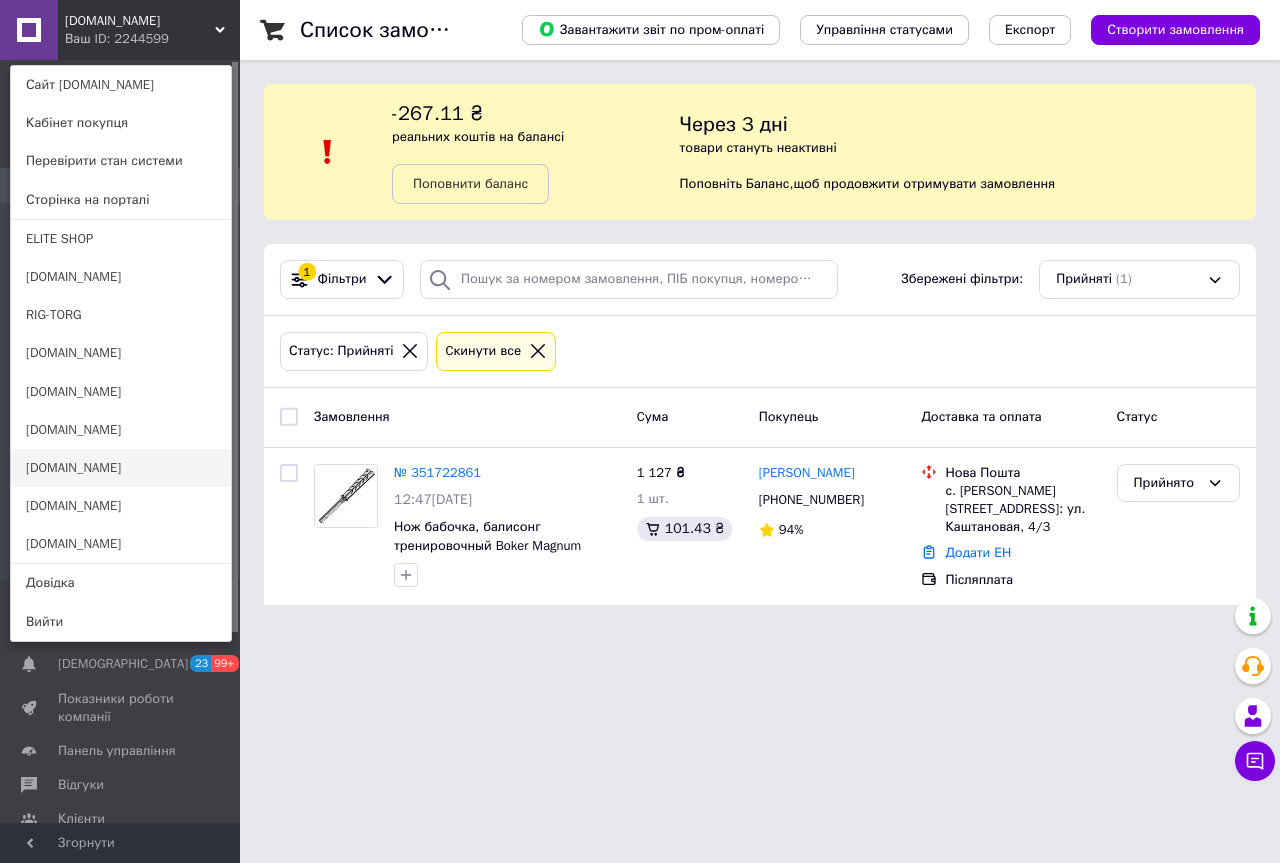 click on "BIGBUD.BIZ.UA" at bounding box center [121, 468] 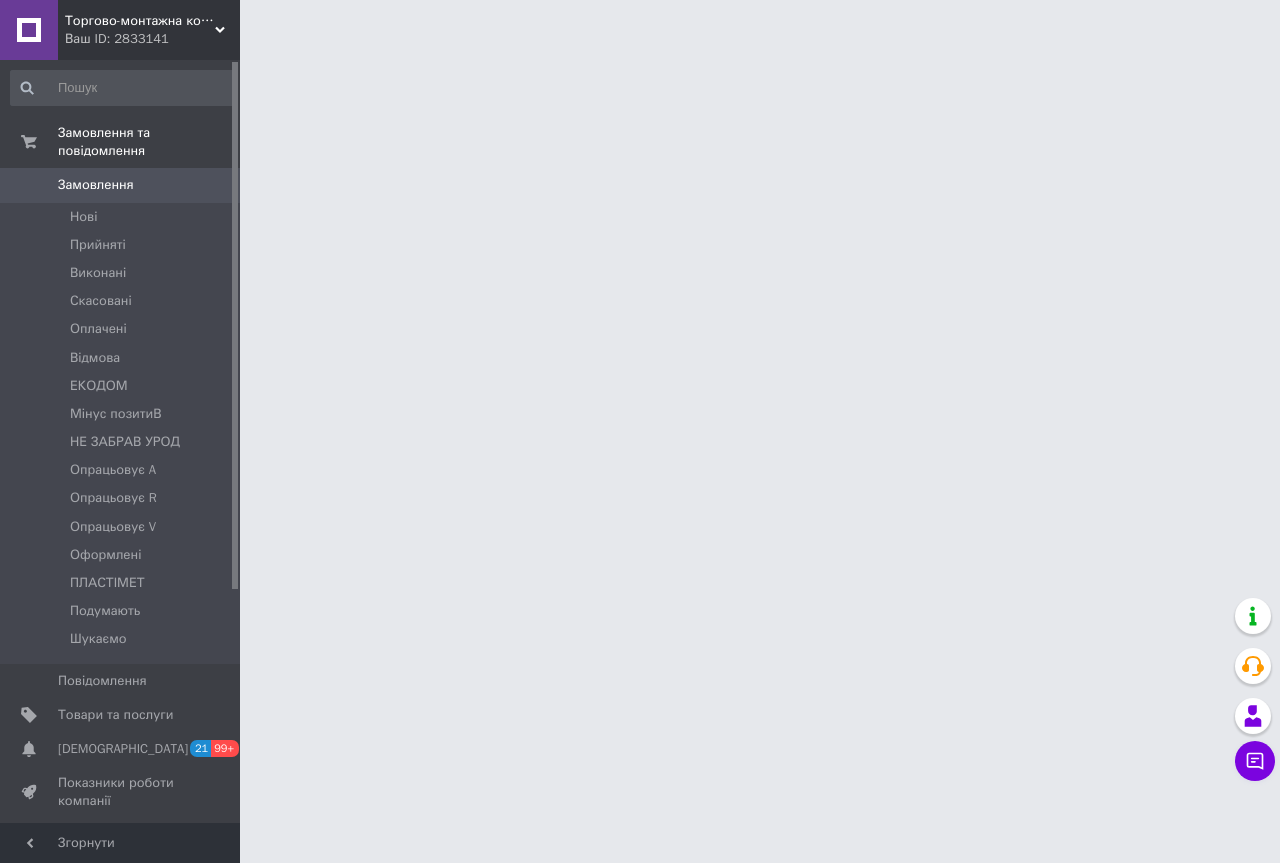 scroll, scrollTop: 0, scrollLeft: 0, axis: both 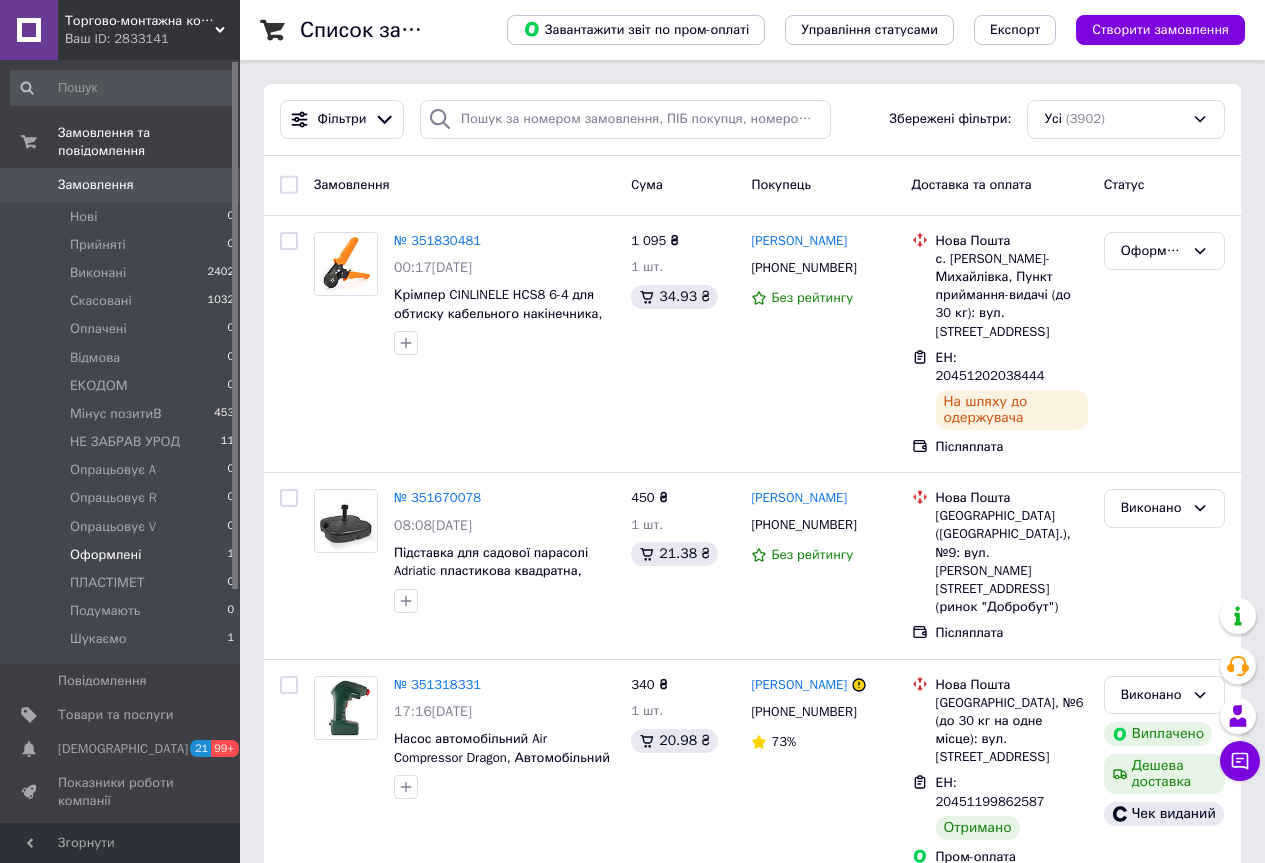 click on "Оформлені 1" at bounding box center (123, 555) 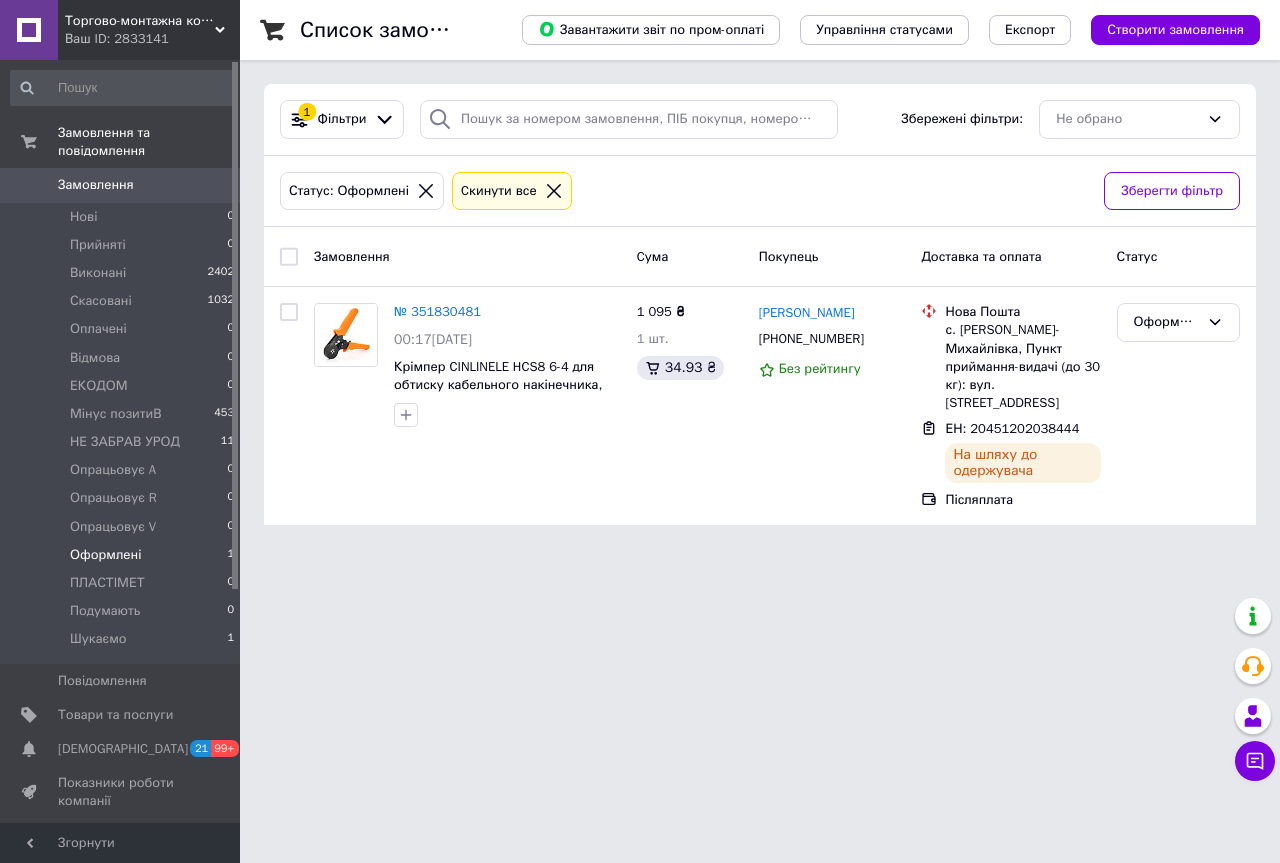 click 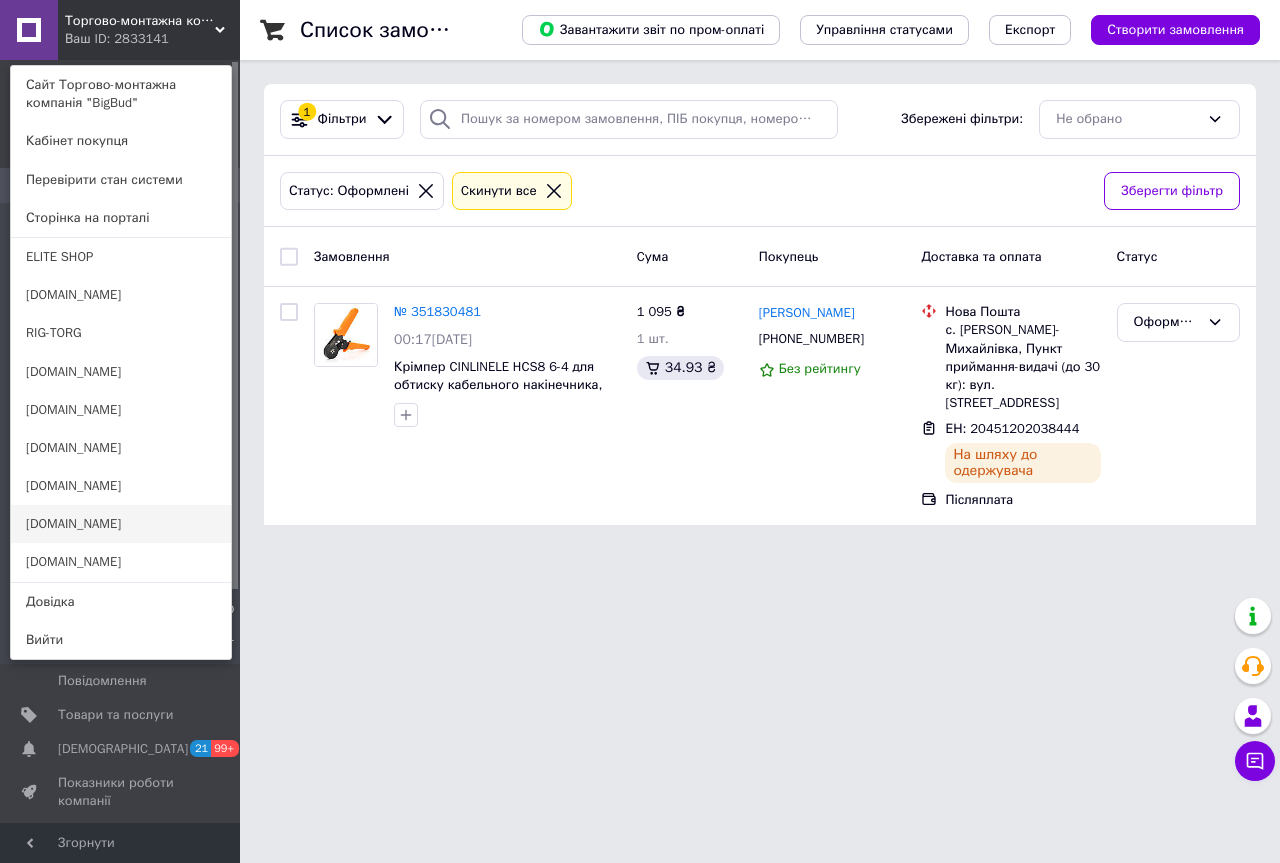 click on "[DOMAIN_NAME]" at bounding box center (121, 524) 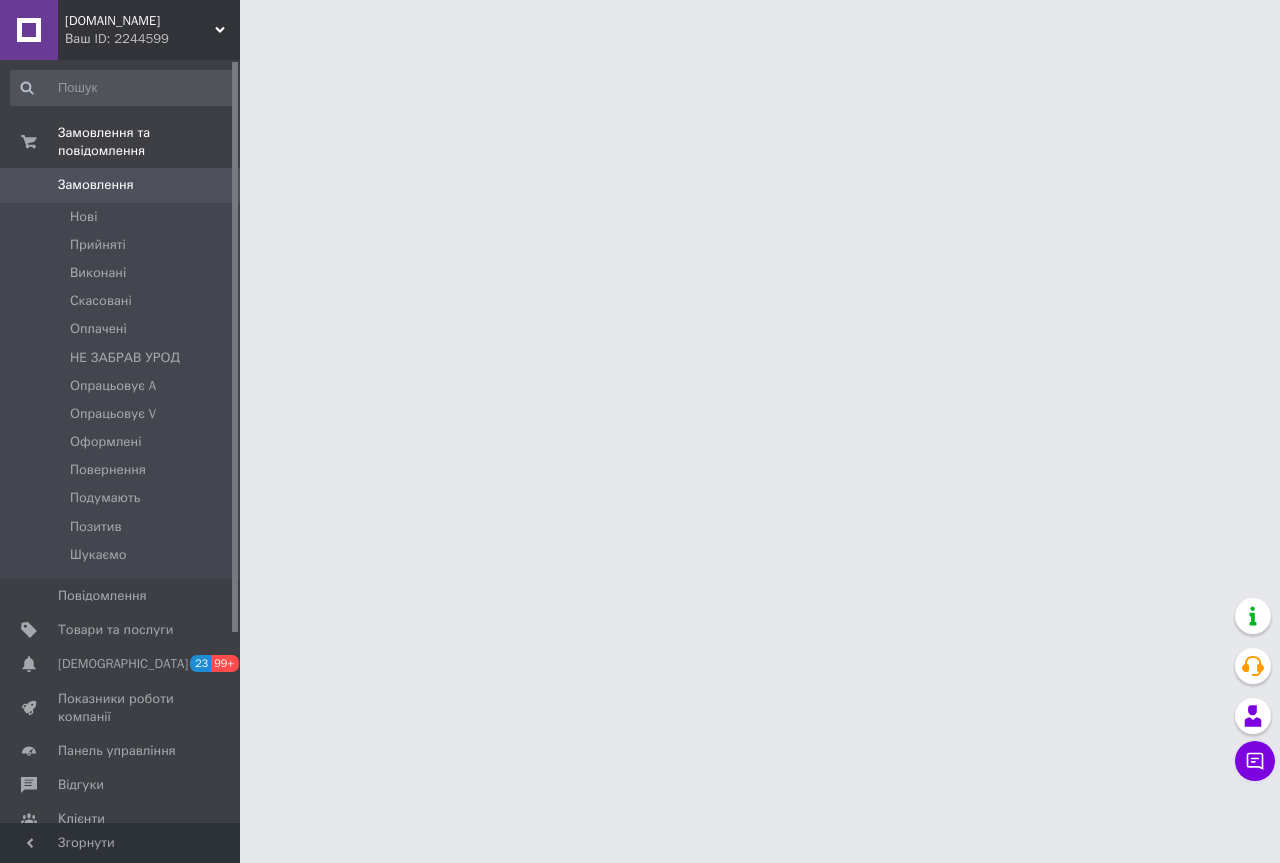 scroll, scrollTop: 0, scrollLeft: 0, axis: both 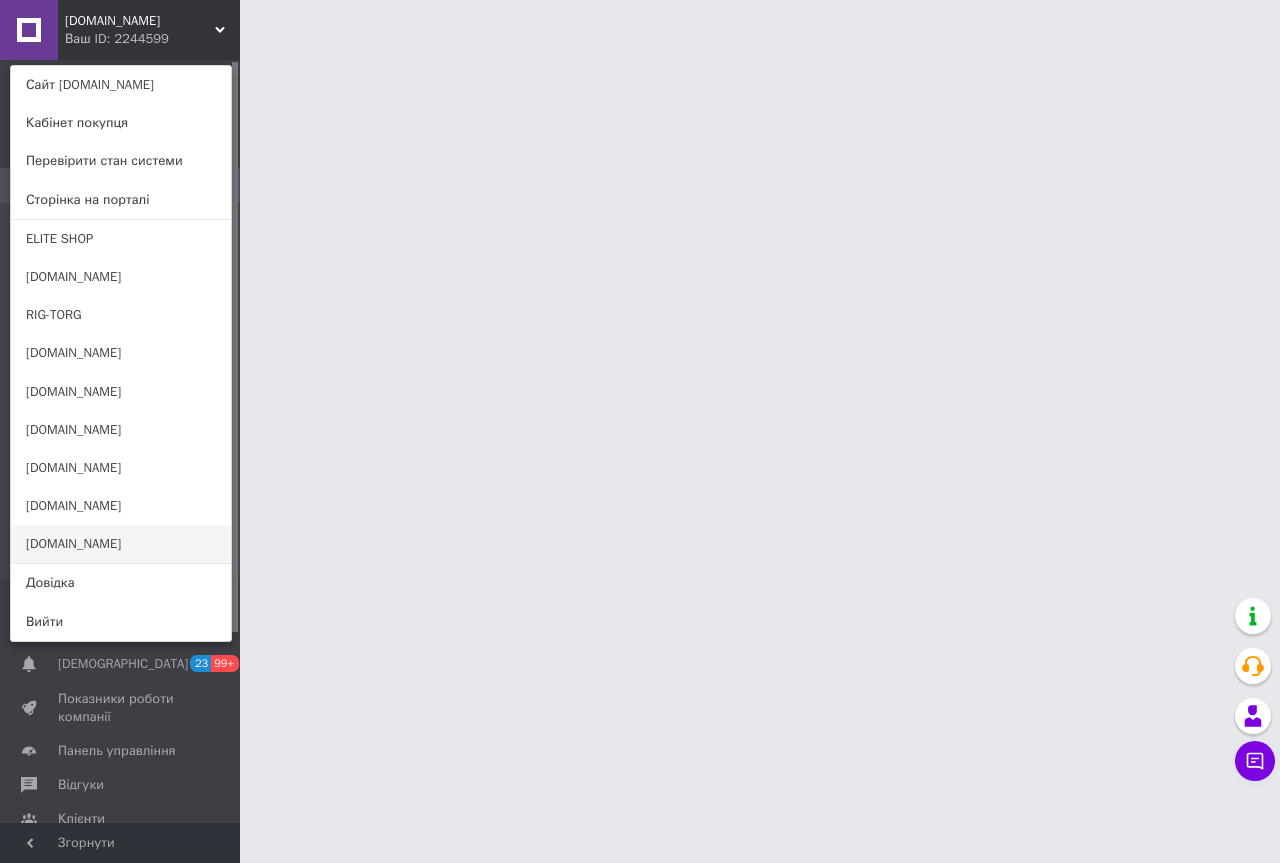 click on "[DOMAIN_NAME]" at bounding box center (121, 544) 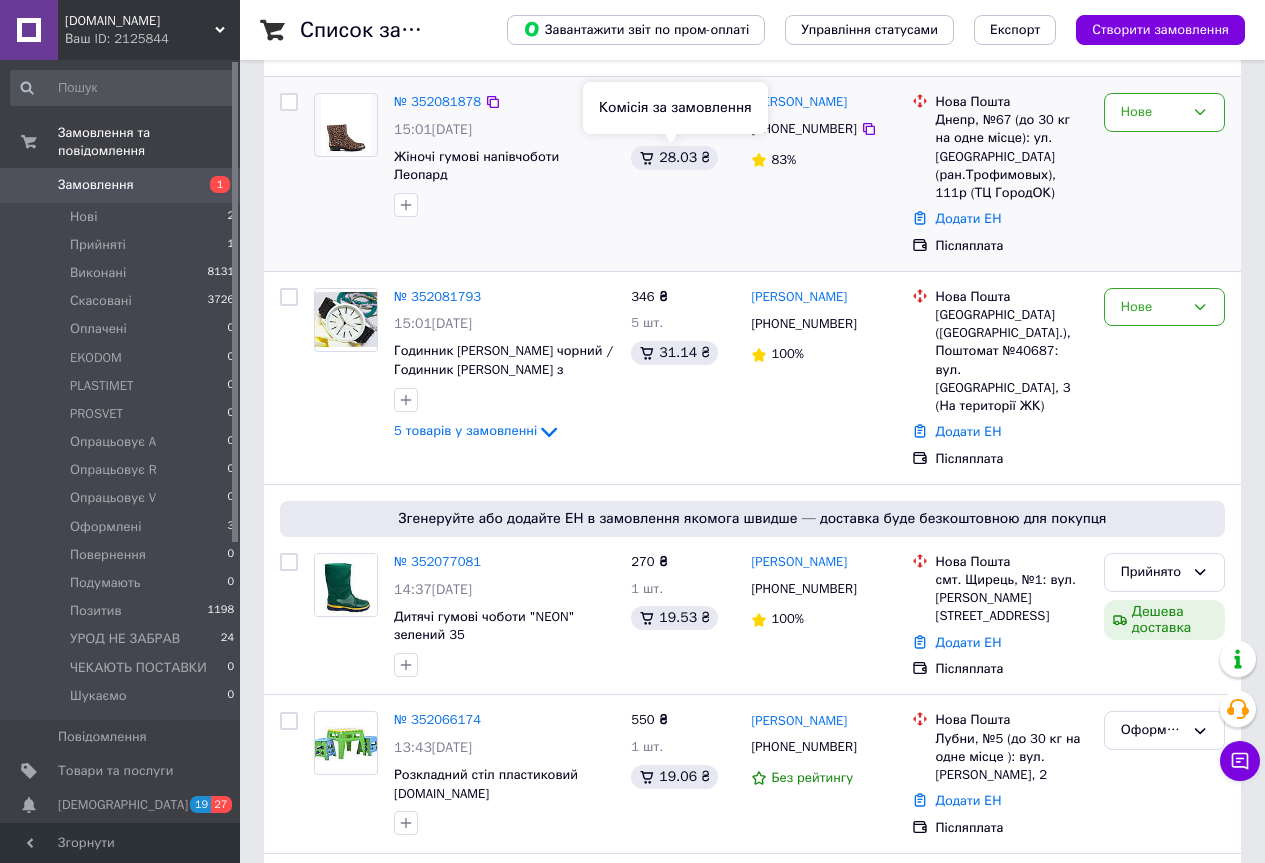 scroll, scrollTop: 300, scrollLeft: 0, axis: vertical 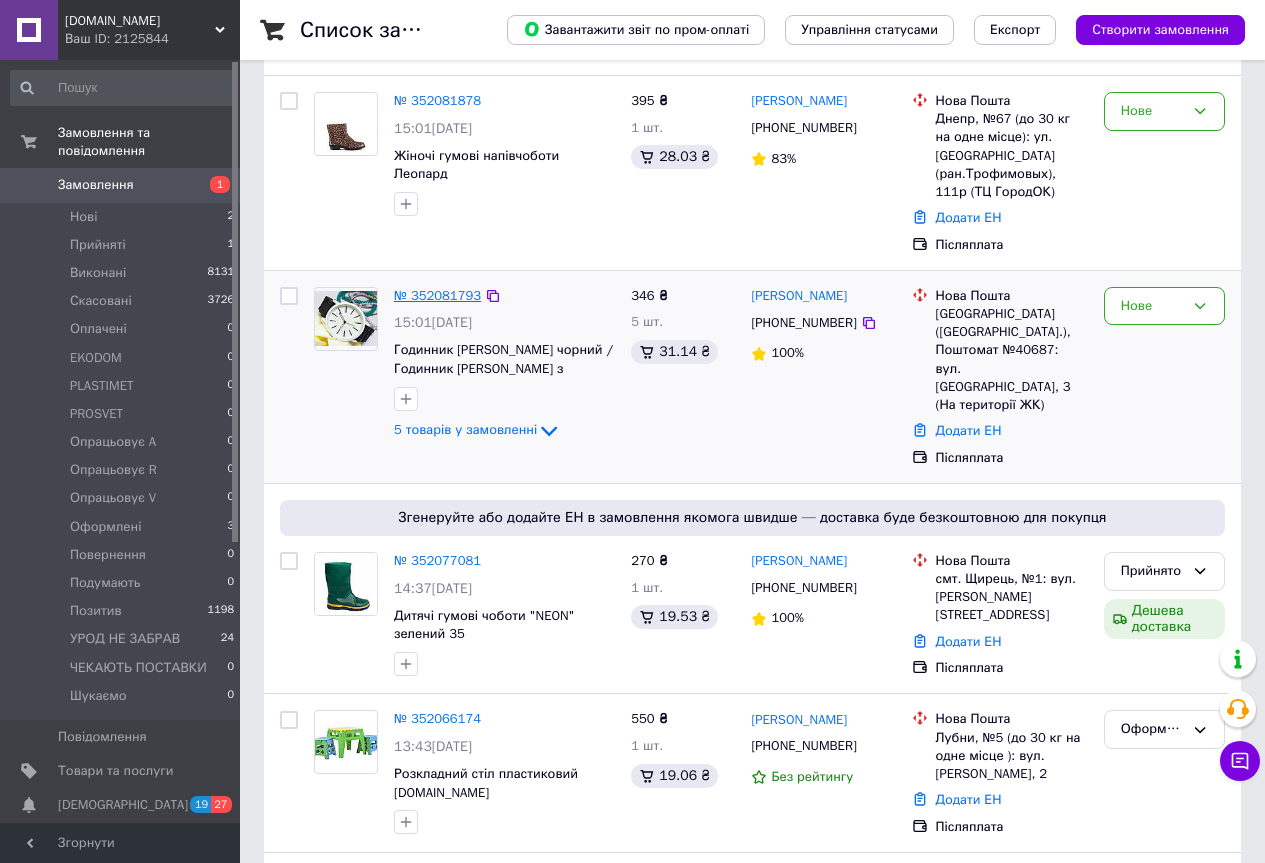 click on "№ 352081793" at bounding box center [437, 295] 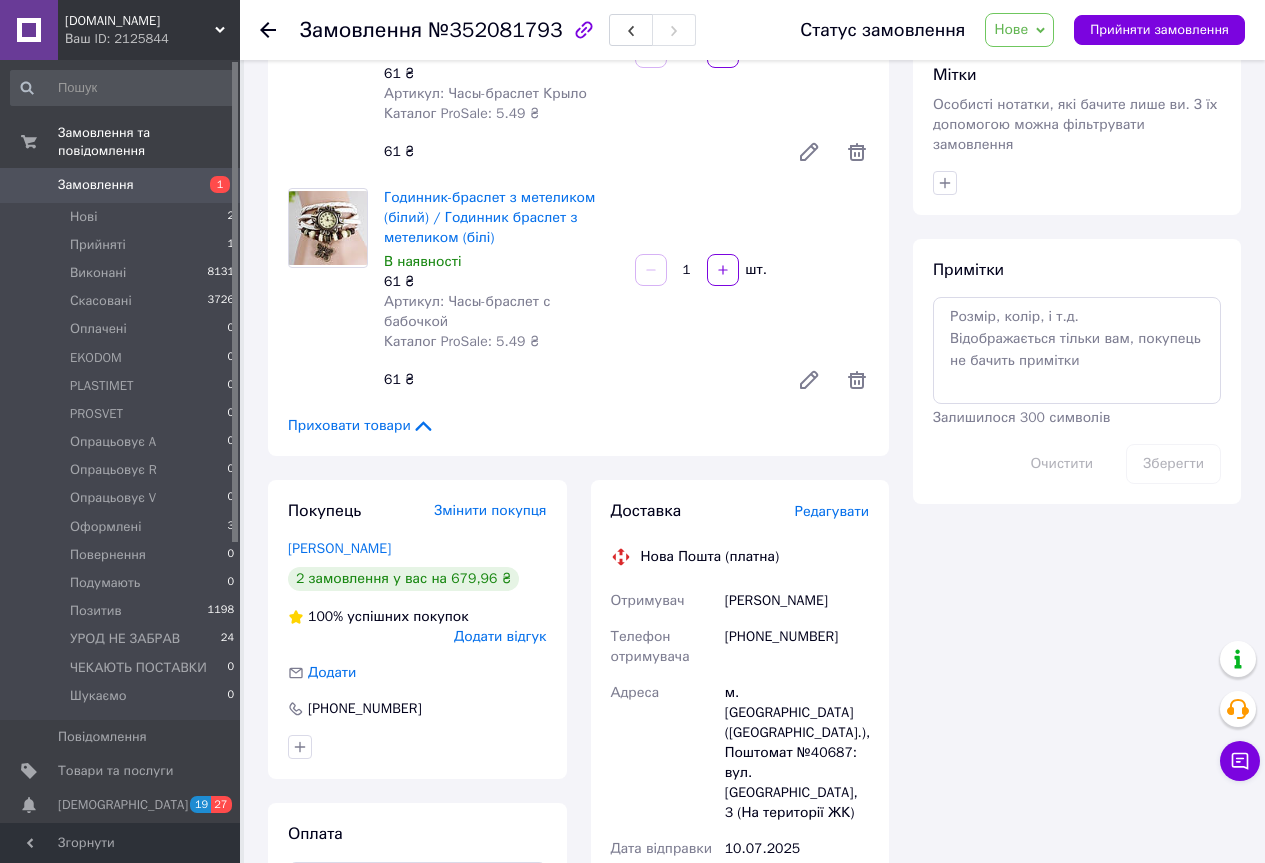 scroll, scrollTop: 1000, scrollLeft: 0, axis: vertical 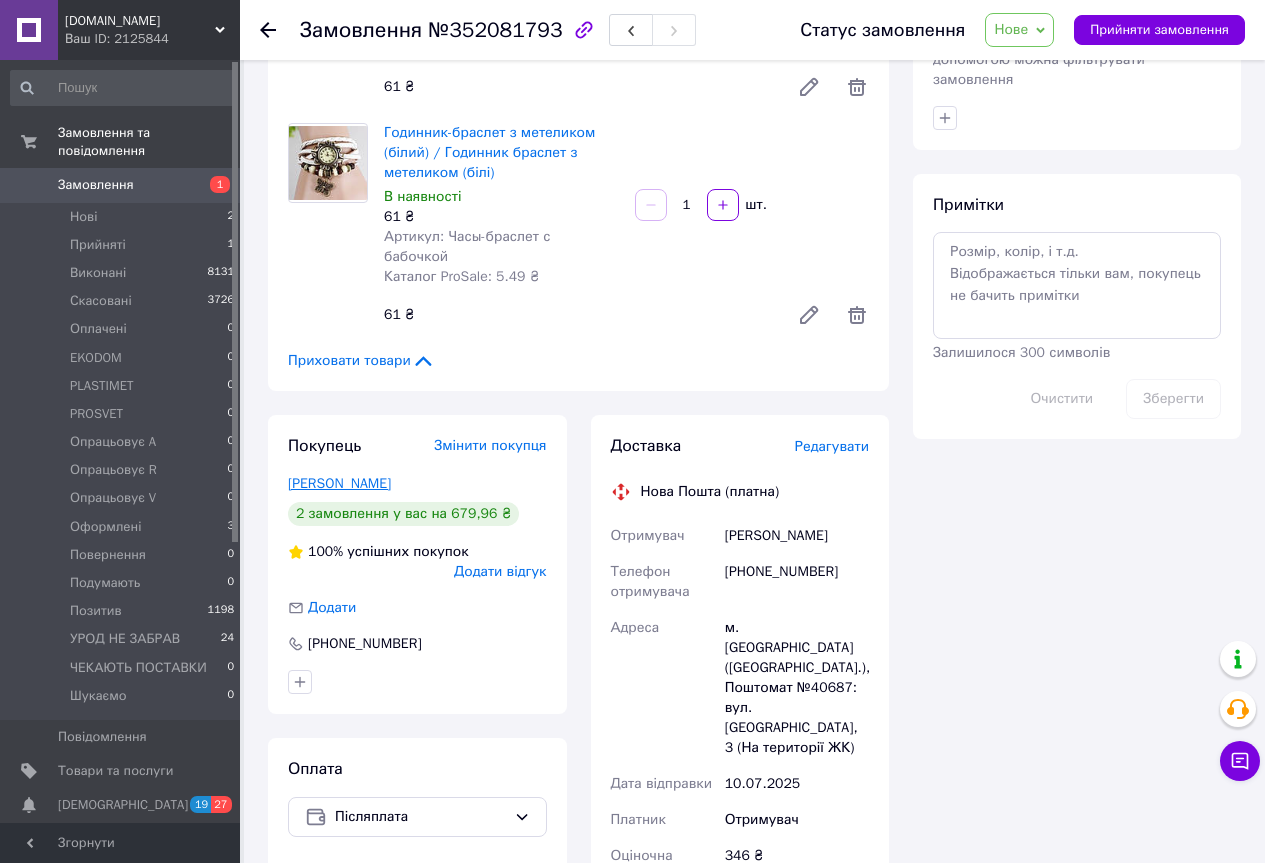 click on "Безруков Сергій" at bounding box center (339, 483) 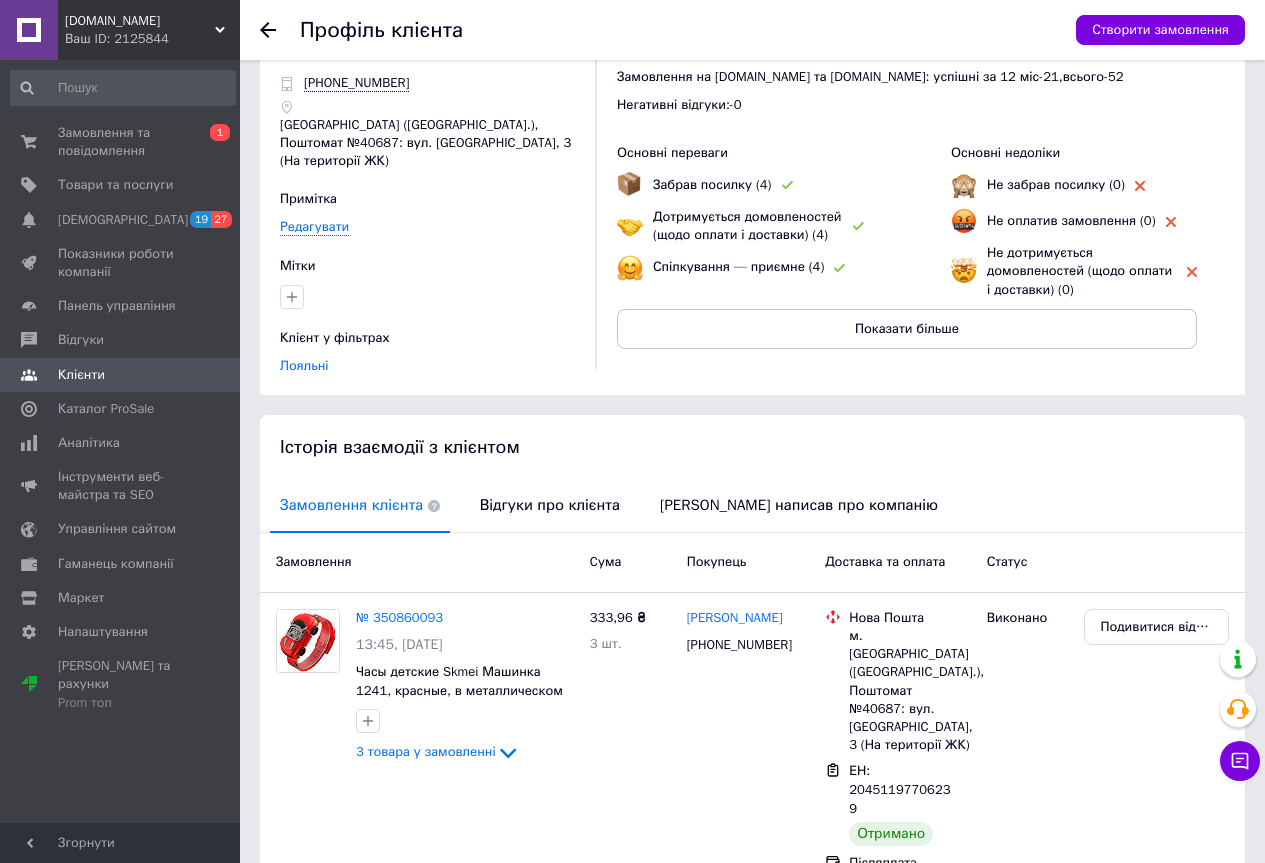 scroll, scrollTop: 100, scrollLeft: 0, axis: vertical 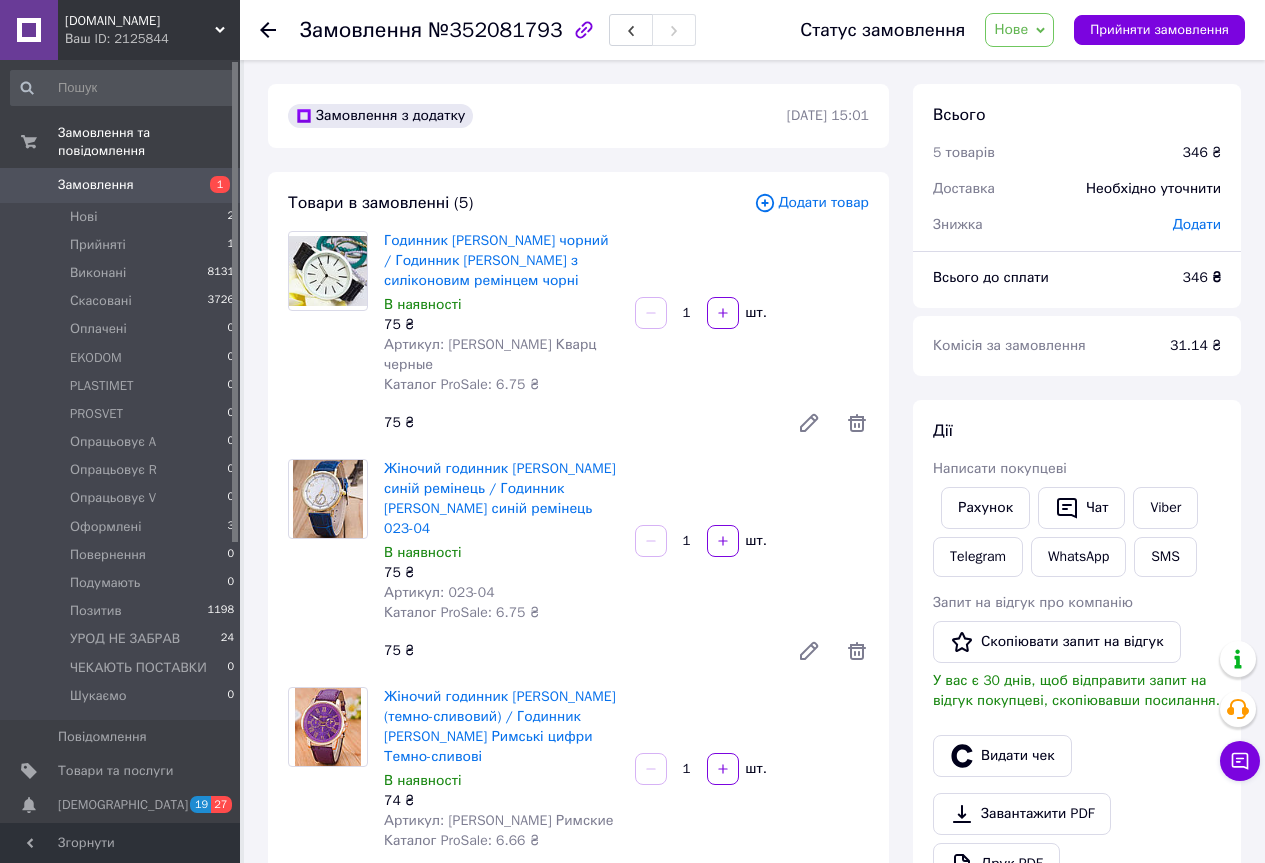 click on "Нове" at bounding box center [1019, 30] 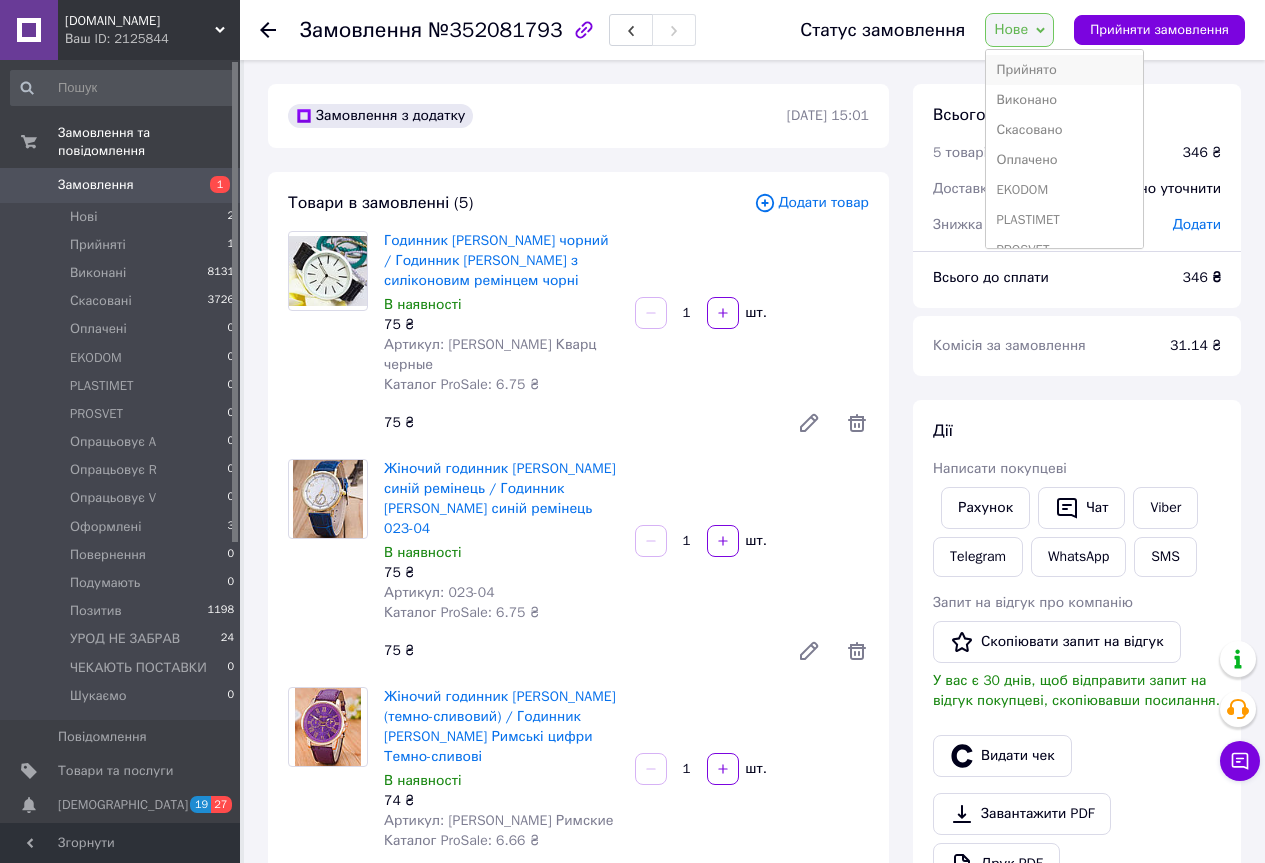 click on "Прийнято" at bounding box center (1064, 70) 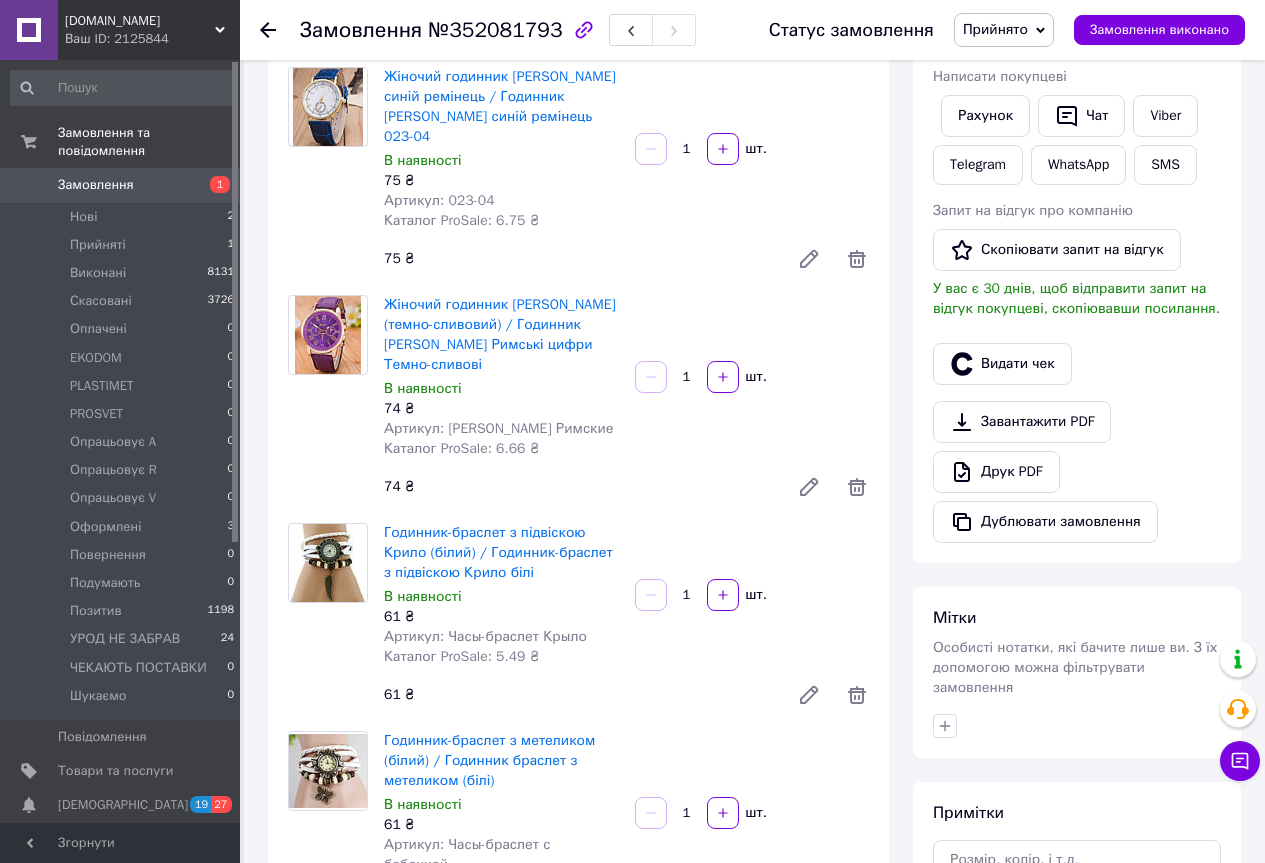 scroll, scrollTop: 100, scrollLeft: 0, axis: vertical 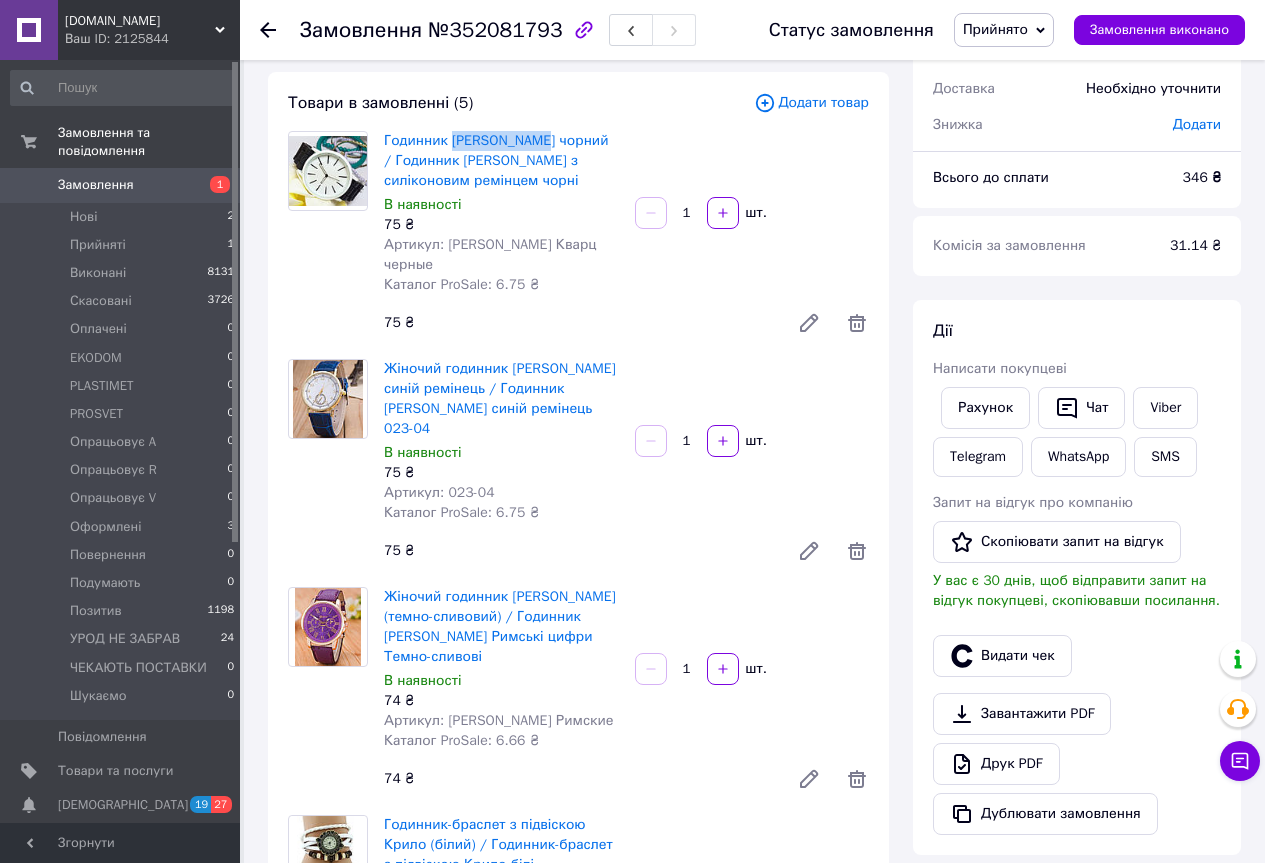 drag, startPoint x: 451, startPoint y: 120, endPoint x: 537, endPoint y: 128, distance: 86.37129 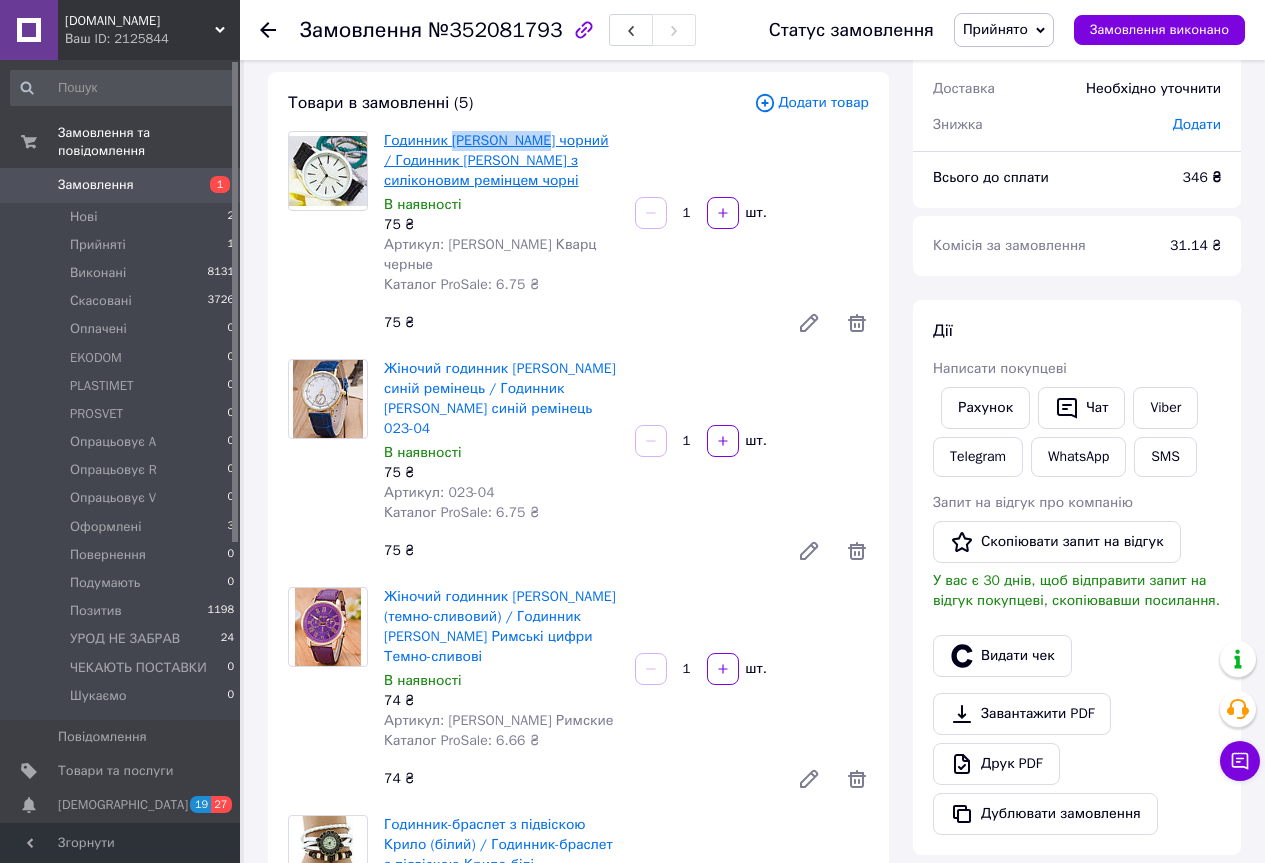 copy on "Geneva Кварц" 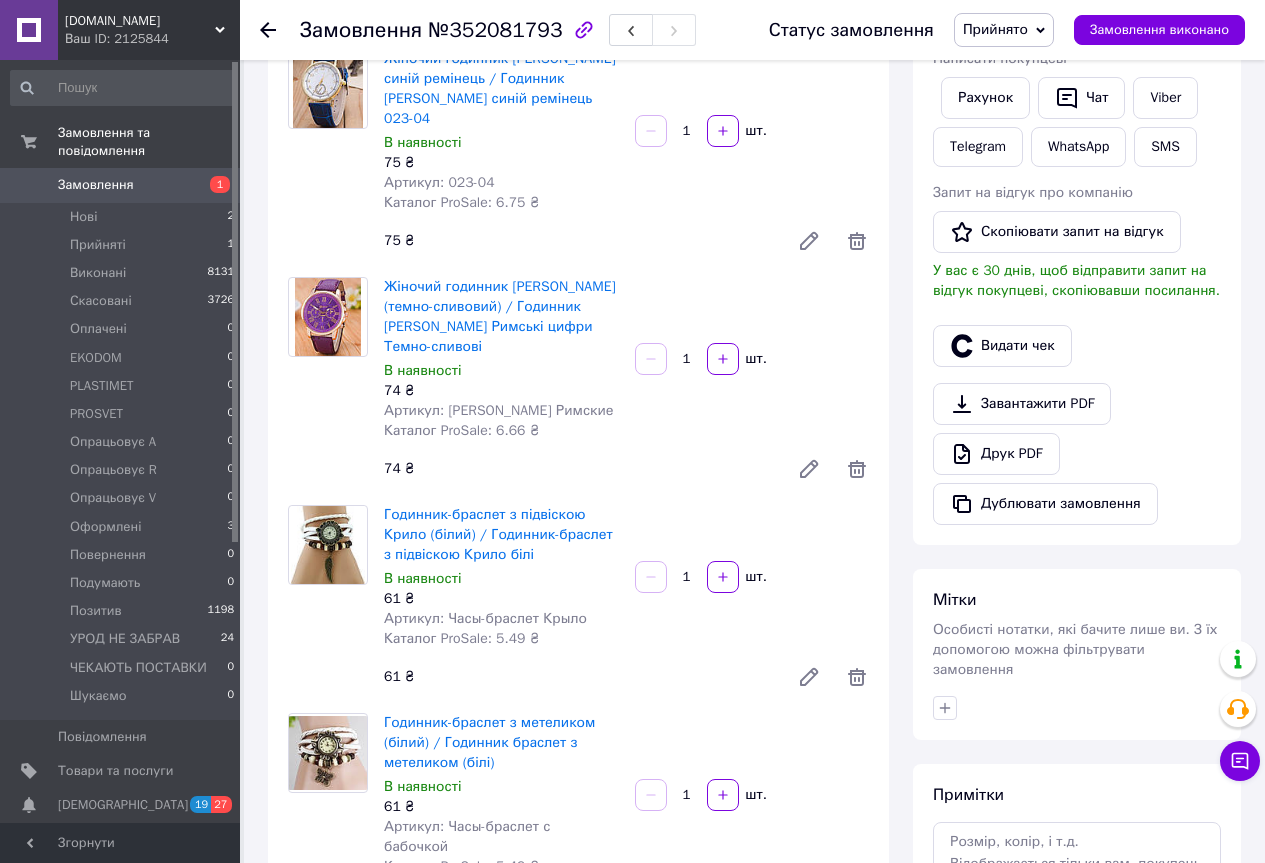 scroll, scrollTop: 200, scrollLeft: 0, axis: vertical 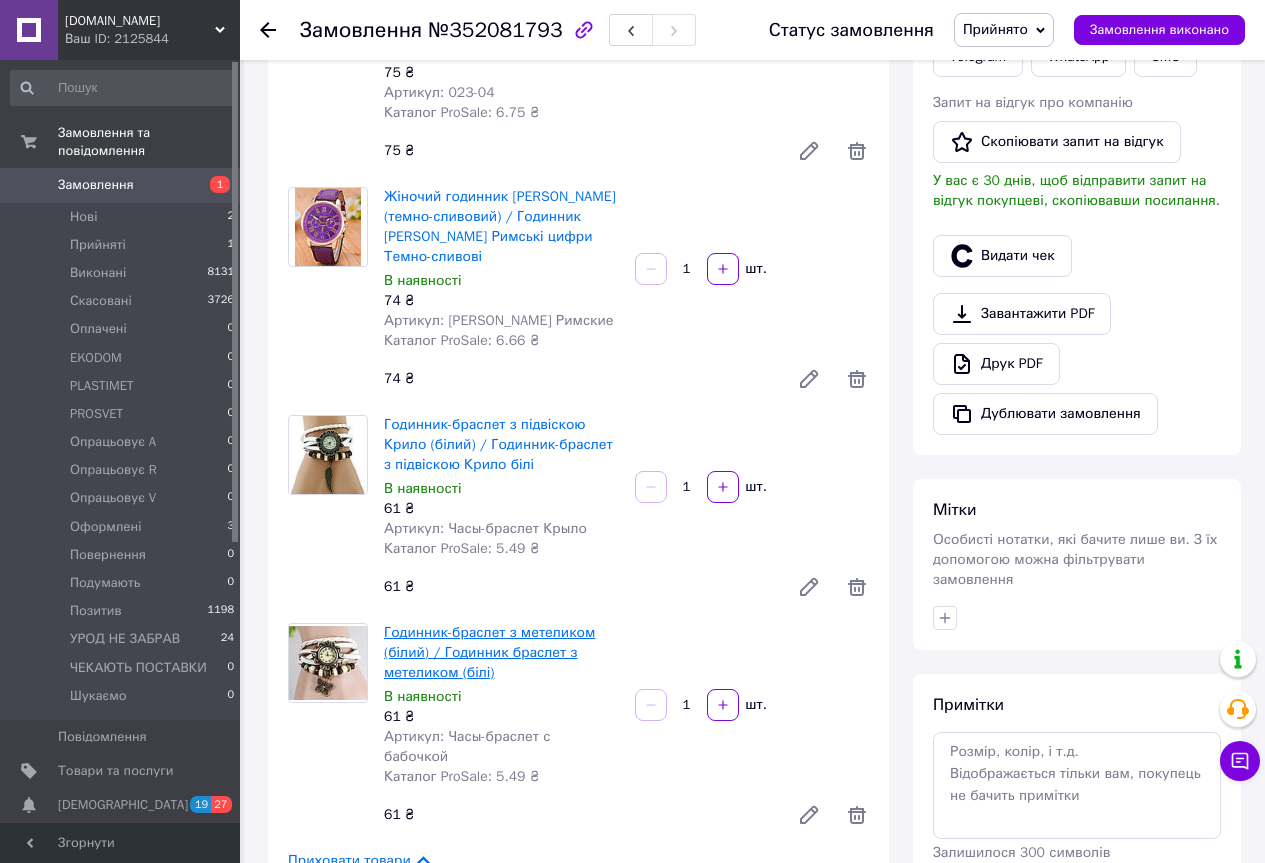 click on "Годинник-браслет з метеликом (білий) / Годинник браслет з метеликом (білі)" at bounding box center (489, 652) 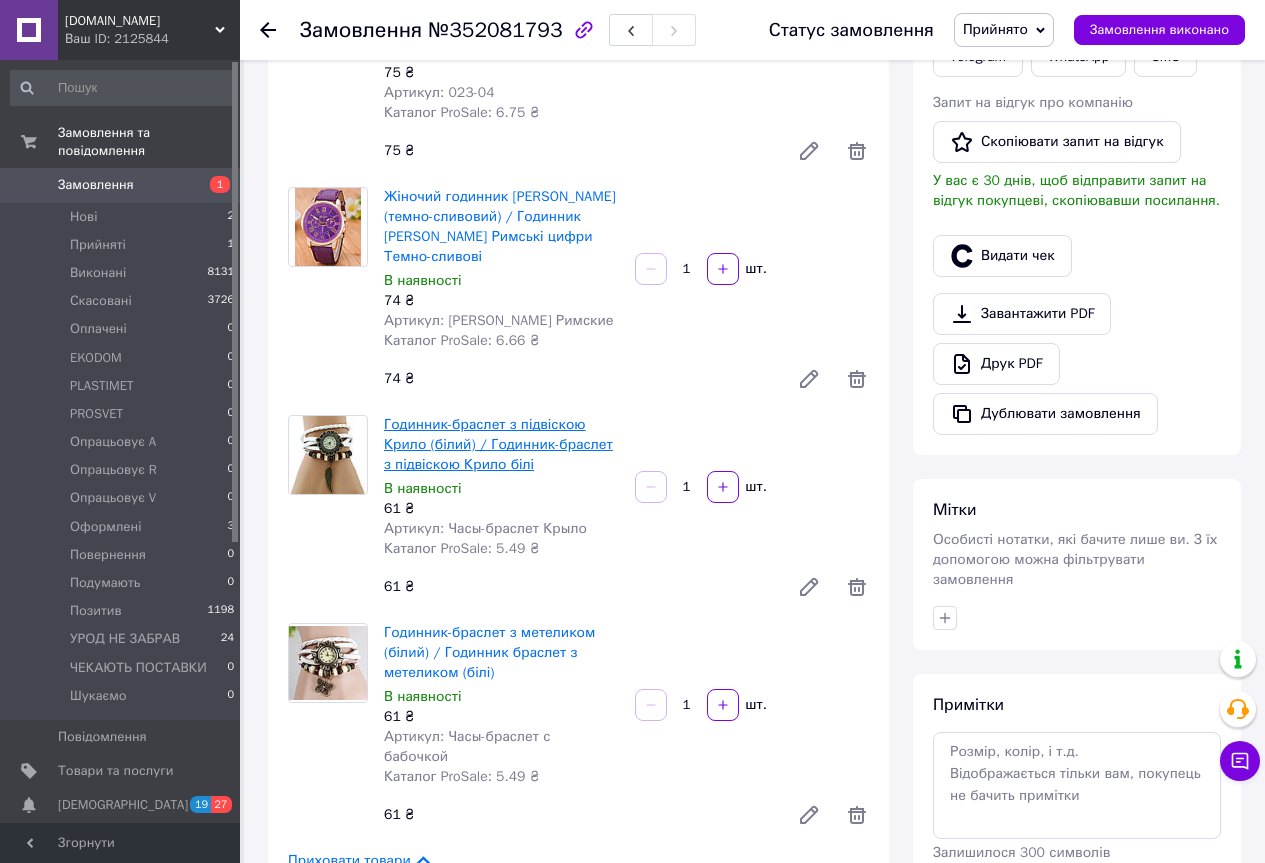 click on "Годинник-браслет з підвіскою Крило (білий) / Годинник-браслет з підвіскою Крило білі" at bounding box center [498, 444] 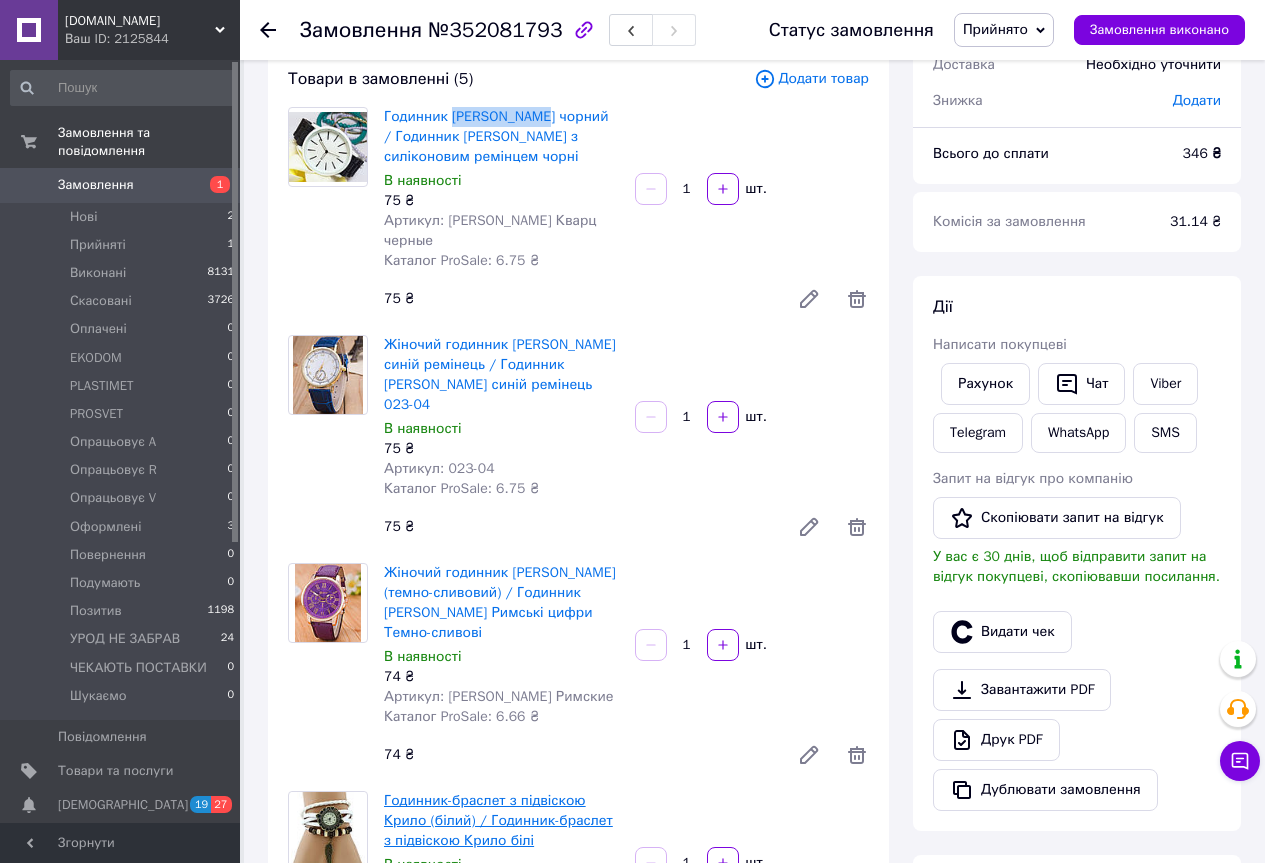 scroll, scrollTop: 100, scrollLeft: 0, axis: vertical 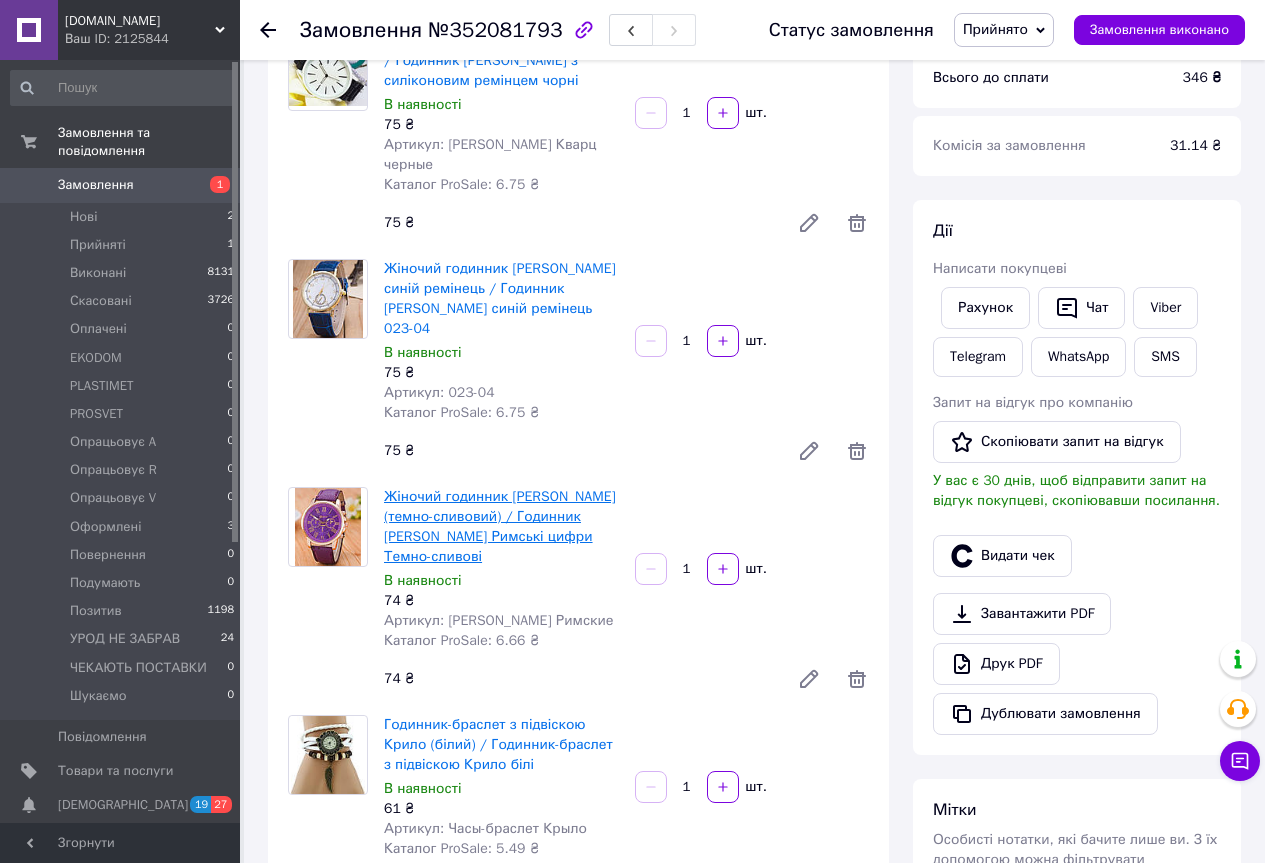 click on "Жіночий годинник Geneva (темно-сливовий) / Годинник Женева Geneva Римські цифри Темно-сливові" at bounding box center [500, 526] 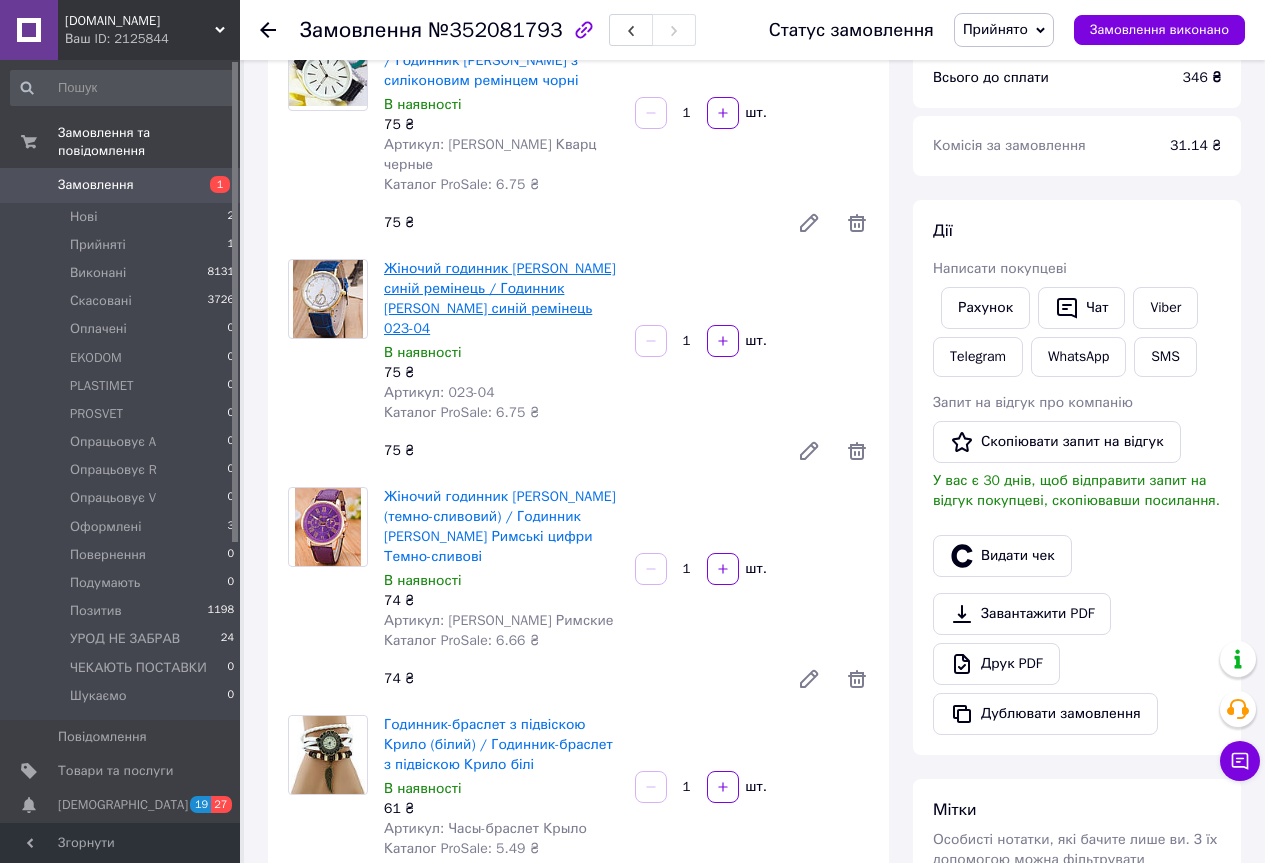 click on "Жіночий годинник Geneva Пітон синій ремінець / Годинник Женева Geneva Пітон синій ремінець 023-04" at bounding box center [500, 298] 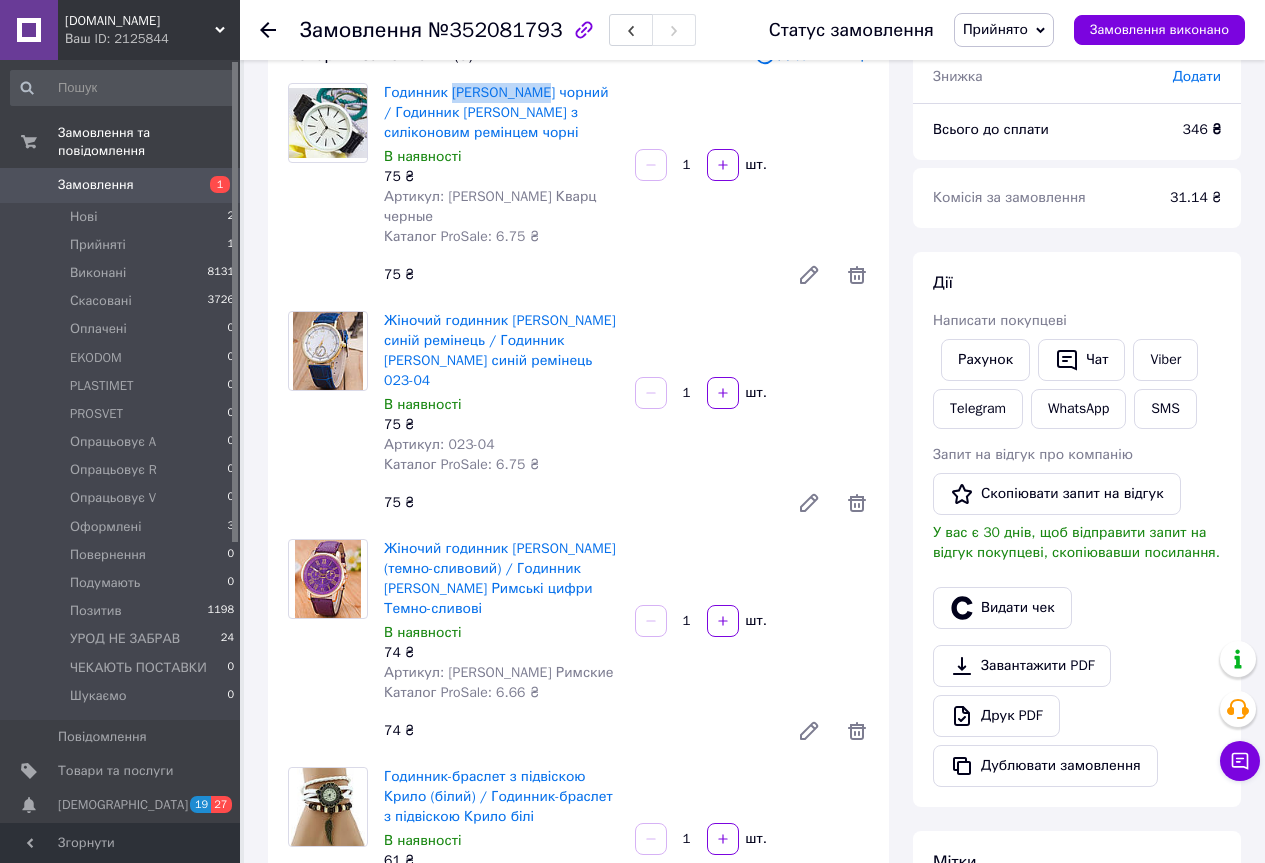 scroll, scrollTop: 100, scrollLeft: 0, axis: vertical 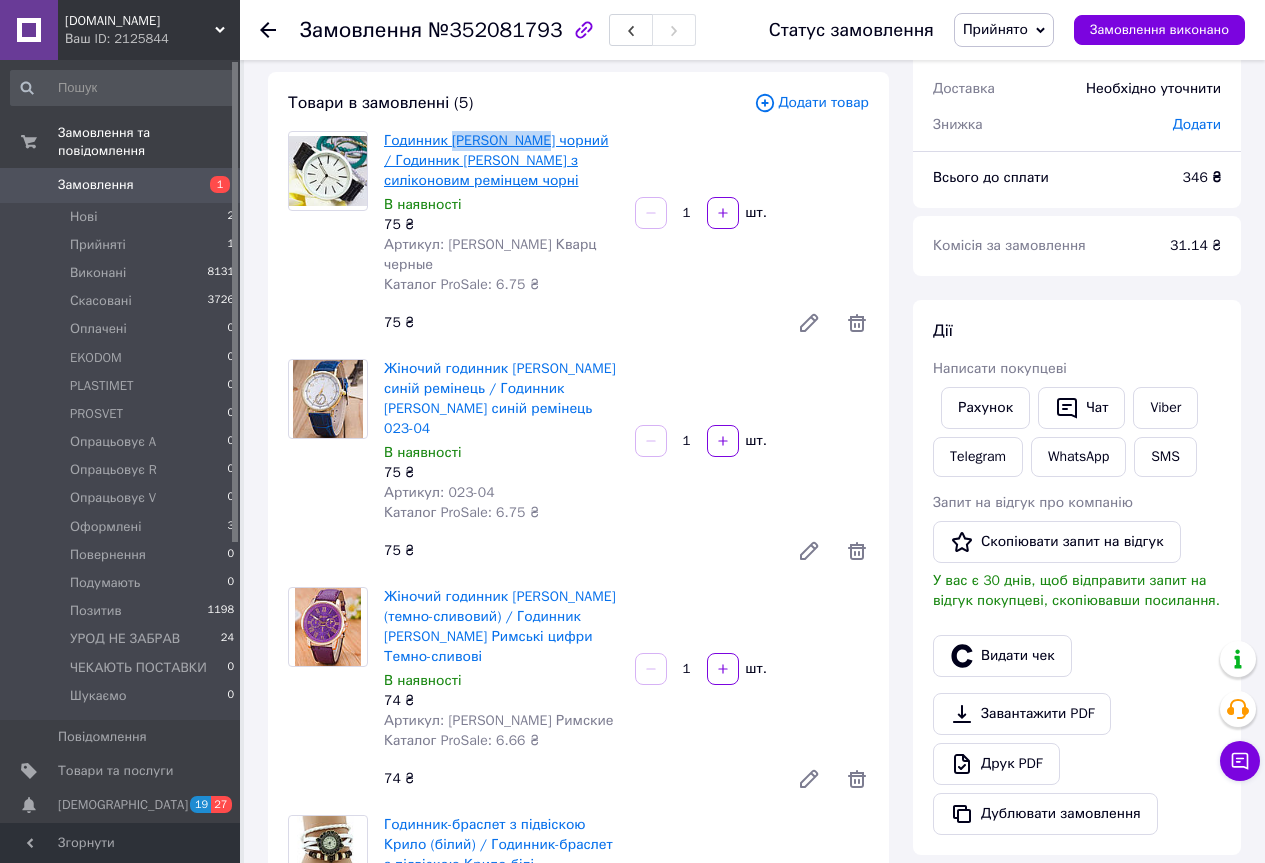 click on "Годинник Geneva Кварц чорний / Годинник Женева Кварц з силіконовим ремінцем чорні" at bounding box center (496, 160) 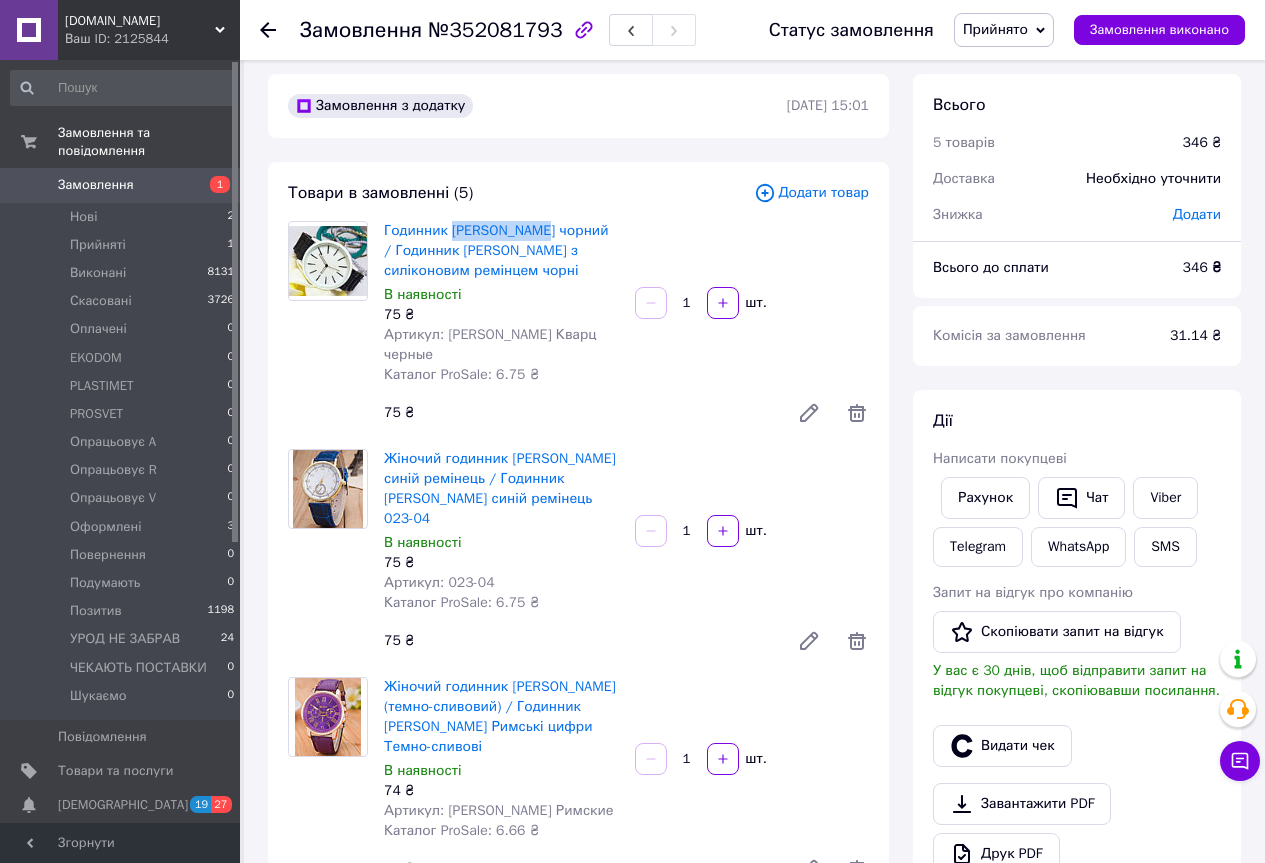 scroll, scrollTop: 0, scrollLeft: 0, axis: both 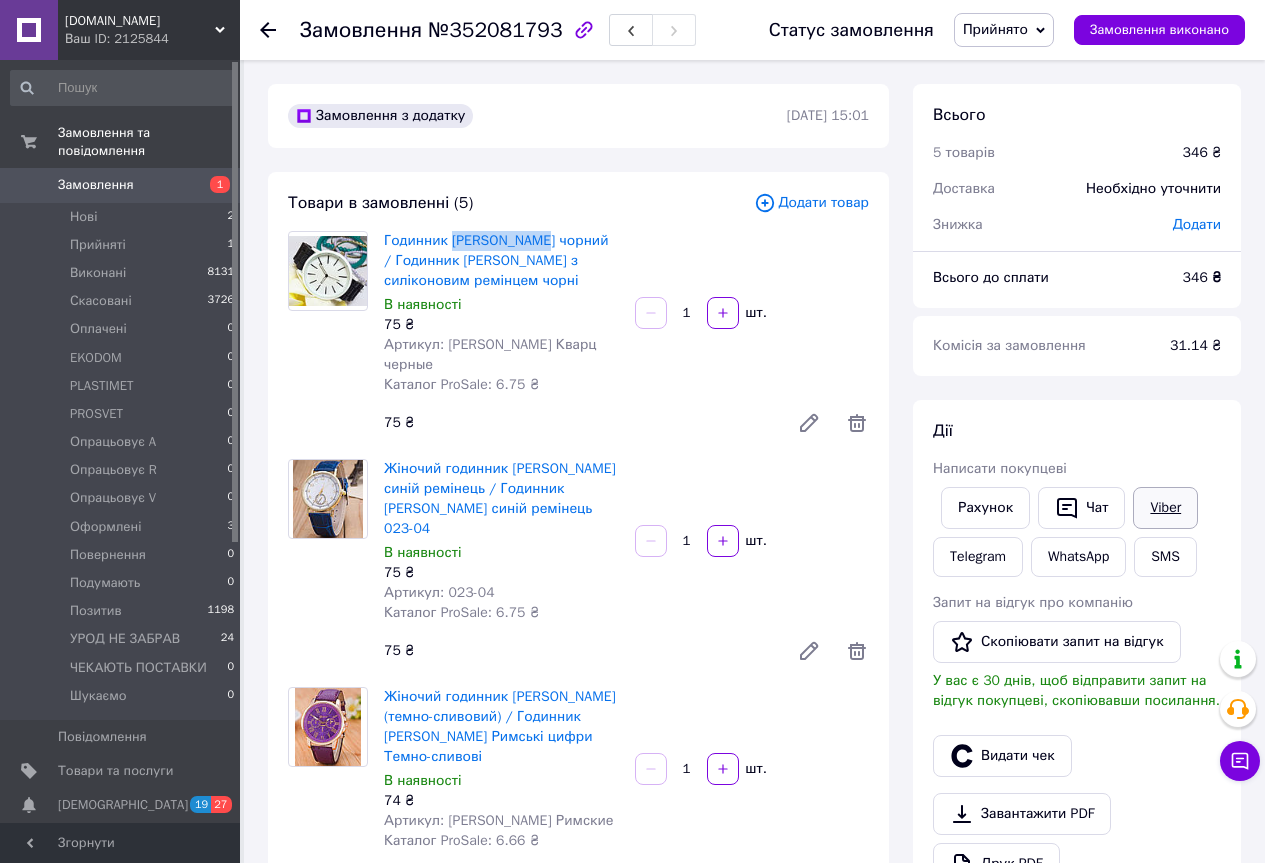 click on "Viber" at bounding box center (1165, 508) 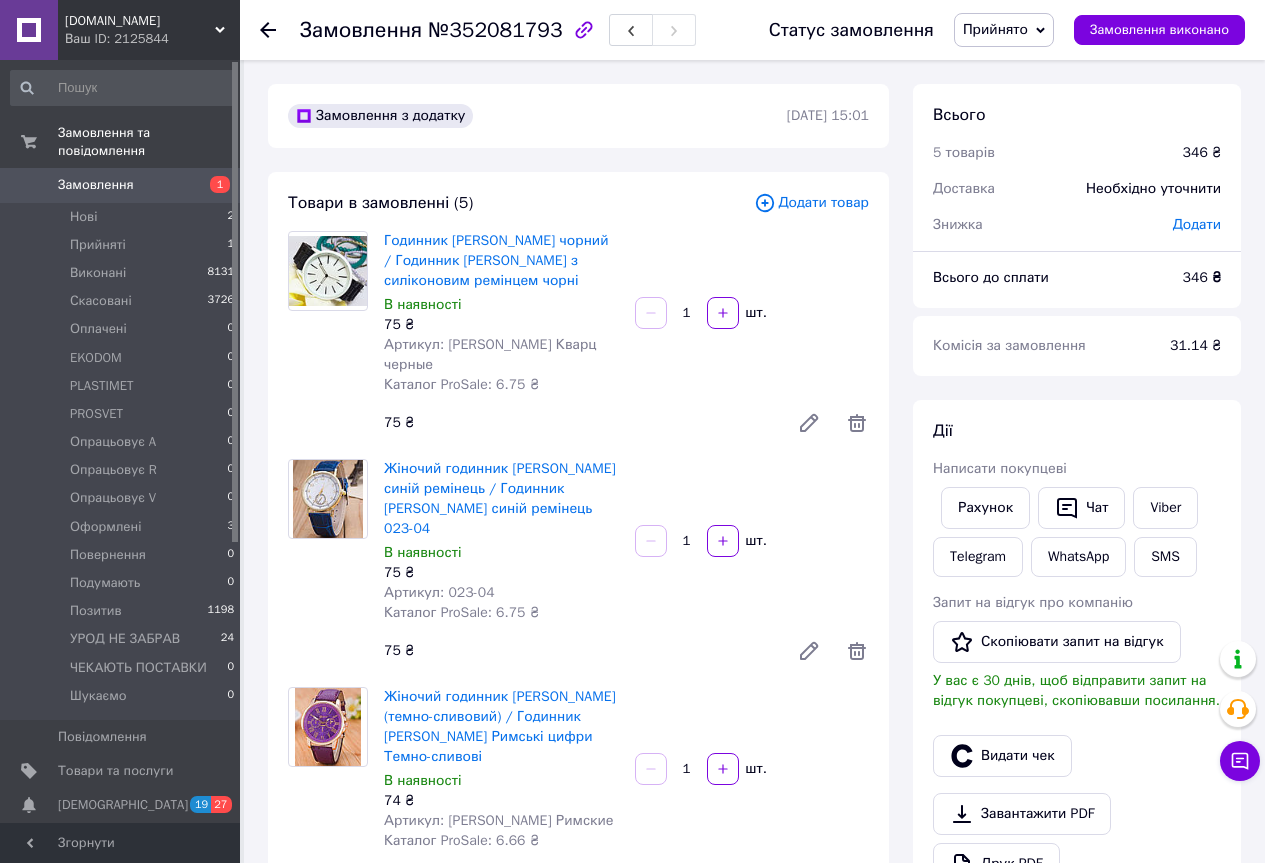 click on "Годинник Geneva Кварц чорний / Годинник Женева Кварц з силіконовим ремінцем чорні В наявності 75 ₴ Артикул: Geneva Кварц черные Каталог ProSale: 6.75 ₴" at bounding box center [501, 313] 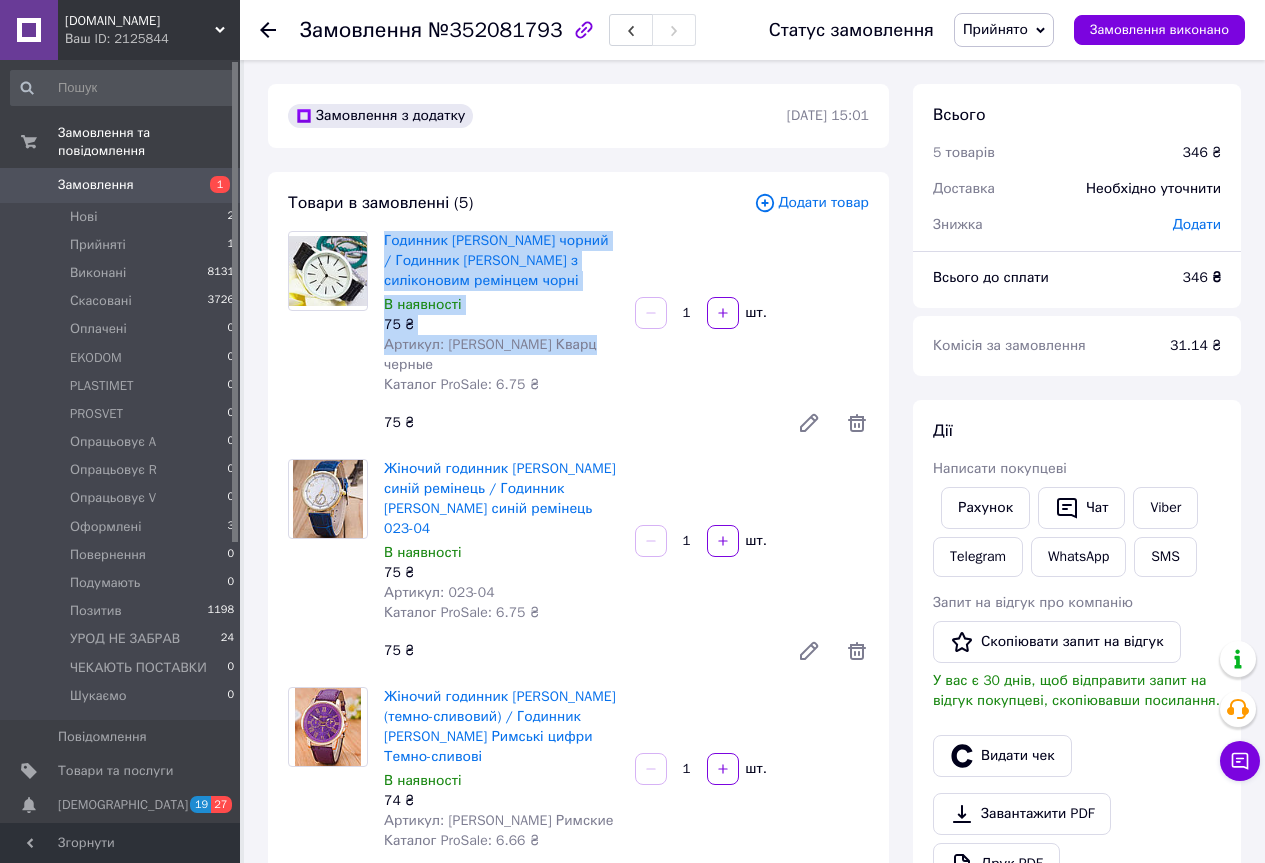 drag, startPoint x: 605, startPoint y: 344, endPoint x: 380, endPoint y: 248, distance: 244.6242 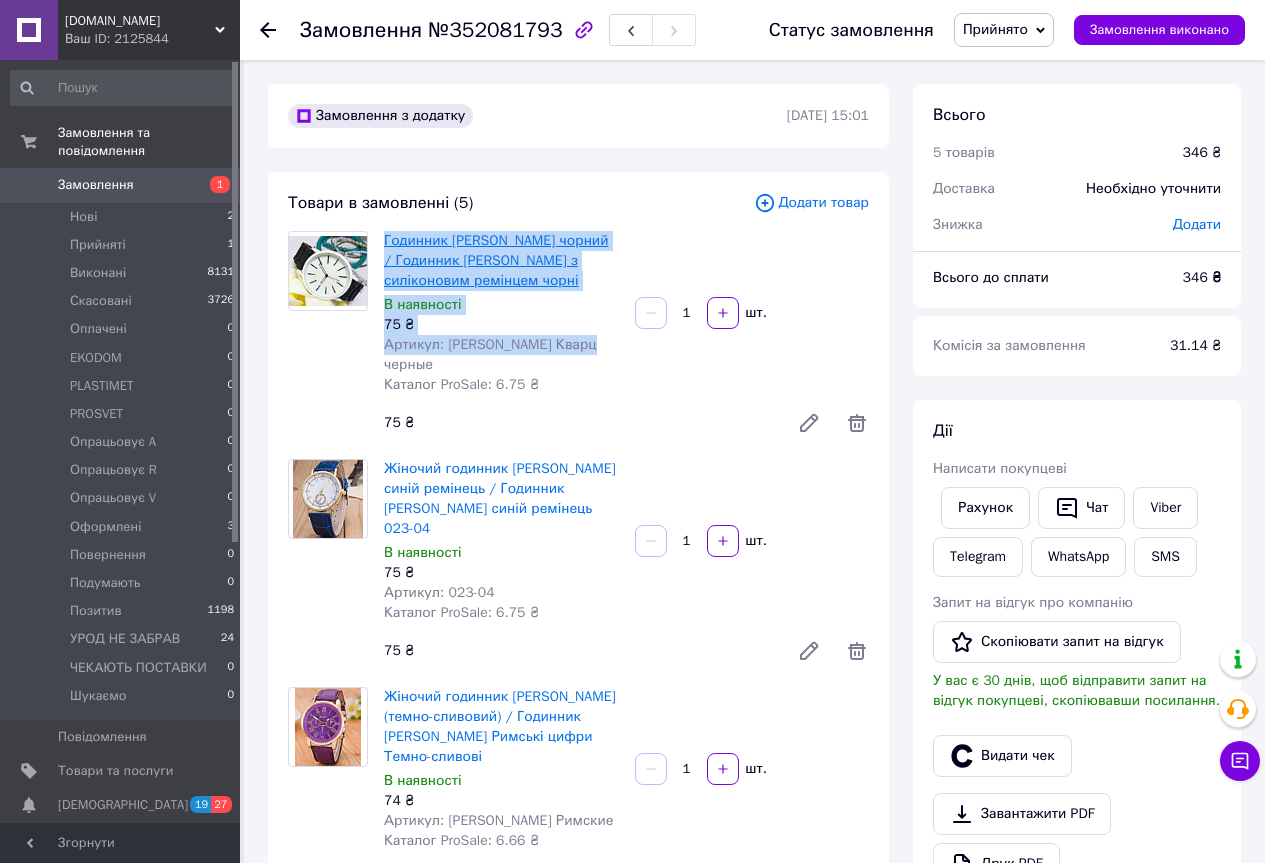 copy on "Годинник Geneva Кварц чорний / Годинник Женева Кварц з силіконовим ремінцем чорні В наявності 75 ₴ Артикул: Geneva Кварц черные" 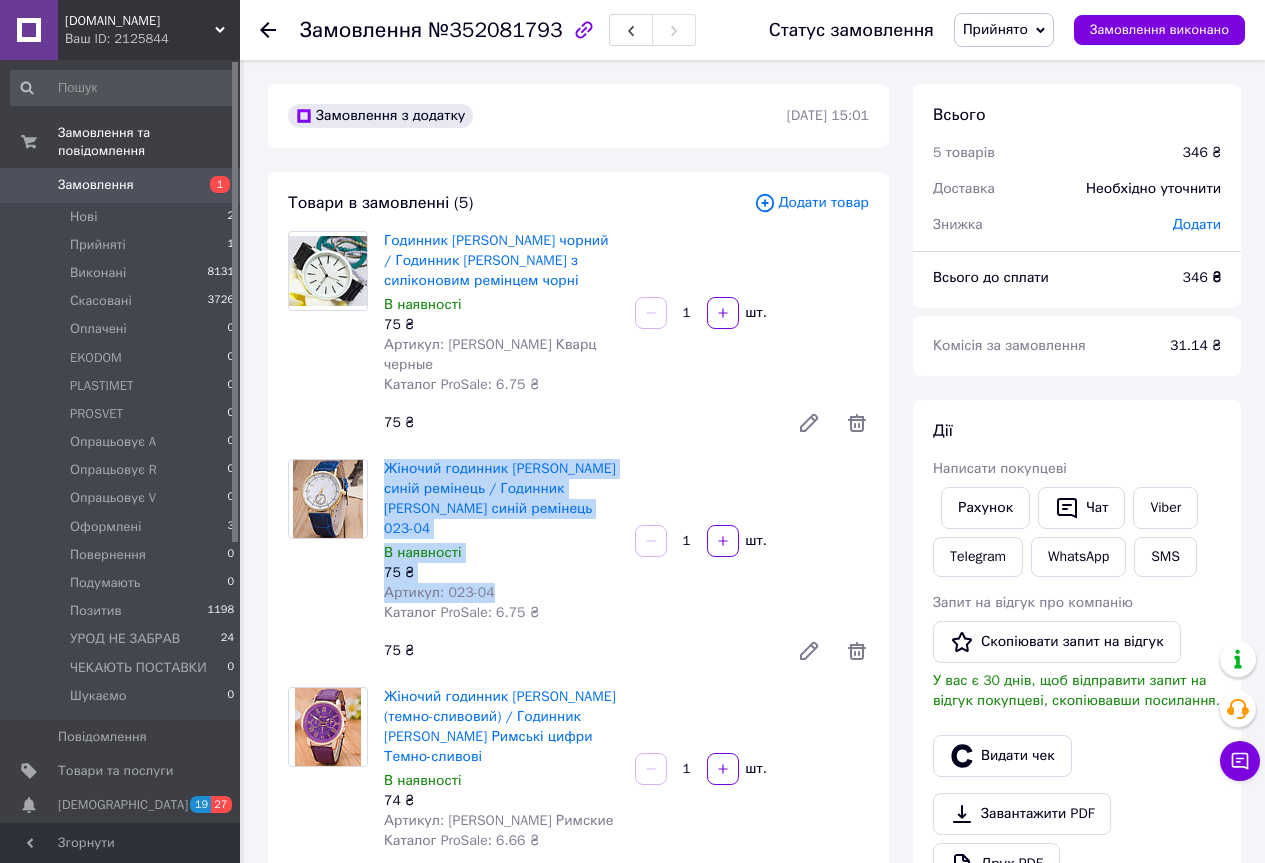 drag, startPoint x: 480, startPoint y: 541, endPoint x: 382, endPoint y: 457, distance: 129.07362 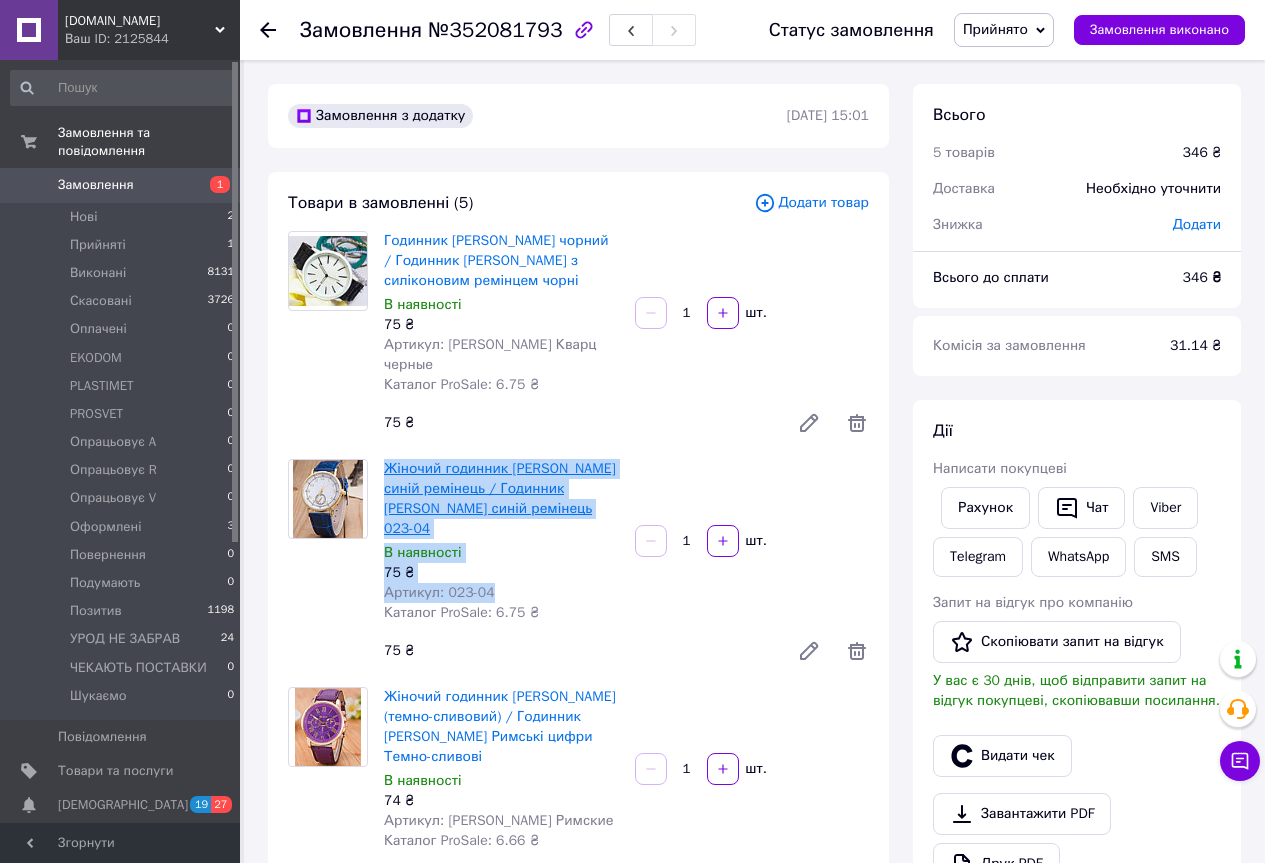 copy on "Жіночий годинник Geneva Пітон синій ремінець / Годинник Женева Geneva Пітон синій ремінець 023-04 В наявності 75 ₴ Артикул: 023-04" 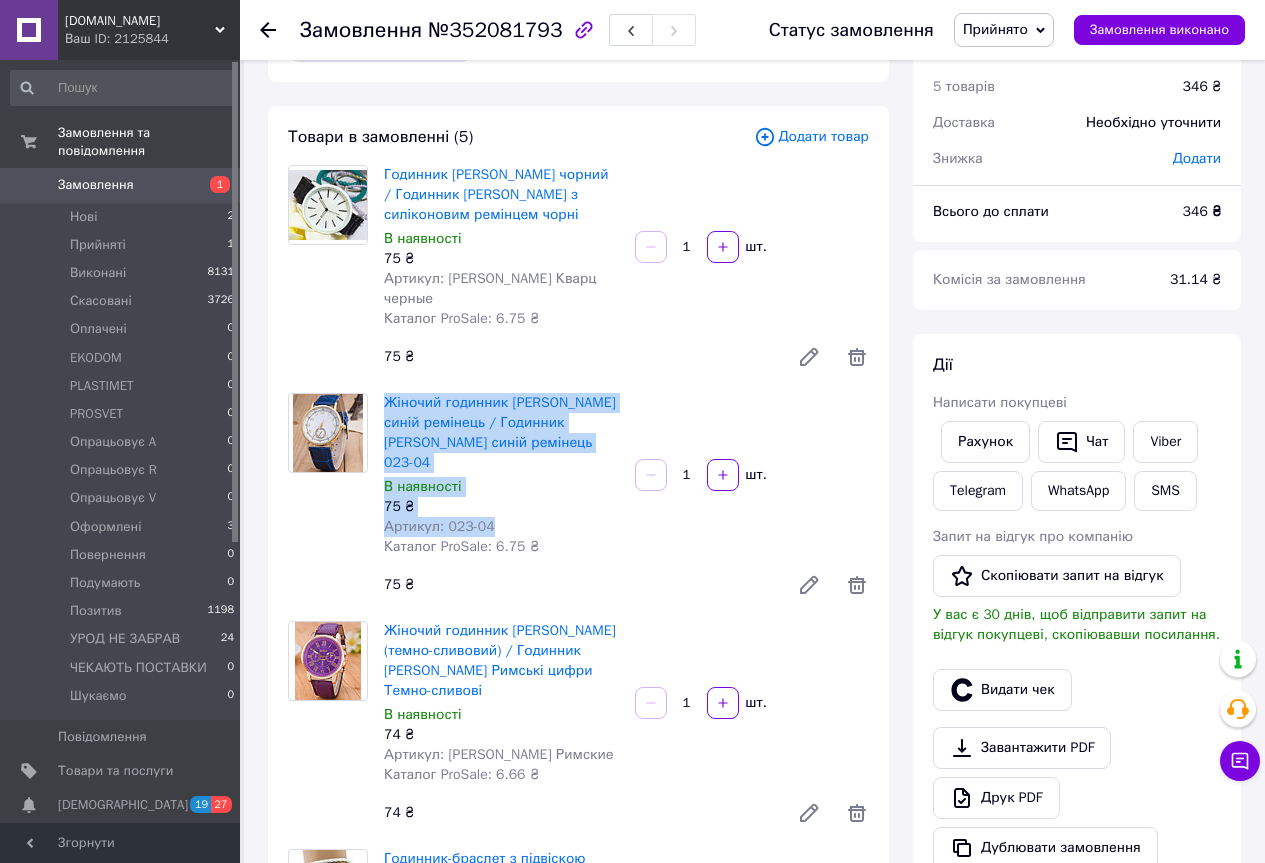 scroll, scrollTop: 100, scrollLeft: 0, axis: vertical 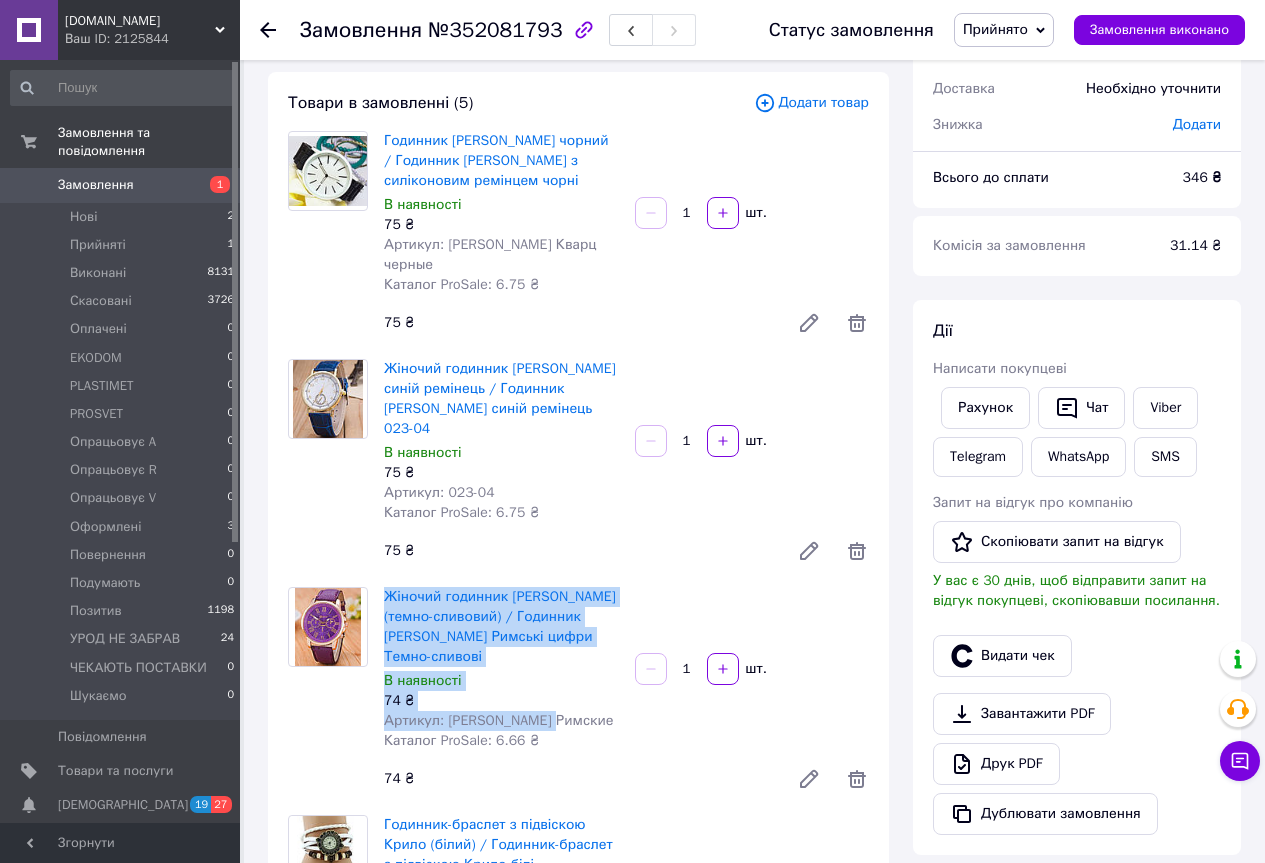 click on "Жіночий годинник Geneva (темно-сливовий) / Годинник Женева Geneva Римські цифри Темно-сливові В наявності 74 ₴ Артикул: Geneva Римские Каталог ProSale: 6.66 ₴" at bounding box center (501, 669) 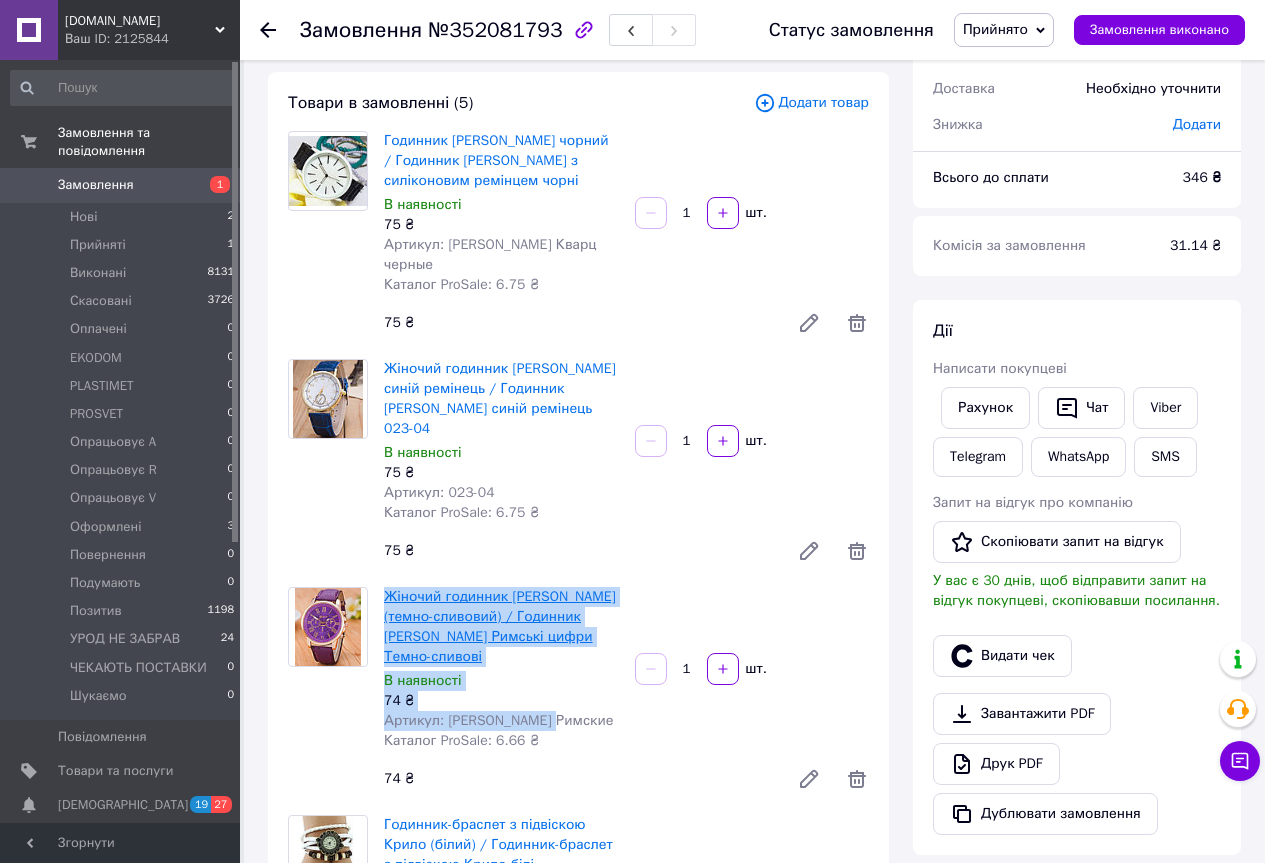 copy on "Жіночий годинник Geneva (темно-сливовий) / Годинник Женева Geneva Римські цифри Темно-сливові В наявності 74 ₴ Артикул: Geneva Римские" 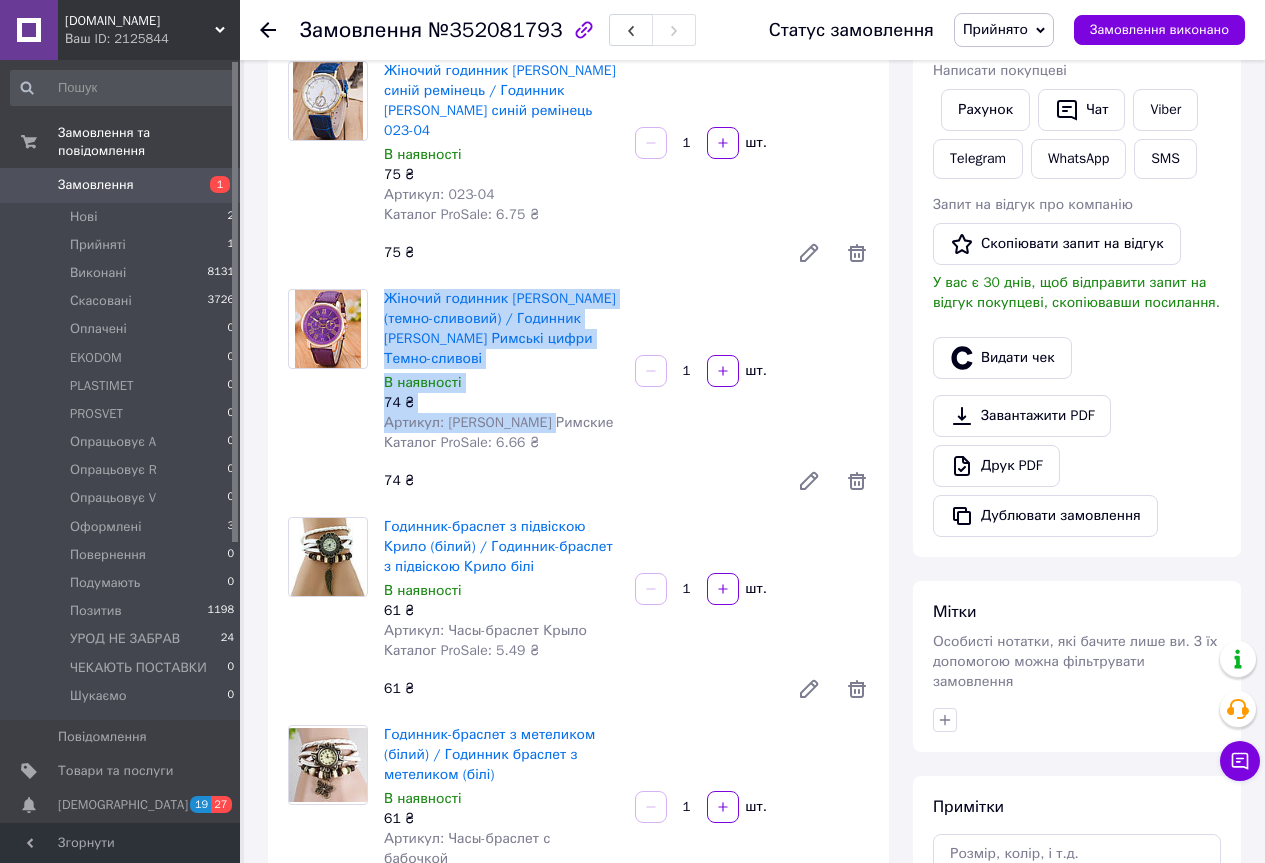 scroll, scrollTop: 400, scrollLeft: 0, axis: vertical 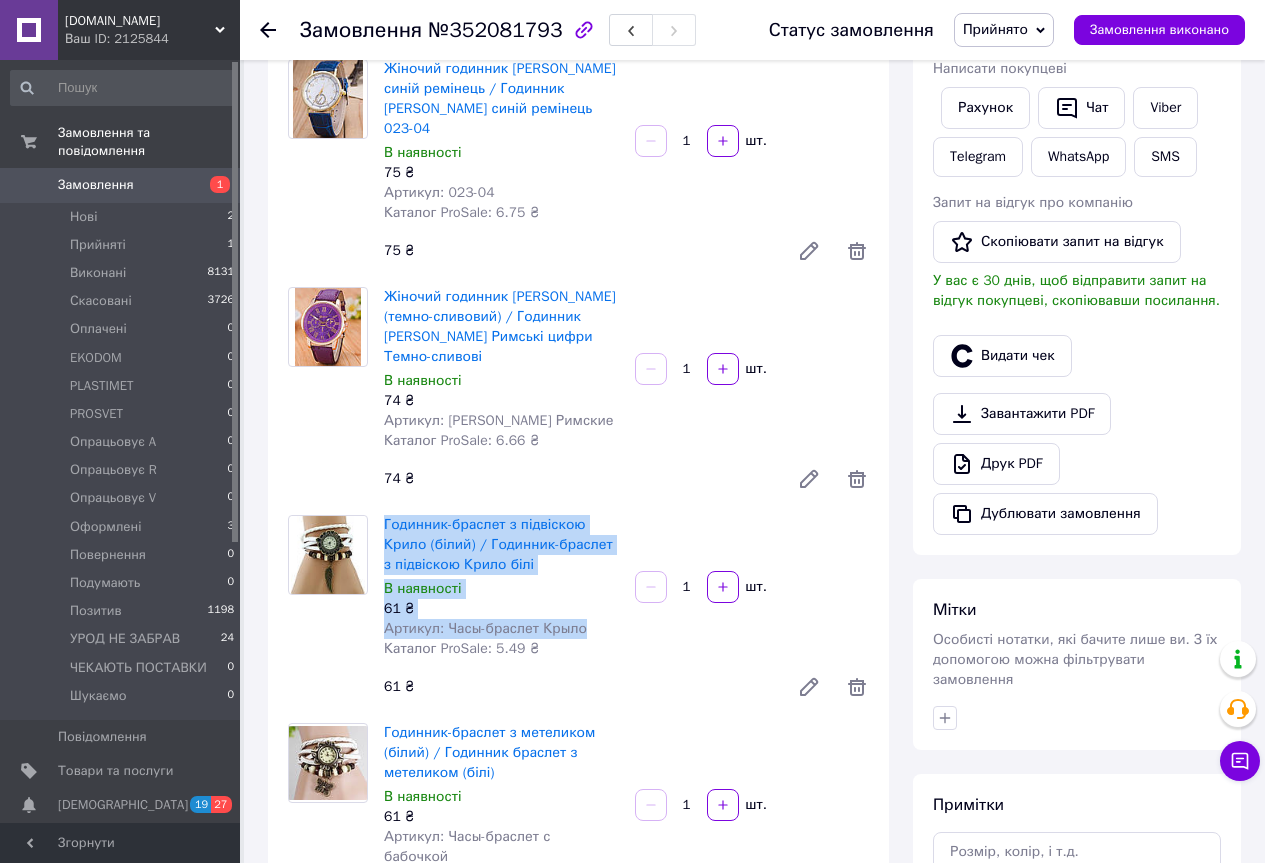 drag, startPoint x: 586, startPoint y: 589, endPoint x: 407, endPoint y: 495, distance: 202.18062 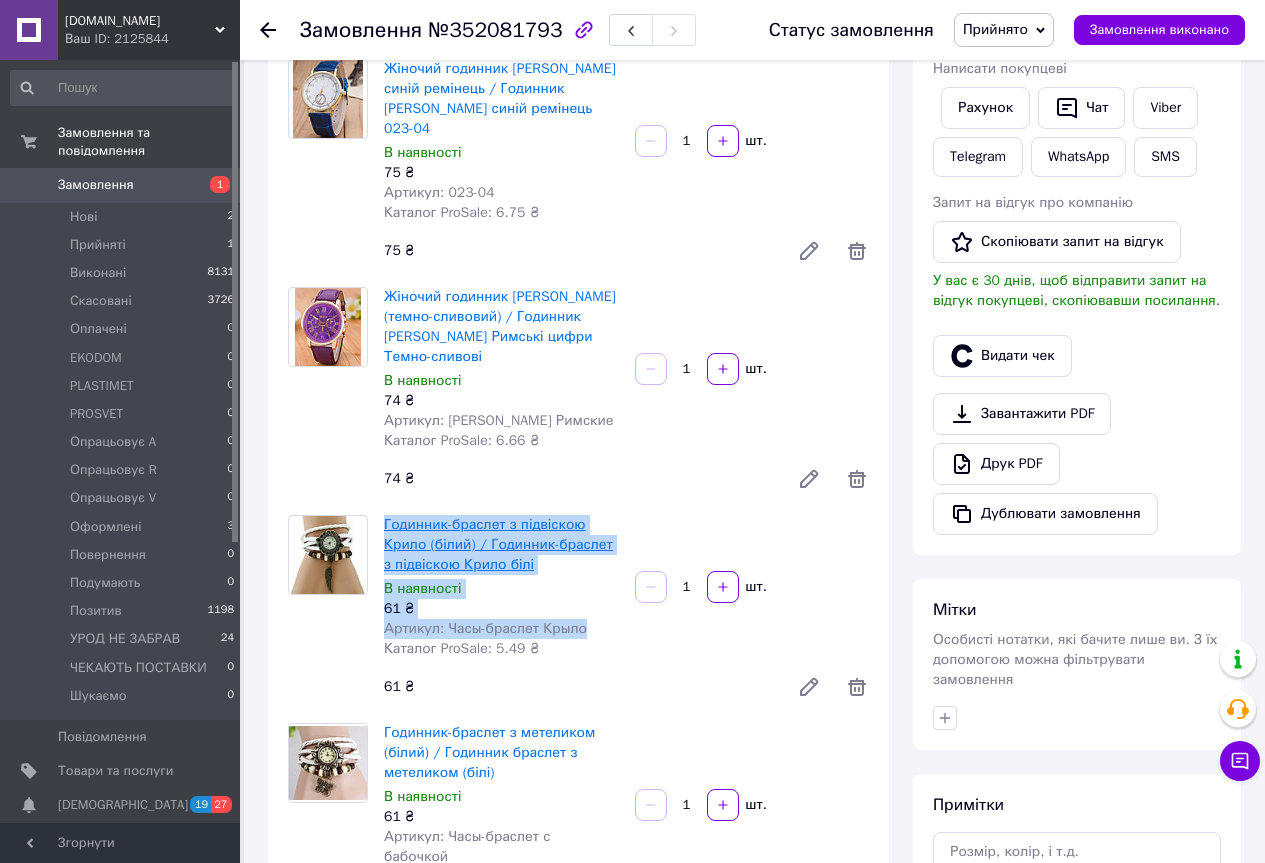 click on "Годинник-браслет з підвіскою Крило (білий) / Годинник-браслет з підвіскою Крило білі В наявності 61 ₴ Артикул: Часы-браслет Крыло Каталог ProSale: 5.49 ₴" at bounding box center [501, 587] 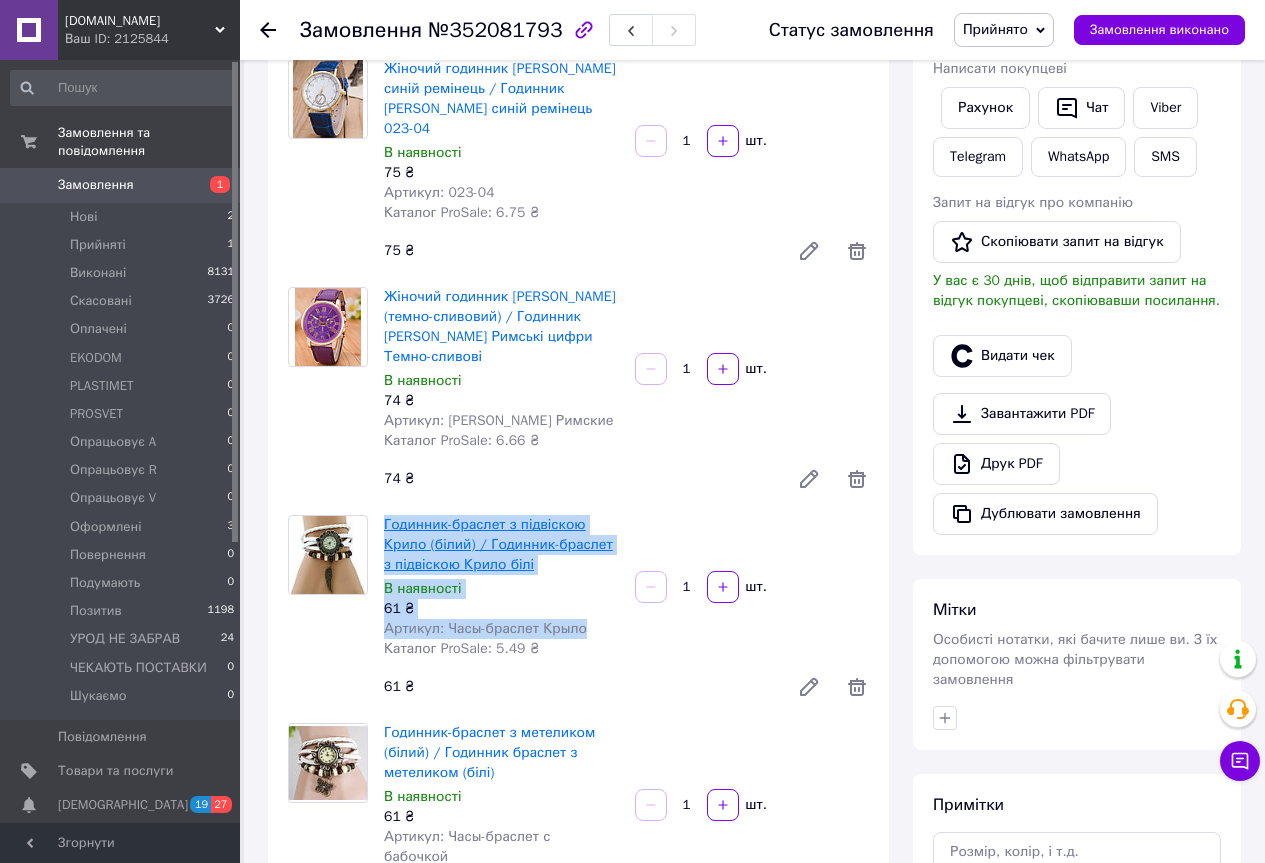 copy on "Годинник-браслет з підвіскою Крило (білий) / Годинник-браслет з підвіскою Крило білі В наявності 61 ₴ Артикул: Часы-браслет Крыло" 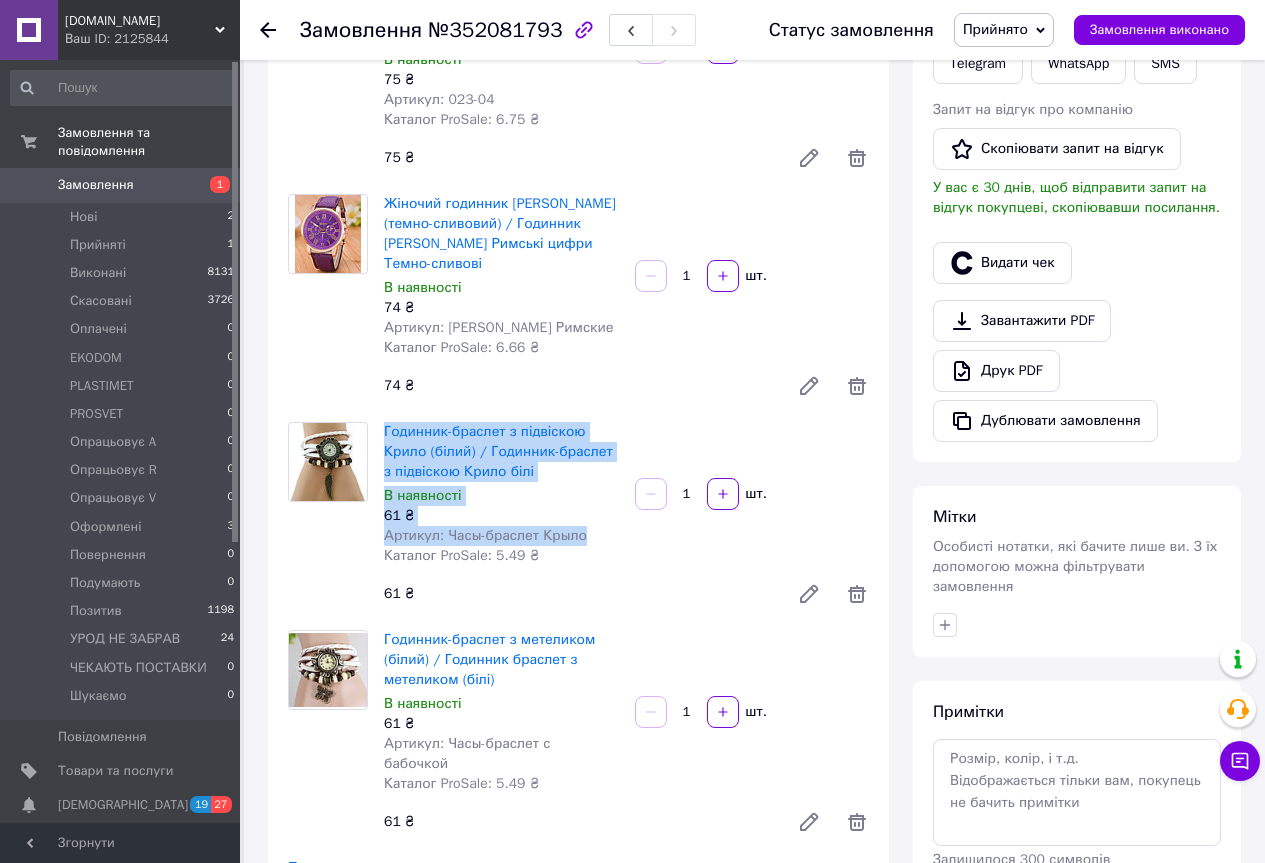 scroll, scrollTop: 600, scrollLeft: 0, axis: vertical 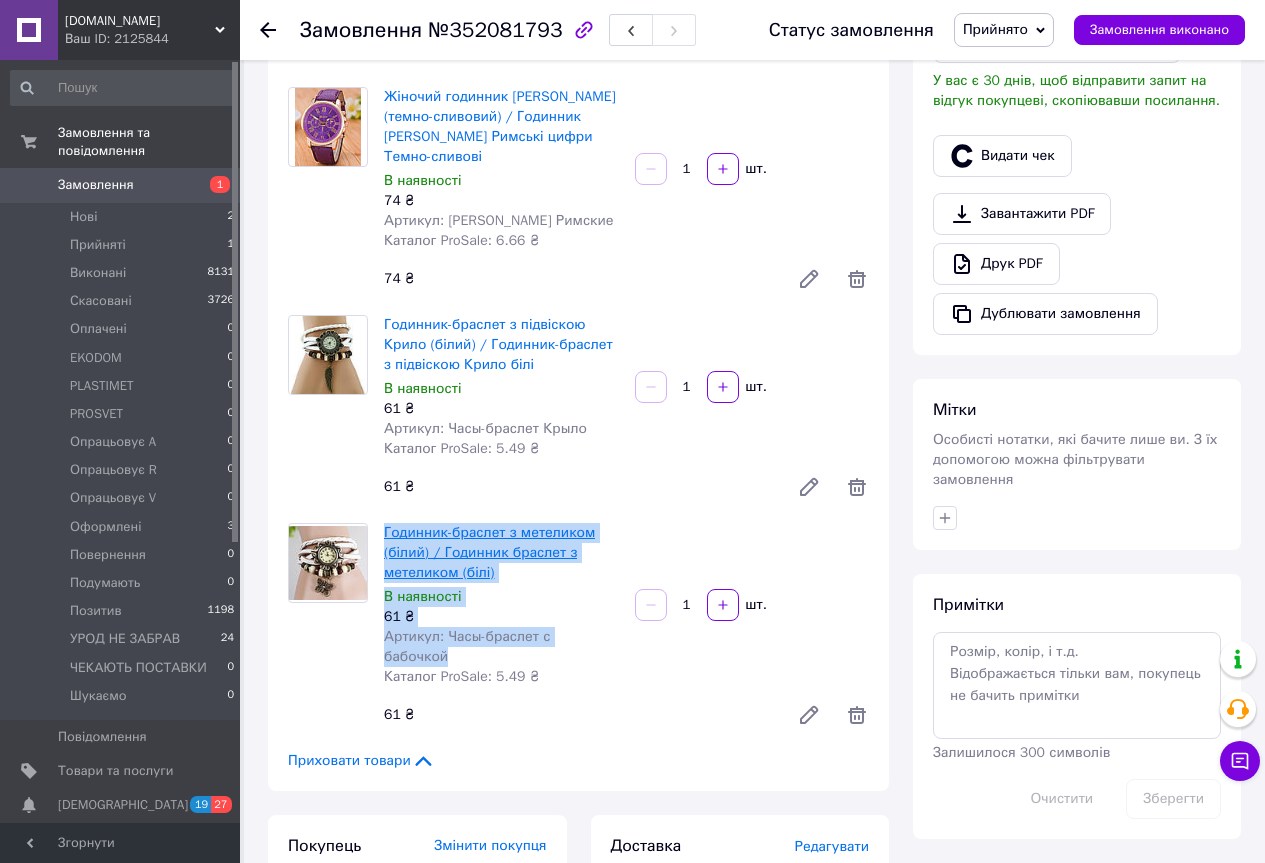 drag, startPoint x: 611, startPoint y: 595, endPoint x: 387, endPoint y: 498, distance: 244.10039 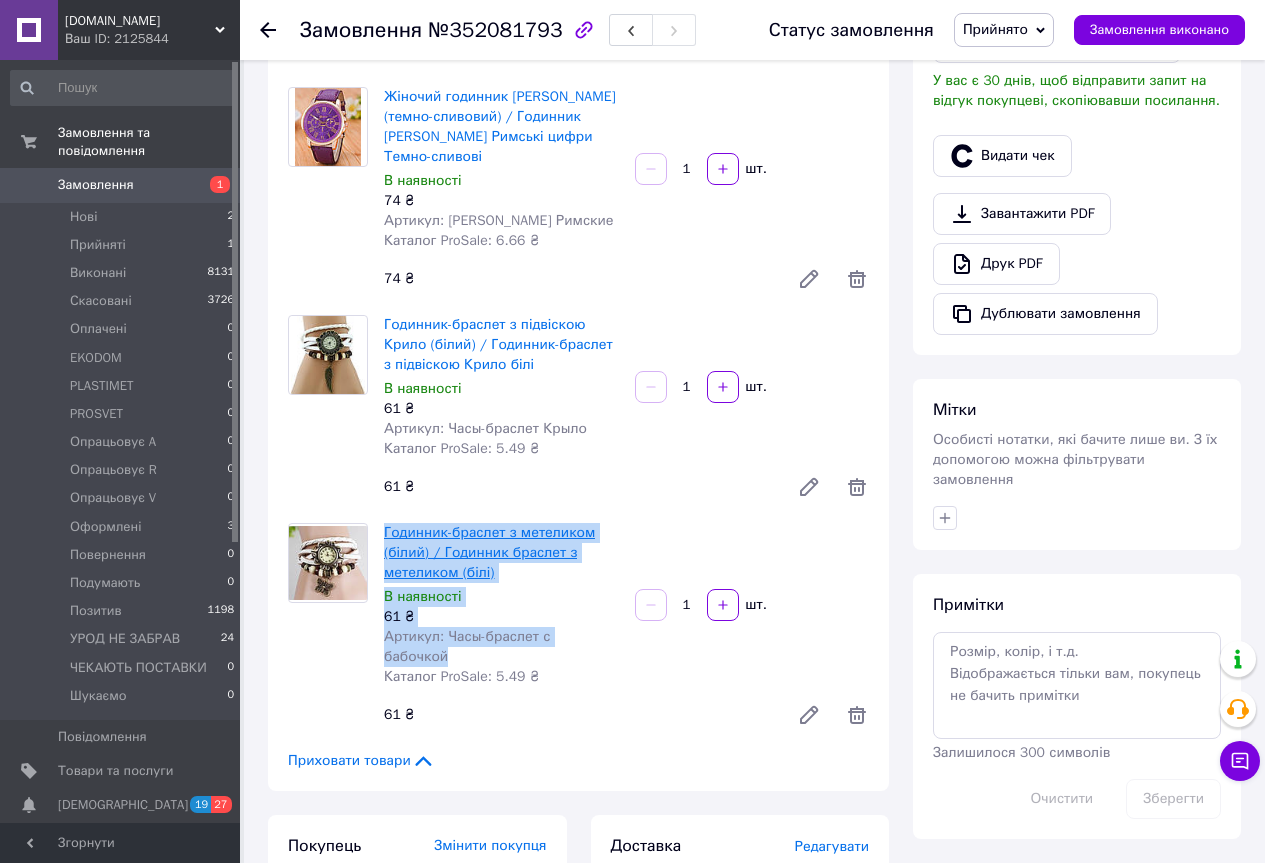 copy on "Годинник-браслет з метеликом (білий) / Годинник браслет з метеликом (білі) В наявності 61 ₴ Артикул: Часы-браслет с бабочкой" 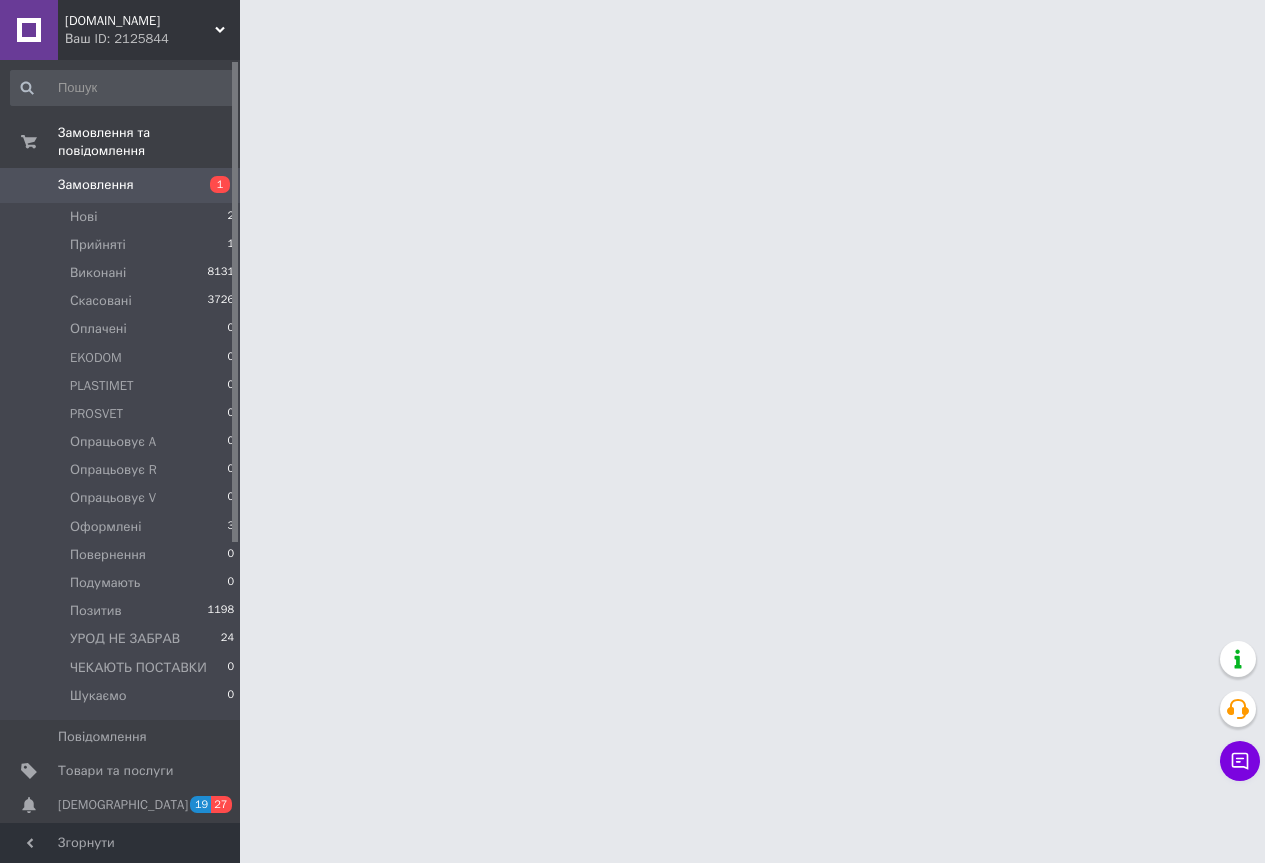 scroll, scrollTop: 0, scrollLeft: 0, axis: both 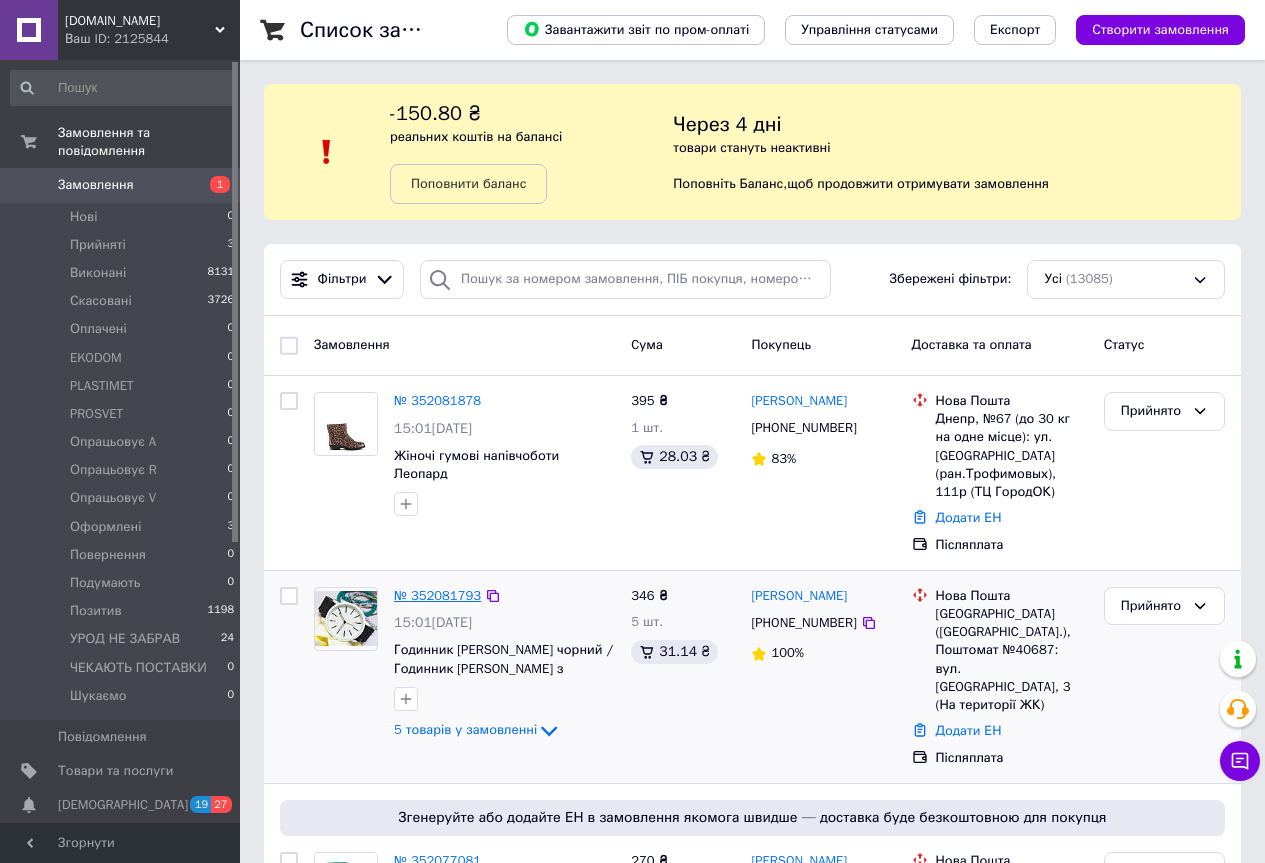 click on "№ 352081793" at bounding box center (437, 595) 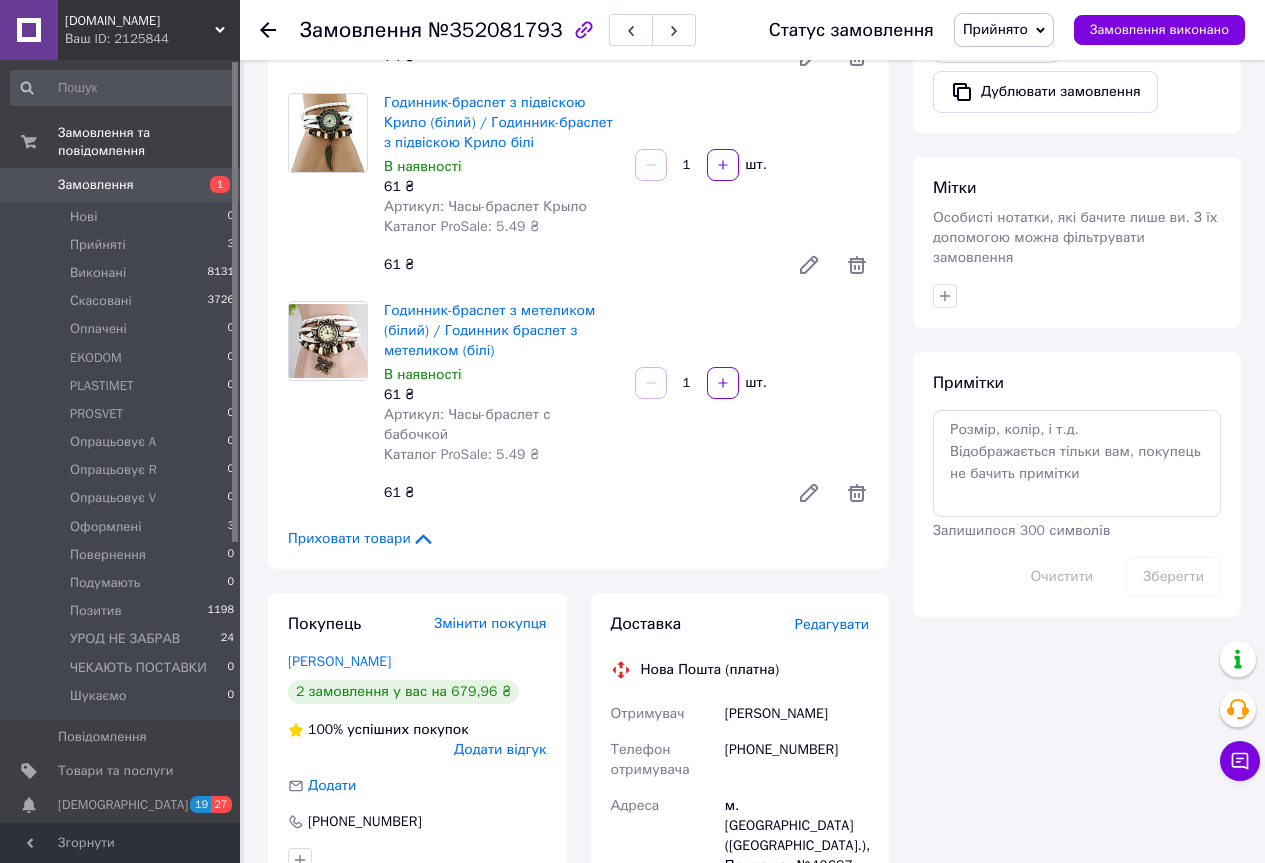 scroll, scrollTop: 1000, scrollLeft: 0, axis: vertical 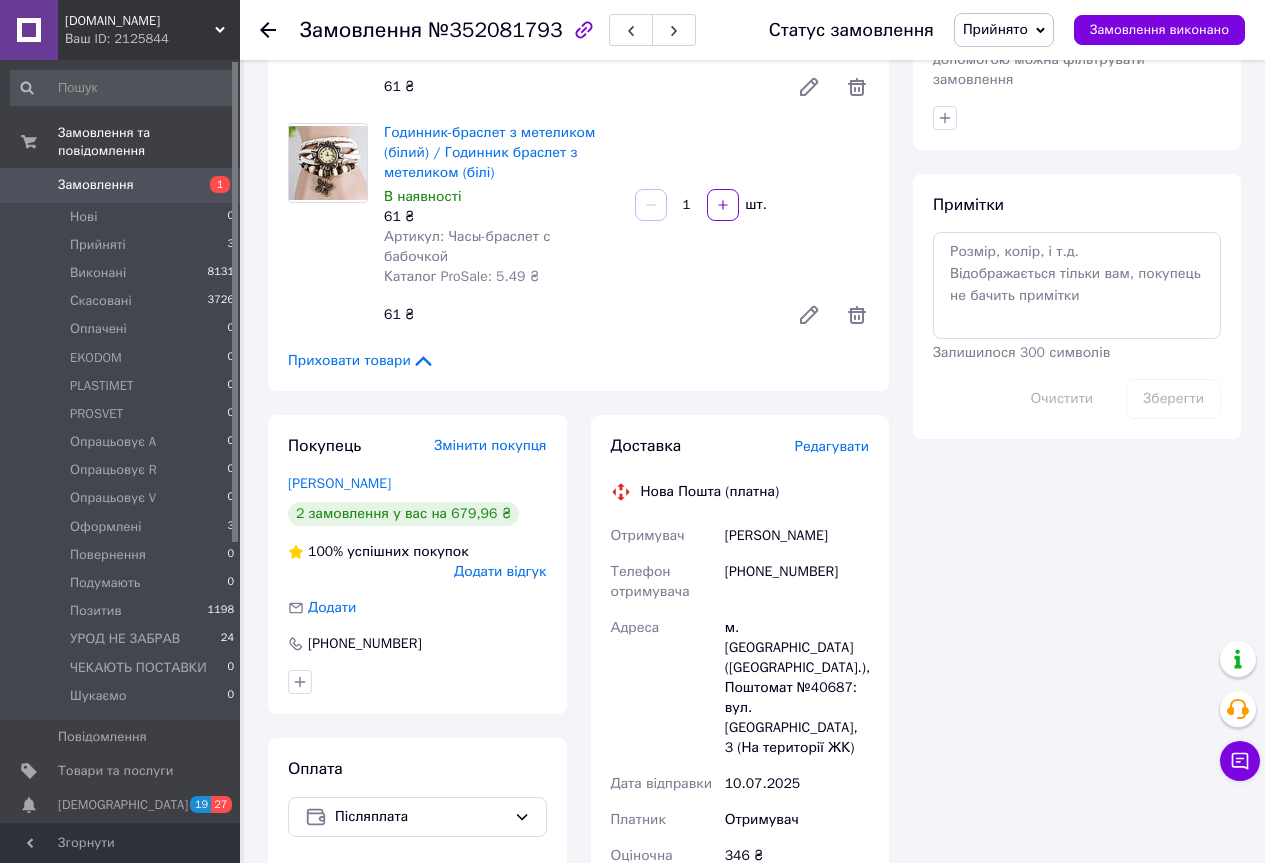 drag, startPoint x: 836, startPoint y: 477, endPoint x: 722, endPoint y: 473, distance: 114.07015 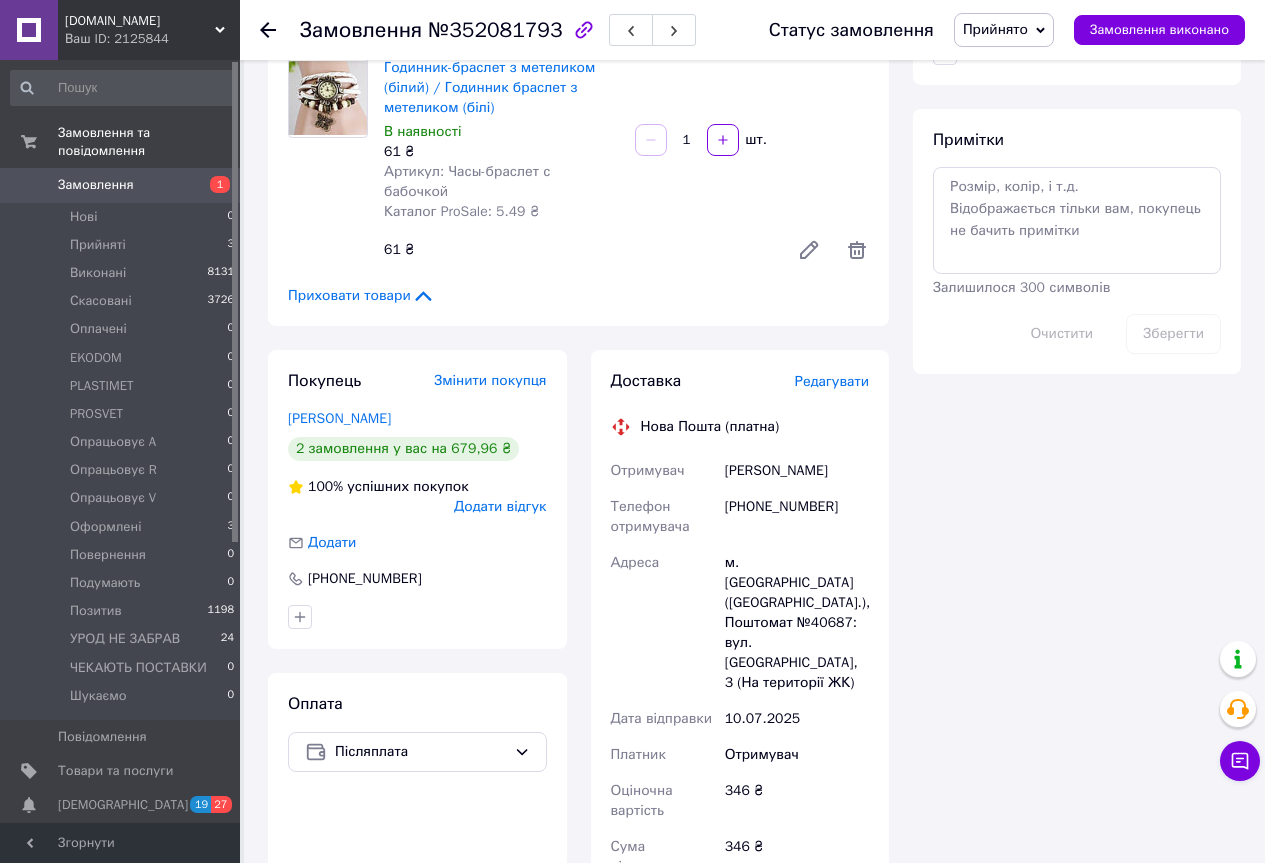 scroll, scrollTop: 1100, scrollLeft: 0, axis: vertical 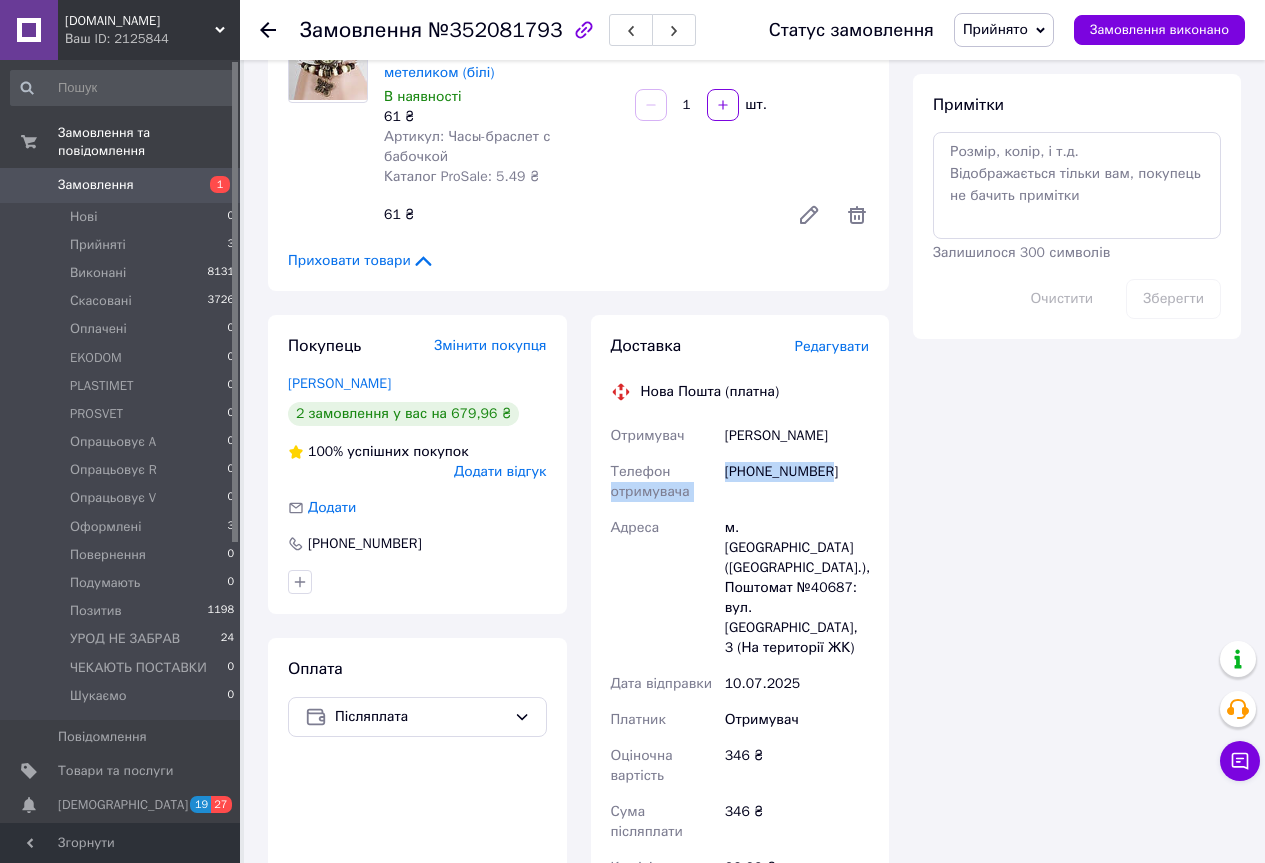 drag, startPoint x: 837, startPoint y: 406, endPoint x: 719, endPoint y: 407, distance: 118.004234 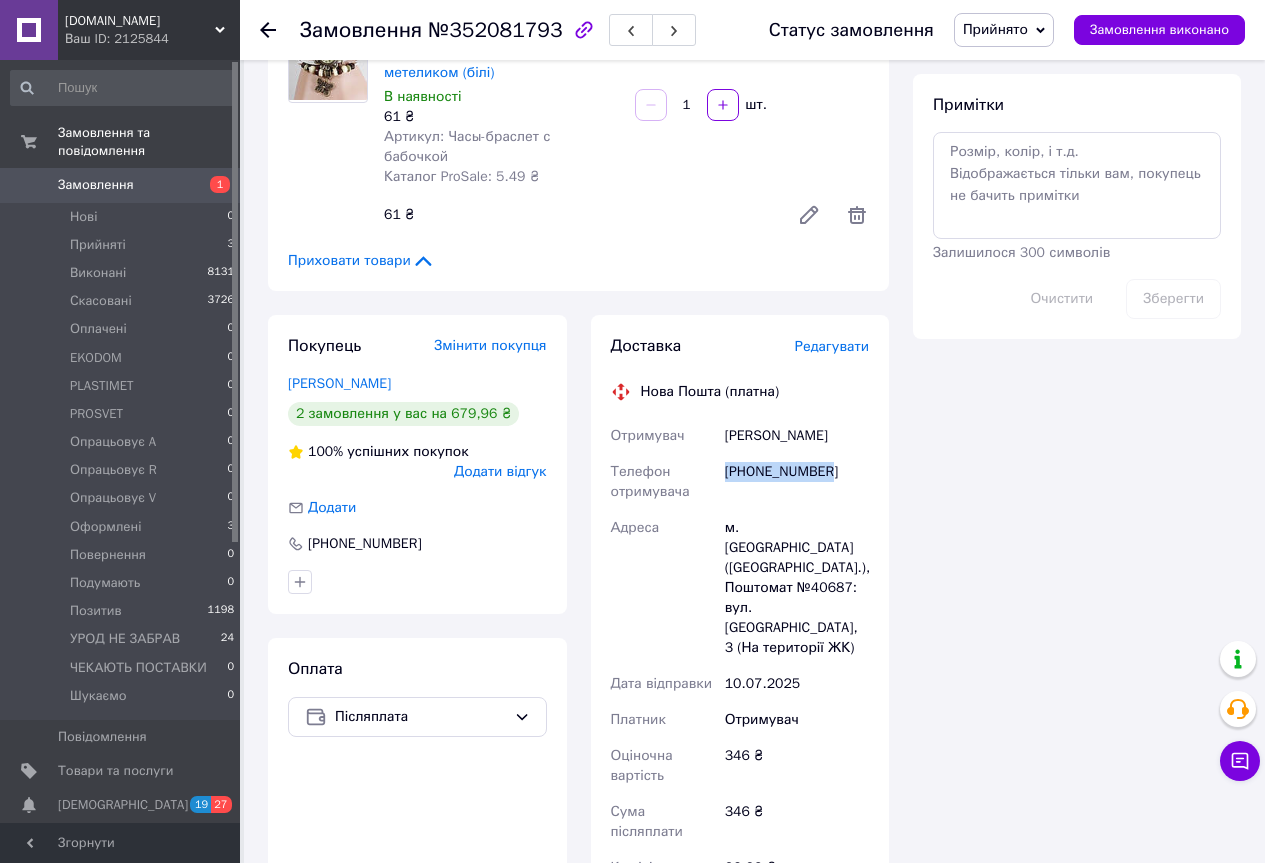 drag, startPoint x: 826, startPoint y: 410, endPoint x: 727, endPoint y: 407, distance: 99.04544 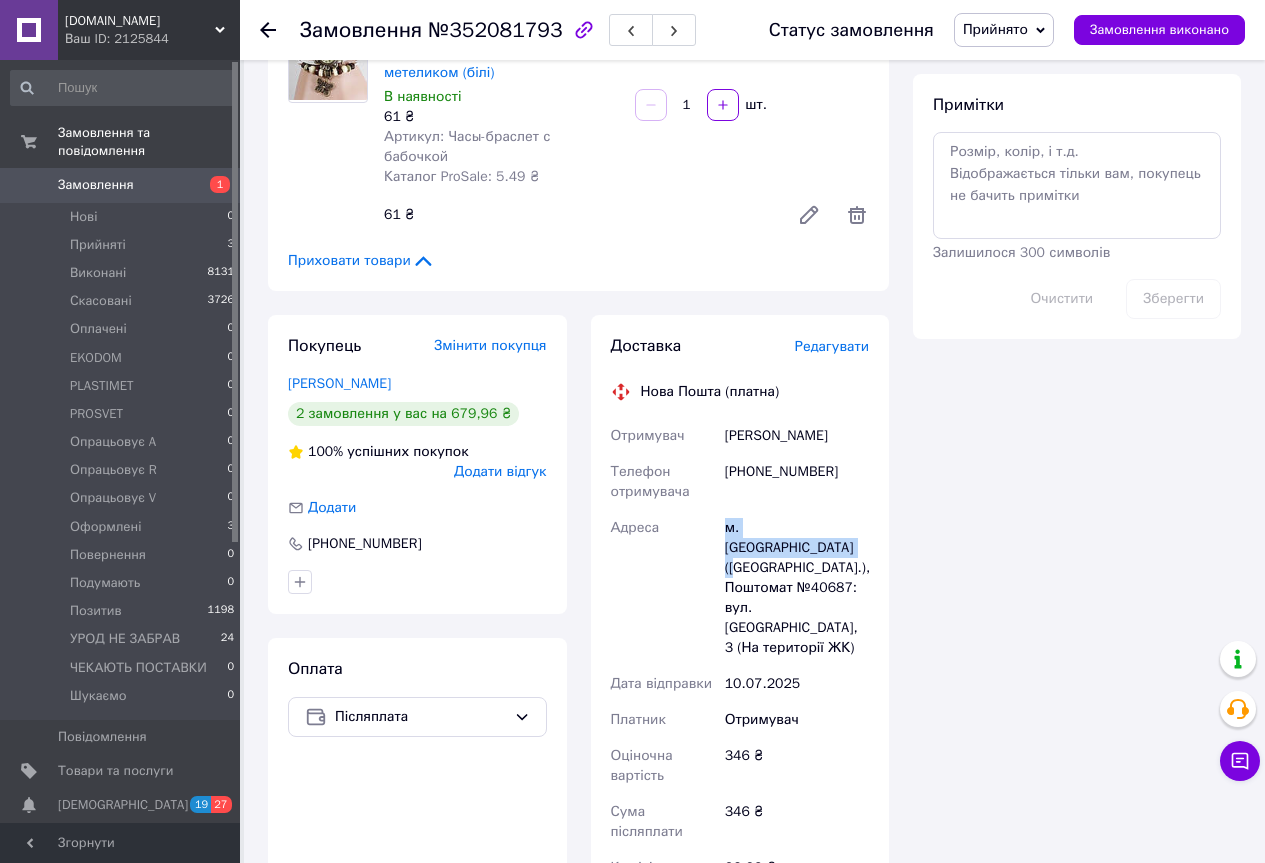 drag, startPoint x: 756, startPoint y: 488, endPoint x: 722, endPoint y: 466, distance: 40.496914 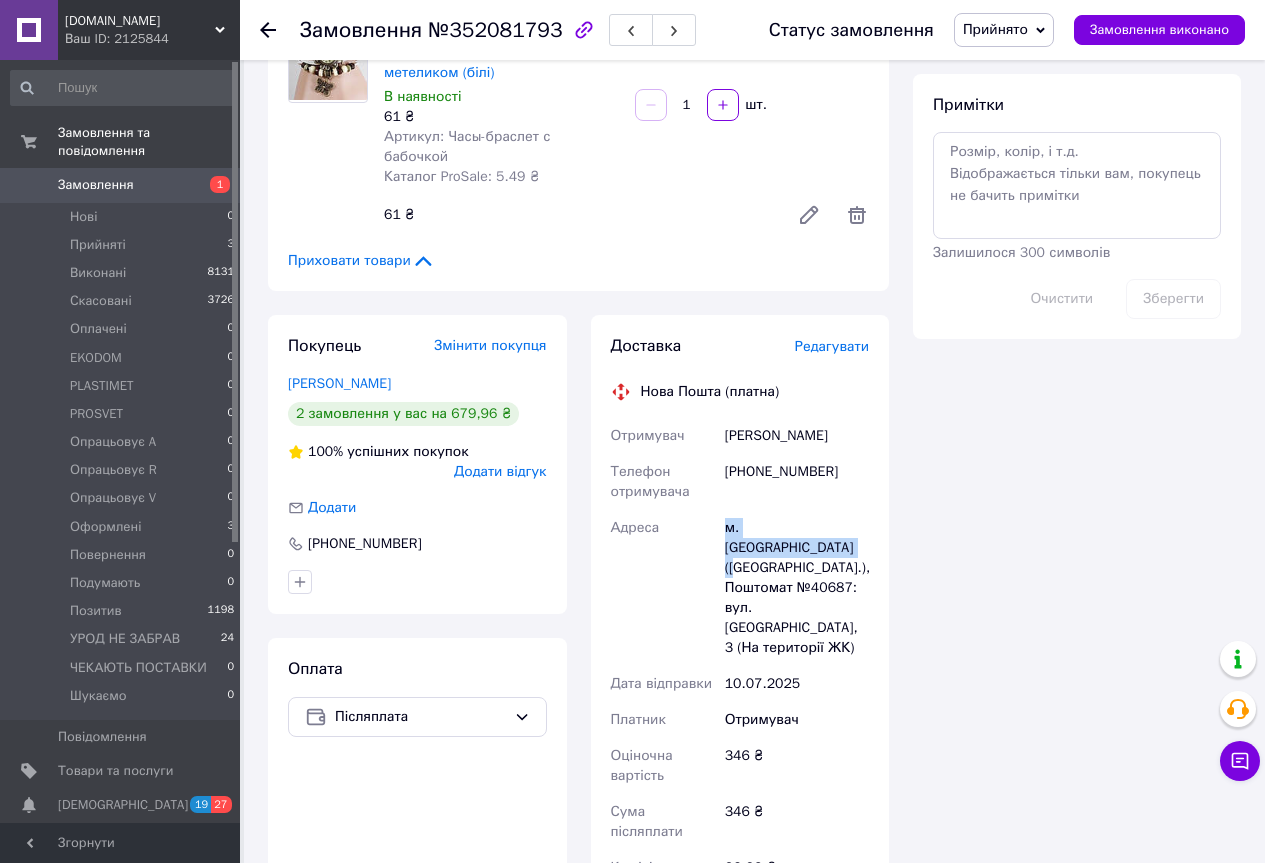 copy on "м. Київ (Київська обл.)" 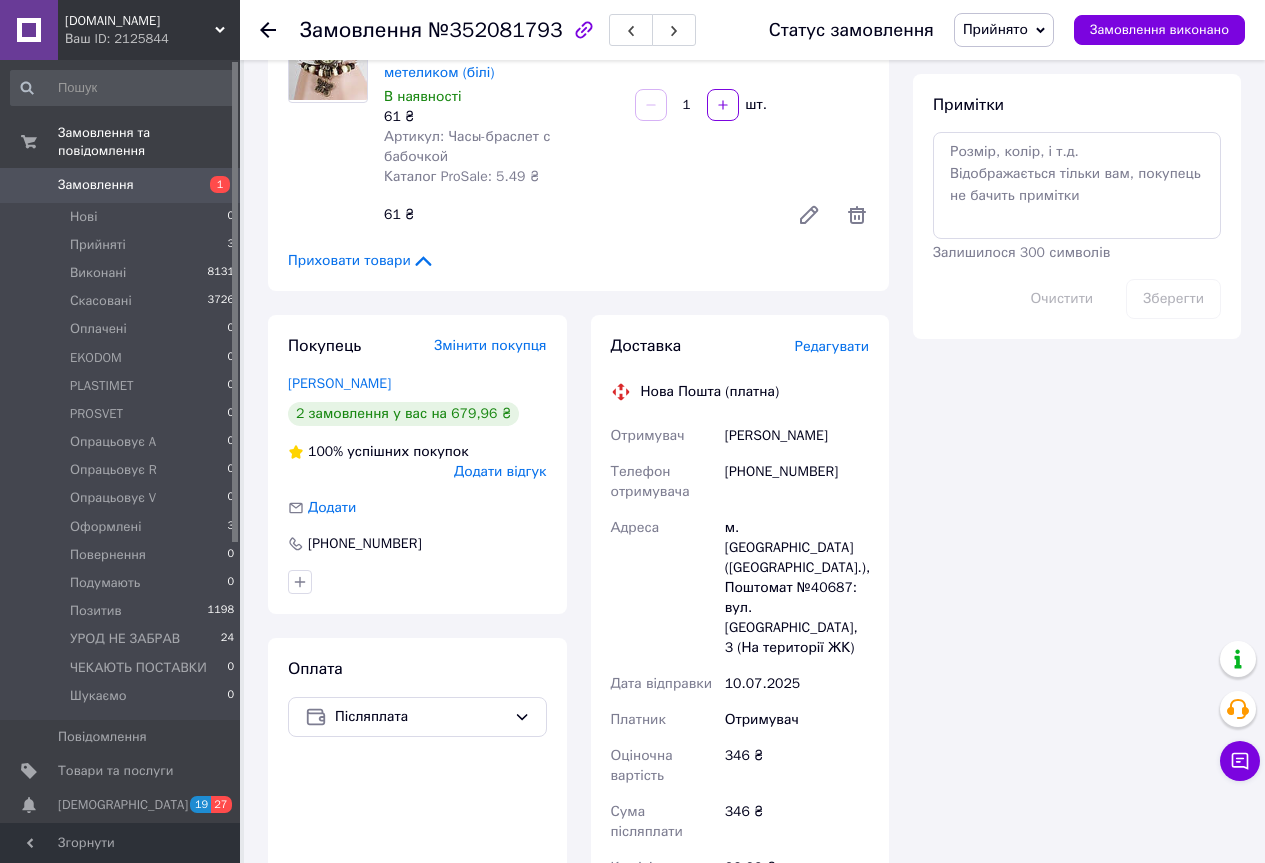 click on "10.07.2025" at bounding box center [797, 684] 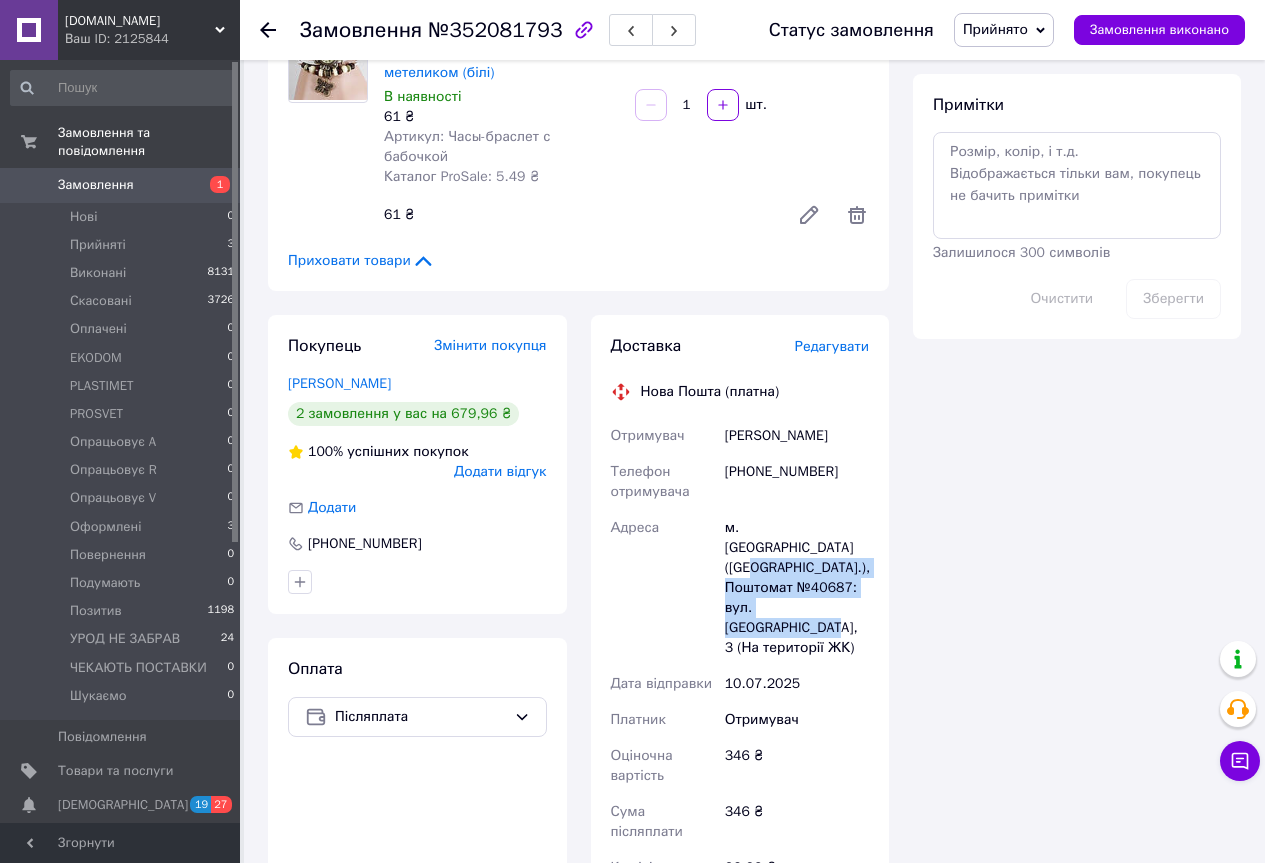drag, startPoint x: 789, startPoint y: 501, endPoint x: 845, endPoint y: 547, distance: 72.47068 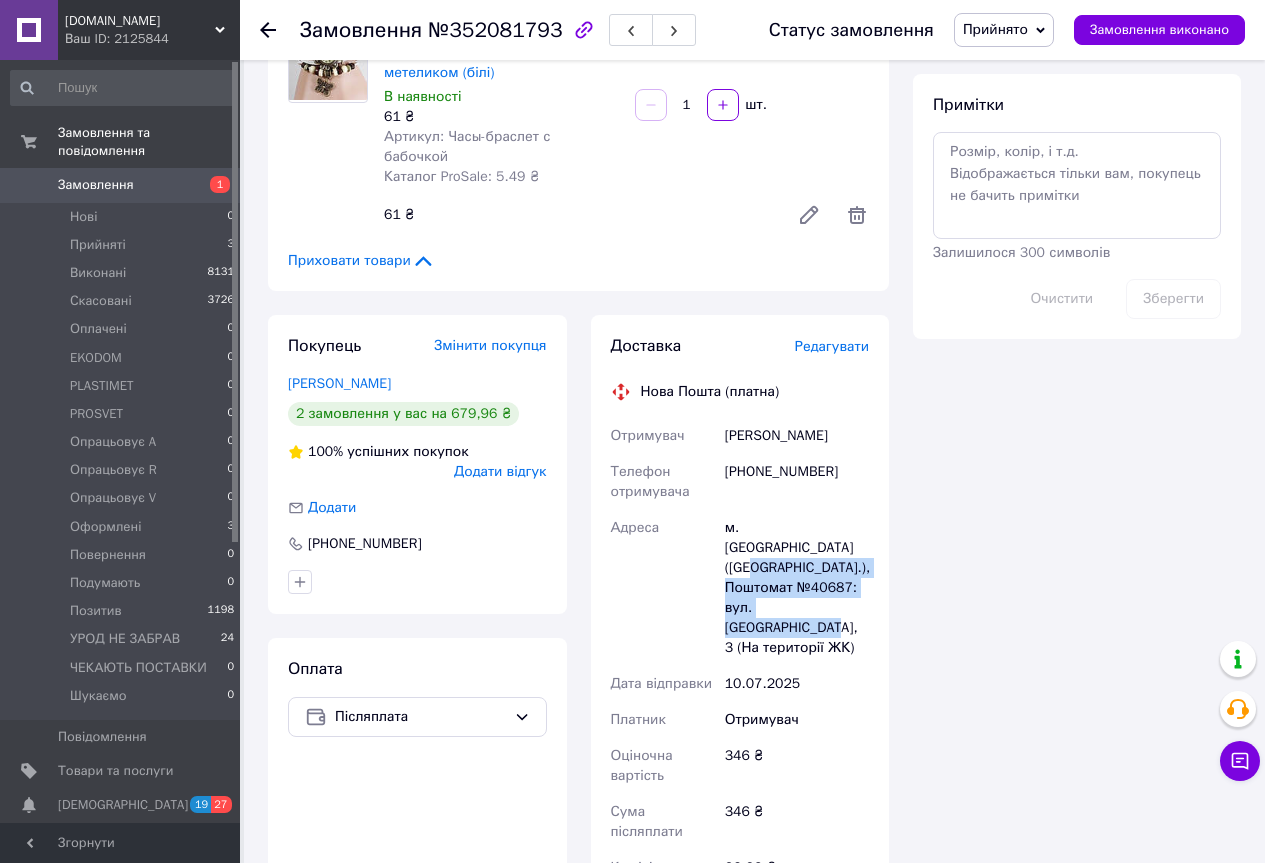 click on "Прийнято" at bounding box center [1004, 30] 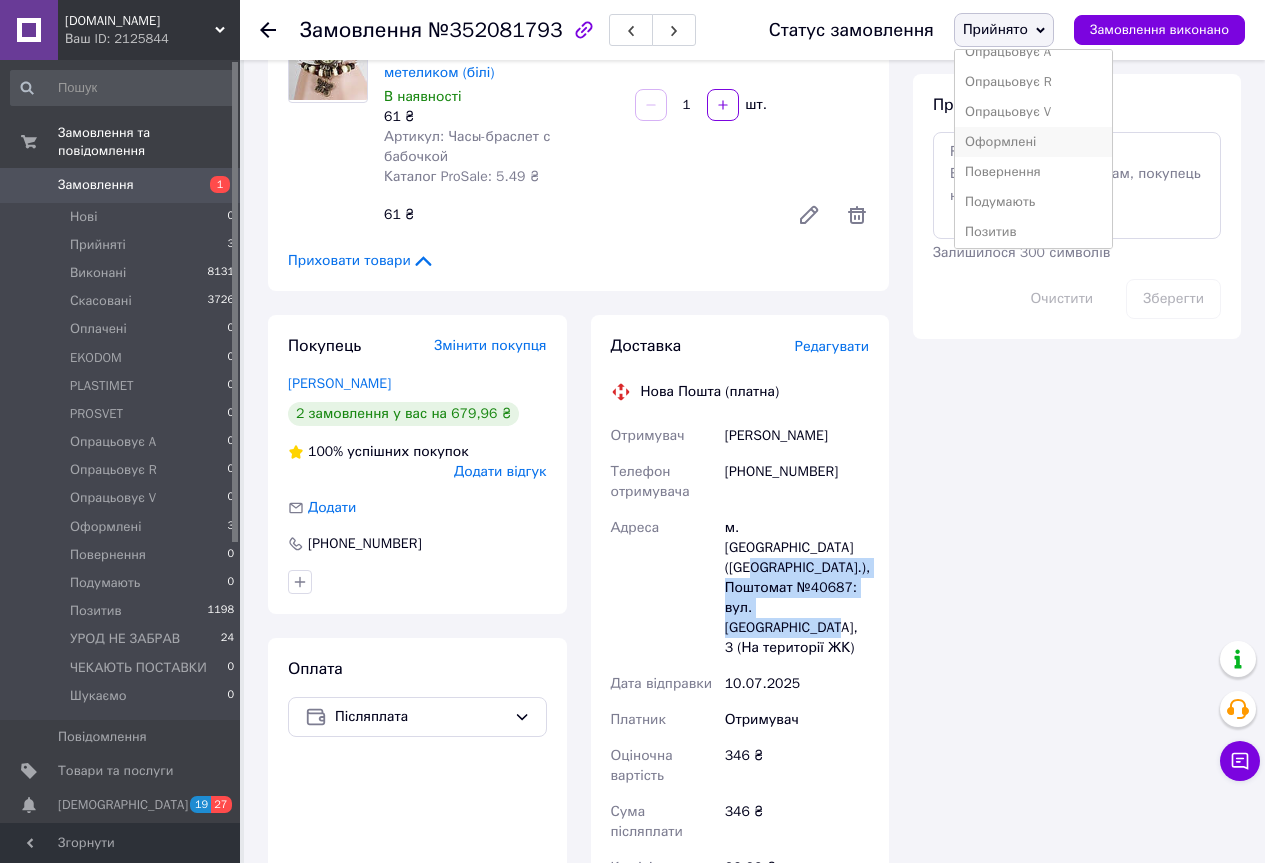 scroll, scrollTop: 200, scrollLeft: 0, axis: vertical 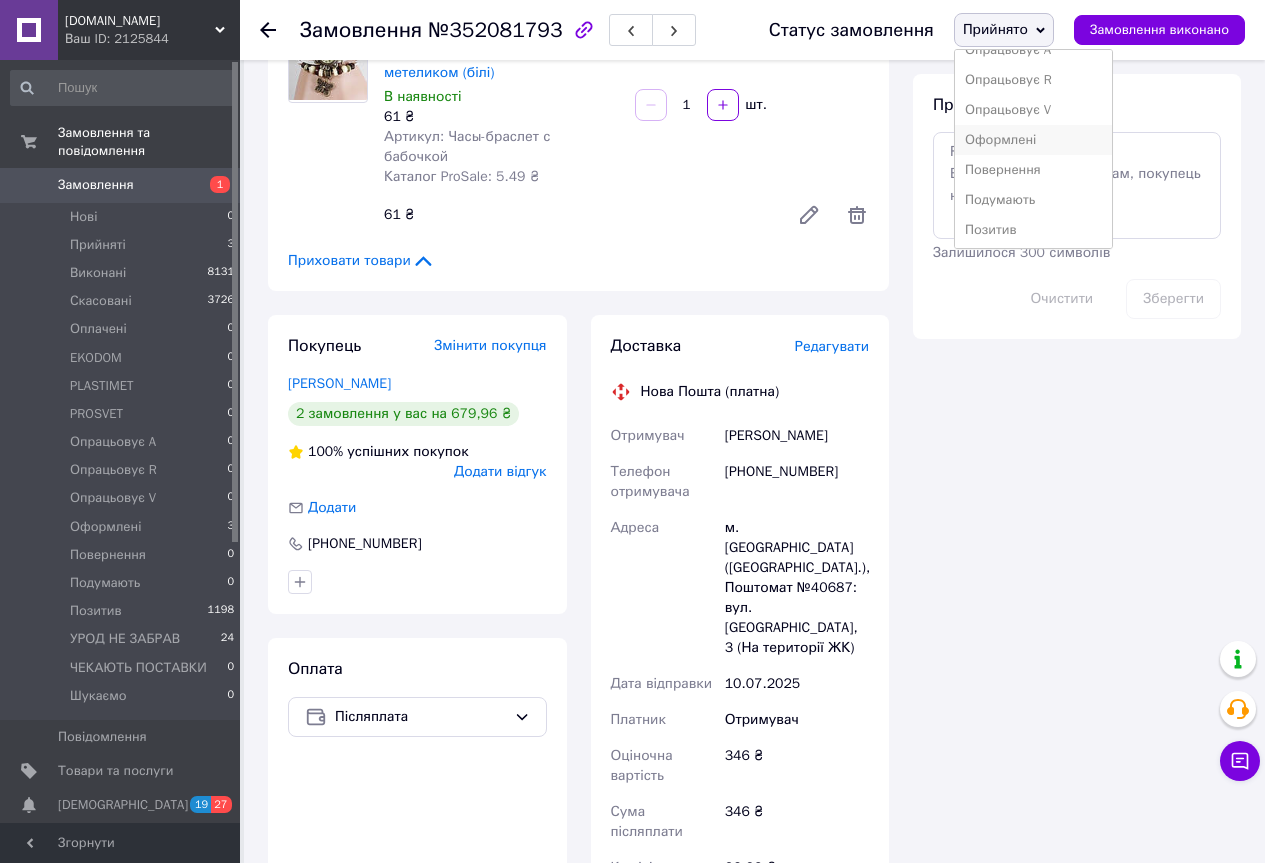 click on "Оформлені" at bounding box center (1033, 140) 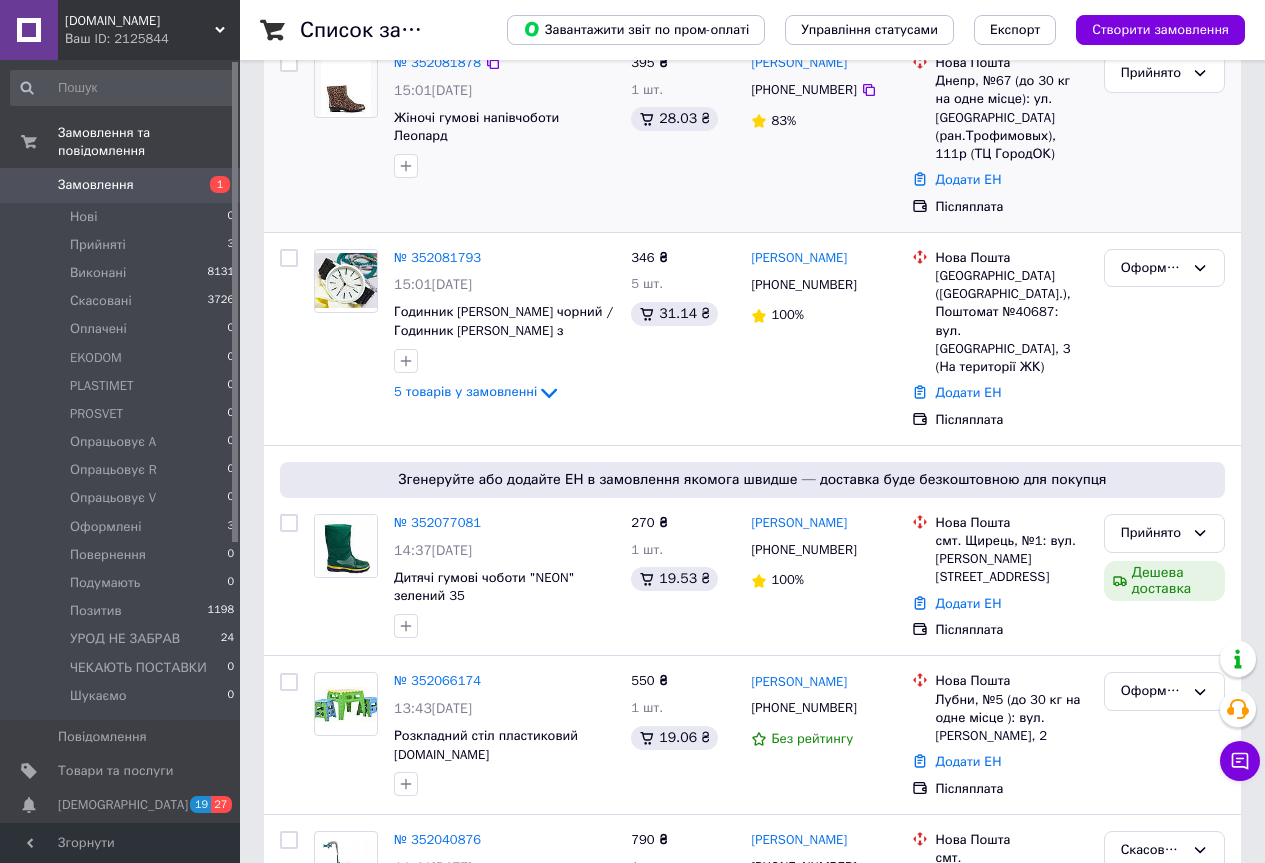 scroll, scrollTop: 400, scrollLeft: 0, axis: vertical 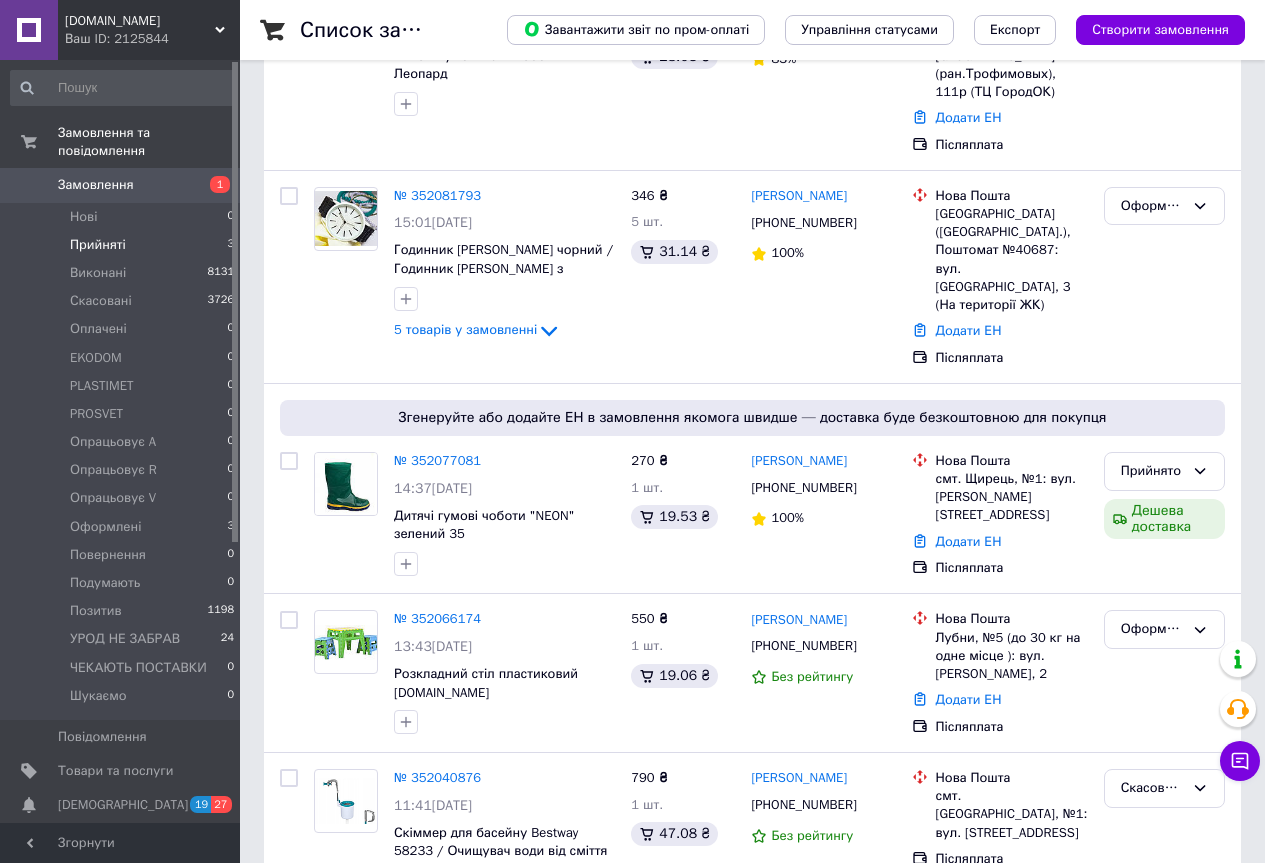 click on "Прийняті 3" at bounding box center (123, 245) 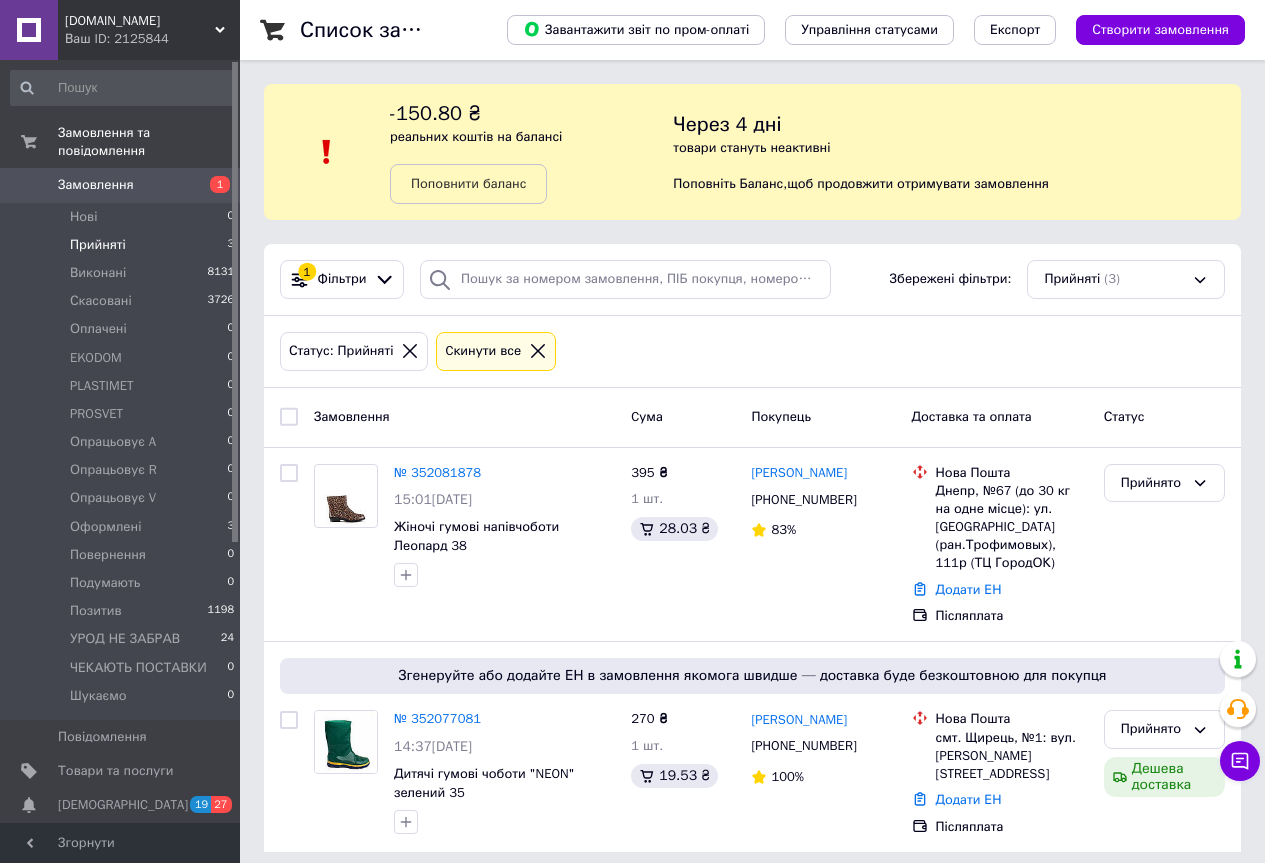 scroll, scrollTop: 11, scrollLeft: 0, axis: vertical 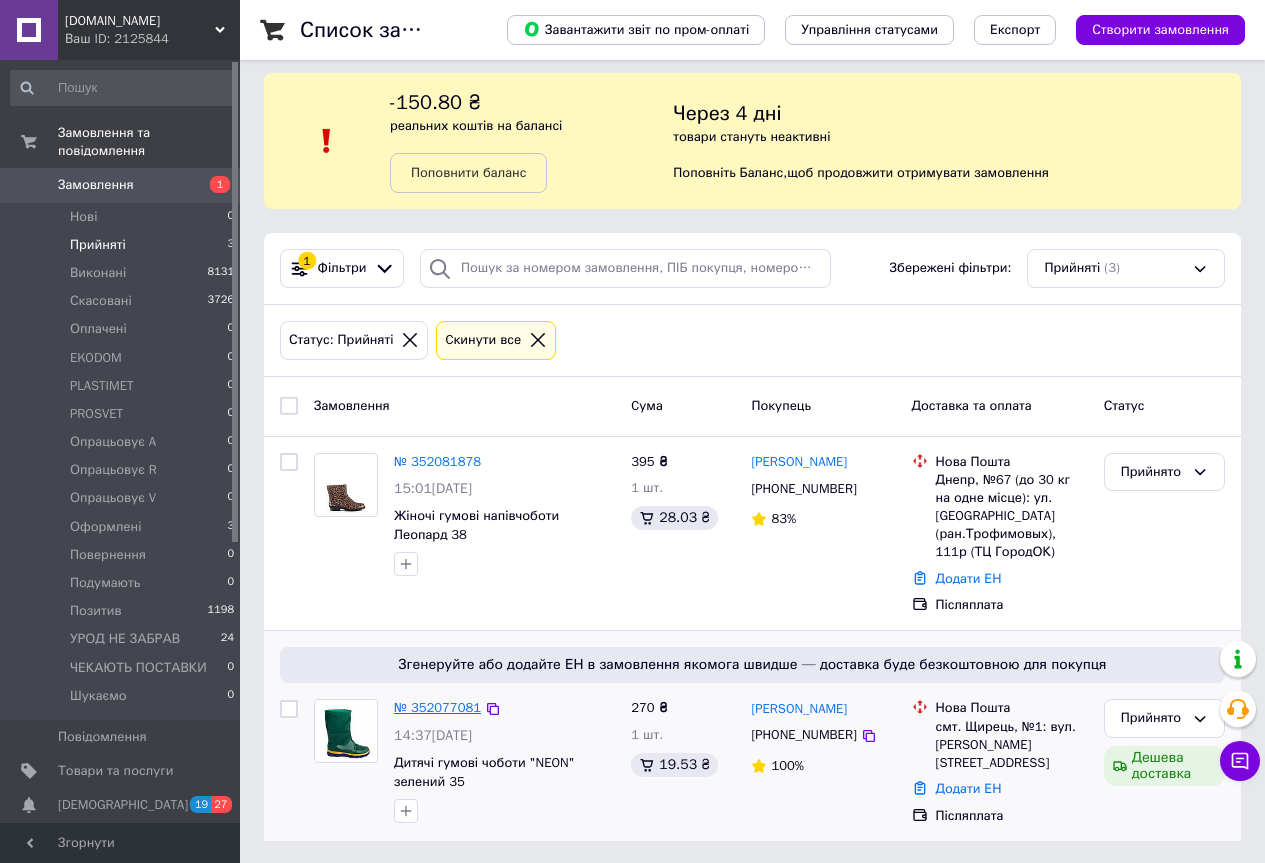 click on "№ 352077081" at bounding box center [437, 707] 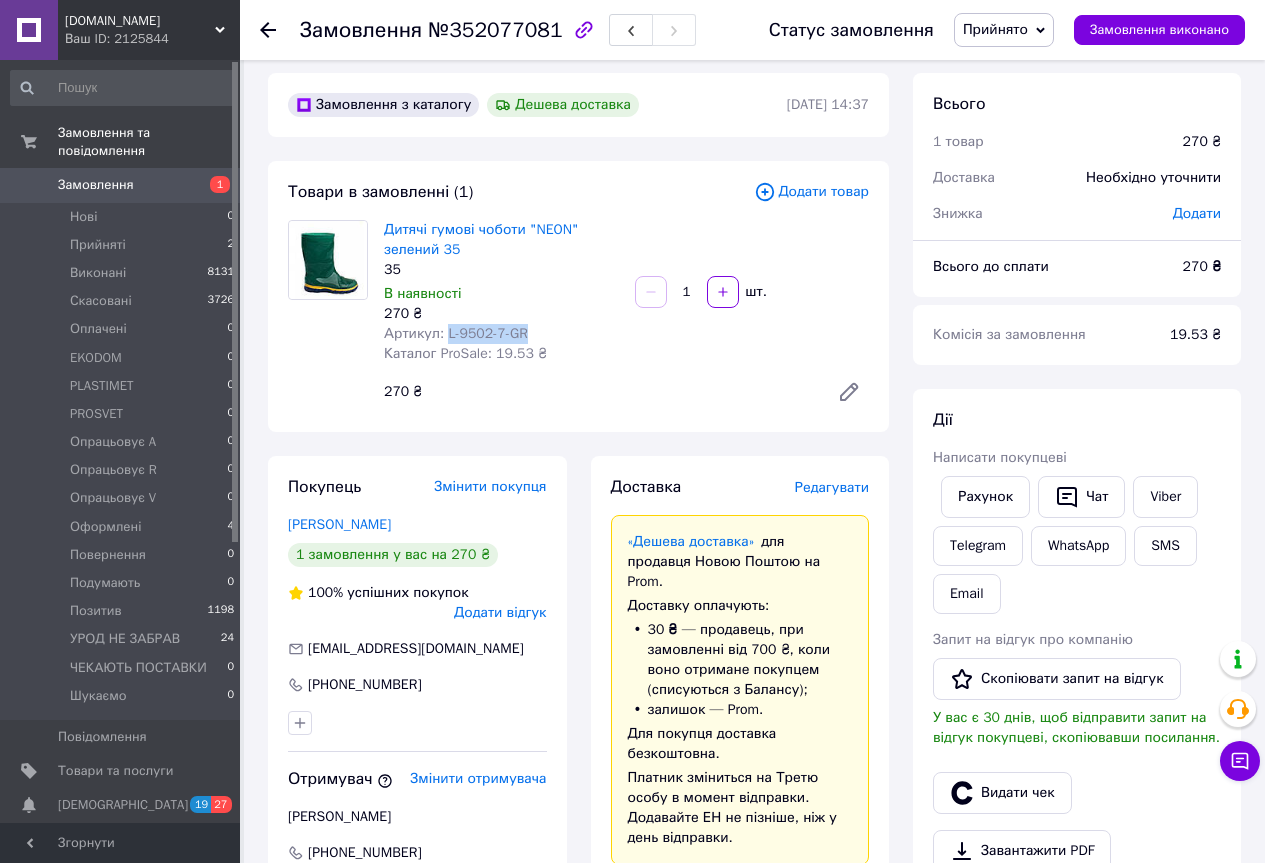 drag, startPoint x: 533, startPoint y: 335, endPoint x: 445, endPoint y: 337, distance: 88.02273 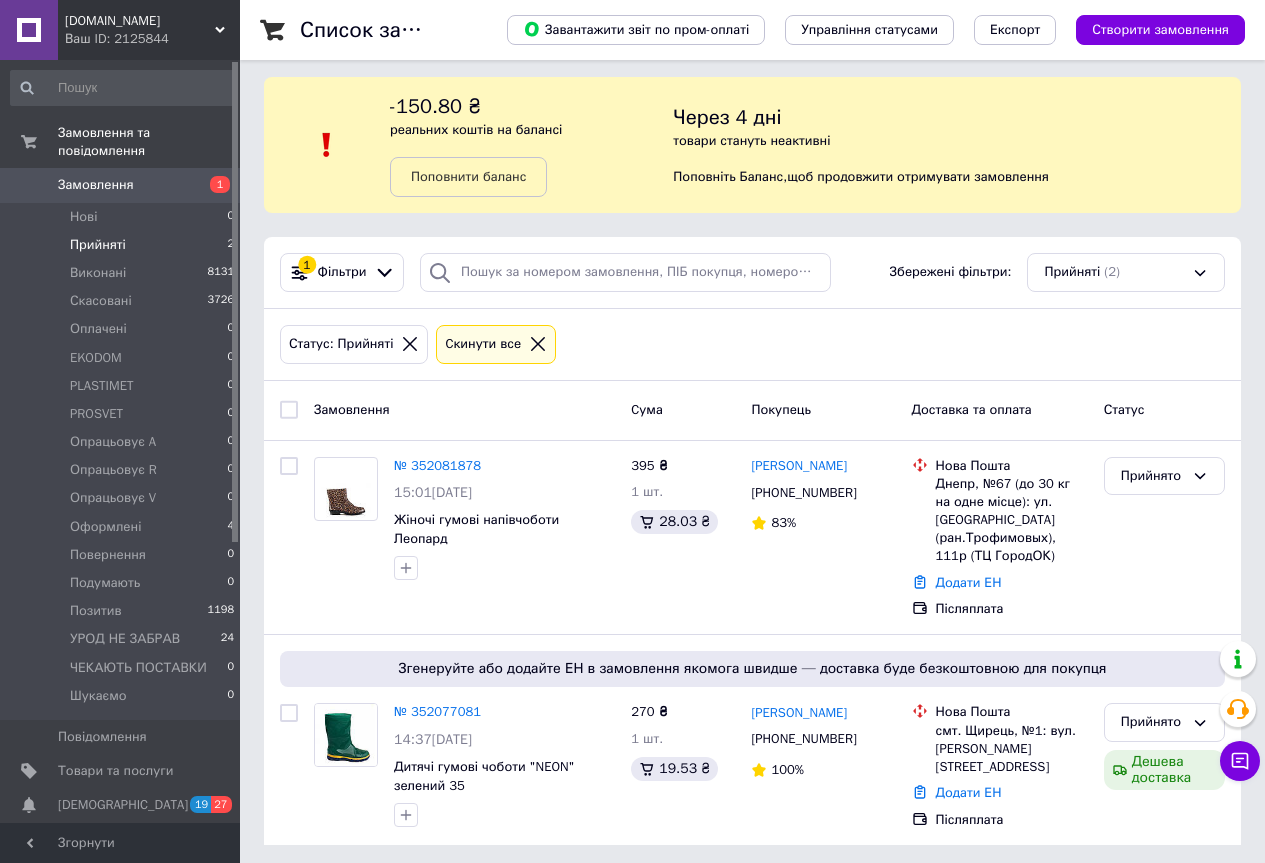 scroll, scrollTop: 11, scrollLeft: 0, axis: vertical 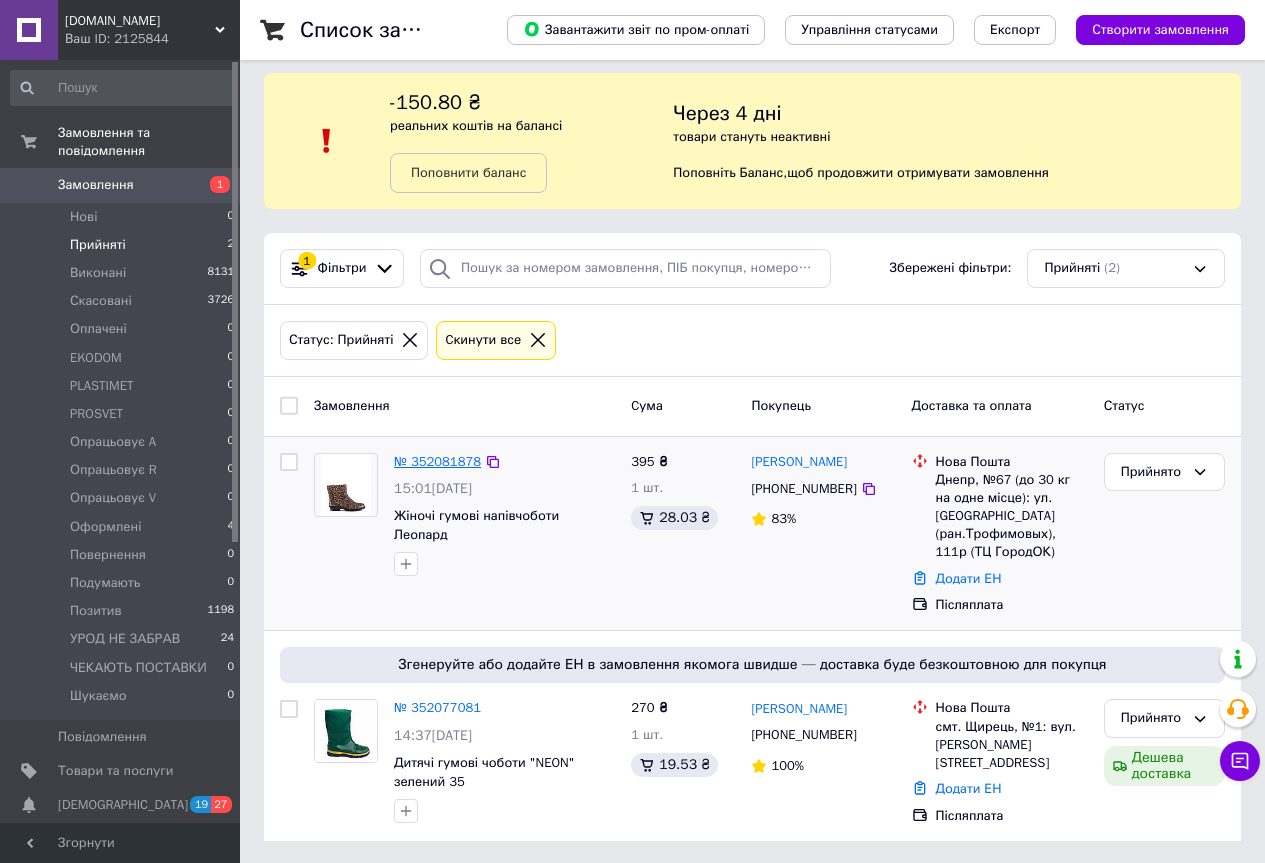 click on "№ 352081878" at bounding box center (437, 461) 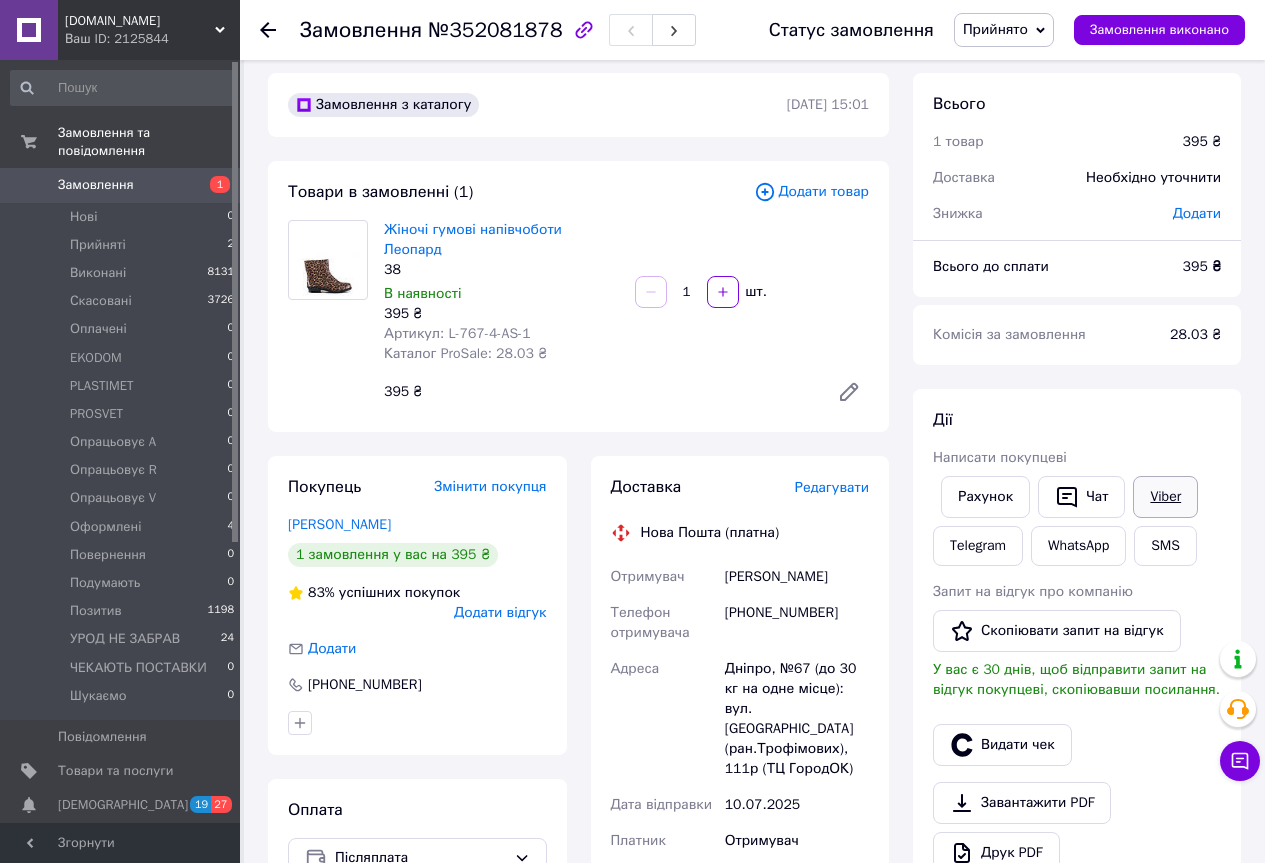click on "Viber" at bounding box center (1165, 497) 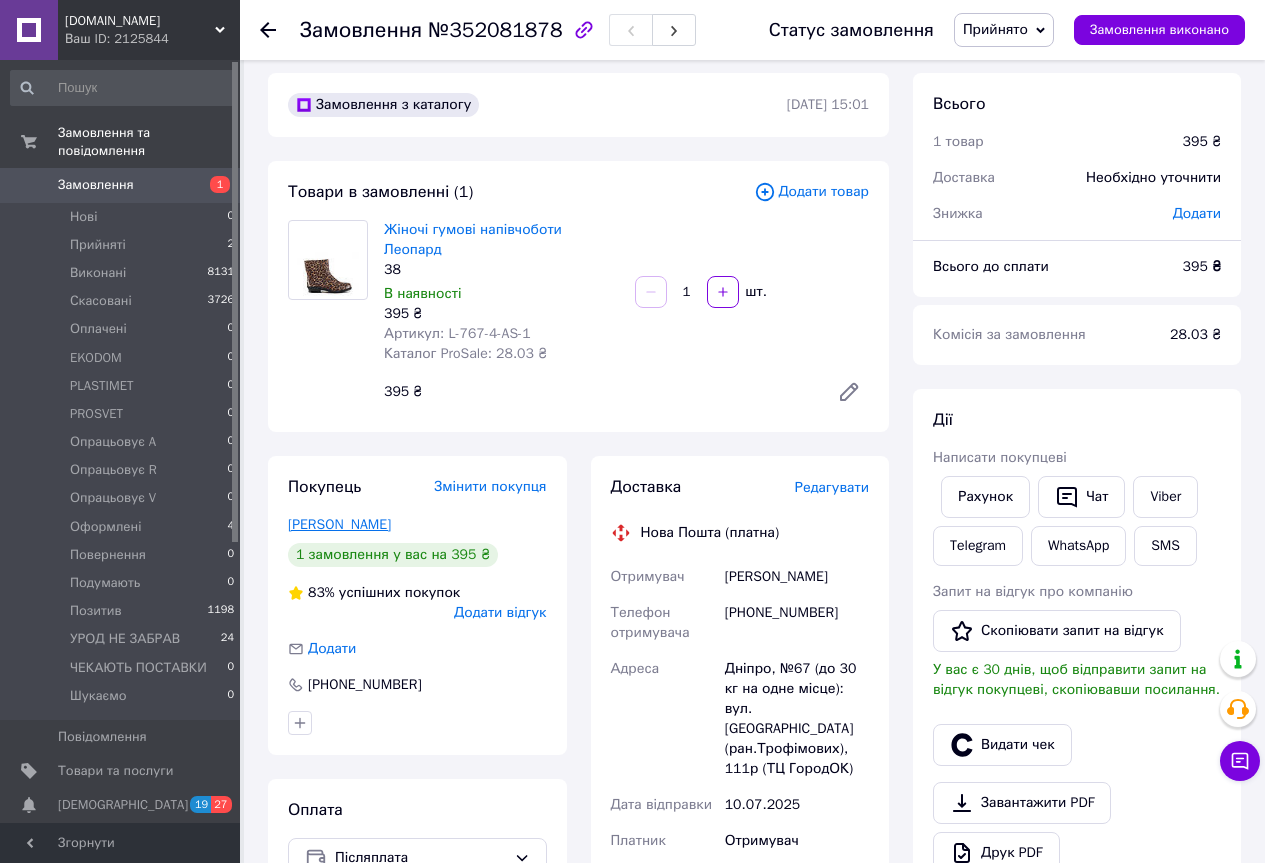click on "Садовая Елена" at bounding box center [339, 524] 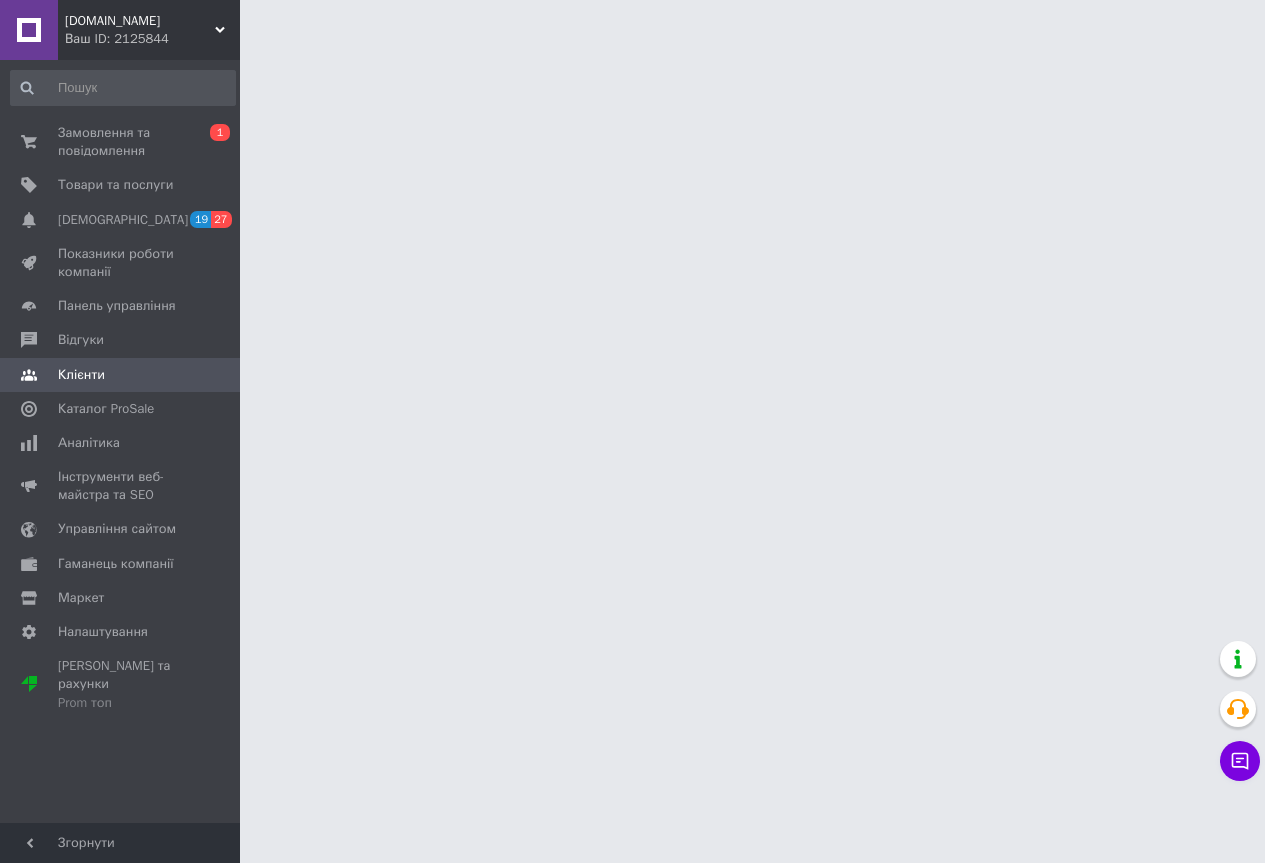 scroll, scrollTop: 0, scrollLeft: 0, axis: both 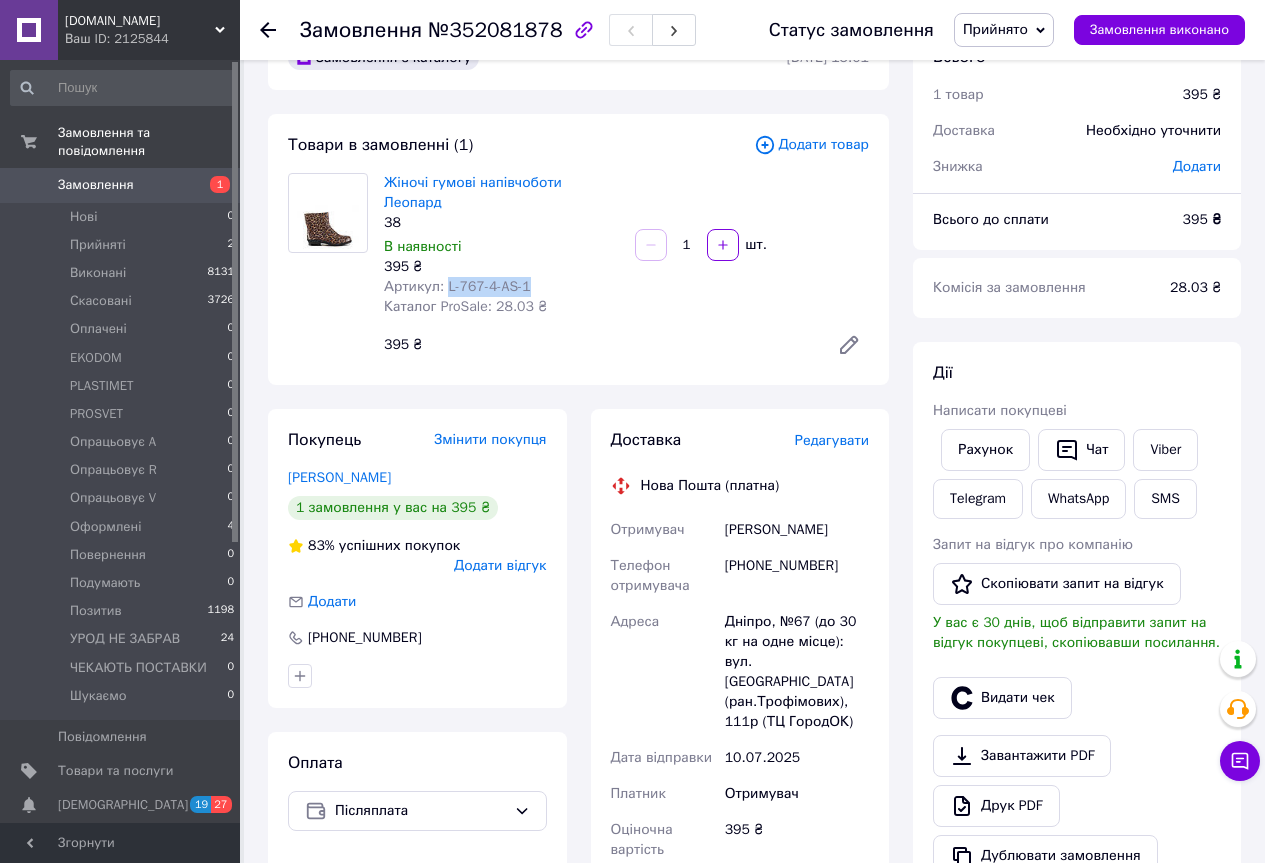 drag, startPoint x: 519, startPoint y: 261, endPoint x: 442, endPoint y: 271, distance: 77.64664 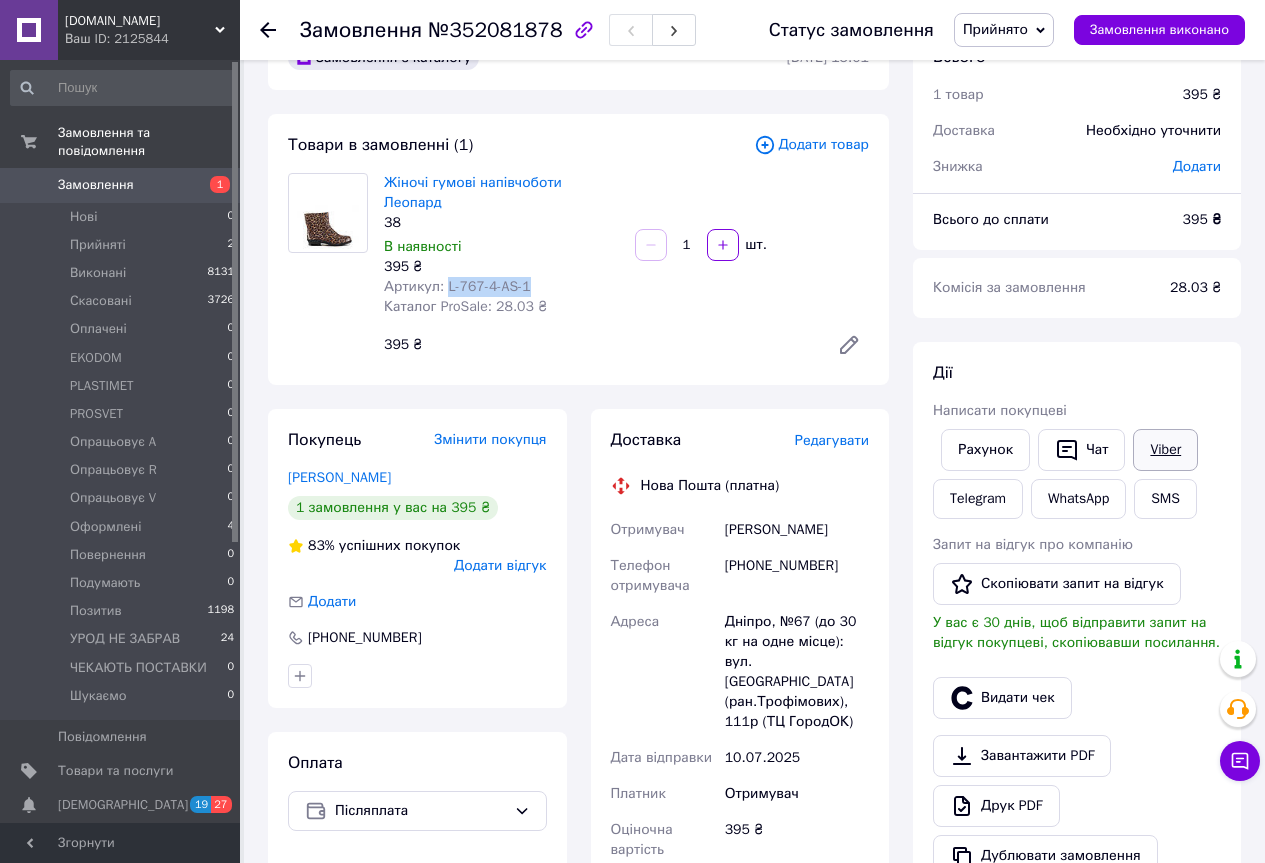 click on "Viber" at bounding box center (1165, 450) 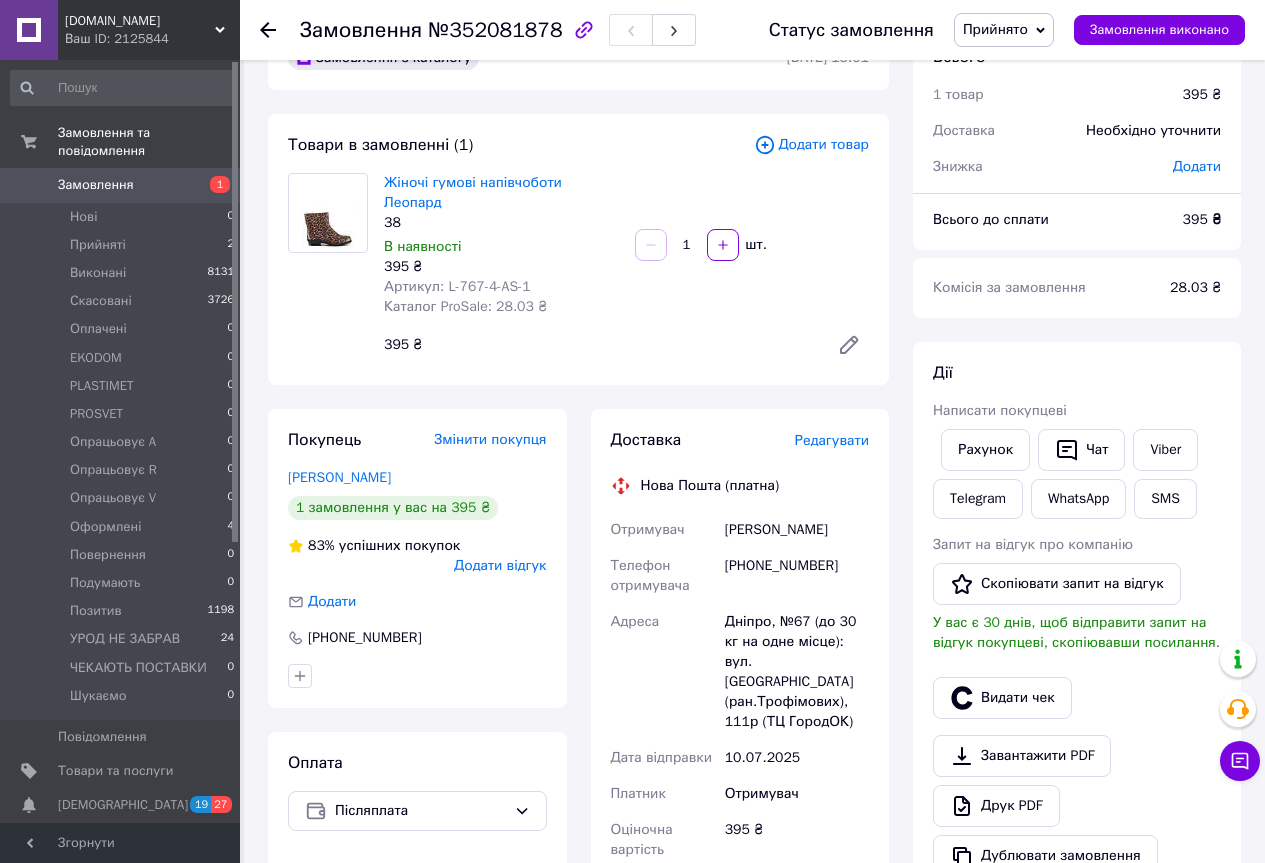 click on "395 ₴" at bounding box center (598, 345) 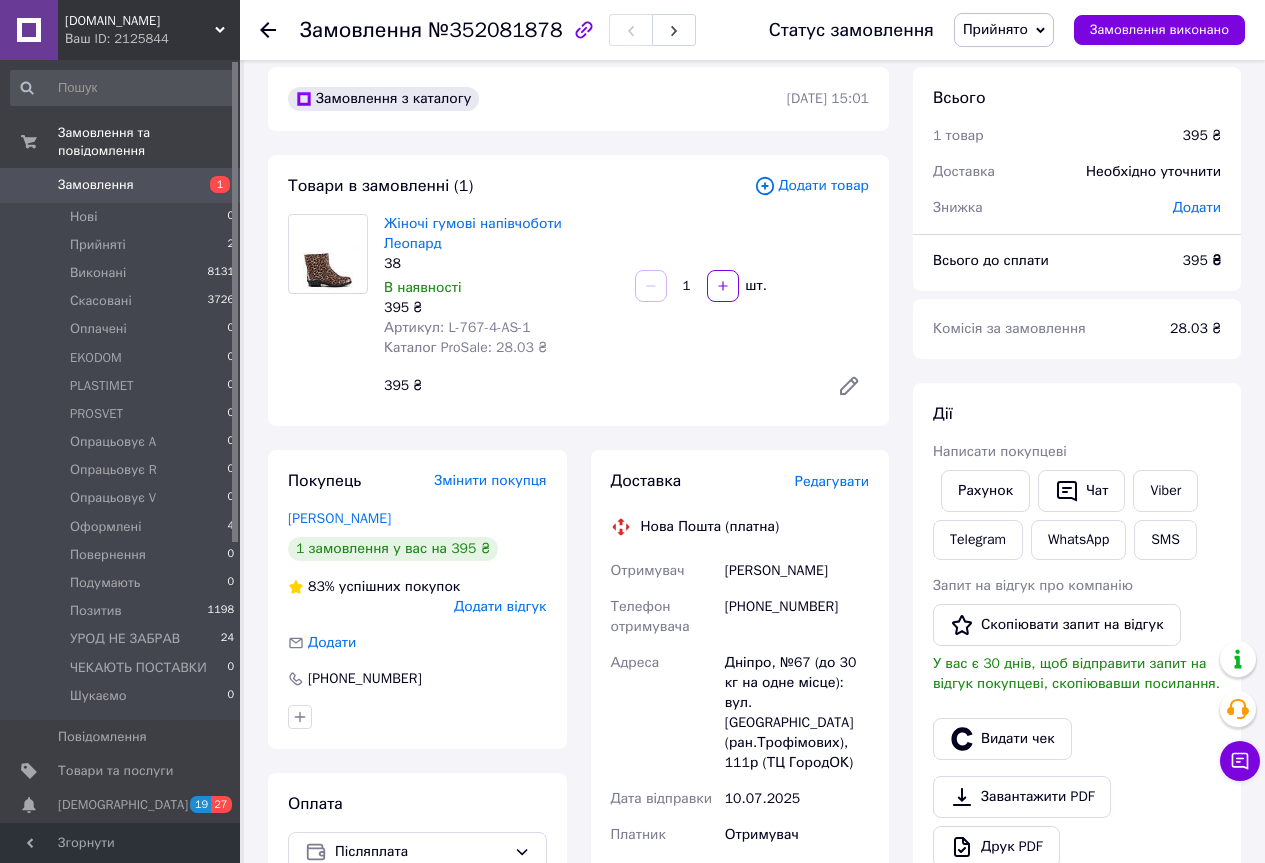 scroll, scrollTop: 0, scrollLeft: 0, axis: both 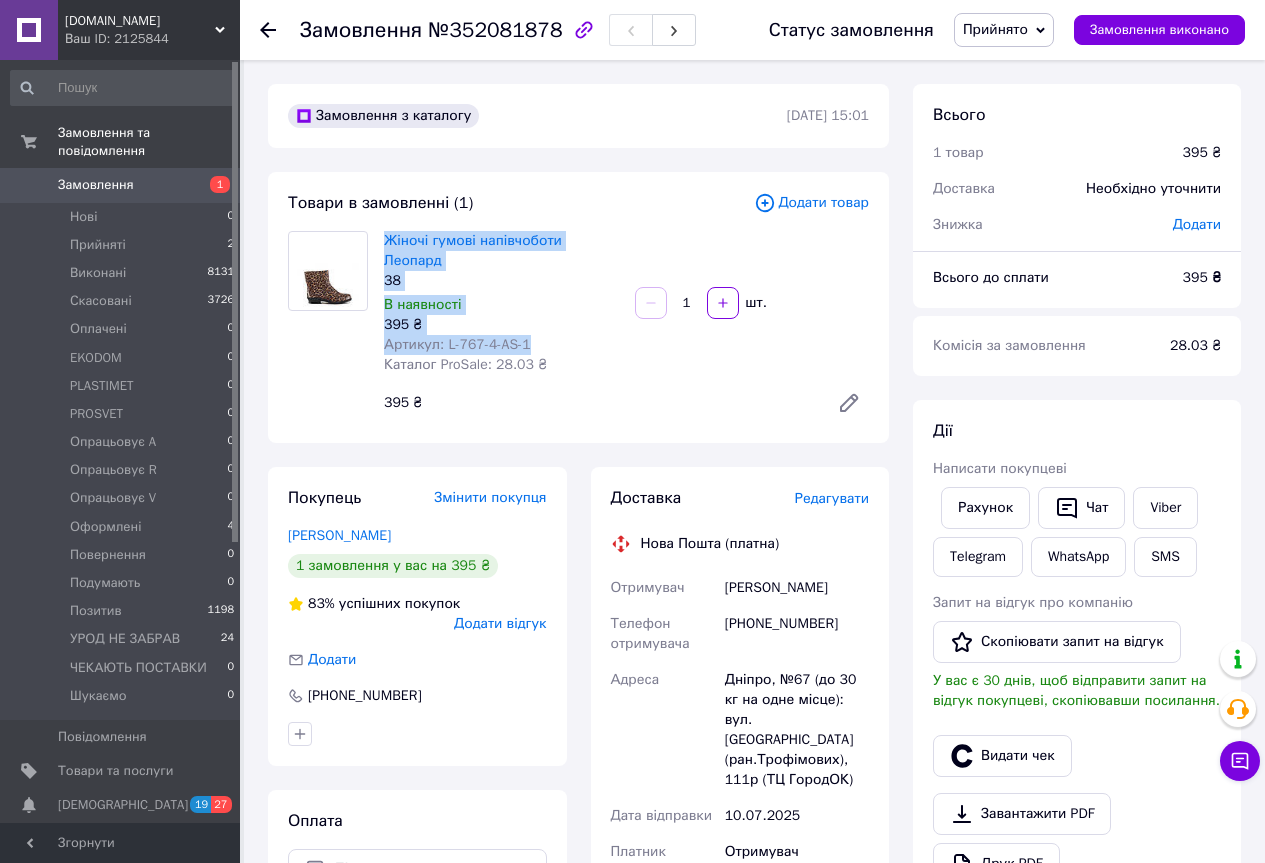 drag, startPoint x: 543, startPoint y: 324, endPoint x: 379, endPoint y: 239, distance: 184.7187 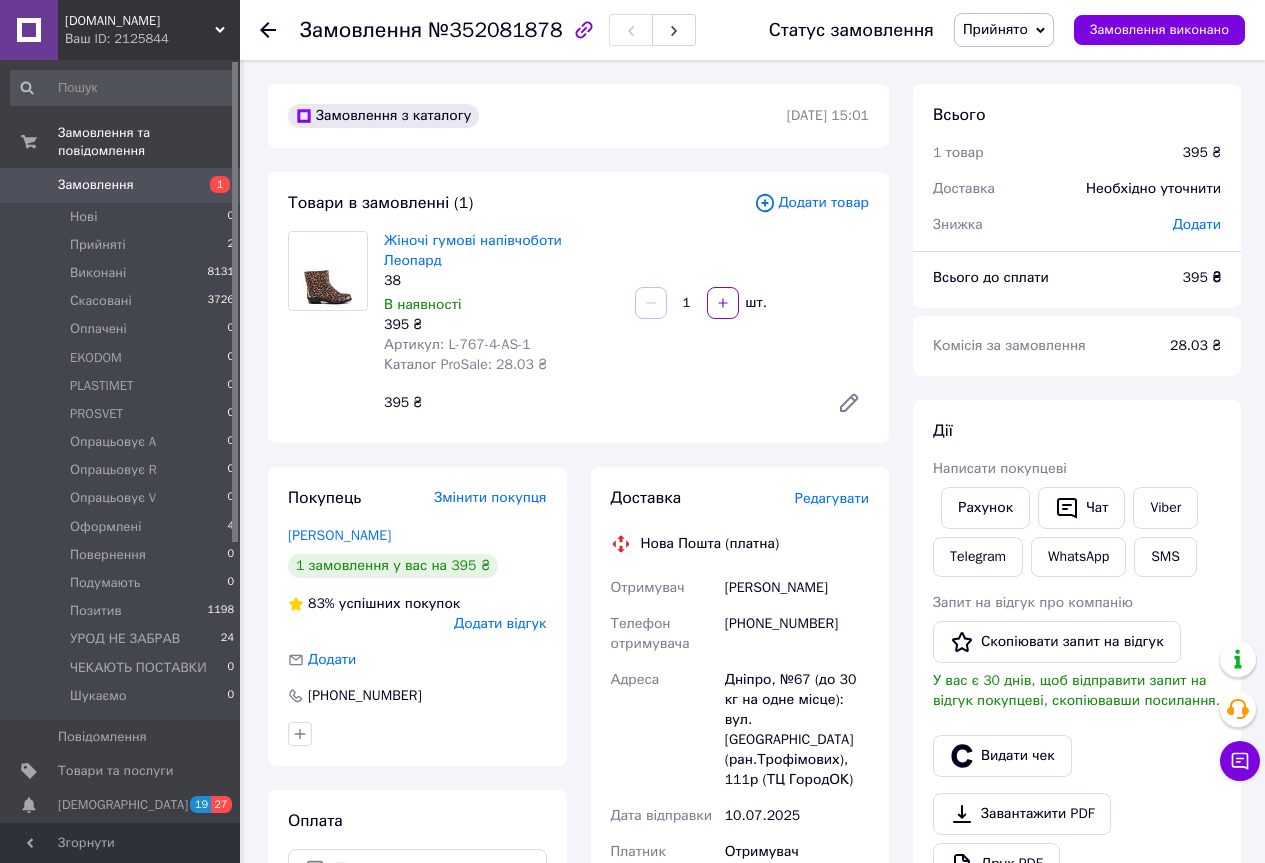 click on "395 ₴" at bounding box center [598, 403] 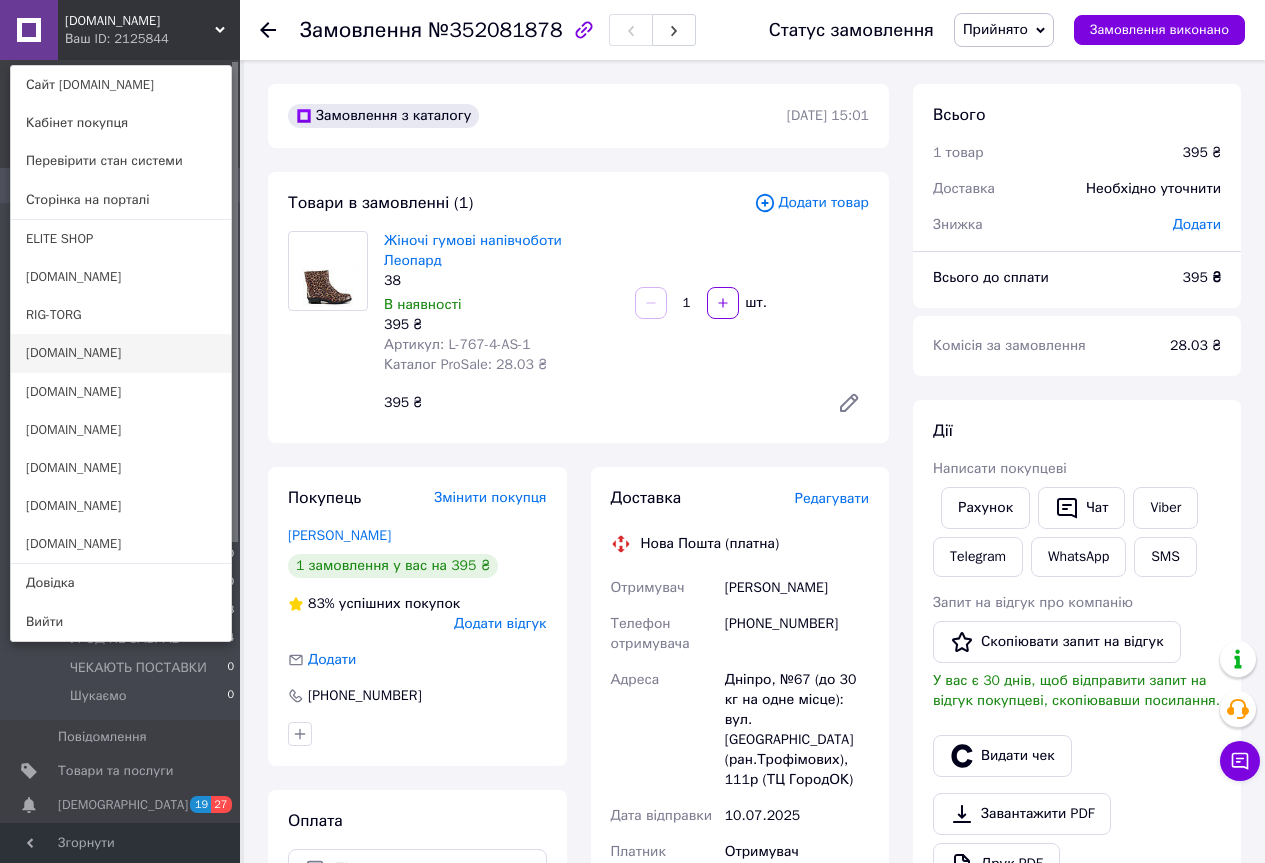click on "[DOMAIN_NAME]" at bounding box center [121, 353] 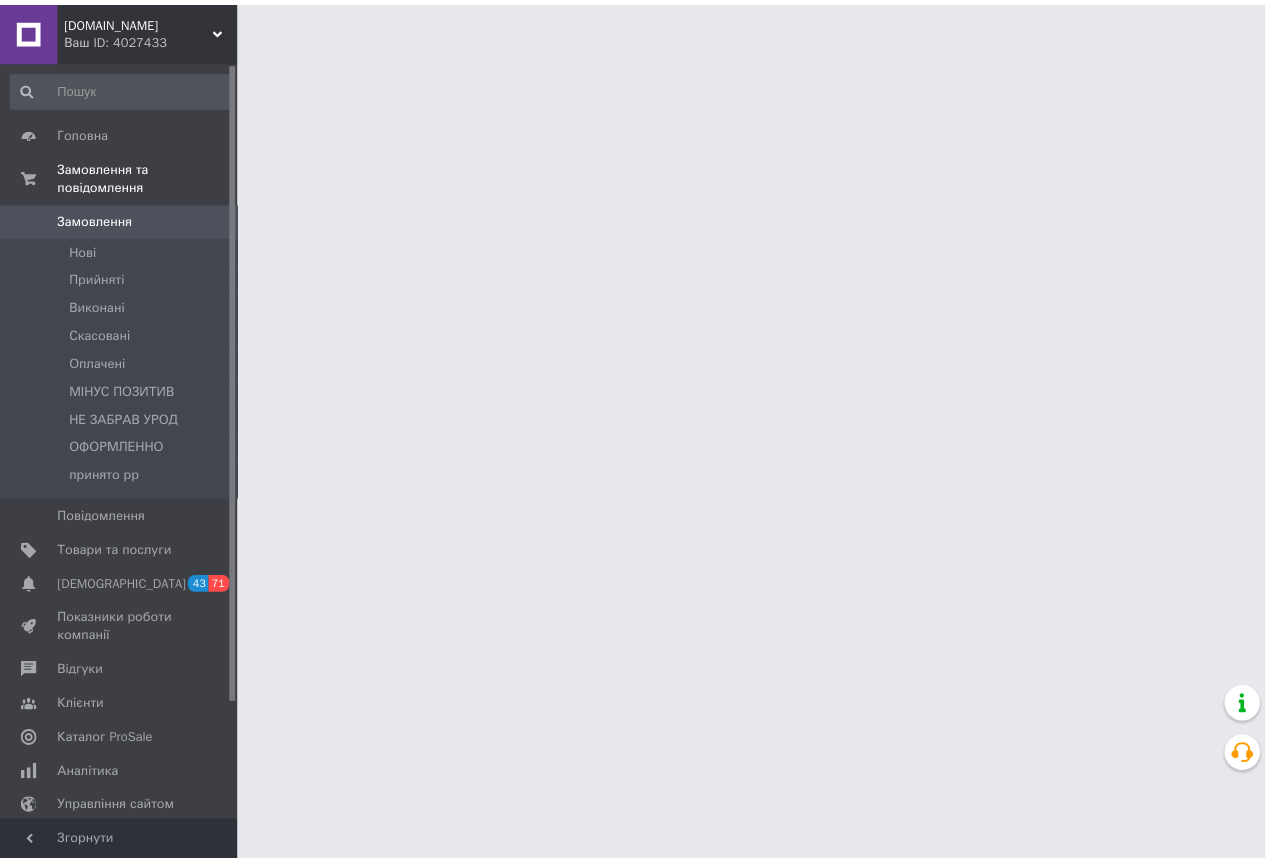 scroll, scrollTop: 0, scrollLeft: 0, axis: both 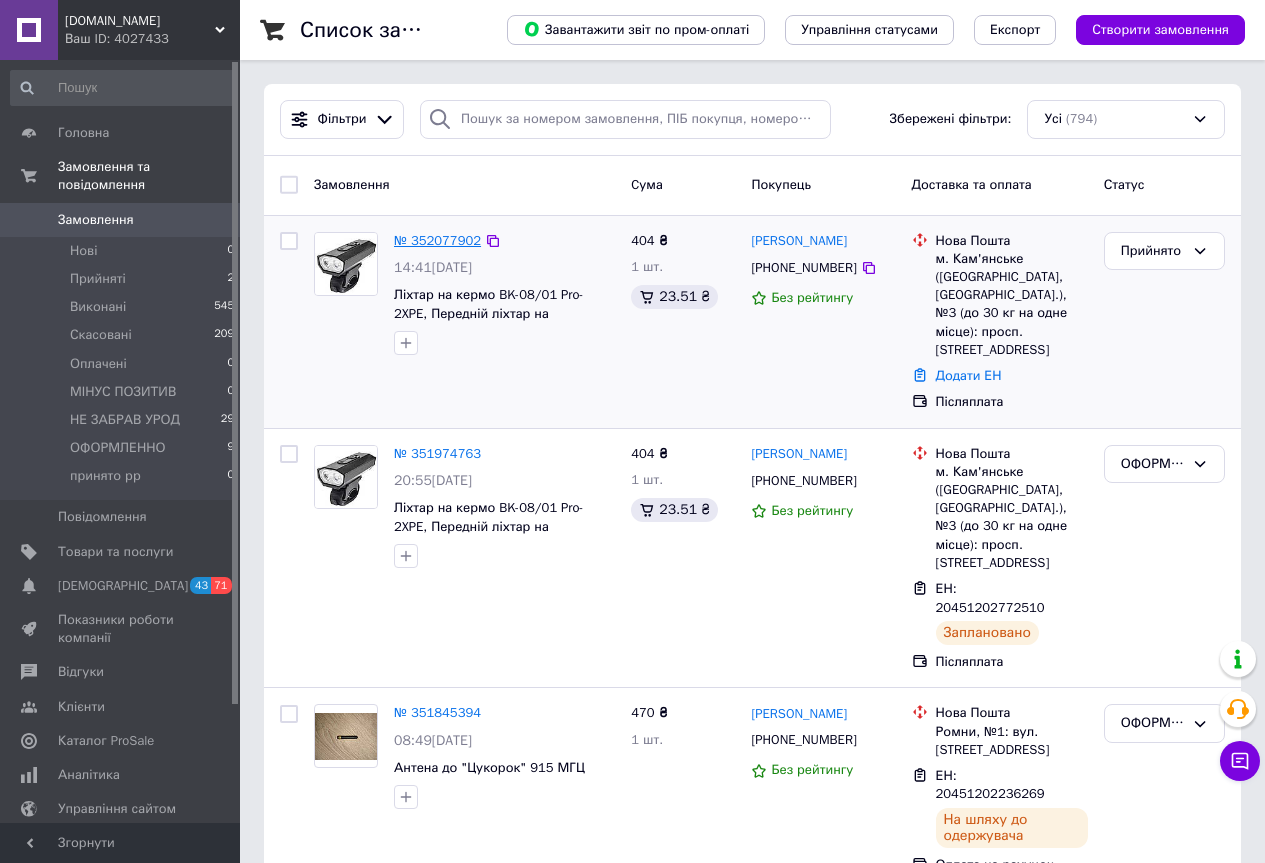 click on "№ 352077902" at bounding box center [437, 240] 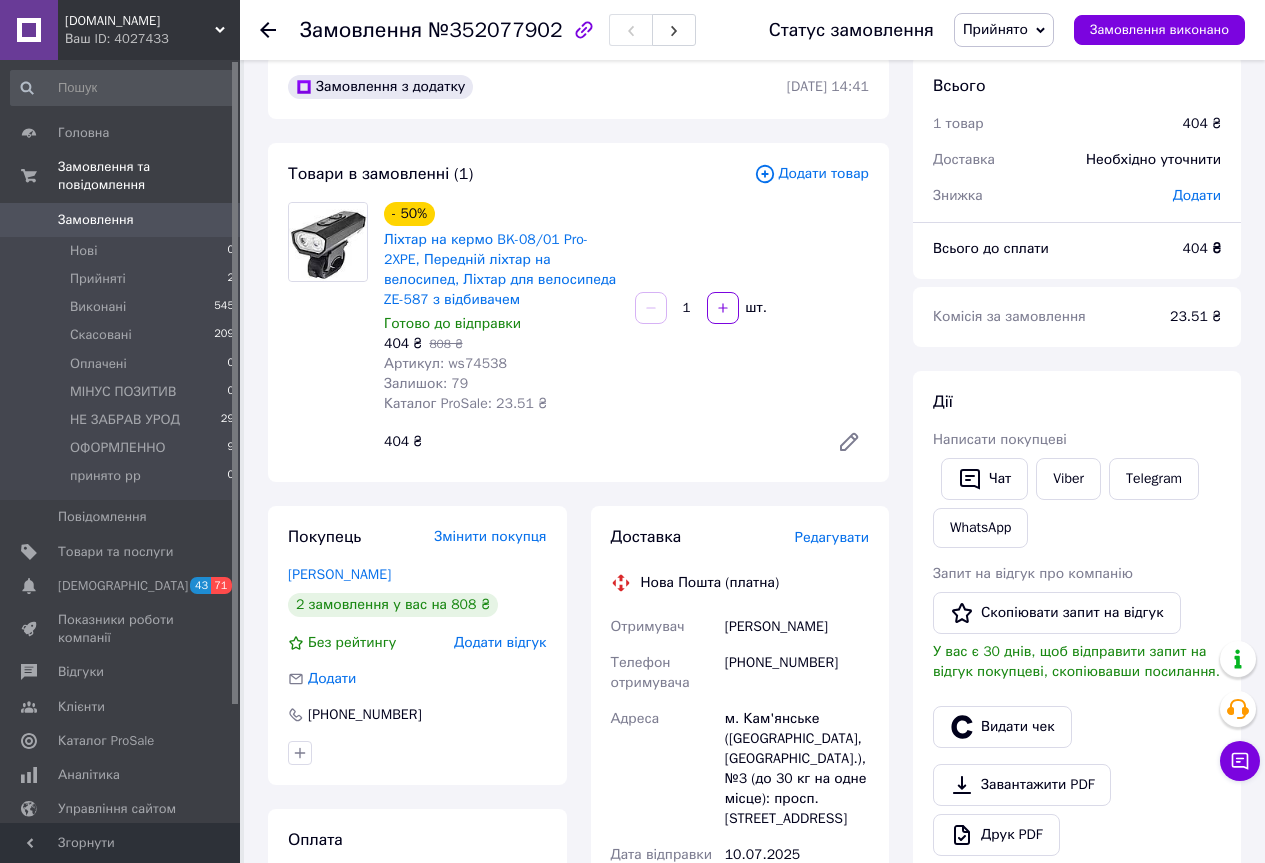 scroll, scrollTop: 0, scrollLeft: 0, axis: both 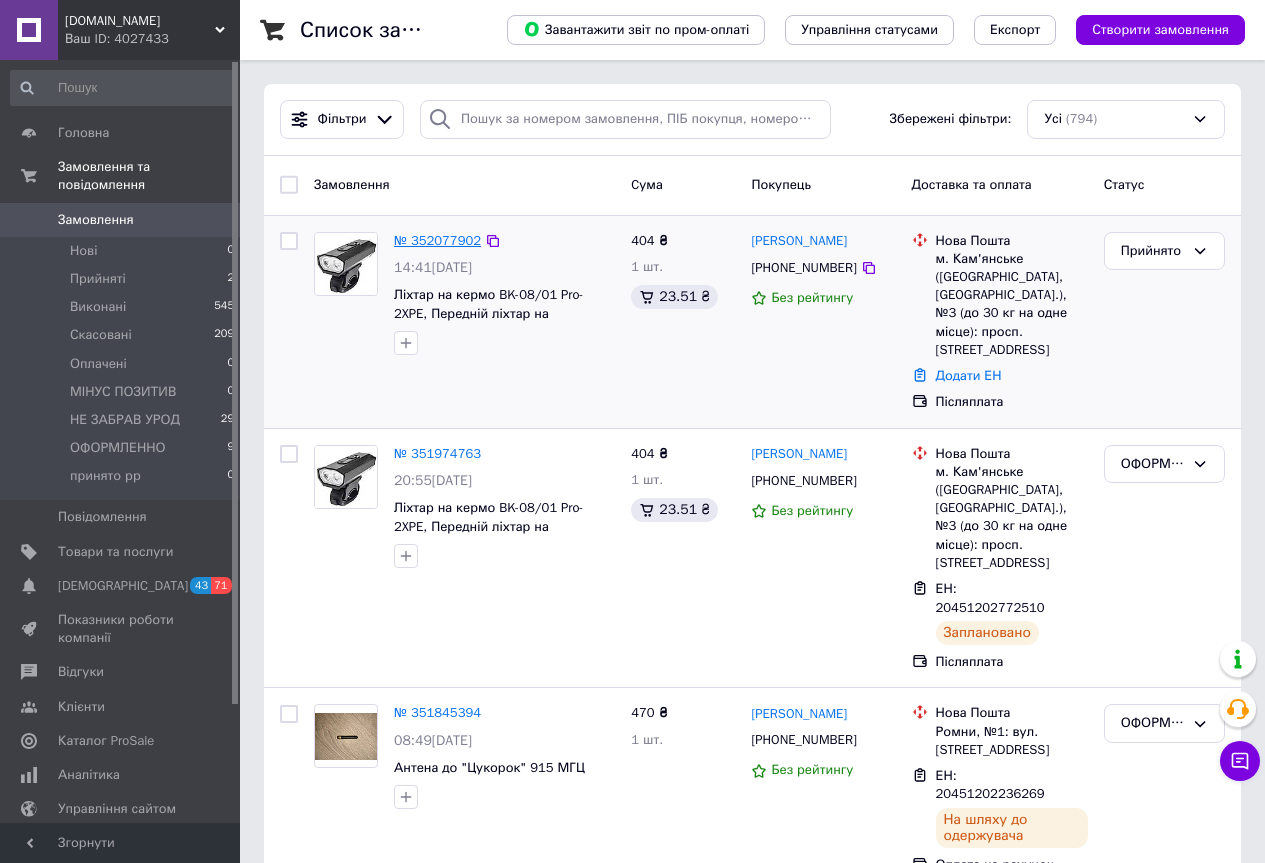 click on "№ 352077902" at bounding box center (437, 240) 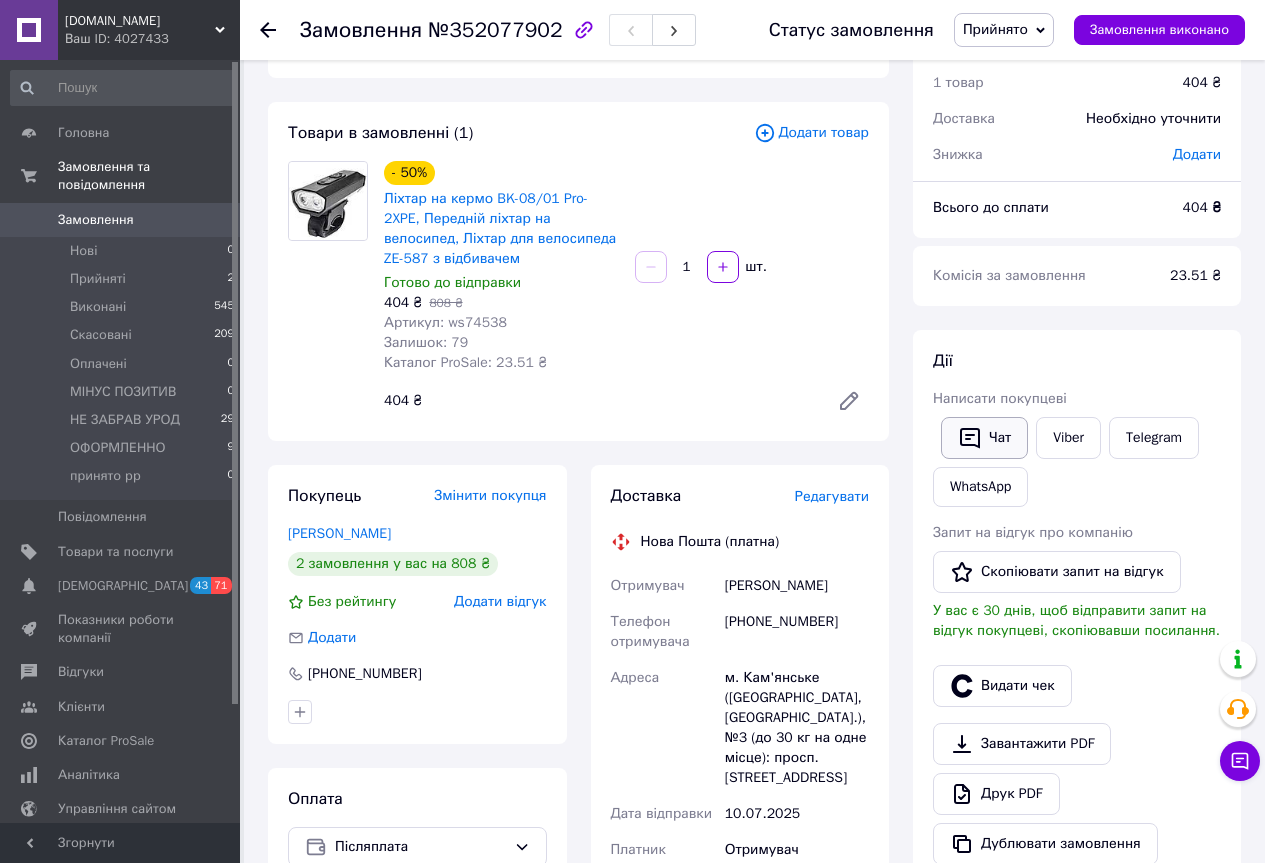 scroll, scrollTop: 100, scrollLeft: 0, axis: vertical 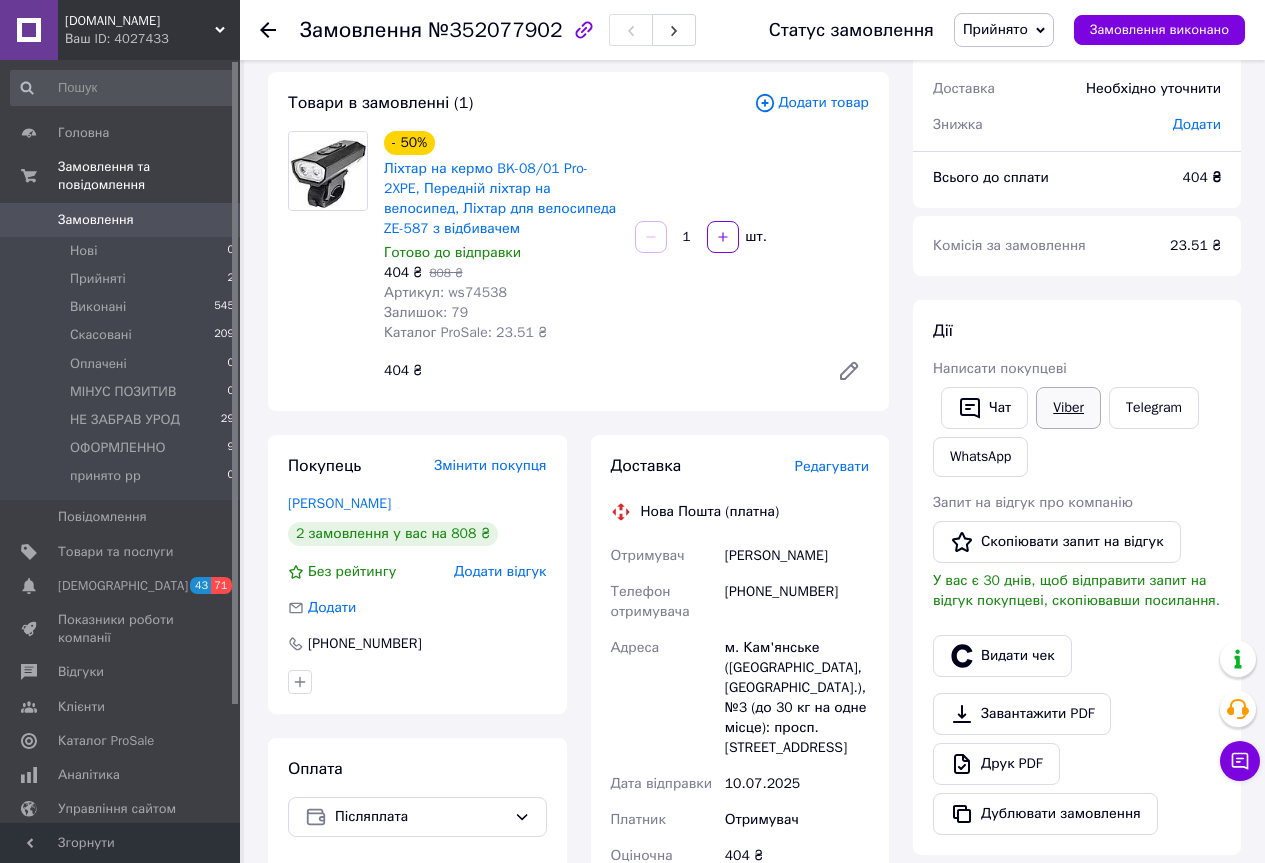 click on "Viber" at bounding box center [1068, 408] 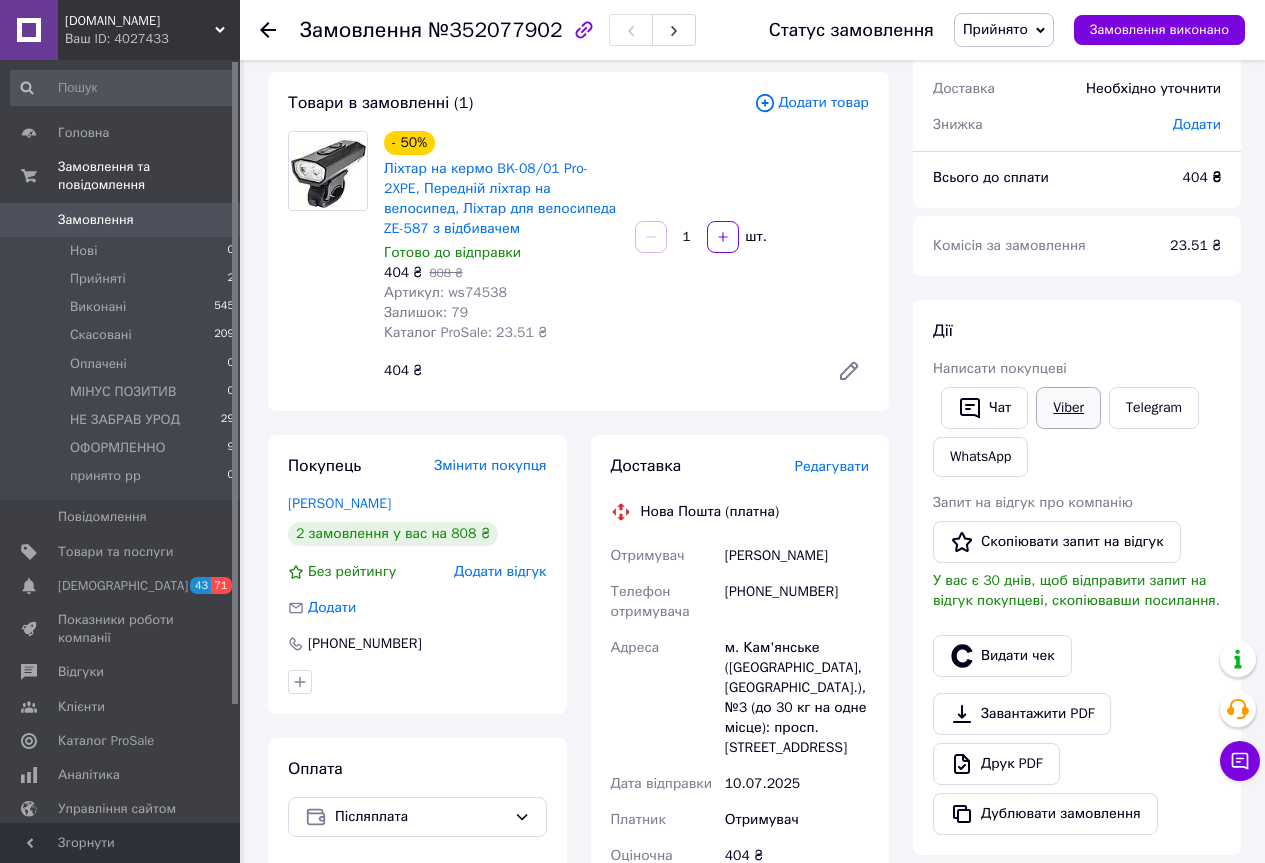 click on "Viber" at bounding box center [1068, 408] 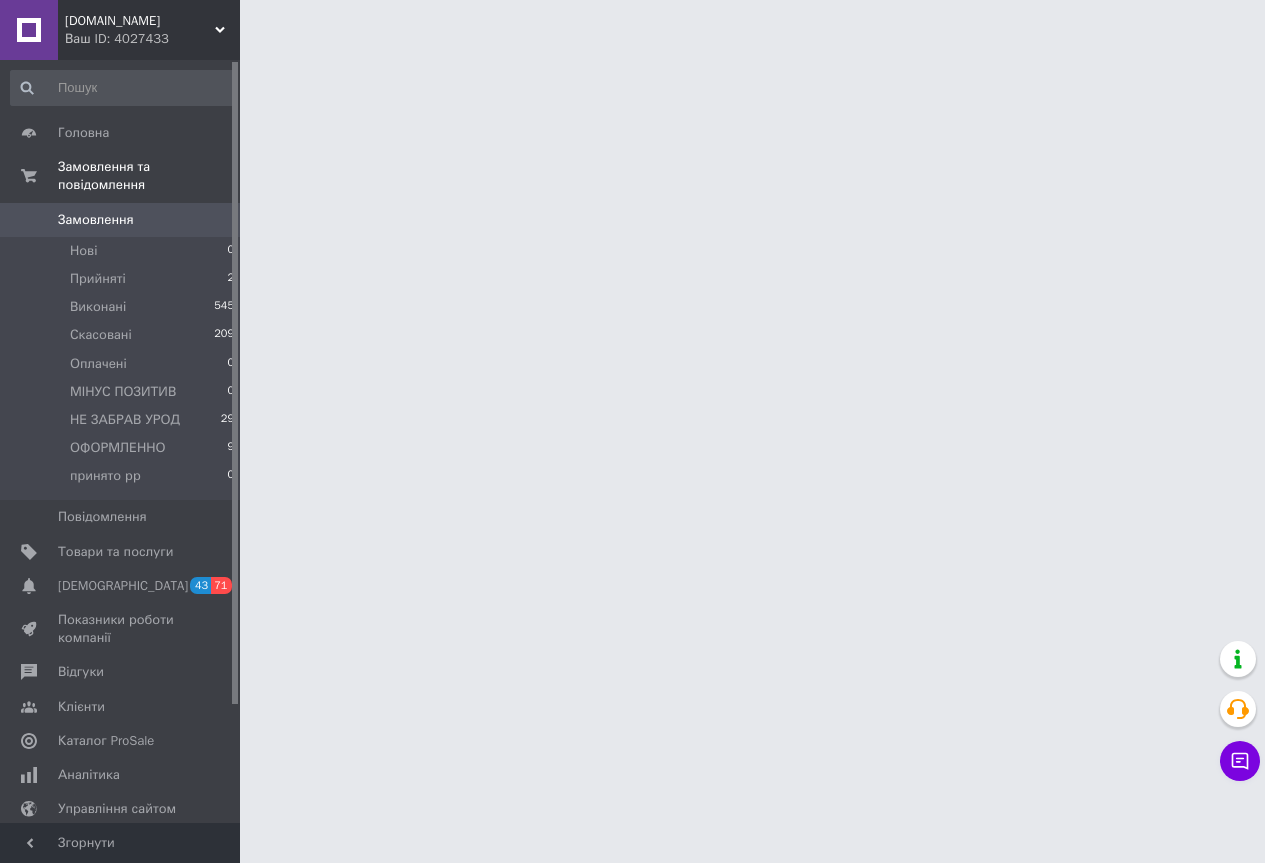 scroll, scrollTop: 0, scrollLeft: 0, axis: both 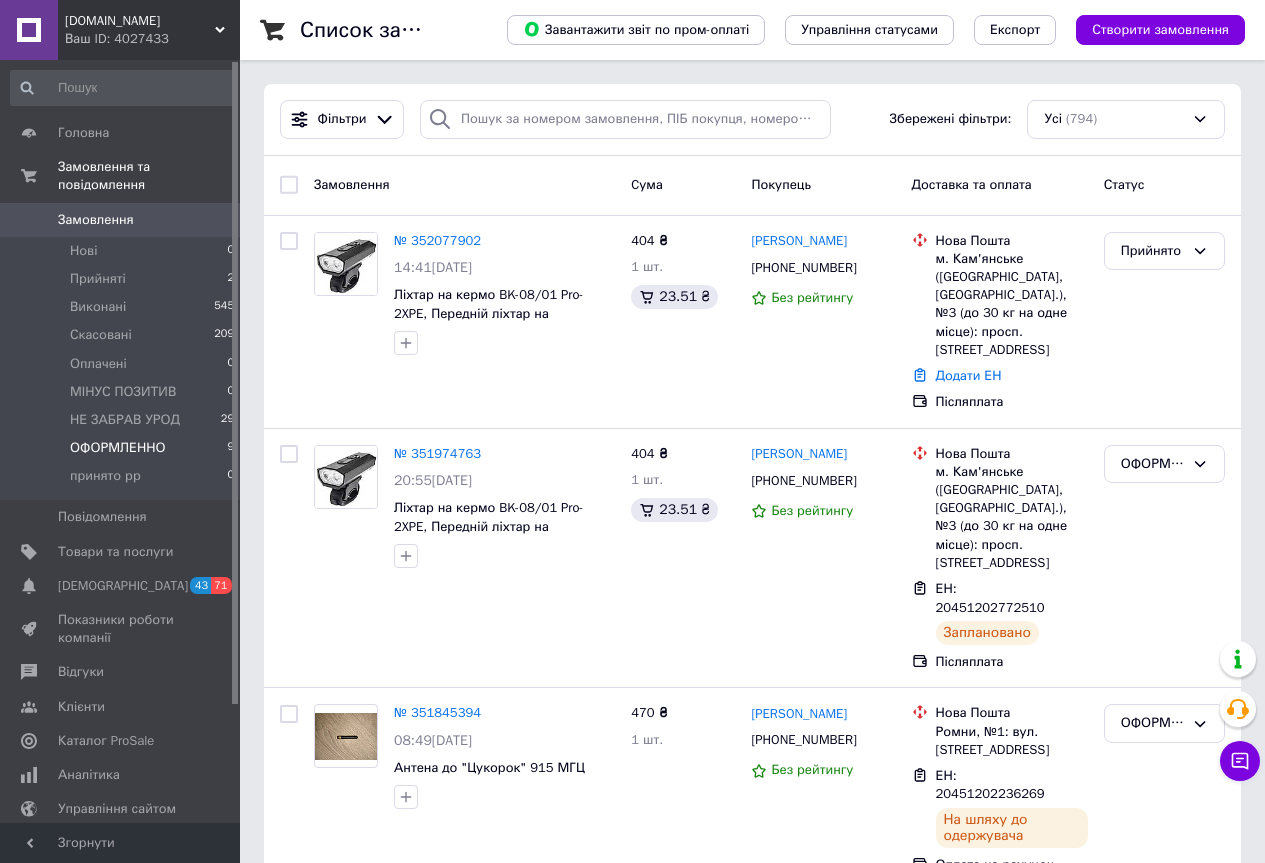click on "ОФОРМЛЕННО 9" at bounding box center (123, 448) 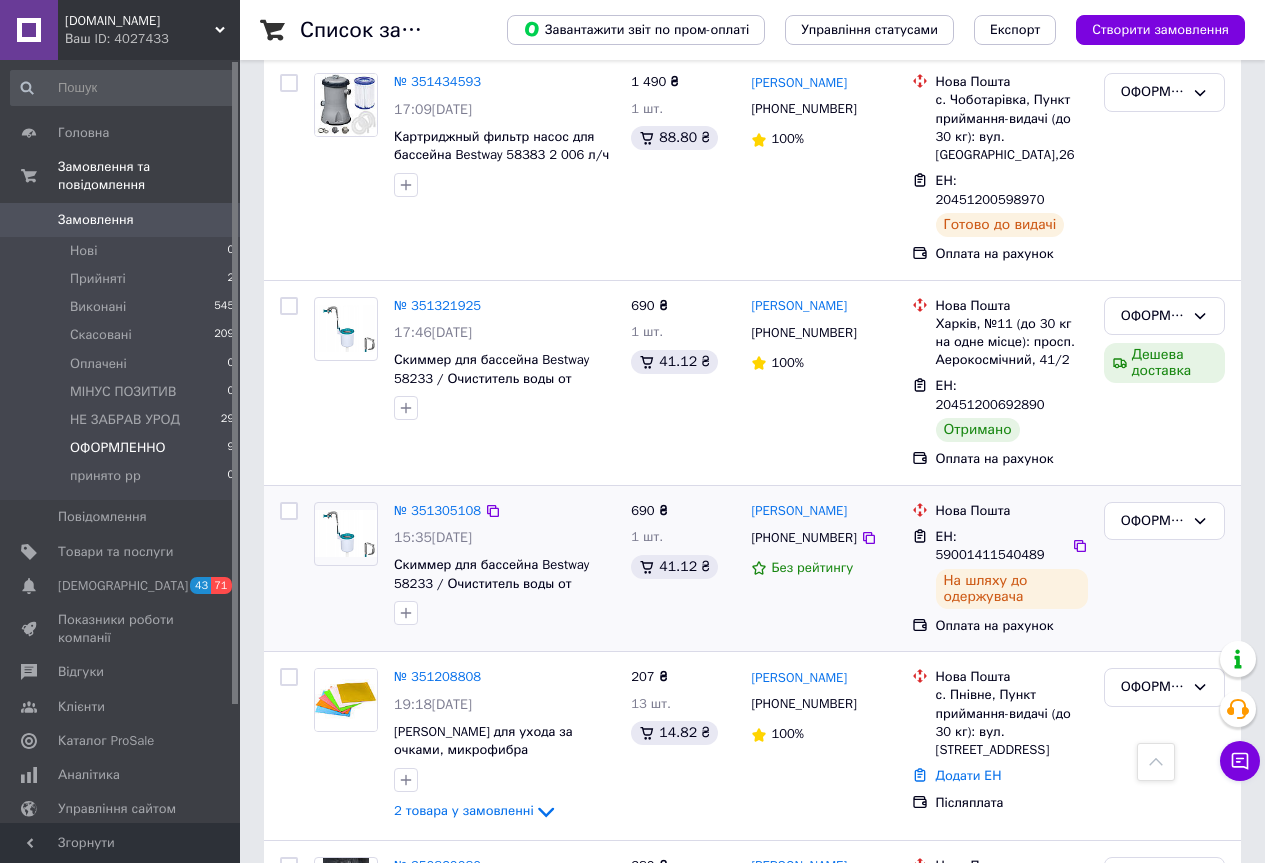 scroll, scrollTop: 1055, scrollLeft: 0, axis: vertical 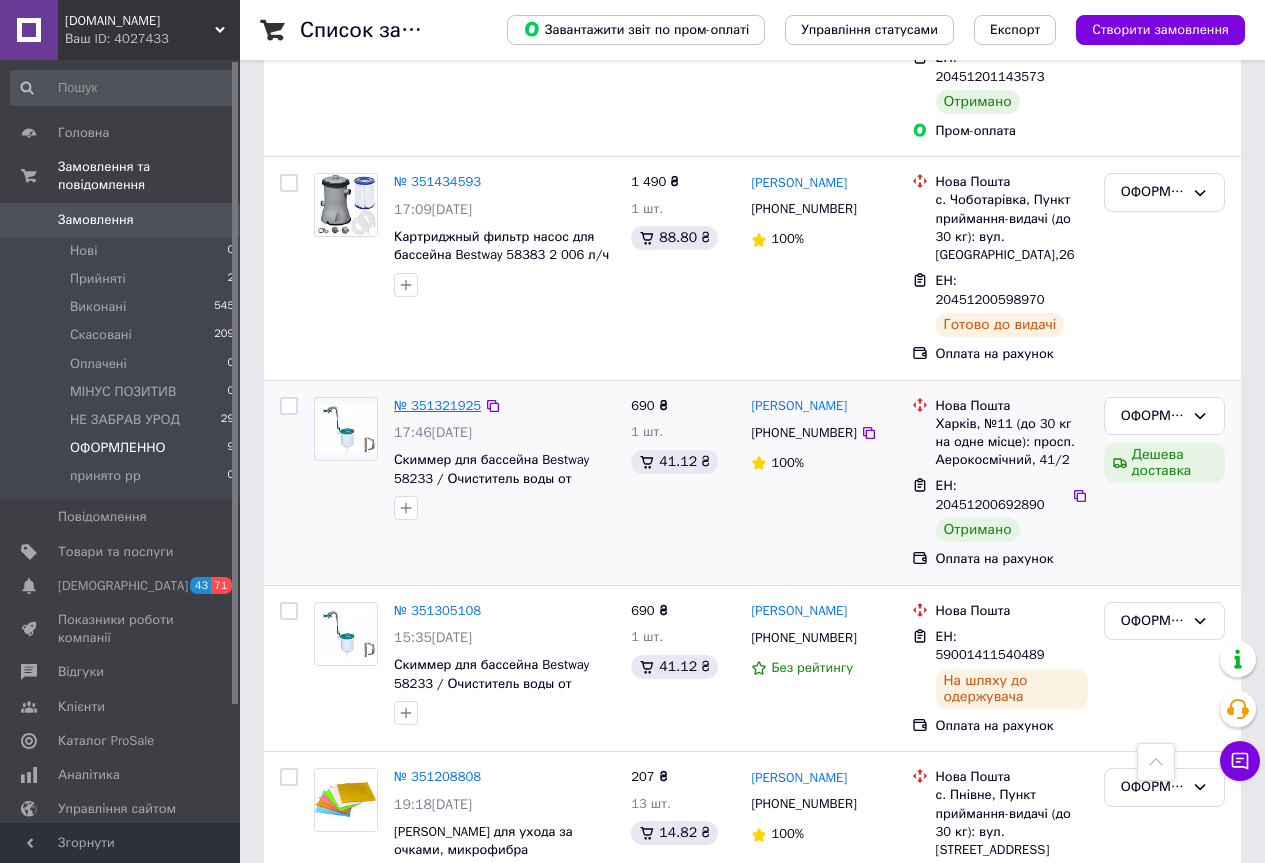 click on "№ 351321925" at bounding box center (437, 405) 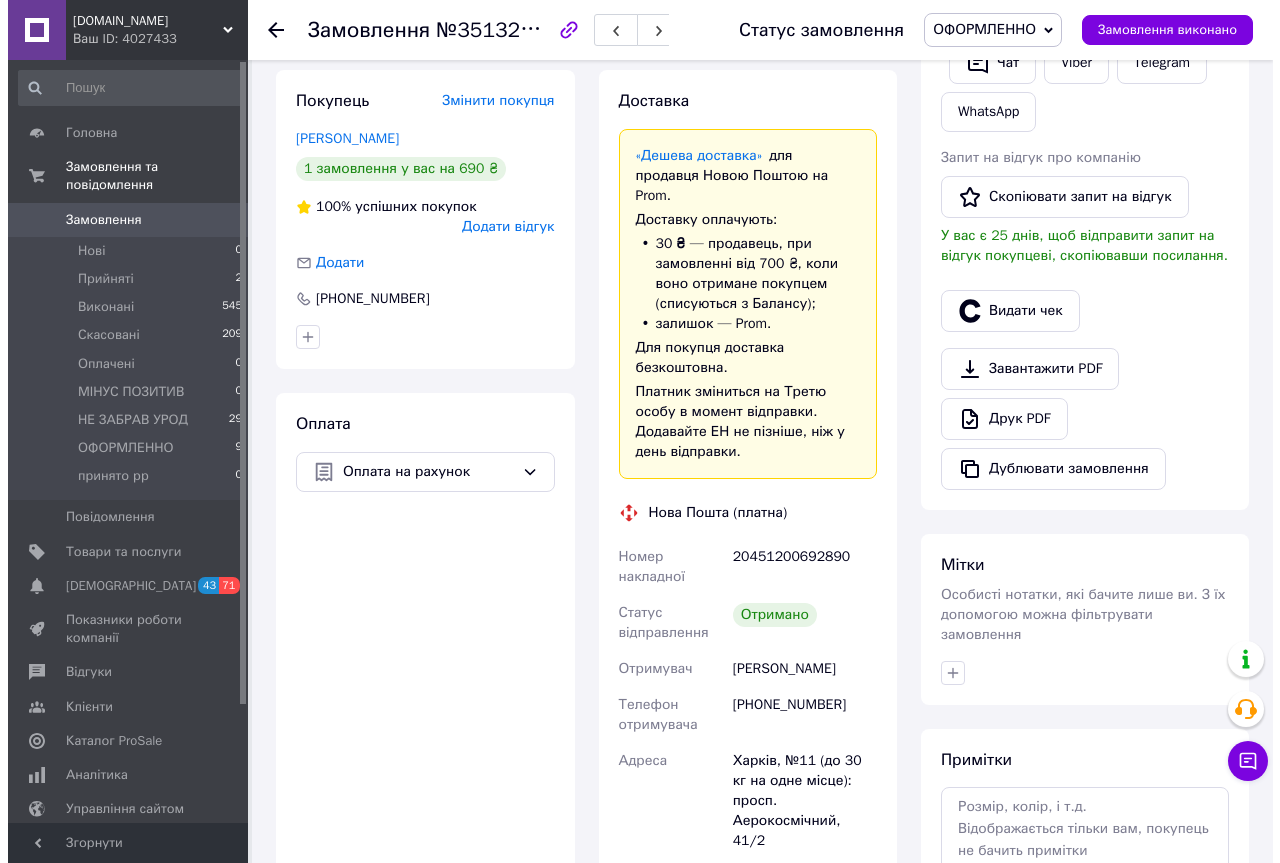 scroll, scrollTop: 364, scrollLeft: 0, axis: vertical 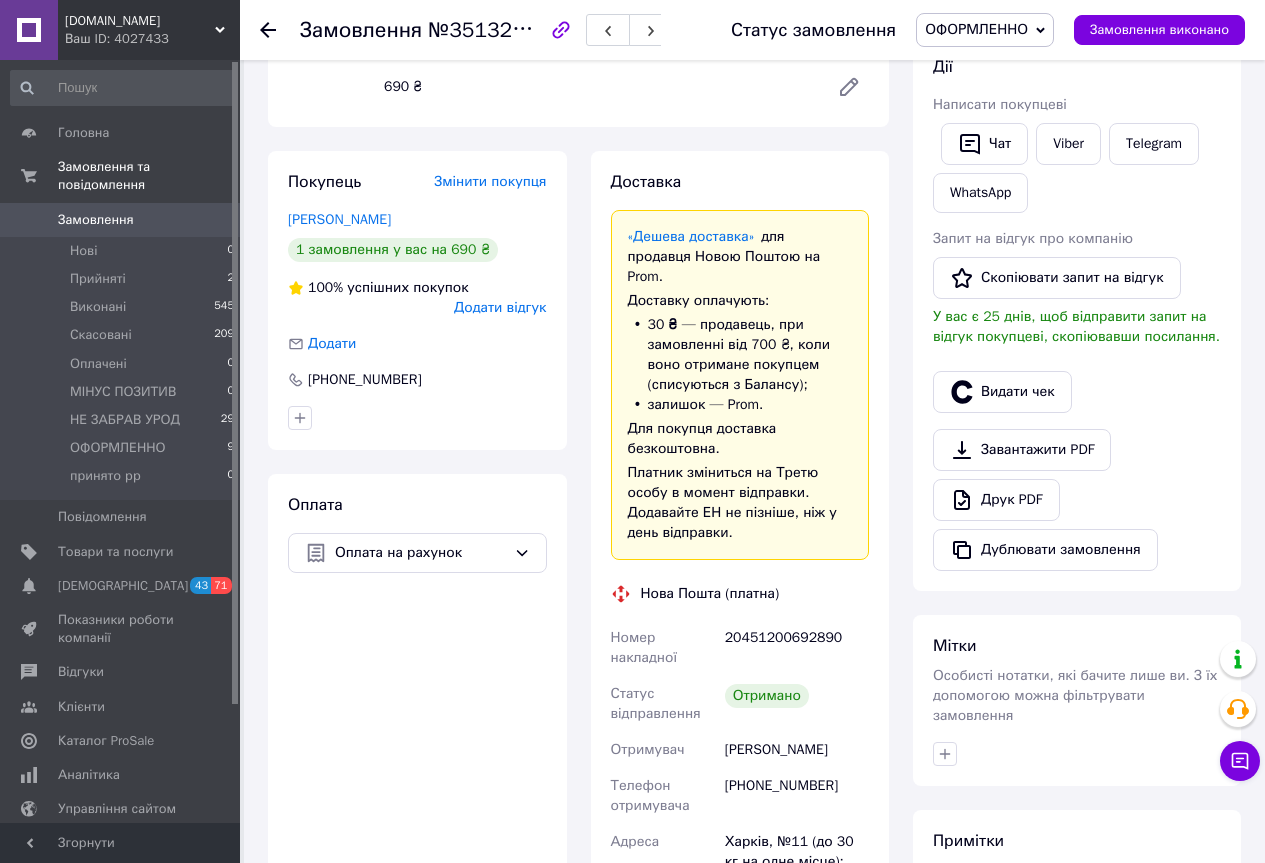 click on "Додати відгук" at bounding box center [500, 307] 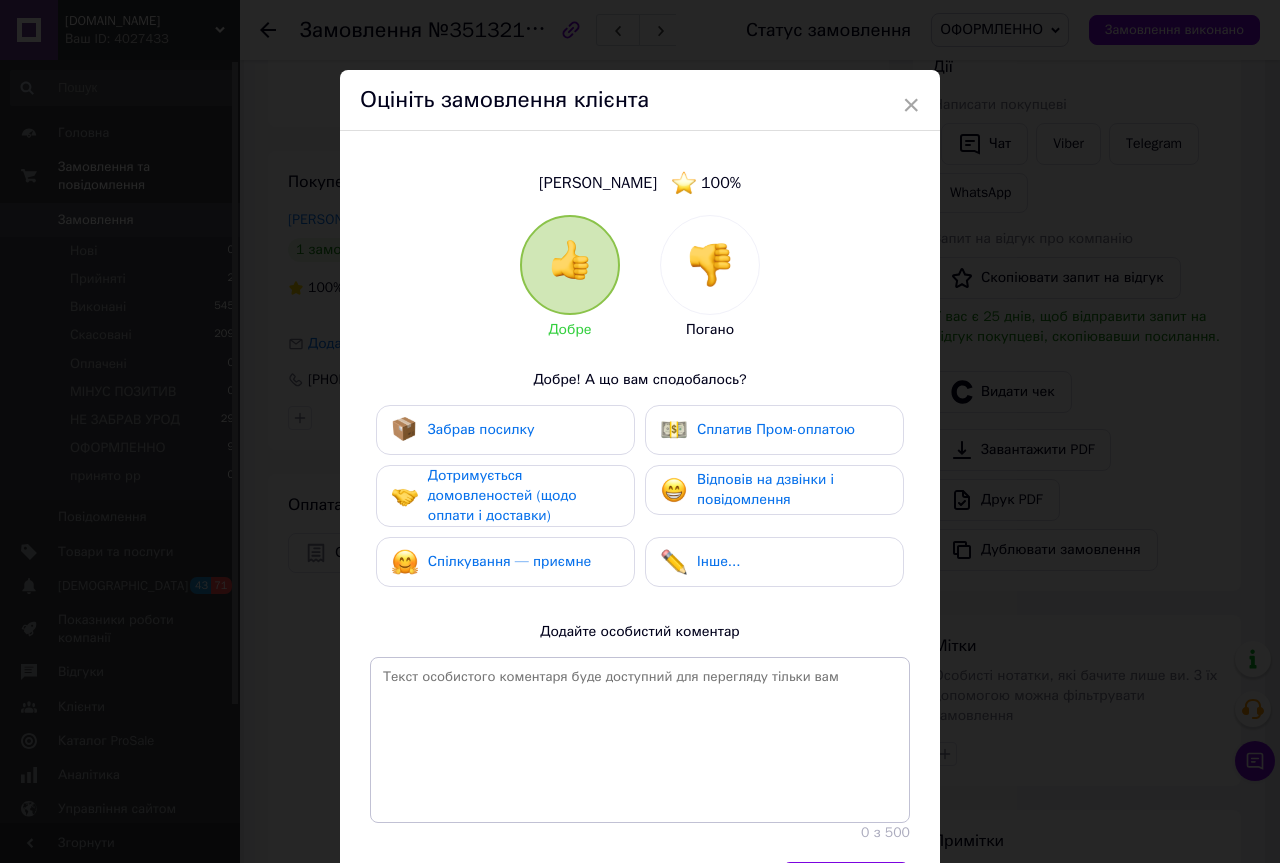 drag, startPoint x: 492, startPoint y: 429, endPoint x: 502, endPoint y: 444, distance: 18.027756 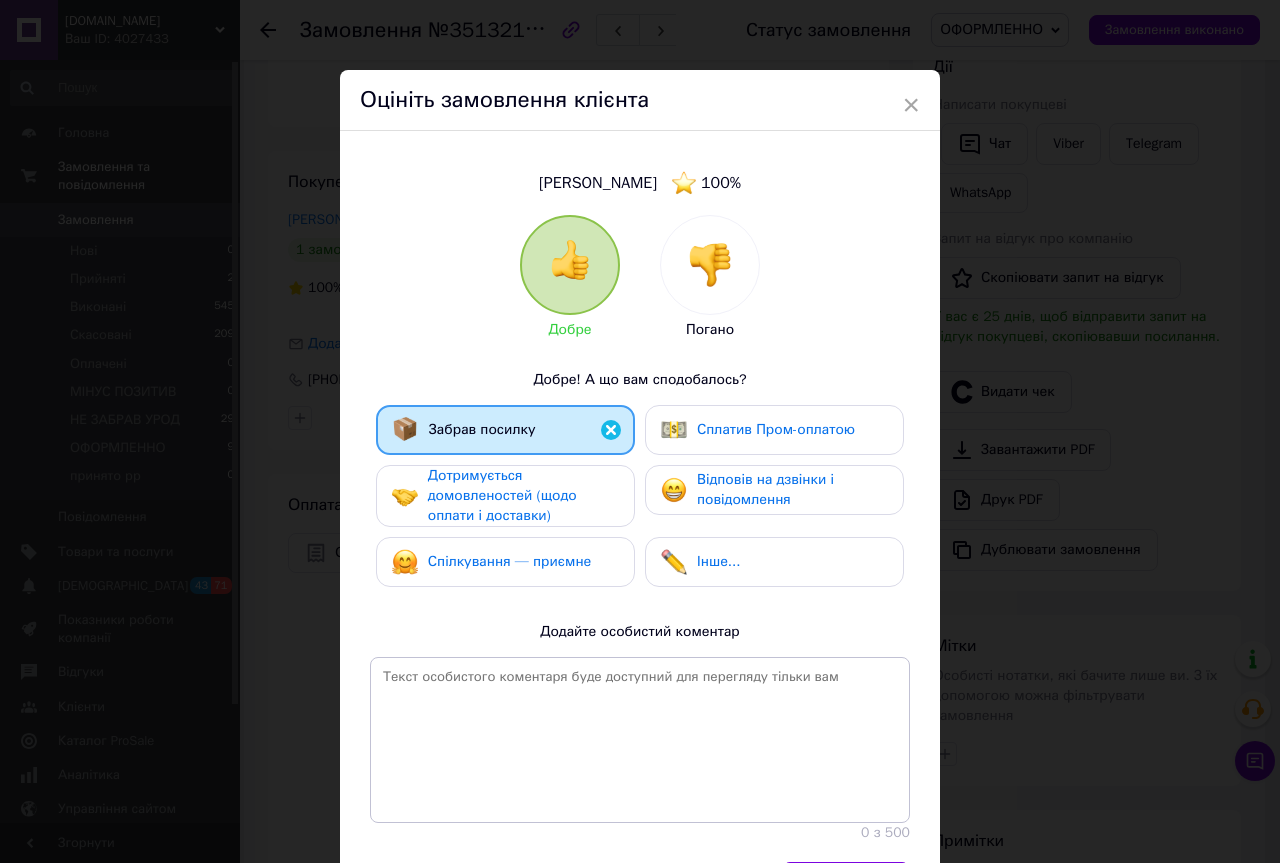 drag, startPoint x: 510, startPoint y: 506, endPoint x: 531, endPoint y: 574, distance: 71.168816 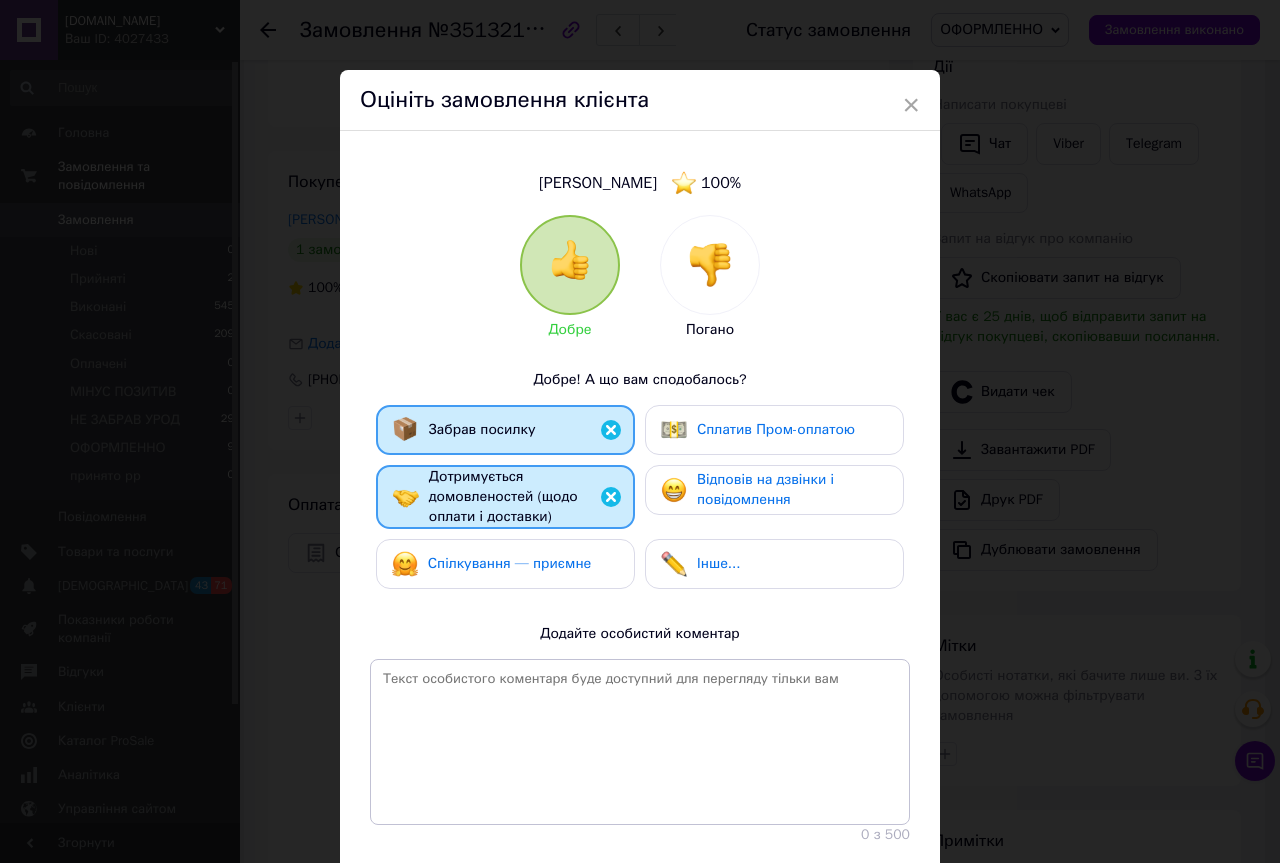 drag, startPoint x: 537, startPoint y: 581, endPoint x: 641, endPoint y: 504, distance: 129.40247 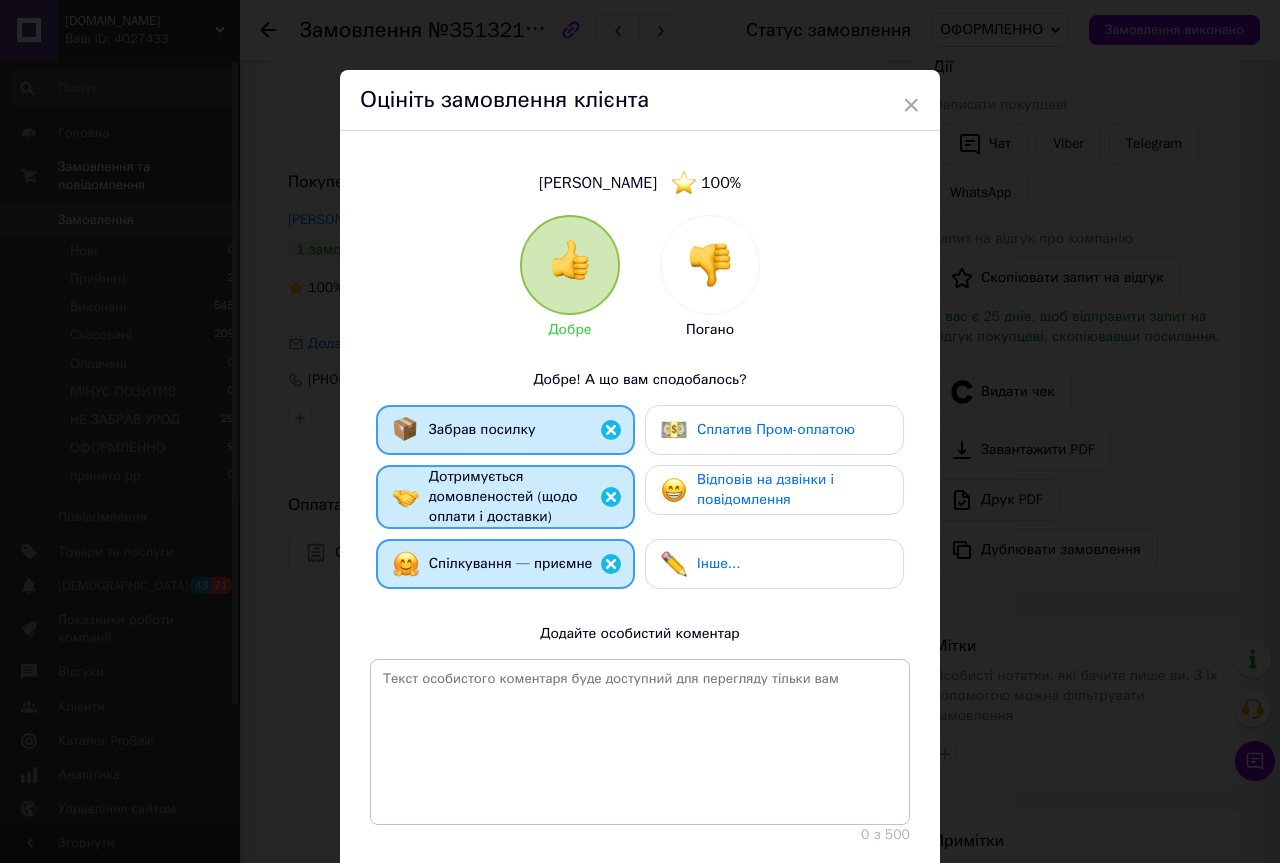 click on "Відповів на дзвінки і повідомлення" at bounding box center [774, 490] 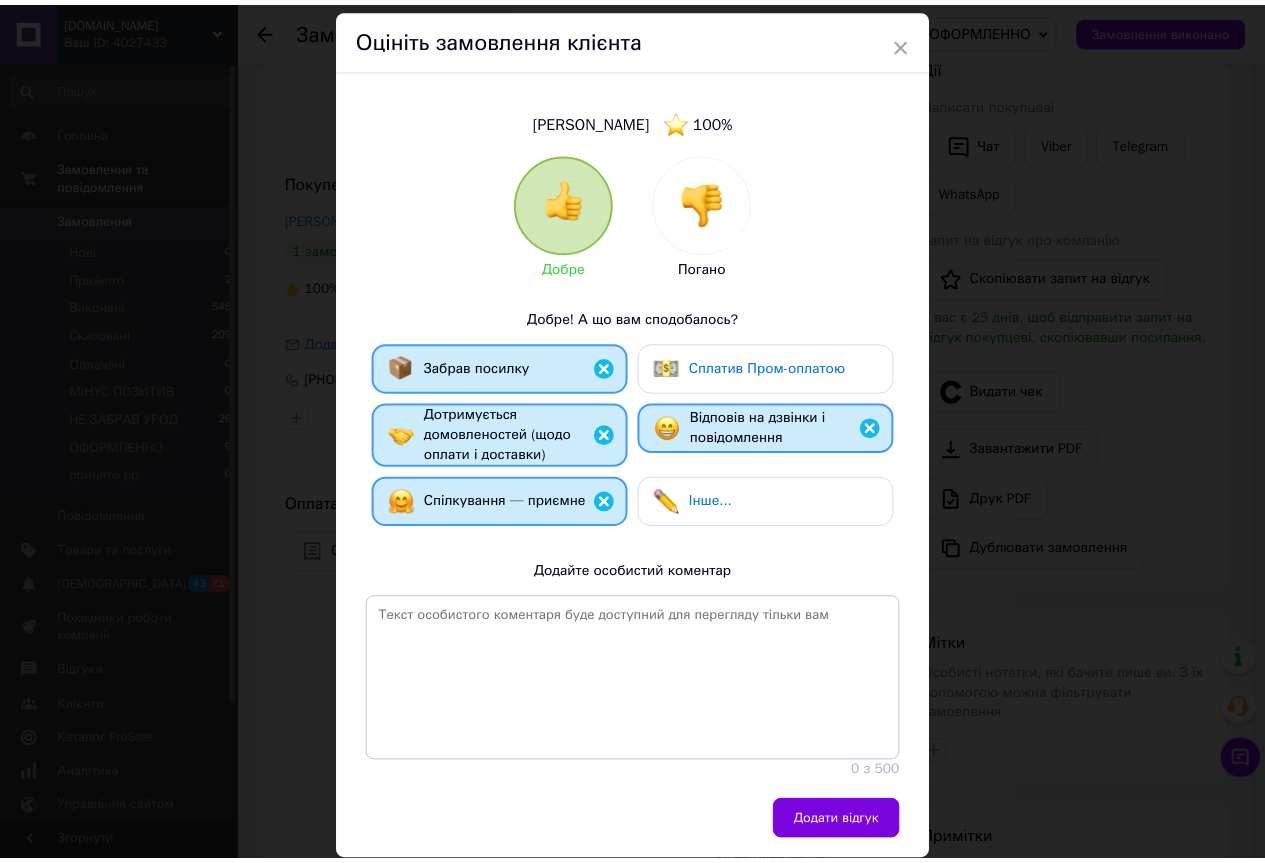 scroll, scrollTop: 123, scrollLeft: 0, axis: vertical 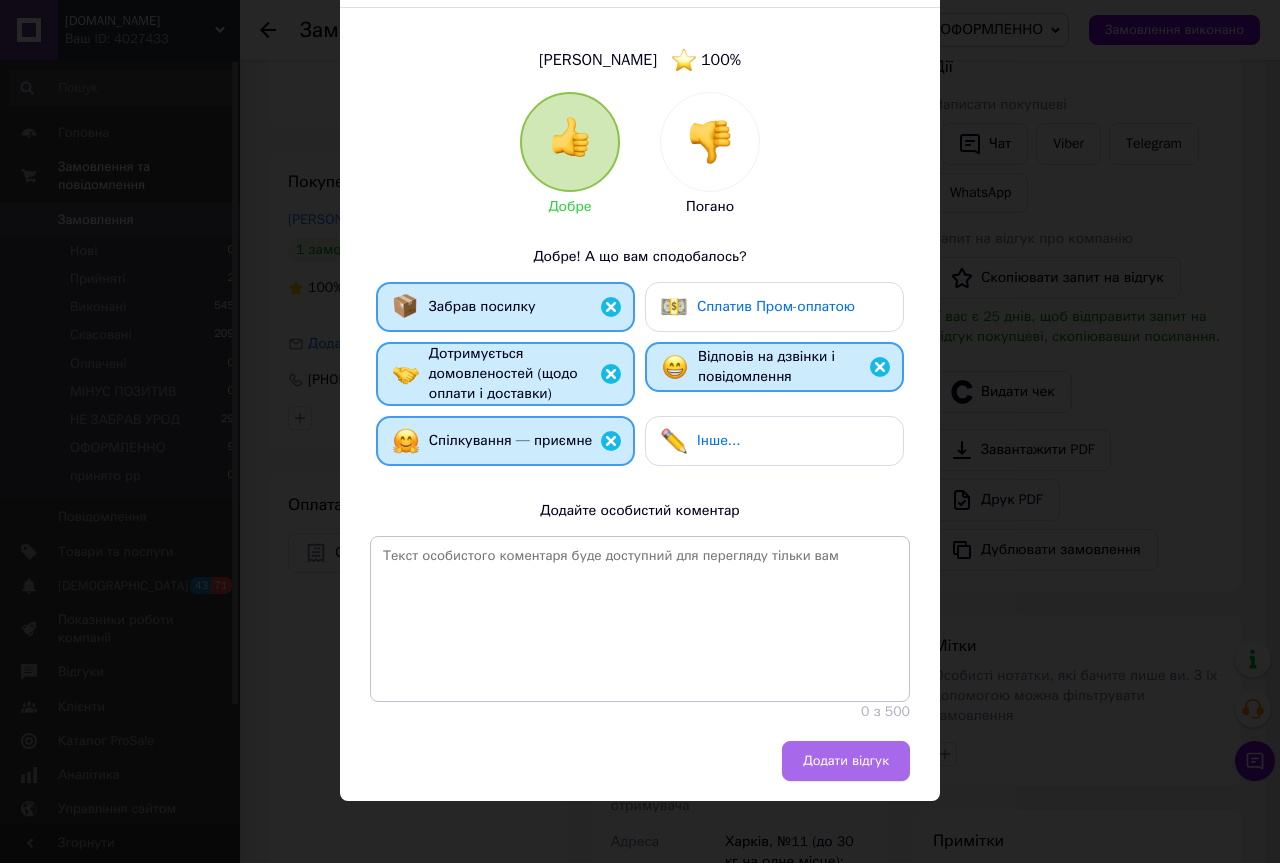 click on "Додати відгук" at bounding box center [846, 761] 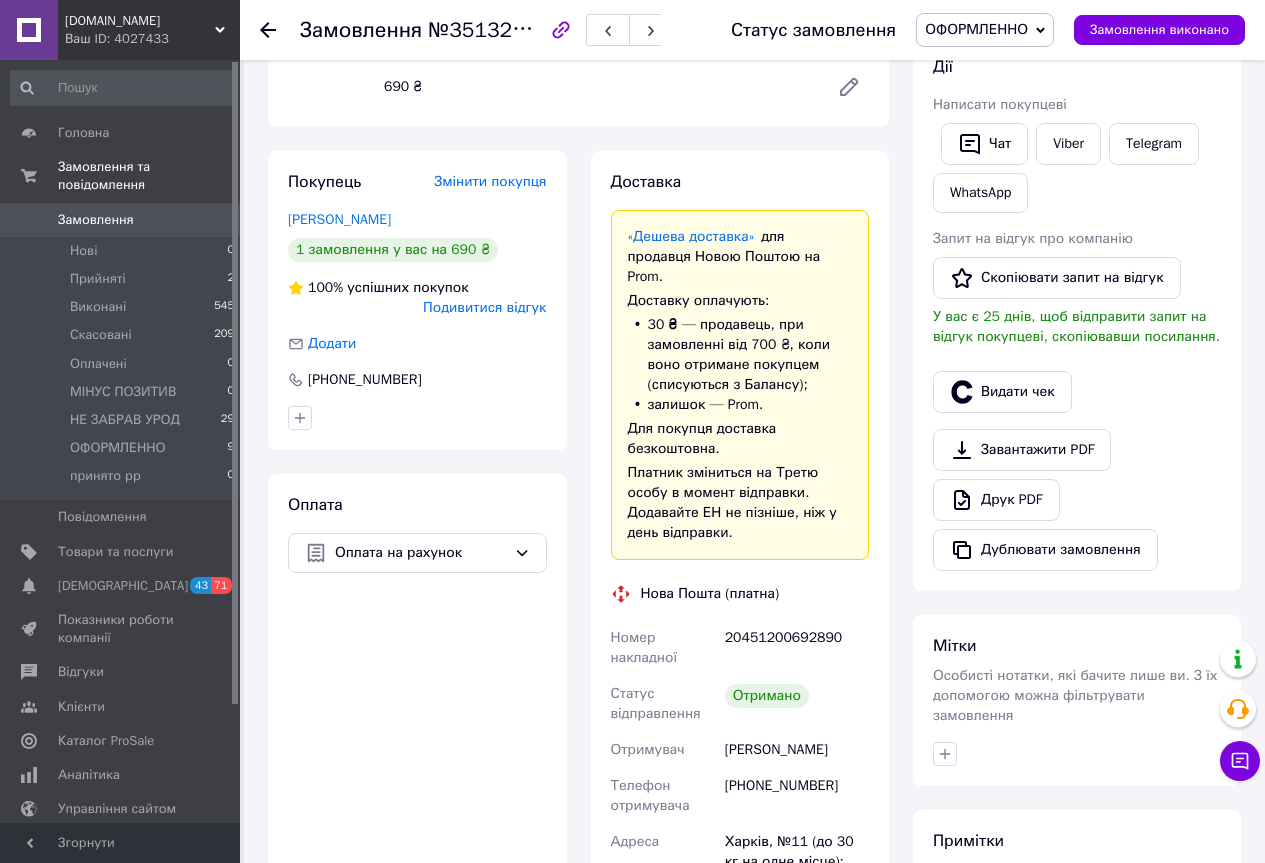 click 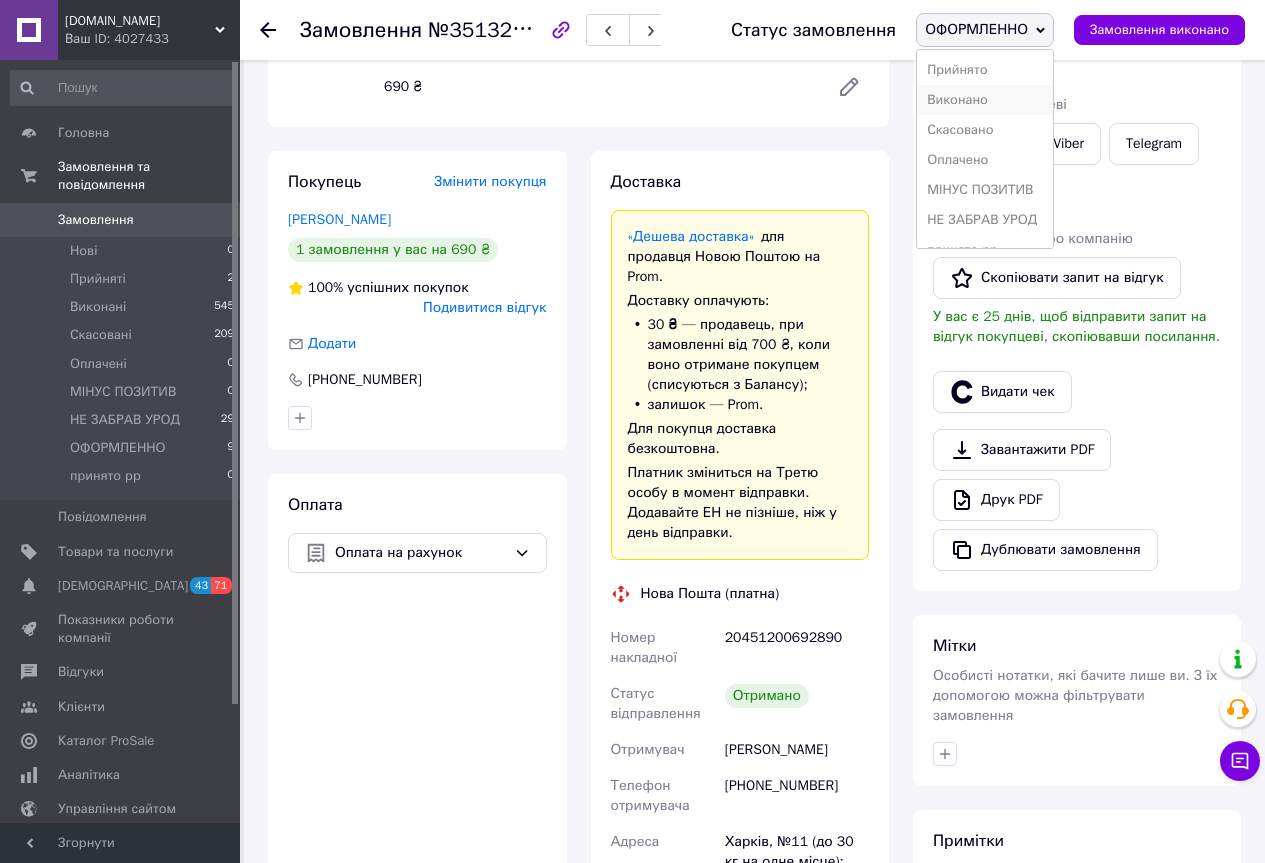 click on "Виконано" at bounding box center [985, 100] 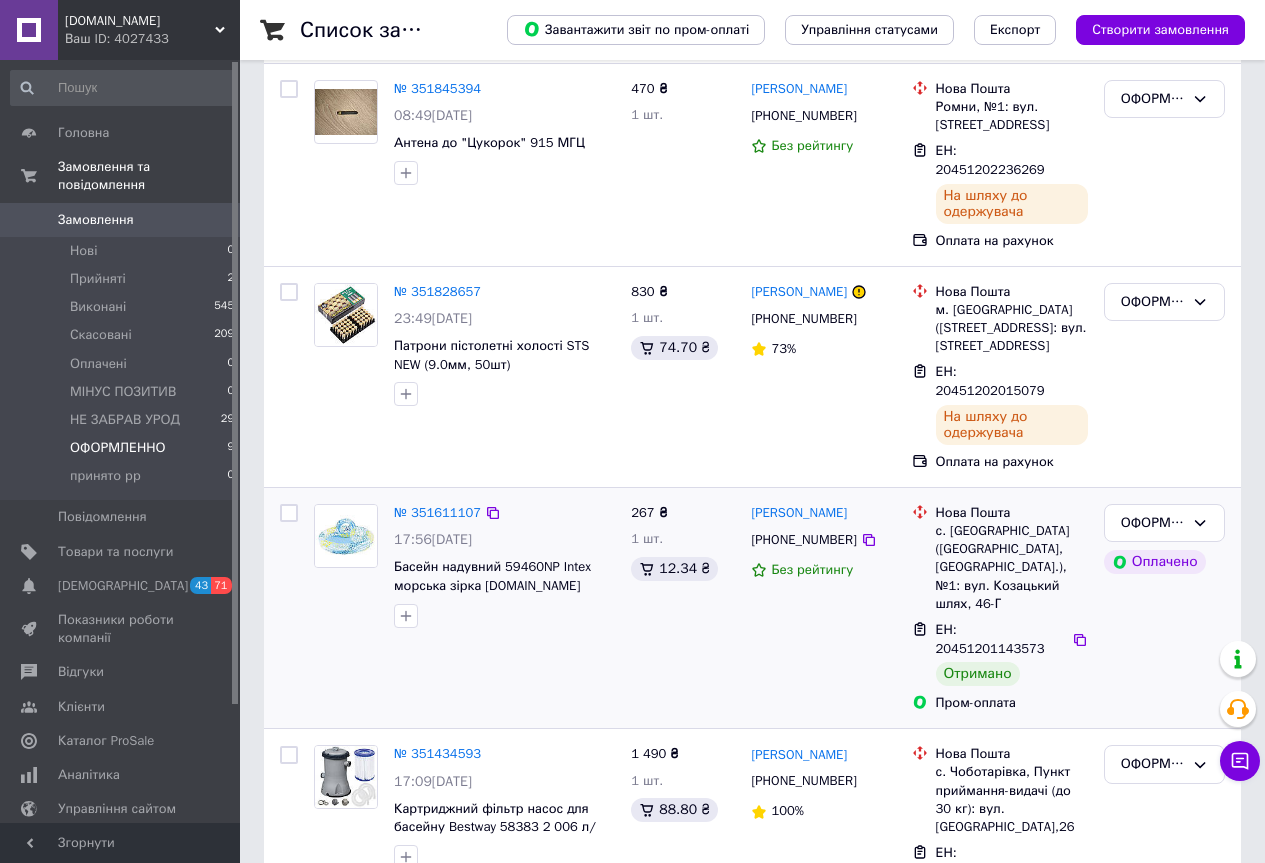 scroll, scrollTop: 500, scrollLeft: 0, axis: vertical 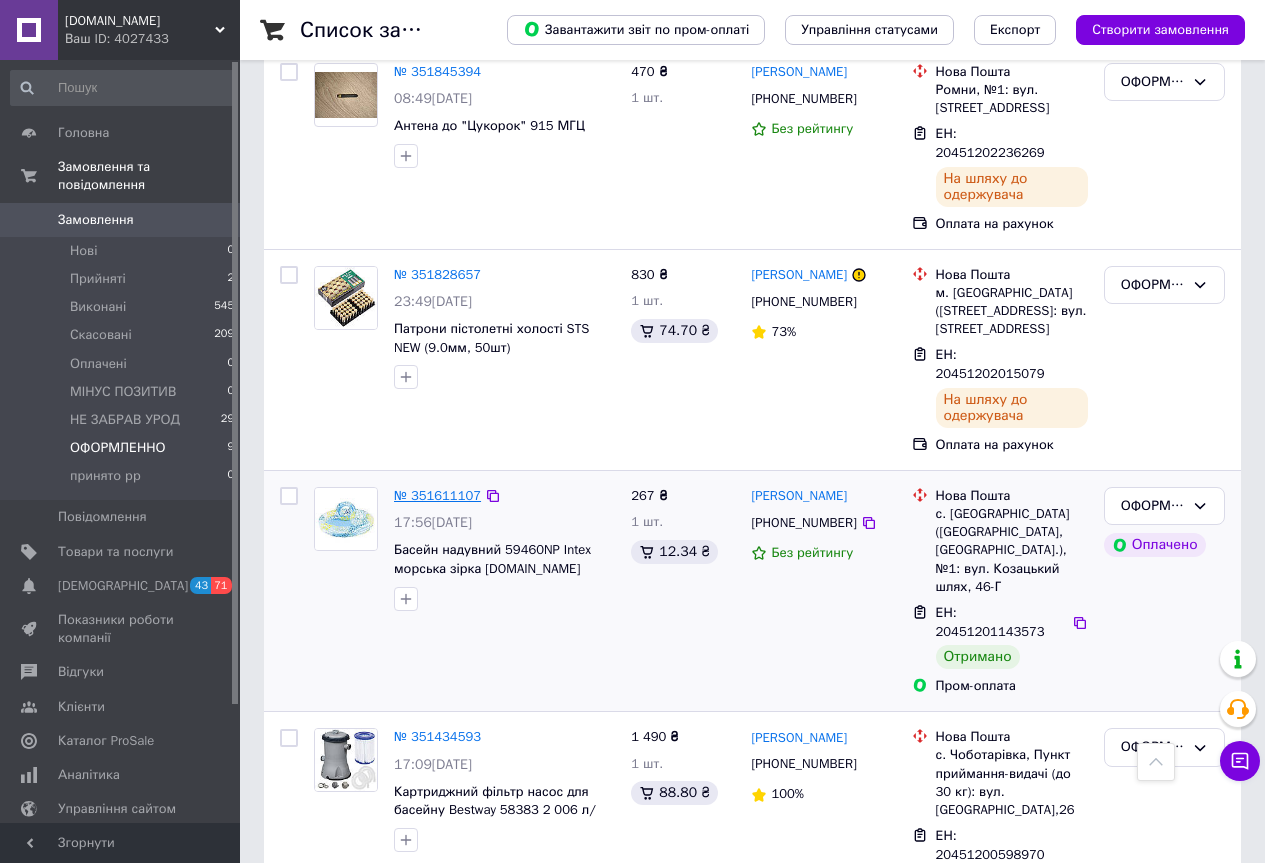 click on "№ 351611107" at bounding box center (437, 495) 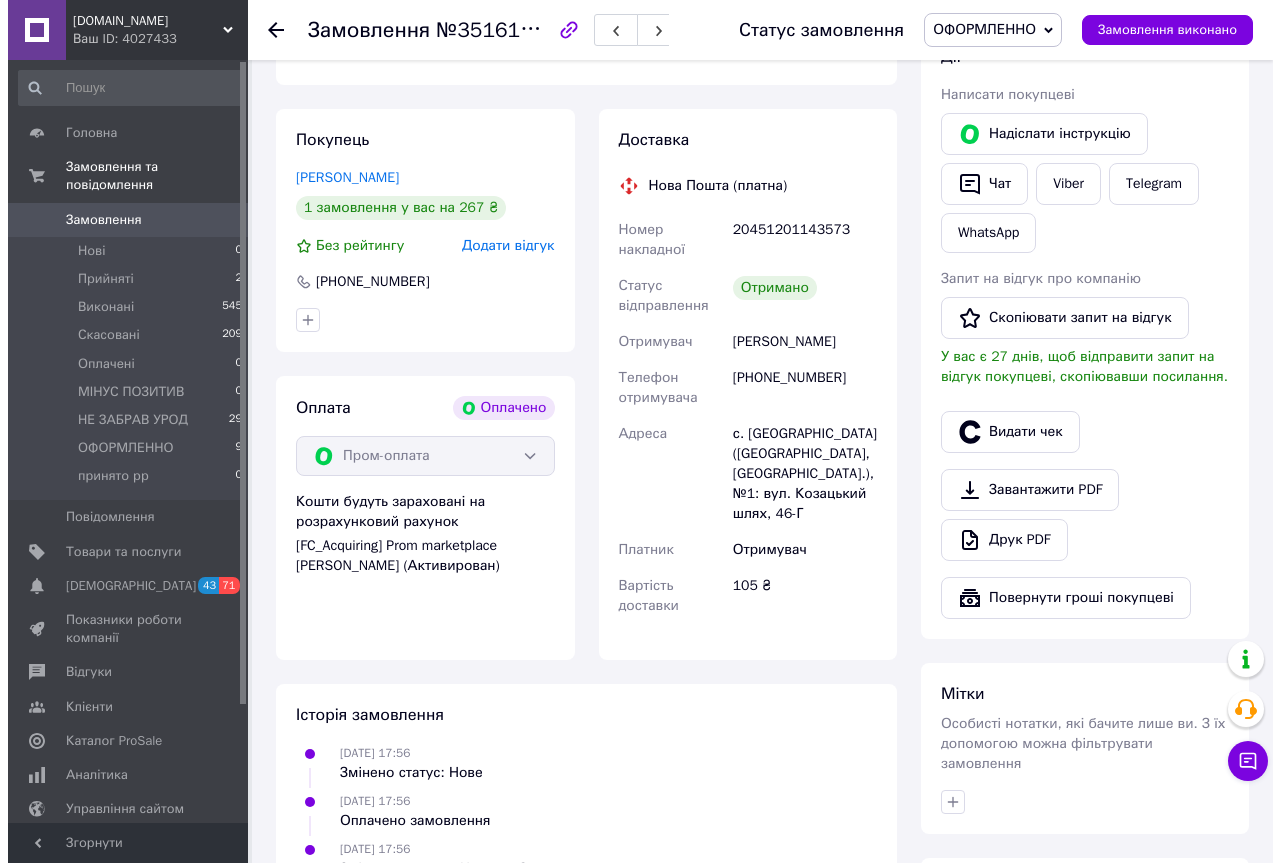 scroll, scrollTop: 300, scrollLeft: 0, axis: vertical 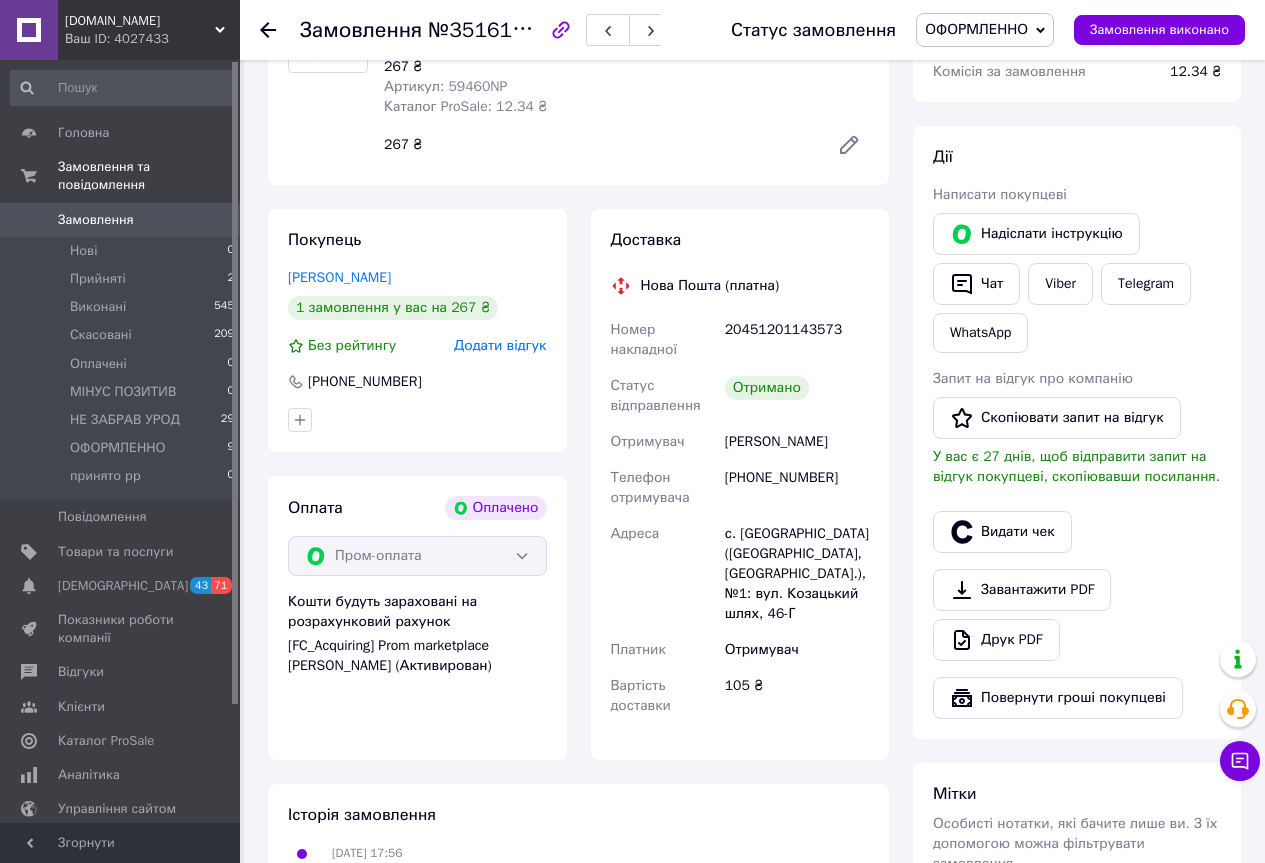 click on "Додати відгук" at bounding box center (500, 345) 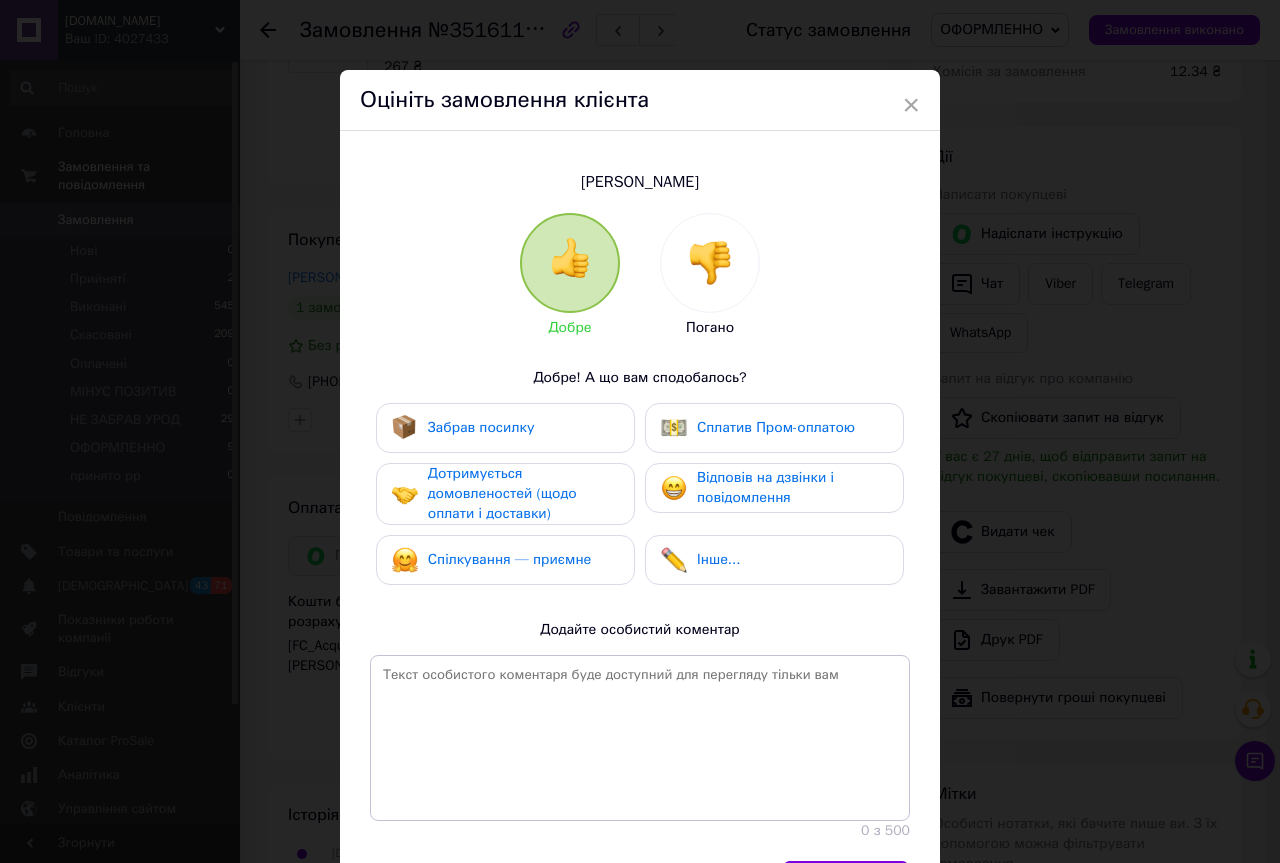 drag, startPoint x: 489, startPoint y: 424, endPoint x: 501, endPoint y: 435, distance: 16.27882 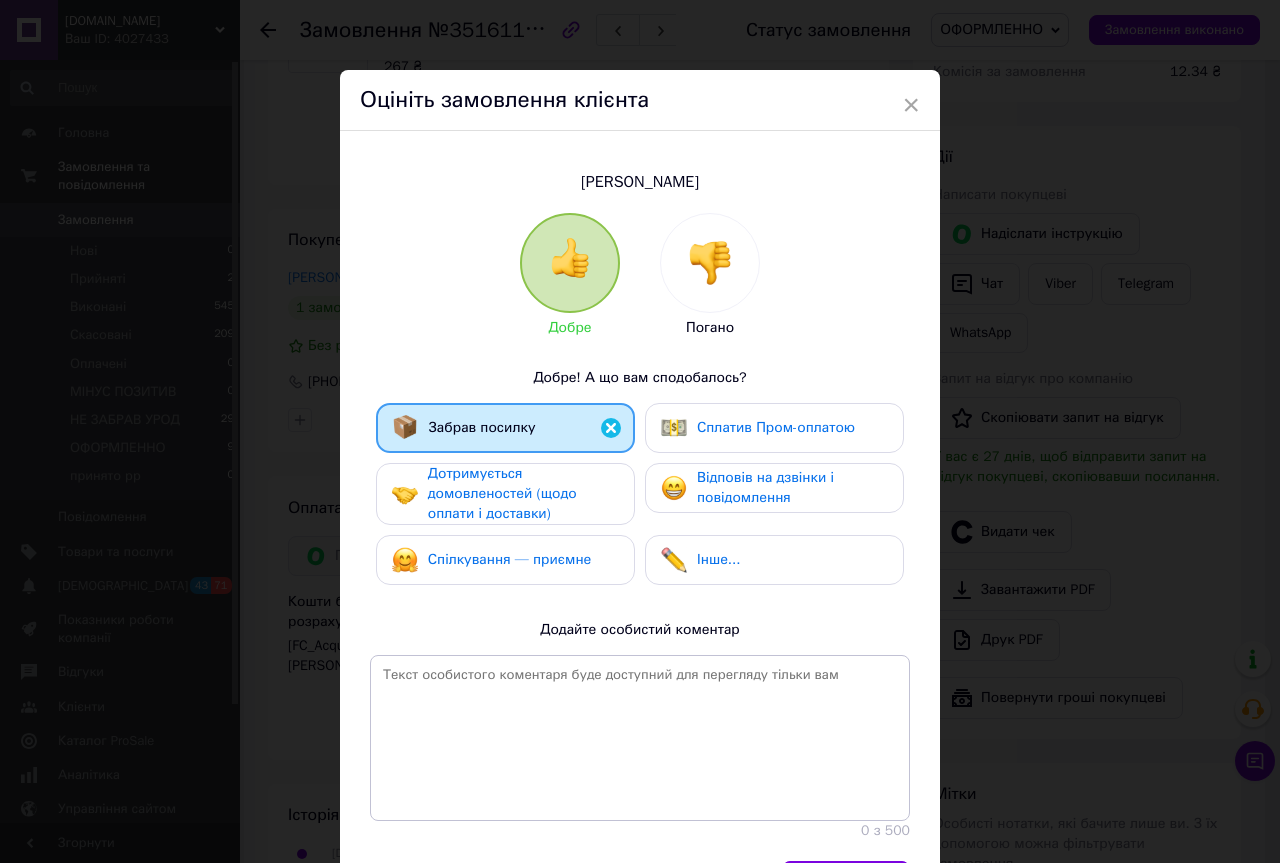drag, startPoint x: 504, startPoint y: 477, endPoint x: 531, endPoint y: 547, distance: 75.026665 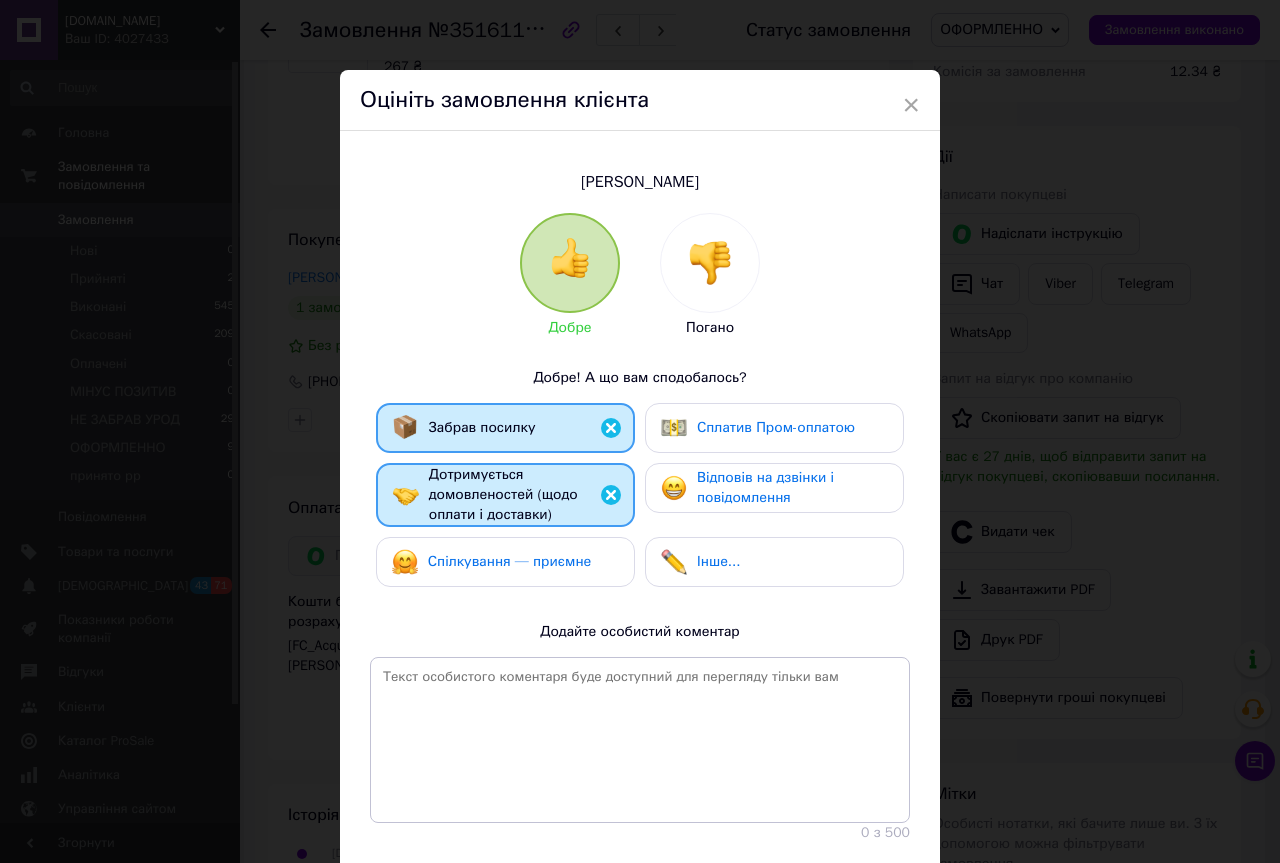 drag, startPoint x: 535, startPoint y: 556, endPoint x: 560, endPoint y: 556, distance: 25 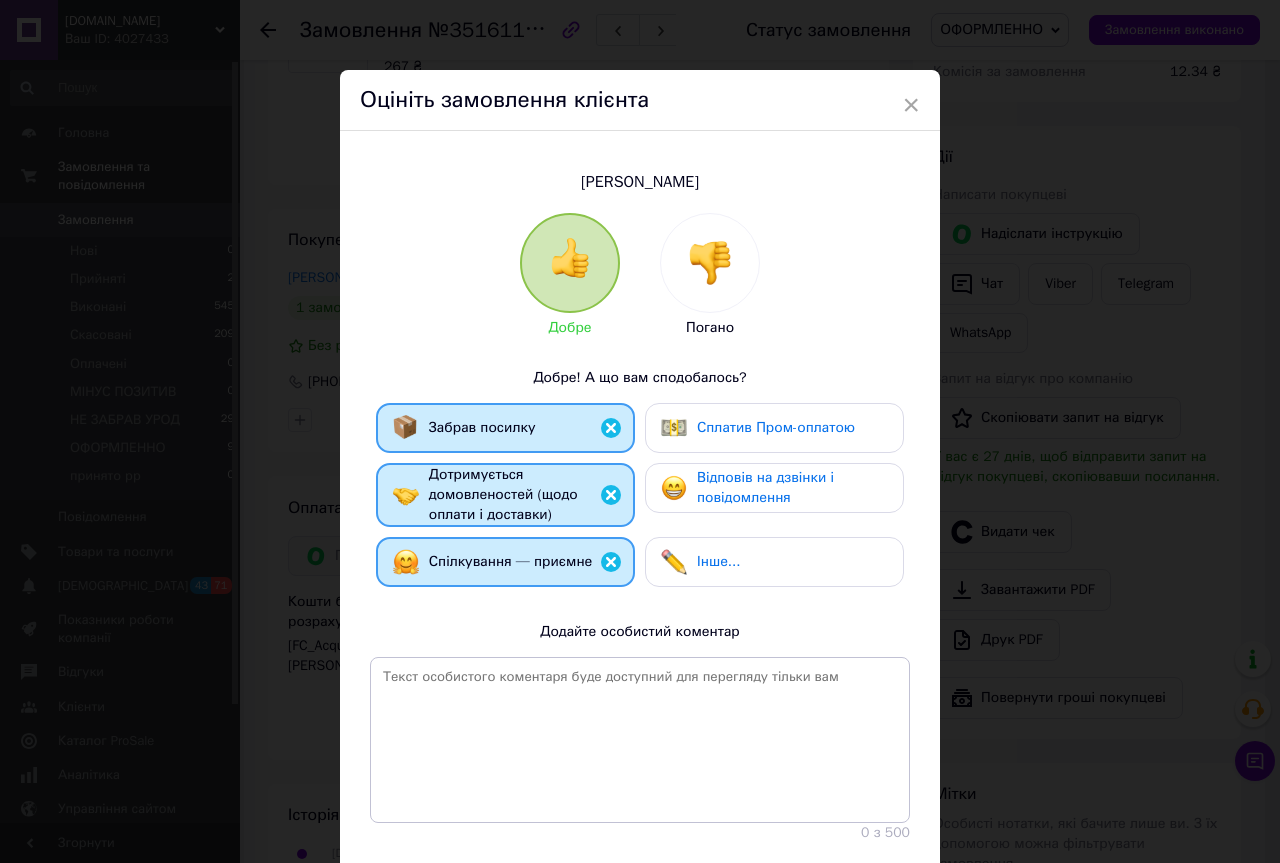 drag, startPoint x: 698, startPoint y: 490, endPoint x: 714, endPoint y: 478, distance: 20 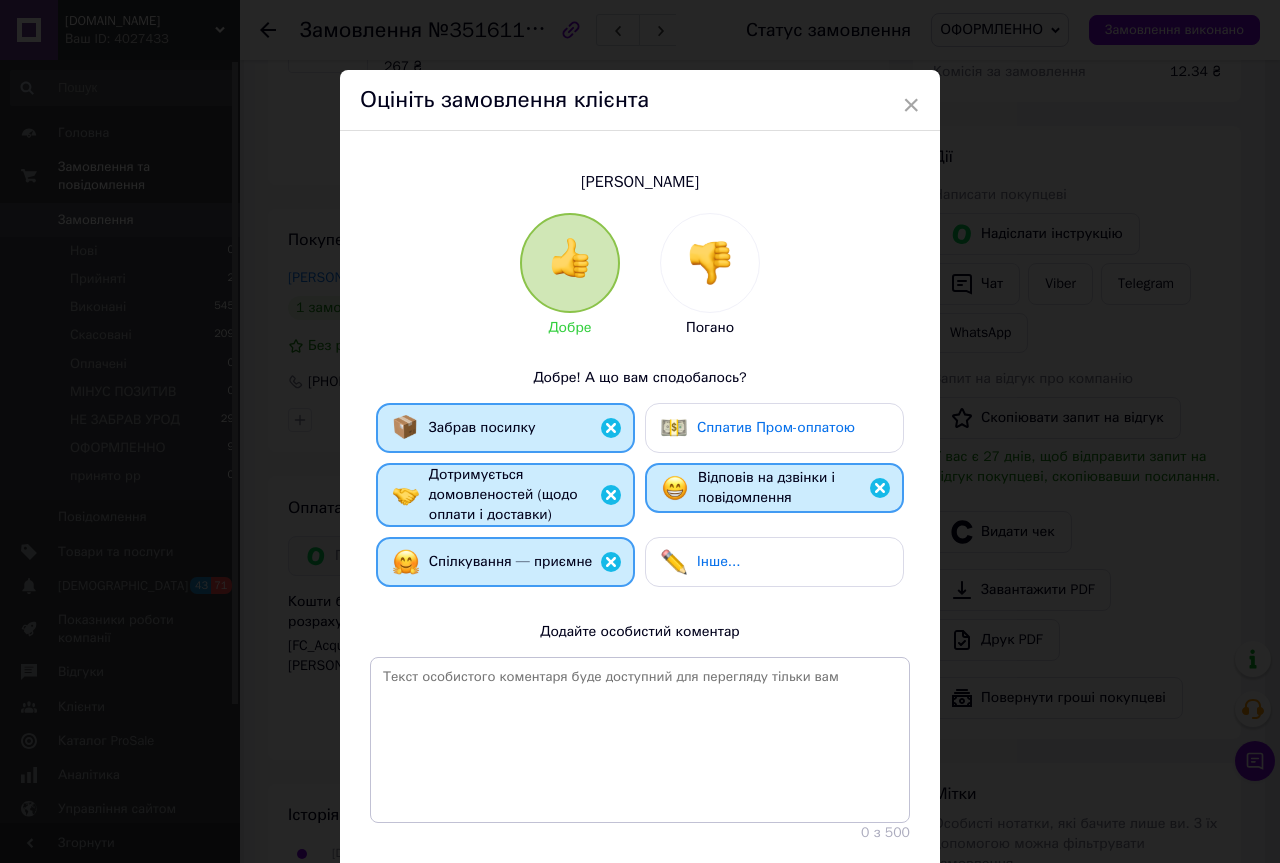 drag, startPoint x: 729, startPoint y: 430, endPoint x: 738, endPoint y: 481, distance: 51.78803 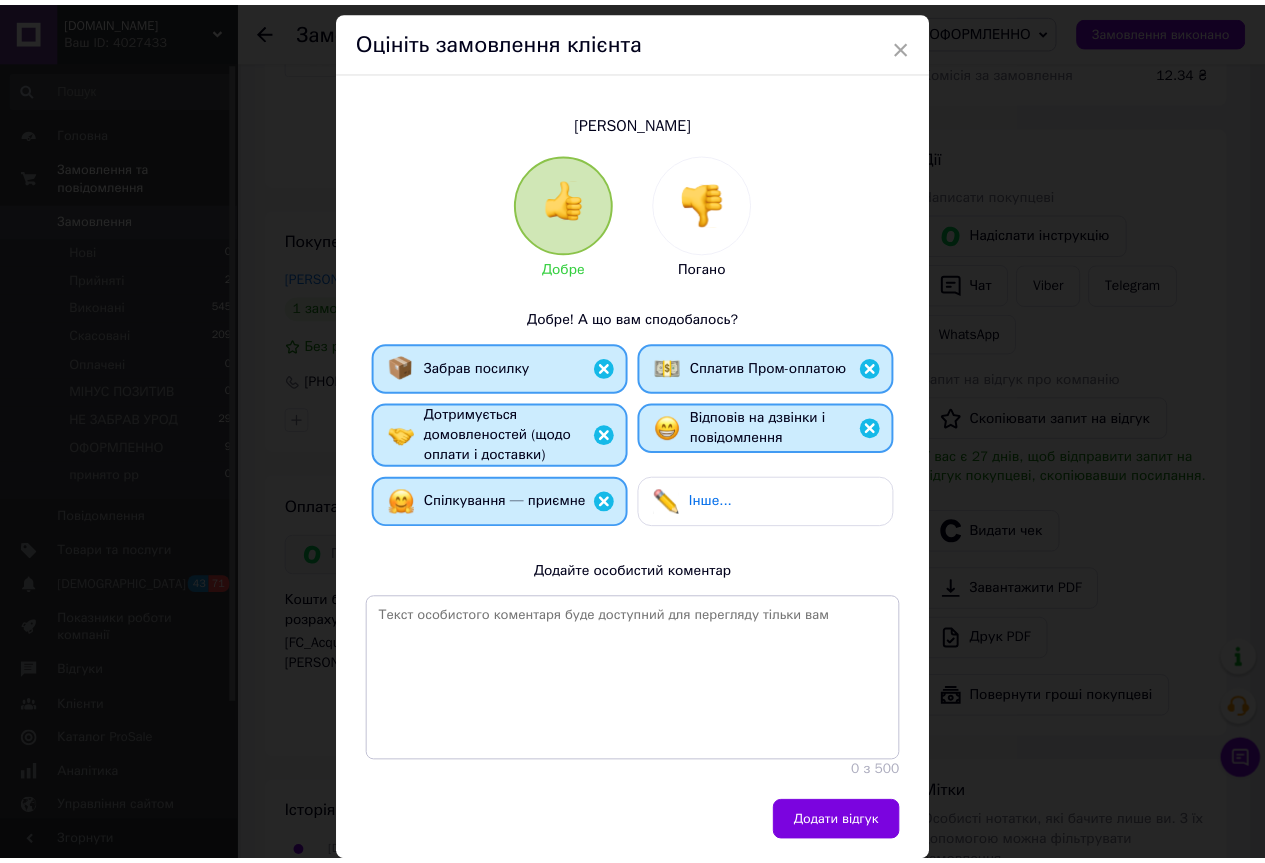 scroll, scrollTop: 122, scrollLeft: 0, axis: vertical 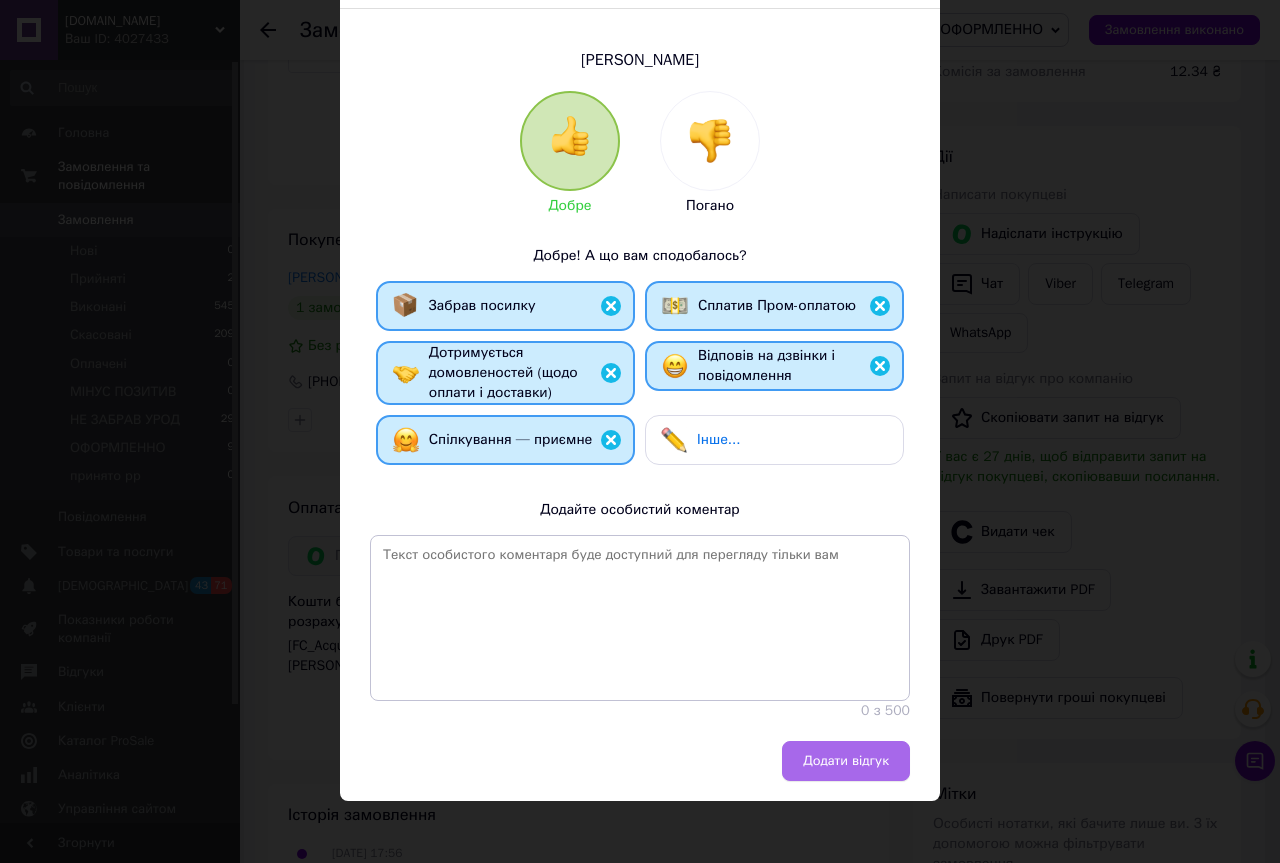 click on "Додати відгук" at bounding box center [846, 761] 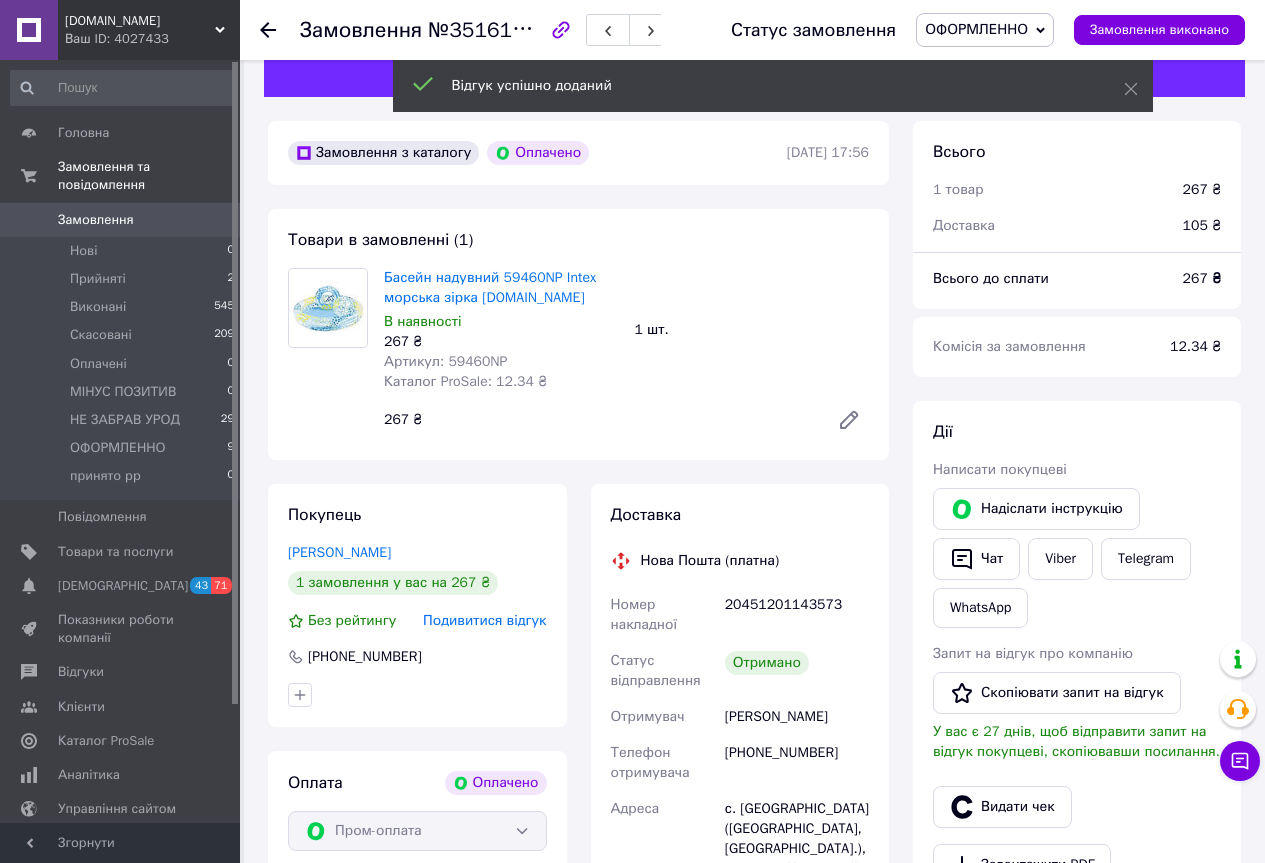 scroll, scrollTop: 0, scrollLeft: 0, axis: both 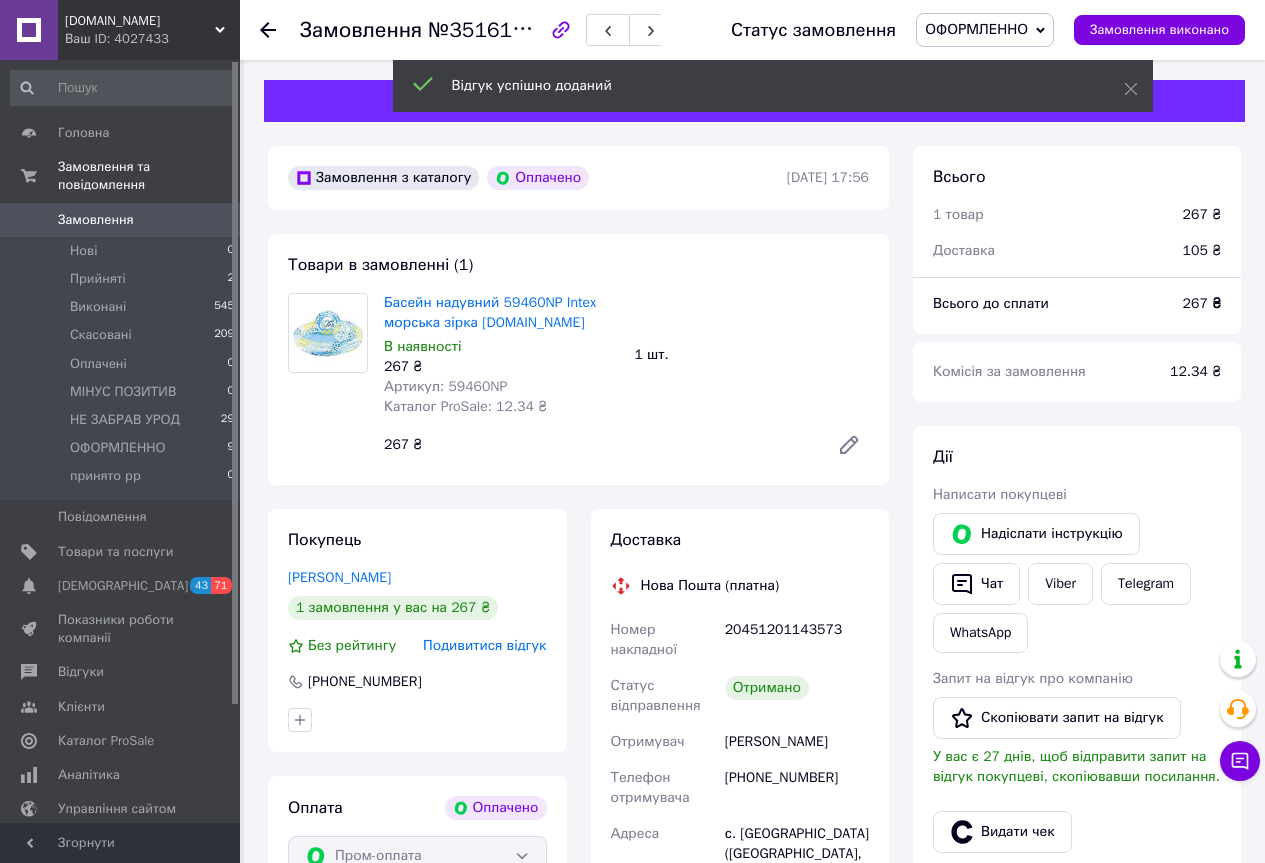 click on "ОФОРМЛЕННО" at bounding box center [985, 30] 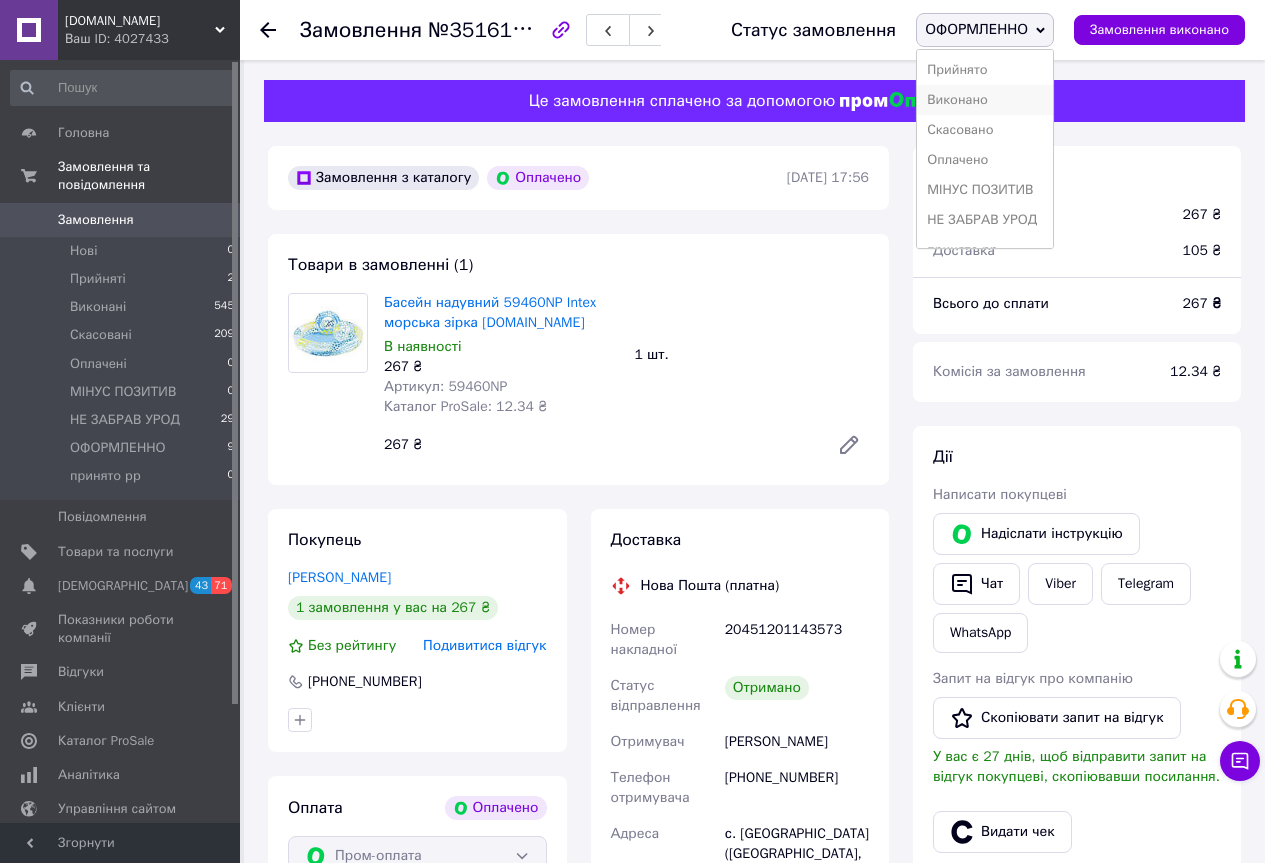 click on "Виконано" at bounding box center (985, 100) 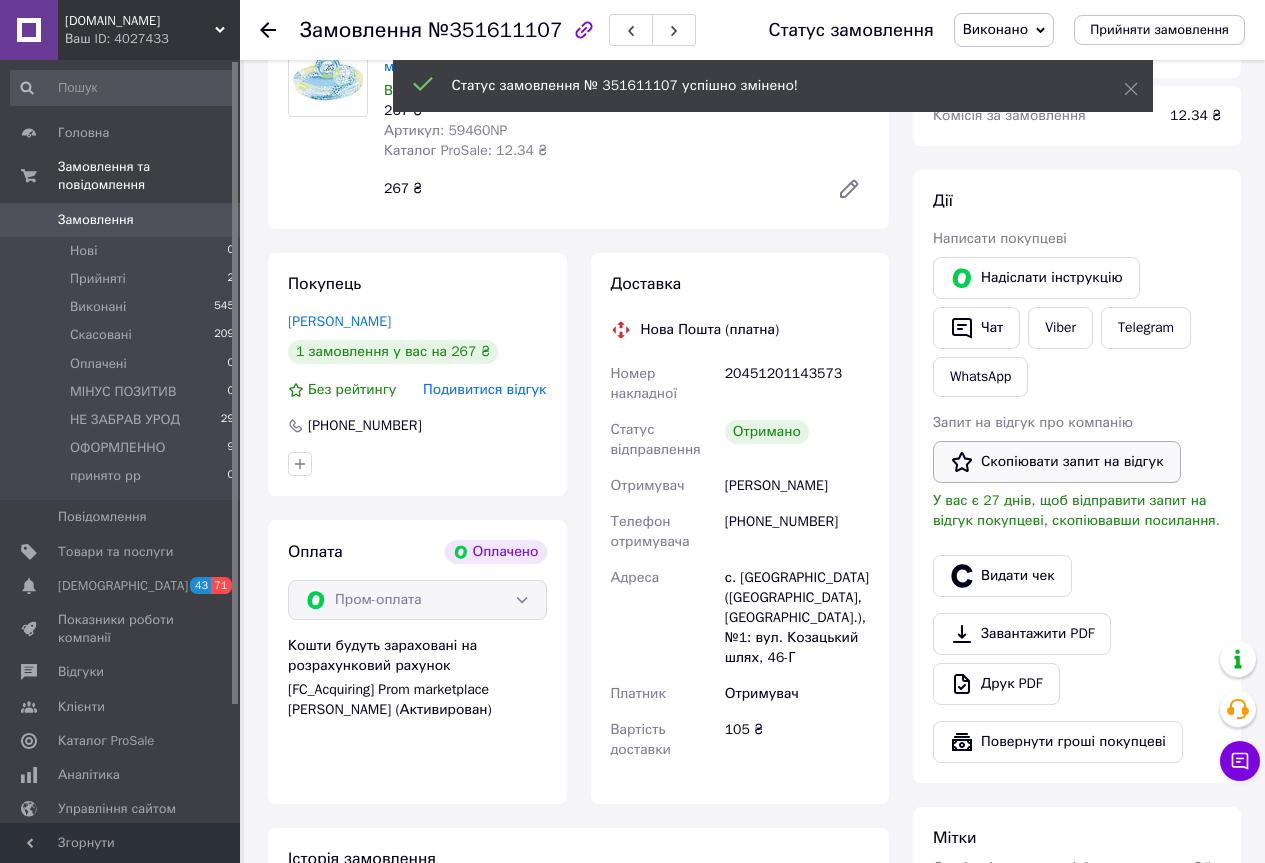 scroll, scrollTop: 300, scrollLeft: 0, axis: vertical 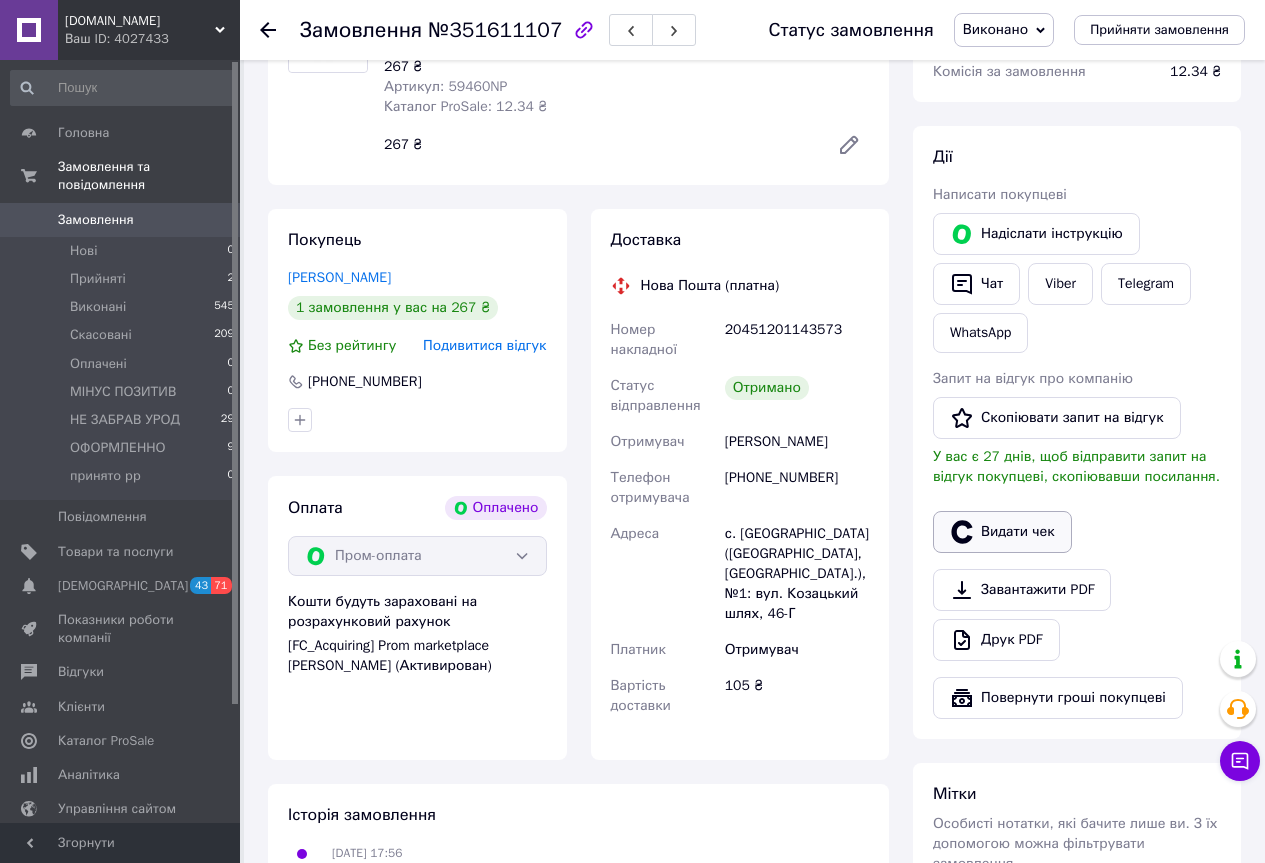 click on "Видати чек" at bounding box center (1002, 532) 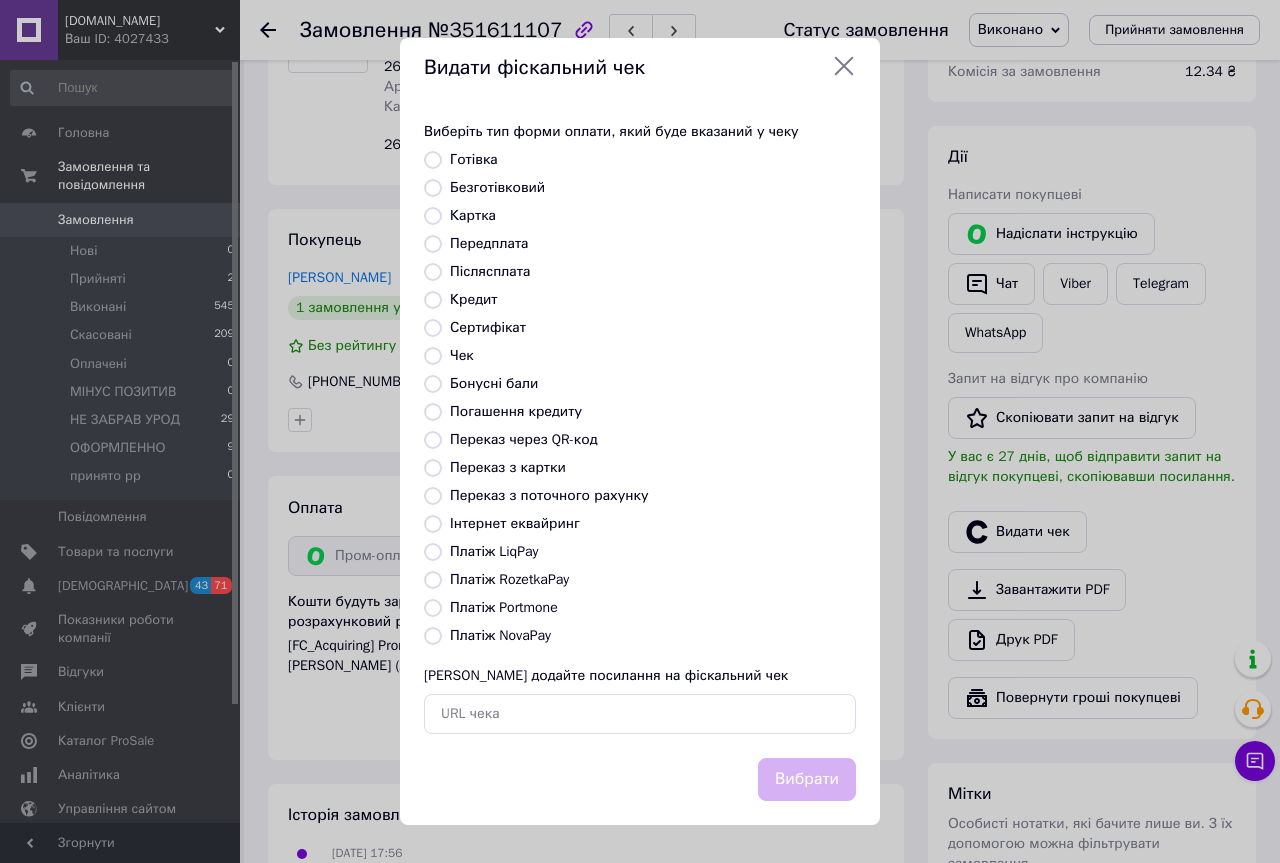 drag, startPoint x: 430, startPoint y: 578, endPoint x: 442, endPoint y: 582, distance: 12.649111 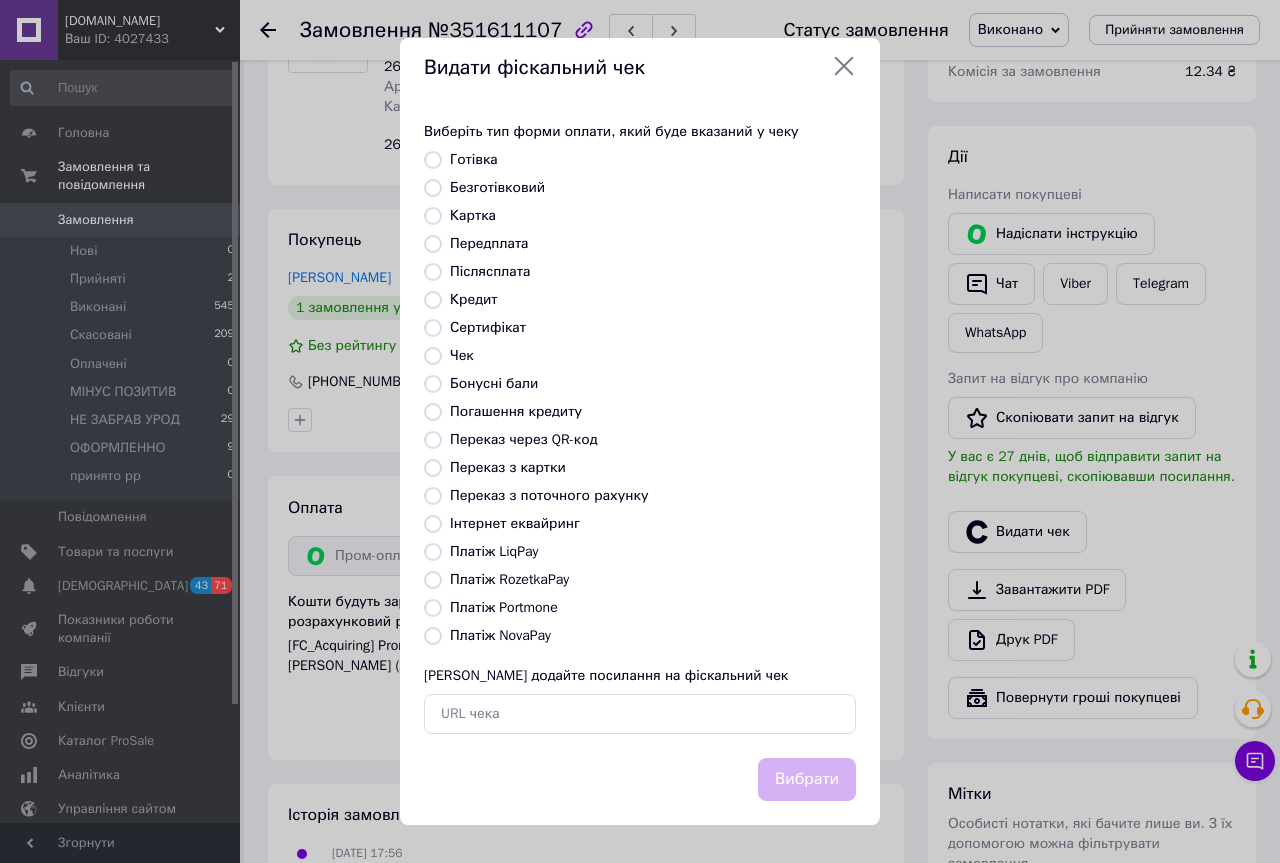 radio on "true" 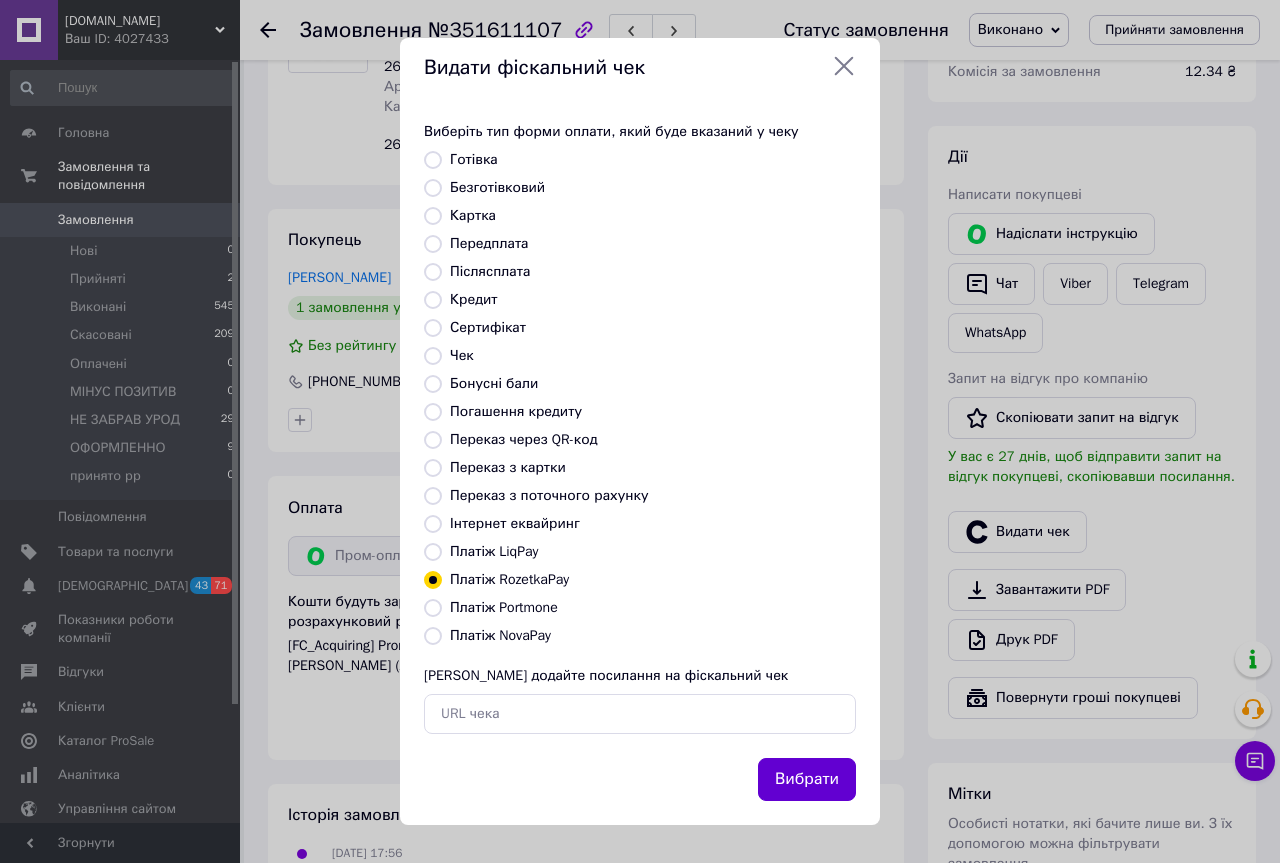 click on "Вибрати" at bounding box center (807, 779) 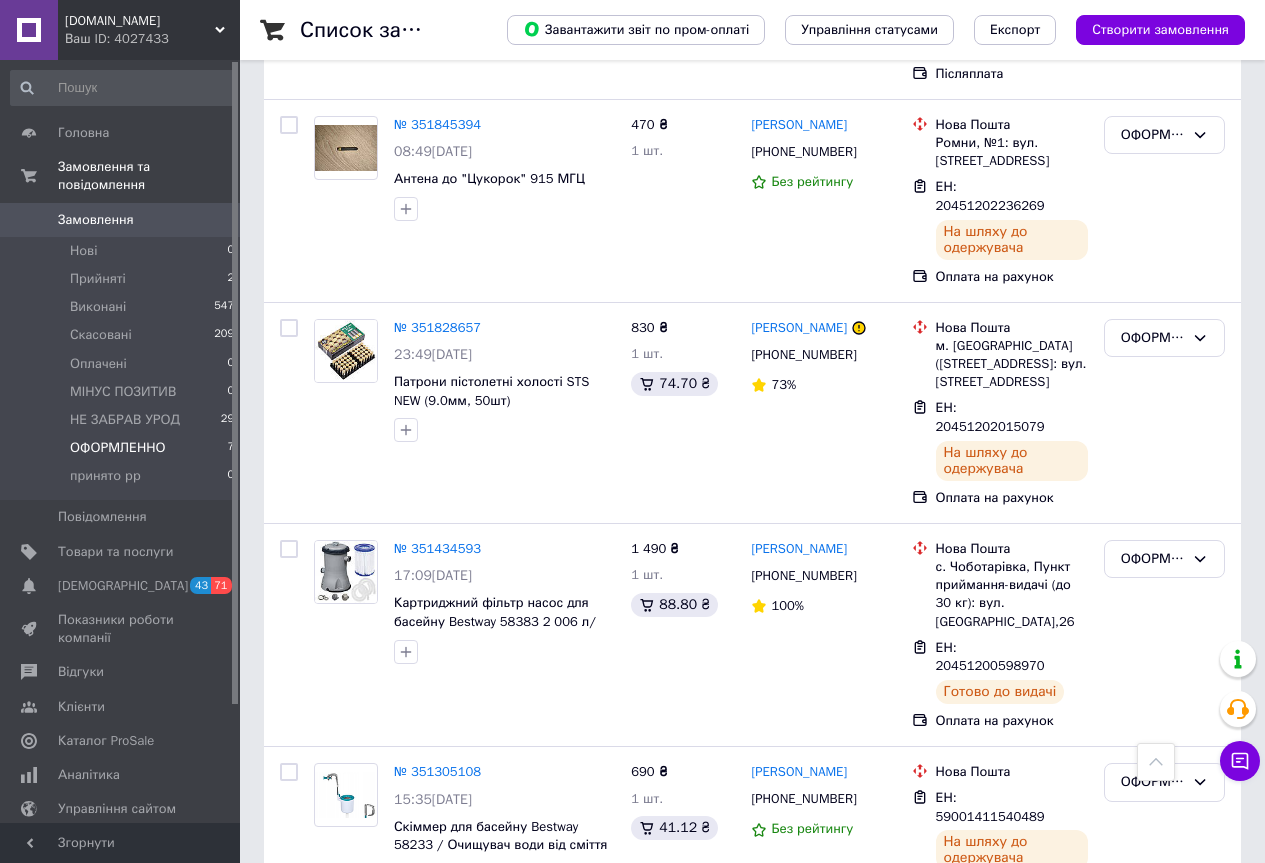 scroll, scrollTop: 446, scrollLeft: 0, axis: vertical 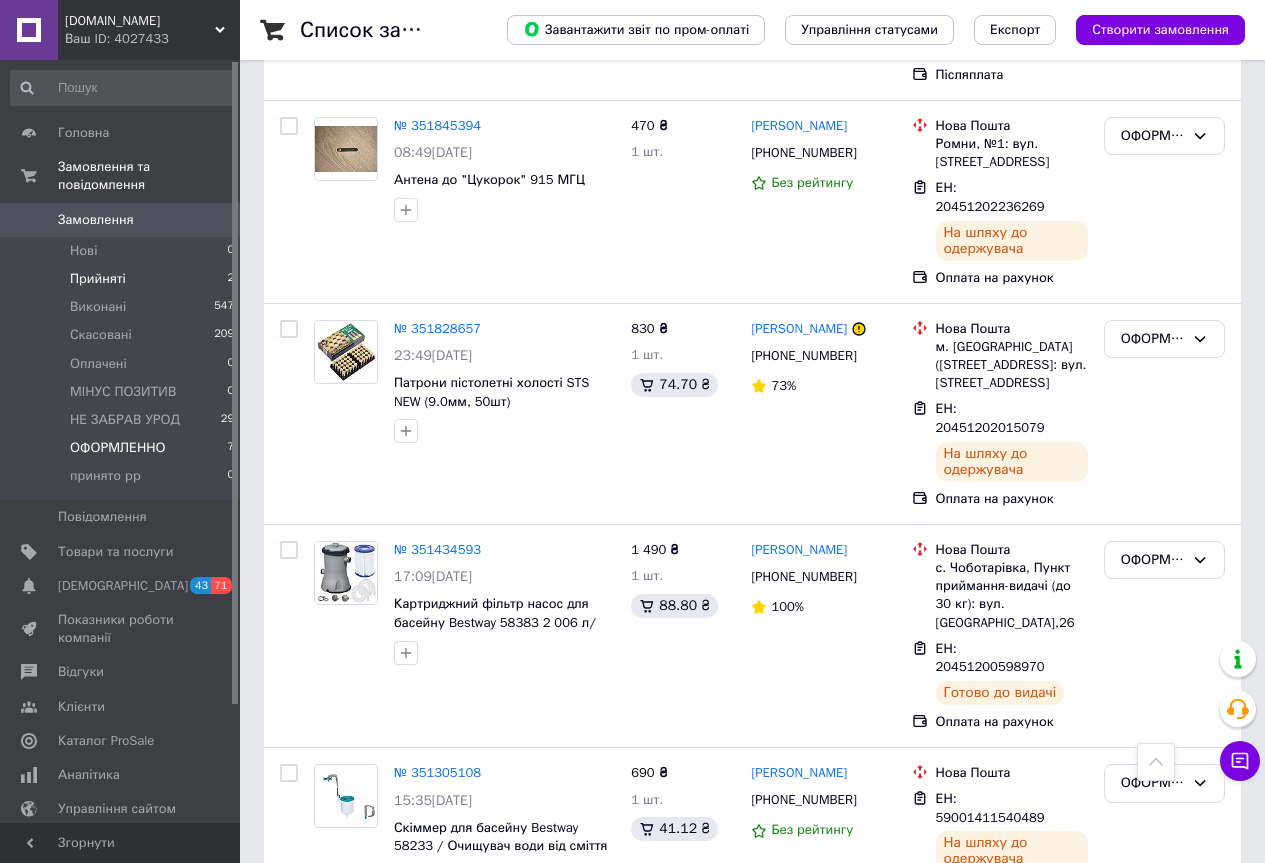 click on "Прийняті 2" at bounding box center [123, 279] 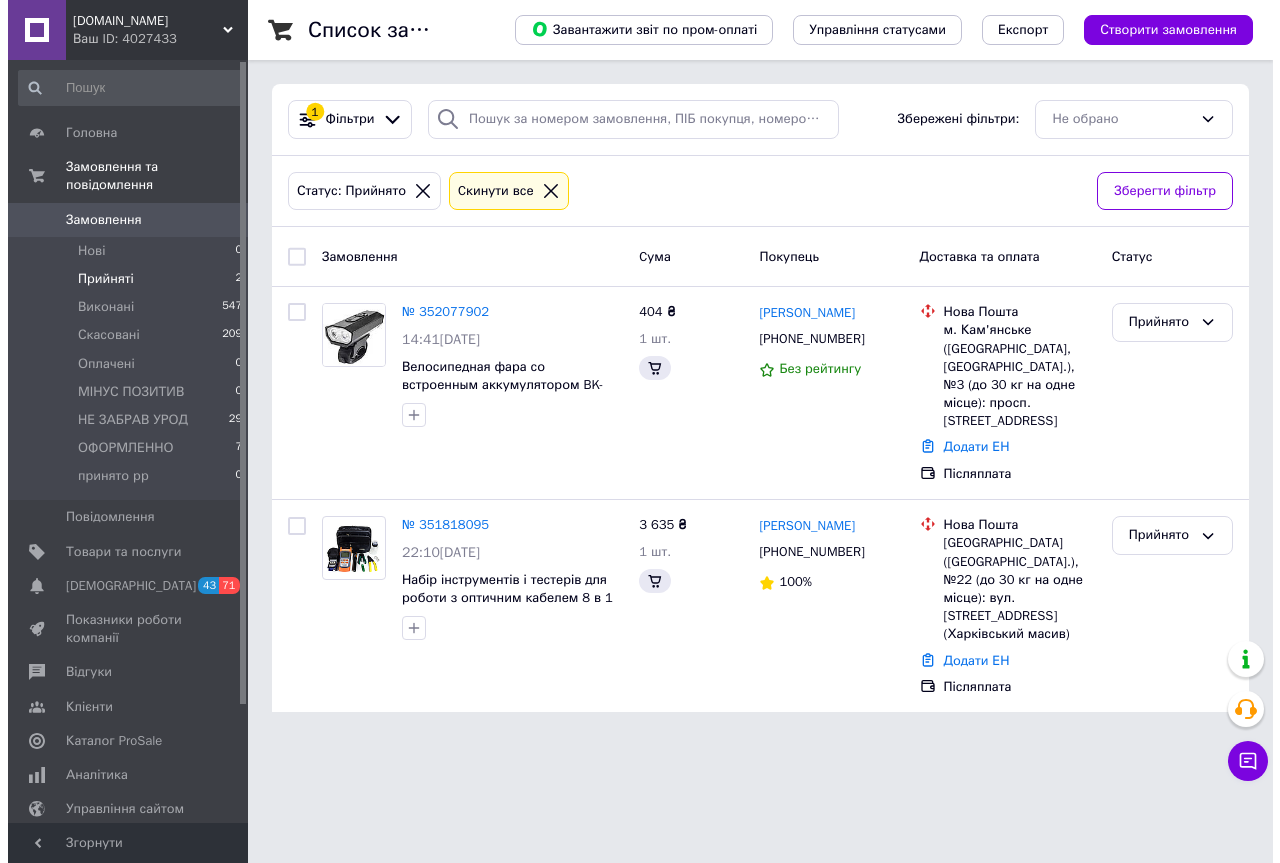 scroll, scrollTop: 0, scrollLeft: 0, axis: both 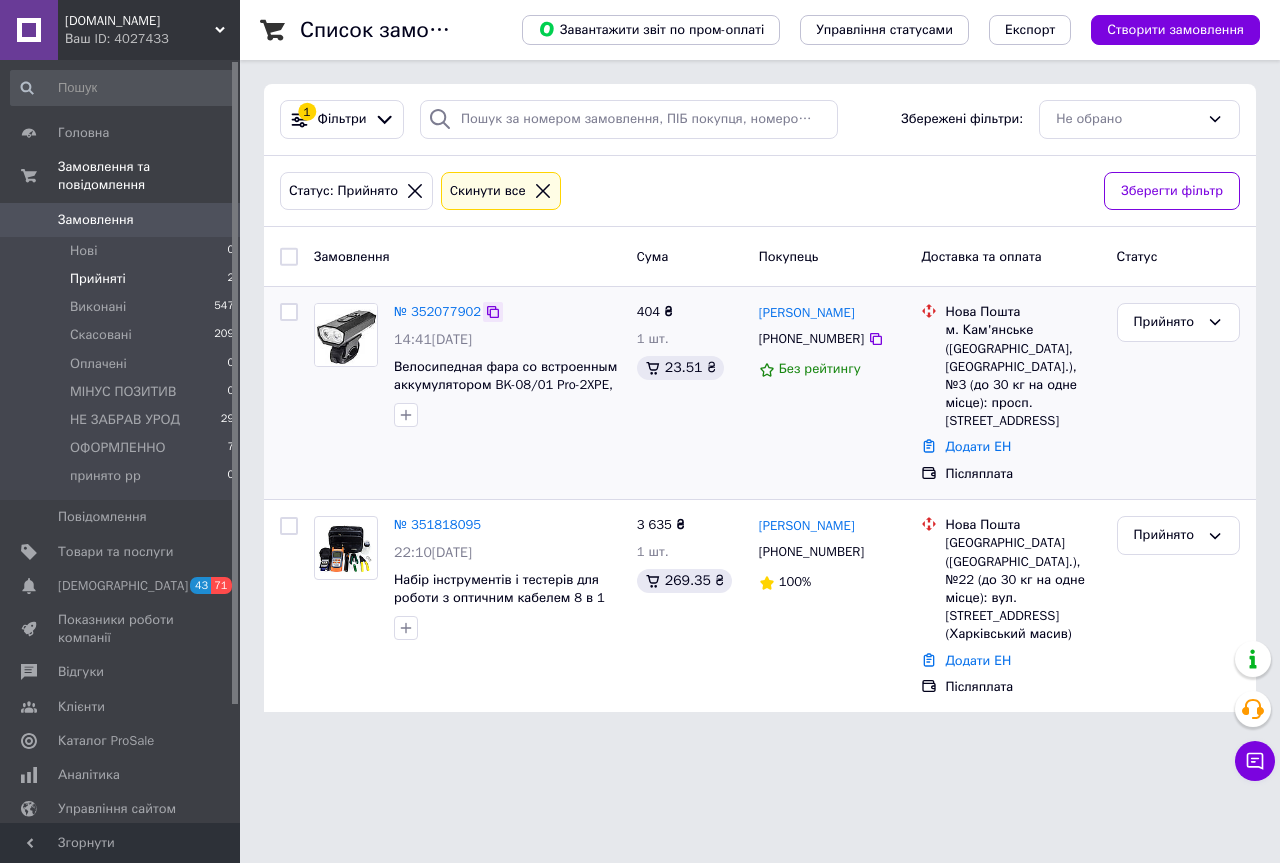 click 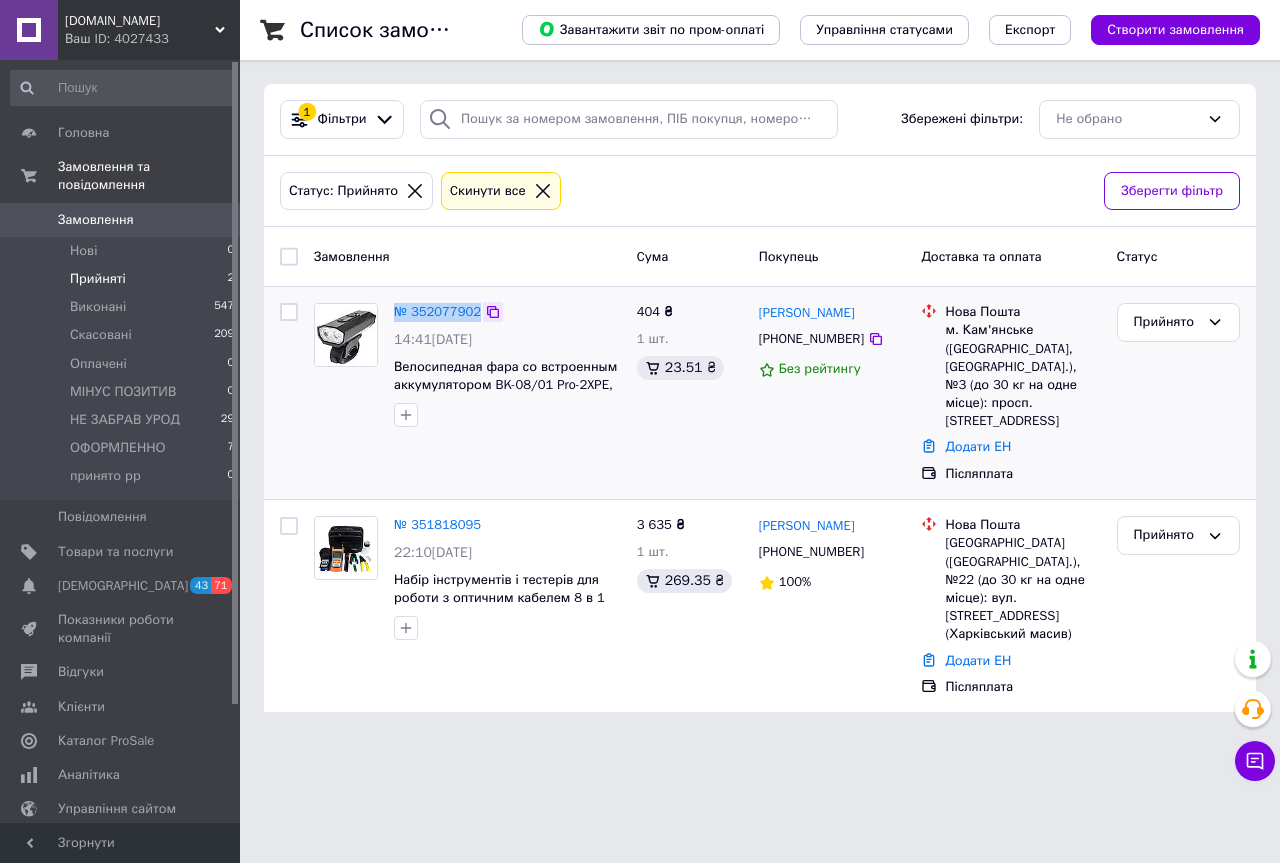 drag, startPoint x: 389, startPoint y: 310, endPoint x: 479, endPoint y: 309, distance: 90.005554 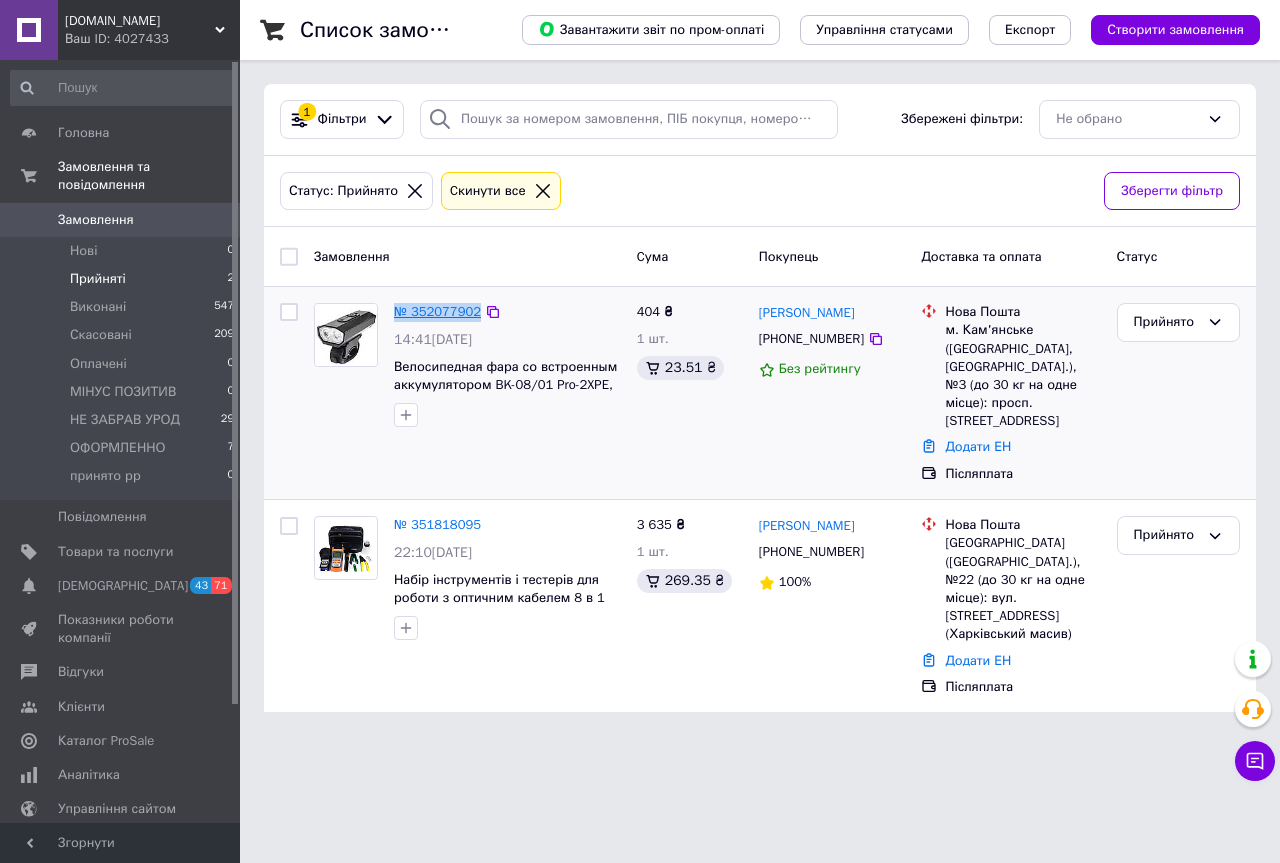 copy on "№ 352077902" 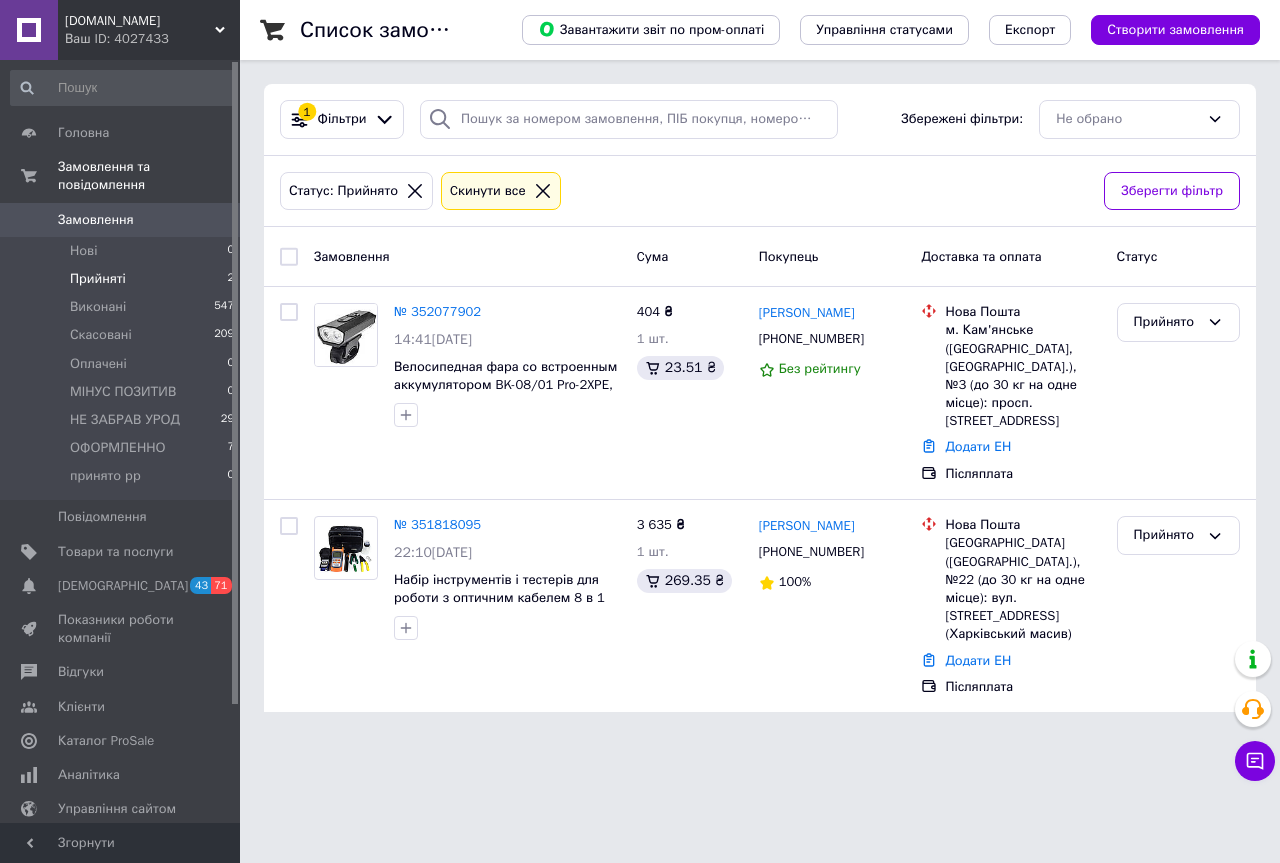 click on "BLACKTORG.BIZ.UA Ваш ID: 4027433" at bounding box center [149, 30] 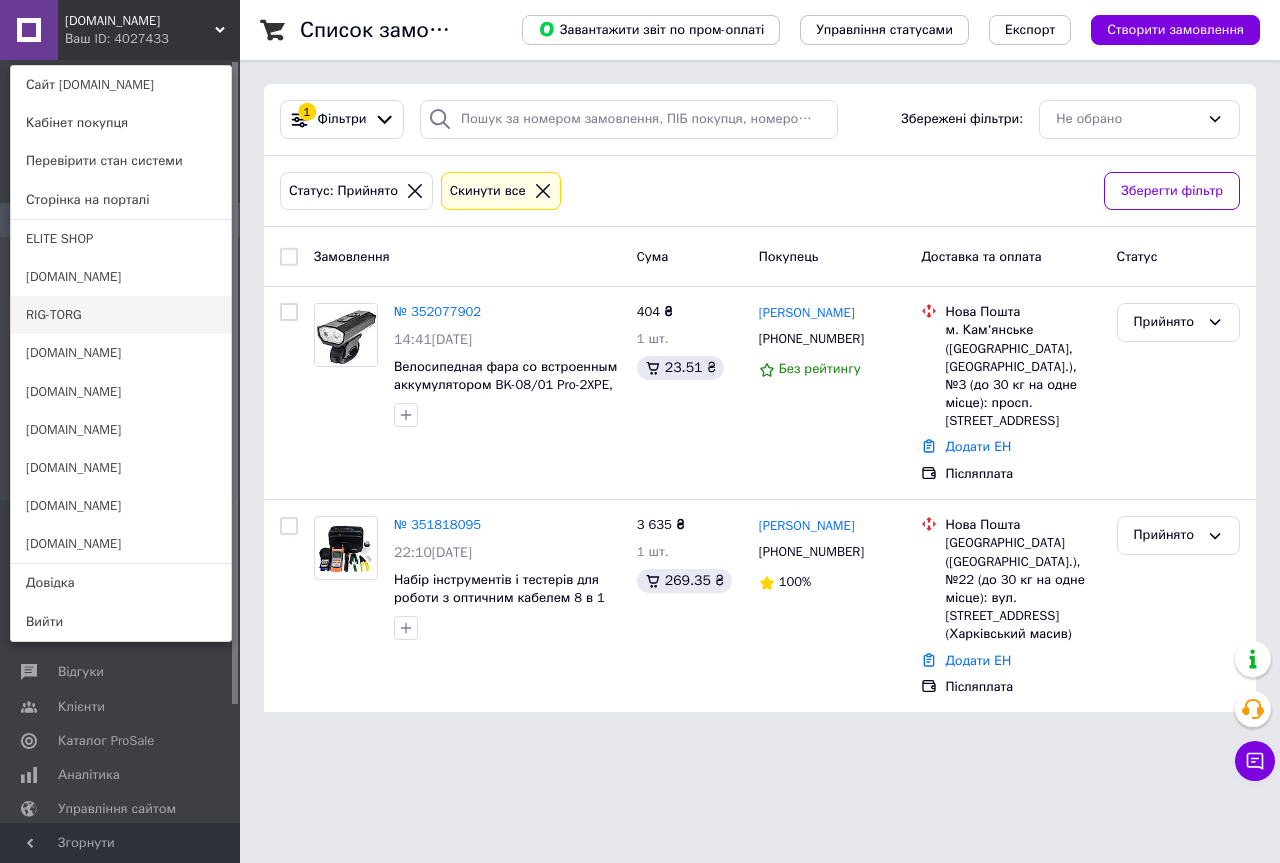 click on "RIG-TORG" at bounding box center (121, 315) 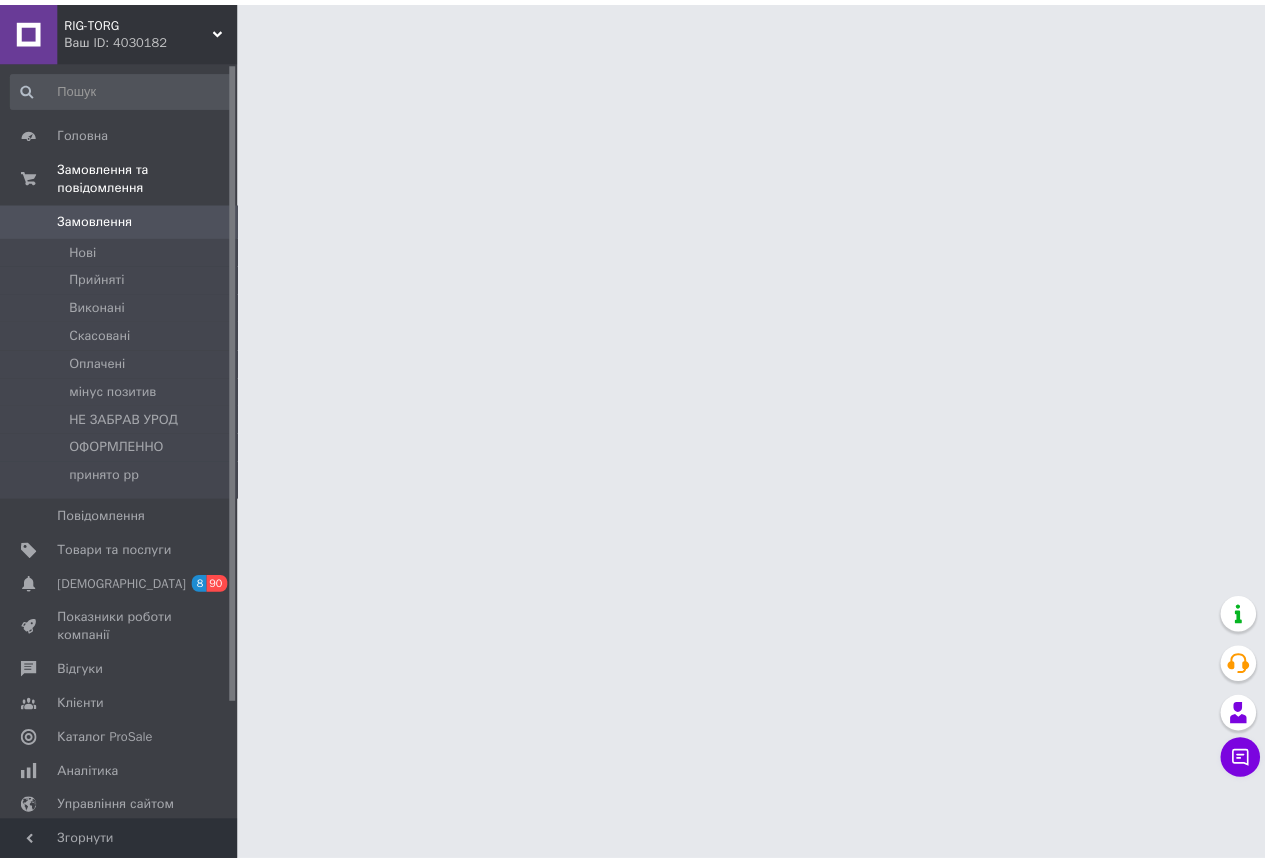 scroll, scrollTop: 0, scrollLeft: 0, axis: both 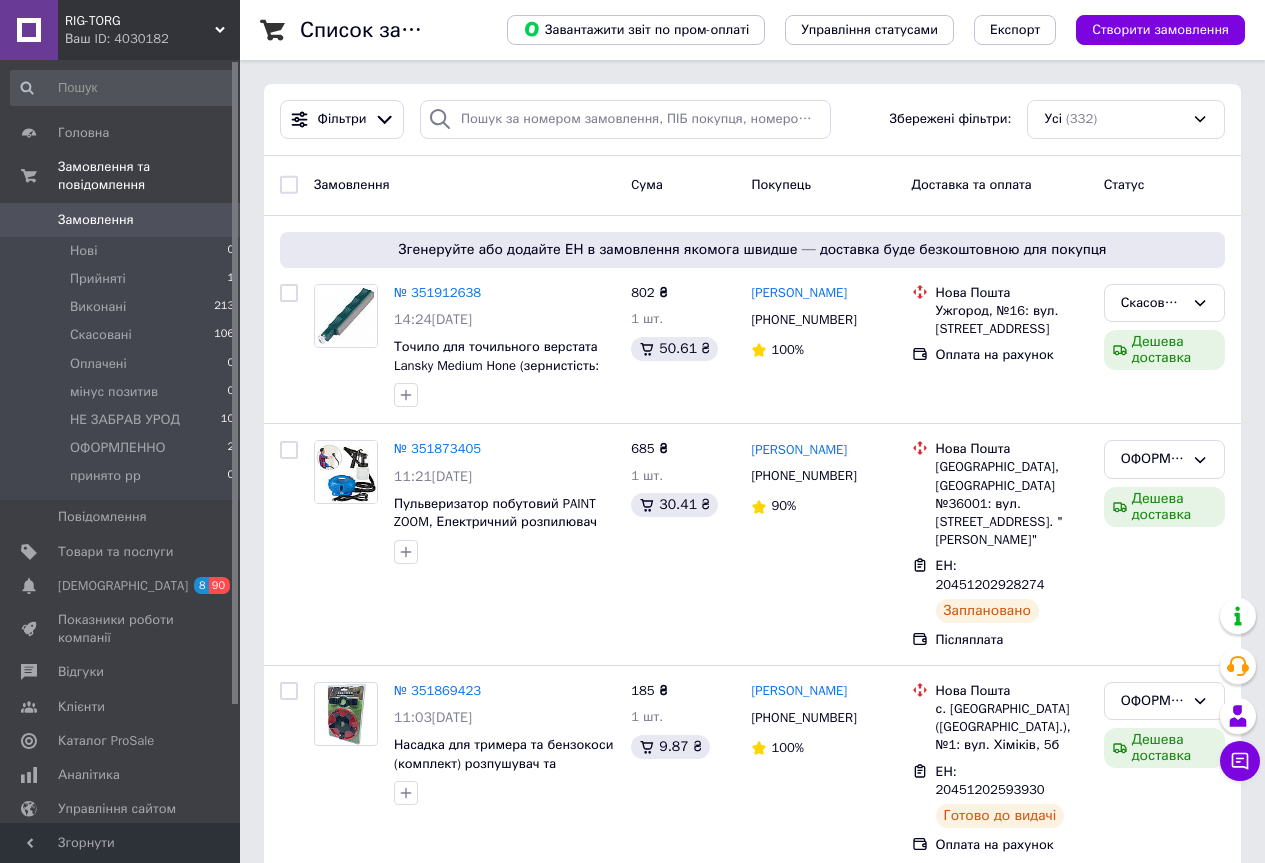 click on "RIG-TORG" at bounding box center [140, 21] 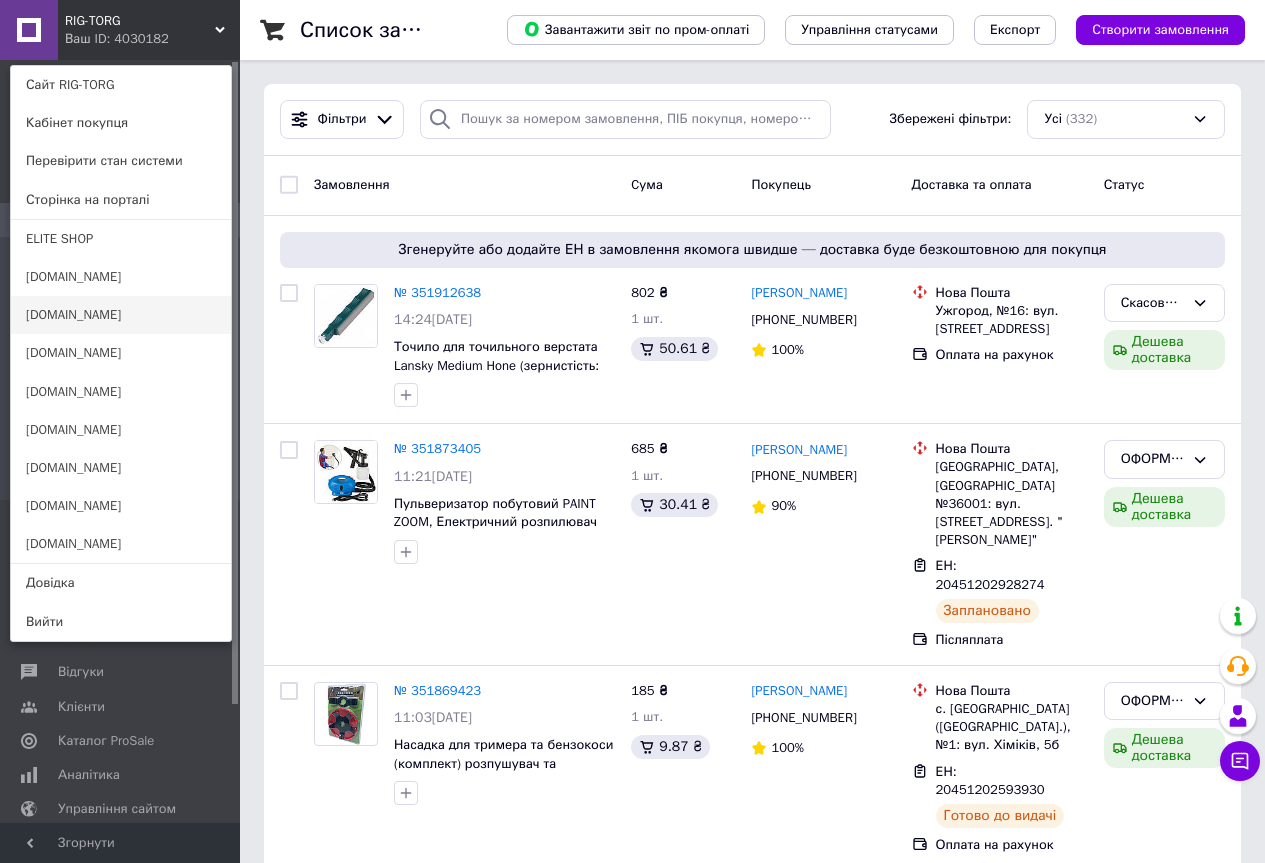 click on "[DOMAIN_NAME]" at bounding box center [121, 315] 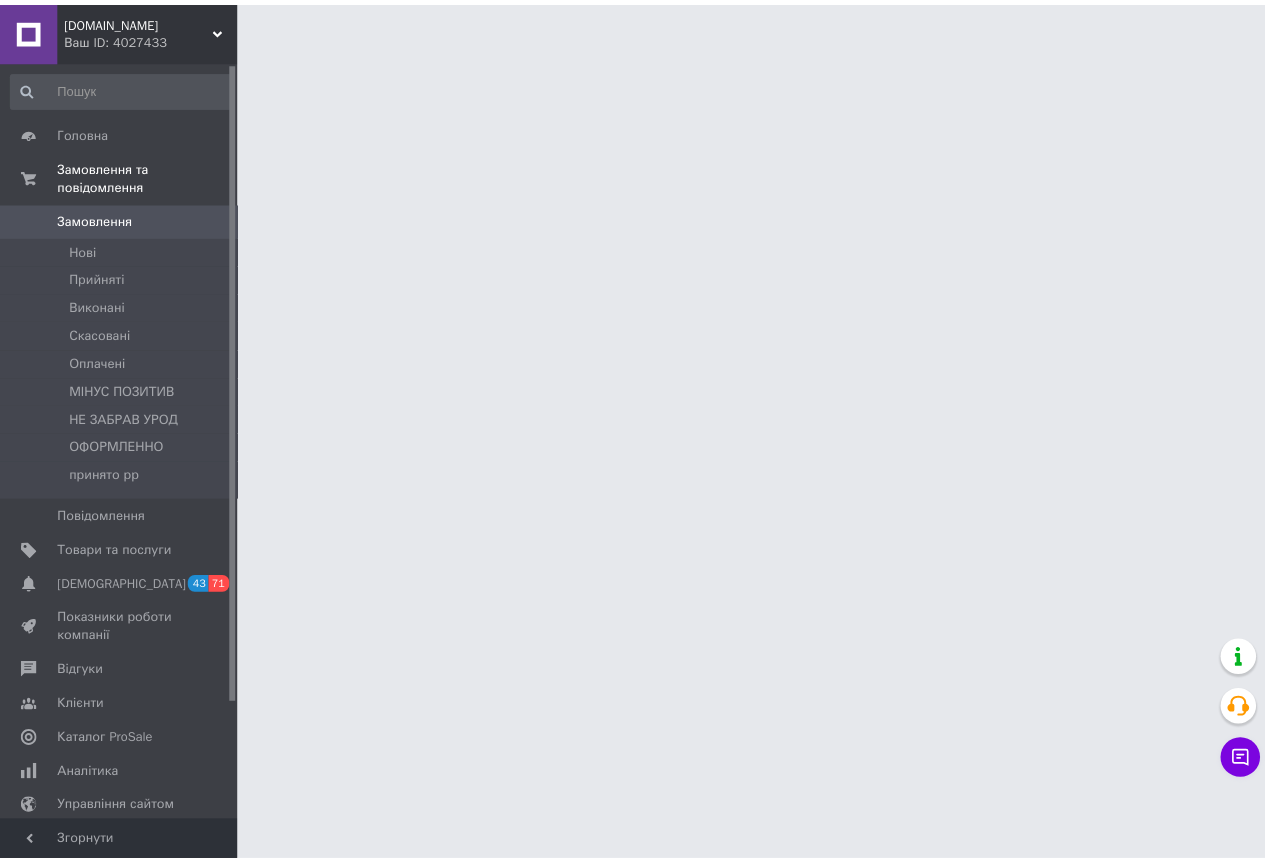 scroll, scrollTop: 0, scrollLeft: 0, axis: both 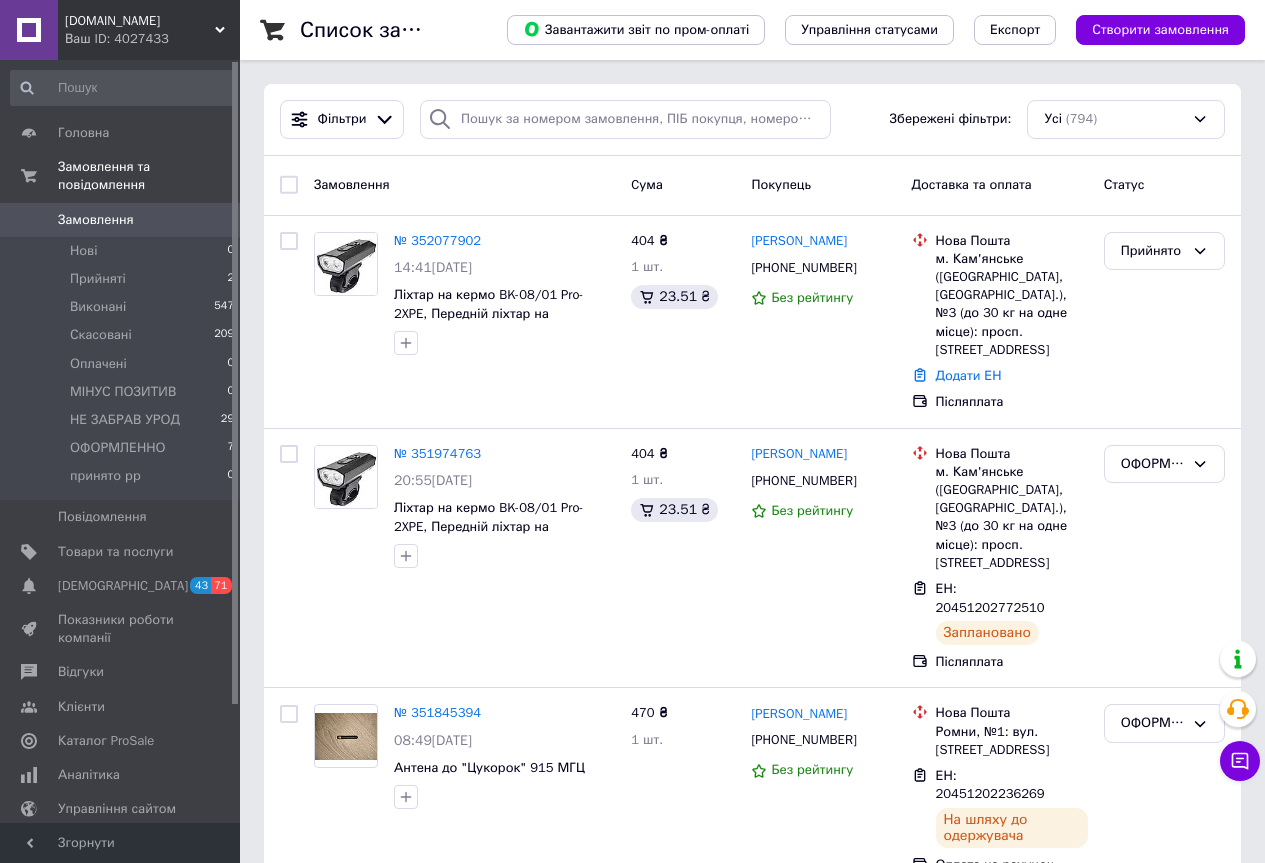 click on "№ 352077902" at bounding box center (437, 240) 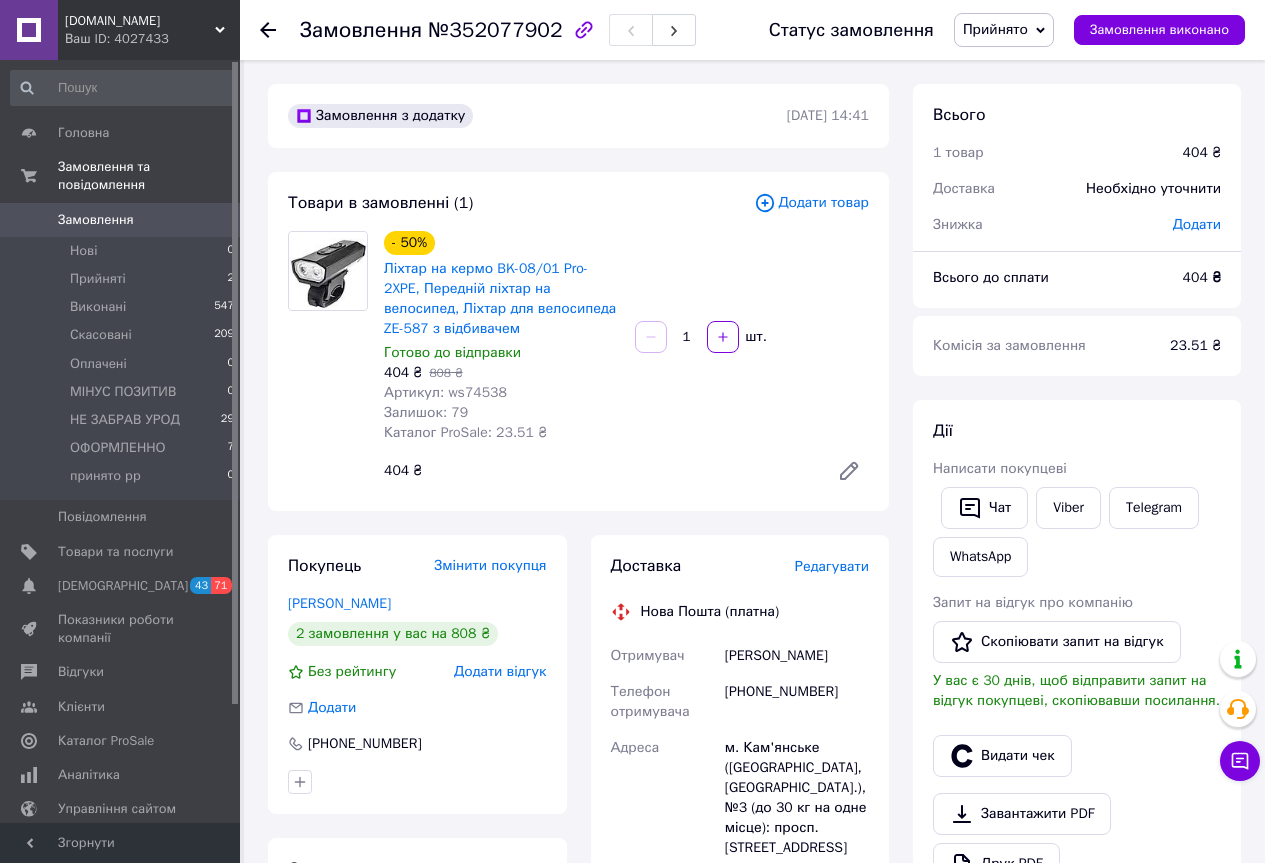 click 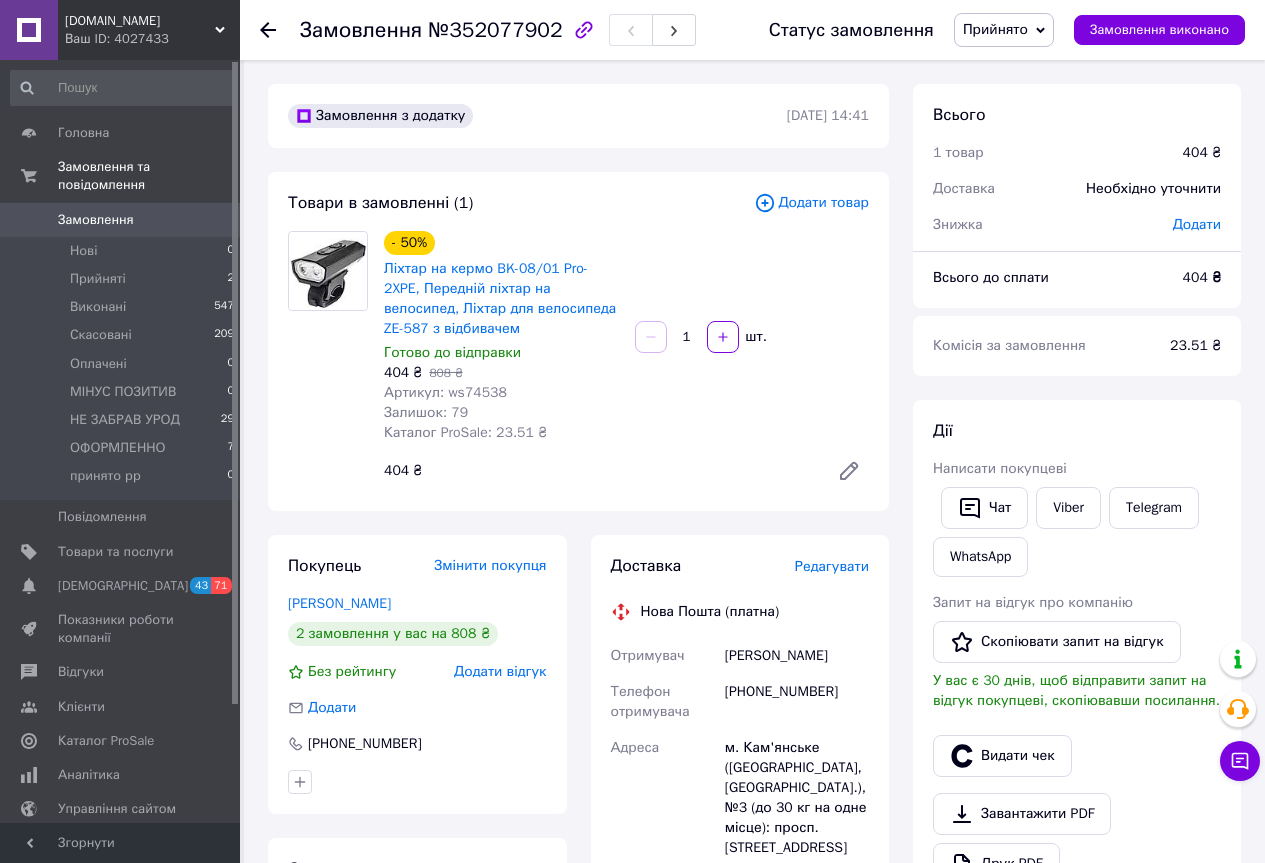 click 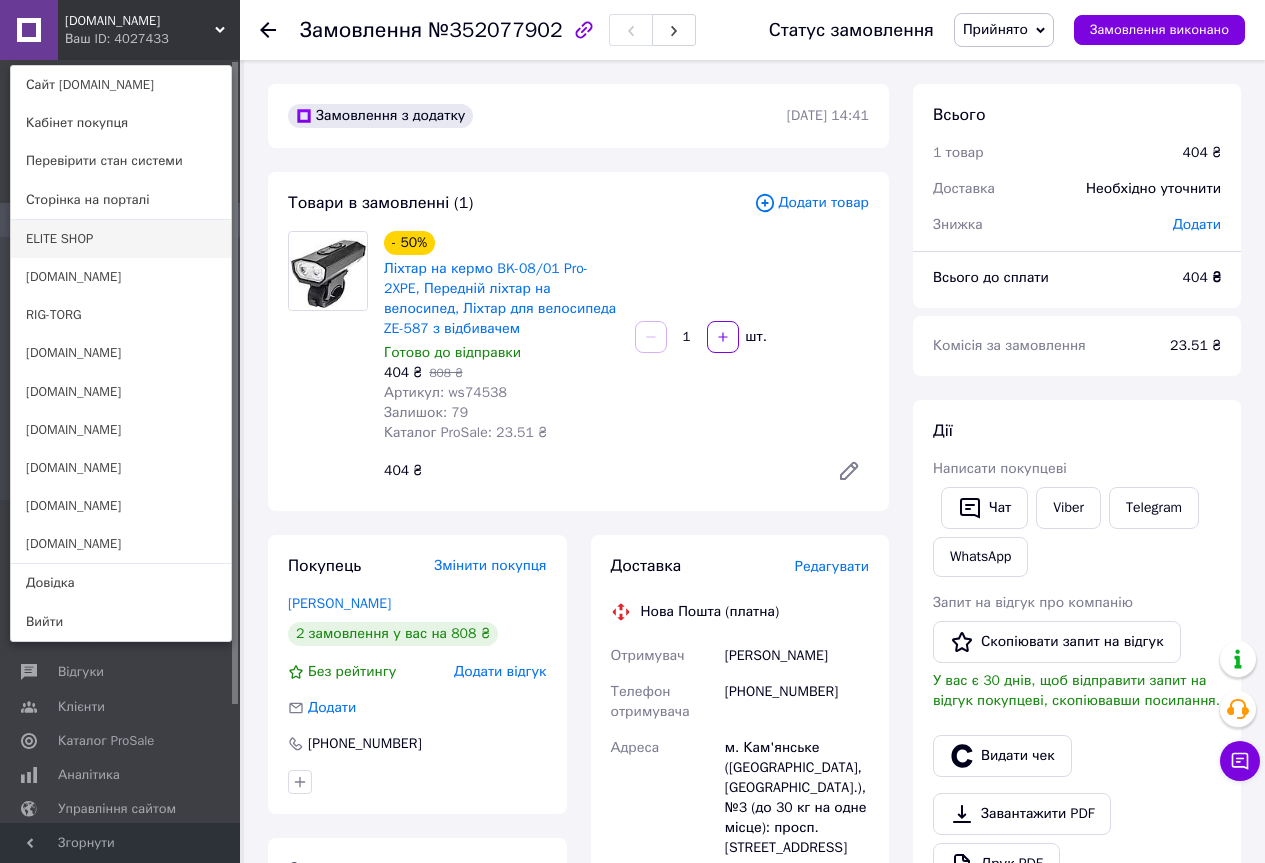 click on "ELITE SHOP" at bounding box center (121, 239) 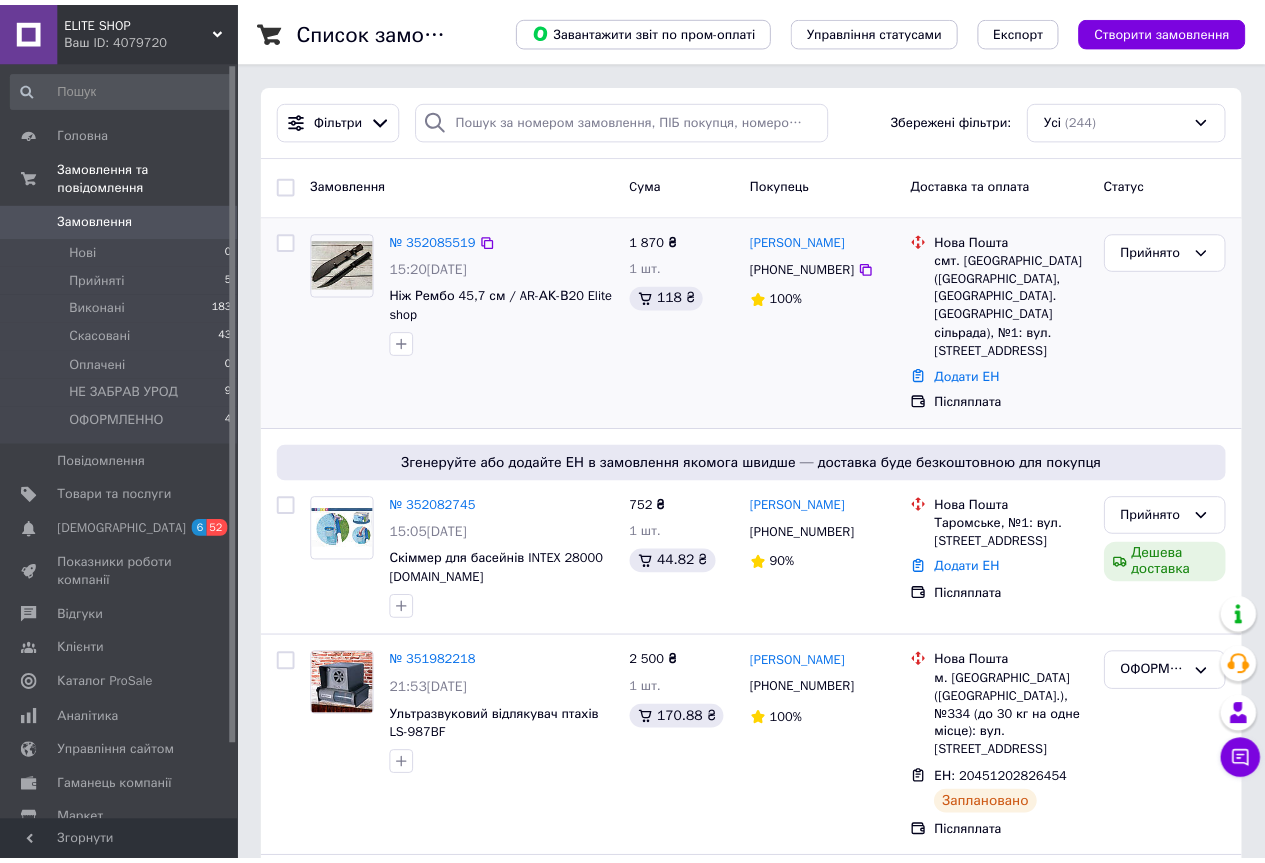 scroll, scrollTop: 0, scrollLeft: 0, axis: both 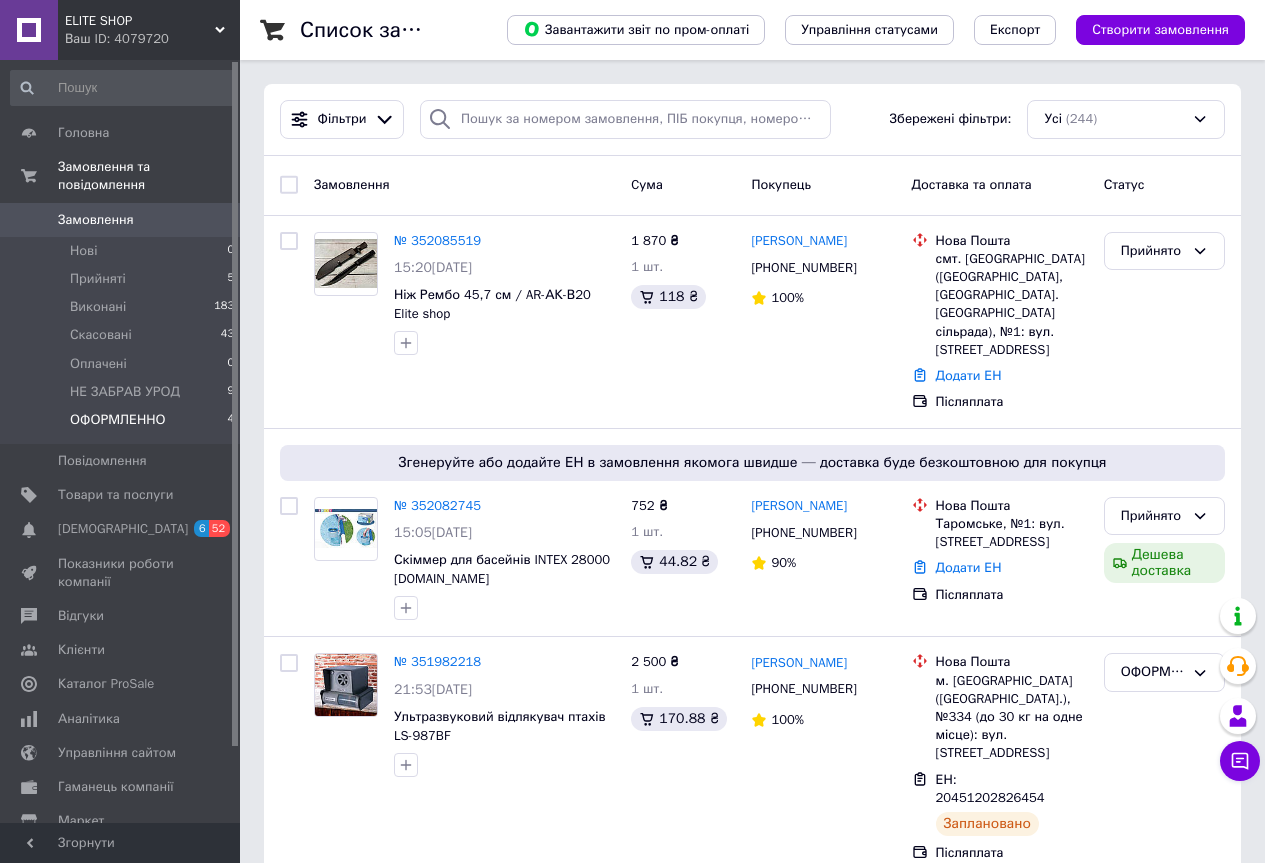 click on "ОФОРМЛЕННО 4" at bounding box center [123, 425] 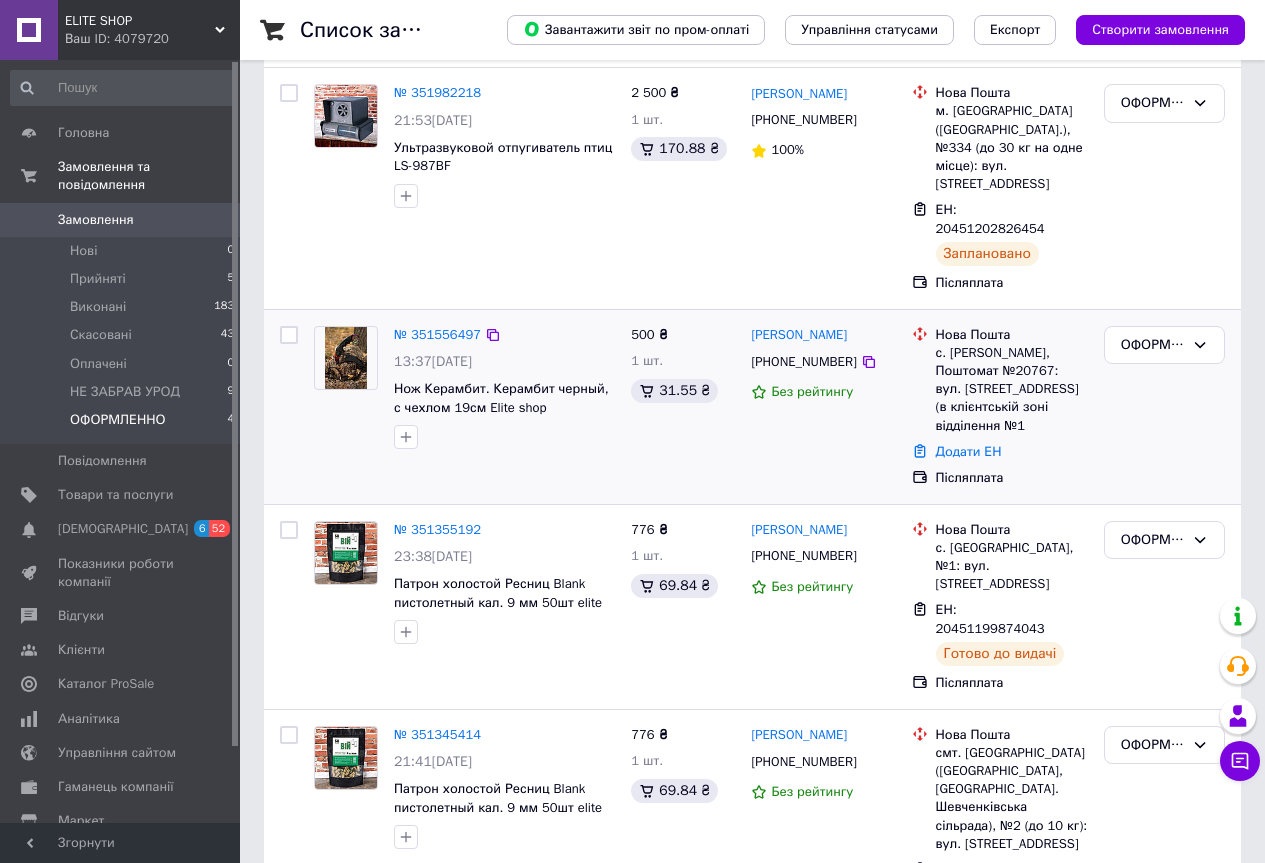 scroll, scrollTop: 220, scrollLeft: 0, axis: vertical 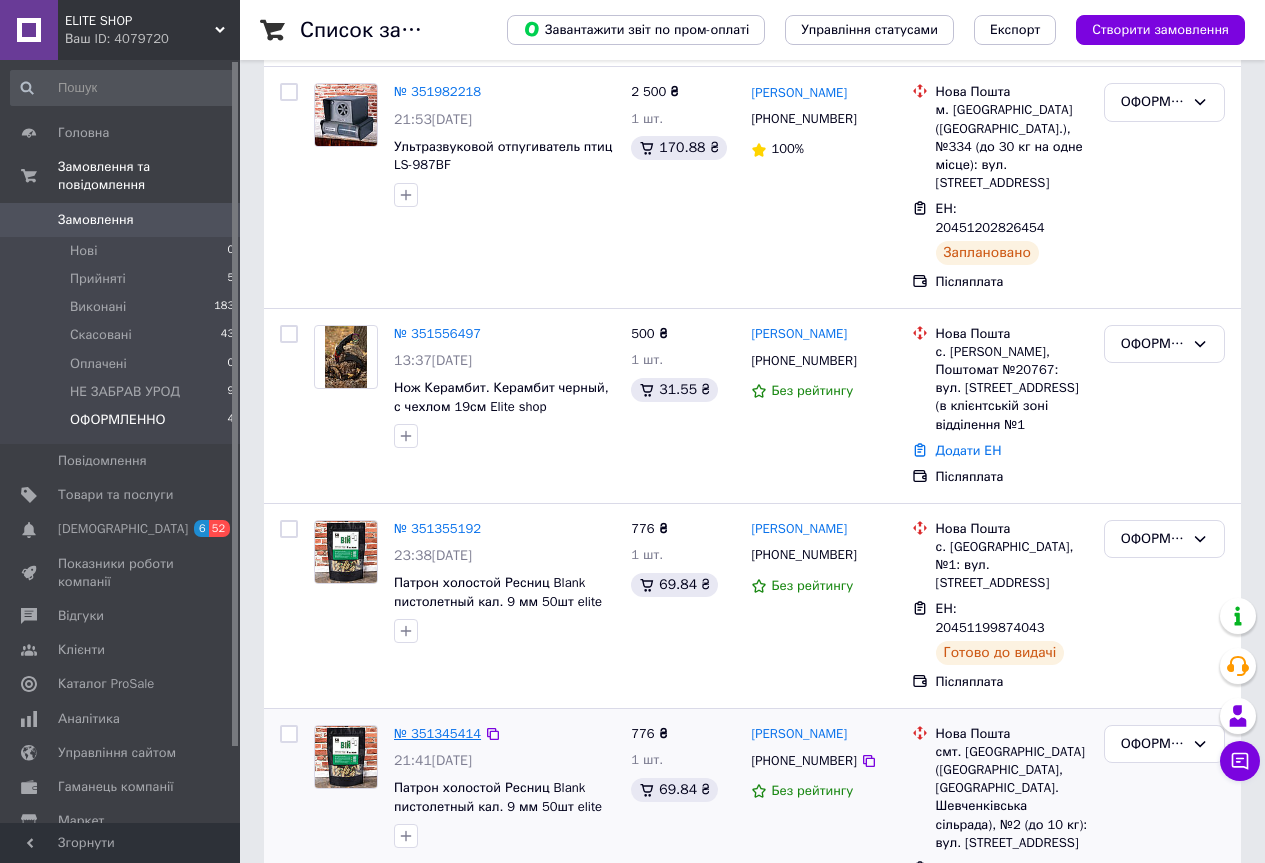 click on "№ 351345414" at bounding box center (437, 733) 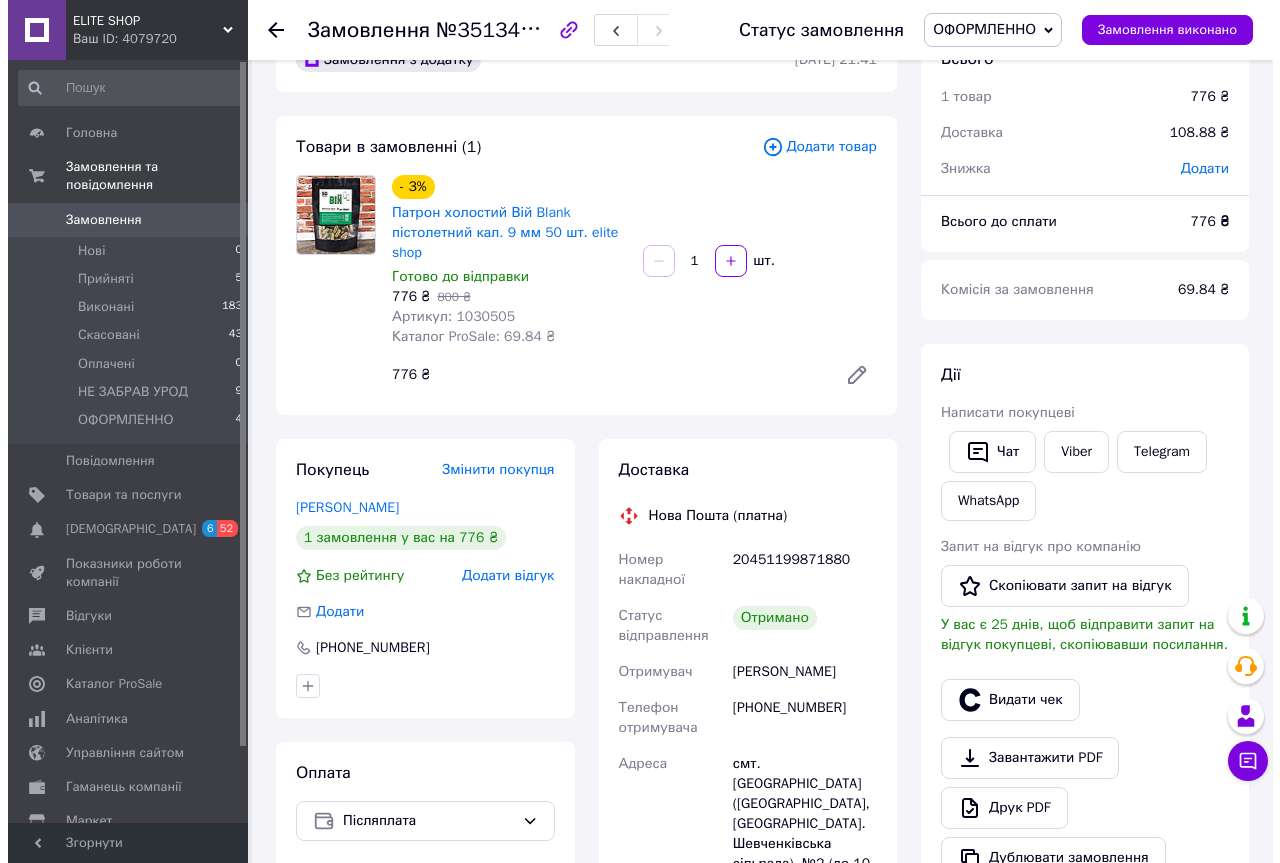 scroll, scrollTop: 100, scrollLeft: 0, axis: vertical 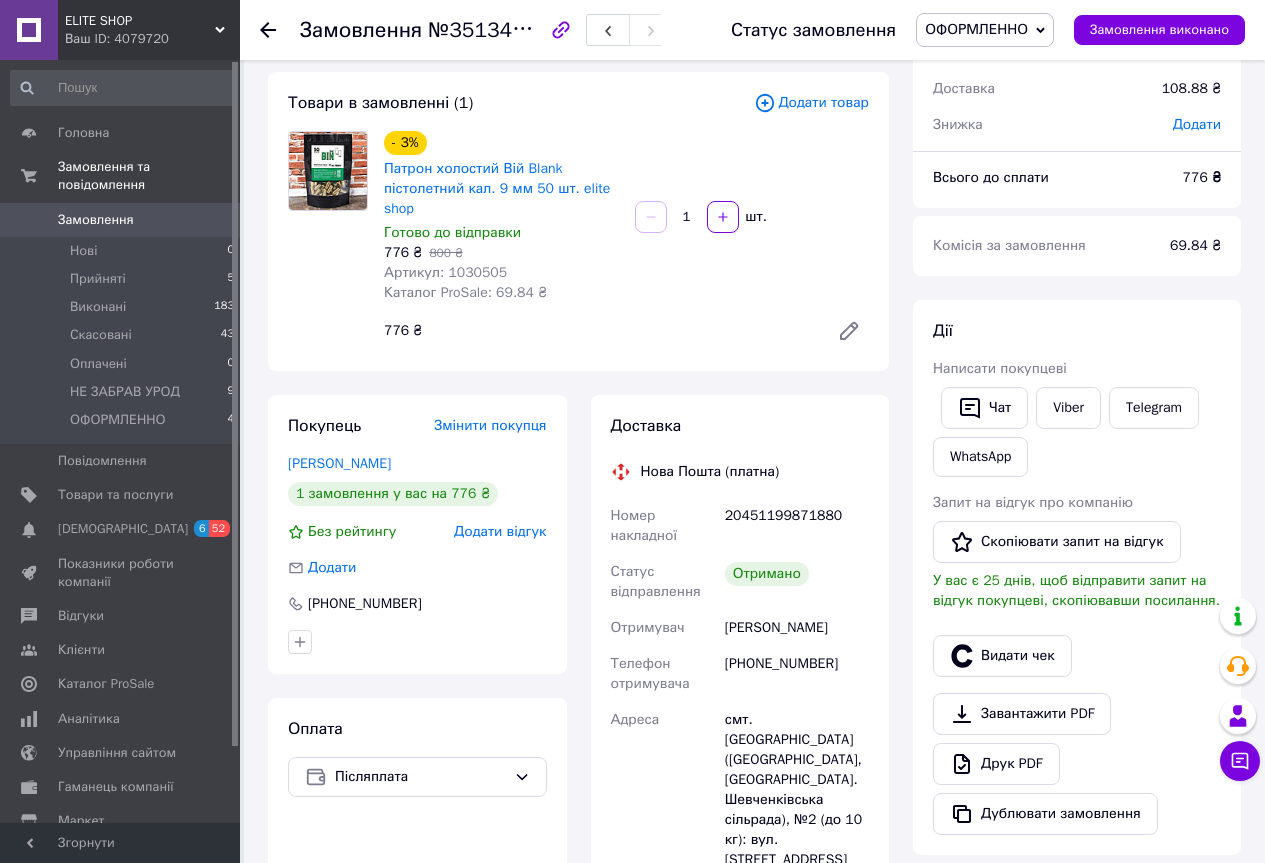 click on "Додати відгук" at bounding box center [500, 531] 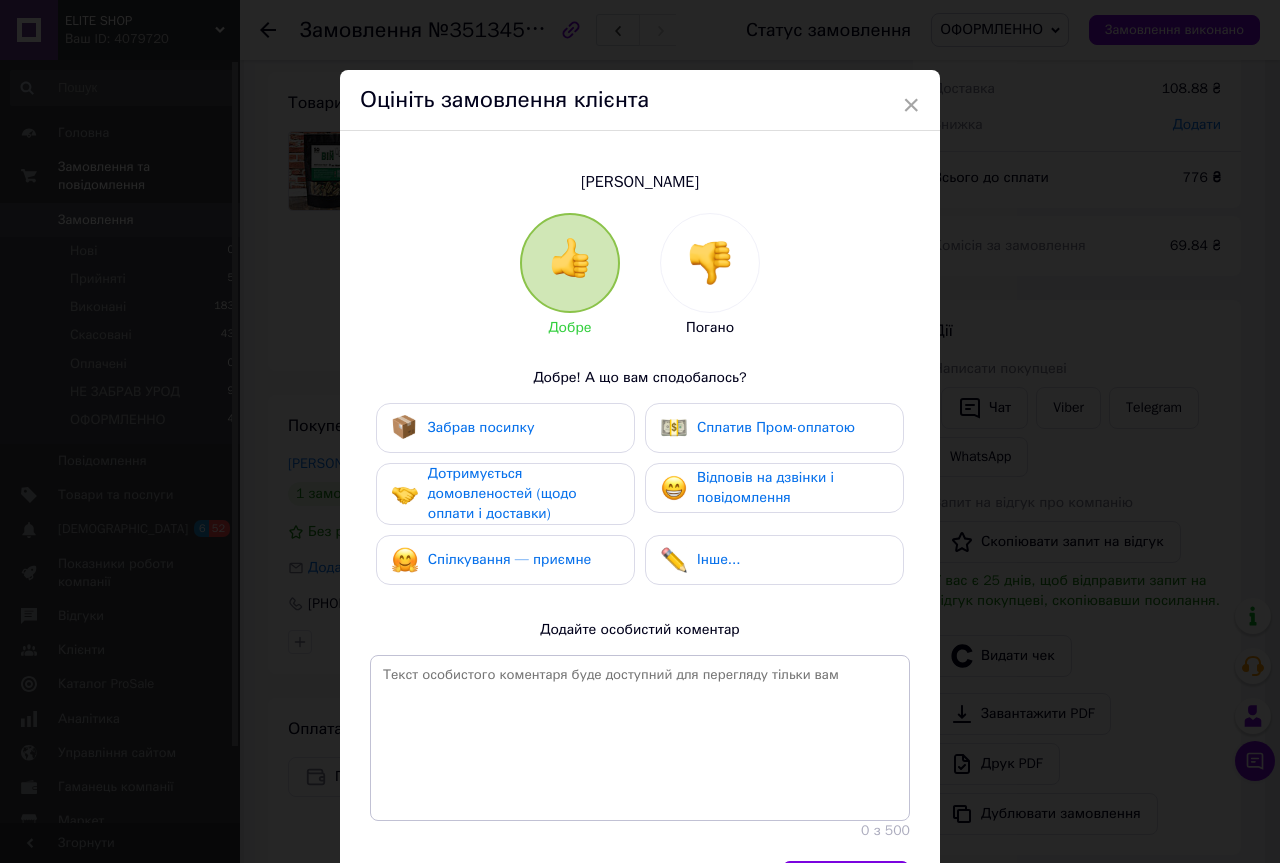 click on "Забрав посилку" at bounding box center (481, 427) 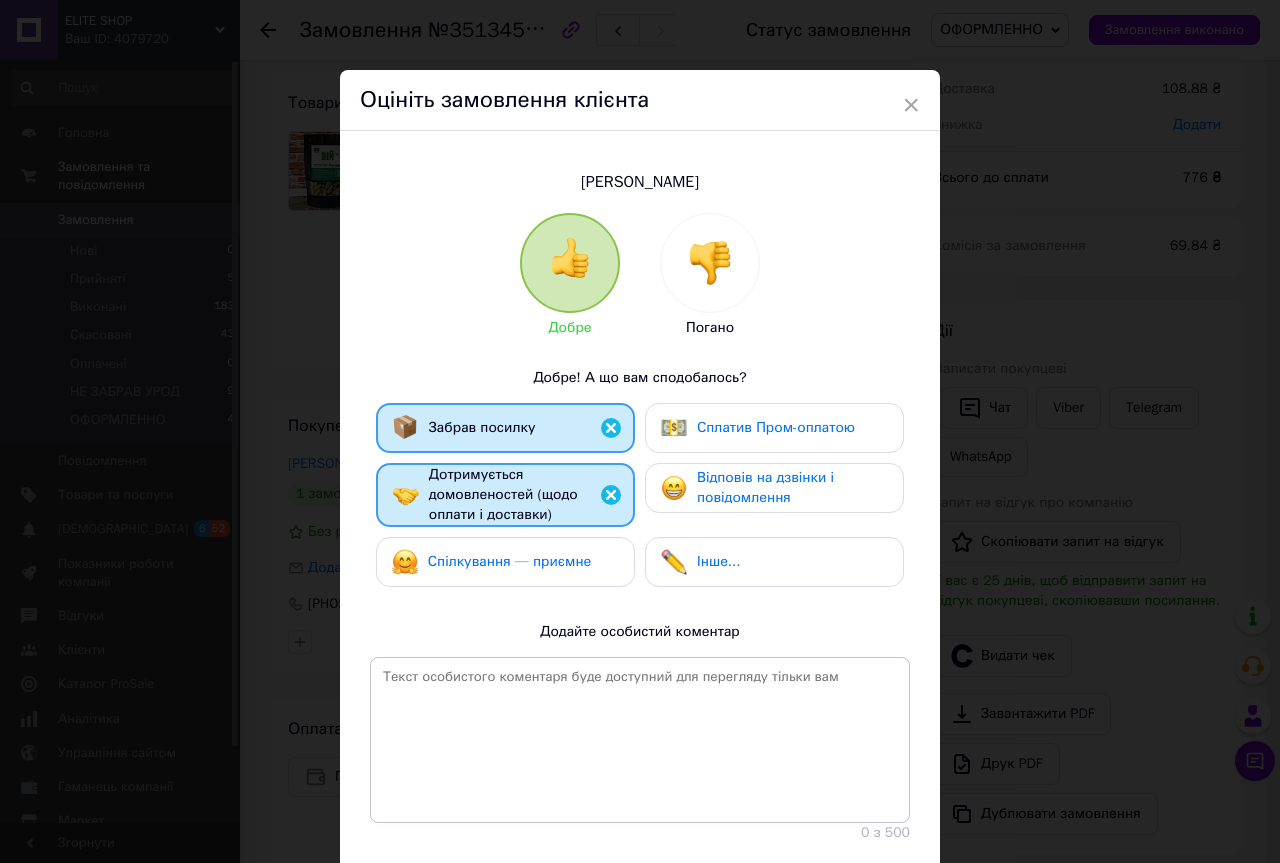 drag, startPoint x: 554, startPoint y: 572, endPoint x: 688, endPoint y: 533, distance: 139.56003 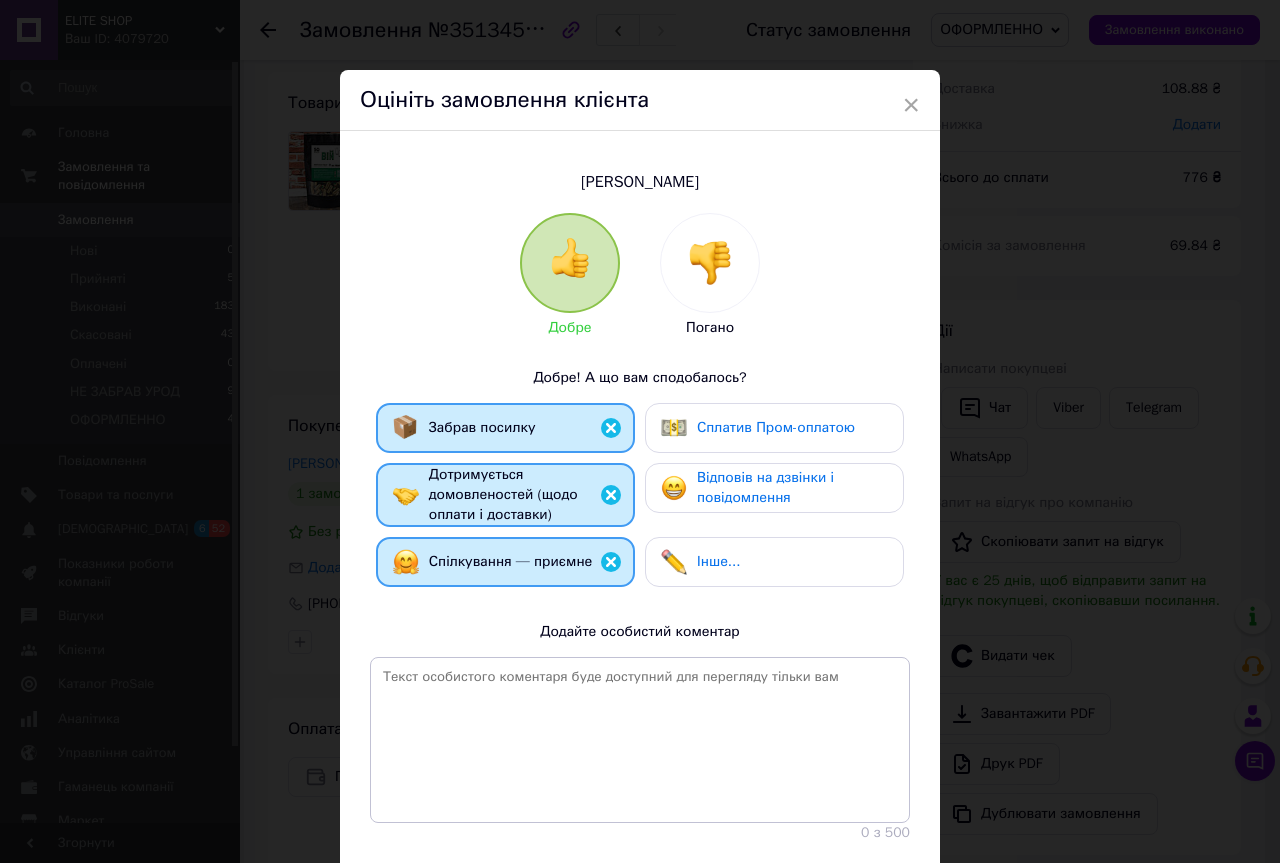 drag, startPoint x: 771, startPoint y: 490, endPoint x: 857, endPoint y: 515, distance: 89.560036 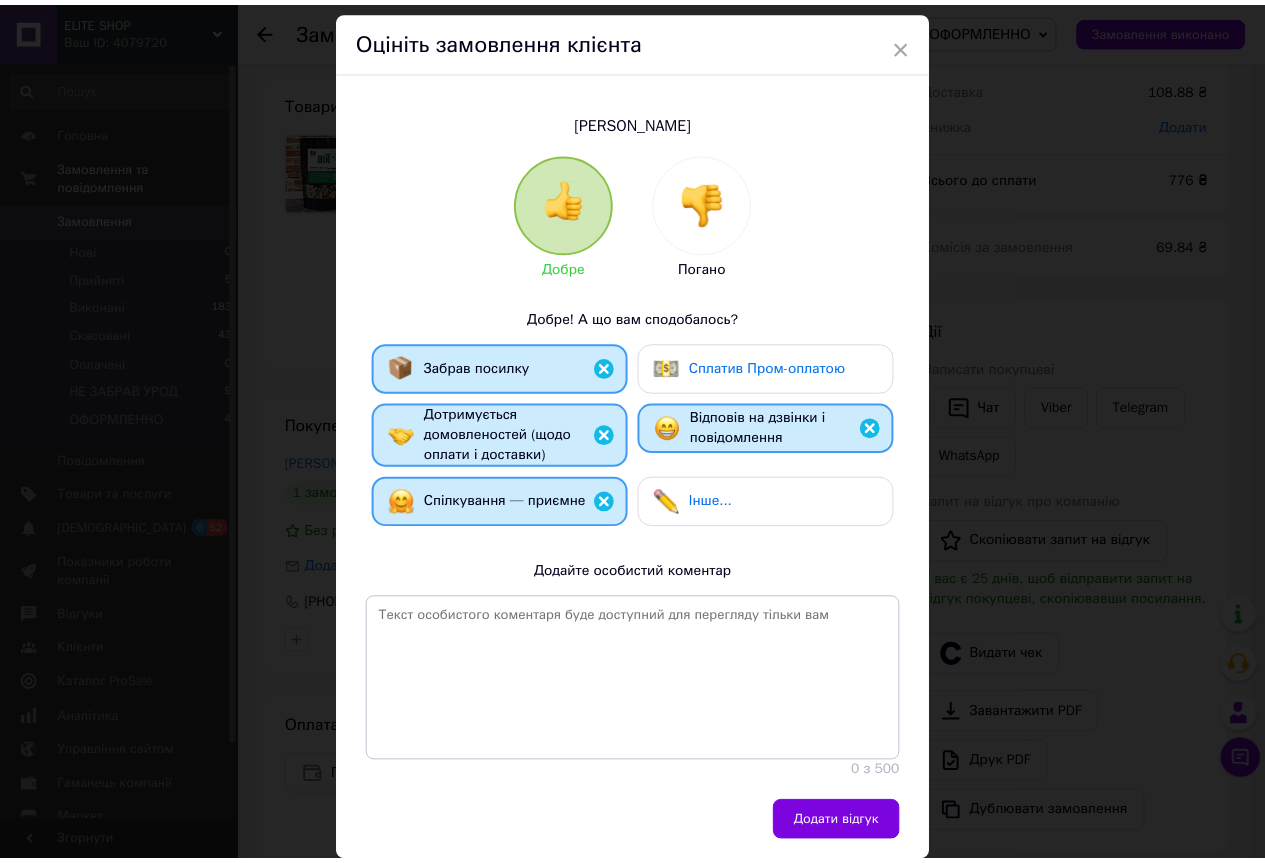 scroll, scrollTop: 122, scrollLeft: 0, axis: vertical 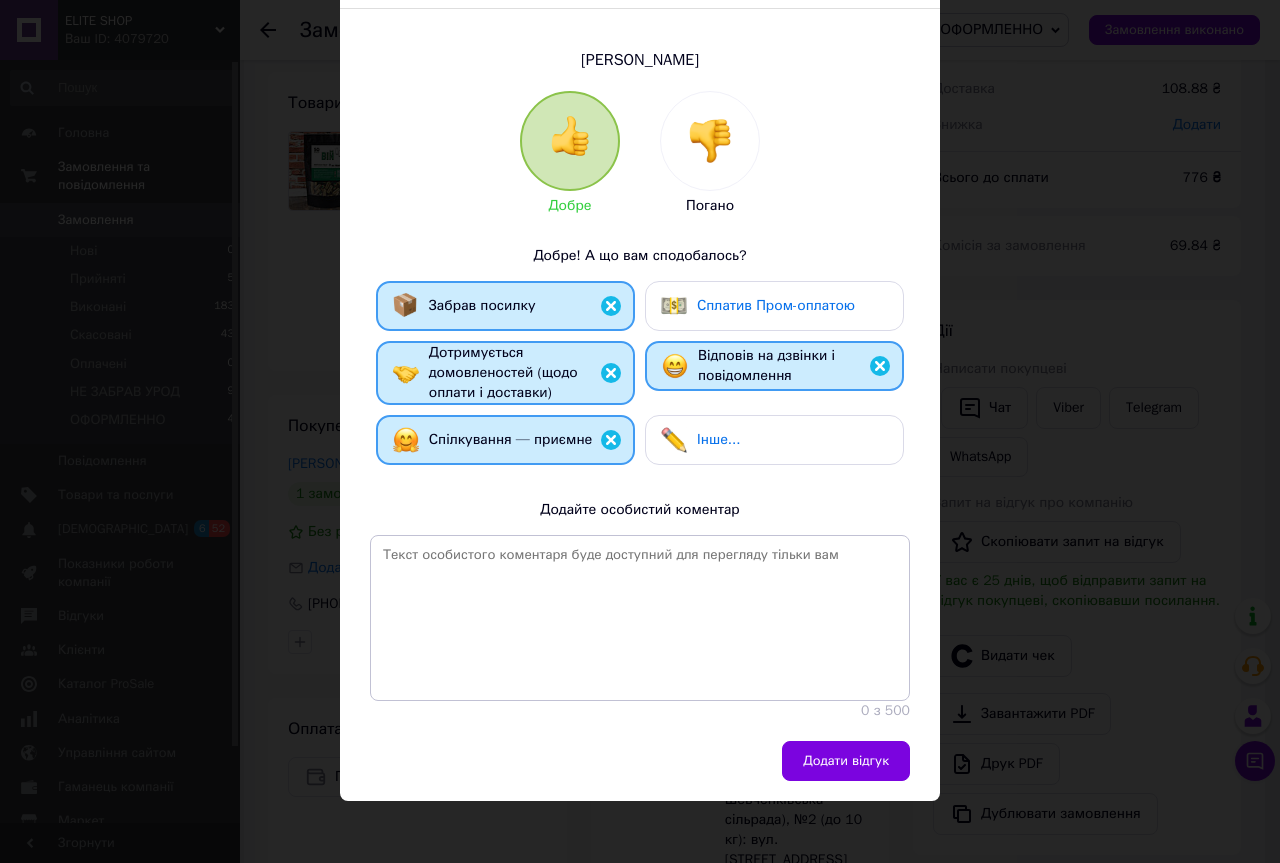 drag, startPoint x: 857, startPoint y: 754, endPoint x: 889, endPoint y: 730, distance: 40 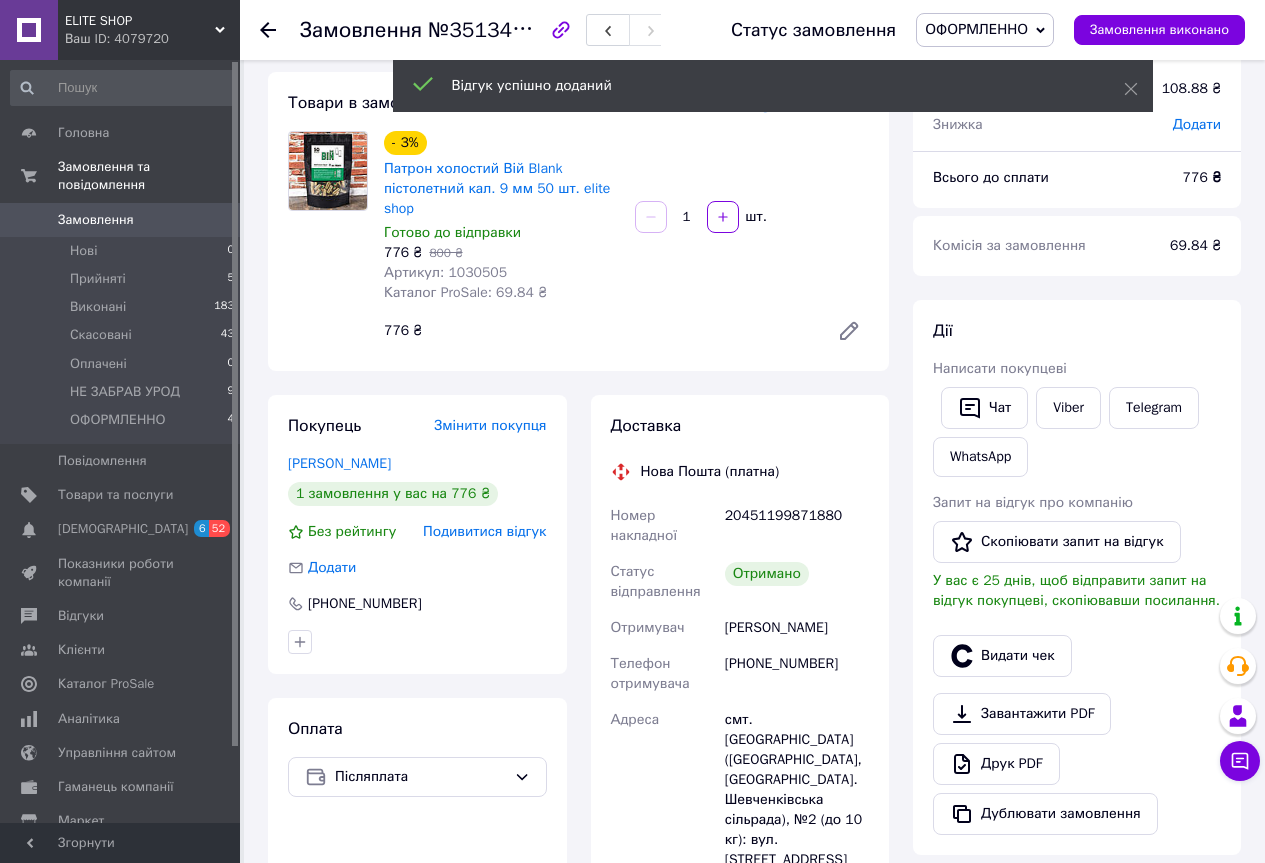 scroll, scrollTop: 0, scrollLeft: 0, axis: both 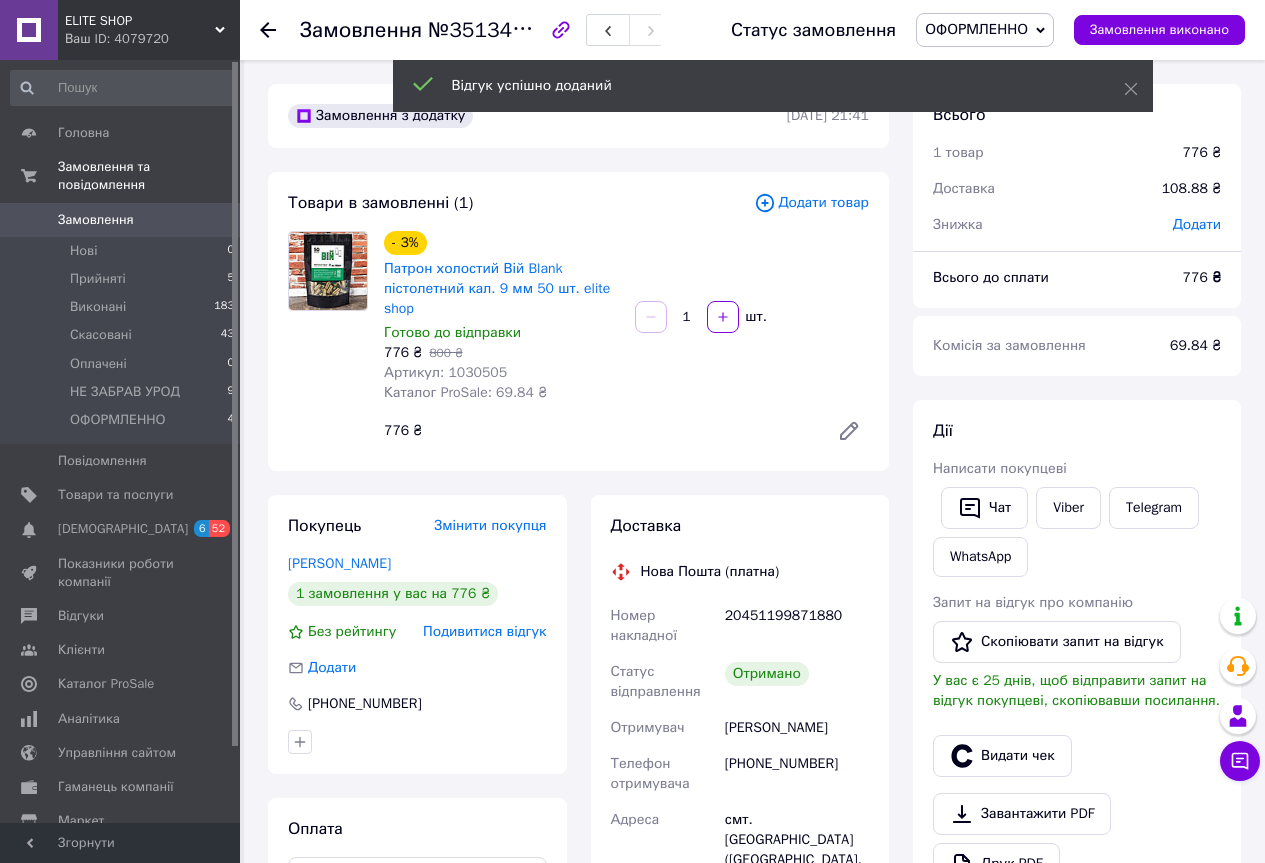 click on "ОФОРМЛЕННО" at bounding box center (985, 30) 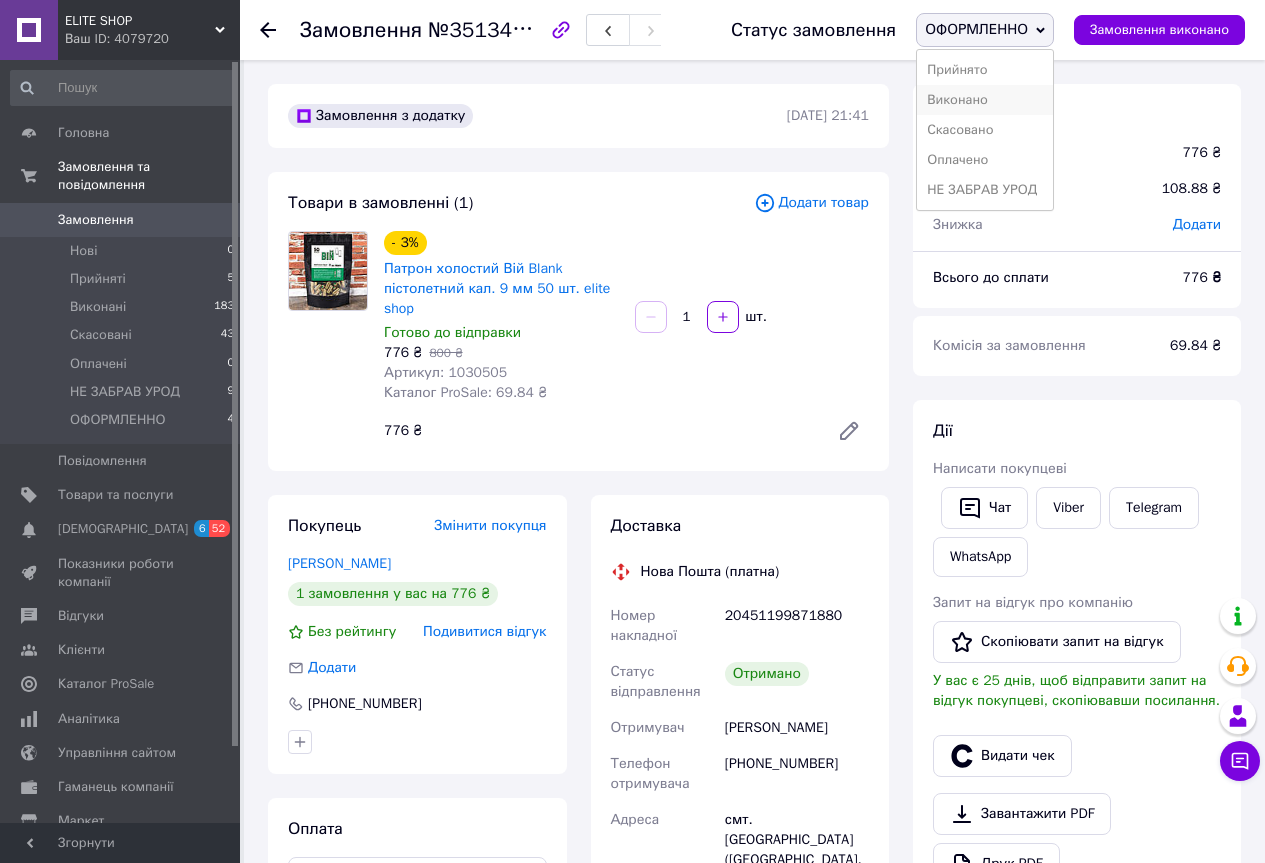 click on "Виконано" at bounding box center [985, 100] 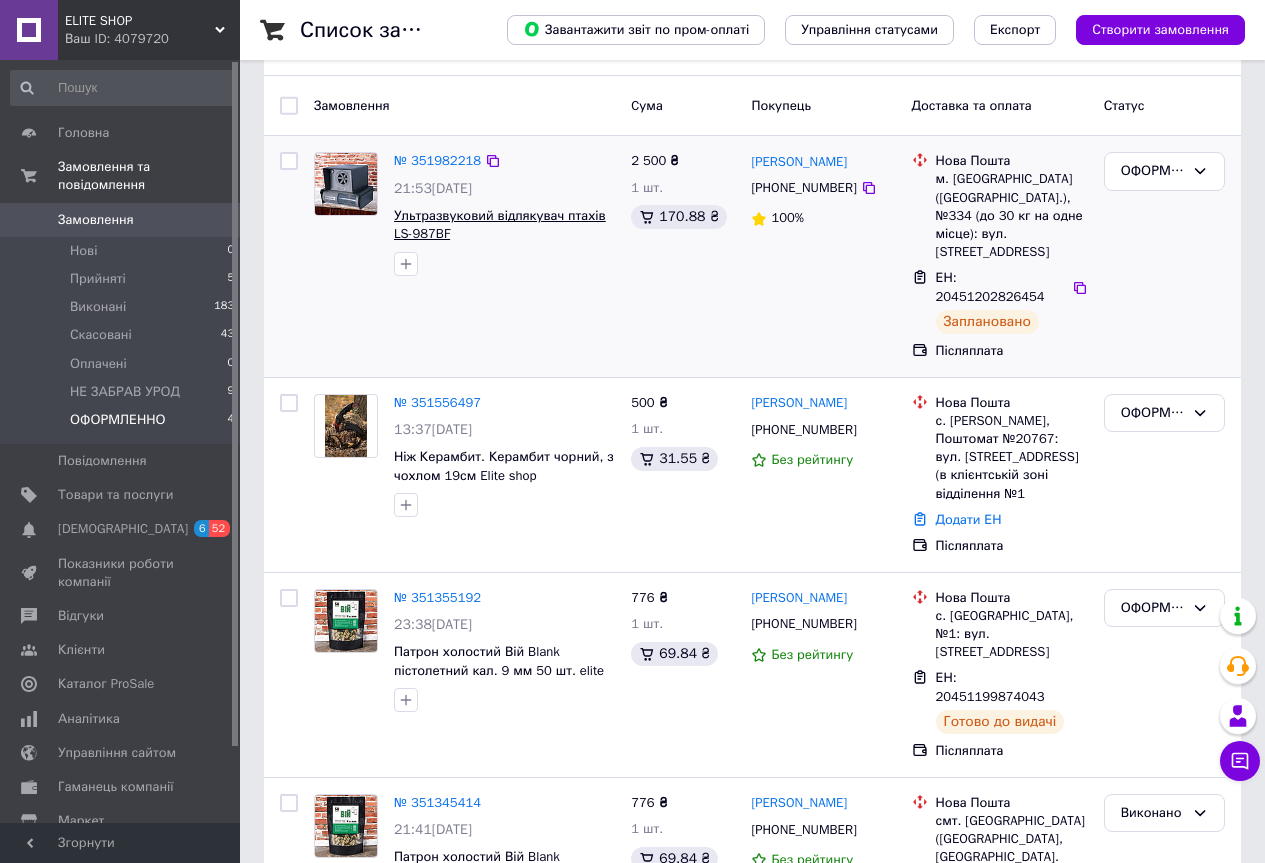 scroll, scrollTop: 20, scrollLeft: 0, axis: vertical 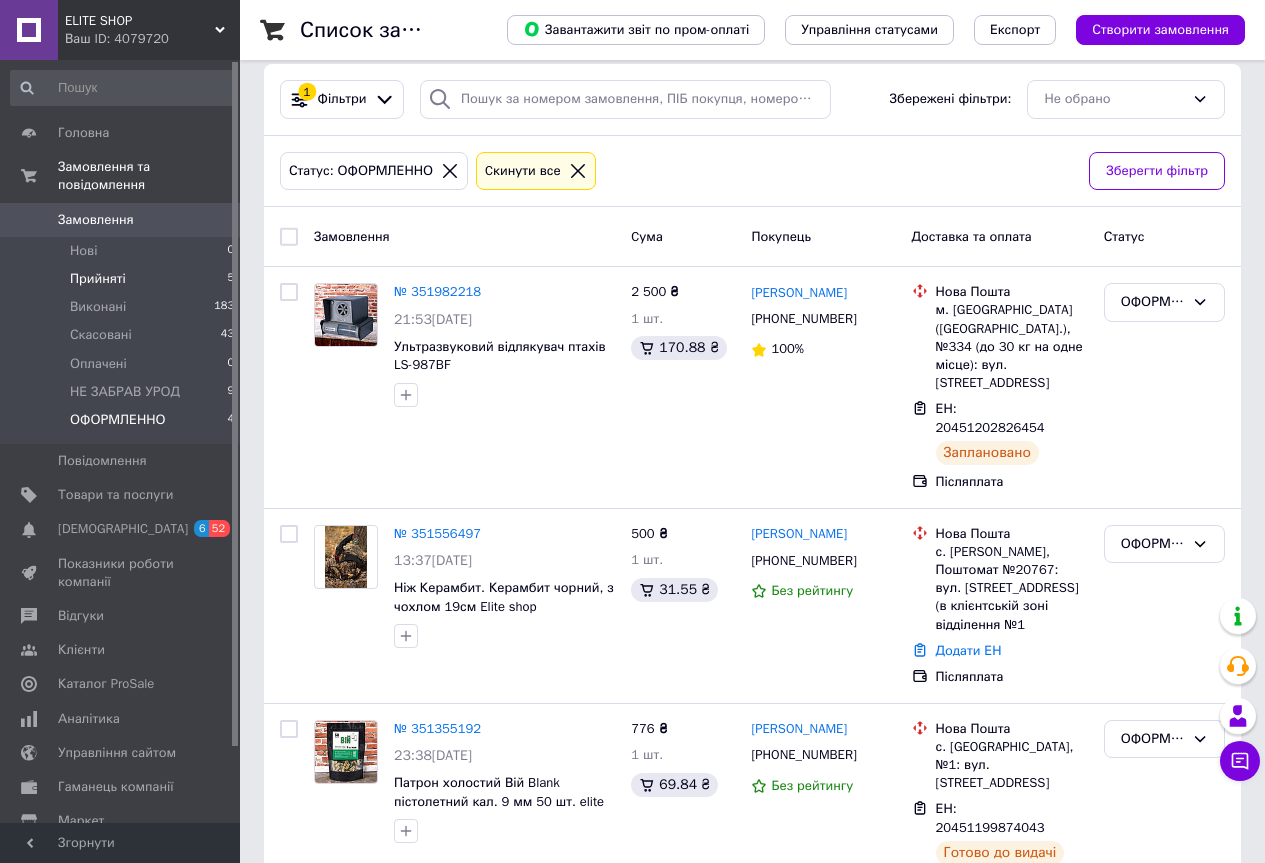 click on "Прийняті 5" at bounding box center (123, 279) 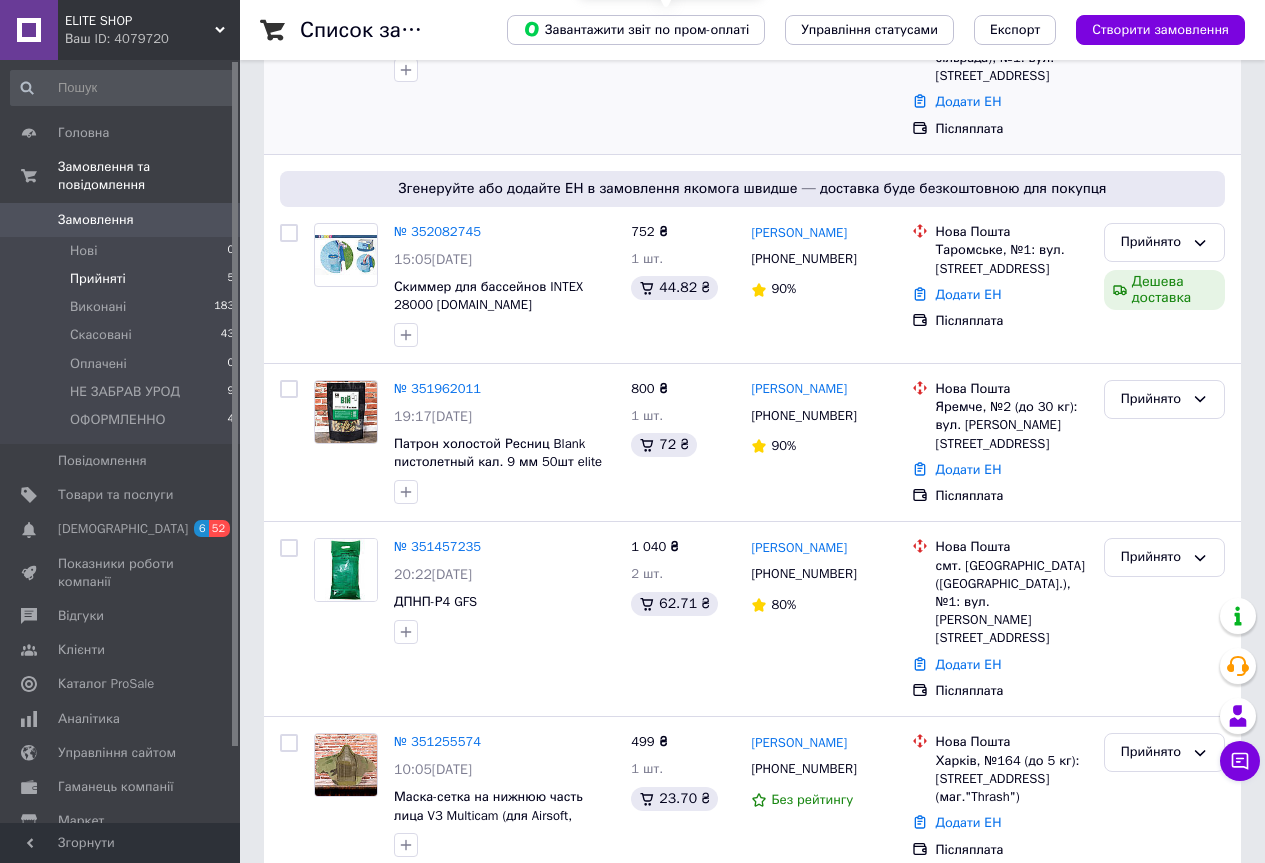 scroll, scrollTop: 361, scrollLeft: 0, axis: vertical 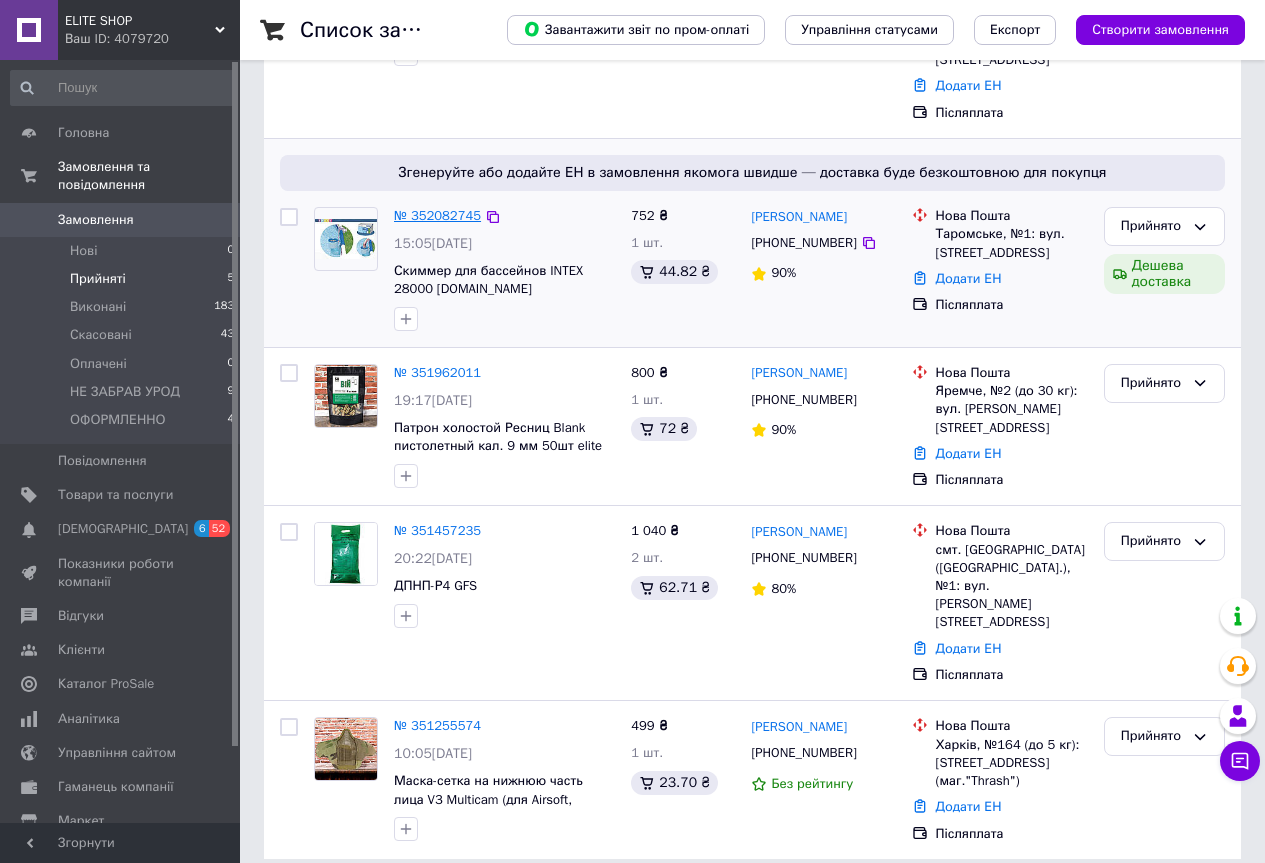 click on "№ 352082745" at bounding box center [437, 215] 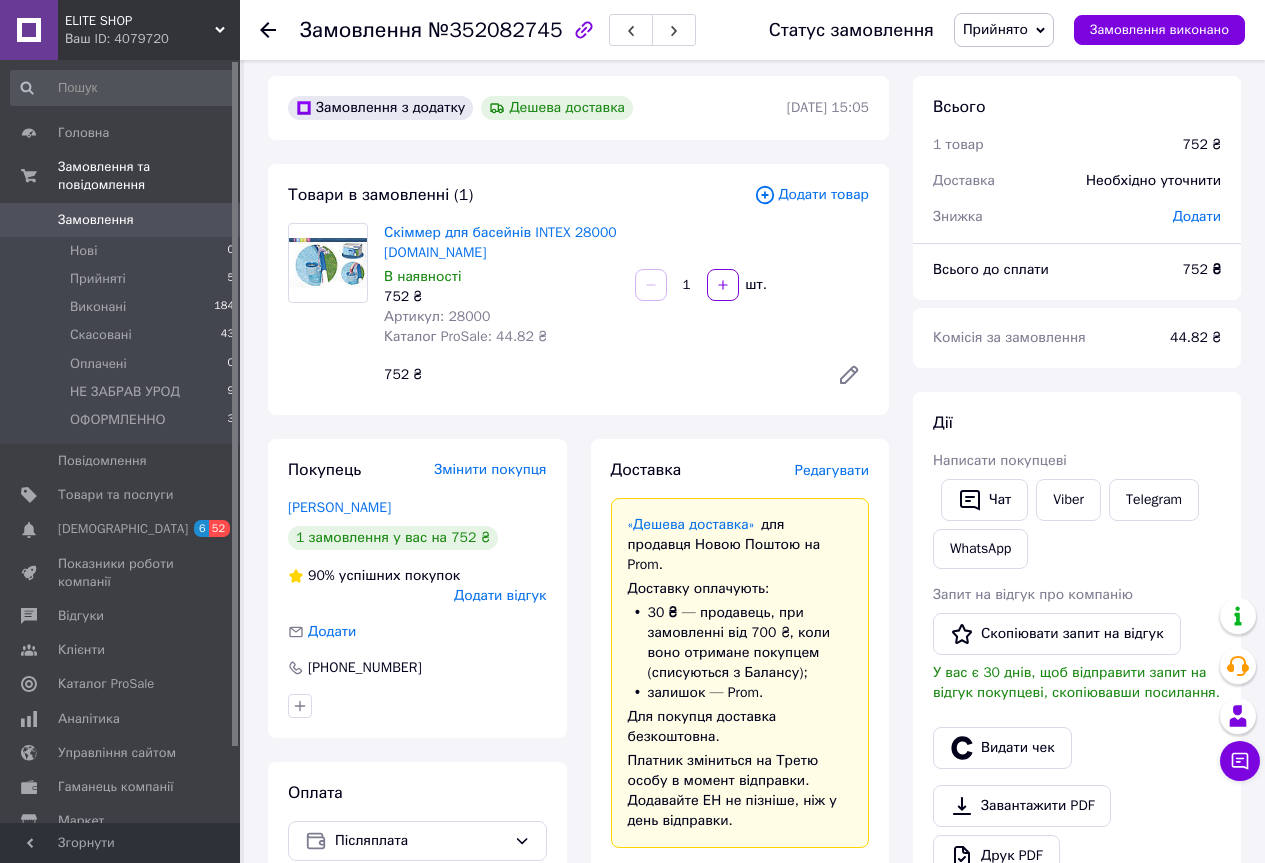scroll, scrollTop: 0, scrollLeft: 0, axis: both 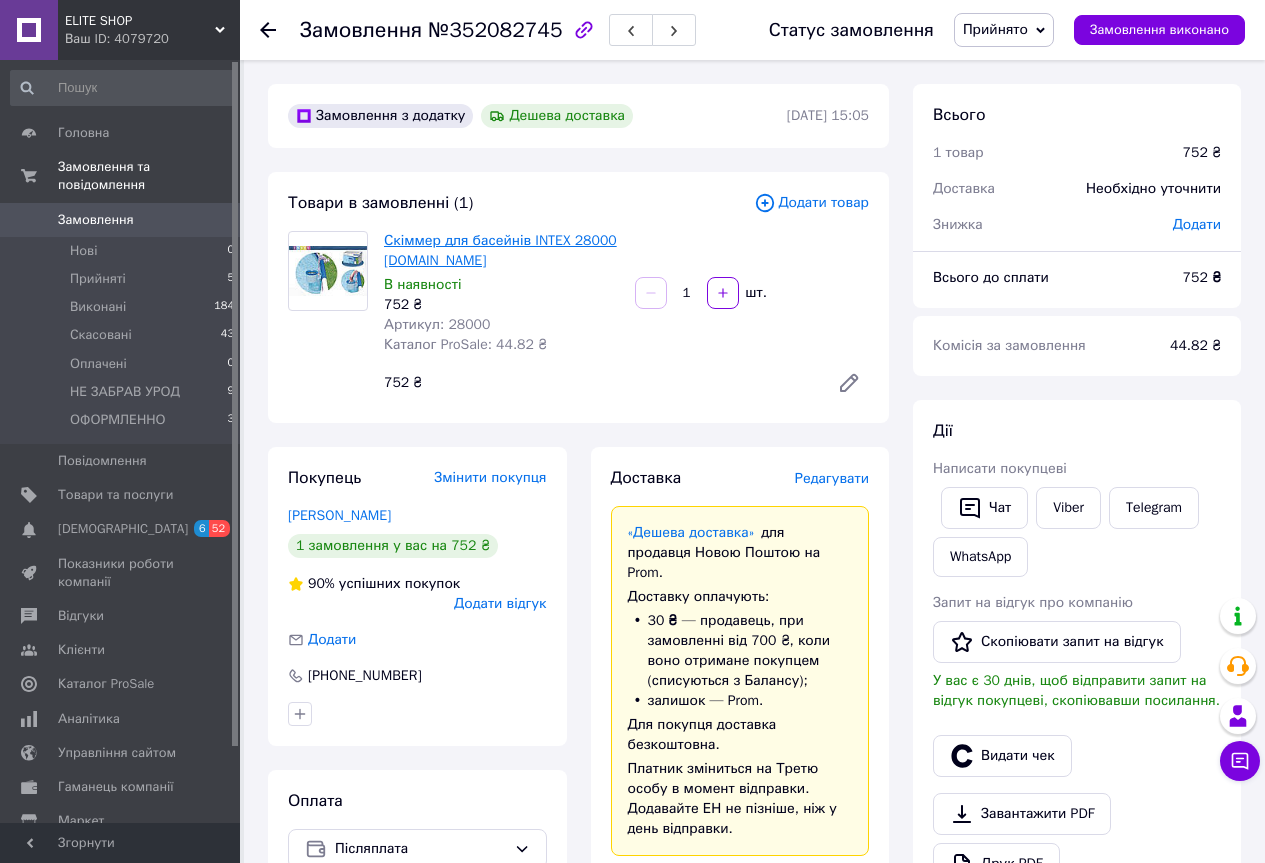 click on "Скіммер для басейнів INTEX 28000 elit.biz.ua" at bounding box center [500, 250] 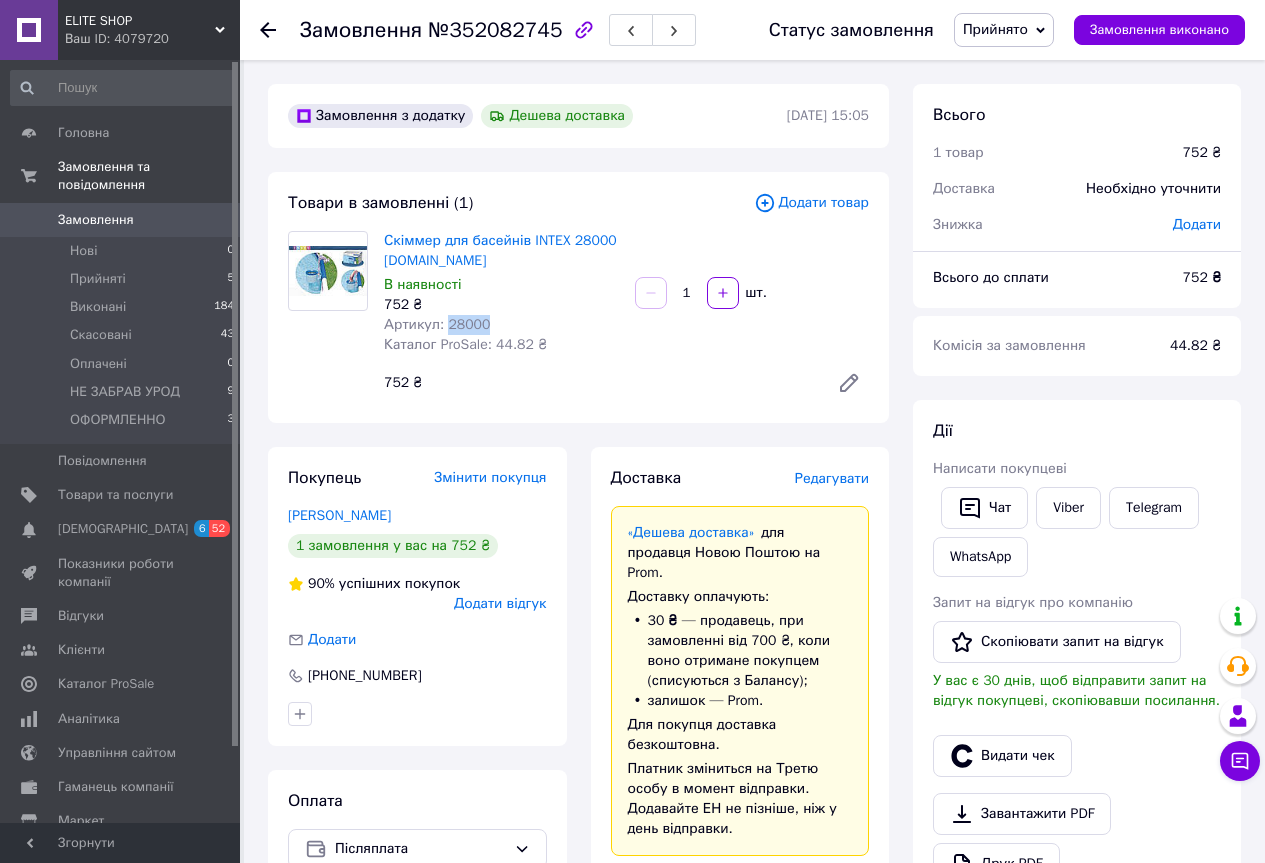 drag, startPoint x: 485, startPoint y: 322, endPoint x: 443, endPoint y: 323, distance: 42.0119 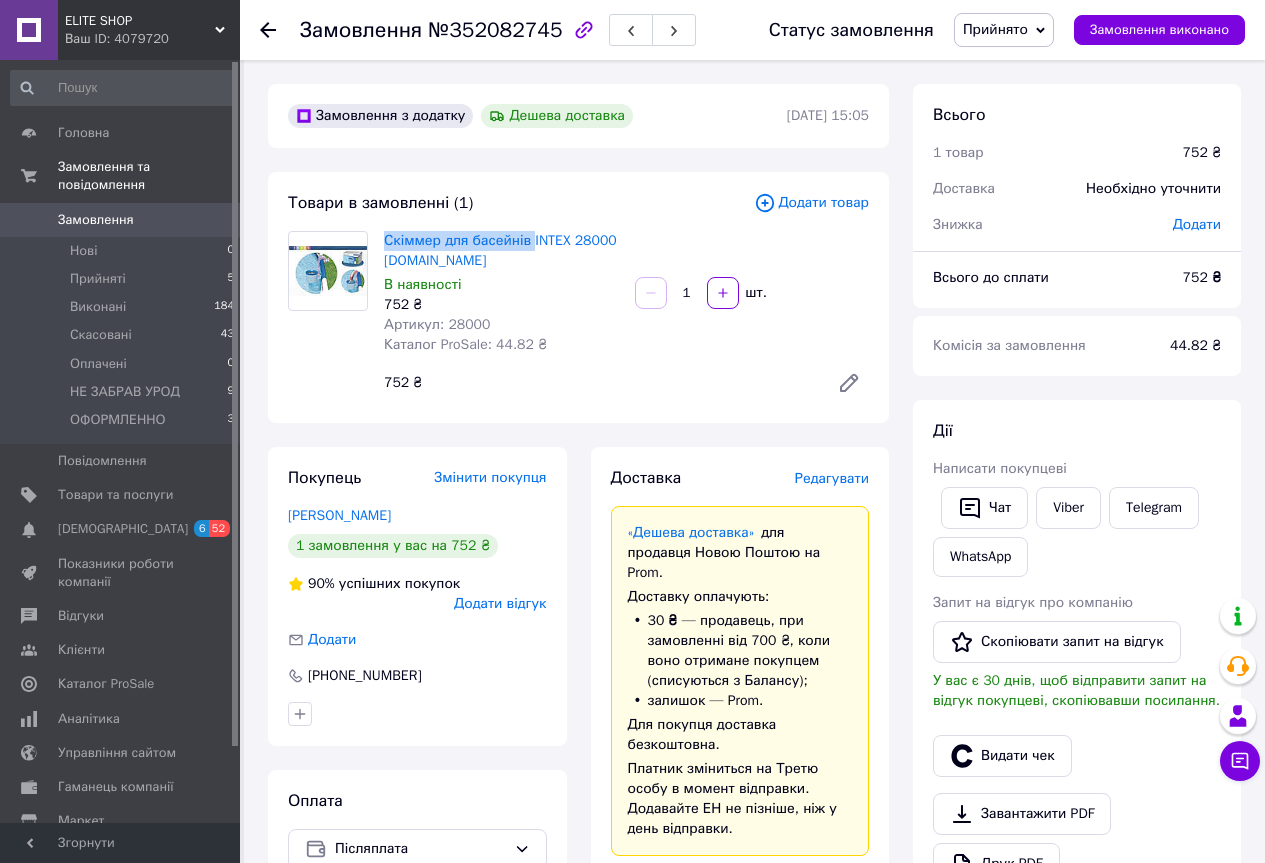drag, startPoint x: 390, startPoint y: 224, endPoint x: 778, endPoint y: 212, distance: 388.18552 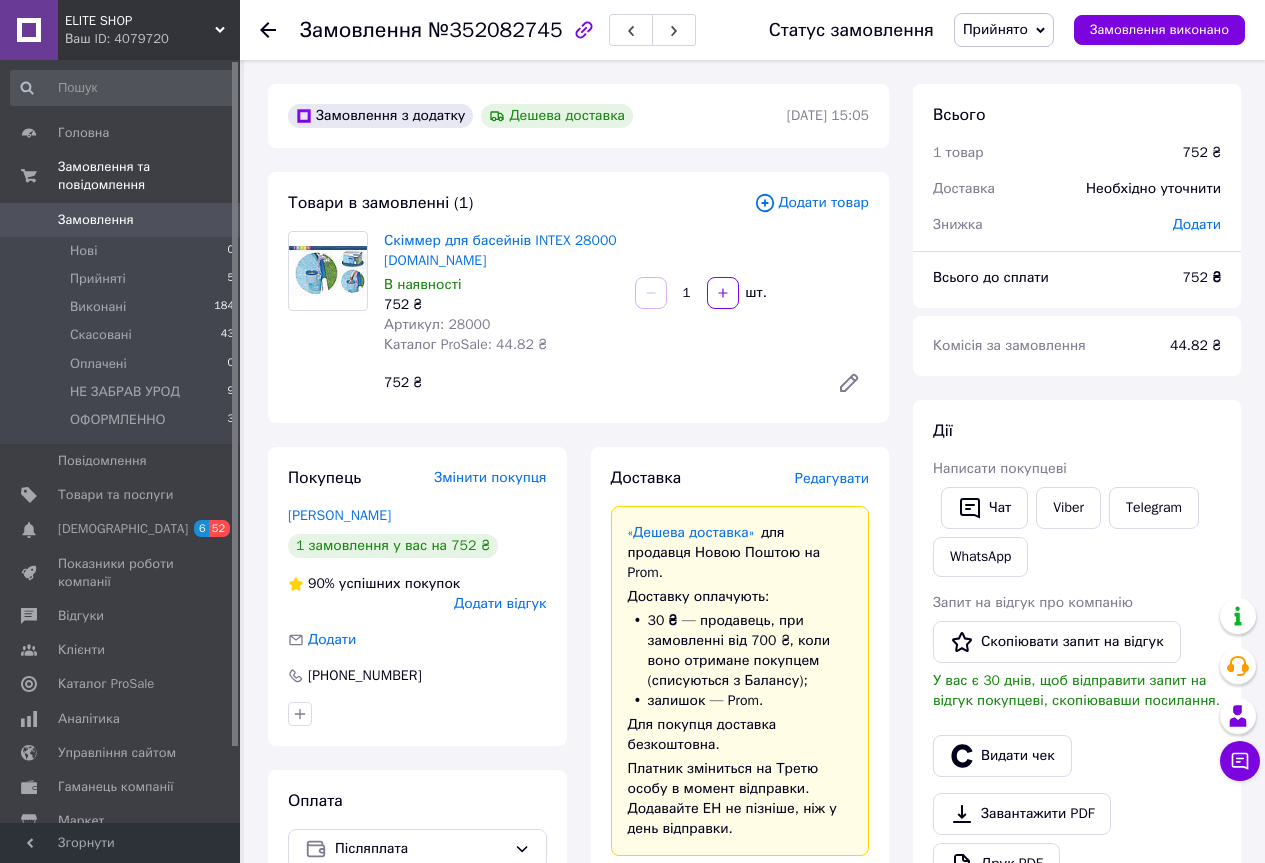 click on "Скіммер для басейнів INTEX 28000 elit.biz.ua В наявності 752 ₴ Артикул: 28000 Каталог ProSale: 44.82 ₴" at bounding box center (501, 293) 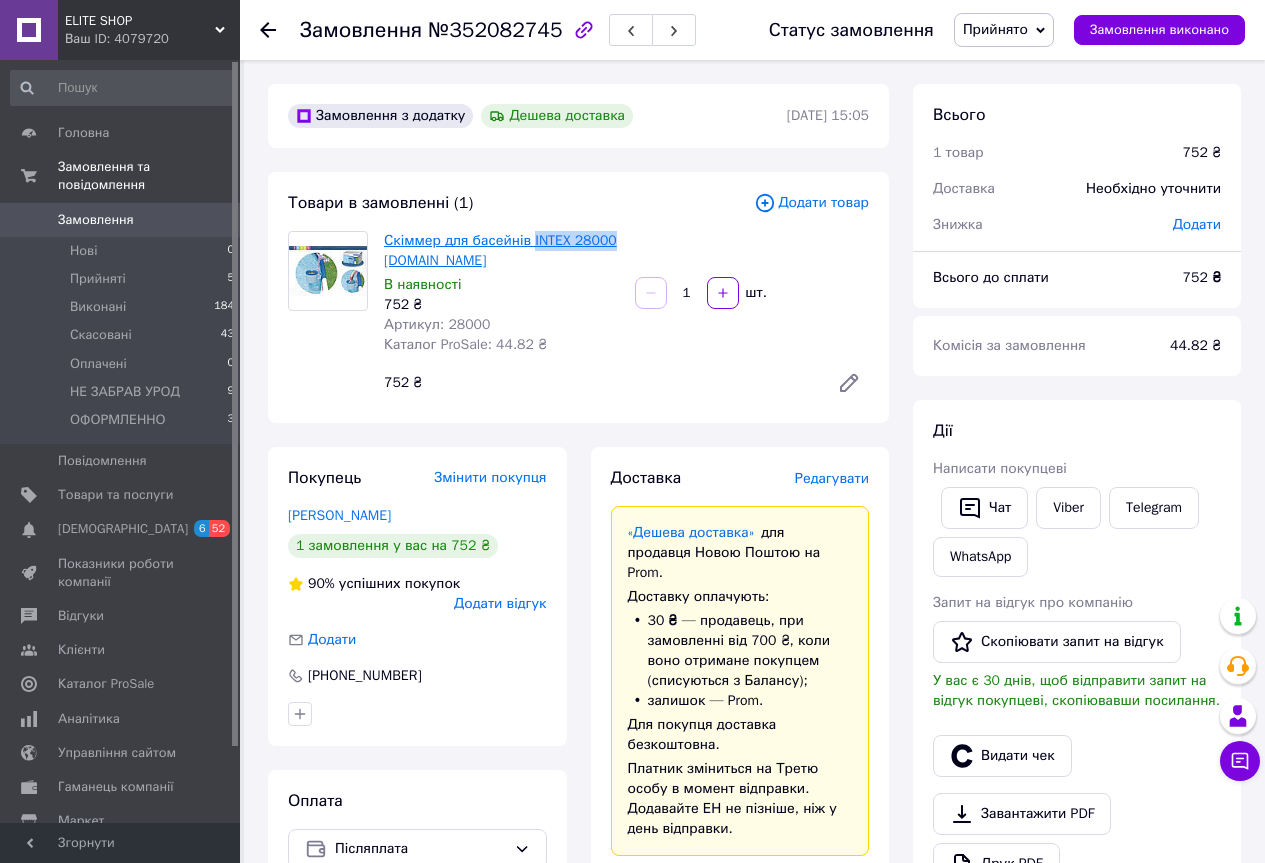 drag, startPoint x: 608, startPoint y: 238, endPoint x: 529, endPoint y: 244, distance: 79.22752 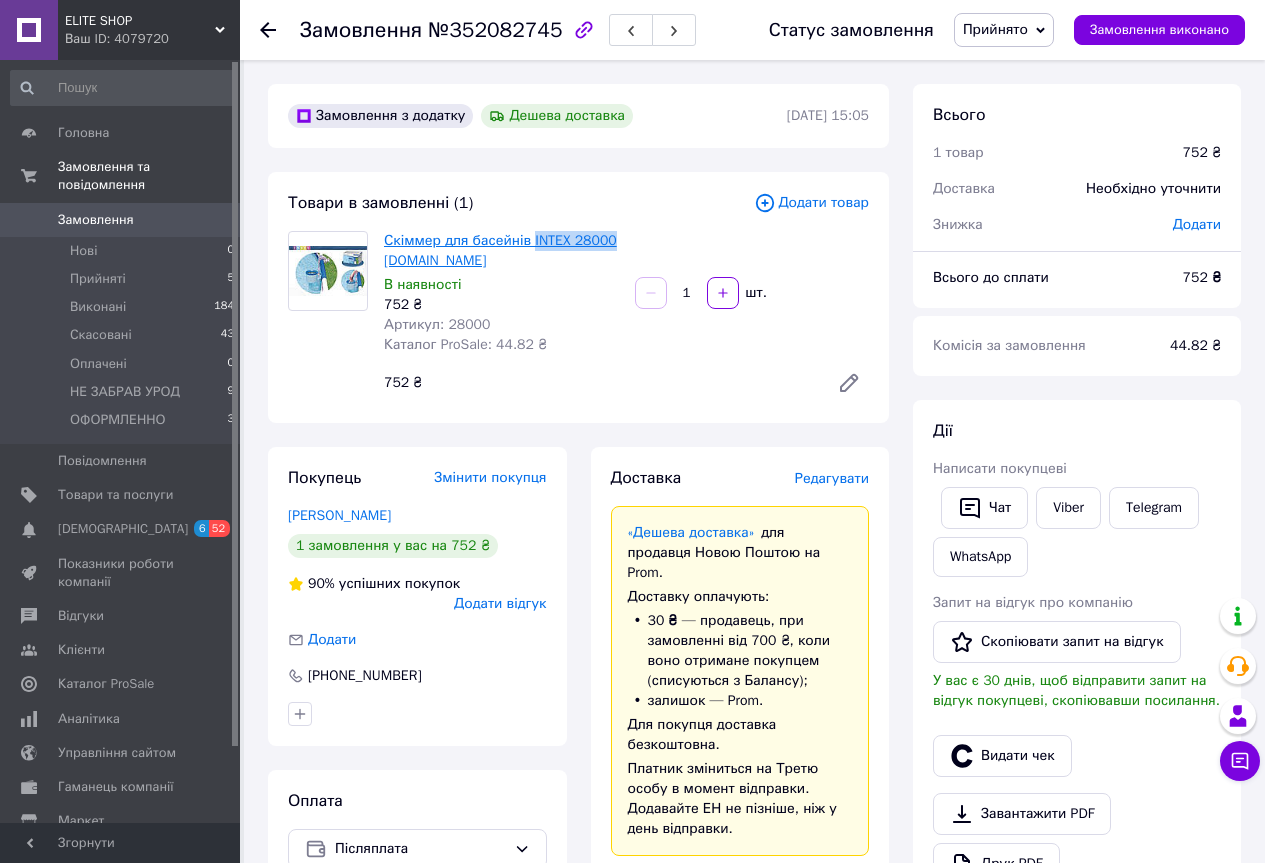 copy on "INTEX 28000" 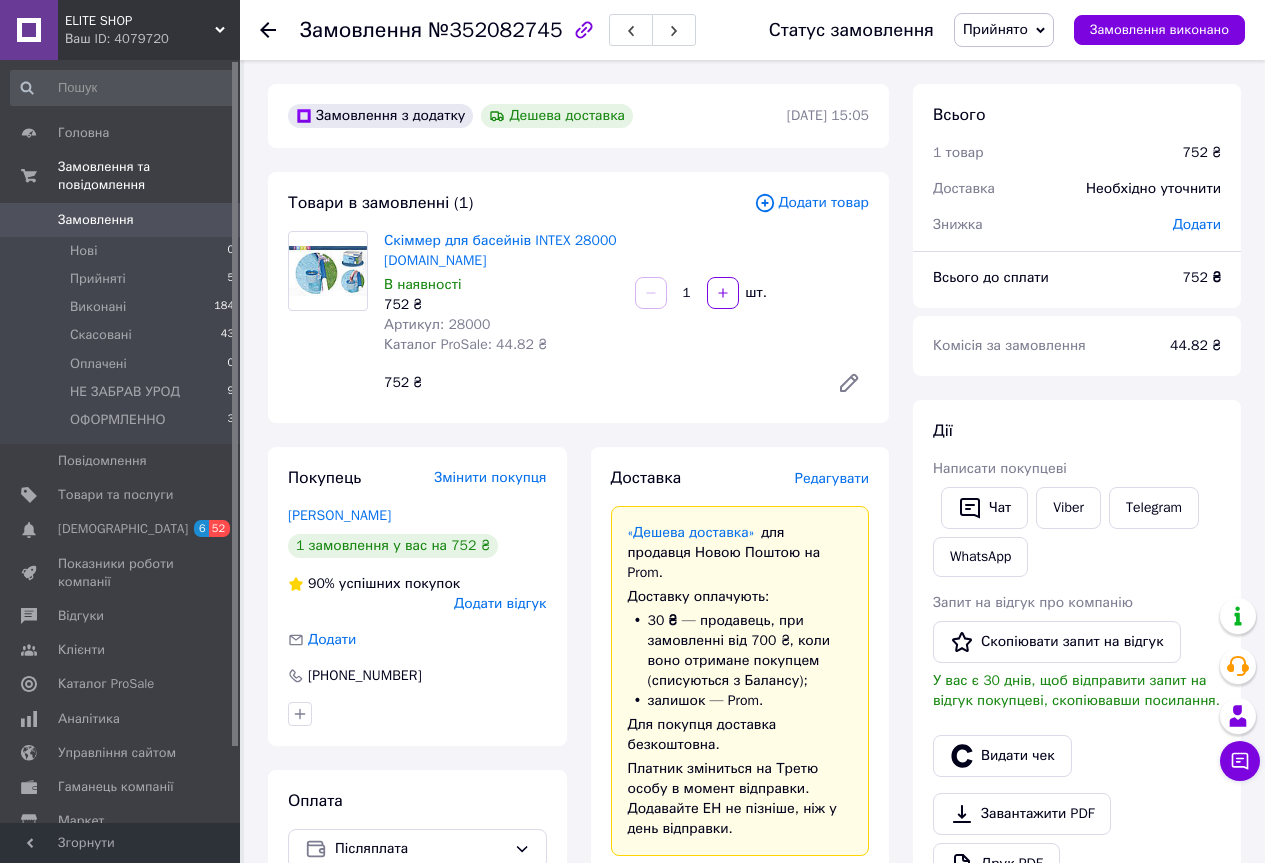 click on "Товари в замовленні (1)" at bounding box center (380, 203) 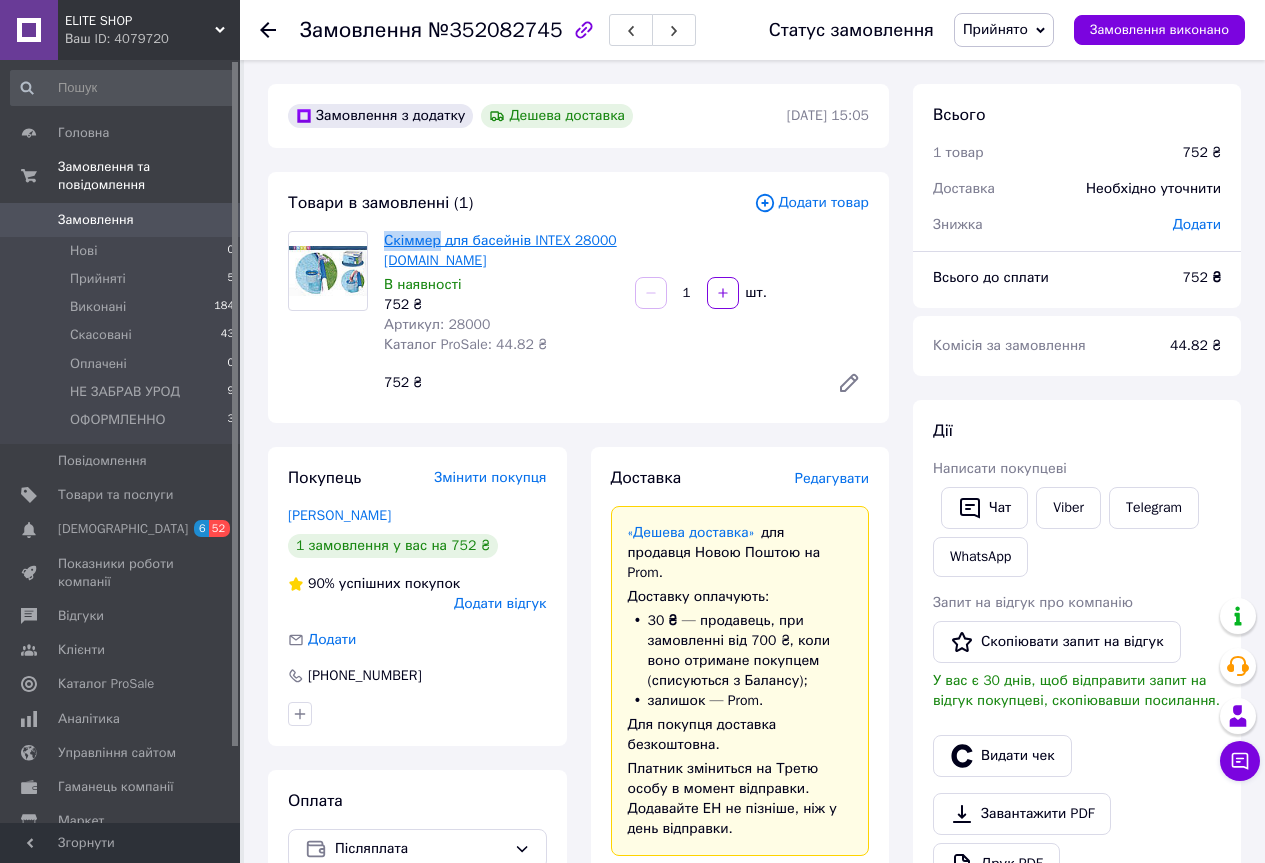 drag, startPoint x: 389, startPoint y: 226, endPoint x: 436, endPoint y: 236, distance: 48.052055 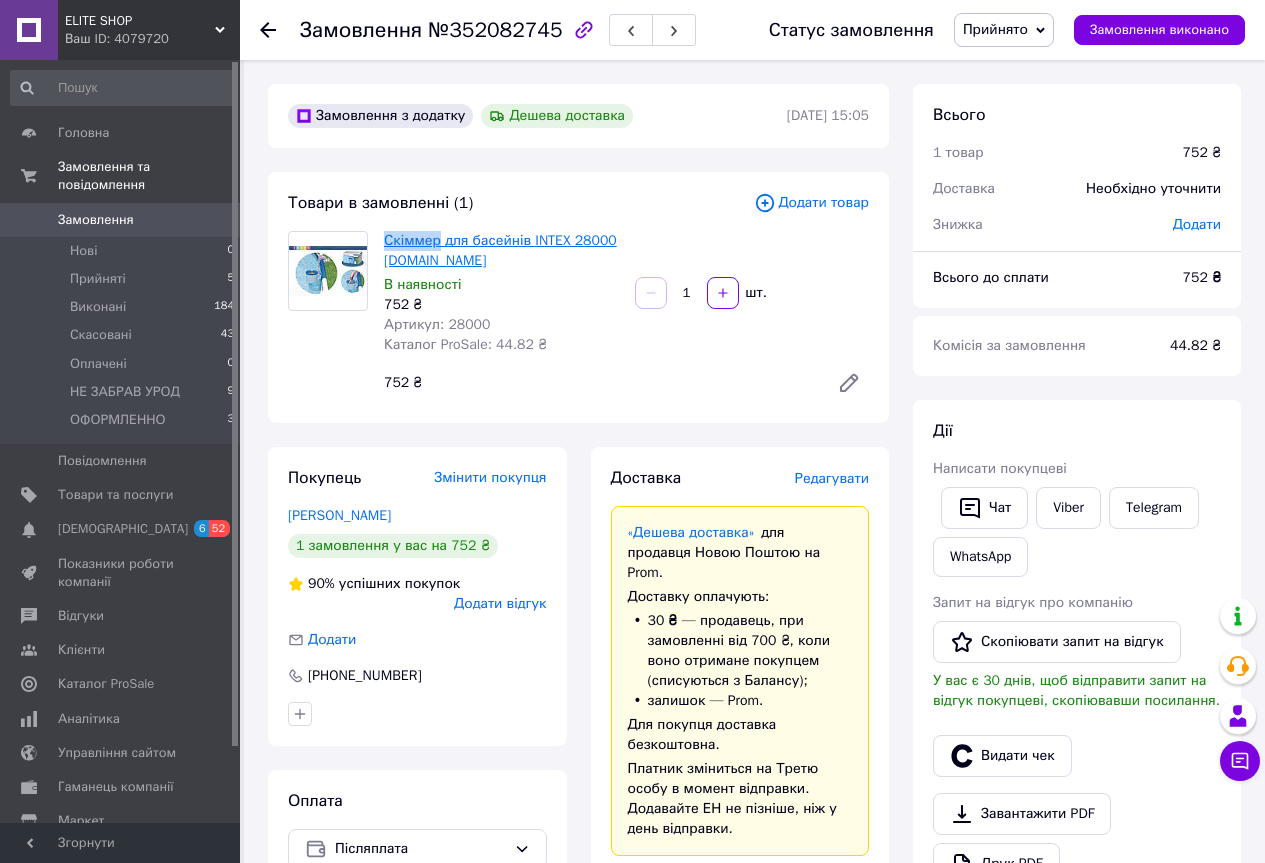 copy on "Скіммер" 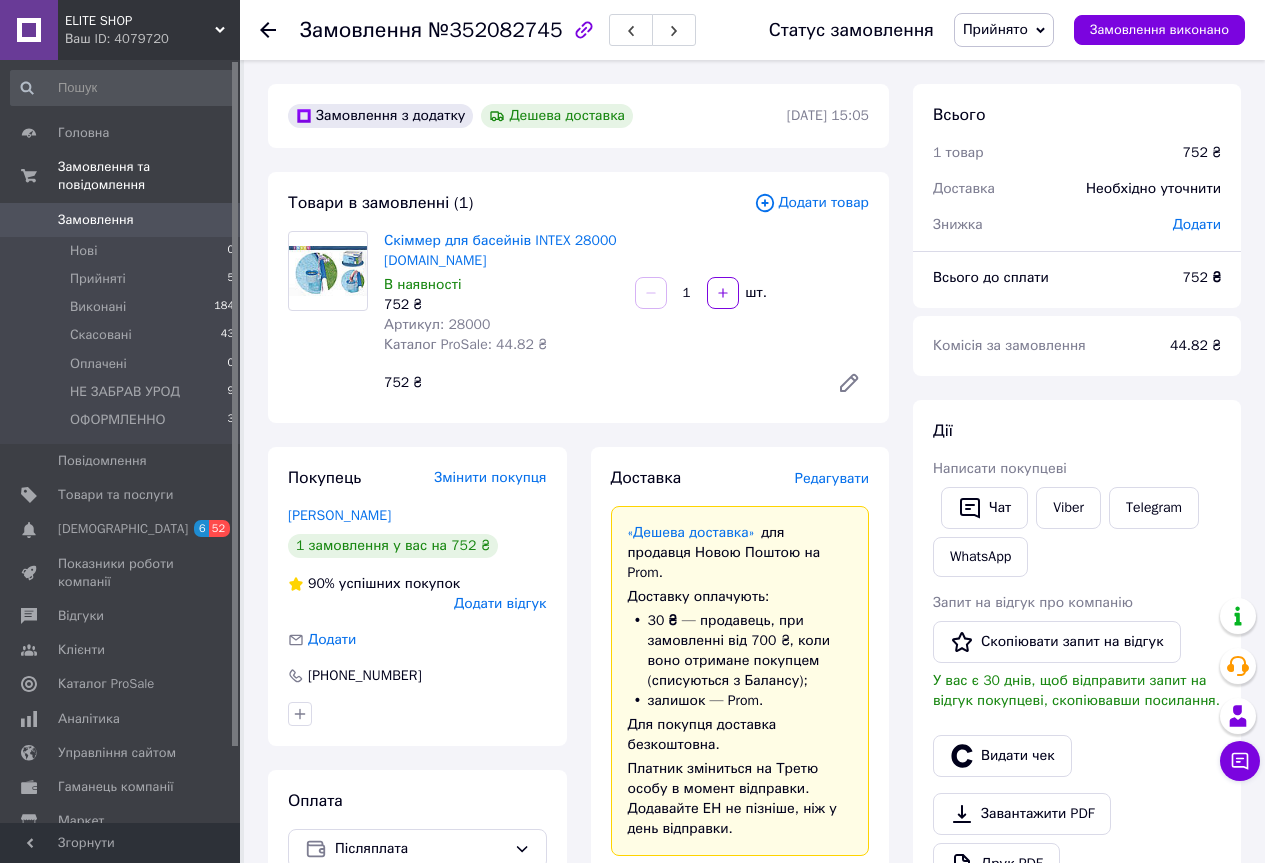 click on "752 ₴" at bounding box center (501, 305) 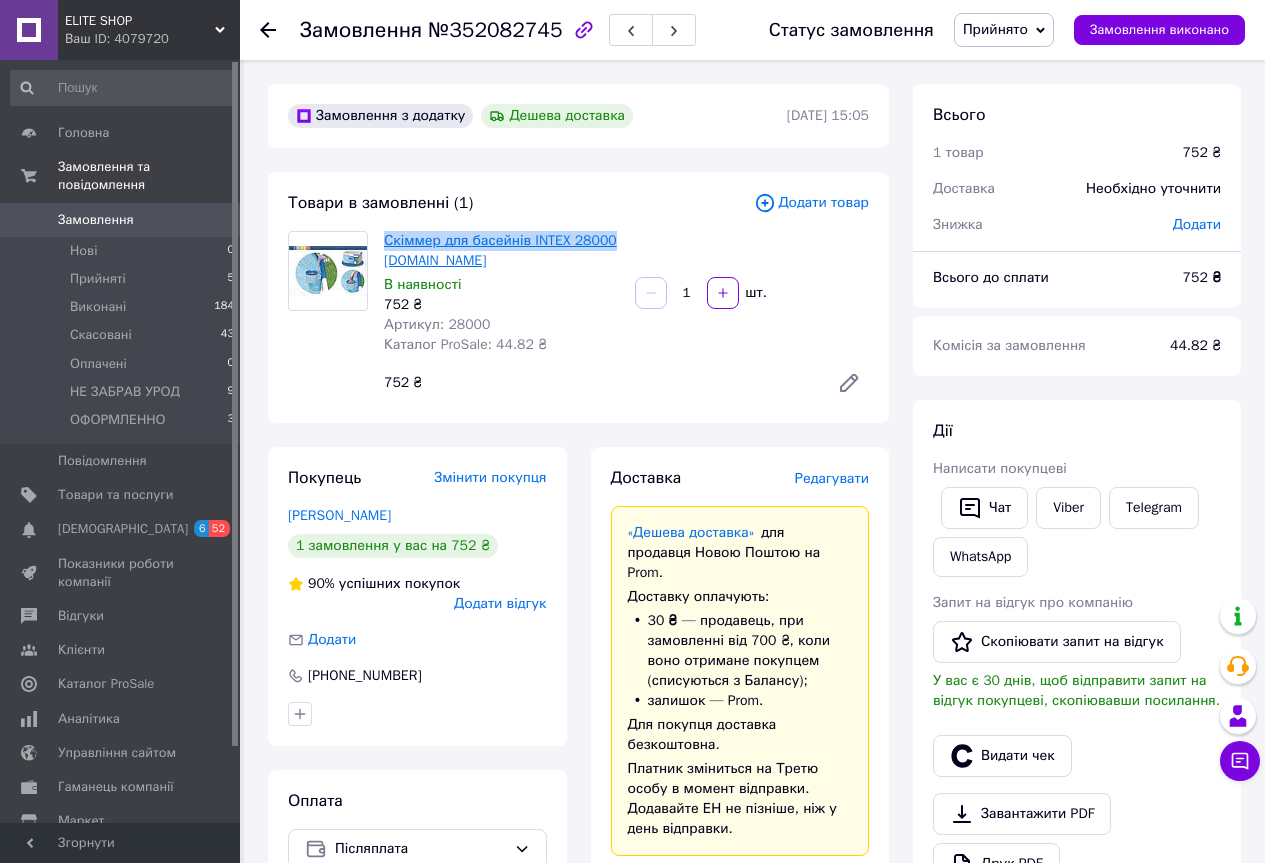 drag, startPoint x: 381, startPoint y: 229, endPoint x: 606, endPoint y: 237, distance: 225.14218 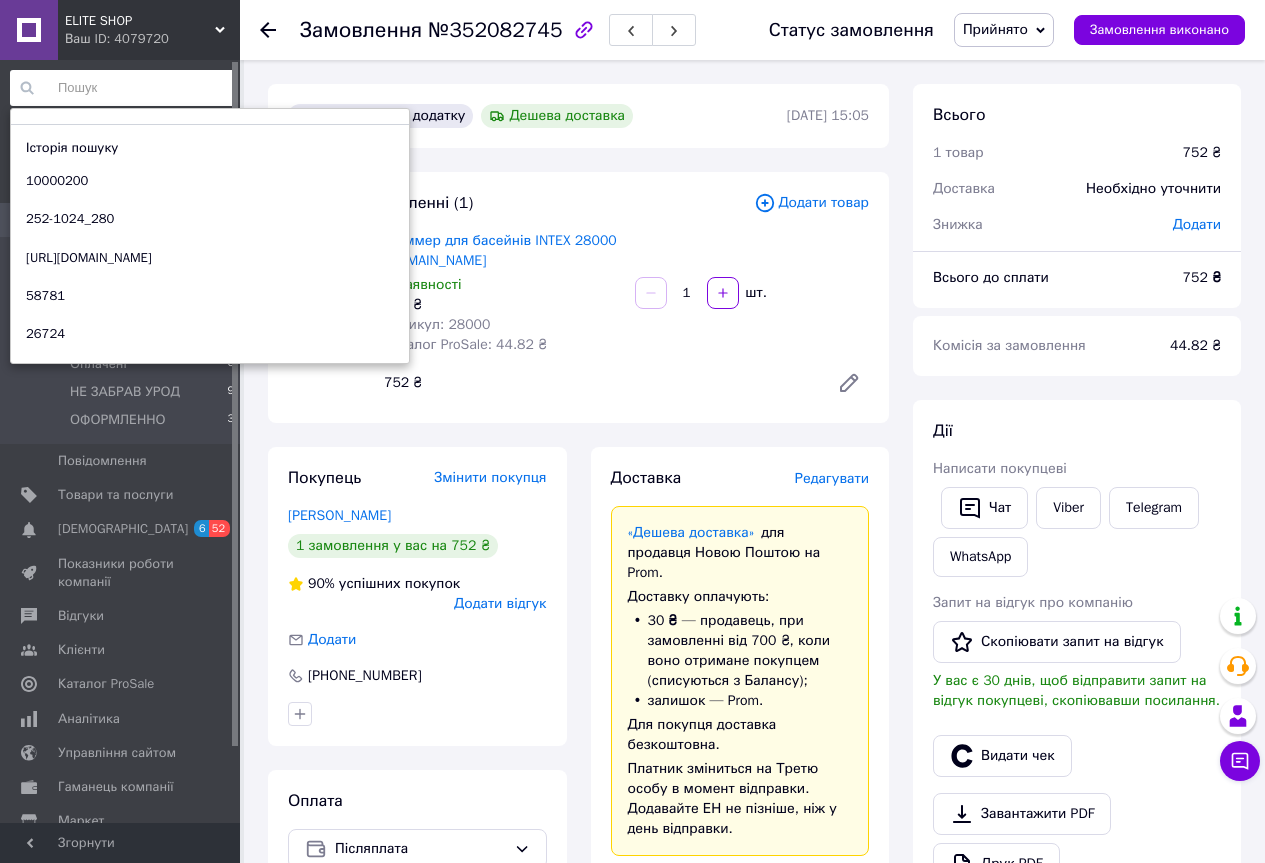 paste on "скіммер для басейнів intex 28000" 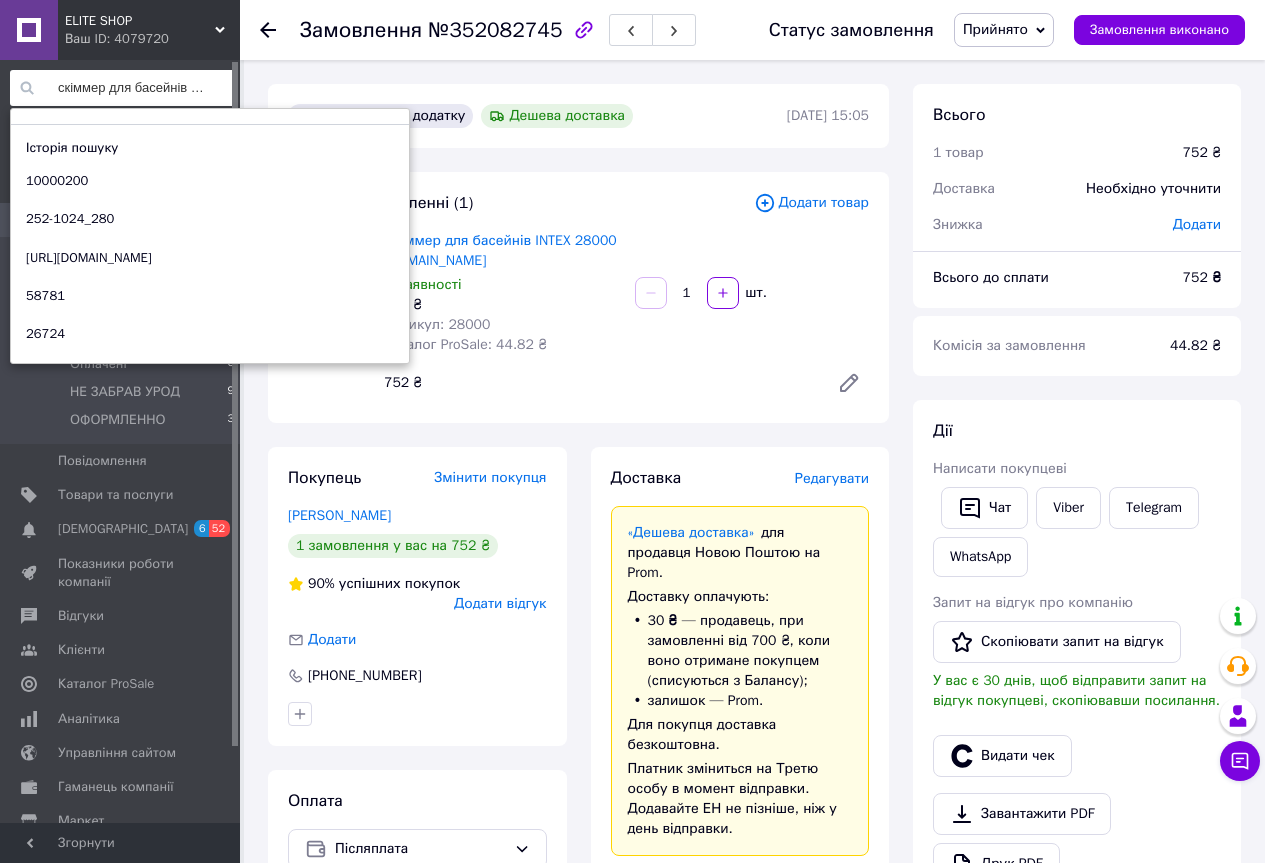 scroll, scrollTop: 0, scrollLeft: 58, axis: horizontal 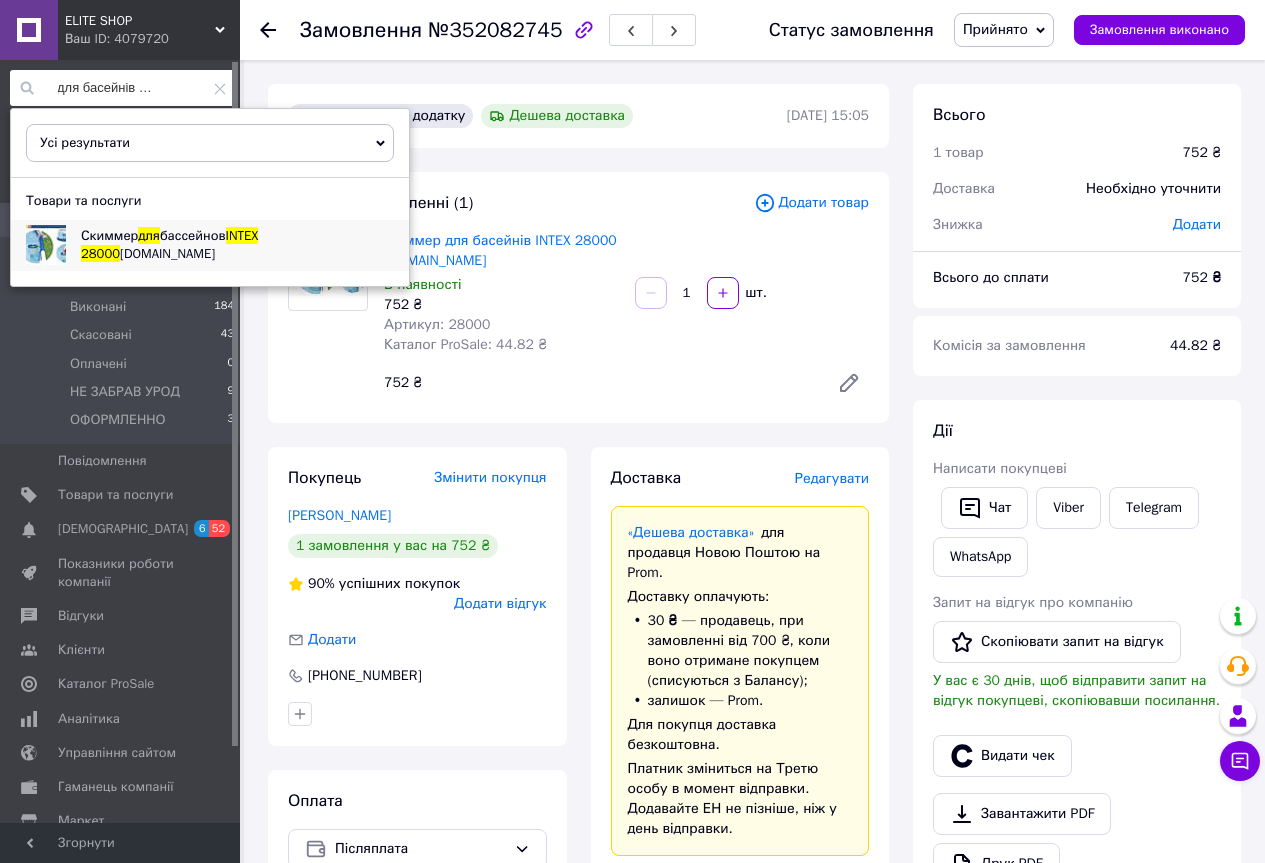 type on "скіммер для басейнів intex 28000" 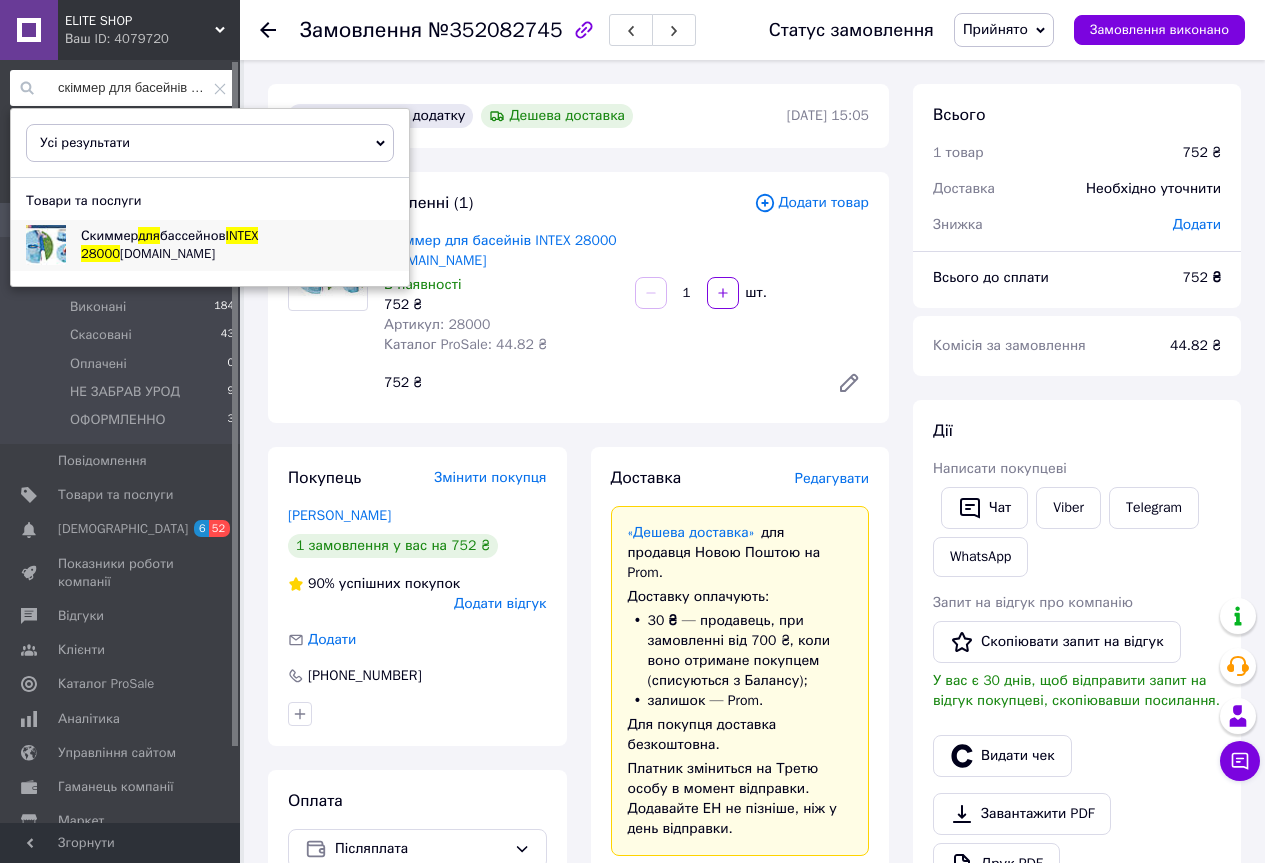 click on "elit.biz.ua" at bounding box center (167, 253) 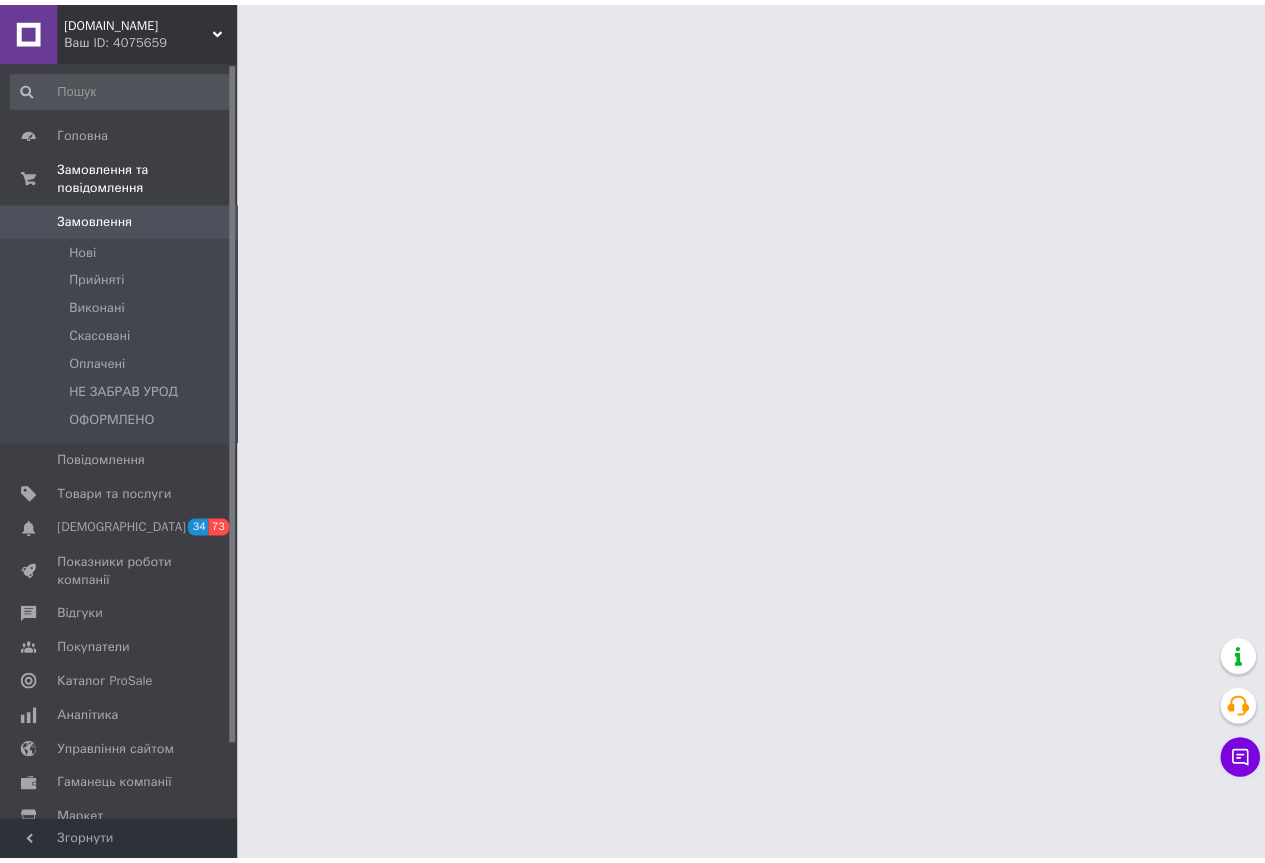 scroll, scrollTop: 0, scrollLeft: 0, axis: both 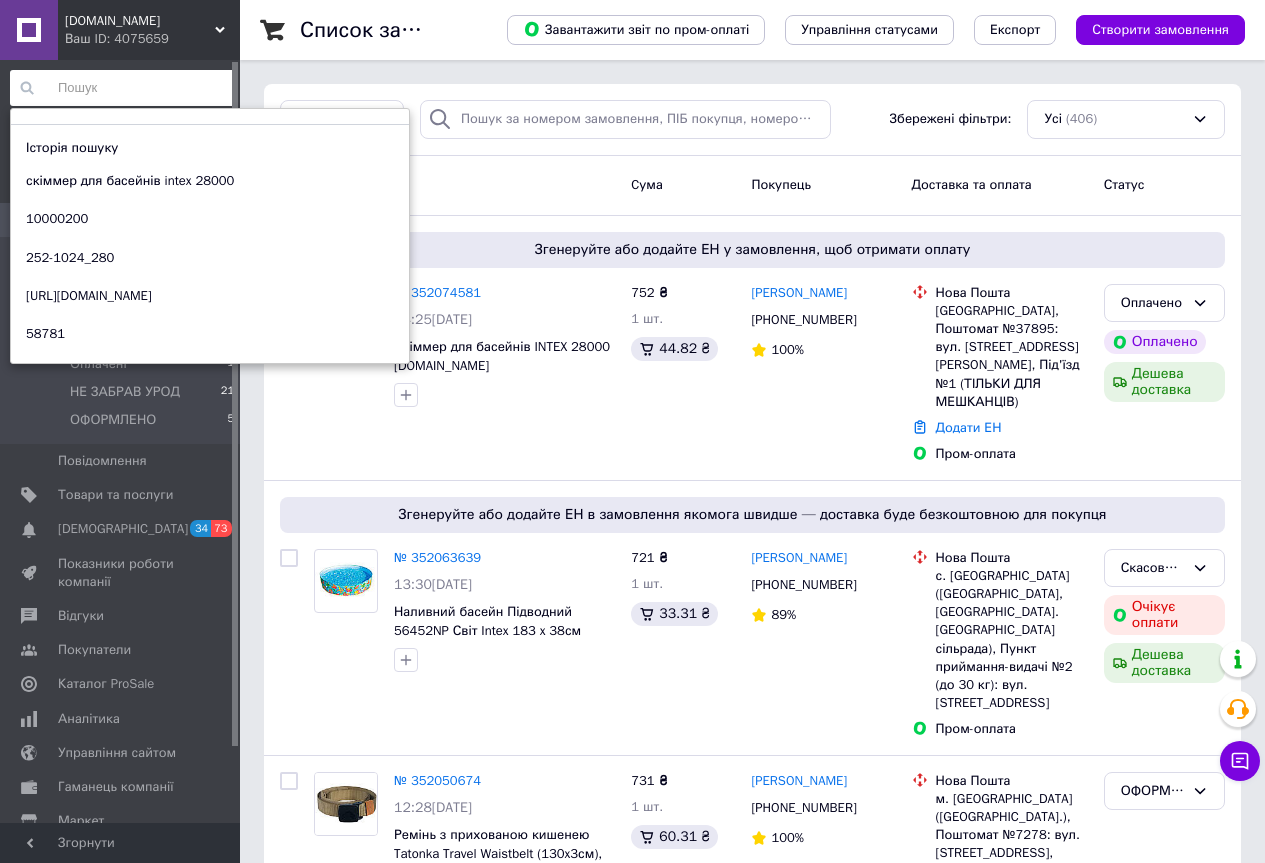 paste on "скіммер для басейнів intex 28000" 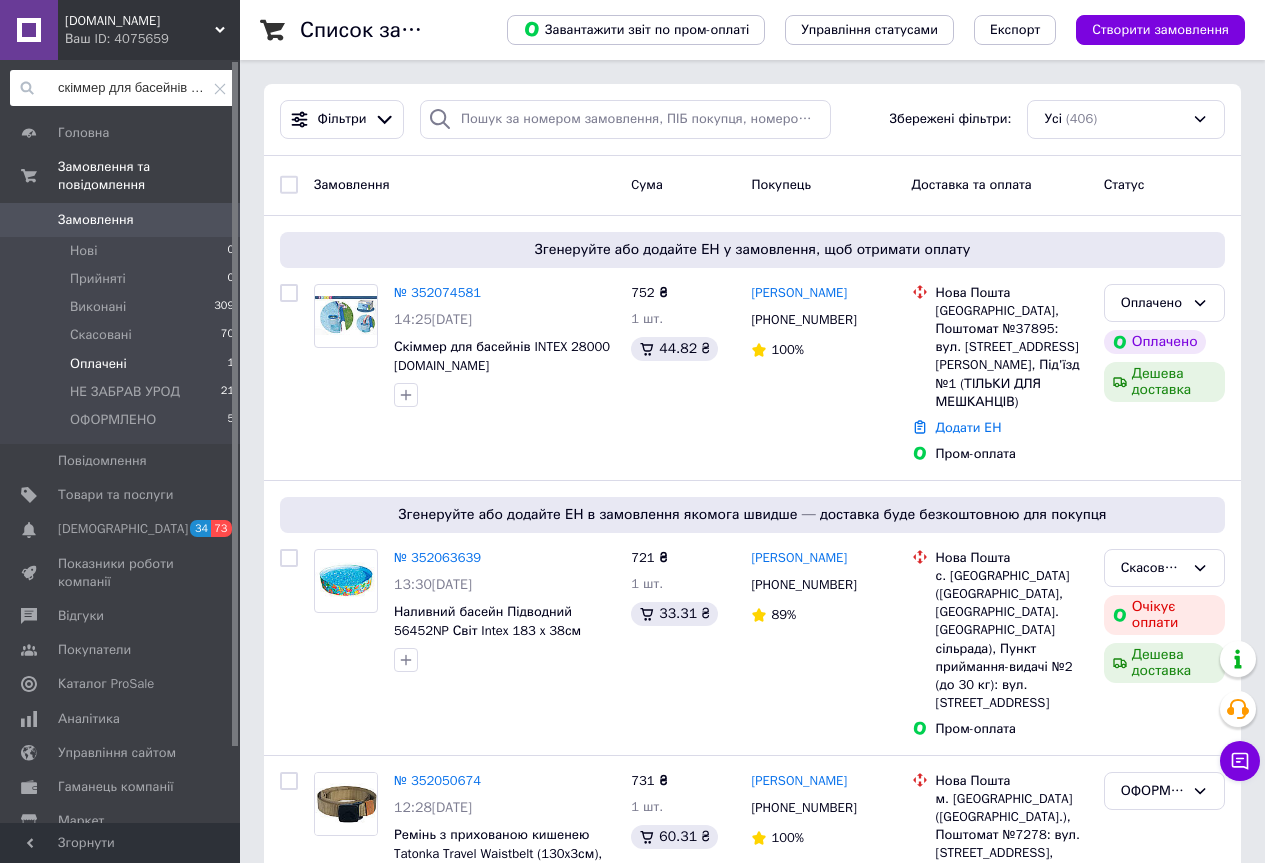 scroll, scrollTop: 0, scrollLeft: 58, axis: horizontal 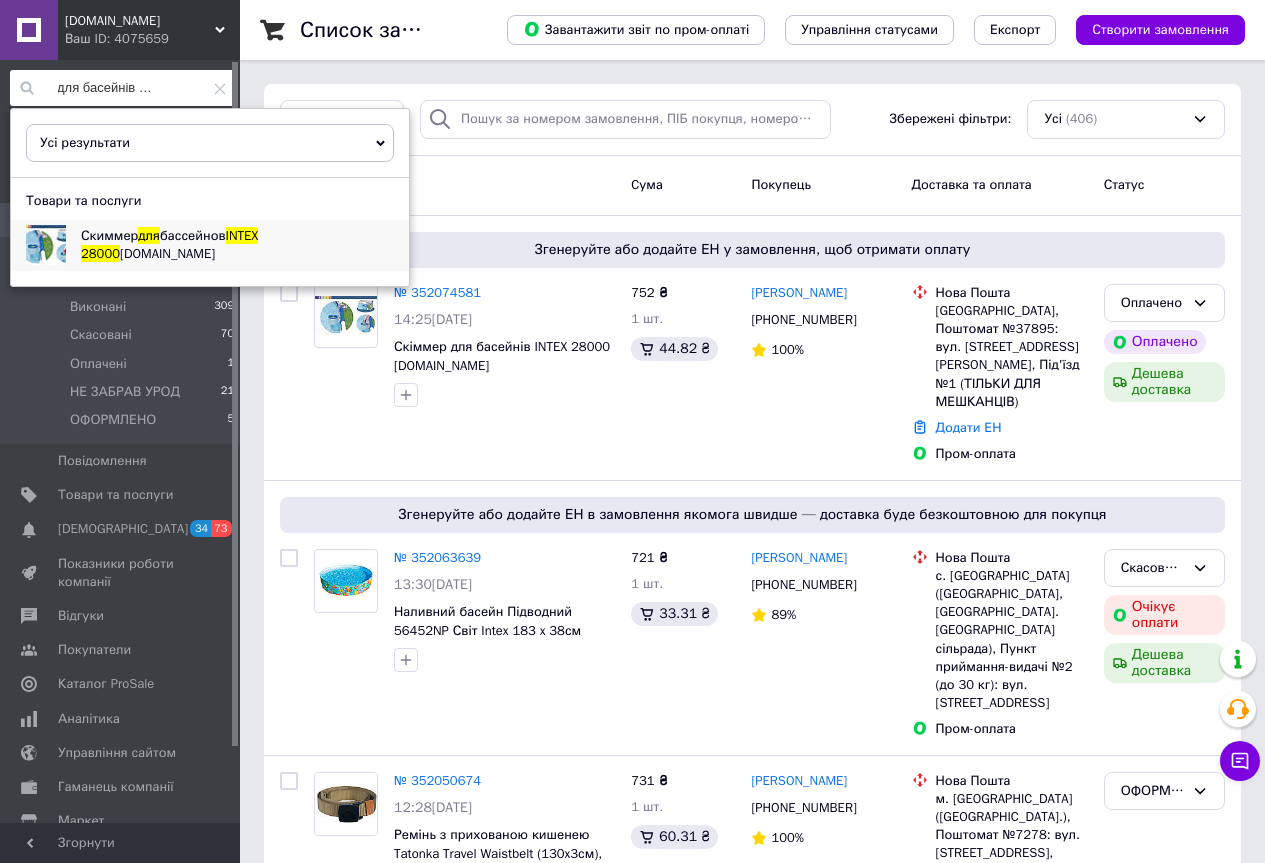 type on "скіммер для басейнів intex 28000" 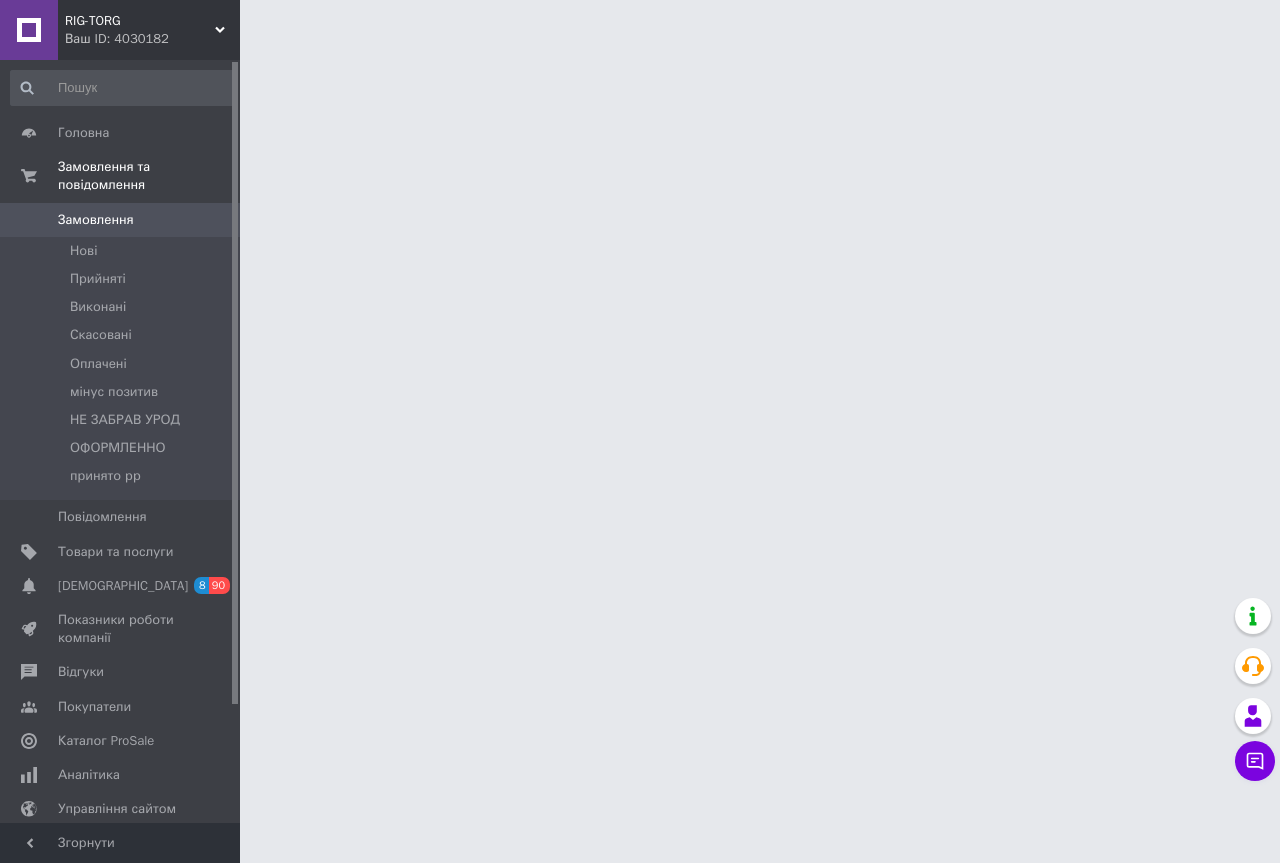 scroll, scrollTop: 0, scrollLeft: 0, axis: both 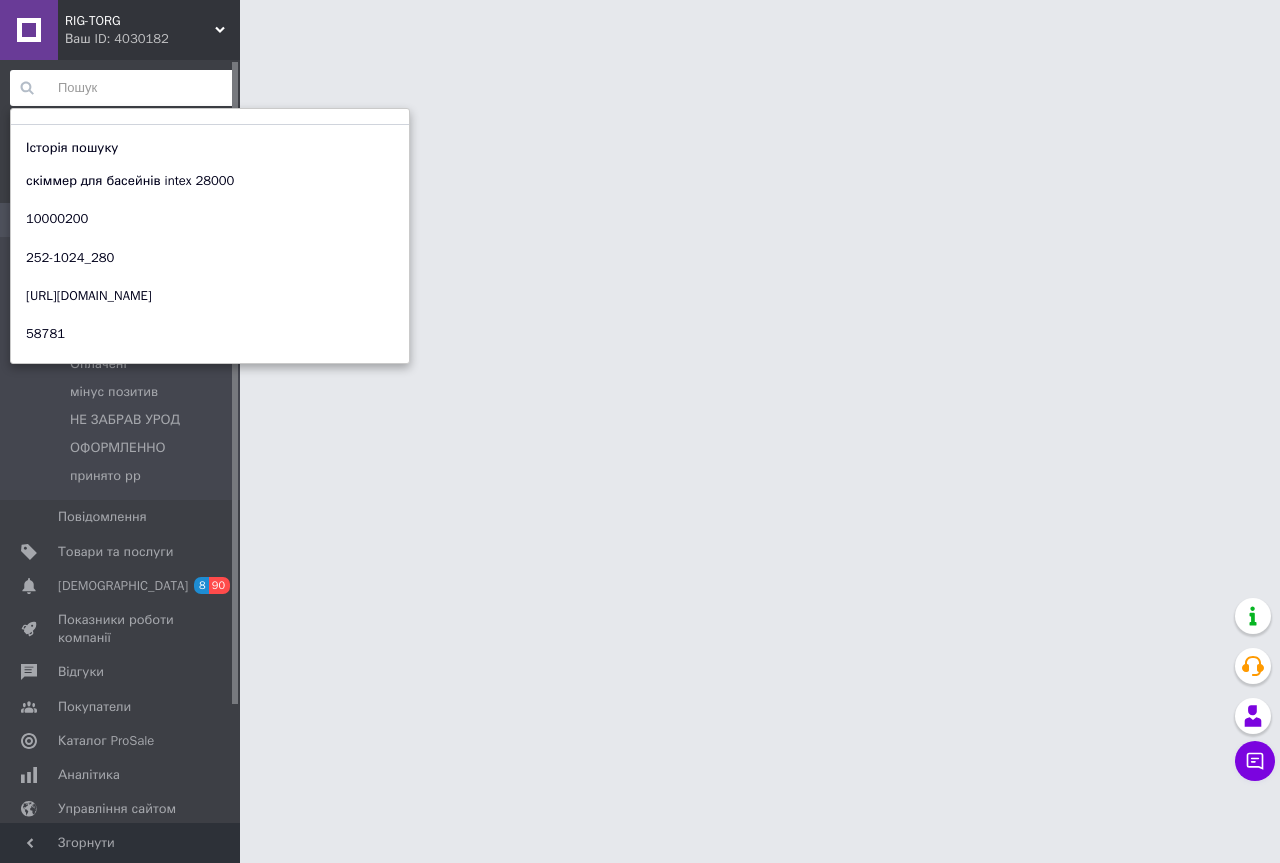 paste on "скіммер для басейнів intex 28000" 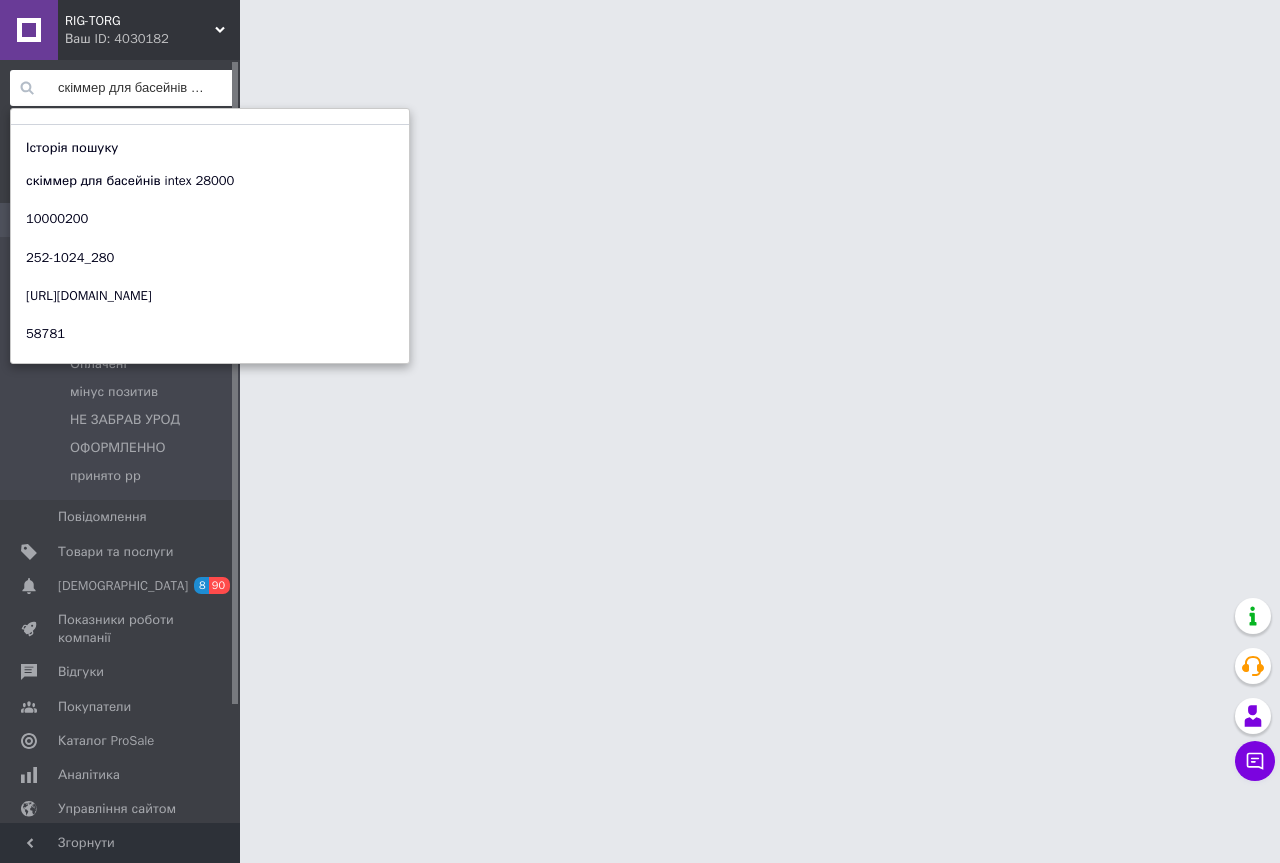 scroll, scrollTop: 0, scrollLeft: 58, axis: horizontal 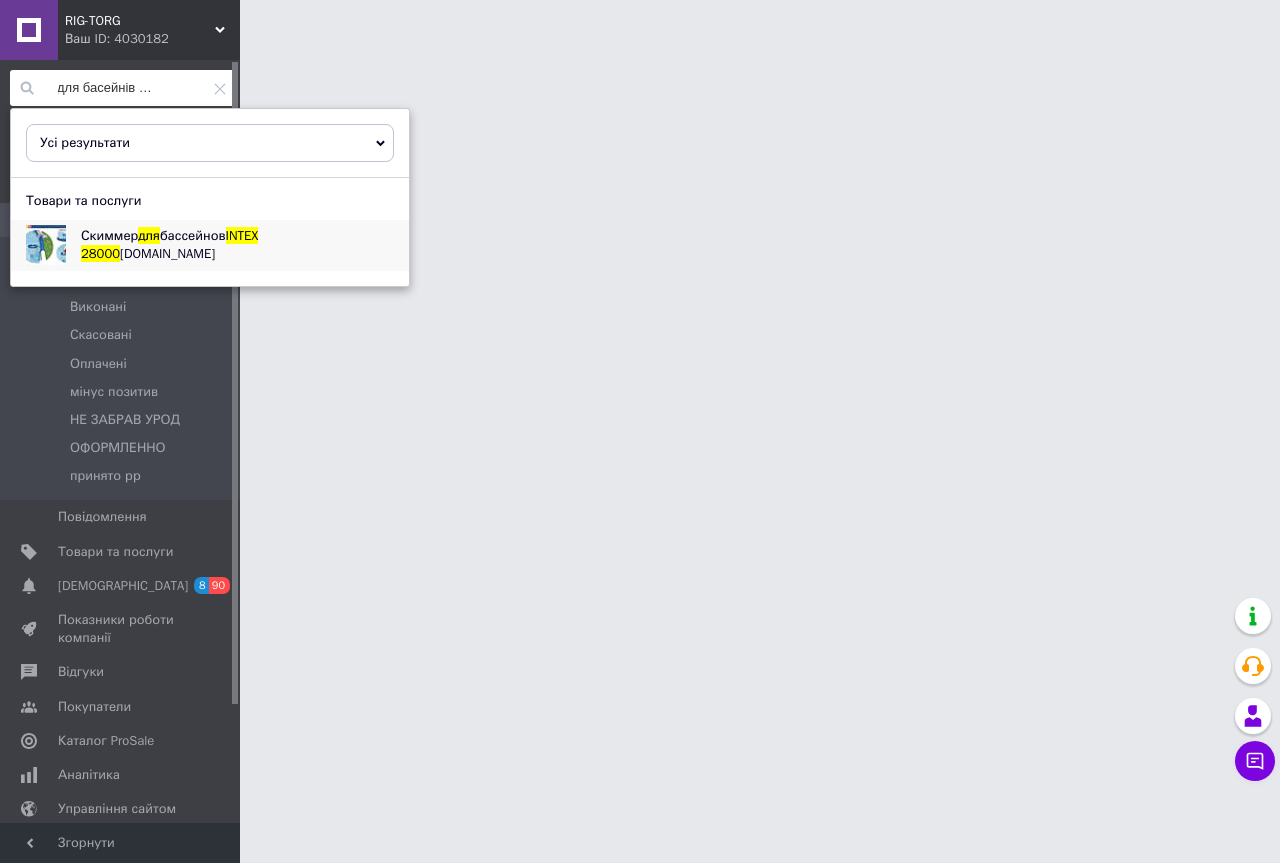 type on "скіммер для басейнів intex 28000" 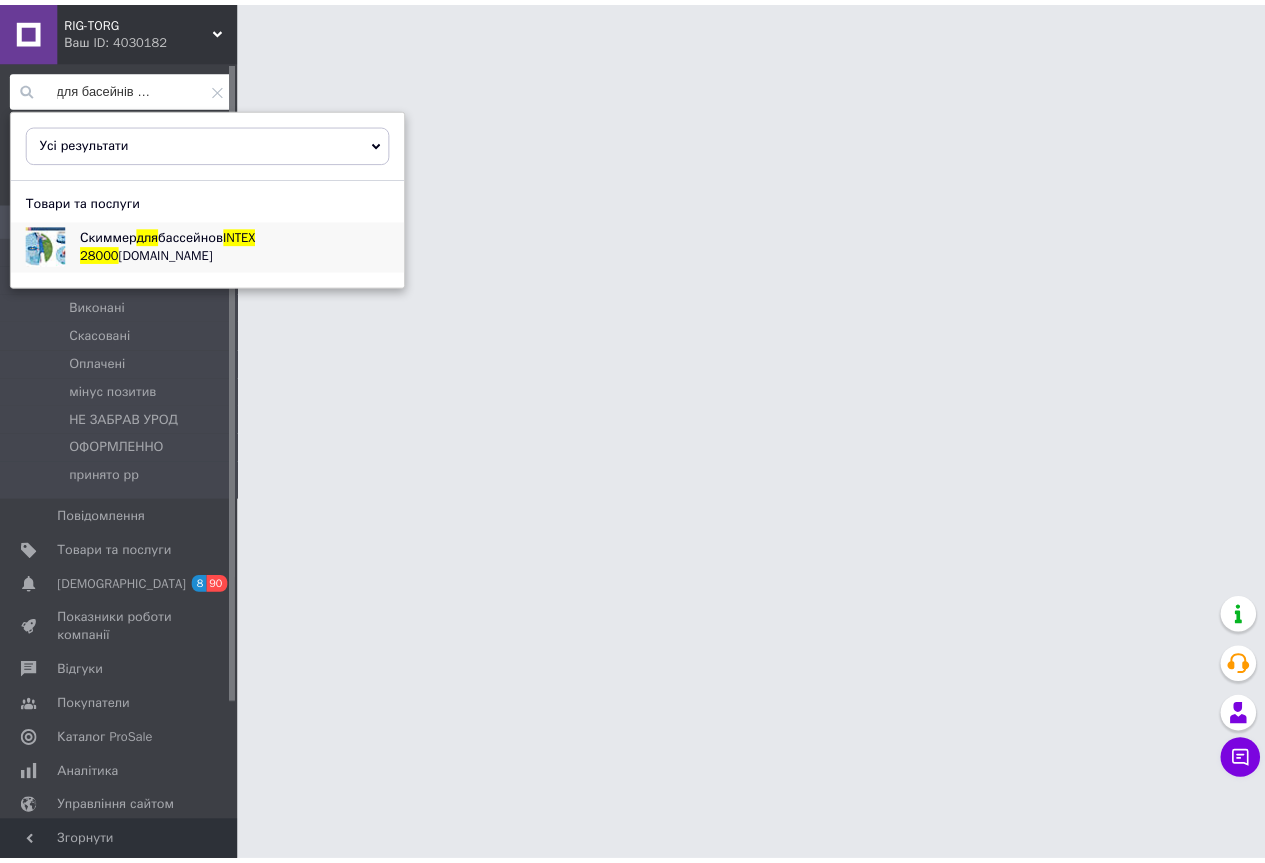 scroll, scrollTop: 0, scrollLeft: 0, axis: both 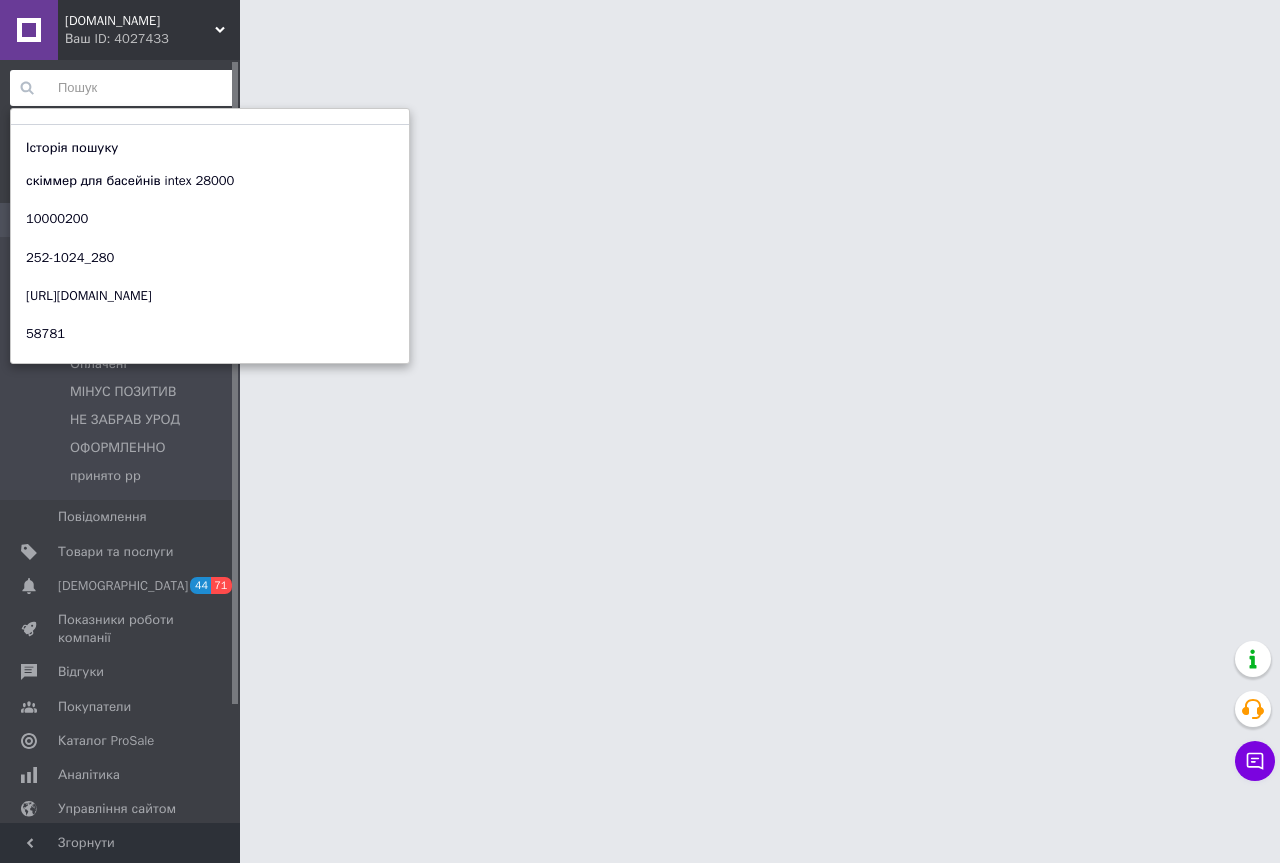 paste on "скіммер для басейнів intex 28000" 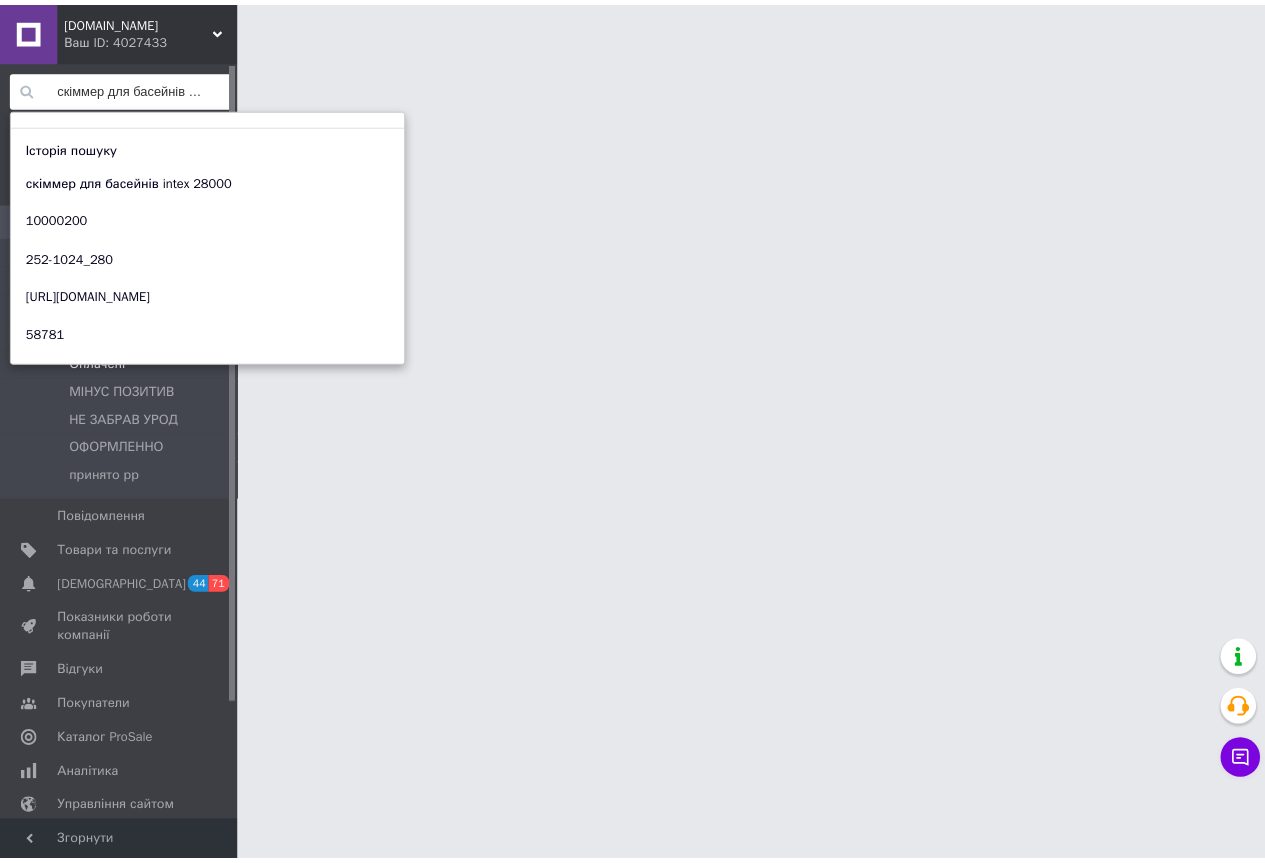 scroll, scrollTop: 0, scrollLeft: 58, axis: horizontal 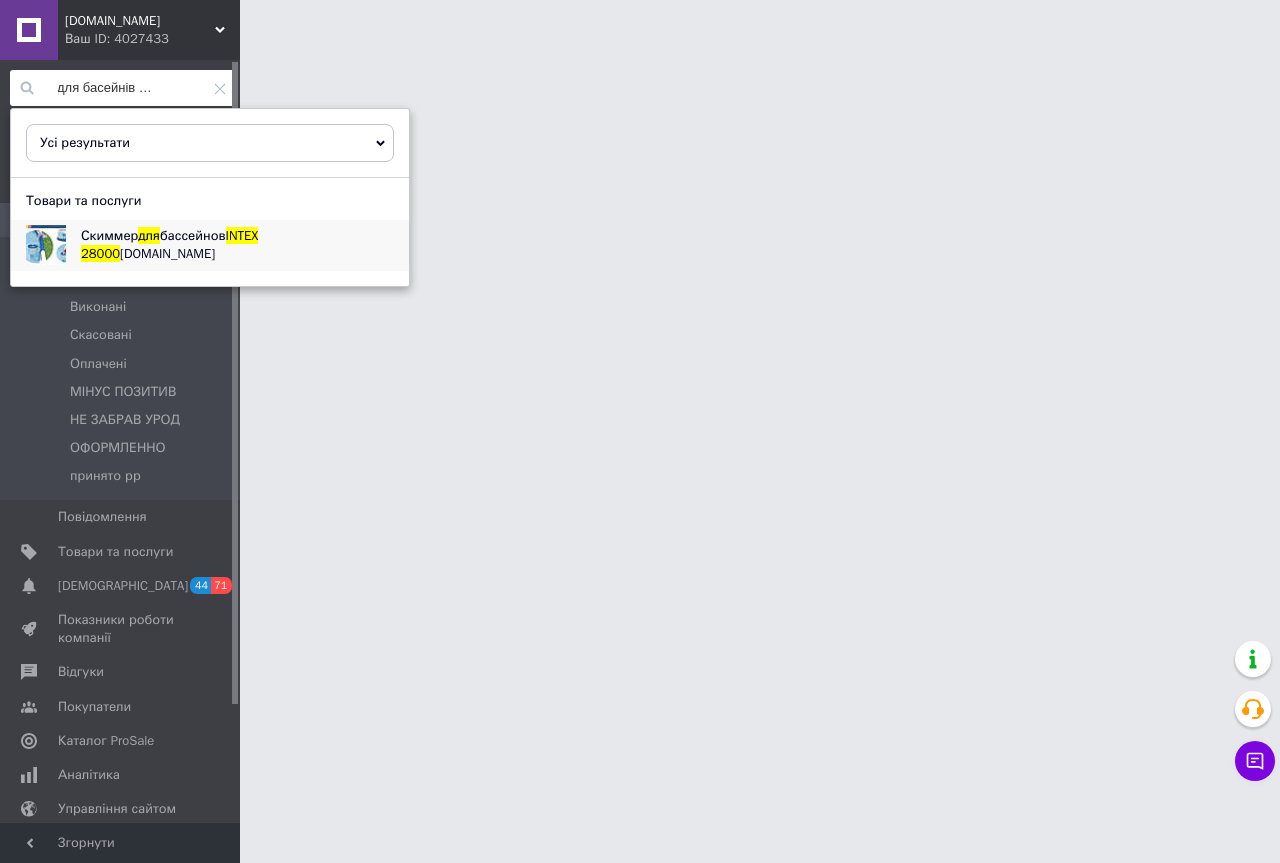 type on "скіммер для басейнів intex 28000" 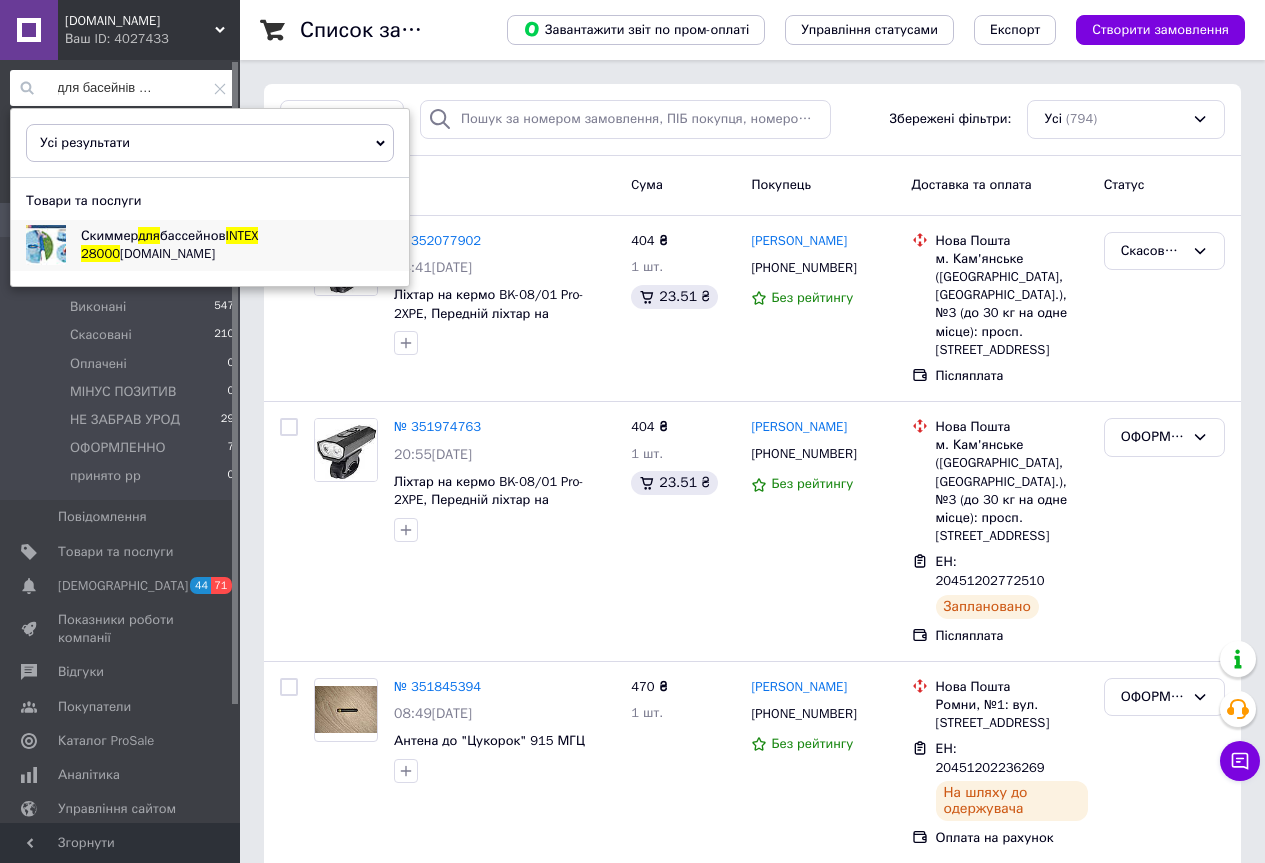 scroll, scrollTop: 0, scrollLeft: 0, axis: both 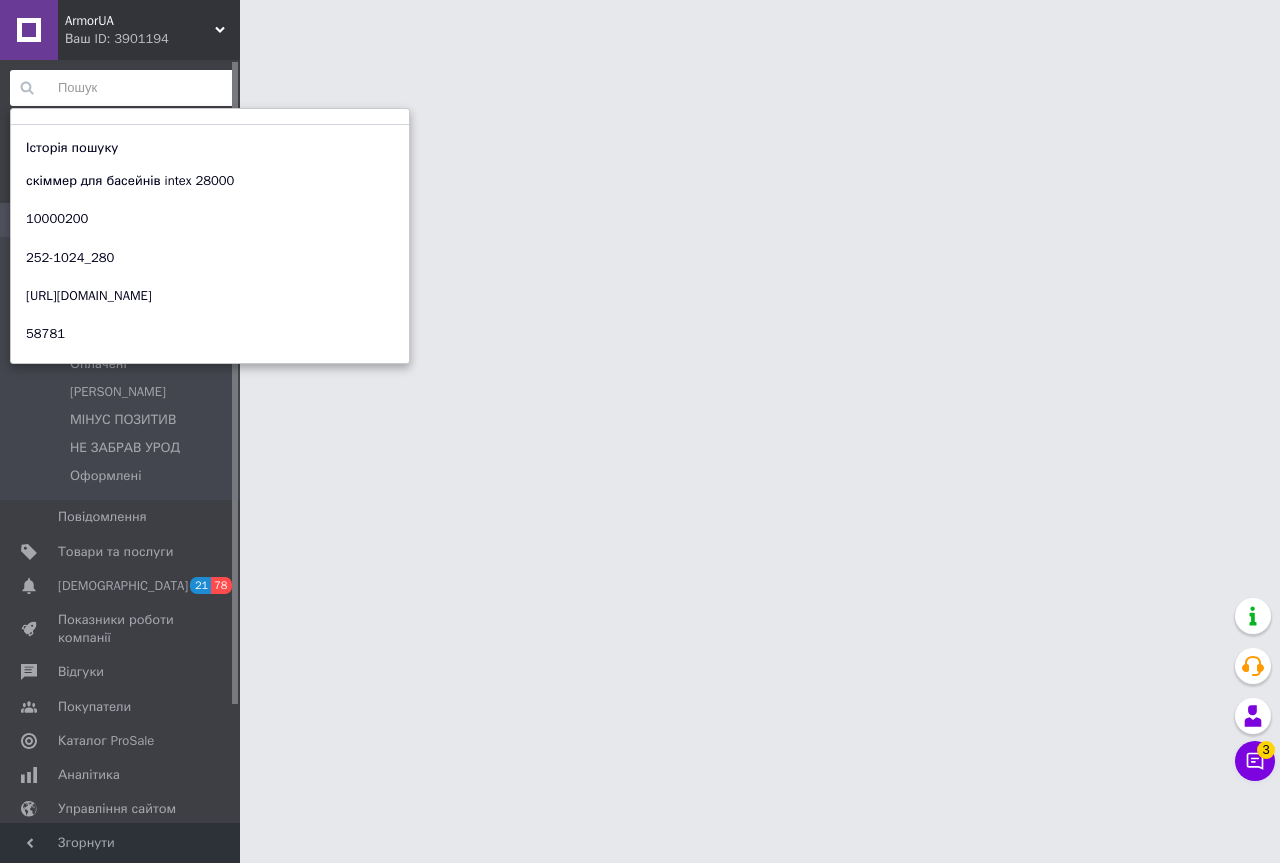 paste on "скіммер для басейнів intex 28000" 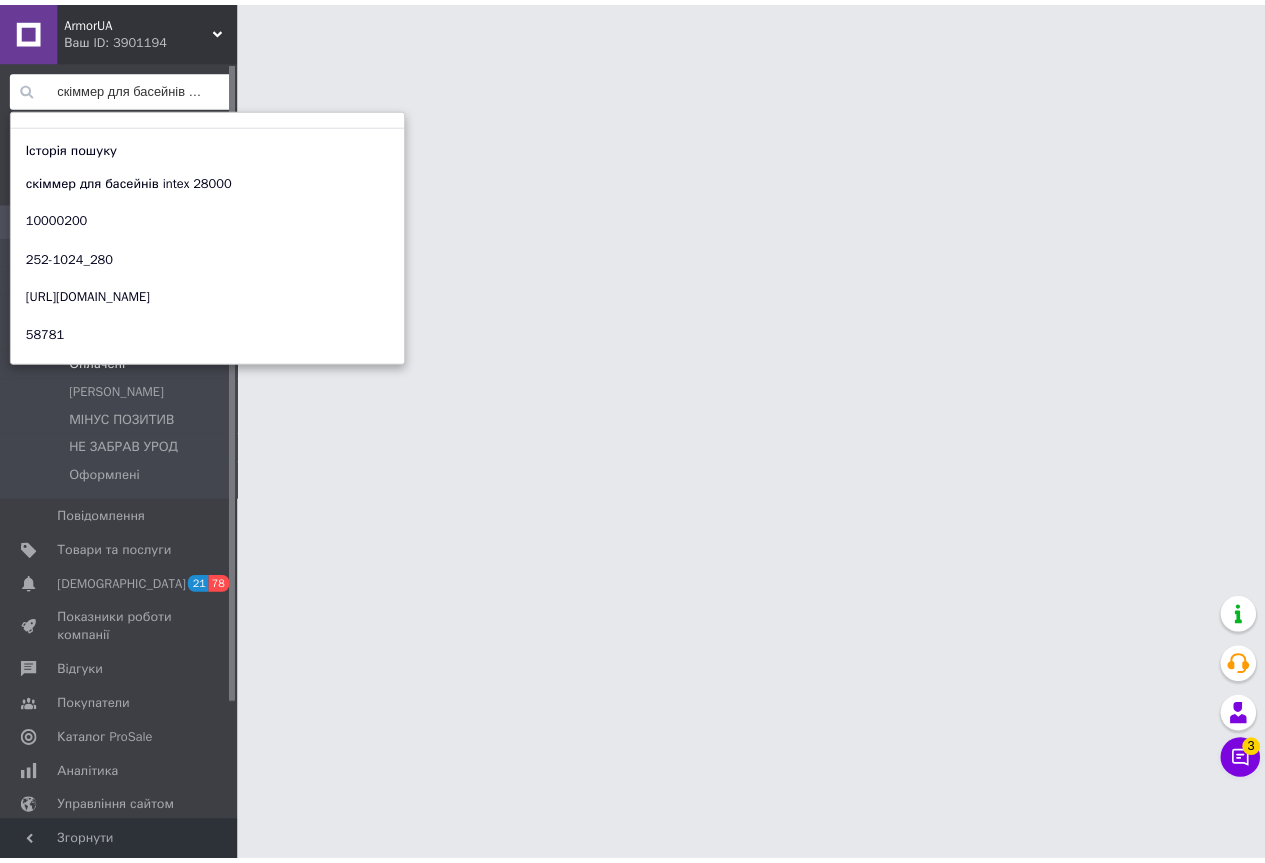 scroll, scrollTop: 0, scrollLeft: 58, axis: horizontal 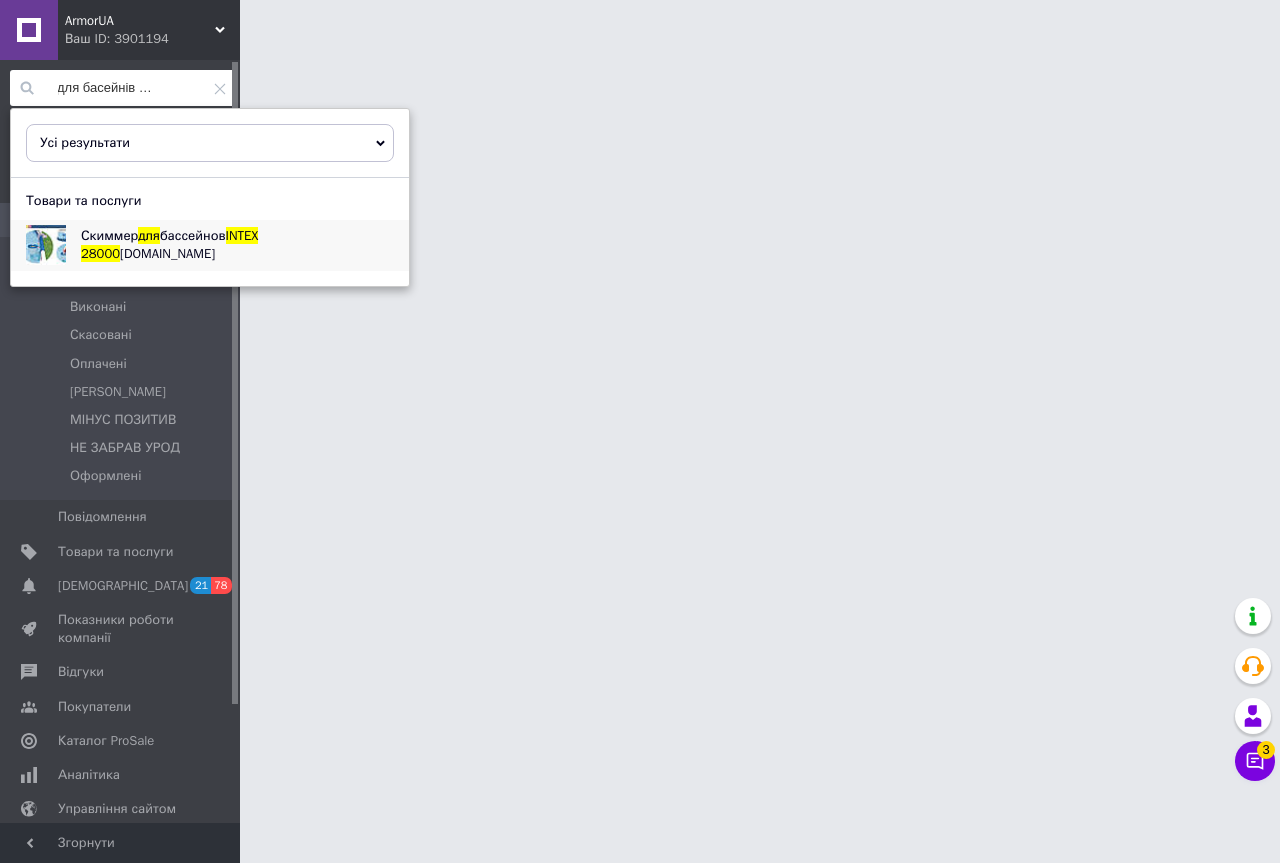 type on "скіммер для басейнів intex 28000" 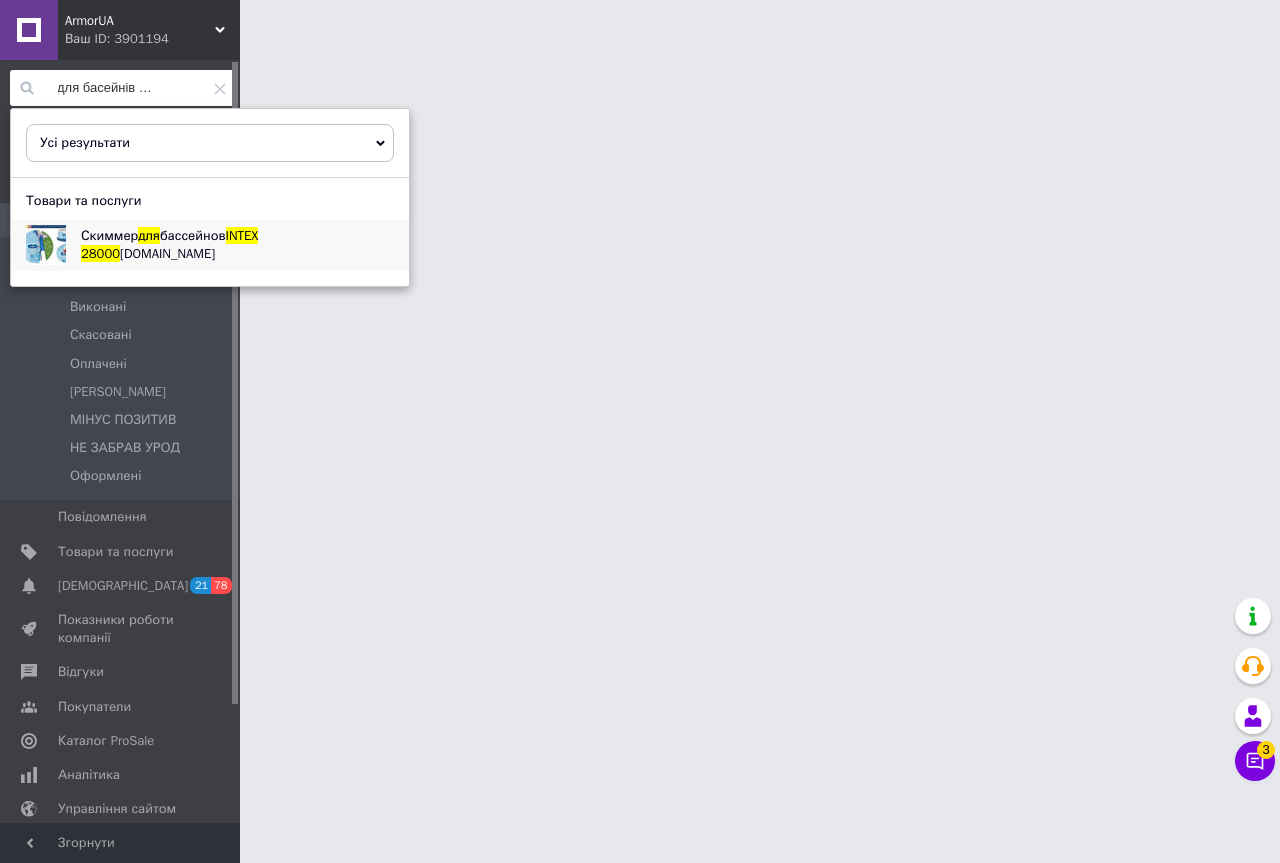 click on "бассейнов" at bounding box center [193, 235] 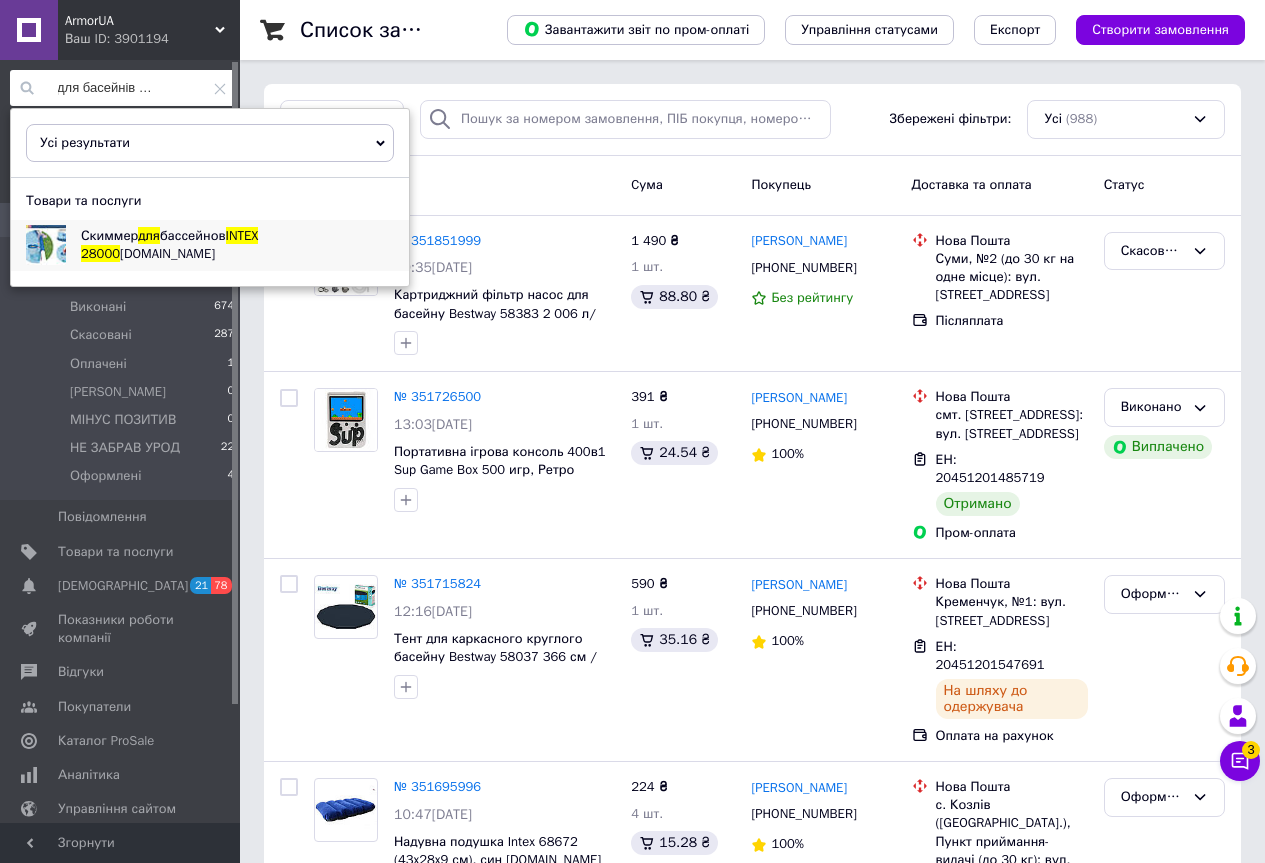 scroll, scrollTop: 0, scrollLeft: 0, axis: both 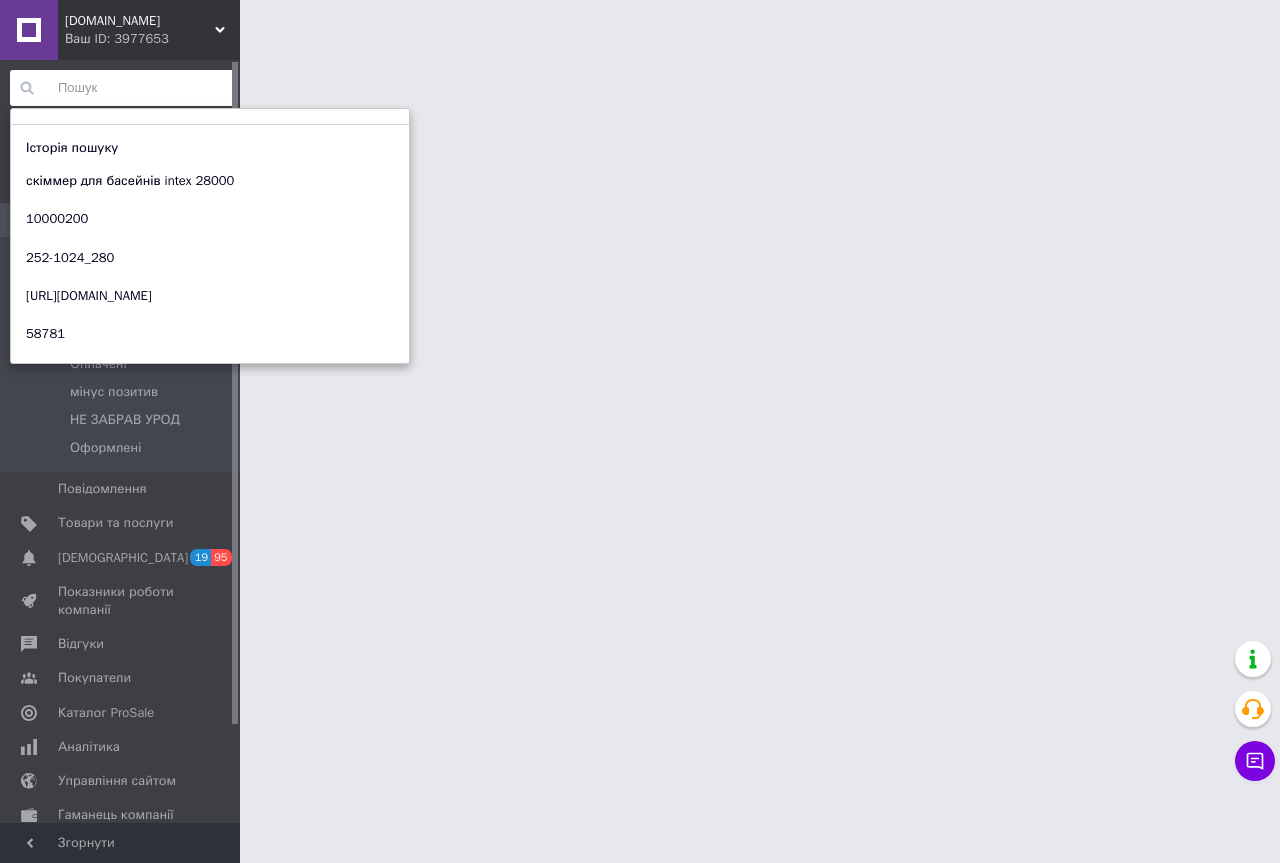 paste on "скіммер для басейнів intex 28000" 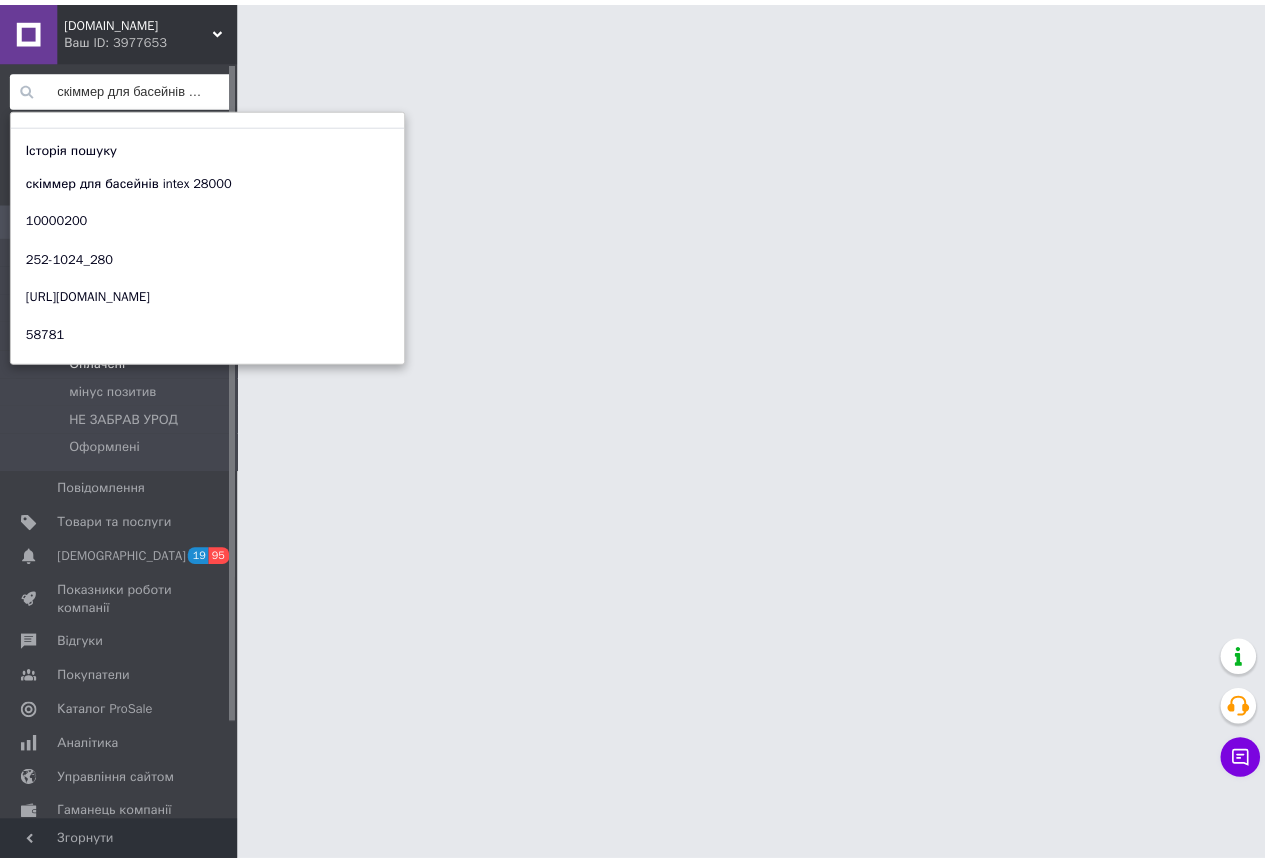 scroll, scrollTop: 0, scrollLeft: 58, axis: horizontal 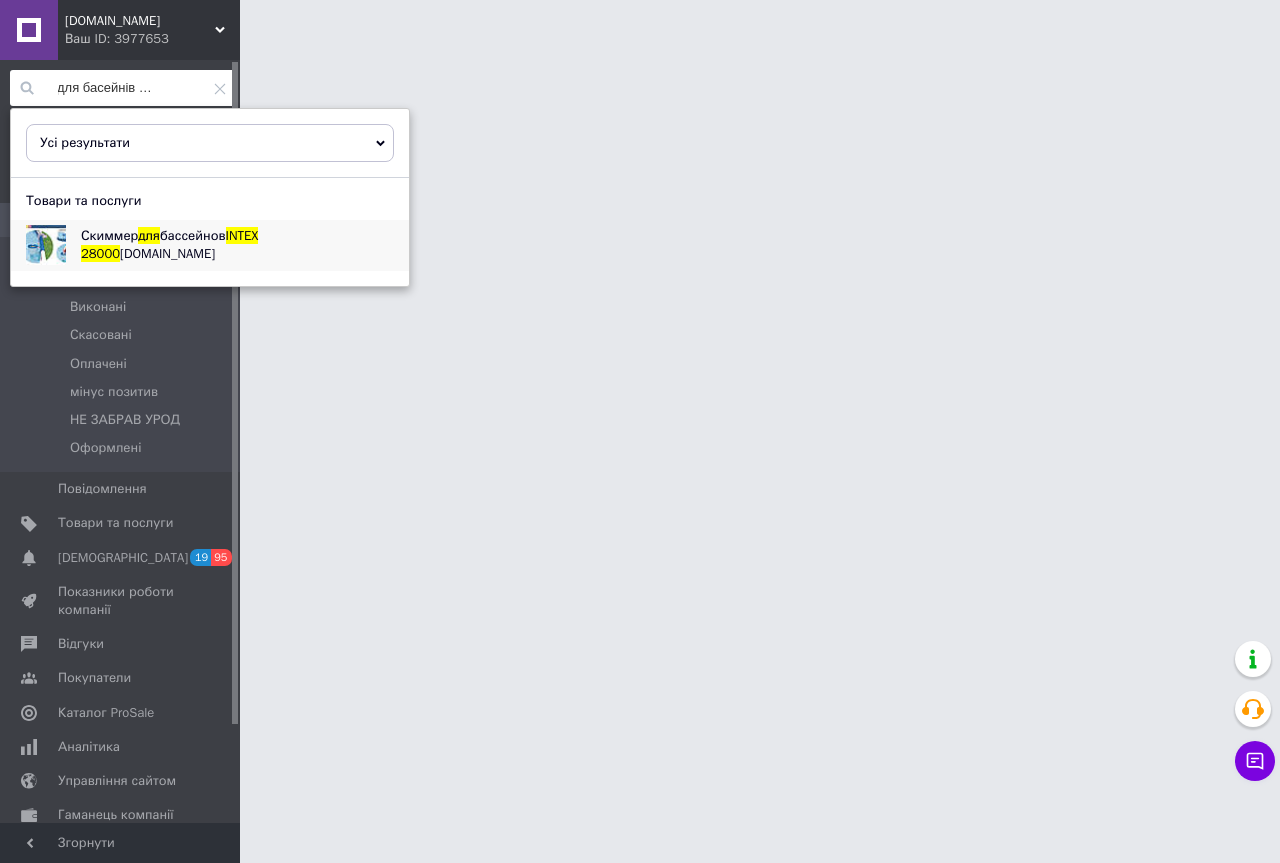 type on "скіммер для басейнів intex 28000" 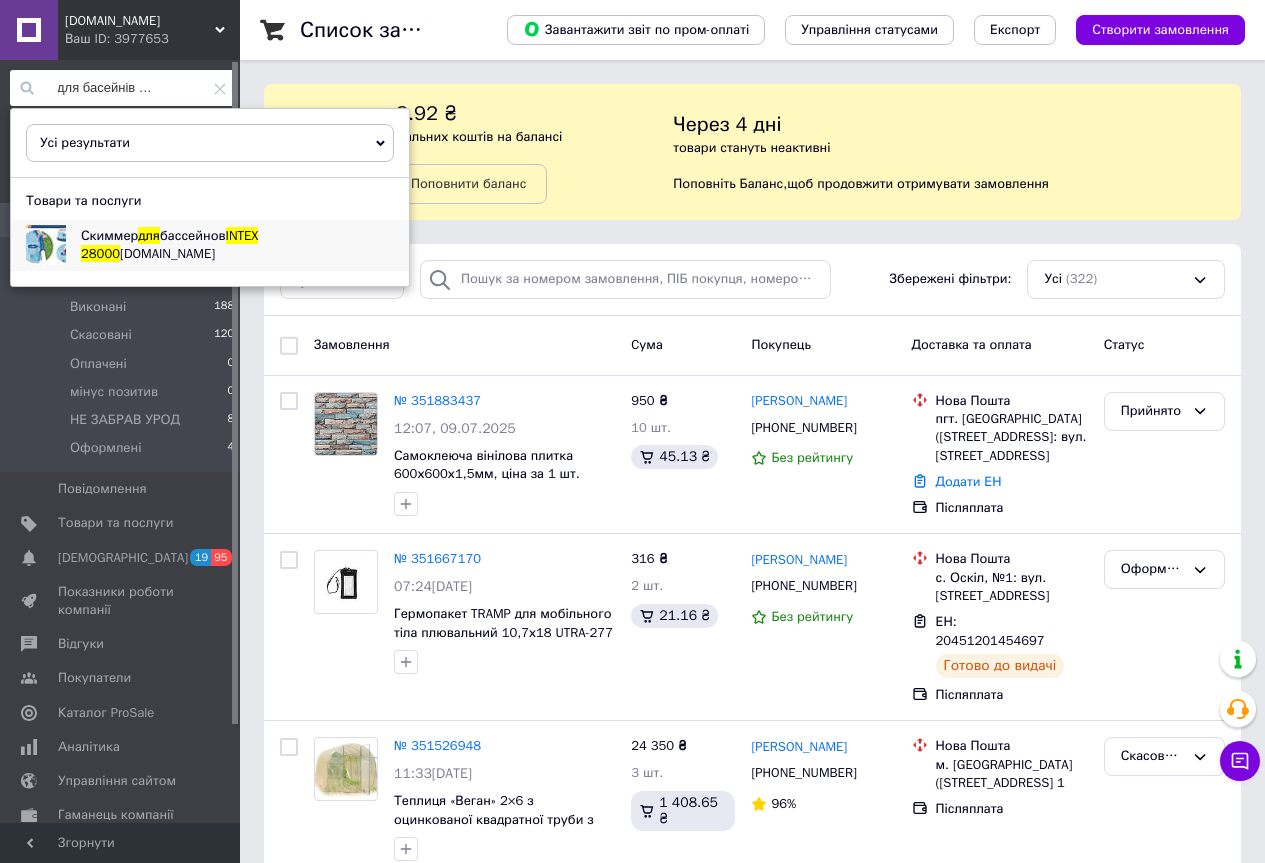 scroll, scrollTop: 0, scrollLeft: 0, axis: both 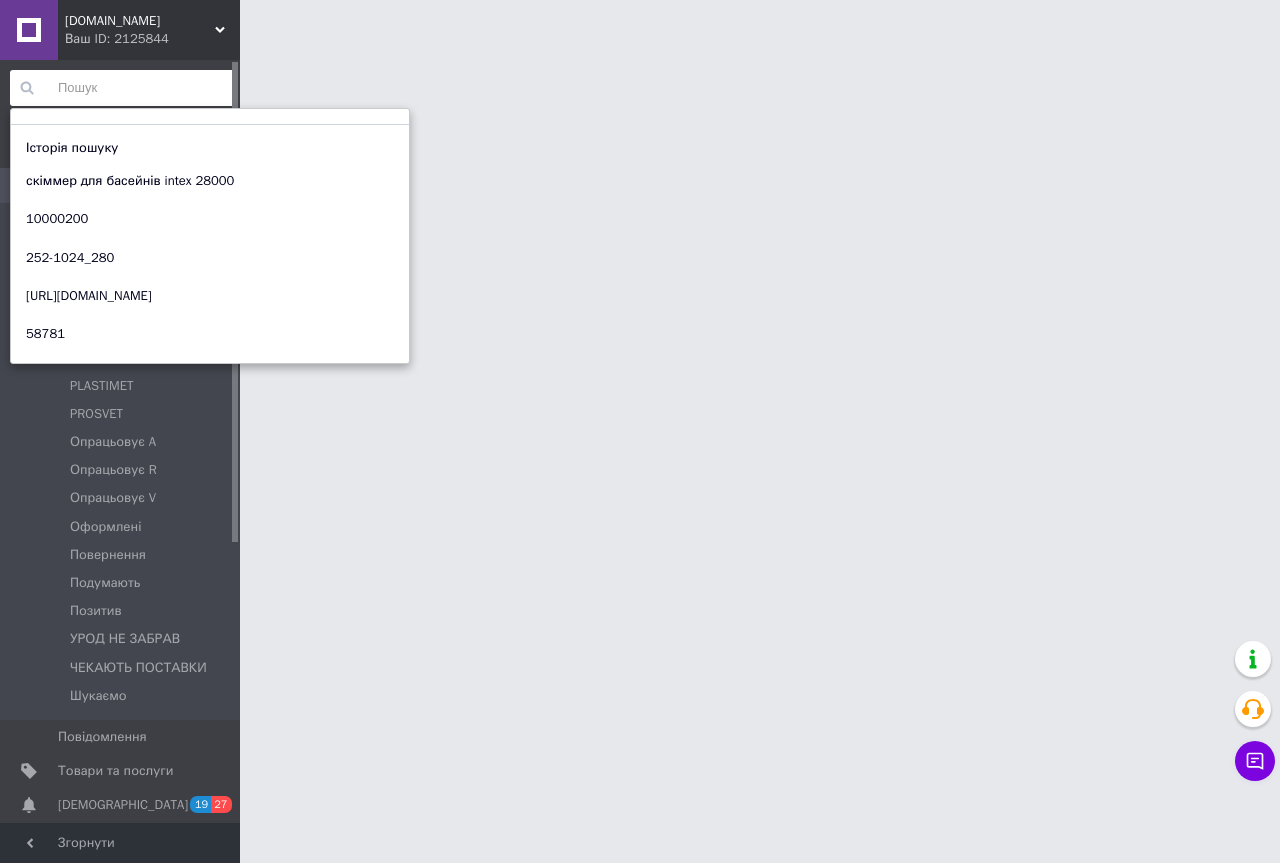 paste on "скіммер для басейнів intex 28000" 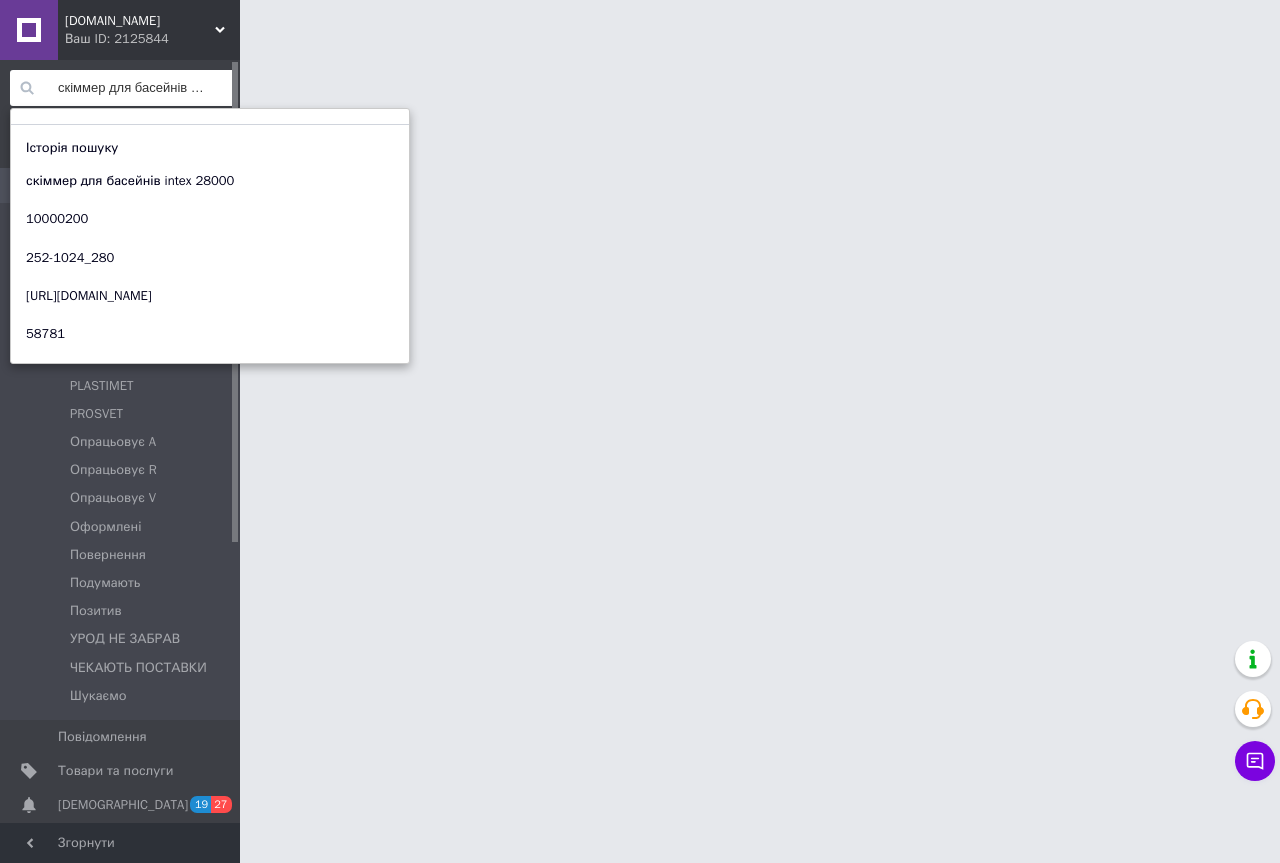 scroll, scrollTop: 0, scrollLeft: 58, axis: horizontal 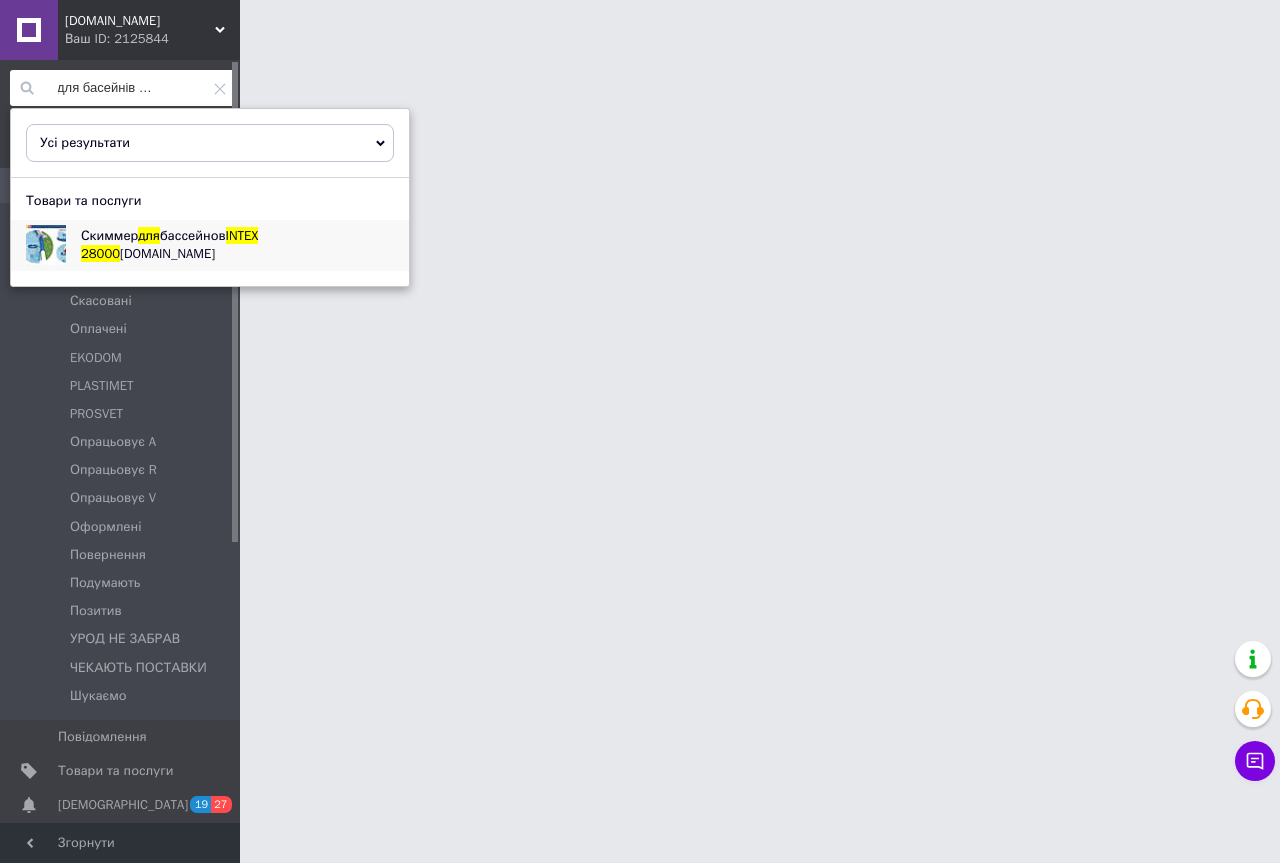 type on "скіммер для басейнів intex 28000" 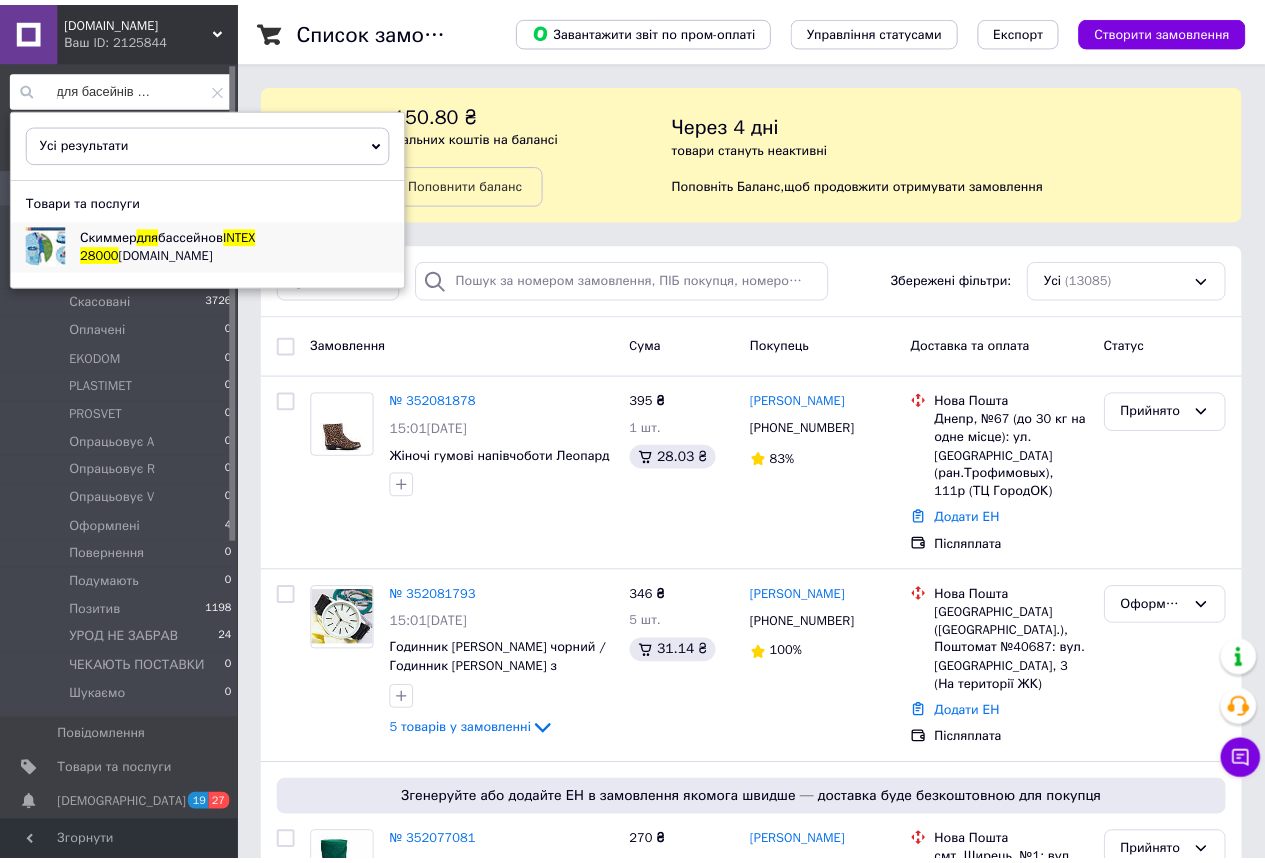 scroll, scrollTop: 0, scrollLeft: 0, axis: both 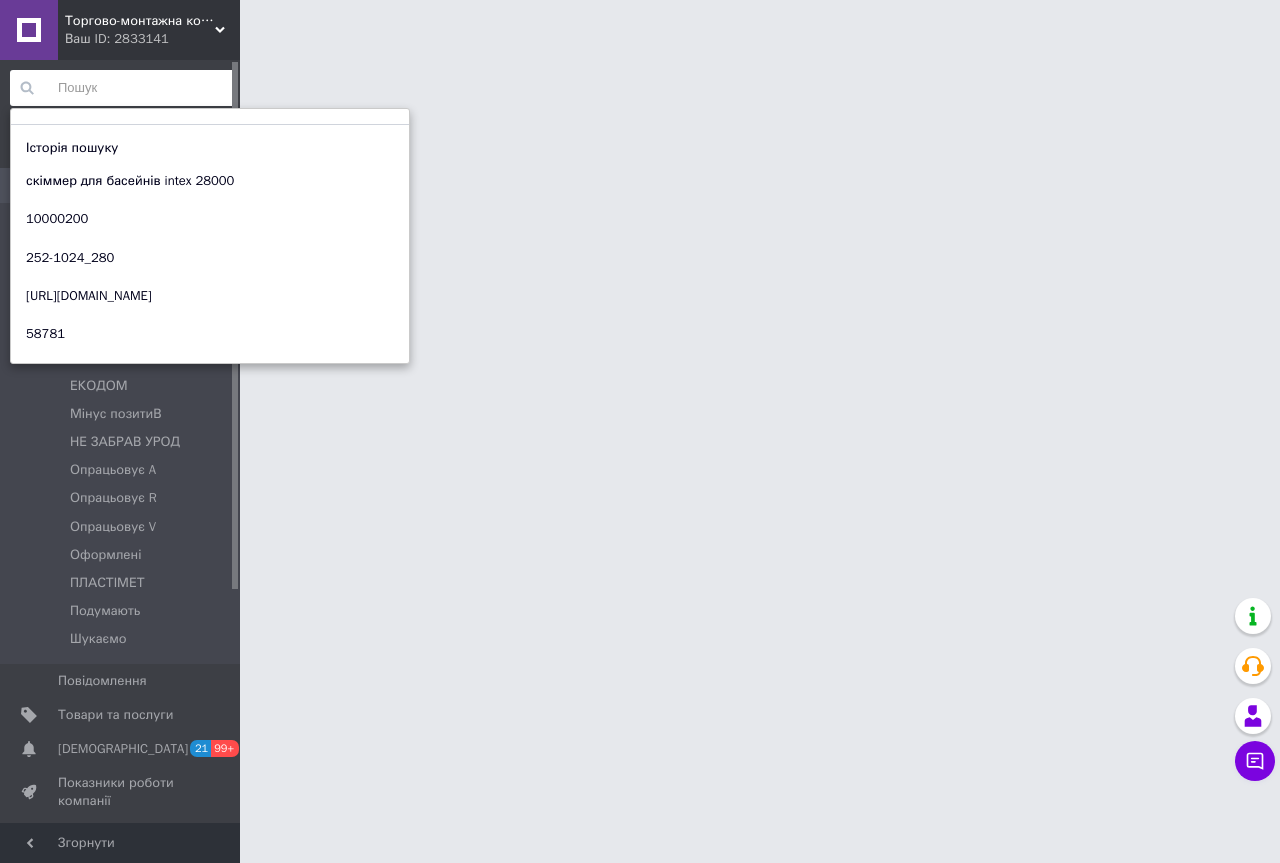 paste on "скіммер для басейнів intex 28000" 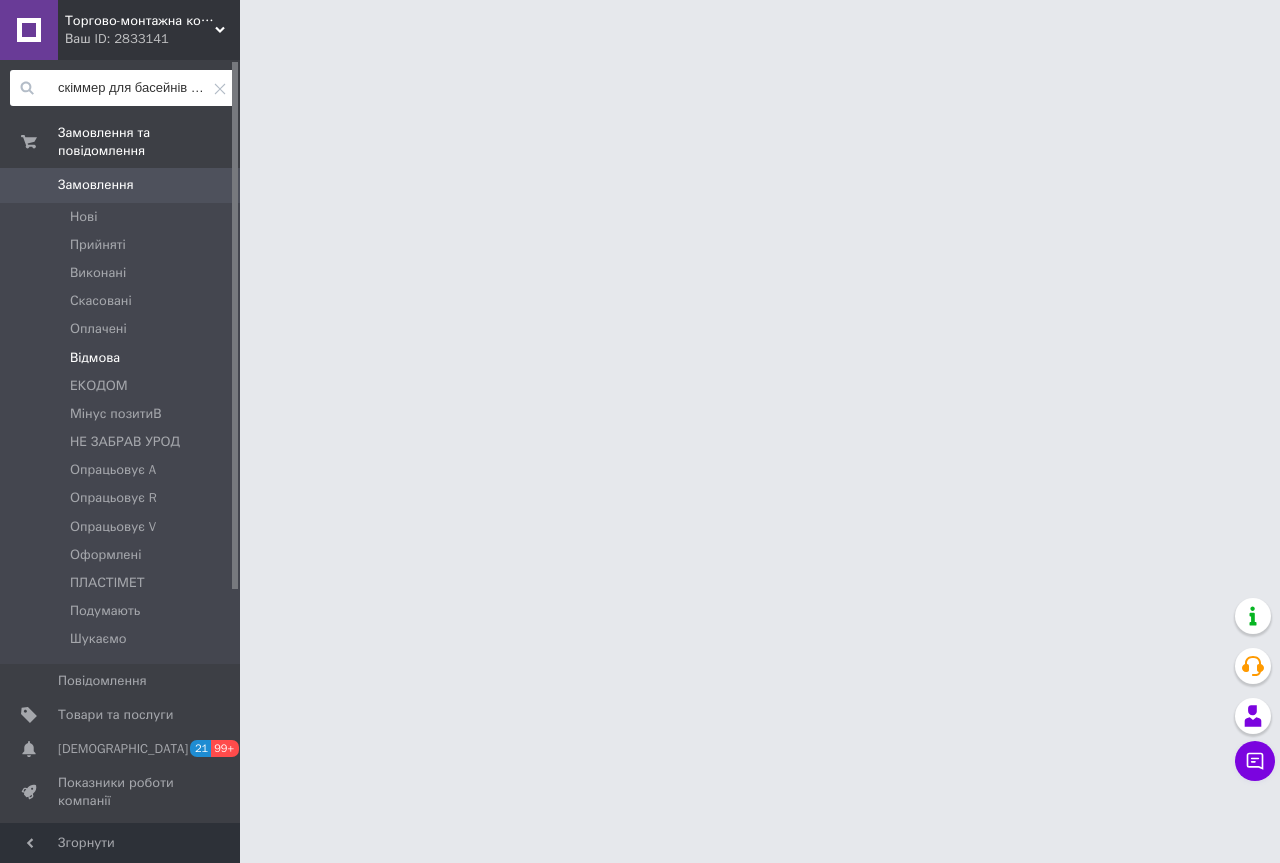 scroll, scrollTop: 0, scrollLeft: 58, axis: horizontal 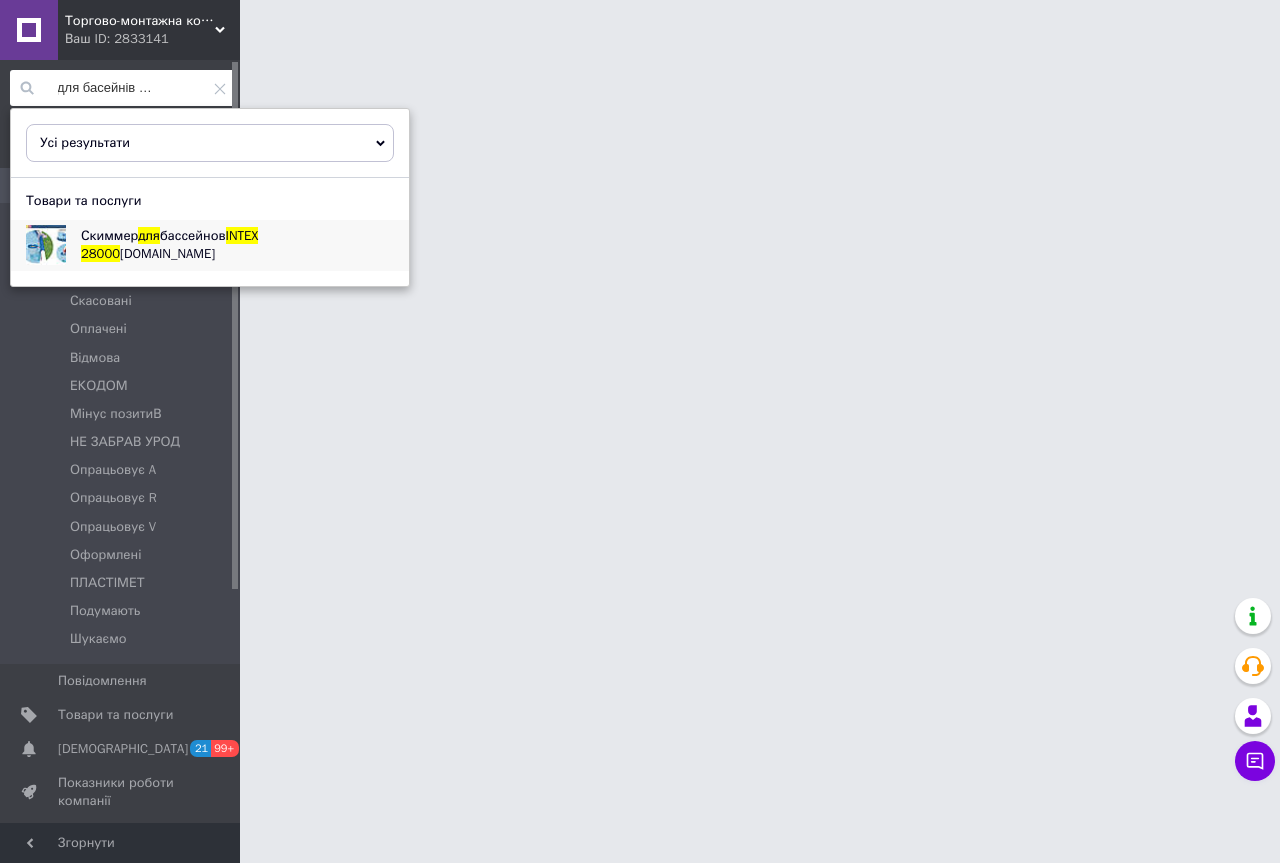 type on "скіммер для басейнів intex 28000" 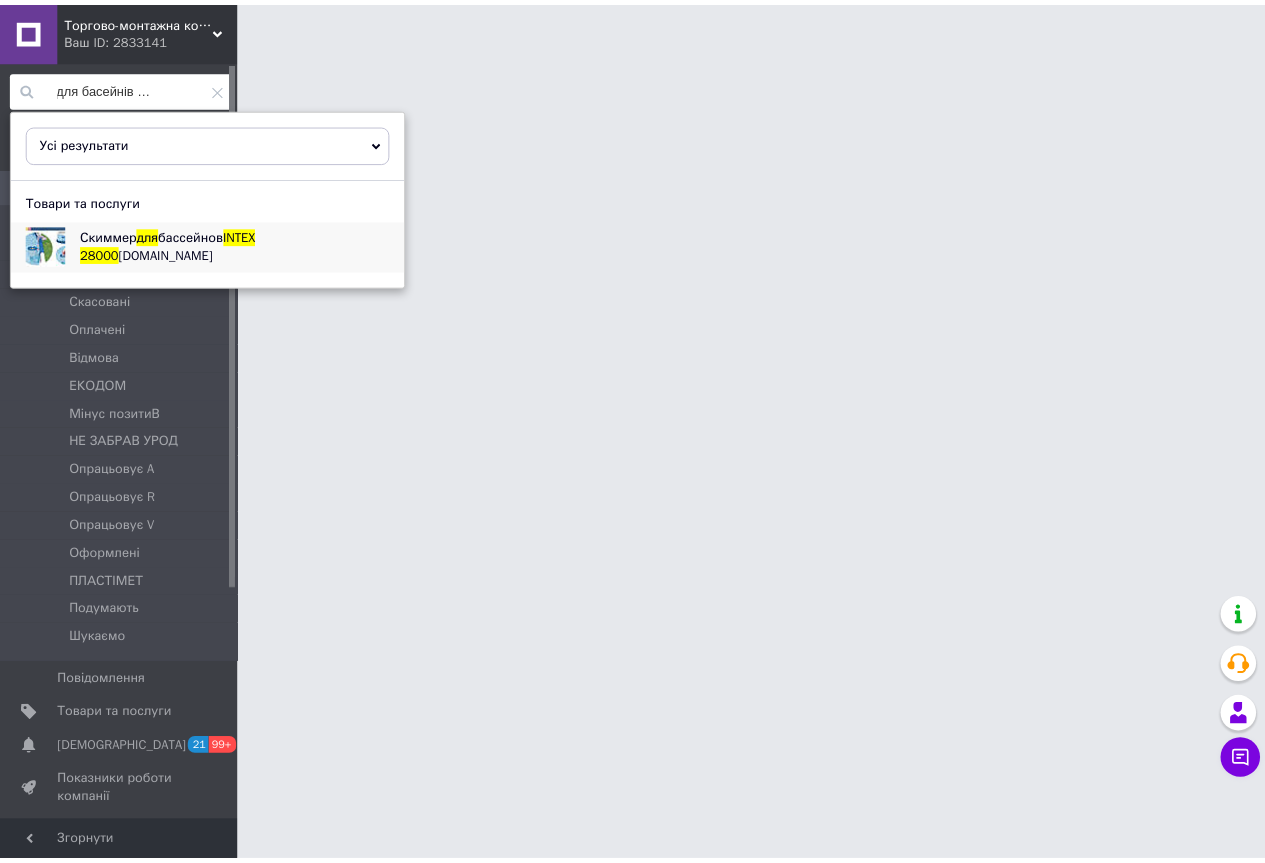 scroll, scrollTop: 0, scrollLeft: 0, axis: both 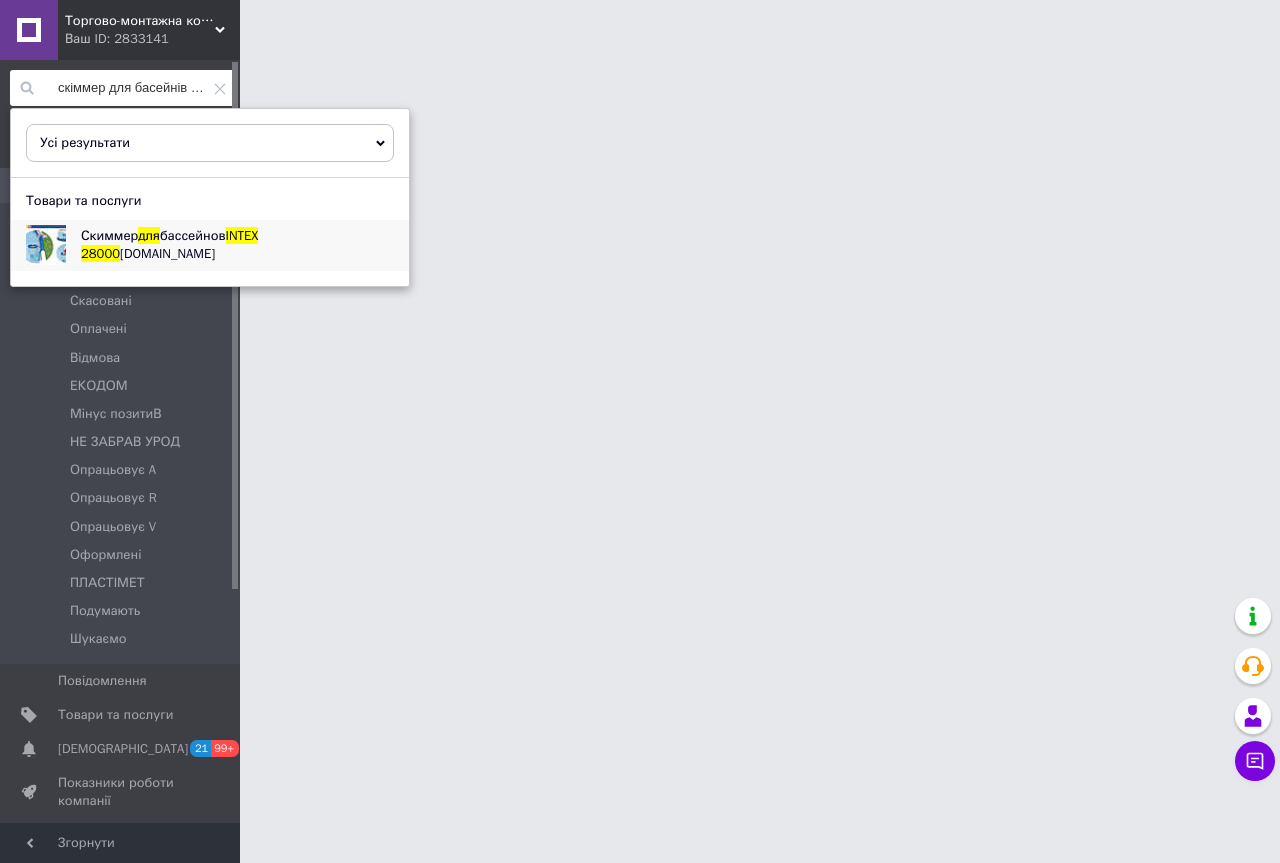 click on "для" at bounding box center (149, 235) 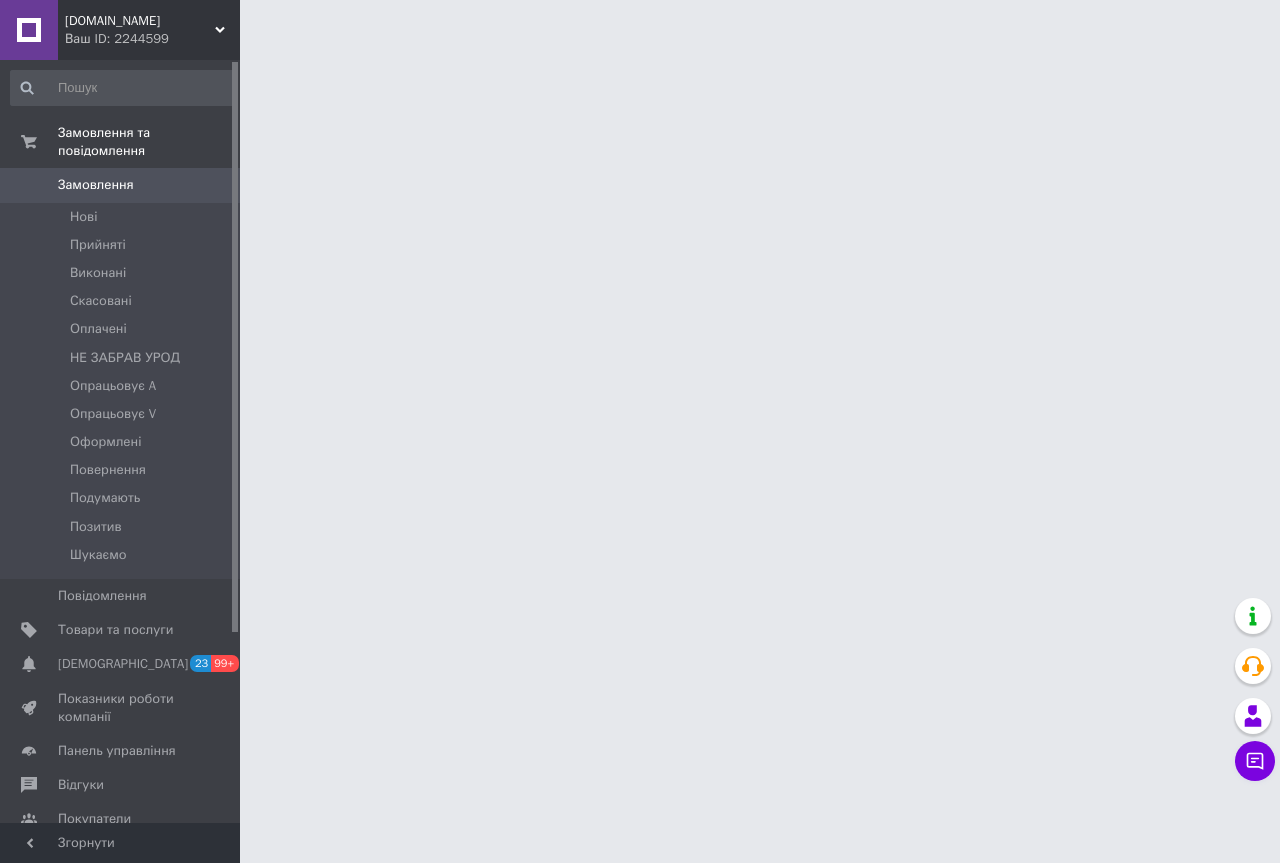 scroll, scrollTop: 0, scrollLeft: 0, axis: both 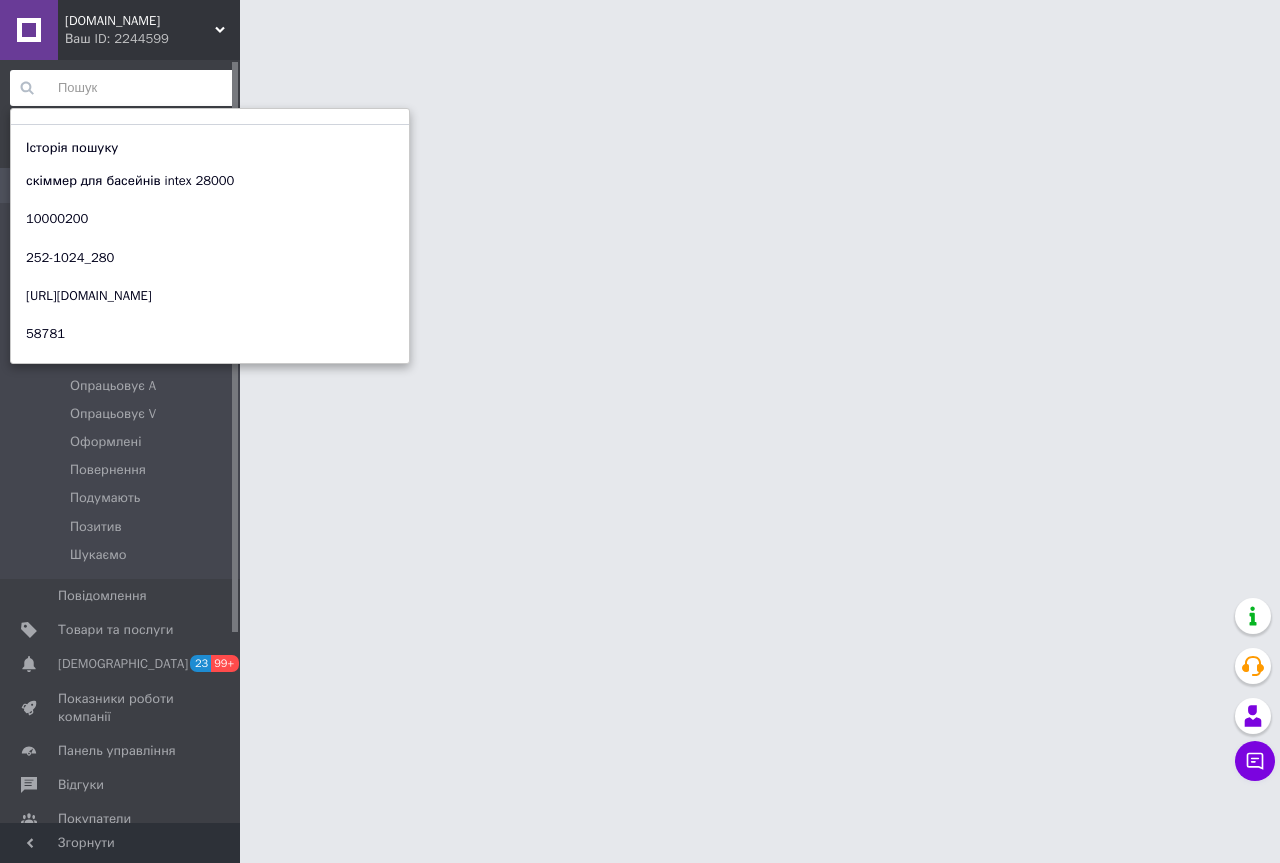 paste on "скіммер для басейнів intex 28000" 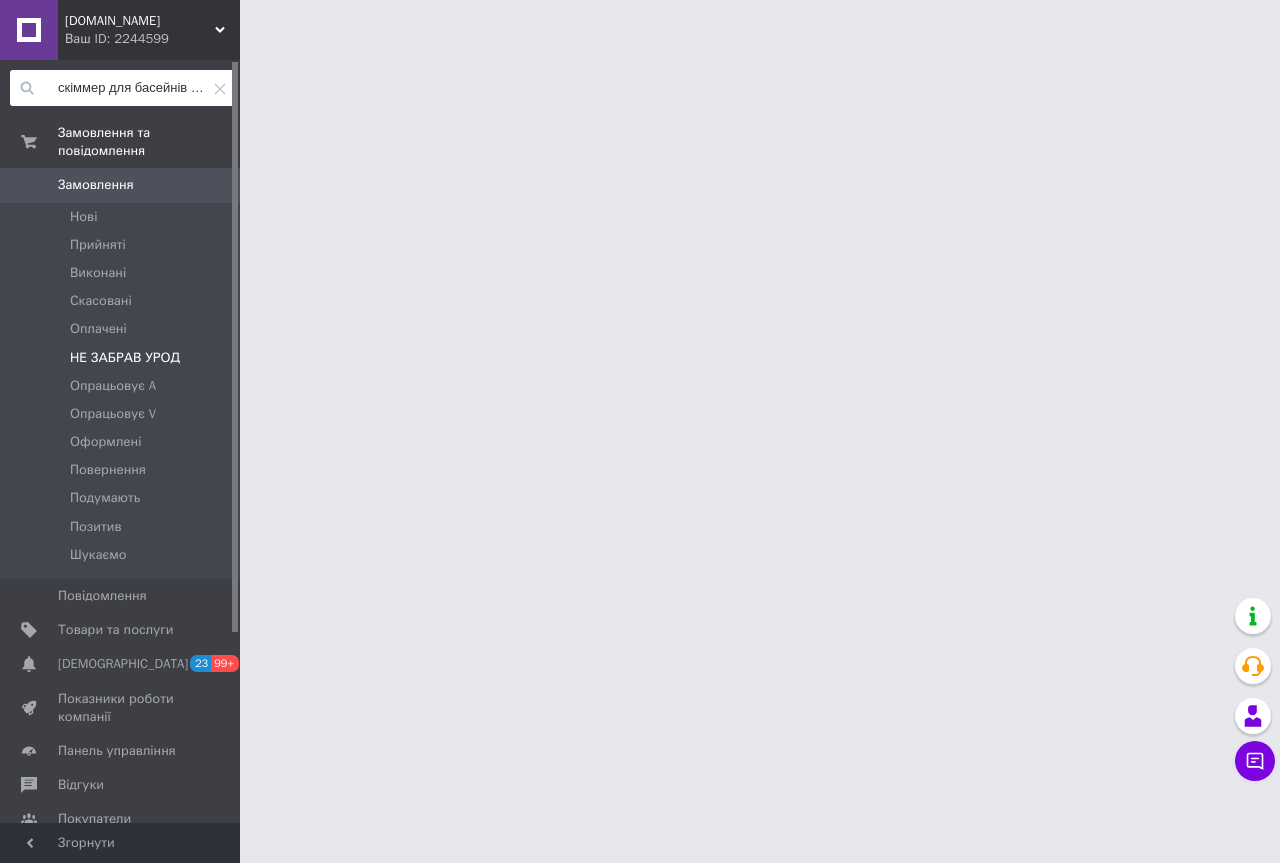 scroll, scrollTop: 0, scrollLeft: 58, axis: horizontal 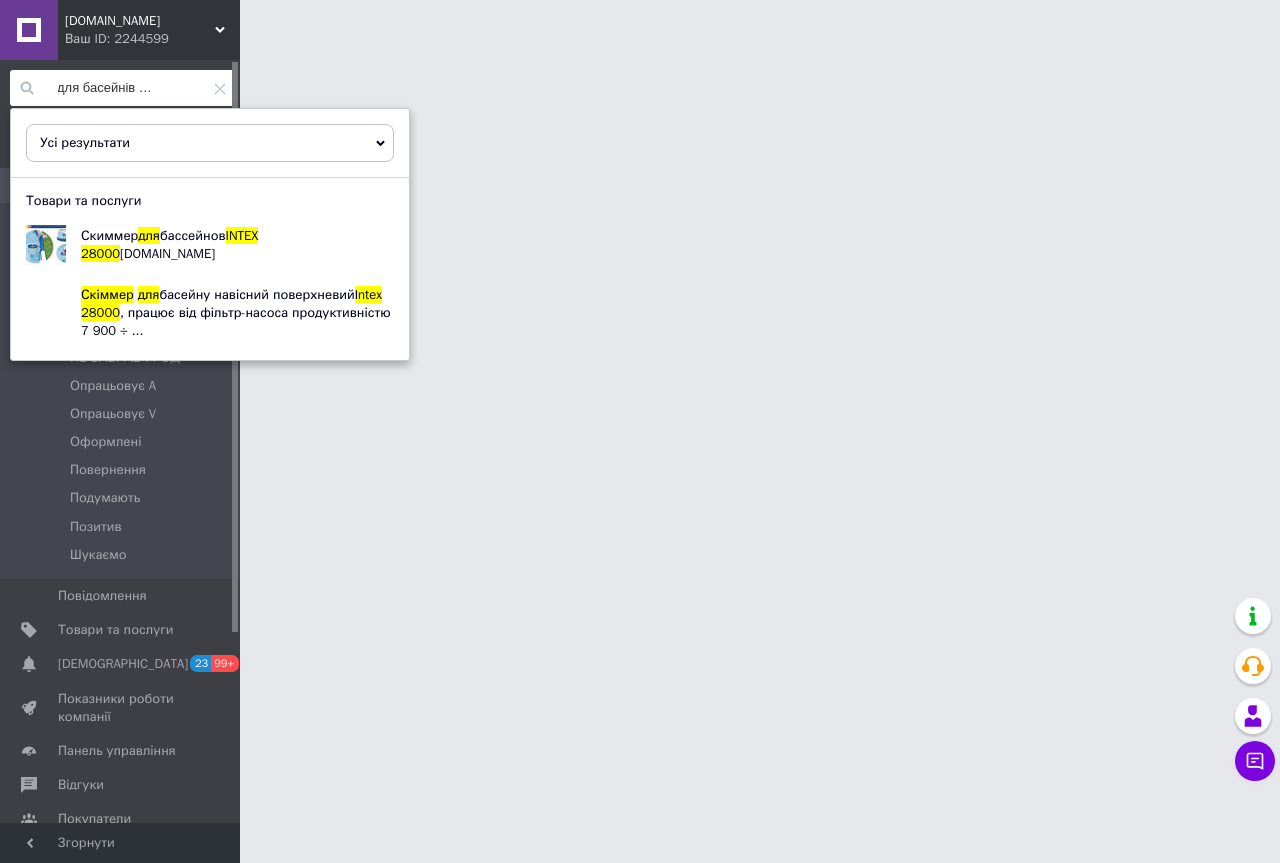 type on "скіммер для басейнів intex 28000" 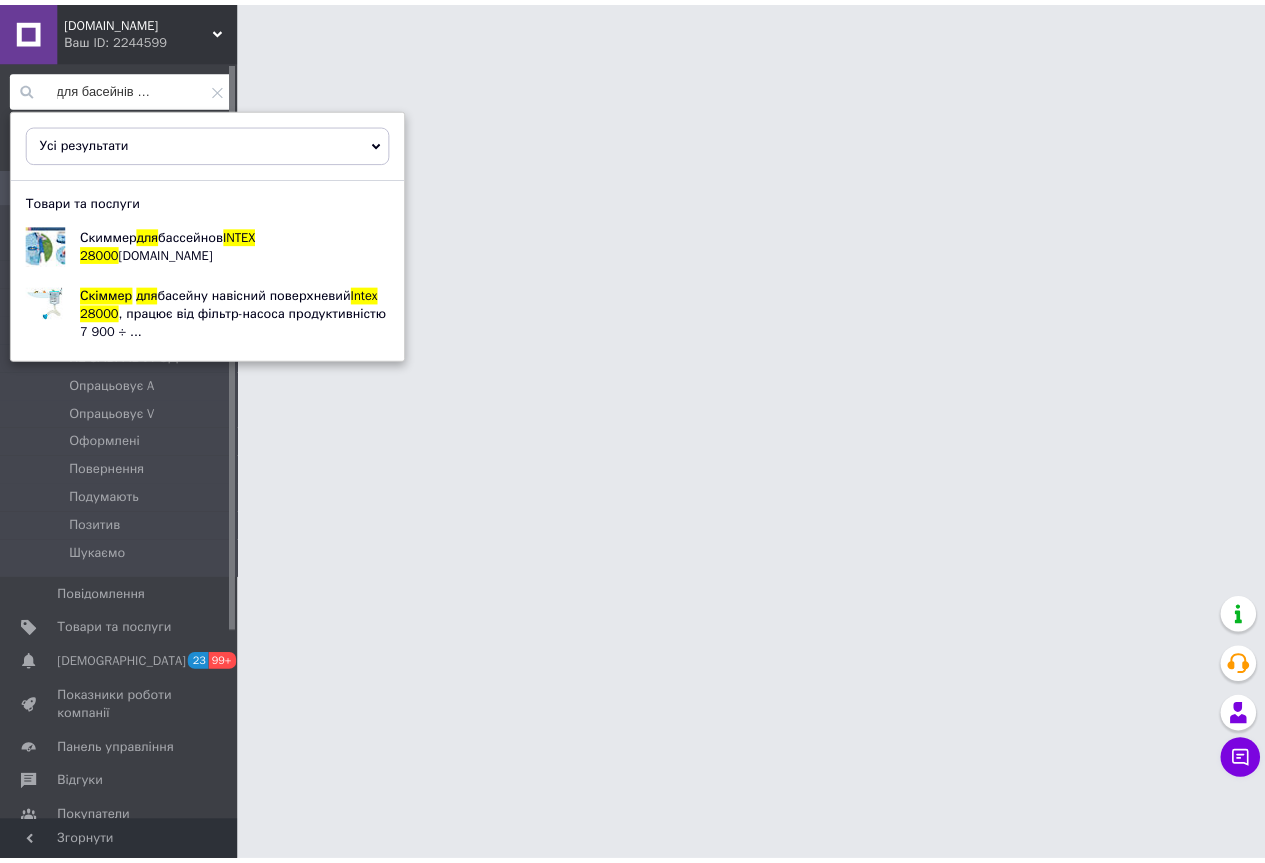 scroll, scrollTop: 0, scrollLeft: 0, axis: both 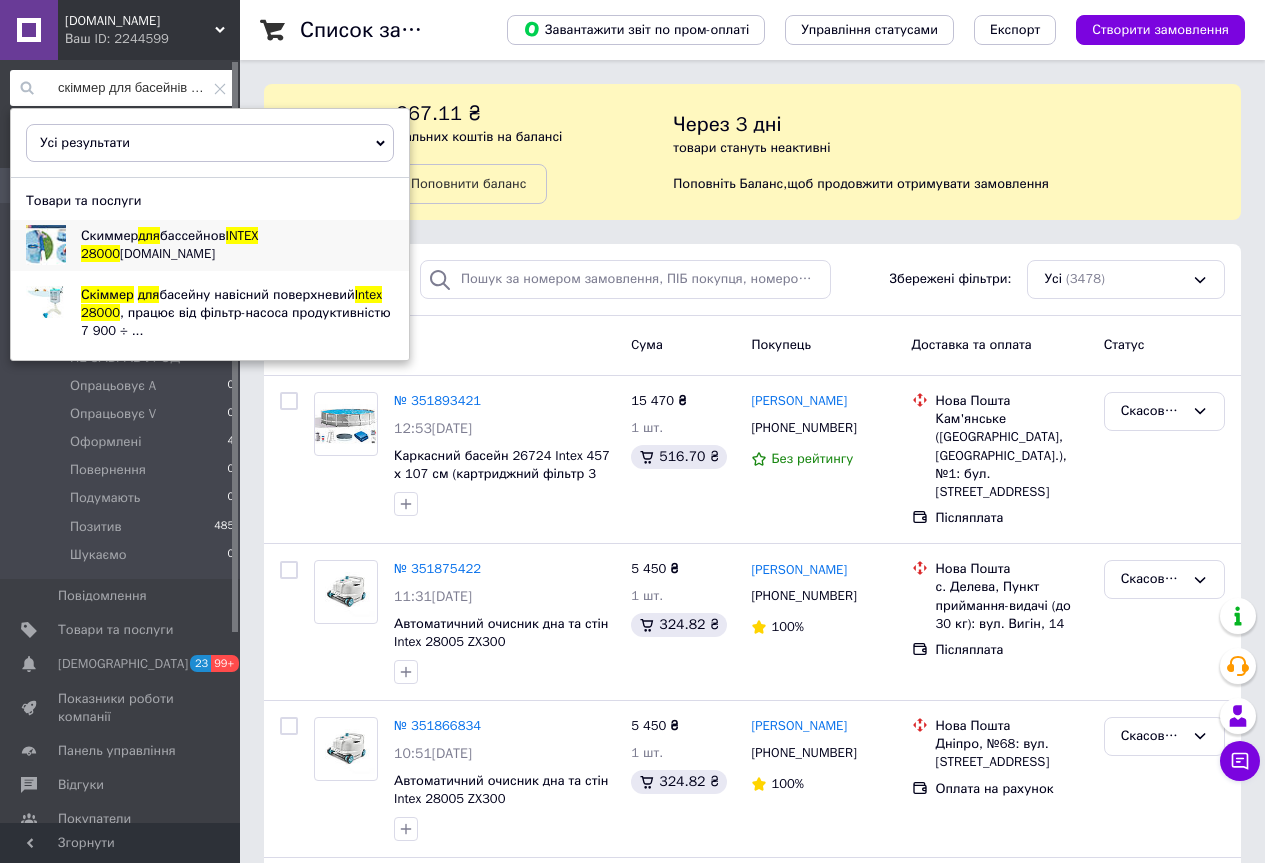 click on "INTEX" at bounding box center [242, 235] 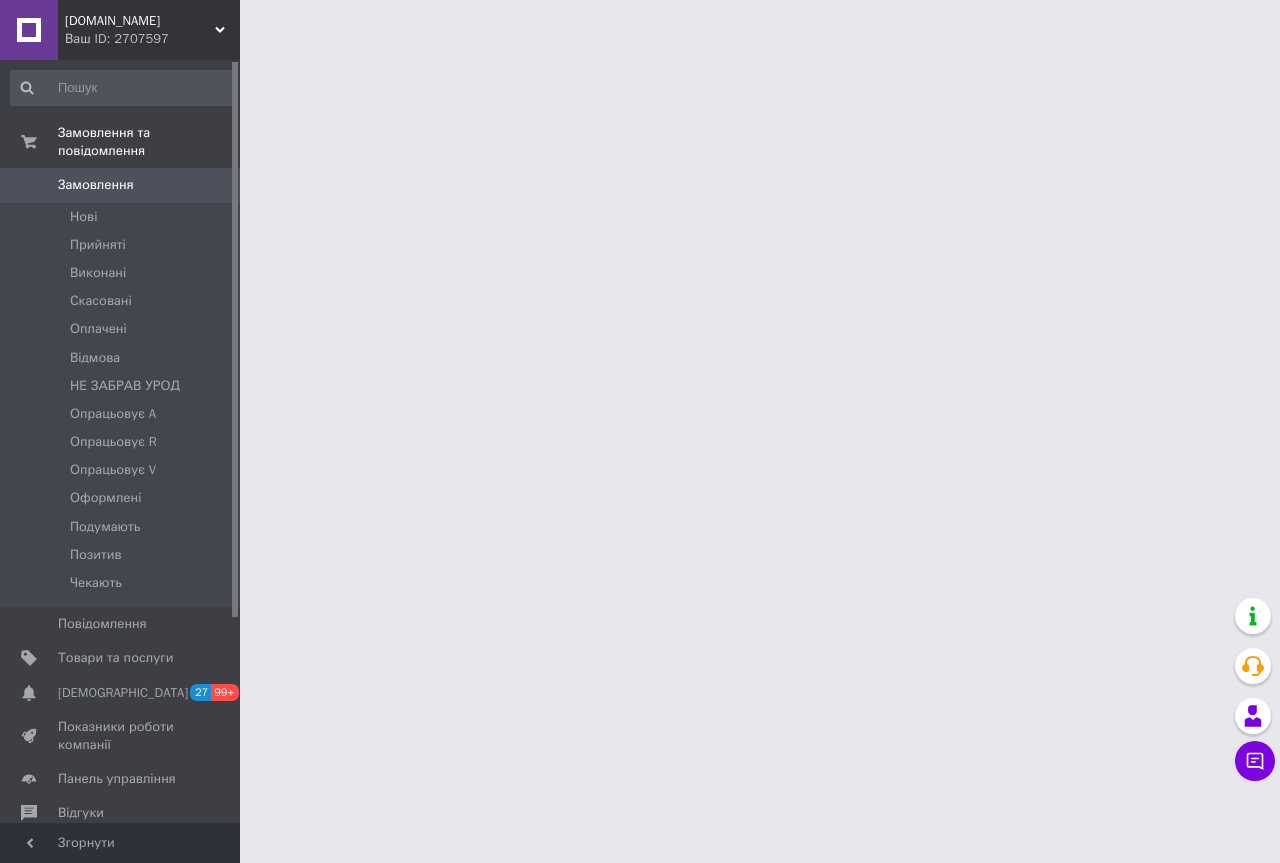 scroll, scrollTop: 0, scrollLeft: 0, axis: both 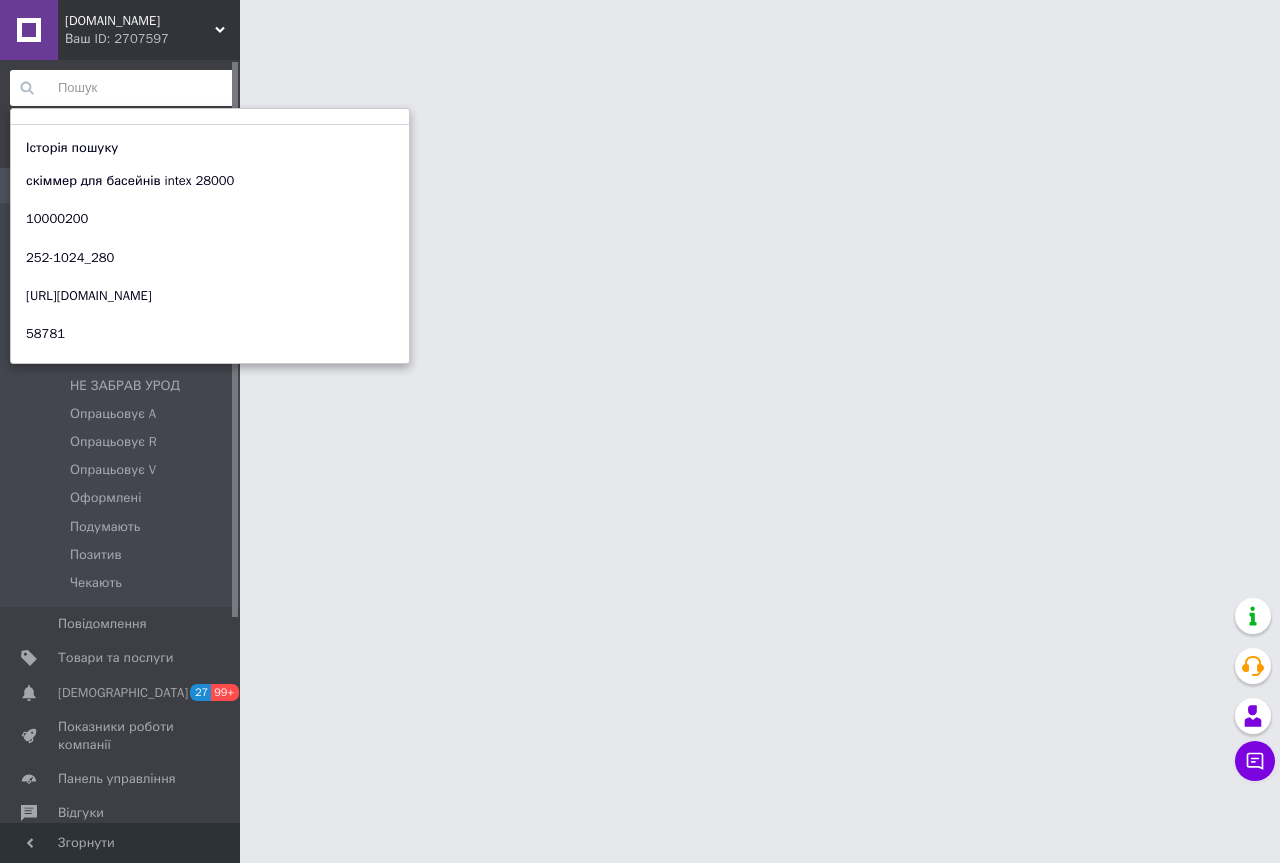 paste on "скіммер для басейнів intex 28000" 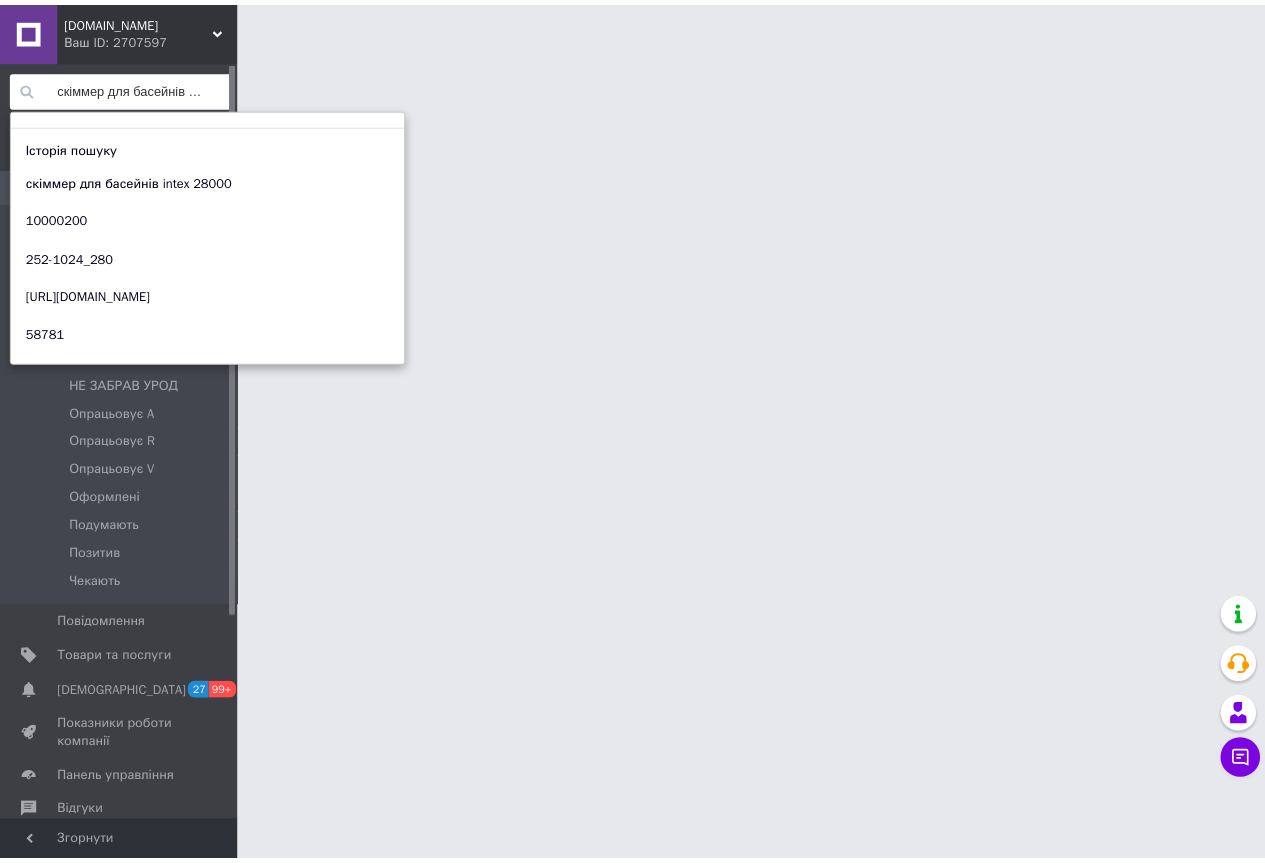 scroll, scrollTop: 0, scrollLeft: 58, axis: horizontal 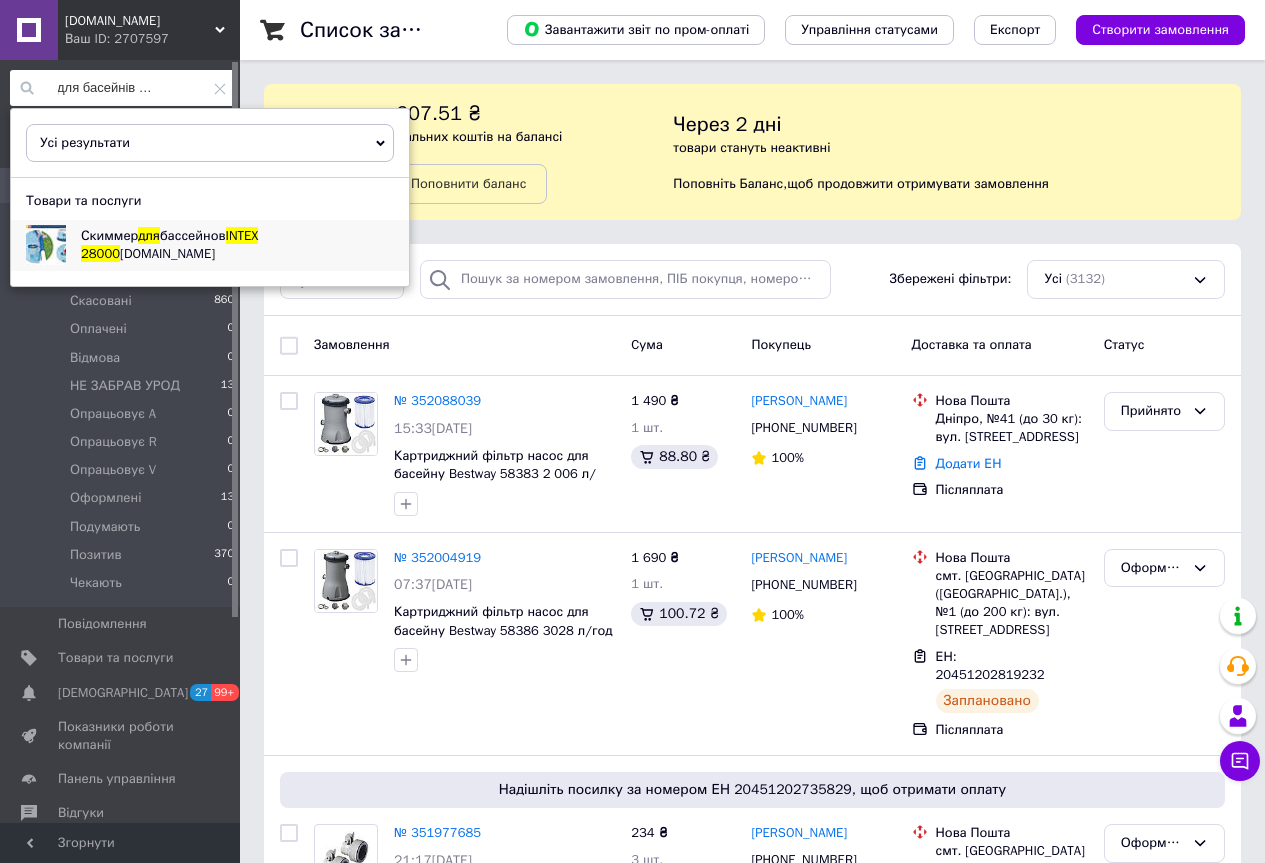 type on "скіммер для басейнів intex 28000" 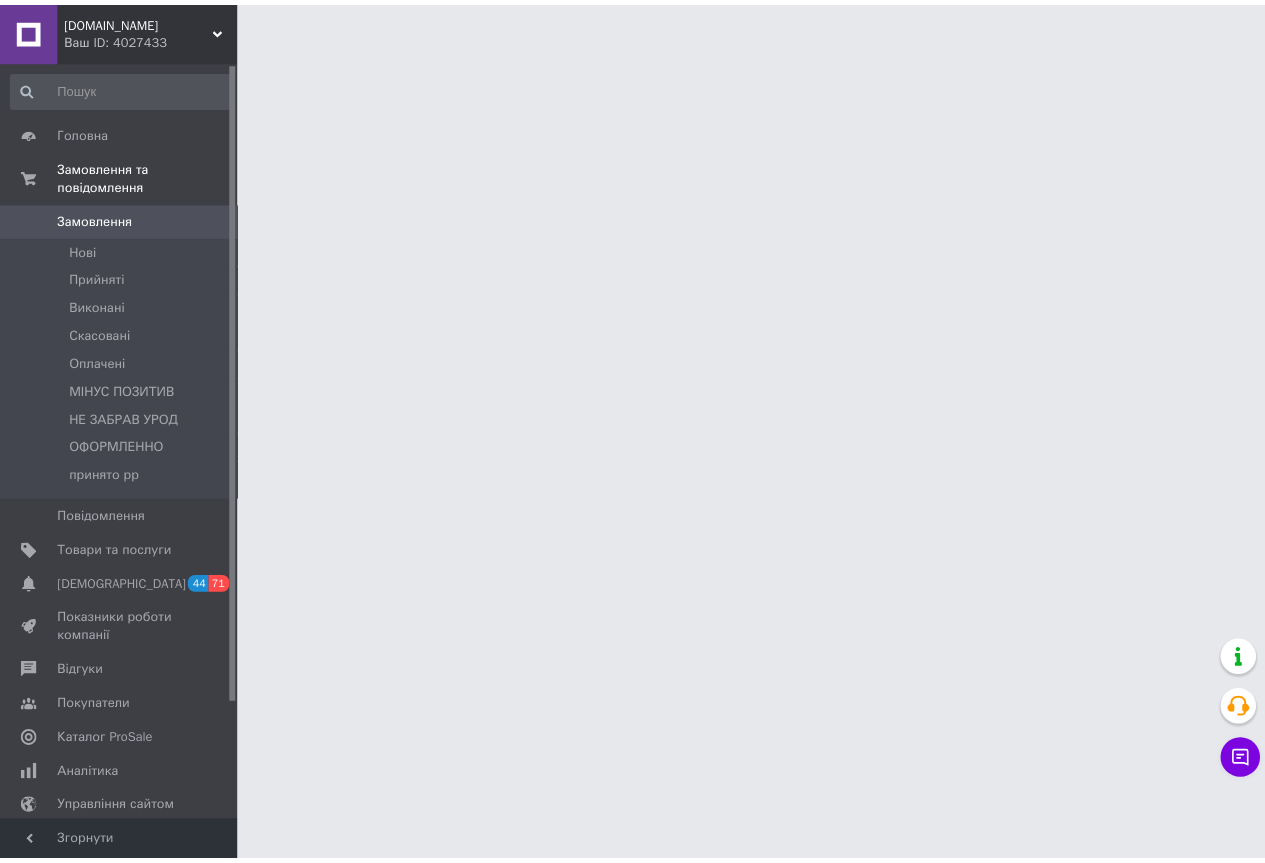 scroll, scrollTop: 0, scrollLeft: 0, axis: both 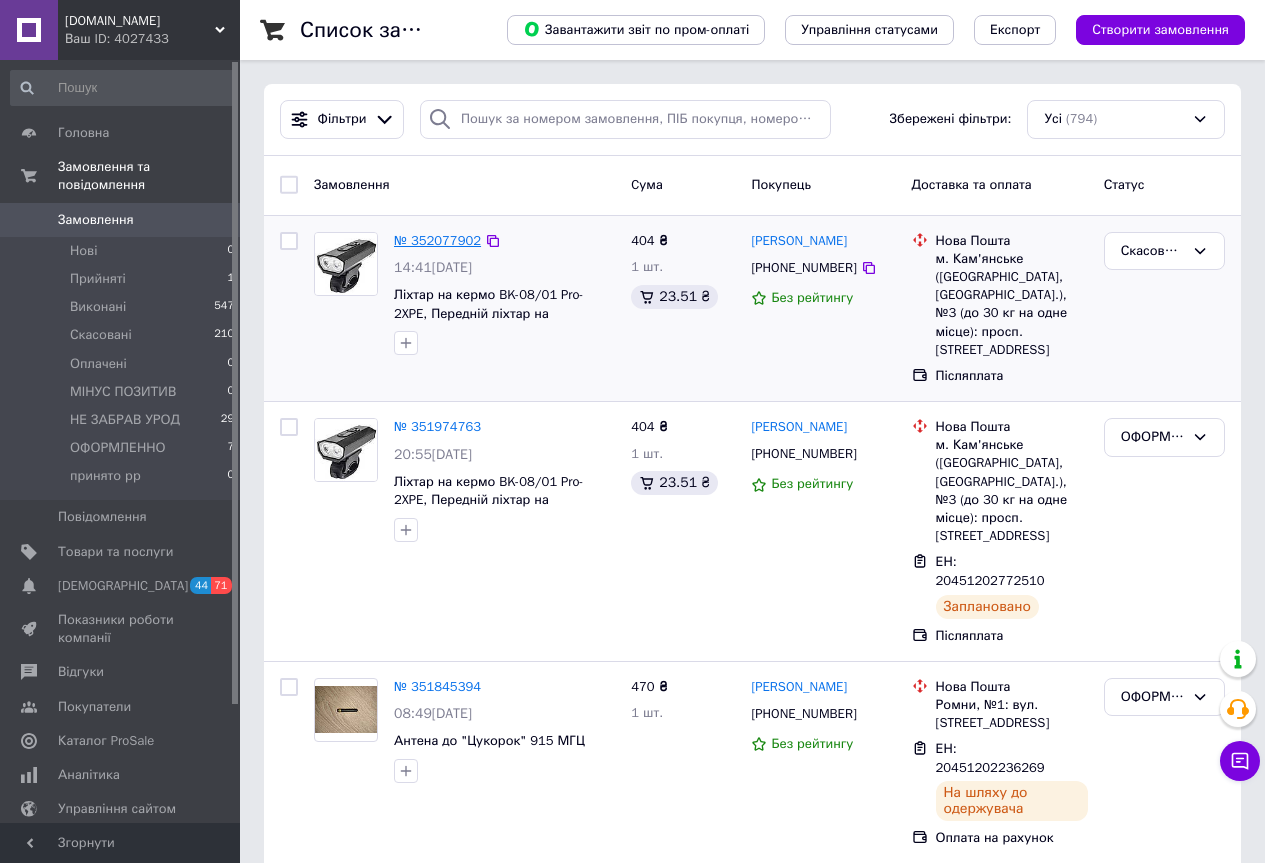 click on "№ 352077902" at bounding box center [437, 240] 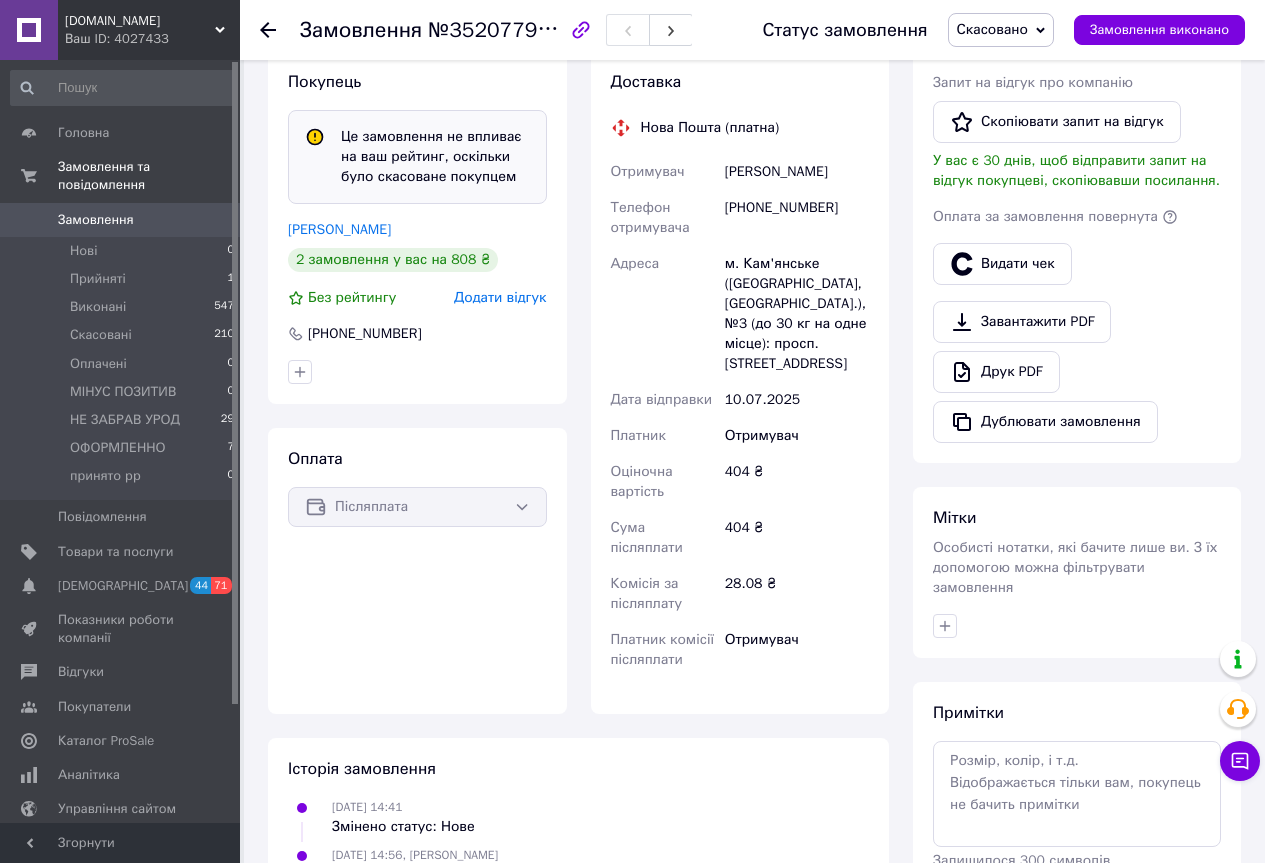 scroll, scrollTop: 501, scrollLeft: 0, axis: vertical 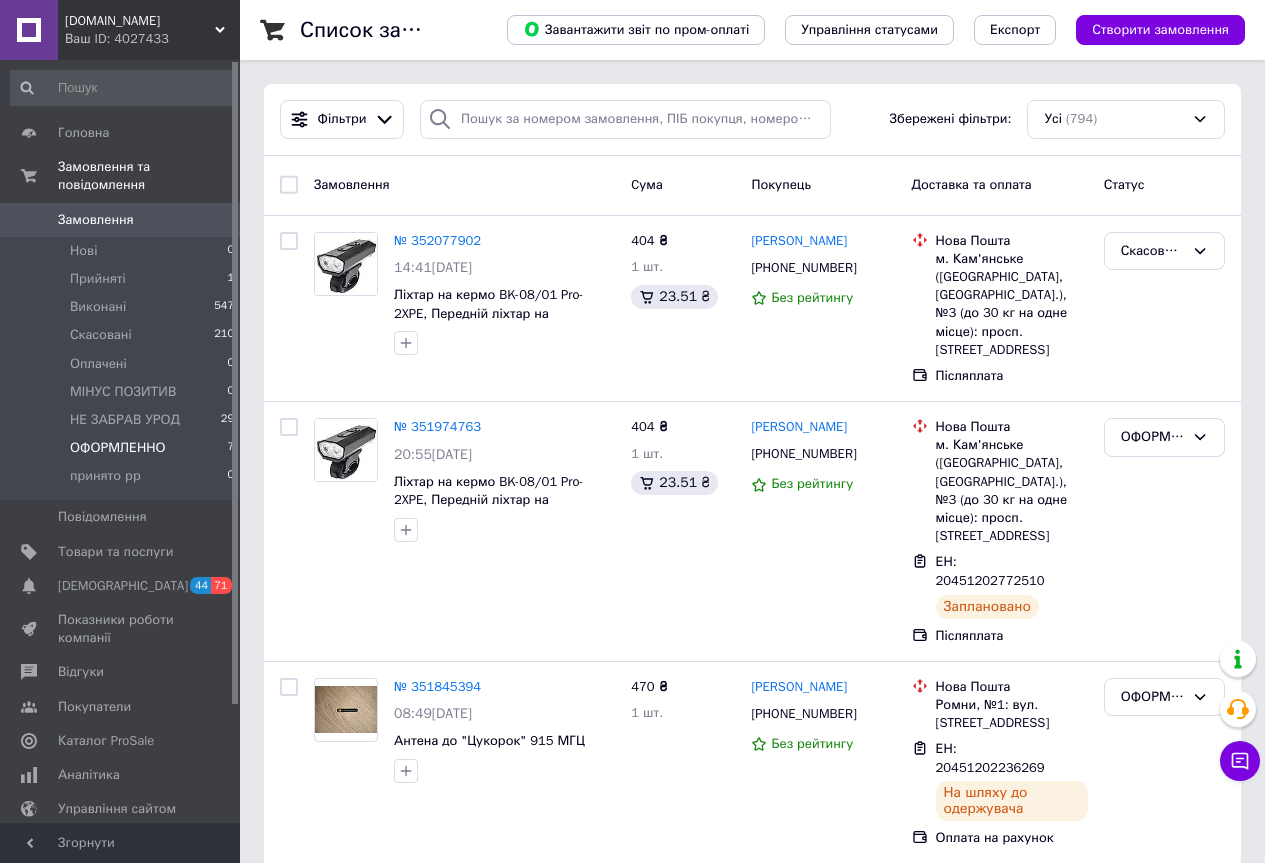 click on "ОФОРМЛЕННО 7" at bounding box center (123, 448) 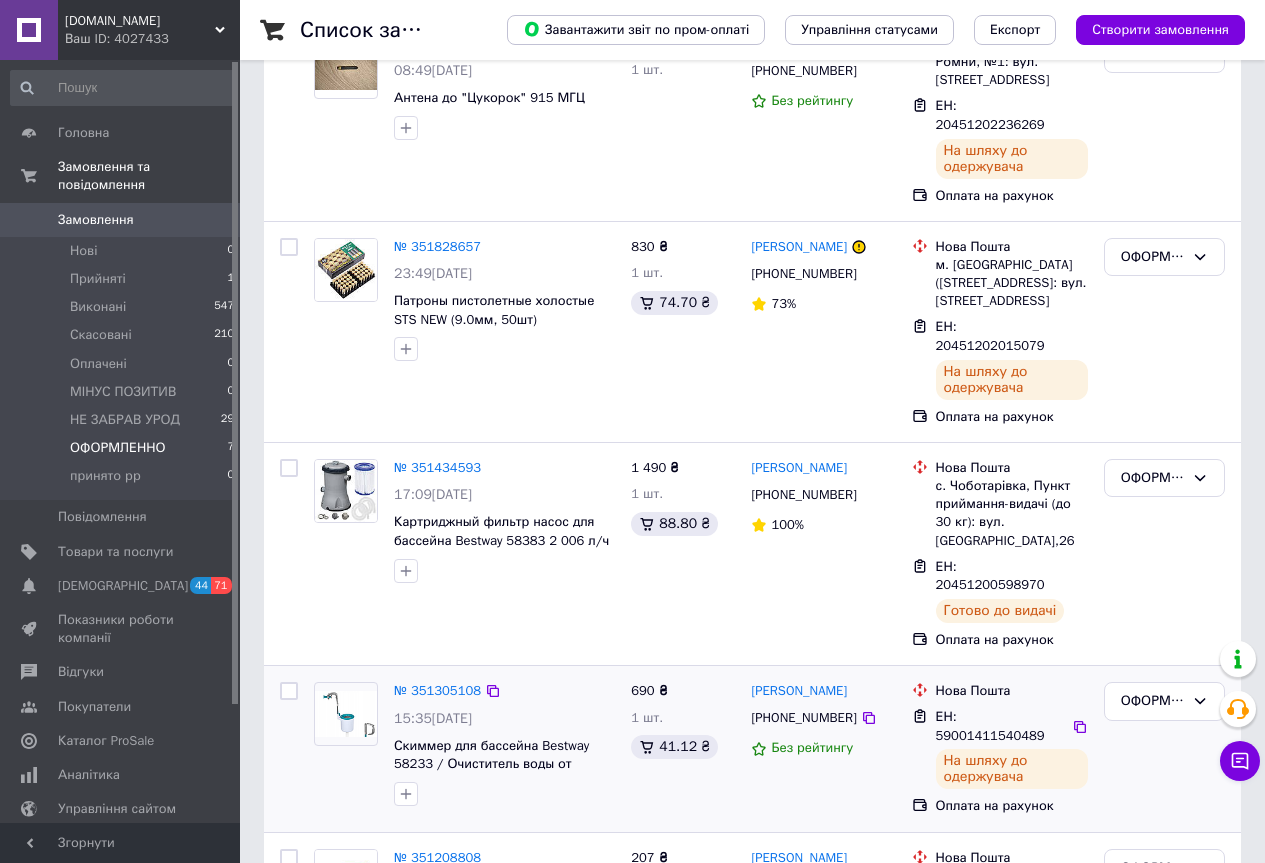scroll, scrollTop: 746, scrollLeft: 0, axis: vertical 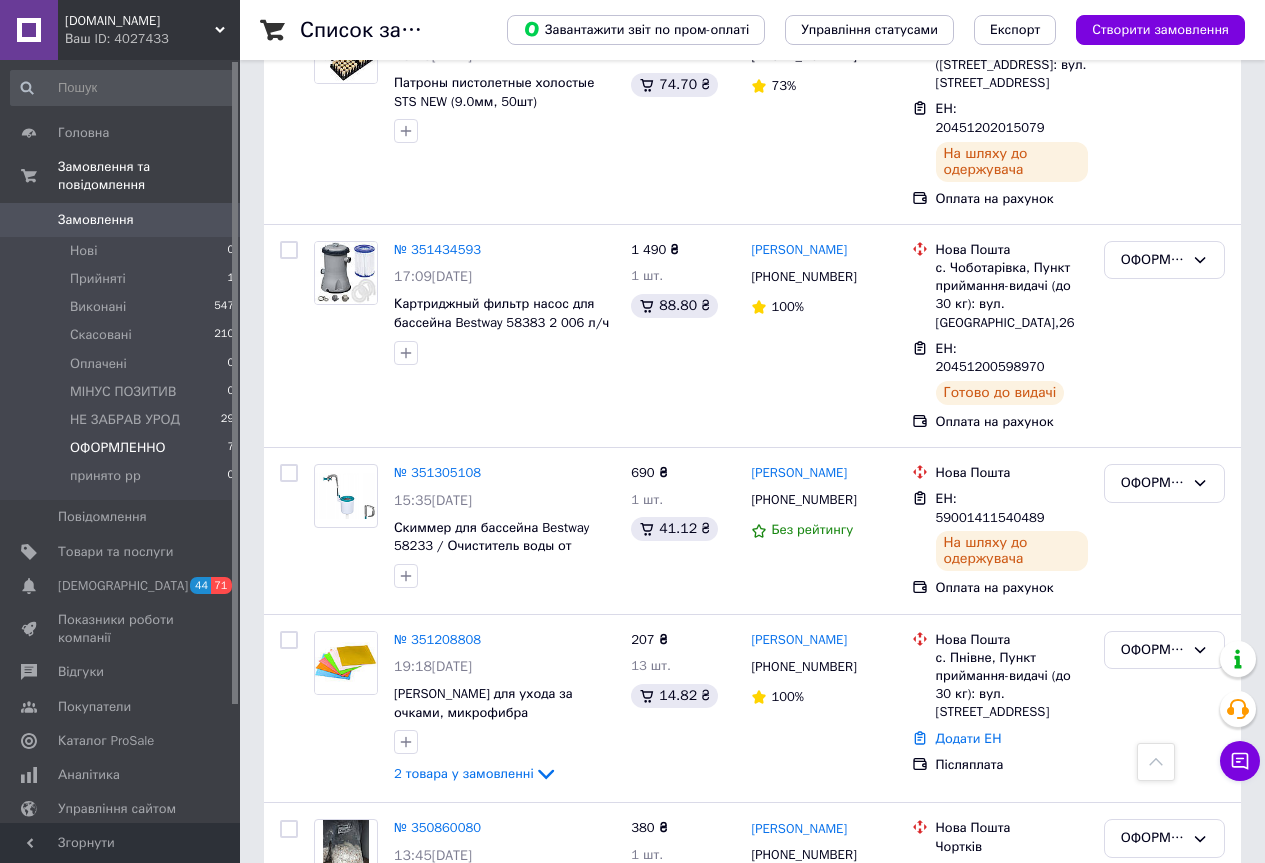 click 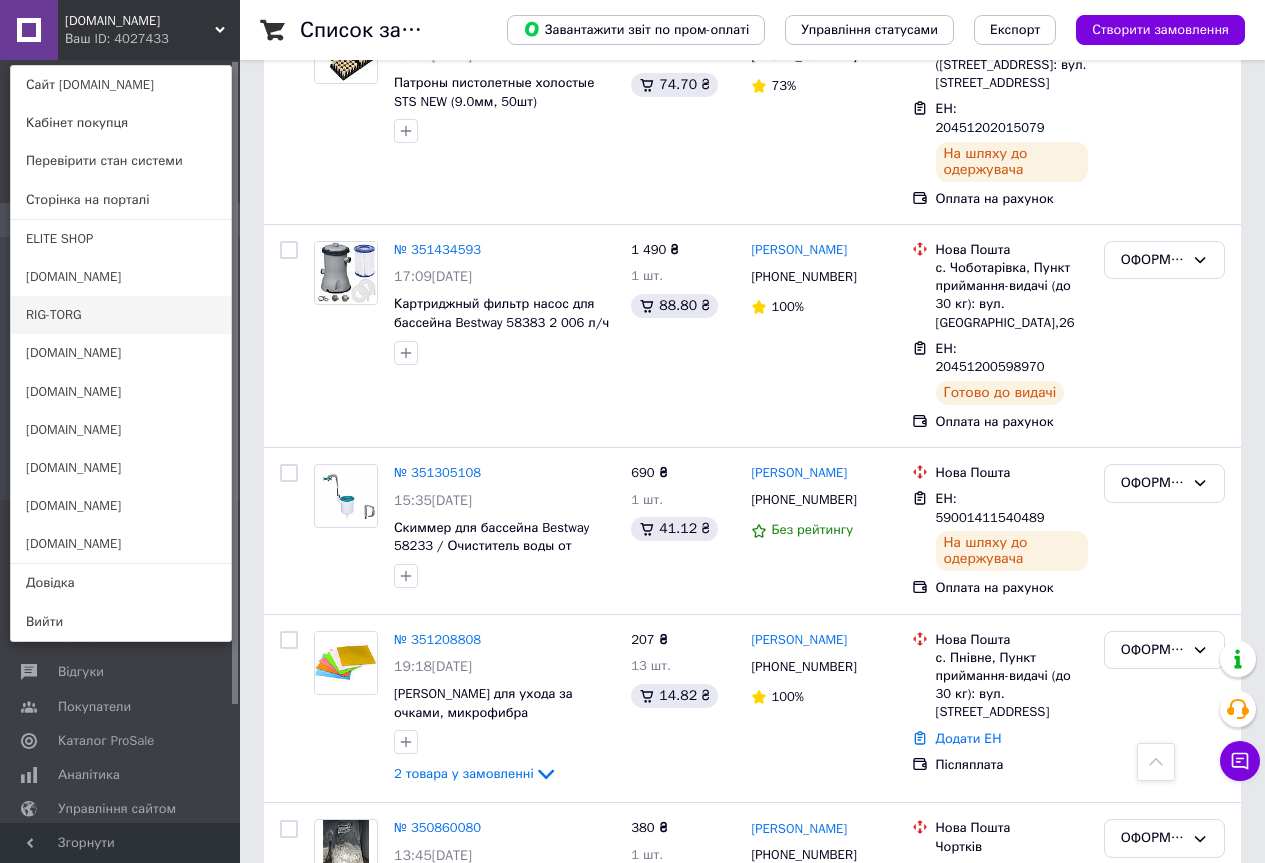 click on "RIG-TORG" at bounding box center (121, 315) 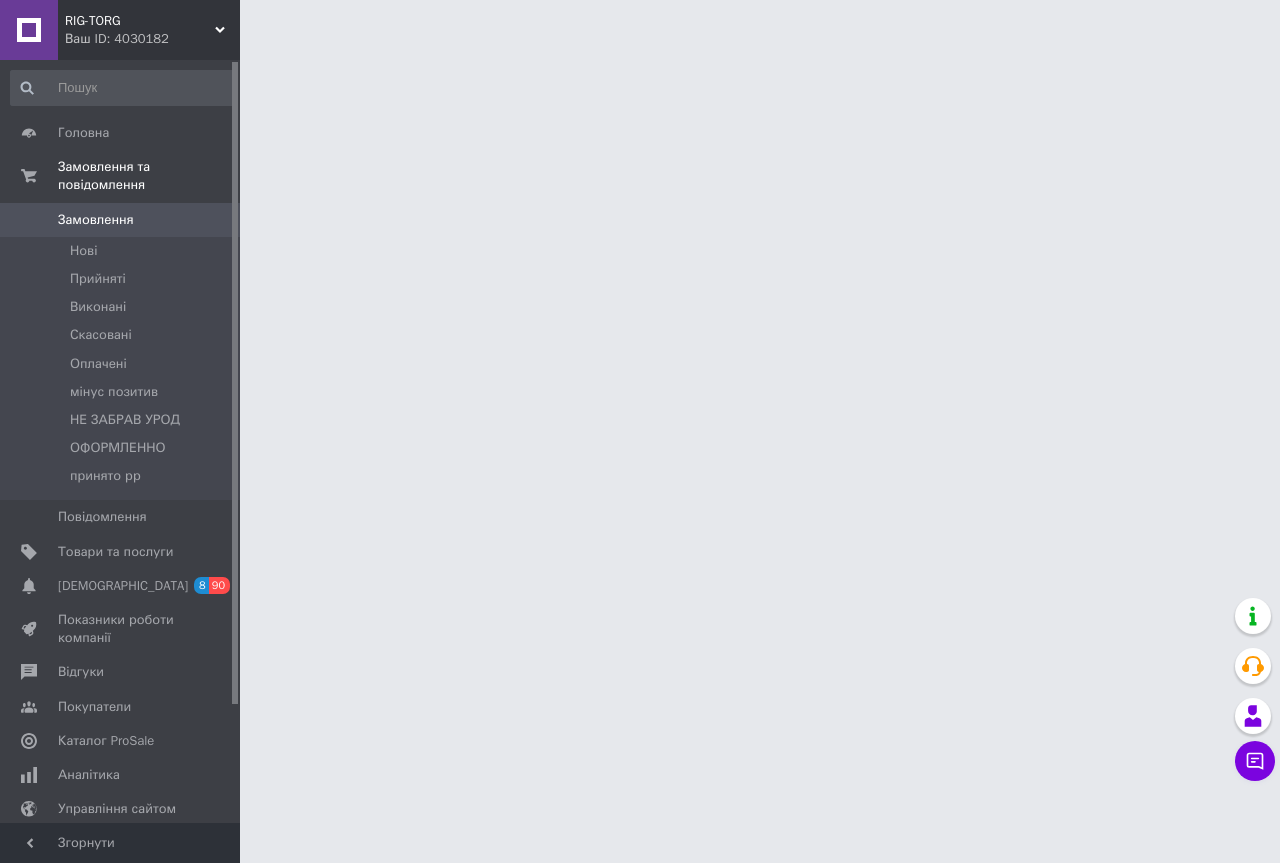 scroll, scrollTop: 0, scrollLeft: 0, axis: both 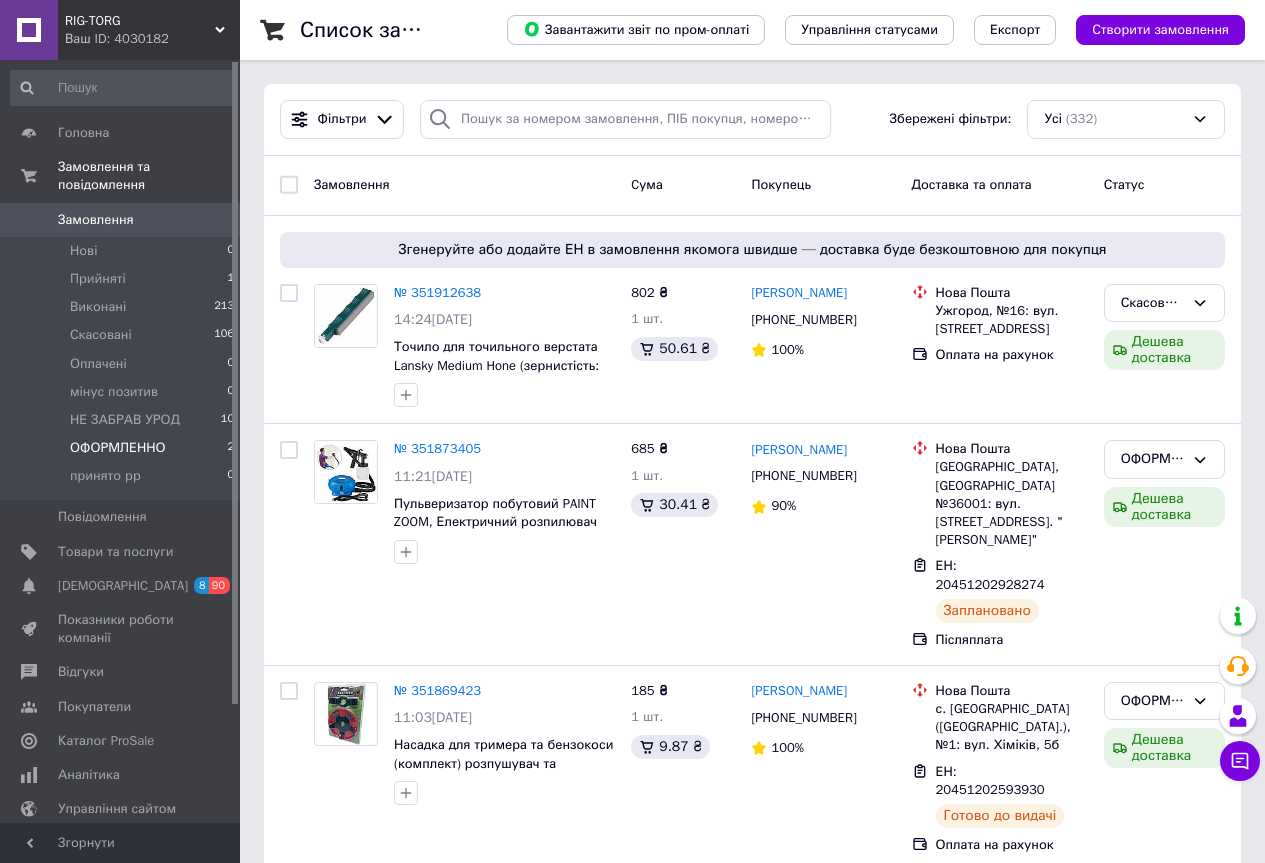 click on "ОФОРМЛЕННО 2" at bounding box center (123, 448) 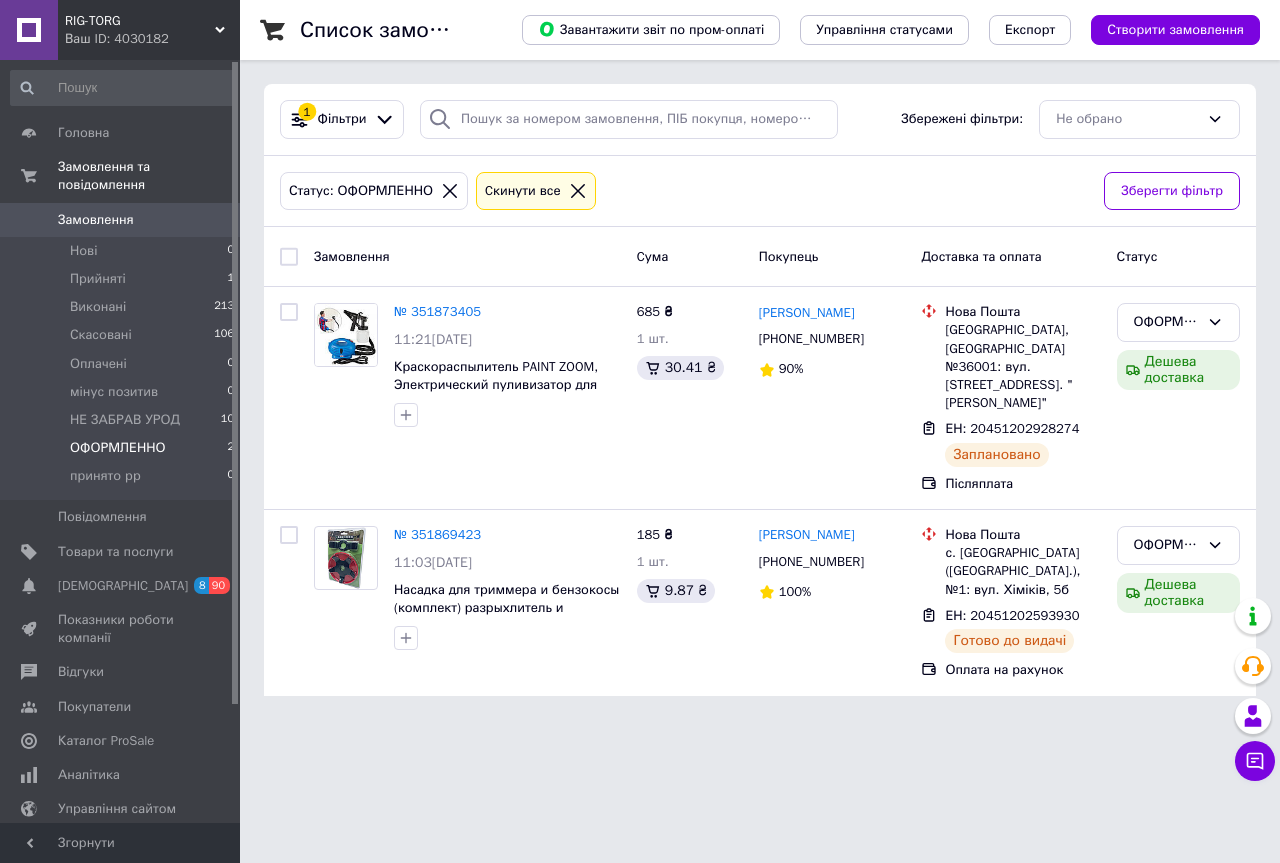 click on "RIG-TORG" at bounding box center [140, 21] 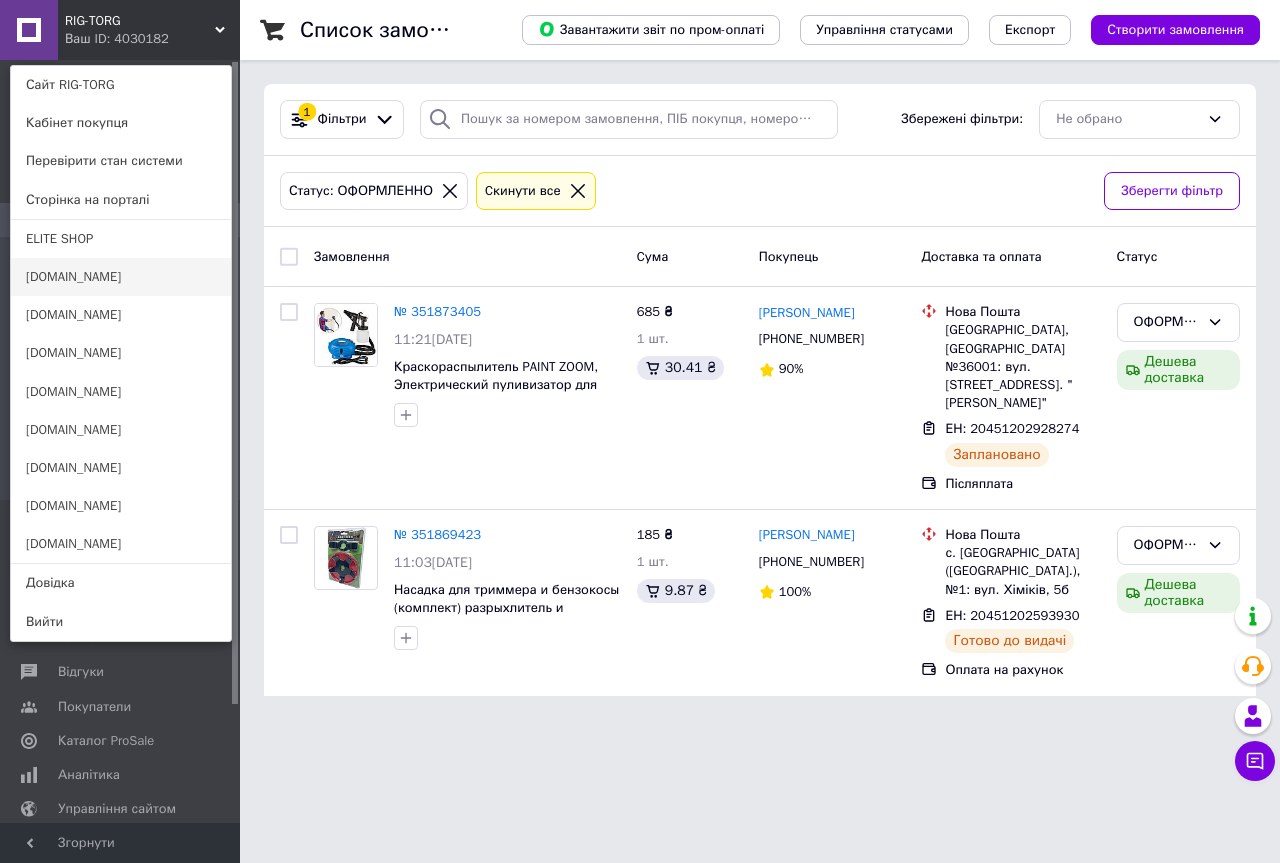 click on "[DOMAIN_NAME]" at bounding box center (121, 277) 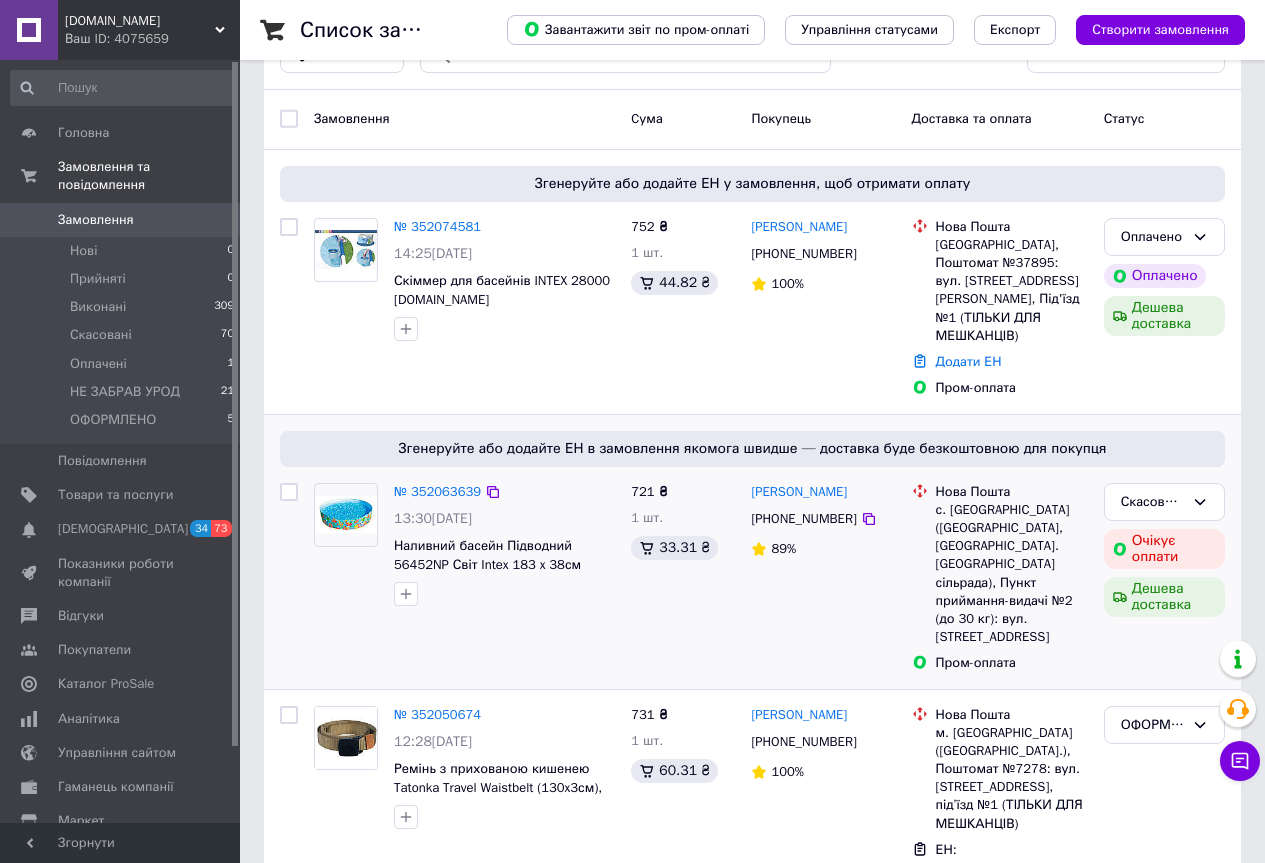 scroll, scrollTop: 100, scrollLeft: 0, axis: vertical 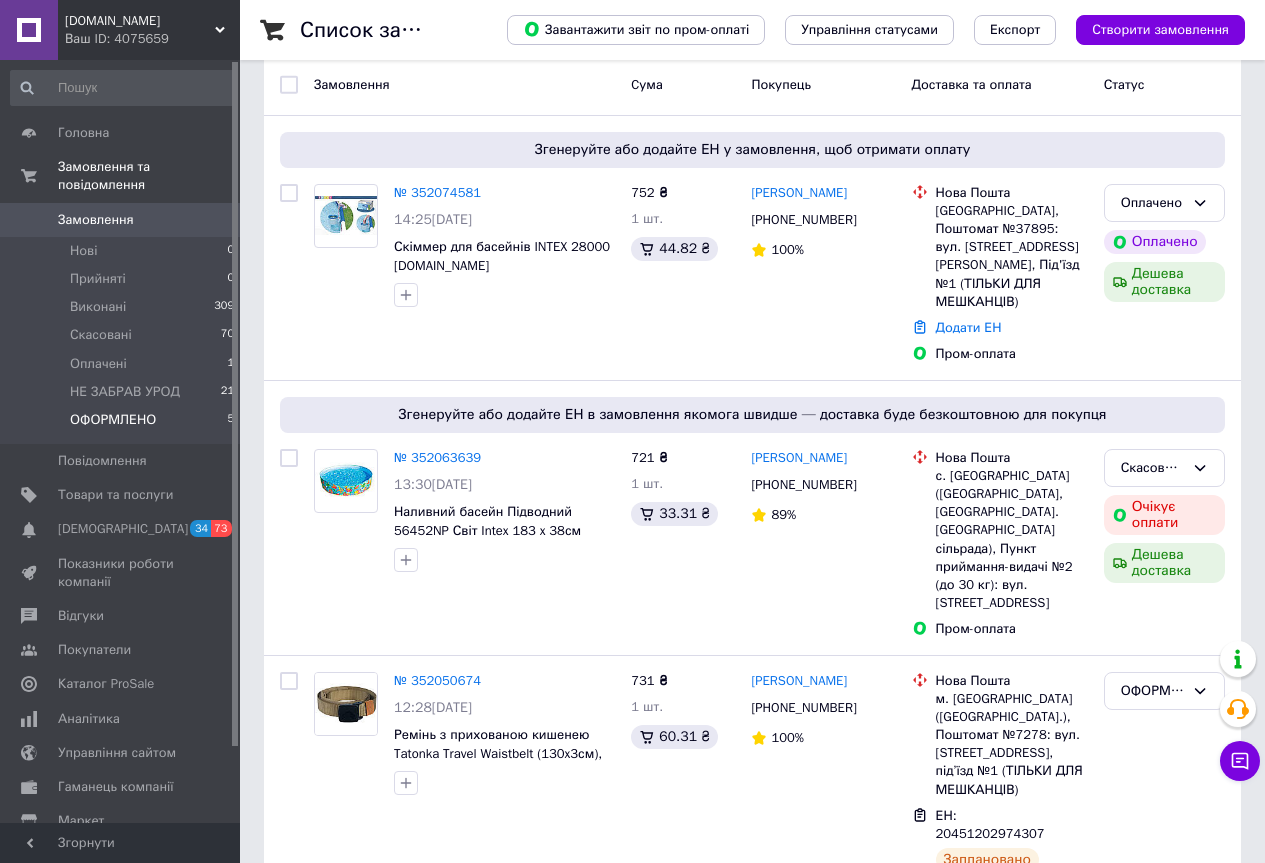 click on "ОФОРМЛЕНО 5" at bounding box center [123, 425] 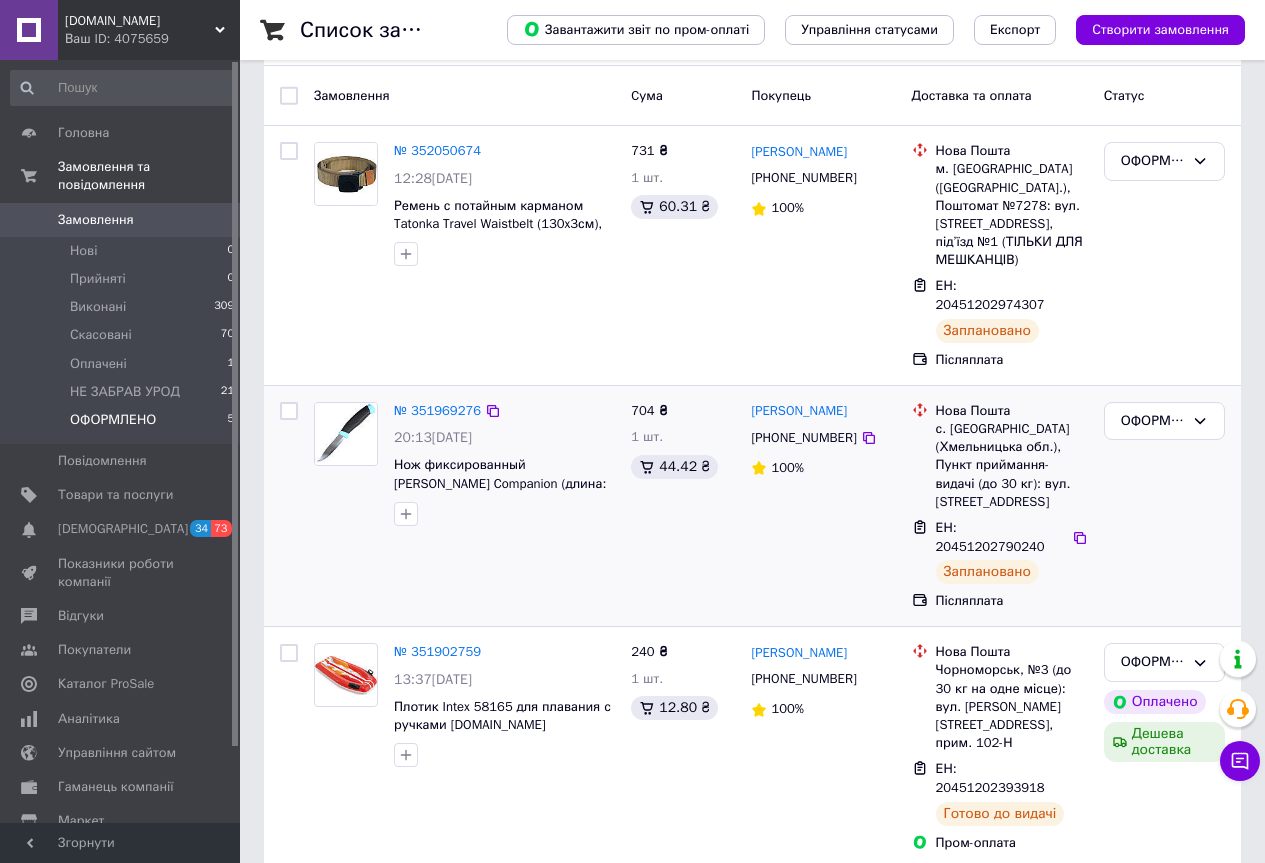 scroll, scrollTop: 50, scrollLeft: 0, axis: vertical 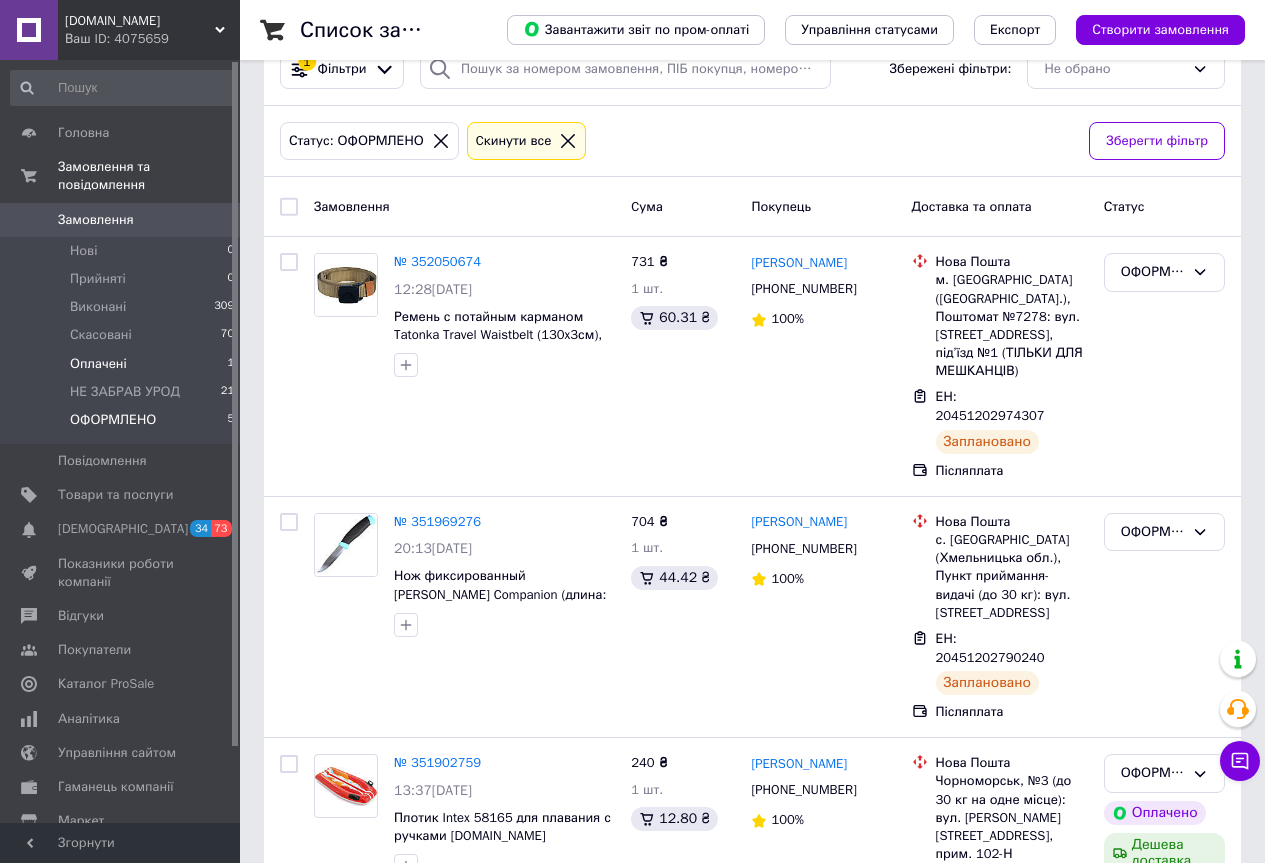 click on "Оплачені 1" at bounding box center [123, 364] 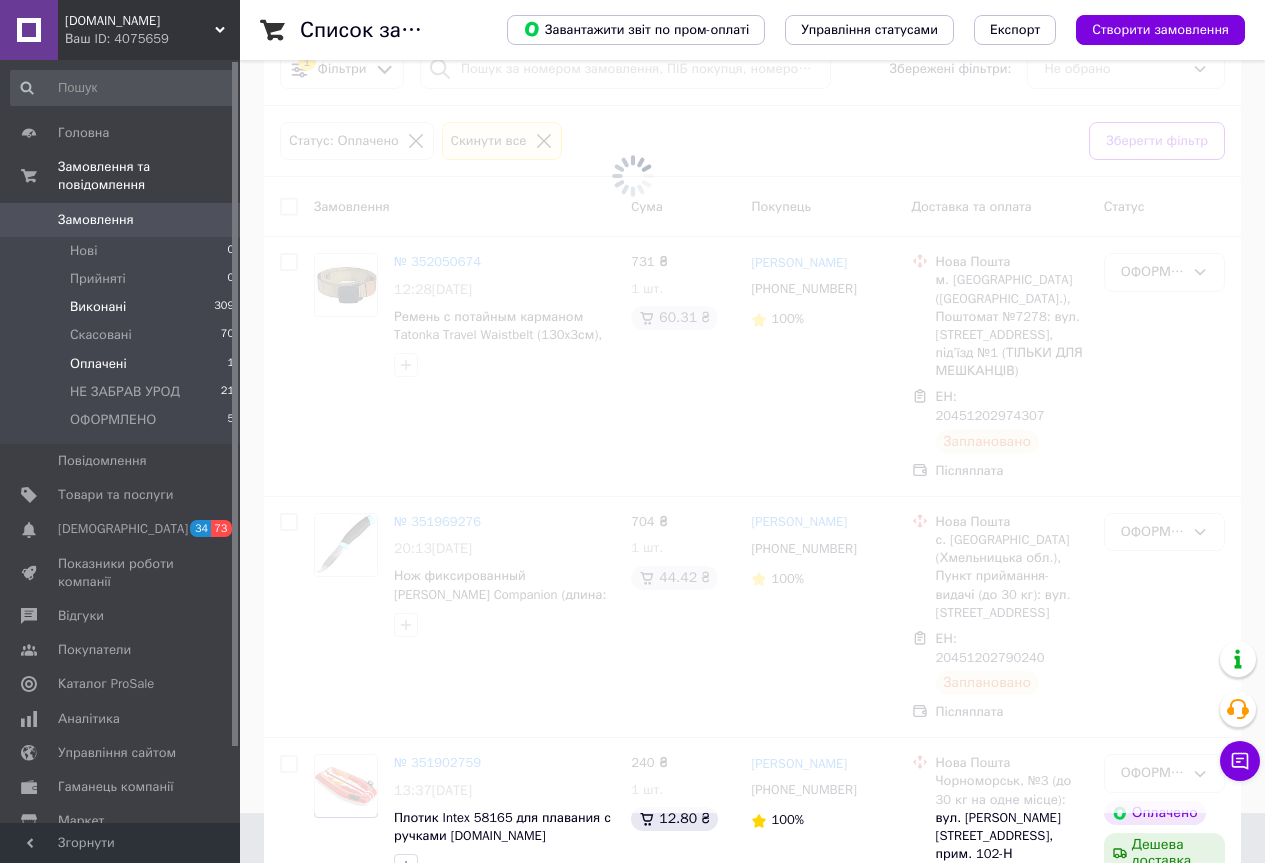 scroll, scrollTop: 0, scrollLeft: 0, axis: both 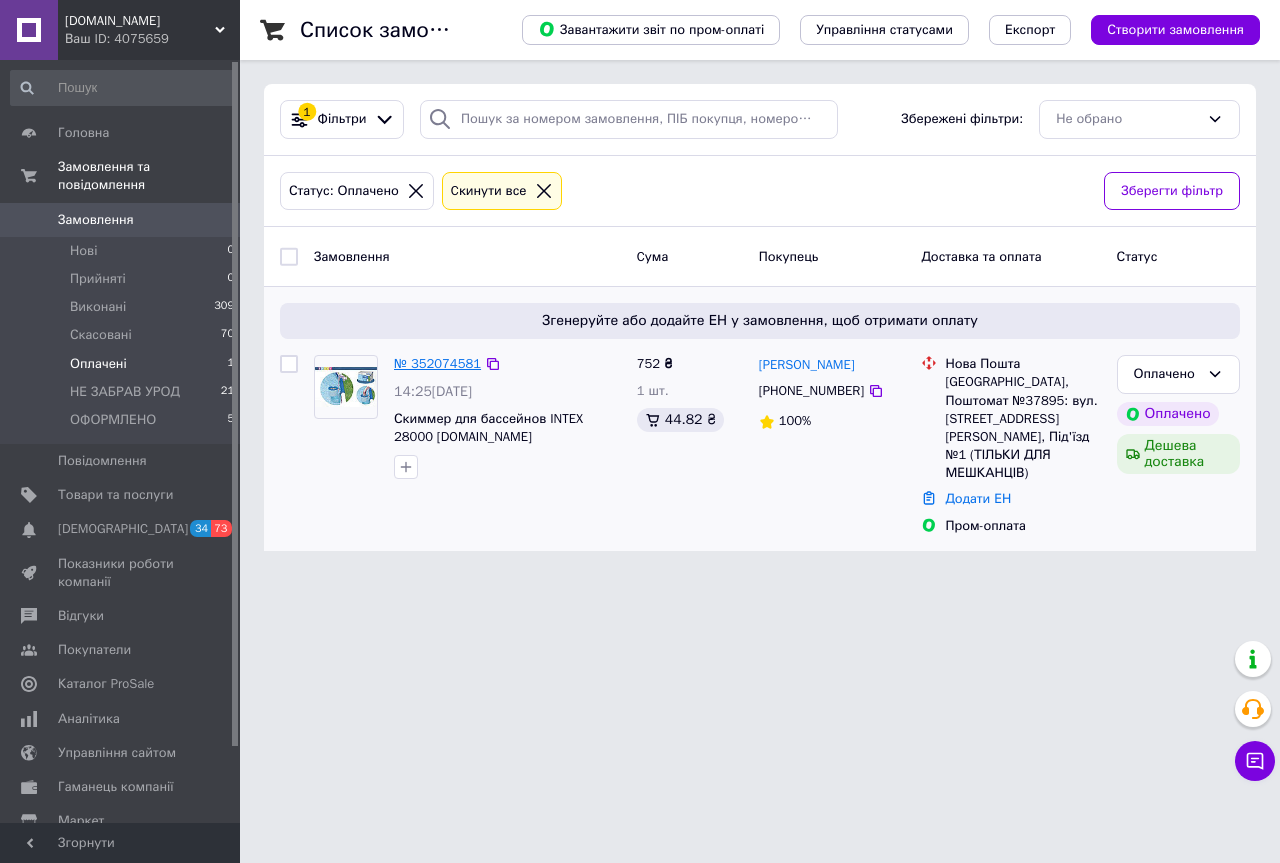 click on "№ 352074581" at bounding box center [437, 363] 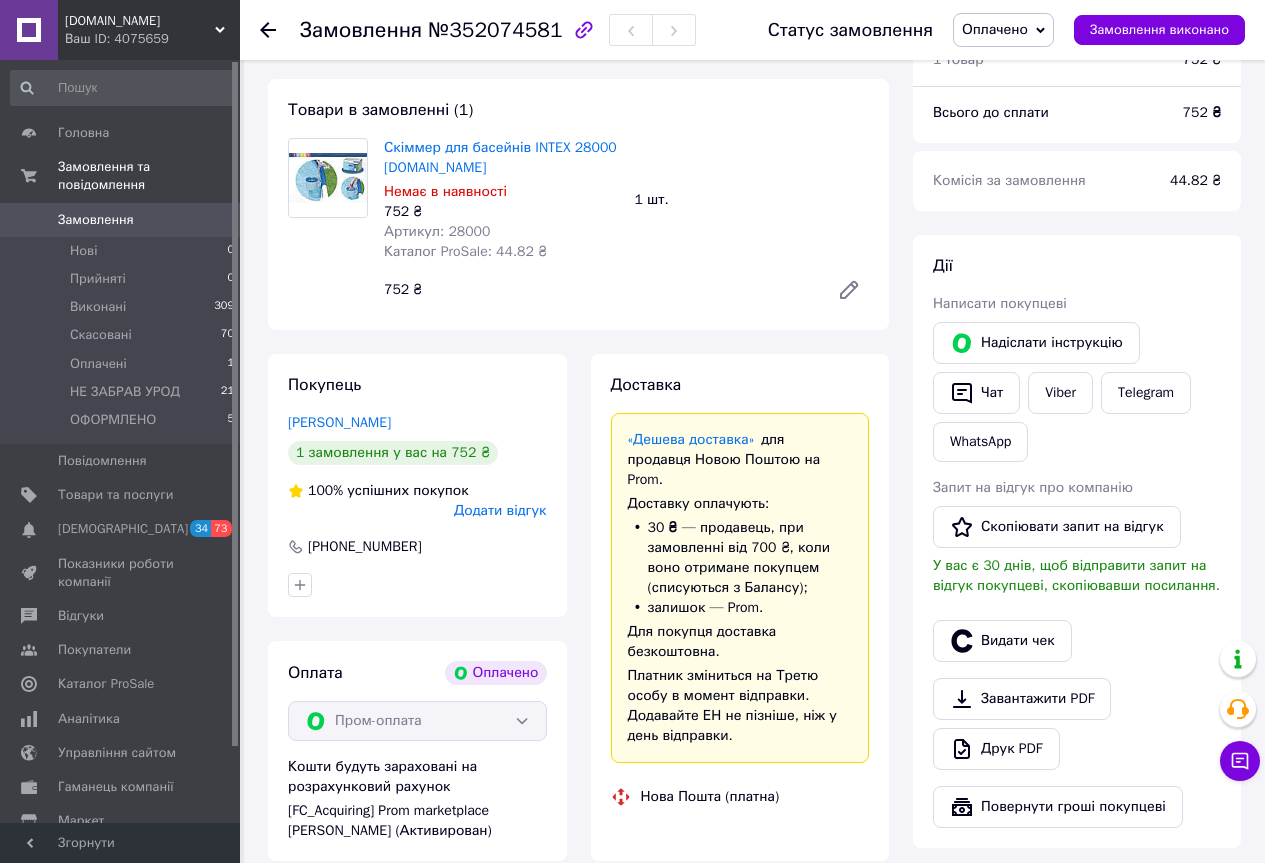 scroll, scrollTop: 200, scrollLeft: 0, axis: vertical 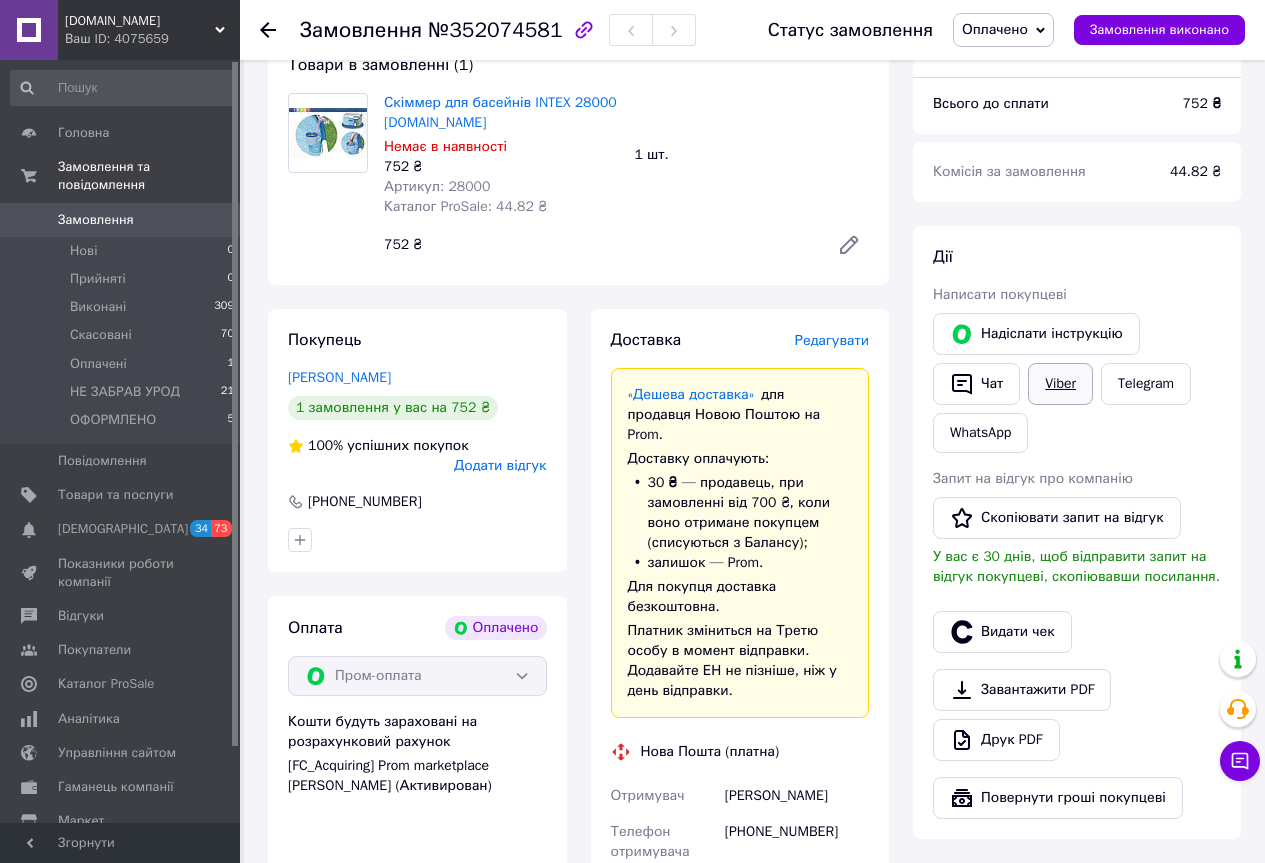 click on "Viber" at bounding box center (1060, 384) 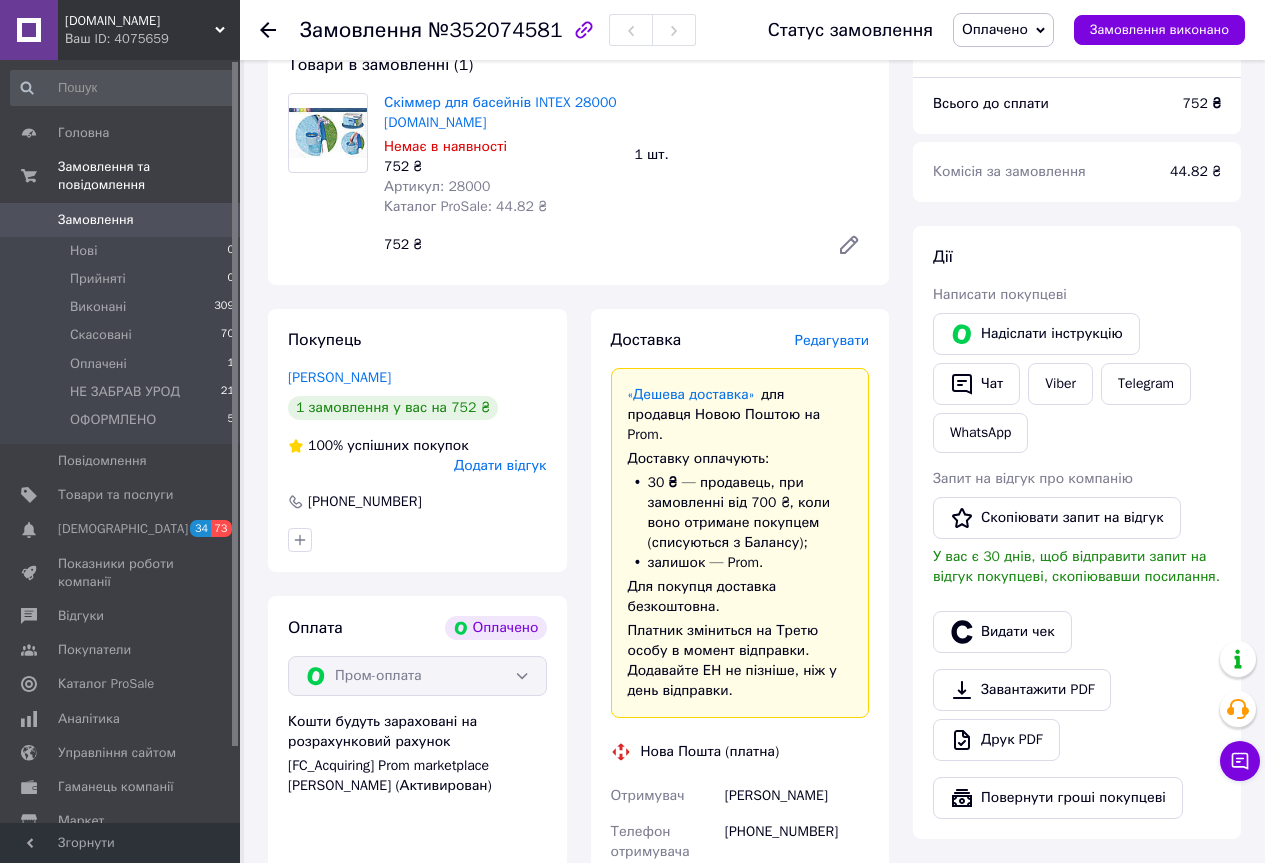 scroll, scrollTop: 0, scrollLeft: 0, axis: both 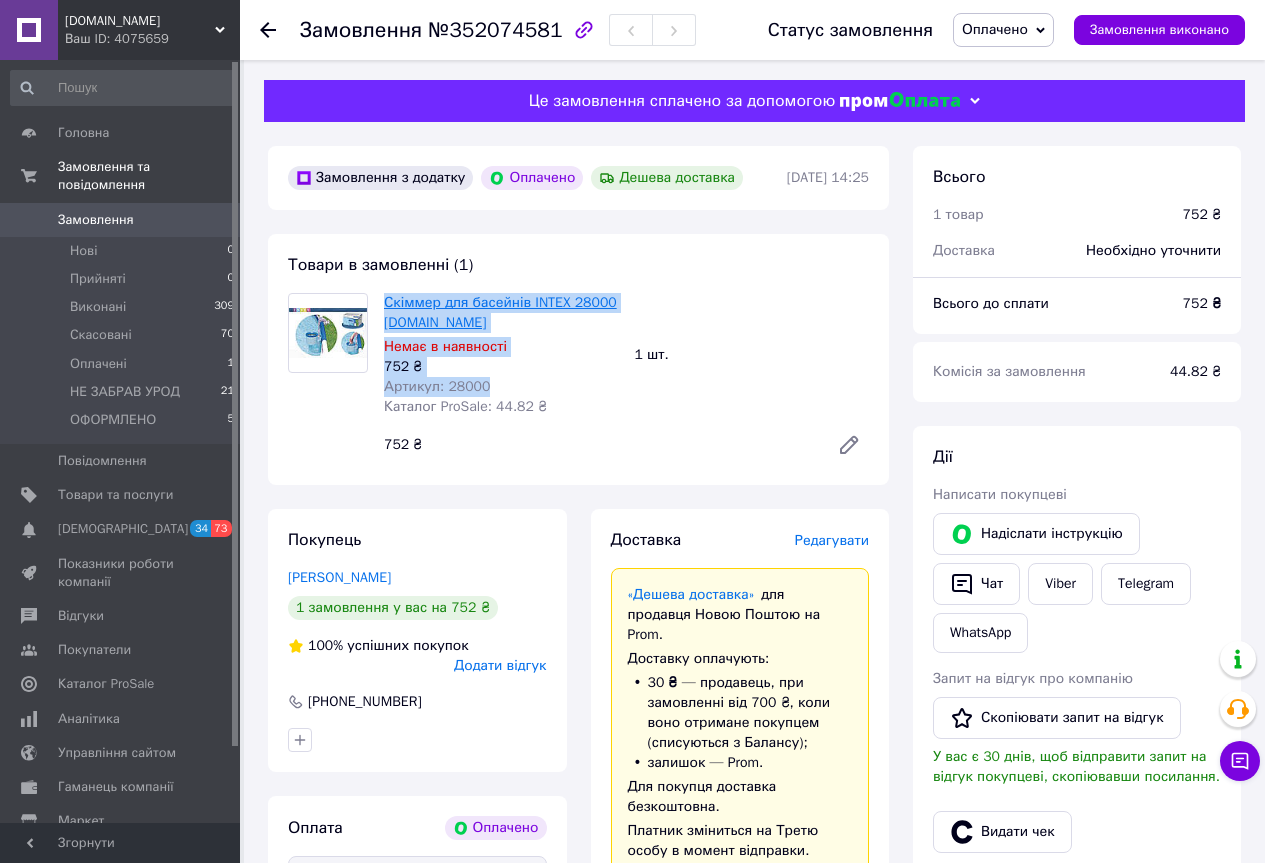 drag, startPoint x: 487, startPoint y: 383, endPoint x: 386, endPoint y: 307, distance: 126.40016 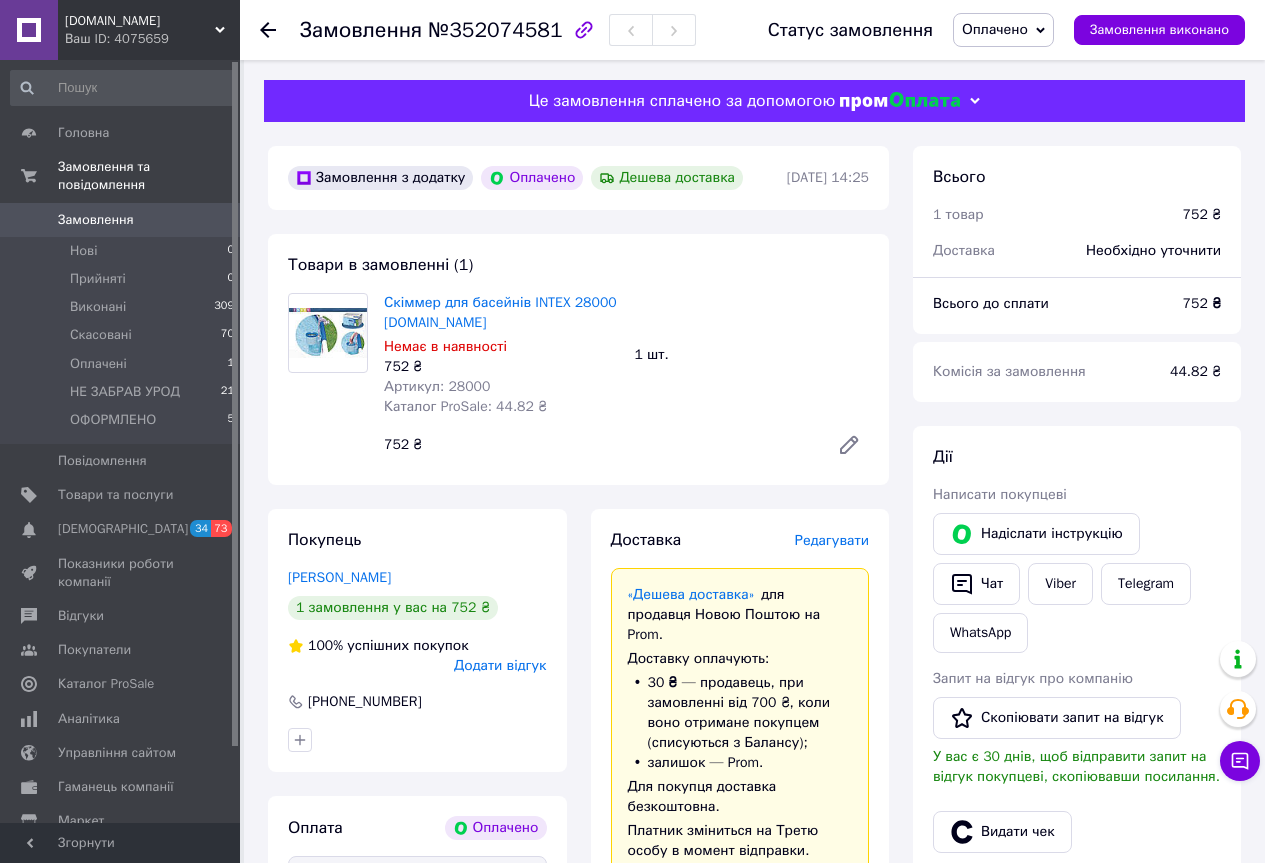 click on "Скіммер для басейнів INTEX 28000 military.co.ua Немає в наявності 752 ₴ Артикул: 28000 Каталог ProSale: 44.82 ₴  1 шт. 752 ₴" at bounding box center (626, 379) 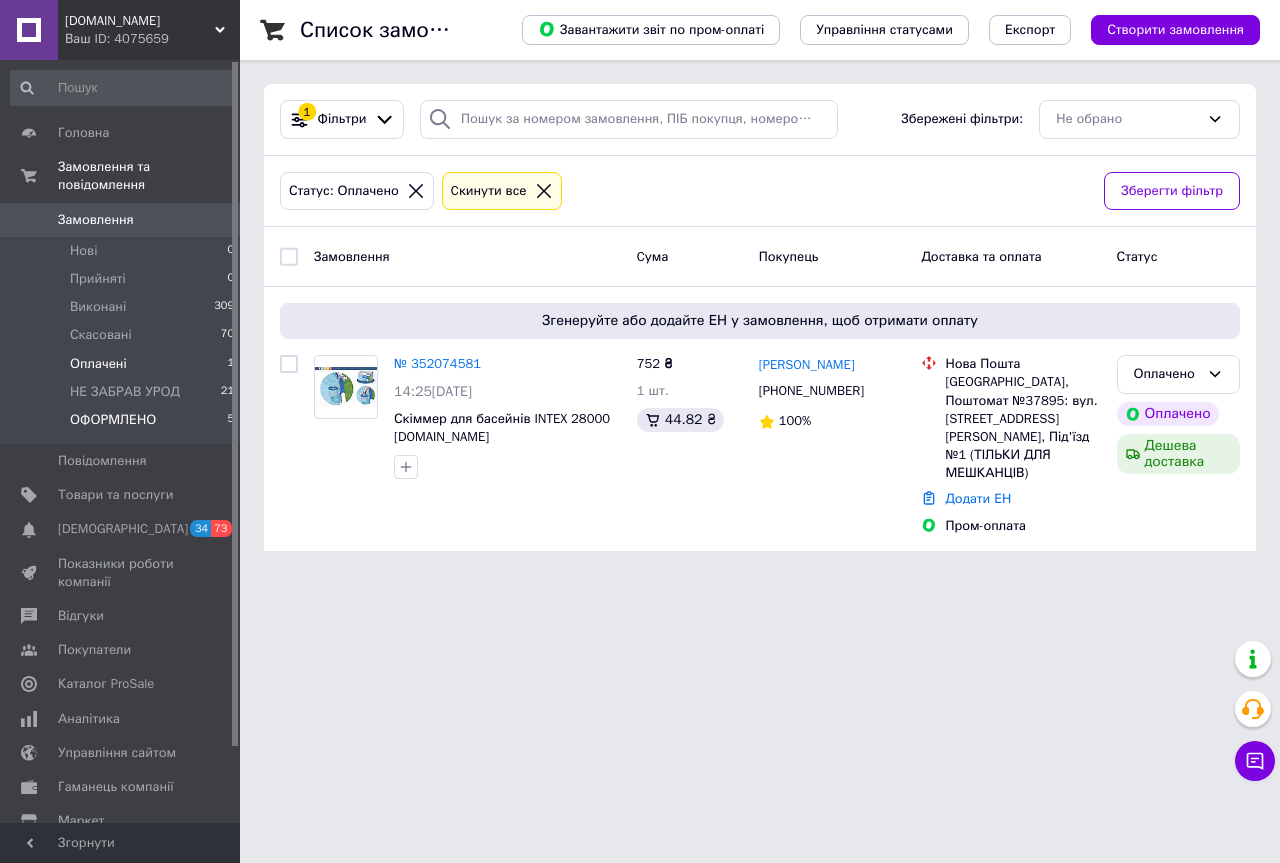 click on "ОФОРМЛЕНО 5" at bounding box center (123, 425) 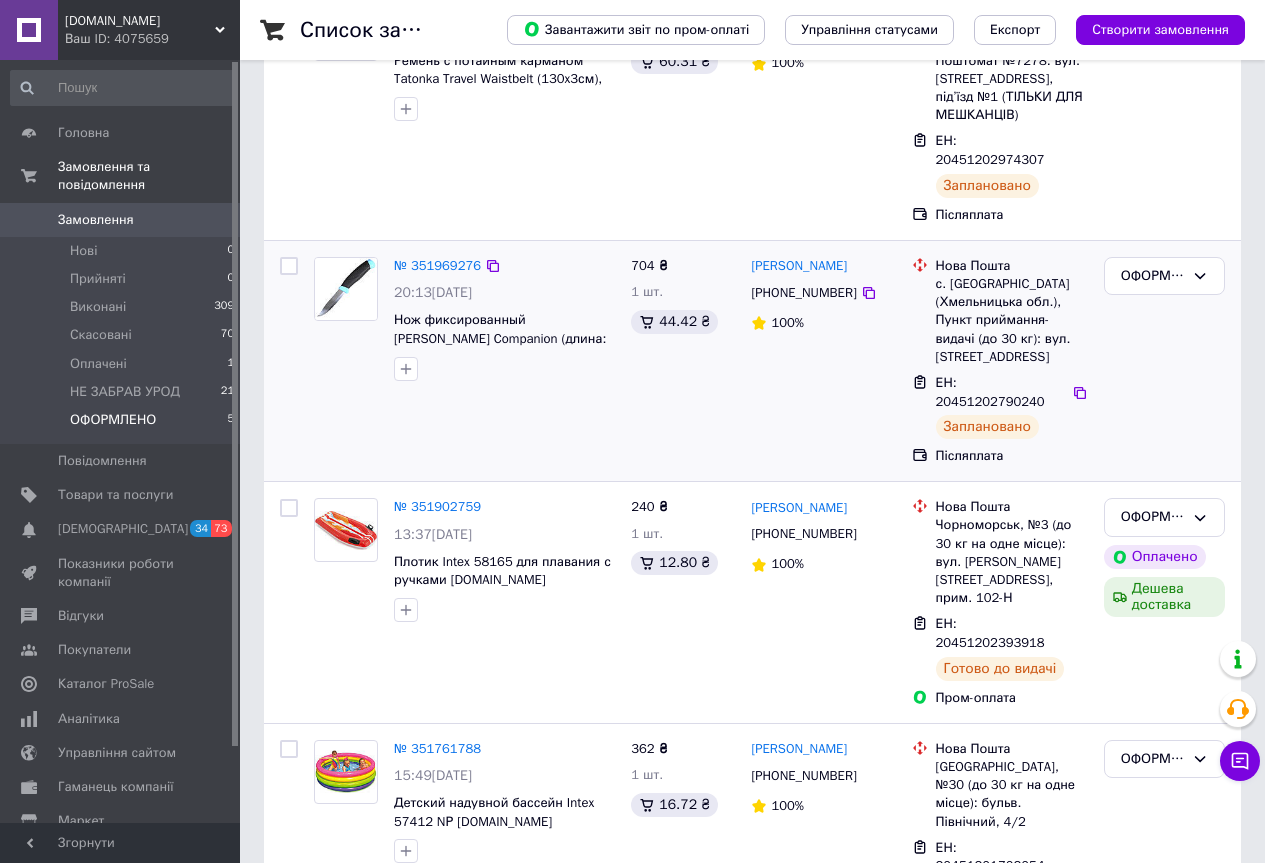 scroll, scrollTop: 450, scrollLeft: 0, axis: vertical 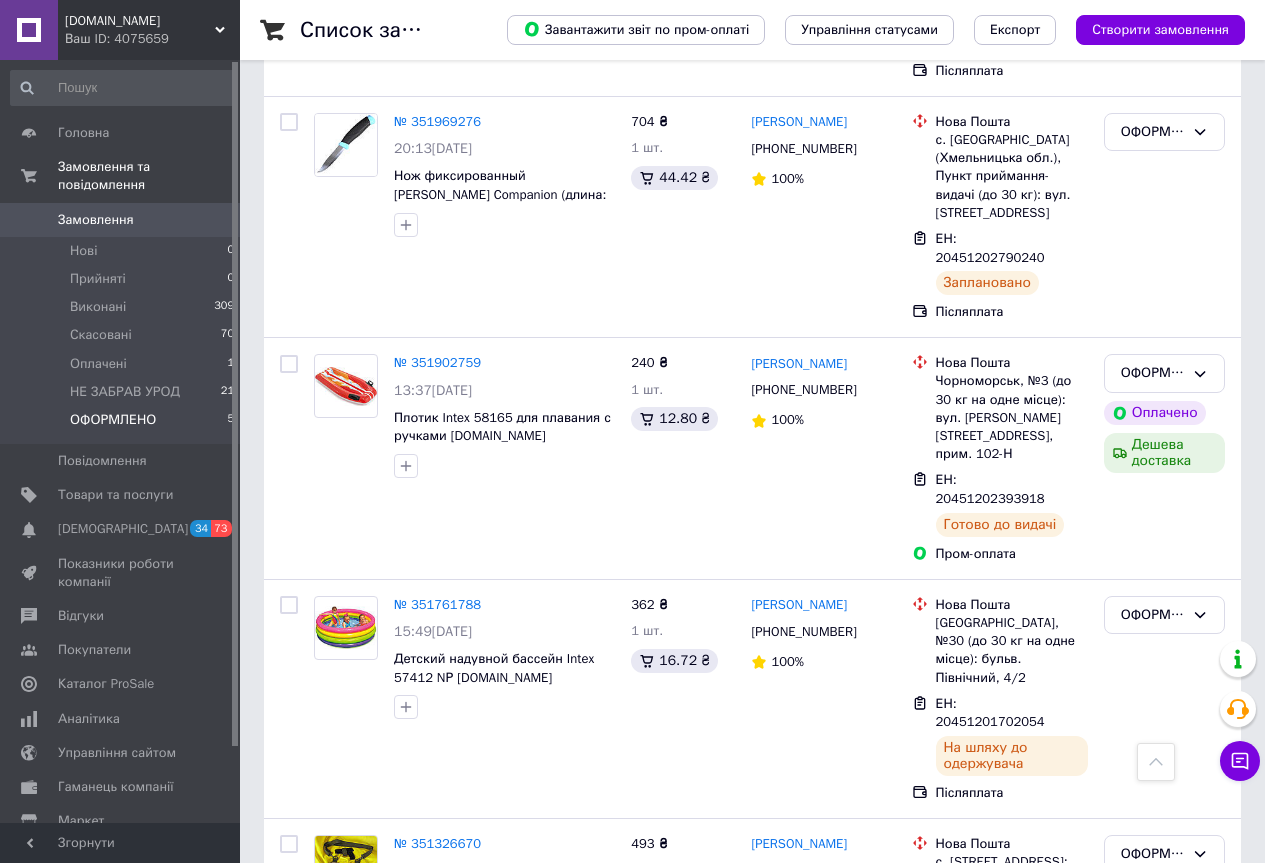 click 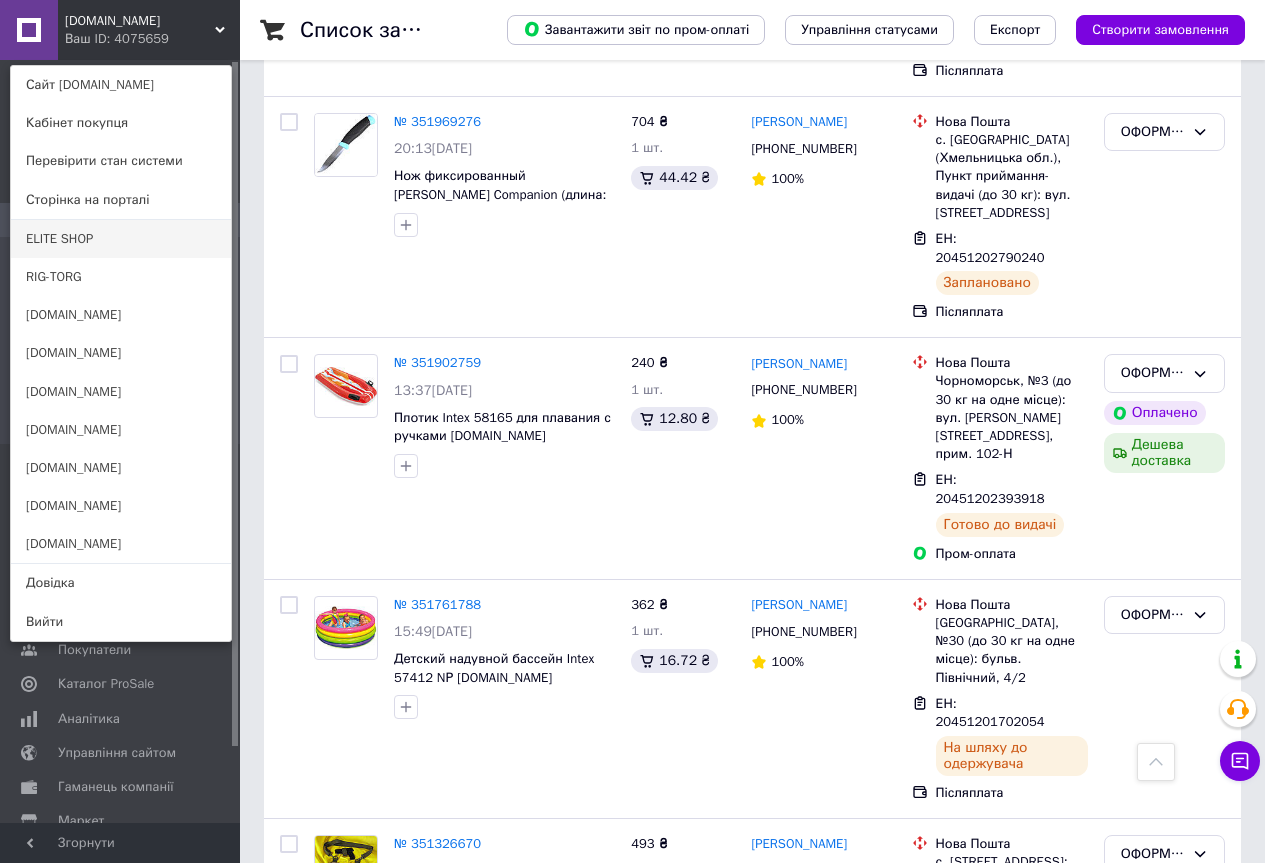 click on "ELITE SHOP" at bounding box center [121, 239] 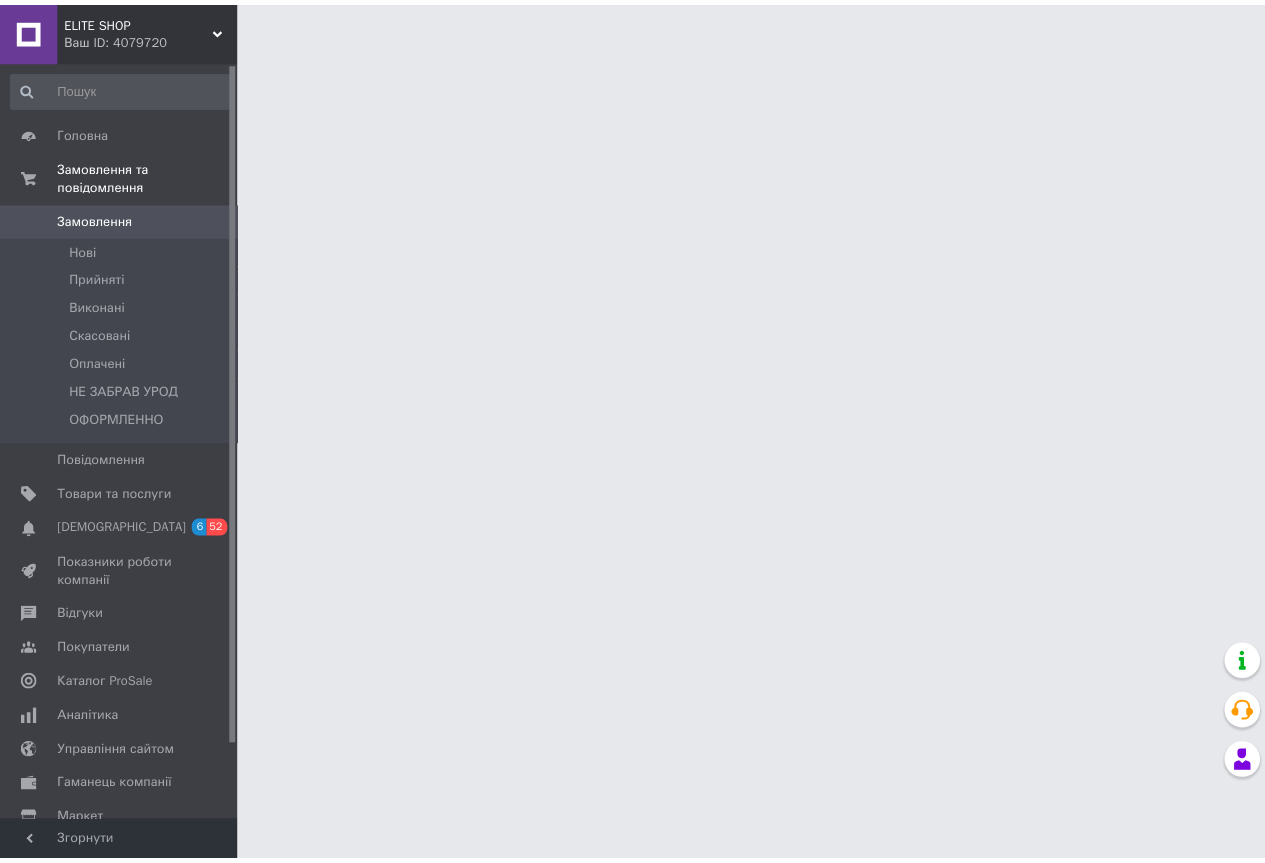 scroll, scrollTop: 0, scrollLeft: 0, axis: both 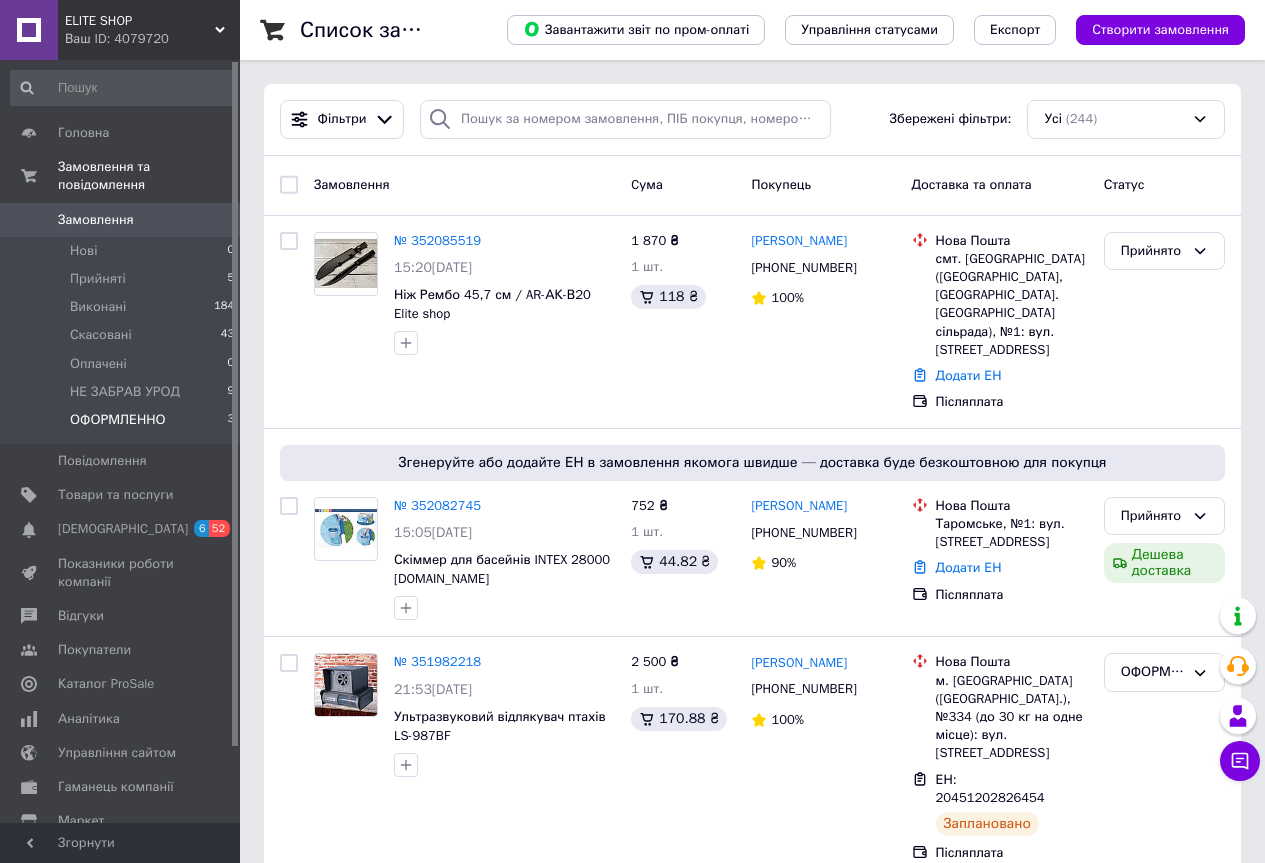 click on "ОФОРМЛЕННО 3" at bounding box center (123, 425) 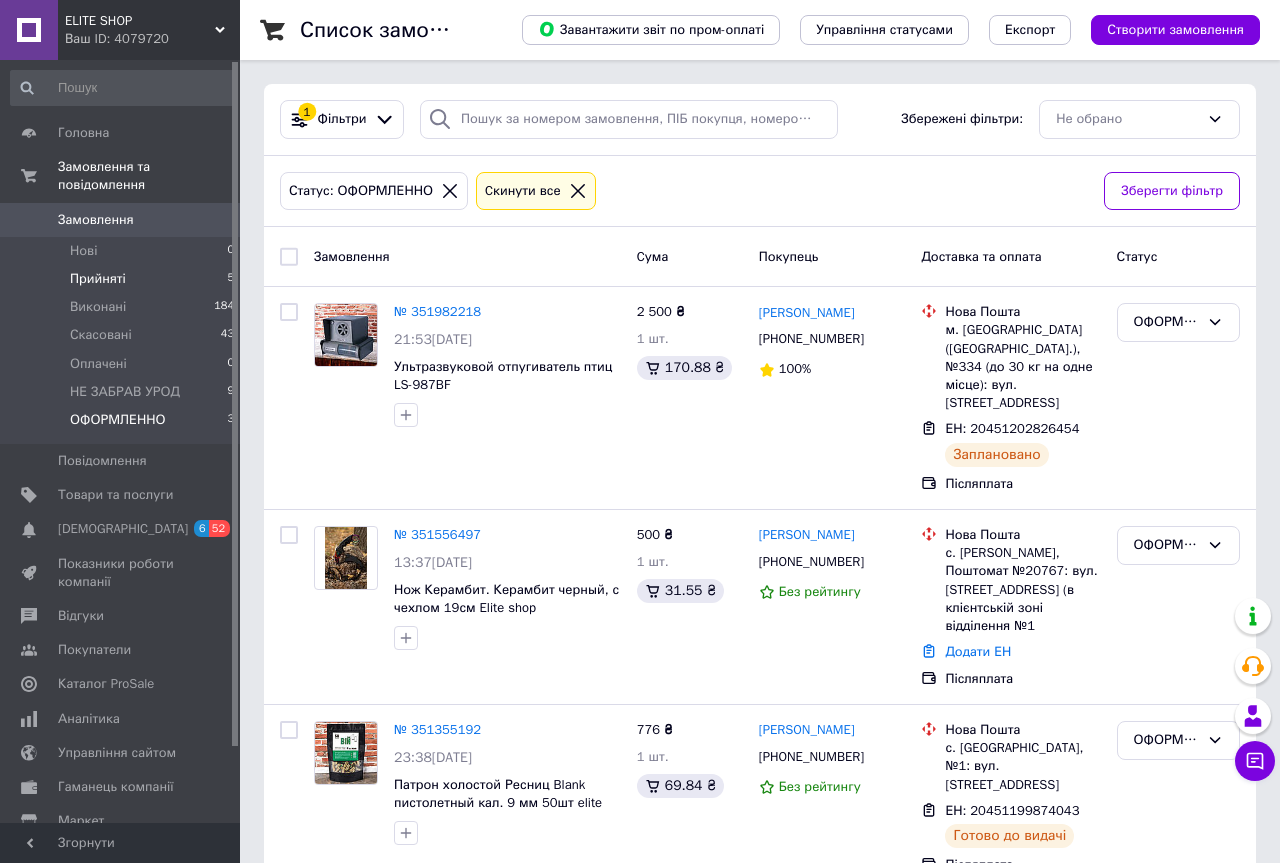 click on "Прийняті 5" at bounding box center [123, 279] 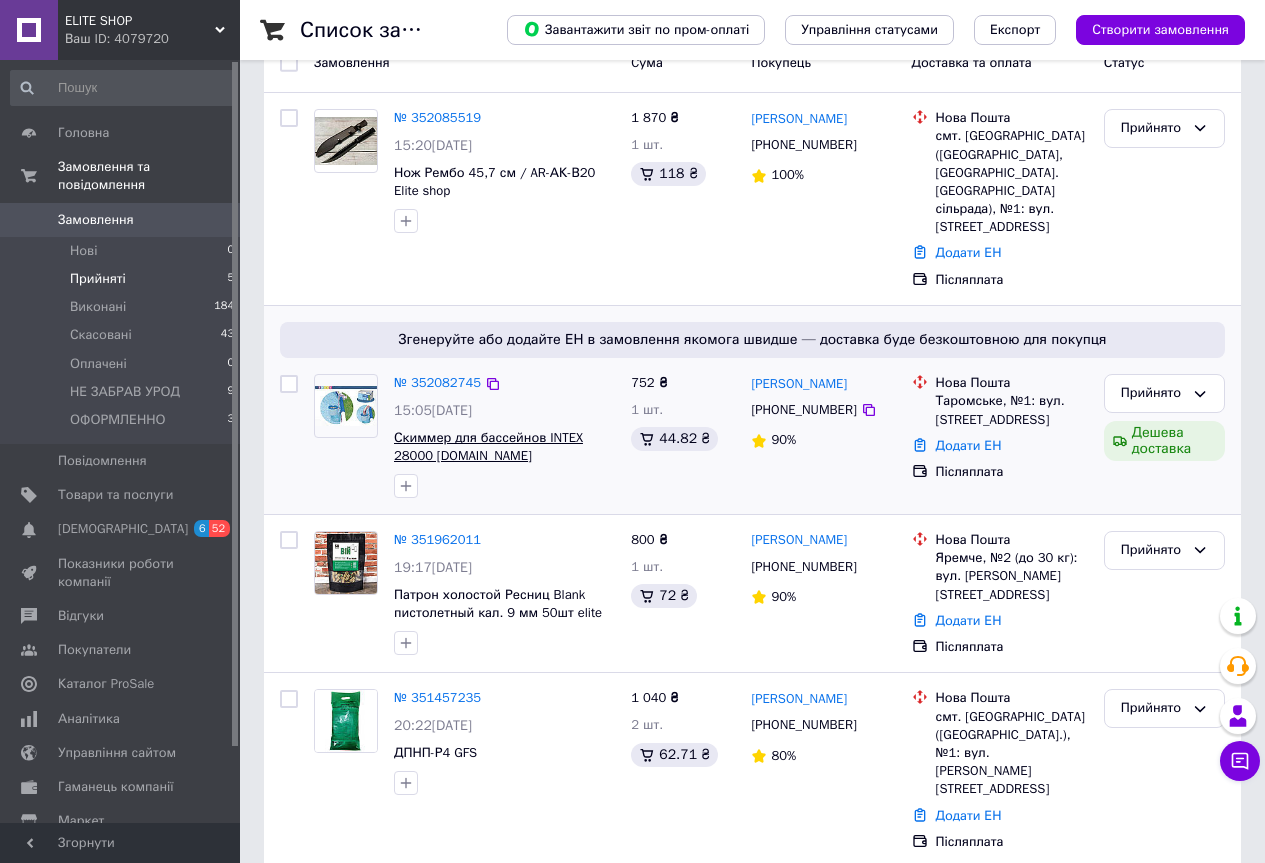scroll, scrollTop: 200, scrollLeft: 0, axis: vertical 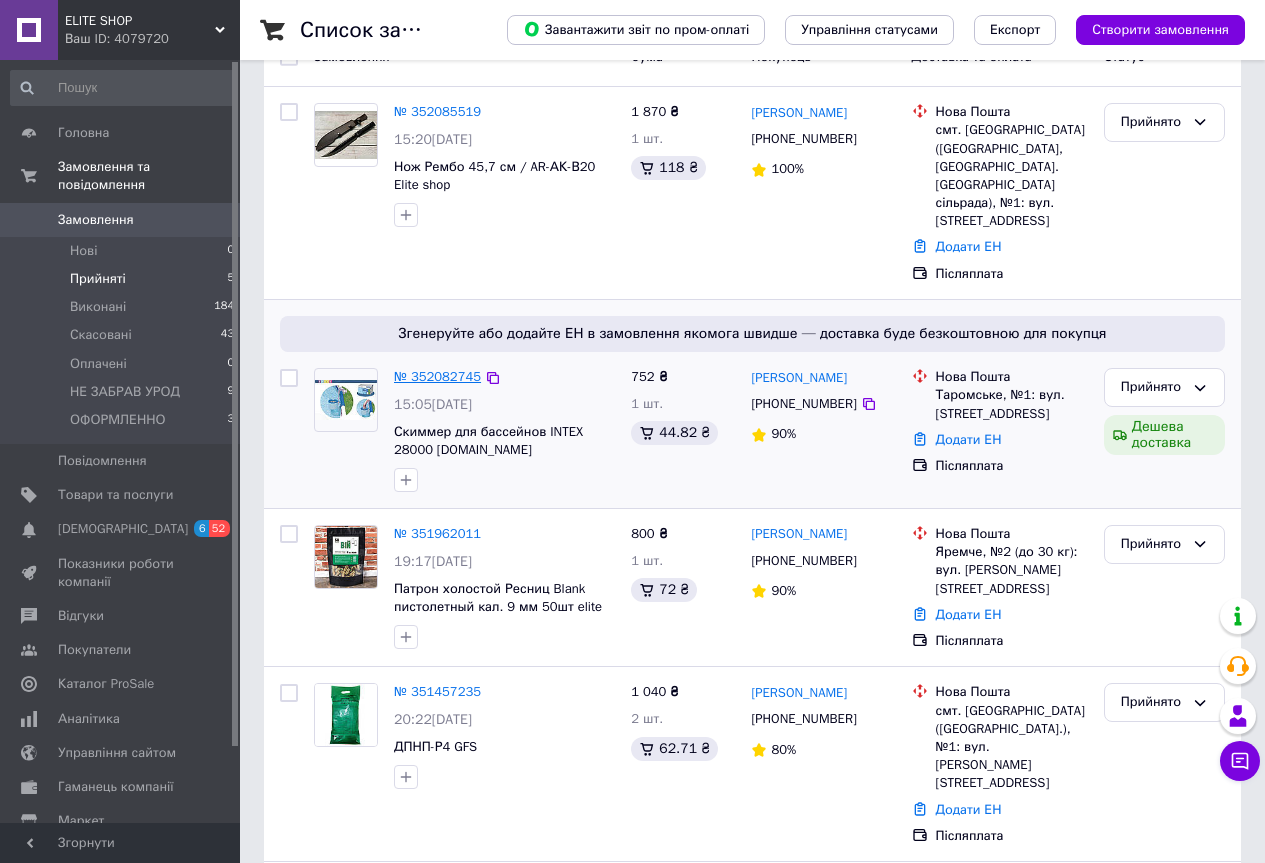 click on "№ 352082745" at bounding box center (437, 376) 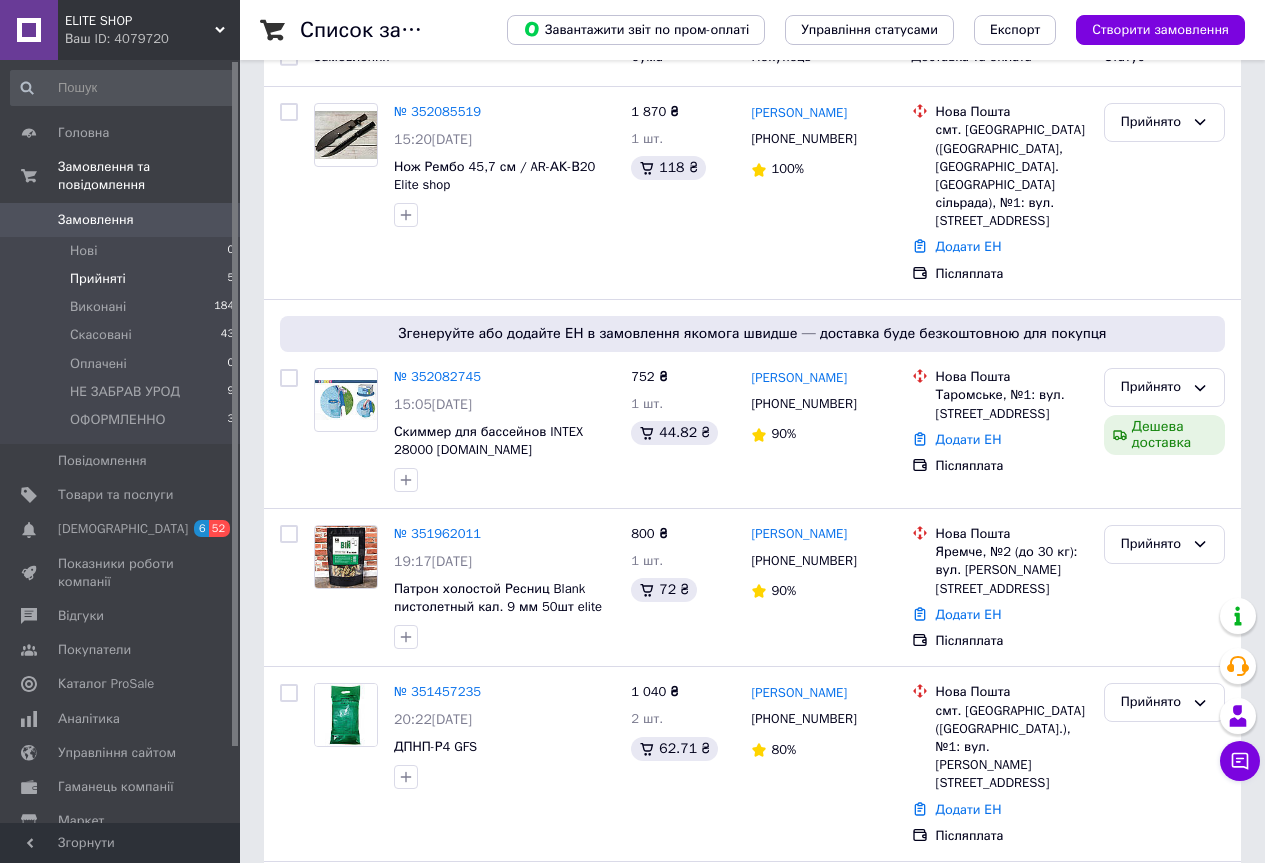 scroll, scrollTop: 0, scrollLeft: 0, axis: both 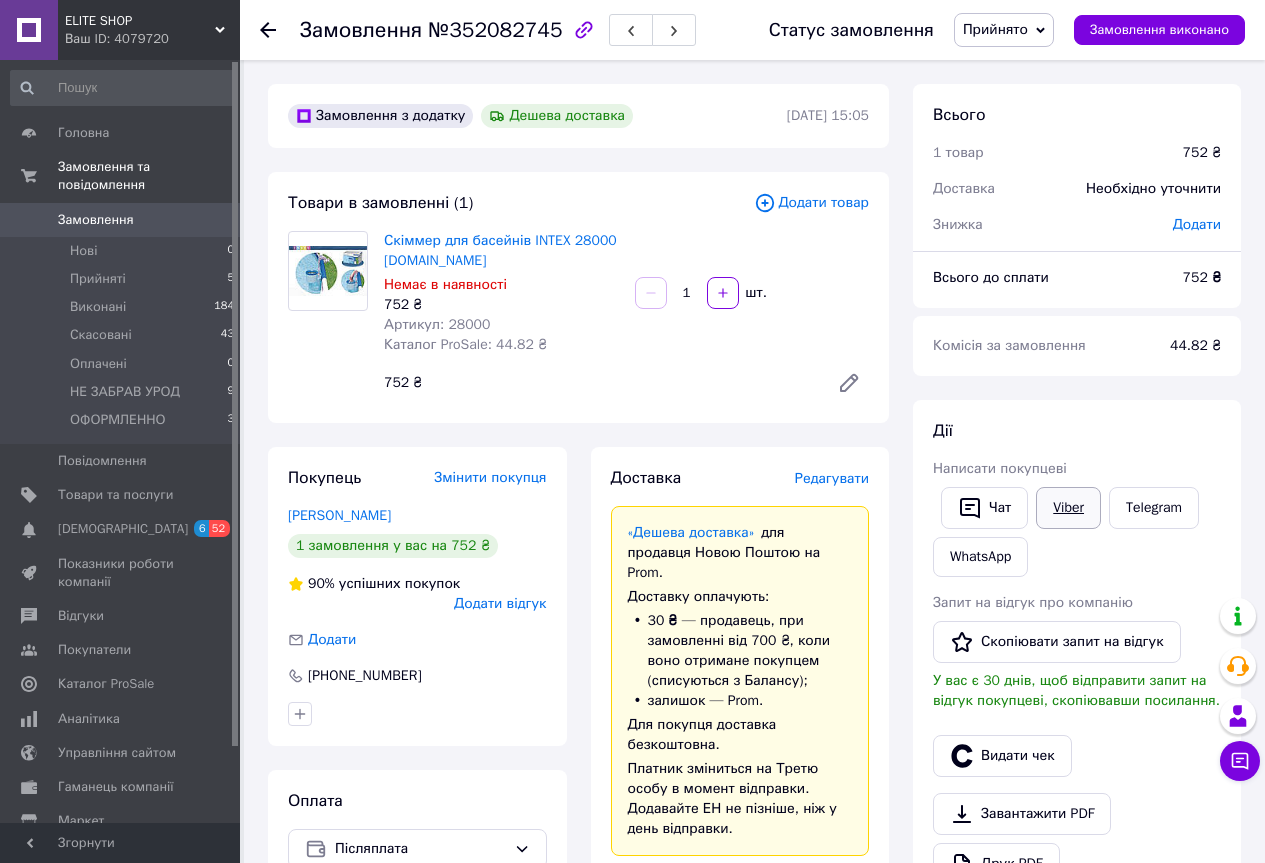 click on "Написати покупцеві" at bounding box center (1077, 469) 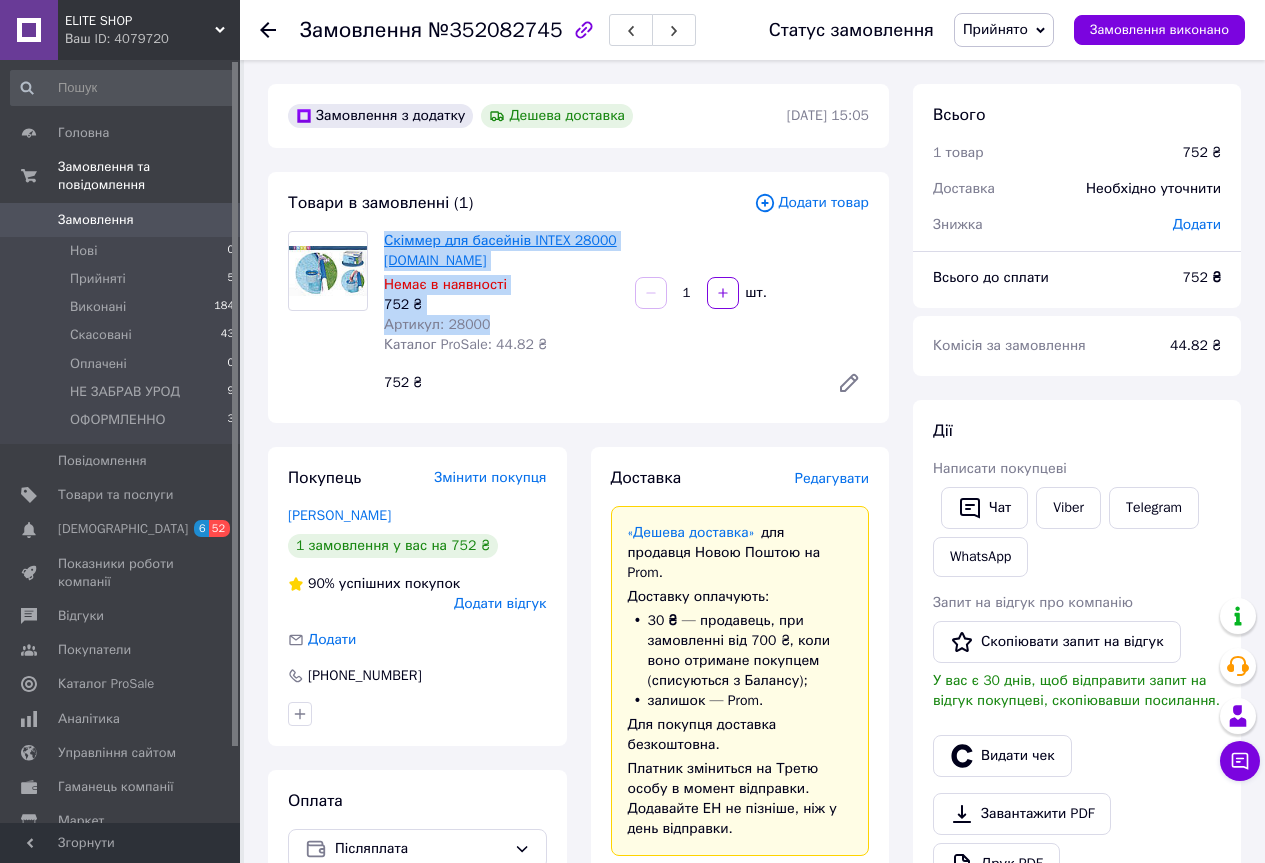 drag, startPoint x: 496, startPoint y: 317, endPoint x: 388, endPoint y: 242, distance: 131.48764 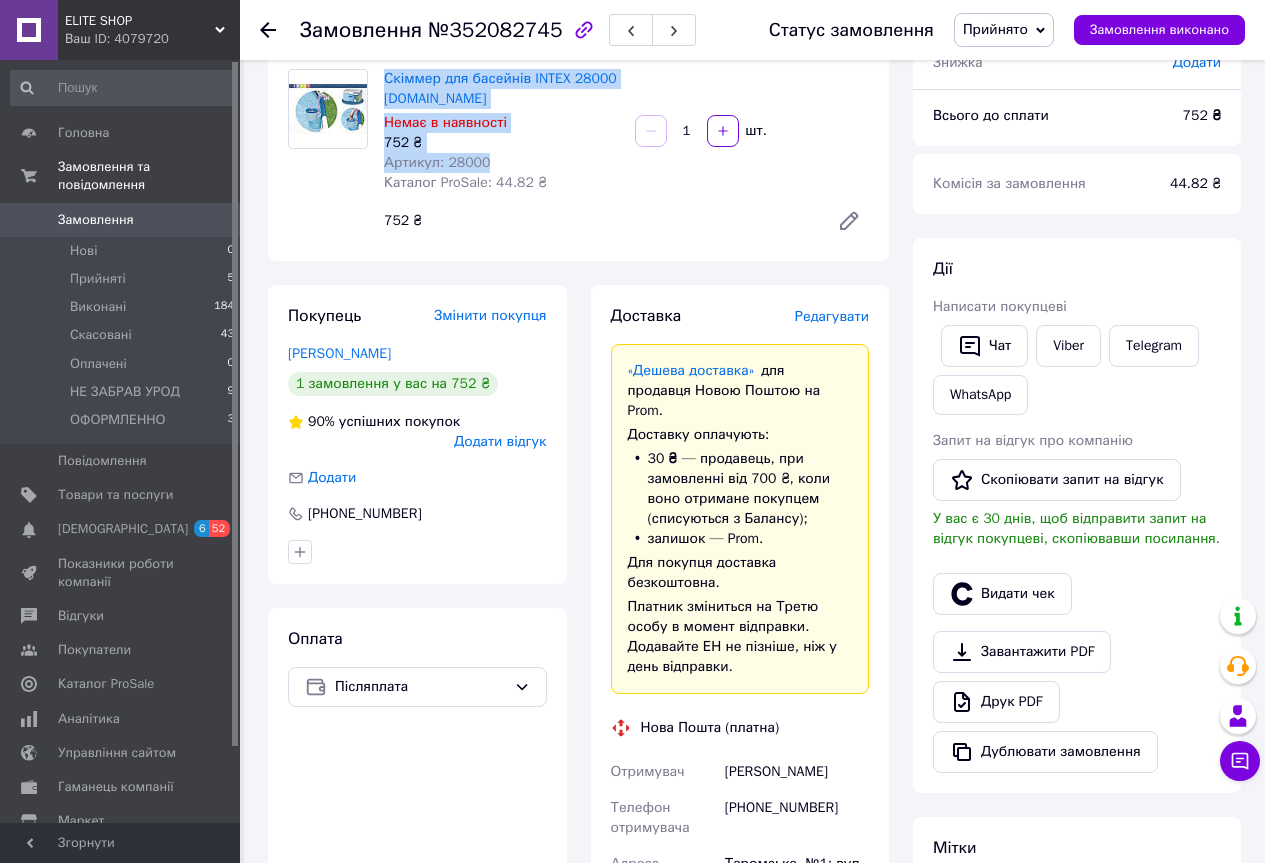 scroll, scrollTop: 300, scrollLeft: 0, axis: vertical 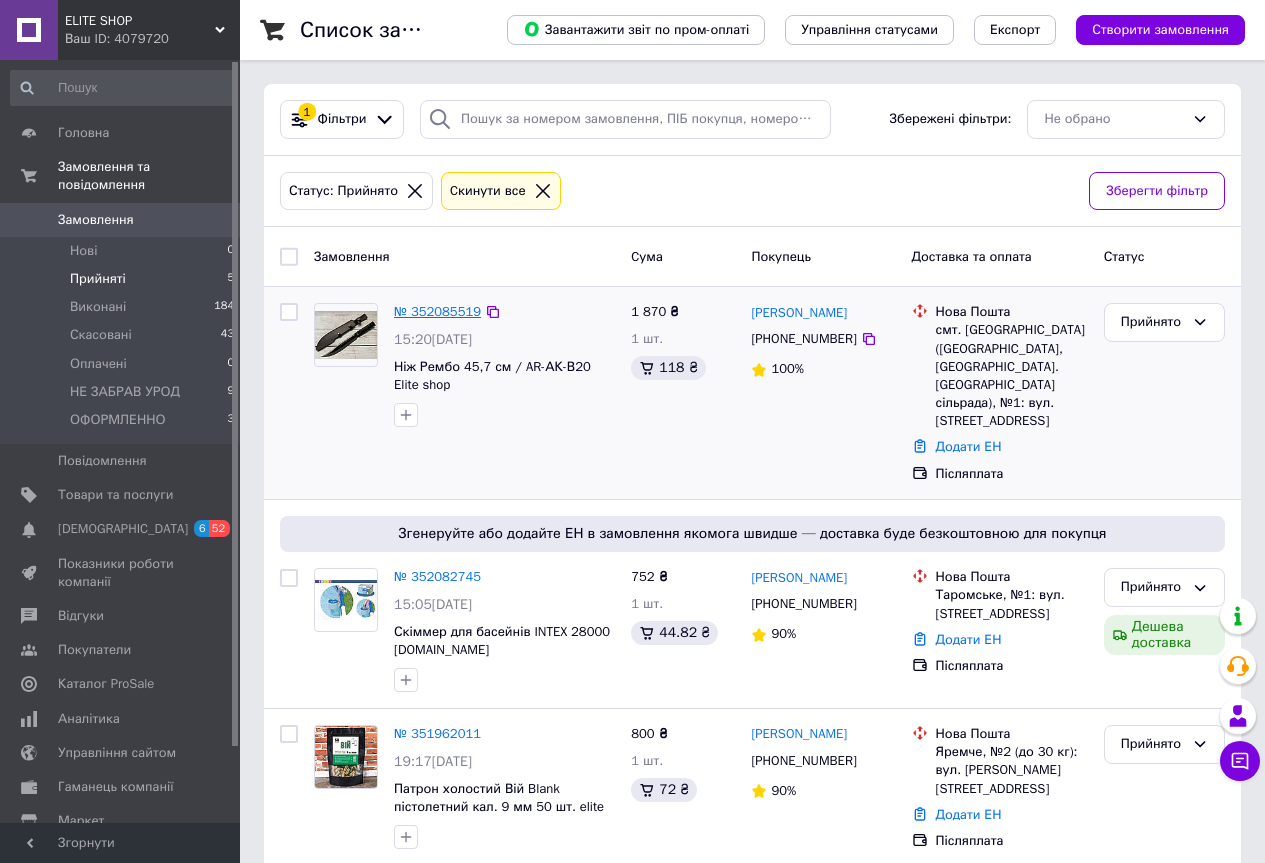 click on "№ 352085519" at bounding box center (437, 311) 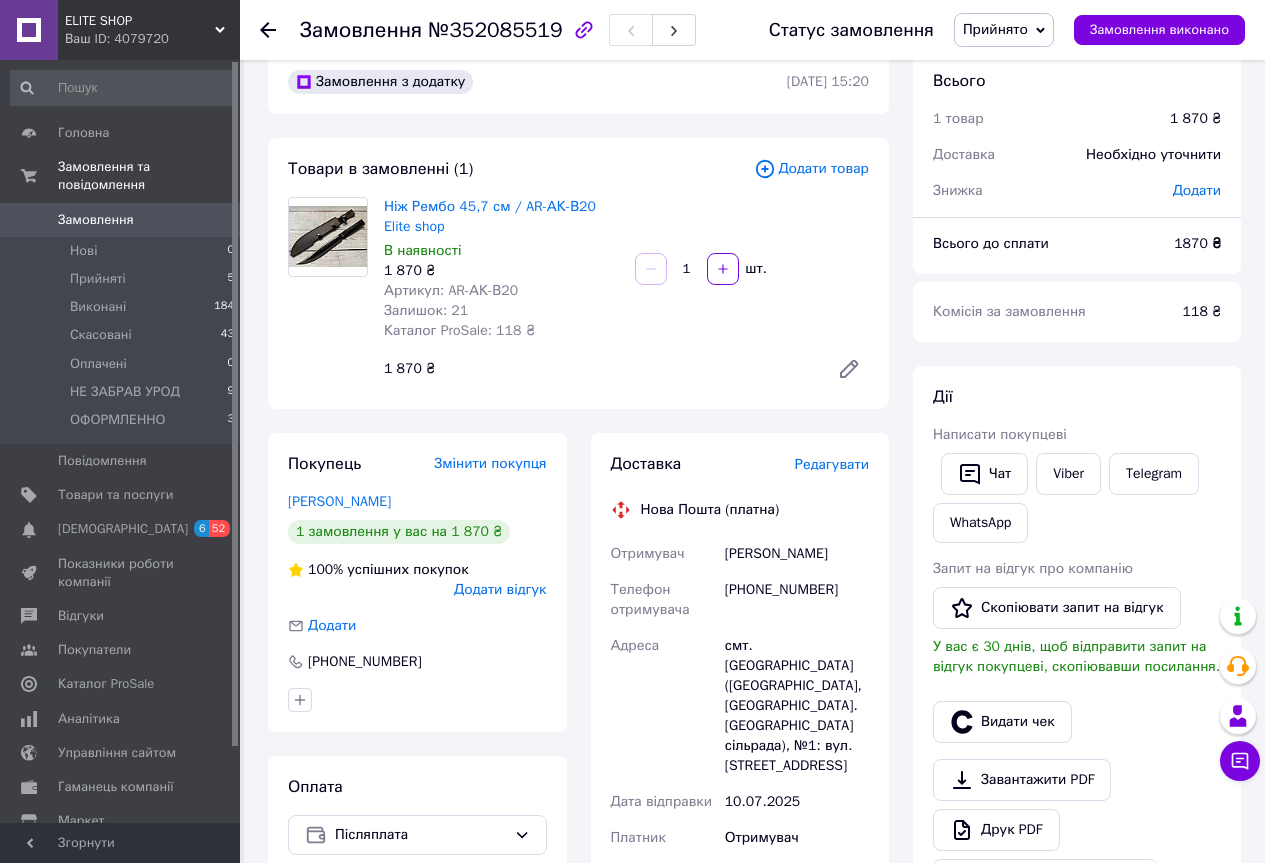 scroll, scrollTop: 0, scrollLeft: 0, axis: both 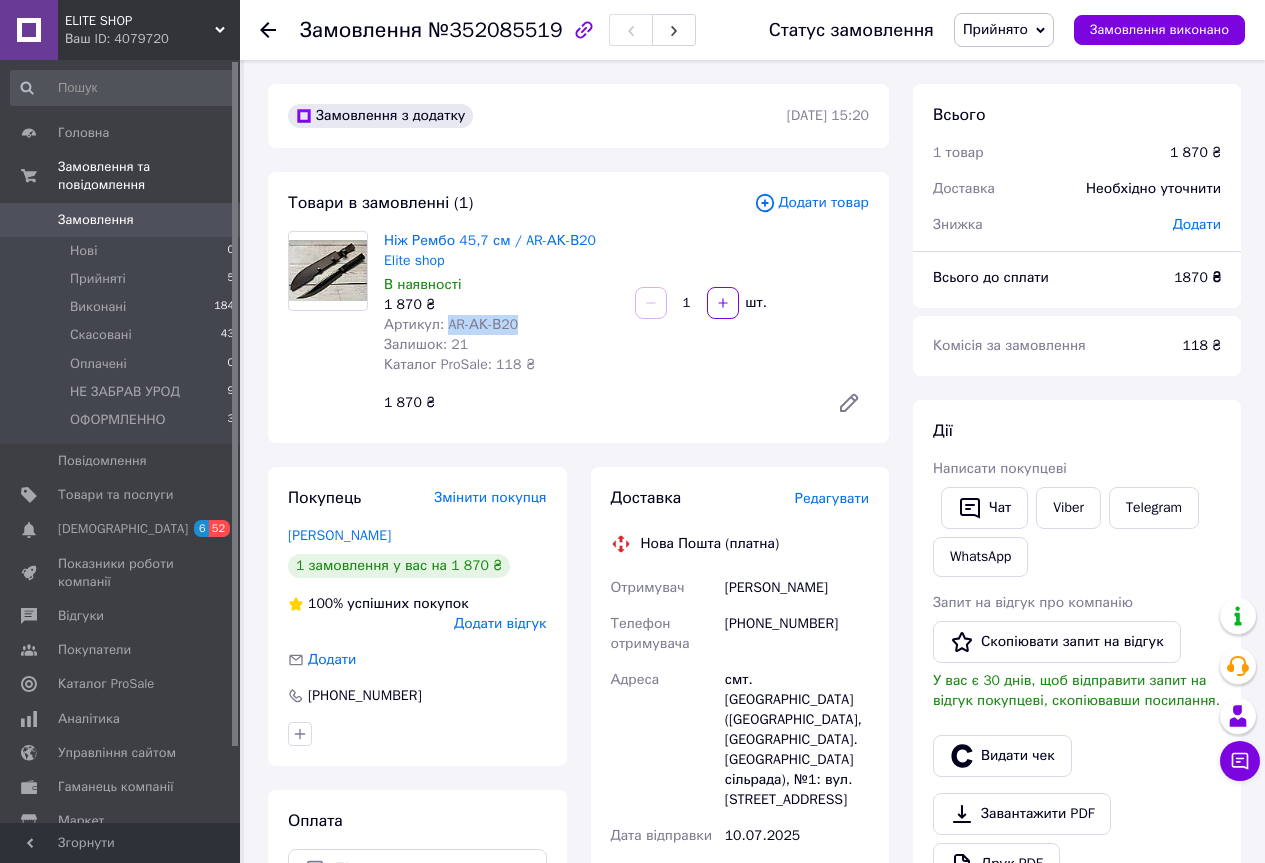 drag, startPoint x: 520, startPoint y: 324, endPoint x: 445, endPoint y: 319, distance: 75.16648 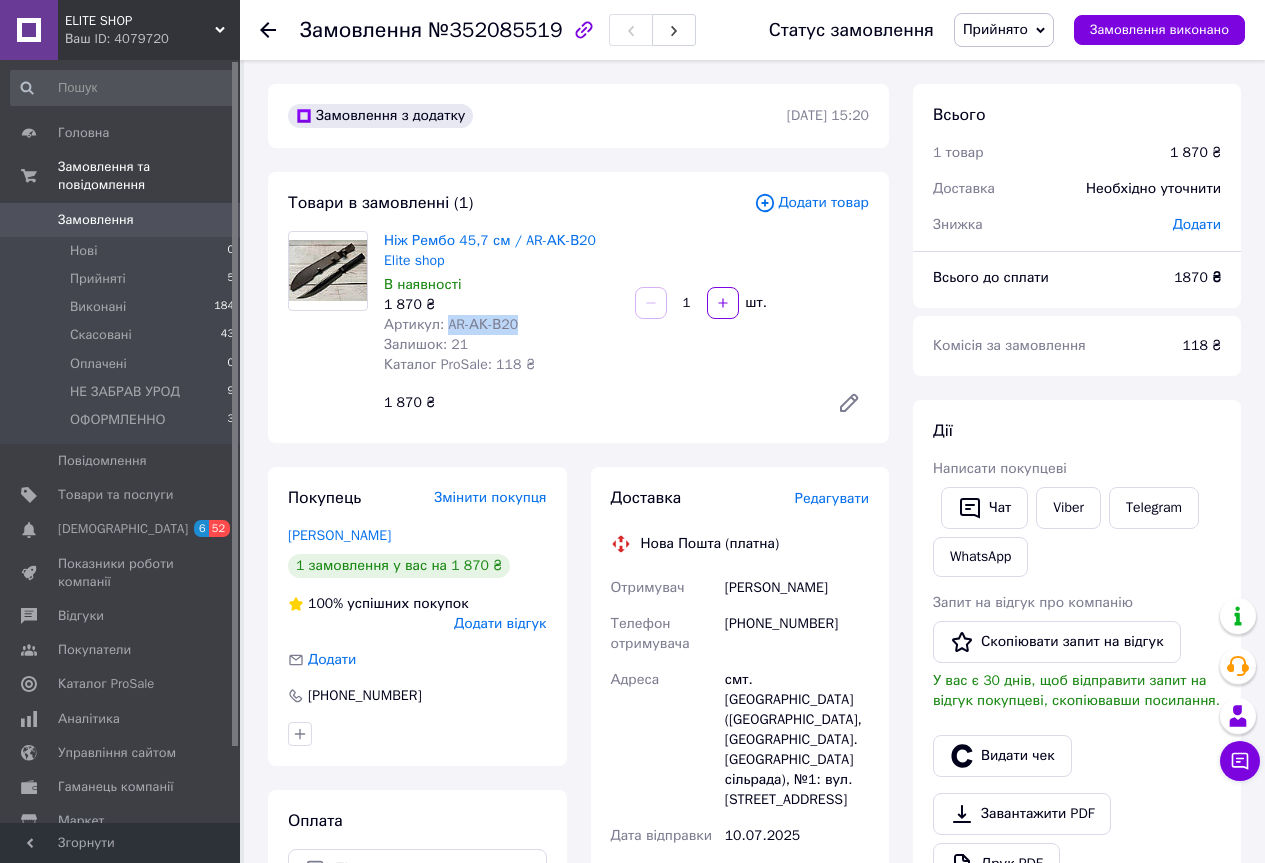 drag, startPoint x: 848, startPoint y: 584, endPoint x: 724, endPoint y: 582, distance: 124.01613 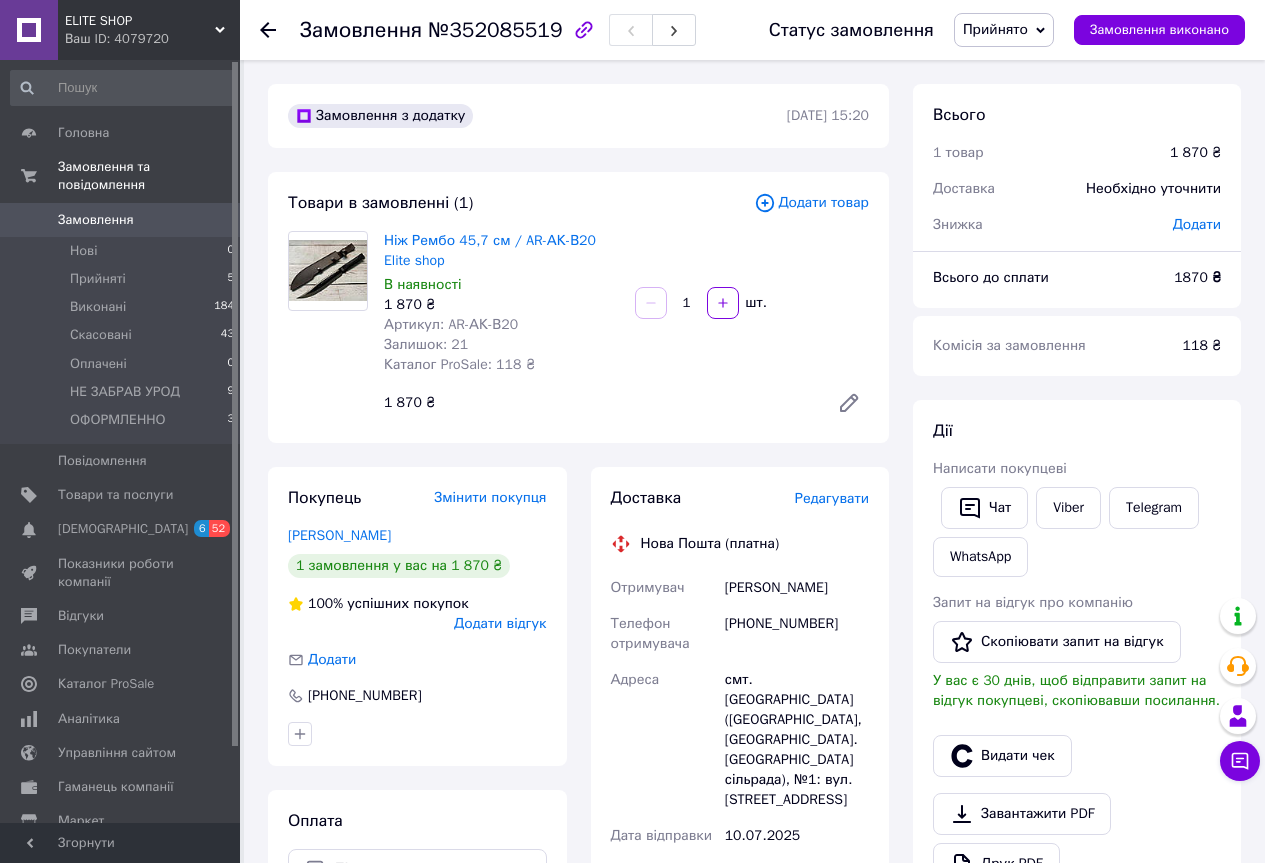click on "+380997631626" at bounding box center (797, 634) 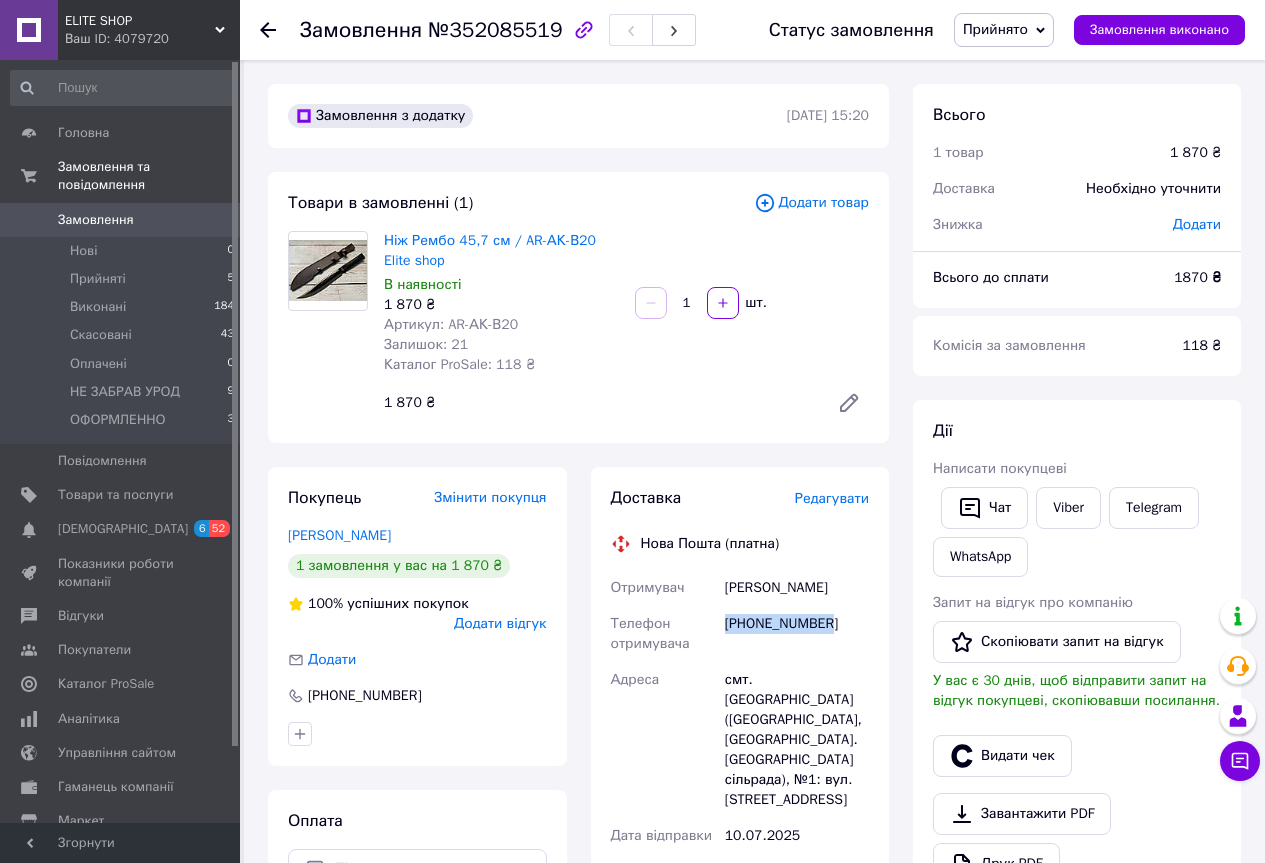 drag, startPoint x: 820, startPoint y: 622, endPoint x: 725, endPoint y: 618, distance: 95.084175 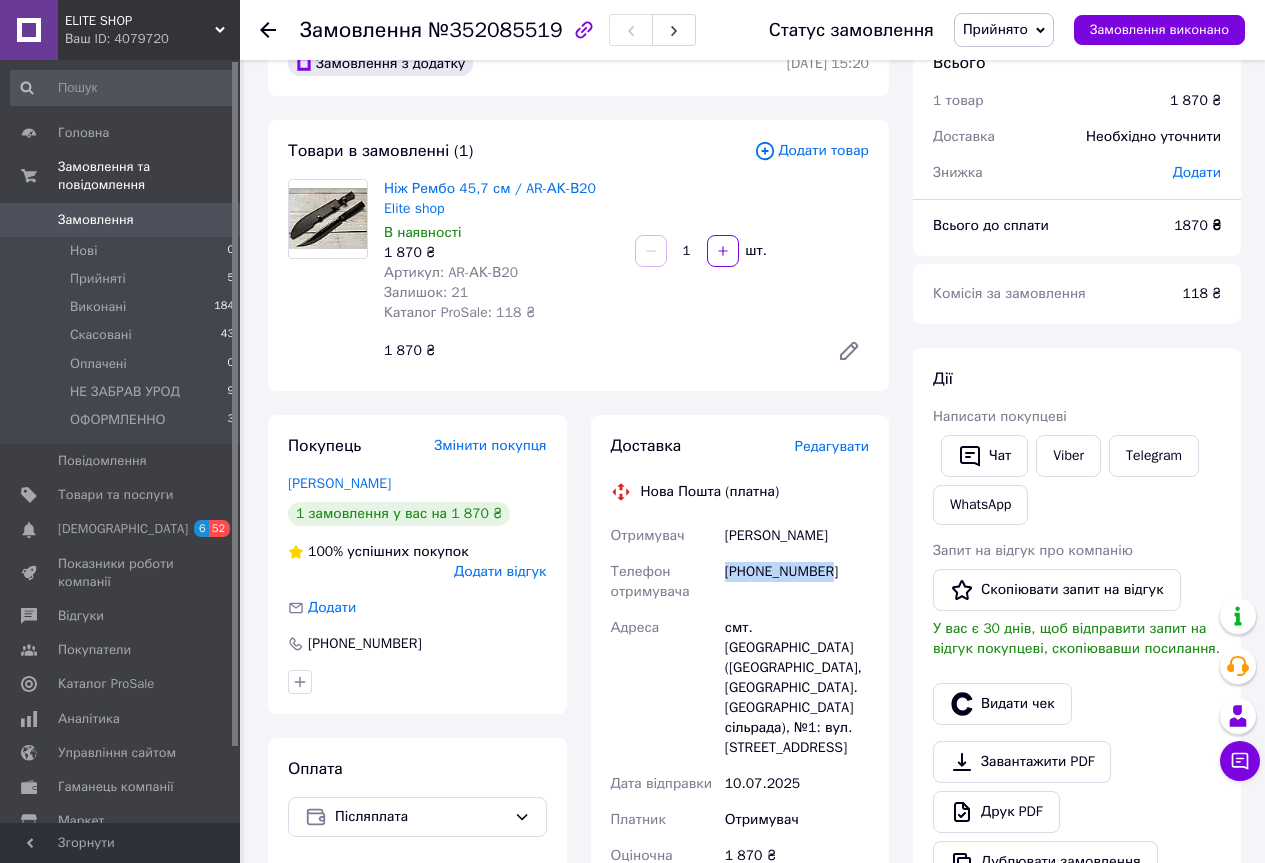 scroll, scrollTop: 100, scrollLeft: 0, axis: vertical 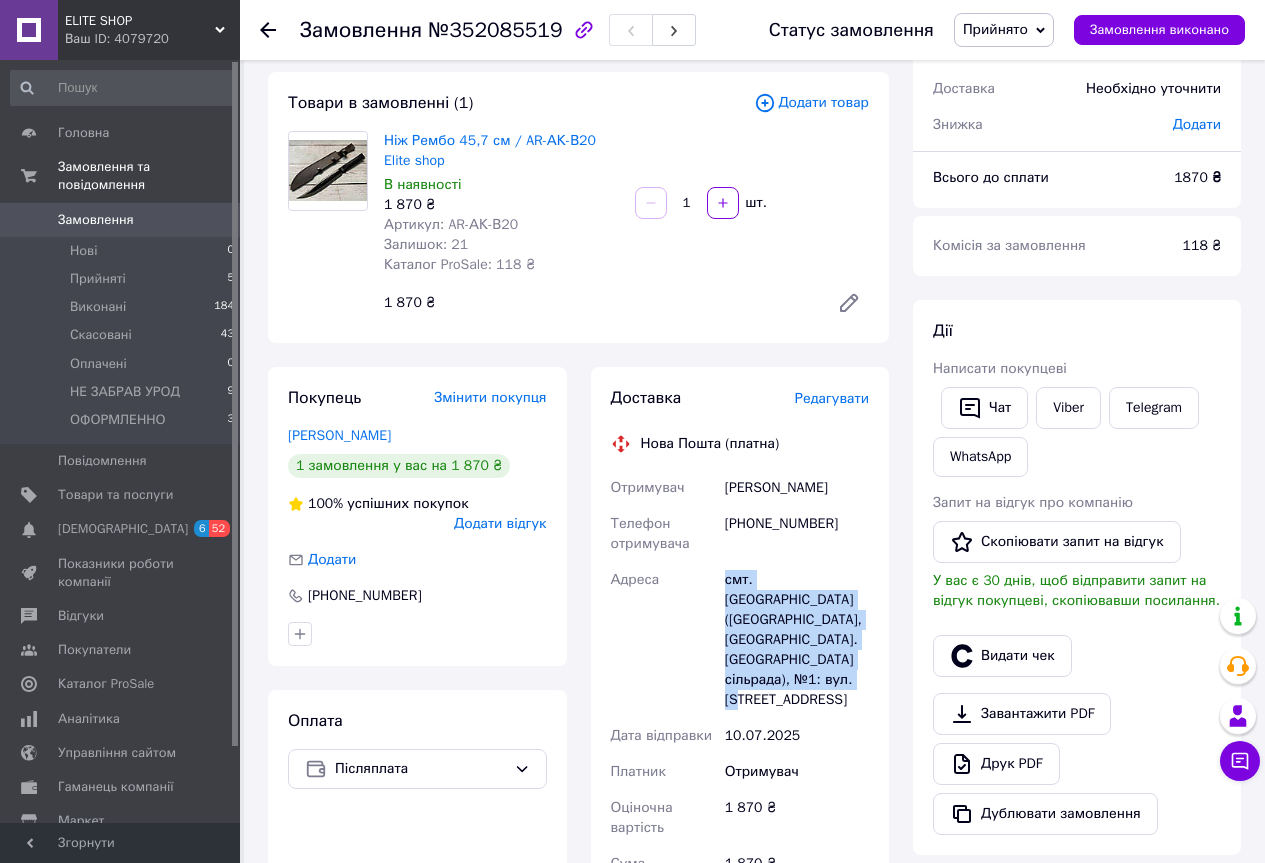 drag, startPoint x: 816, startPoint y: 692, endPoint x: 721, endPoint y: 574, distance: 151.48927 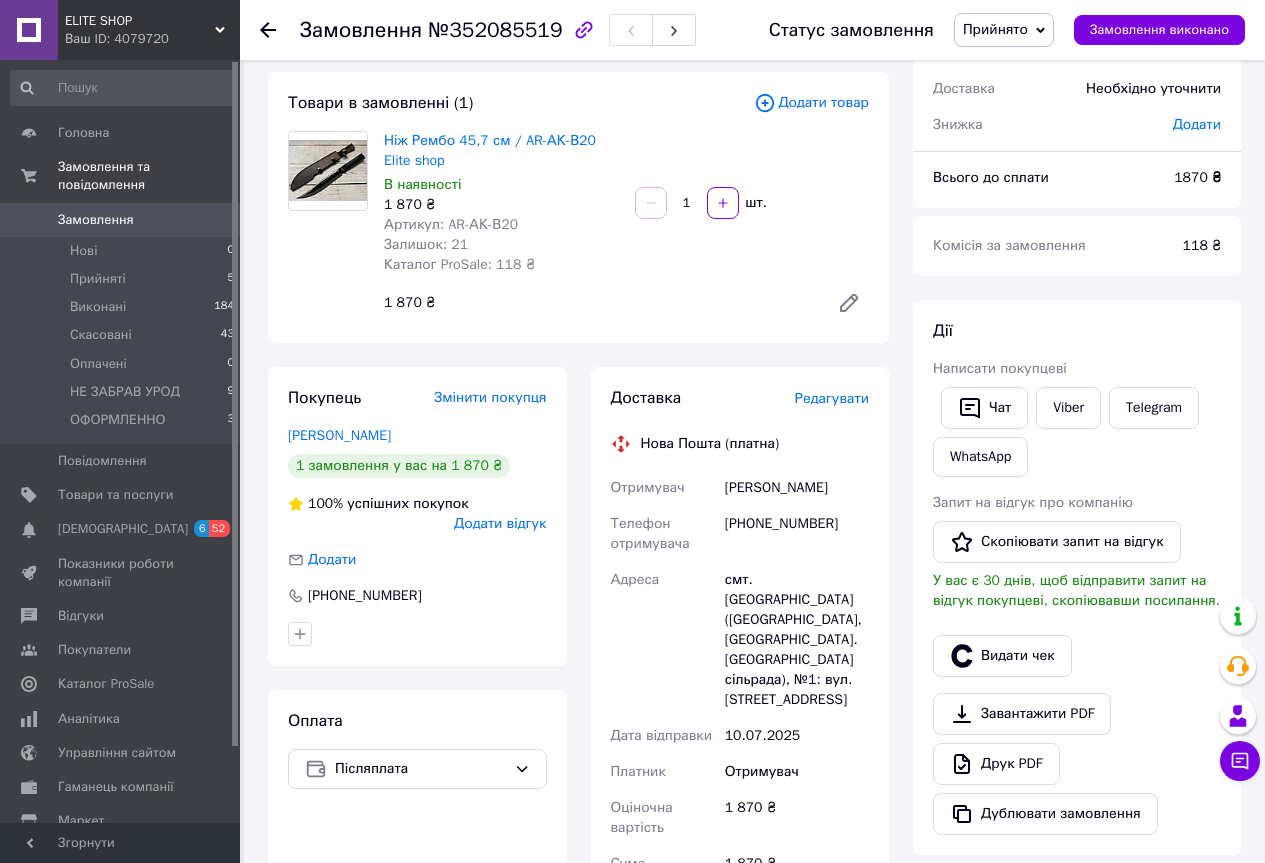 click on "Ніж Рембо 45,7 см / AR-АК-В20 Elite shop В наявності 1 870 ₴ Артикул: AR-АК-В20 Залишок: 21 Каталог ProSale: 118 ₴  1   шт. 1 870 ₴" at bounding box center (626, 227) 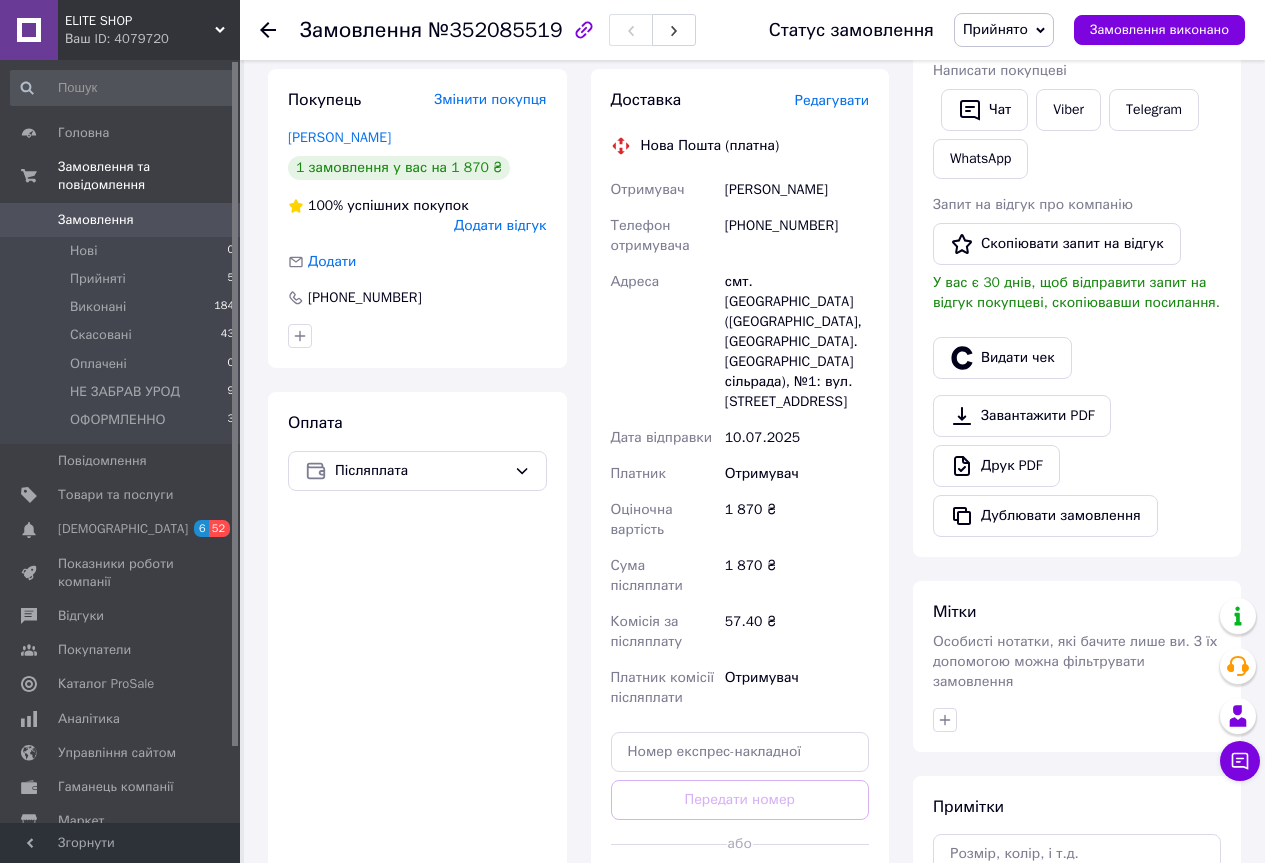scroll, scrollTop: 400, scrollLeft: 0, axis: vertical 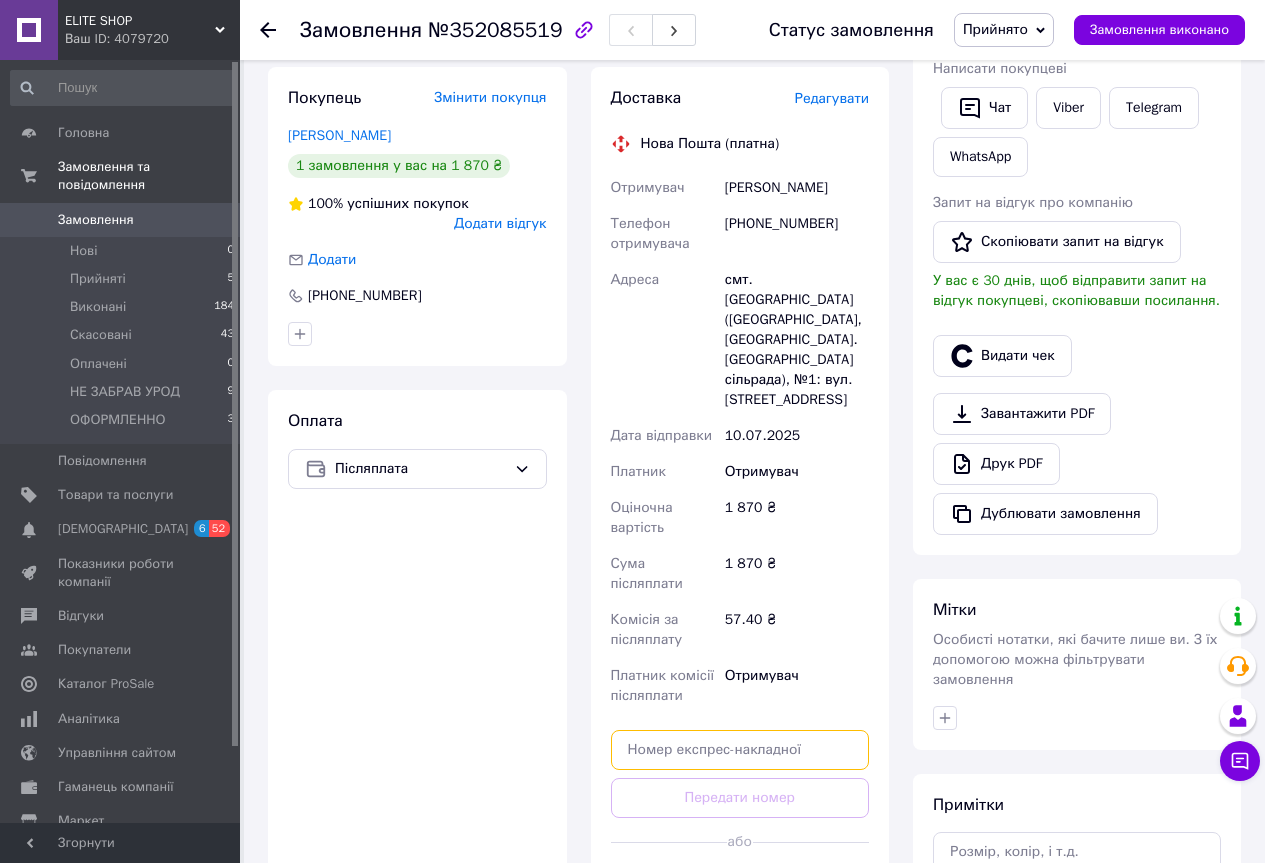 paste on "20451203236074" 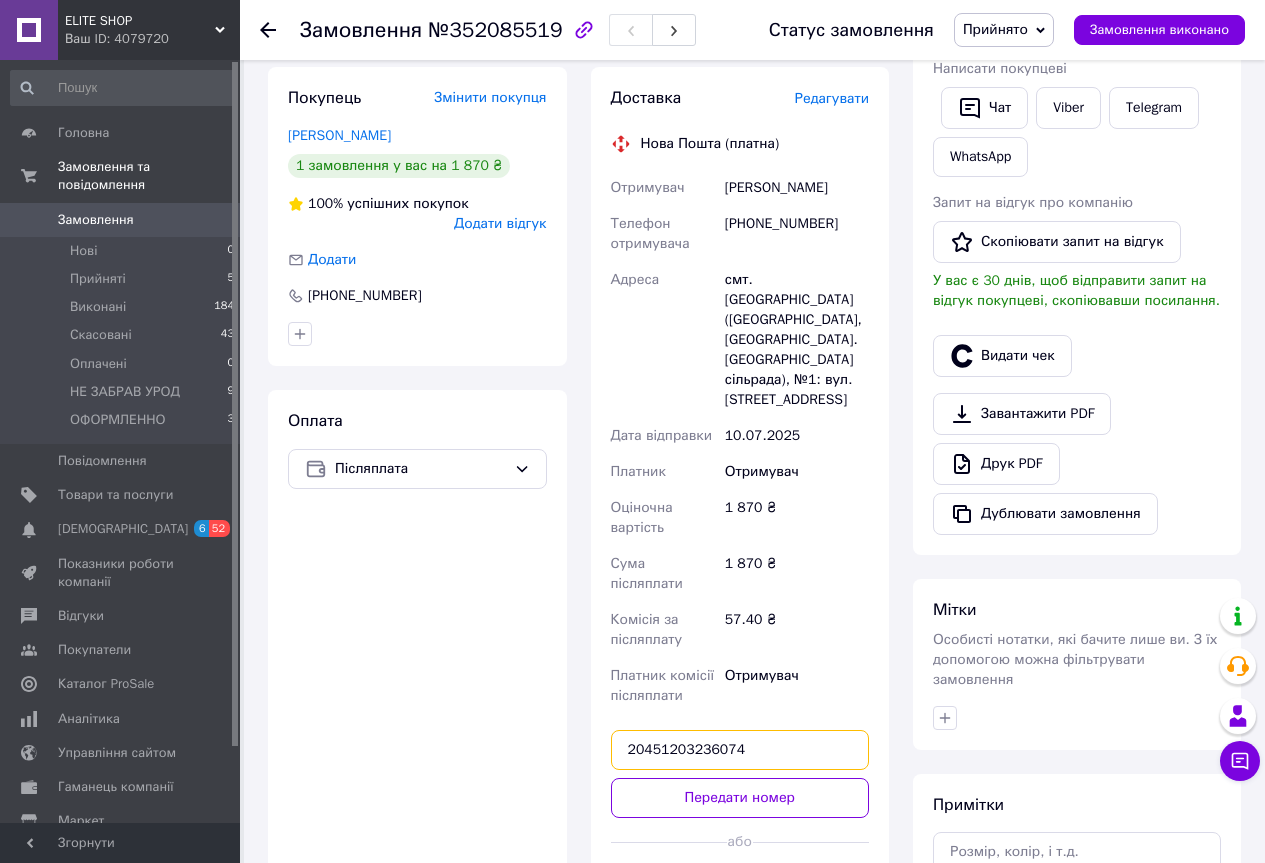 type on "20451203236074" 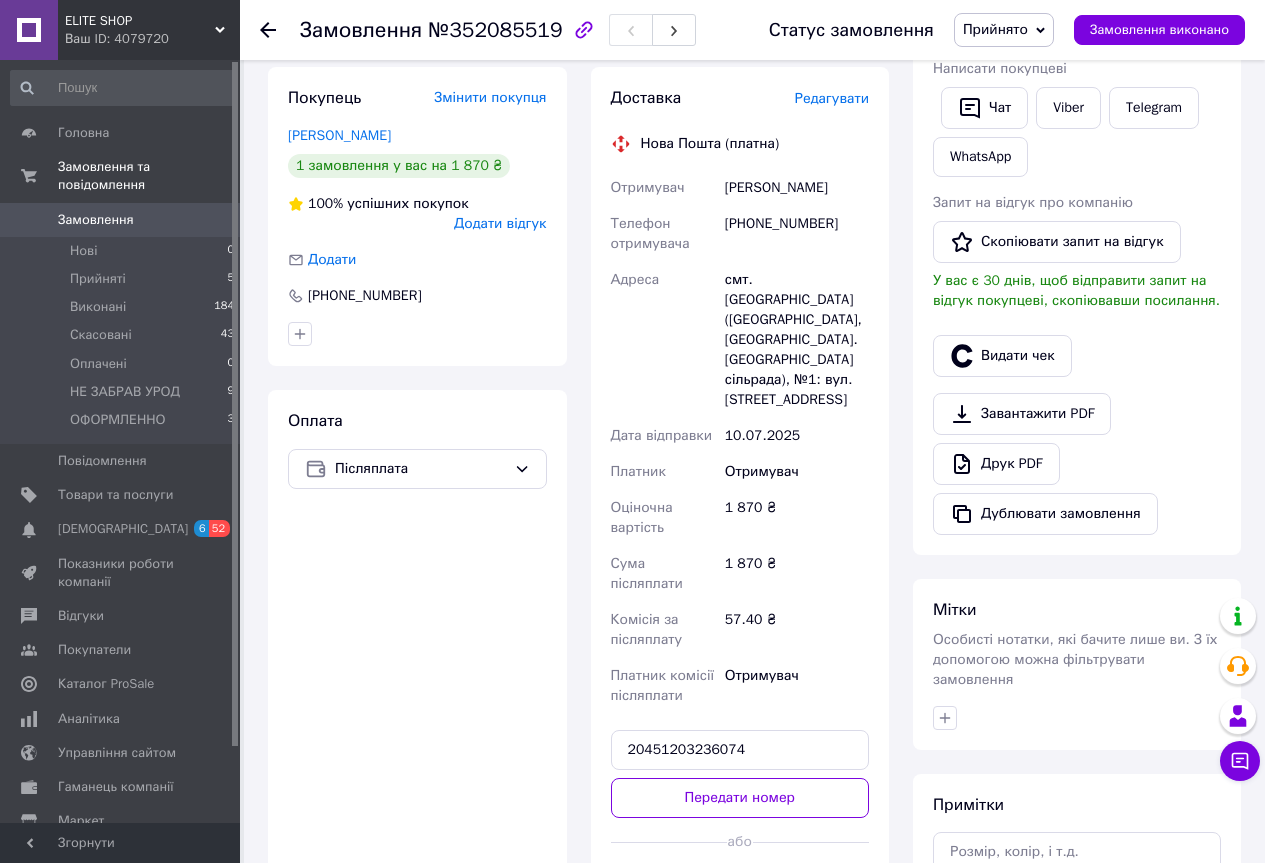 click on "Передати номер" at bounding box center (740, 798) 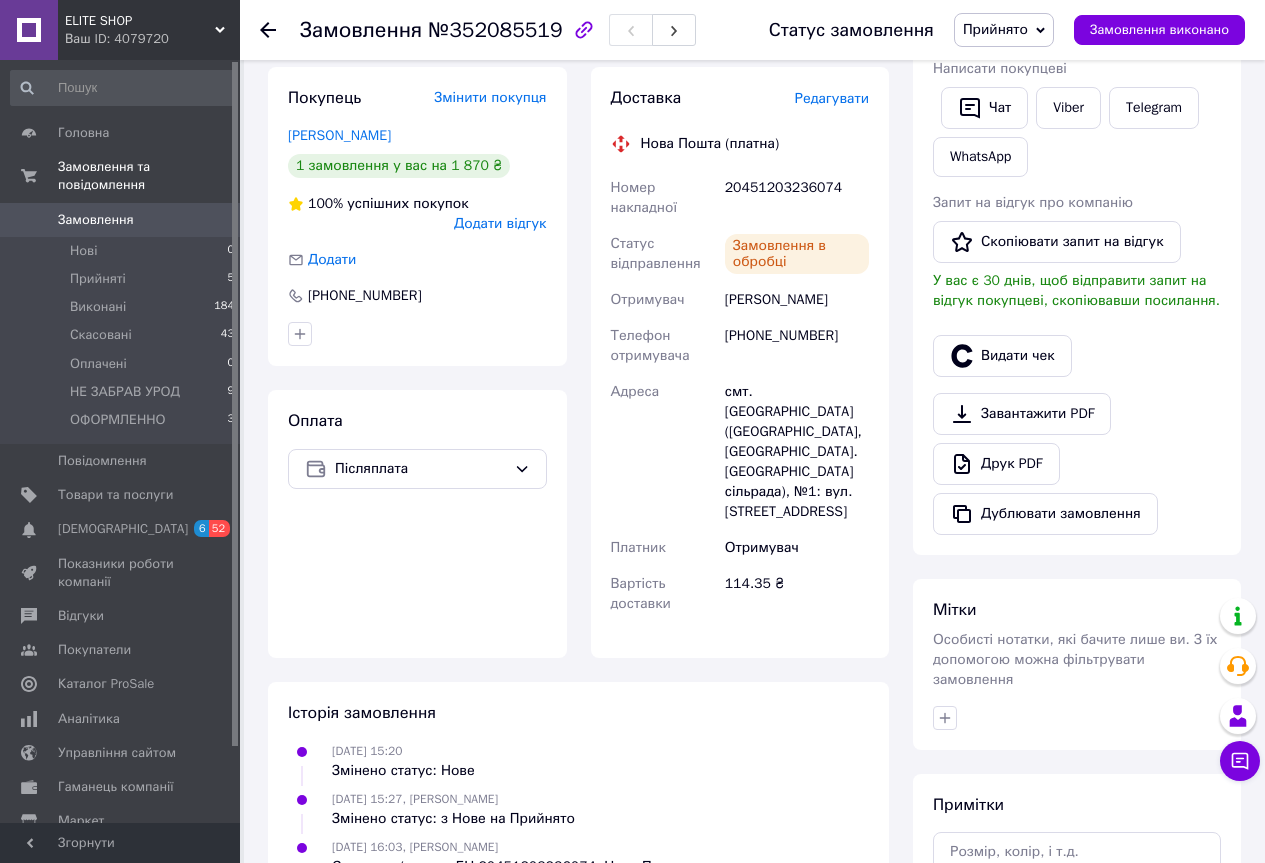 click 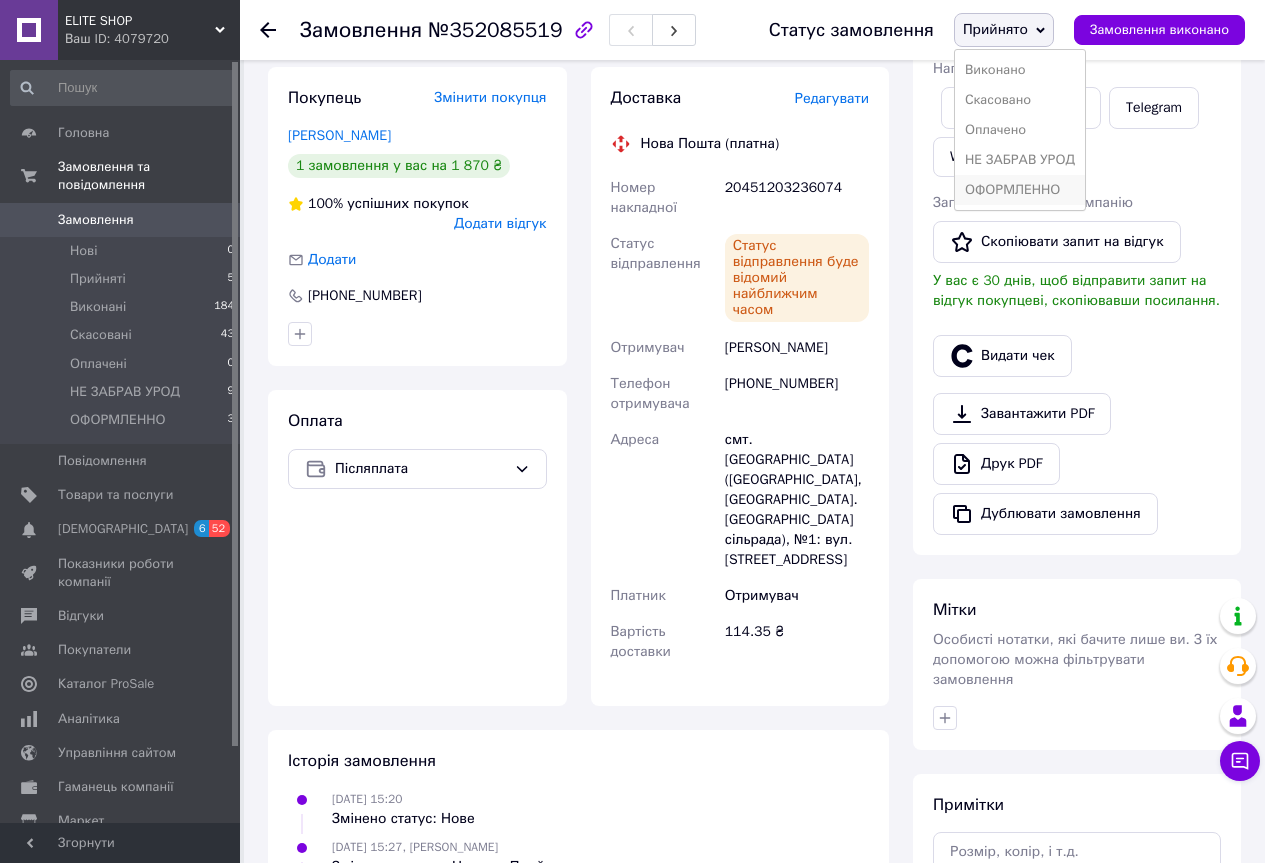 click on "ОФОРМЛЕННО" at bounding box center (1020, 190) 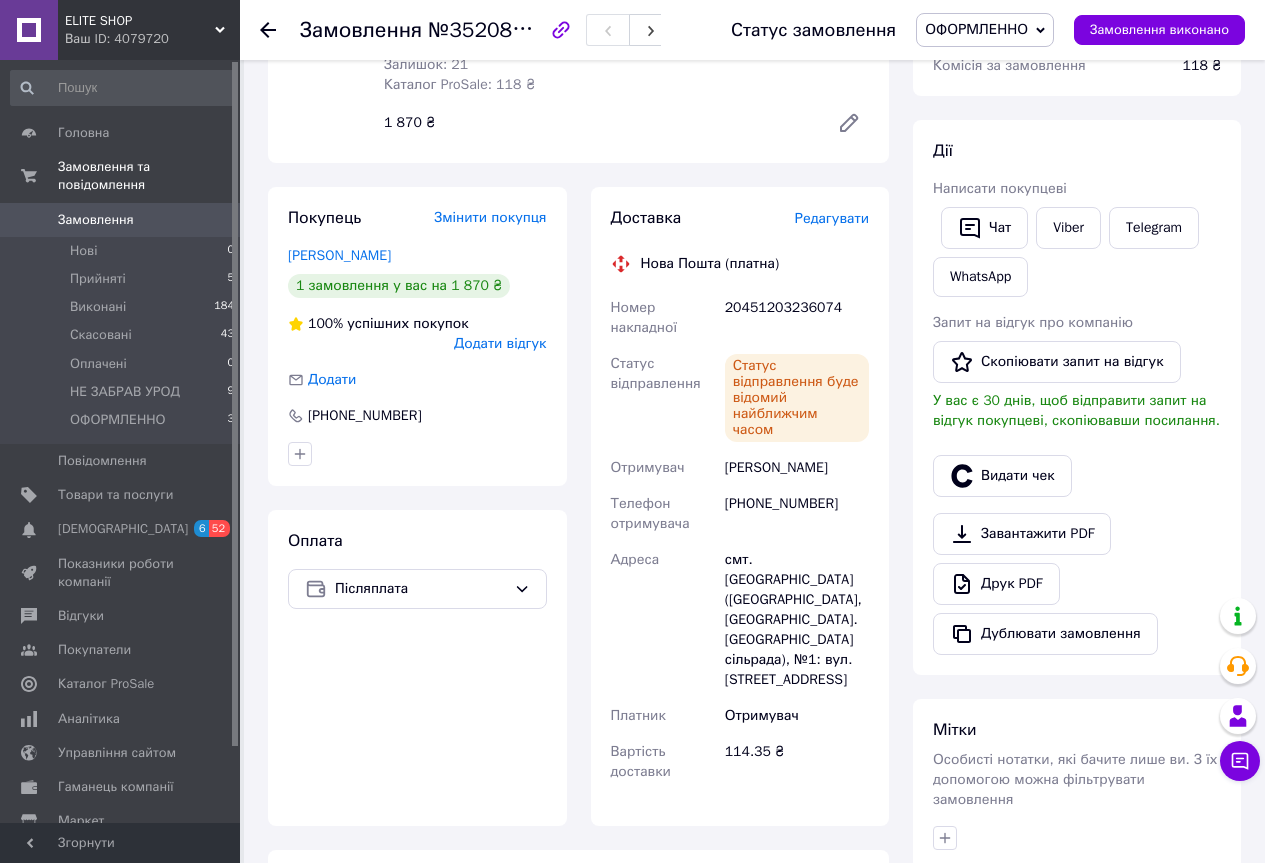 scroll, scrollTop: 0, scrollLeft: 0, axis: both 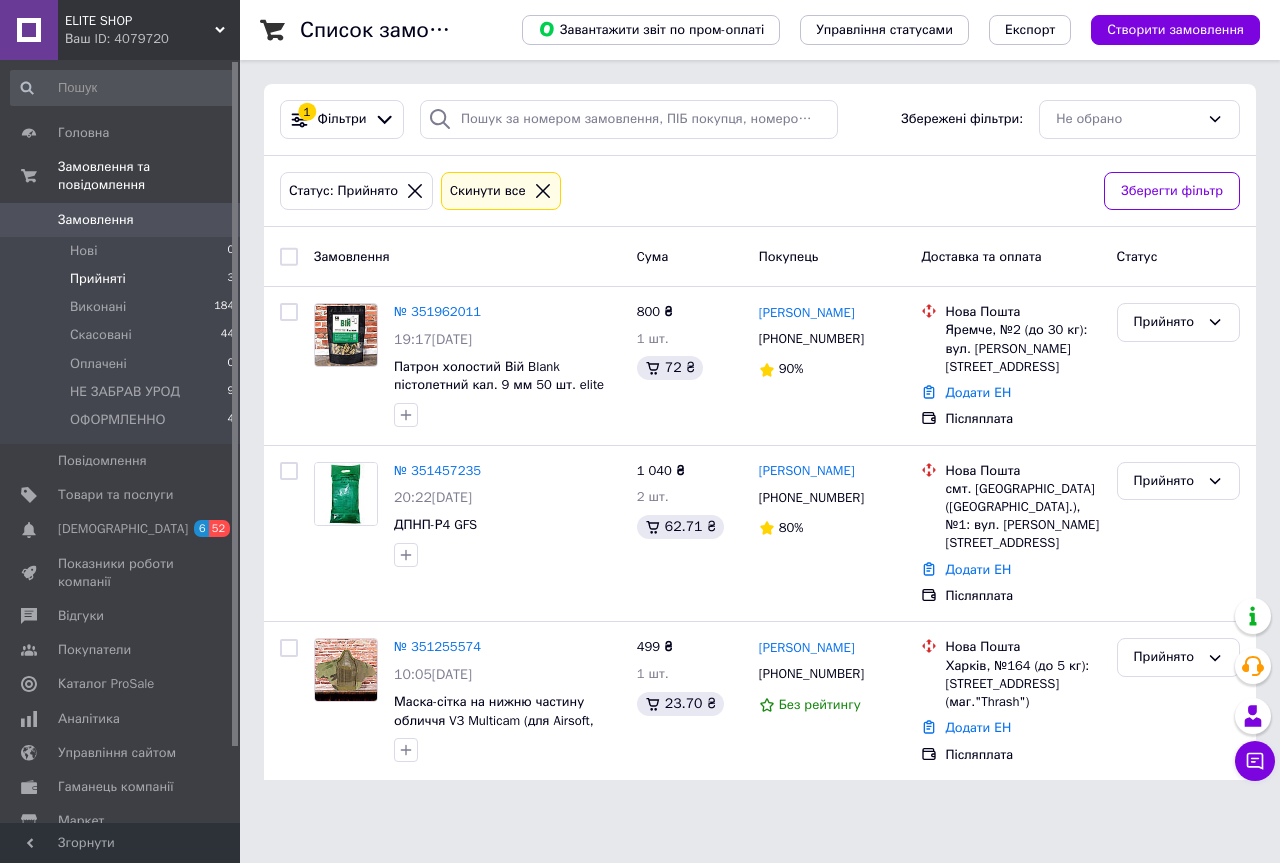 click on "Прийняті 3" at bounding box center [123, 279] 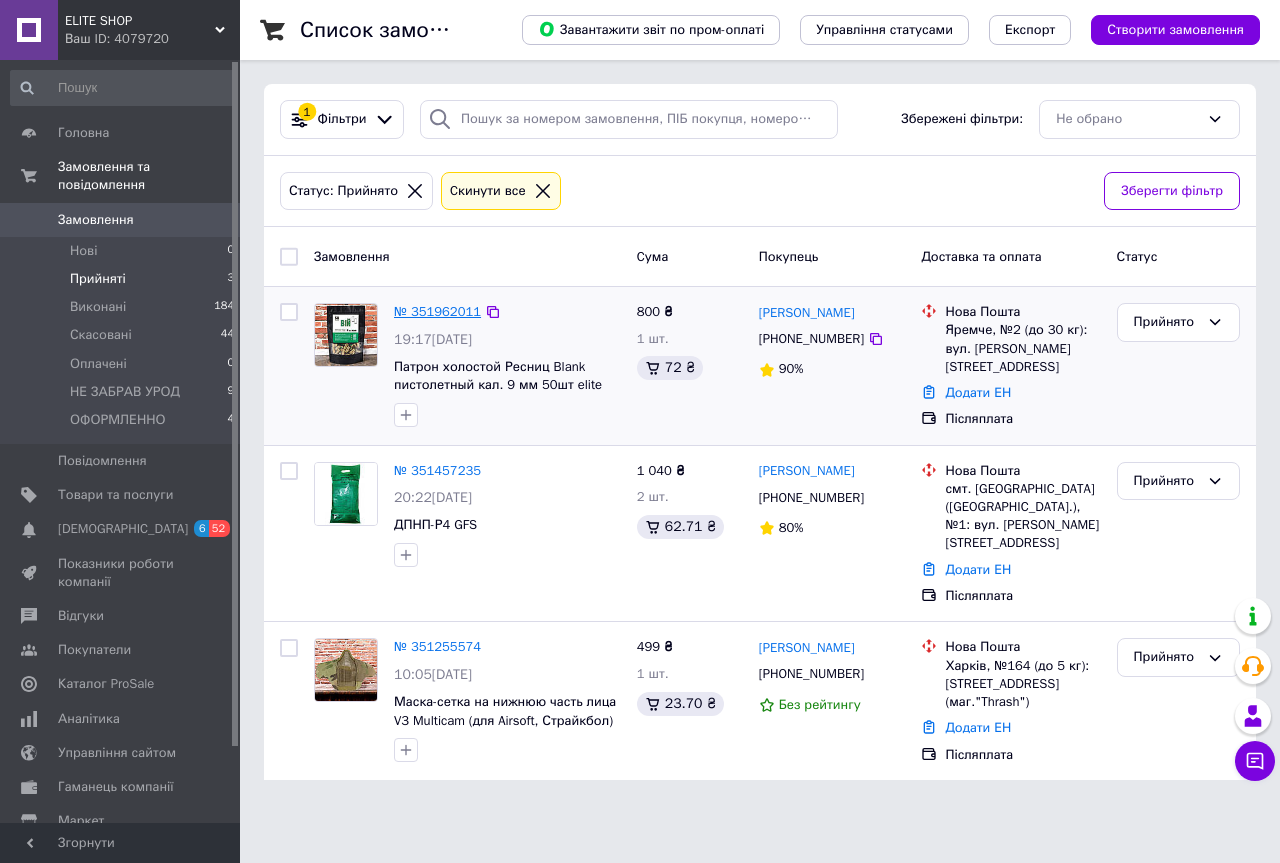 click on "№ 351962011" at bounding box center (437, 311) 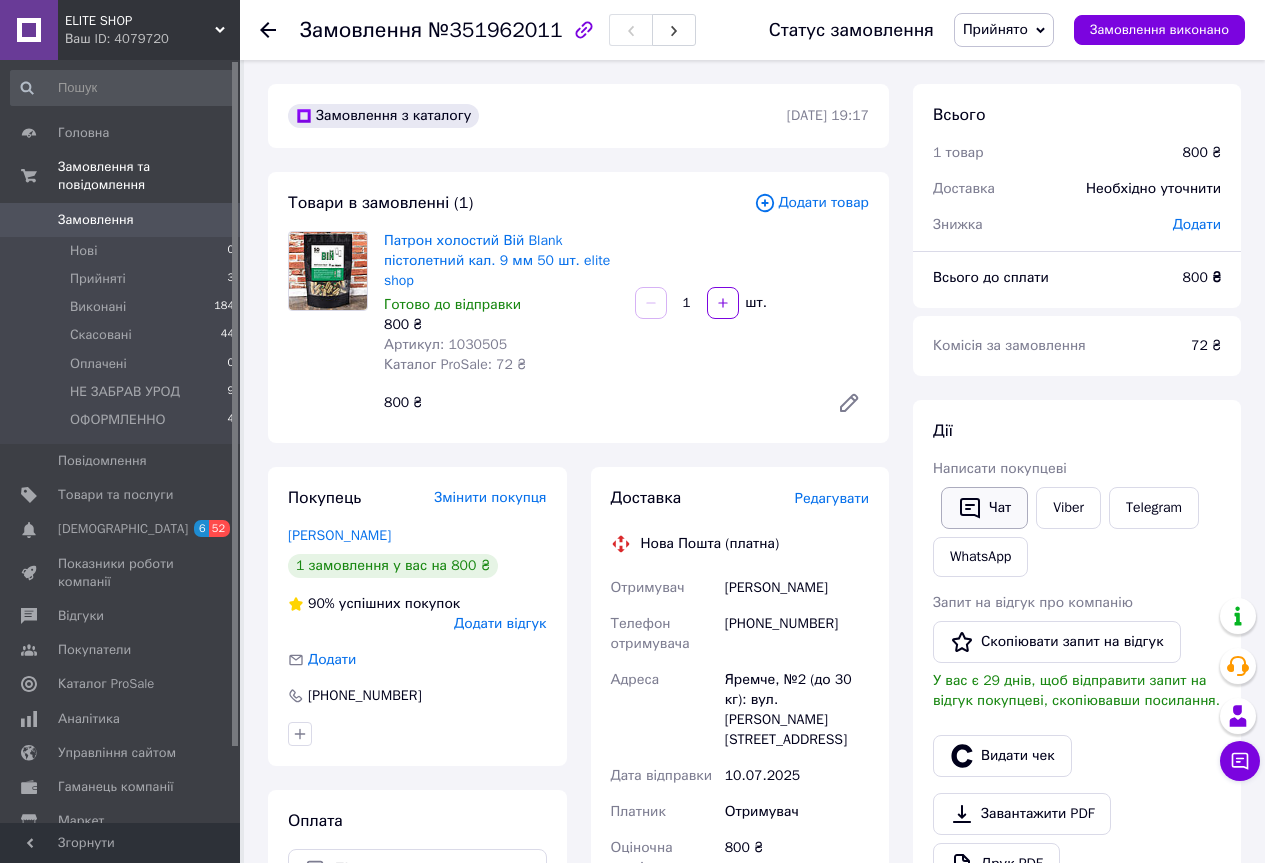 click on "Чат" at bounding box center (984, 508) 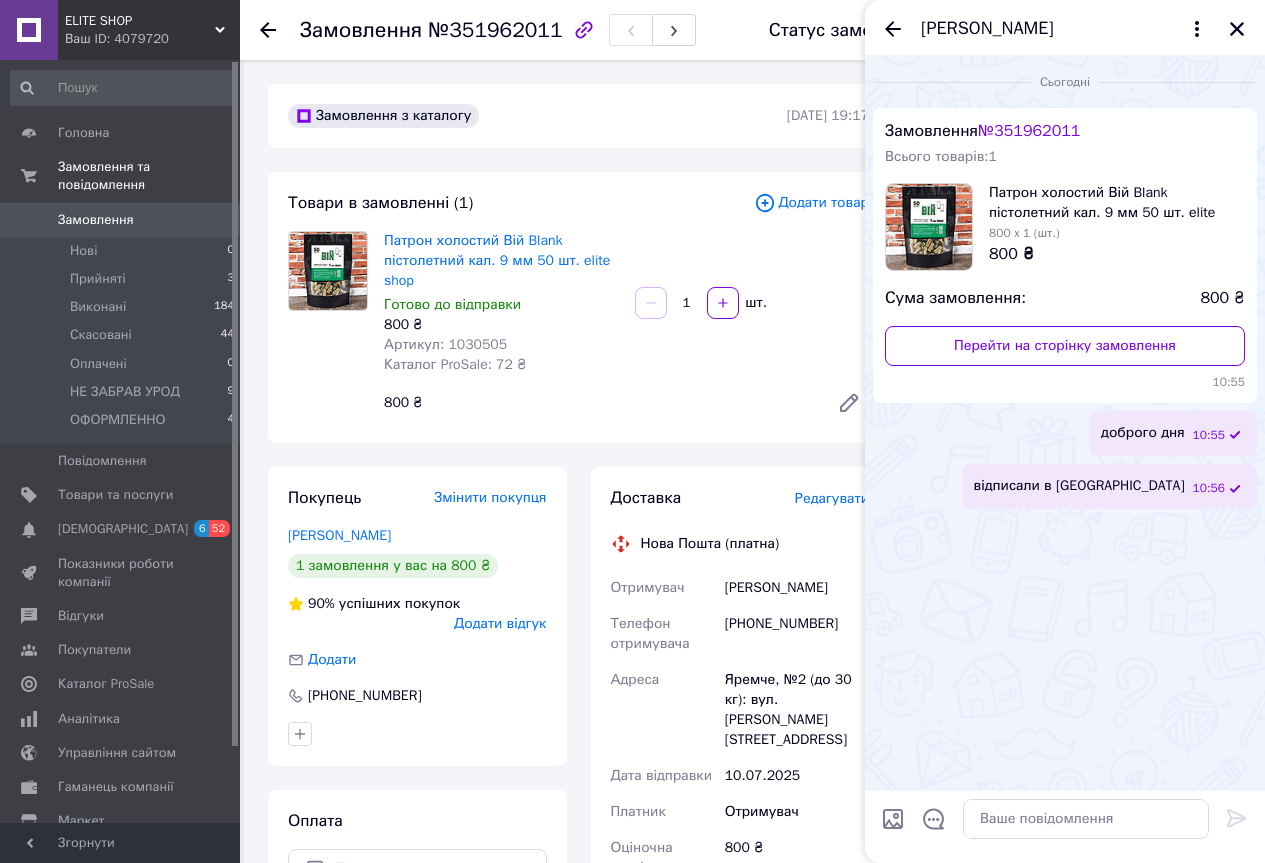 drag, startPoint x: 1241, startPoint y: 26, endPoint x: 1197, endPoint y: 90, distance: 77.665955 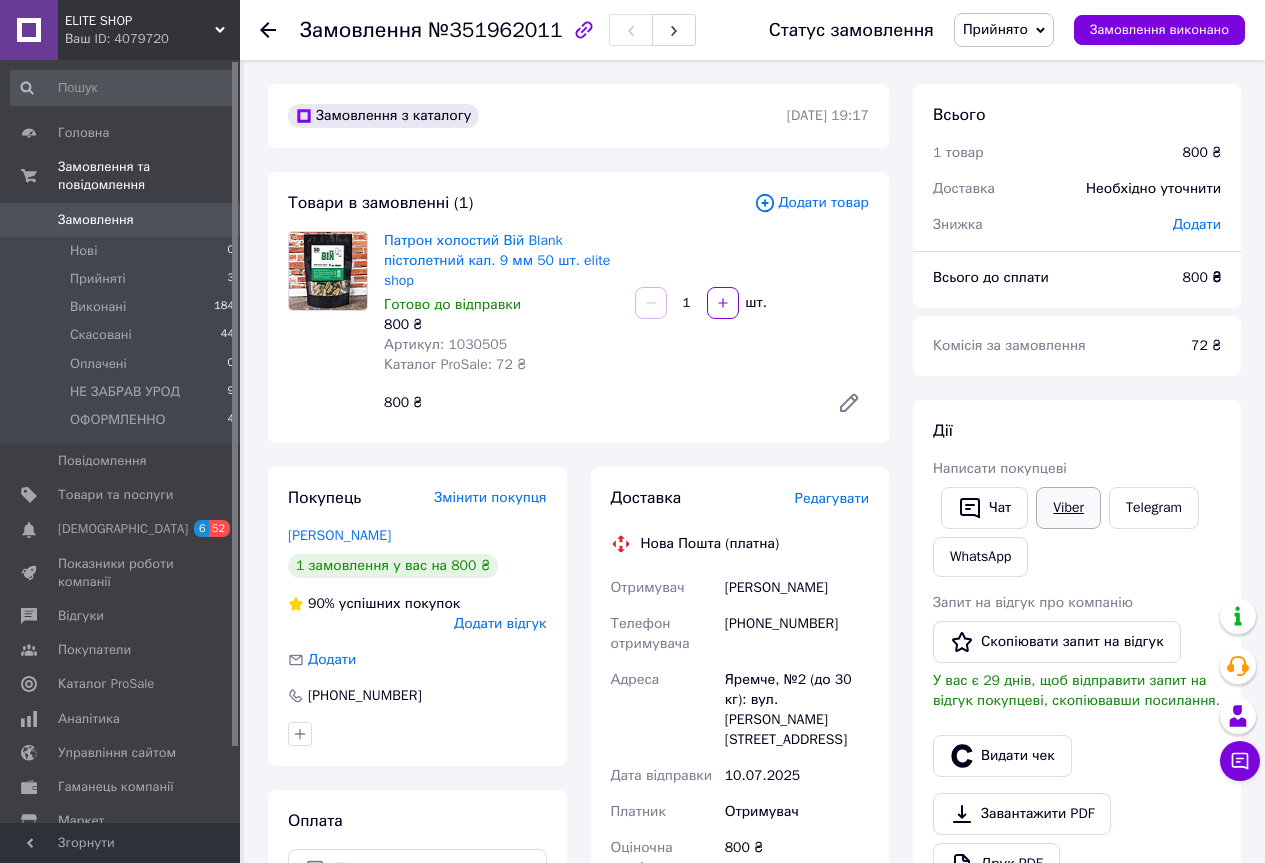 click on "Viber" at bounding box center (1068, 508) 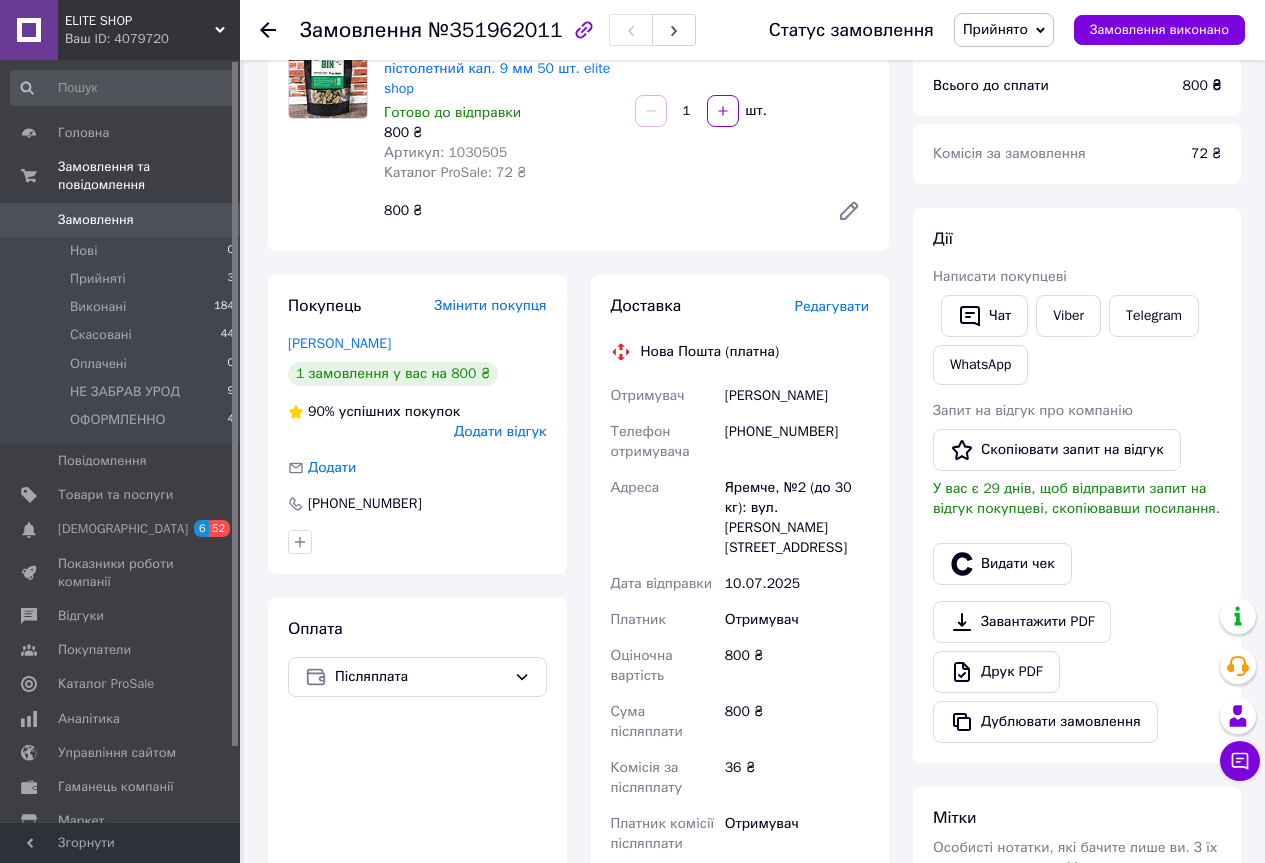 scroll, scrollTop: 200, scrollLeft: 0, axis: vertical 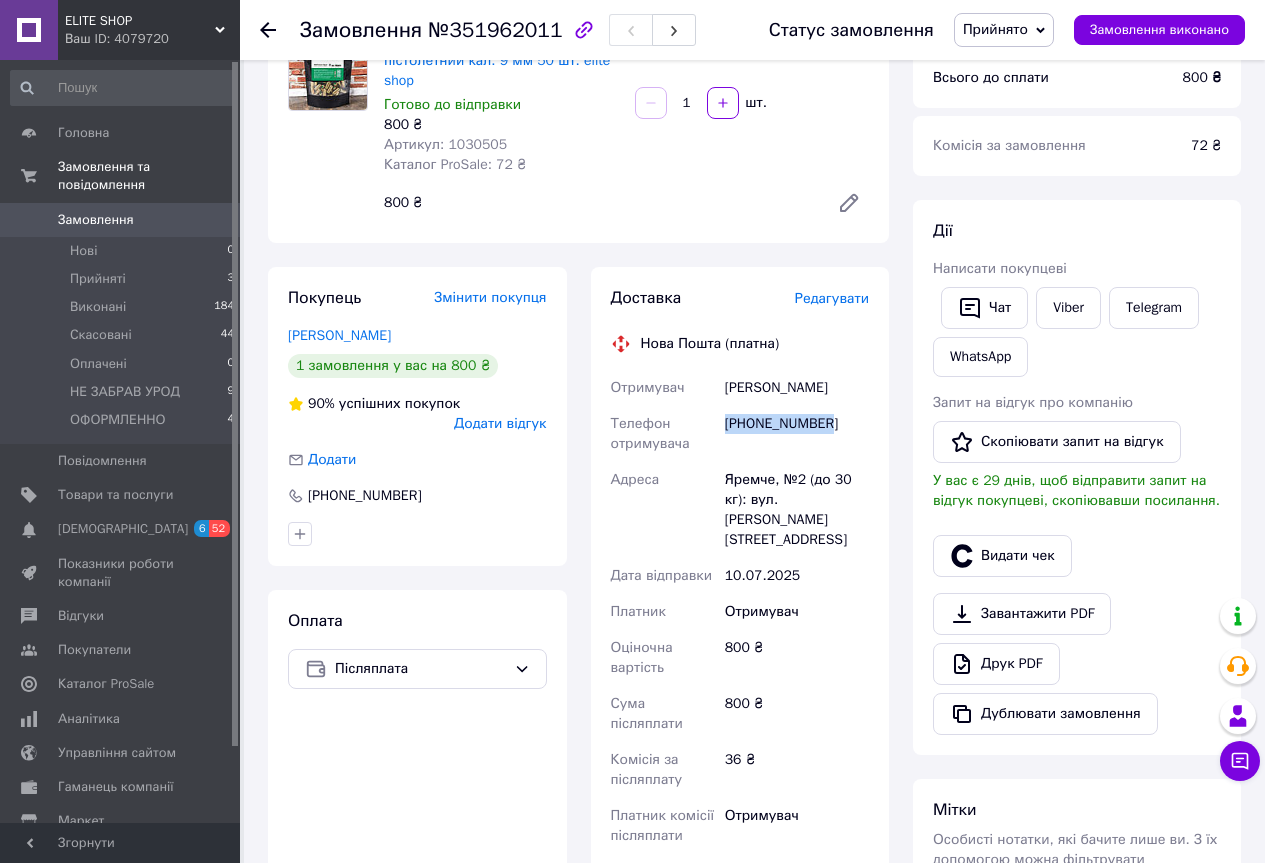 drag, startPoint x: 828, startPoint y: 420, endPoint x: 723, endPoint y: 423, distance: 105.04285 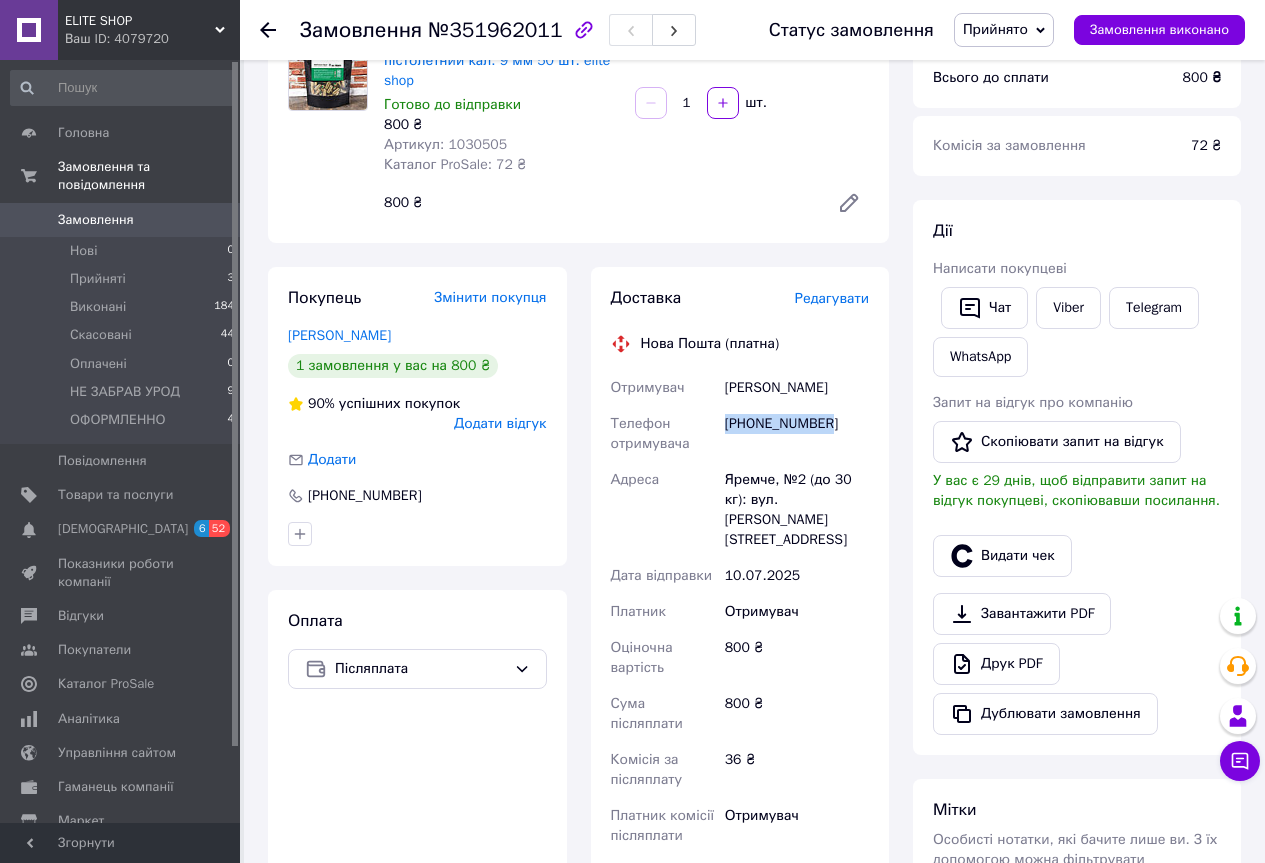 click on "+380670079907" at bounding box center (797, 434) 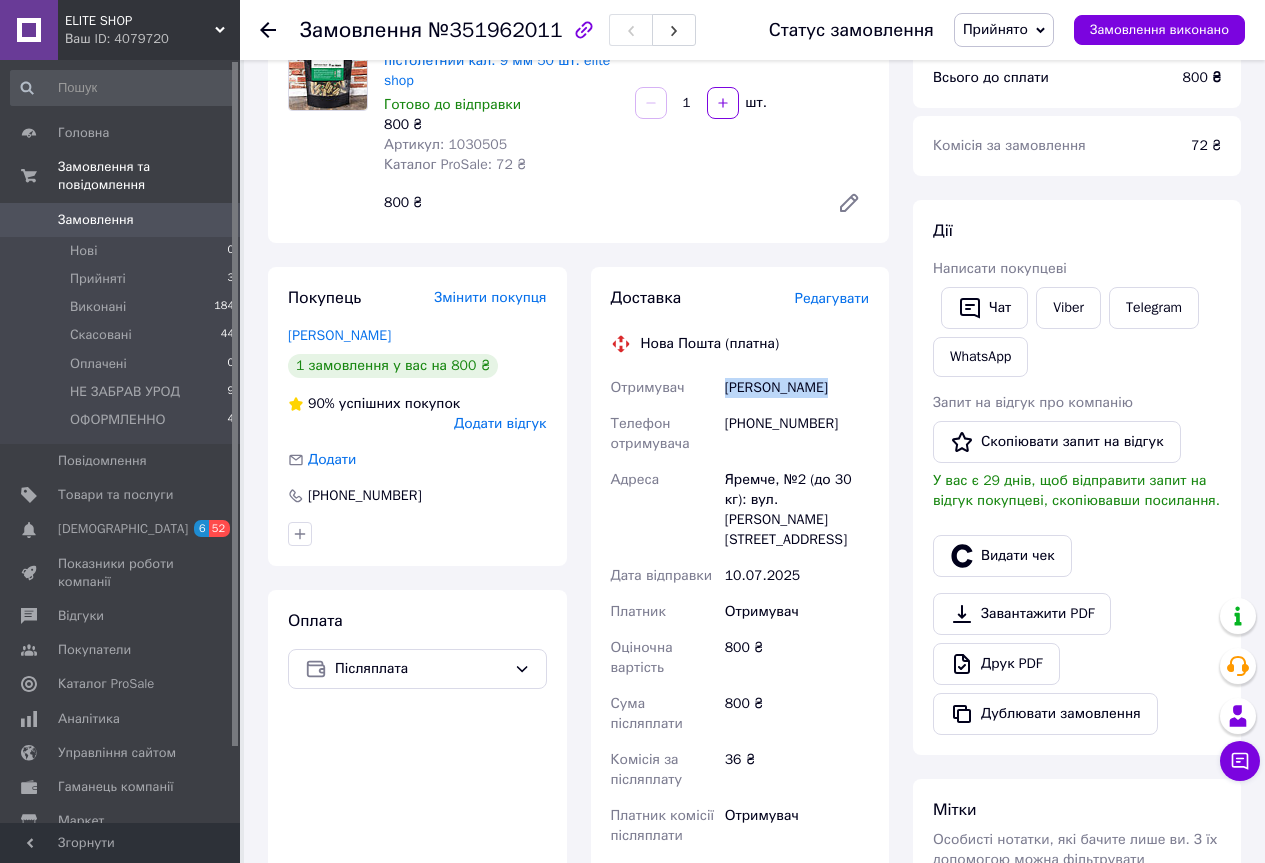 drag, startPoint x: 820, startPoint y: 392, endPoint x: 722, endPoint y: 390, distance: 98.02041 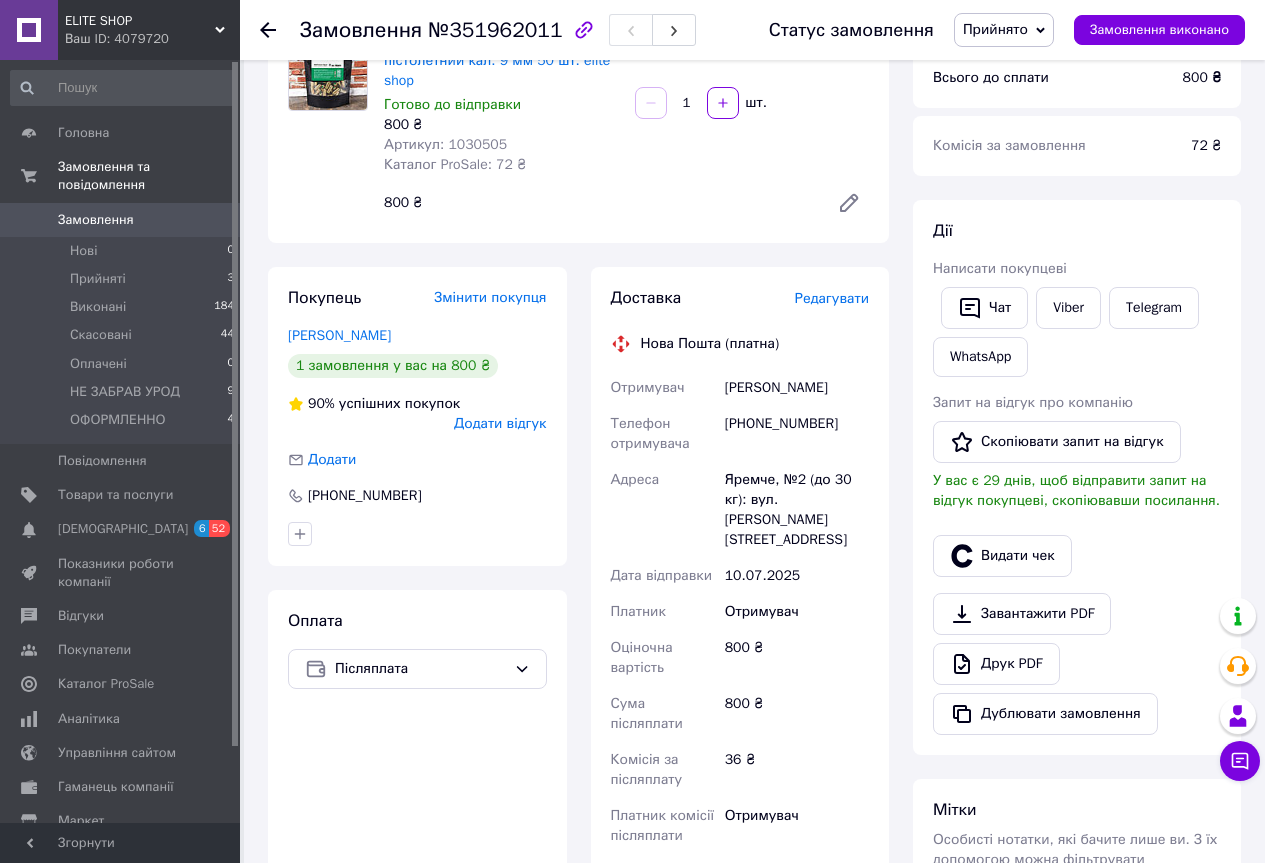 click on "+380670079907" at bounding box center (797, 434) 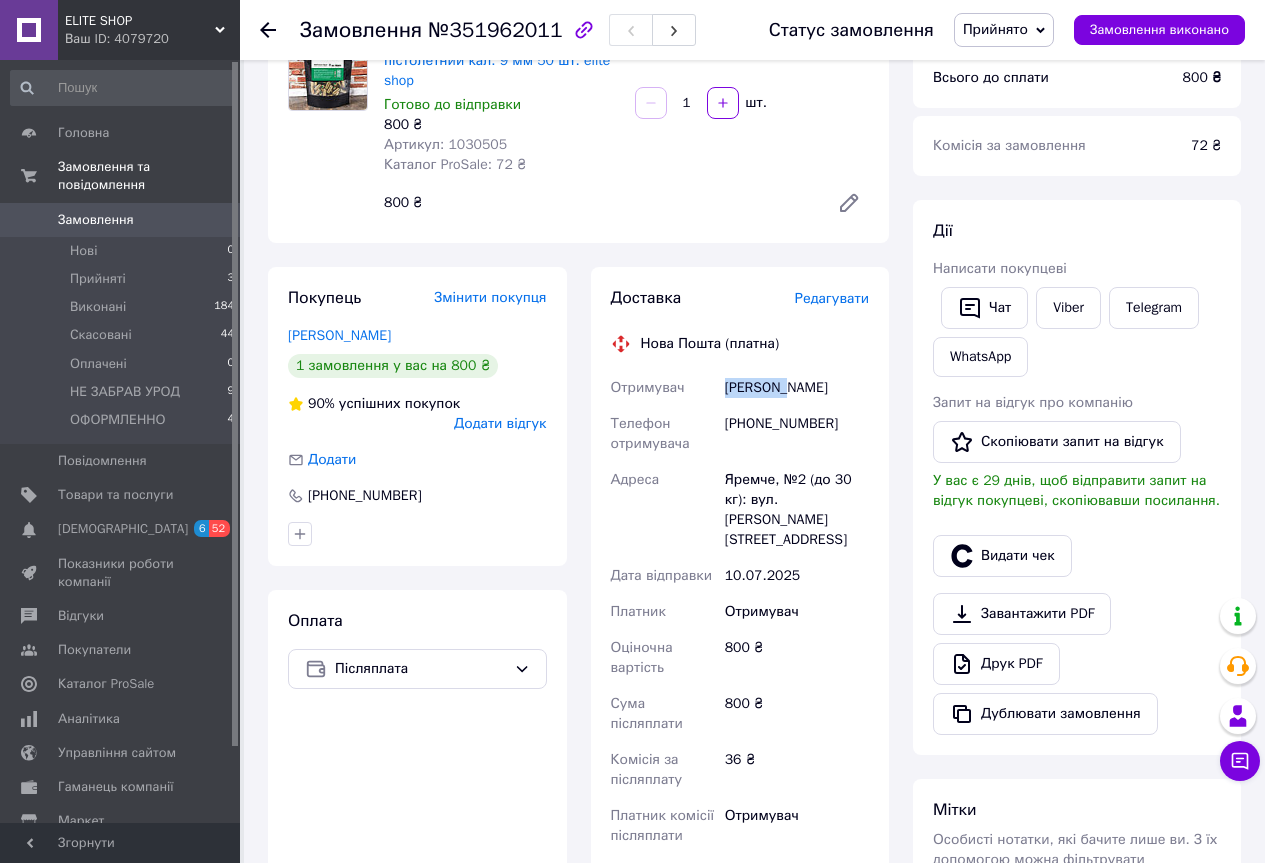 click on "Качелуб Роман" at bounding box center [797, 388] 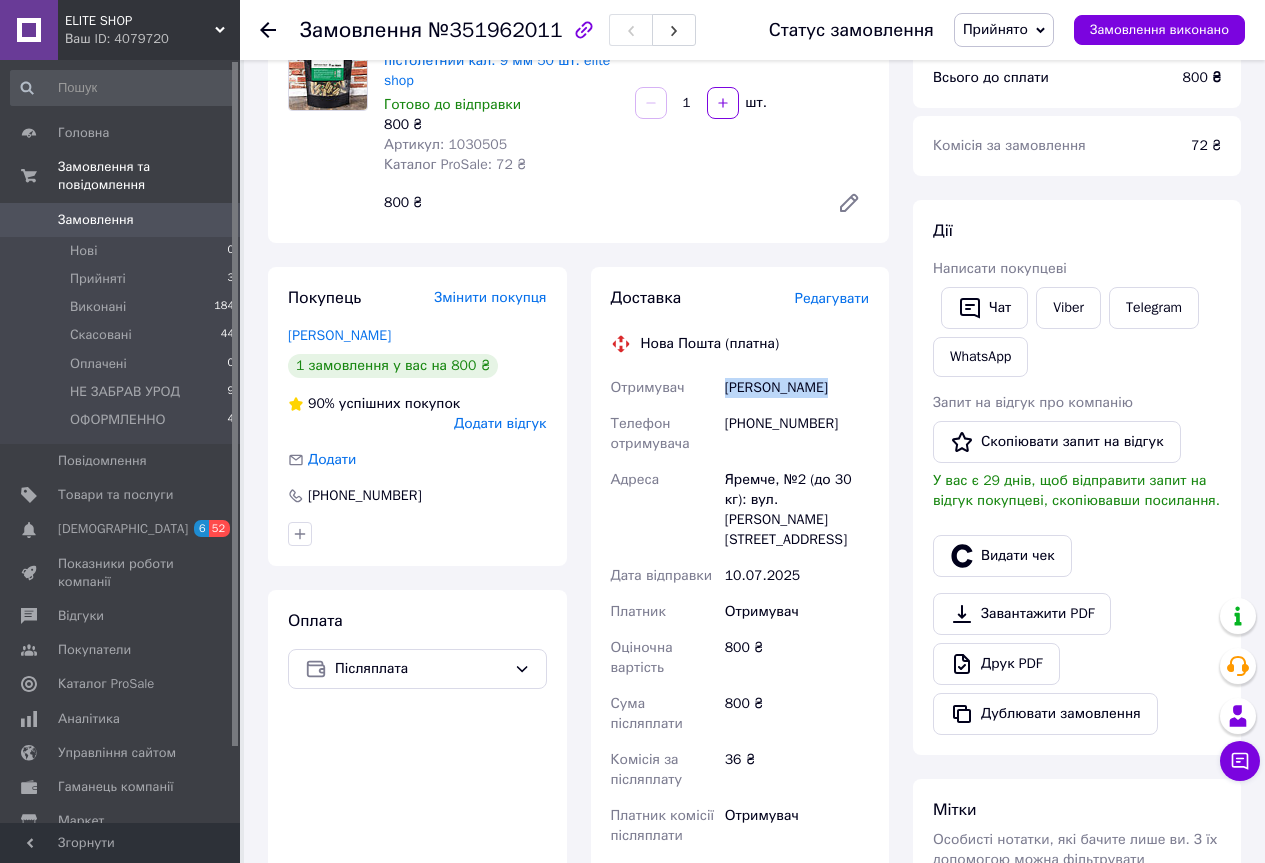 click on "Качелуб Роман" at bounding box center (797, 388) 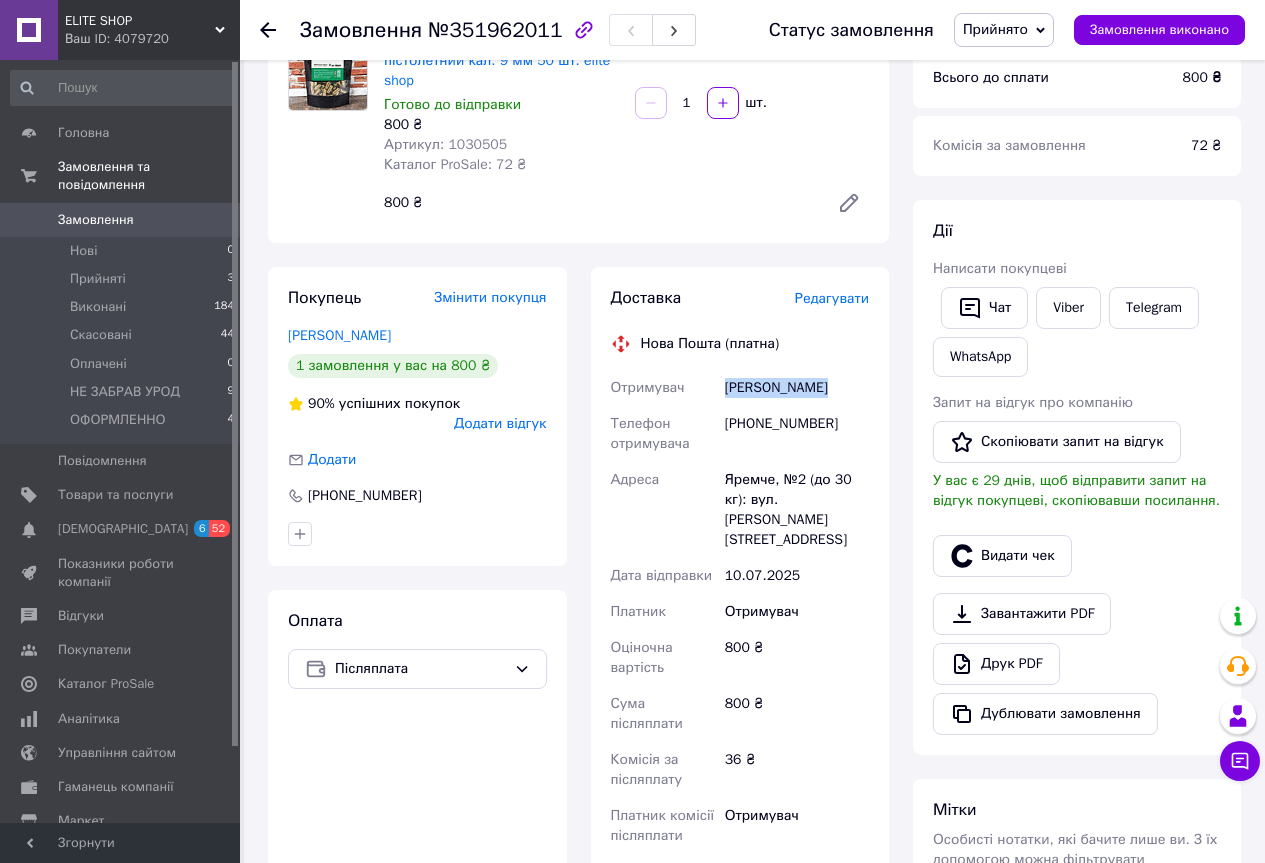 copy on "Качелуб Роман" 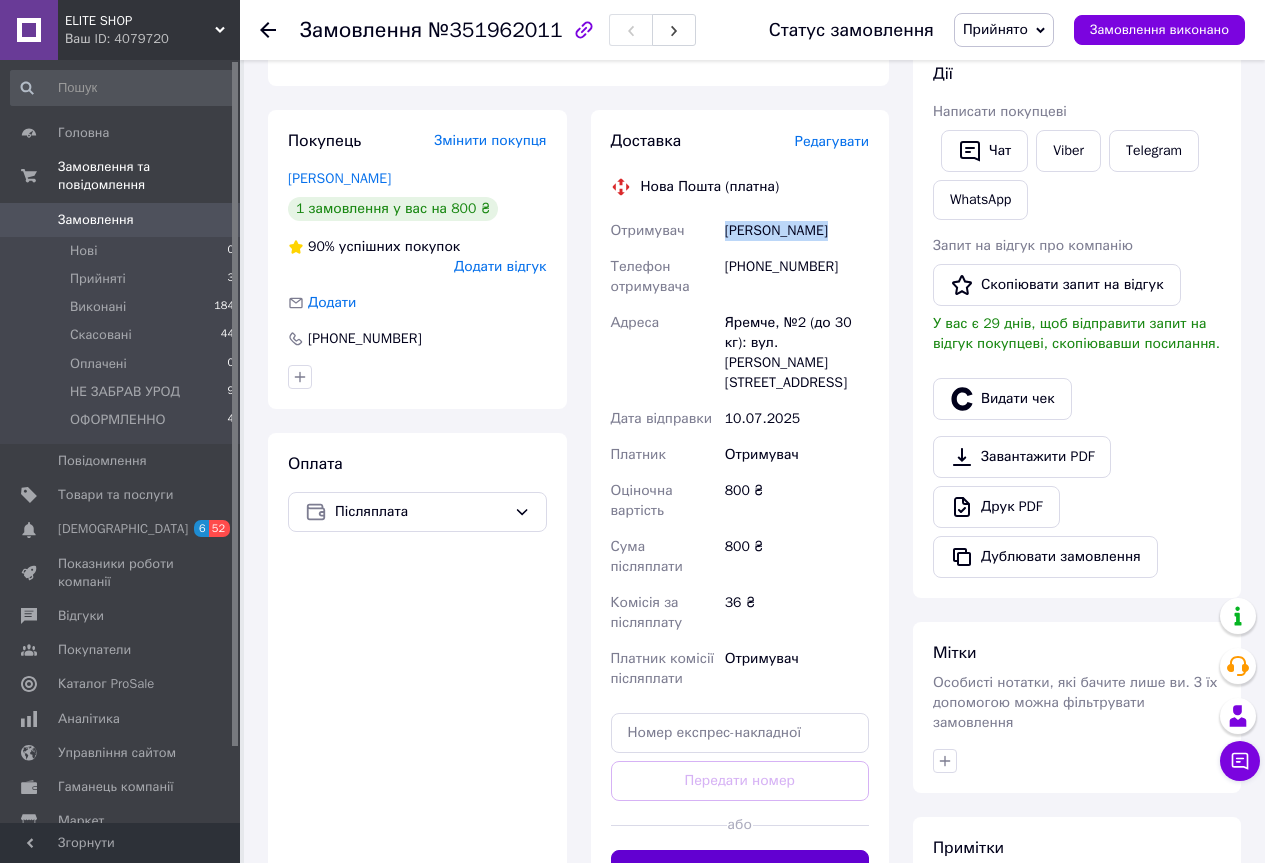 scroll, scrollTop: 500, scrollLeft: 0, axis: vertical 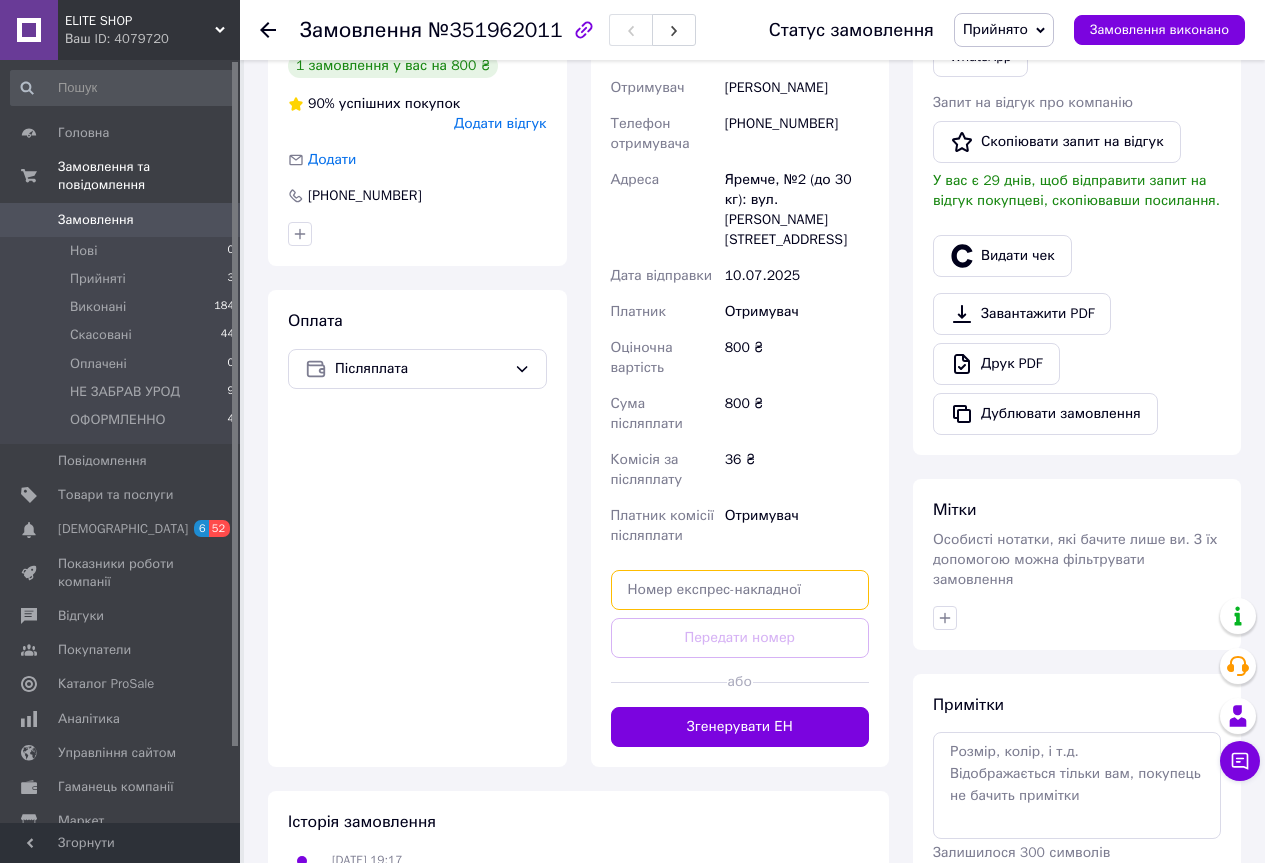 paste on "20451203243542" 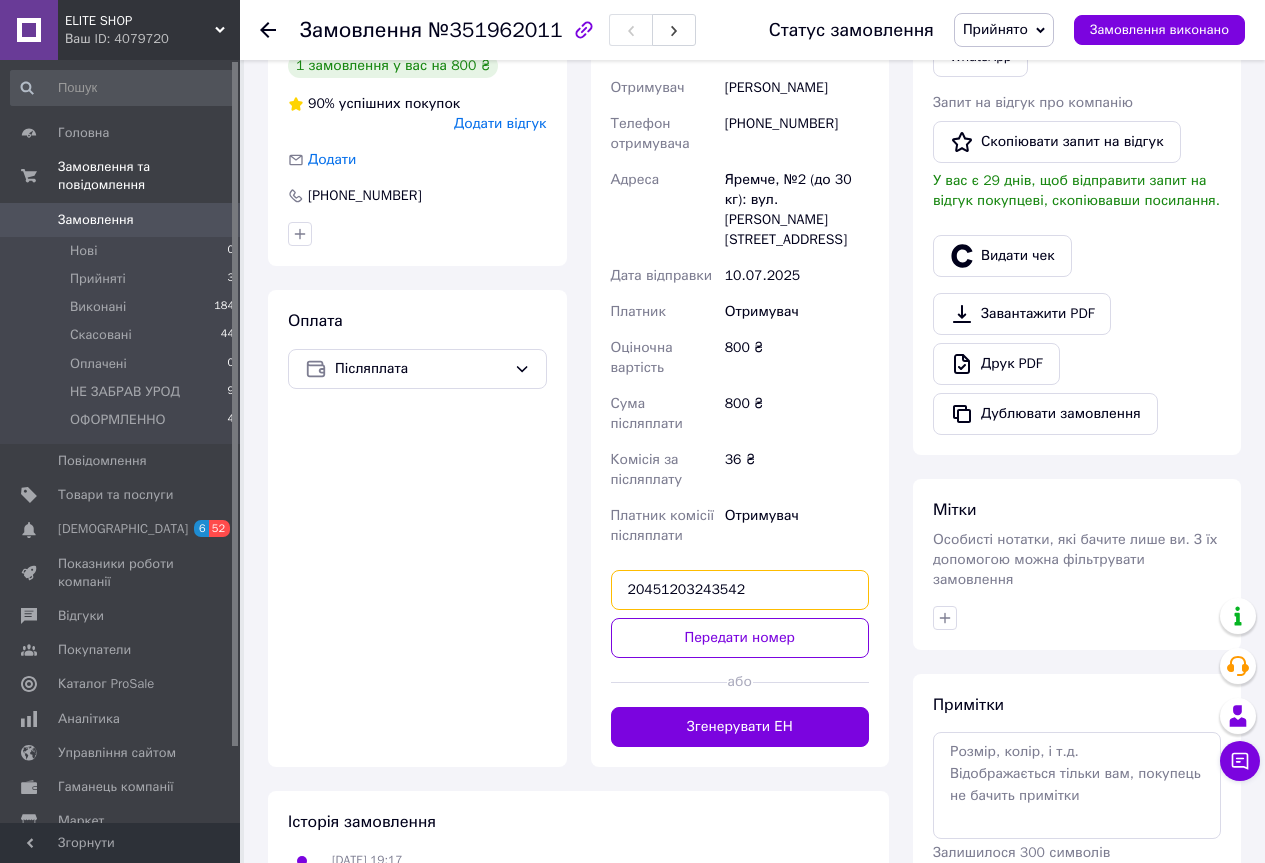 type on "20451203243542" 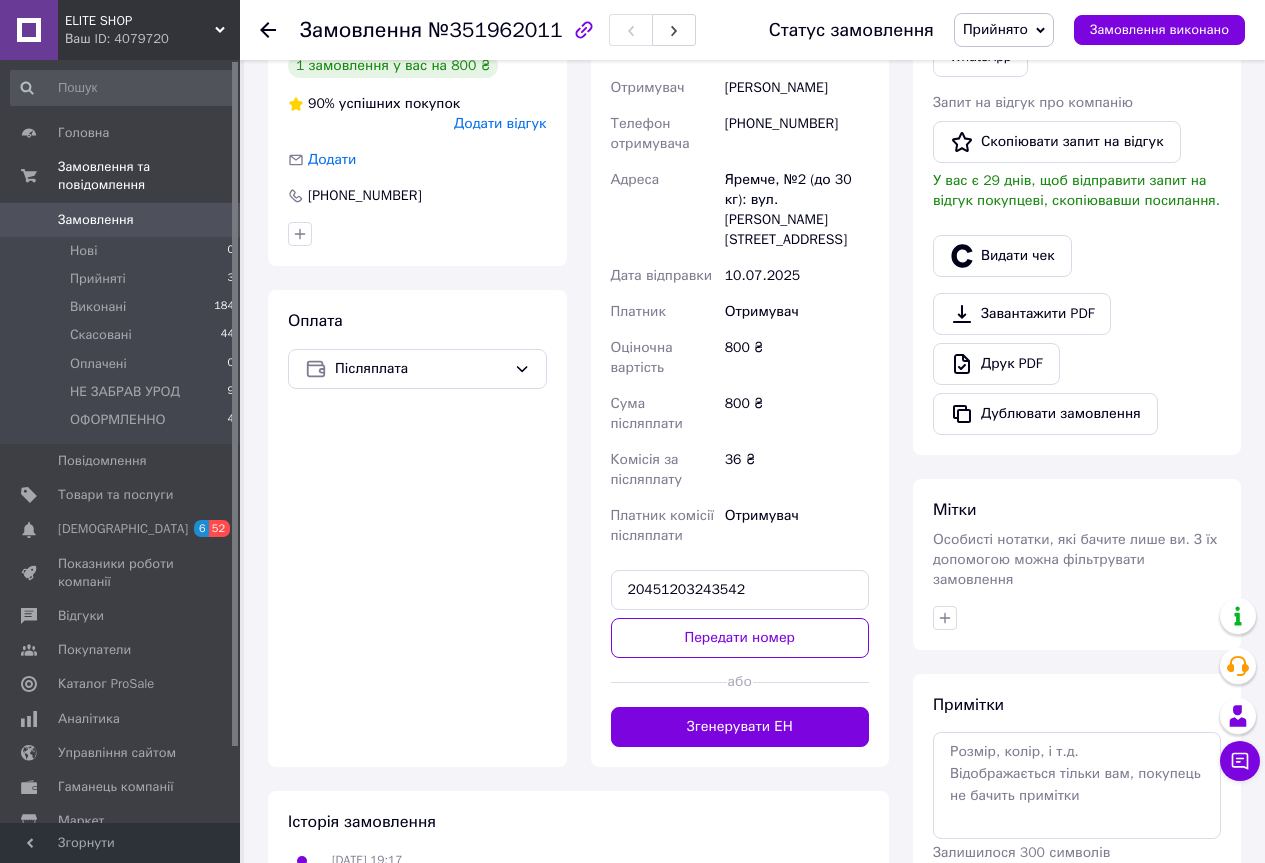 click on "Передати номер" at bounding box center [740, 638] 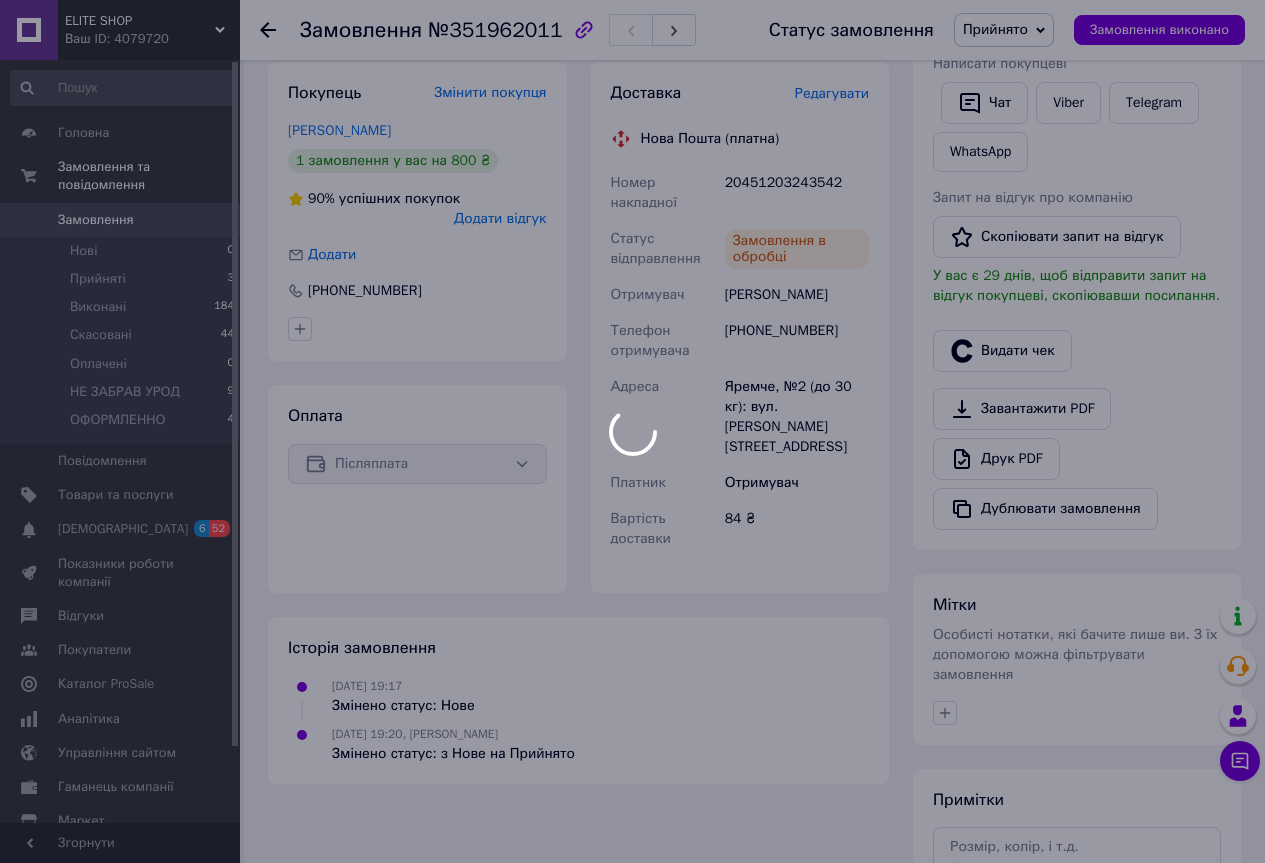 scroll, scrollTop: 300, scrollLeft: 0, axis: vertical 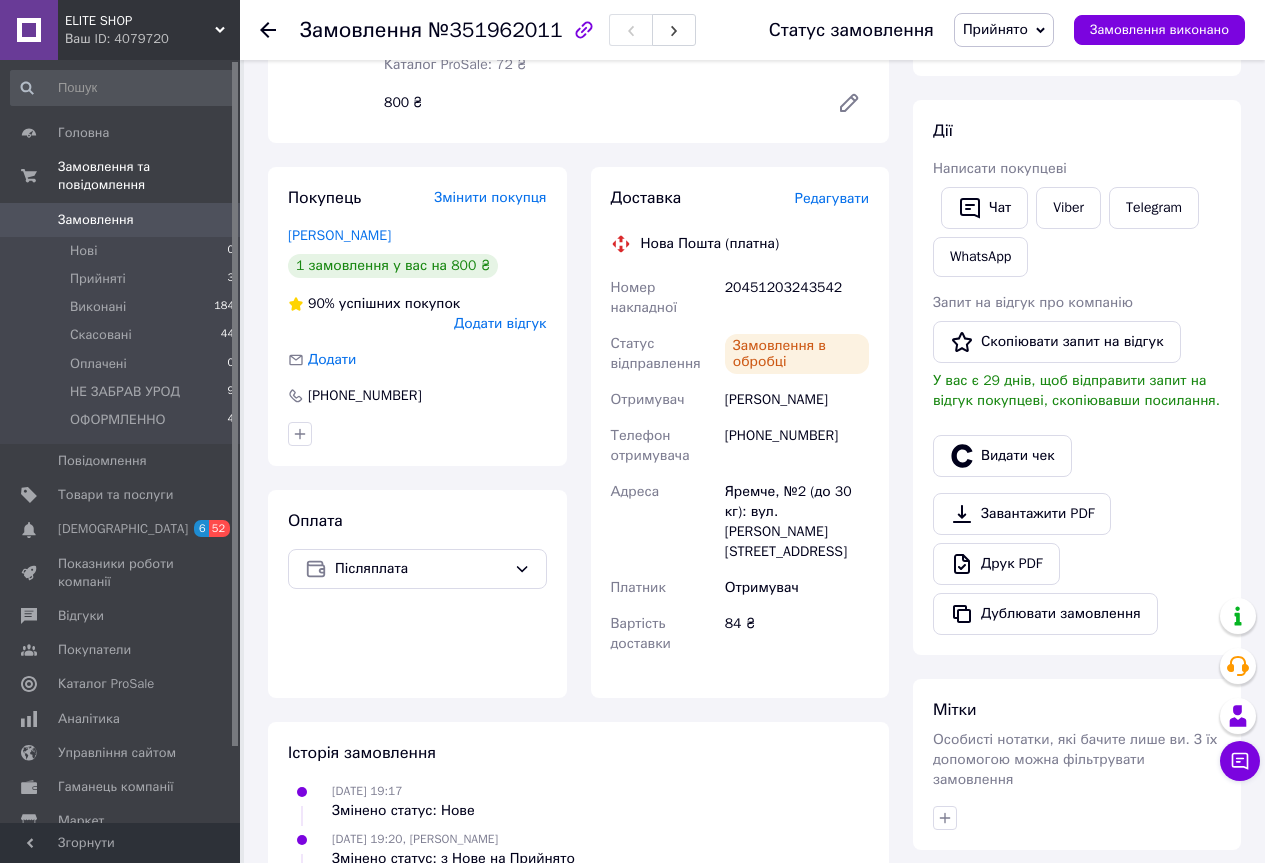click 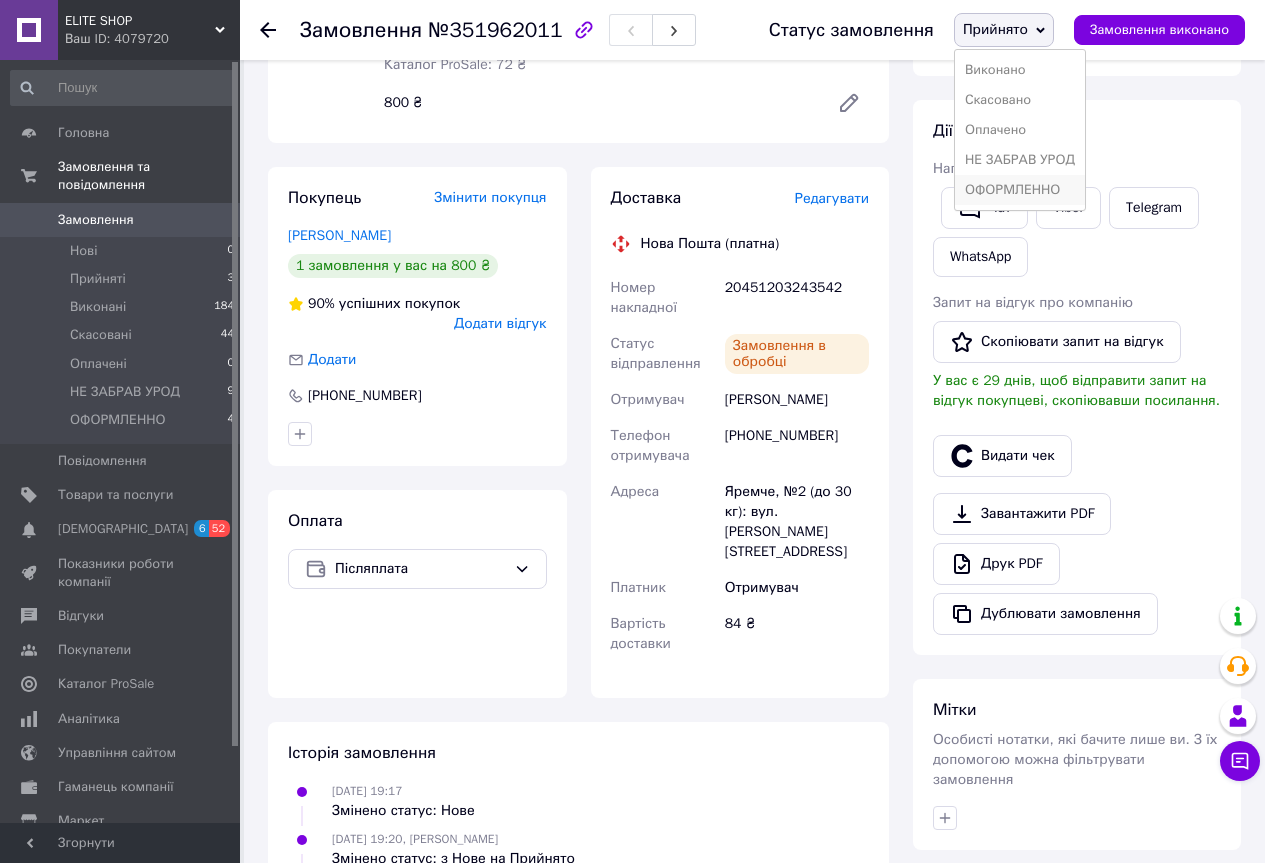 click on "ОФОРМЛЕННО" at bounding box center [1020, 190] 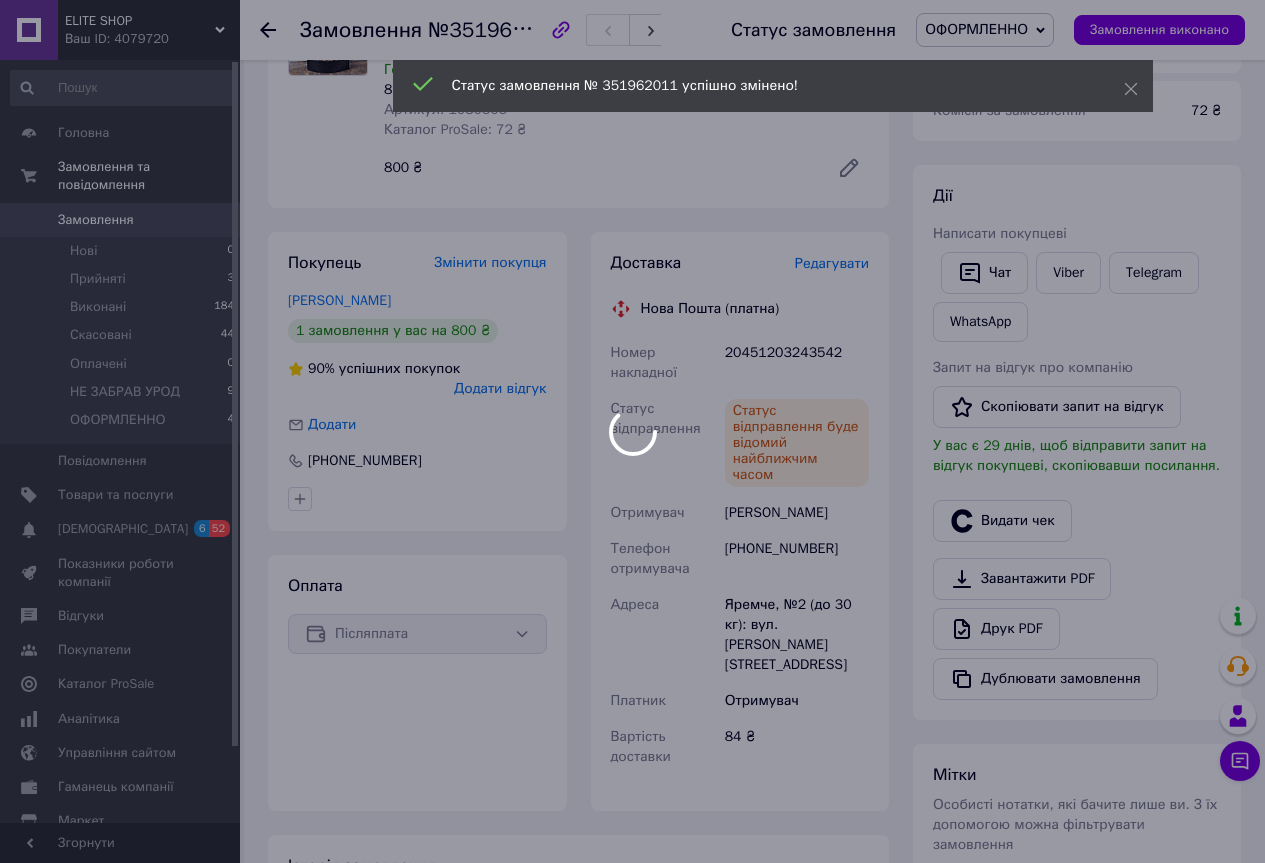 scroll, scrollTop: 200, scrollLeft: 0, axis: vertical 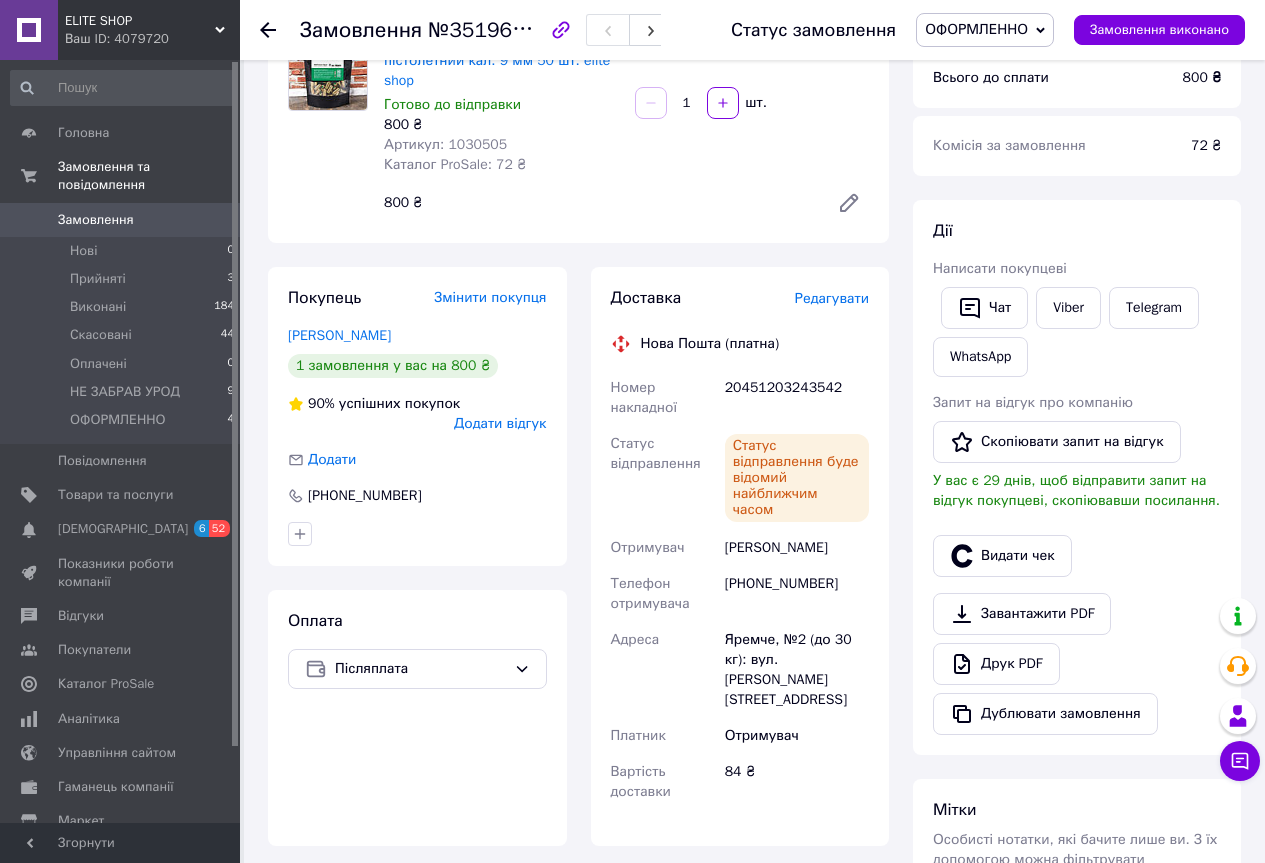 click on "20451203243542" at bounding box center (797, 398) 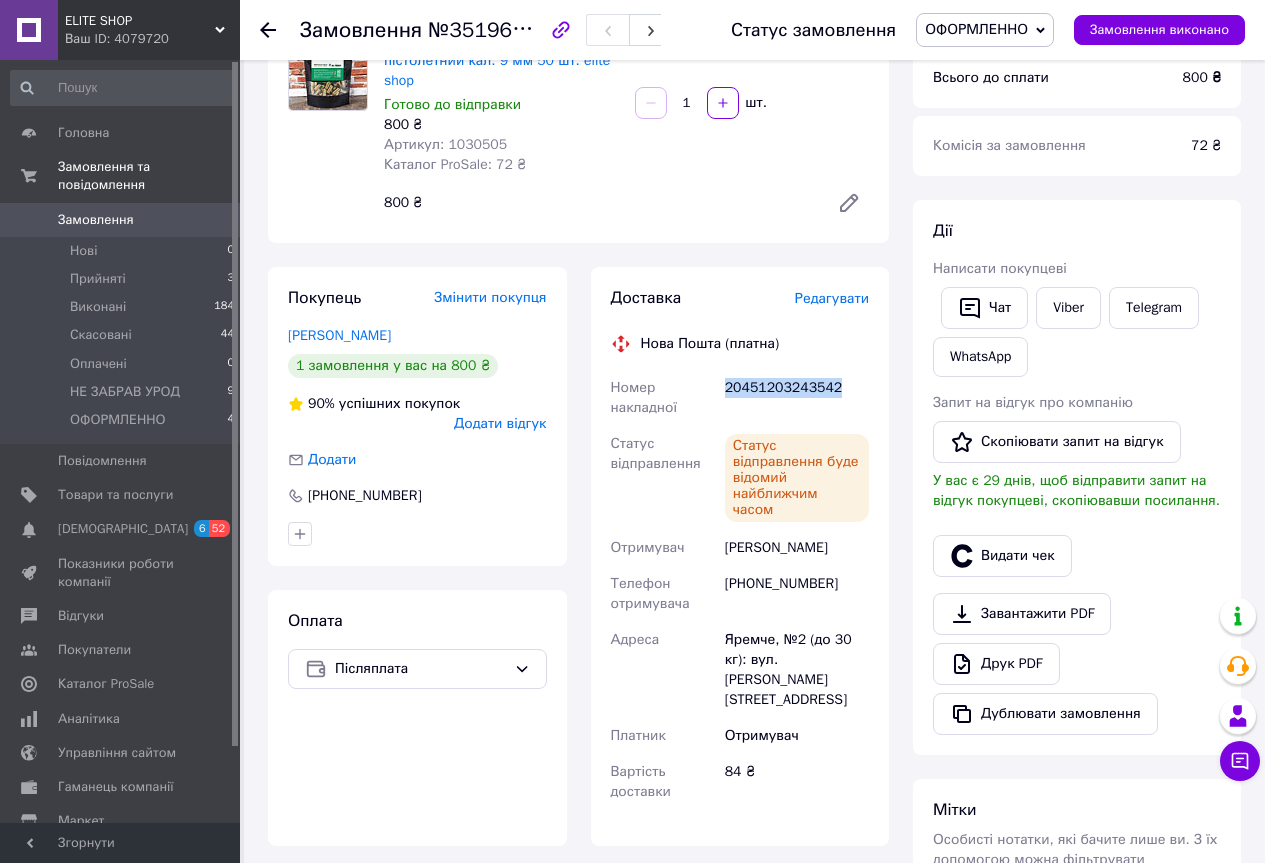 drag, startPoint x: 846, startPoint y: 380, endPoint x: 726, endPoint y: 394, distance: 120.8139 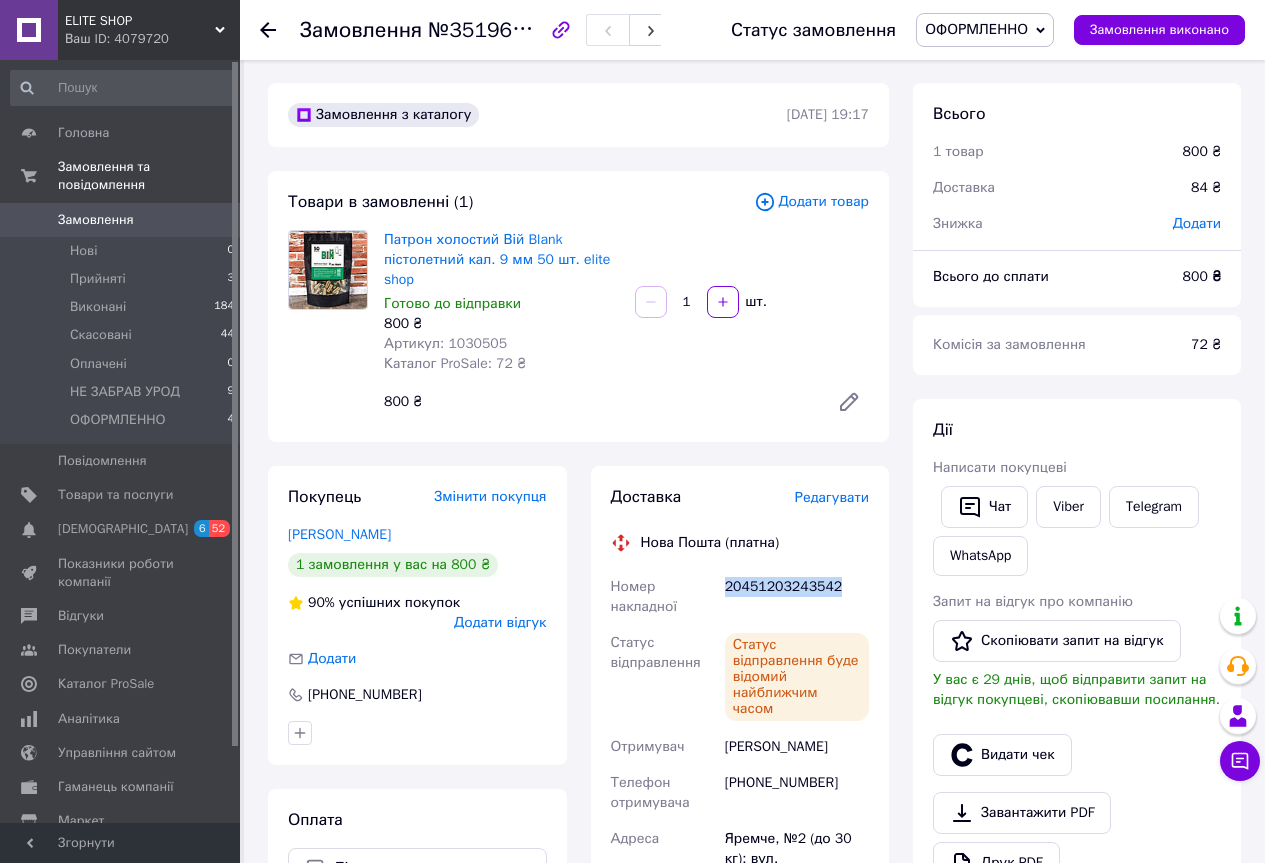 scroll, scrollTop: 0, scrollLeft: 0, axis: both 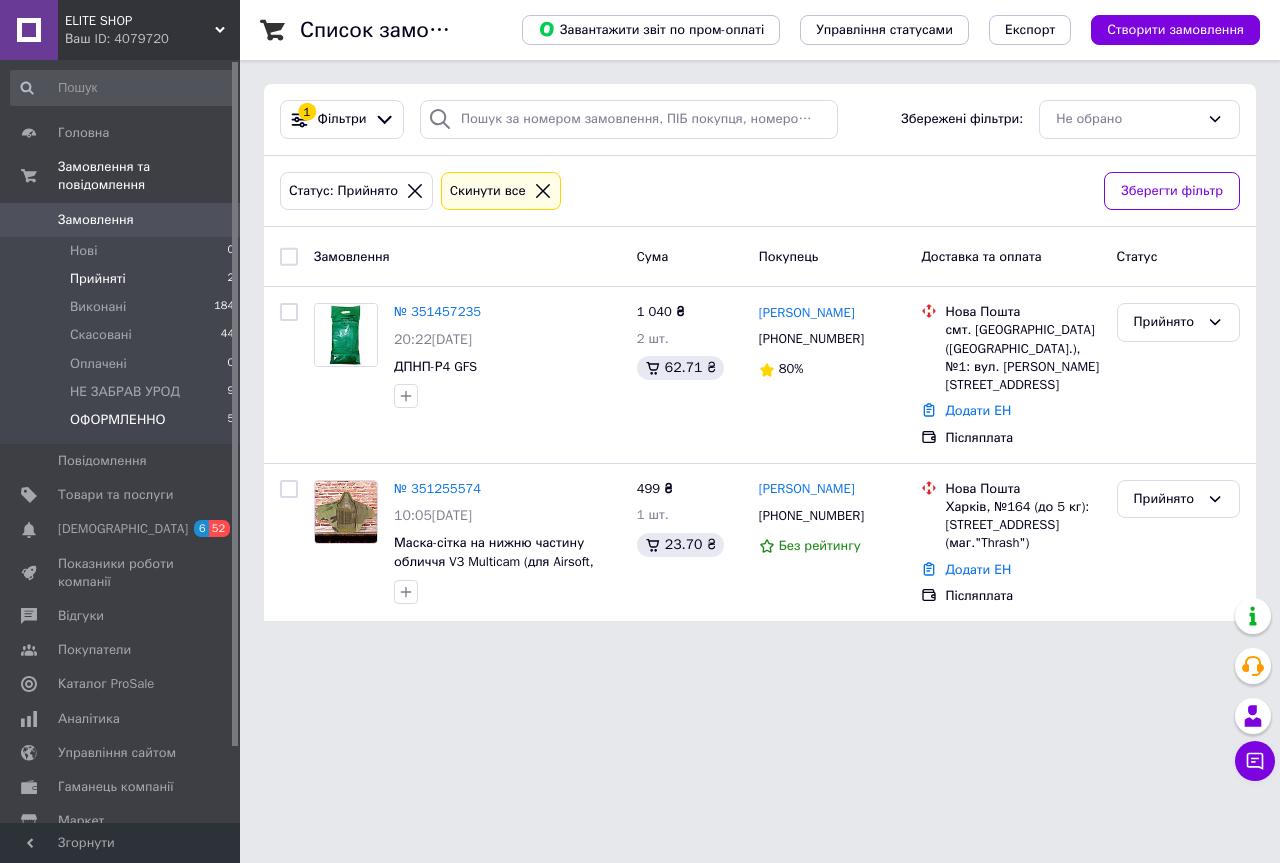 click on "ОФОРМЛЕННО 5" at bounding box center (123, 425) 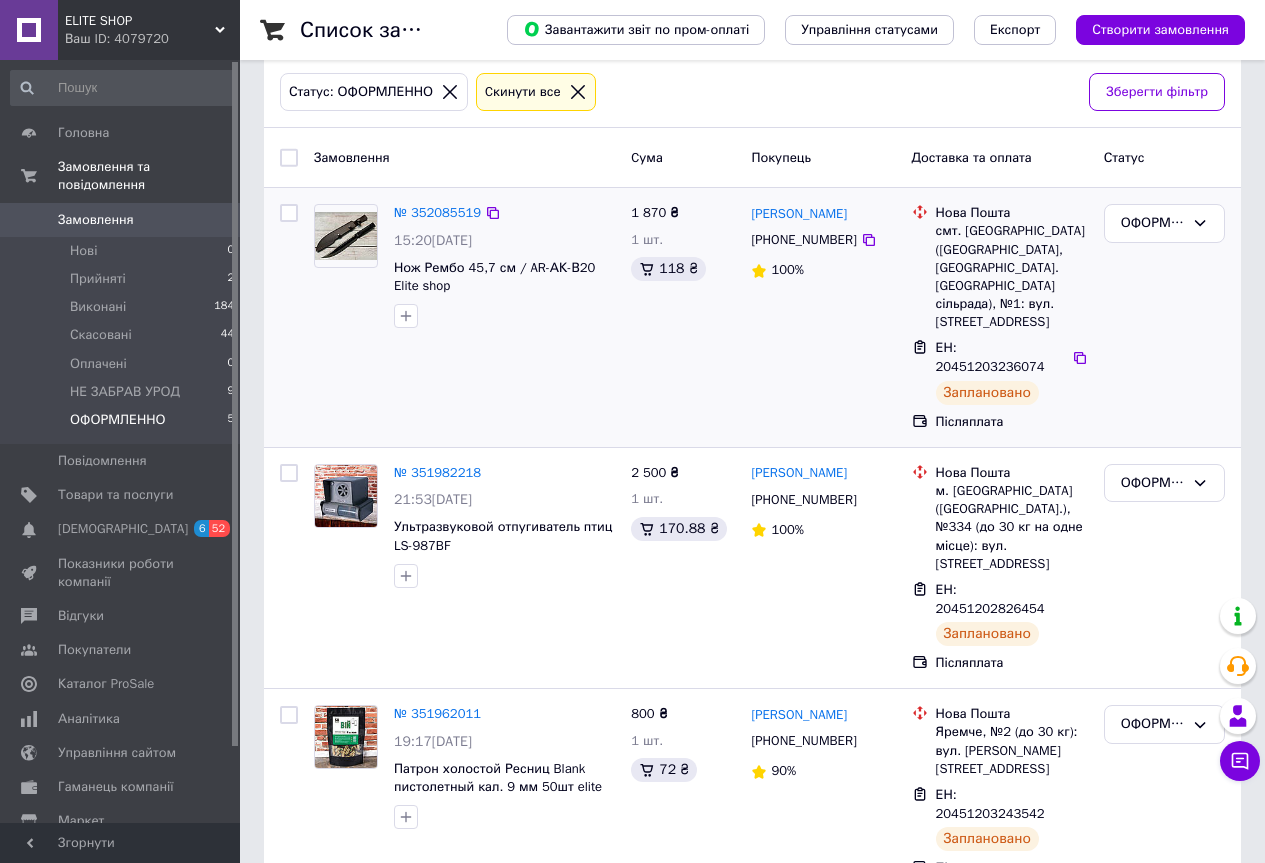 scroll, scrollTop: 0, scrollLeft: 0, axis: both 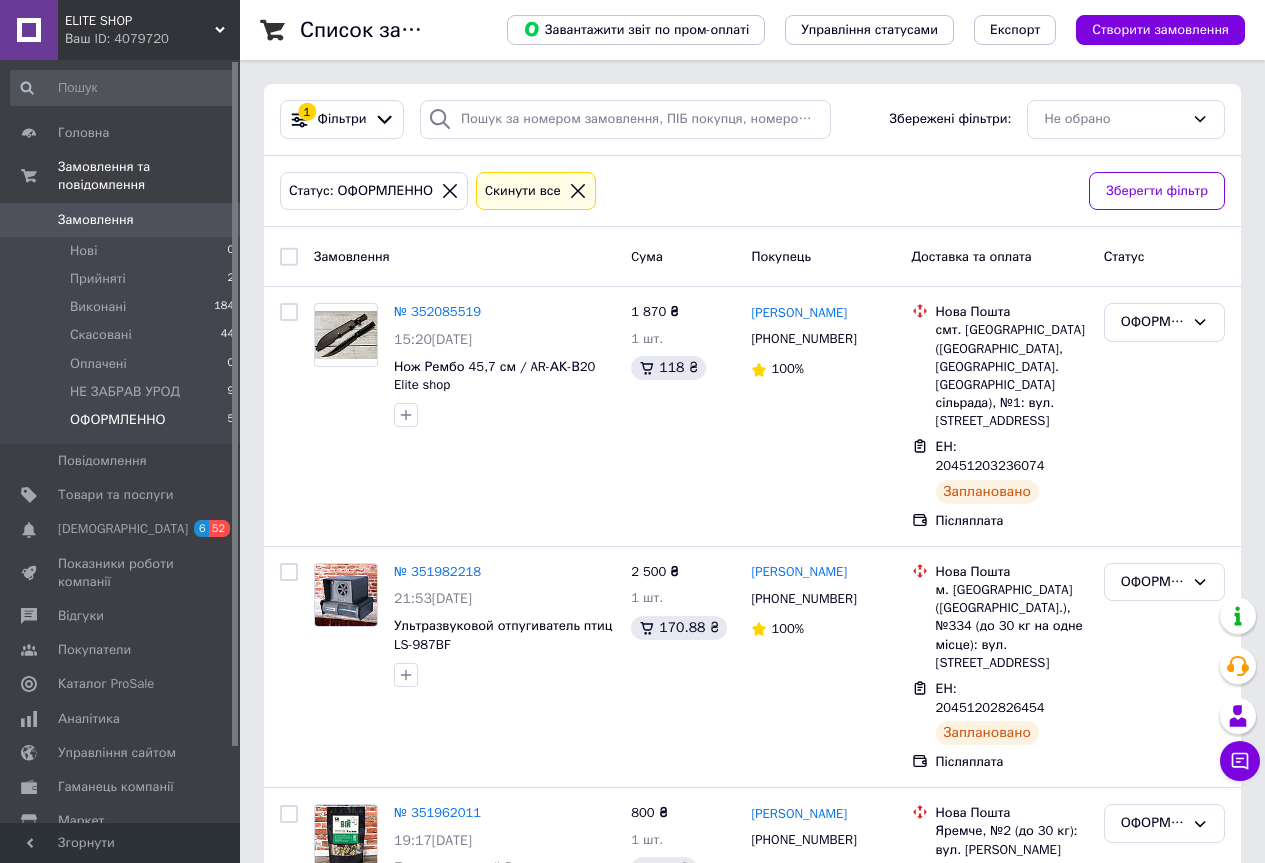 click on "ОФОРМЛЕННО 5" at bounding box center (123, 425) 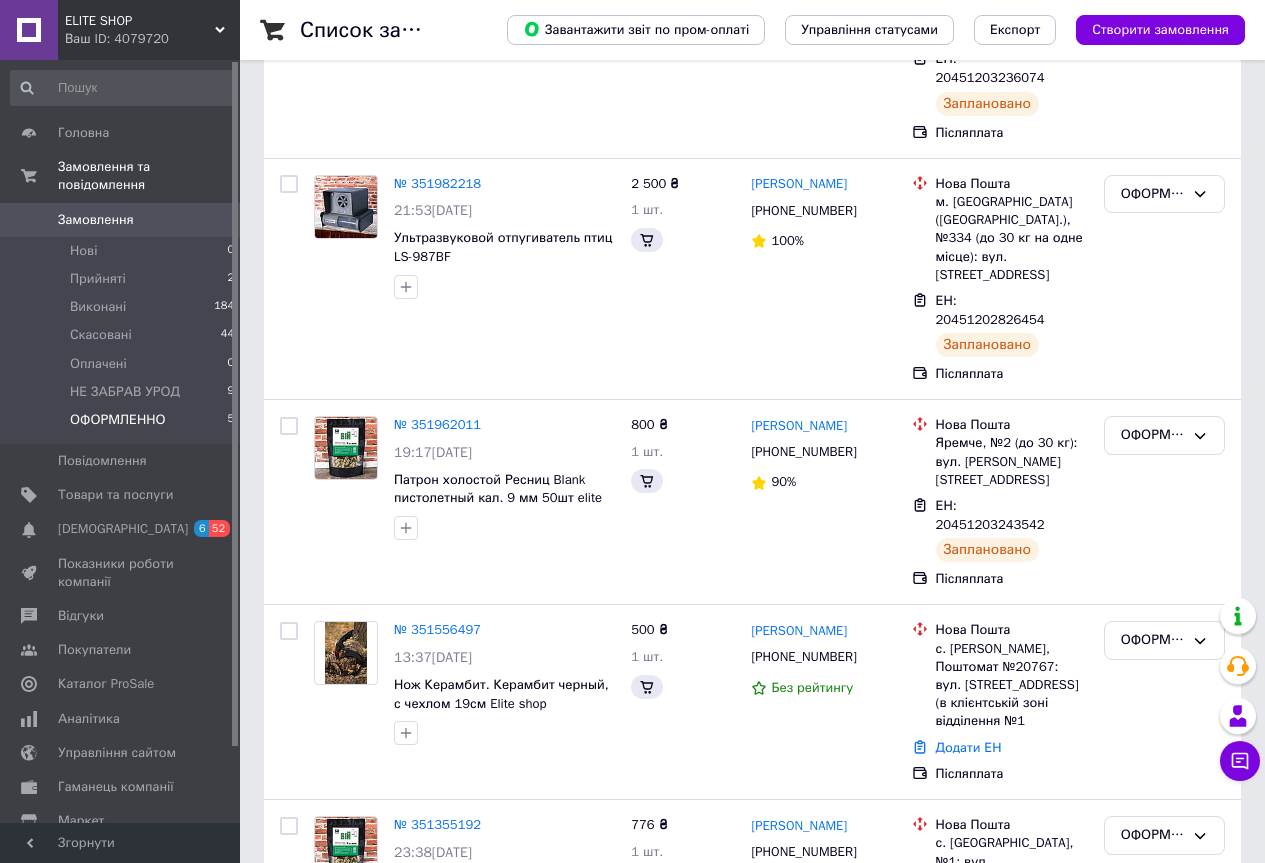 scroll, scrollTop: 0, scrollLeft: 0, axis: both 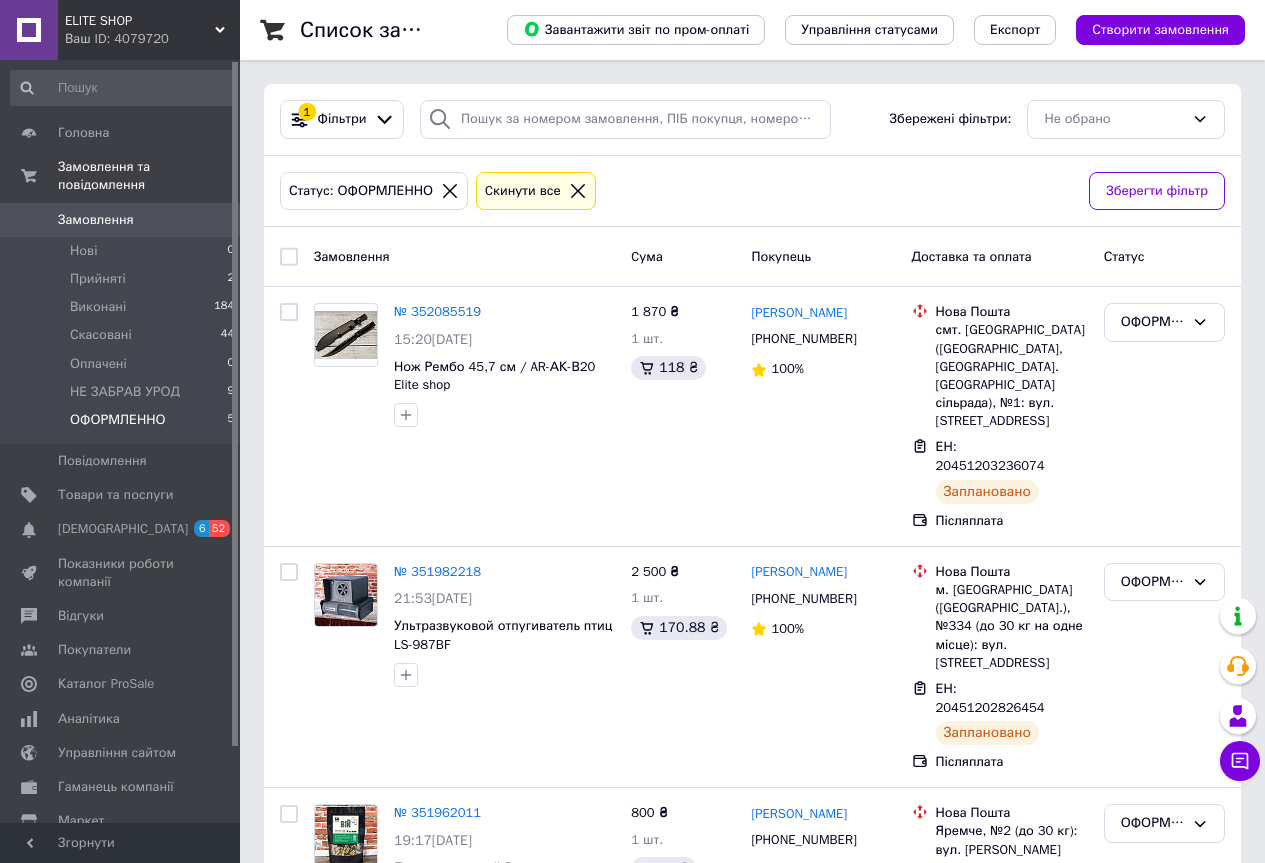 click on "ELITE SHOP Ваш ID: 4079720" at bounding box center [149, 30] 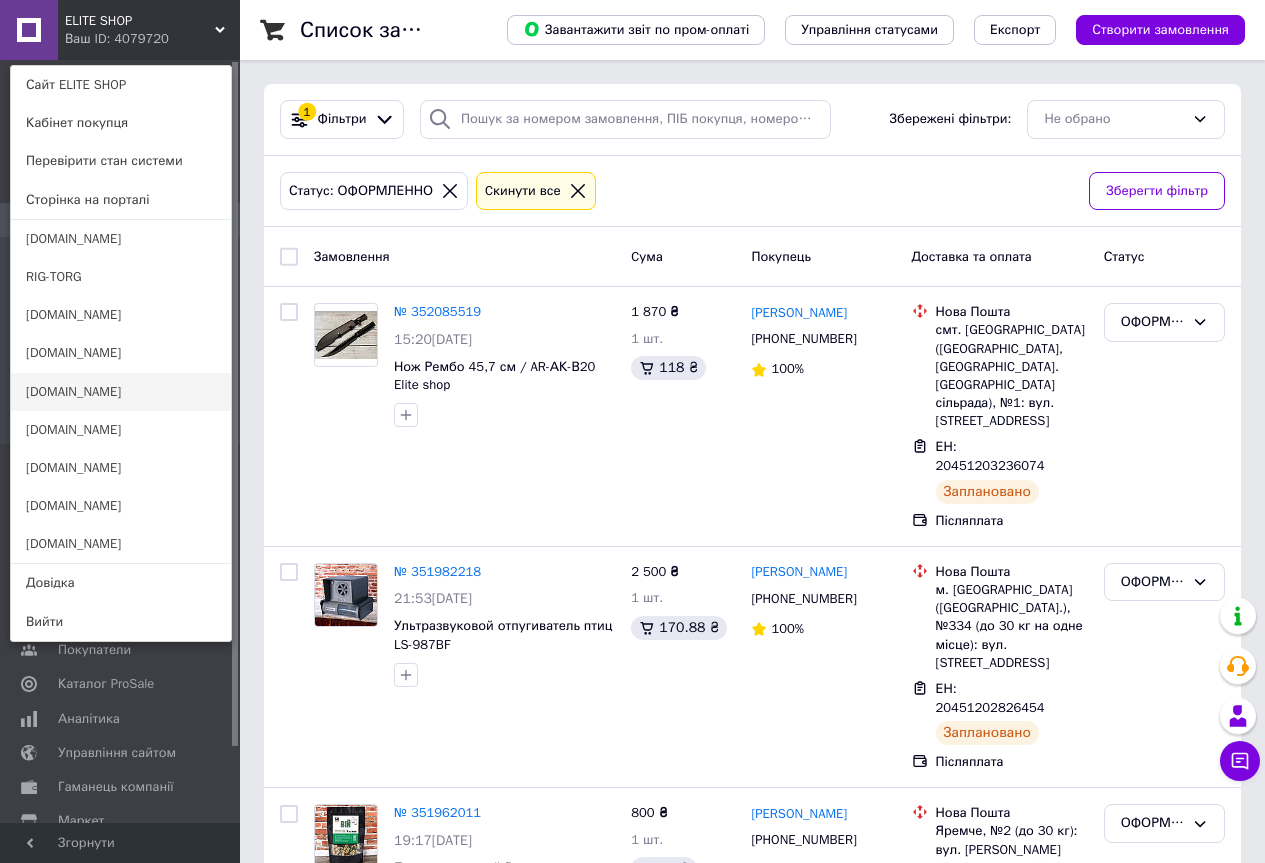 click on "[DOMAIN_NAME]" at bounding box center [121, 392] 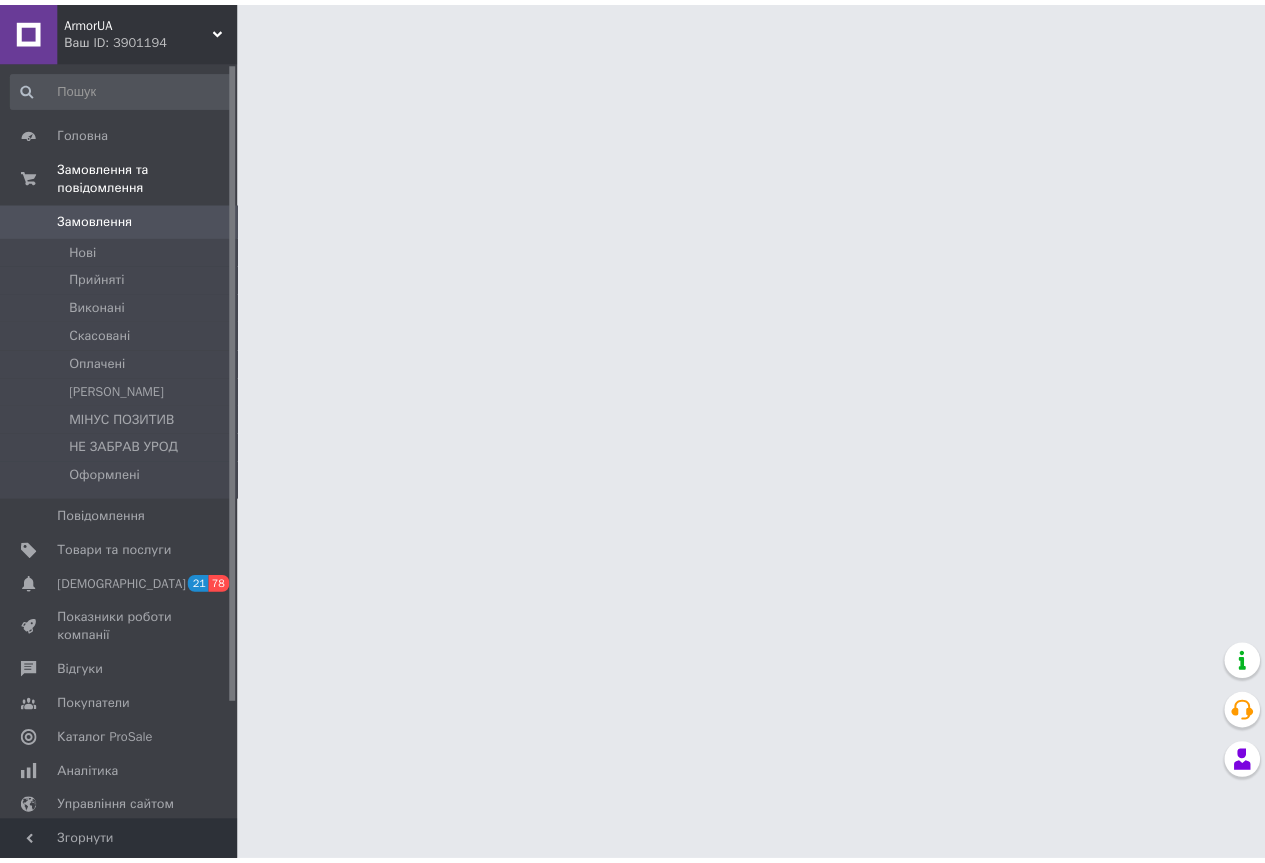 scroll, scrollTop: 0, scrollLeft: 0, axis: both 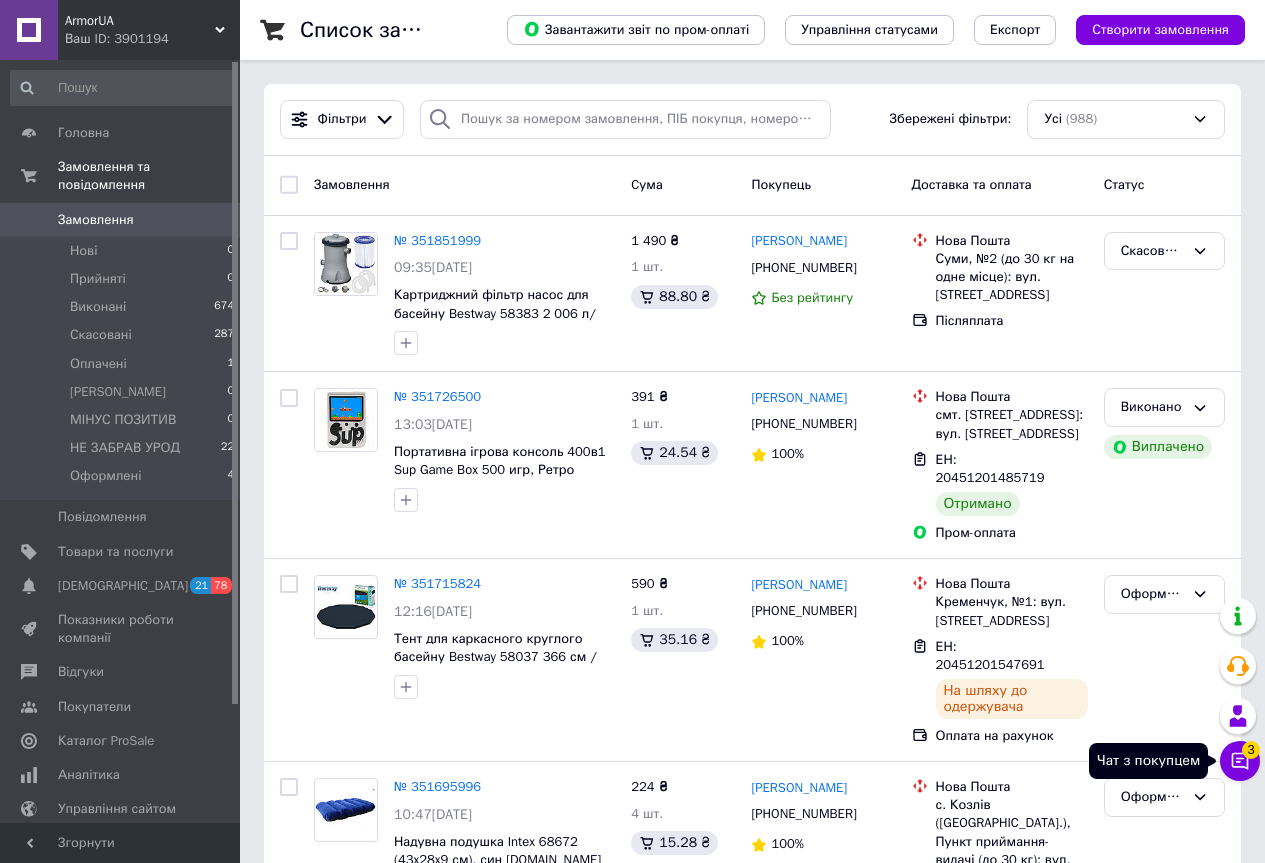 click 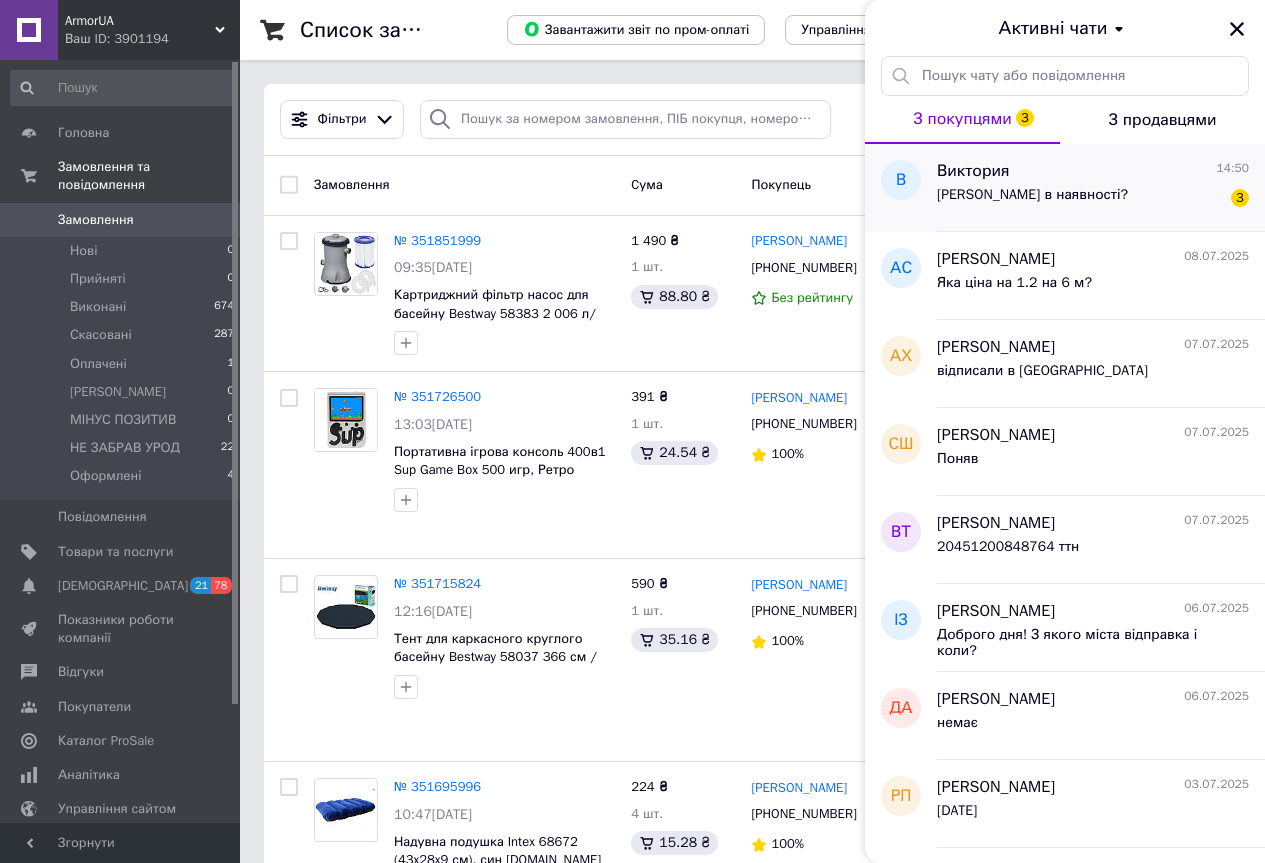 click on "Виктория" at bounding box center (973, 171) 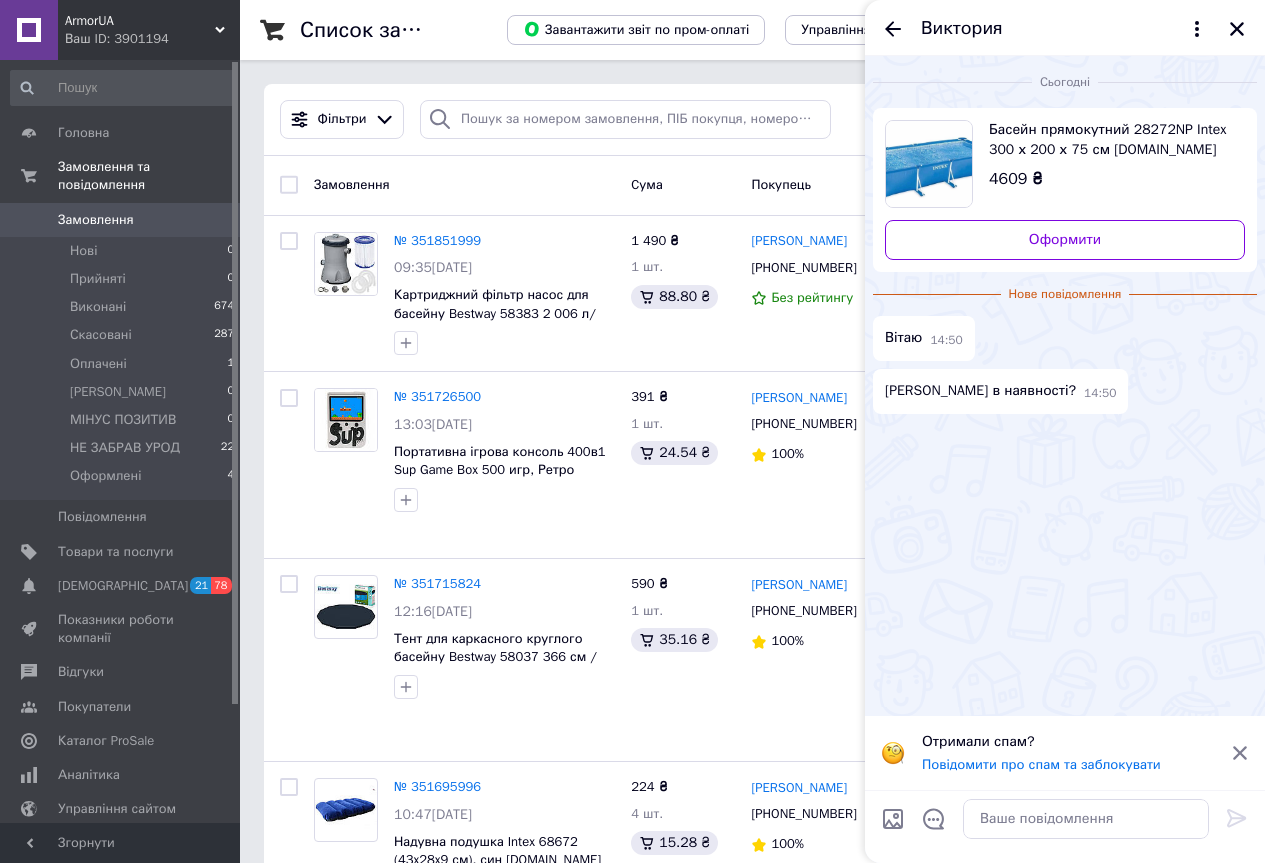 click on "Басейн прямокутний 28272NP Intex 300 х 200 х 75 см armor.te.ua" at bounding box center (1109, 140) 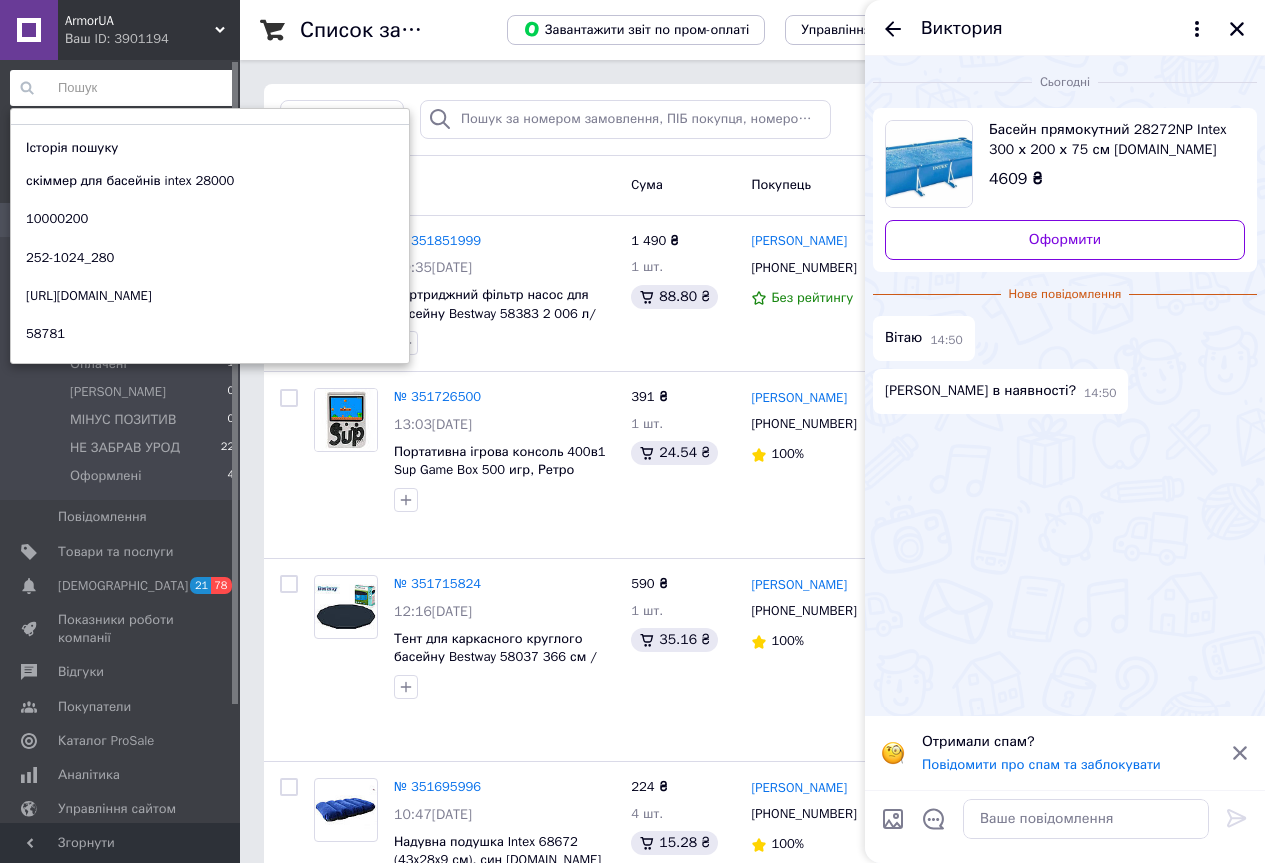 paste on "28272n" 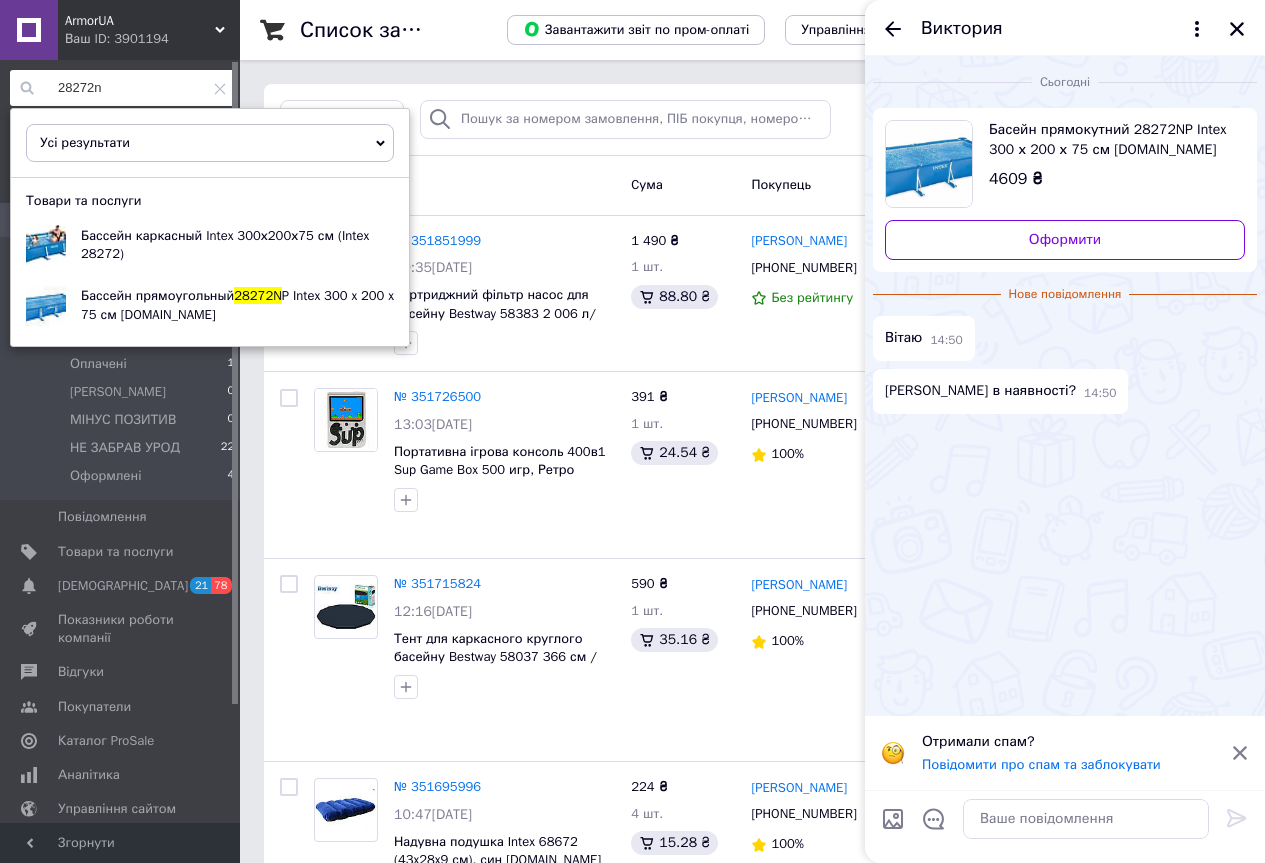 type on "28272n" 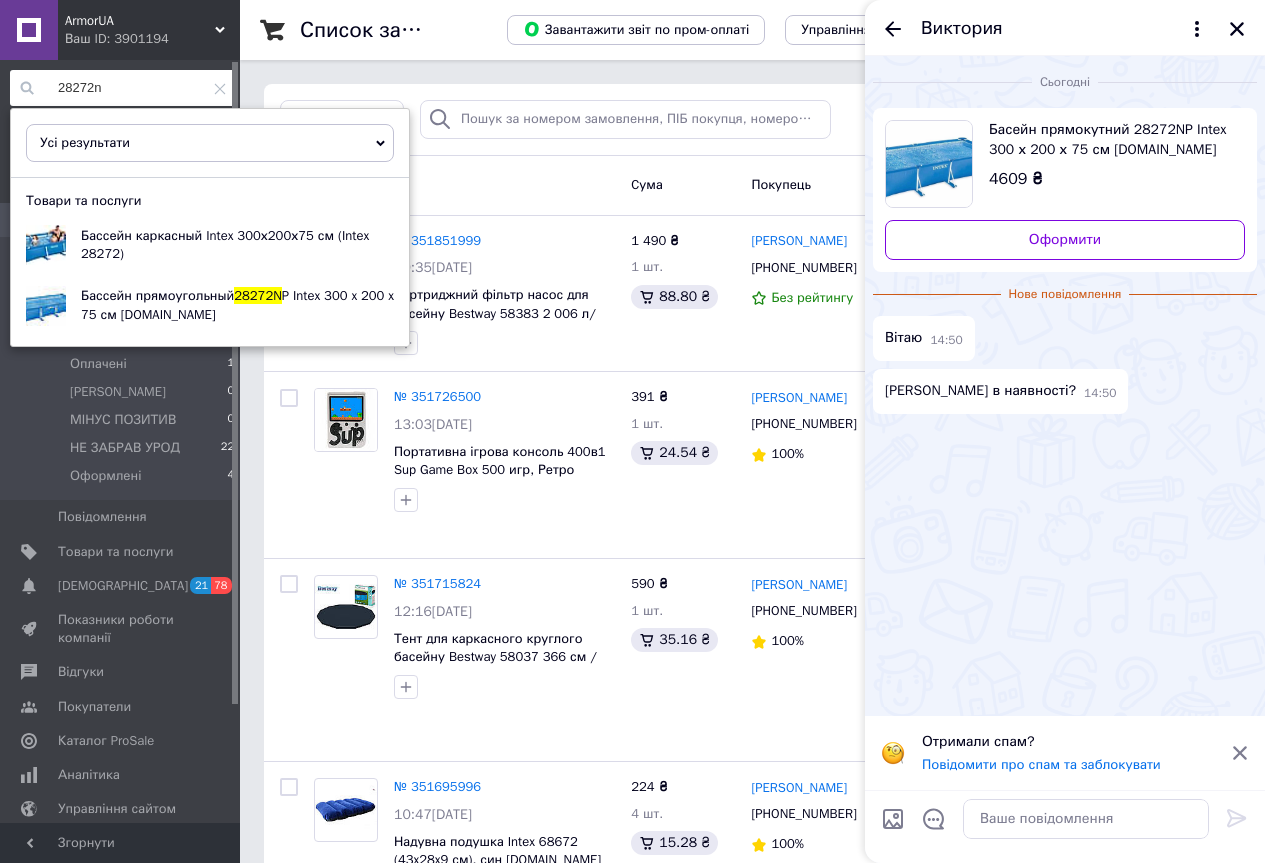 click 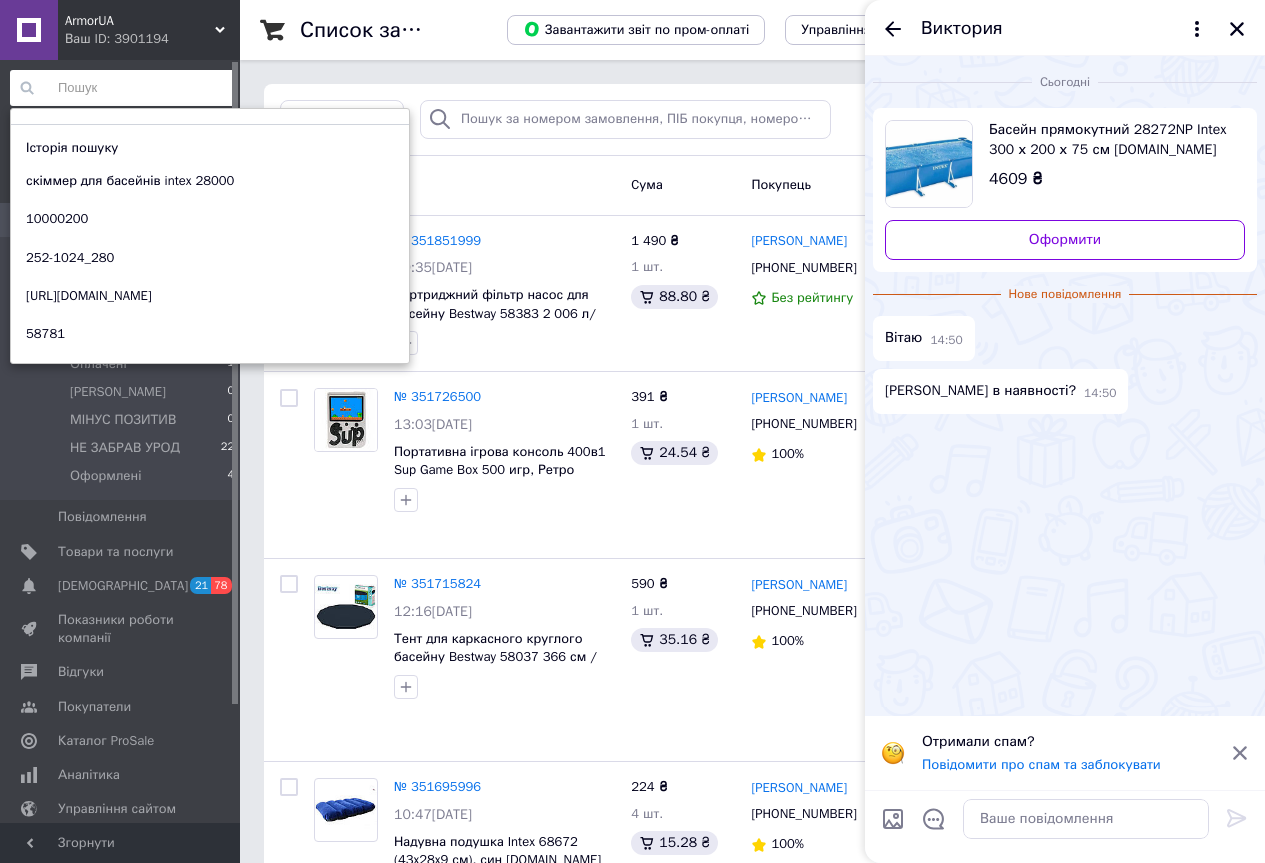 paste on "28272n" 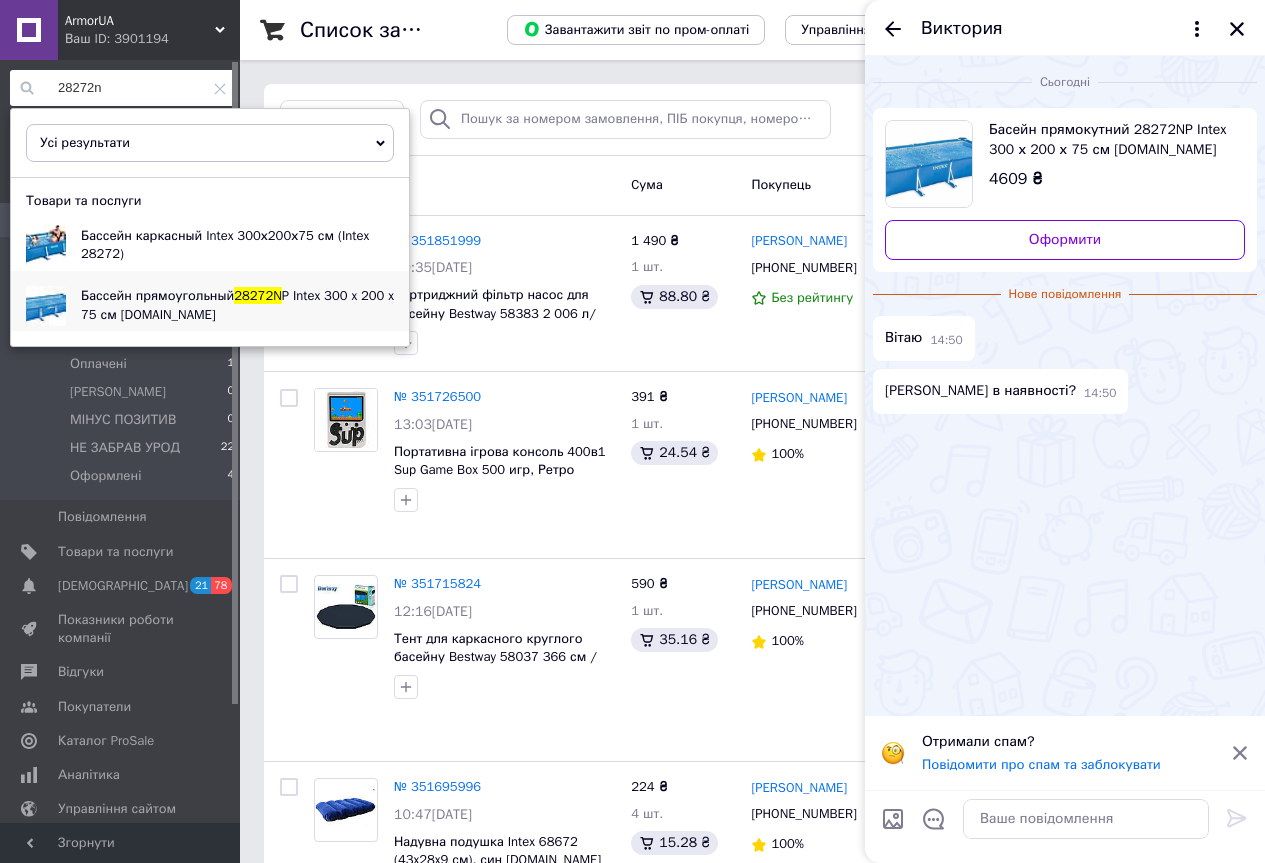 type on "28272n" 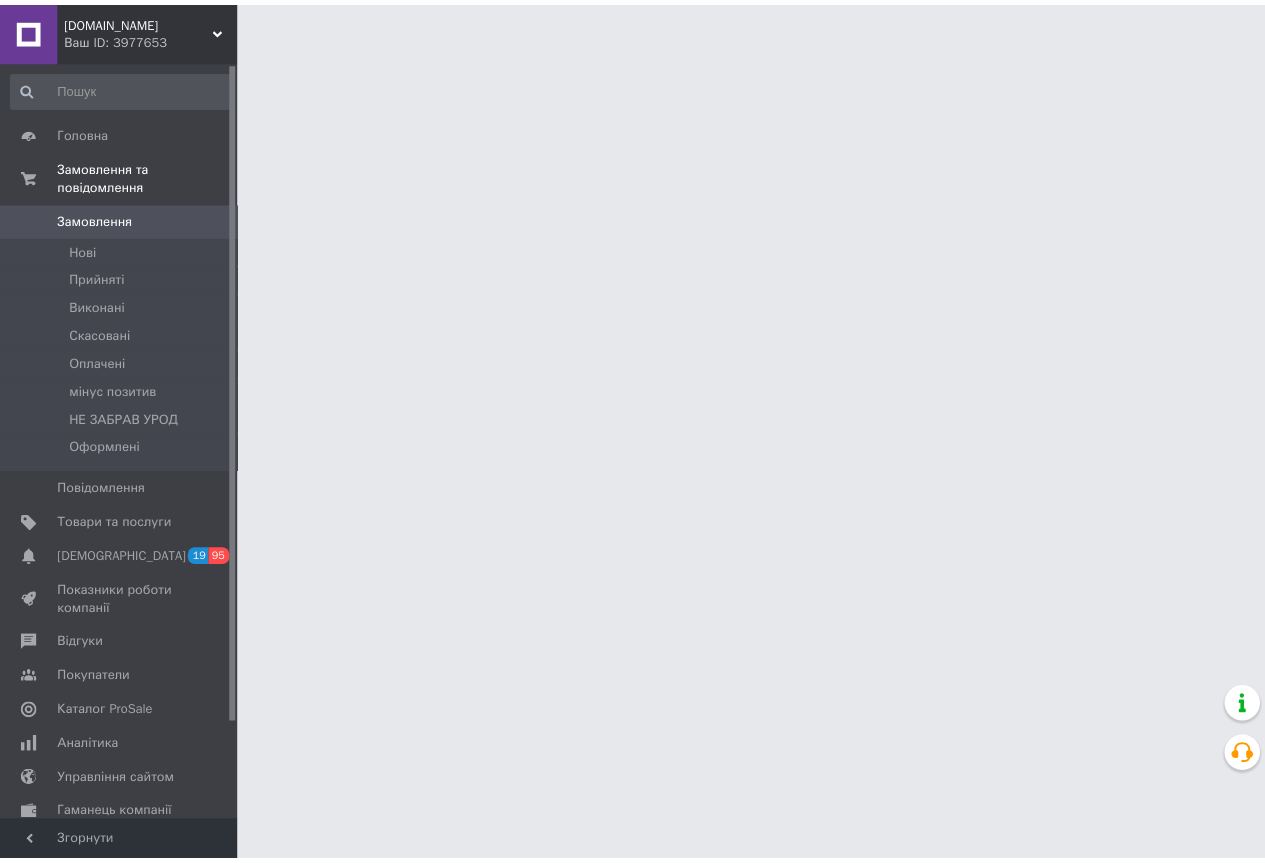 scroll, scrollTop: 0, scrollLeft: 0, axis: both 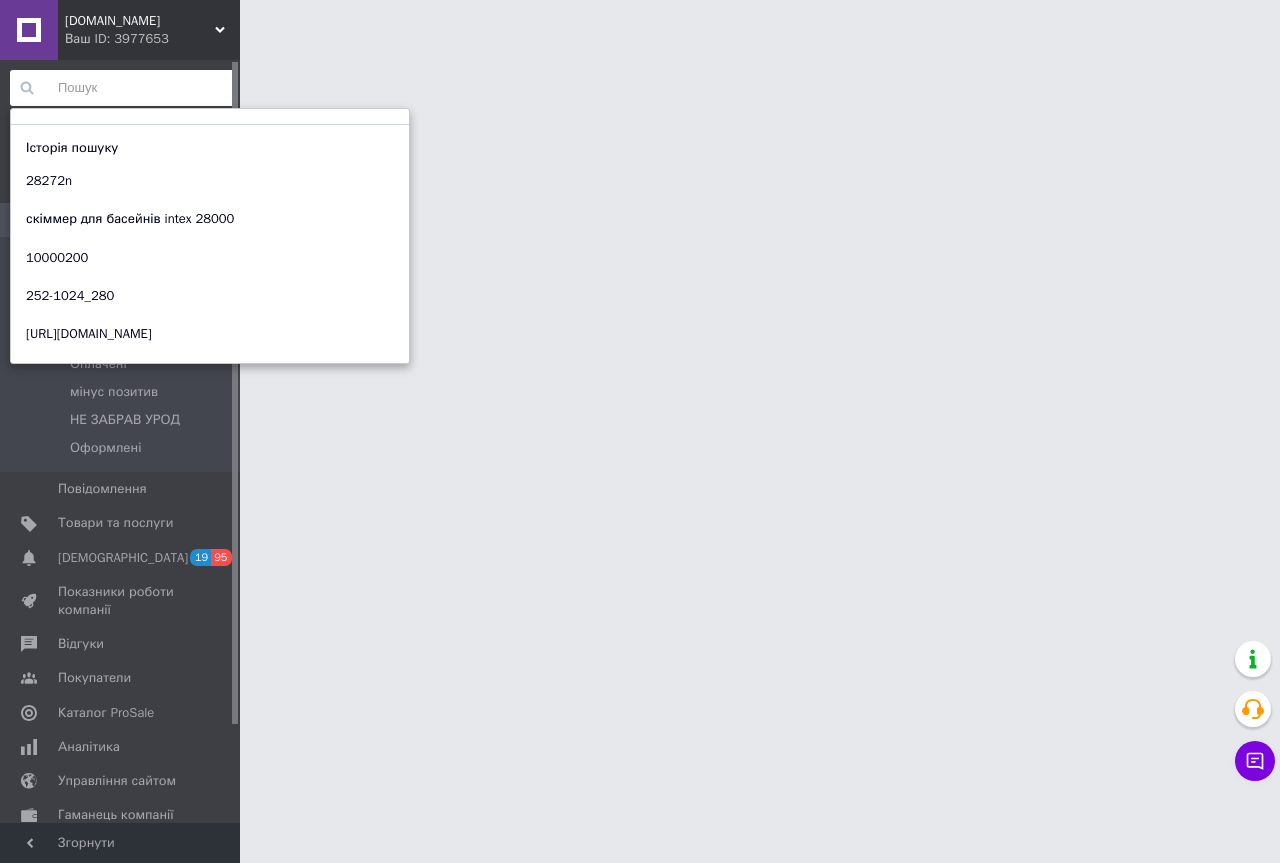 paste on "28272n" 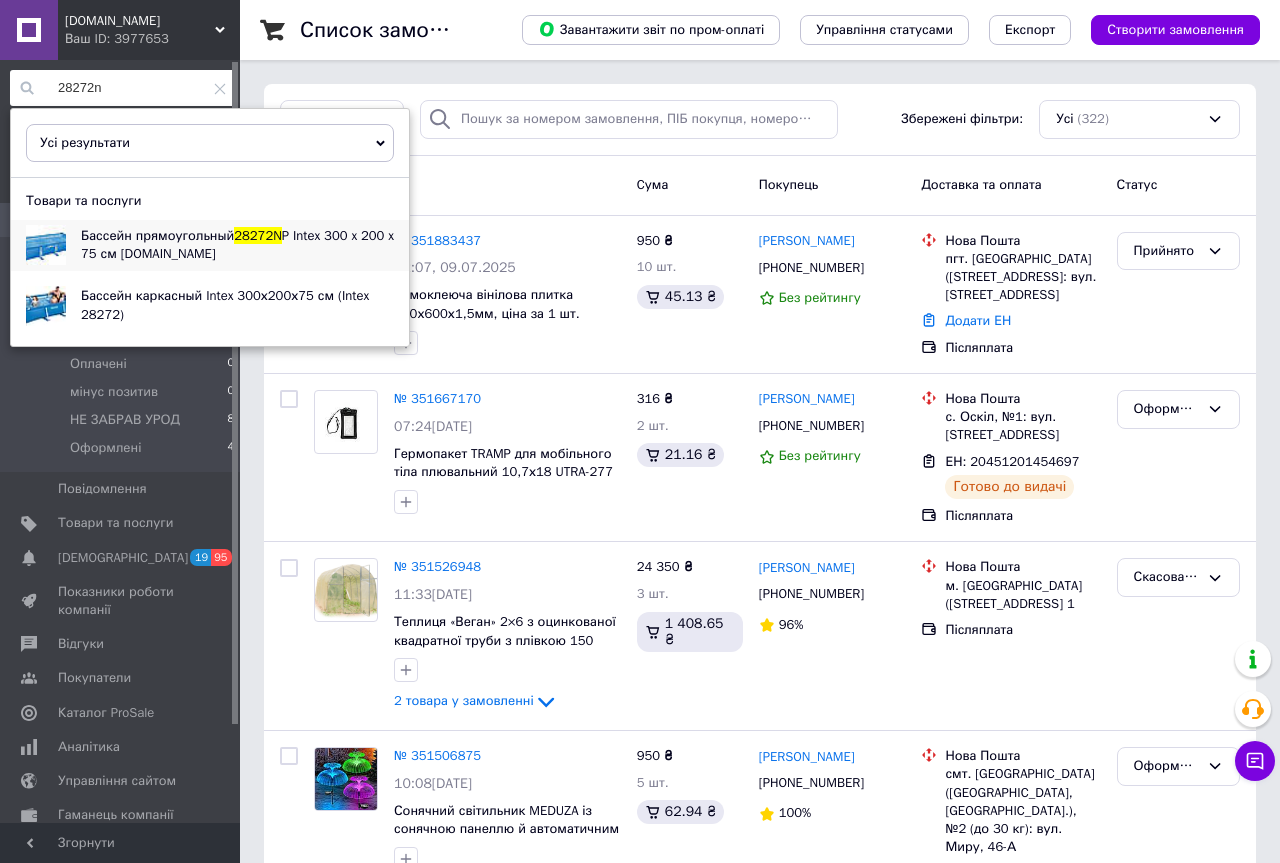 type on "28272n" 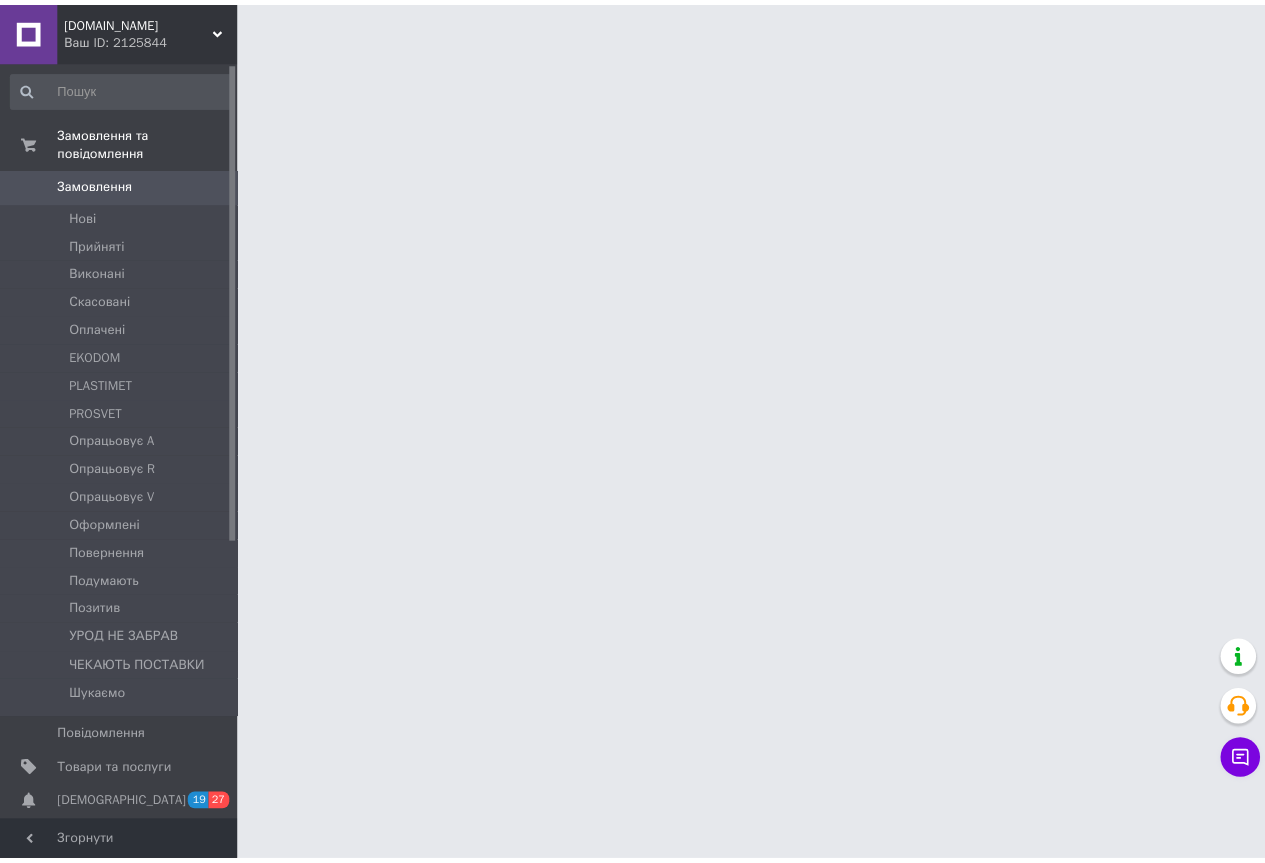 scroll, scrollTop: 0, scrollLeft: 0, axis: both 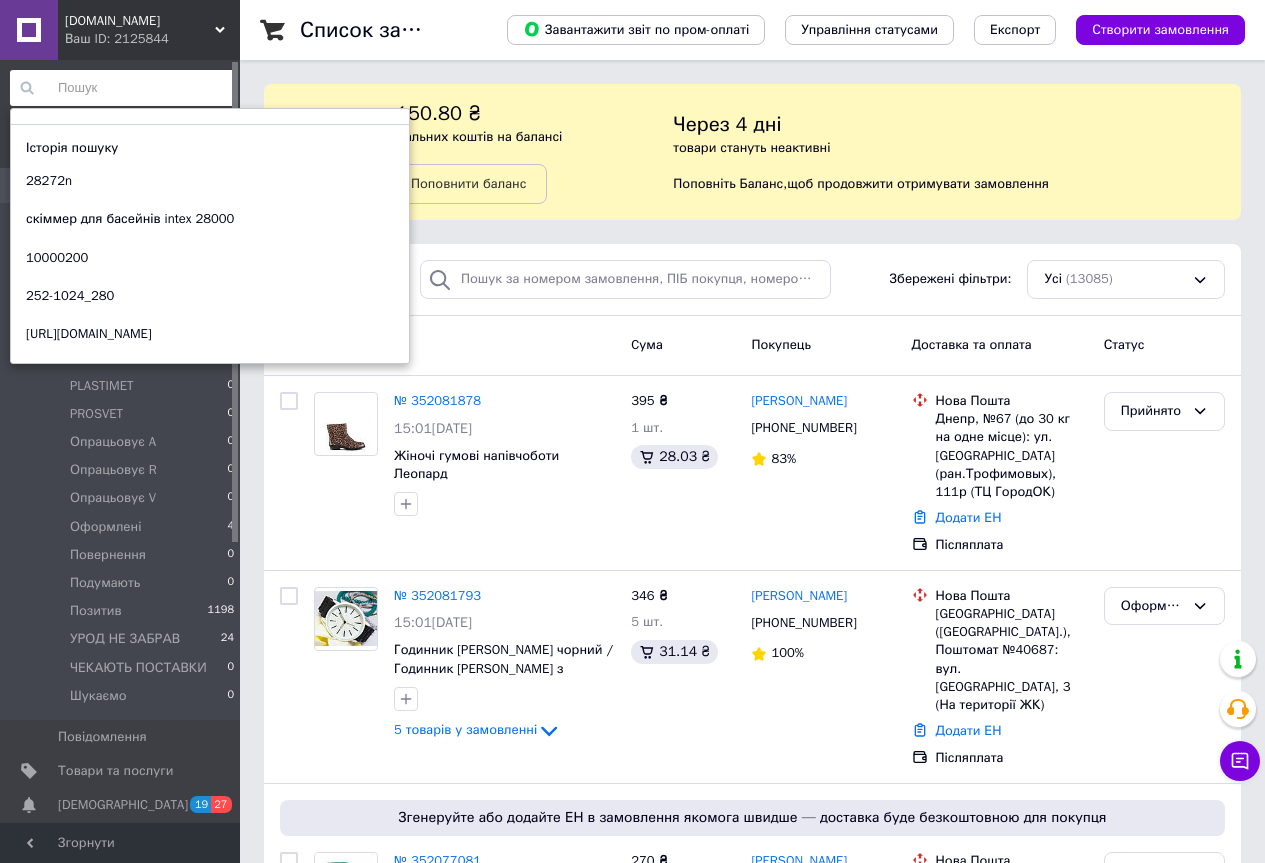 paste on "28272n" 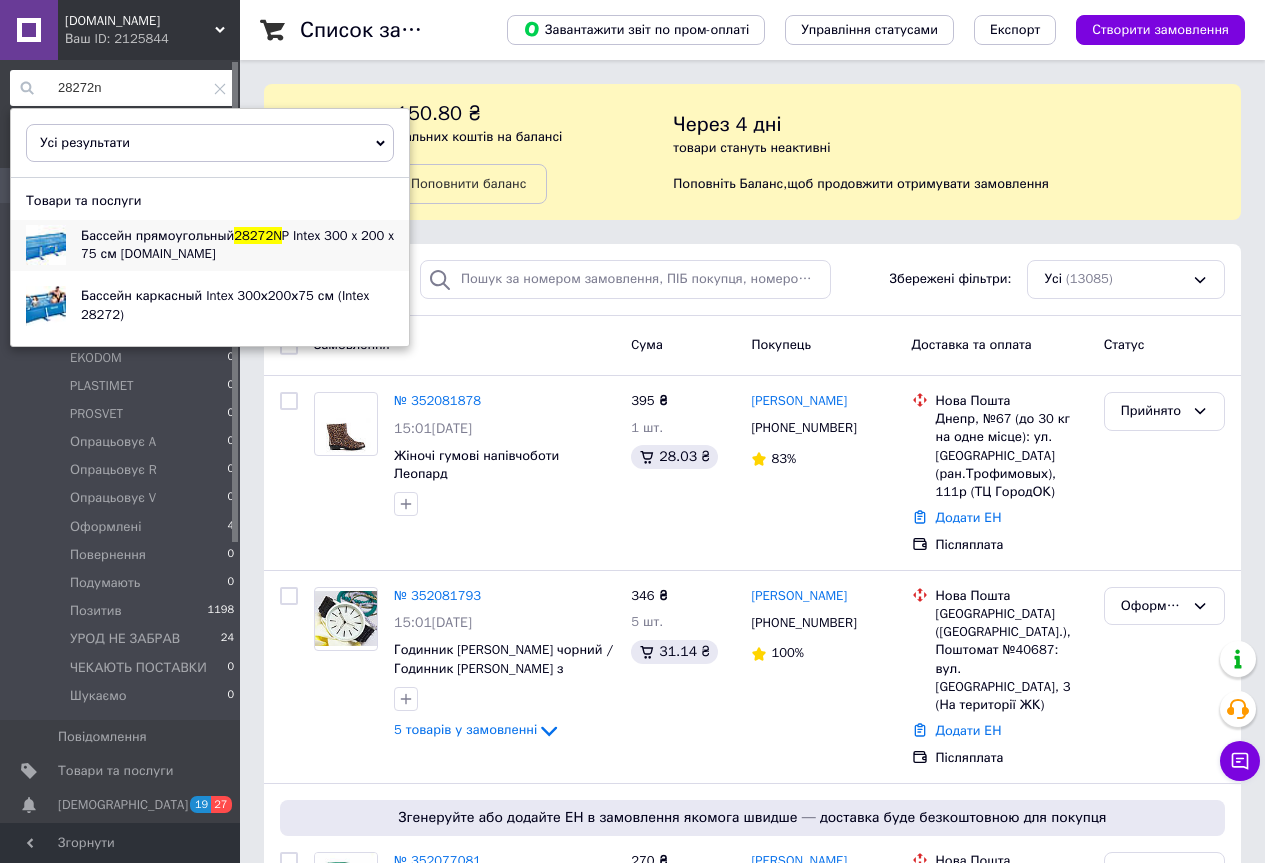 type on "28272n" 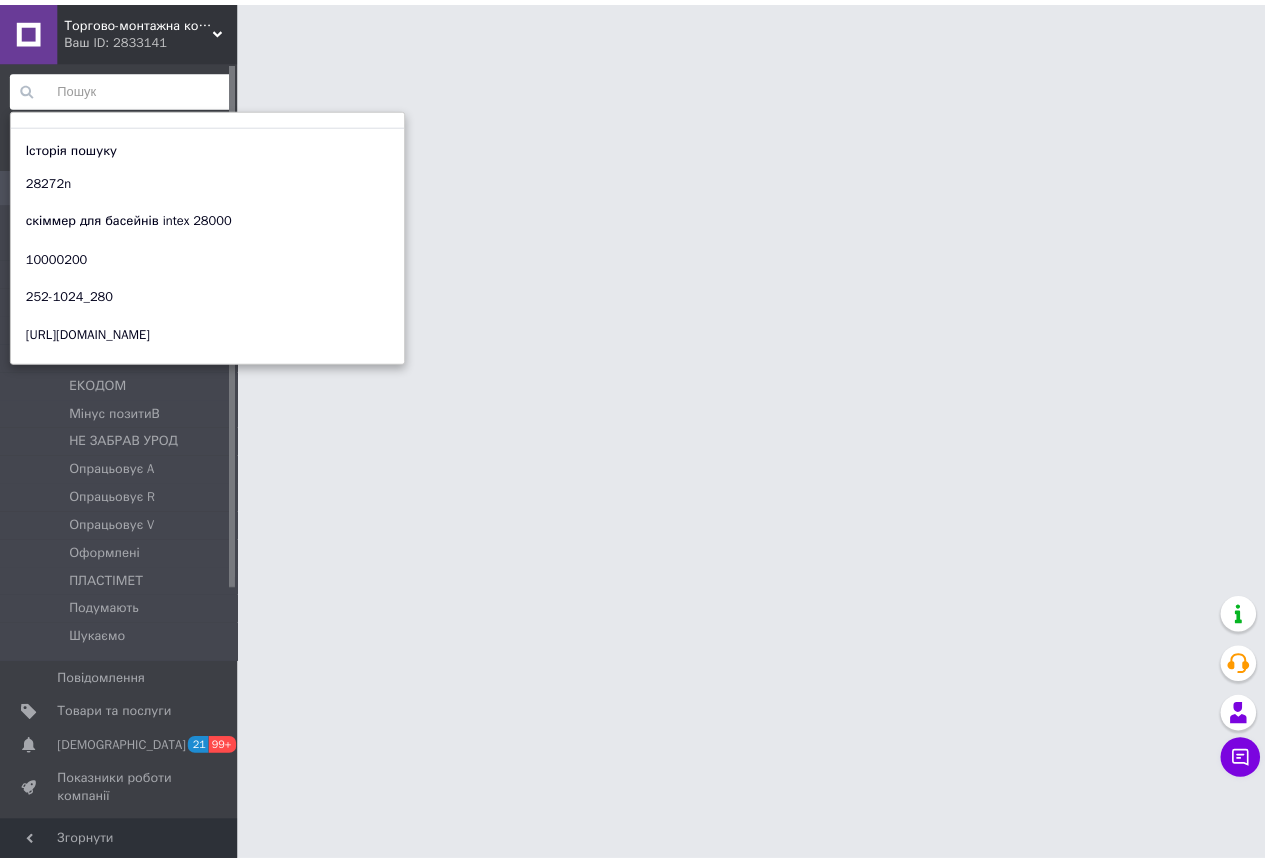 scroll, scrollTop: 0, scrollLeft: 0, axis: both 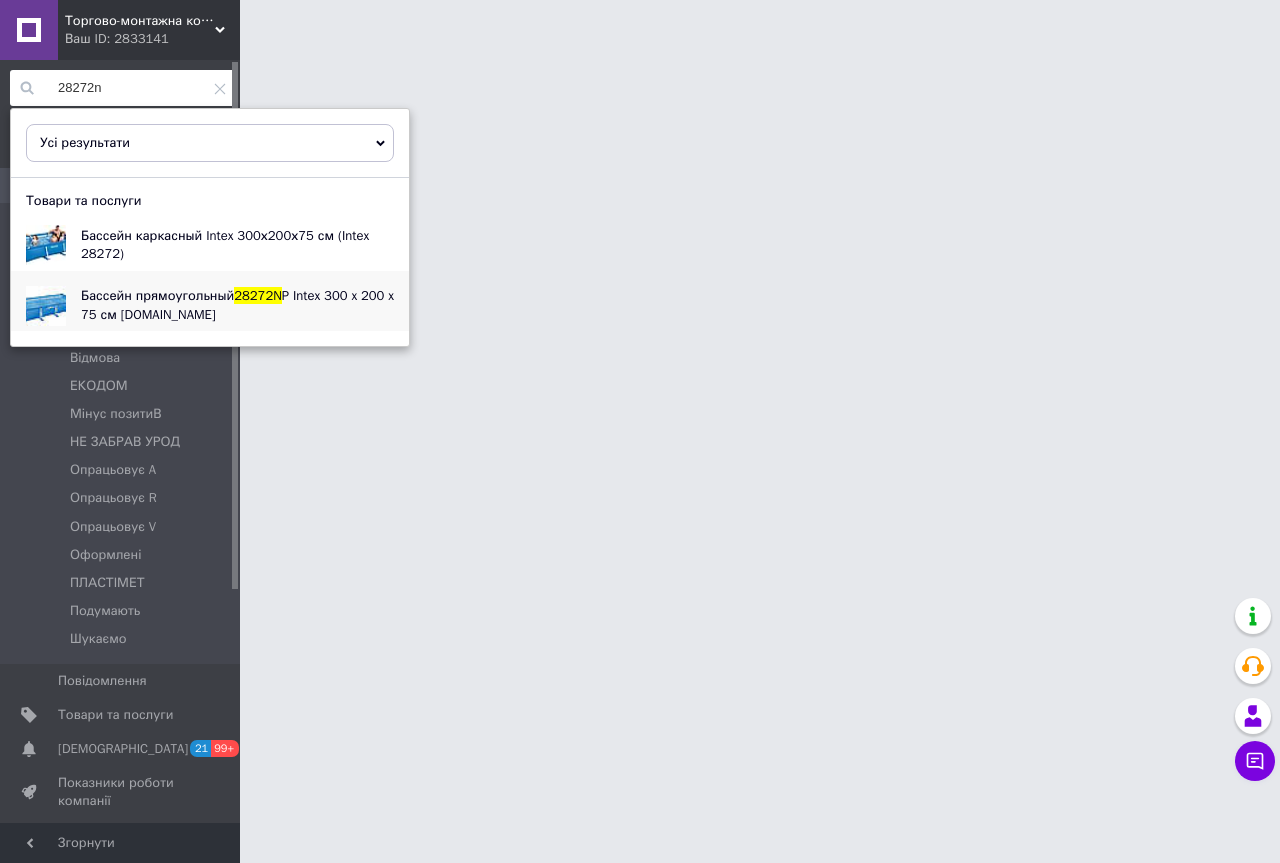 type on "28272n" 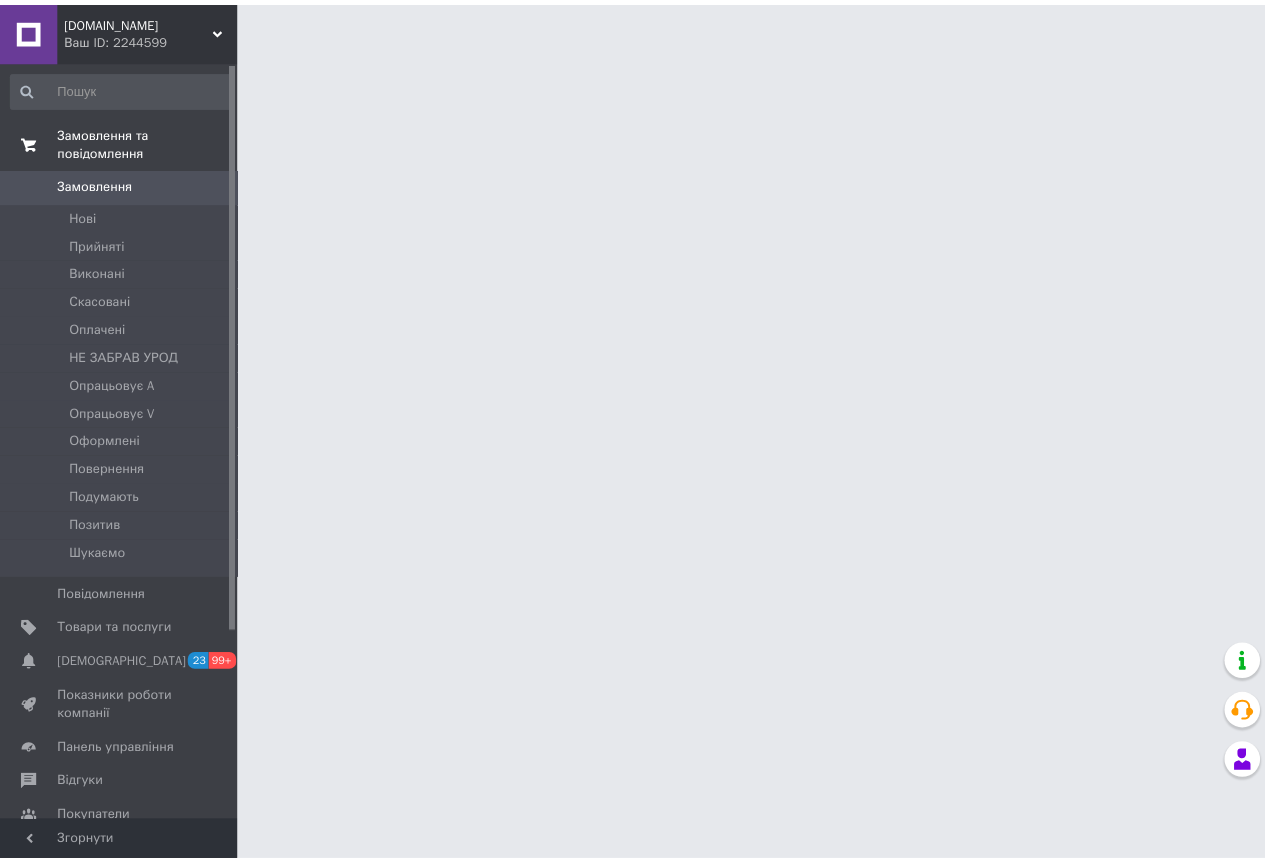 scroll, scrollTop: 0, scrollLeft: 0, axis: both 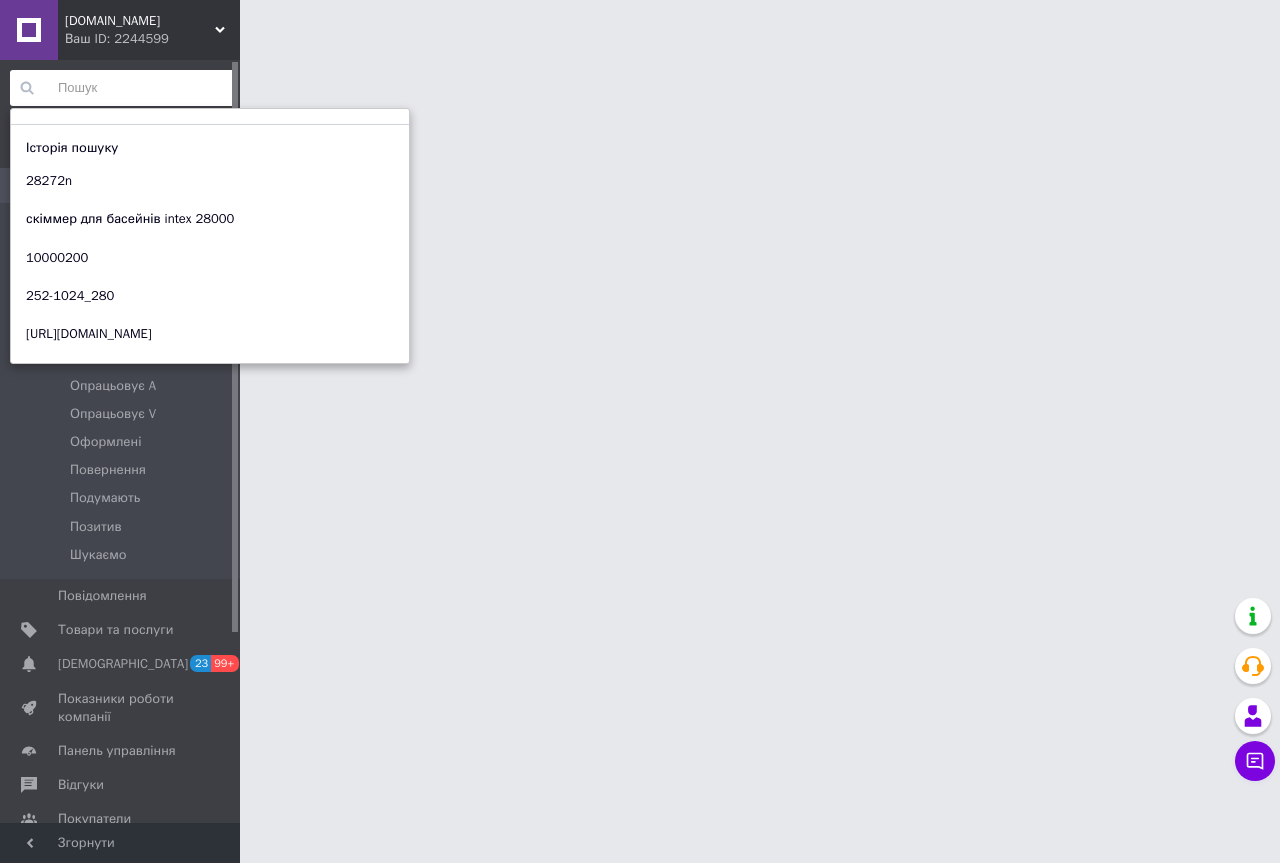 paste on "28272n" 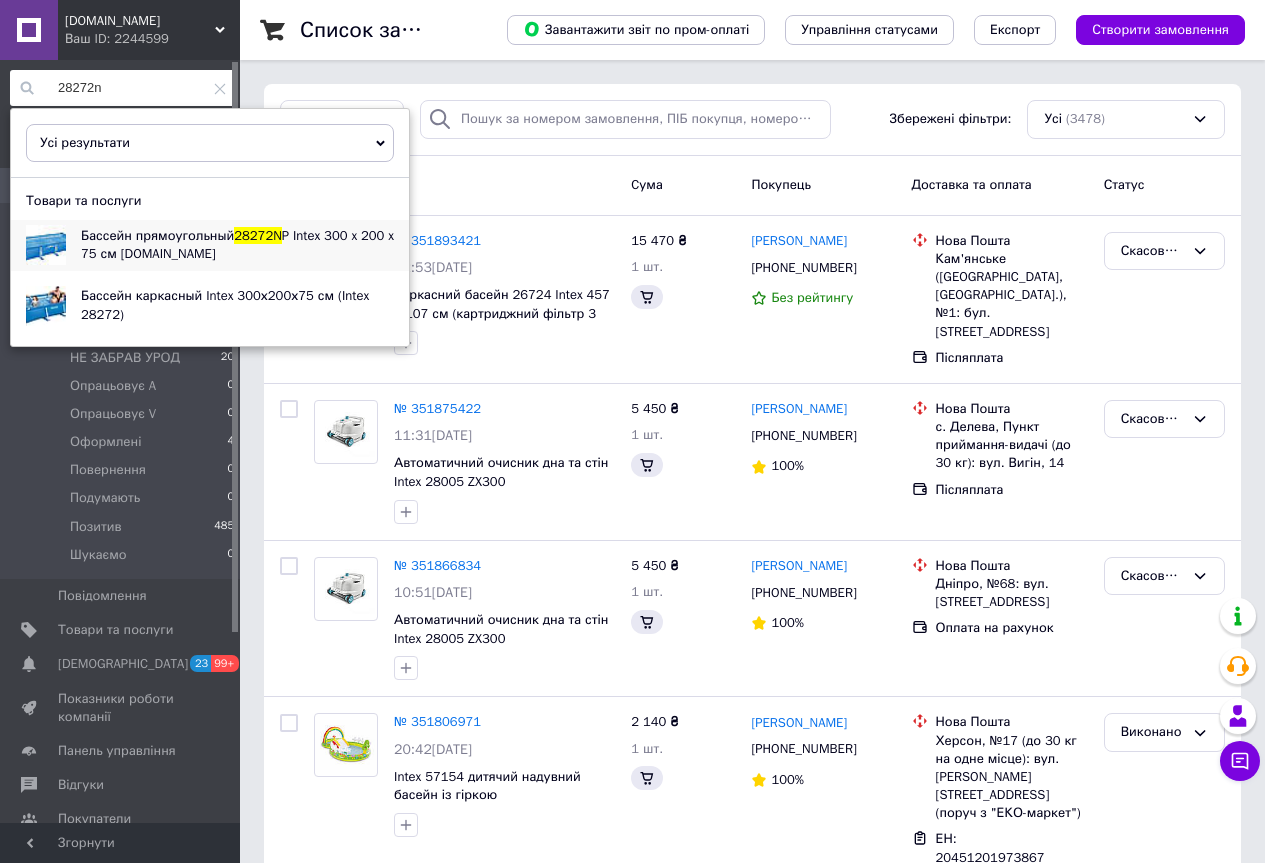 type on "28272n" 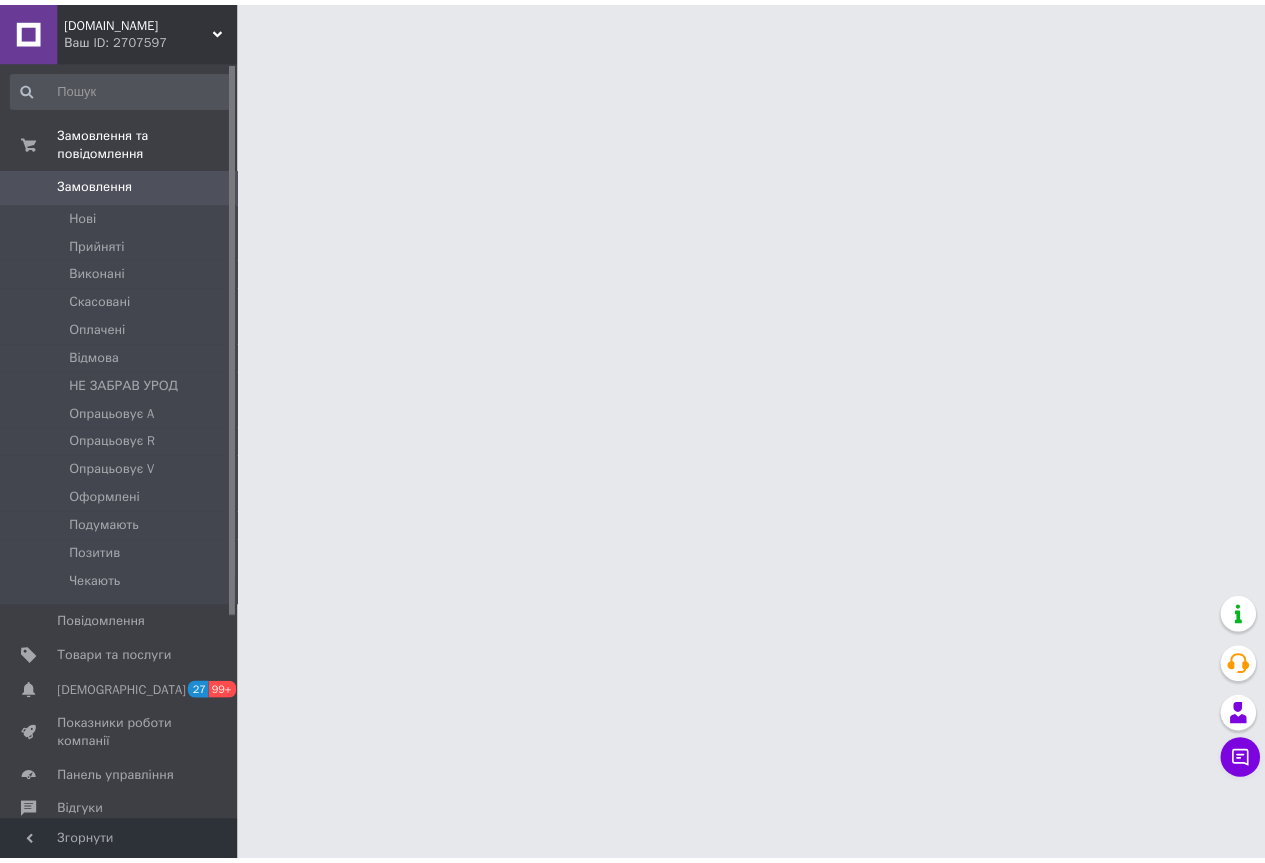 scroll, scrollTop: 0, scrollLeft: 0, axis: both 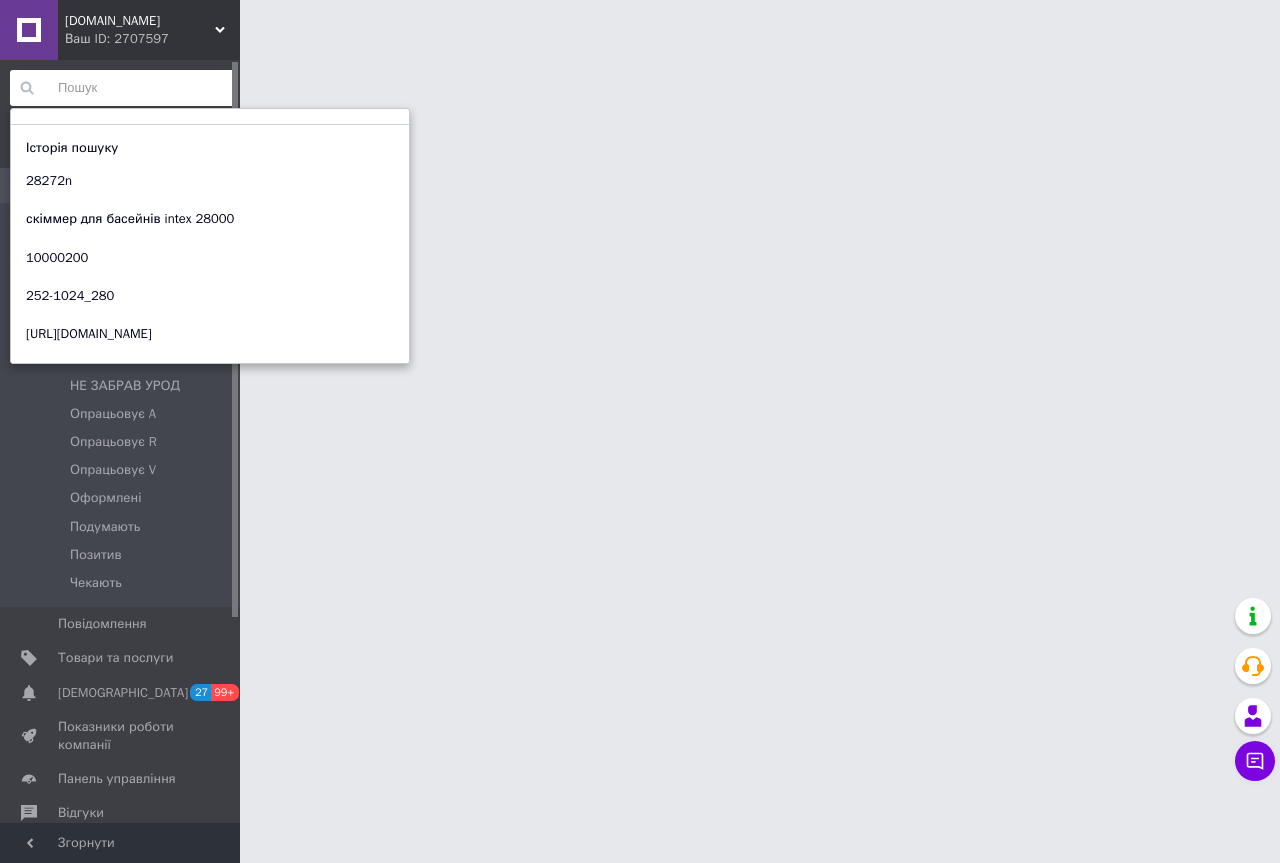 paste on "28272n" 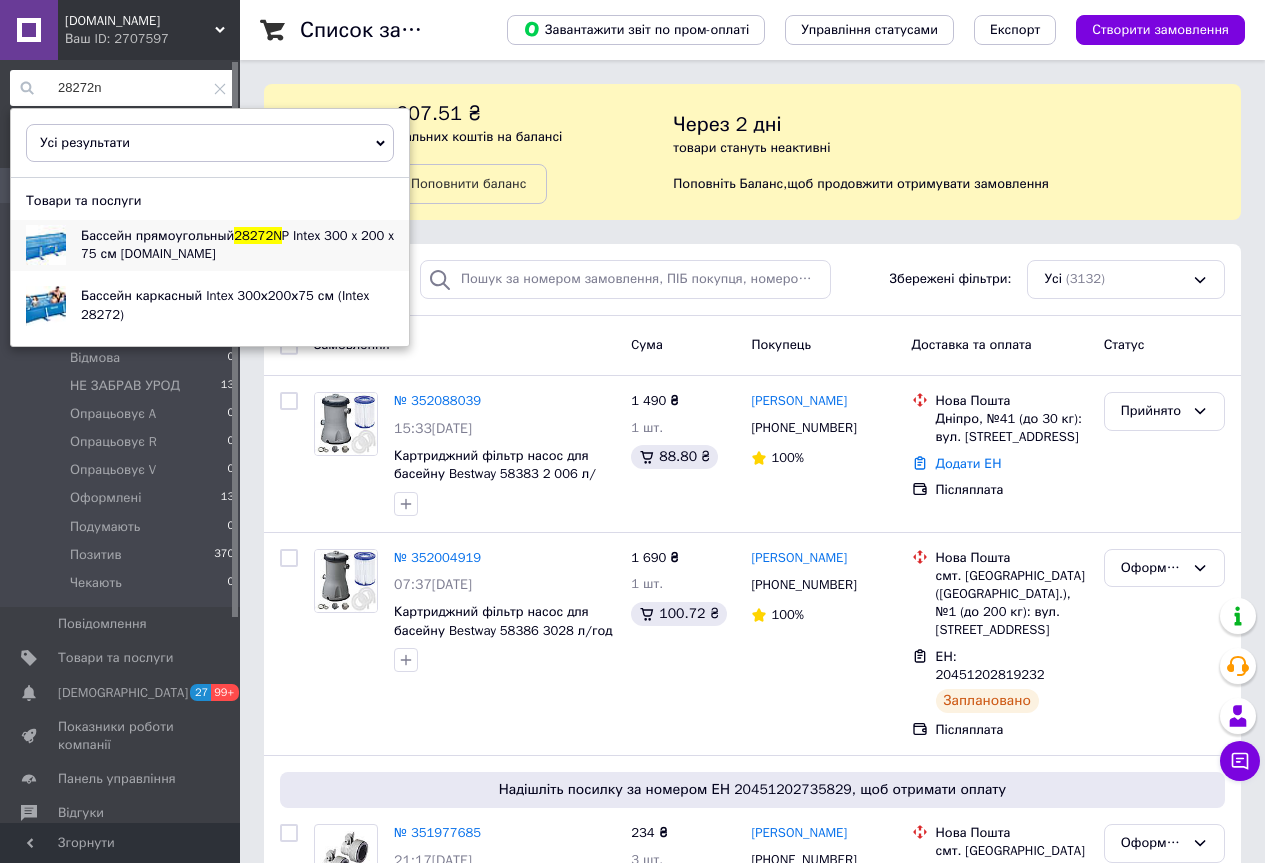 type on "28272n" 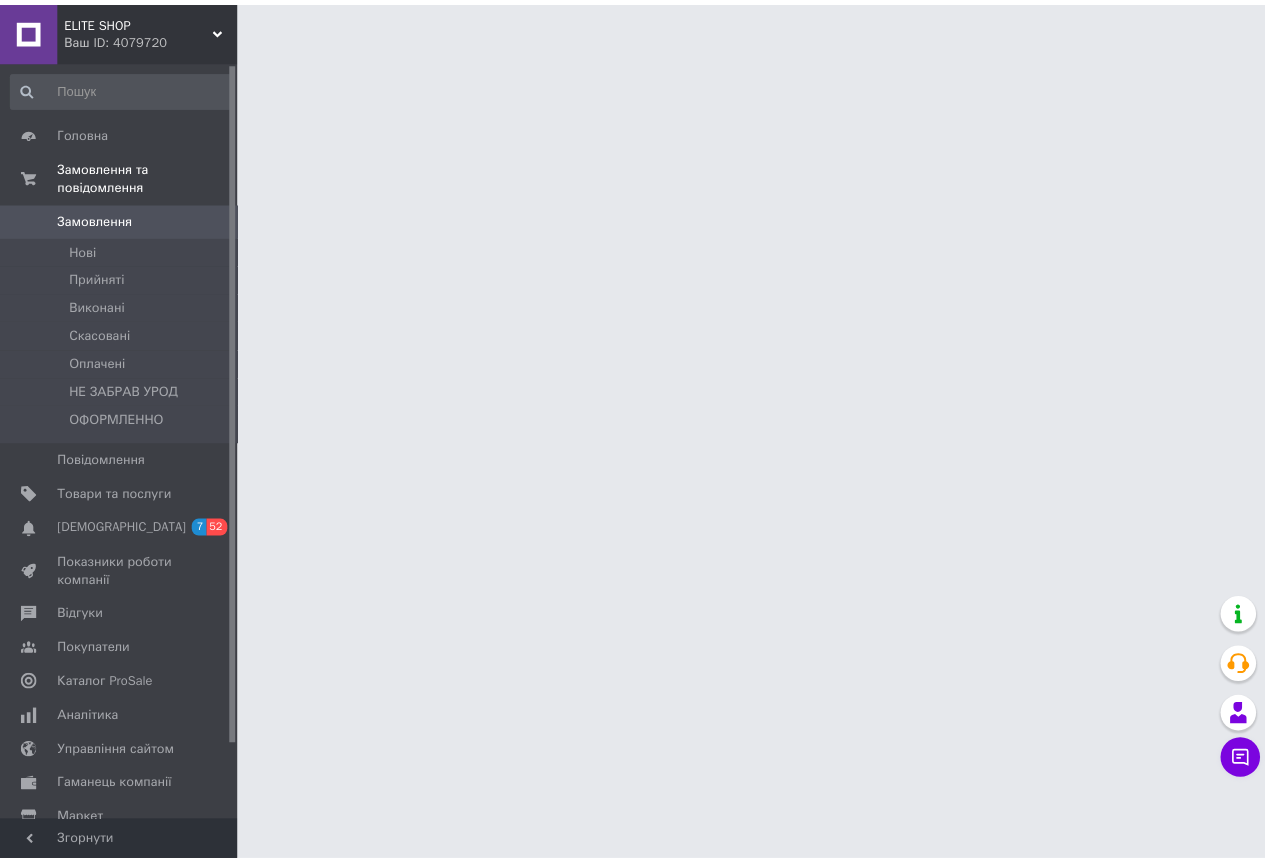 scroll, scrollTop: 0, scrollLeft: 0, axis: both 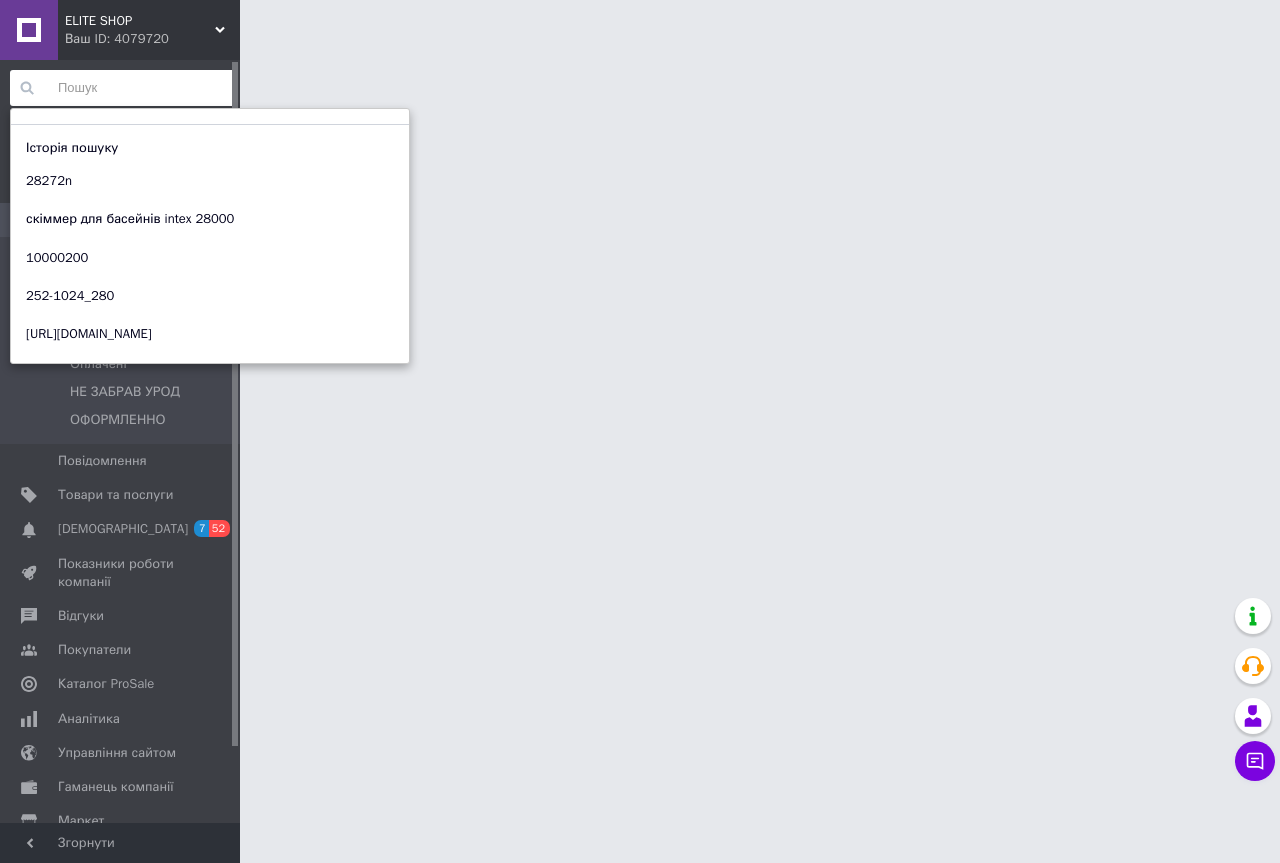 paste on "28272n" 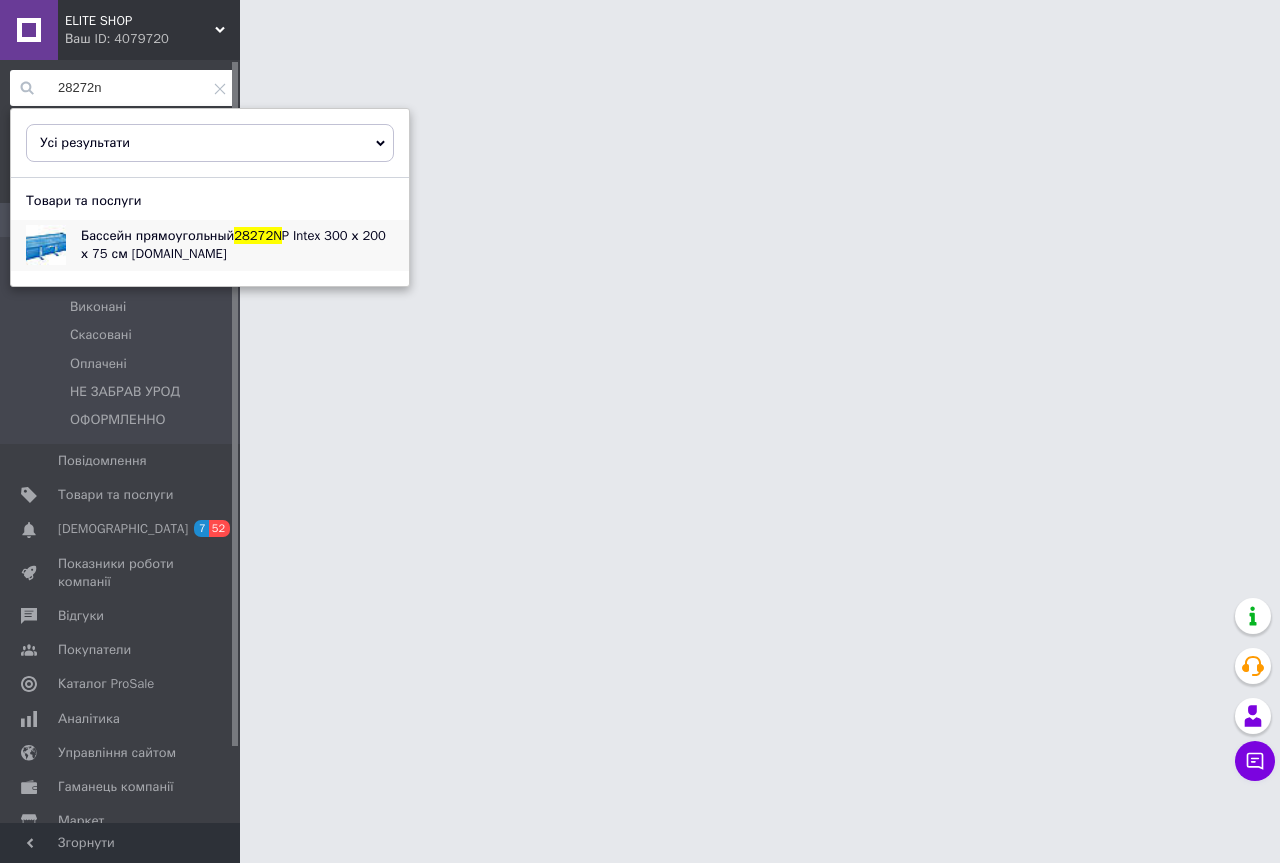 type on "28272n" 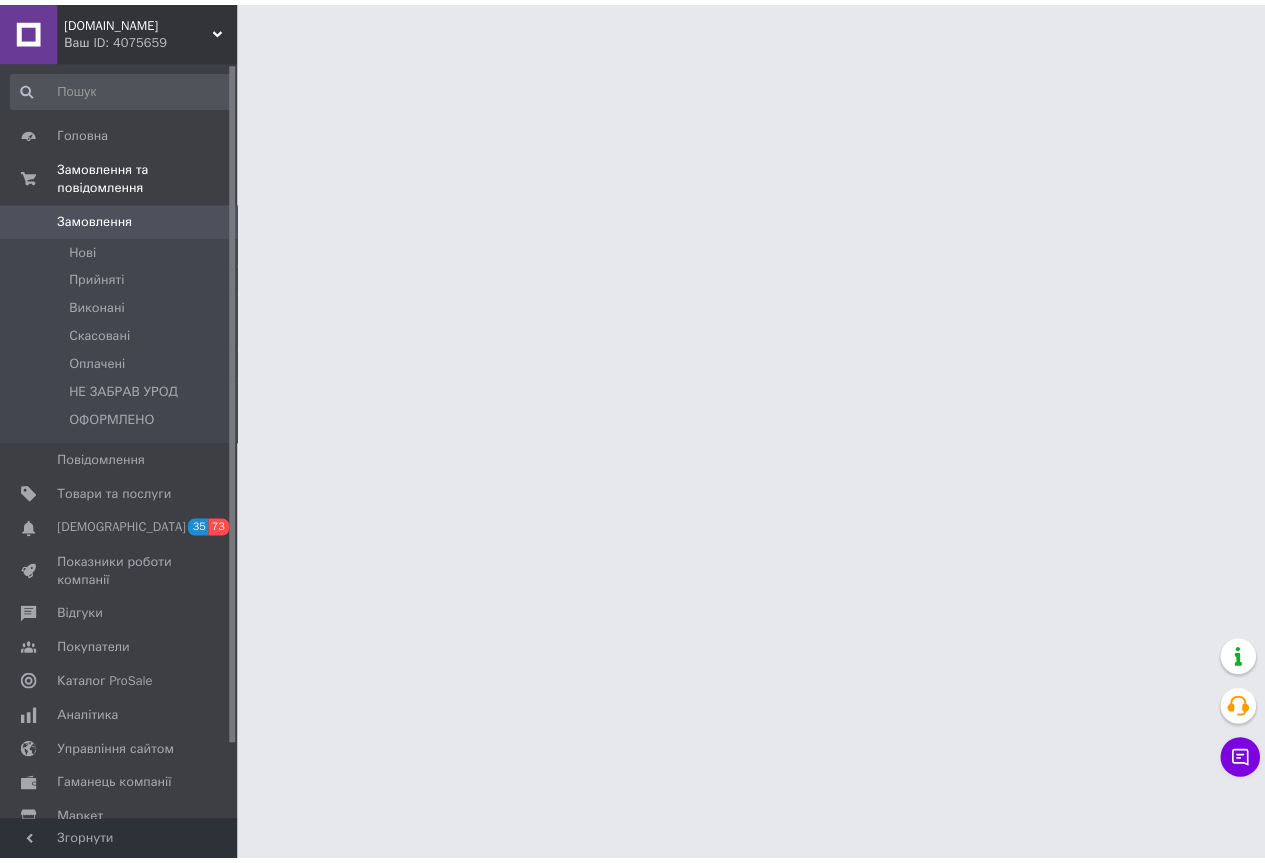 scroll, scrollTop: 0, scrollLeft: 0, axis: both 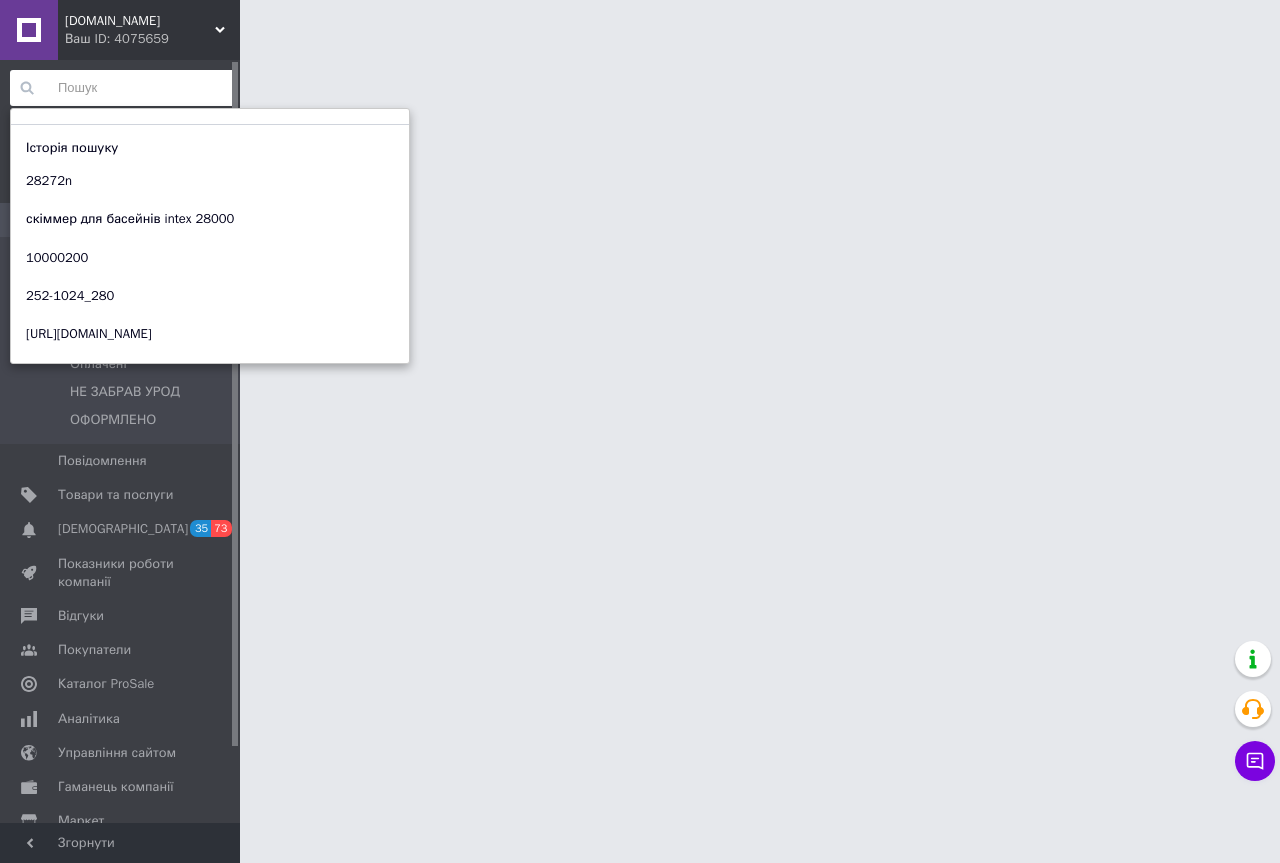 paste on "28272n" 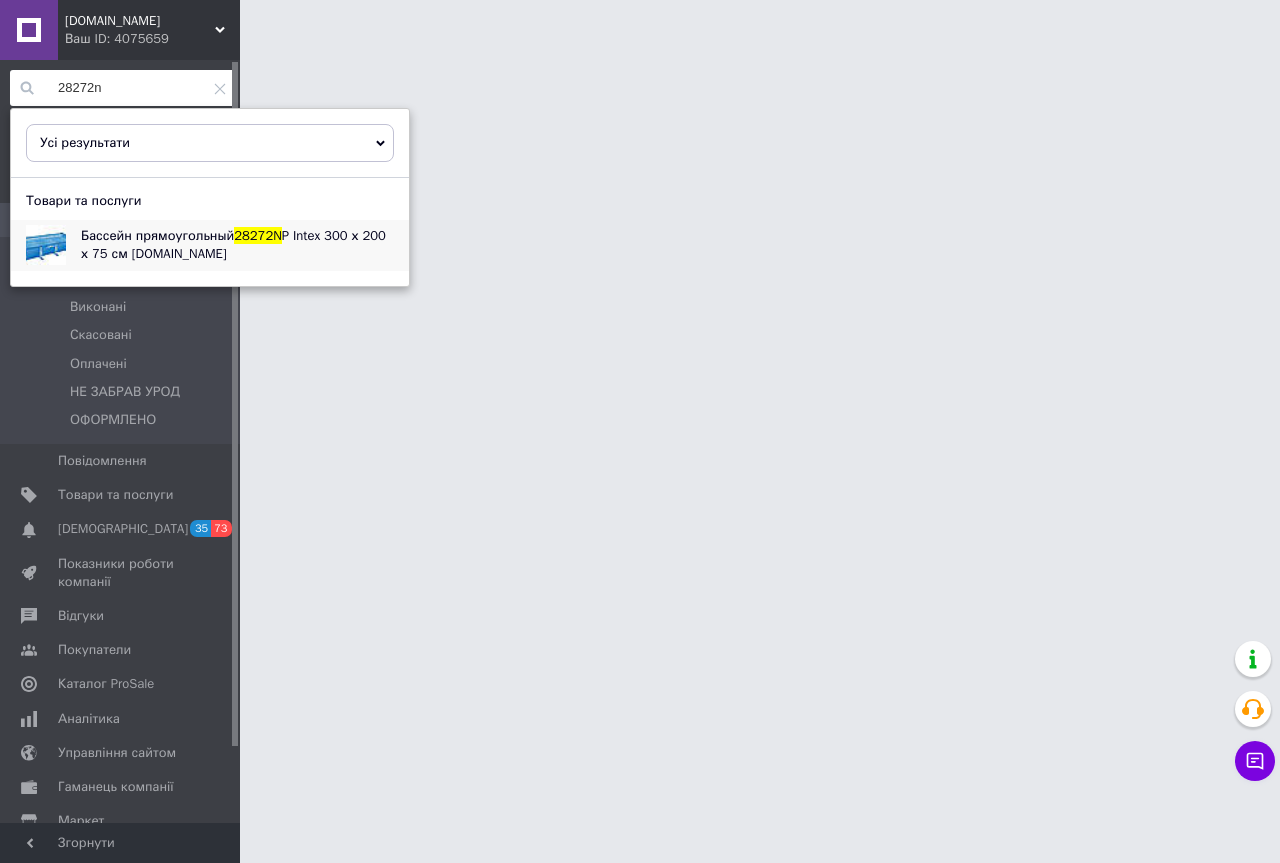 type on "28272n" 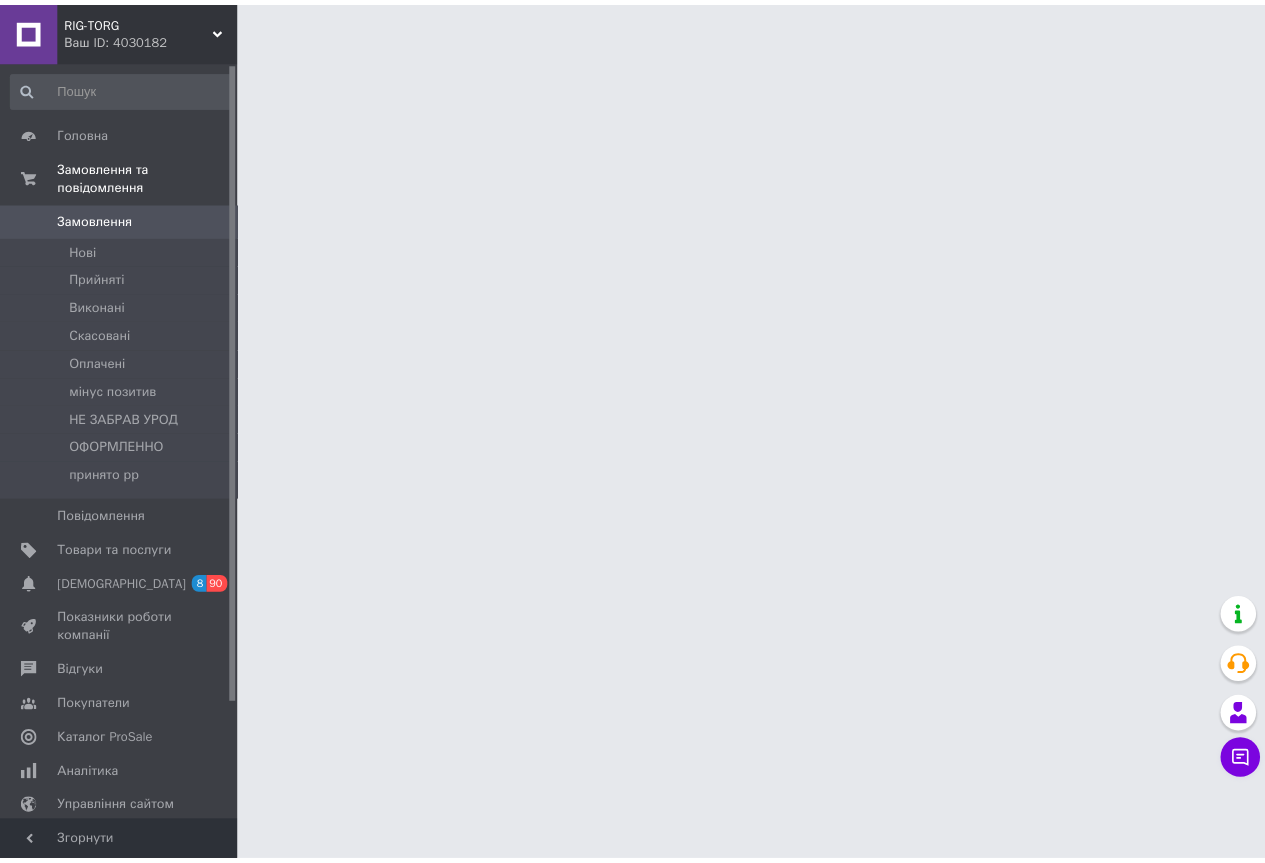 scroll, scrollTop: 0, scrollLeft: 0, axis: both 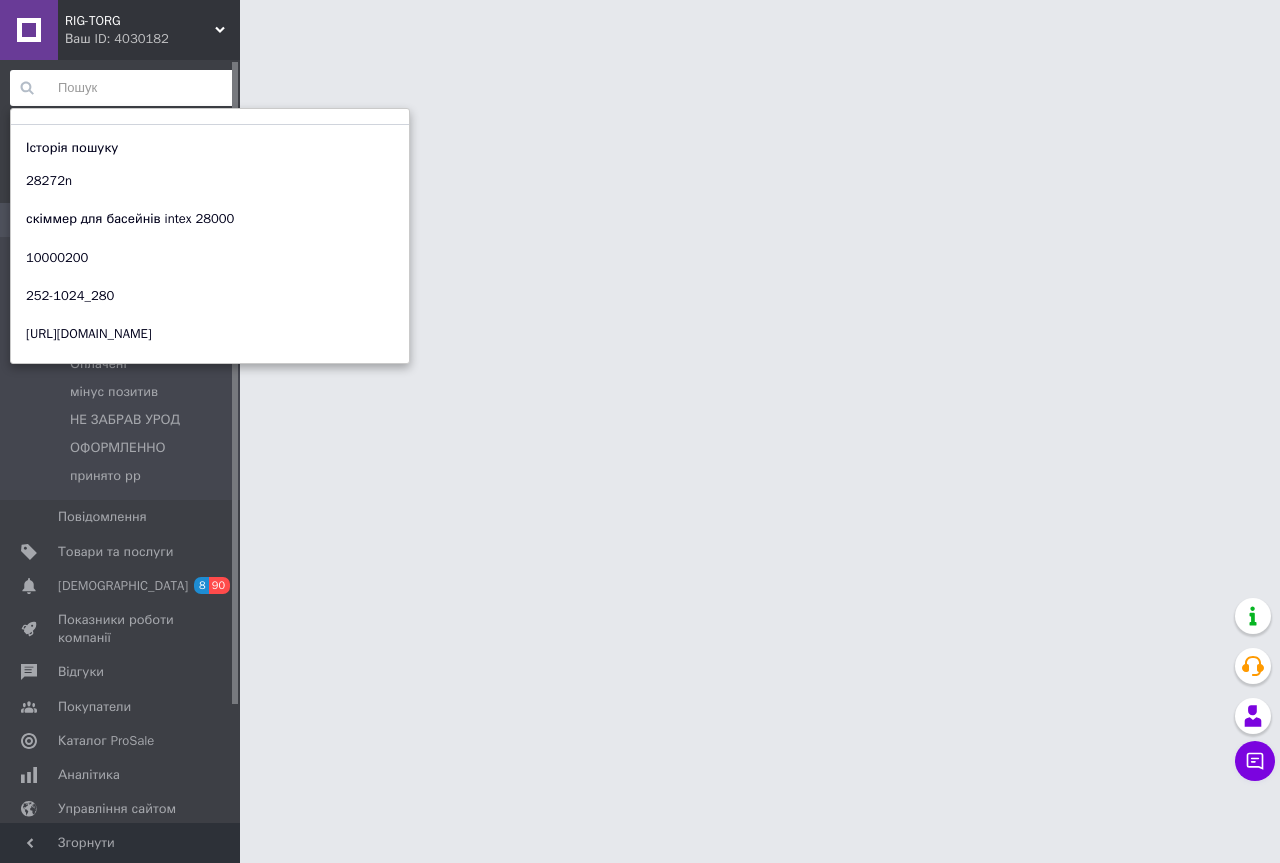 paste on "28272n" 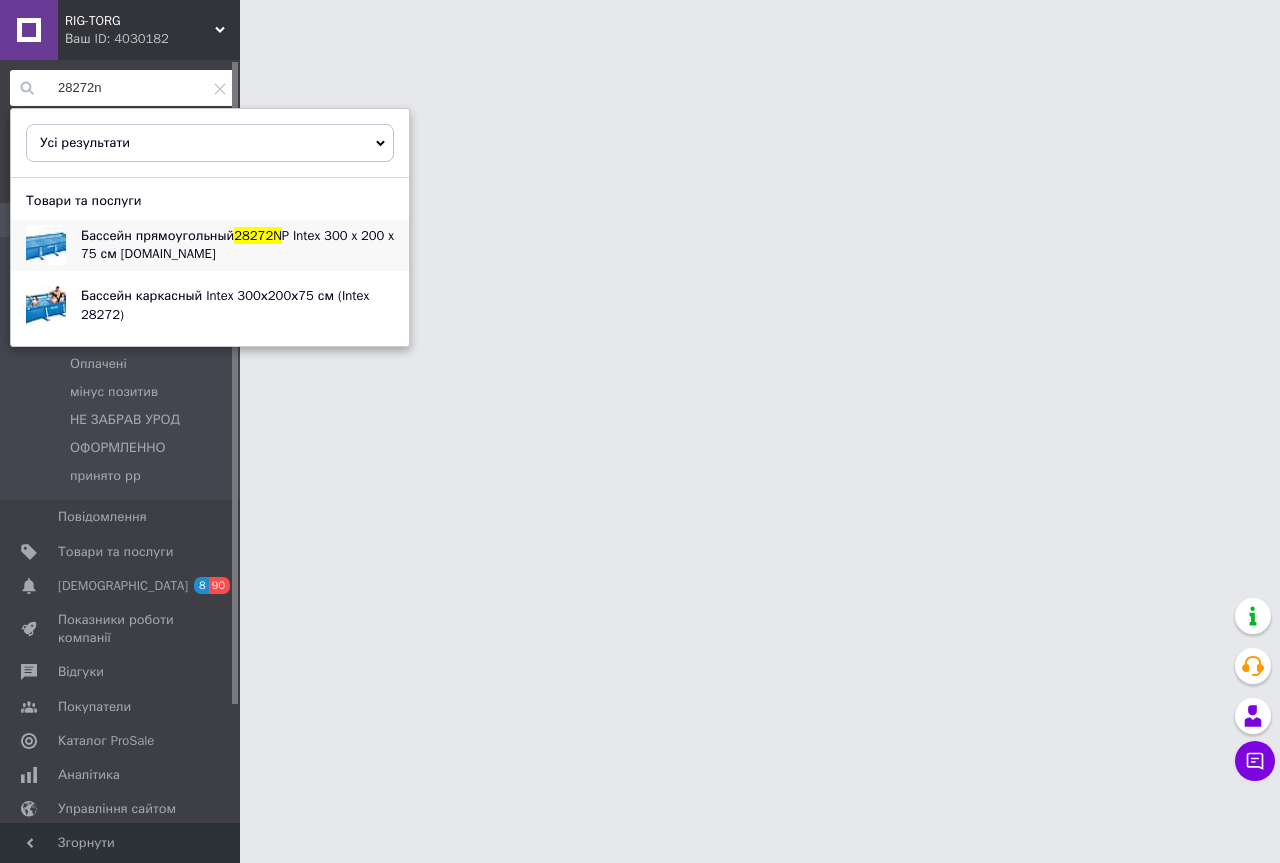 type on "28272n" 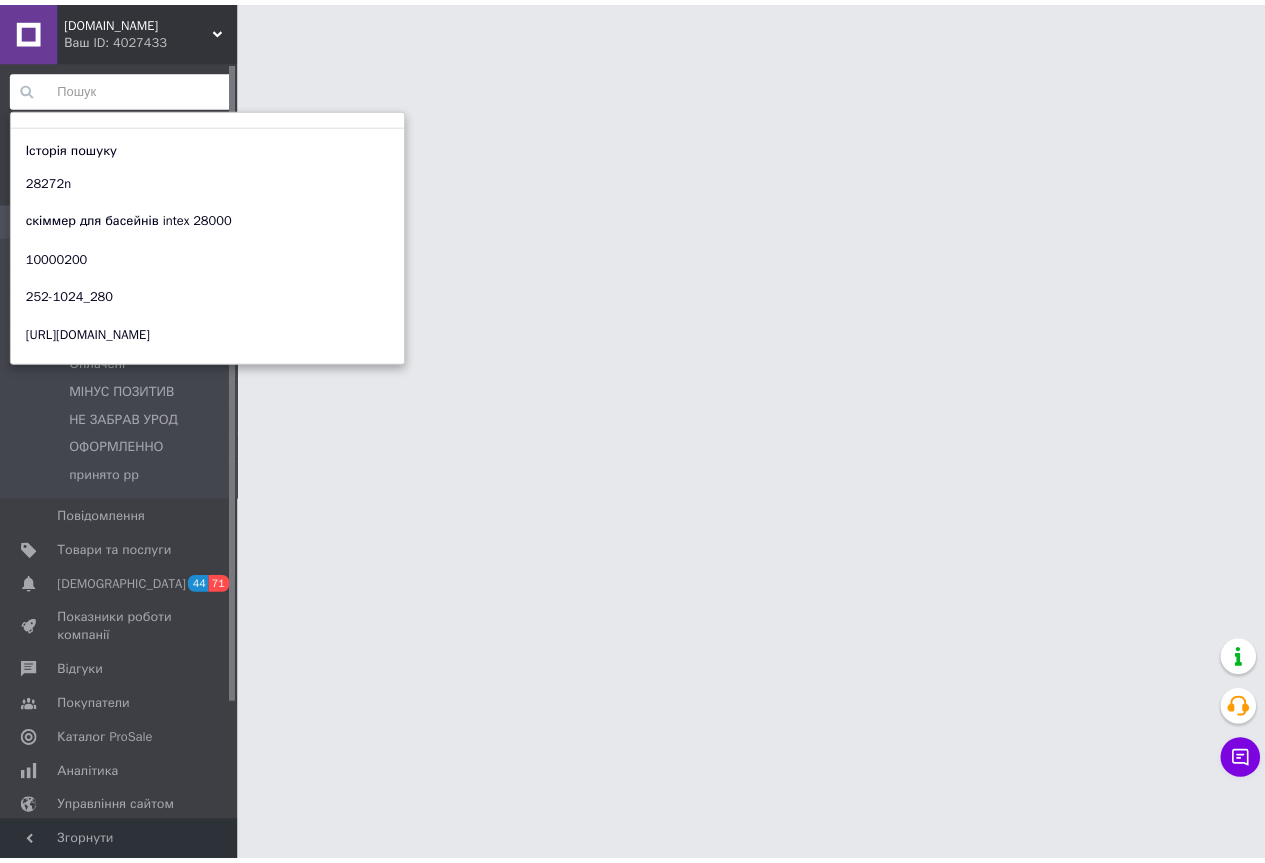 scroll, scrollTop: 0, scrollLeft: 0, axis: both 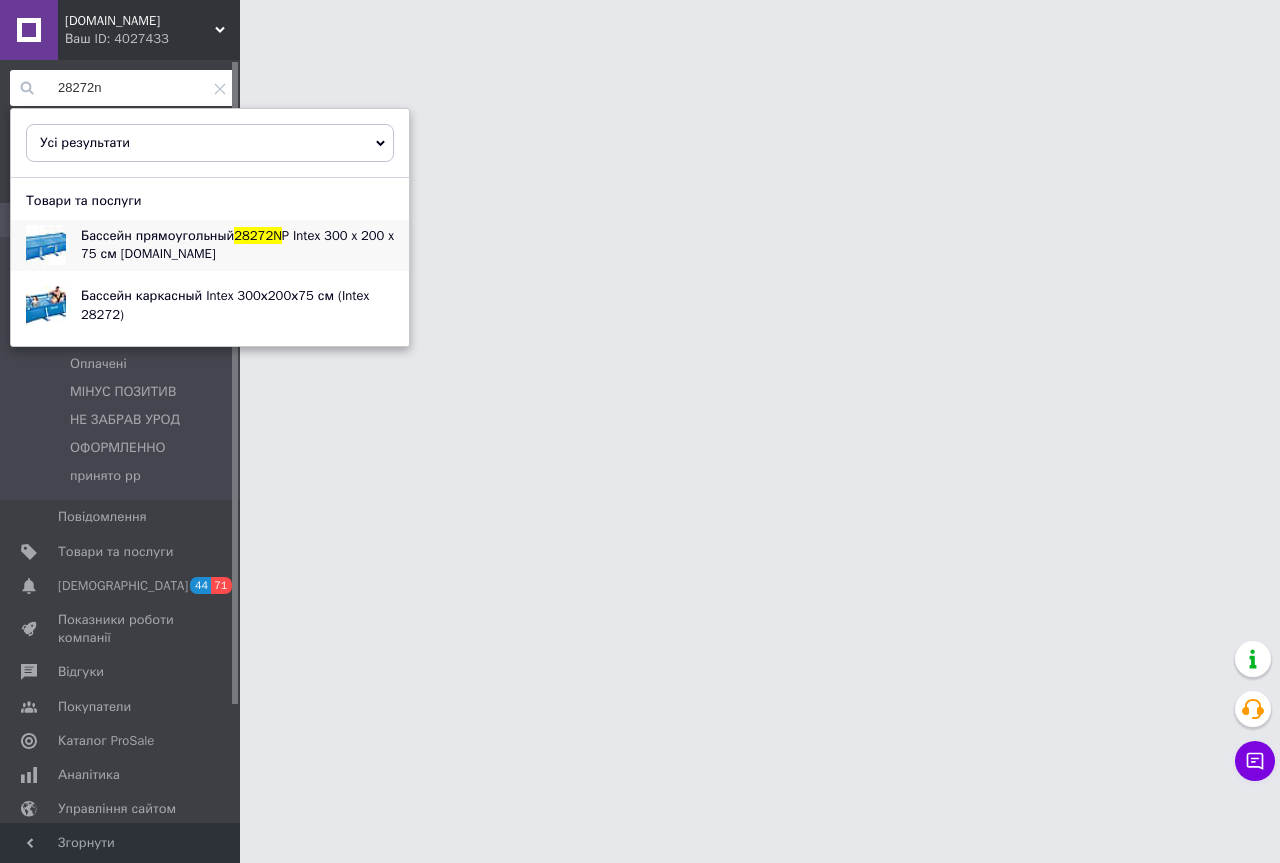 type on "28272n" 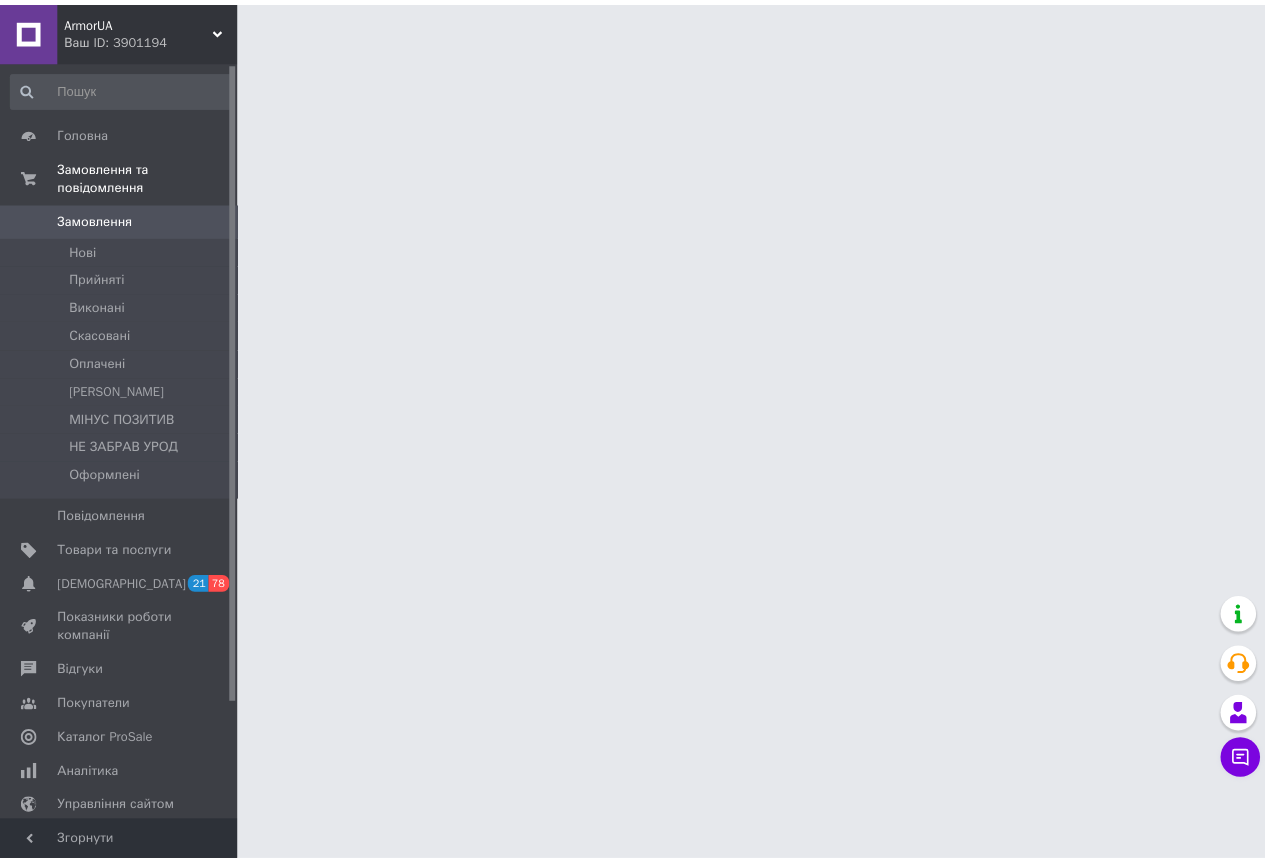 scroll, scrollTop: 0, scrollLeft: 0, axis: both 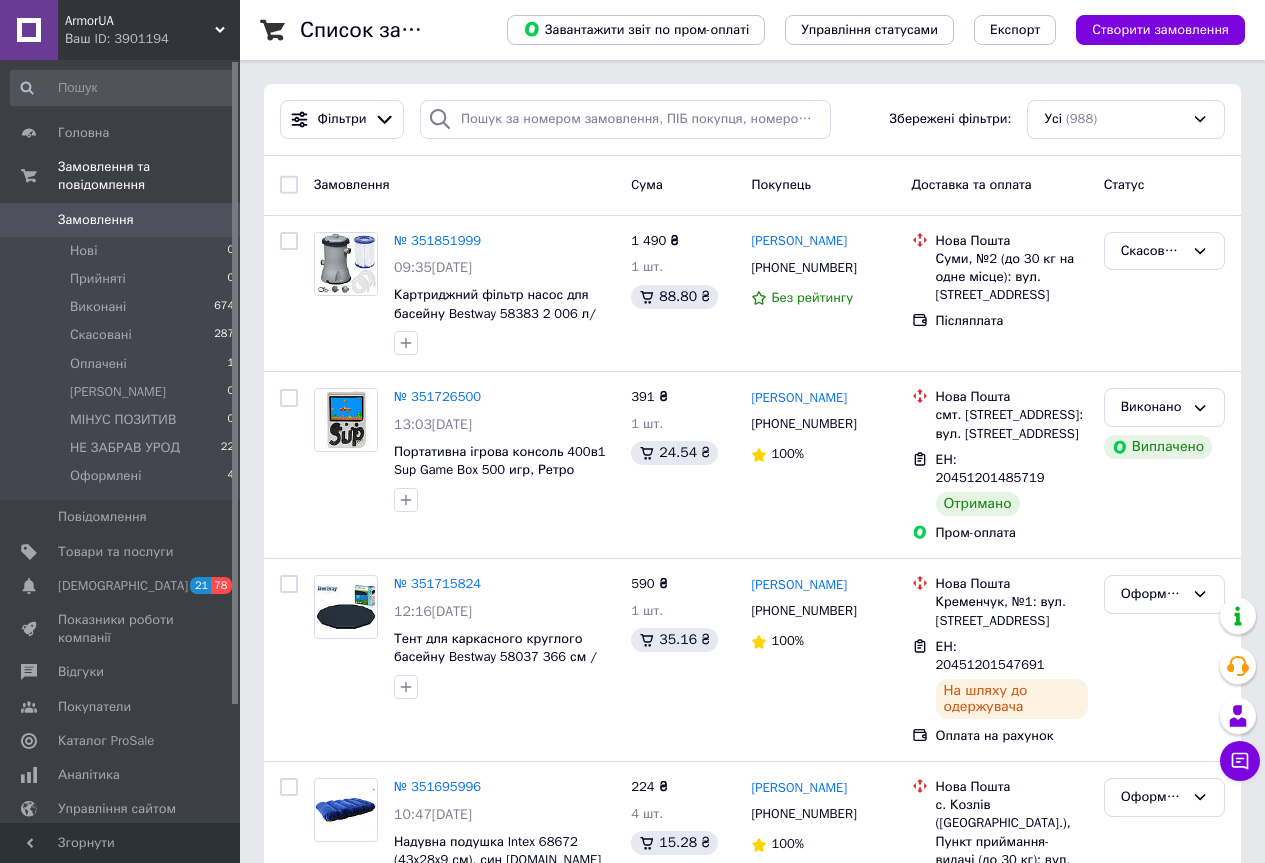 click on "ArmorUA Ваш ID: 3901194" at bounding box center (149, 30) 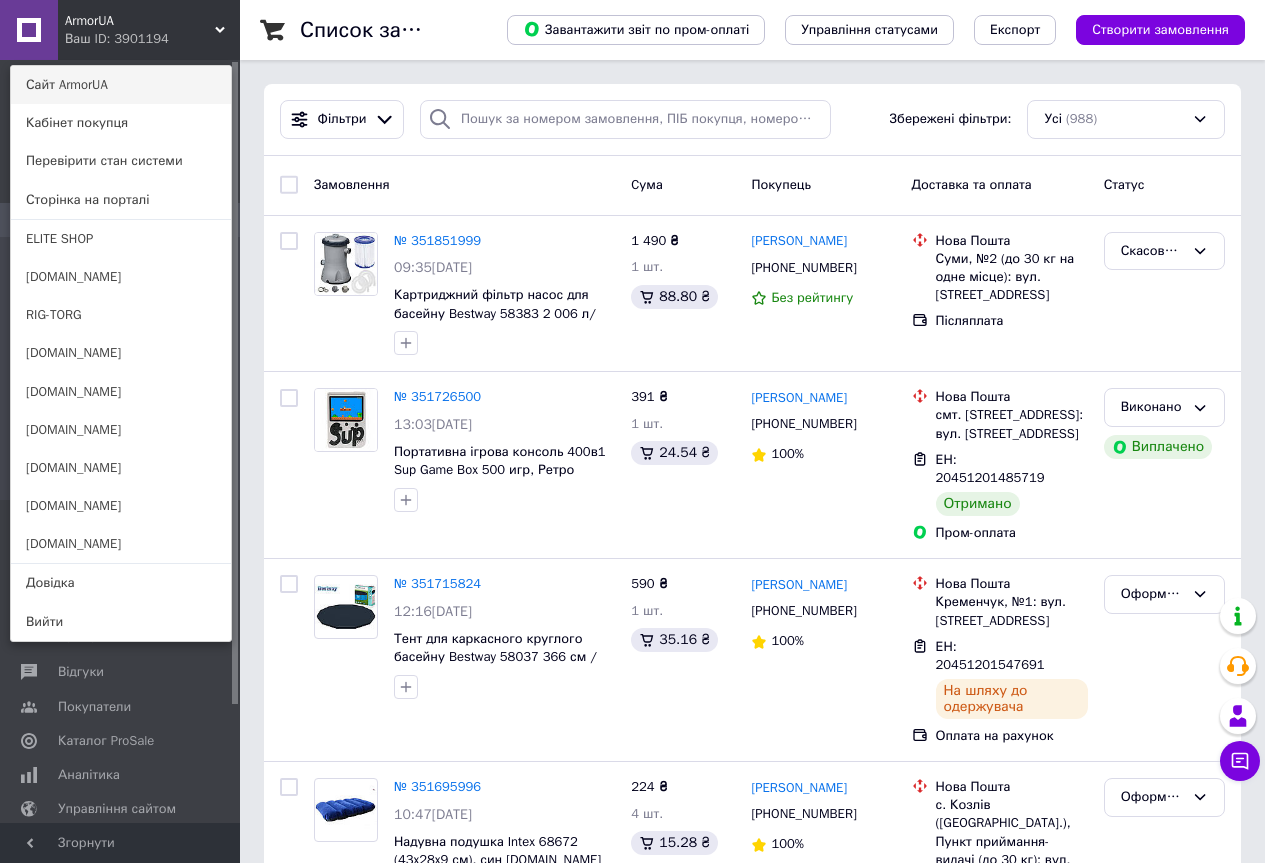click on "Сайт ArmorUA" at bounding box center [121, 85] 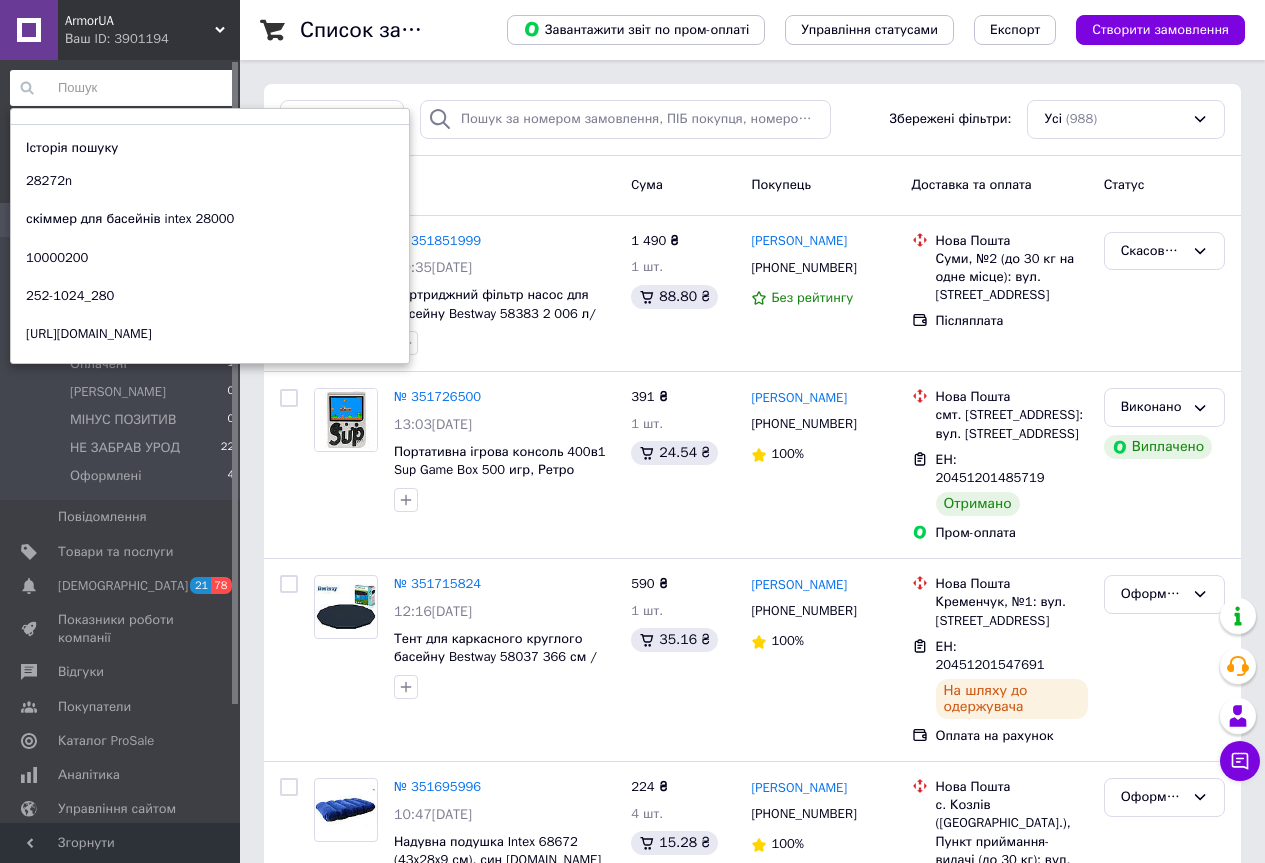 paste on "28272n" 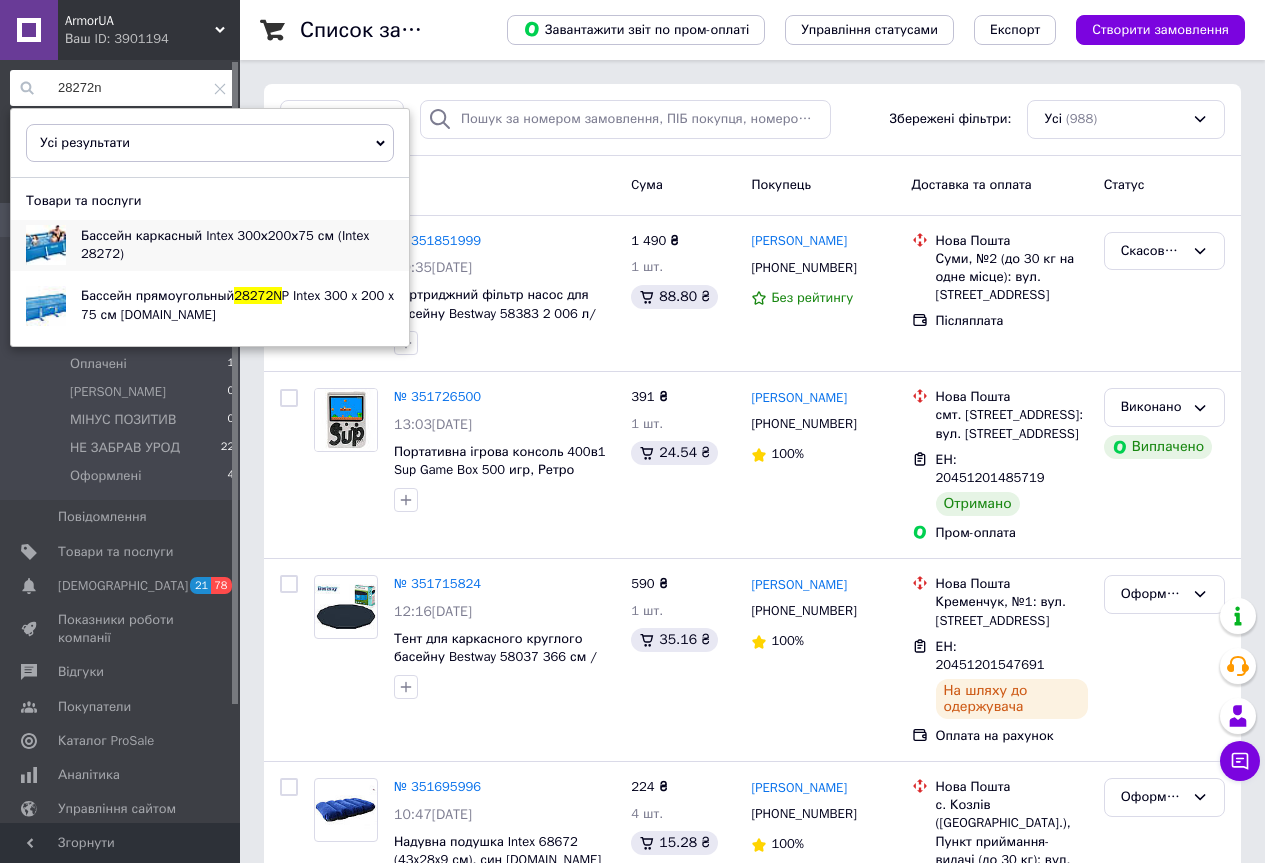 type on "28272n" 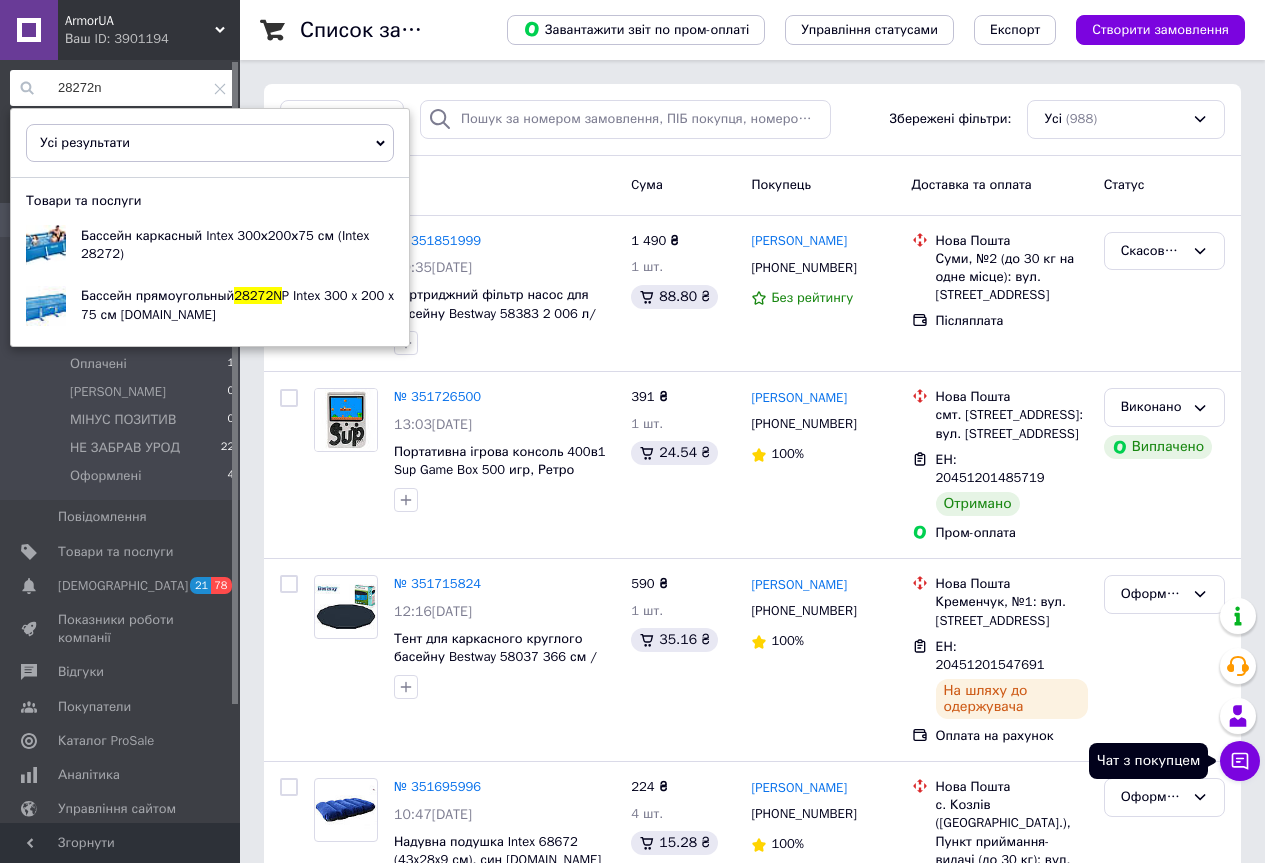 click 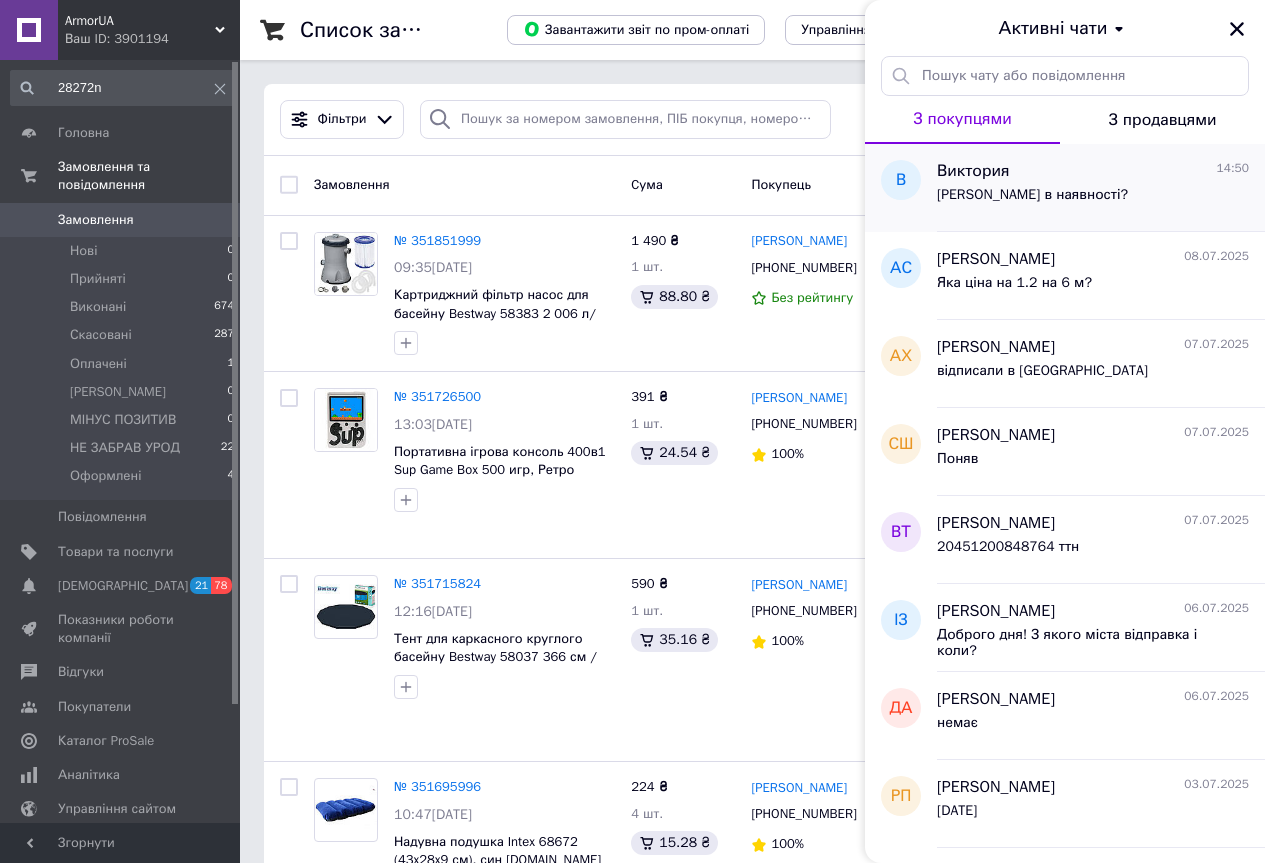 click on "Басейн в наявності?" at bounding box center [1093, 199] 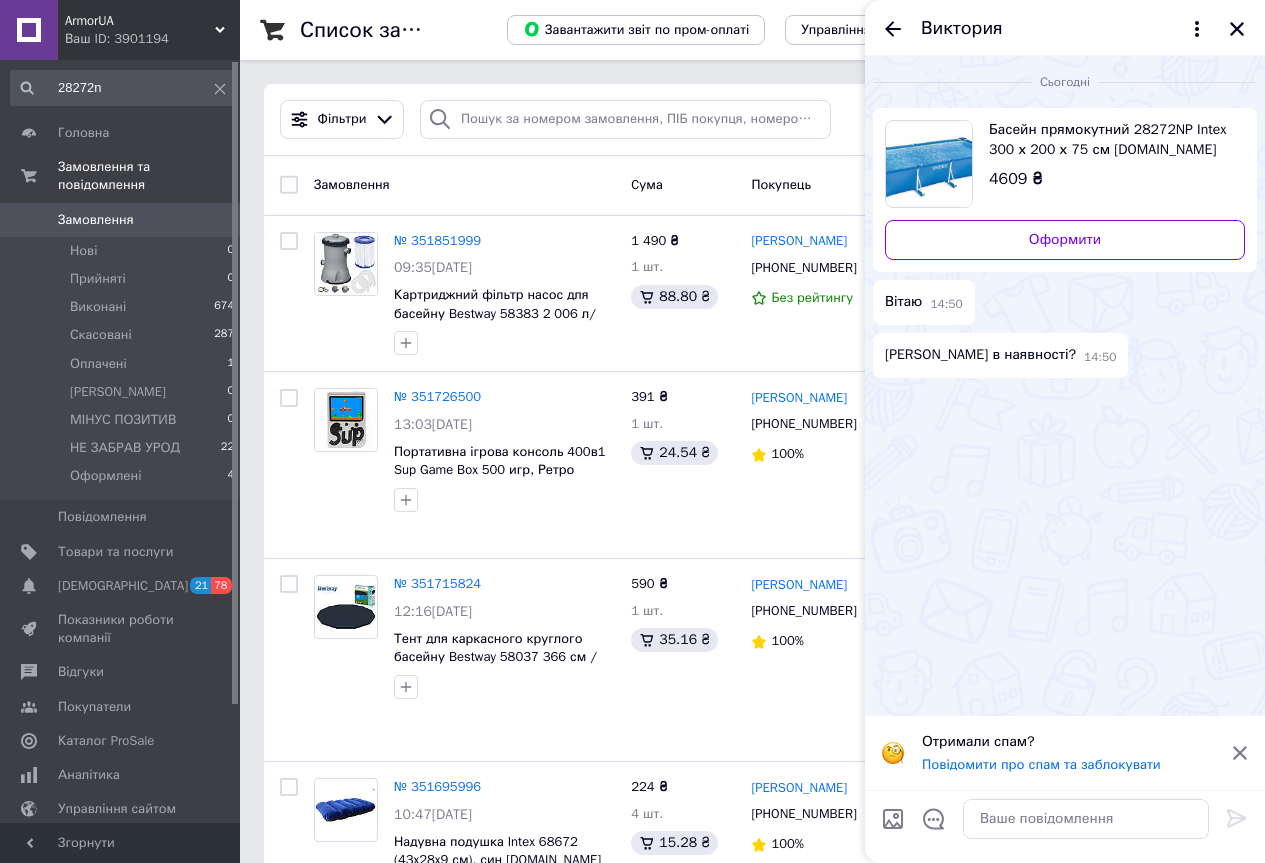 click on "Басейн прямокутний 28272NP Intex 300 х 200 х 75 см armor.te.ua" at bounding box center [1109, 140] 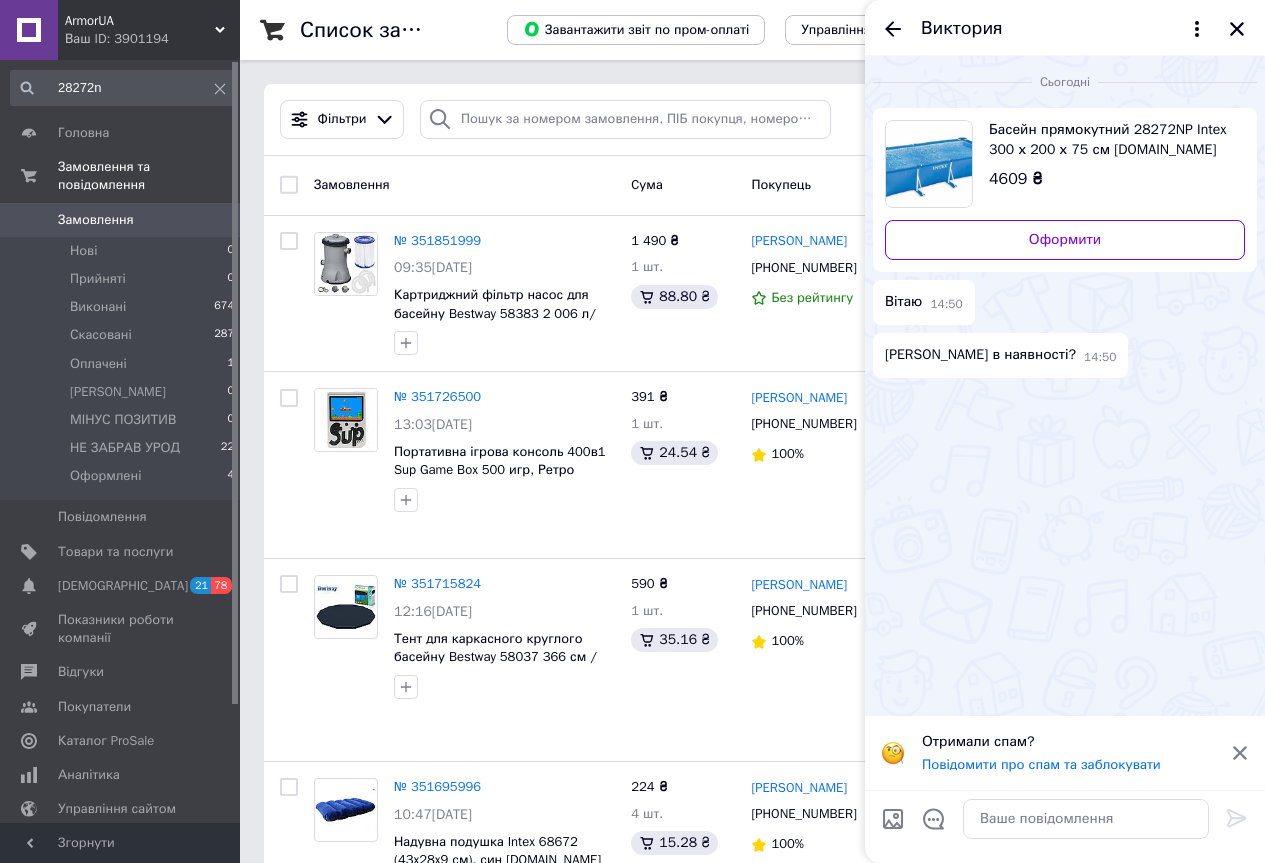 click 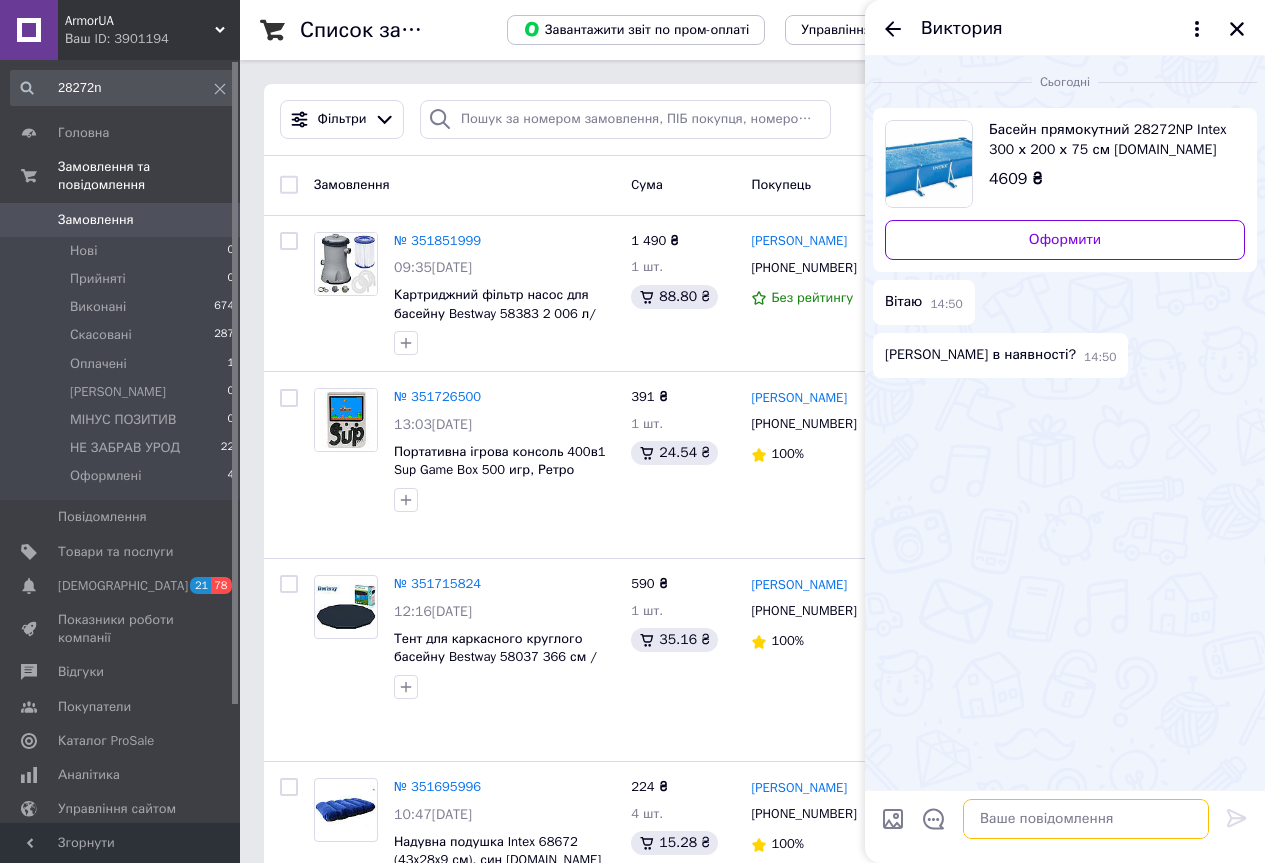 click at bounding box center [1086, 819] 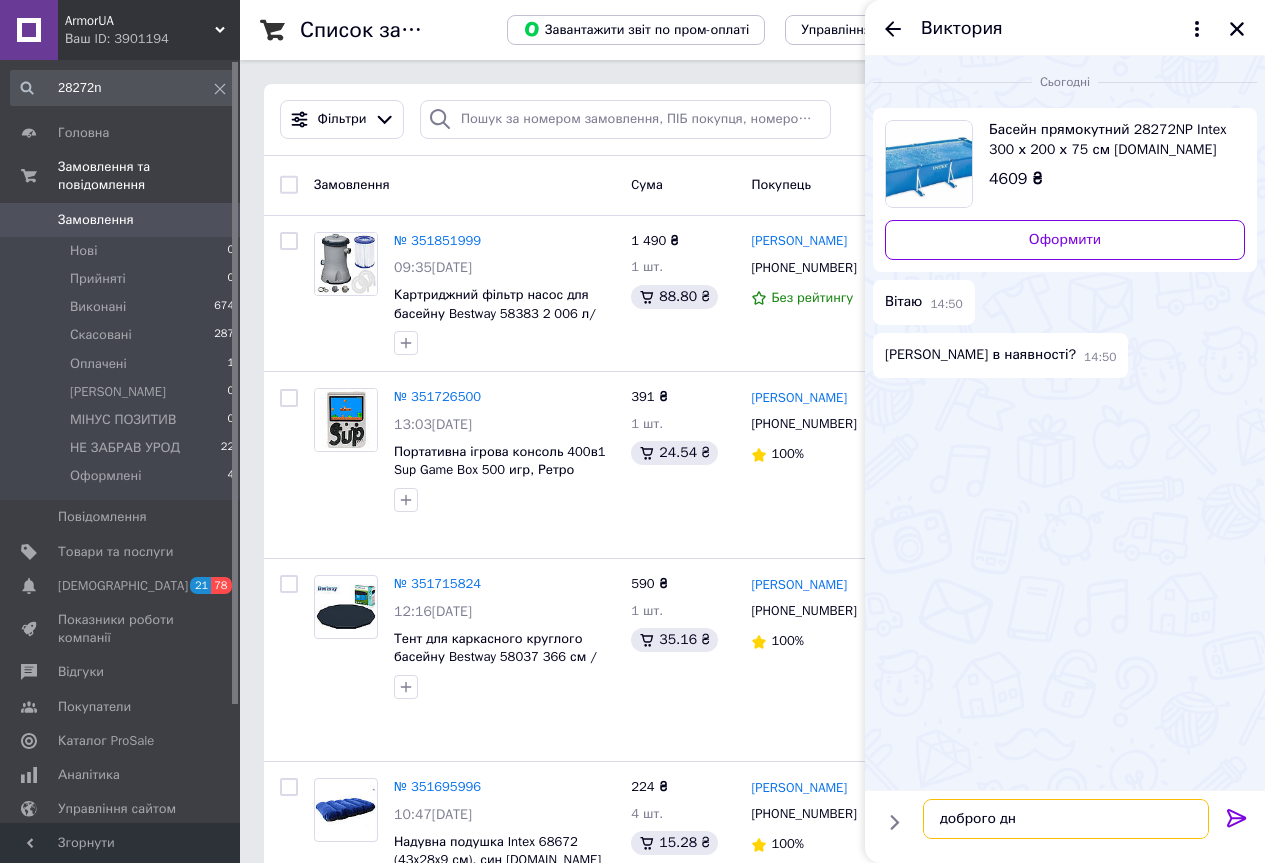 type on "доброго дня" 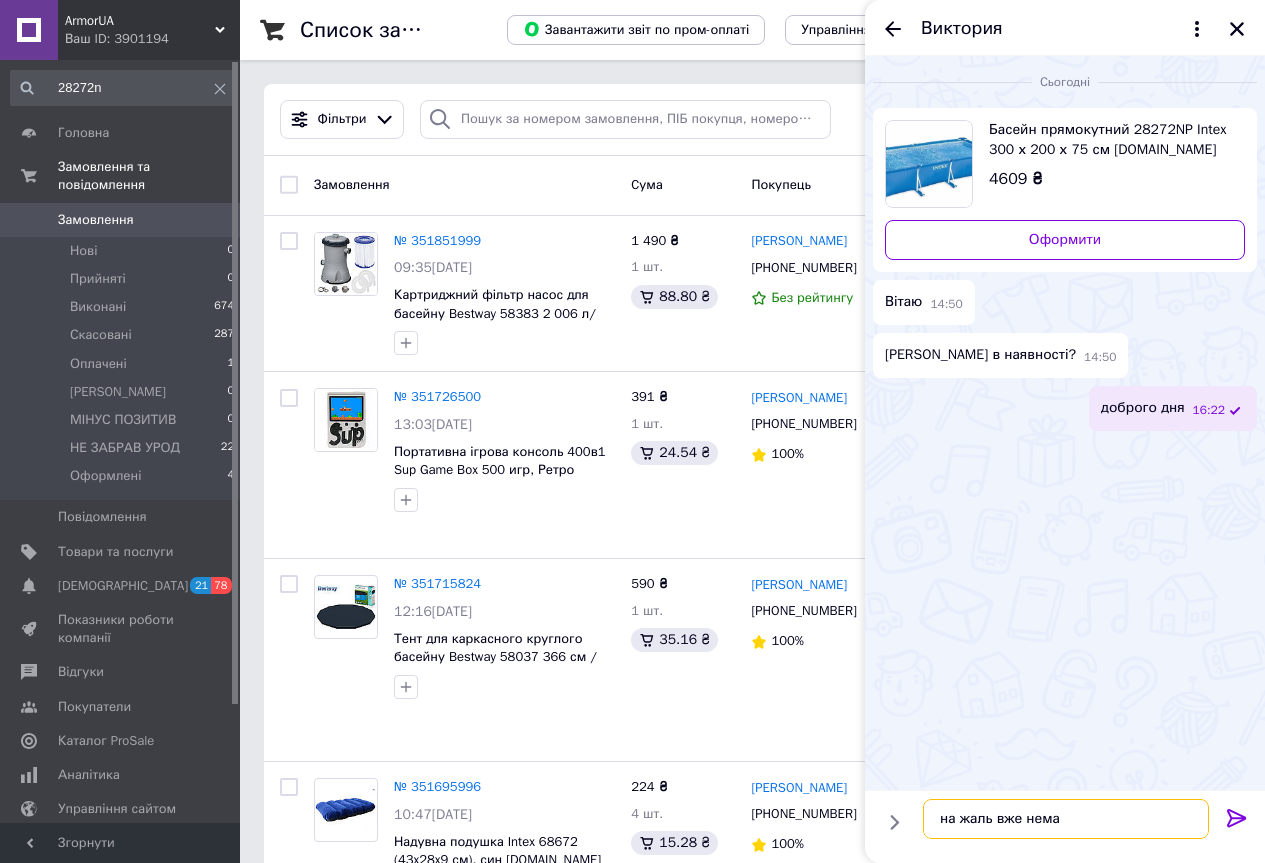 type on "на жаль вже немає" 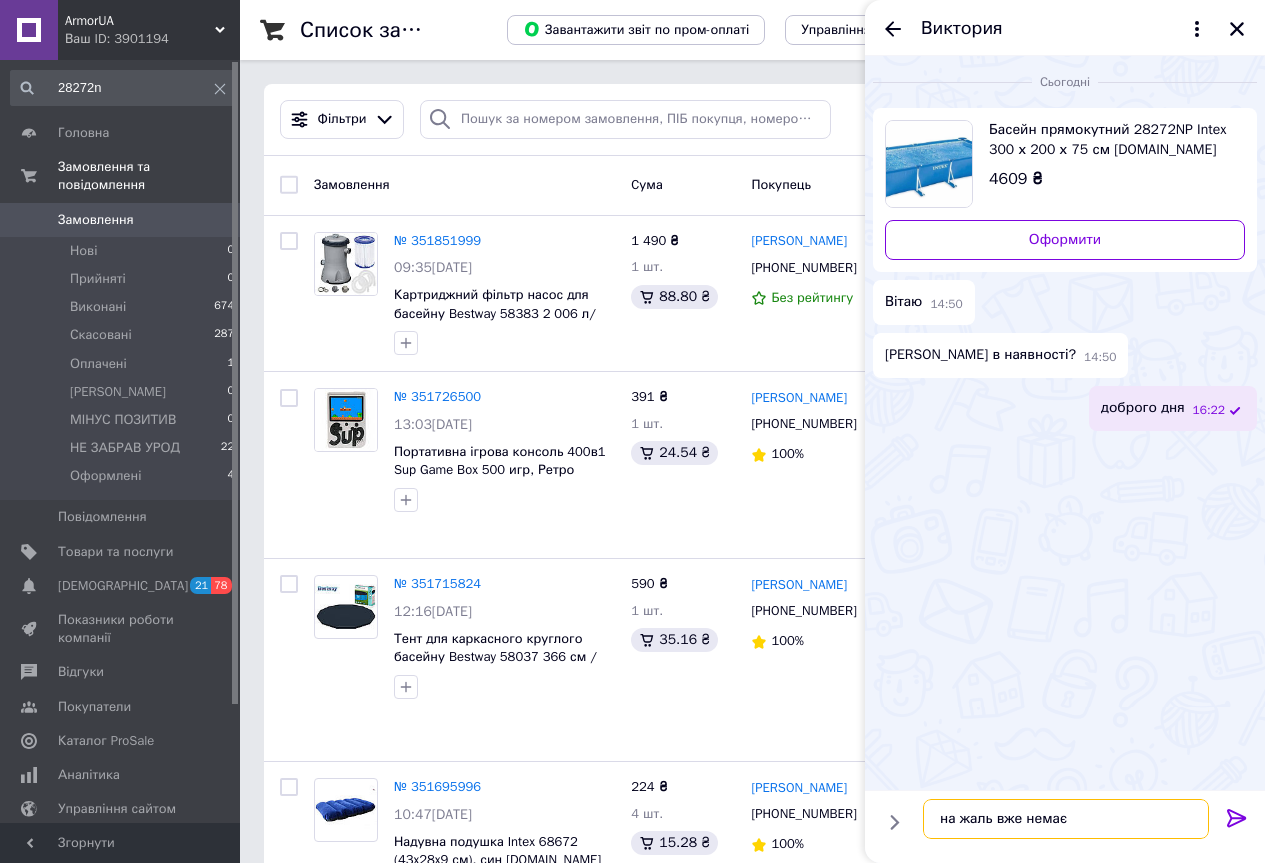type 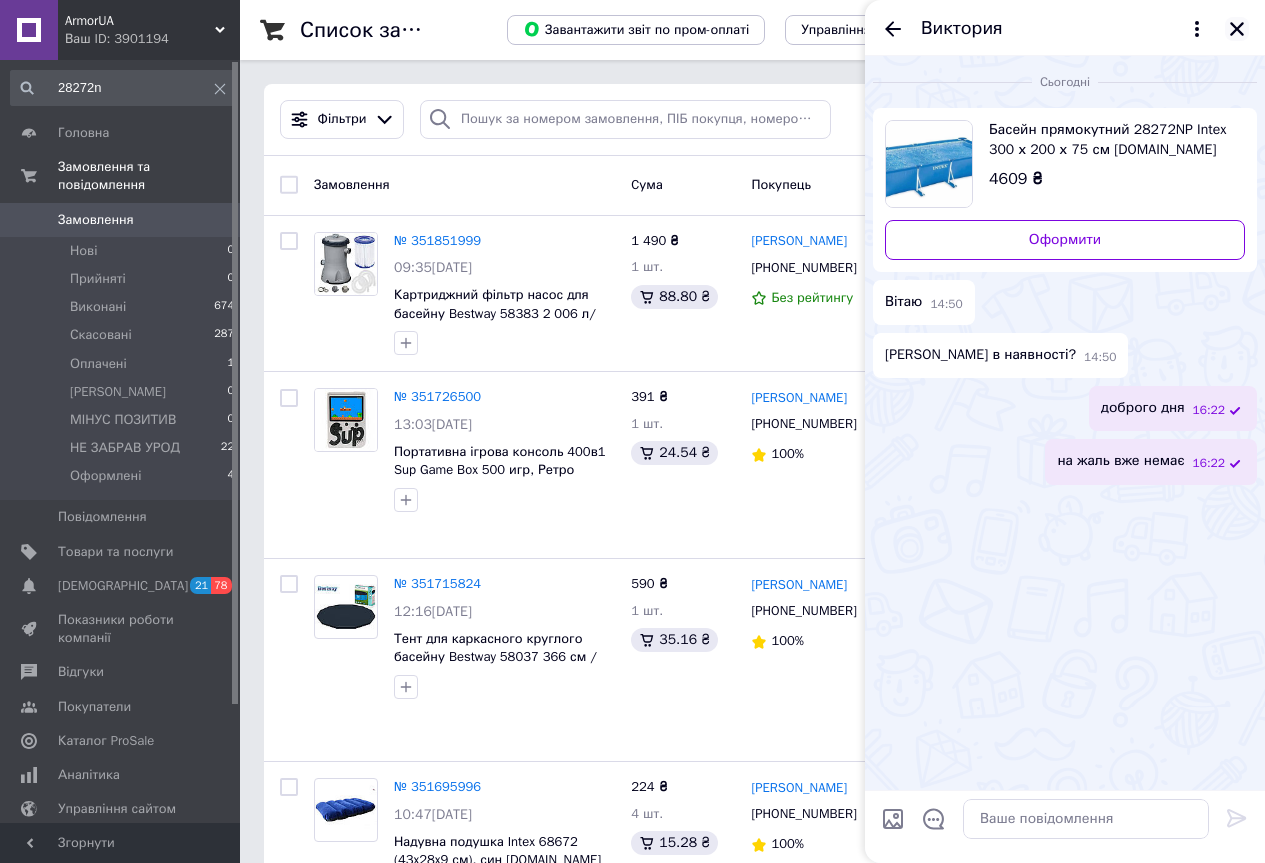 click 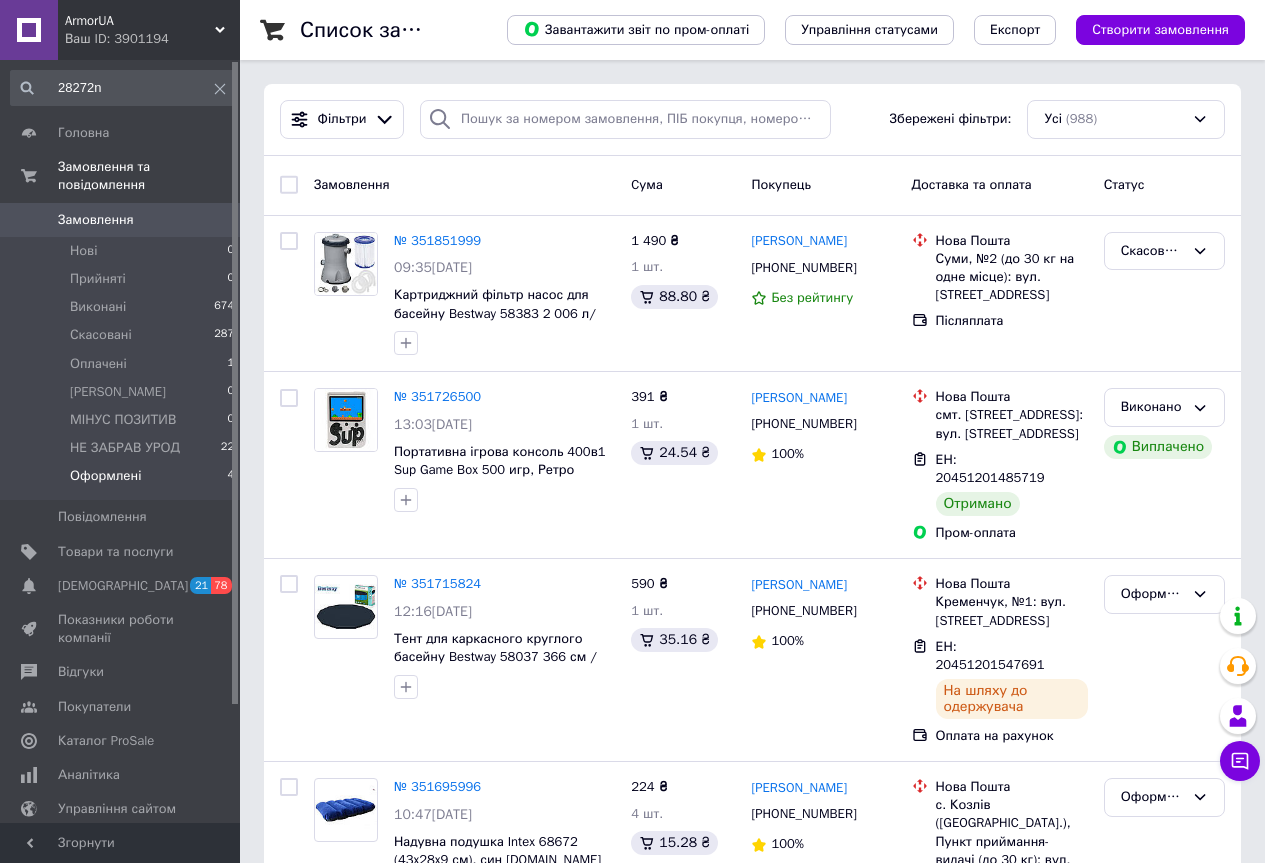 click on "Оформлені 4" at bounding box center (123, 481) 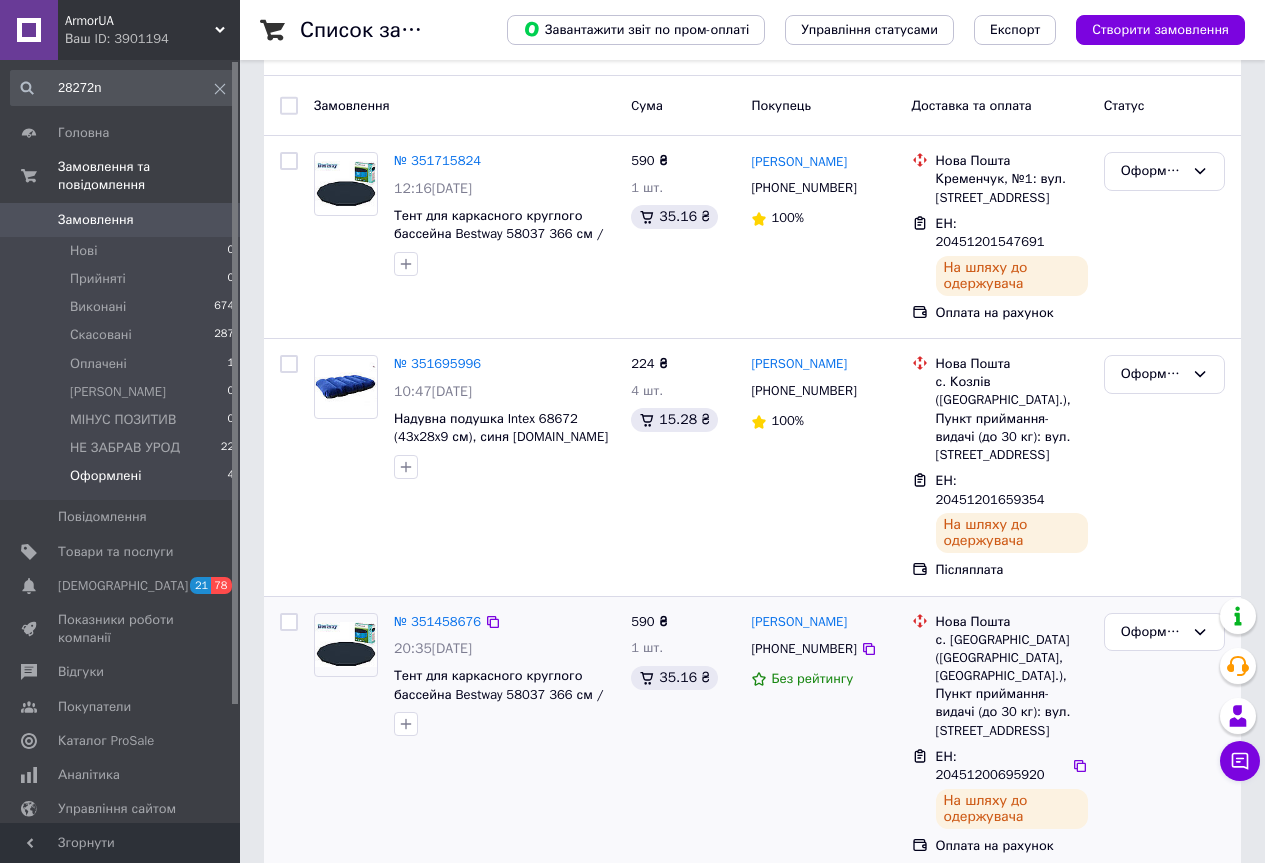scroll, scrollTop: 0, scrollLeft: 0, axis: both 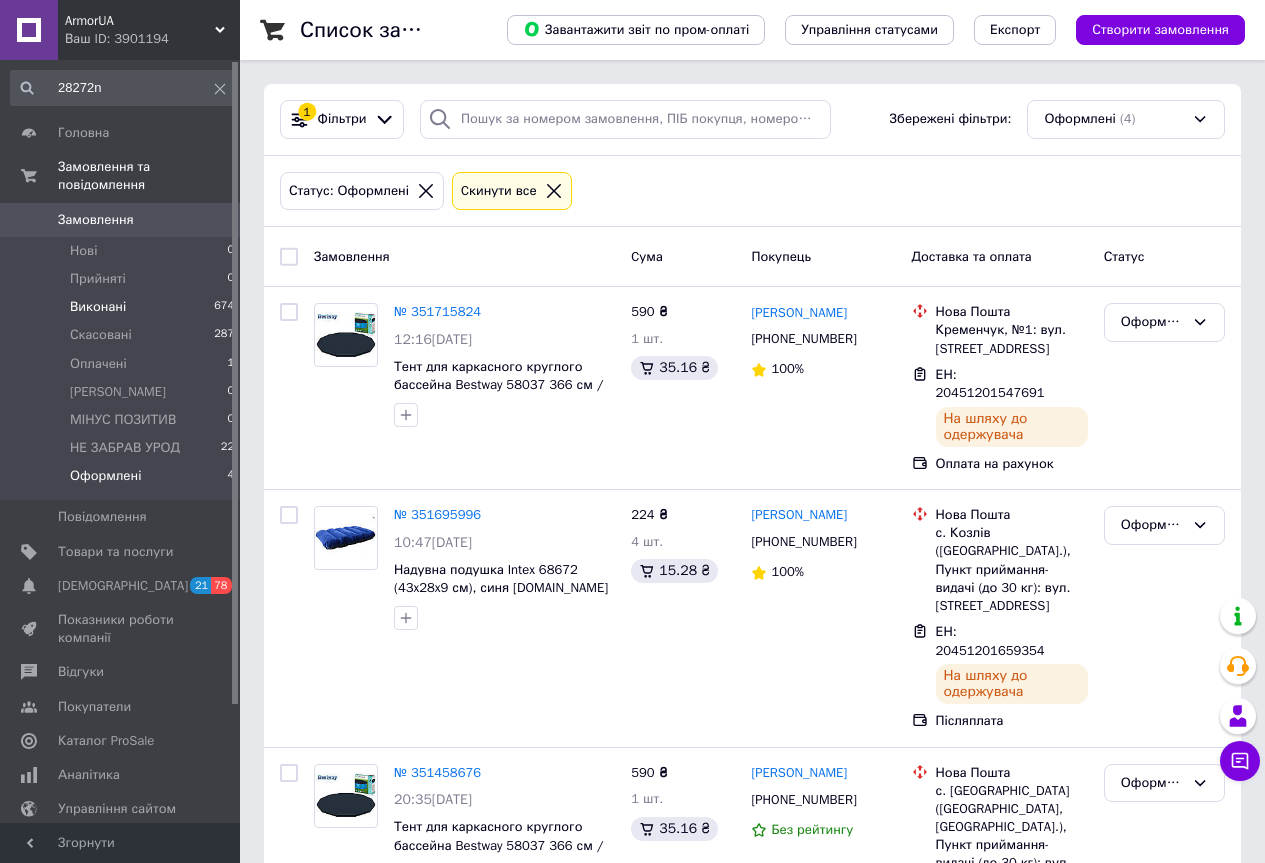 click on "Виконані" at bounding box center (98, 307) 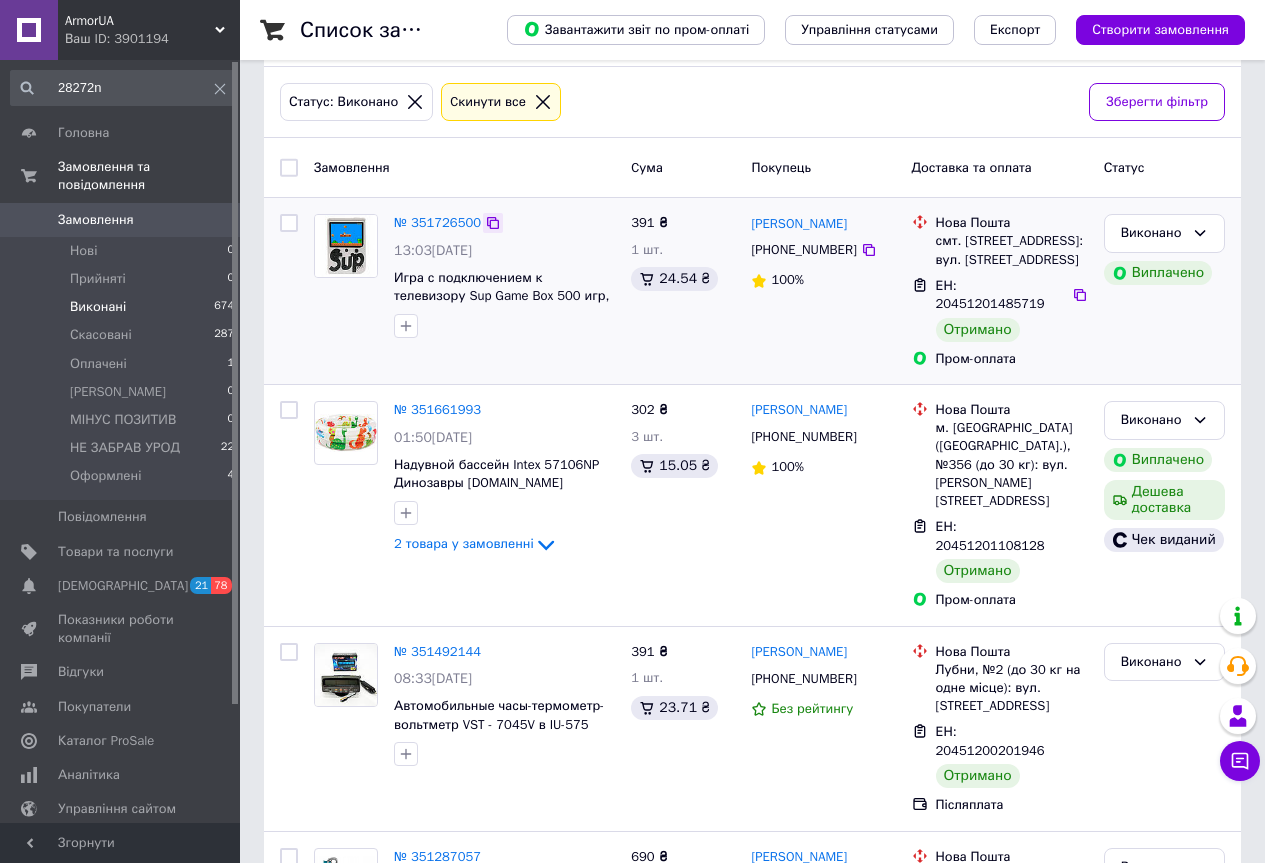 scroll, scrollTop: 0, scrollLeft: 0, axis: both 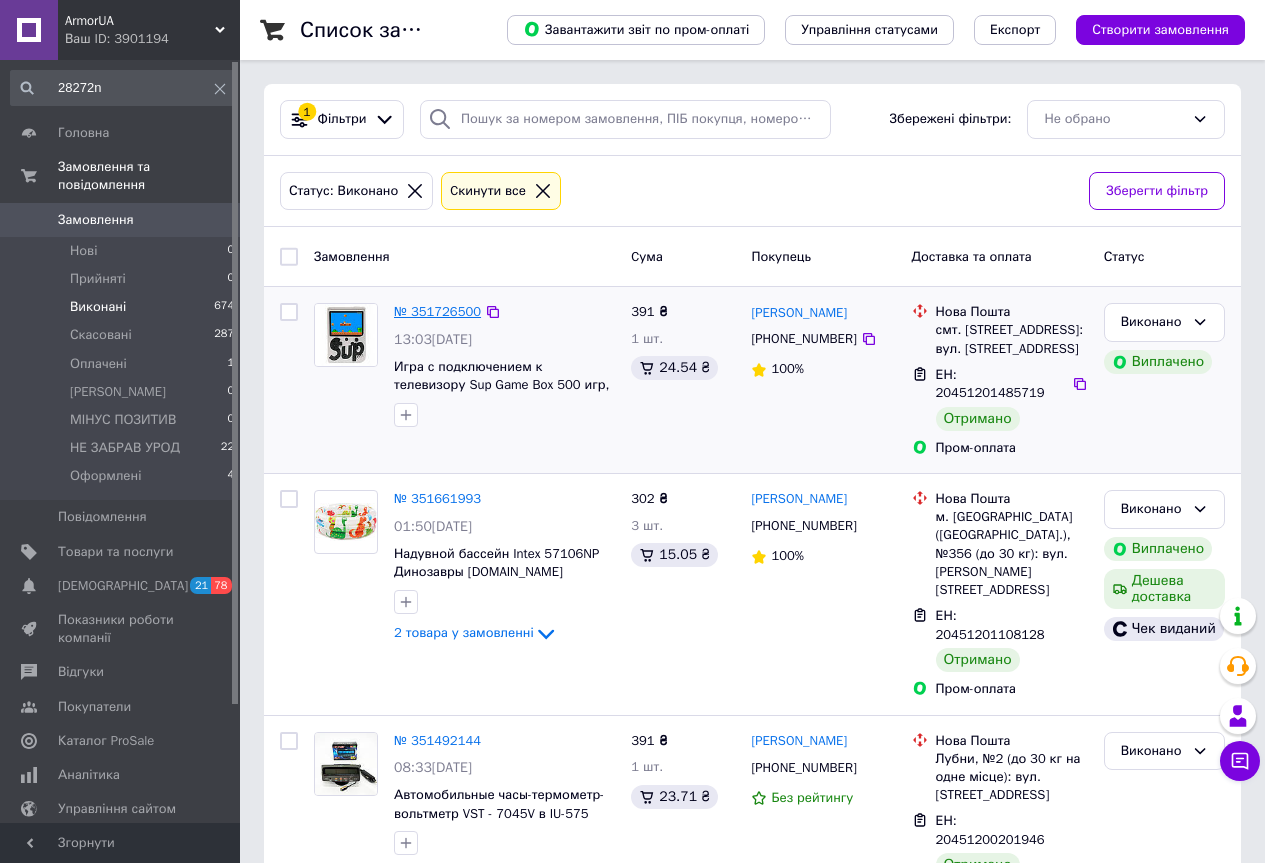 click on "№ 351726500" at bounding box center (437, 311) 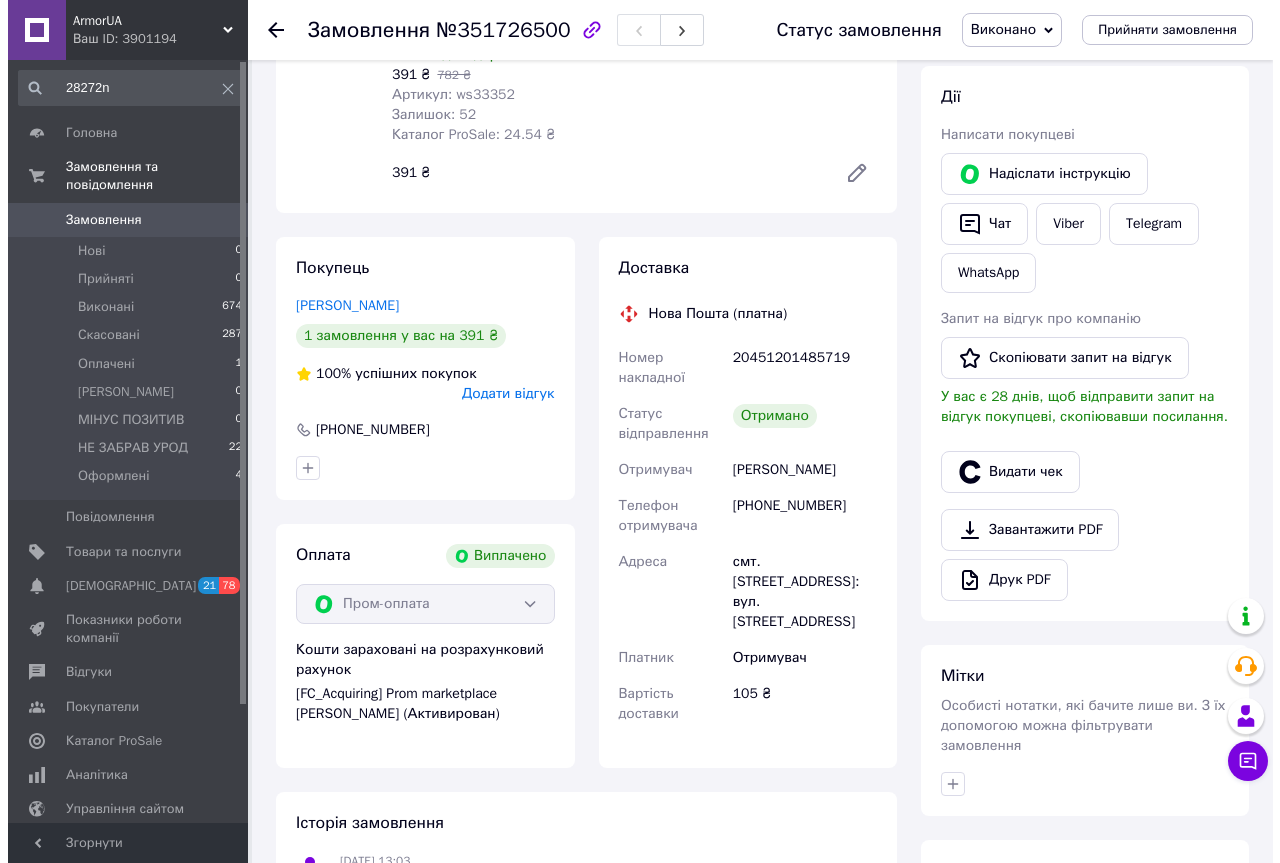 scroll, scrollTop: 300, scrollLeft: 0, axis: vertical 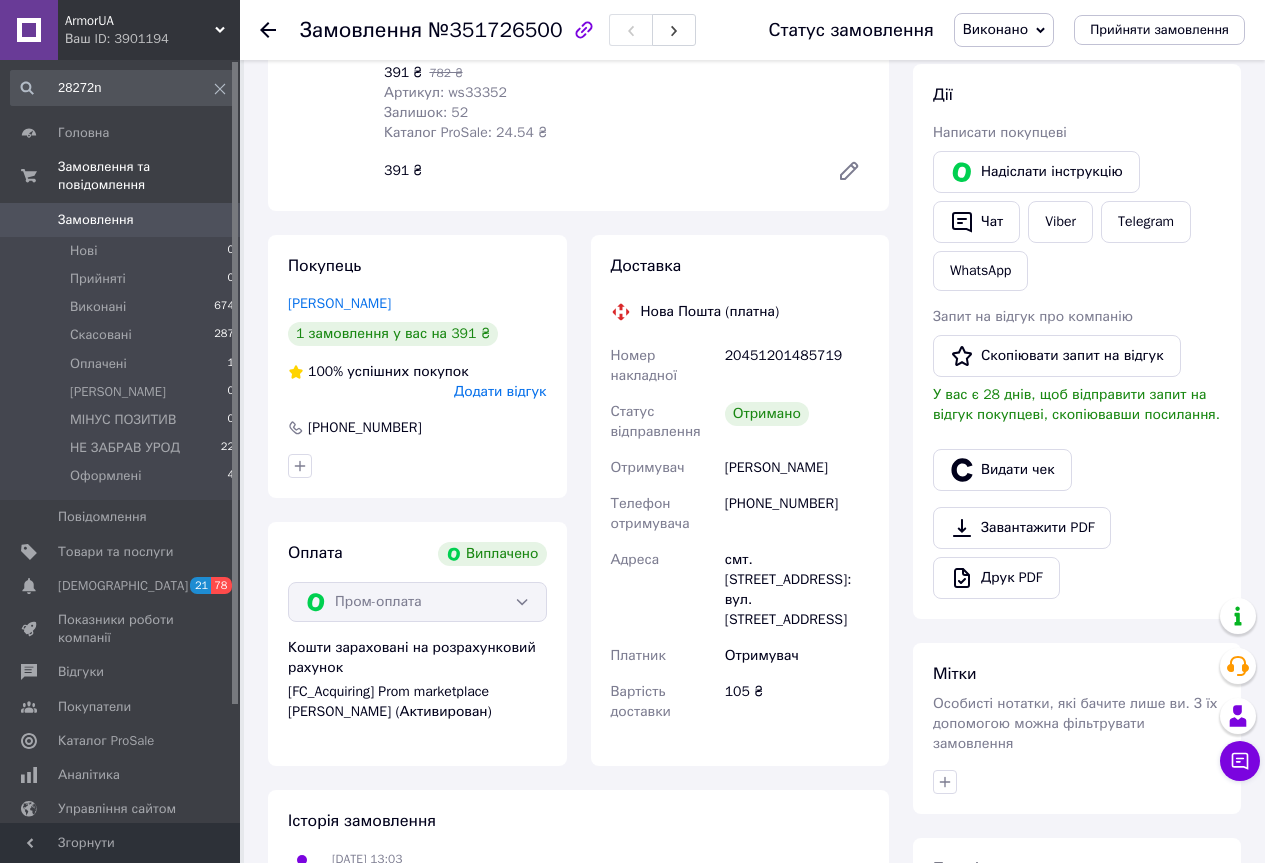 click on "Додати відгук" at bounding box center [500, 391] 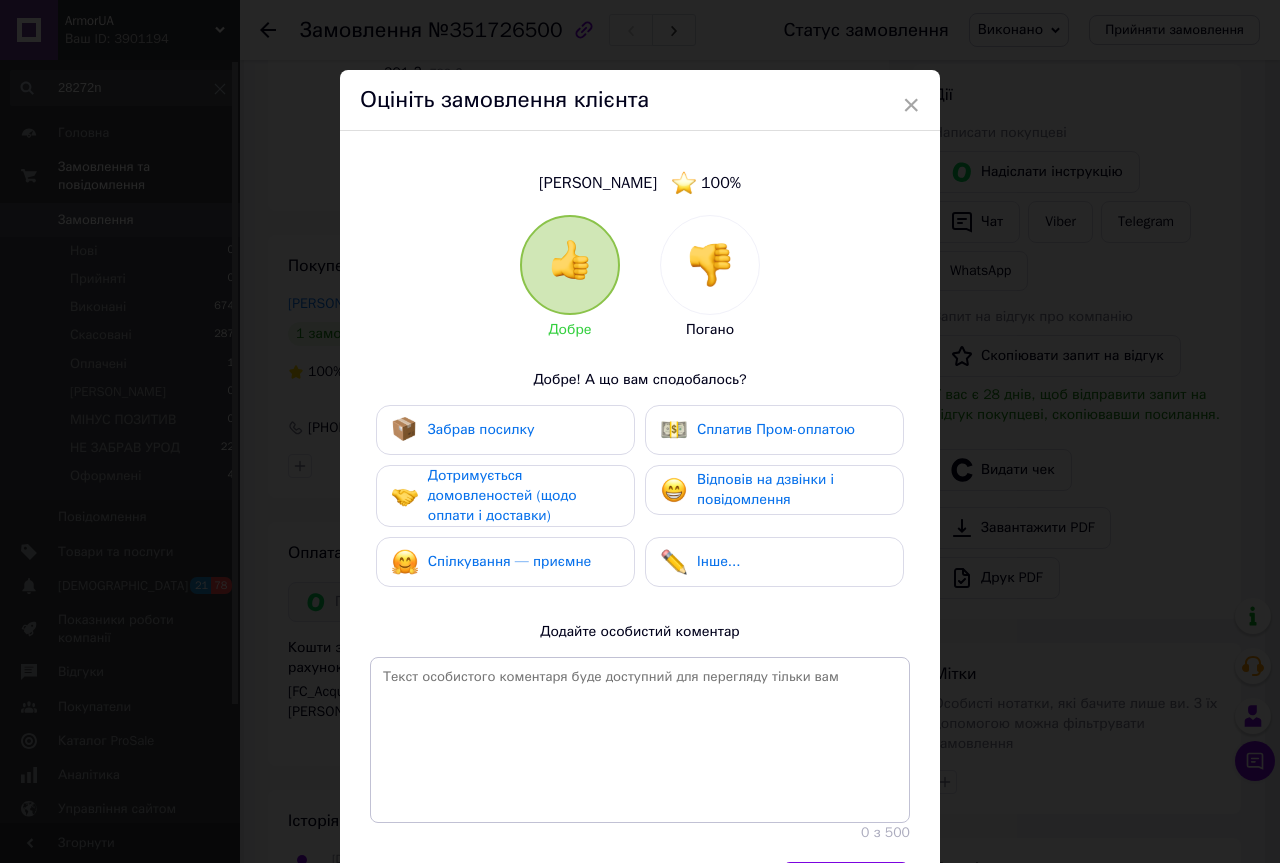 click on "Забрав посилку" at bounding box center [481, 429] 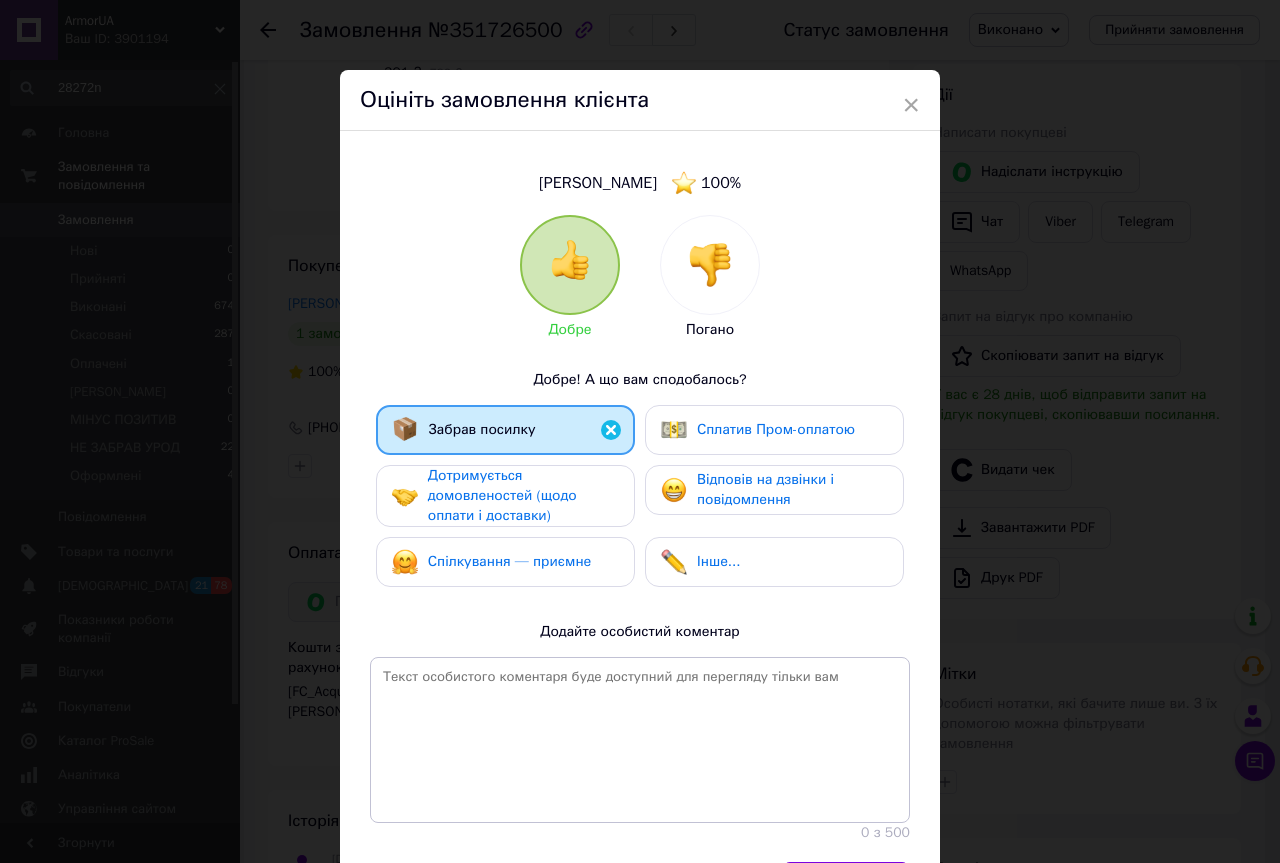 click on "Дотримується домовленостей (щодо оплати і доставки)" at bounding box center [523, 496] 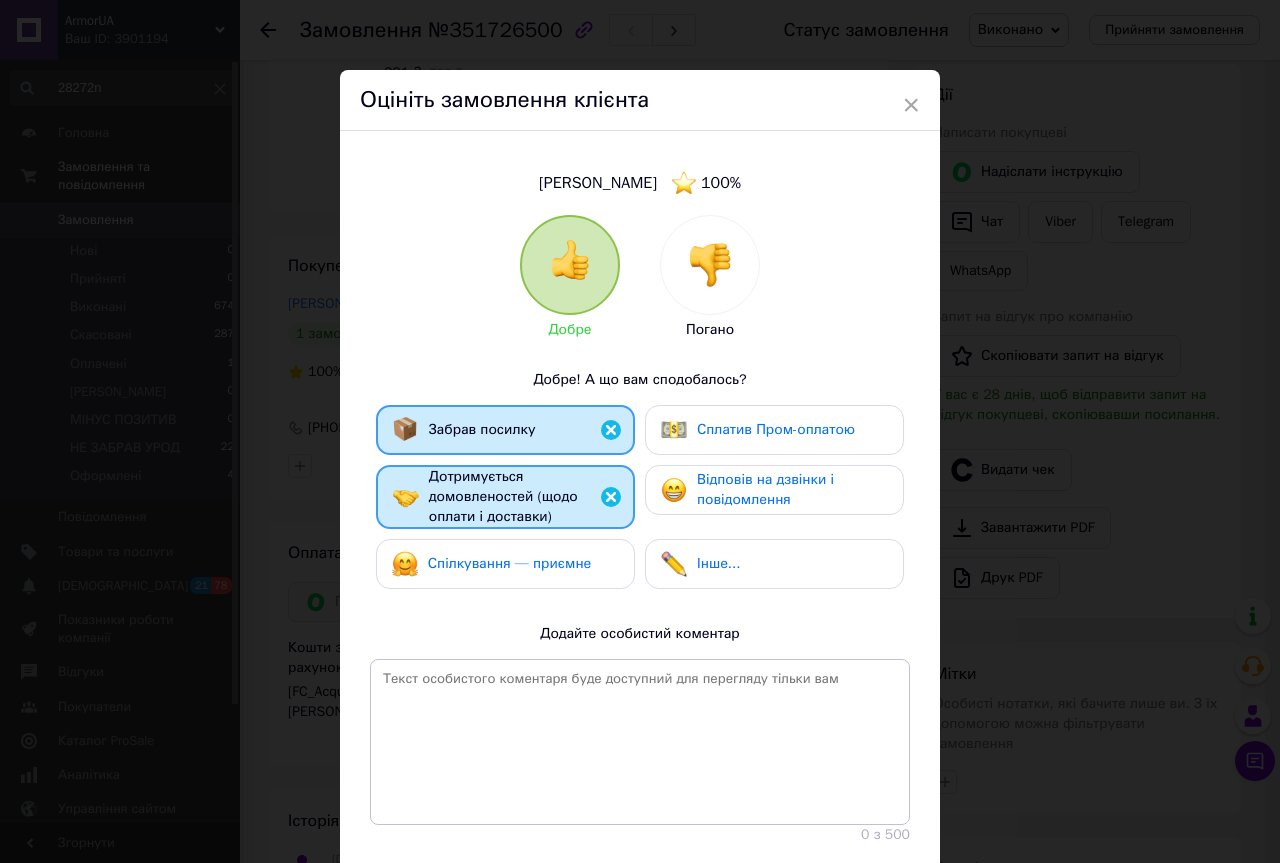 drag, startPoint x: 565, startPoint y: 573, endPoint x: 625, endPoint y: 546, distance: 65.795135 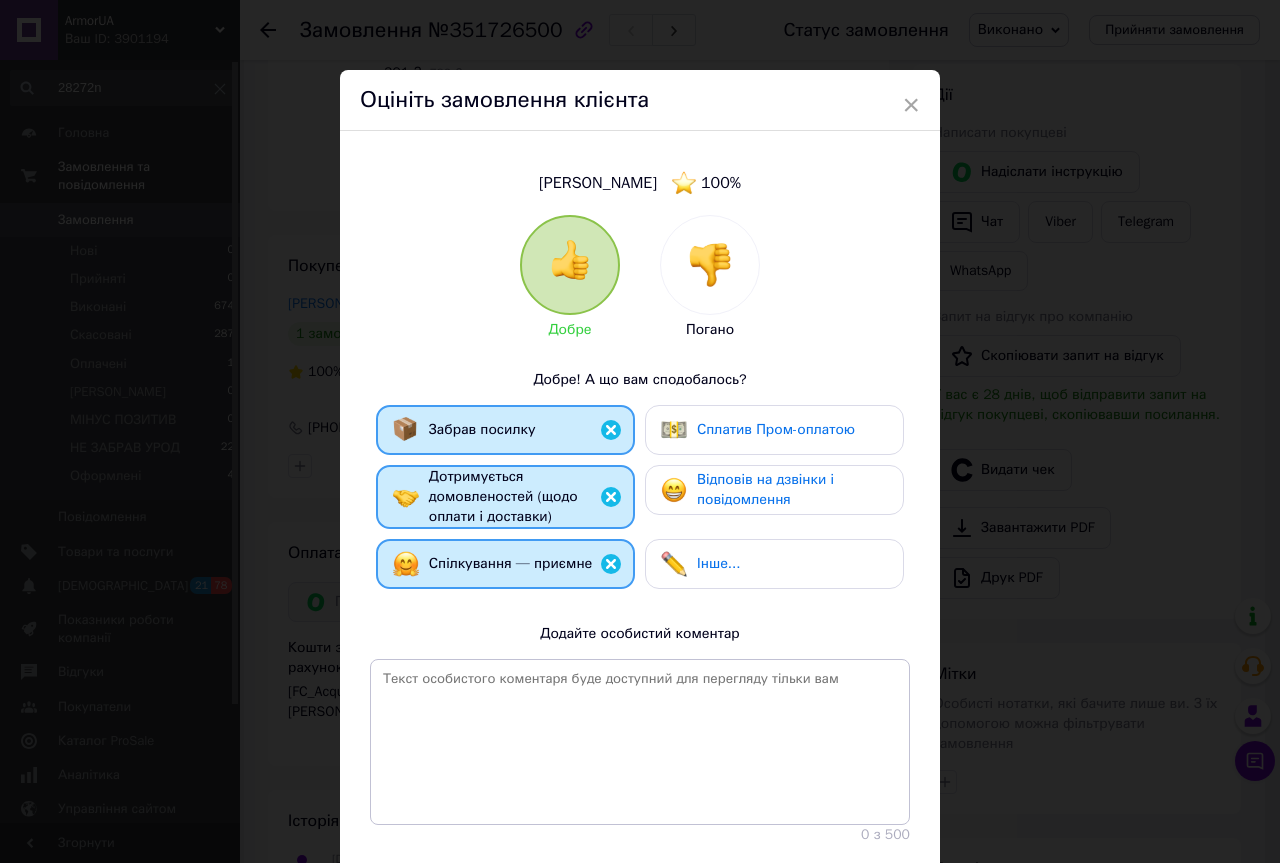 click on "Відповів на дзвінки і повідомлення" at bounding box center [765, 489] 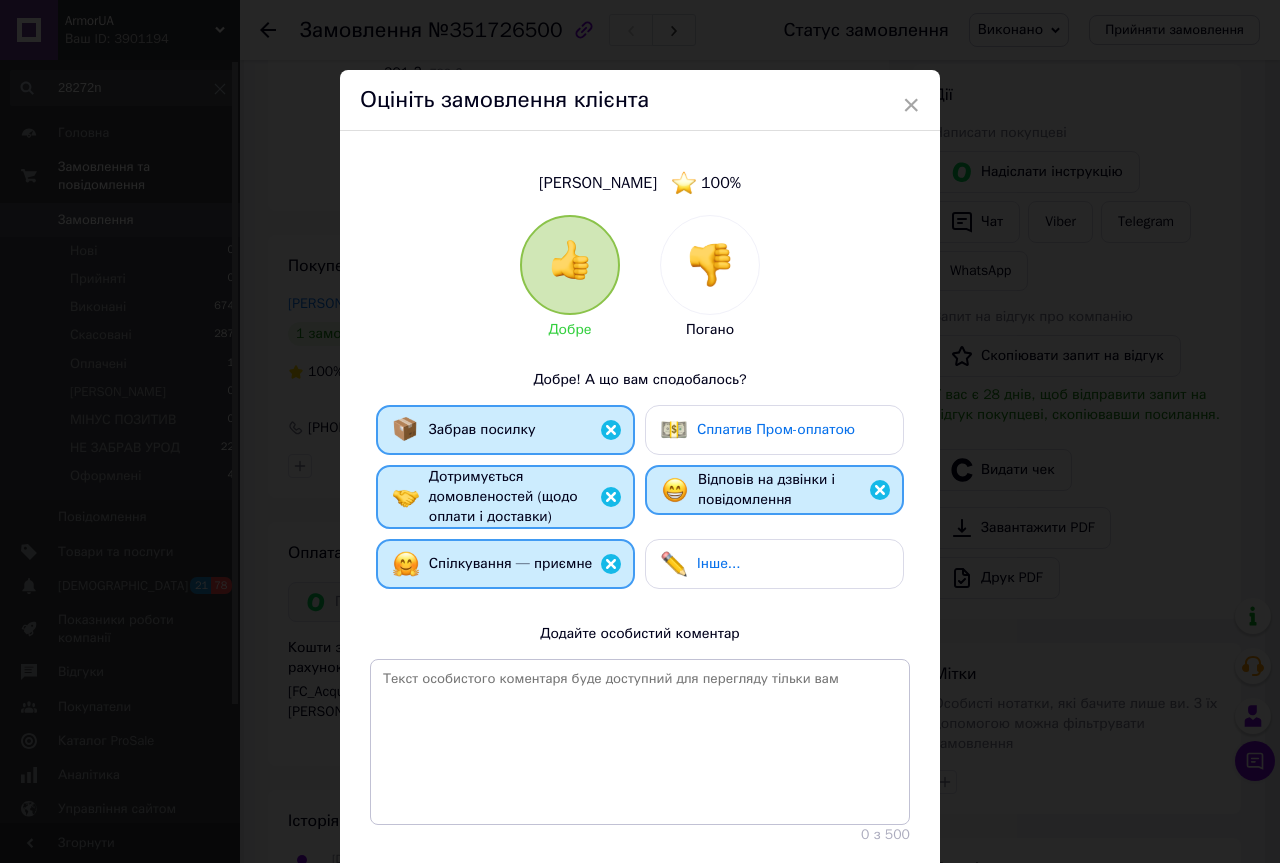 click on "Сплатив Пром-оплатою" at bounding box center [774, 430] 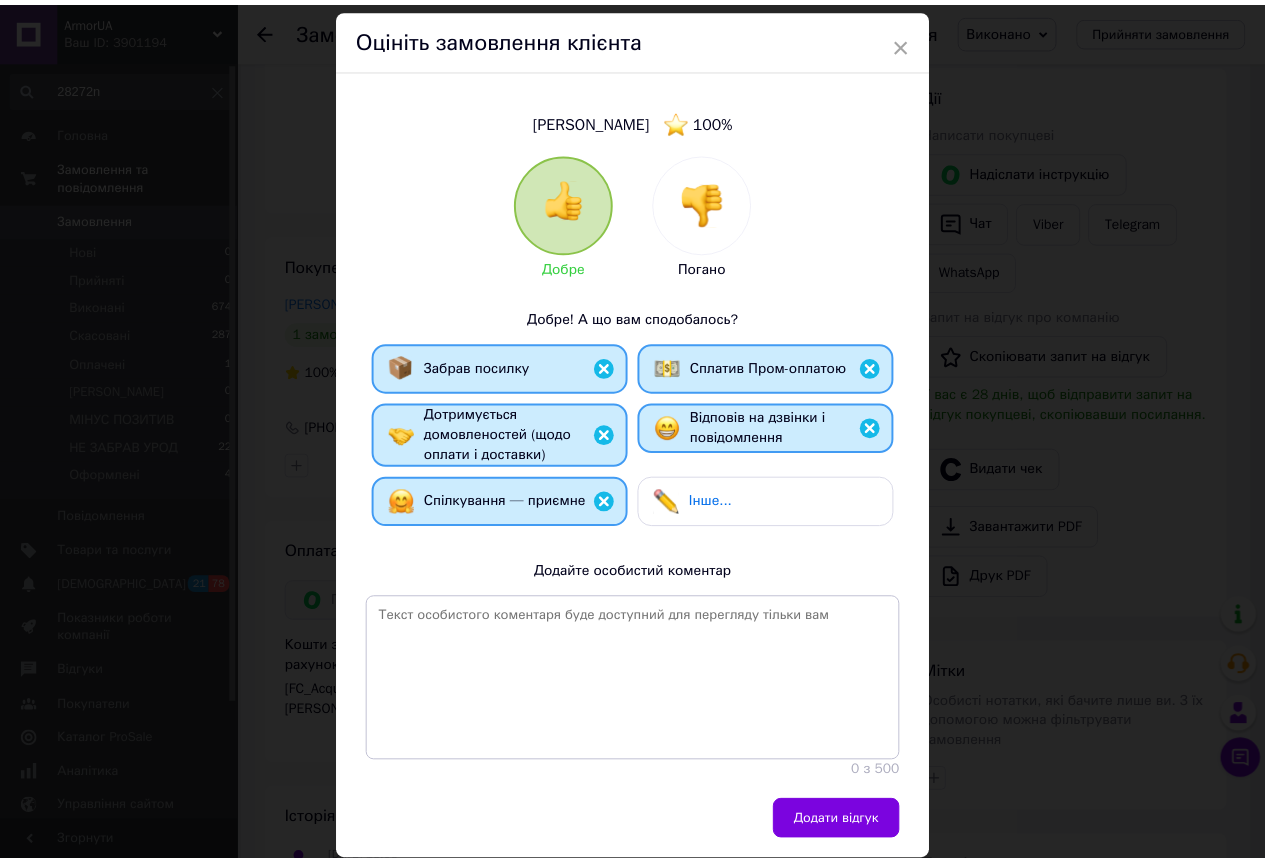 scroll, scrollTop: 123, scrollLeft: 0, axis: vertical 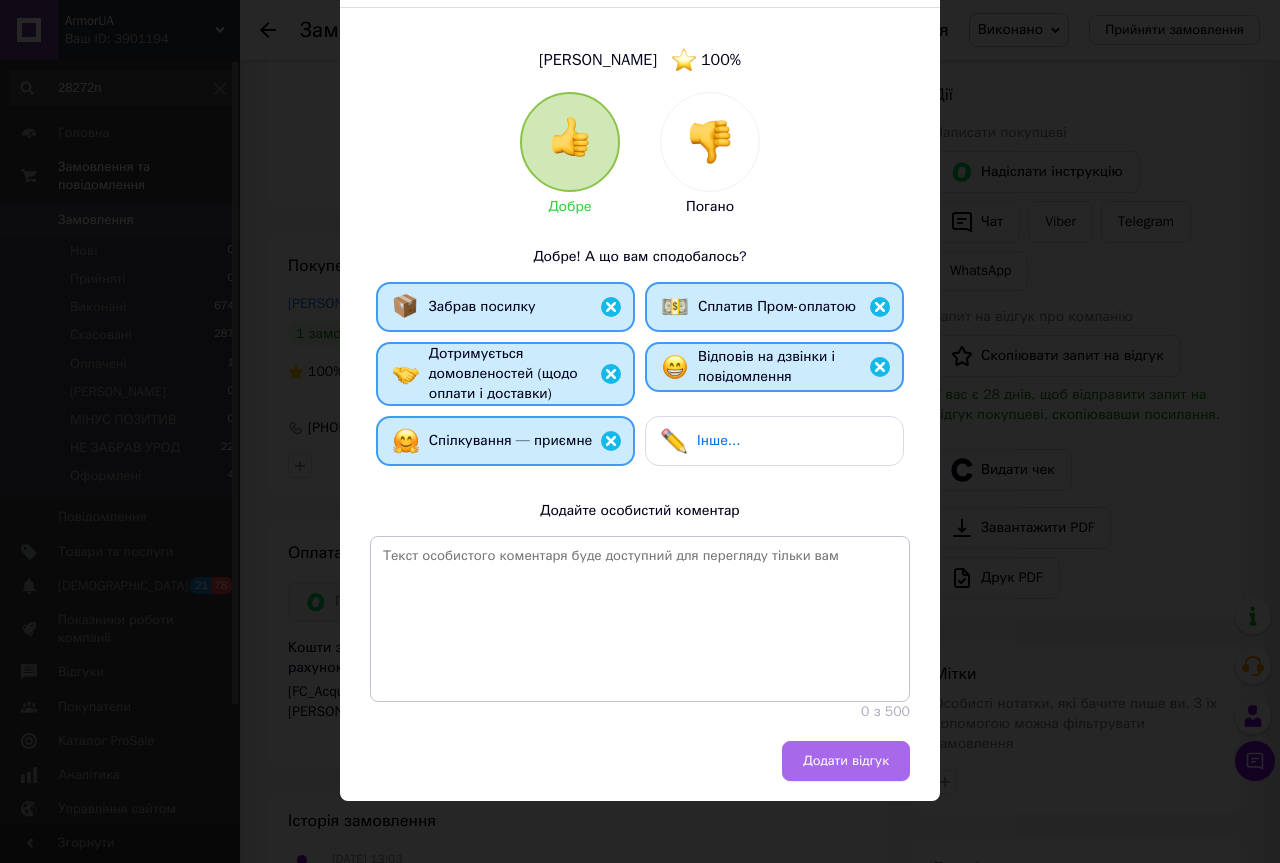 click on "Додати відгук" at bounding box center (846, 761) 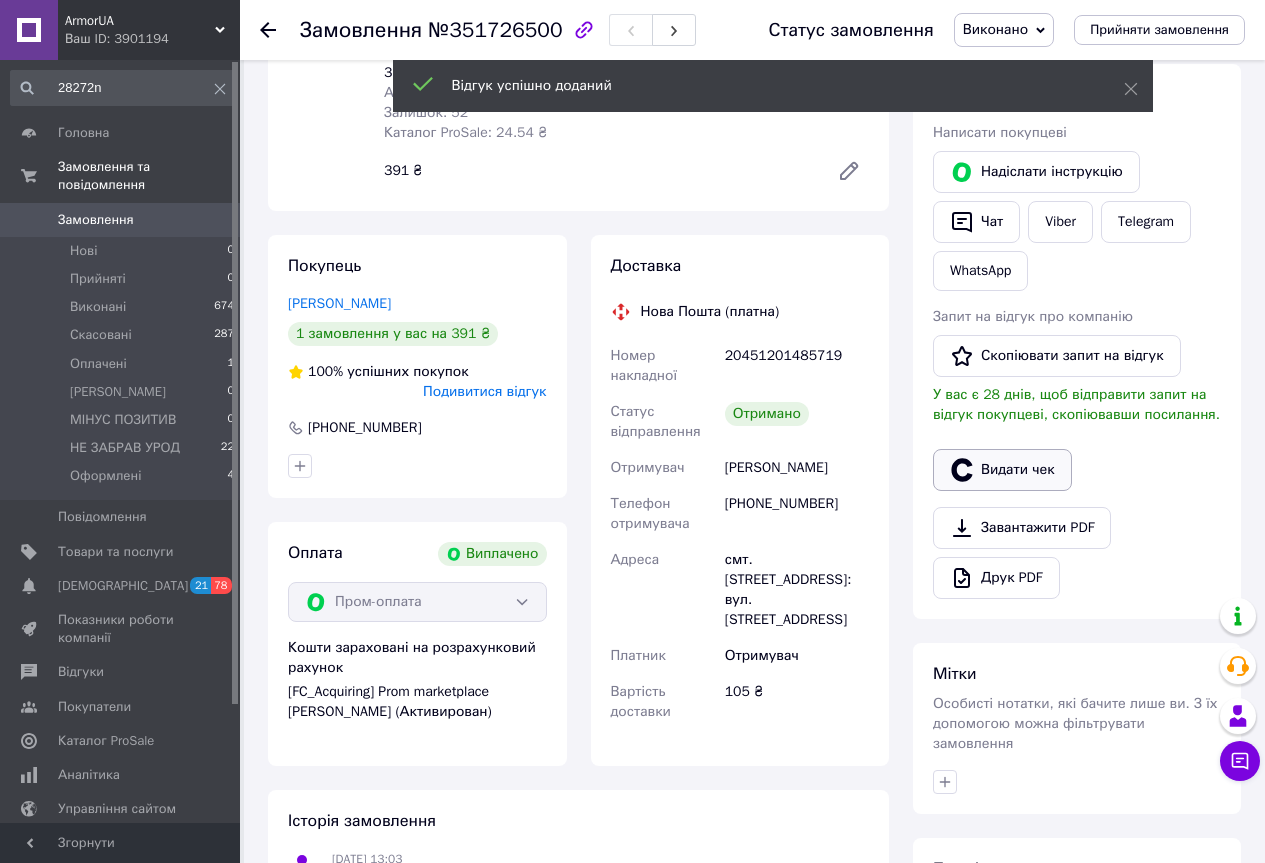 click on "Видати чек" at bounding box center [1002, 470] 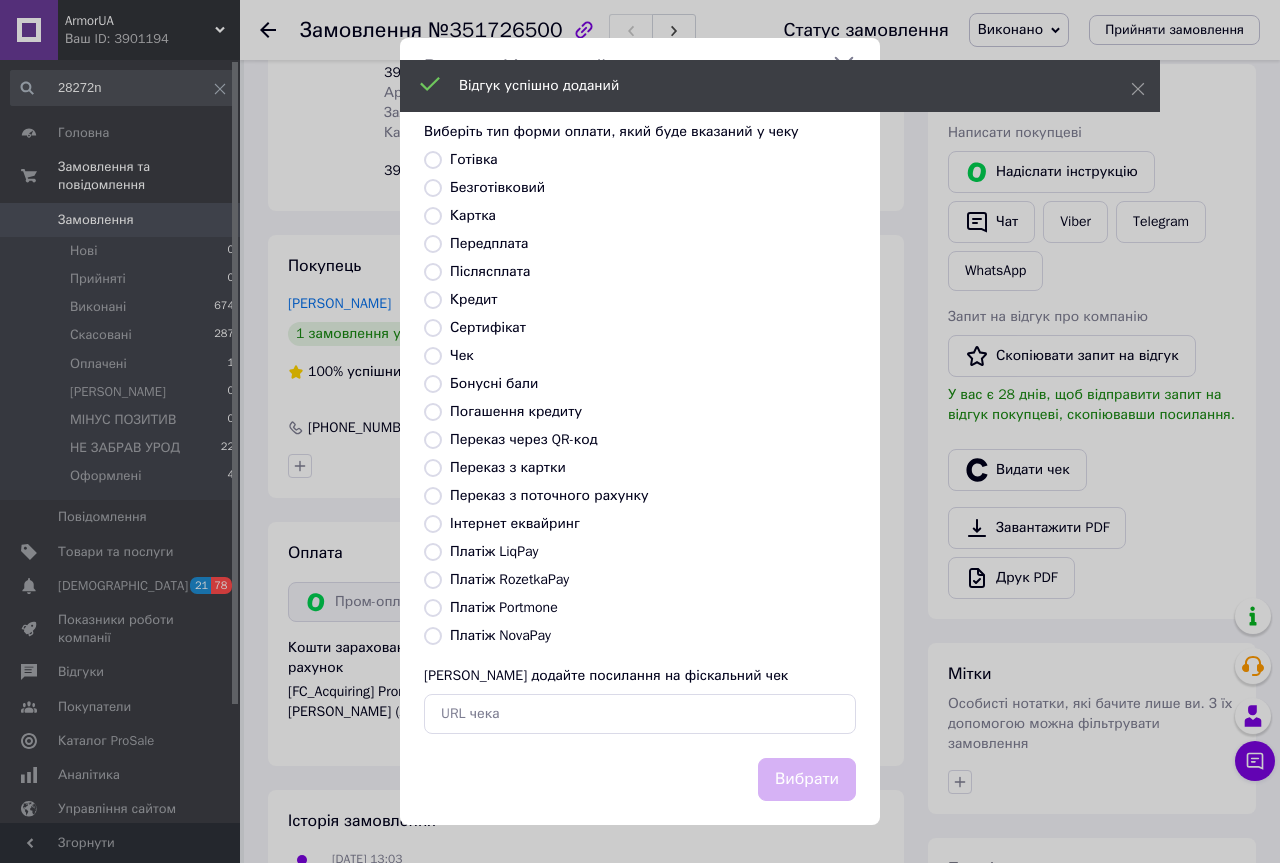 click on "Платіж RozetkaPay" at bounding box center [433, 580] 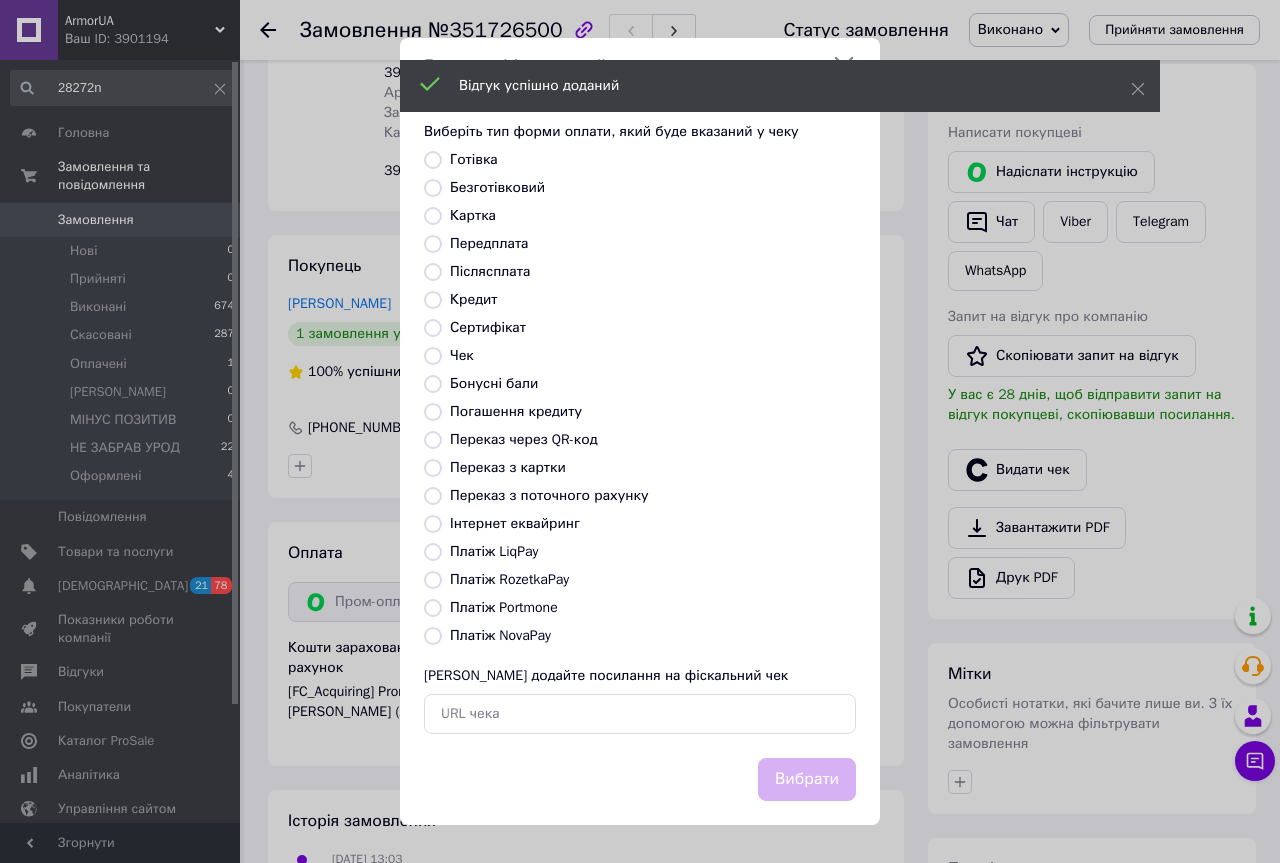radio on "true" 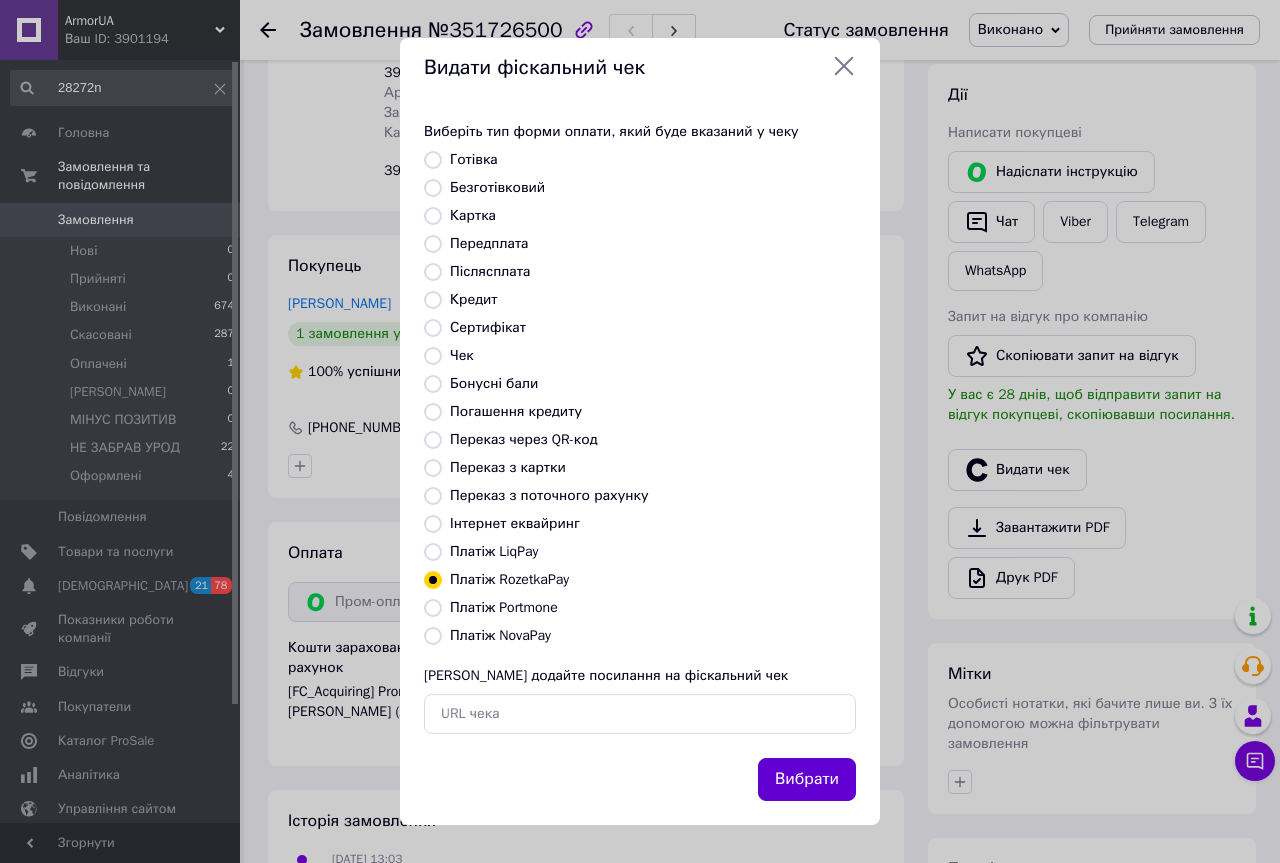 click on "Вибрати" at bounding box center (807, 779) 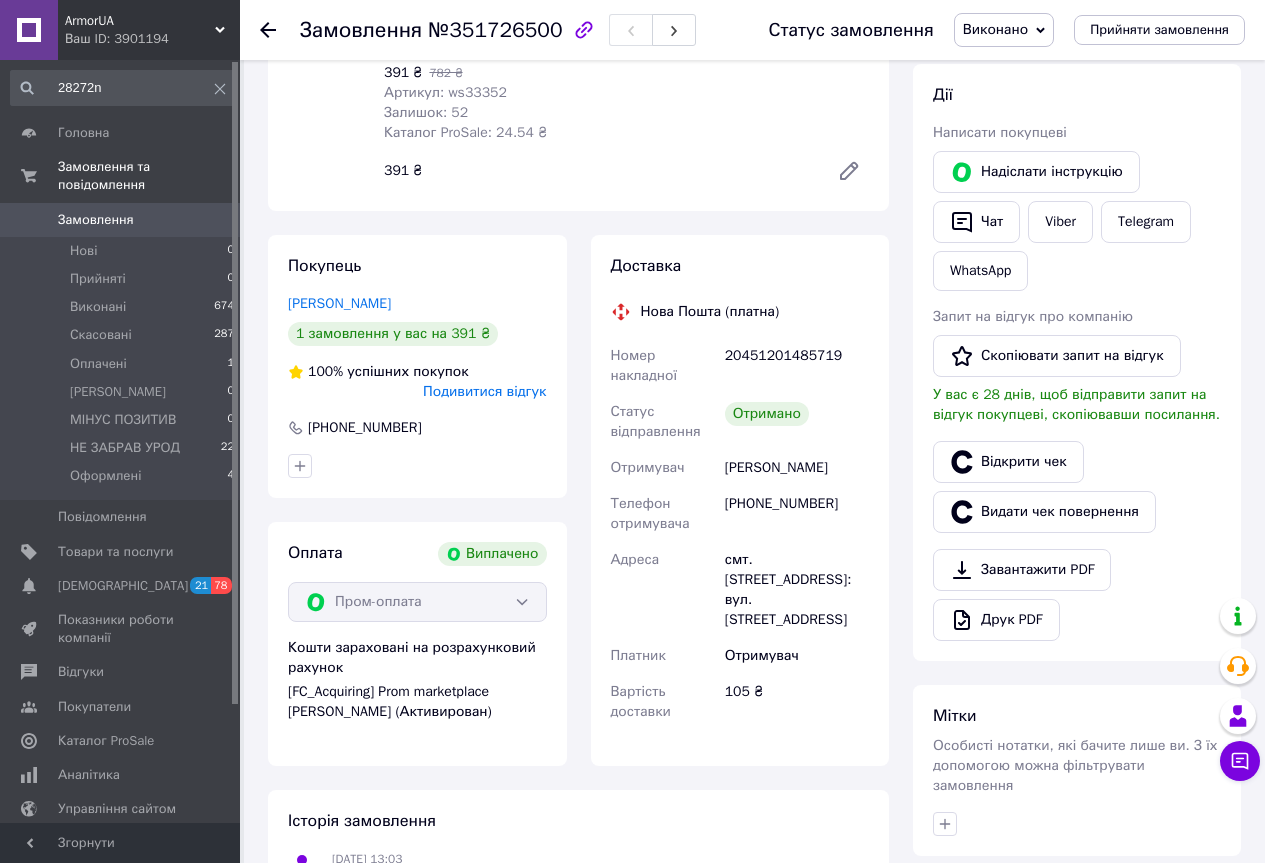 click 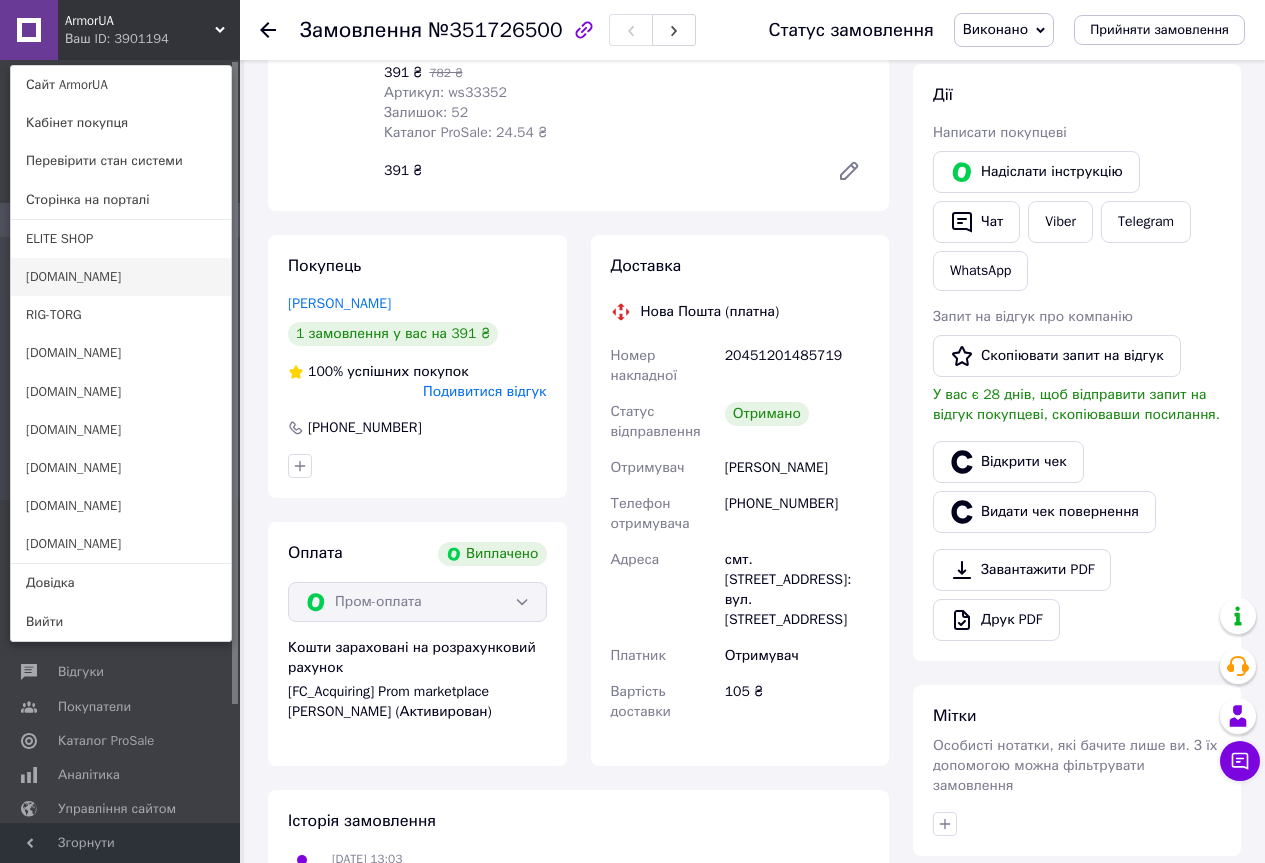 click on "[DOMAIN_NAME]" at bounding box center [121, 277] 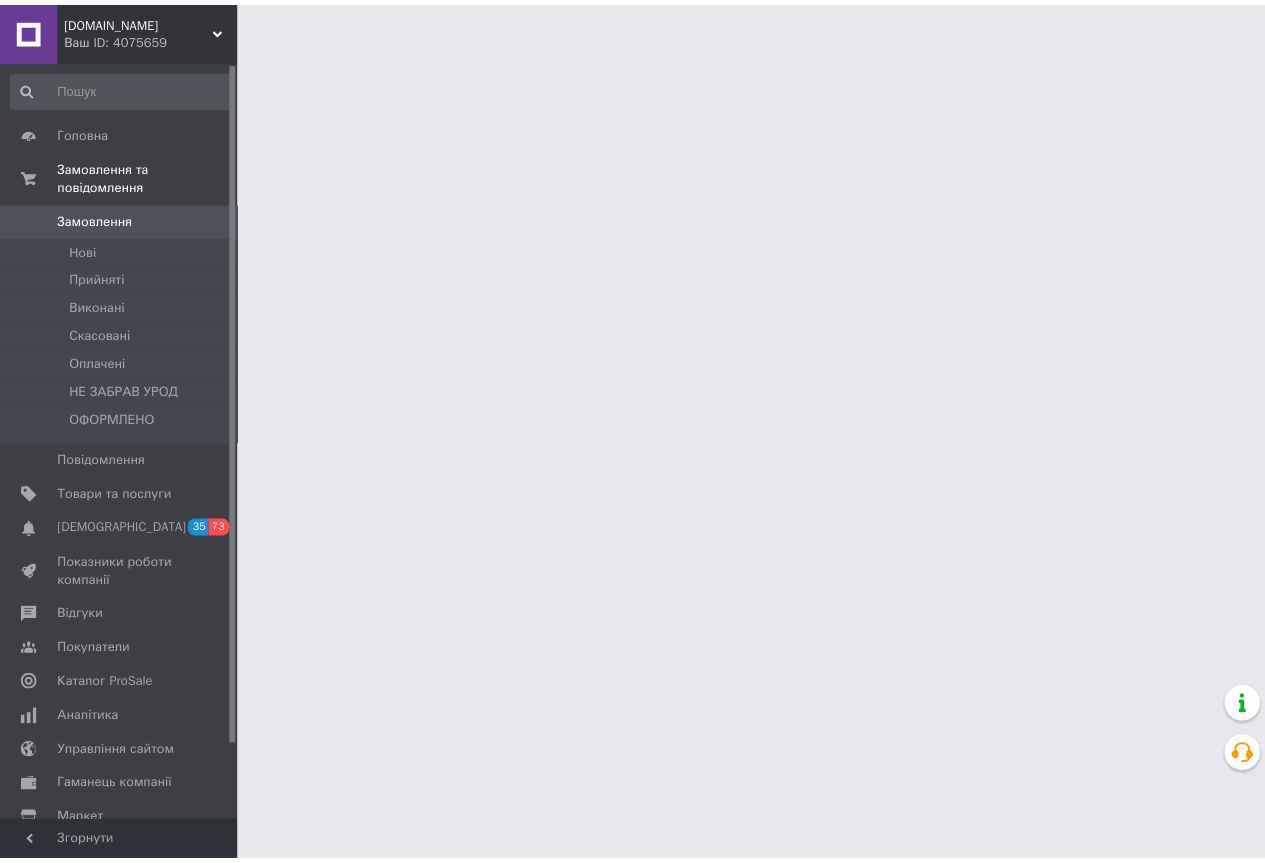 scroll, scrollTop: 0, scrollLeft: 0, axis: both 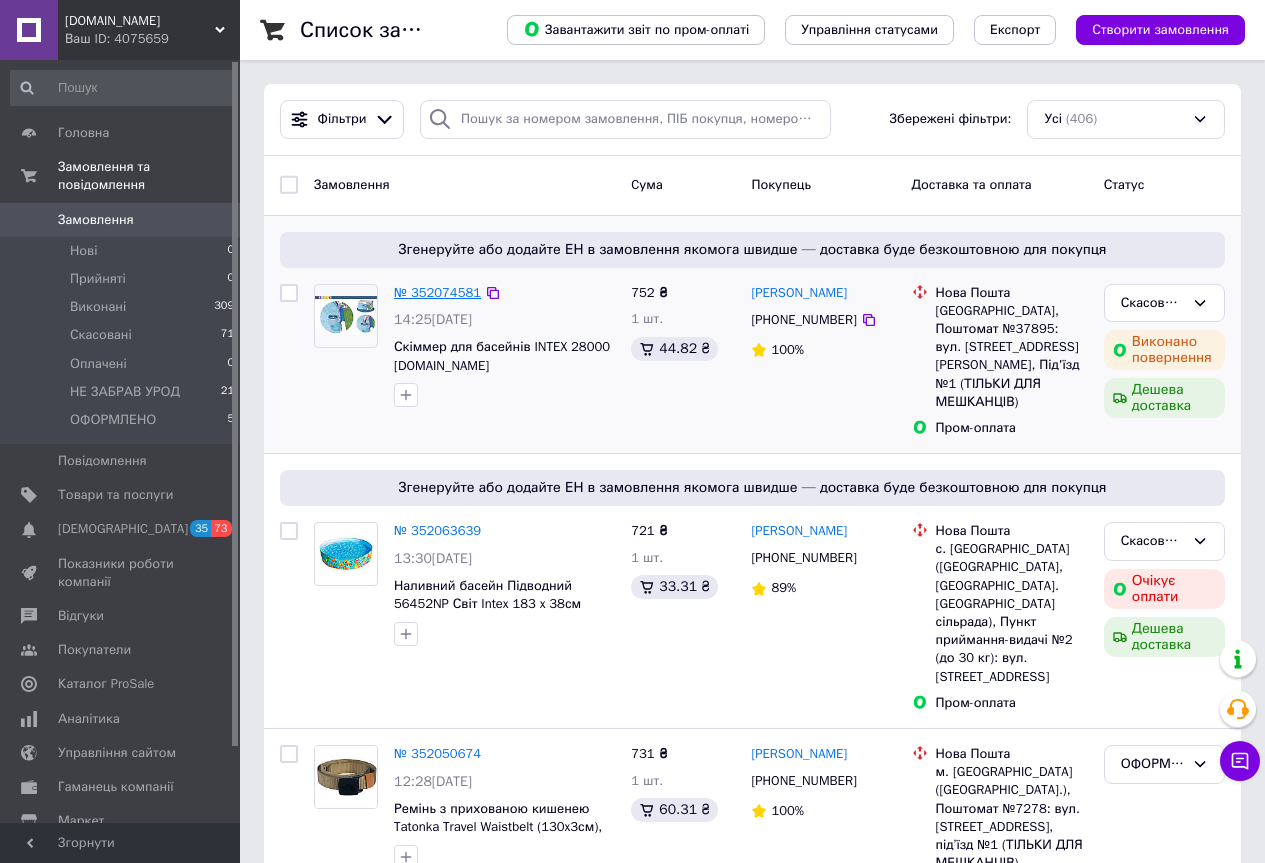 click on "№ 352074581" at bounding box center [437, 292] 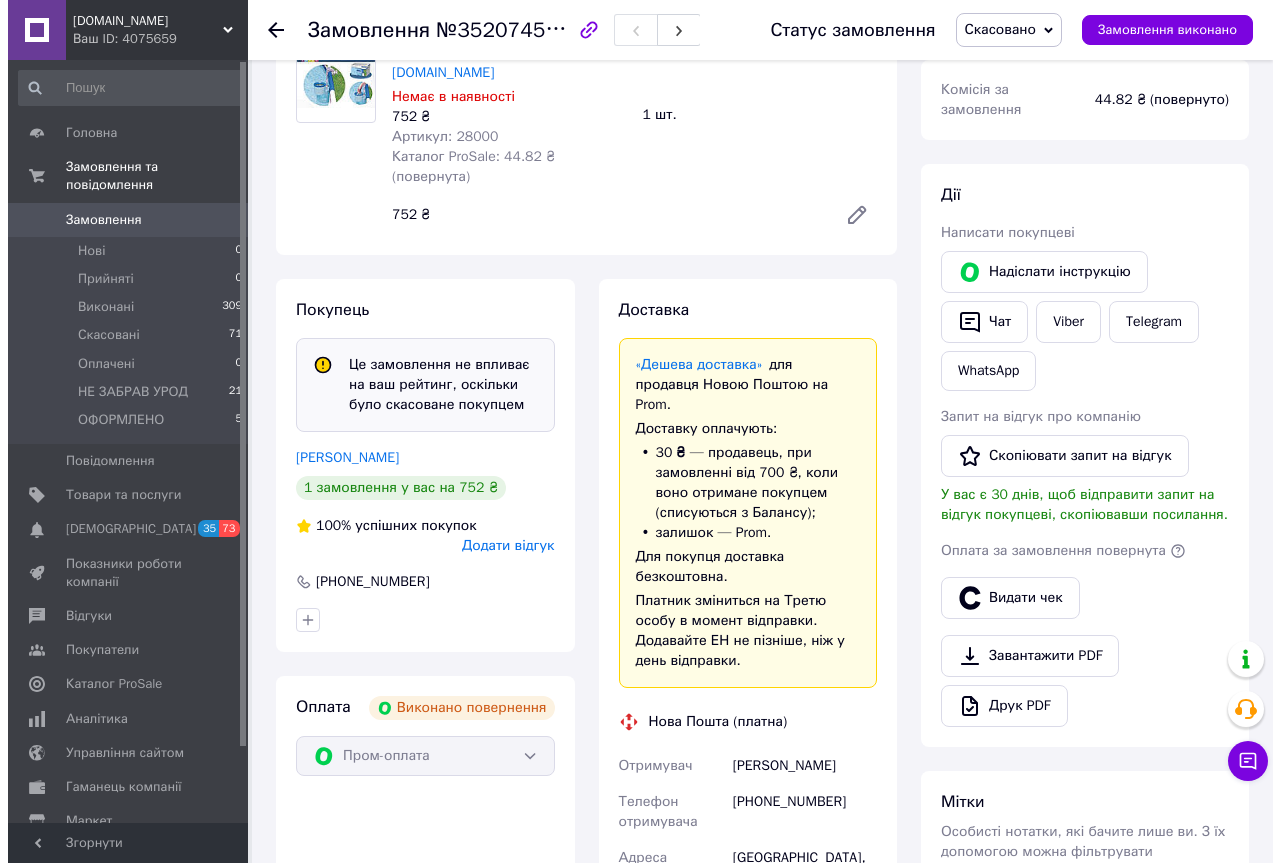 scroll, scrollTop: 344, scrollLeft: 0, axis: vertical 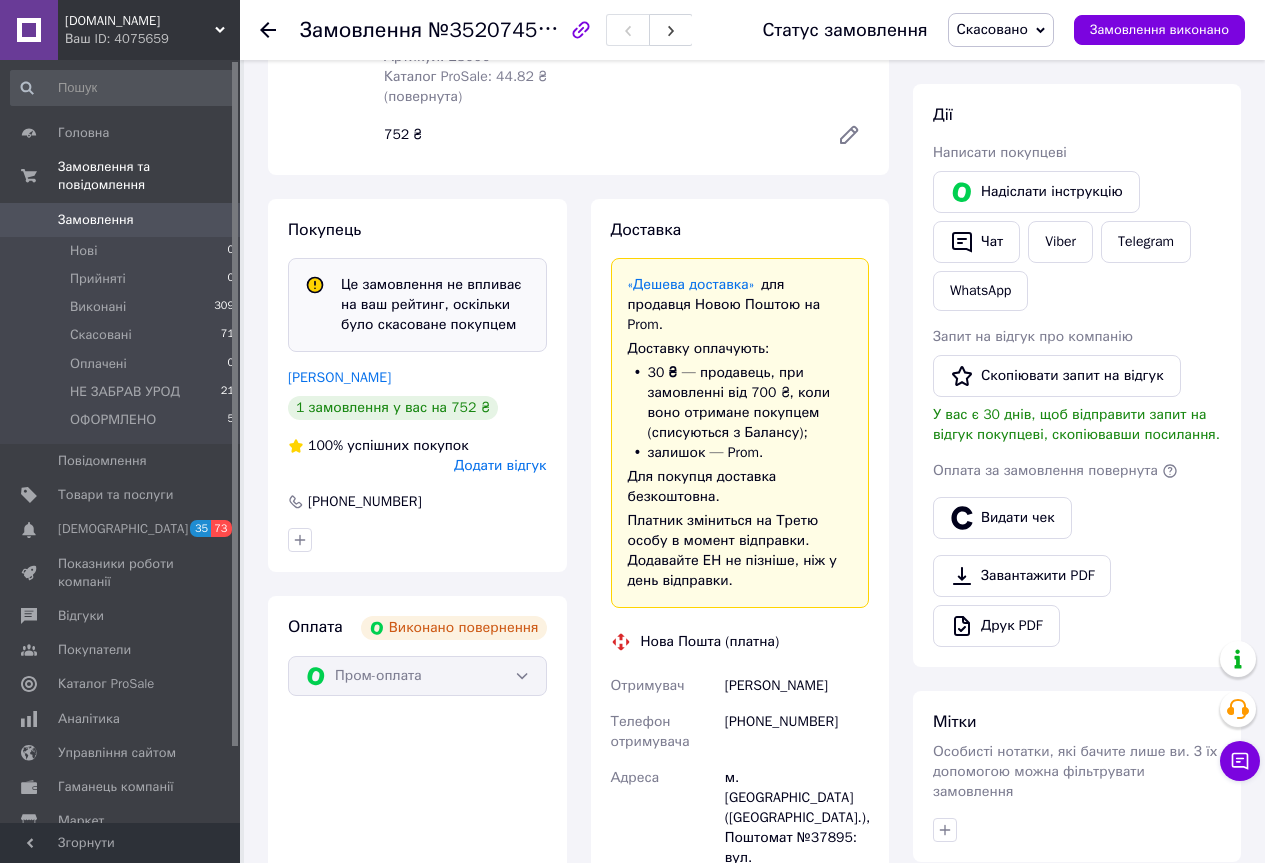 click on "Додати відгук" at bounding box center [500, 465] 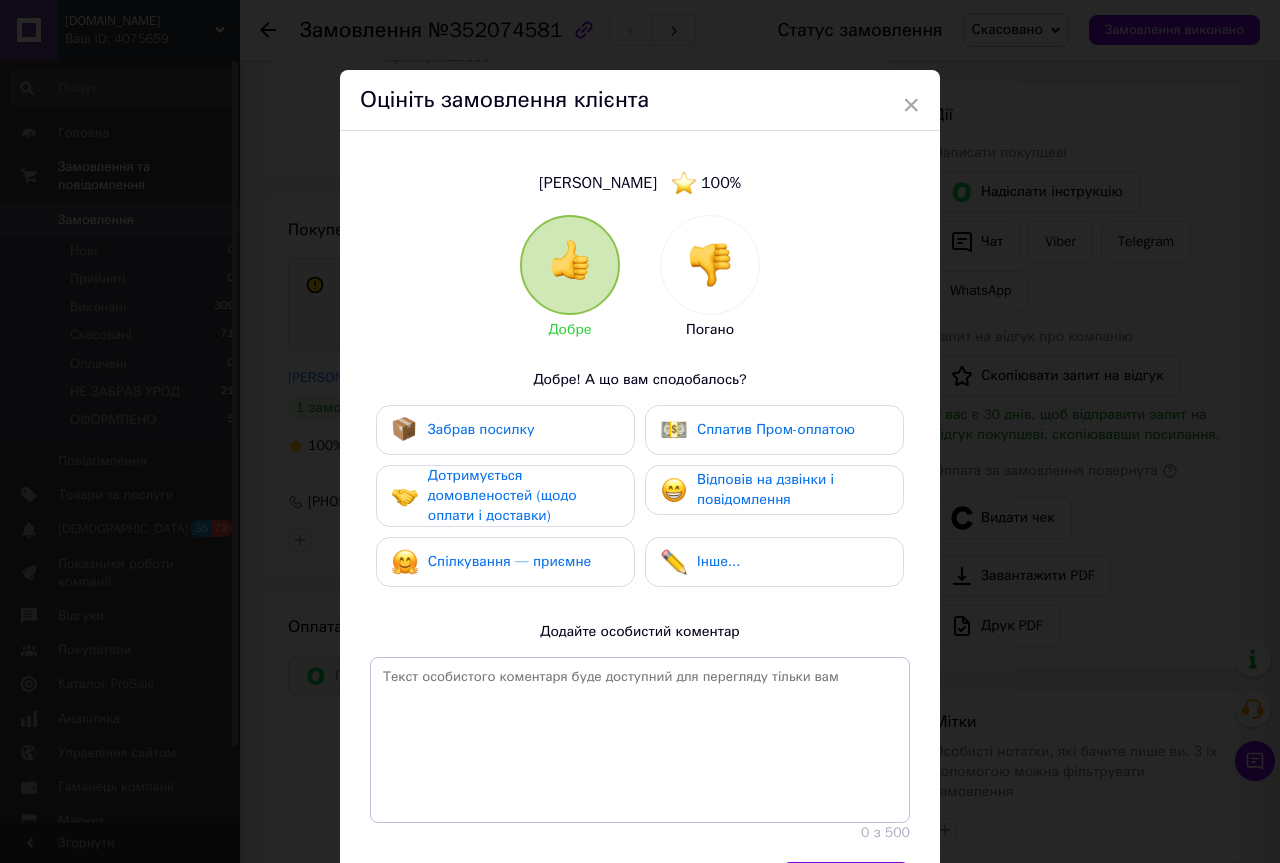 drag, startPoint x: 493, startPoint y: 576, endPoint x: 623, endPoint y: 522, distance: 140.76932 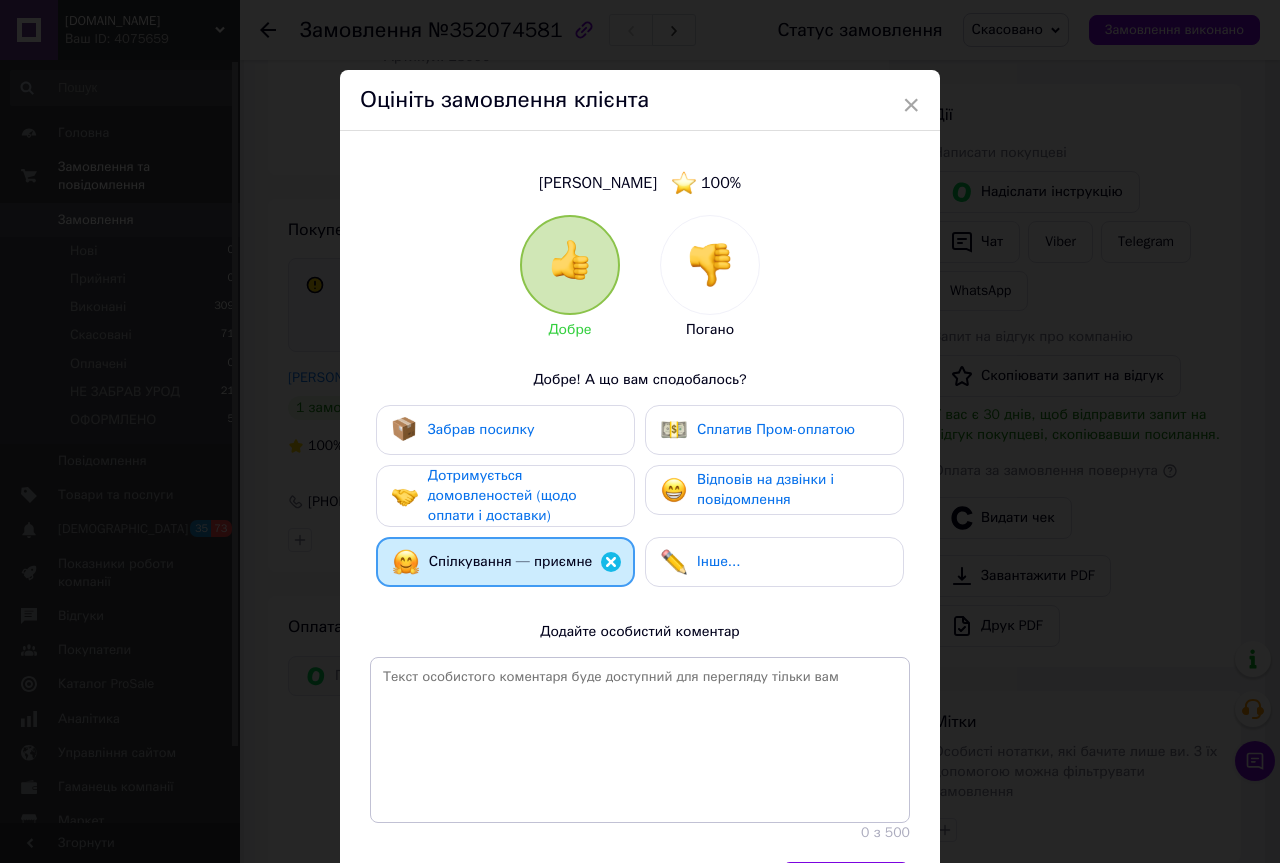 drag, startPoint x: 727, startPoint y: 481, endPoint x: 736, endPoint y: 486, distance: 10.29563 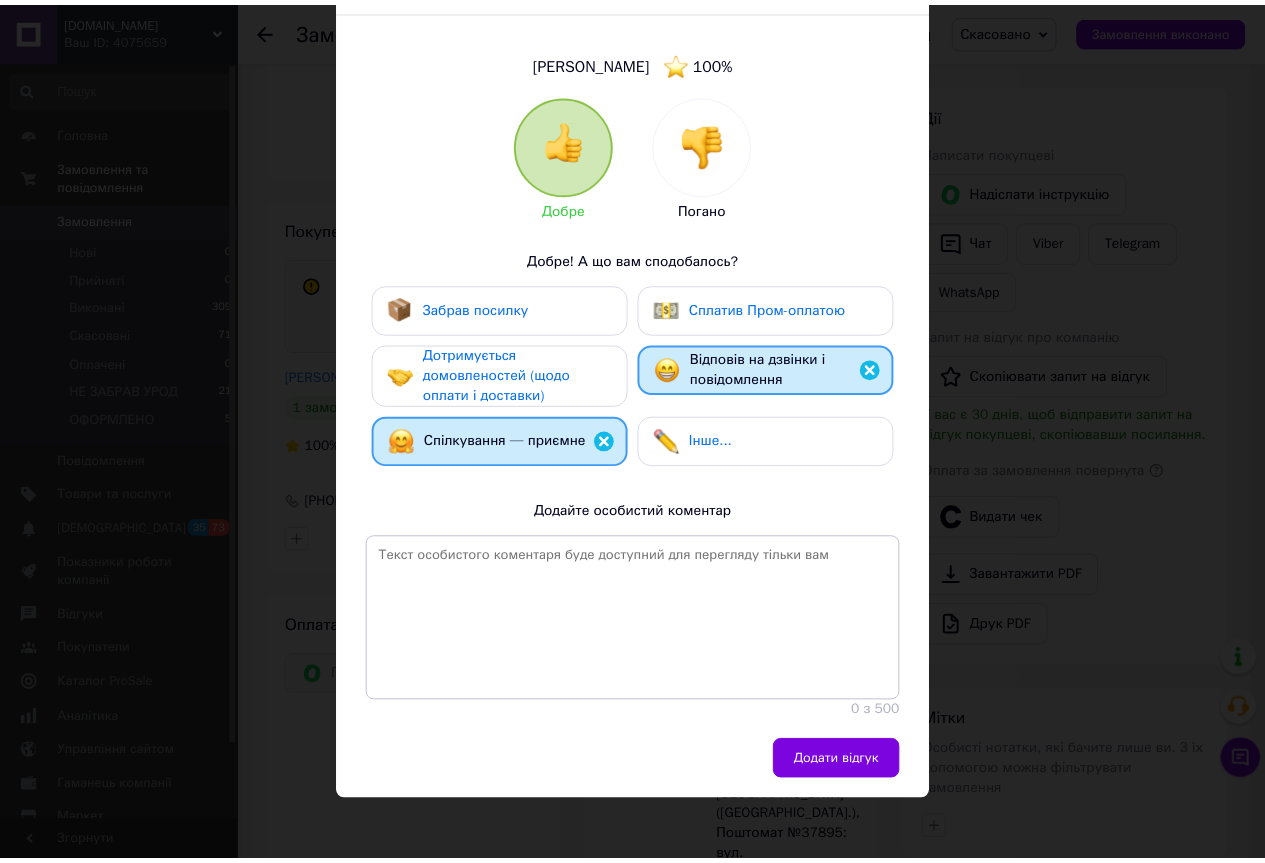 scroll, scrollTop: 121, scrollLeft: 0, axis: vertical 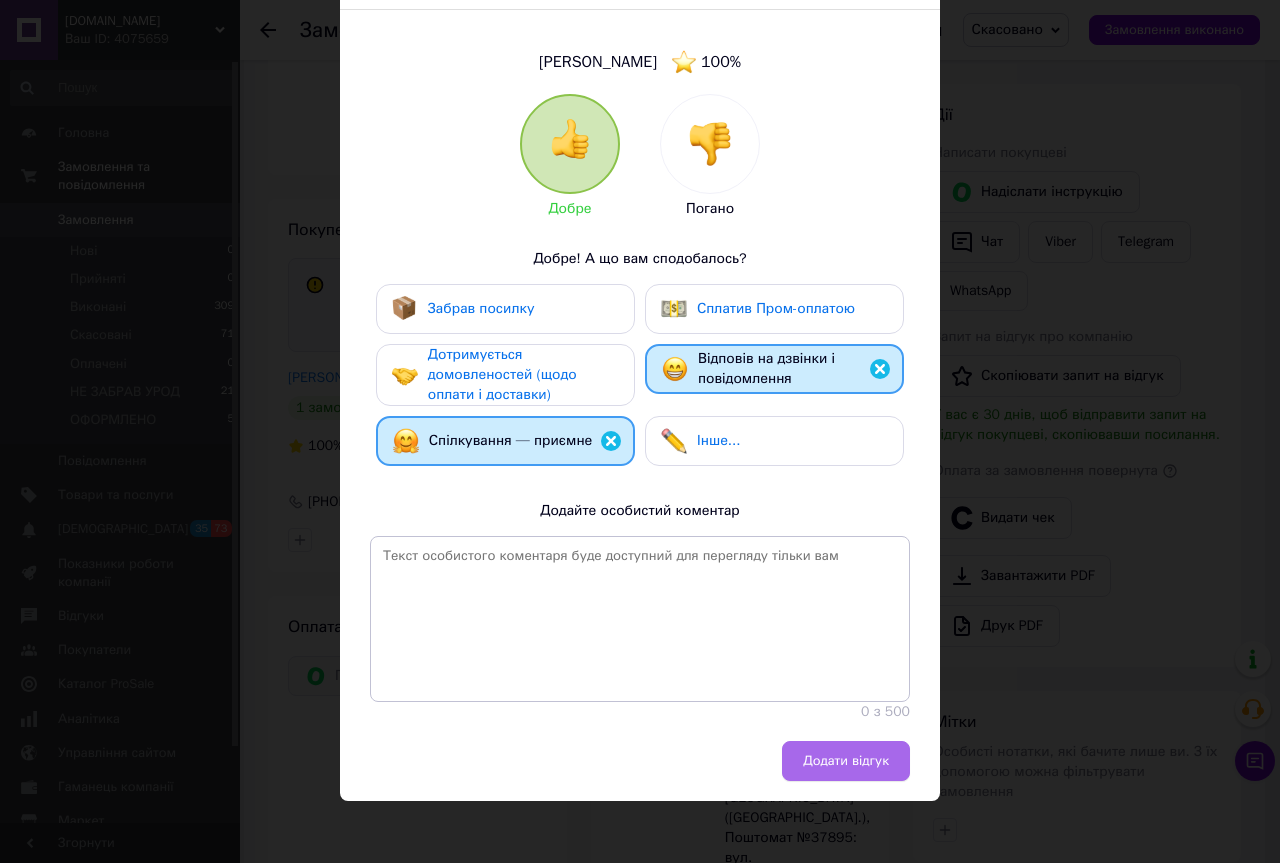 click on "Додати відгук" at bounding box center (846, 761) 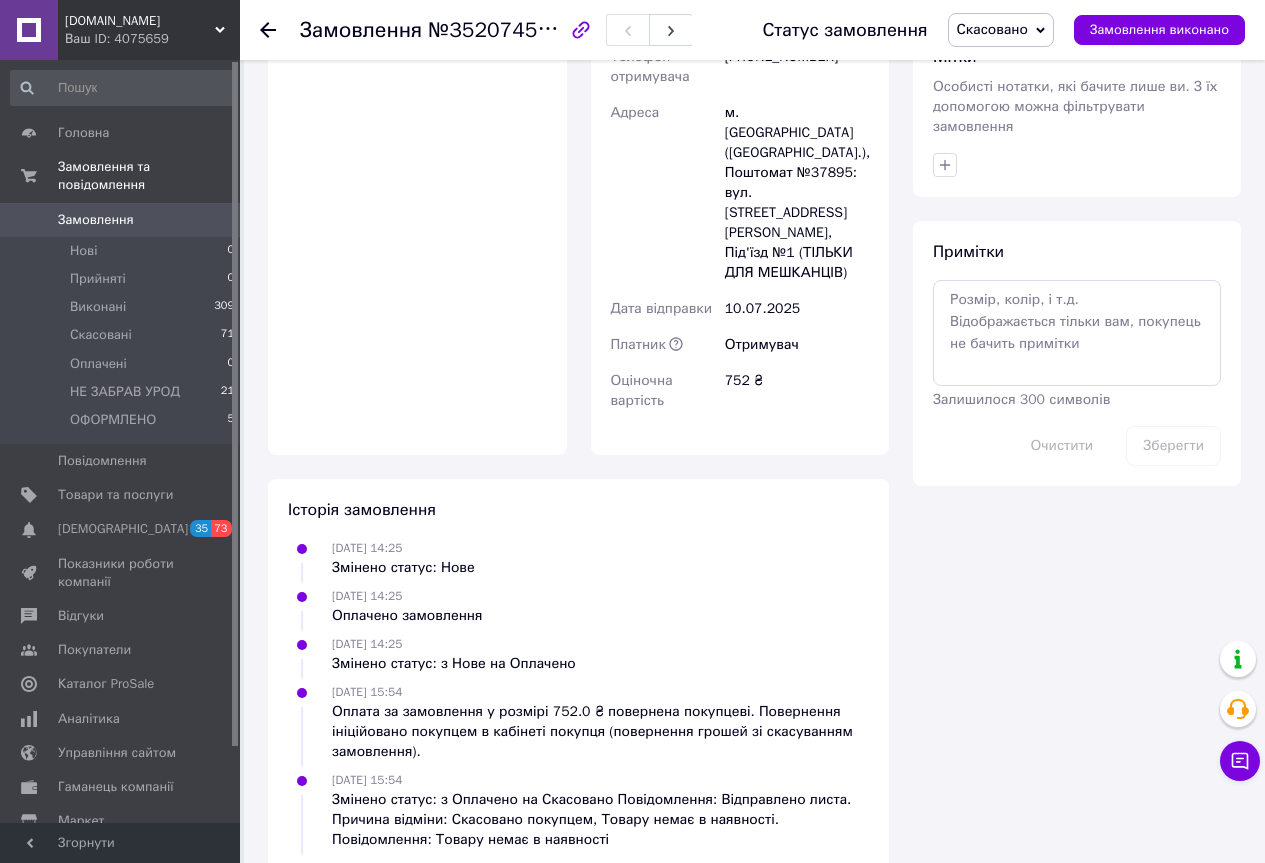scroll, scrollTop: 1044, scrollLeft: 0, axis: vertical 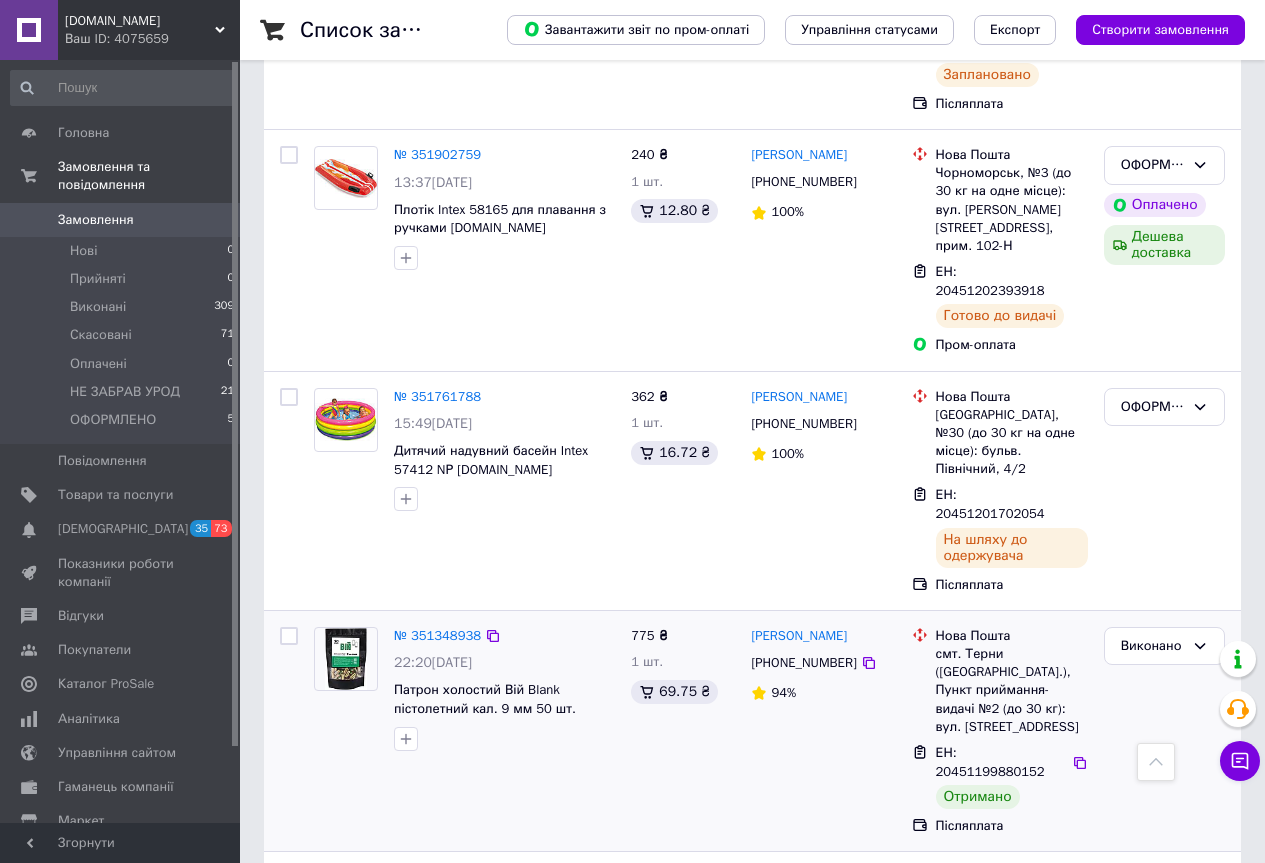 drag, startPoint x: 179, startPoint y: 399, endPoint x: 449, endPoint y: 450, distance: 274.77444 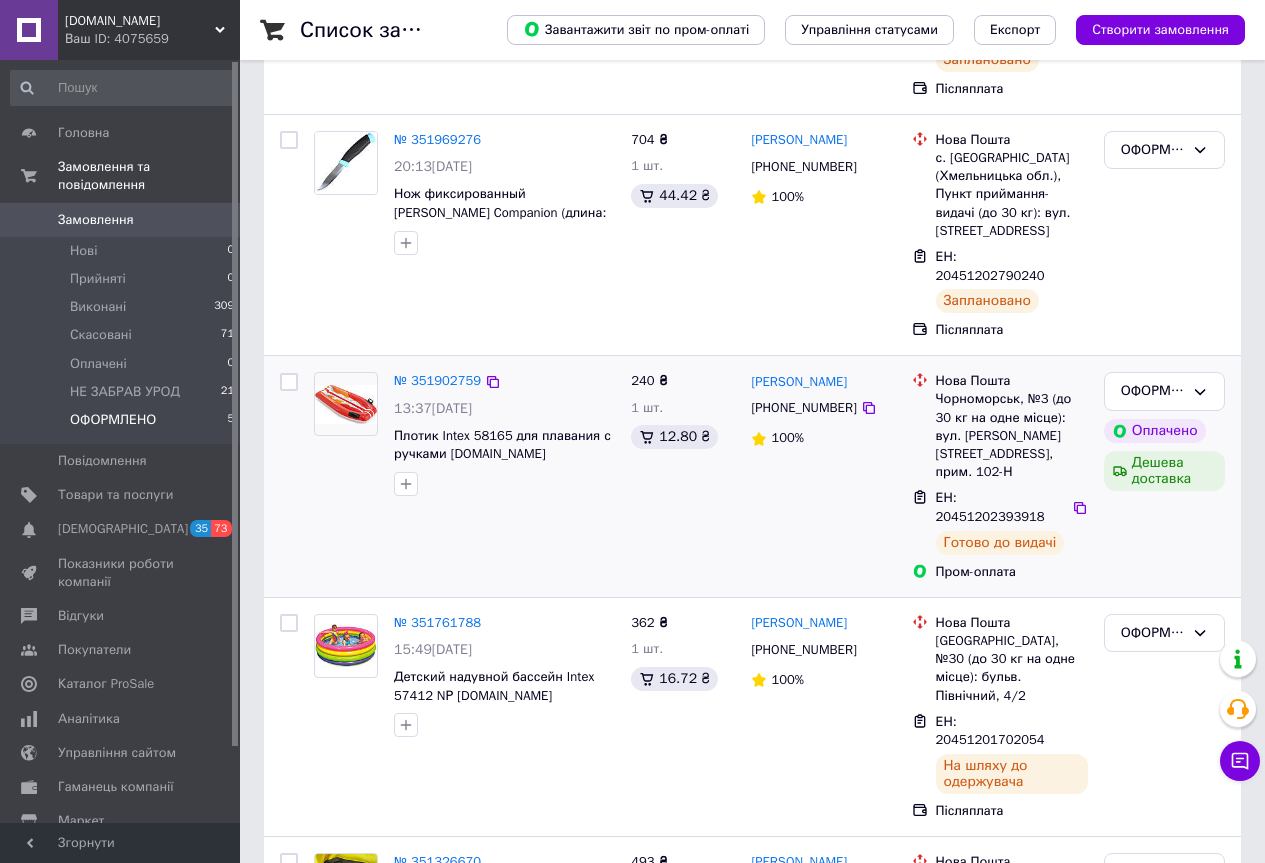 scroll, scrollTop: 450, scrollLeft: 0, axis: vertical 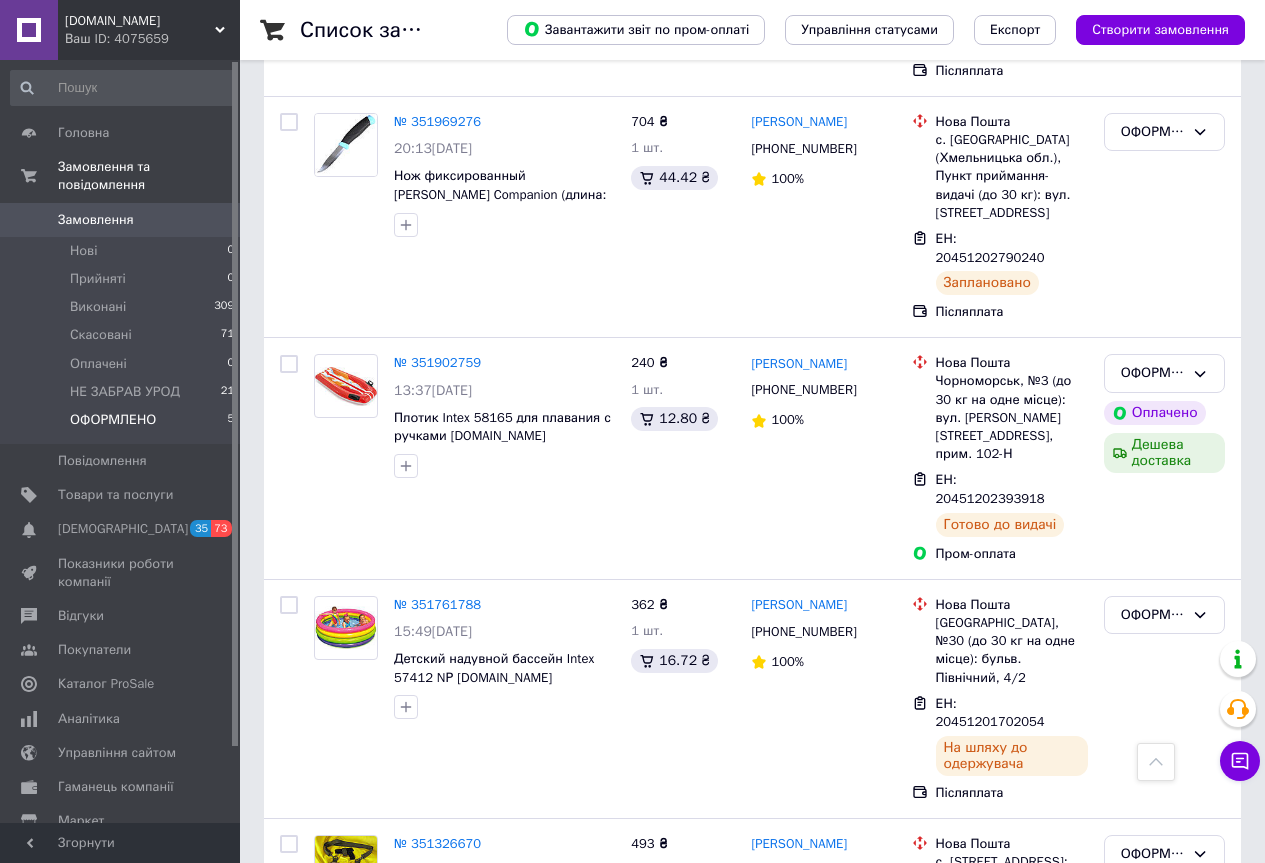 click on "MILITARY.CO.UA Ваш ID: 4075659" at bounding box center (149, 30) 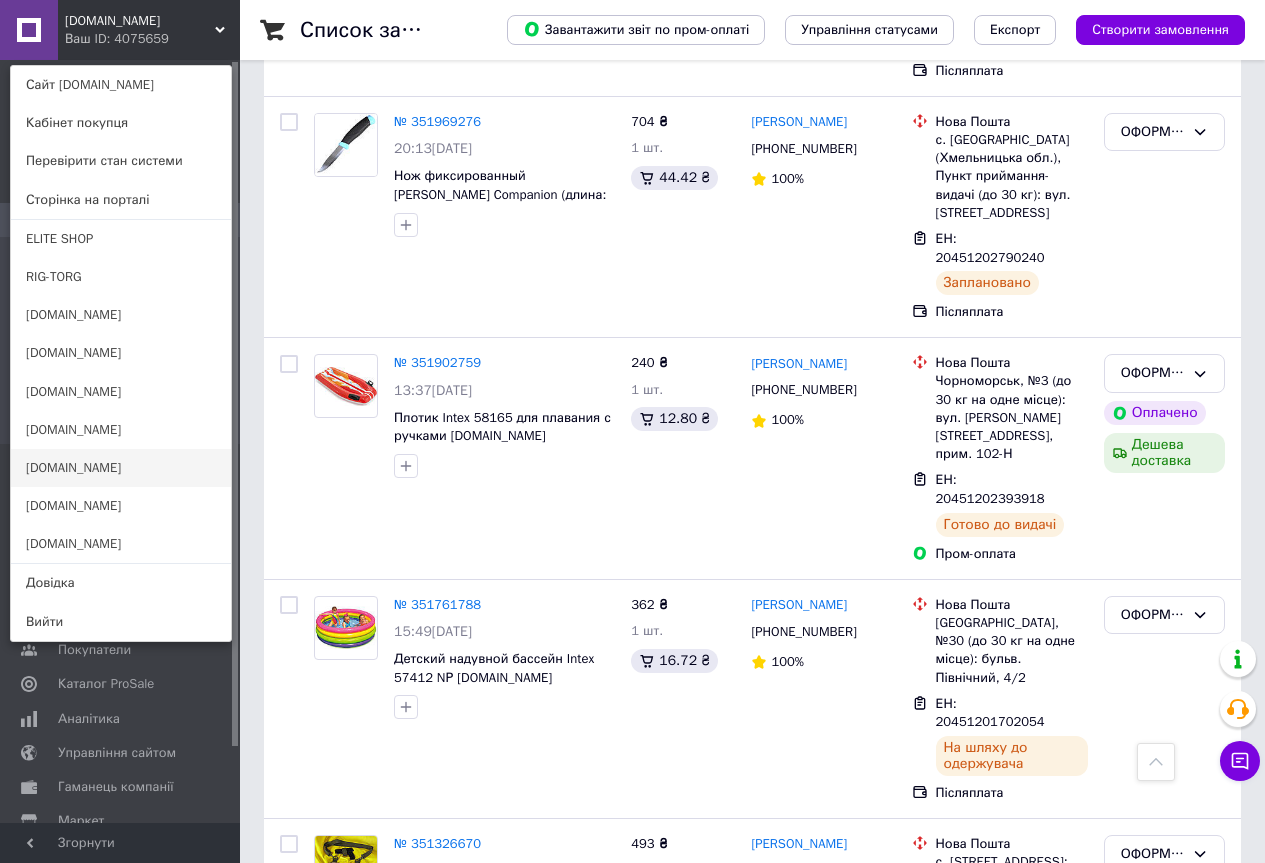 click on "[DOMAIN_NAME]" at bounding box center (121, 468) 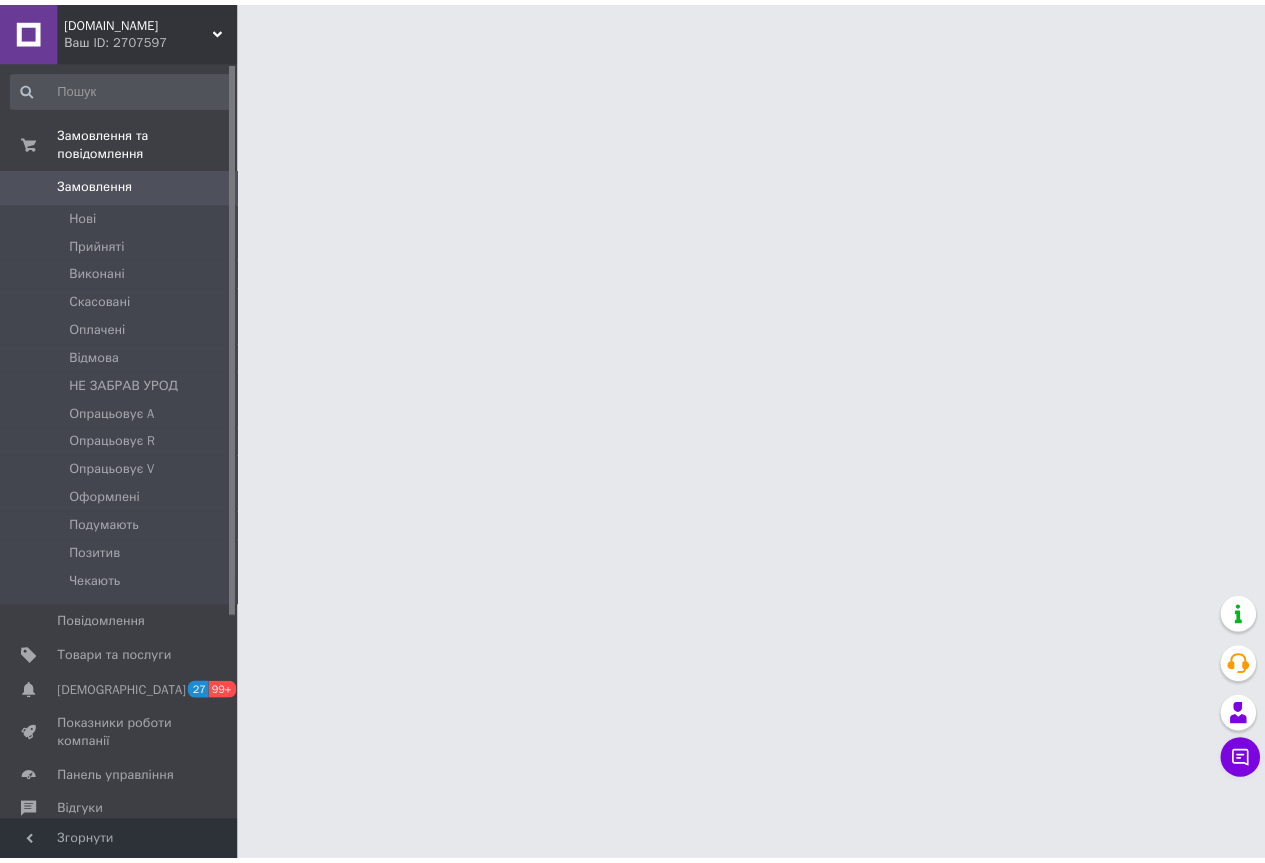scroll, scrollTop: 0, scrollLeft: 0, axis: both 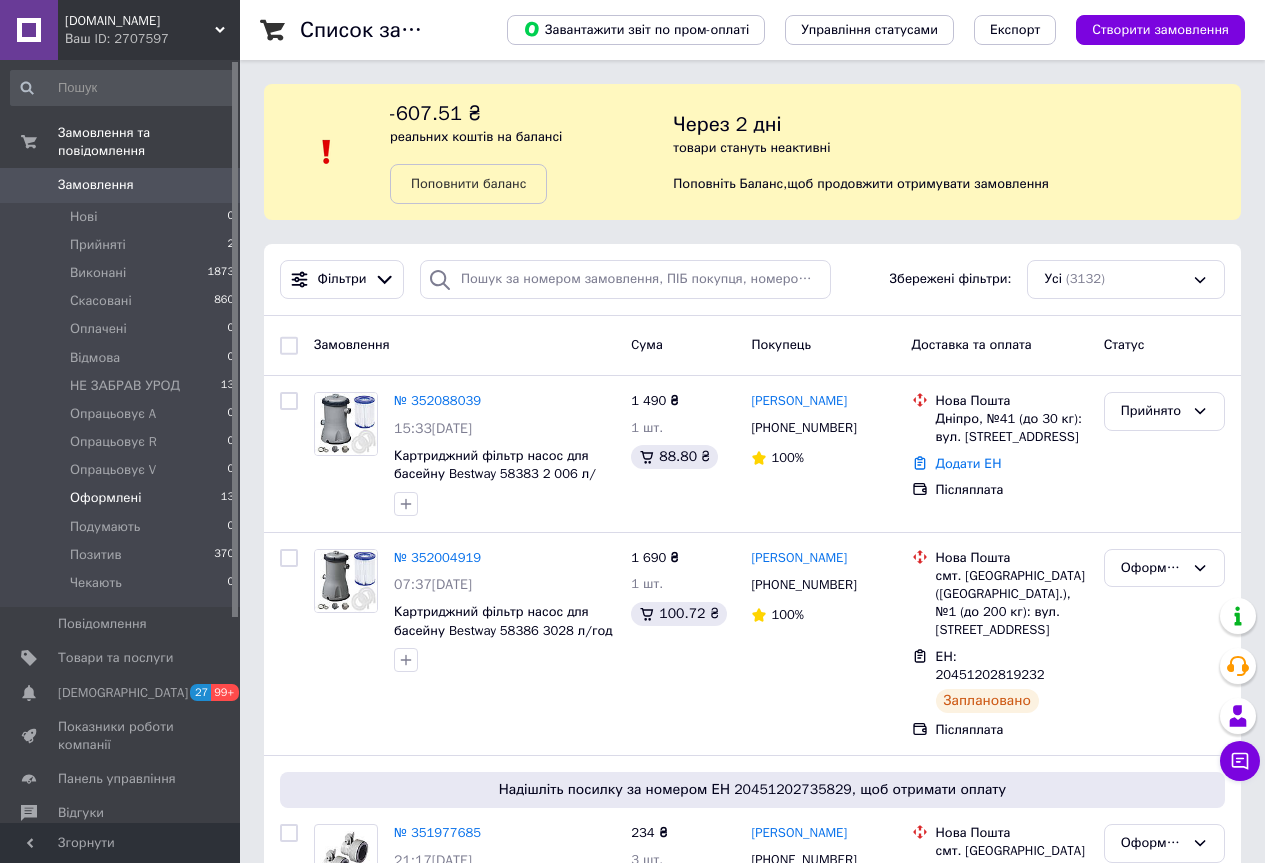 click on "Оформлені 13" at bounding box center (123, 498) 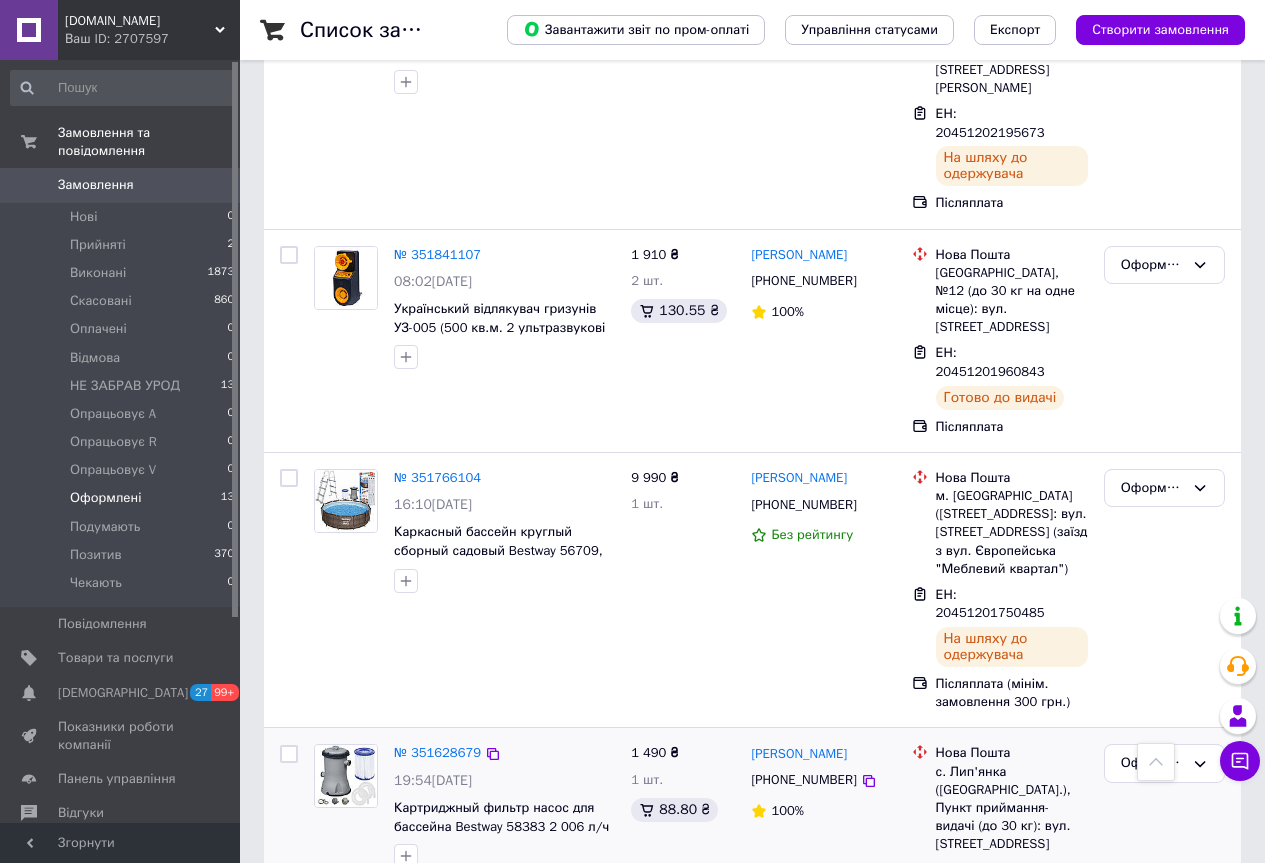 scroll, scrollTop: 2282, scrollLeft: 0, axis: vertical 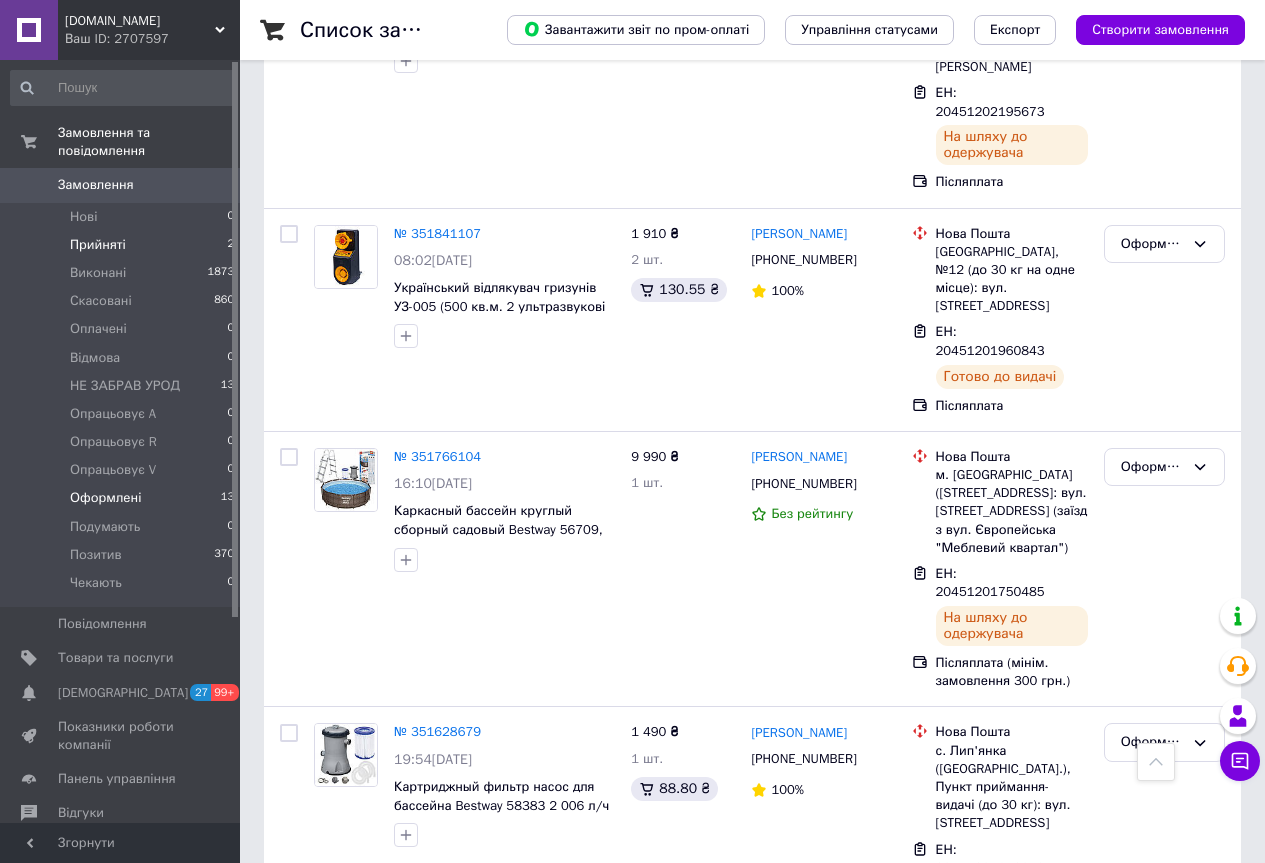 click on "Прийняті 2" at bounding box center (123, 245) 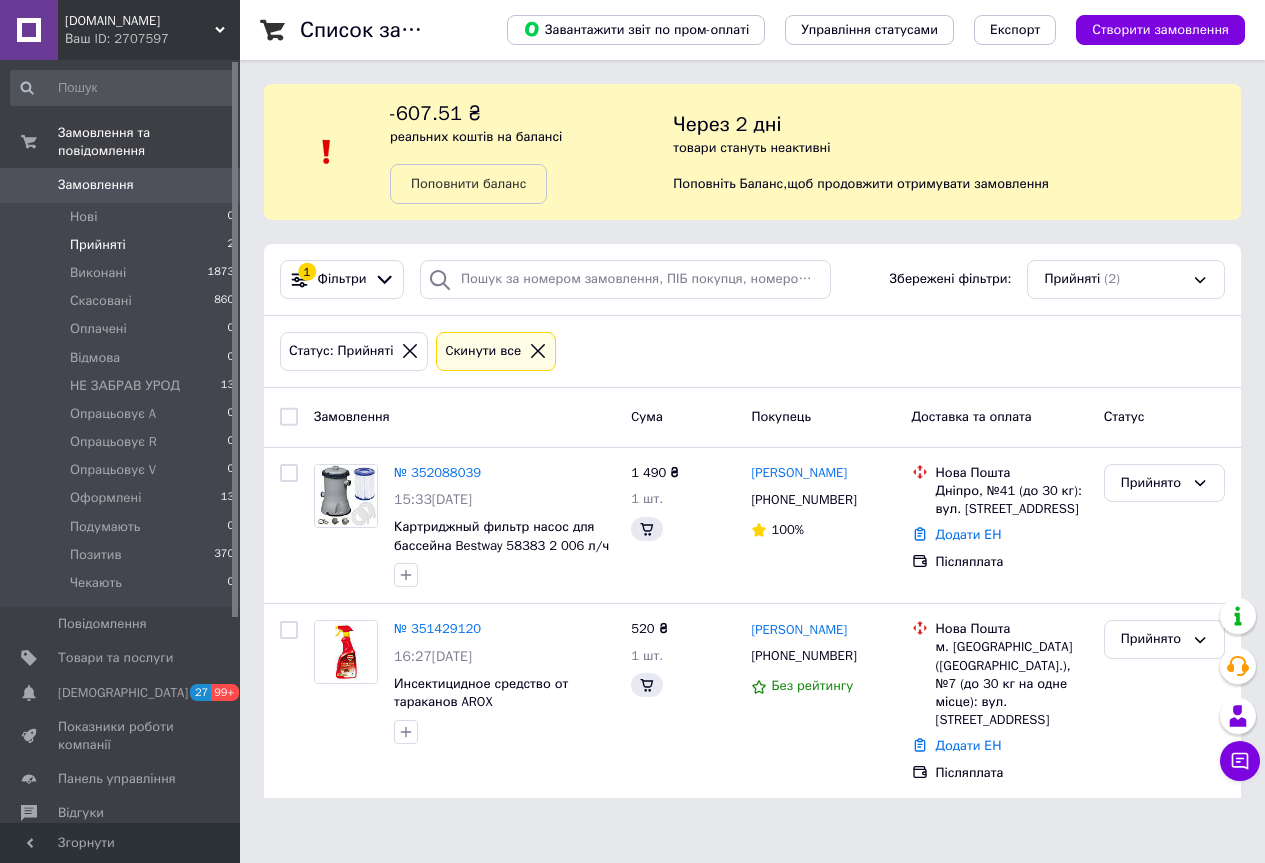 scroll, scrollTop: 0, scrollLeft: 0, axis: both 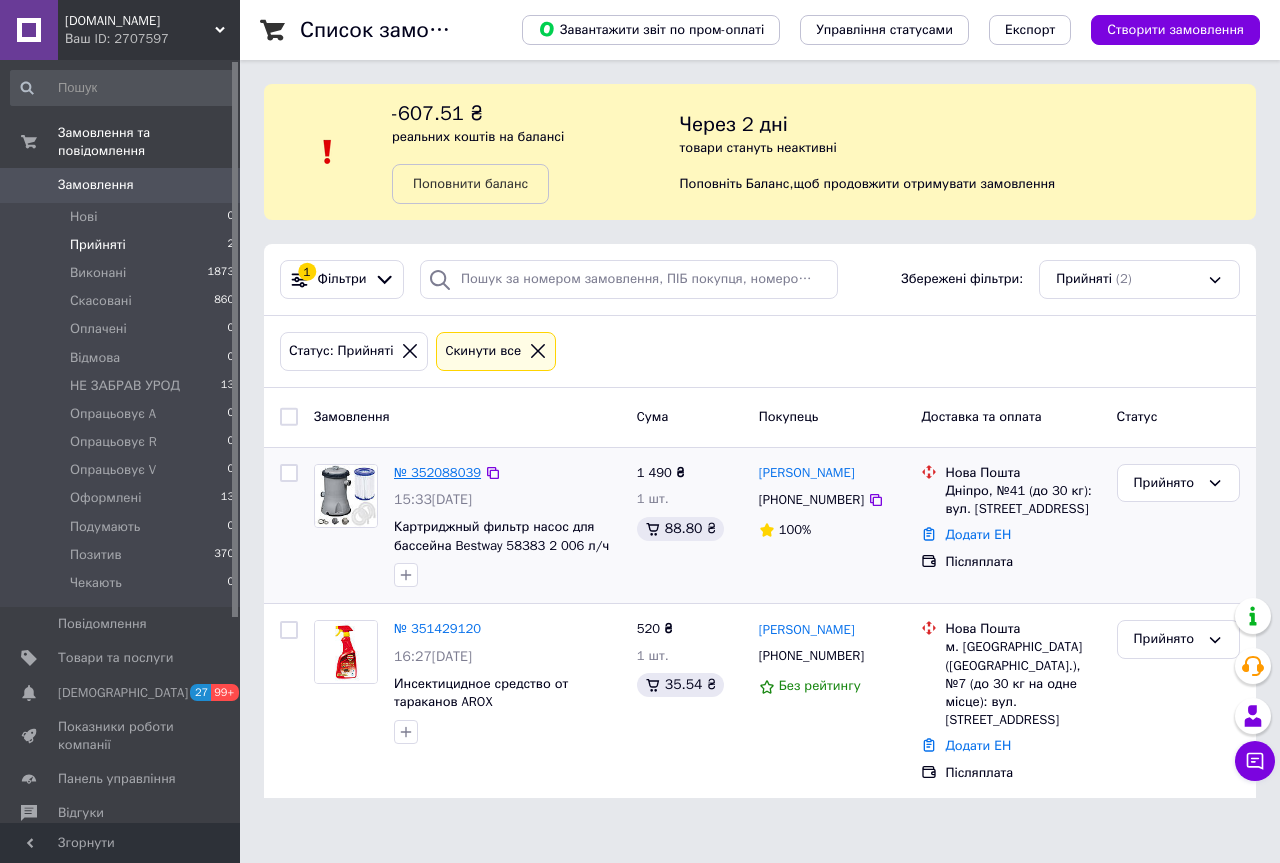 click on "№ 352088039" at bounding box center (437, 472) 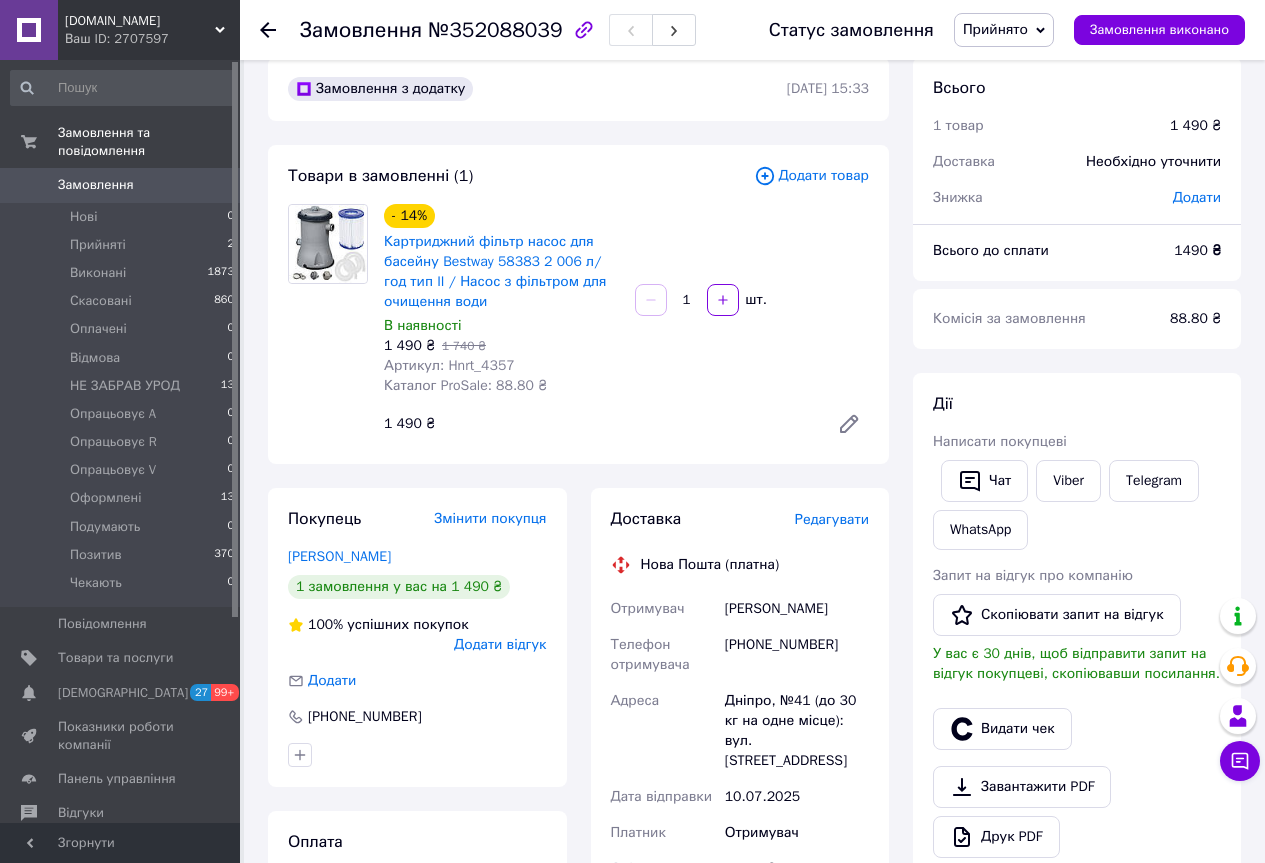 scroll, scrollTop: 0, scrollLeft: 0, axis: both 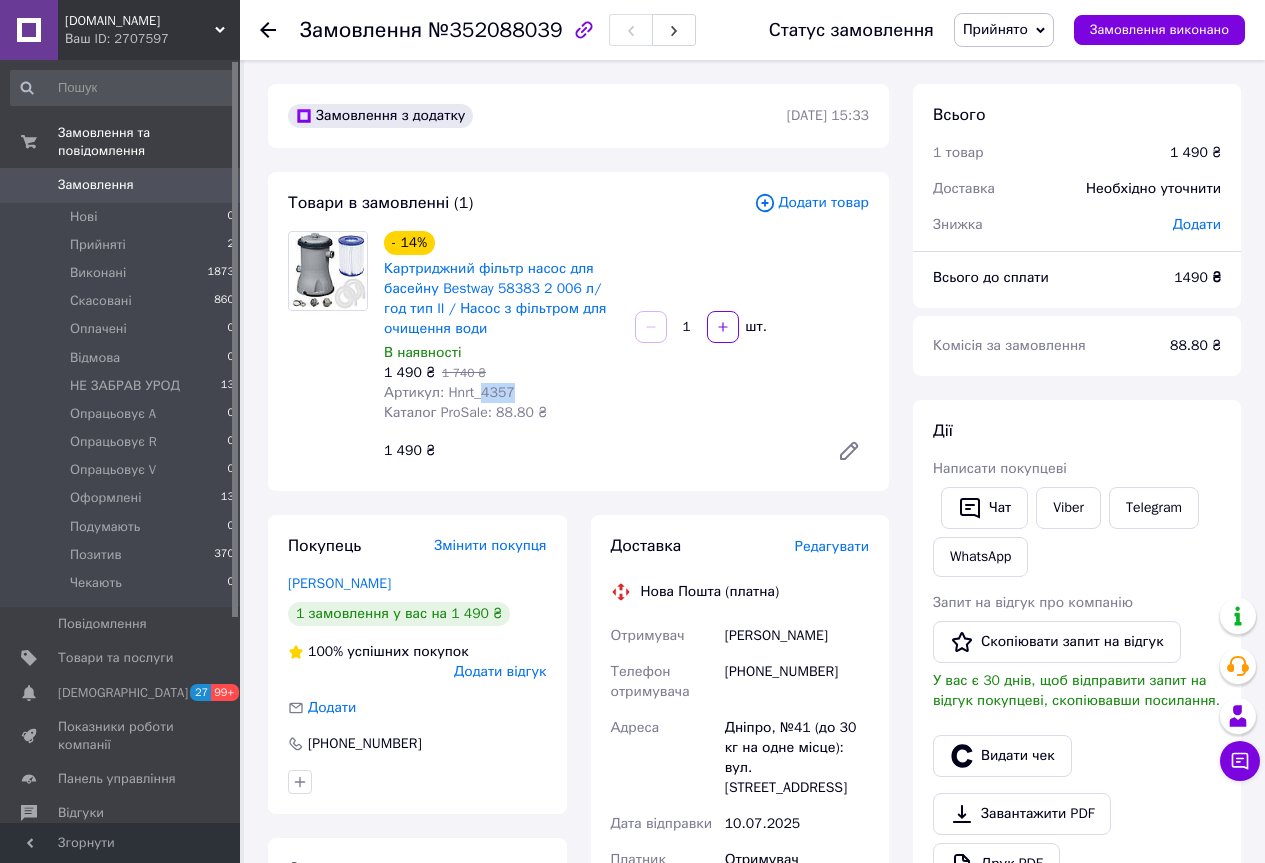 drag, startPoint x: 507, startPoint y: 389, endPoint x: 479, endPoint y: 389, distance: 28 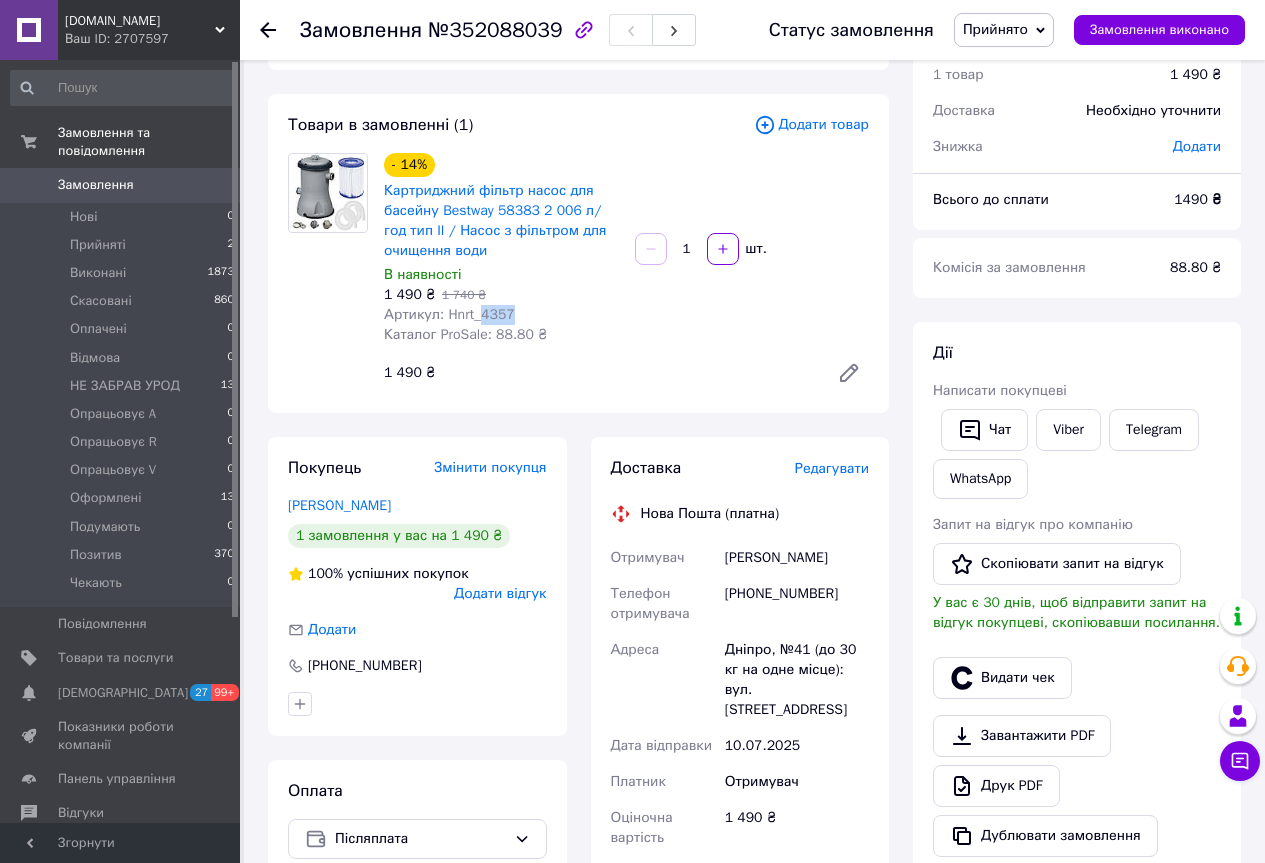 scroll, scrollTop: 100, scrollLeft: 0, axis: vertical 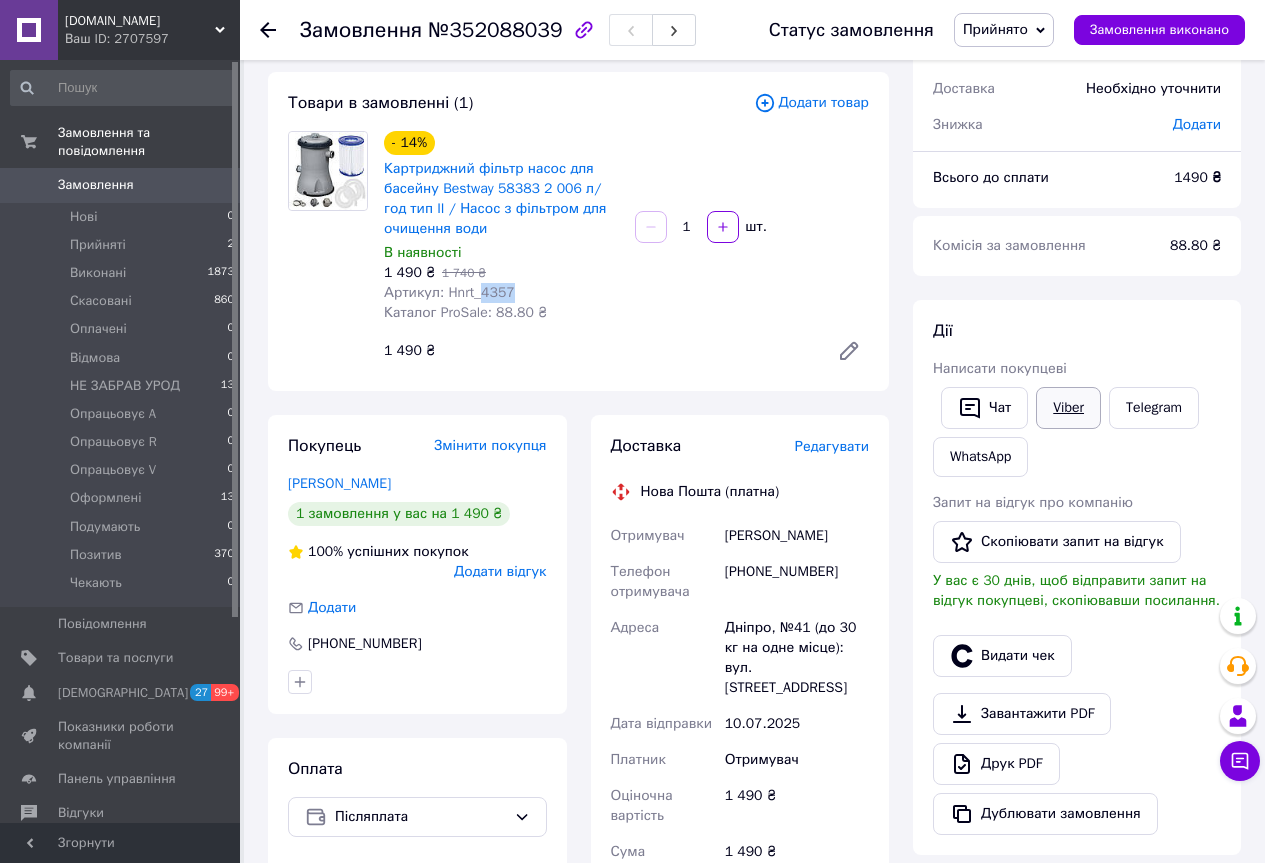 click on "Viber" at bounding box center (1068, 408) 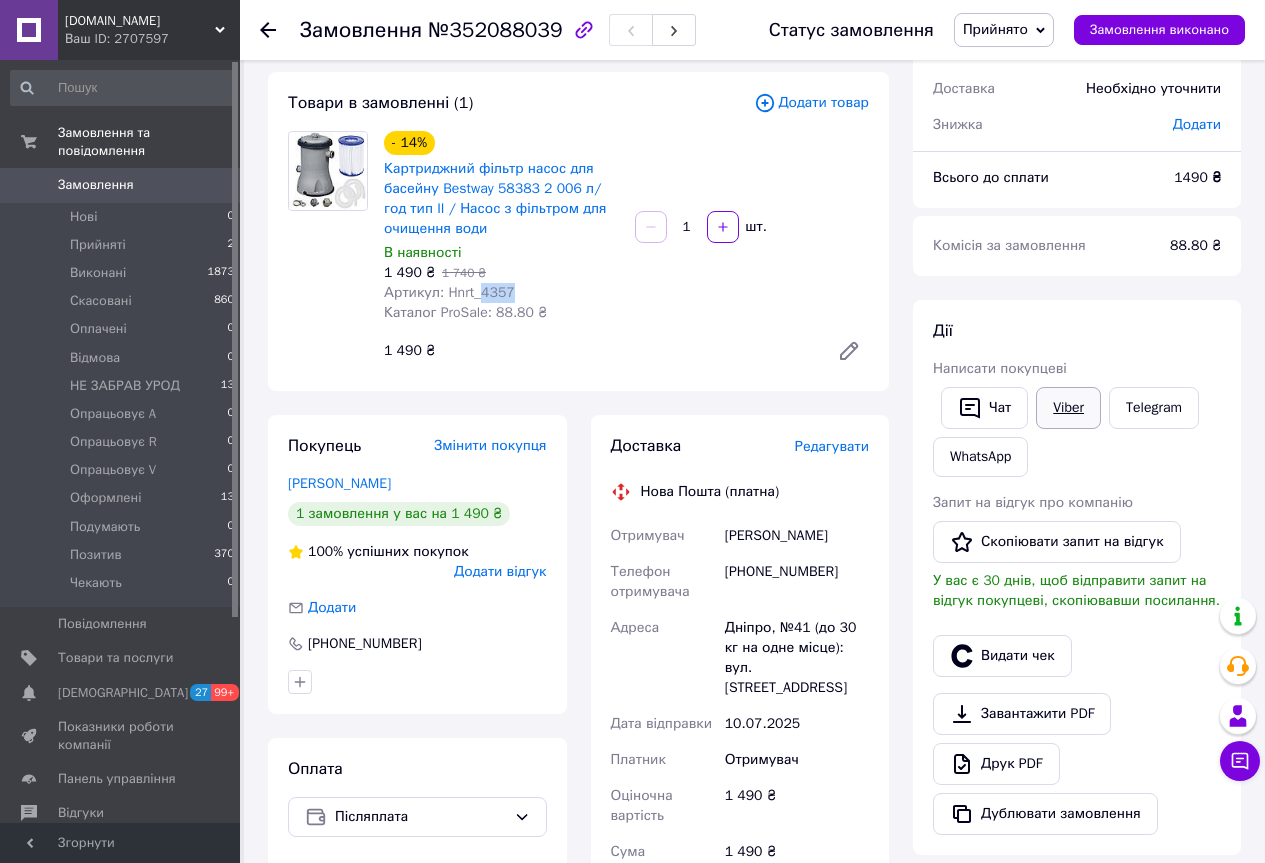 click on "Viber" at bounding box center (1068, 408) 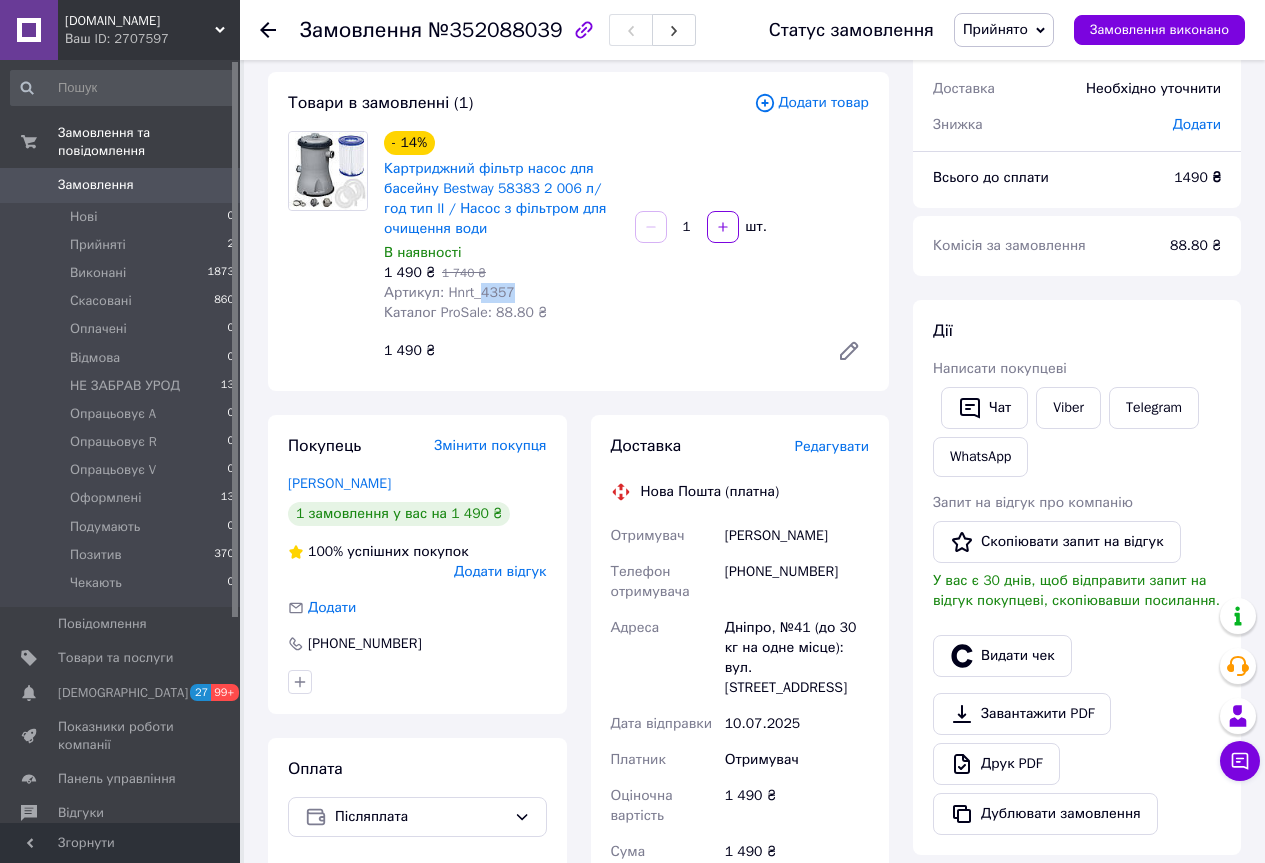 click on "Артикул: Hnrt_4357" at bounding box center [501, 293] 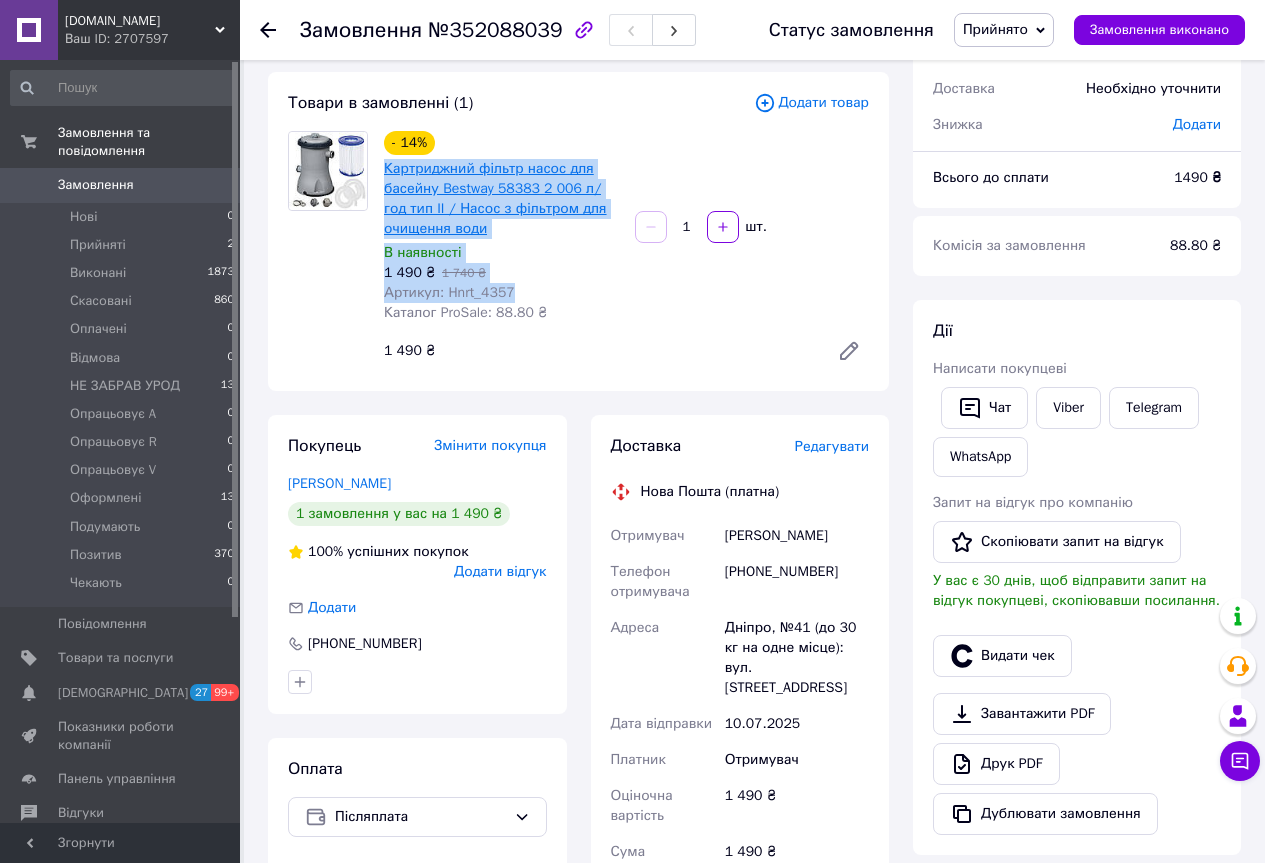 drag, startPoint x: 513, startPoint y: 285, endPoint x: 384, endPoint y: 176, distance: 168.88458 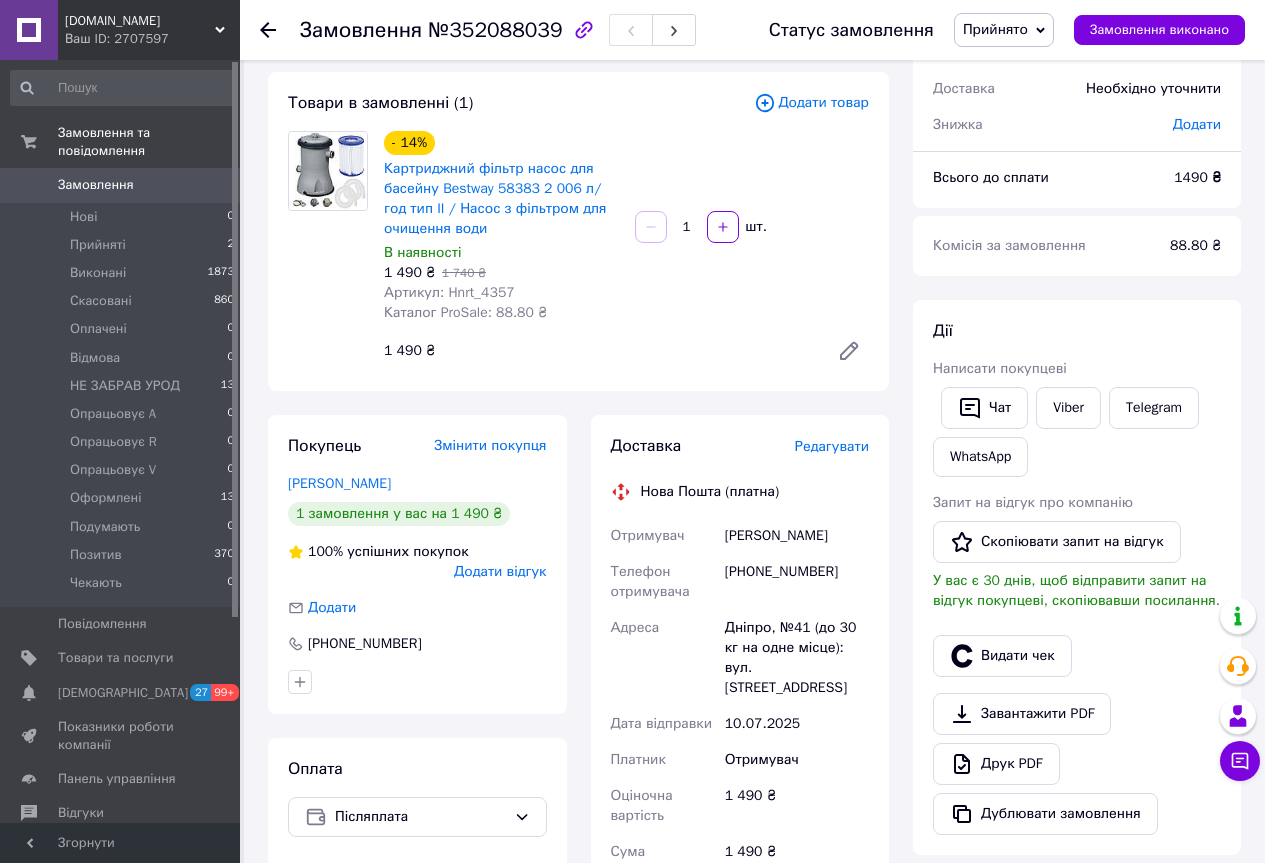 click on "- 14% Картриджний фільтр насос для басейну Bestway 58383 2 006 л/год тип II / Насос з фільтром для очищення води В наявності 1 490 ₴   1 740 ₴ Артикул: Hnrt_4357 Каталог ProSale: 88.80 ₴  1   шт. 1 490 ₴" at bounding box center [626, 251] 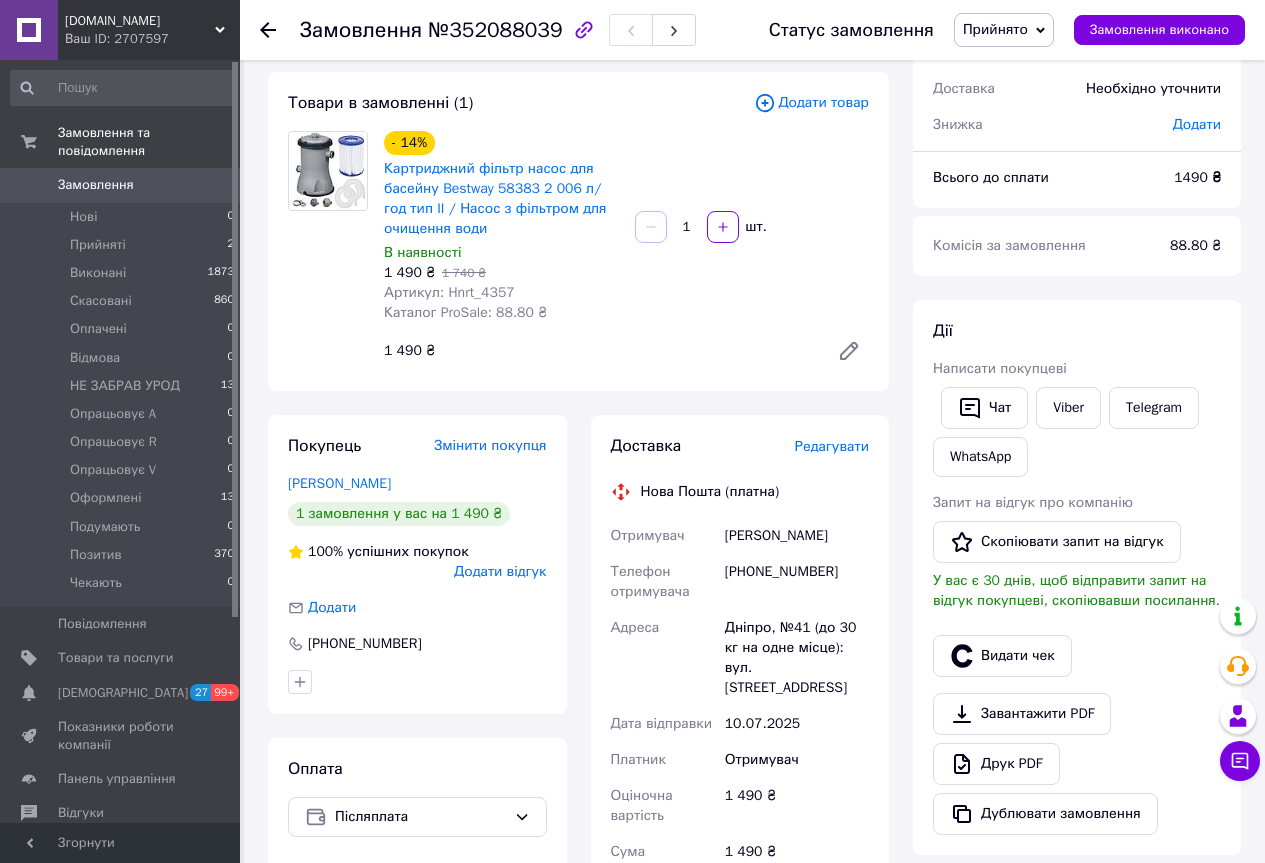 click 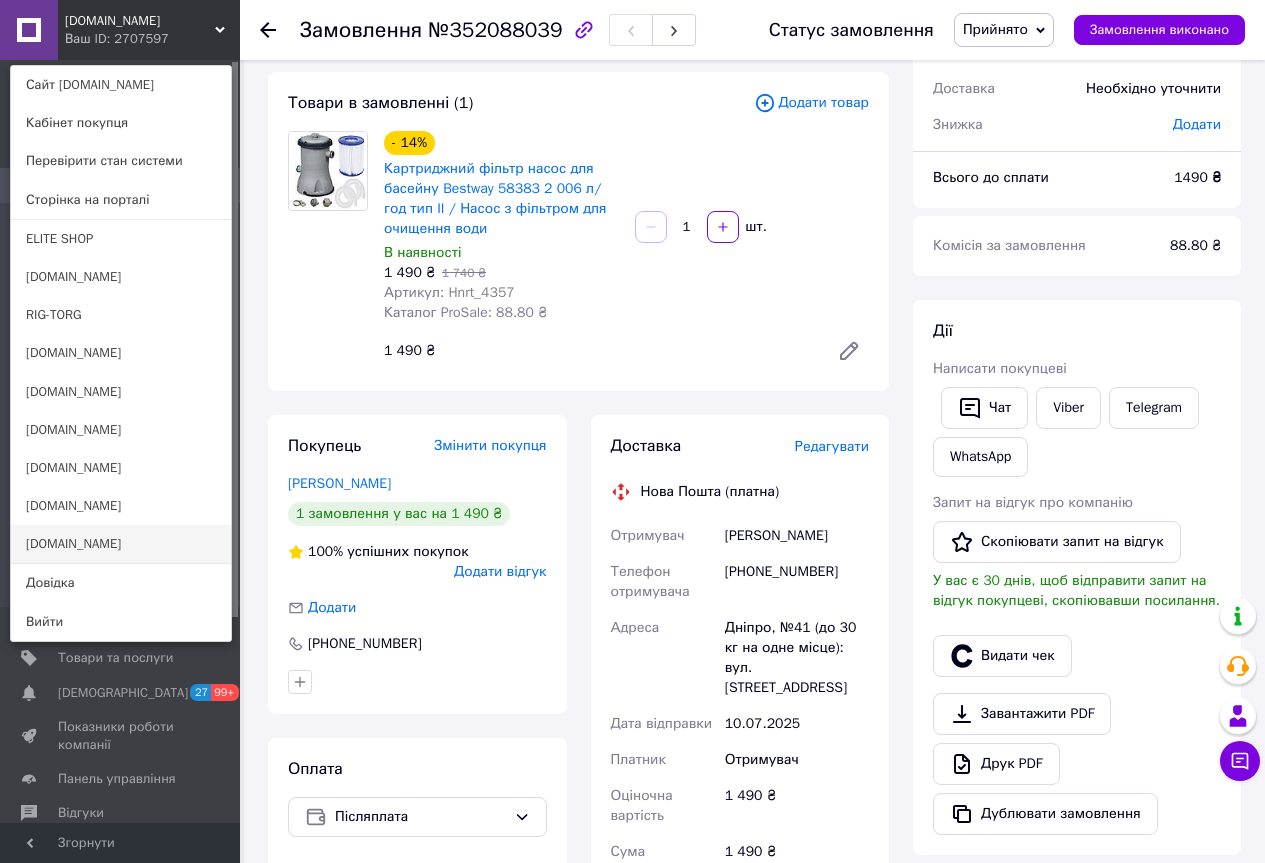 click on "[DOMAIN_NAME]" at bounding box center [121, 544] 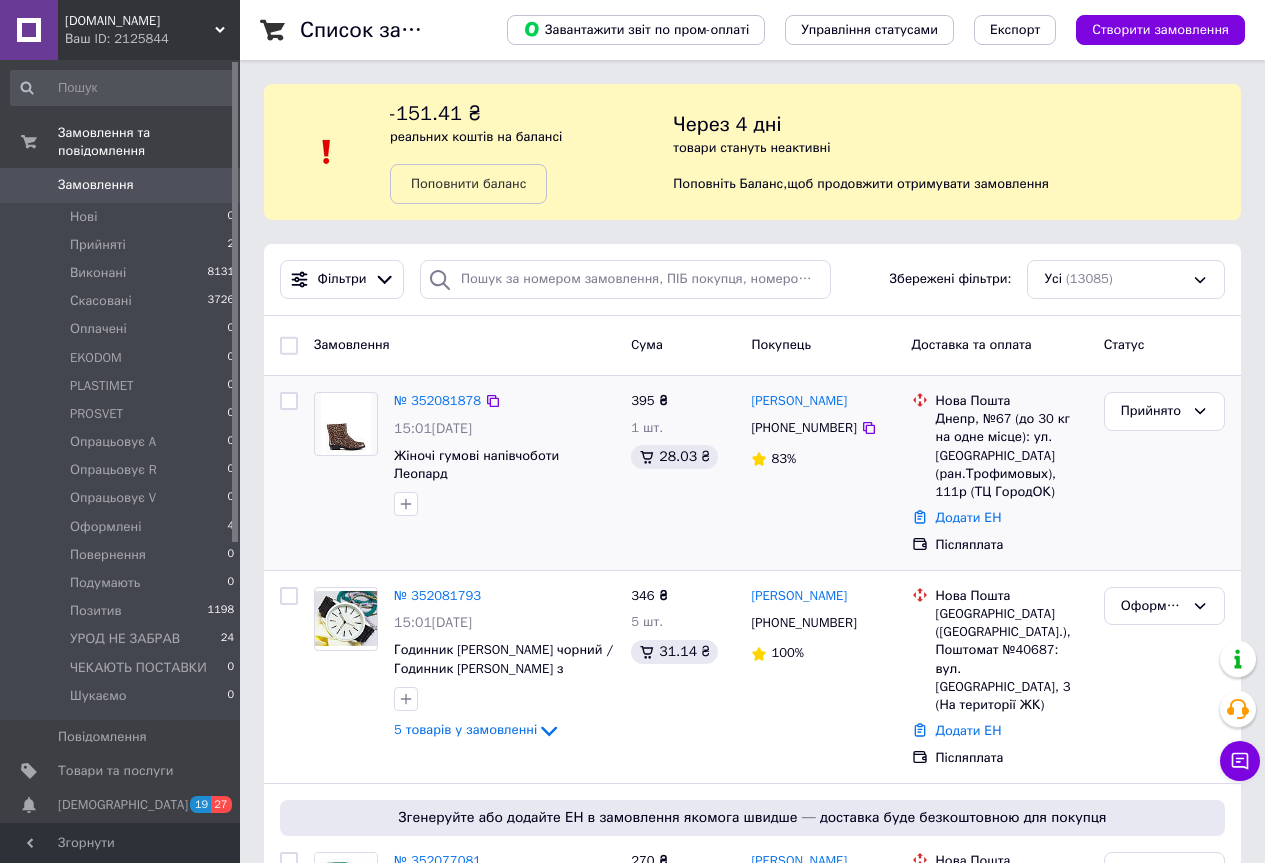 scroll, scrollTop: 200, scrollLeft: 0, axis: vertical 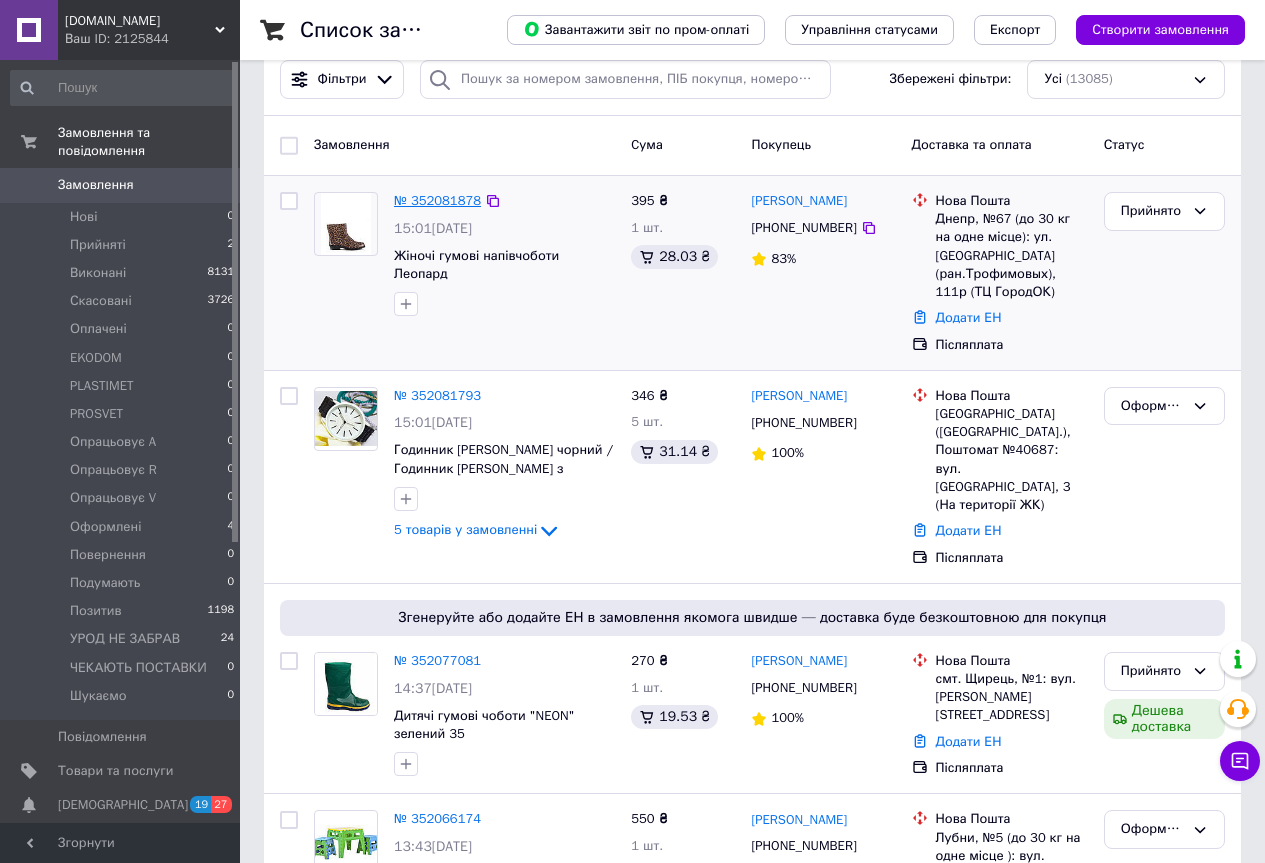 click on "№ 352081878" at bounding box center (437, 200) 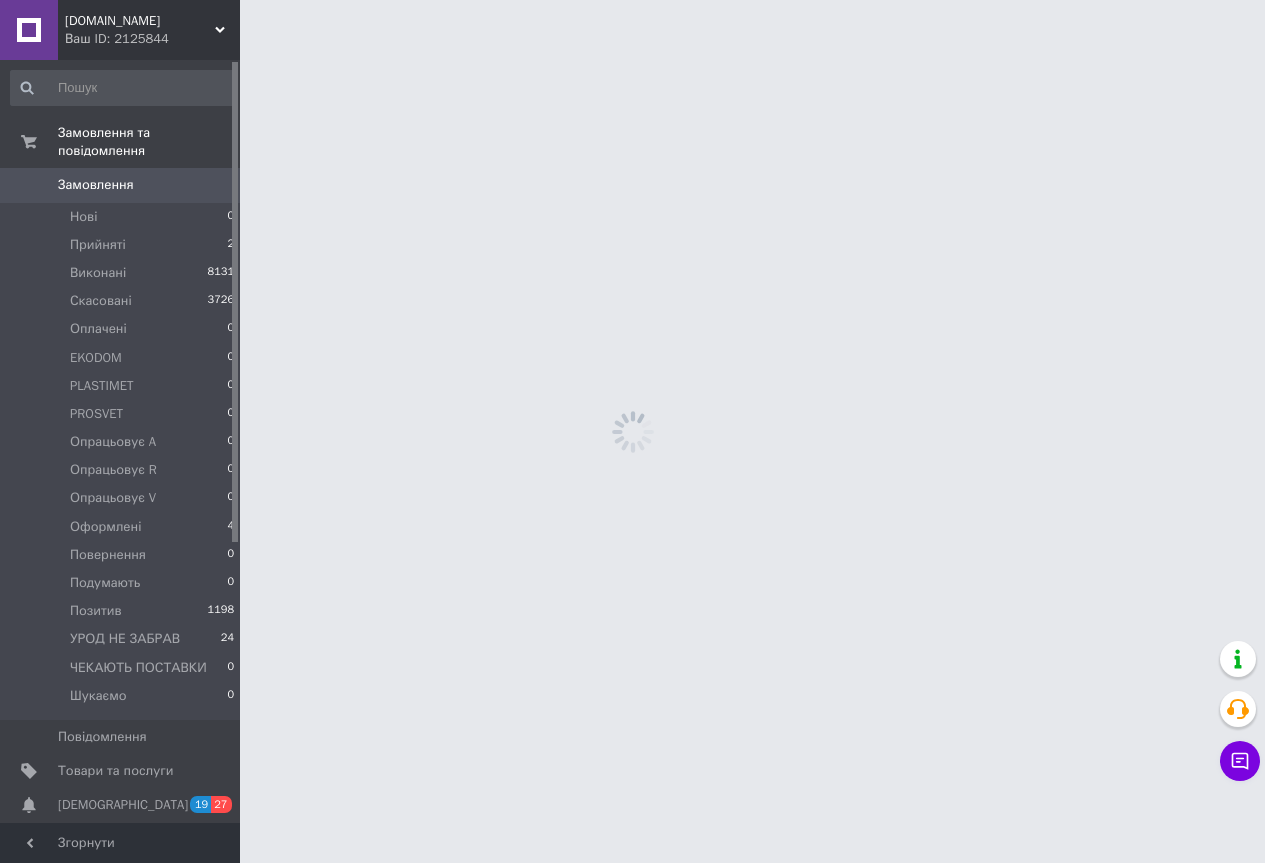 scroll, scrollTop: 0, scrollLeft: 0, axis: both 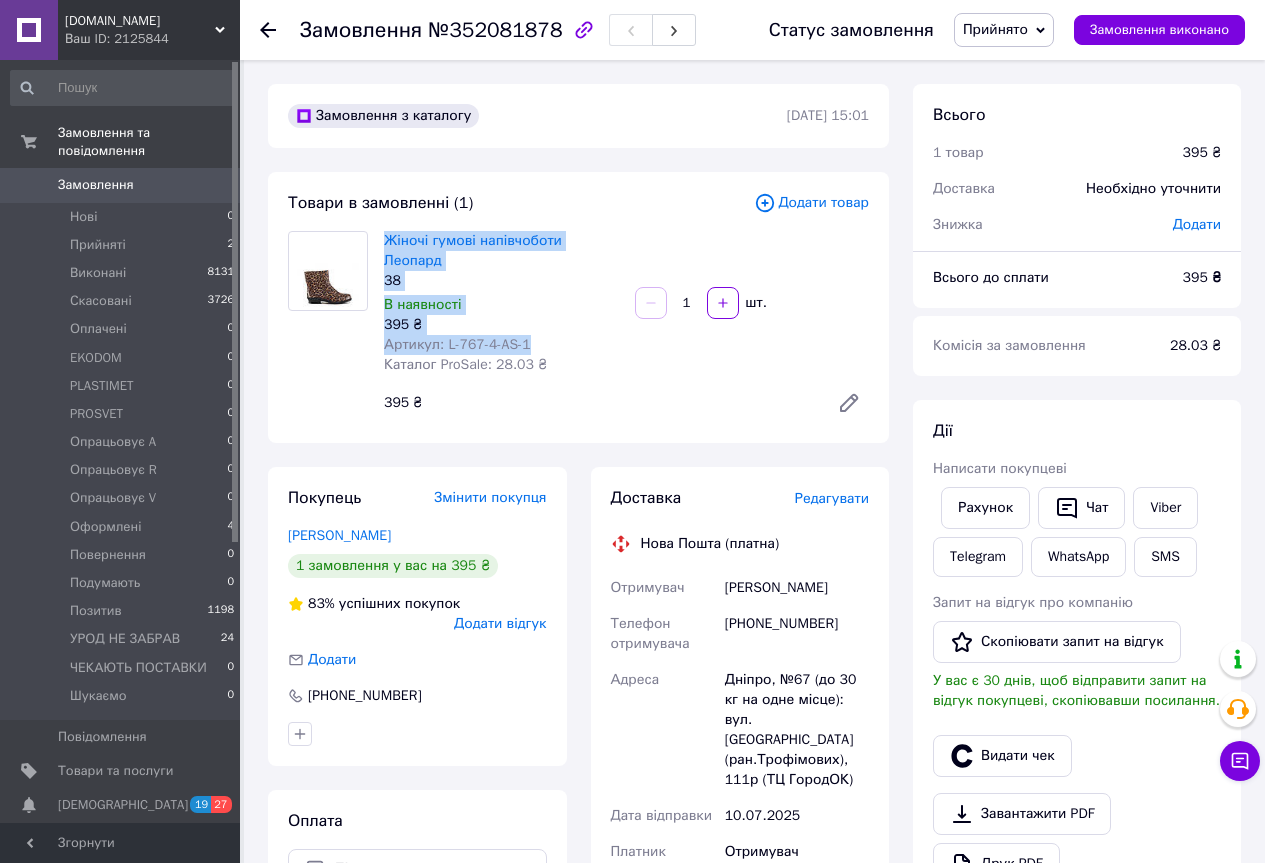 drag, startPoint x: 543, startPoint y: 321, endPoint x: 381, endPoint y: 244, distance: 179.36833 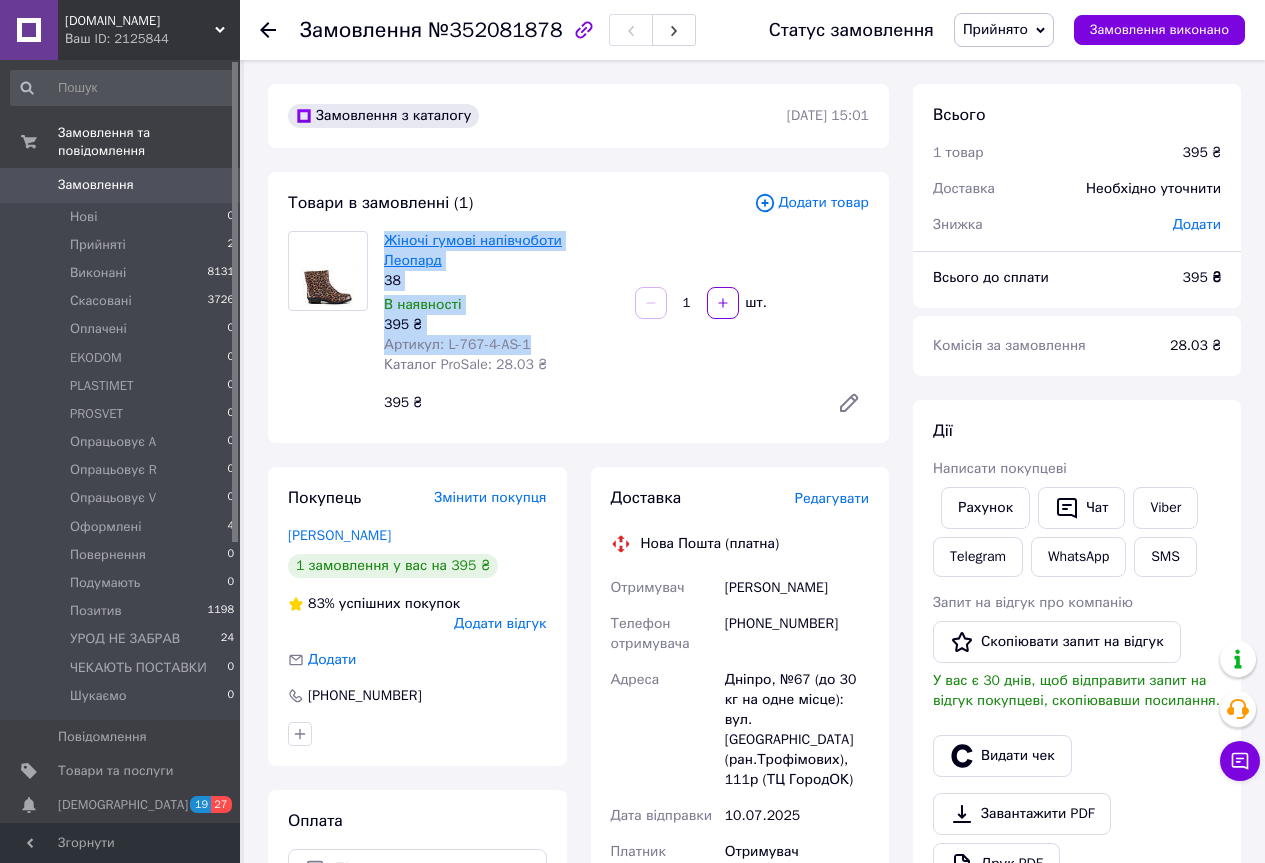 copy on "Жіночі гумові напівчоботи Леопард 38 В наявності 395 ₴ Артикул: L-767-4-AS-1" 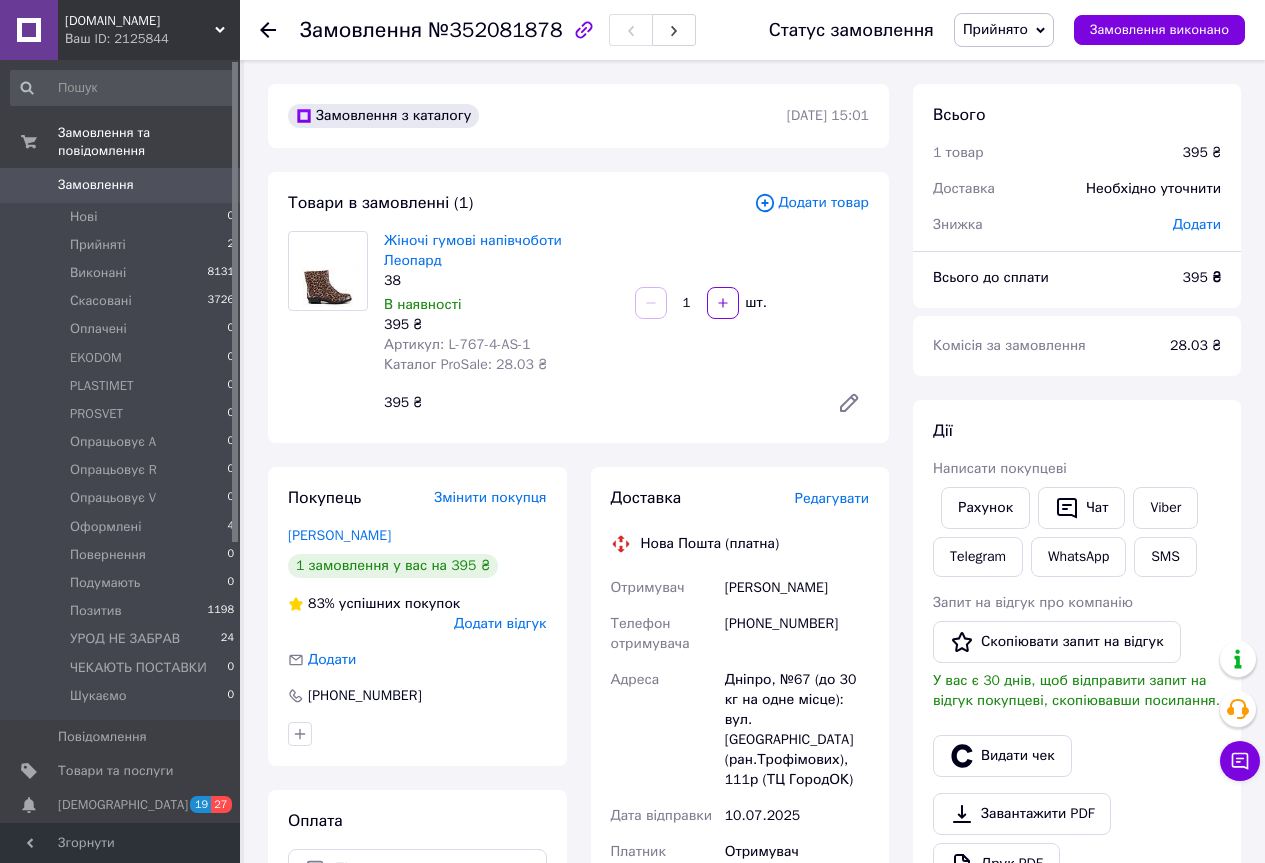 click on "Товари в замовленні (1)" at bounding box center (521, 203) 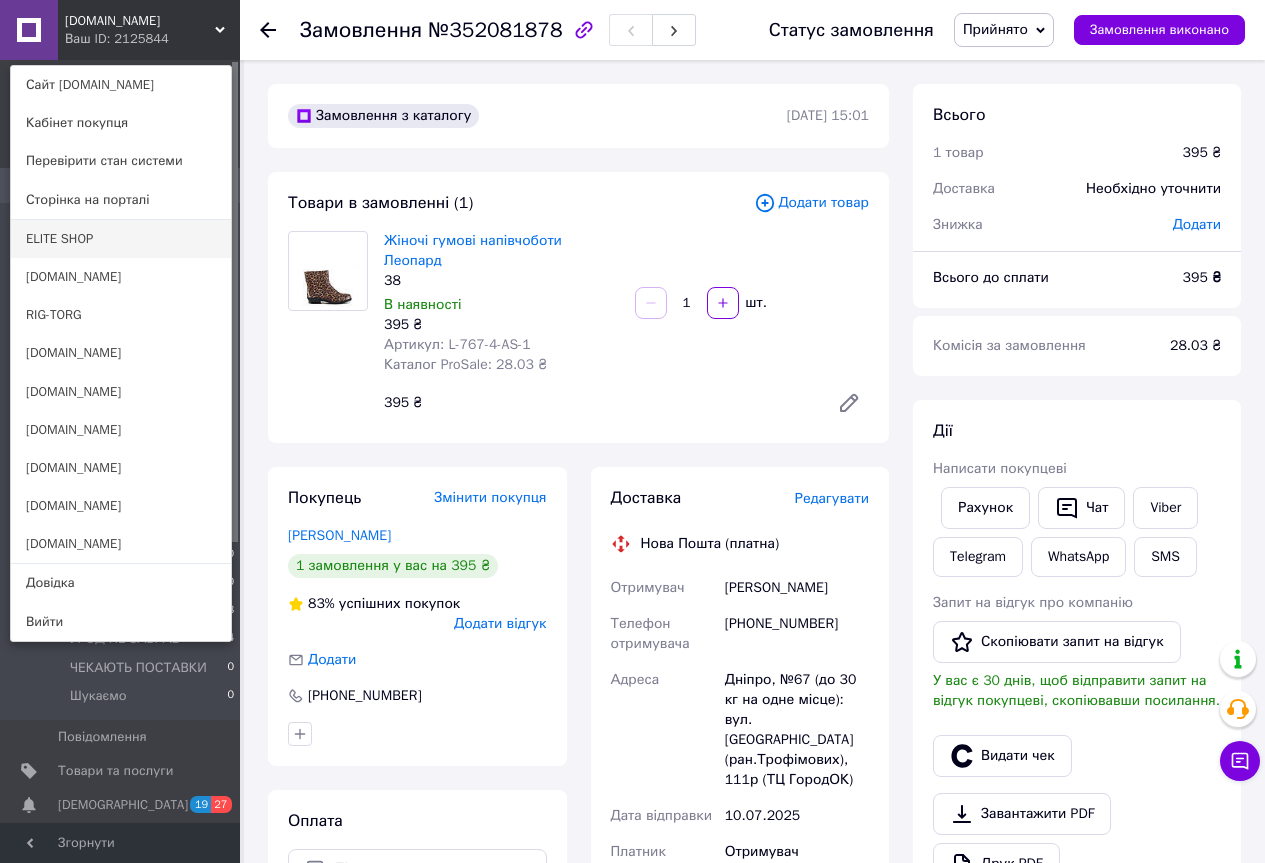 click on "ELITE SHOP" at bounding box center [121, 239] 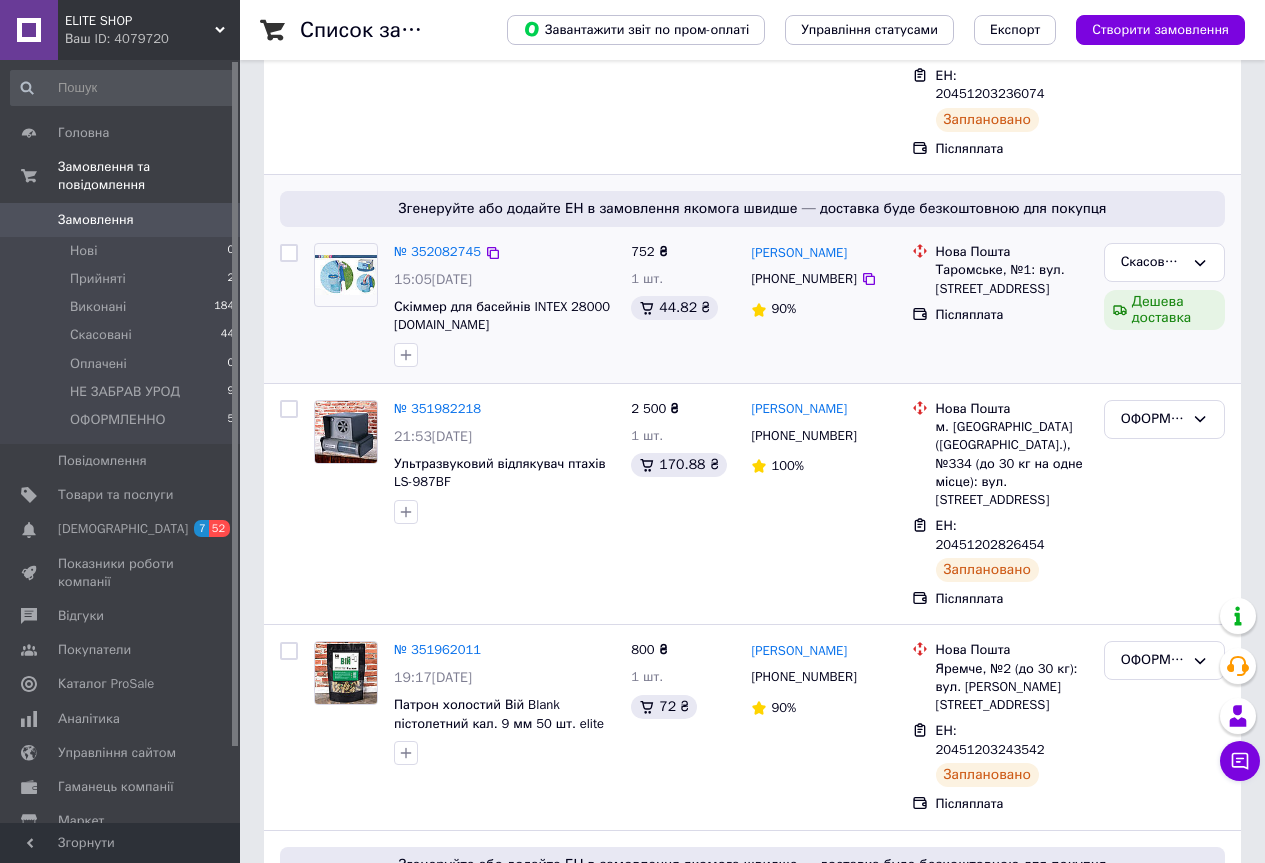 scroll, scrollTop: 500, scrollLeft: 0, axis: vertical 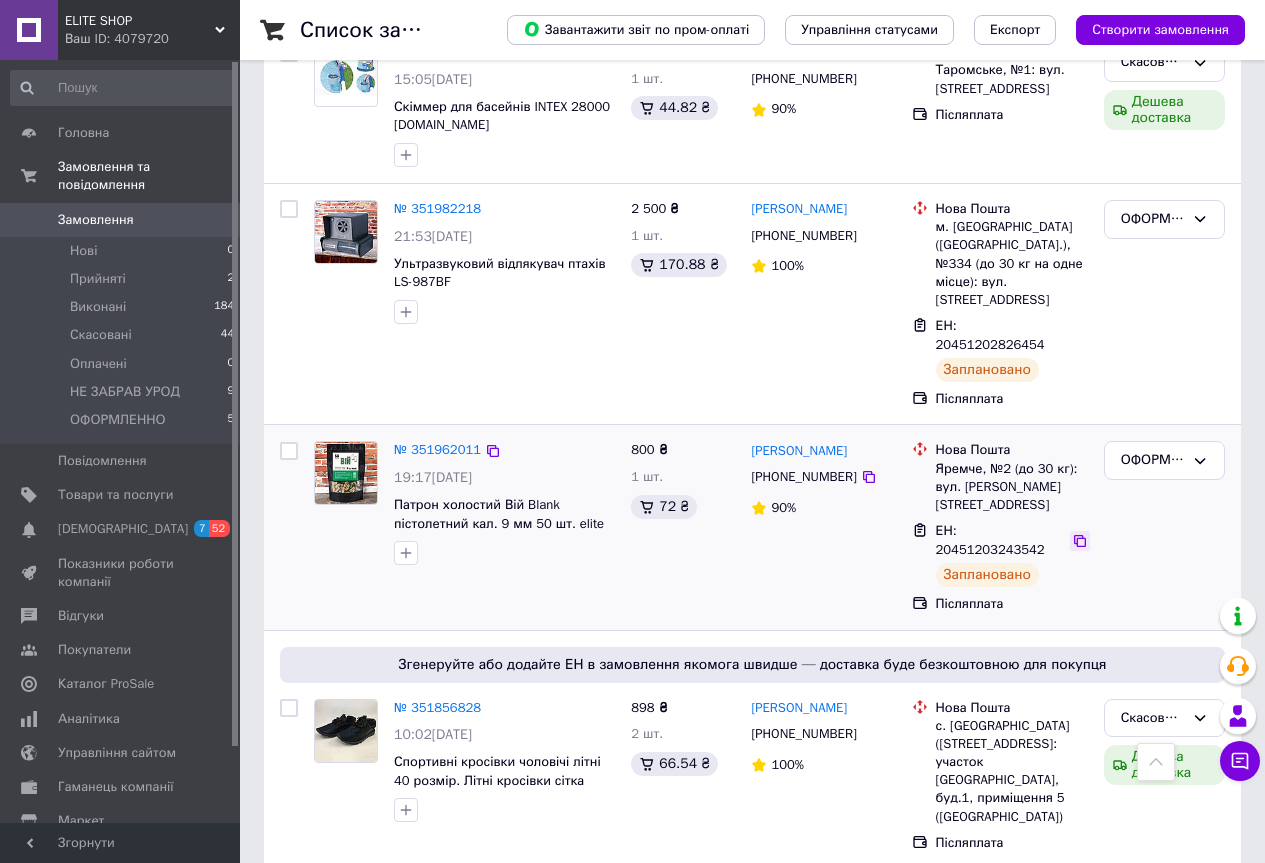 click 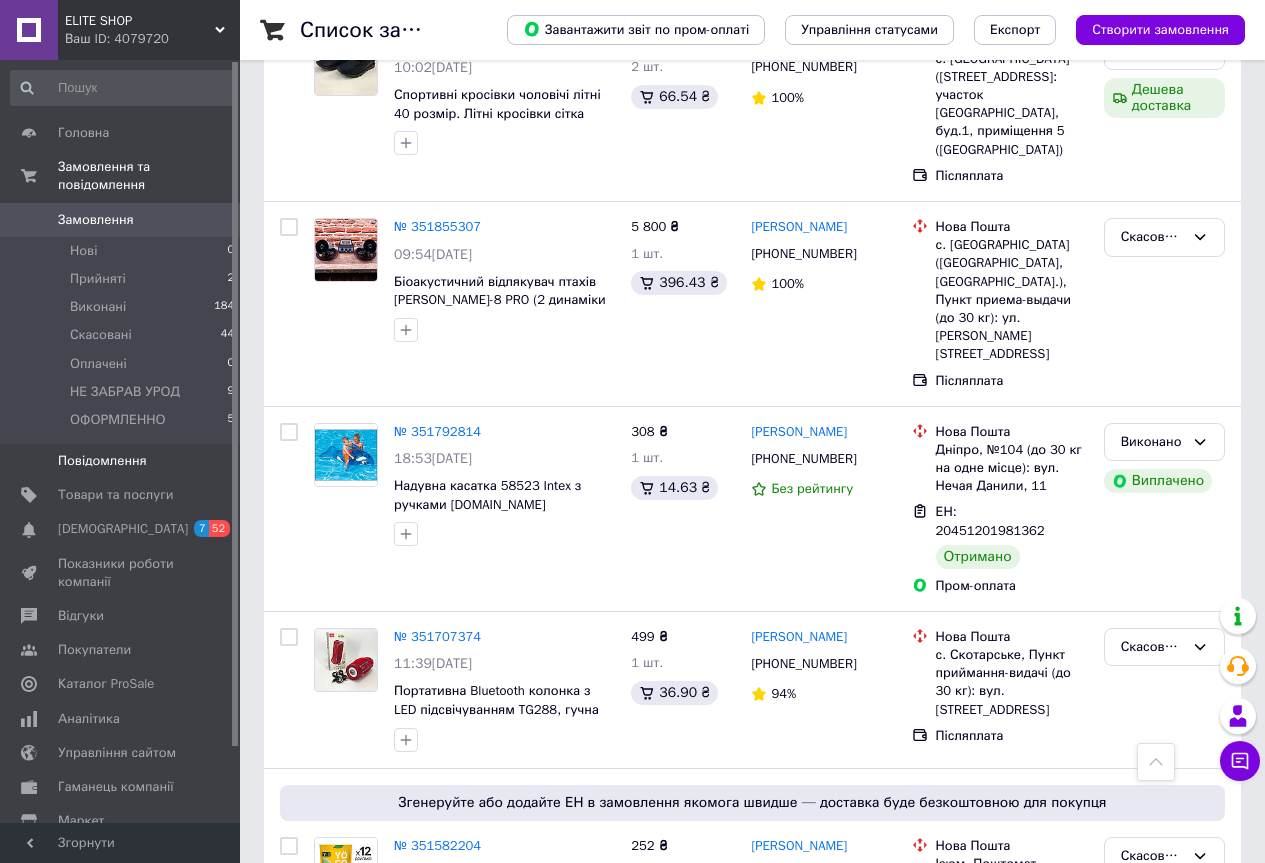 scroll, scrollTop: 1200, scrollLeft: 0, axis: vertical 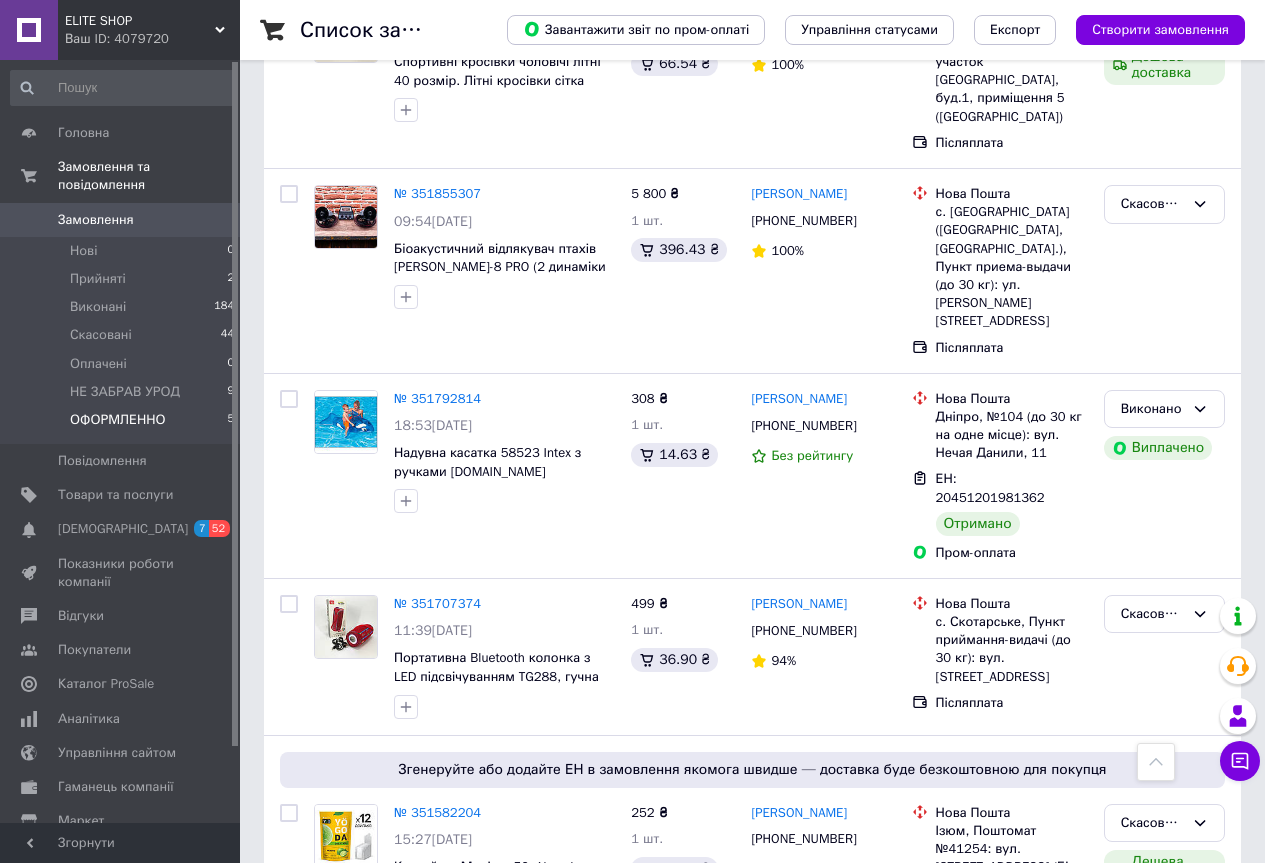 click on "ОФОРМЛЕННО 5" at bounding box center [123, 425] 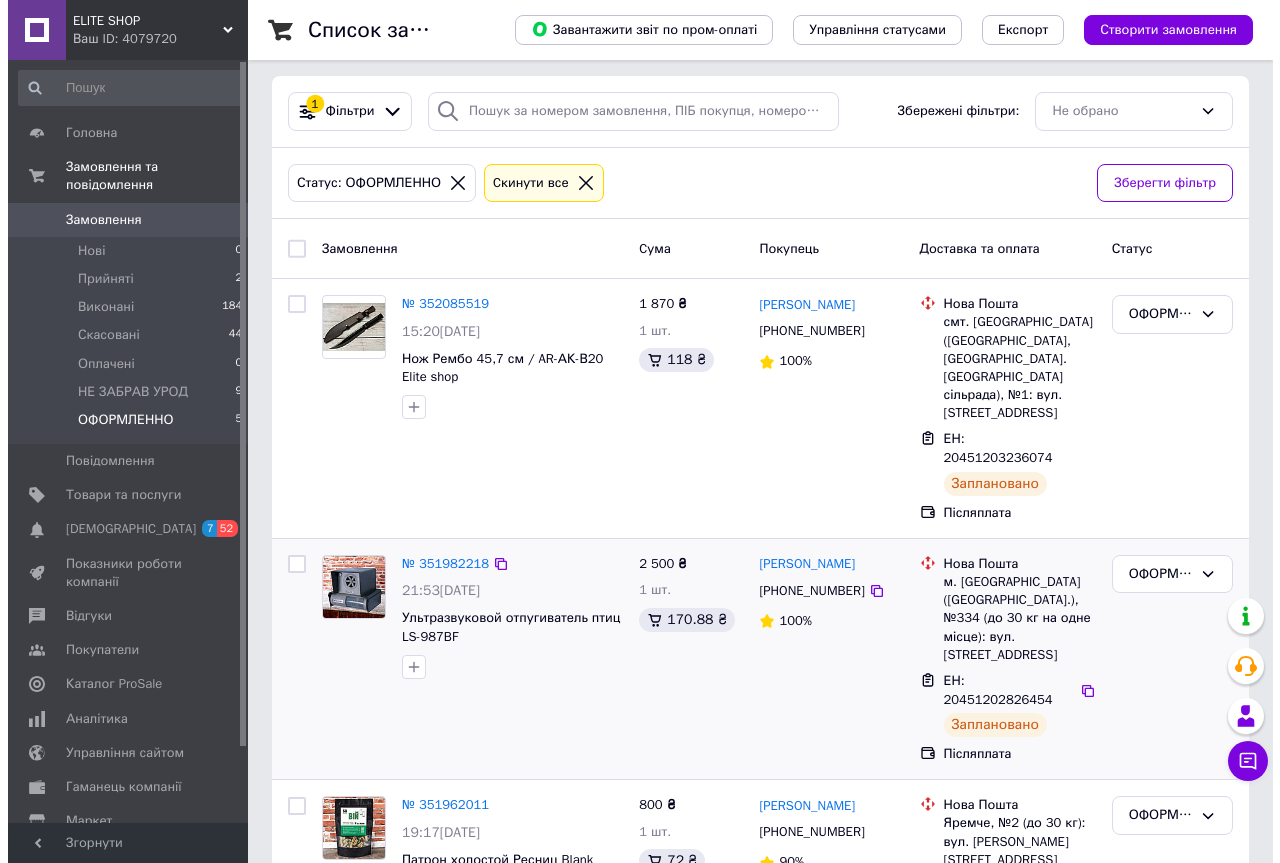 scroll, scrollTop: 0, scrollLeft: 0, axis: both 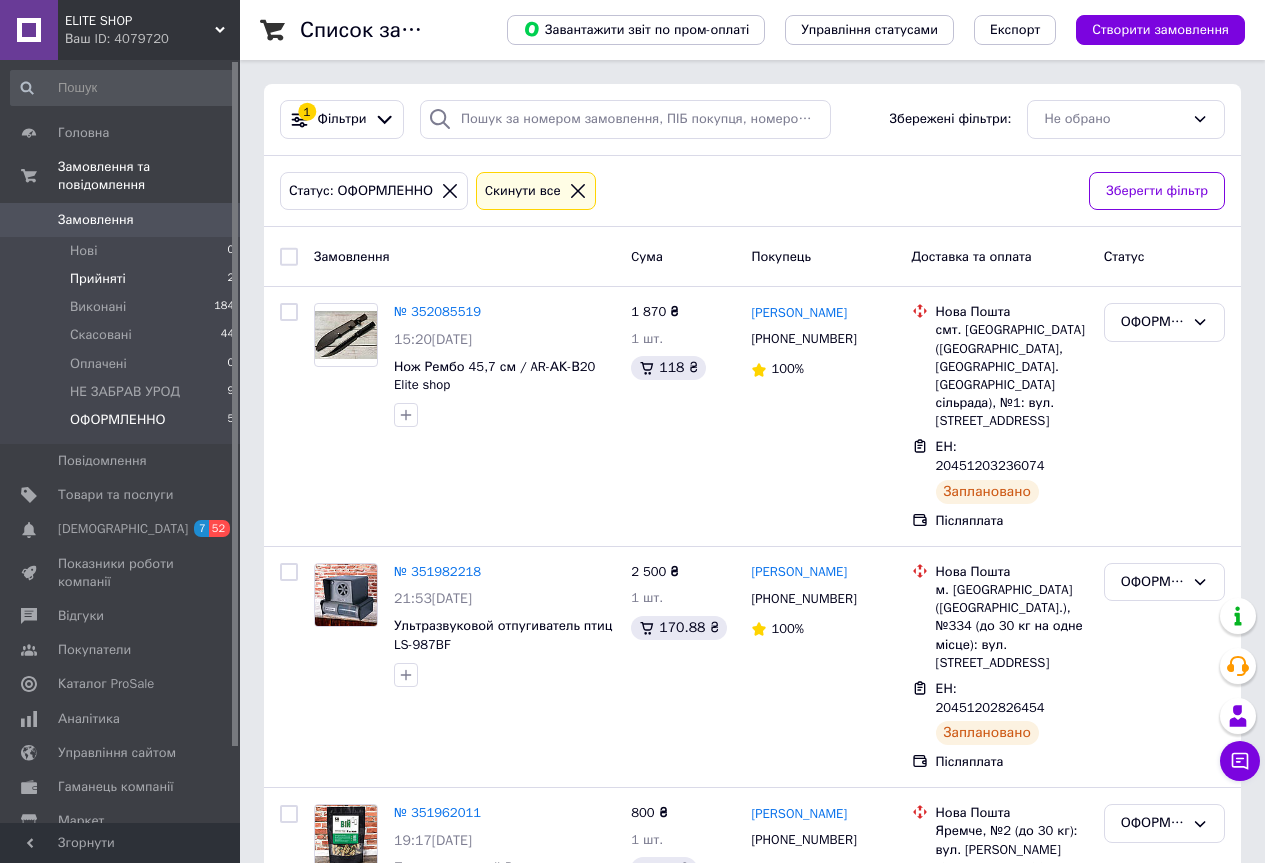 click on "Прийняті" at bounding box center [98, 279] 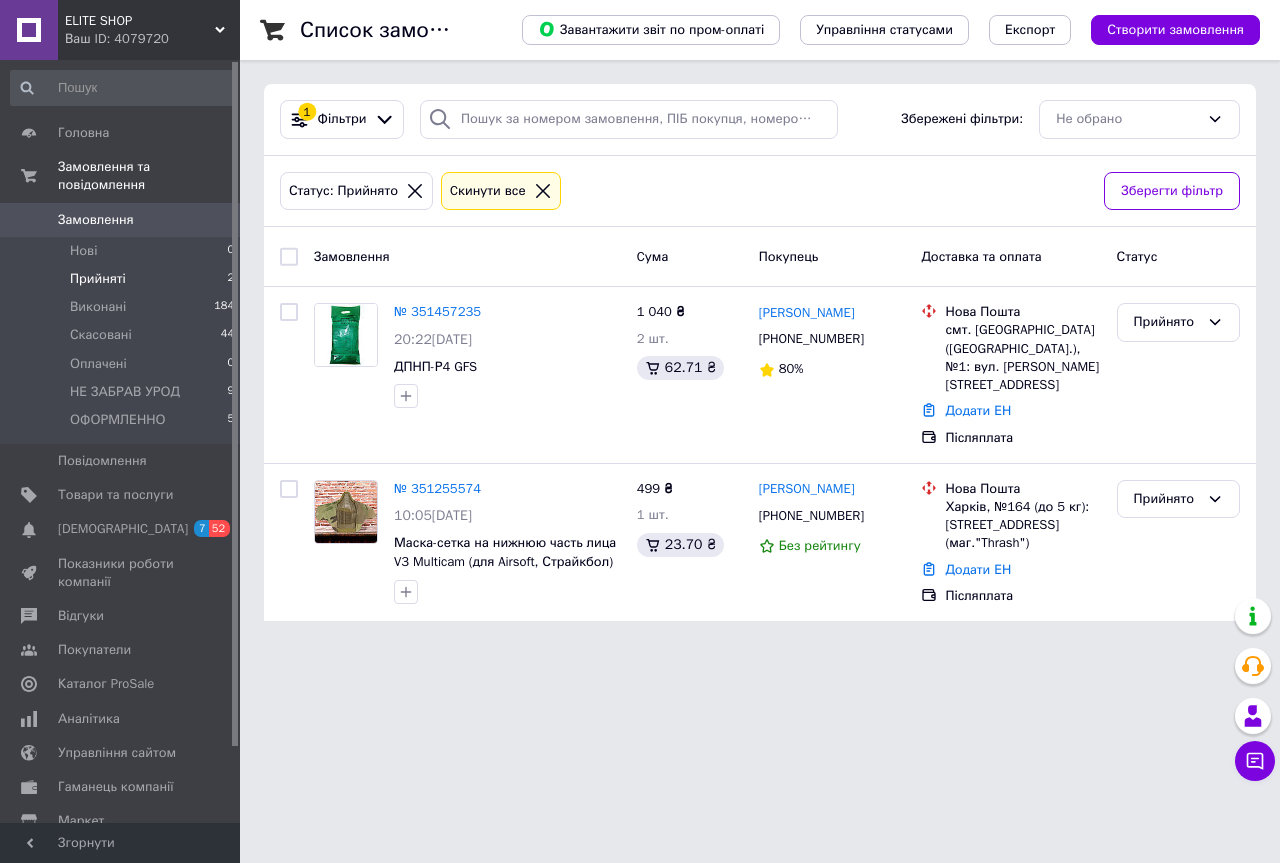 click on "ELITE SHOP Ваш ID: 4079720" at bounding box center (149, 30) 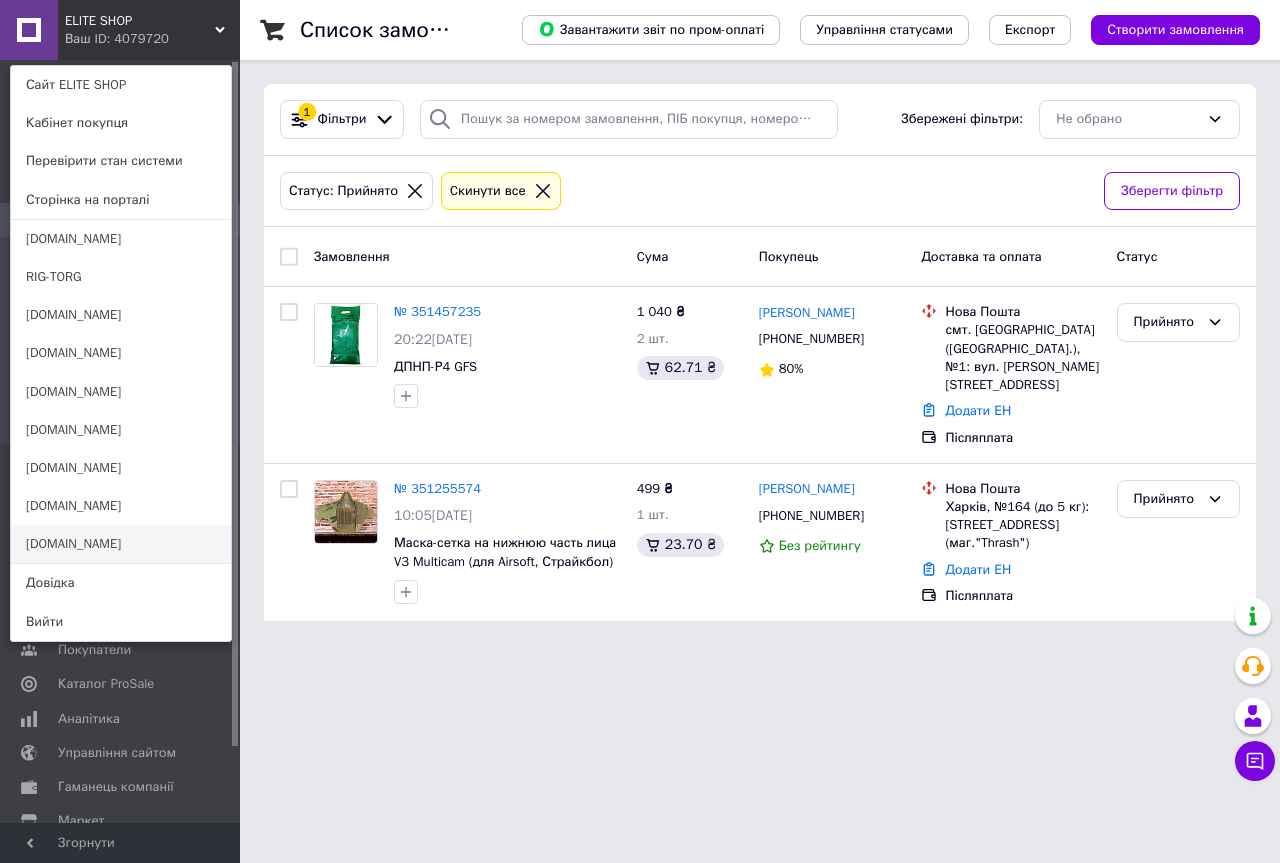 click on "[DOMAIN_NAME]" at bounding box center [121, 544] 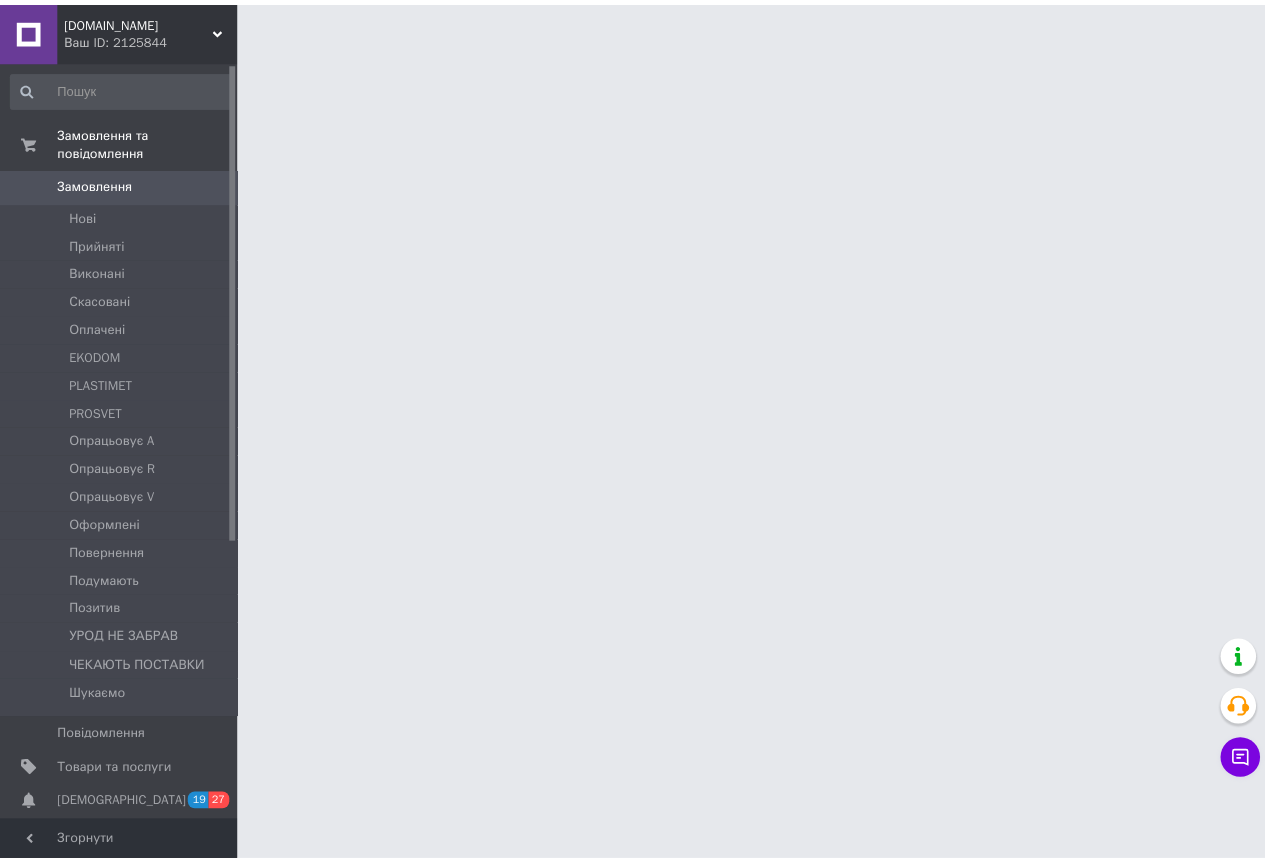 scroll, scrollTop: 0, scrollLeft: 0, axis: both 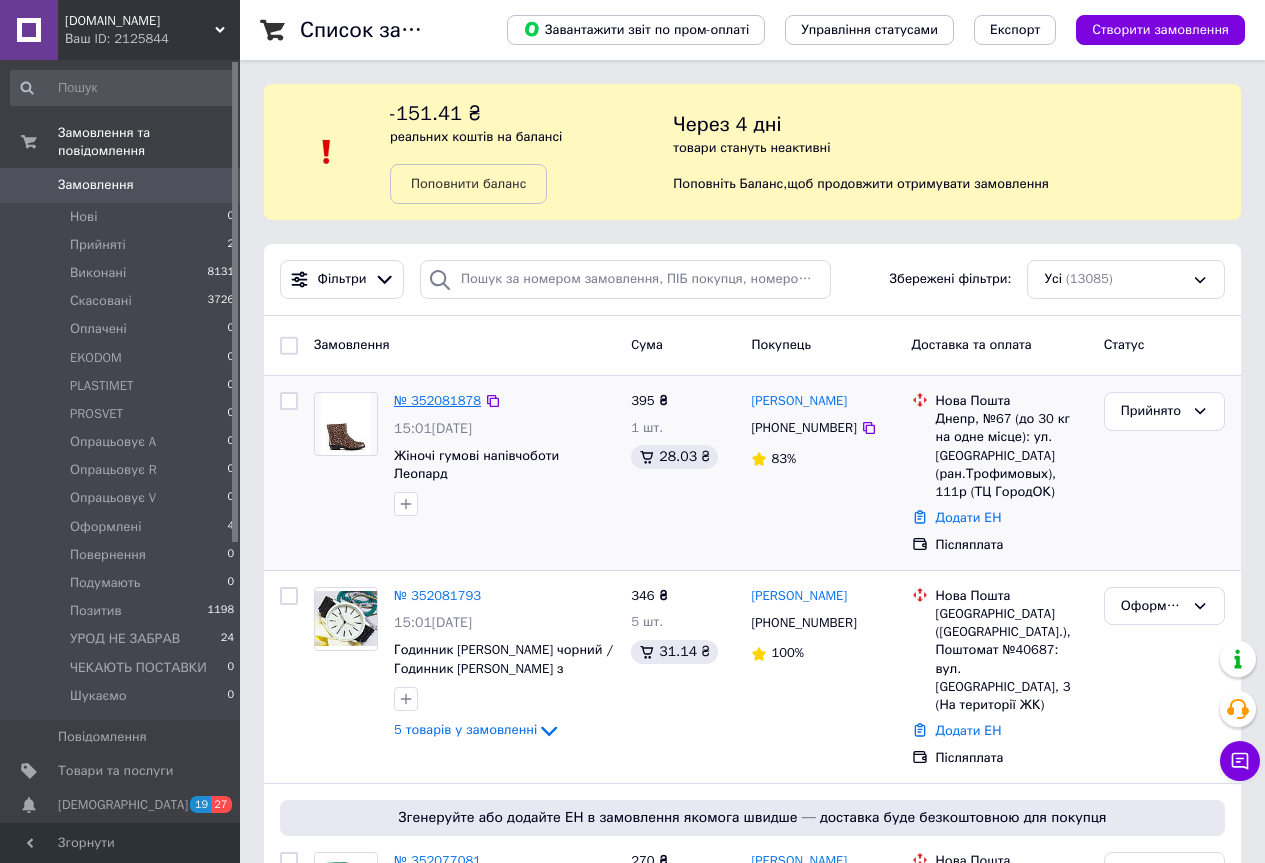 click on "№ 352081878" at bounding box center [437, 400] 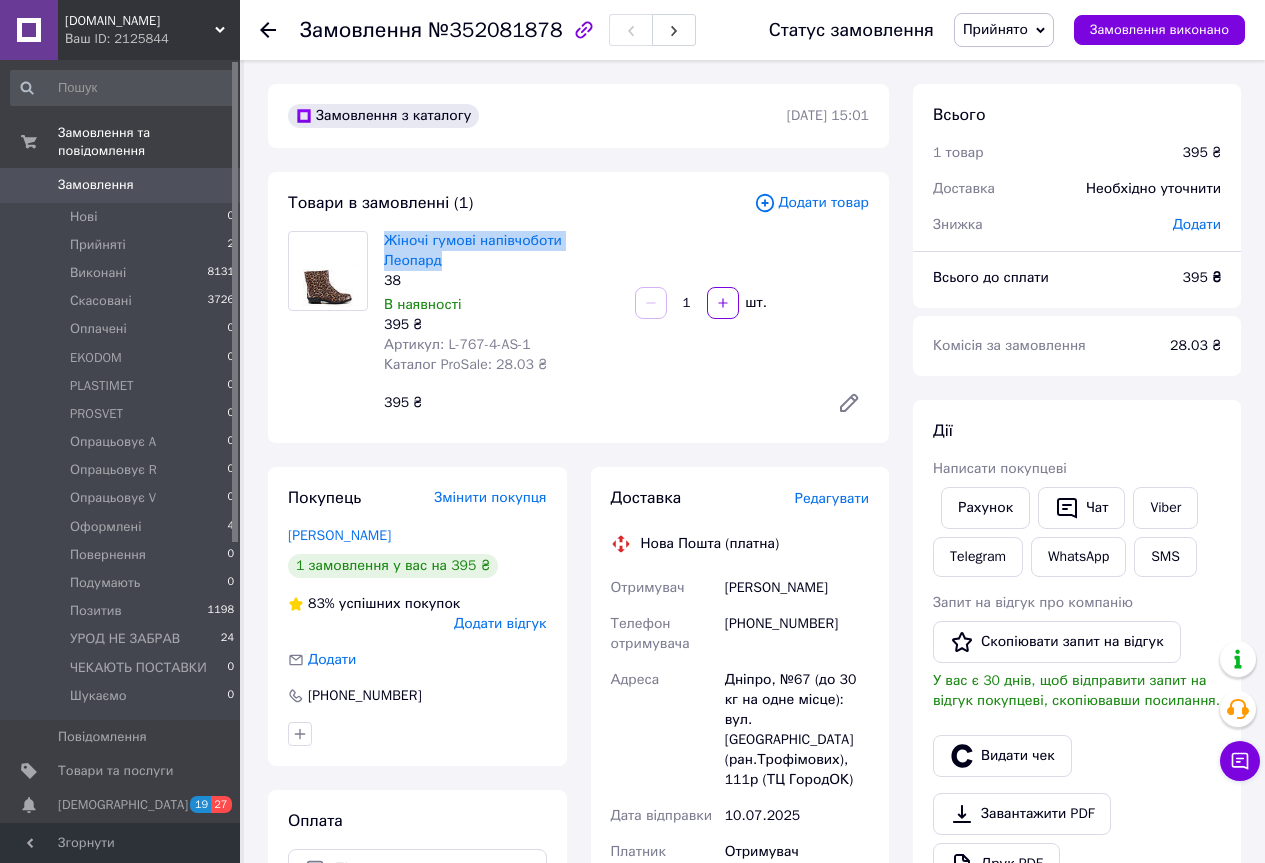 drag, startPoint x: 379, startPoint y: 235, endPoint x: 624, endPoint y: 231, distance: 245.03265 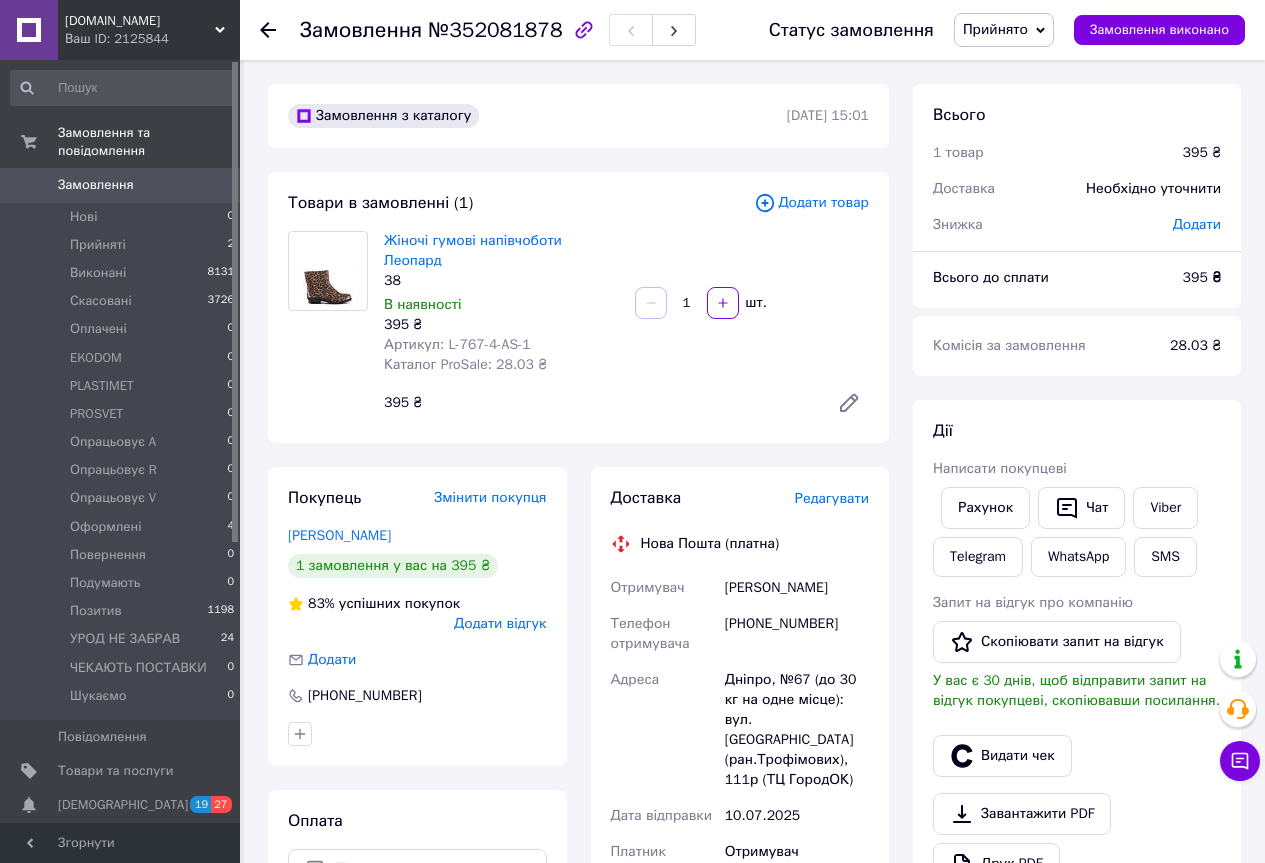 click on "38" at bounding box center (501, 281) 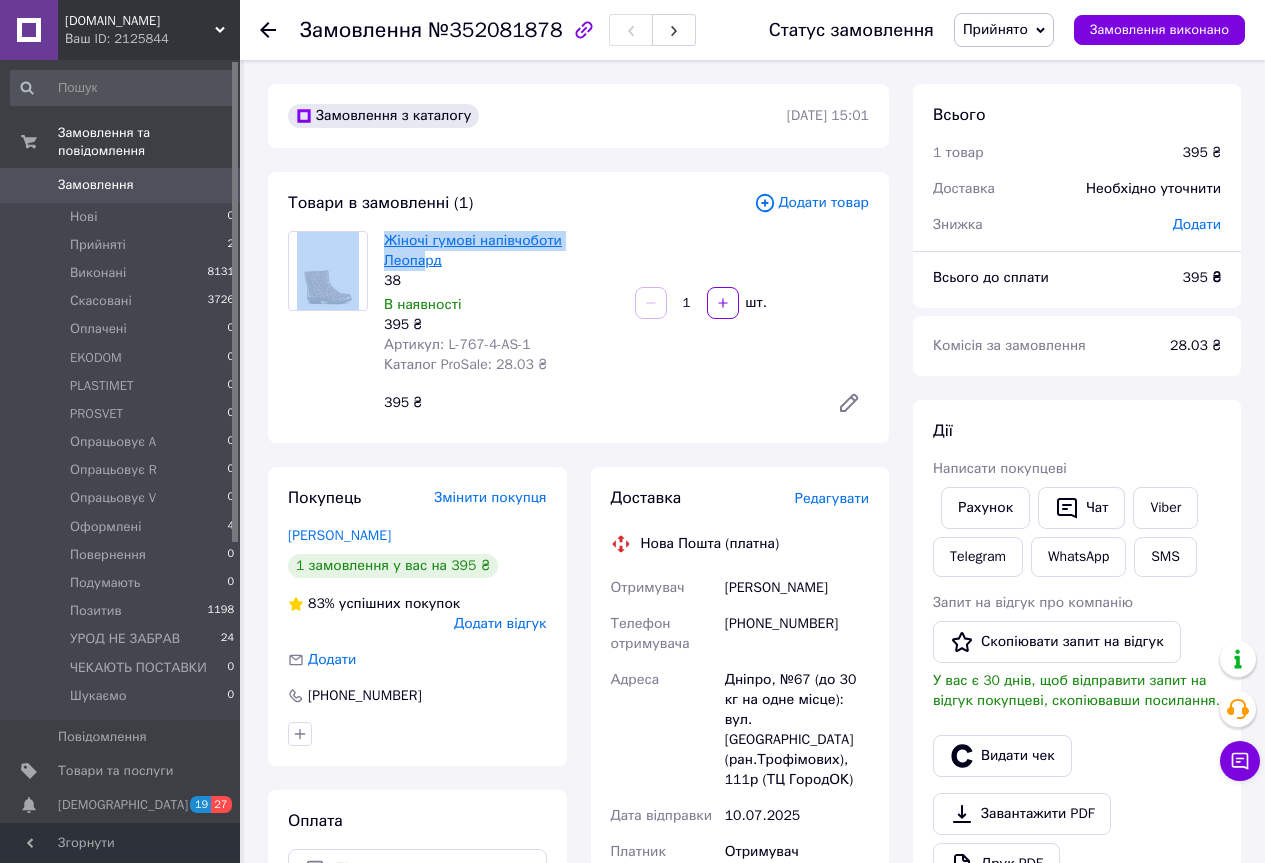 drag, startPoint x: 375, startPoint y: 238, endPoint x: 599, endPoint y: 246, distance: 224.1428 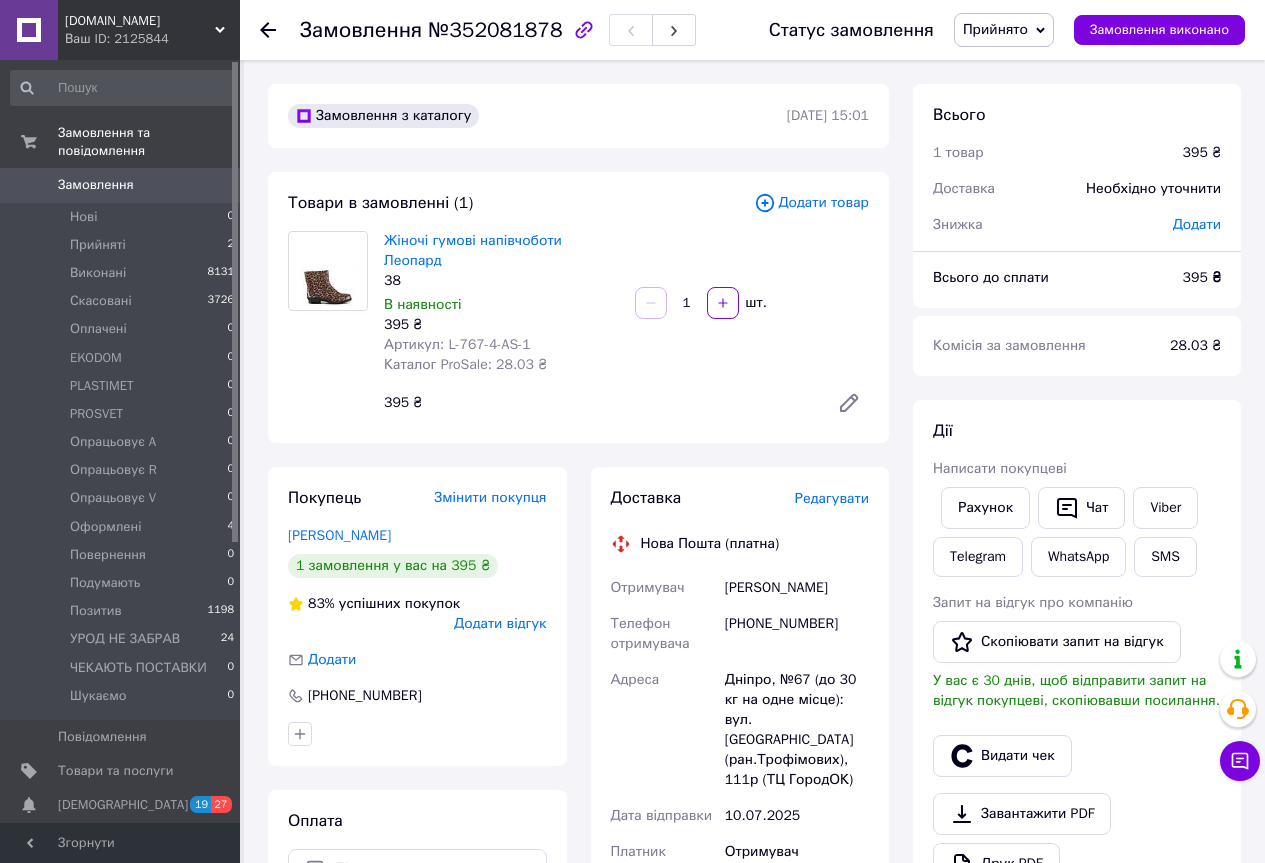 click on "В наявності" at bounding box center (501, 305) 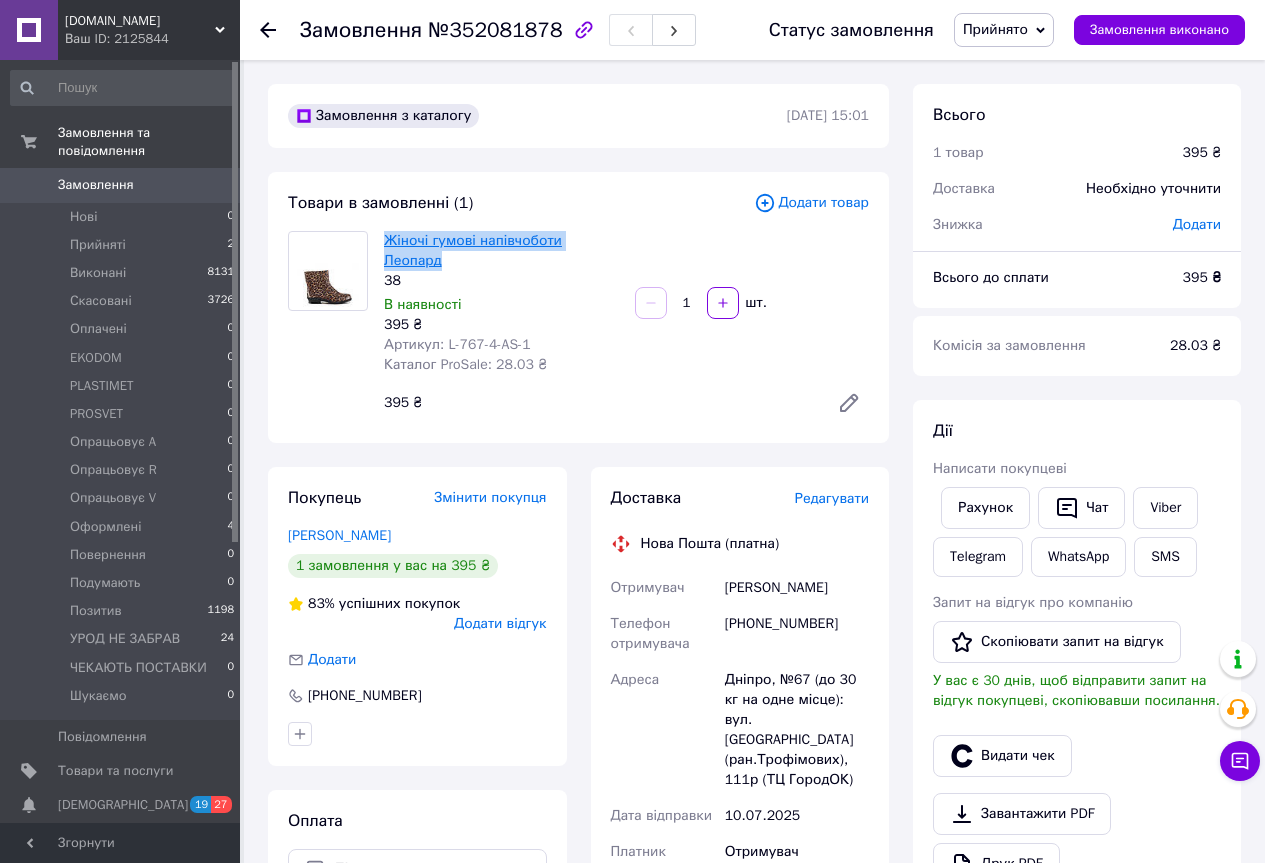 drag, startPoint x: 630, startPoint y: 242, endPoint x: 418, endPoint y: 240, distance: 212.00943 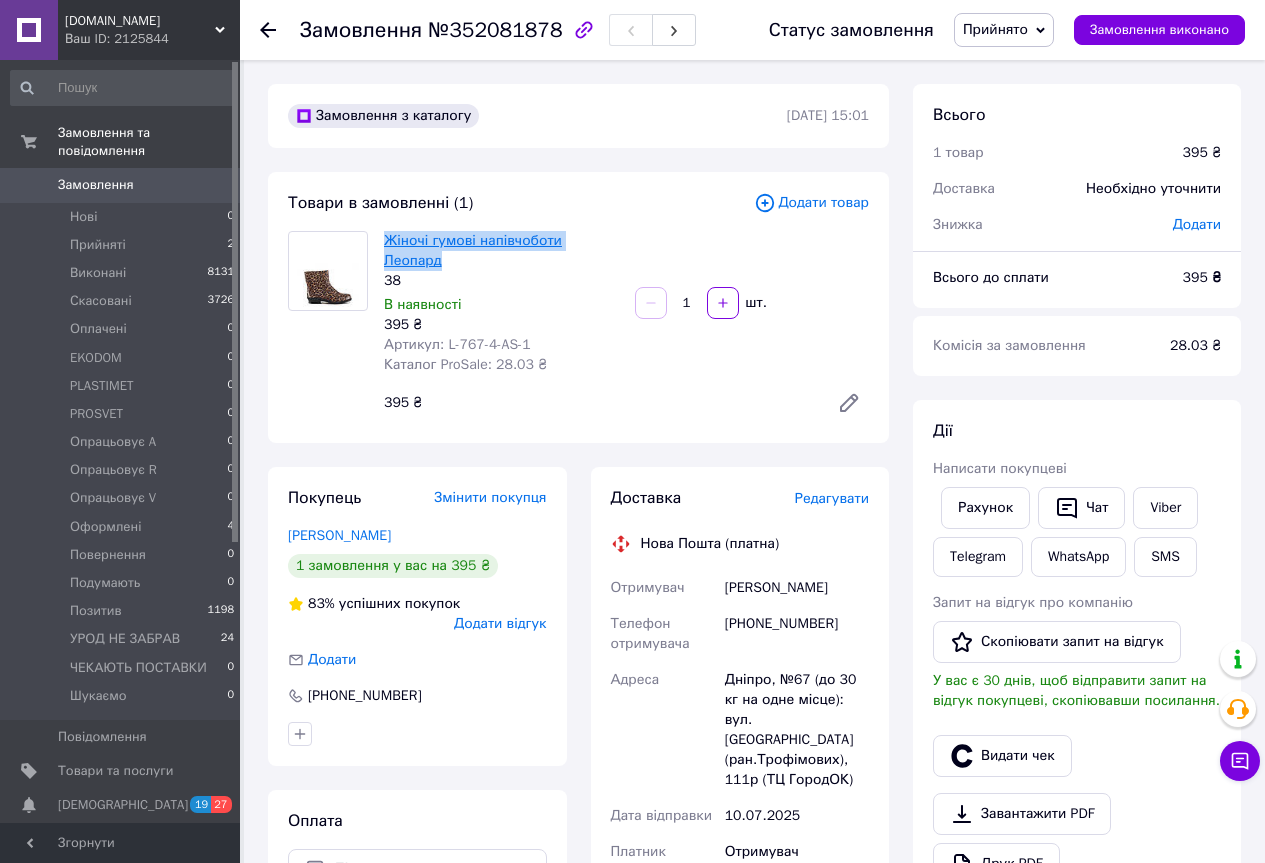 copy on "Жіночі гумові напівчоботи Леопард" 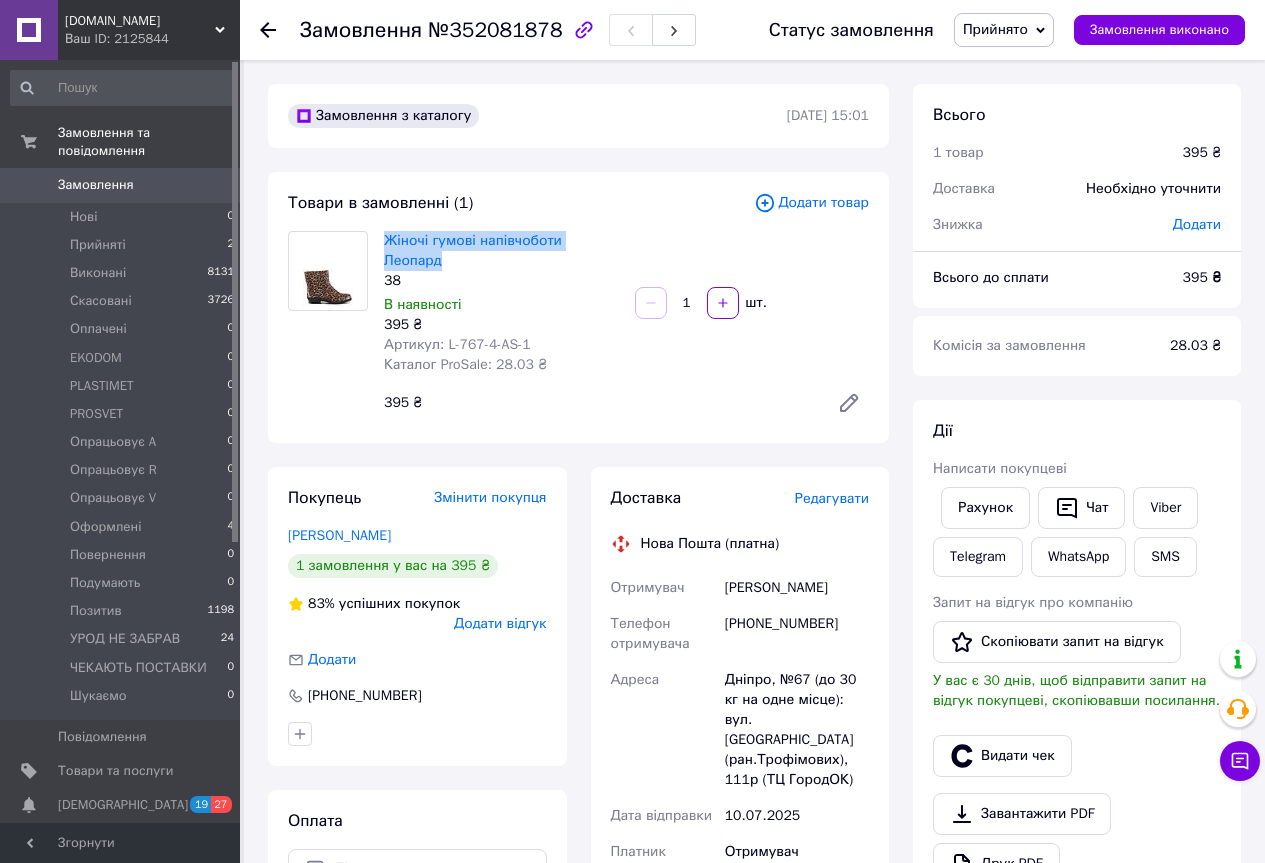 scroll, scrollTop: 100, scrollLeft: 0, axis: vertical 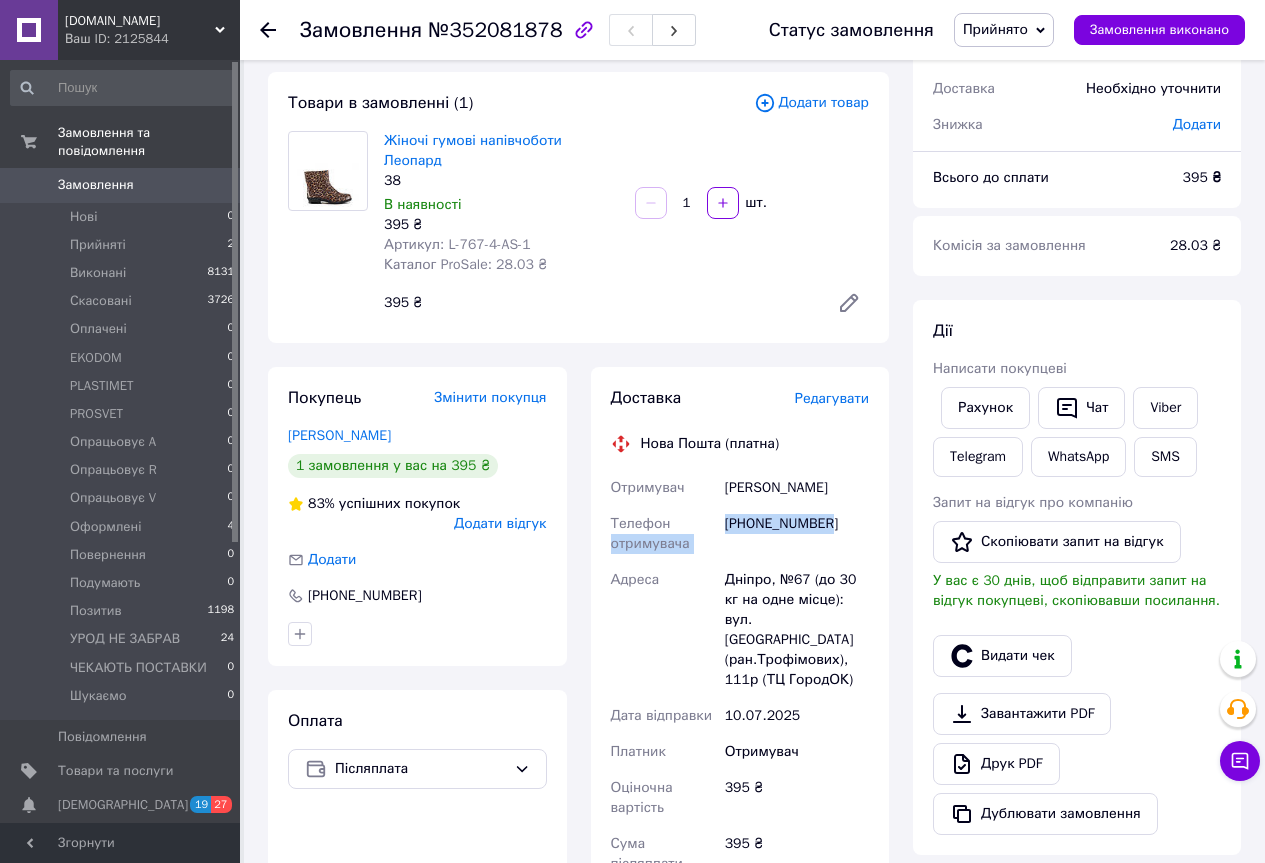drag, startPoint x: 827, startPoint y: 499, endPoint x: 713, endPoint y: 502, distance: 114.03947 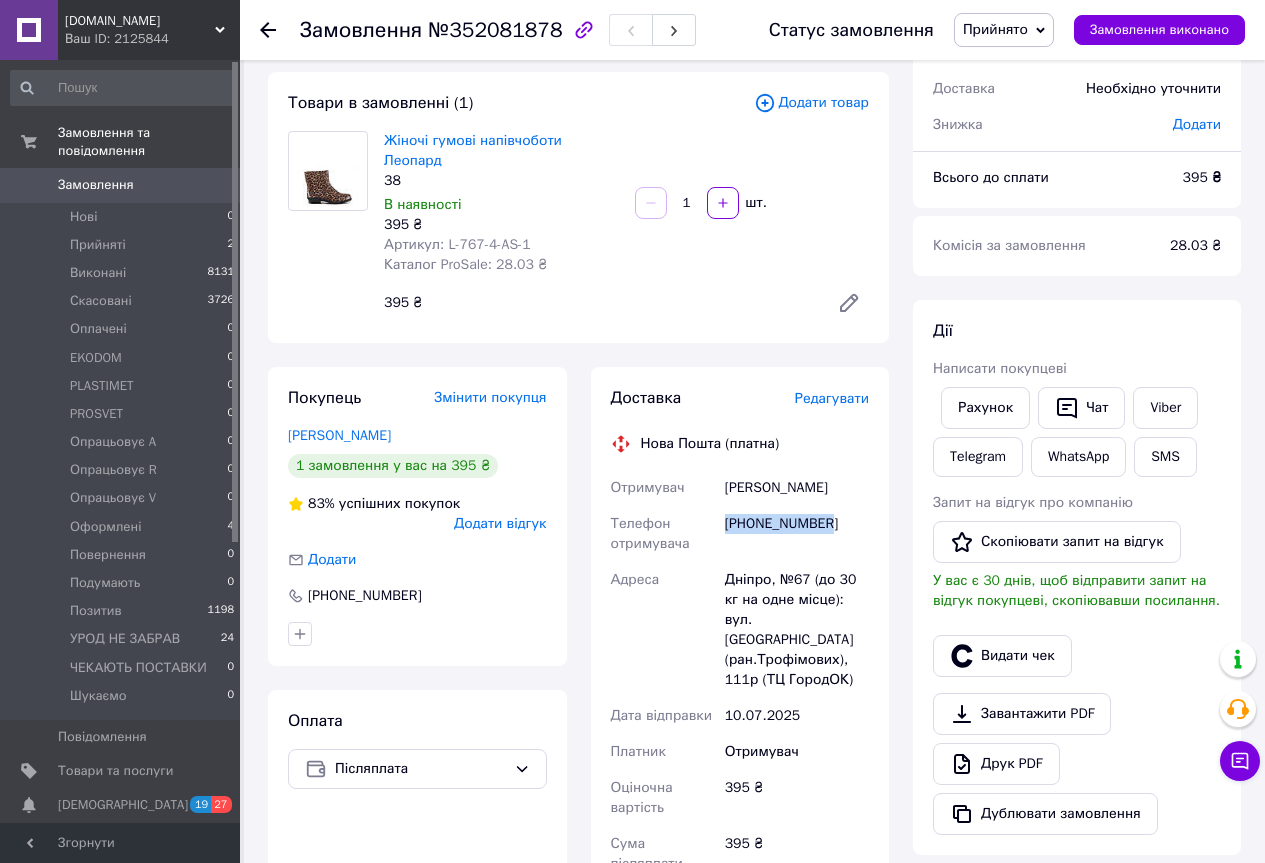drag, startPoint x: 831, startPoint y: 504, endPoint x: 729, endPoint y: 509, distance: 102.122475 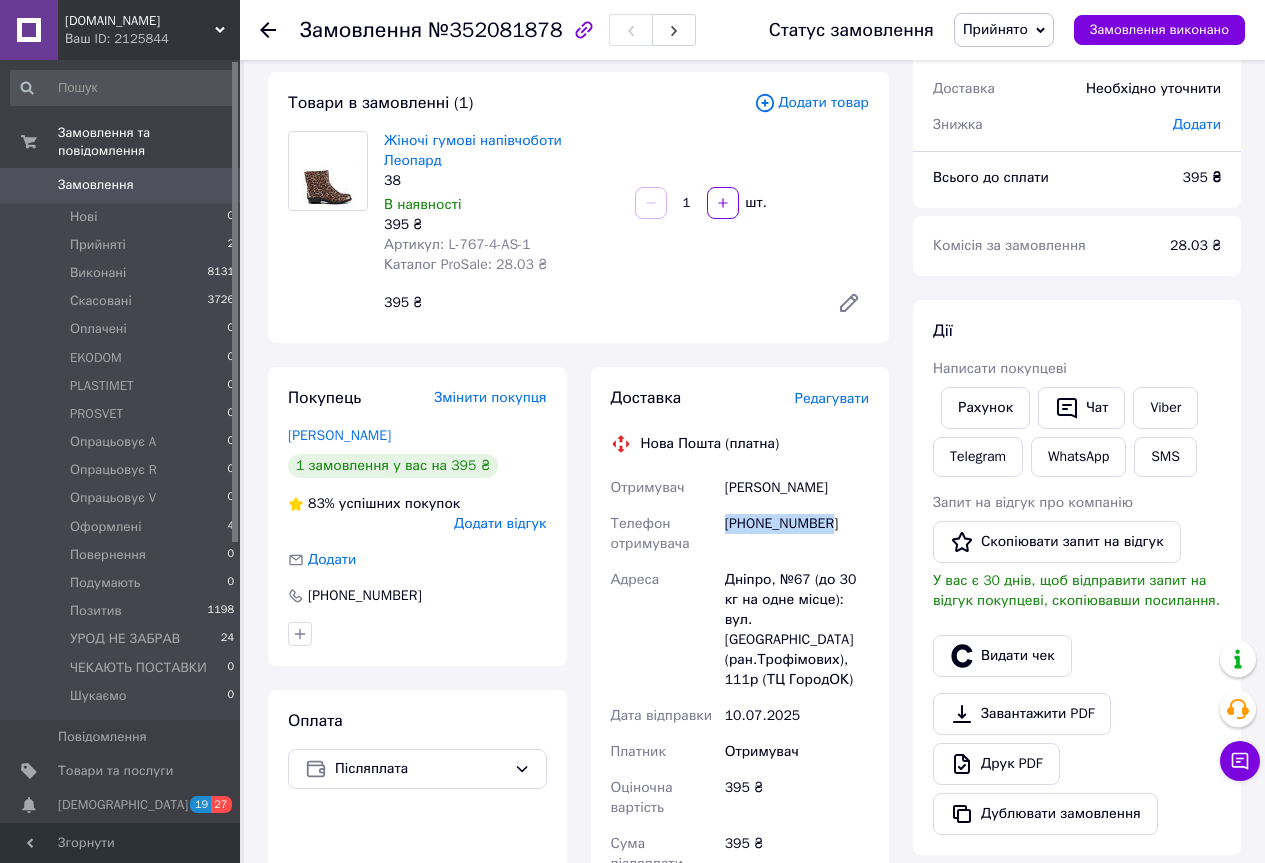 copy on "+380963199650" 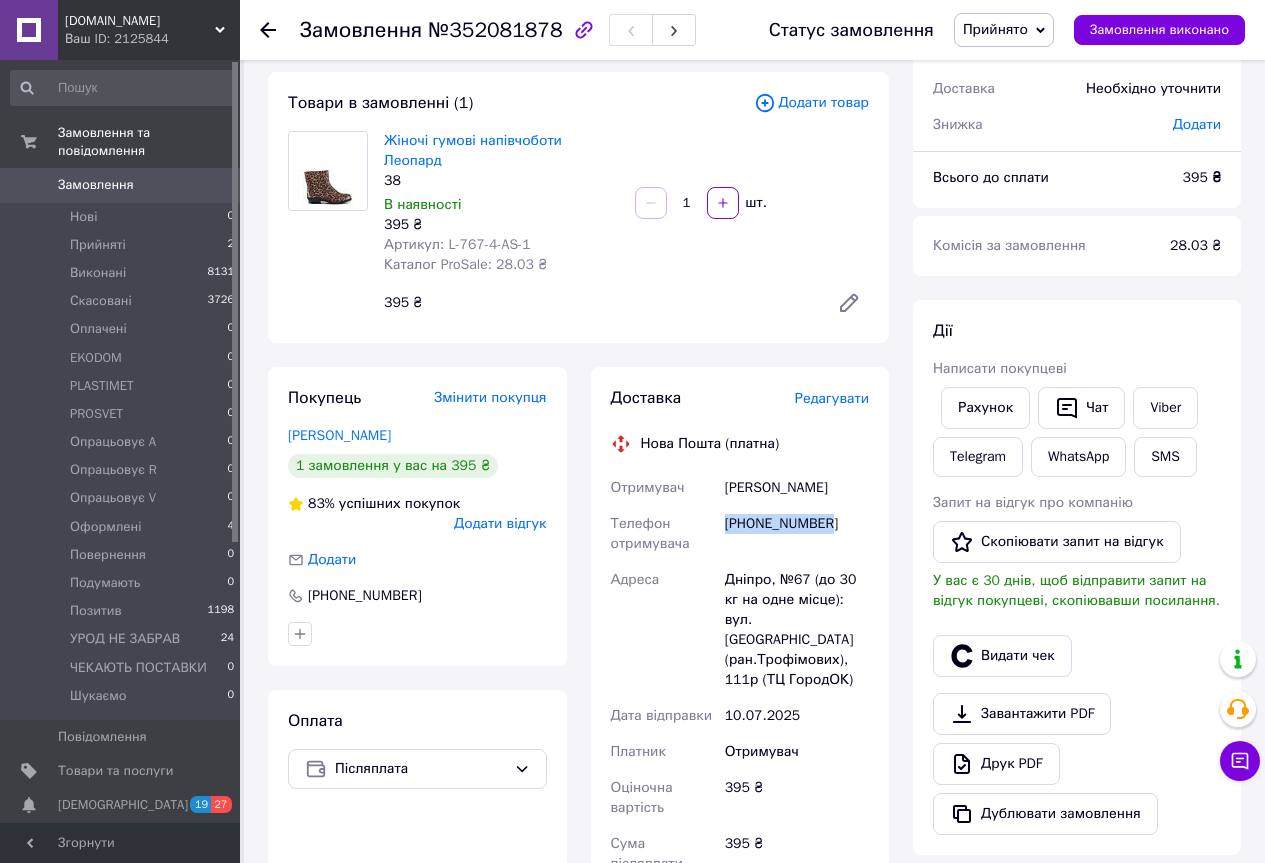 click on "+380963199650" at bounding box center (797, 534) 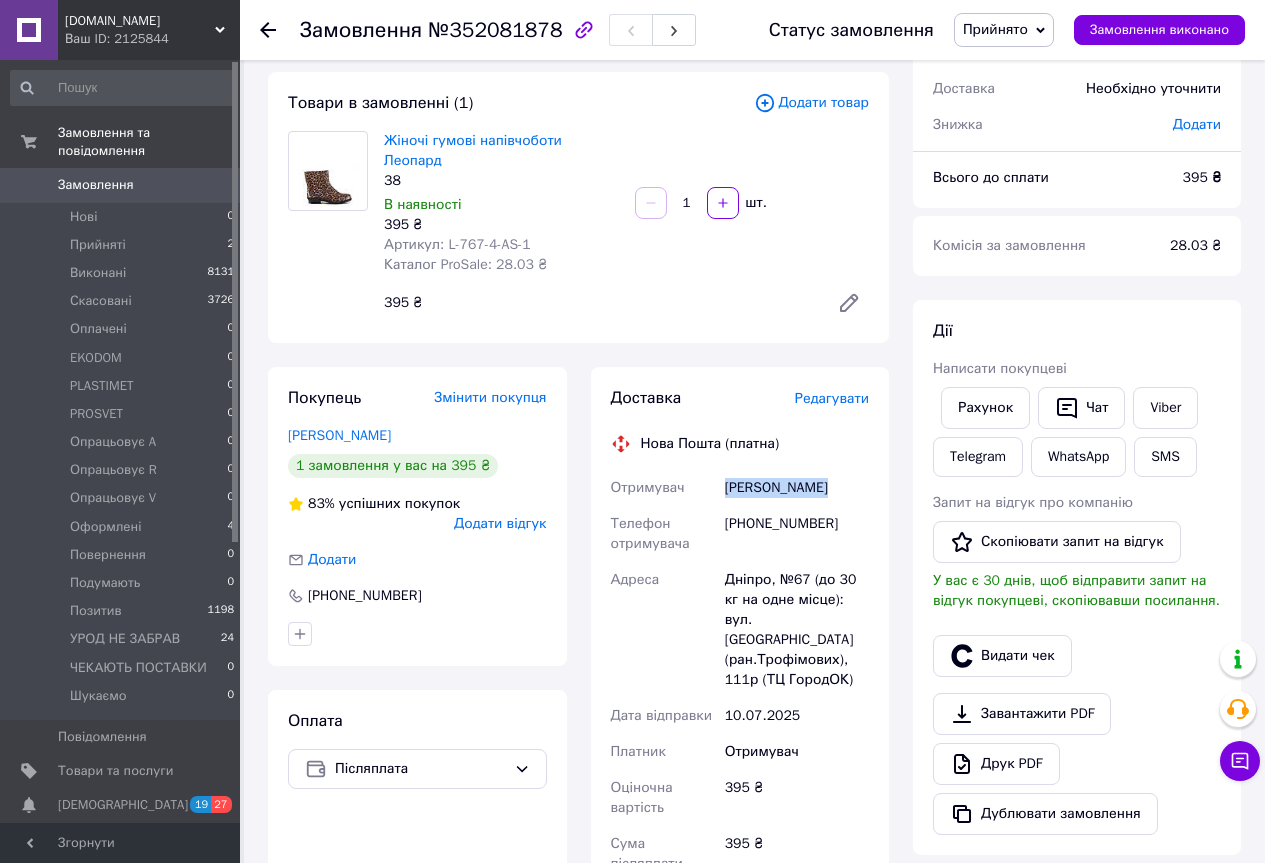 drag, startPoint x: 828, startPoint y: 470, endPoint x: 726, endPoint y: 467, distance: 102.044106 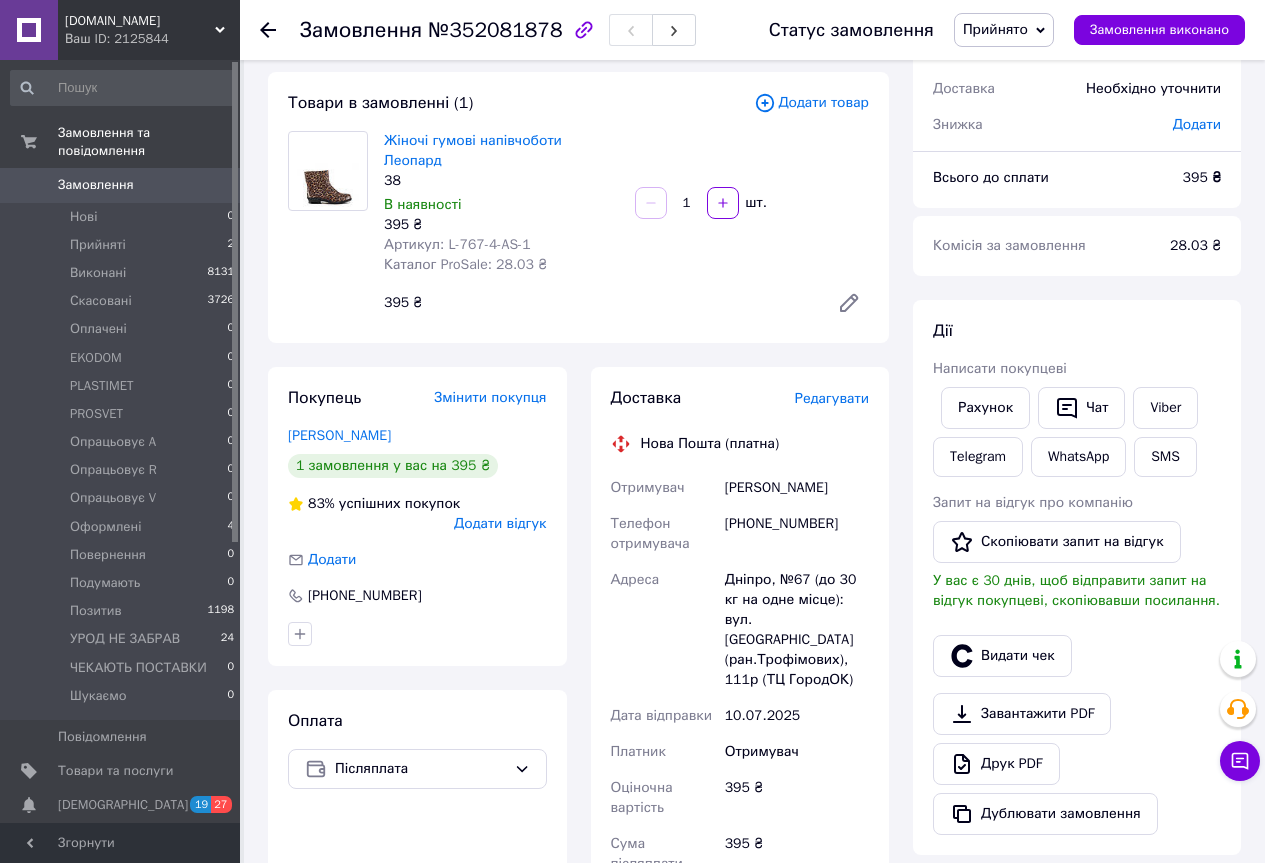 click on "+380963199650" at bounding box center (797, 534) 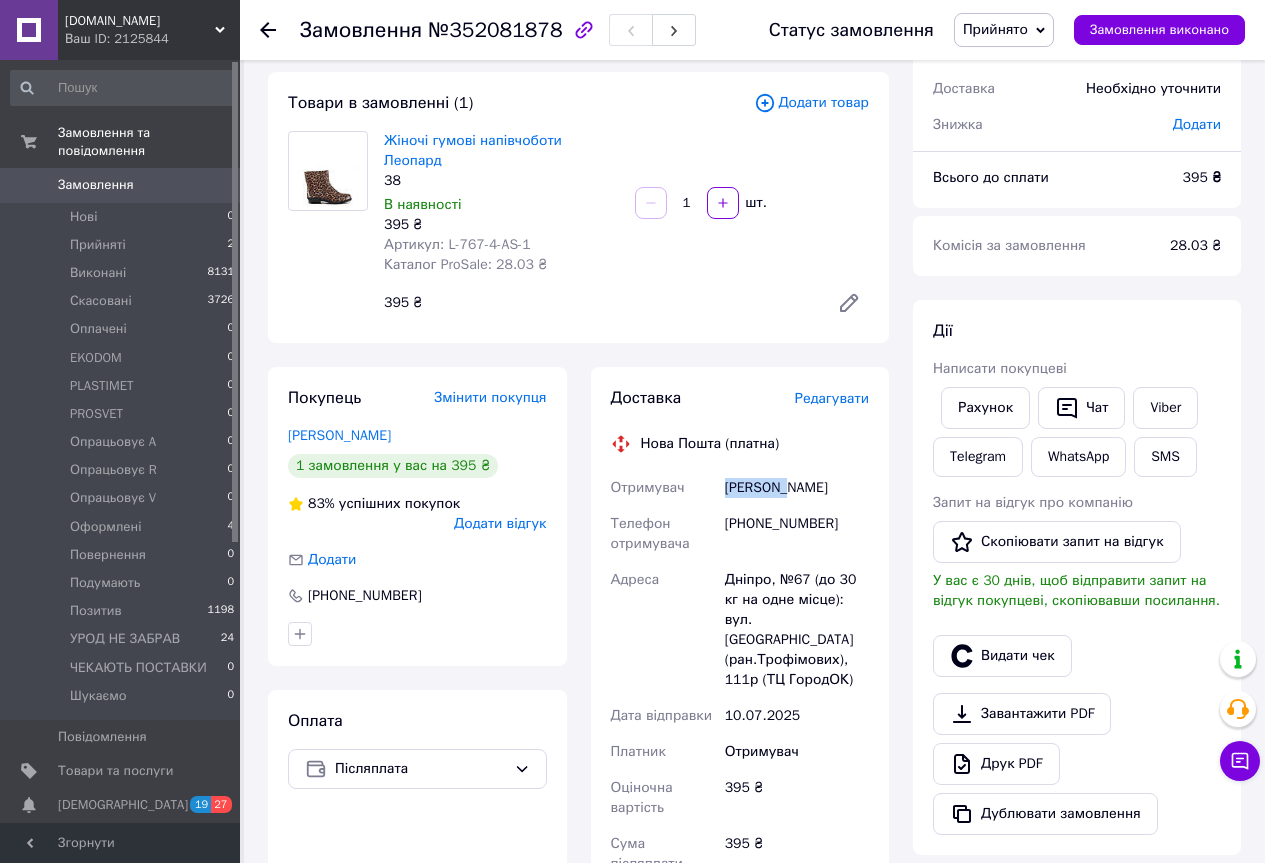 click on "Садовая Елена" at bounding box center [797, 488] 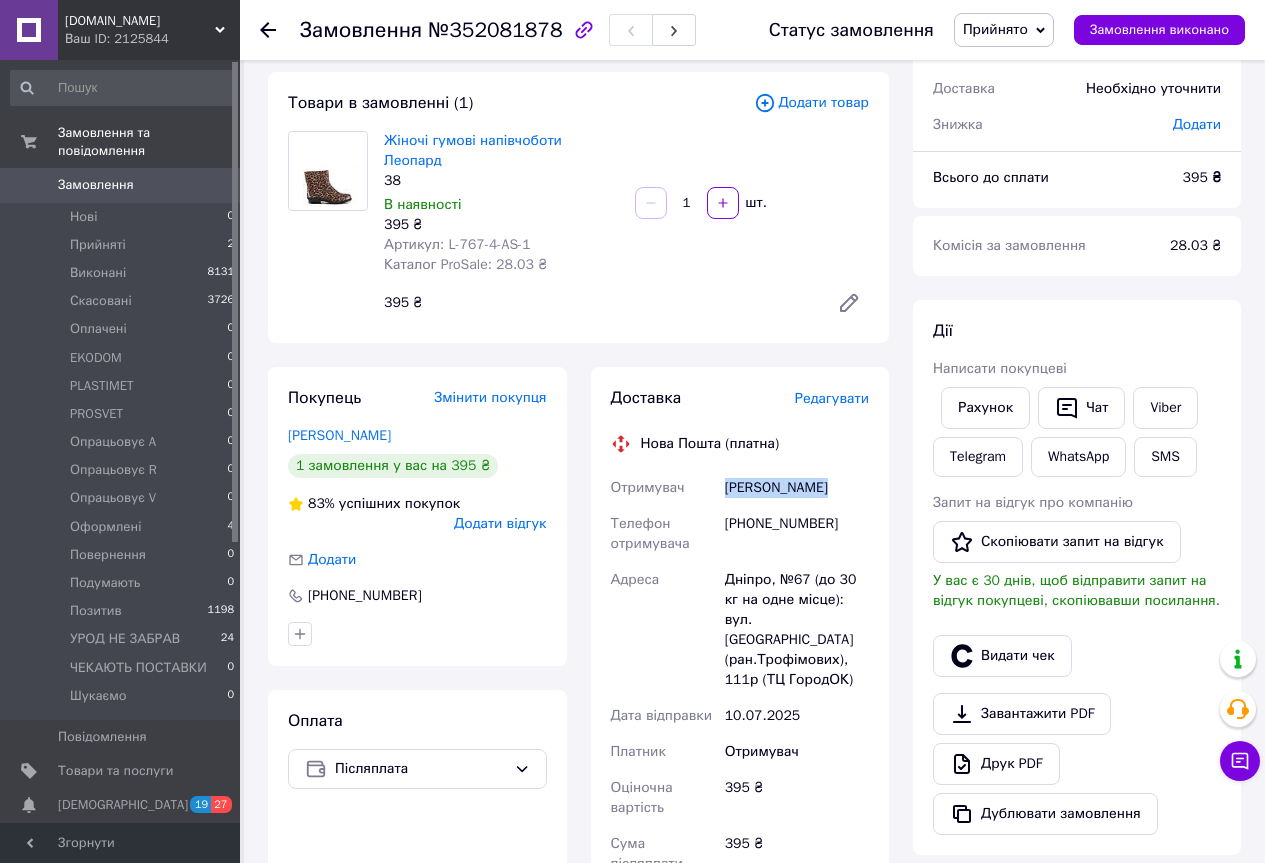 click on "Садовая Елена" at bounding box center (797, 488) 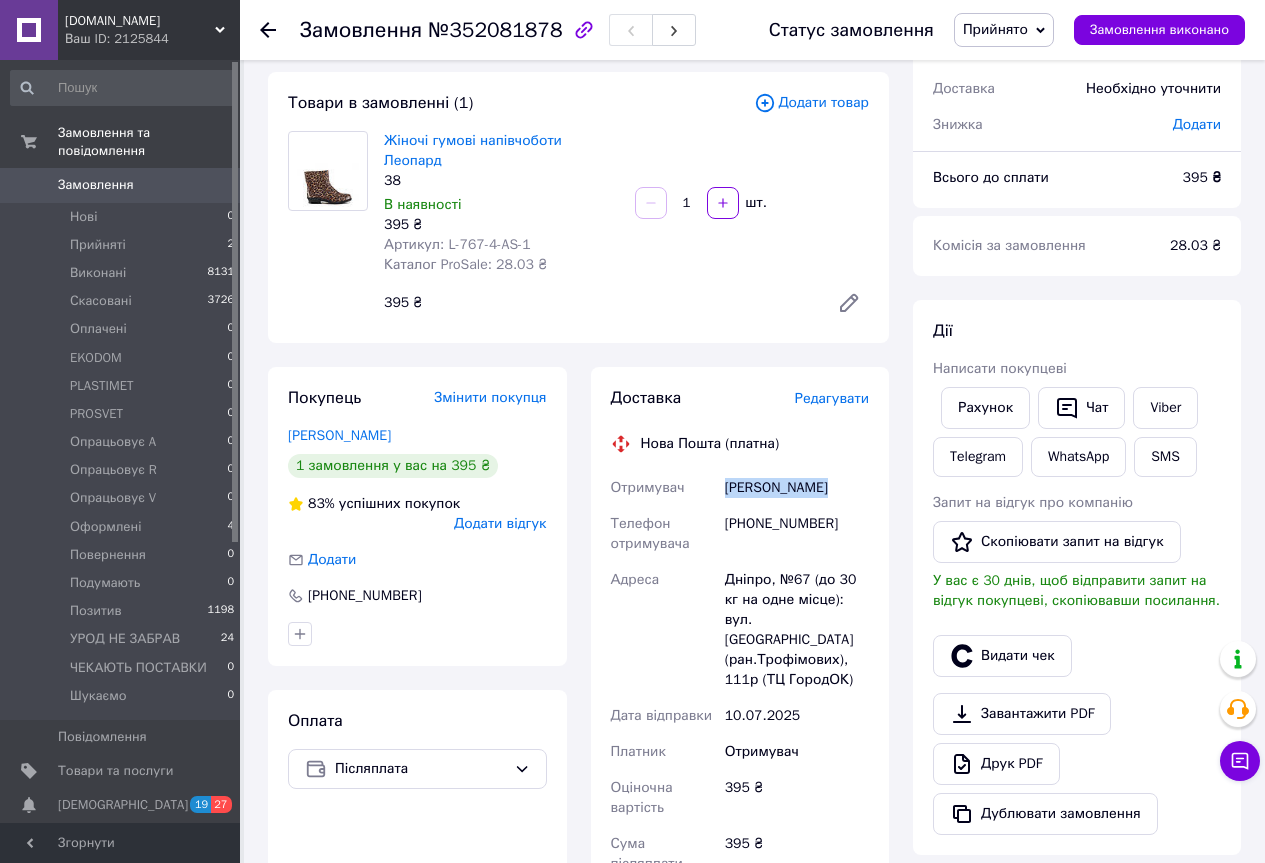 scroll, scrollTop: 307, scrollLeft: 0, axis: vertical 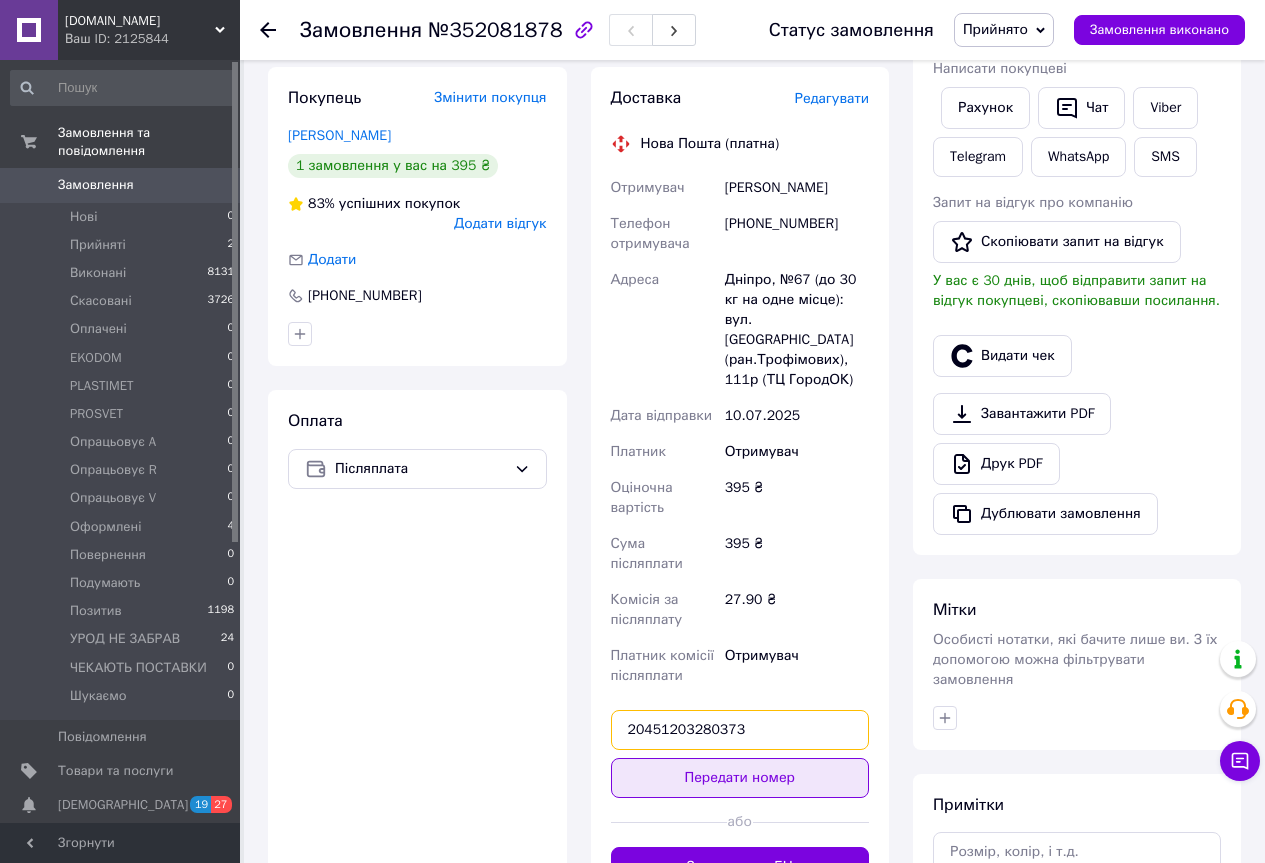 type on "20451203280373" 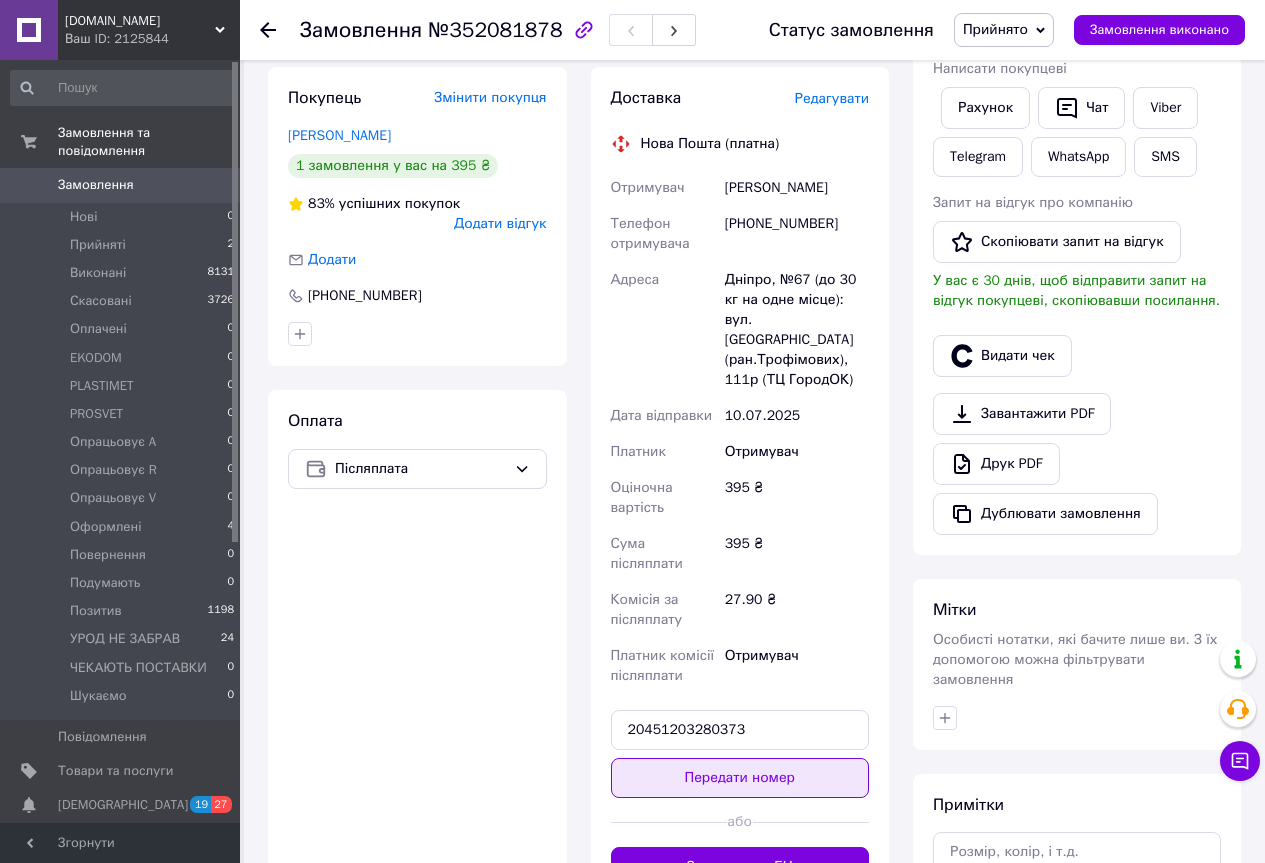 click on "Передати номер" at bounding box center (740, 778) 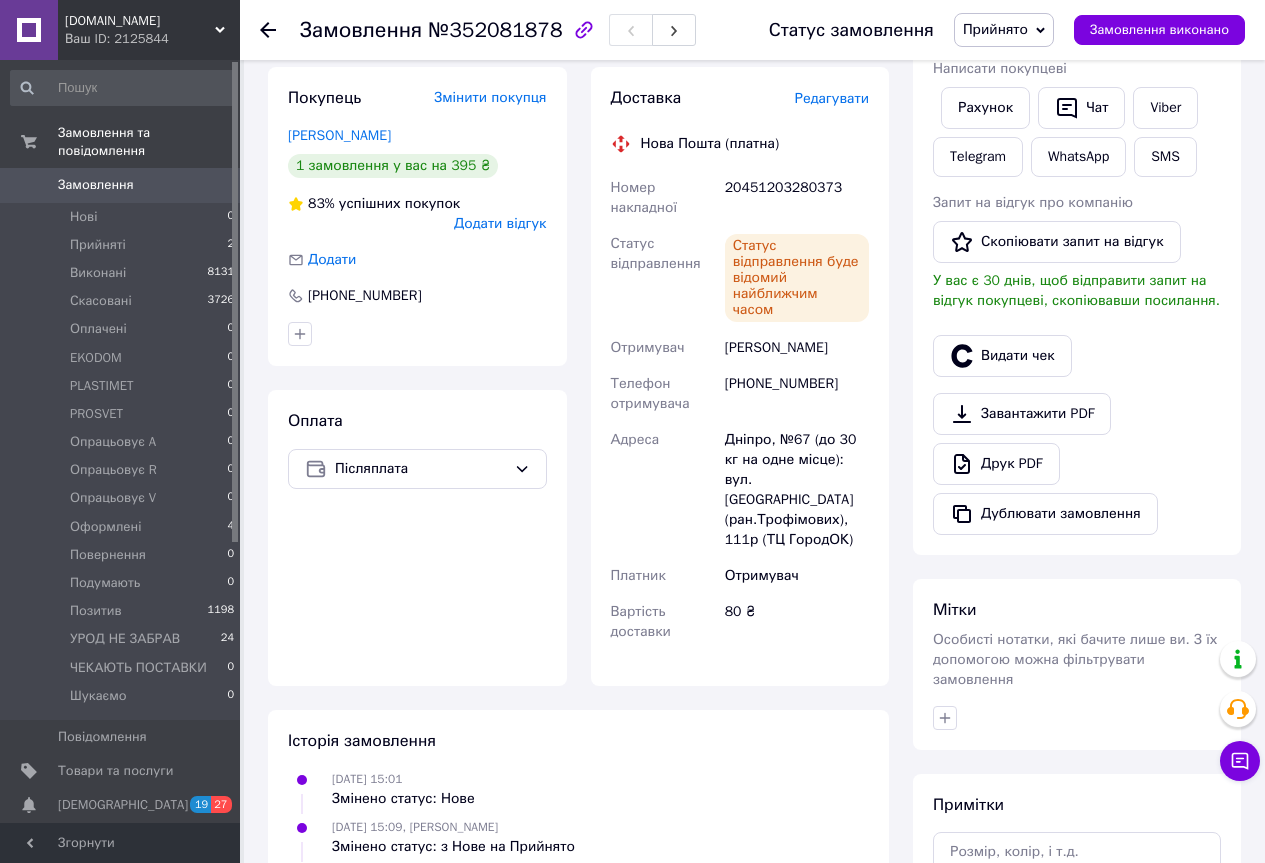 click on "Прийнято" at bounding box center [1004, 30] 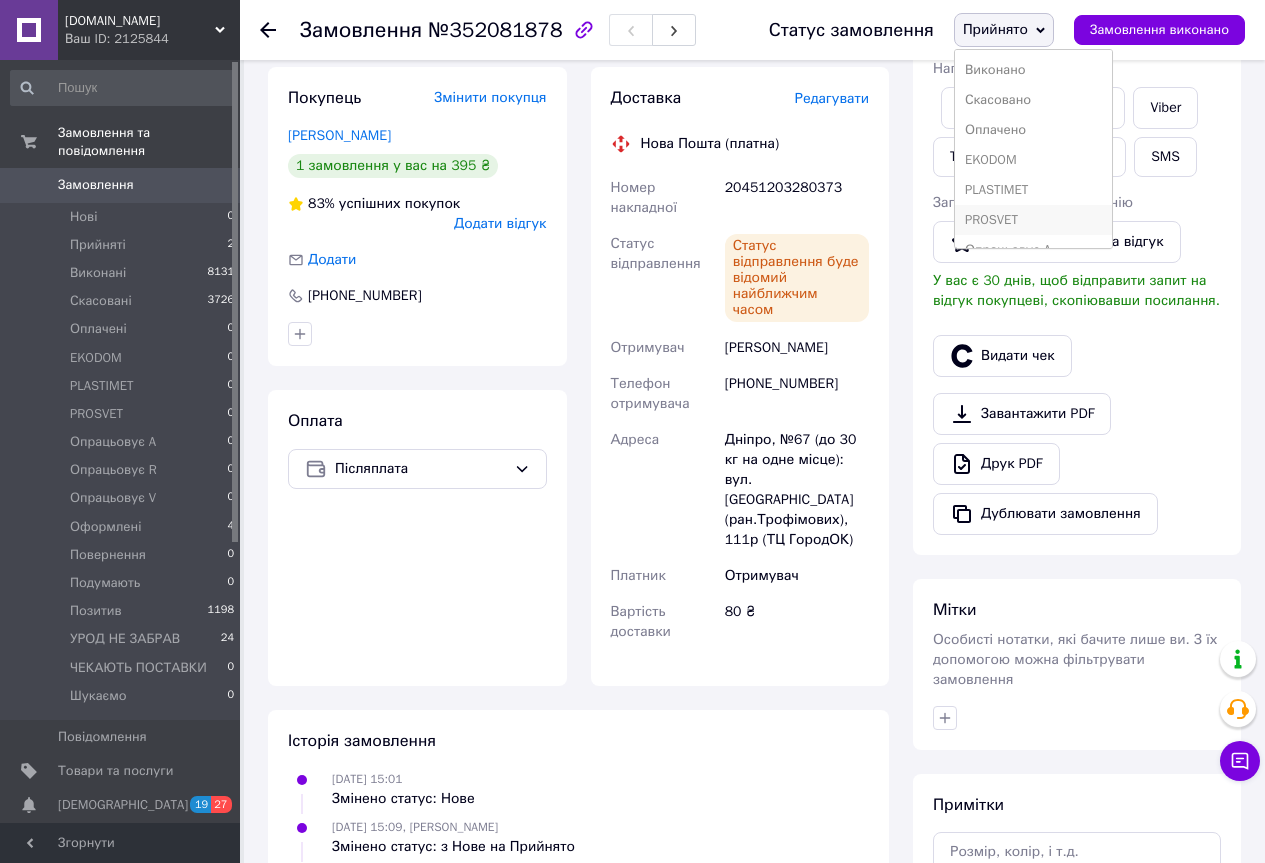 scroll, scrollTop: 100, scrollLeft: 0, axis: vertical 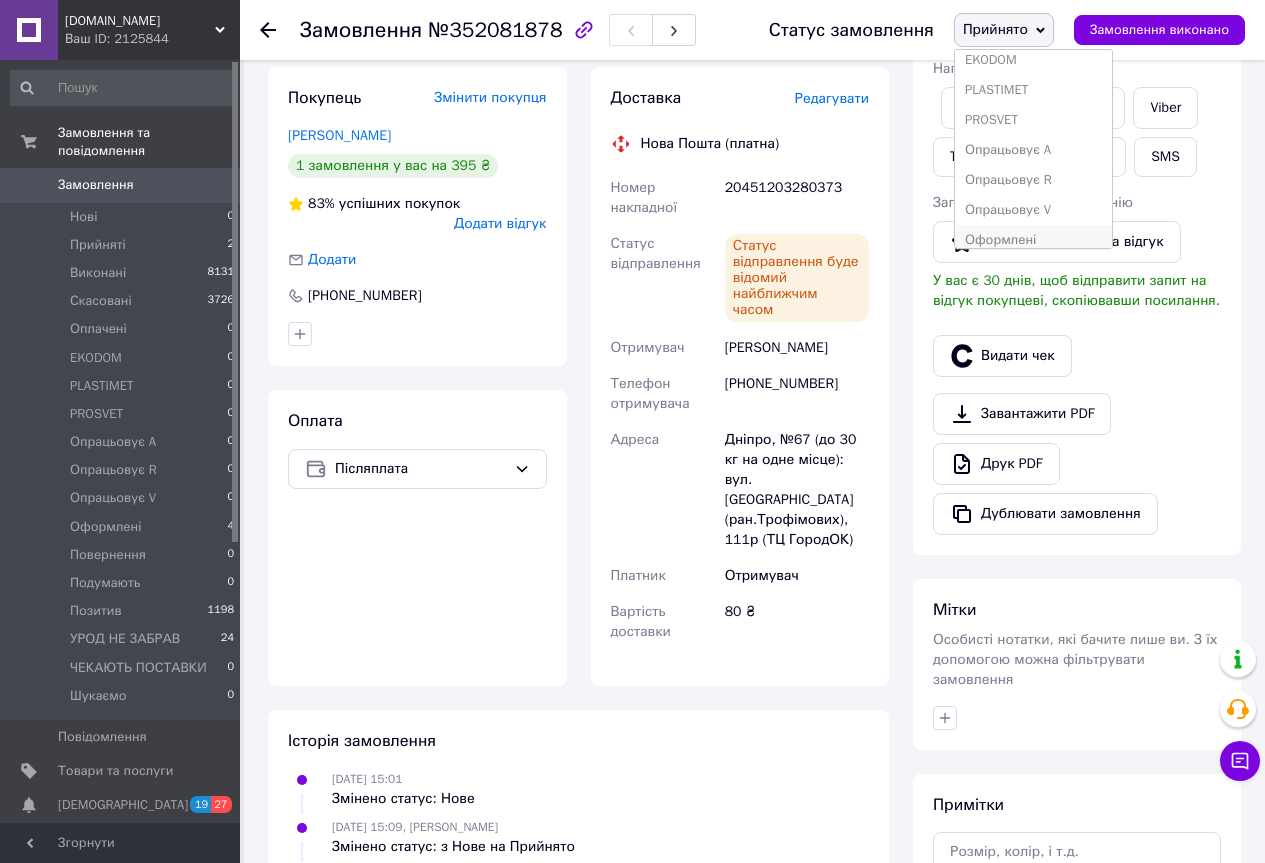 click on "Оформлені" at bounding box center (1033, 240) 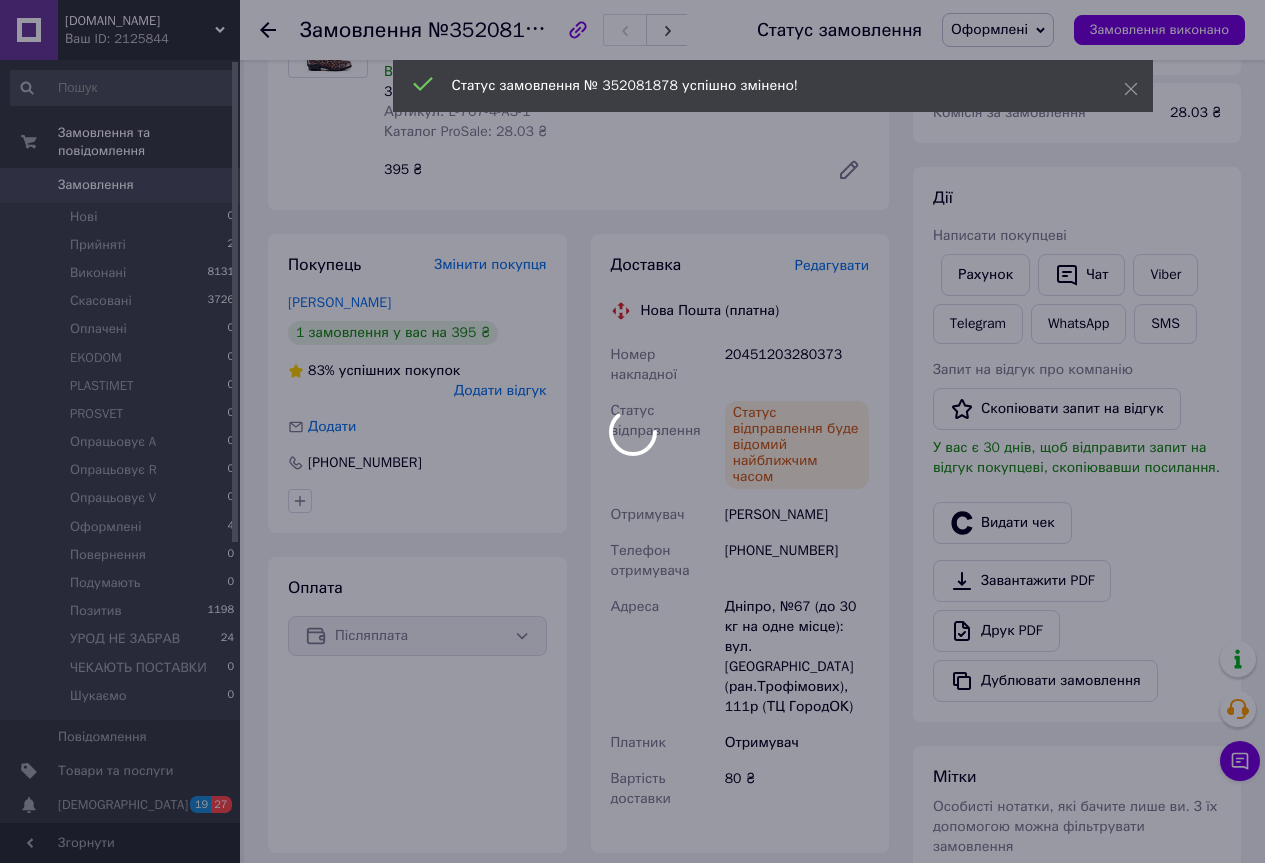 scroll, scrollTop: 200, scrollLeft: 0, axis: vertical 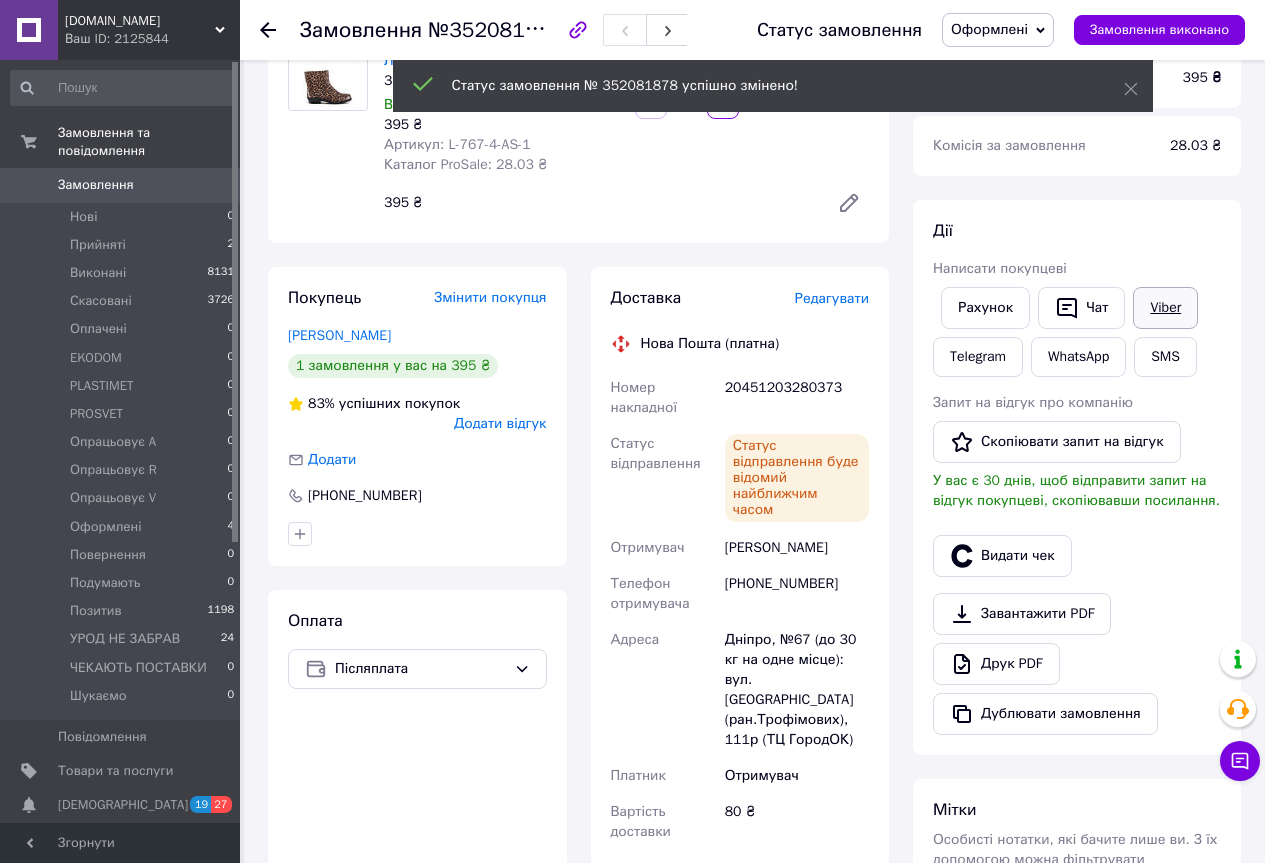 click on "Viber" at bounding box center (1165, 308) 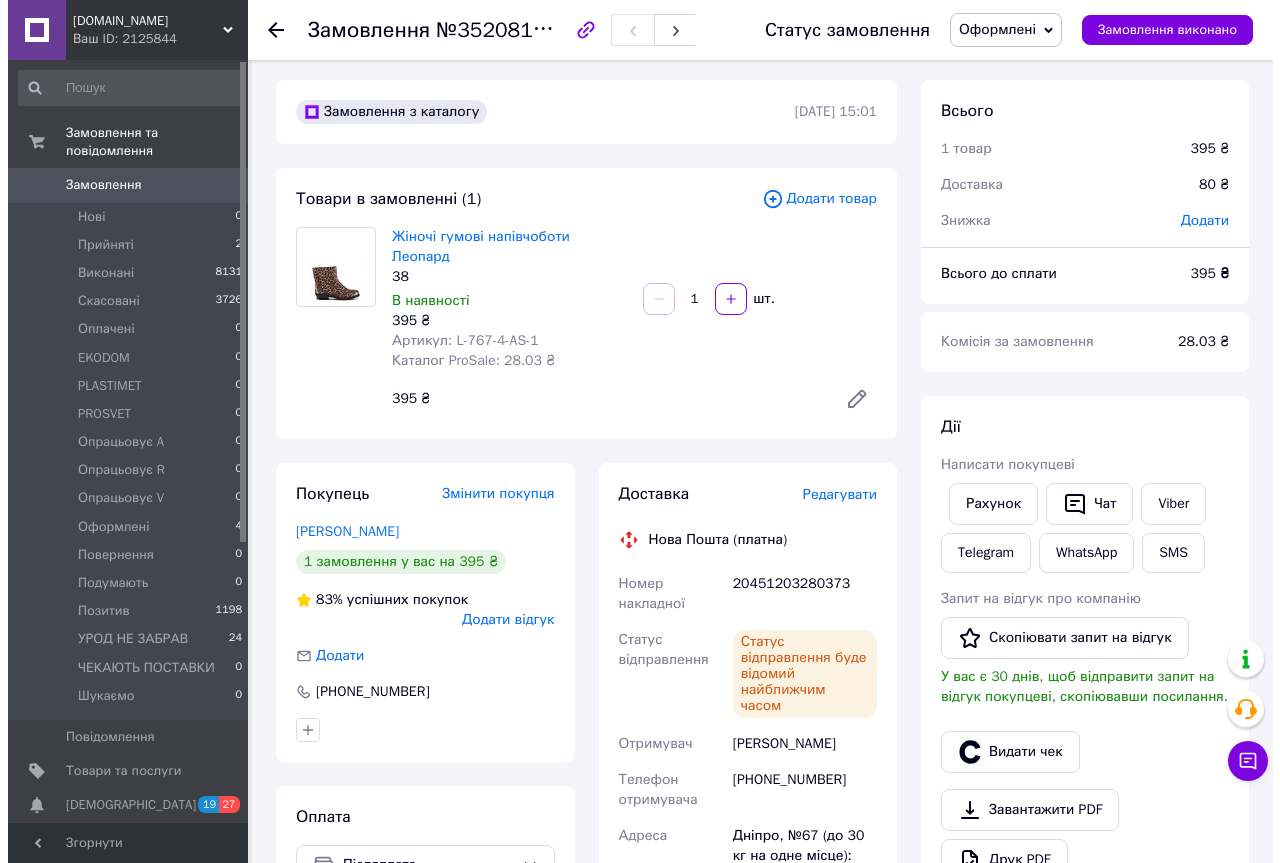scroll, scrollTop: 0, scrollLeft: 0, axis: both 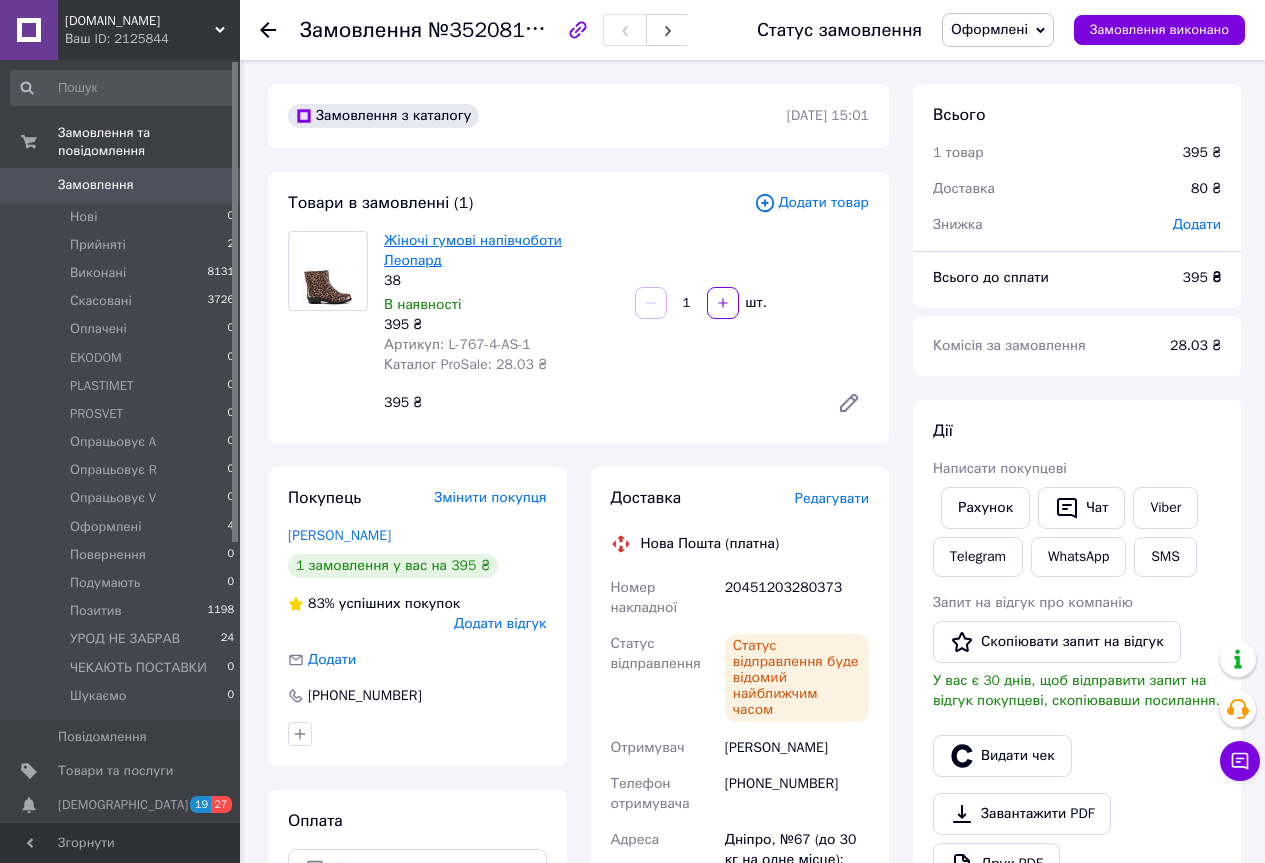drag, startPoint x: 381, startPoint y: 233, endPoint x: 593, endPoint y: 243, distance: 212.23572 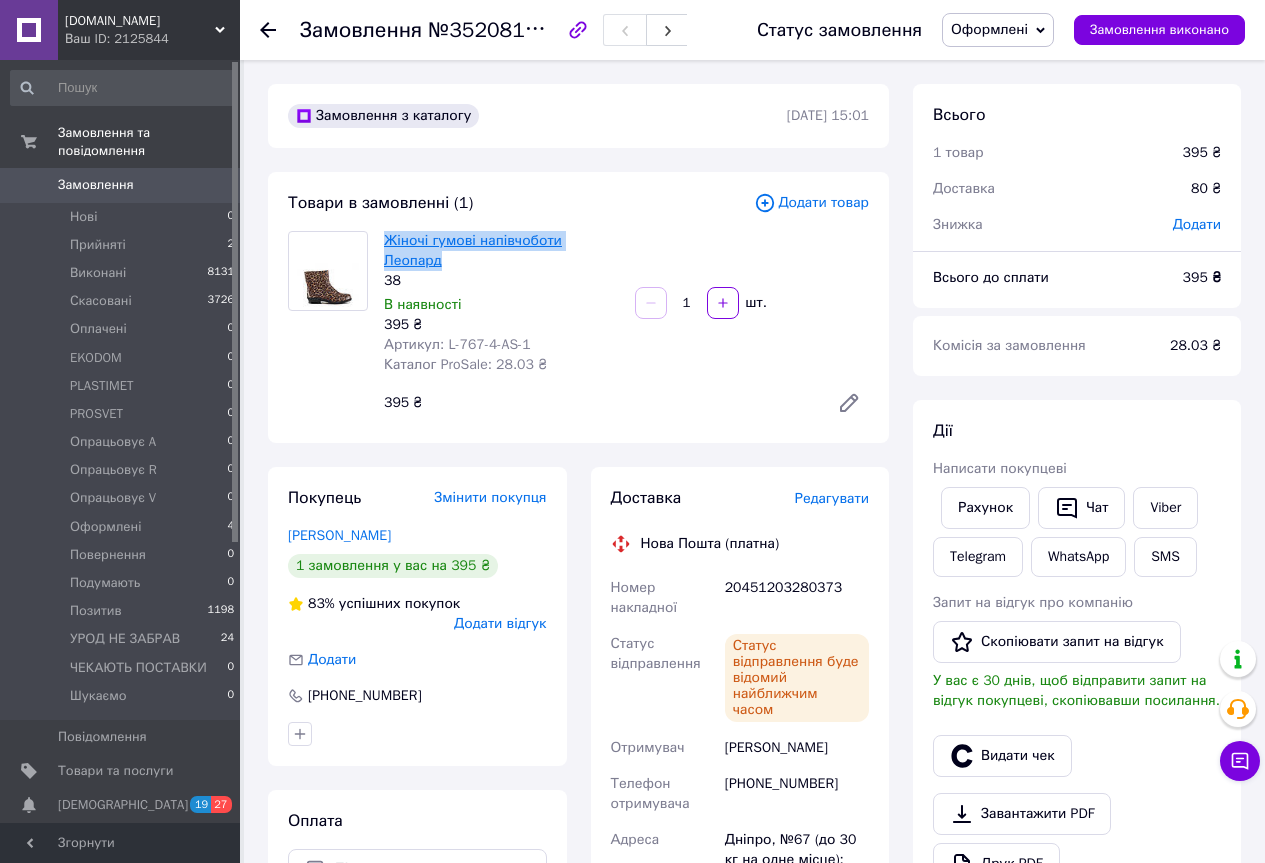 drag, startPoint x: 620, startPoint y: 243, endPoint x: 384, endPoint y: 231, distance: 236.30489 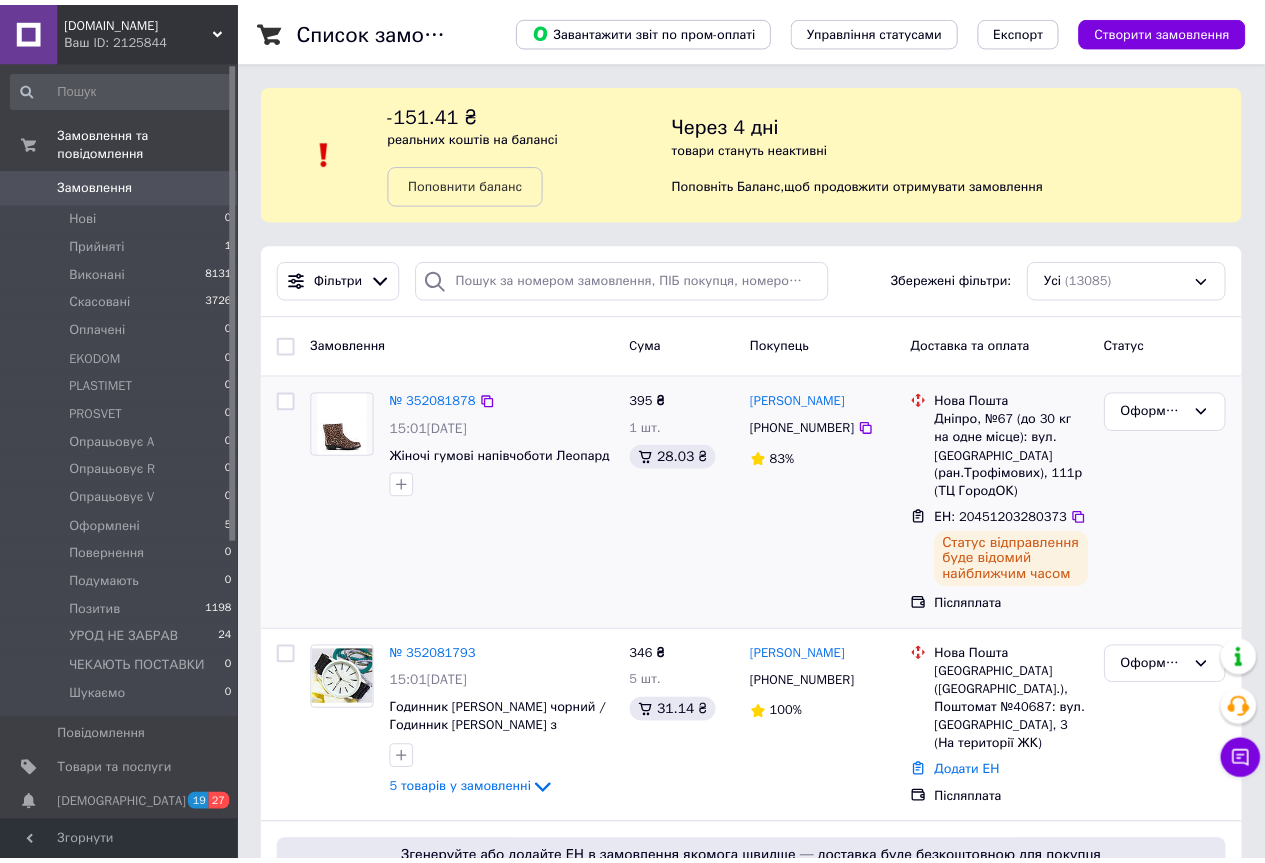scroll, scrollTop: 500, scrollLeft: 0, axis: vertical 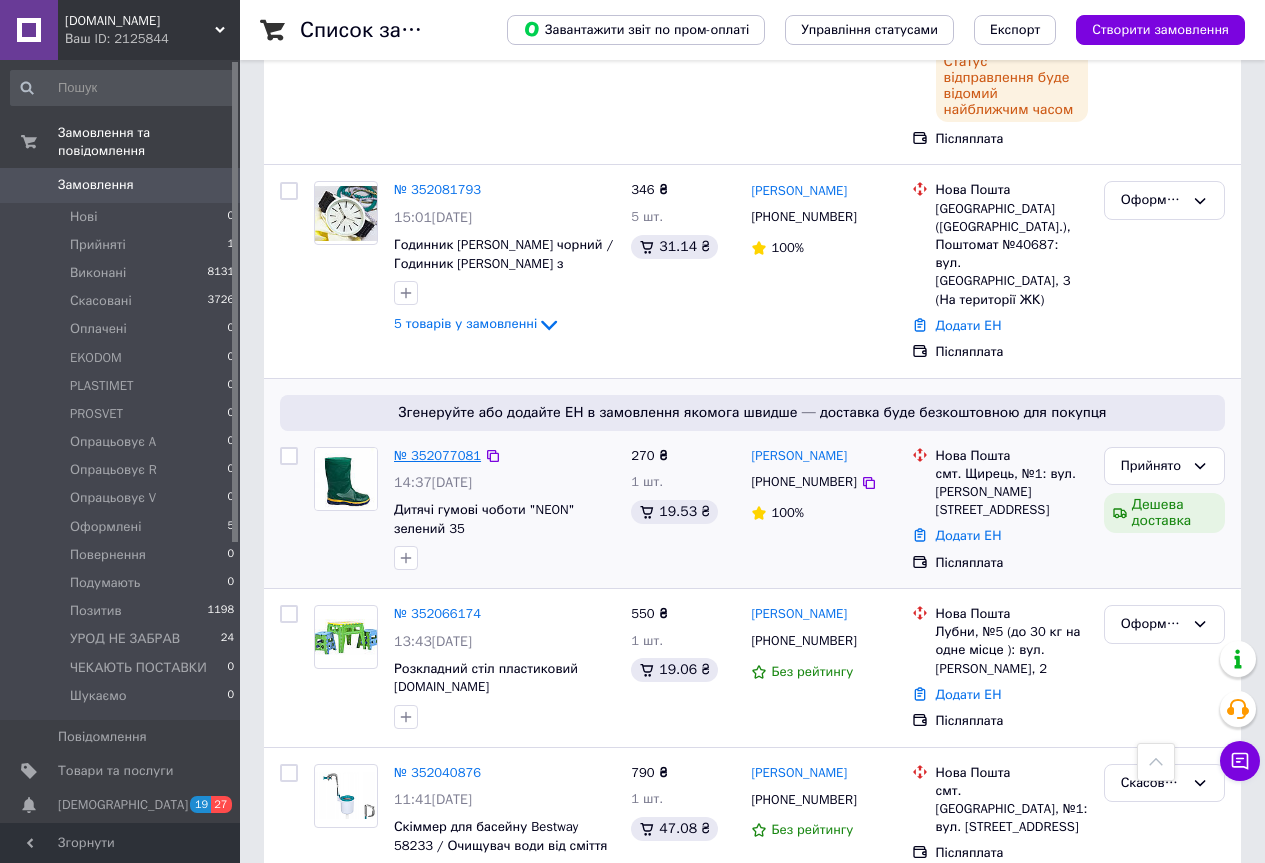 click on "№ 352077081" at bounding box center (437, 455) 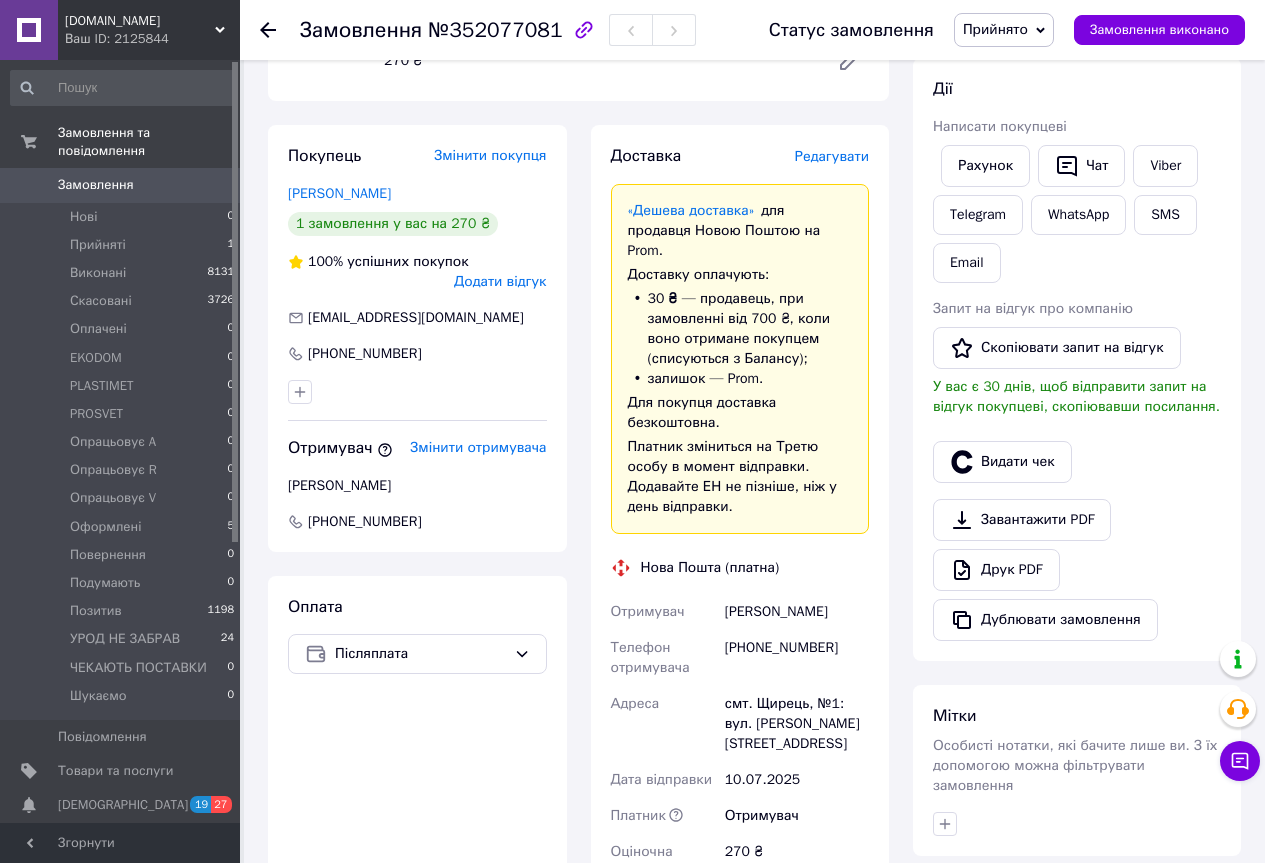 scroll, scrollTop: 0, scrollLeft: 0, axis: both 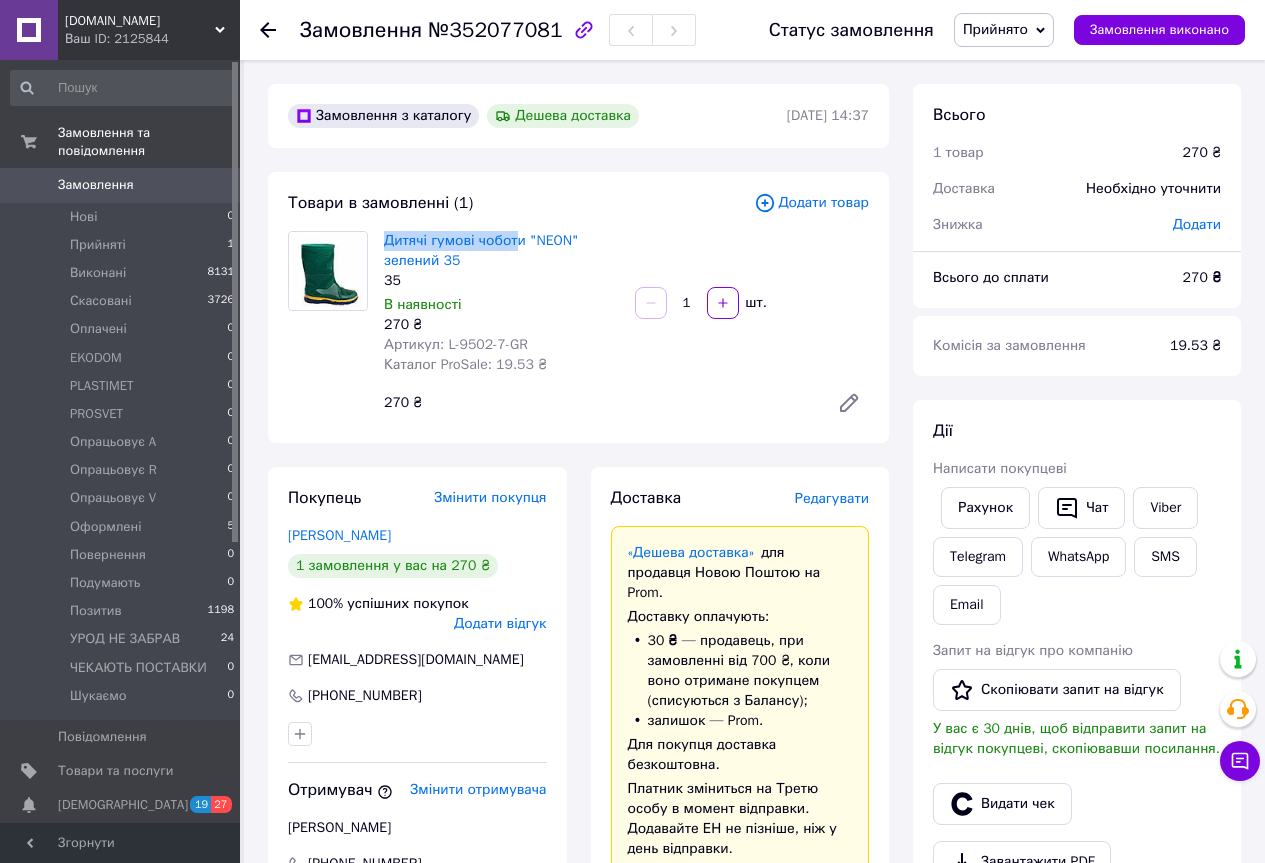 drag, startPoint x: 492, startPoint y: 232, endPoint x: 550, endPoint y: 228, distance: 58.137768 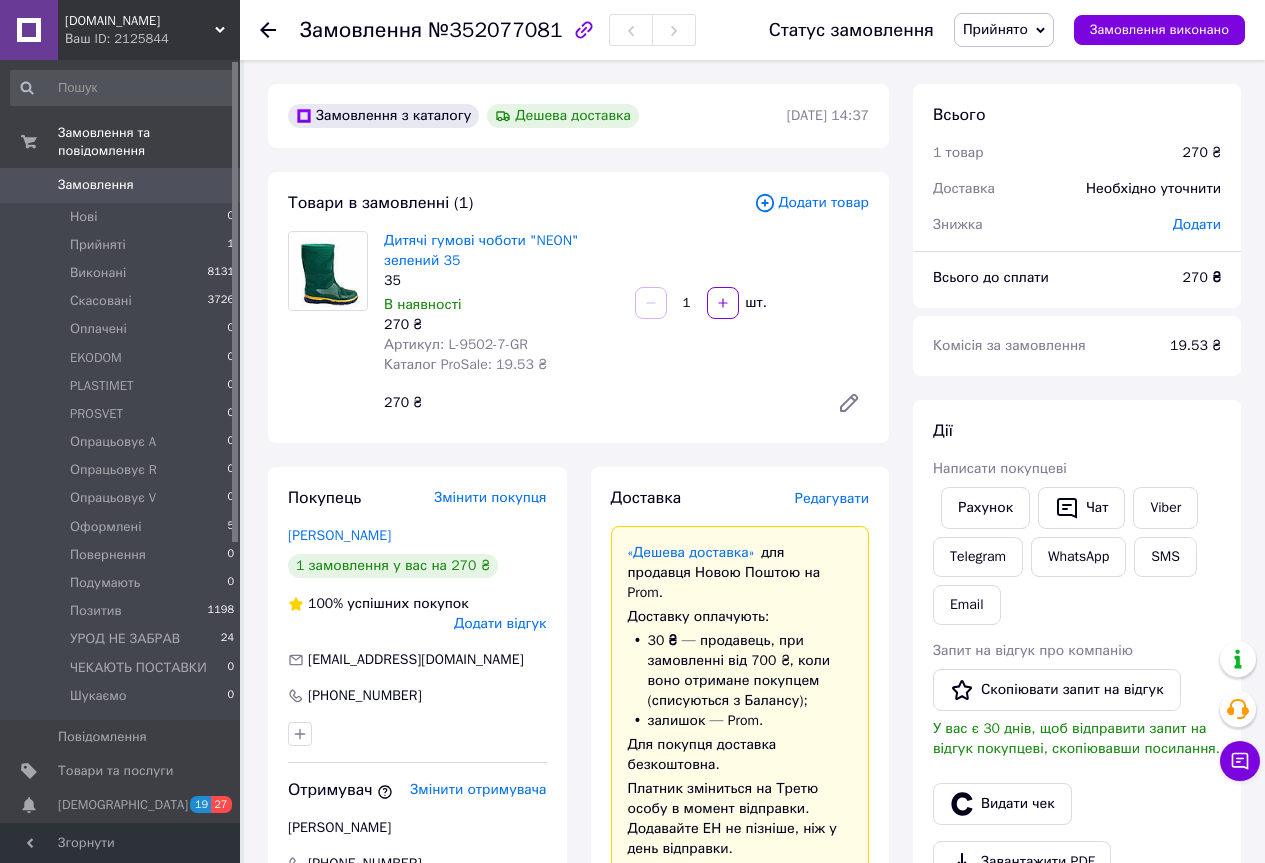 click on "Дитячі гумові чоботи "NEON" зелений 35 35 В наявності 270 ₴ Артикул: L-9502-7-GR Каталог ProSale: 19.53 ₴" at bounding box center (501, 303) 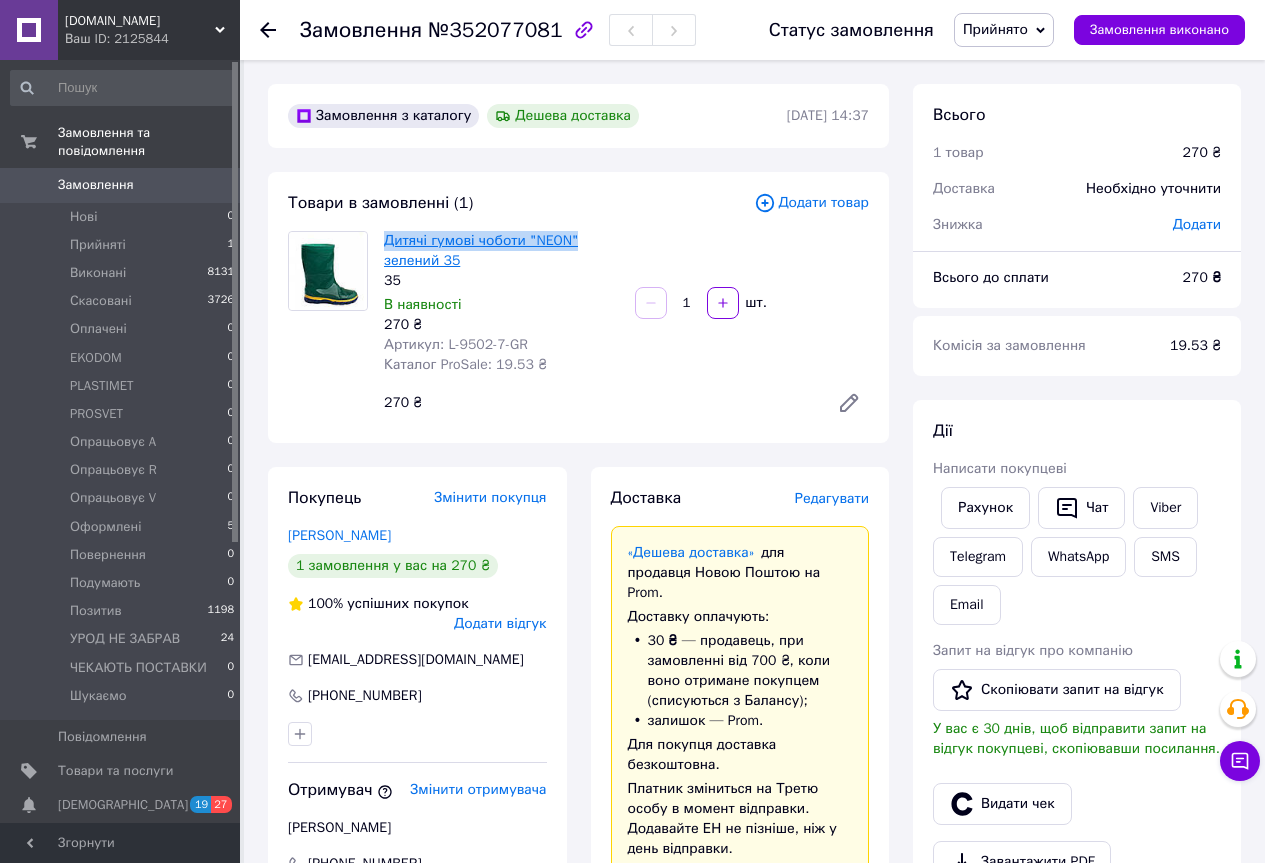 drag, startPoint x: 568, startPoint y: 236, endPoint x: 385, endPoint y: 239, distance: 183.02458 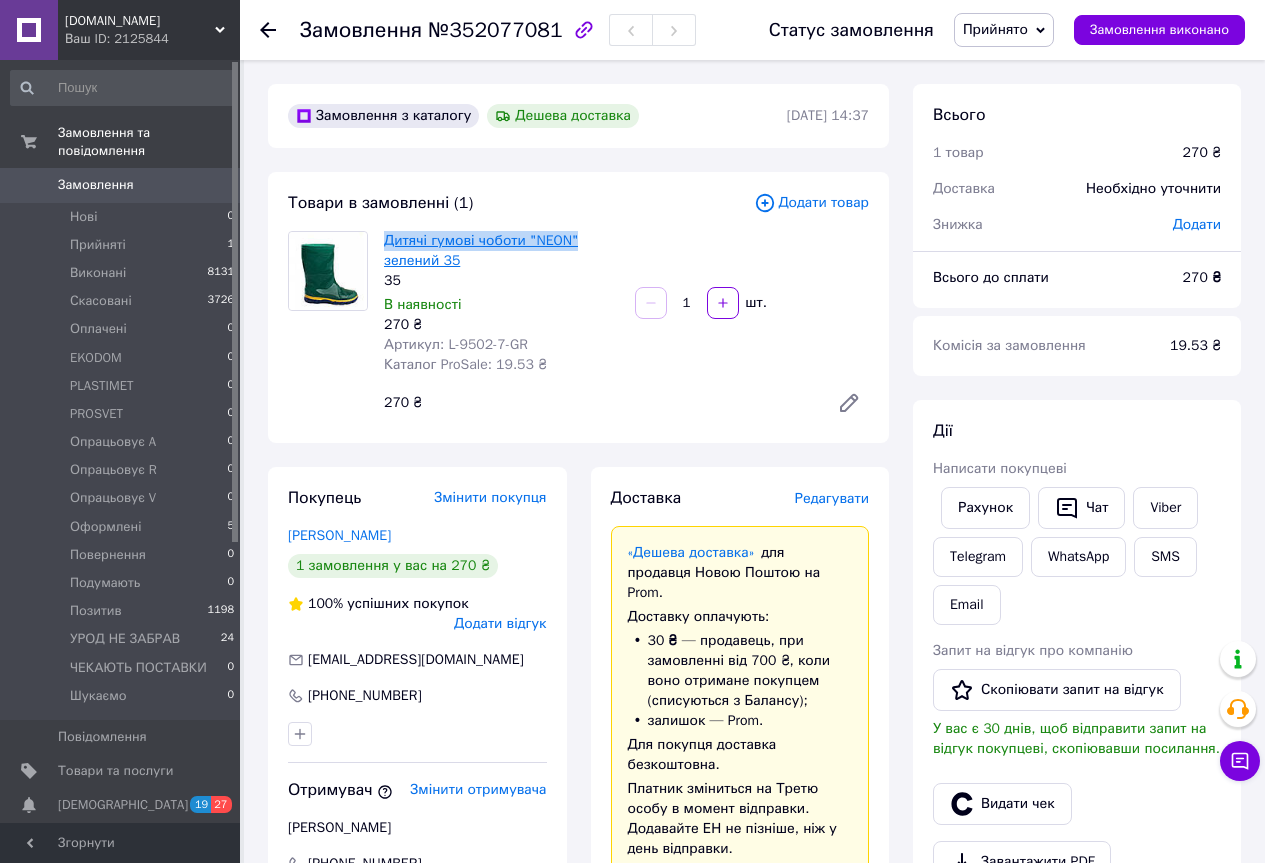 copy on "Дитячі гумові чоботи "NEON"" 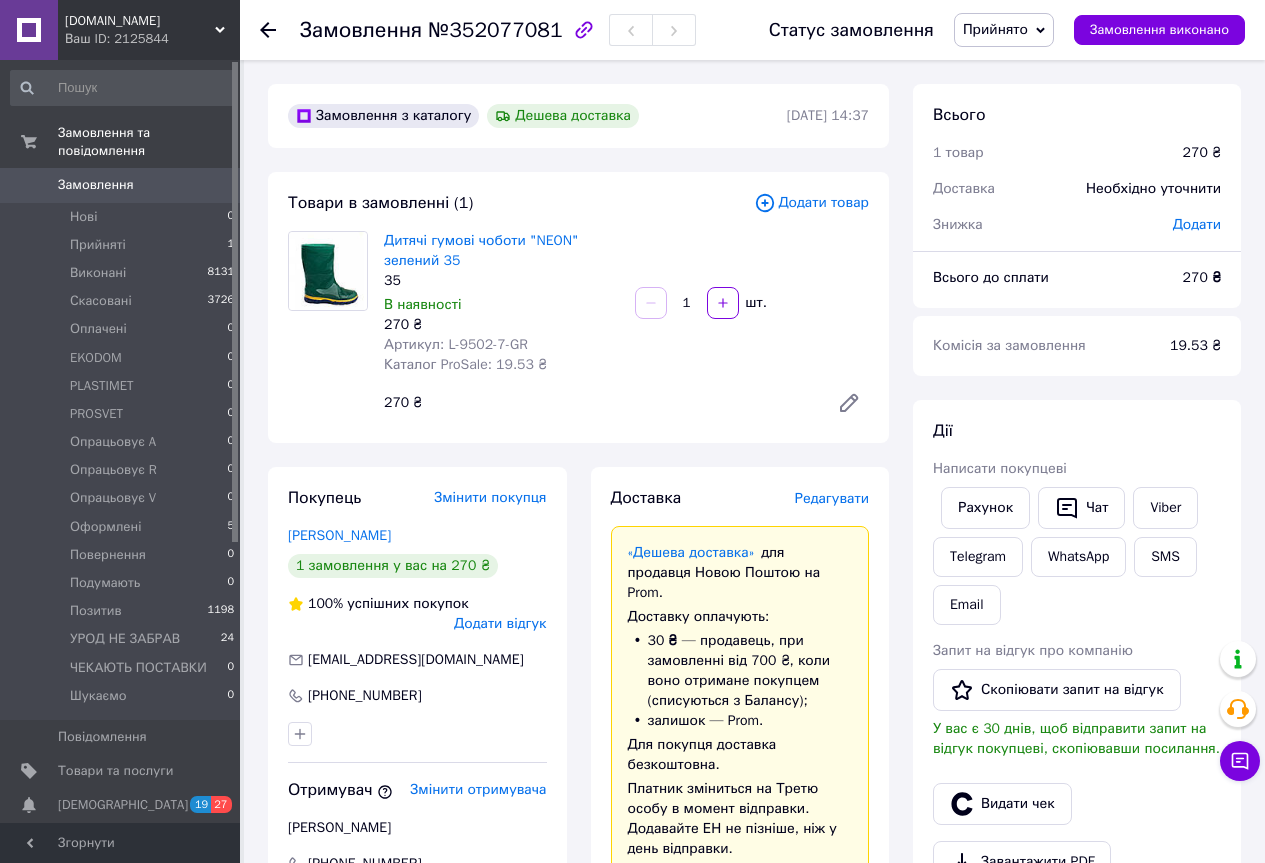 click on "Дитячі гумові чоботи "NEON" зелений 35 35 В наявності 270 ₴ Артикул: L-9502-7-GR Каталог ProSale: 19.53 ₴  1   шт. 270 ₴" at bounding box center [626, 327] 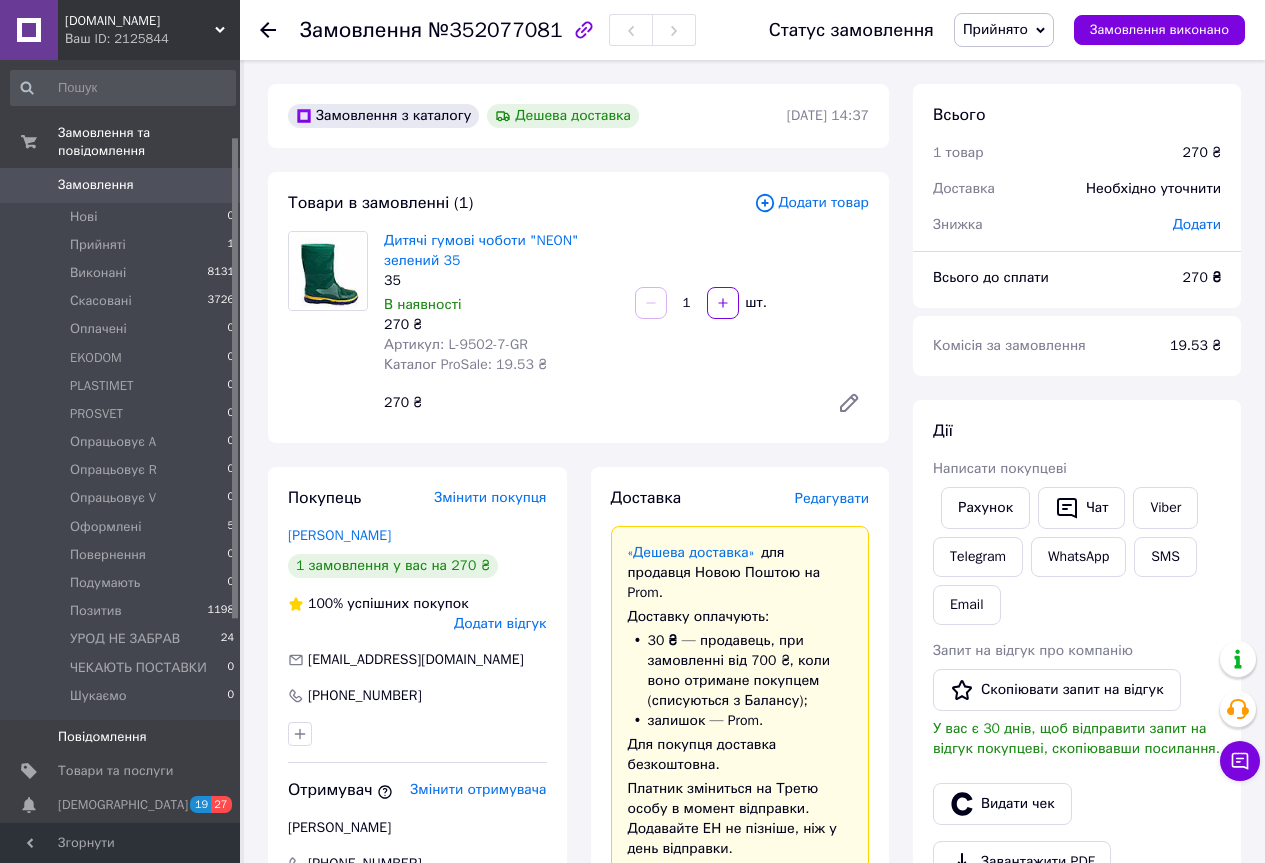 scroll, scrollTop: 200, scrollLeft: 0, axis: vertical 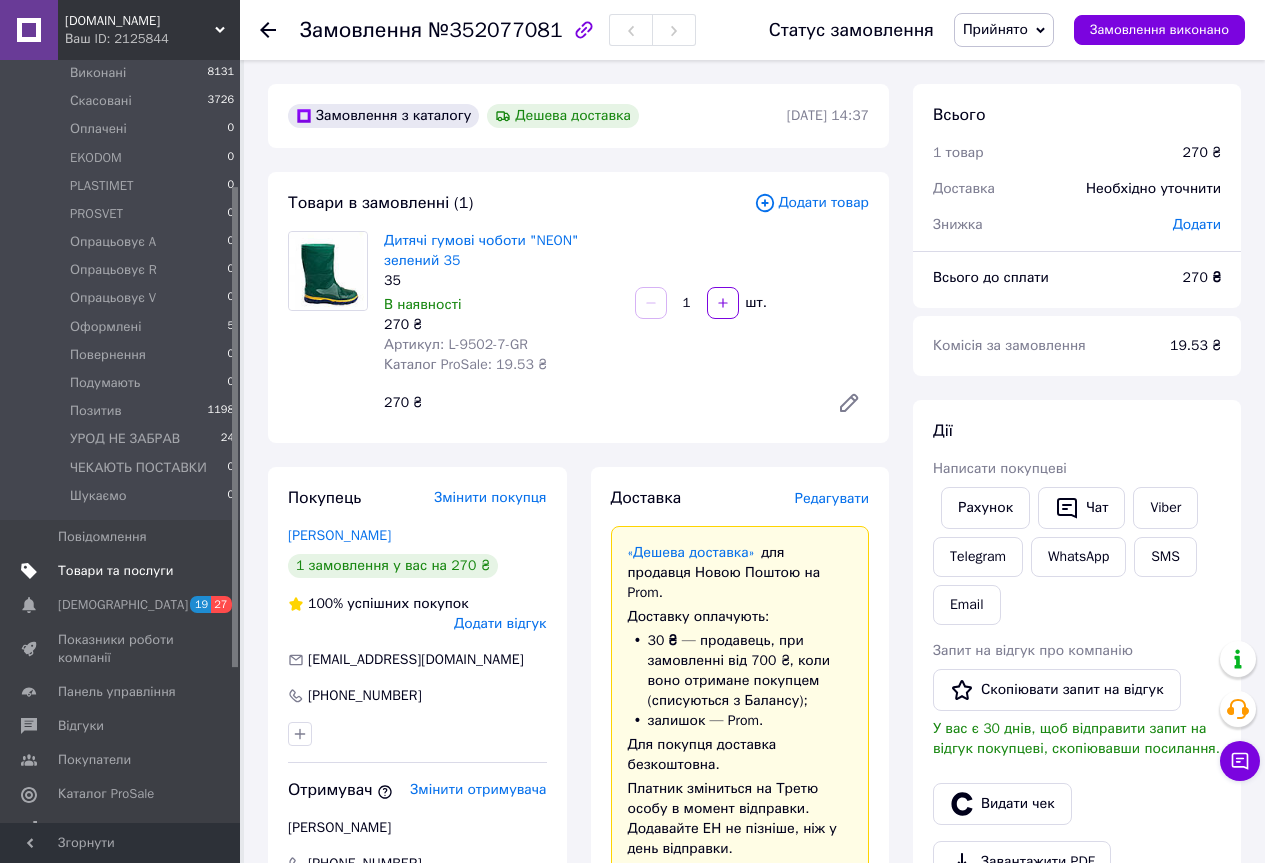 click on "Товари та послуги" at bounding box center (115, 571) 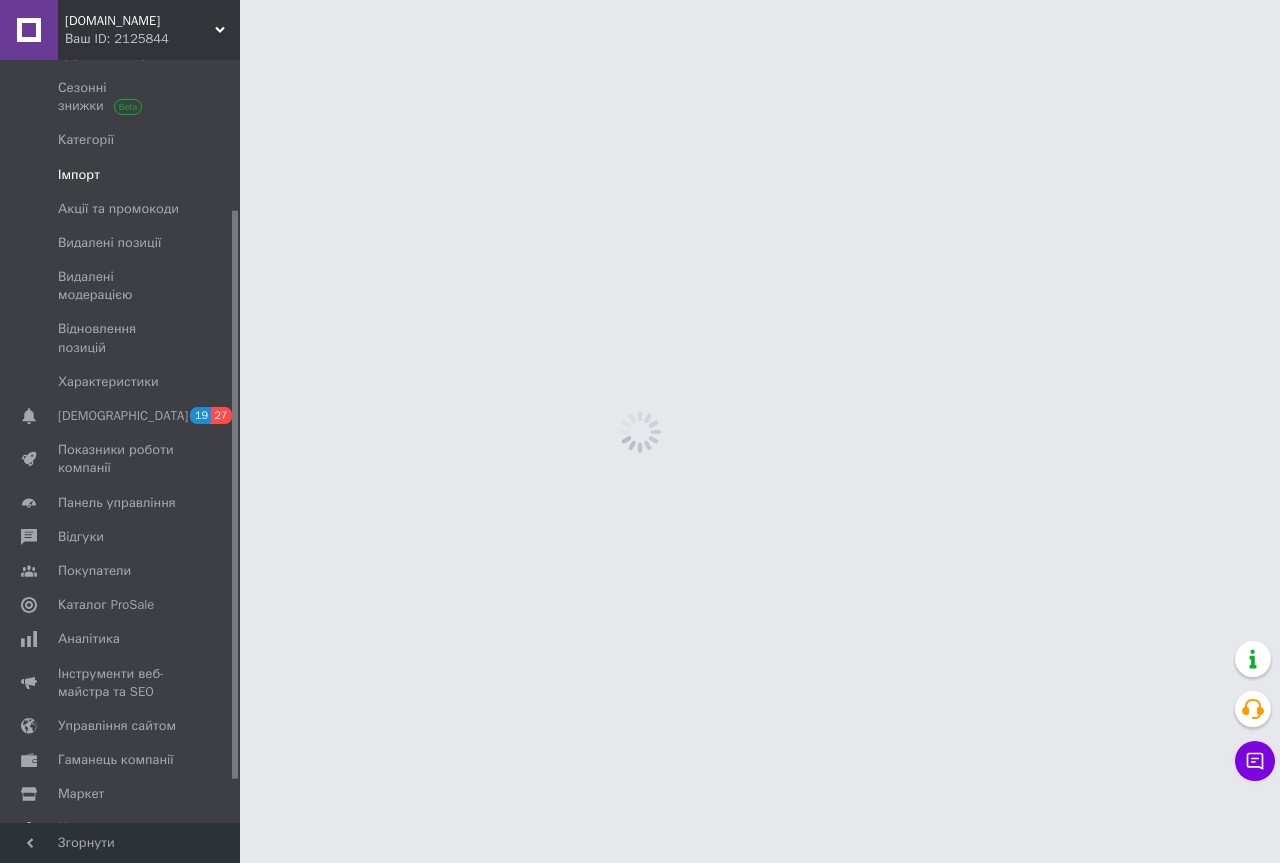 click on "Імпорт" at bounding box center (121, 175) 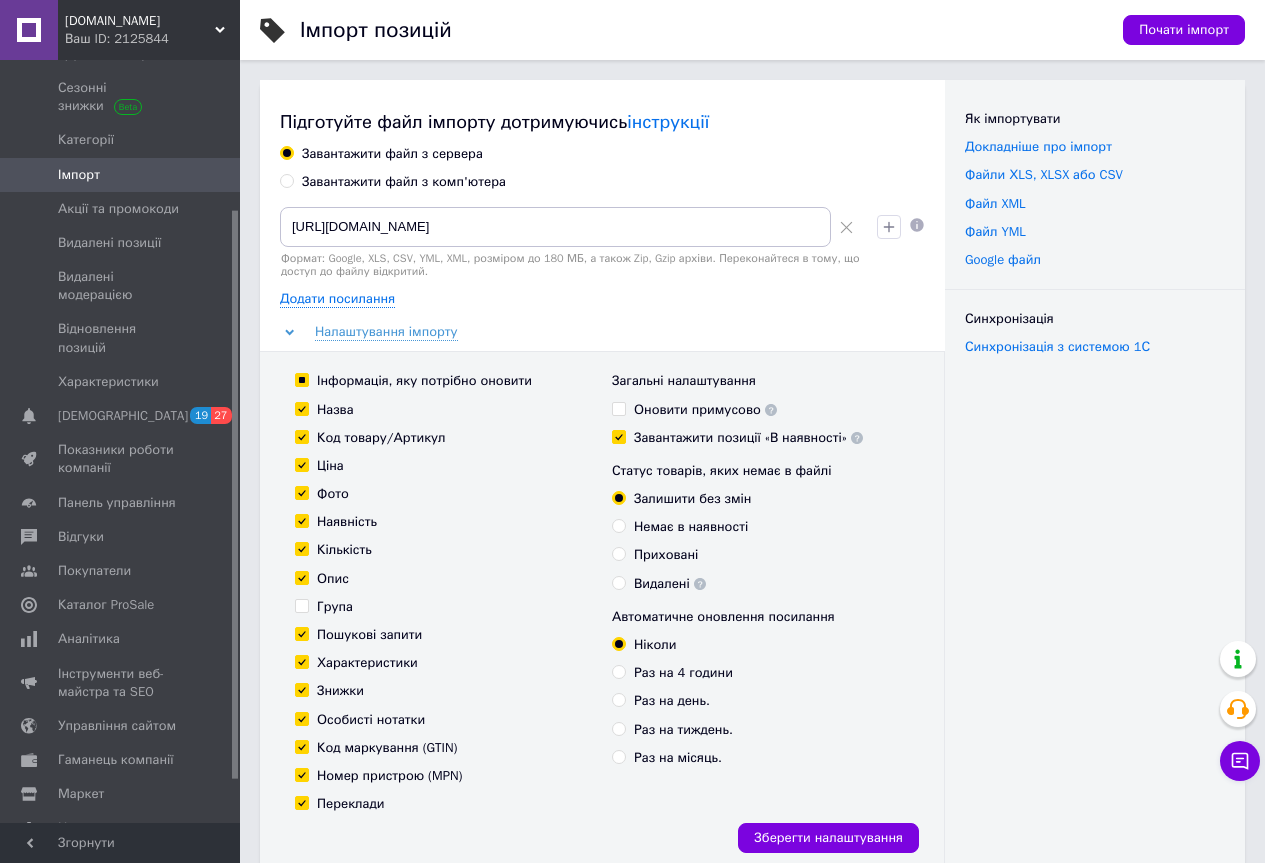 click 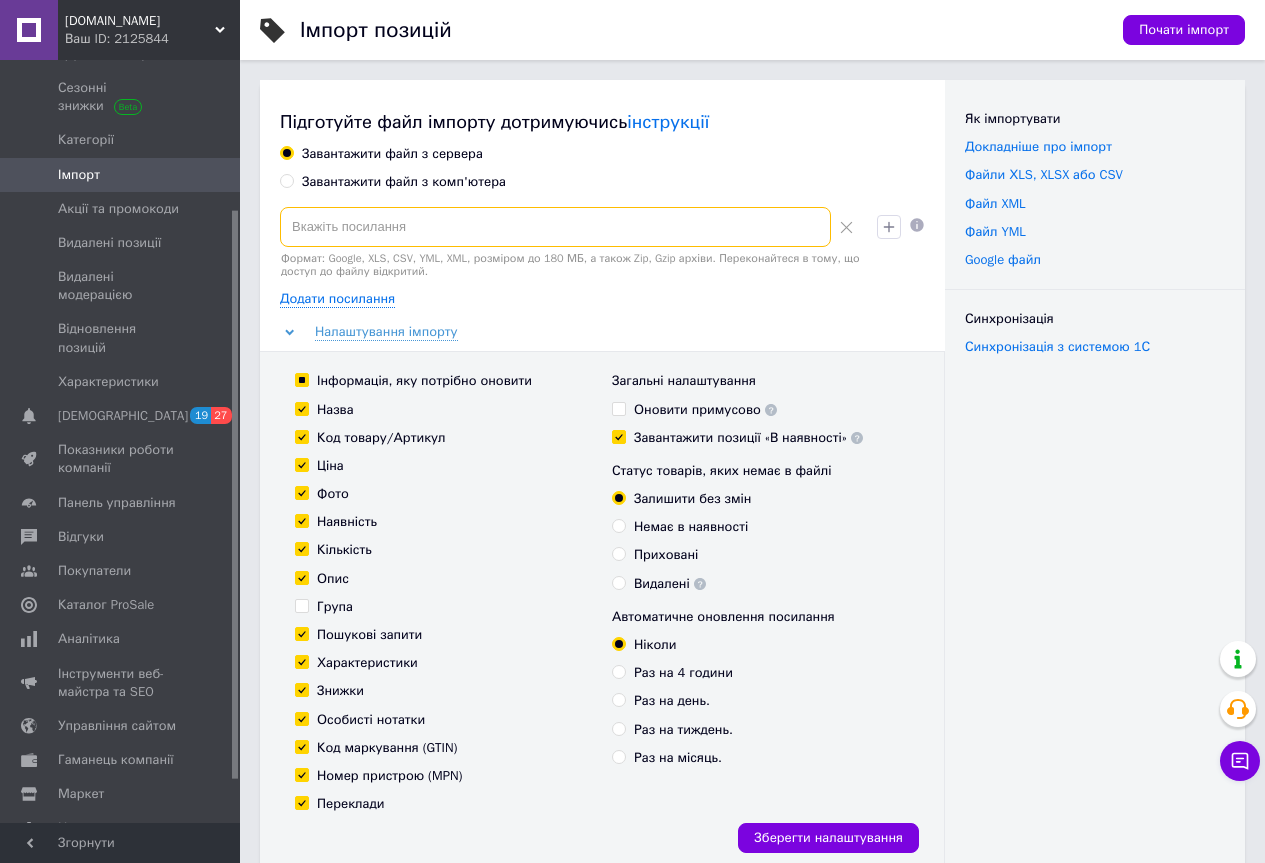 paste on "[URL][DOMAIN_NAME]" 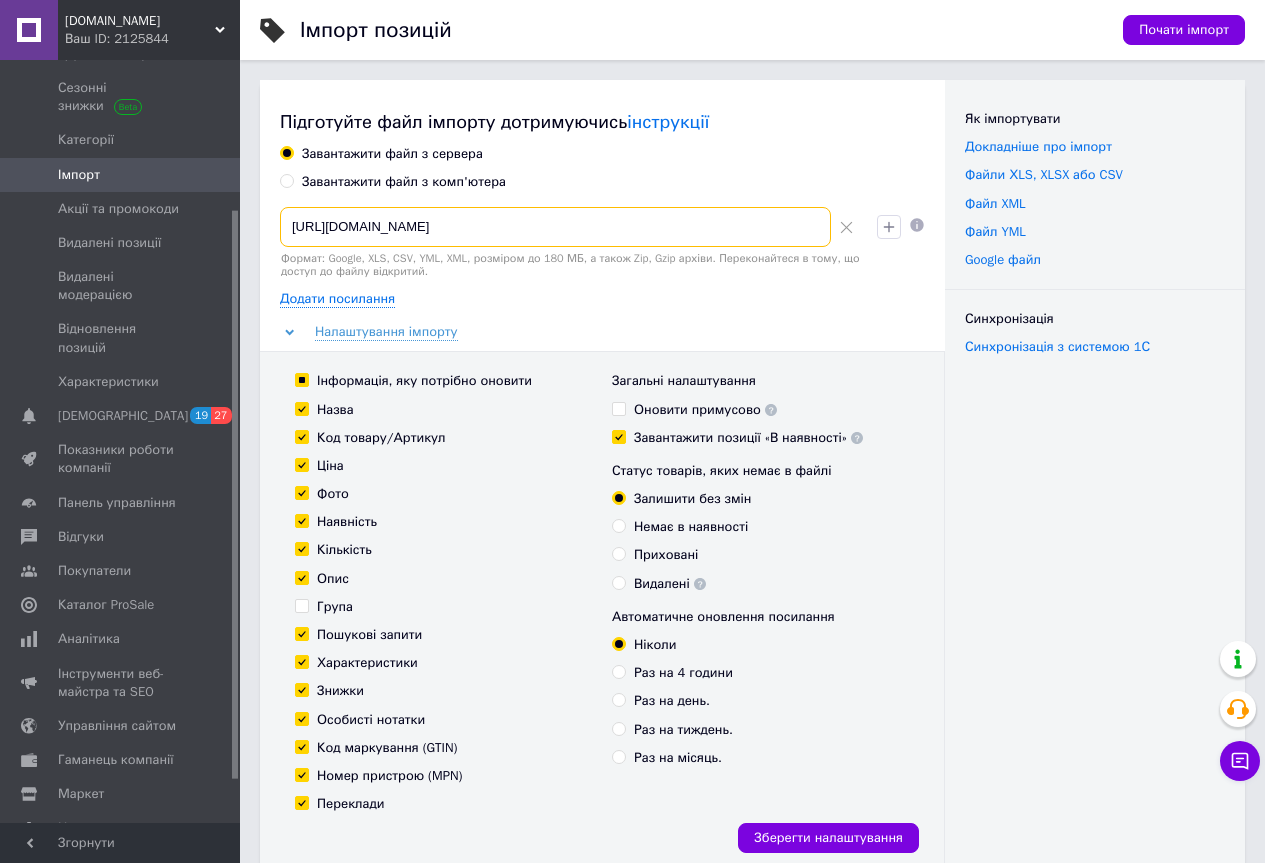 scroll, scrollTop: 0, scrollLeft: 873, axis: horizontal 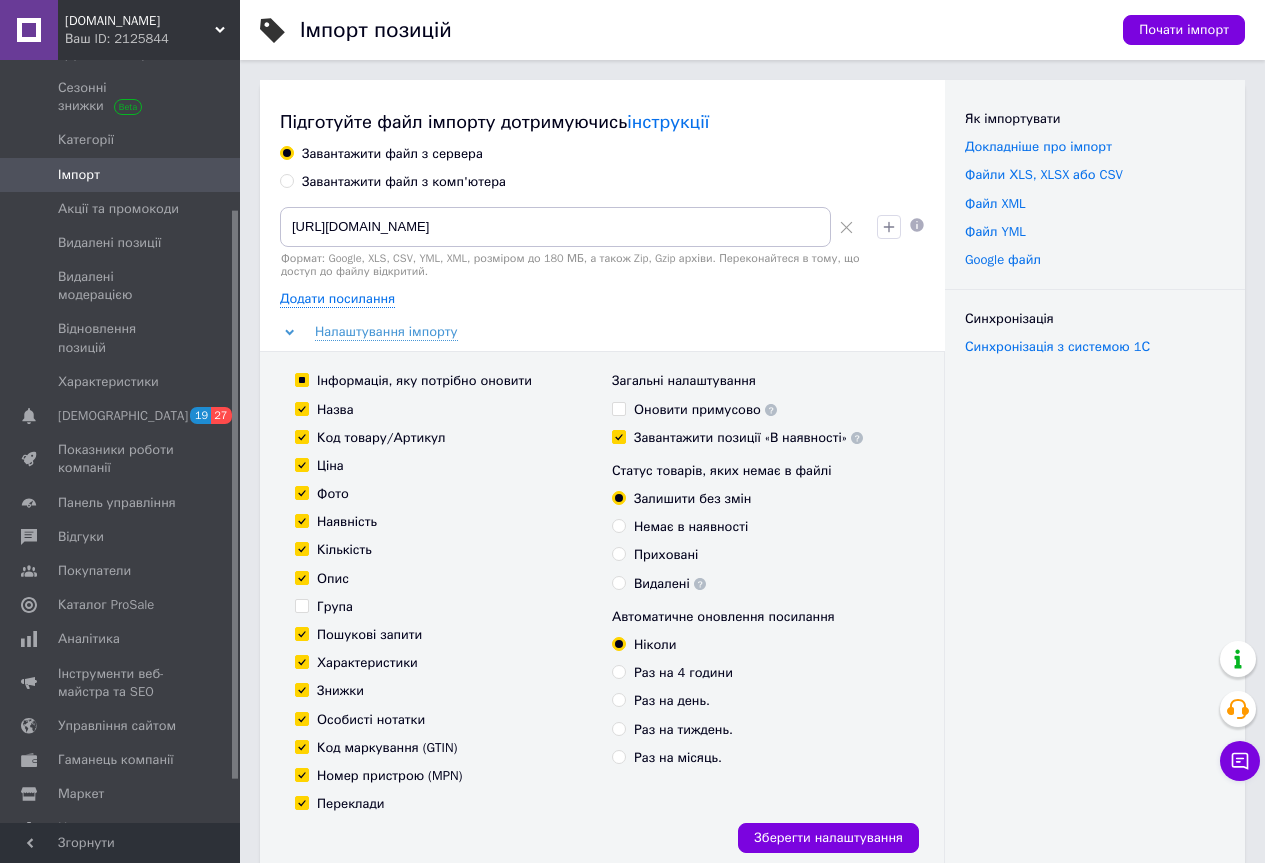 click on "Завантажити позиції «В наявності»" at bounding box center (618, 436) 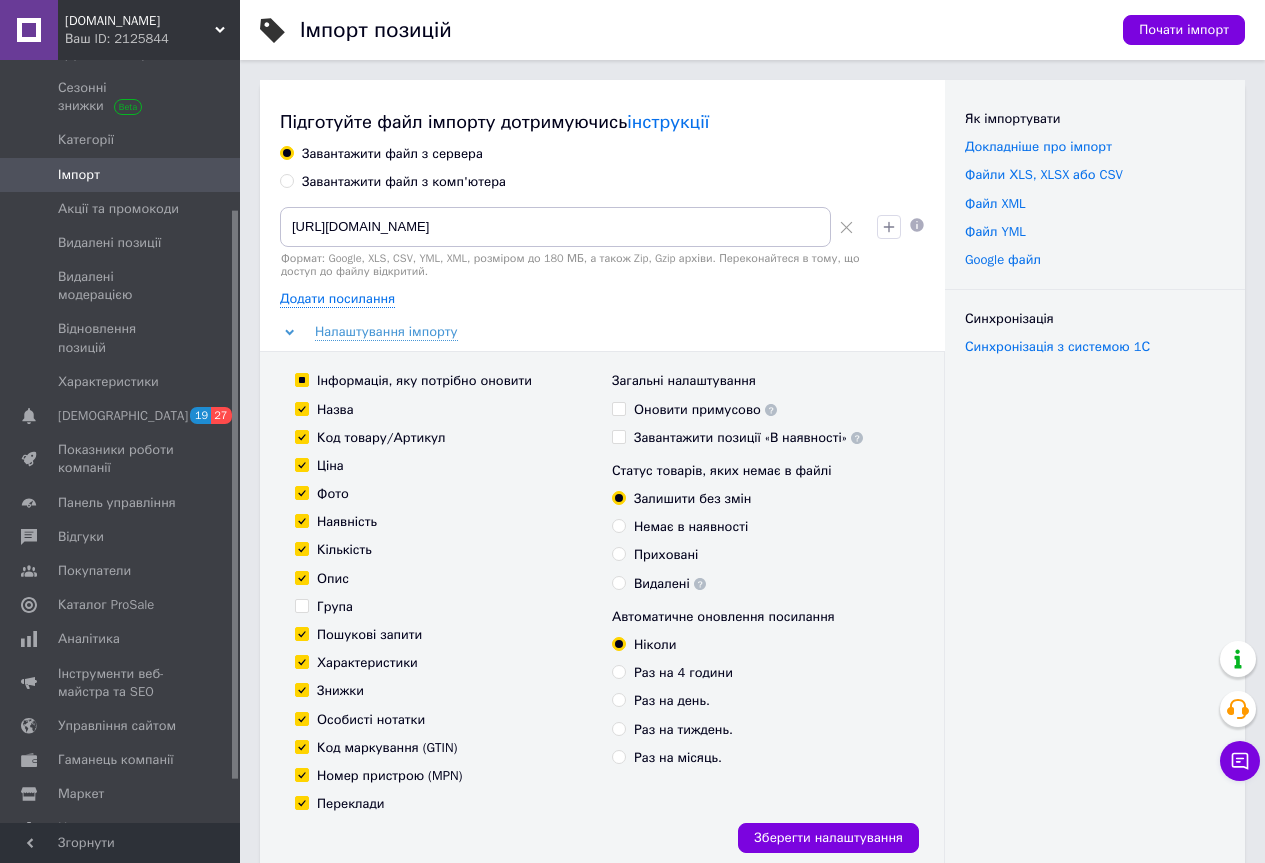 checkbox on "false" 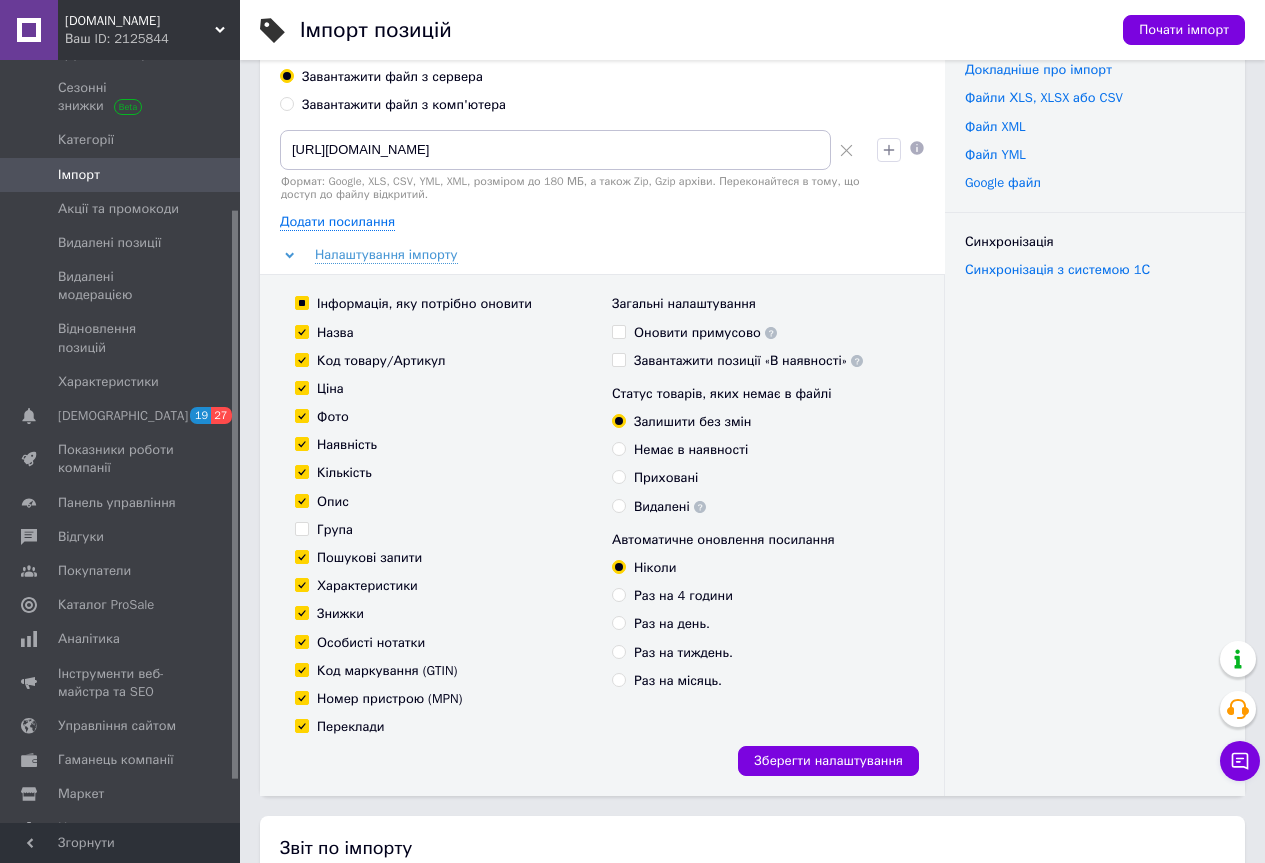 scroll, scrollTop: 200, scrollLeft: 0, axis: vertical 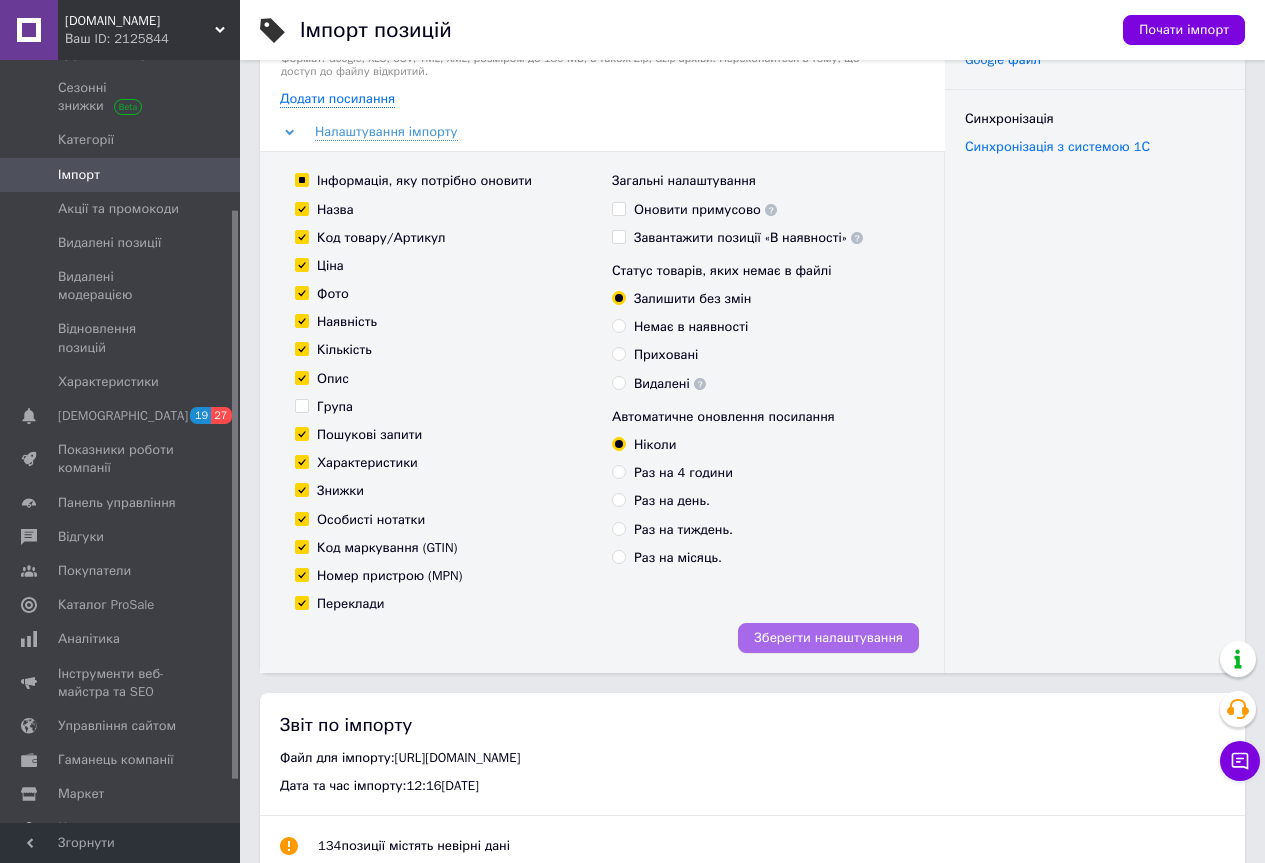 click on "Зберегти налаштування" at bounding box center (828, 638) 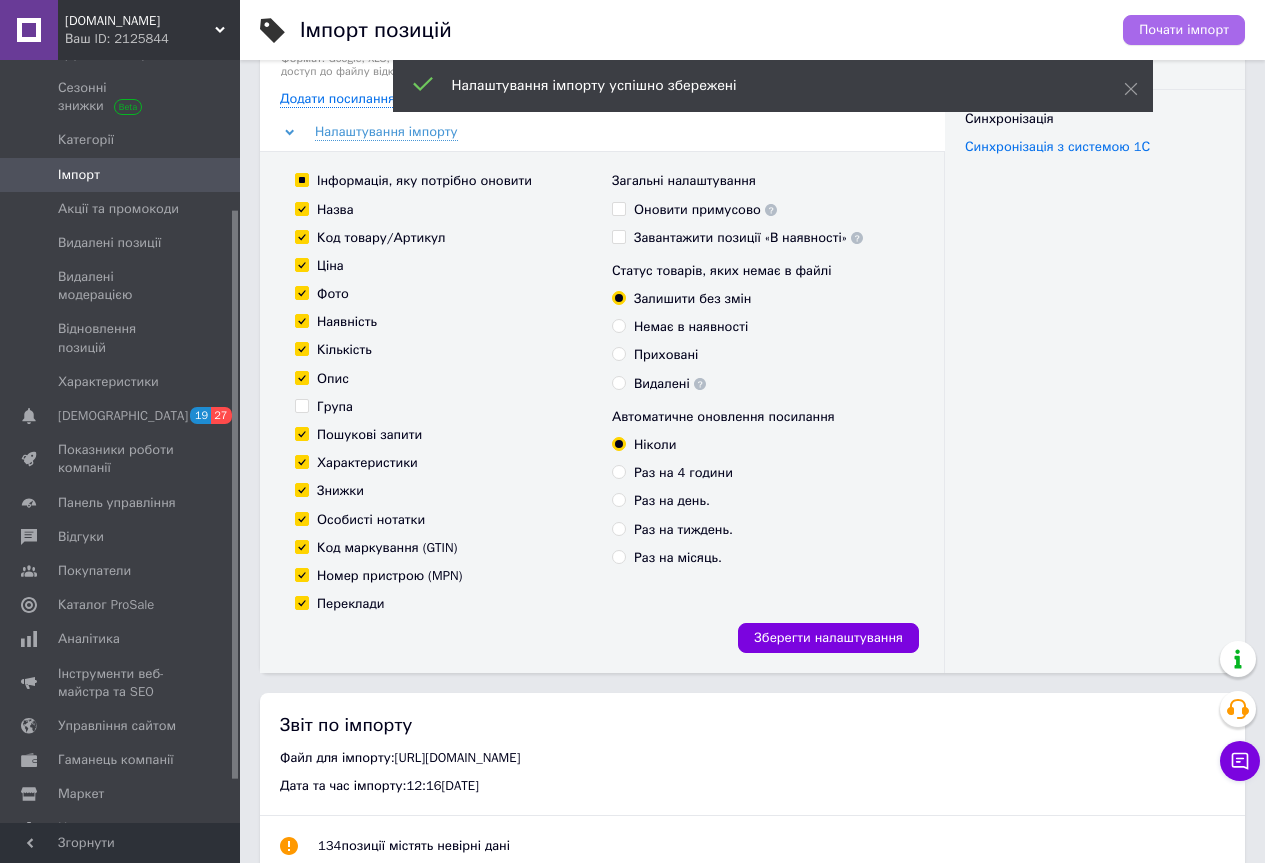 click on "Почати імпорт" at bounding box center [1184, 30] 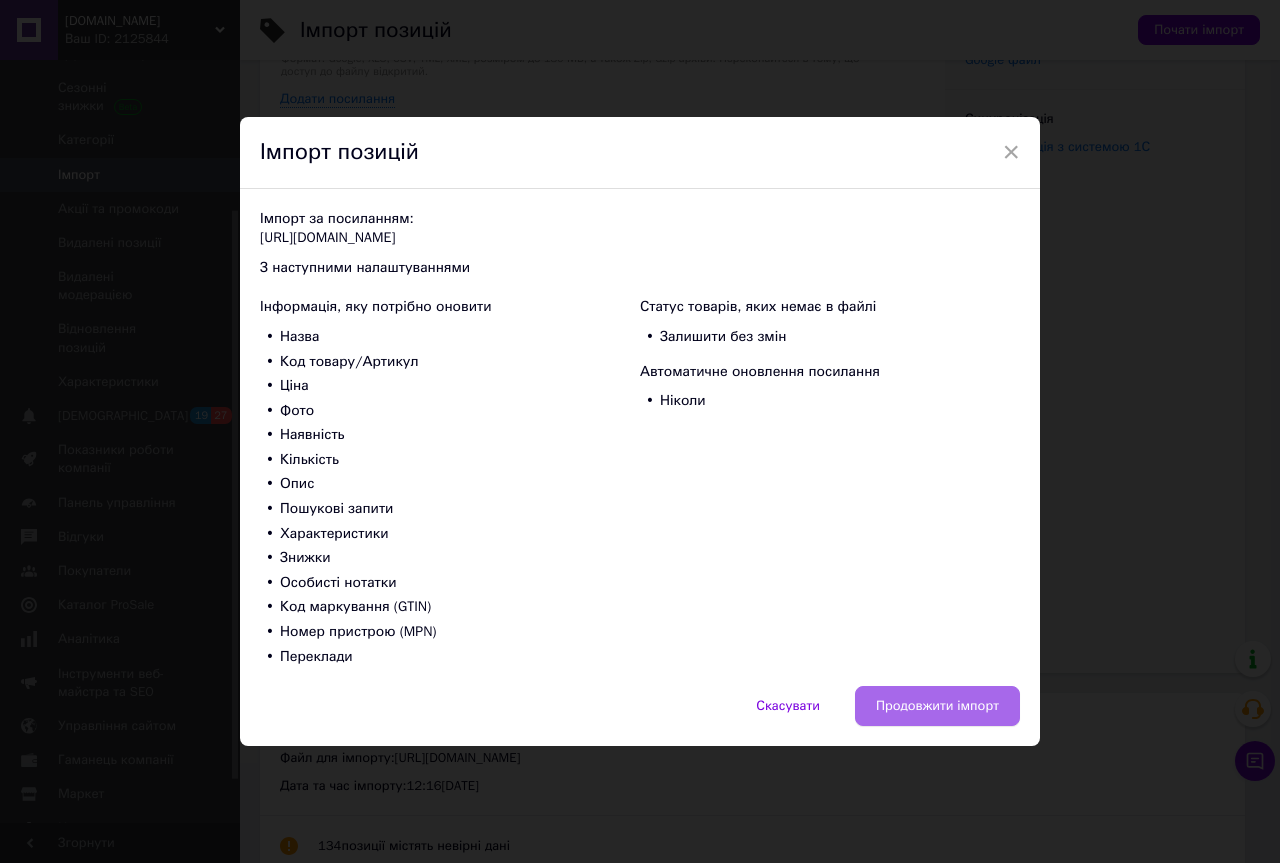 click on "Продовжити імпорт" at bounding box center (937, 706) 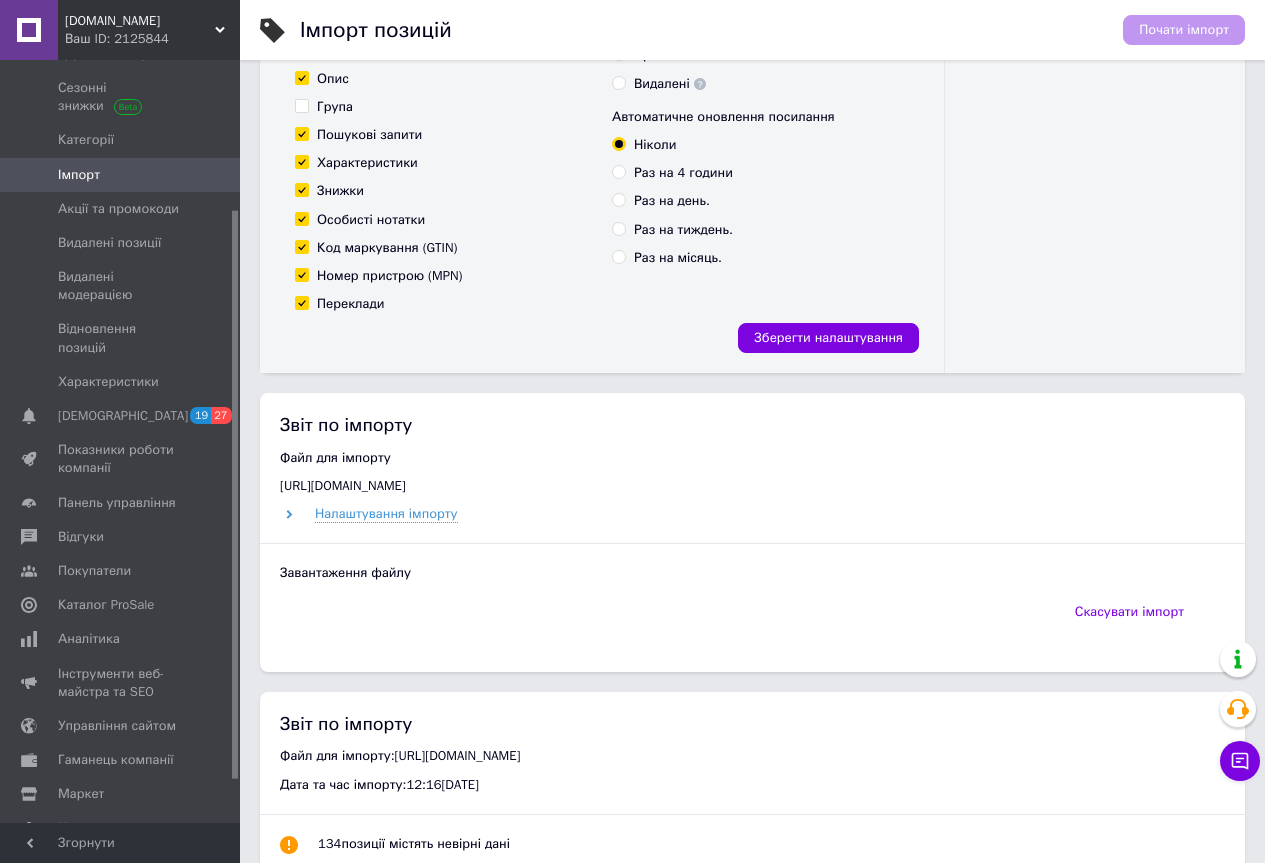 scroll, scrollTop: 300, scrollLeft: 0, axis: vertical 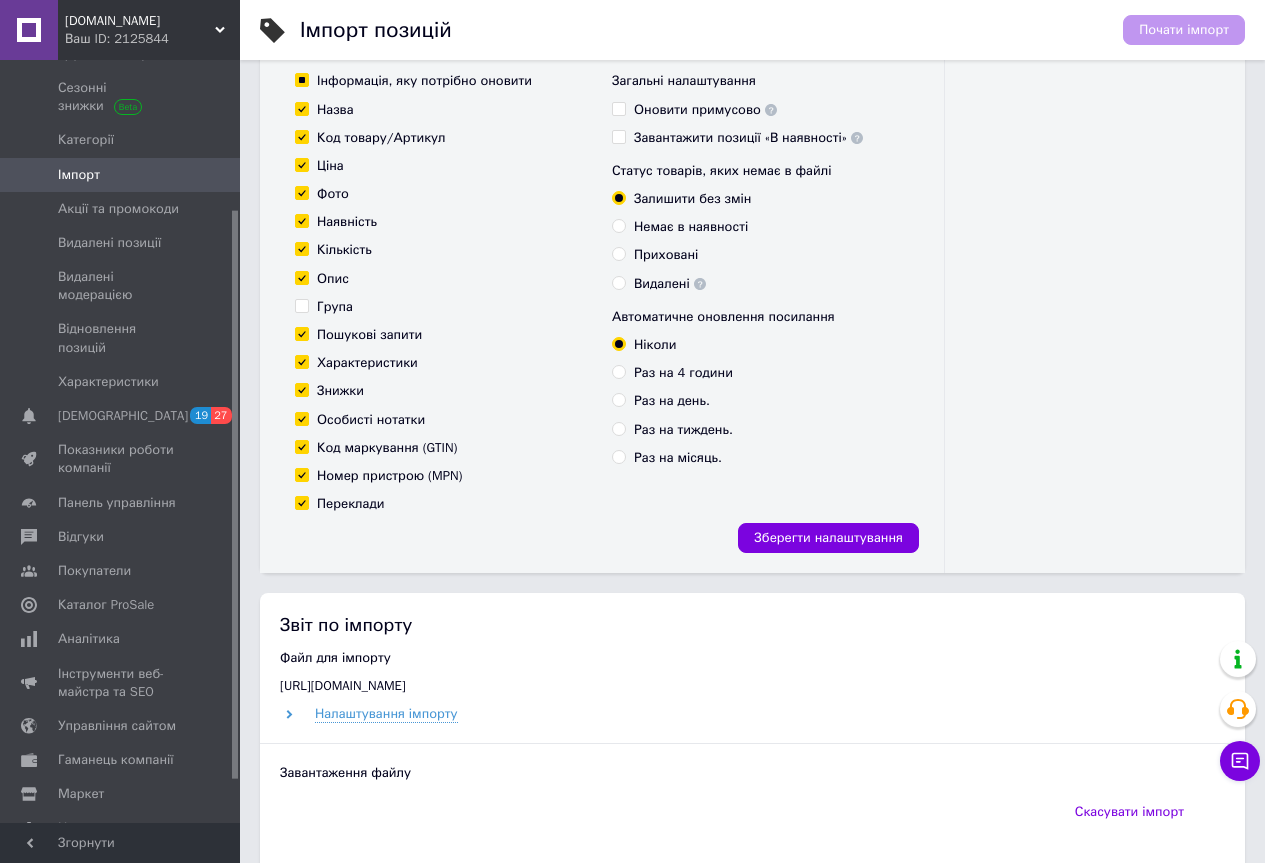 click on "BIGTORG.IN.UA Ваш ID: 2125844" at bounding box center (149, 30) 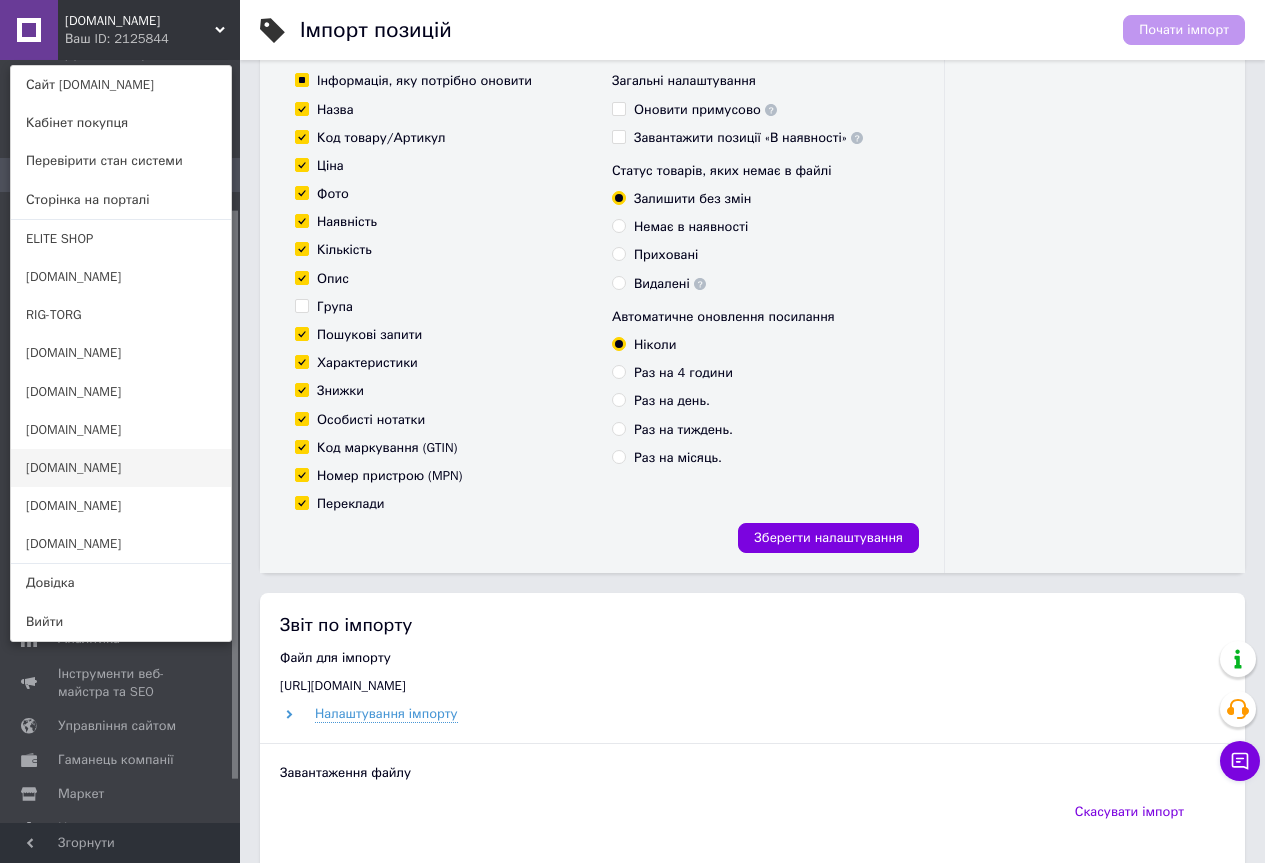 click on "[DOMAIN_NAME]" at bounding box center (121, 468) 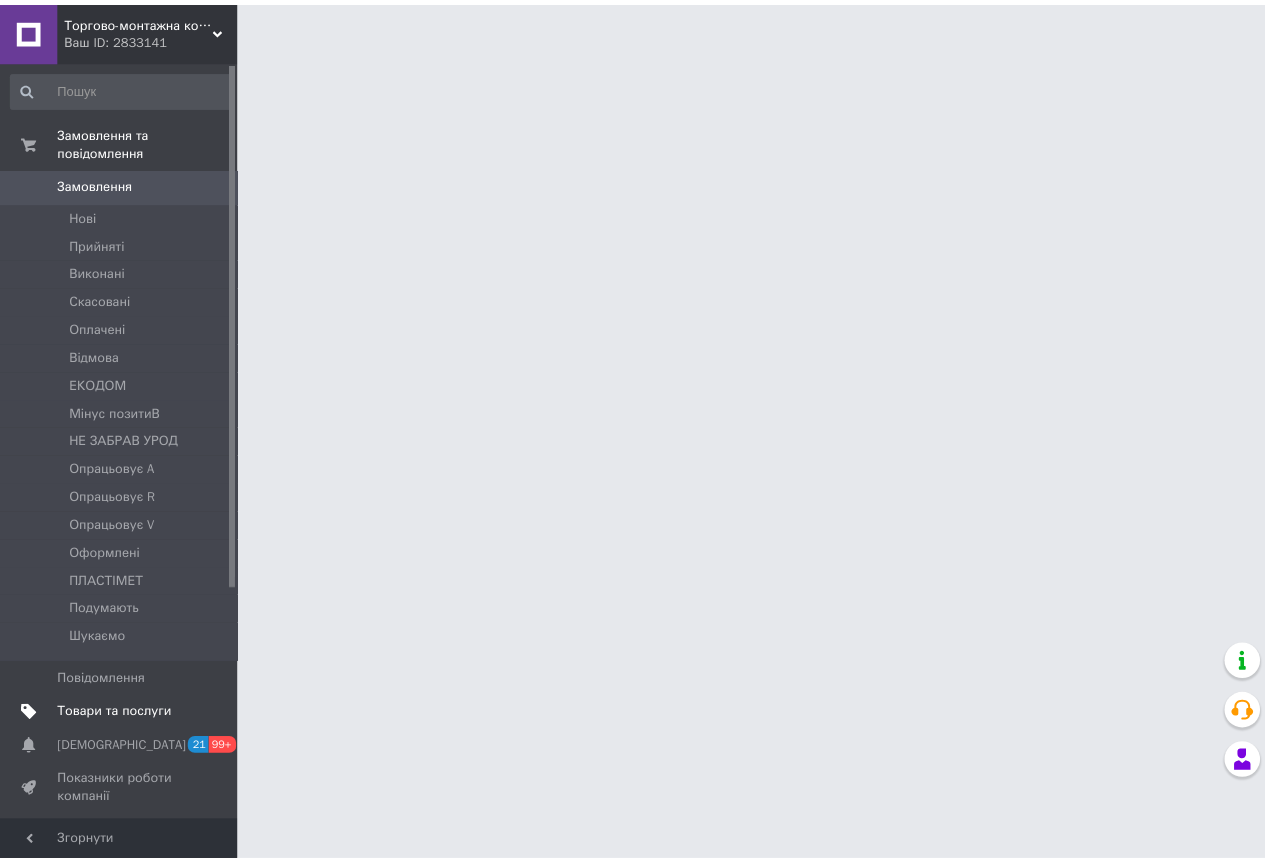 scroll, scrollTop: 0, scrollLeft: 0, axis: both 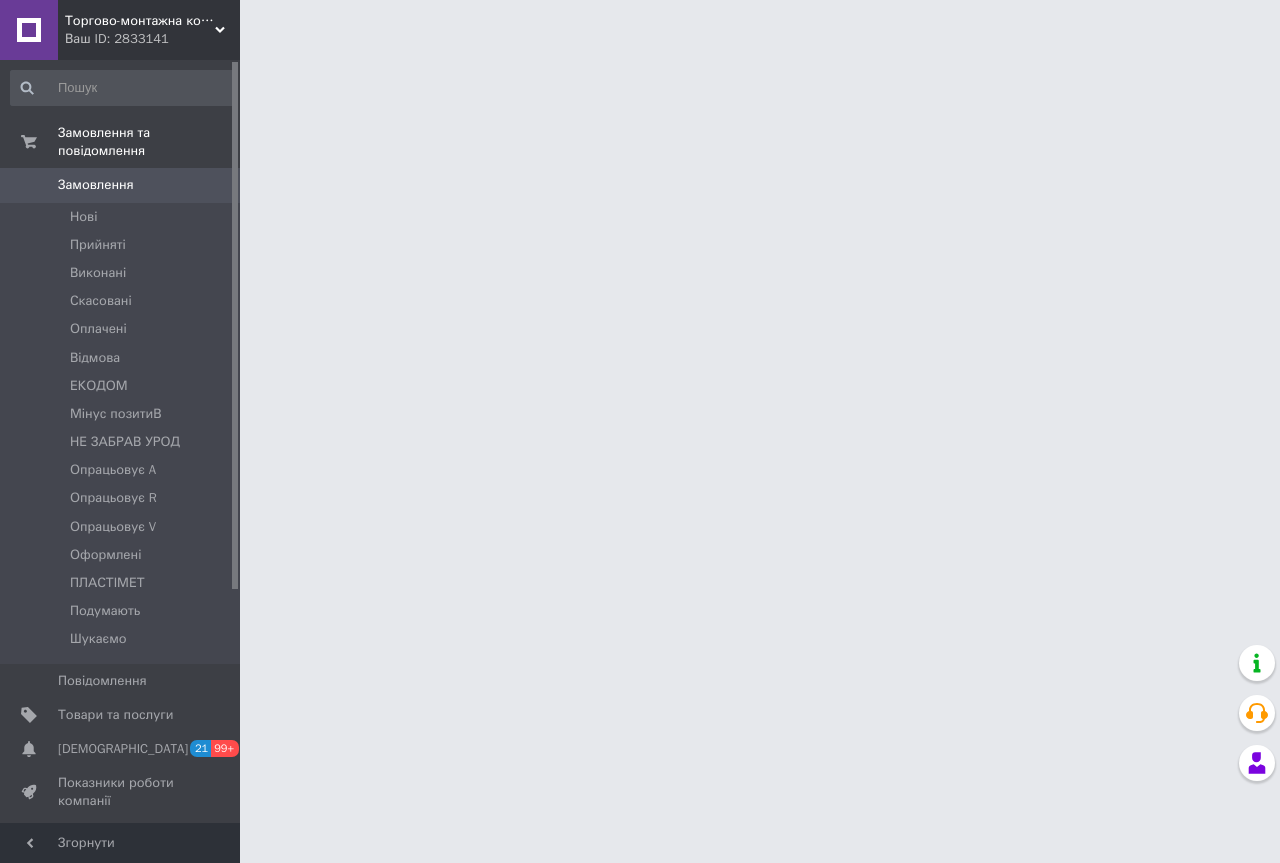 click on "Товари та послуги" at bounding box center (115, 715) 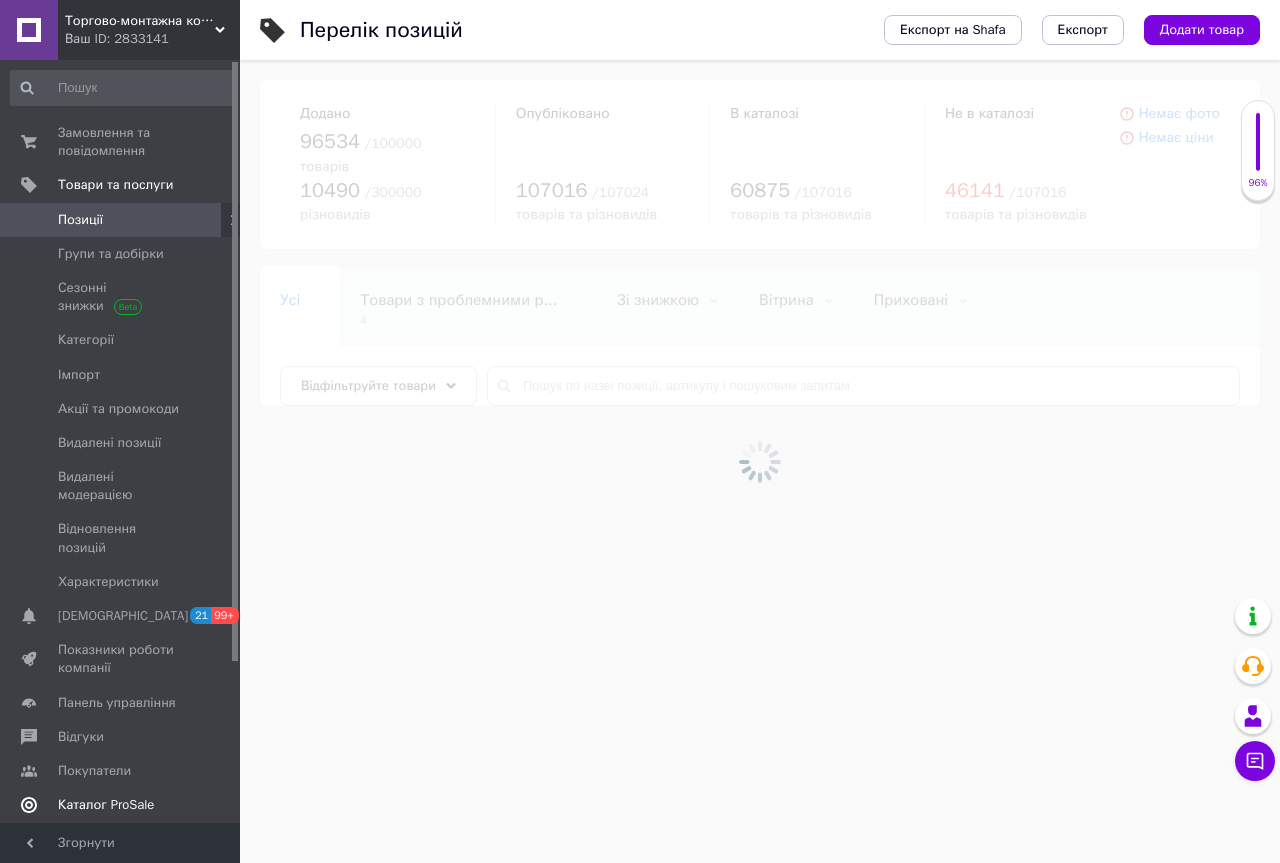 click on "Каталог ProSale" at bounding box center (106, 805) 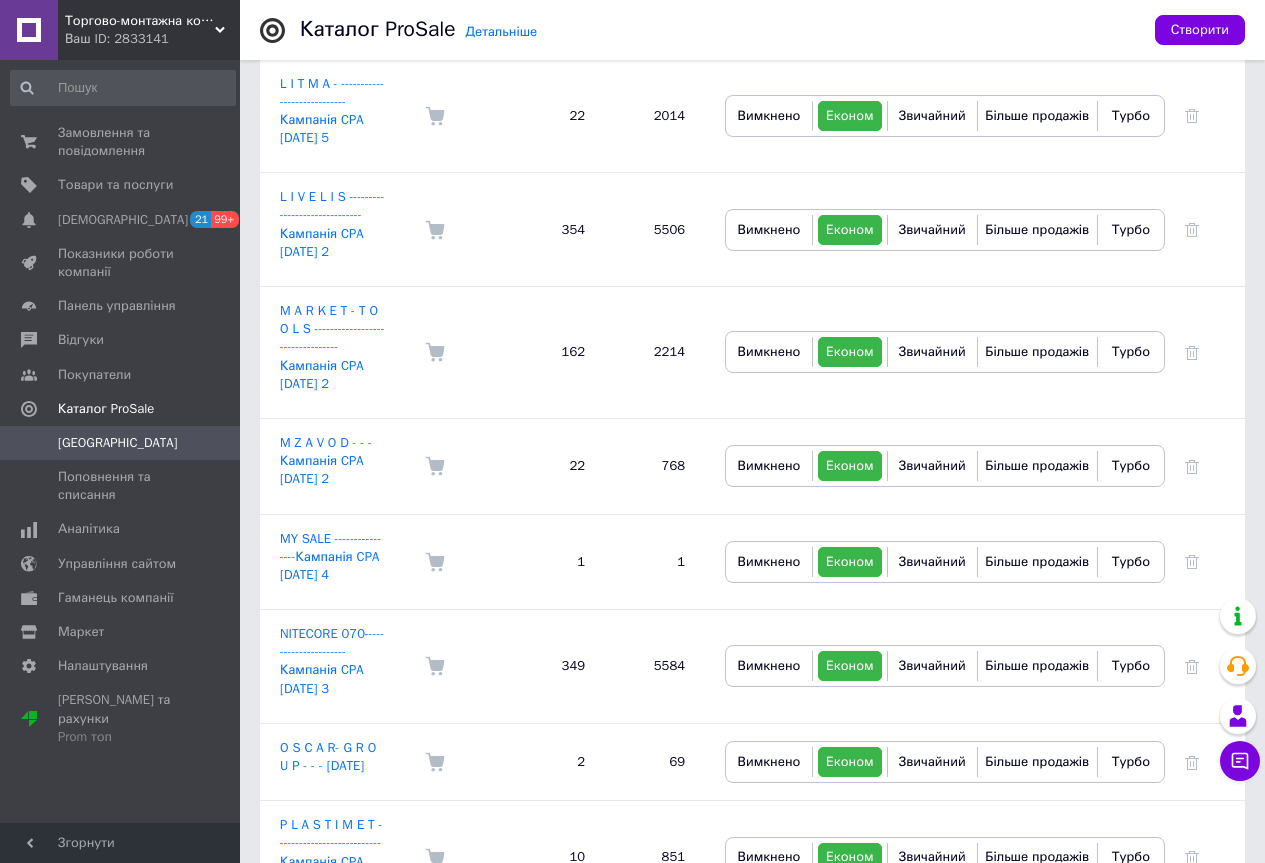 scroll, scrollTop: 1800, scrollLeft: 0, axis: vertical 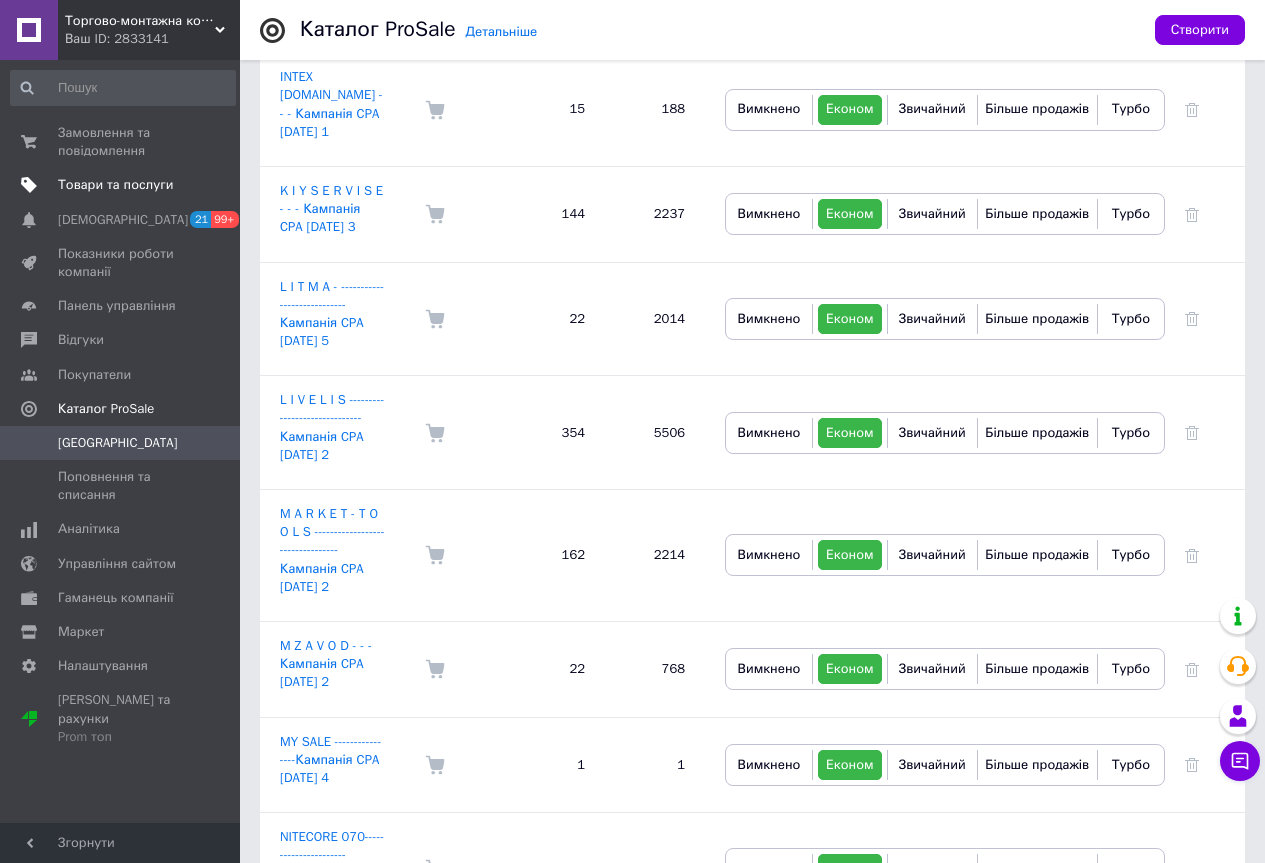 click on "Товари та послуги" at bounding box center [115, 185] 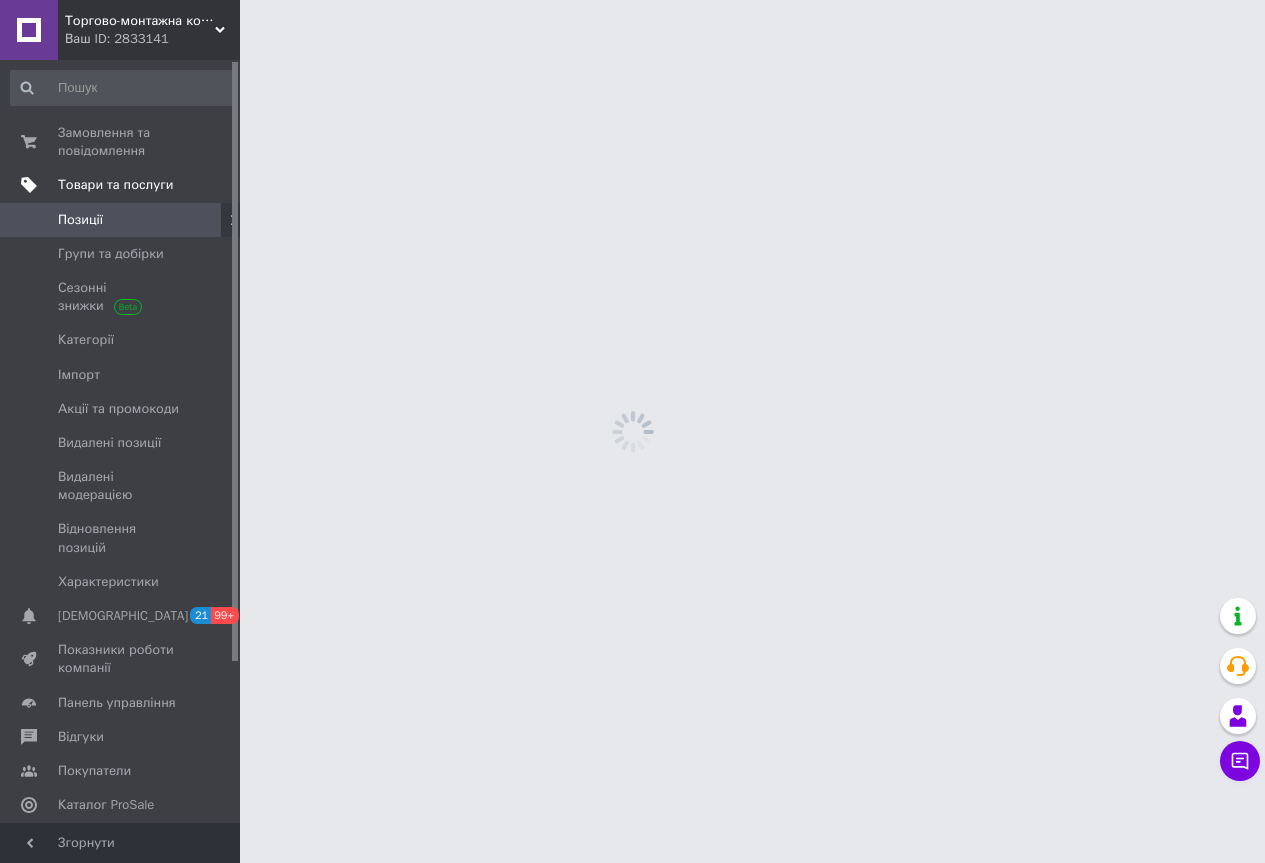 scroll, scrollTop: 0, scrollLeft: 0, axis: both 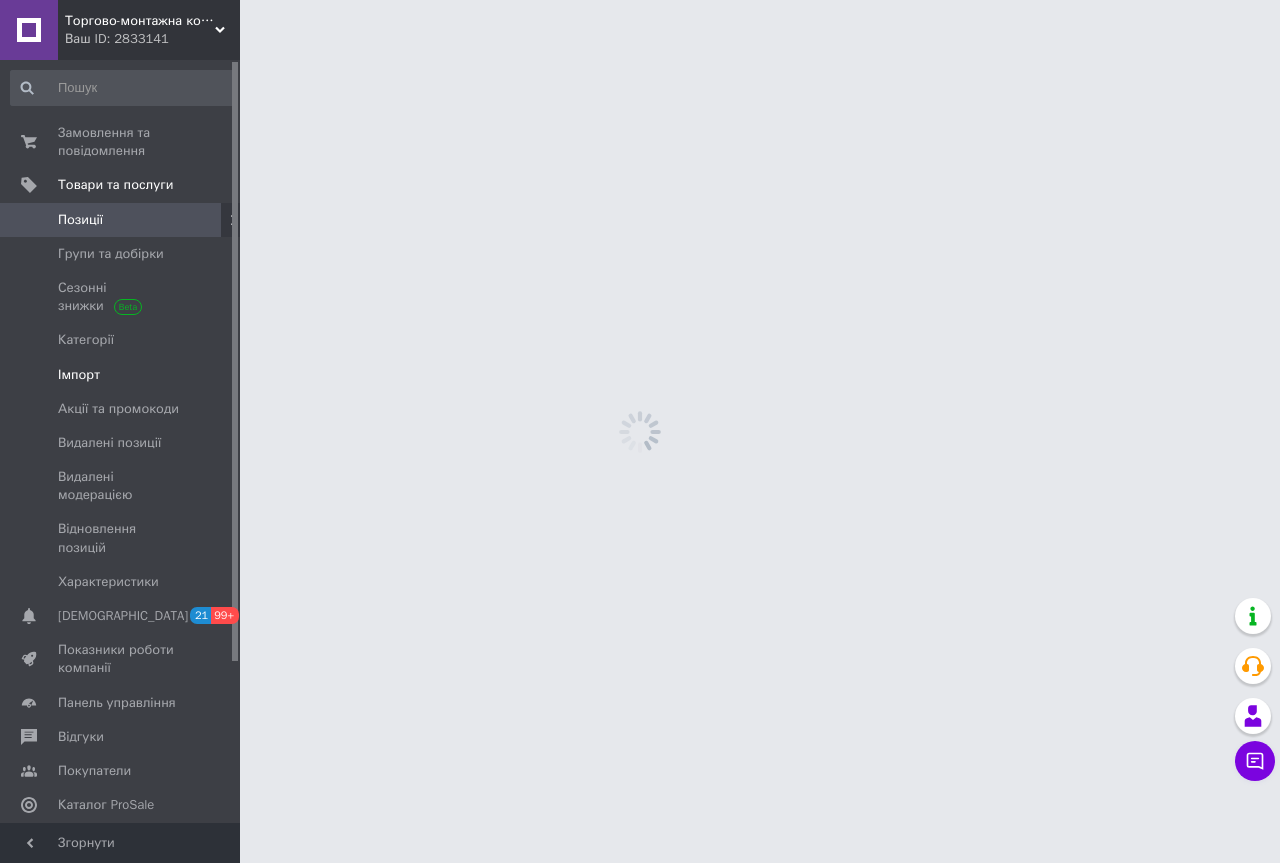click on "Імпорт" at bounding box center [79, 375] 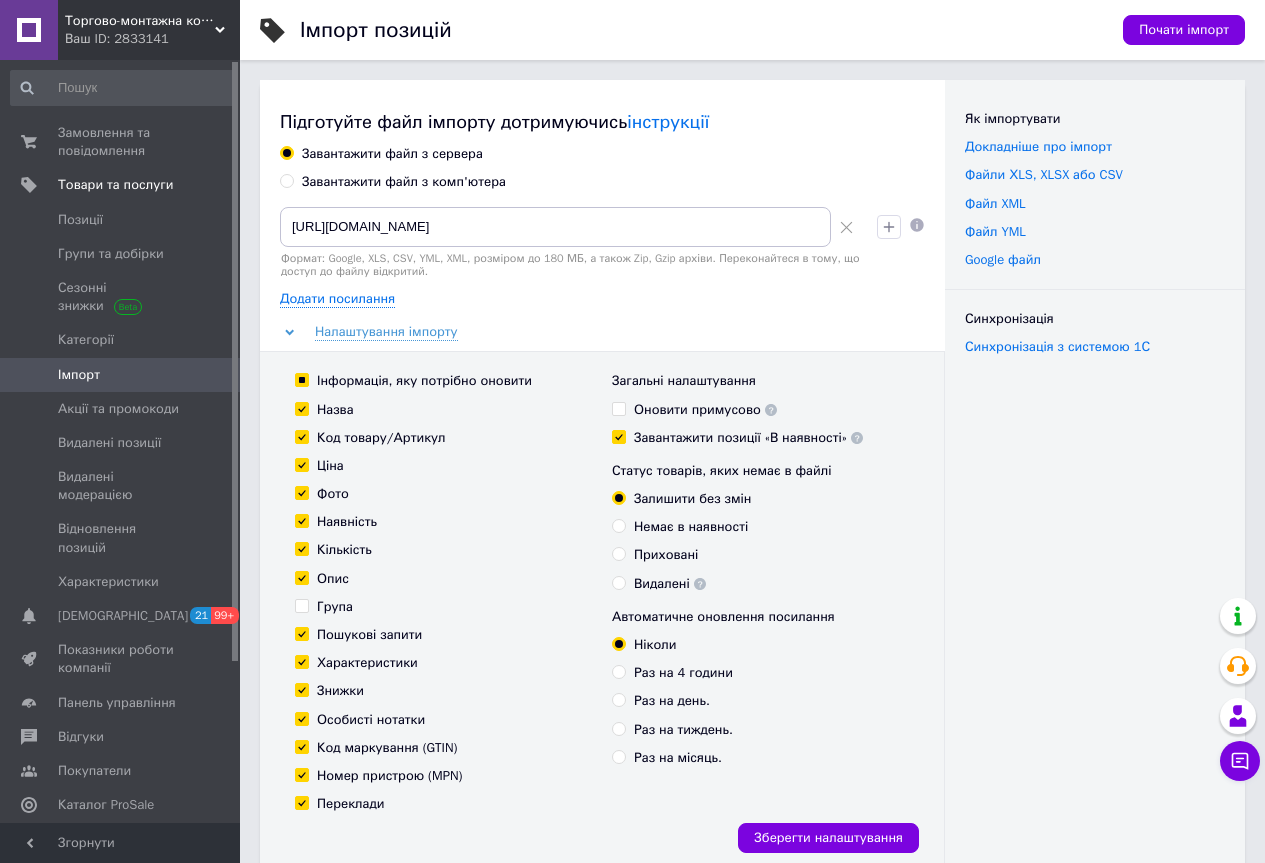 click 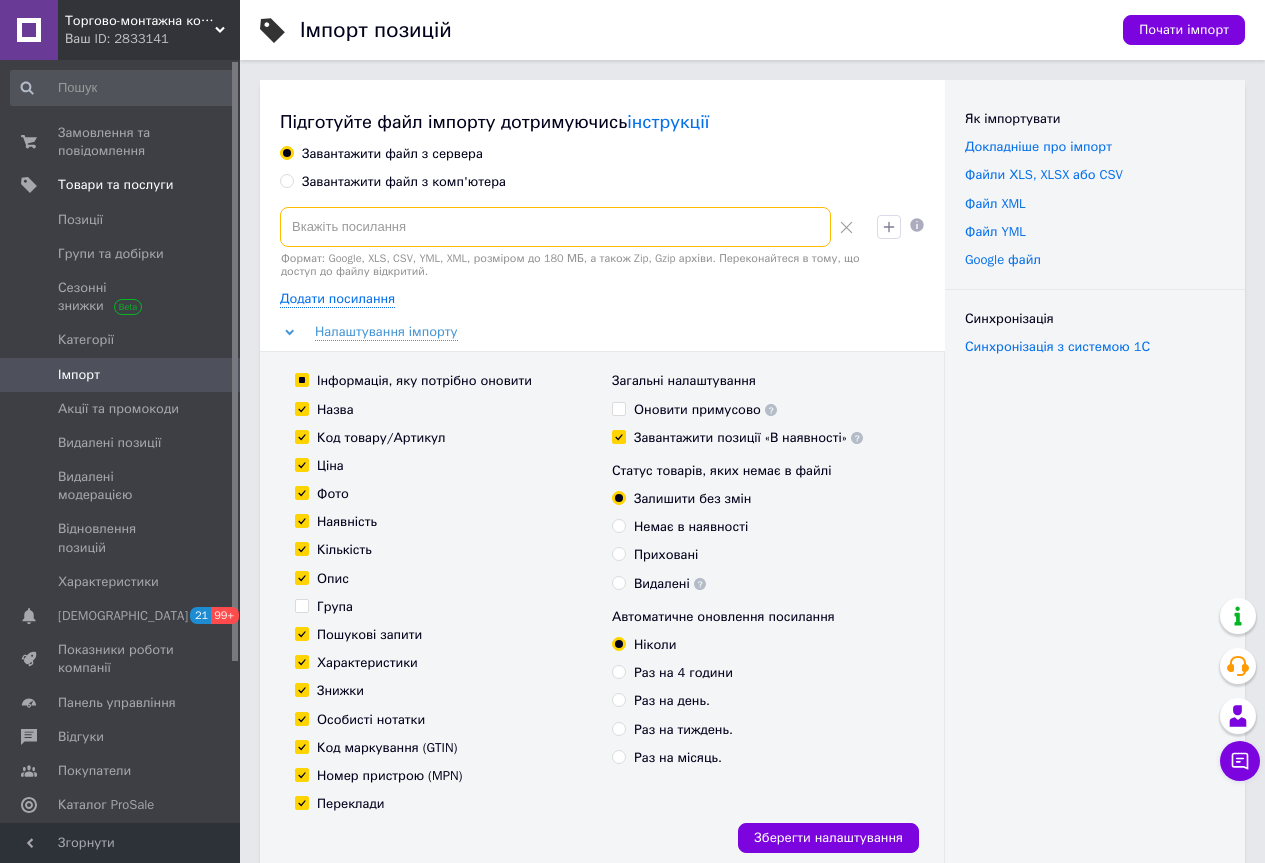 paste on "[URL][DOMAIN_NAME]" 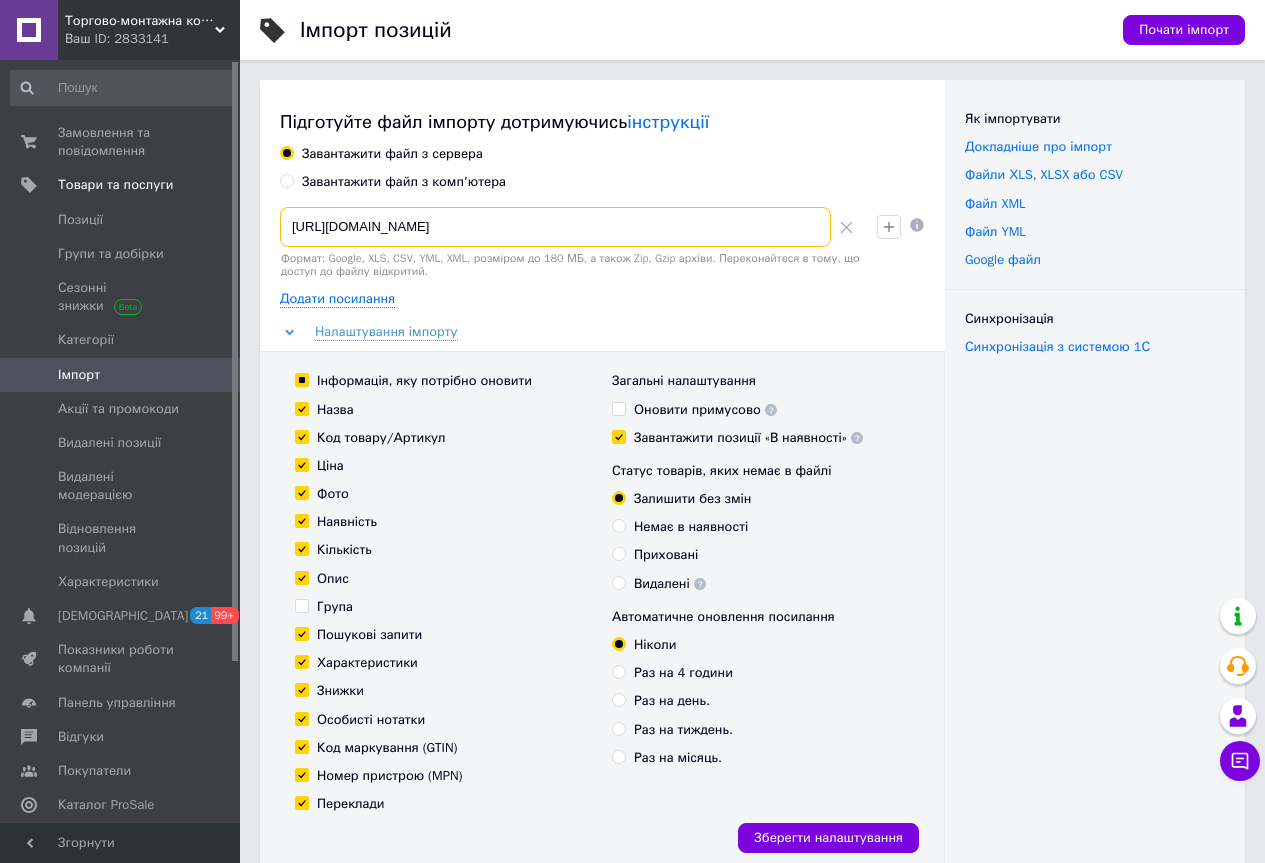 scroll, scrollTop: 0, scrollLeft: 873, axis: horizontal 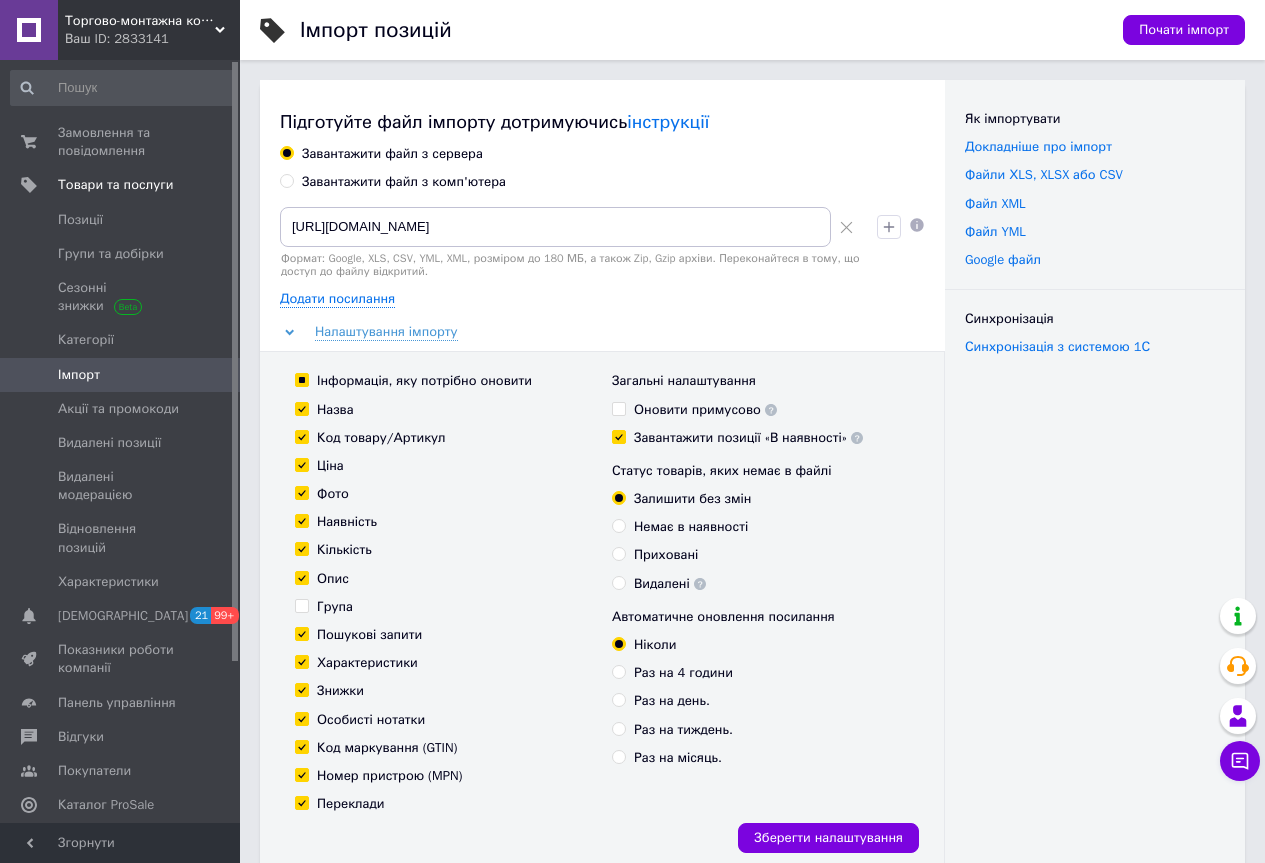 click on "Завантажити позиції «В наявності»" at bounding box center (618, 436) 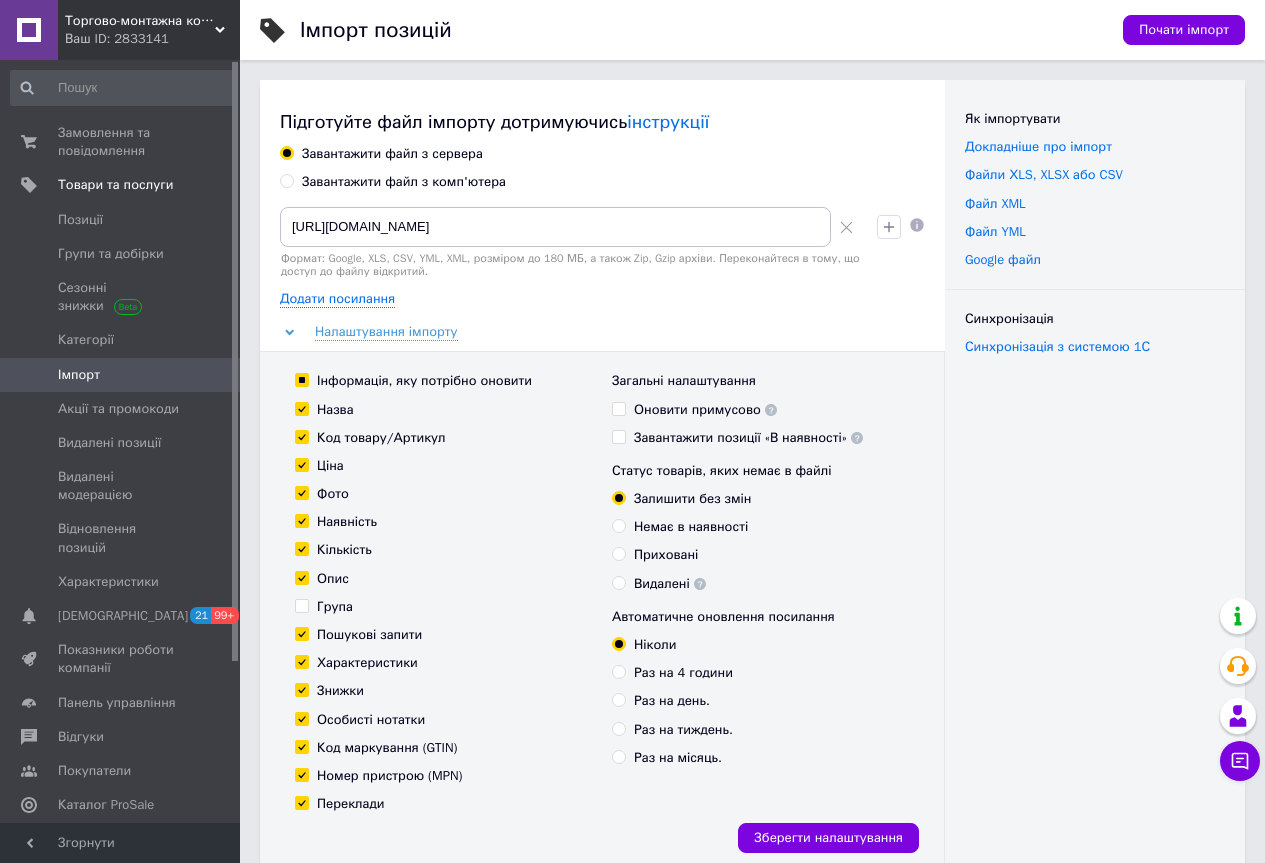 checkbox on "false" 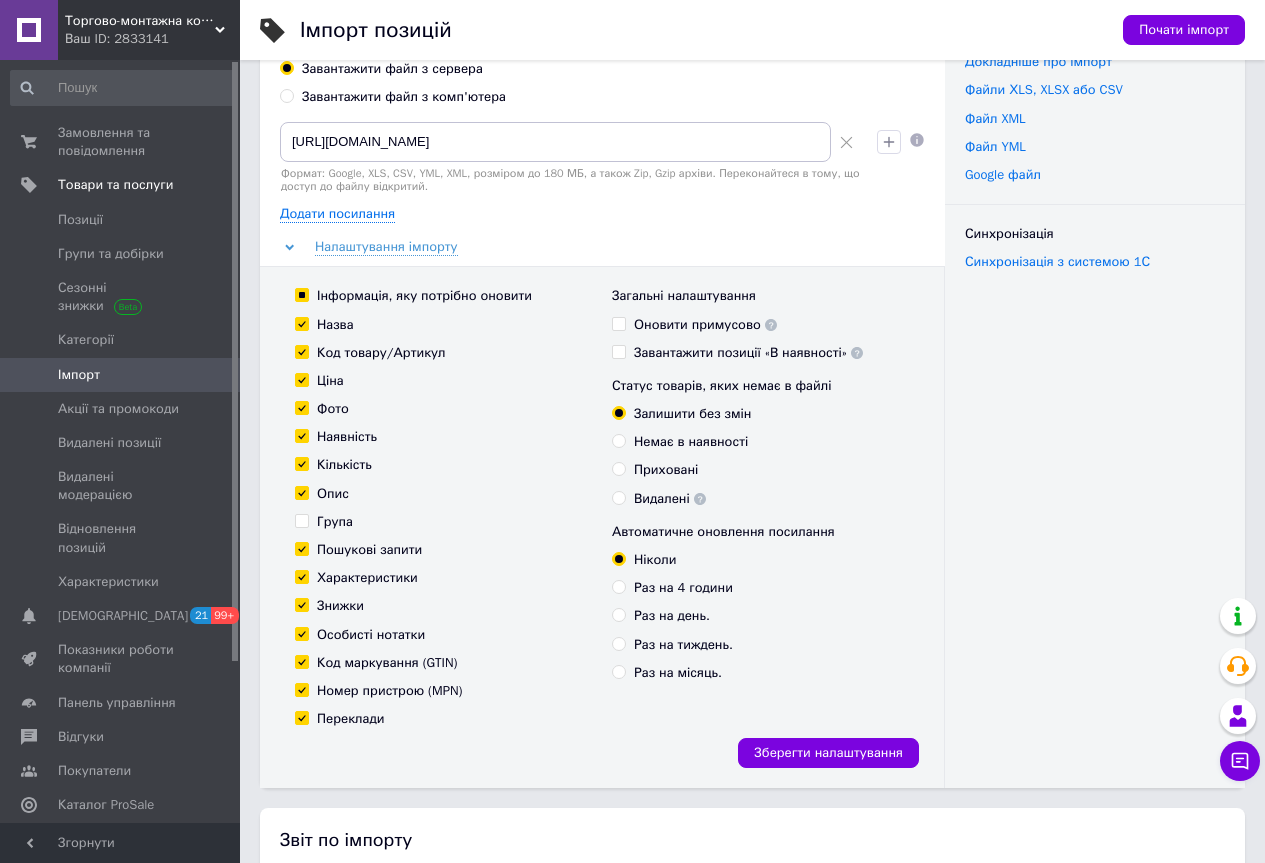 scroll, scrollTop: 200, scrollLeft: 0, axis: vertical 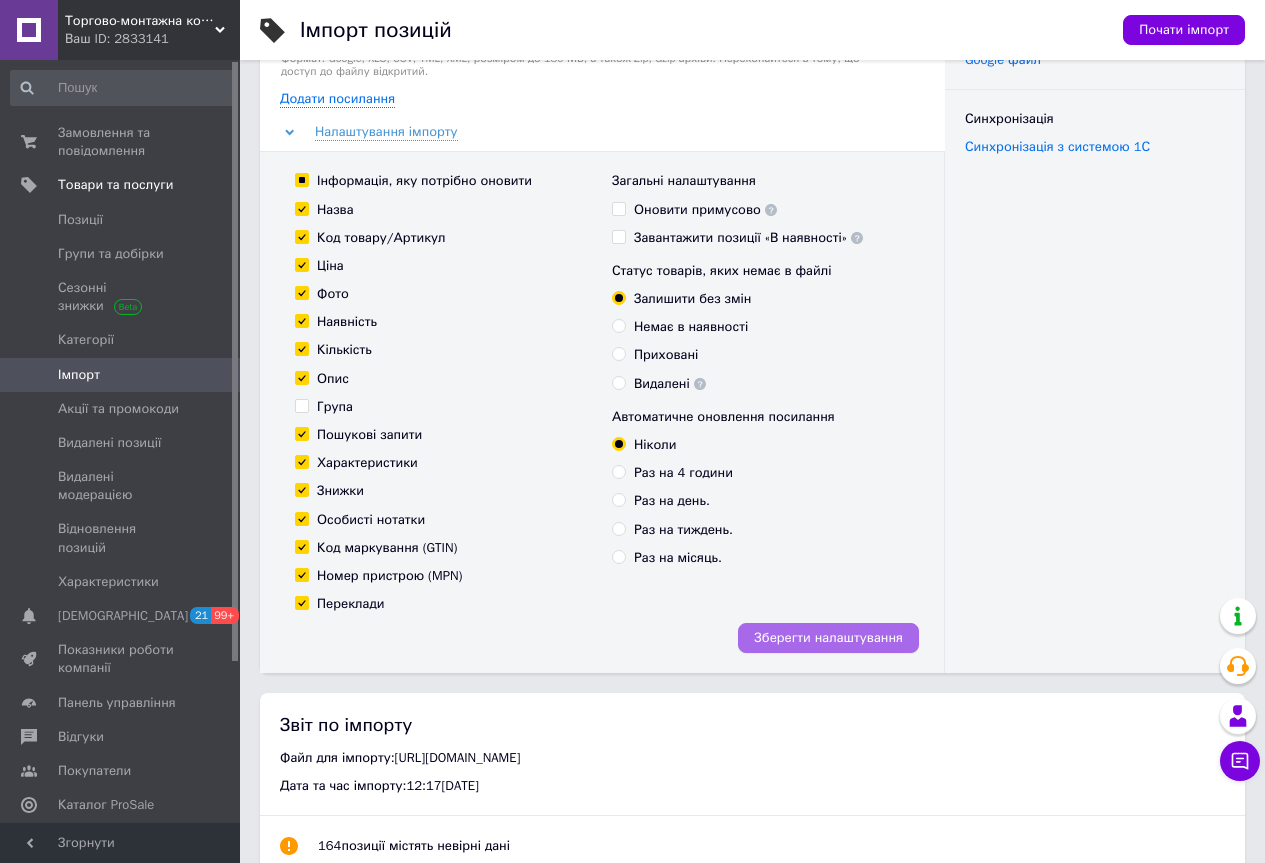 click on "Зберегти налаштування" at bounding box center [828, 638] 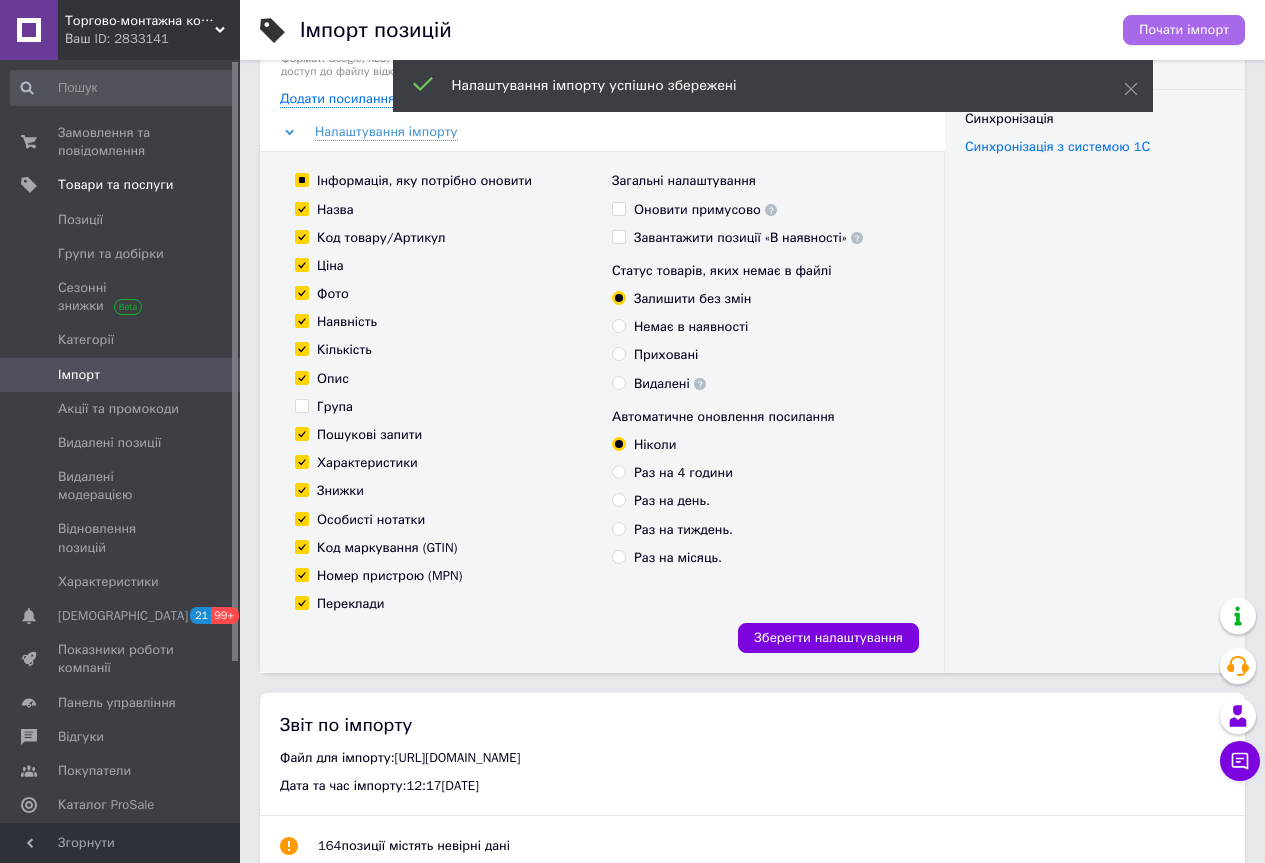 click on "Почати імпорт" at bounding box center [1184, 30] 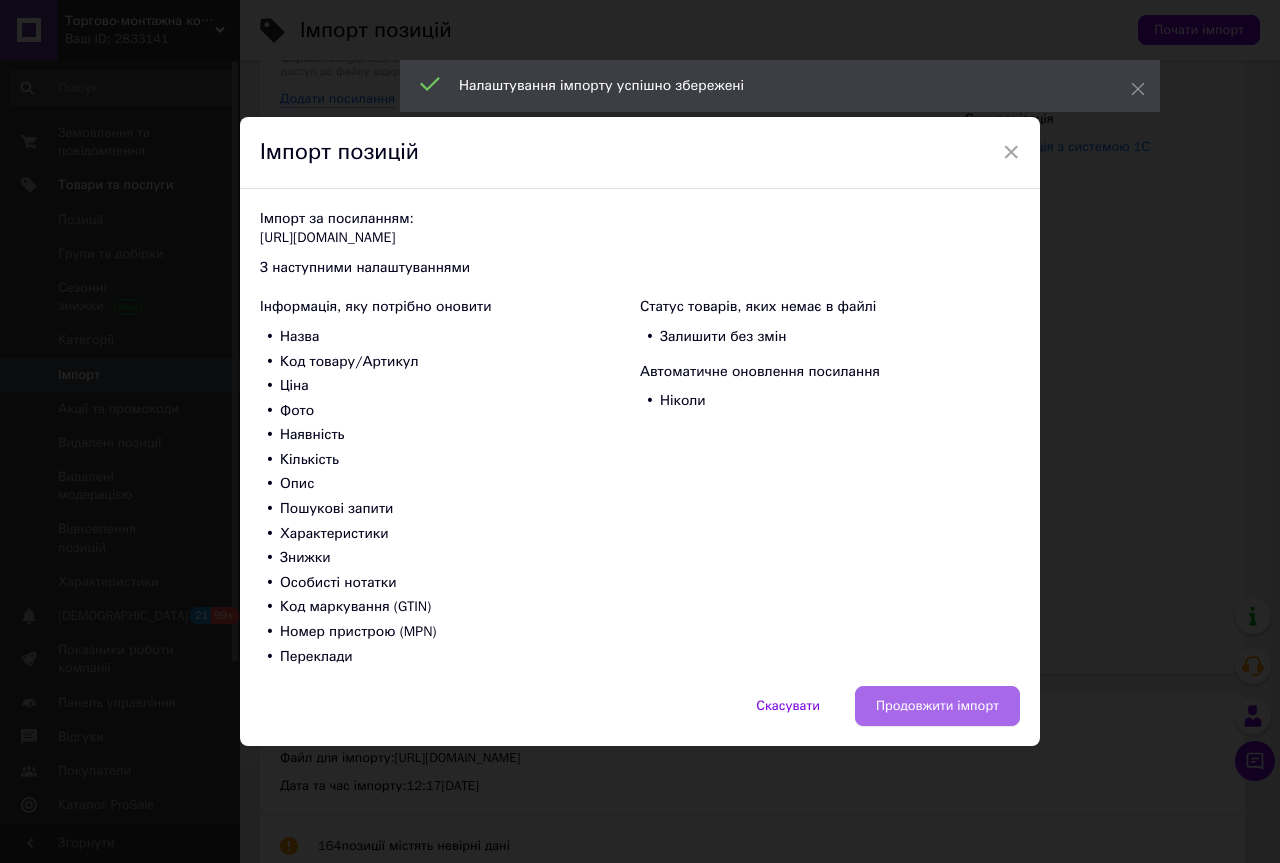 click on "Продовжити імпорт" at bounding box center [937, 706] 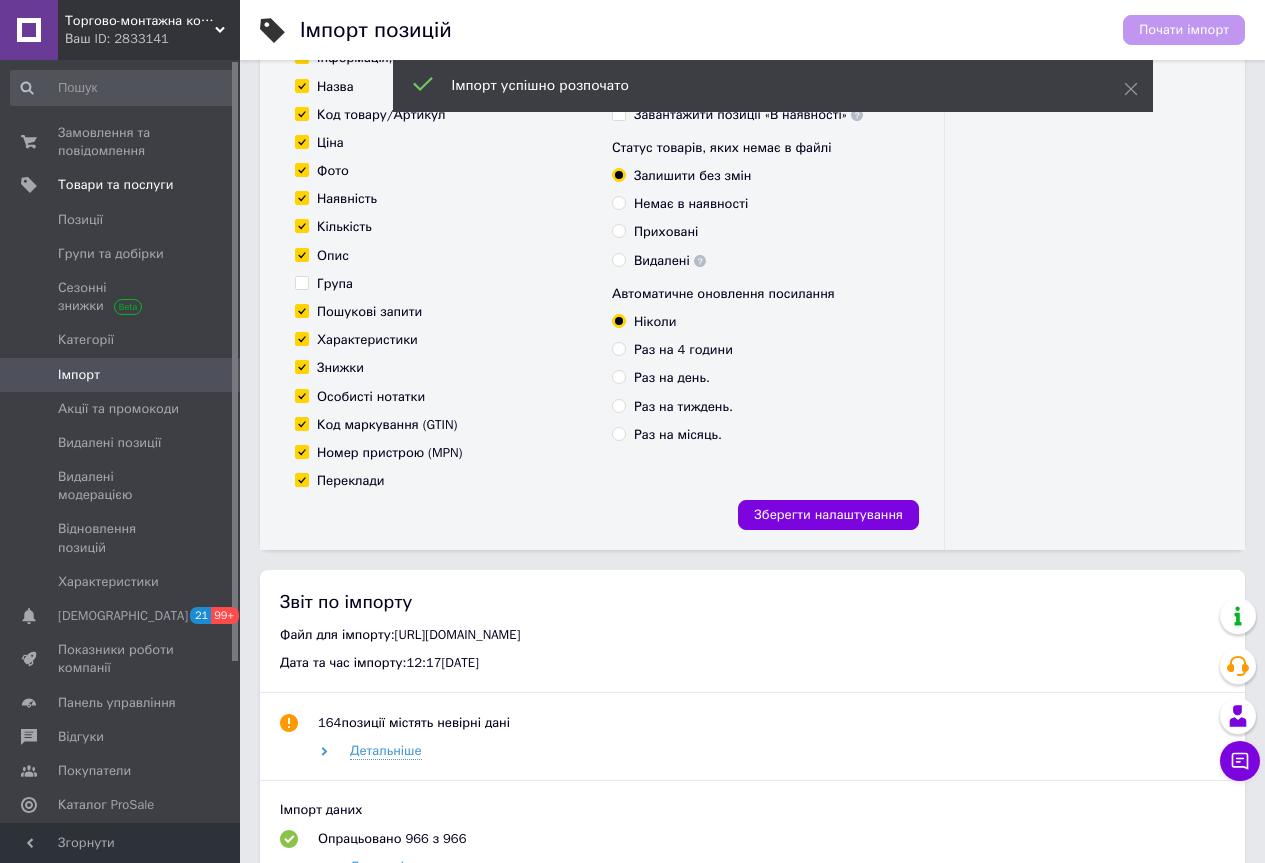 scroll, scrollTop: 500, scrollLeft: 0, axis: vertical 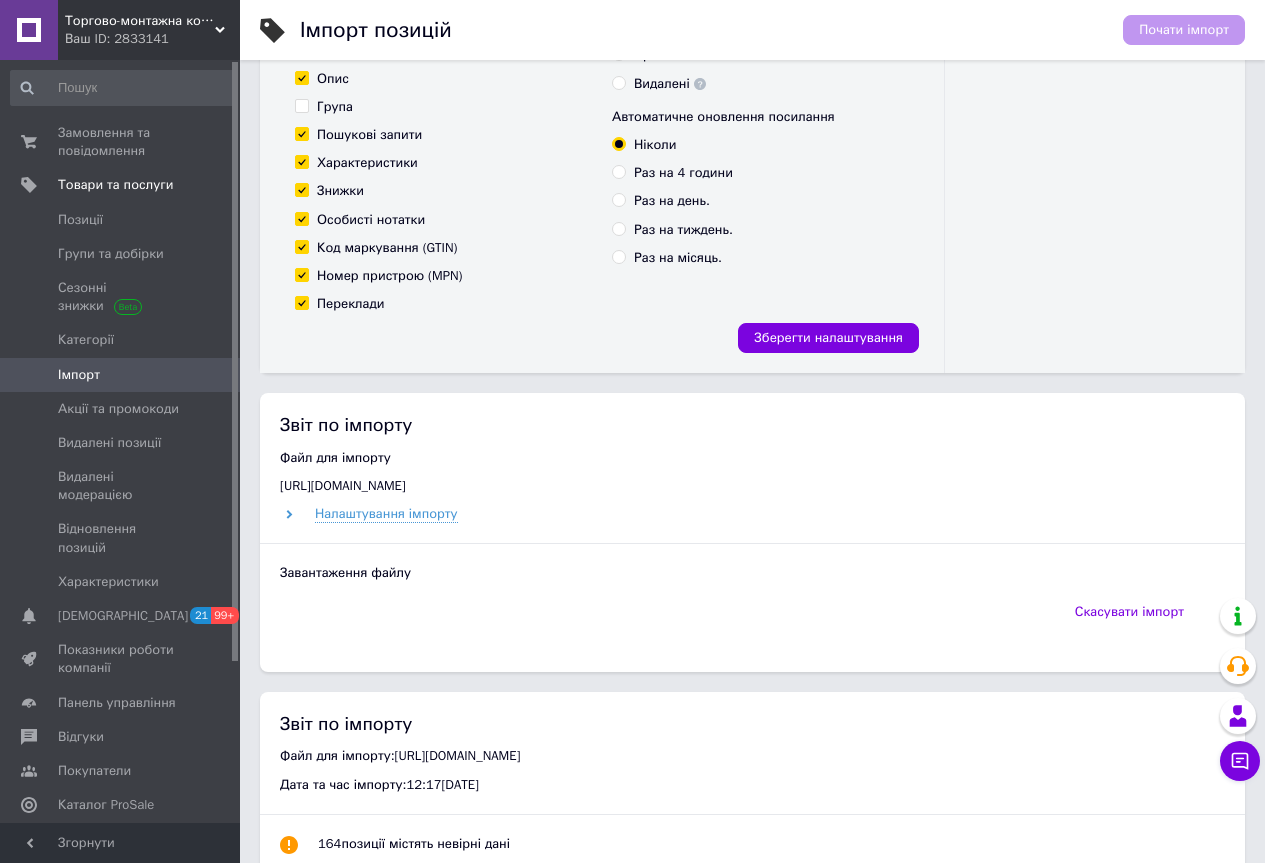click on "Торгово-монтажна компанія "BigBud" Ваш ID: 2833141" at bounding box center [149, 30] 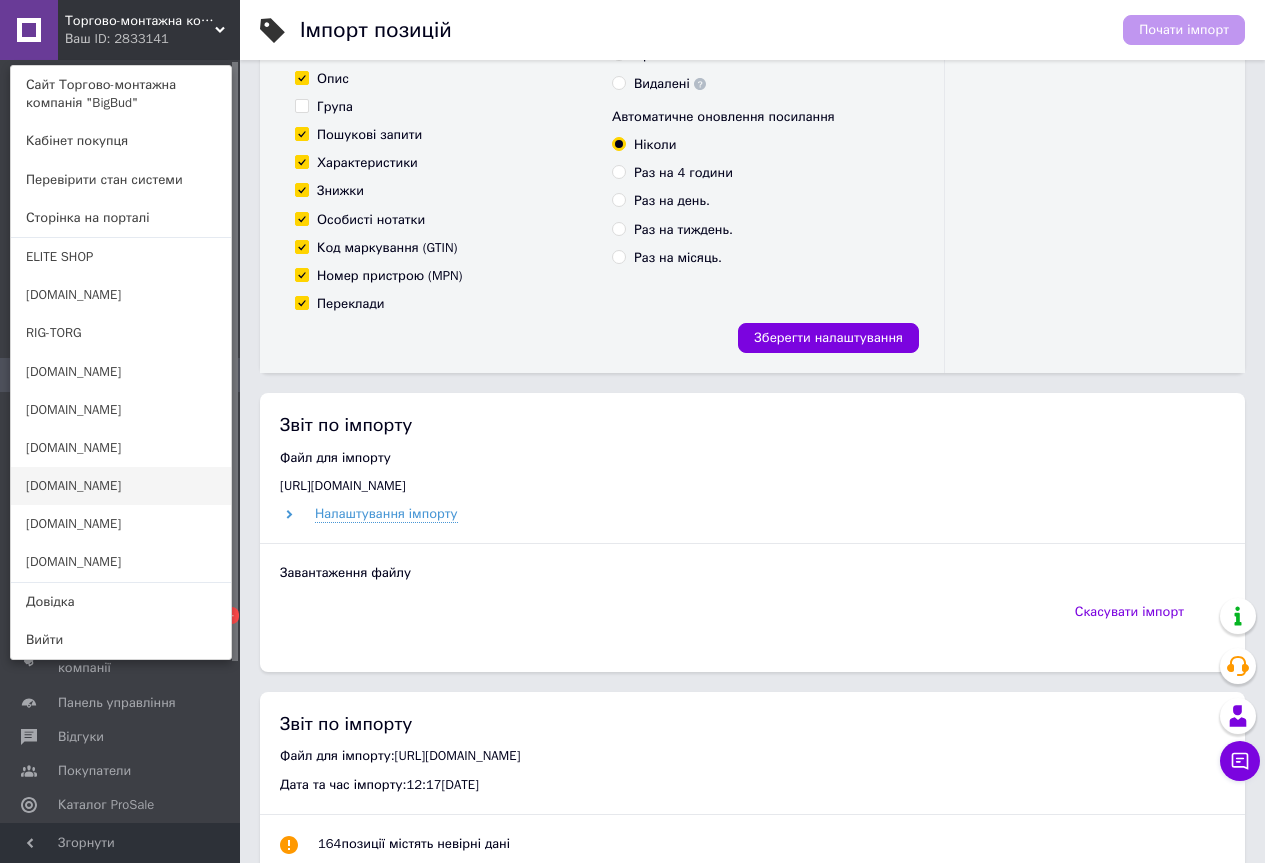 click on "[DOMAIN_NAME]" at bounding box center (121, 486) 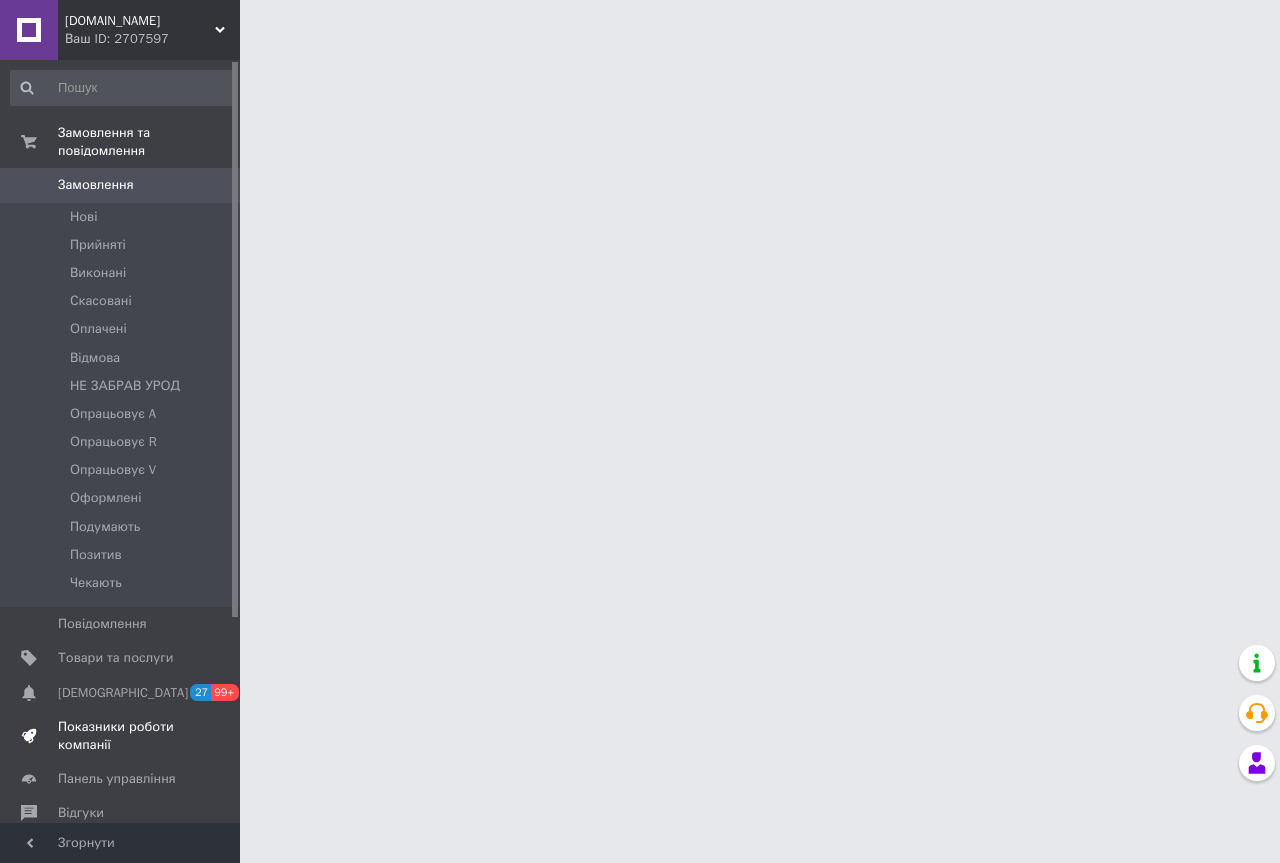 scroll, scrollTop: 0, scrollLeft: 0, axis: both 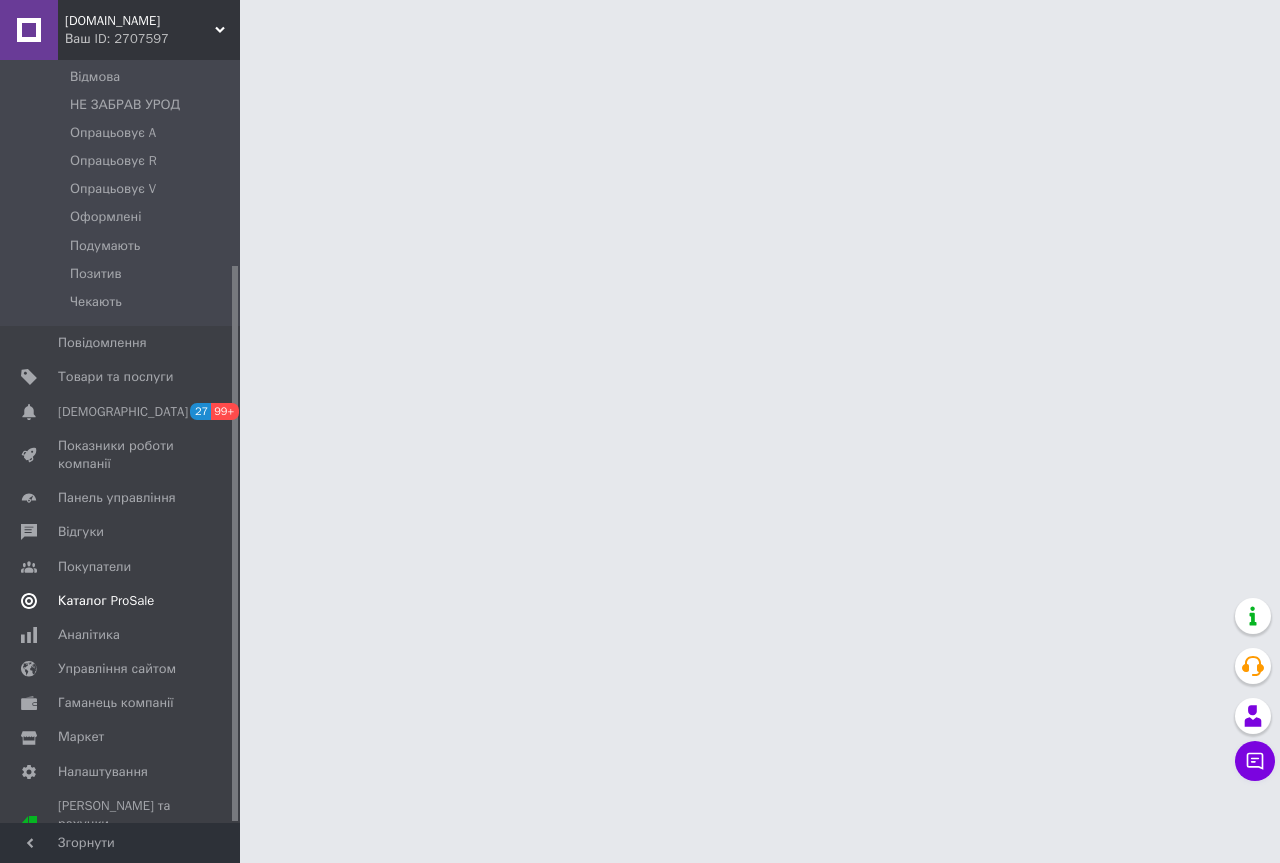 click on "Каталог ProSale" at bounding box center (106, 601) 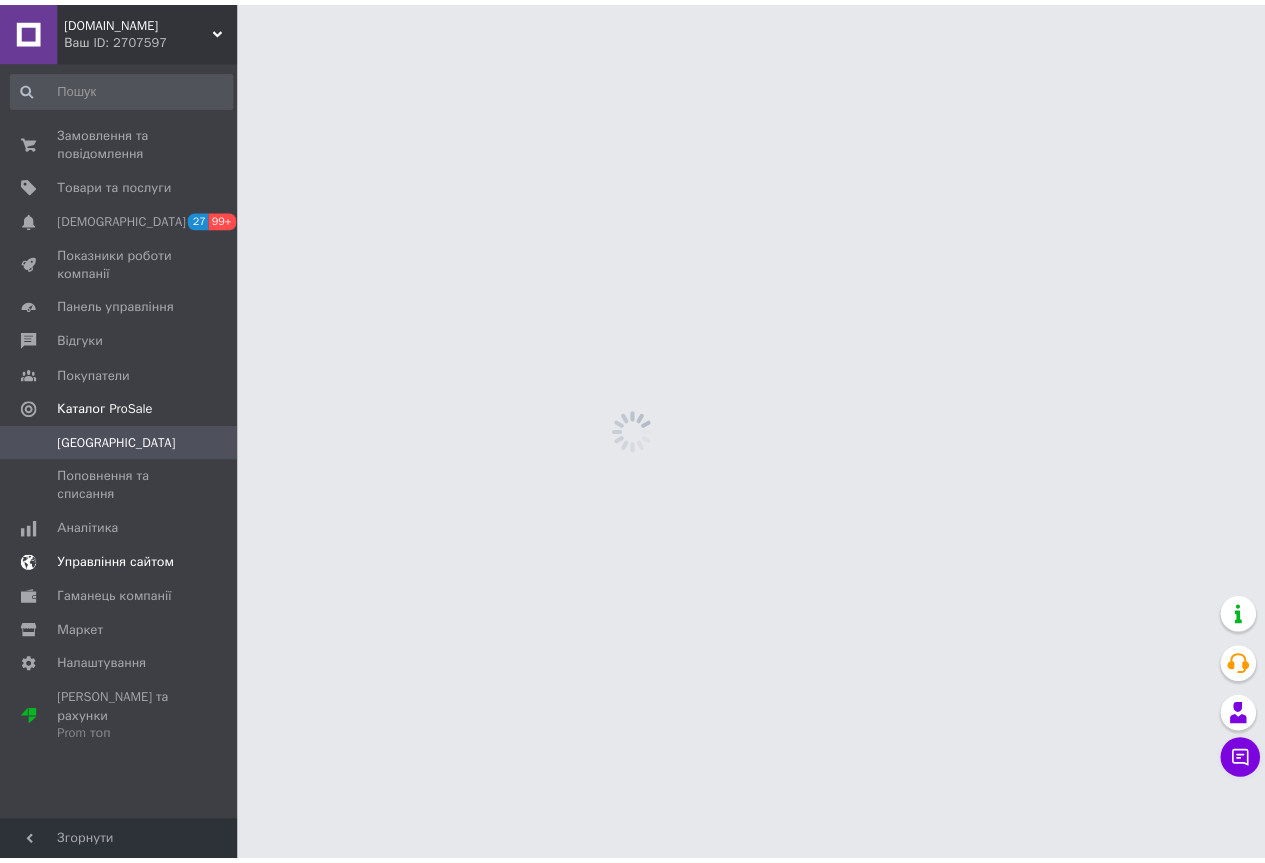 scroll, scrollTop: 0, scrollLeft: 0, axis: both 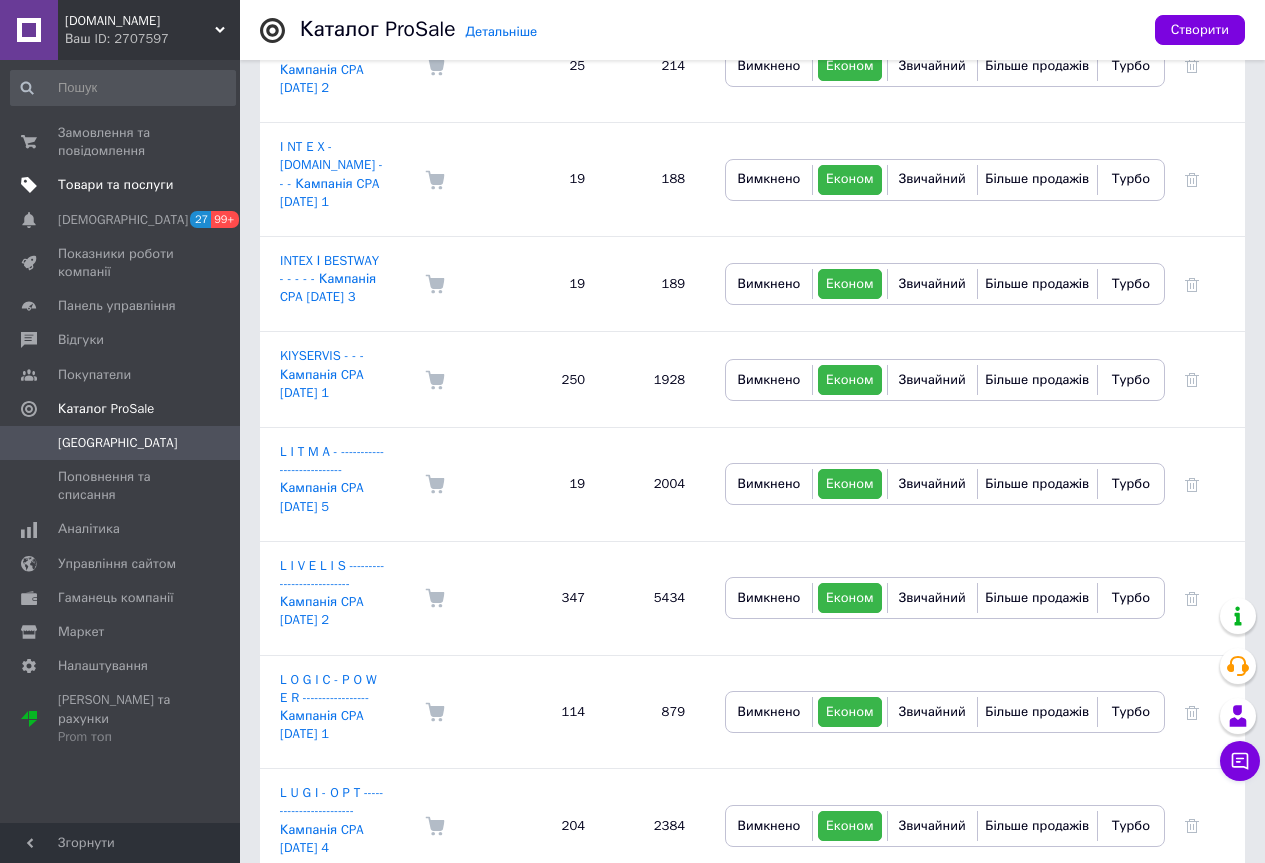 click on "Товари та послуги" at bounding box center [115, 185] 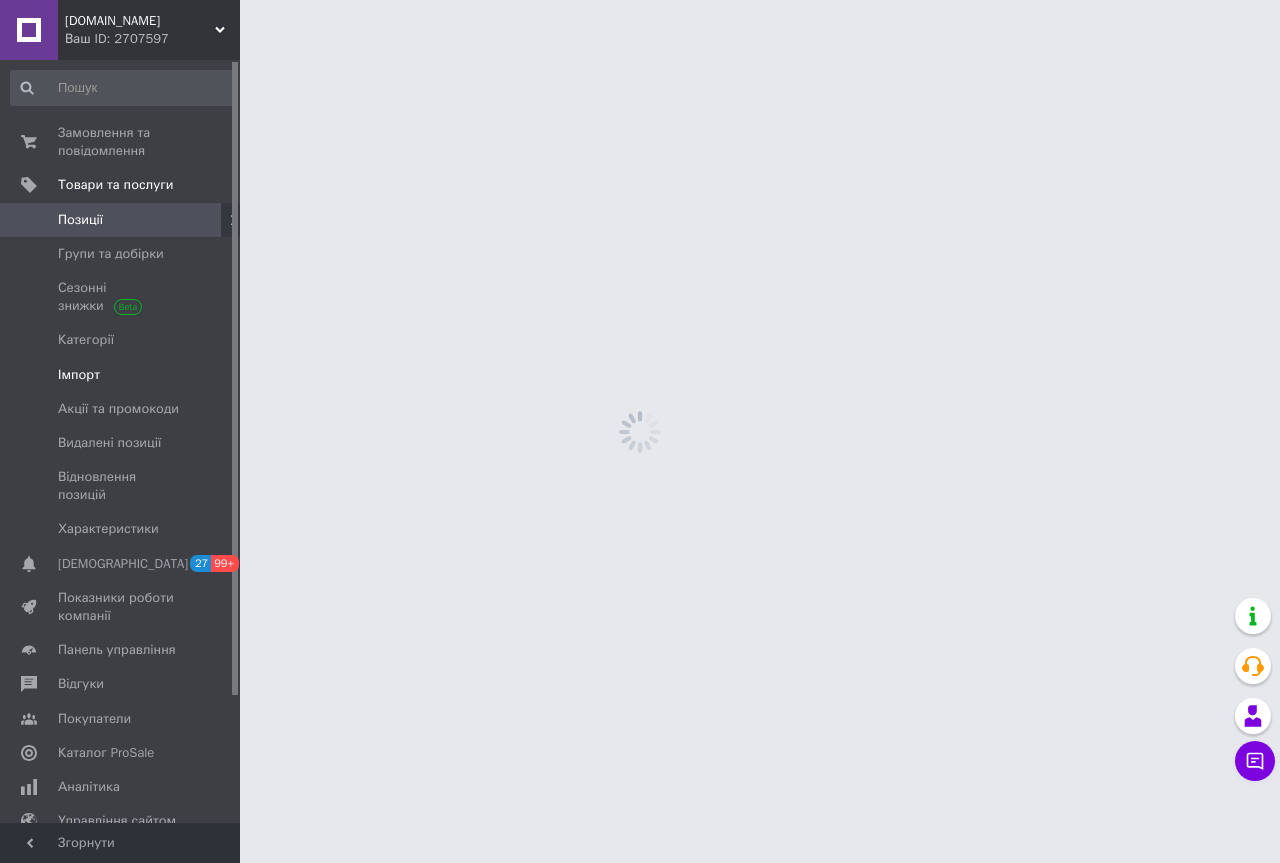 click on "Імпорт" at bounding box center [121, 375] 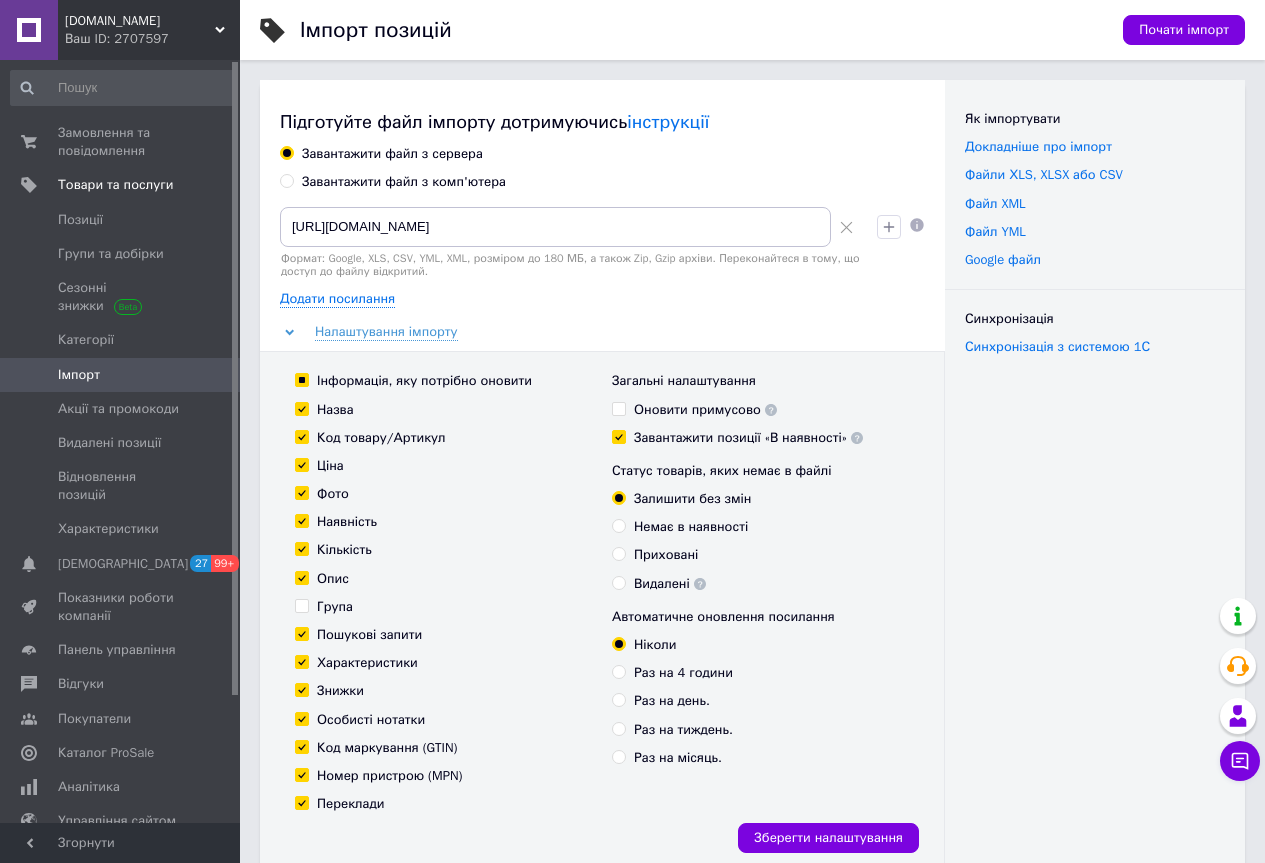 click 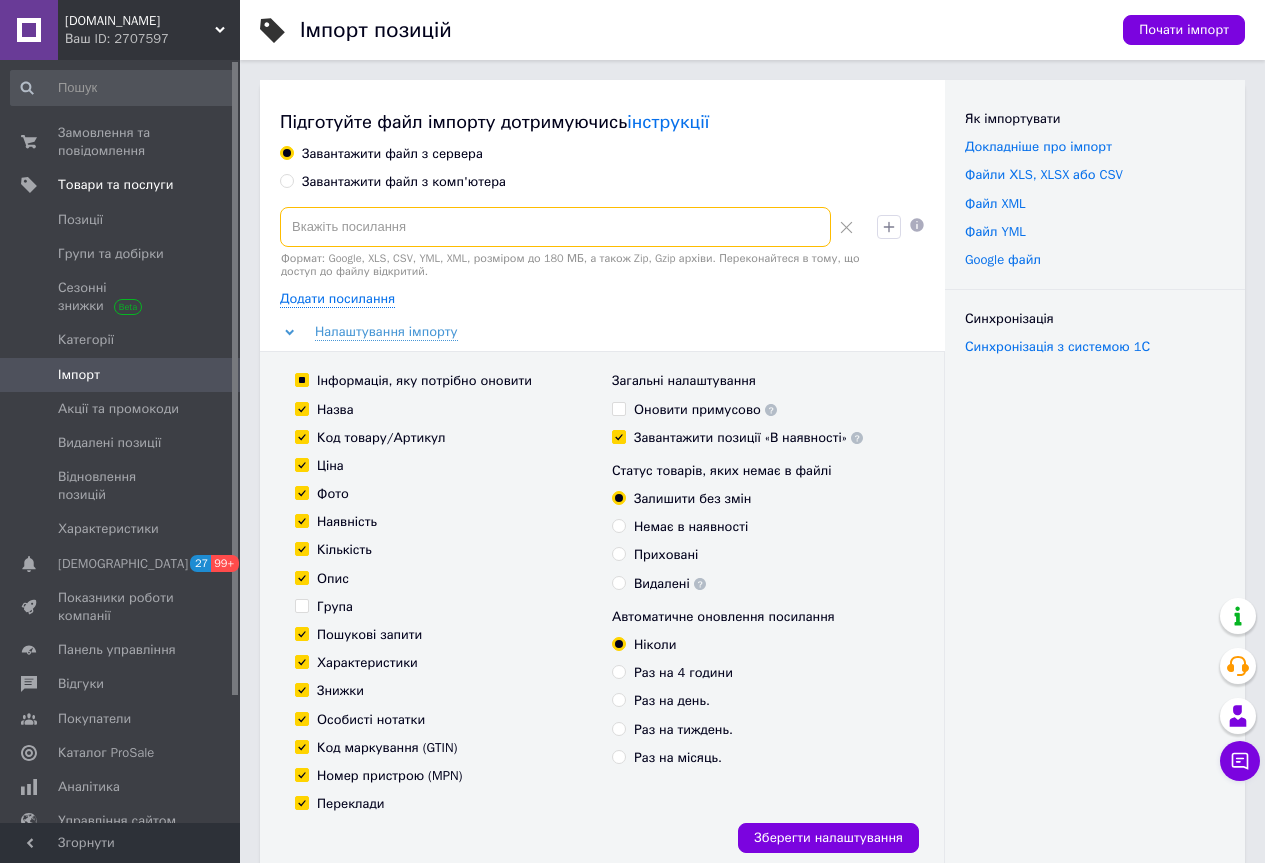 paste on "[URL][DOMAIN_NAME]" 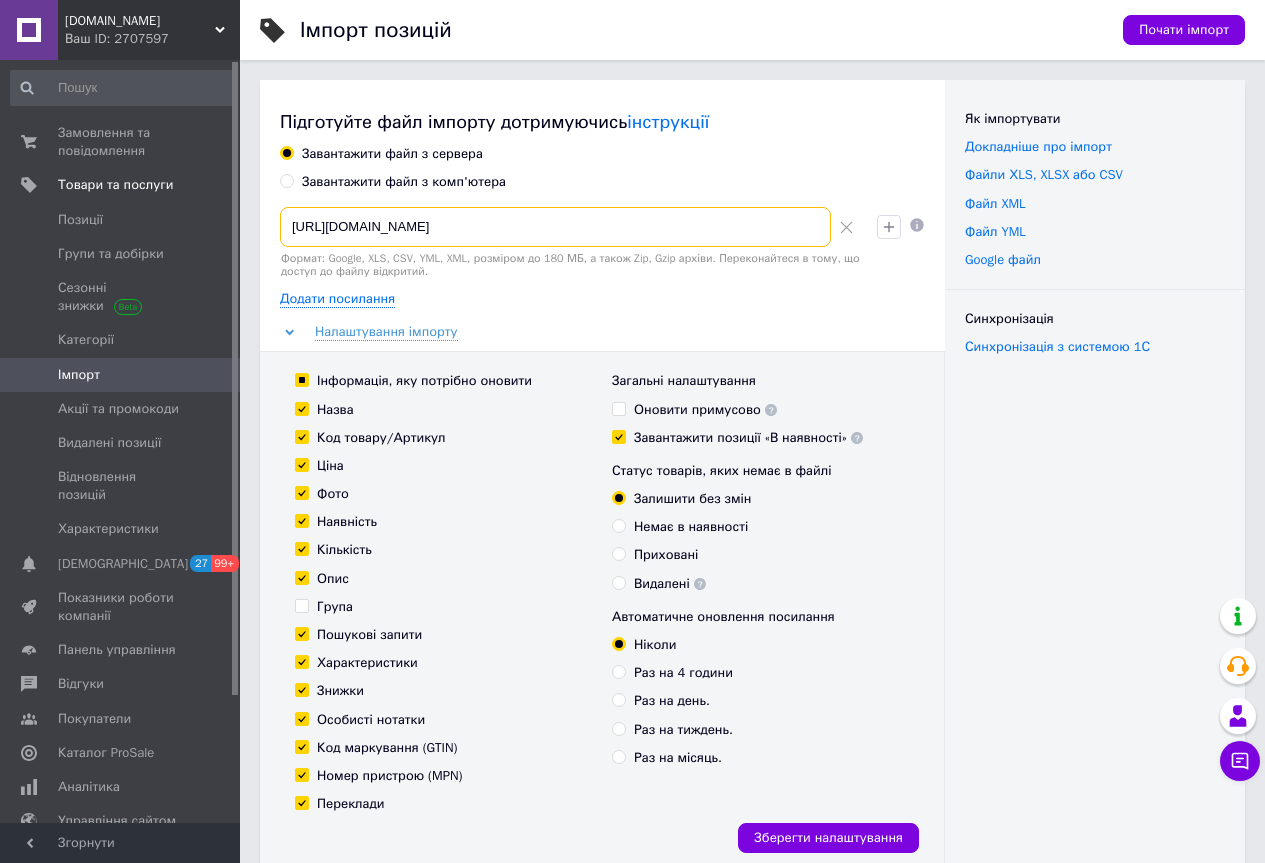 scroll, scrollTop: 0, scrollLeft: 873, axis: horizontal 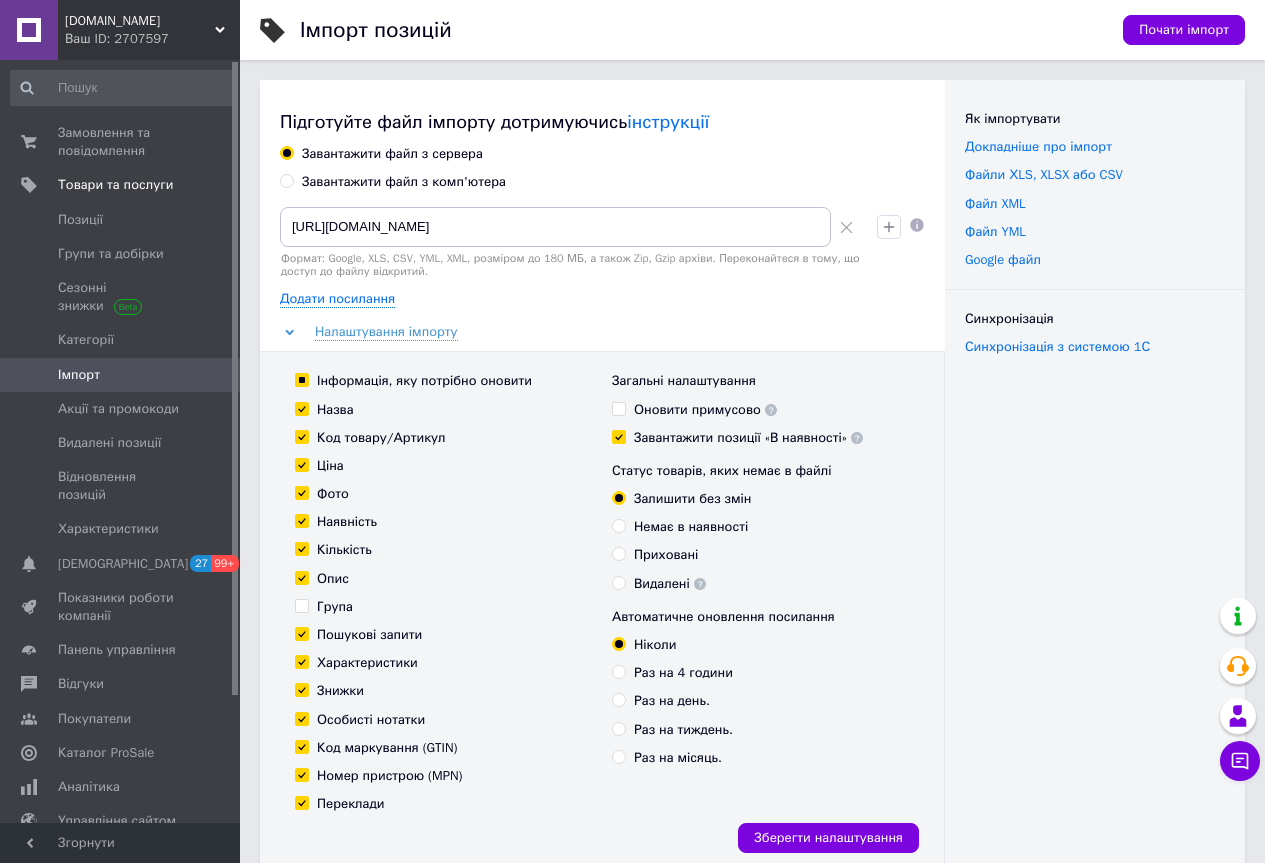 click on "Завантажити позиції «В наявності»" at bounding box center (618, 436) 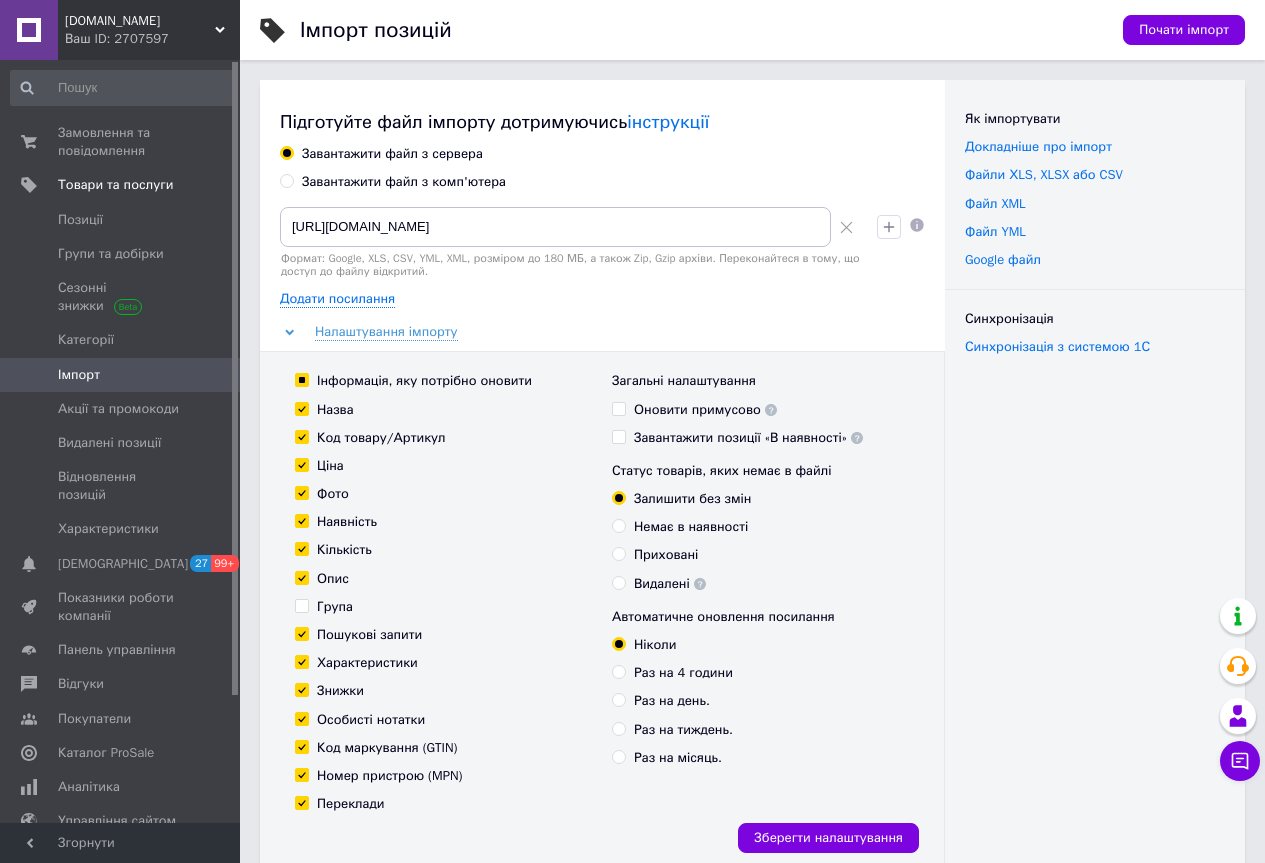checkbox on "false" 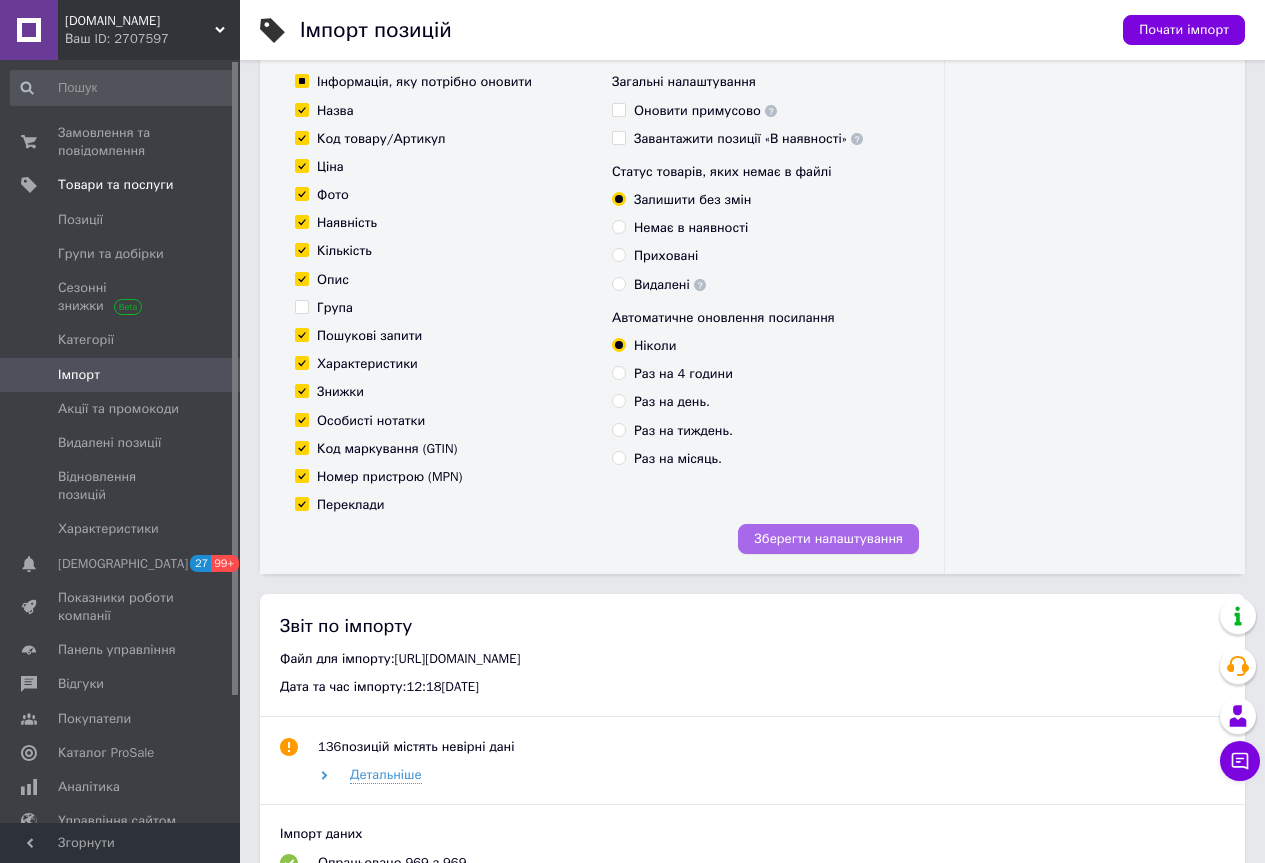 scroll, scrollTop: 300, scrollLeft: 0, axis: vertical 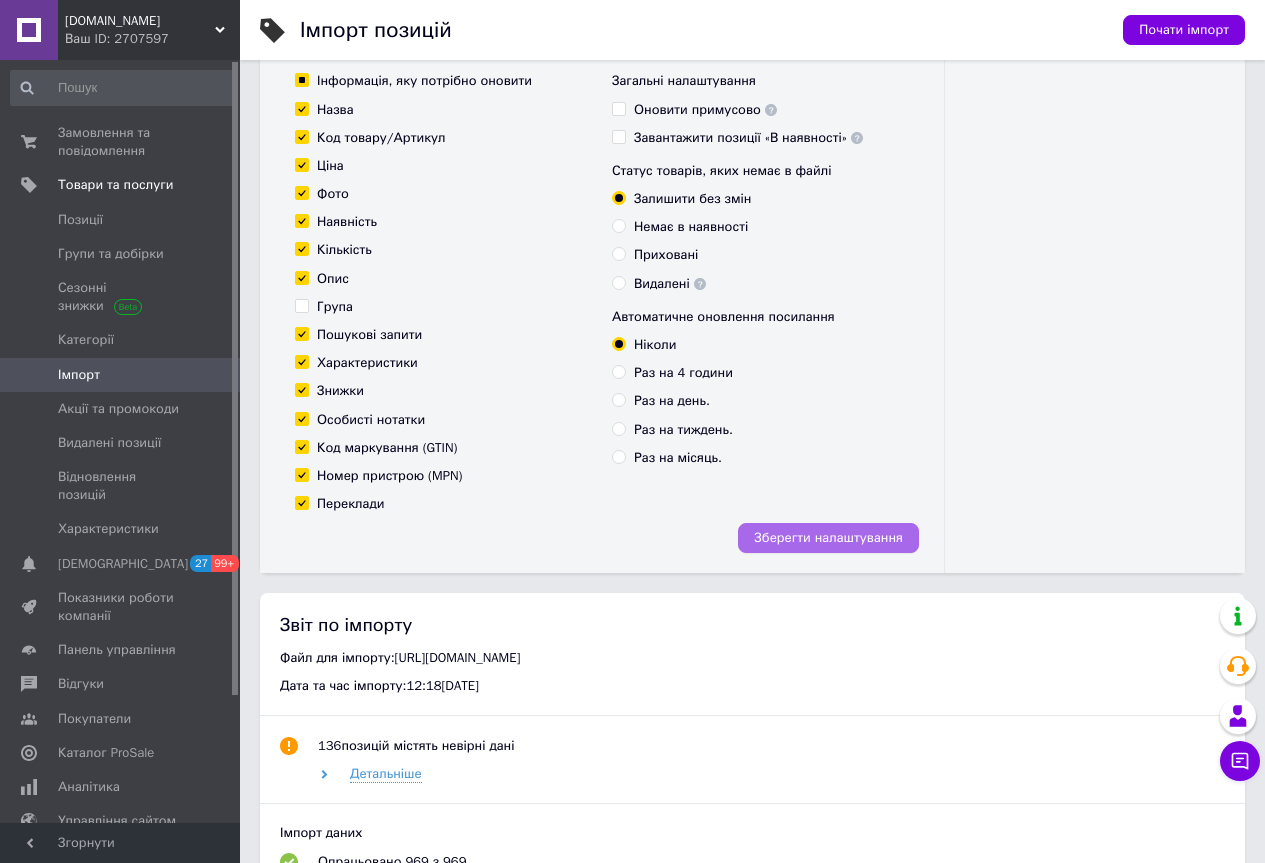 click on "Зберегти налаштування" at bounding box center [828, 538] 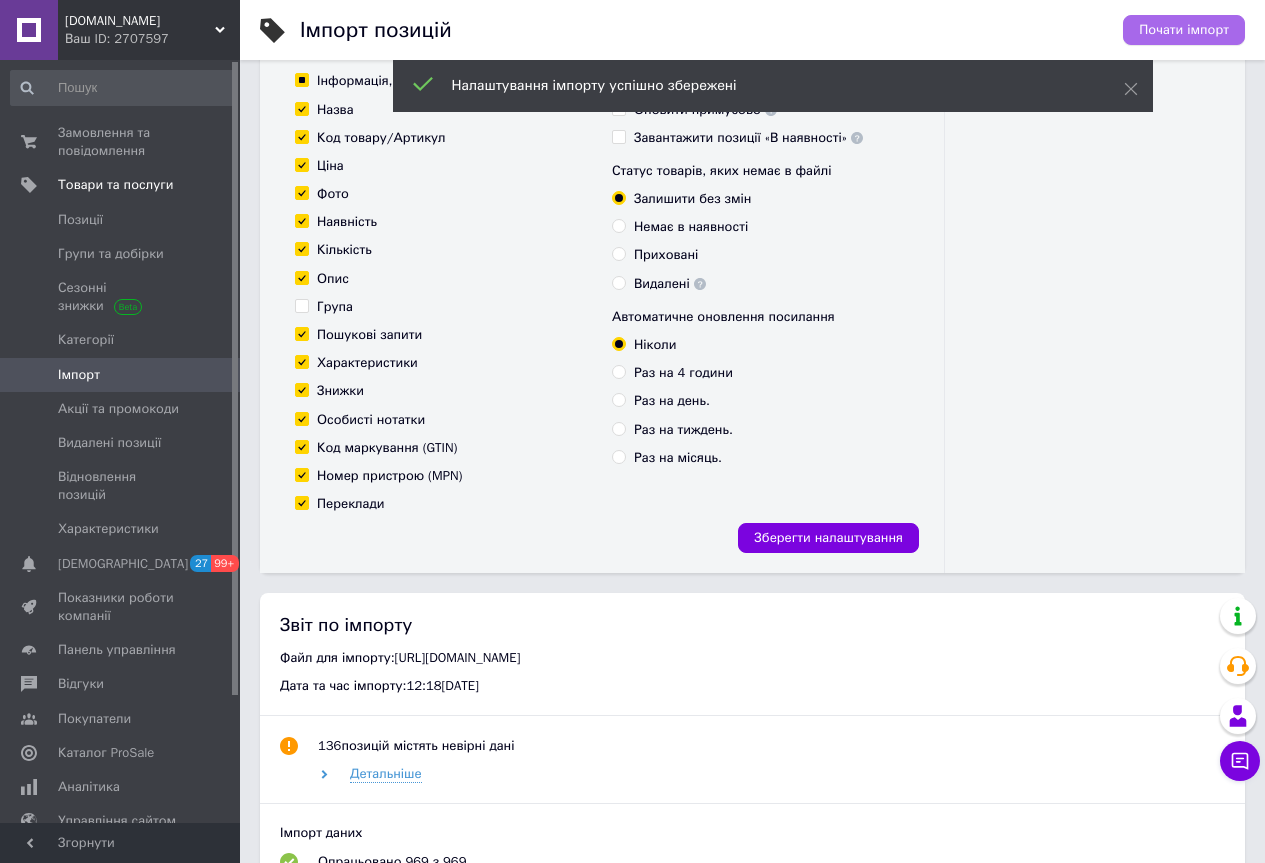 click on "Почати імпорт" at bounding box center (1184, 30) 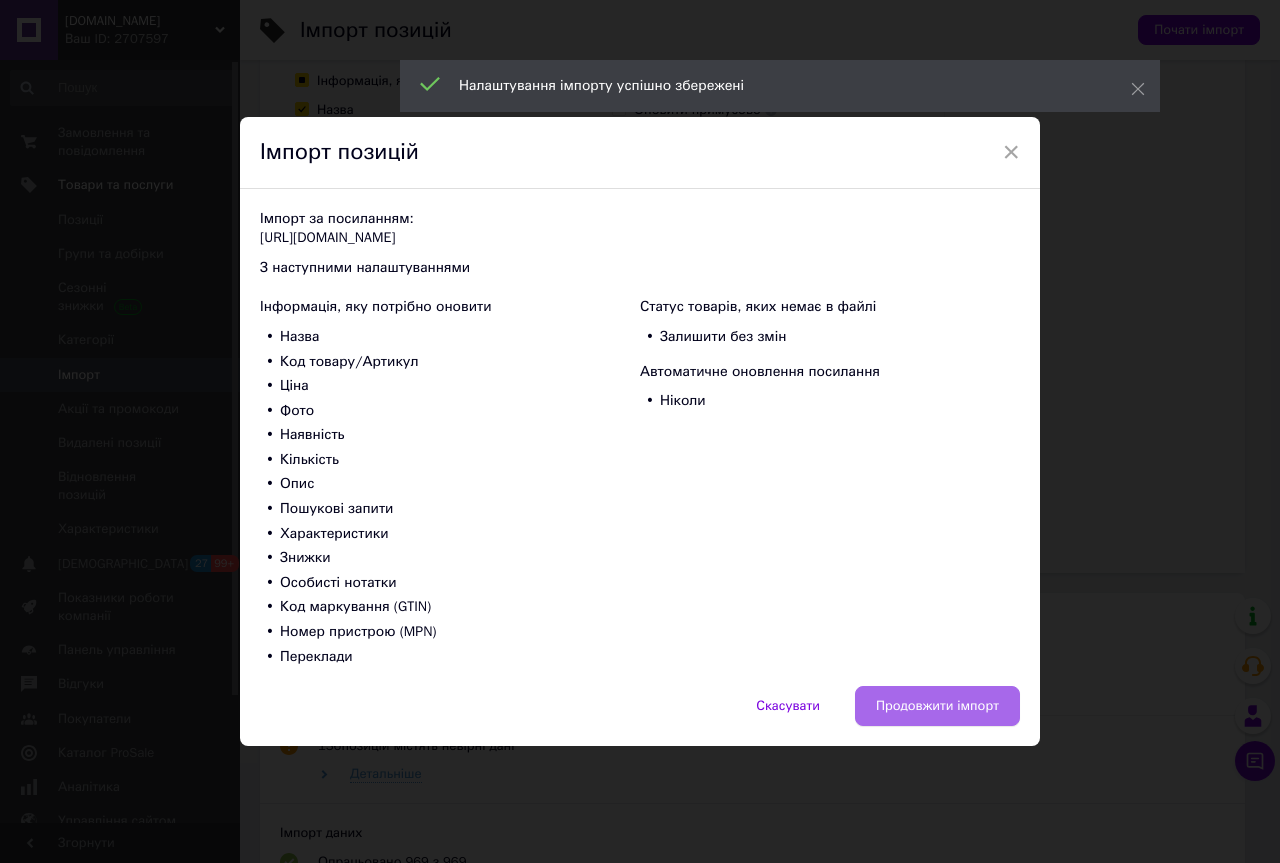 click on "Продовжити імпорт" at bounding box center (937, 706) 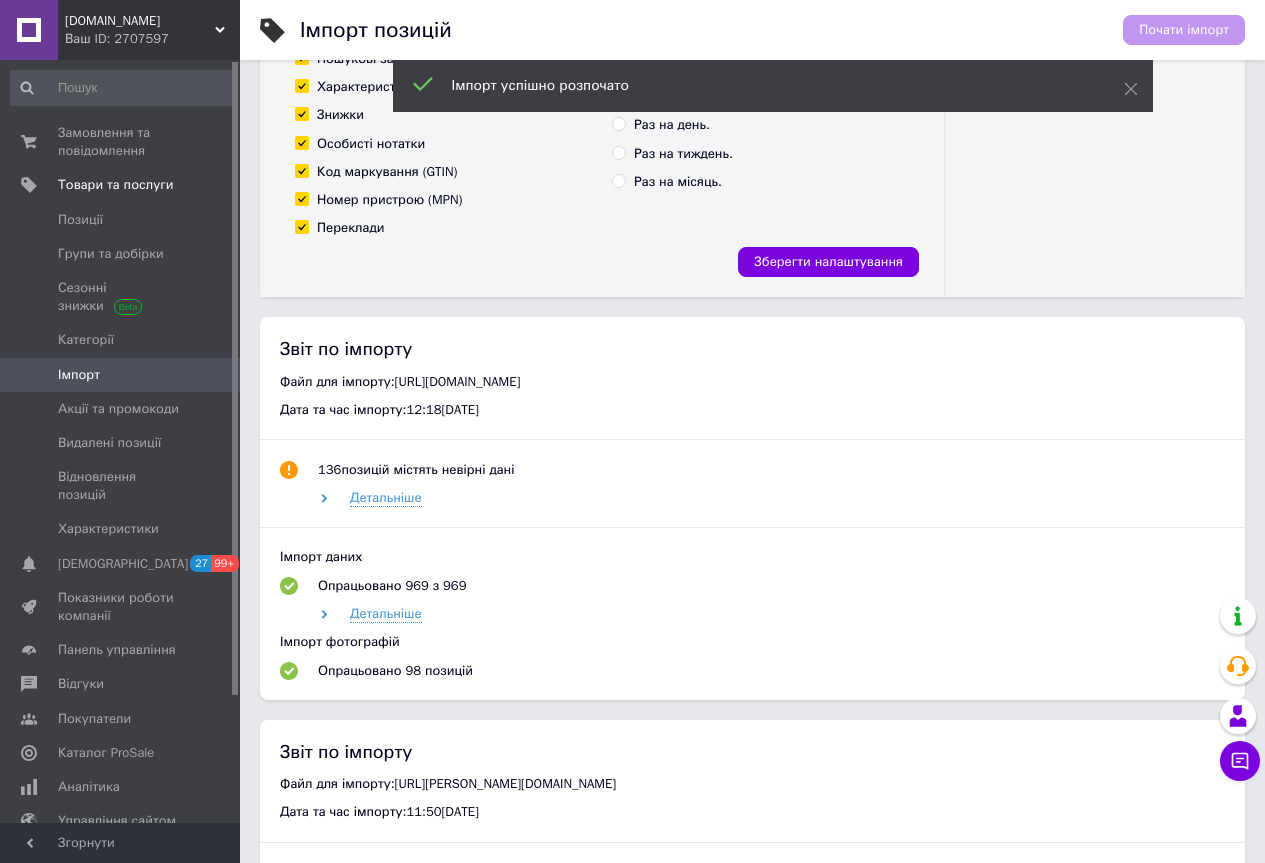 scroll, scrollTop: 600, scrollLeft: 0, axis: vertical 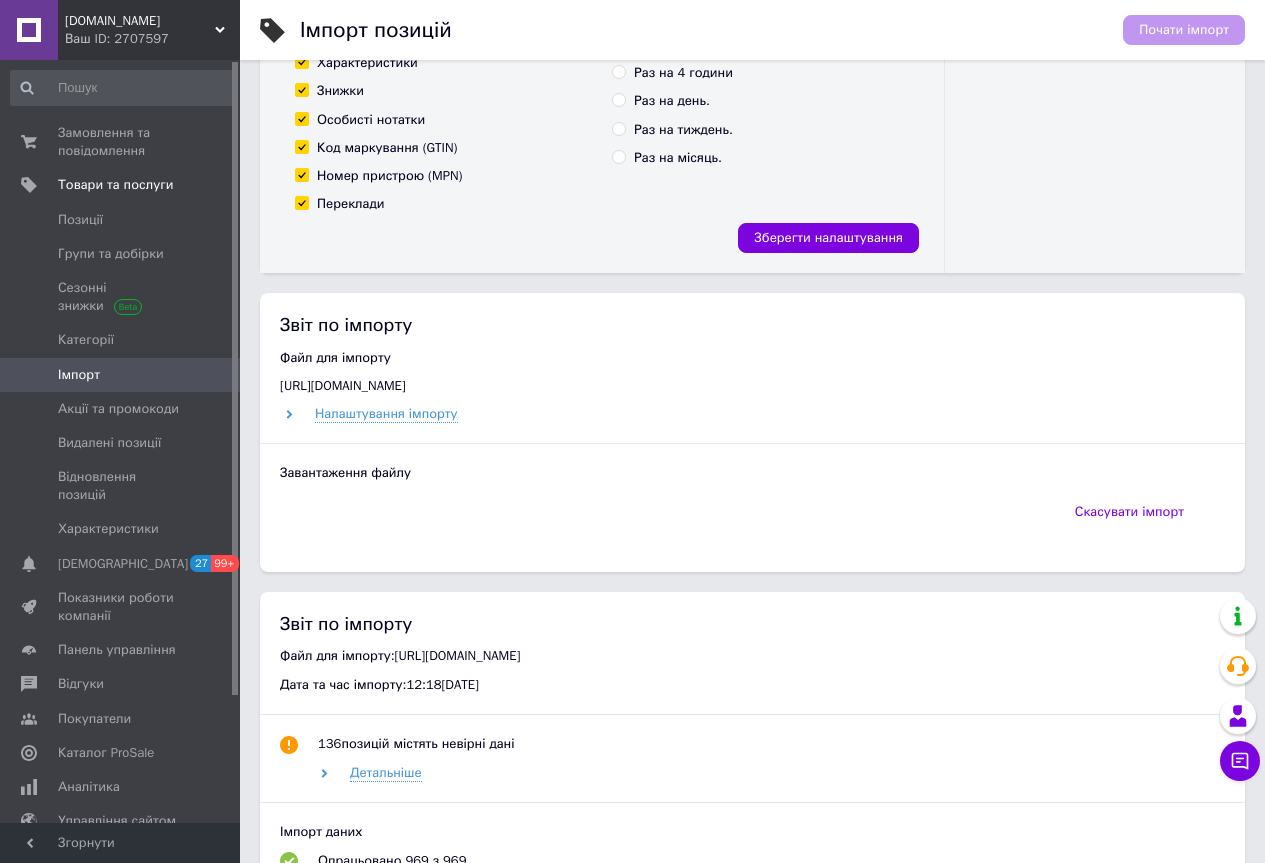 click 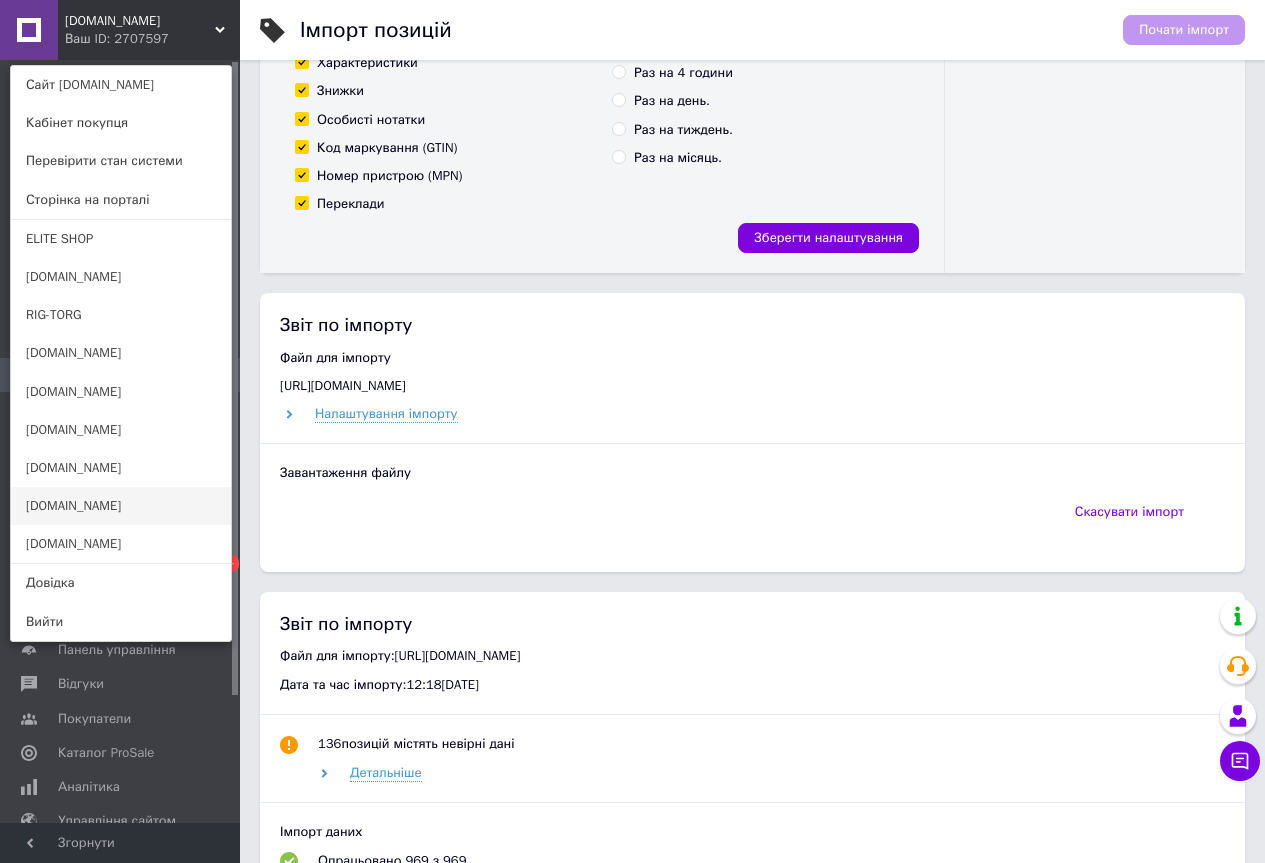 click on "[DOMAIN_NAME]" at bounding box center (121, 506) 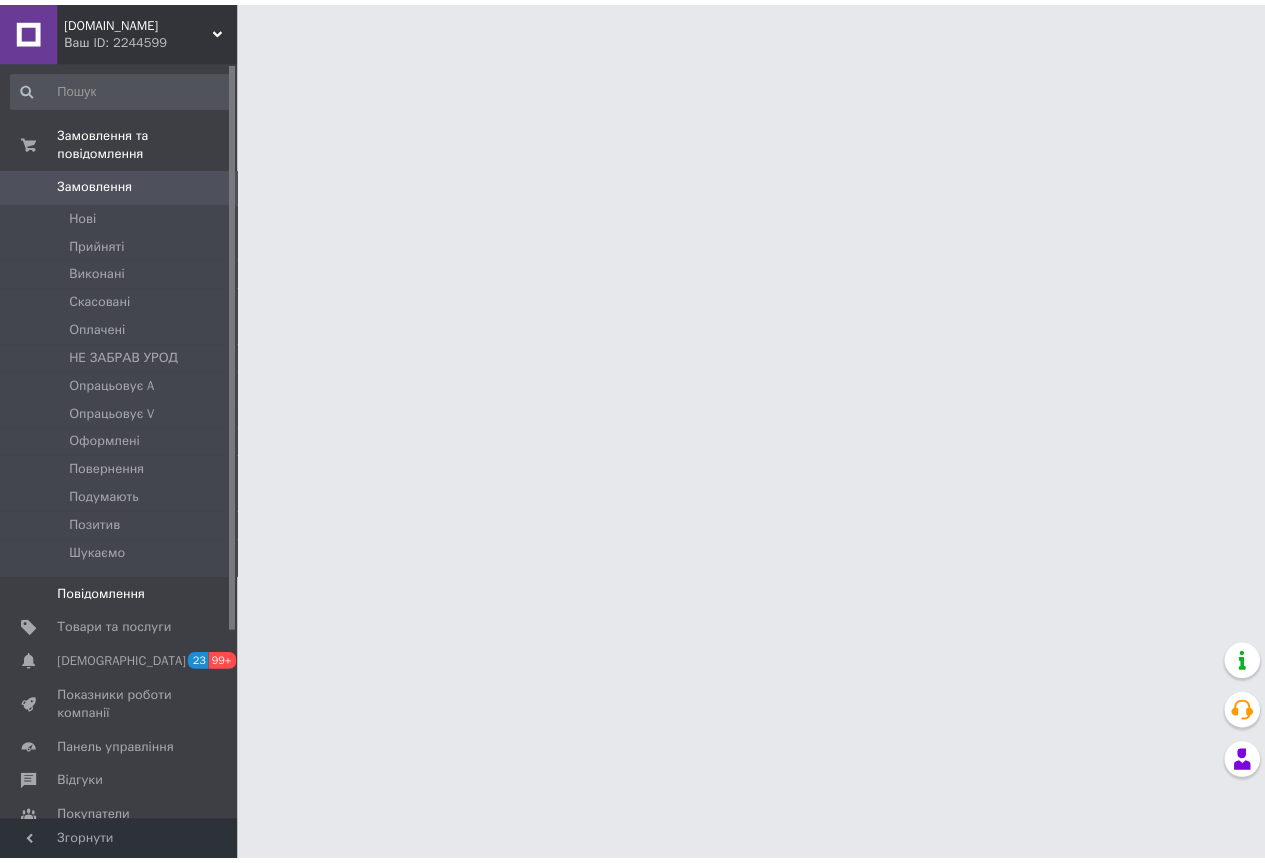 scroll, scrollTop: 0, scrollLeft: 0, axis: both 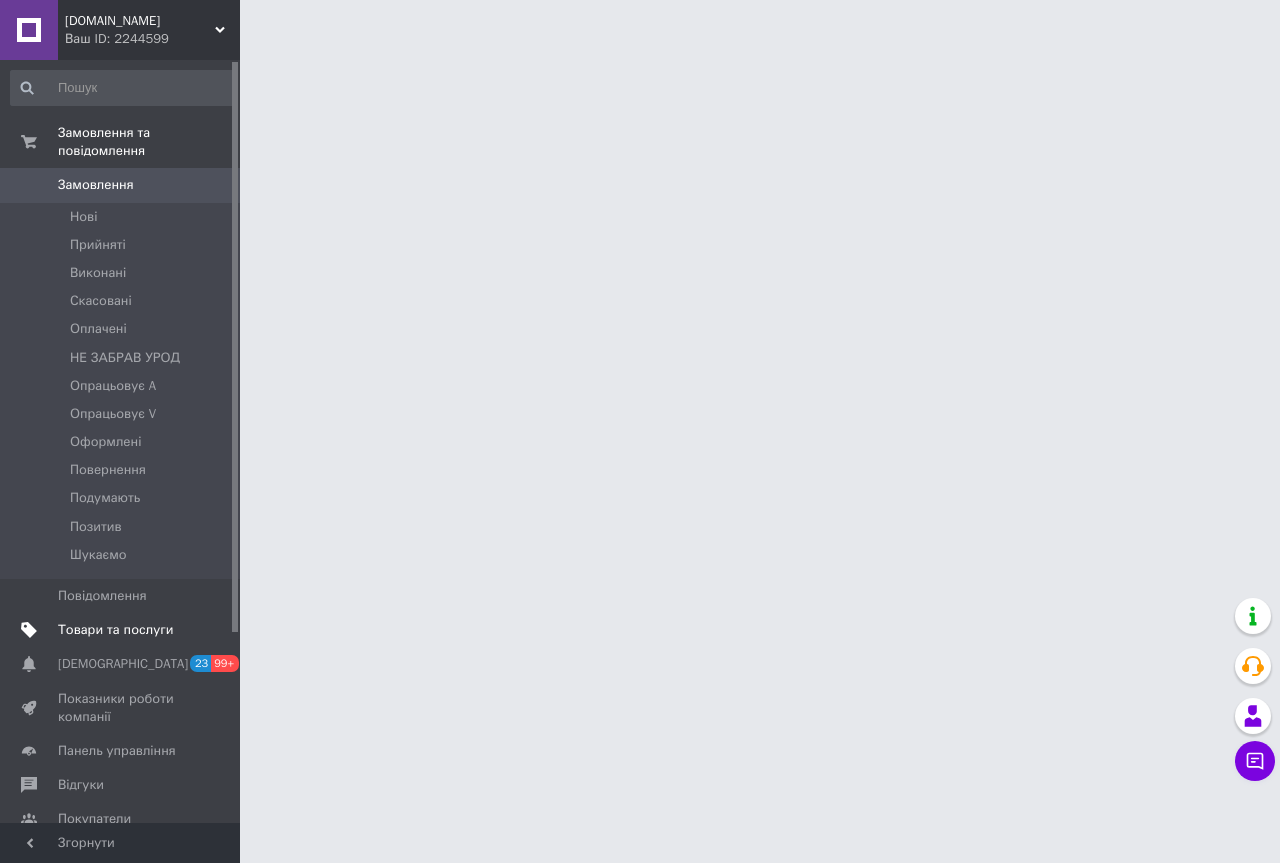 click on "Товари та послуги" at bounding box center (115, 630) 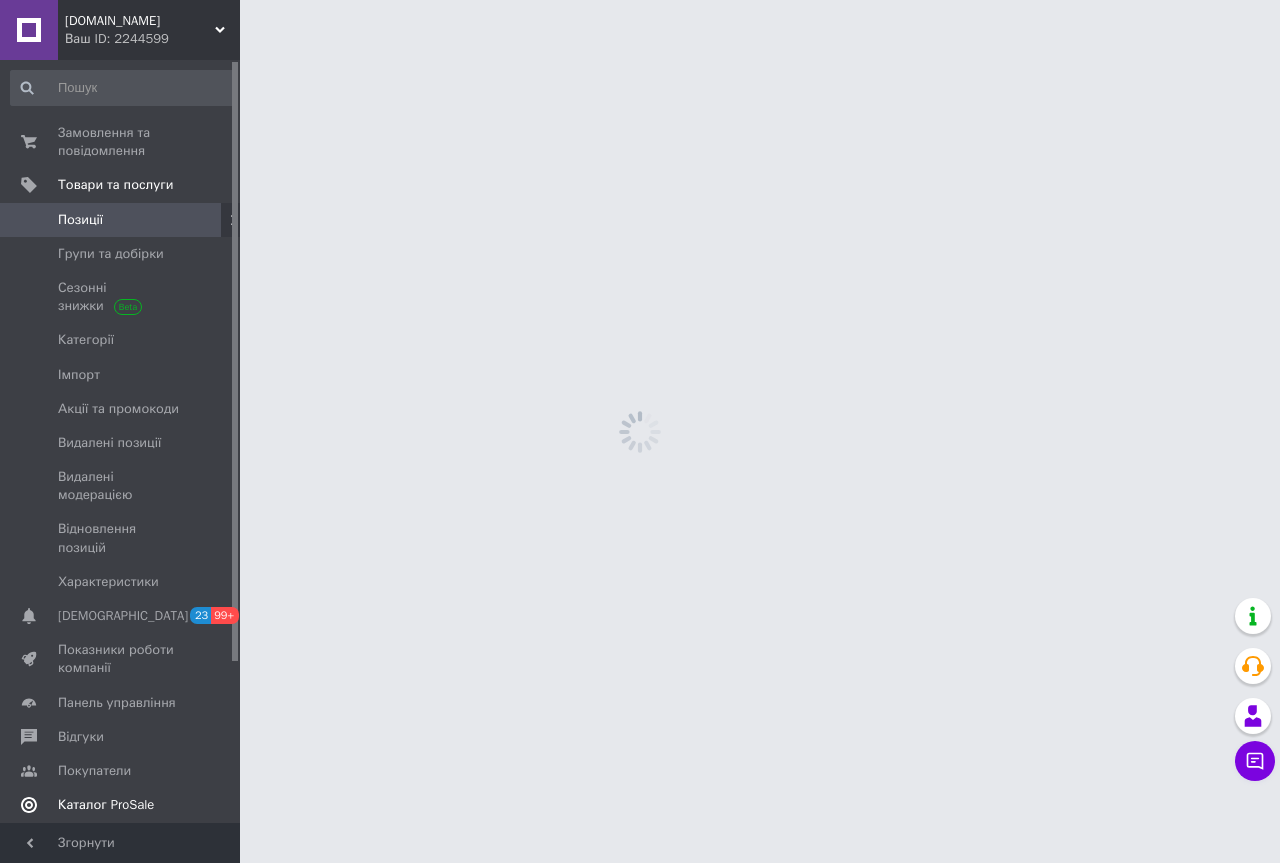click on "Каталог ProSale" at bounding box center [106, 805] 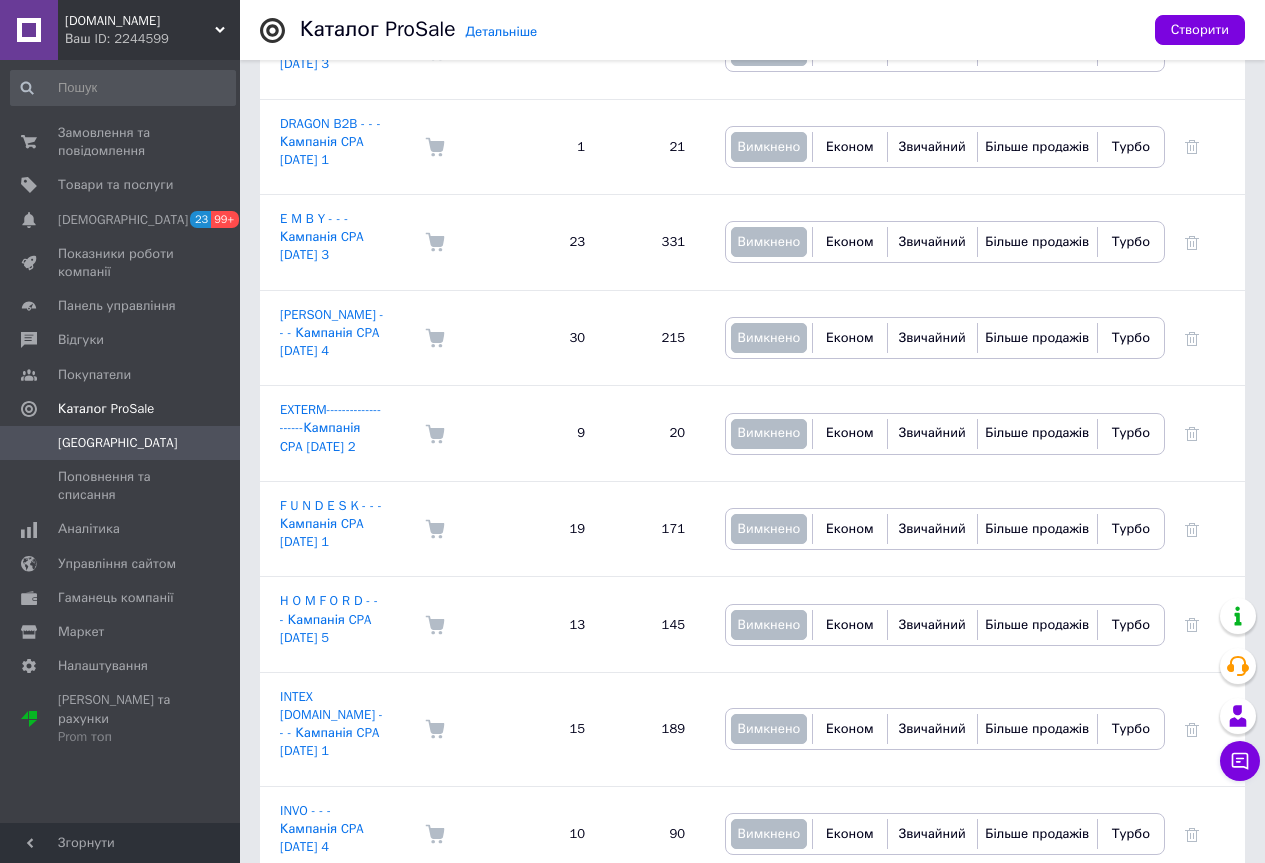 scroll, scrollTop: 977, scrollLeft: 0, axis: vertical 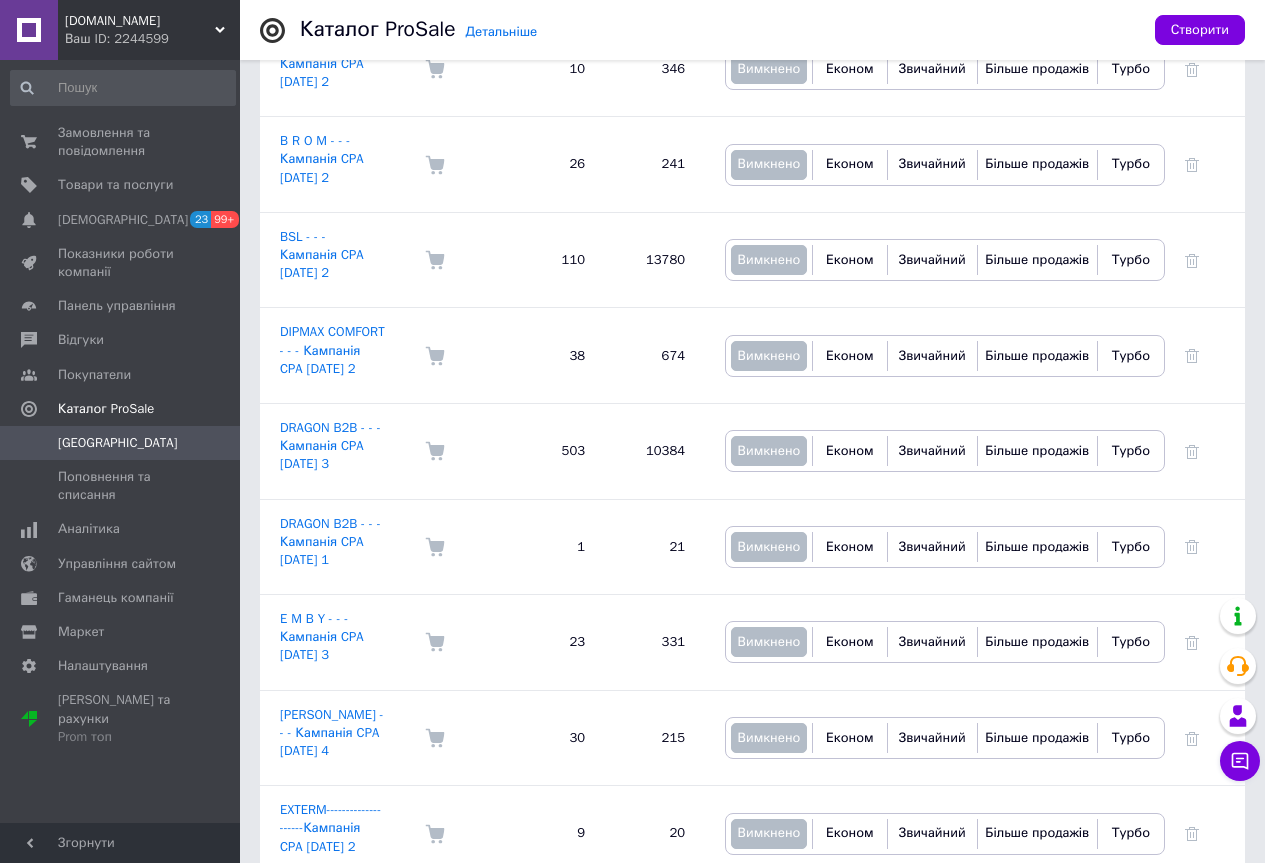 click 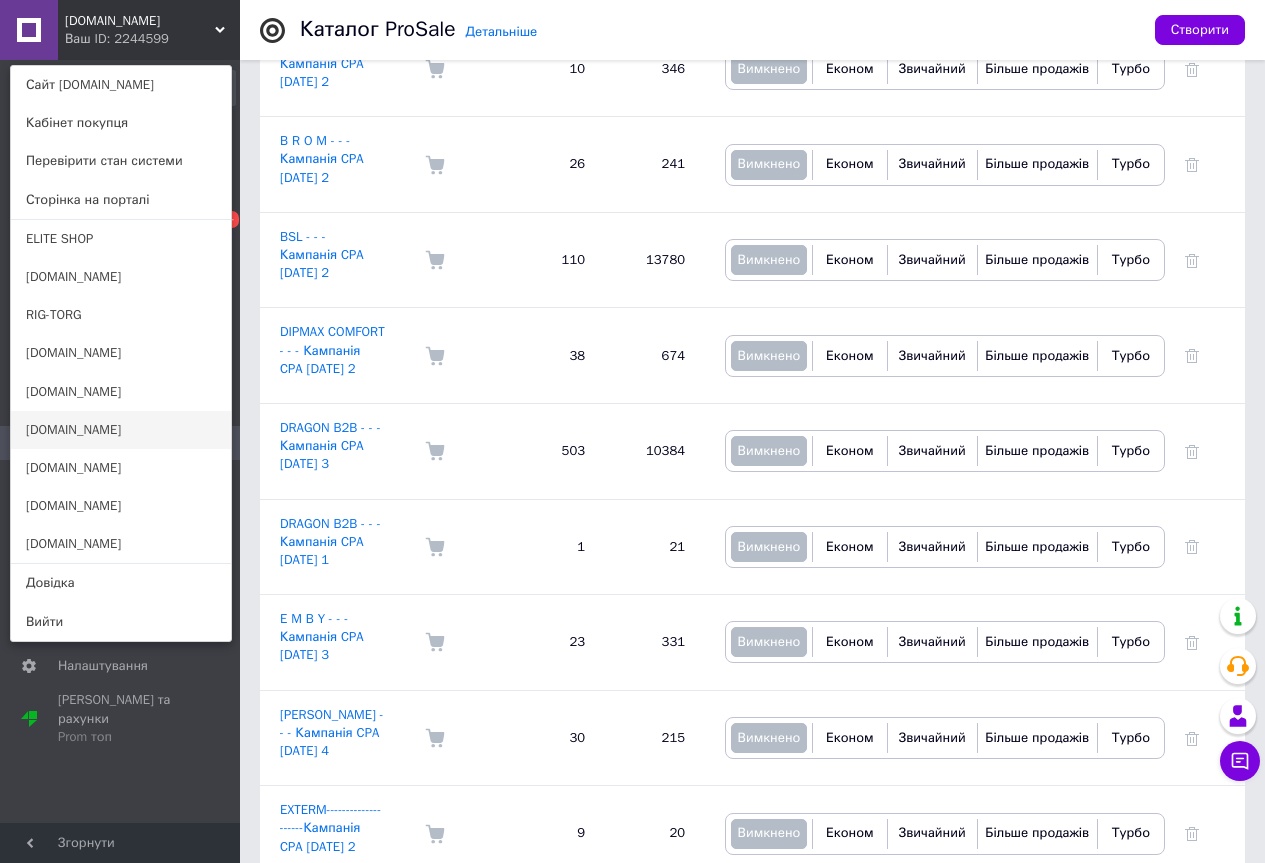click on "[DOMAIN_NAME]" at bounding box center [121, 430] 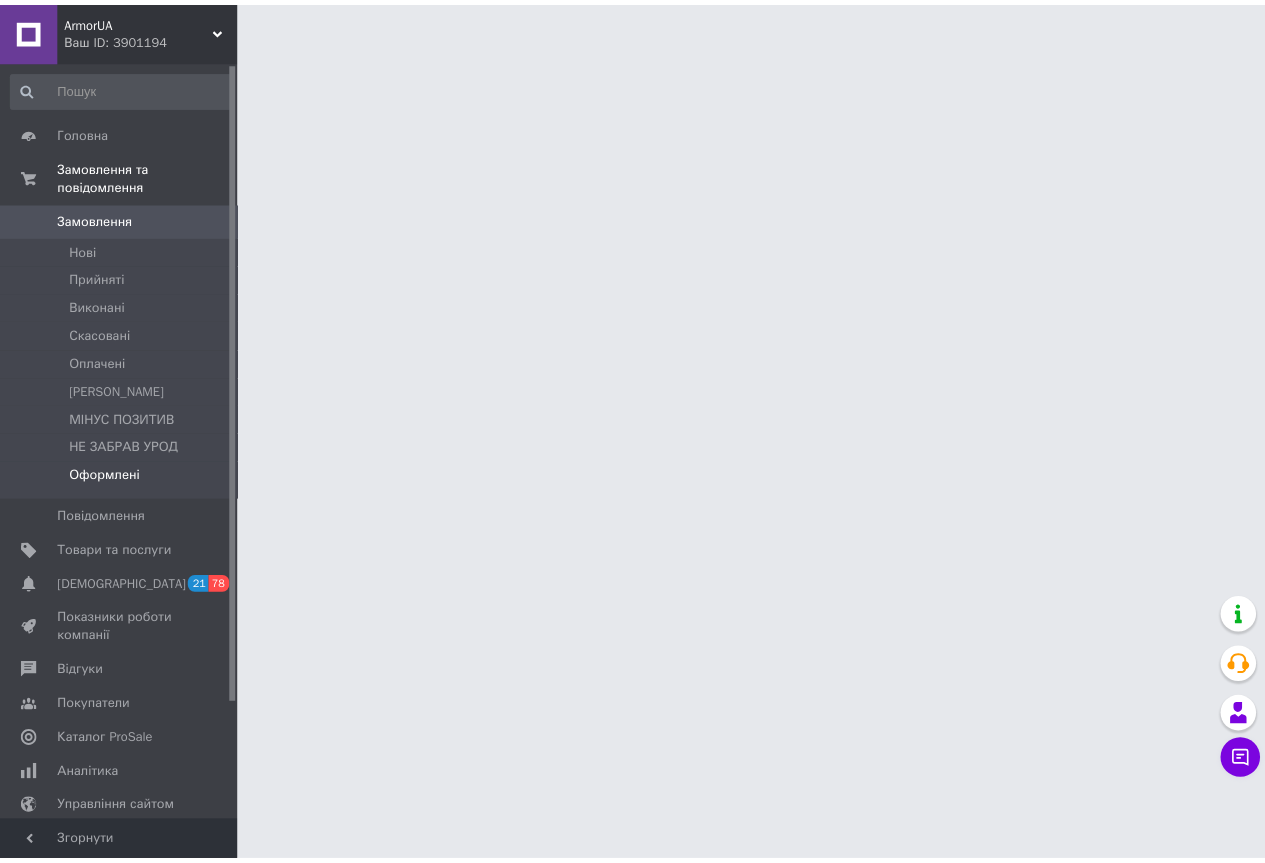 scroll, scrollTop: 0, scrollLeft: 0, axis: both 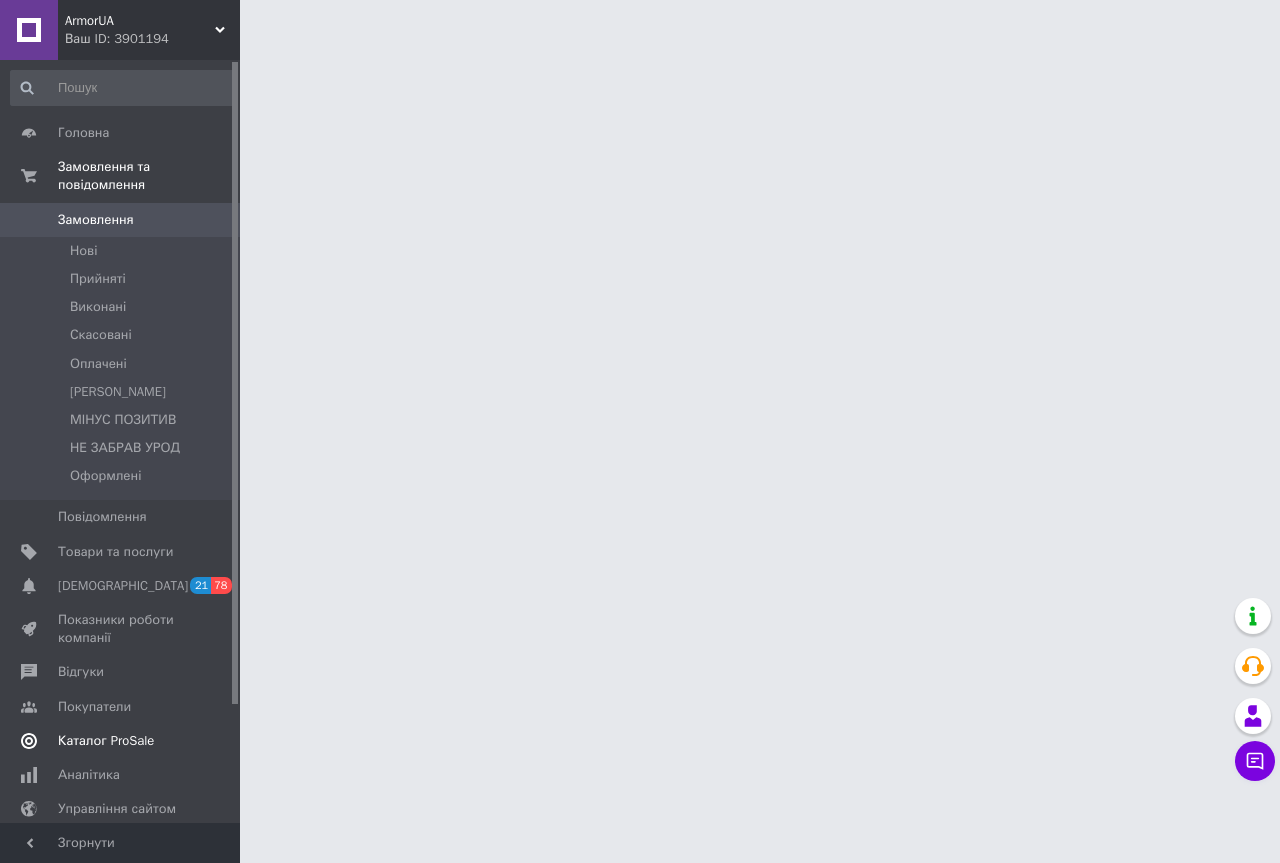 click on "Каталог ProSale" at bounding box center [106, 741] 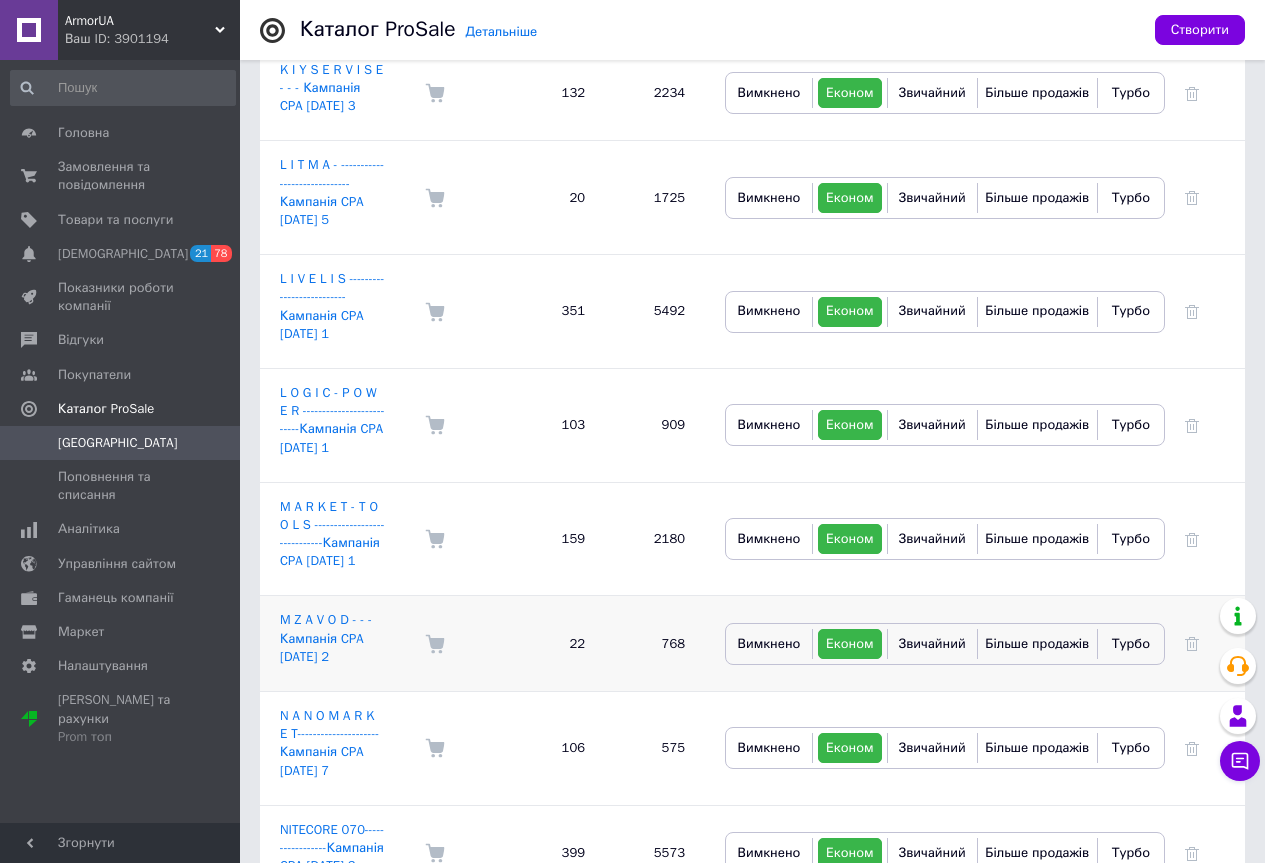 scroll, scrollTop: 2000, scrollLeft: 0, axis: vertical 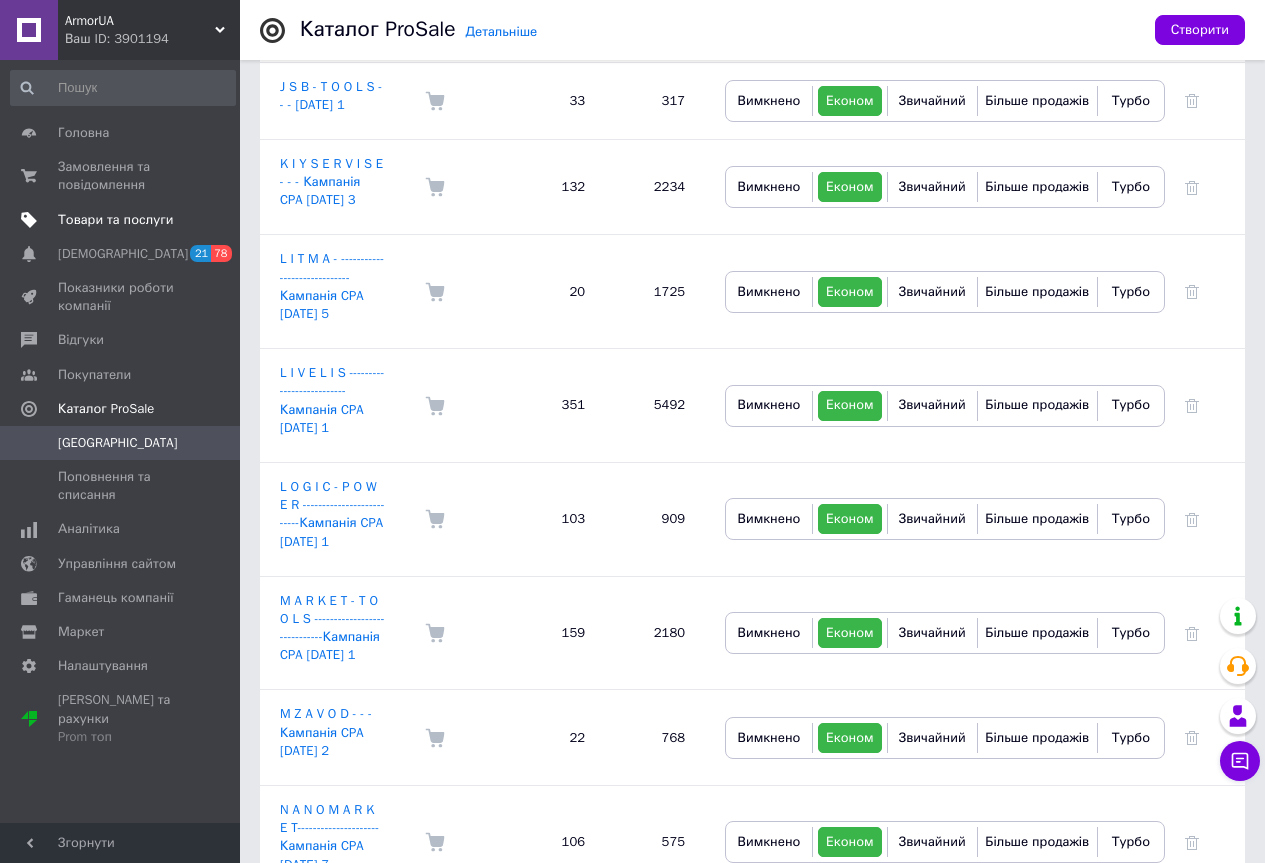 click on "Товари та послуги" at bounding box center (115, 220) 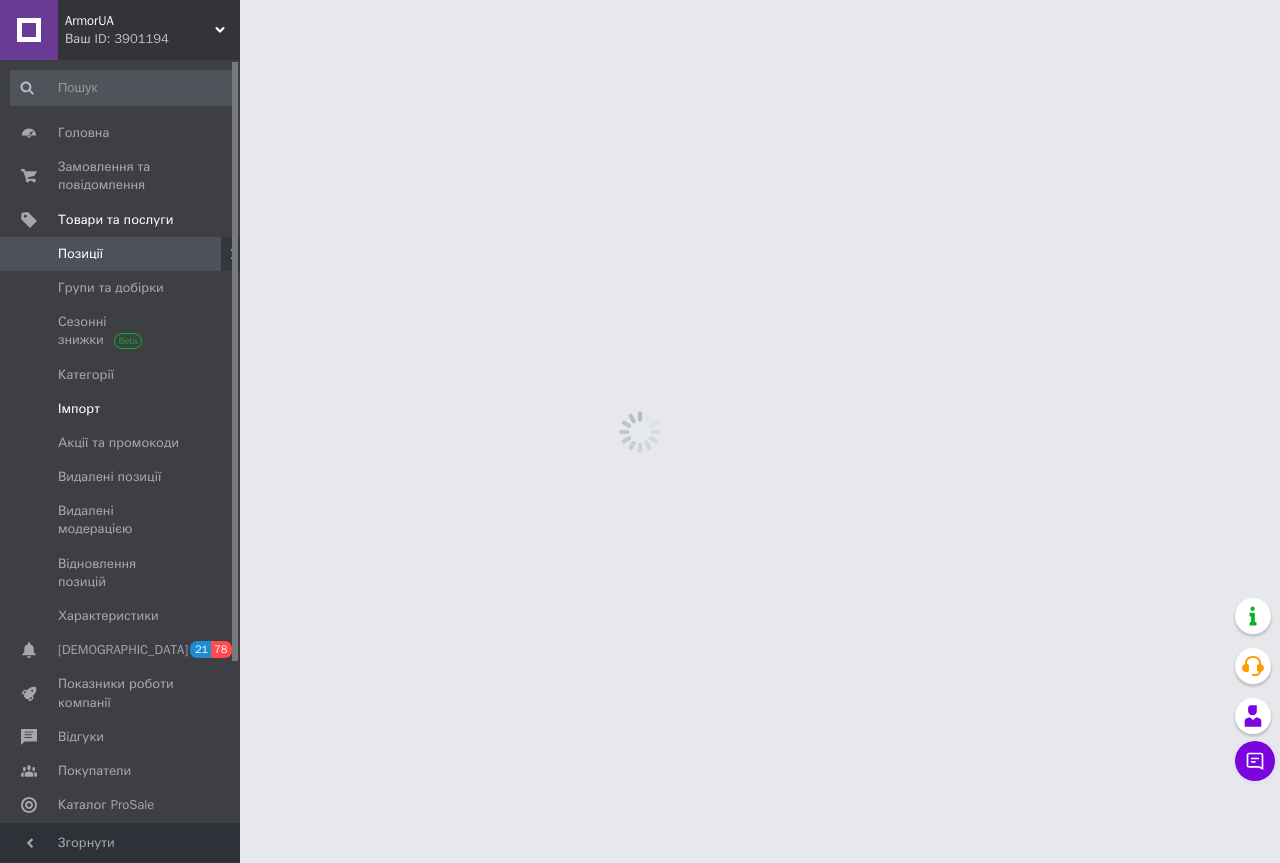 click on "Імпорт" at bounding box center [79, 409] 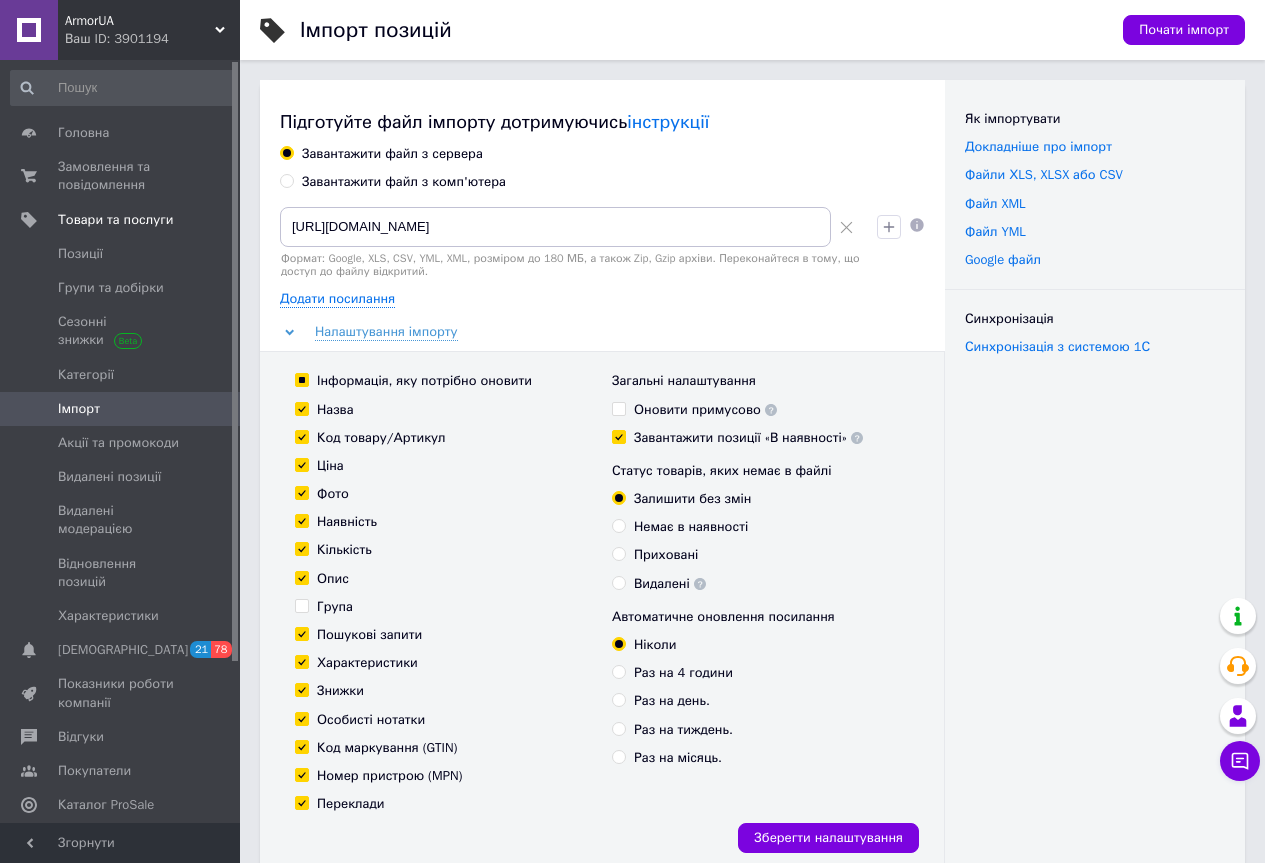 click 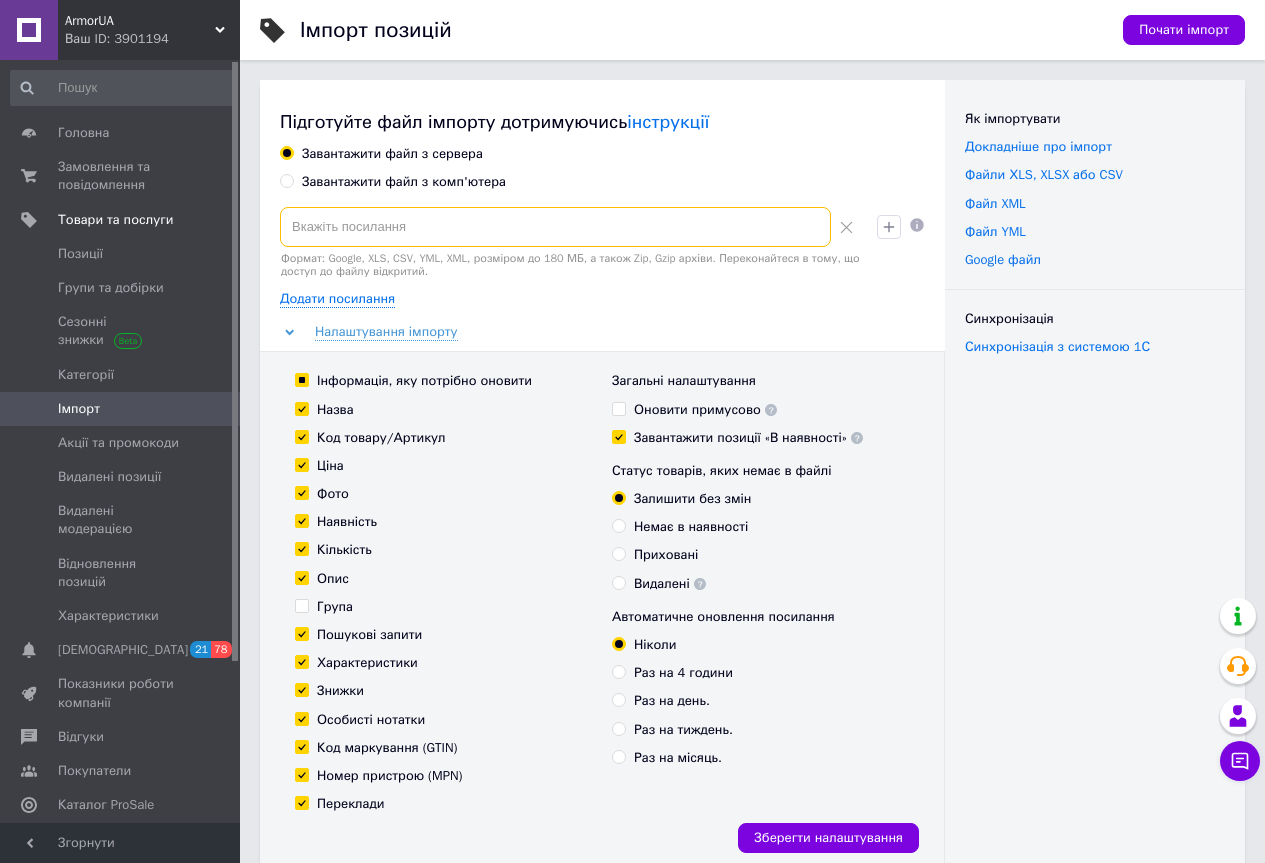 paste on "[URL][DOMAIN_NAME]" 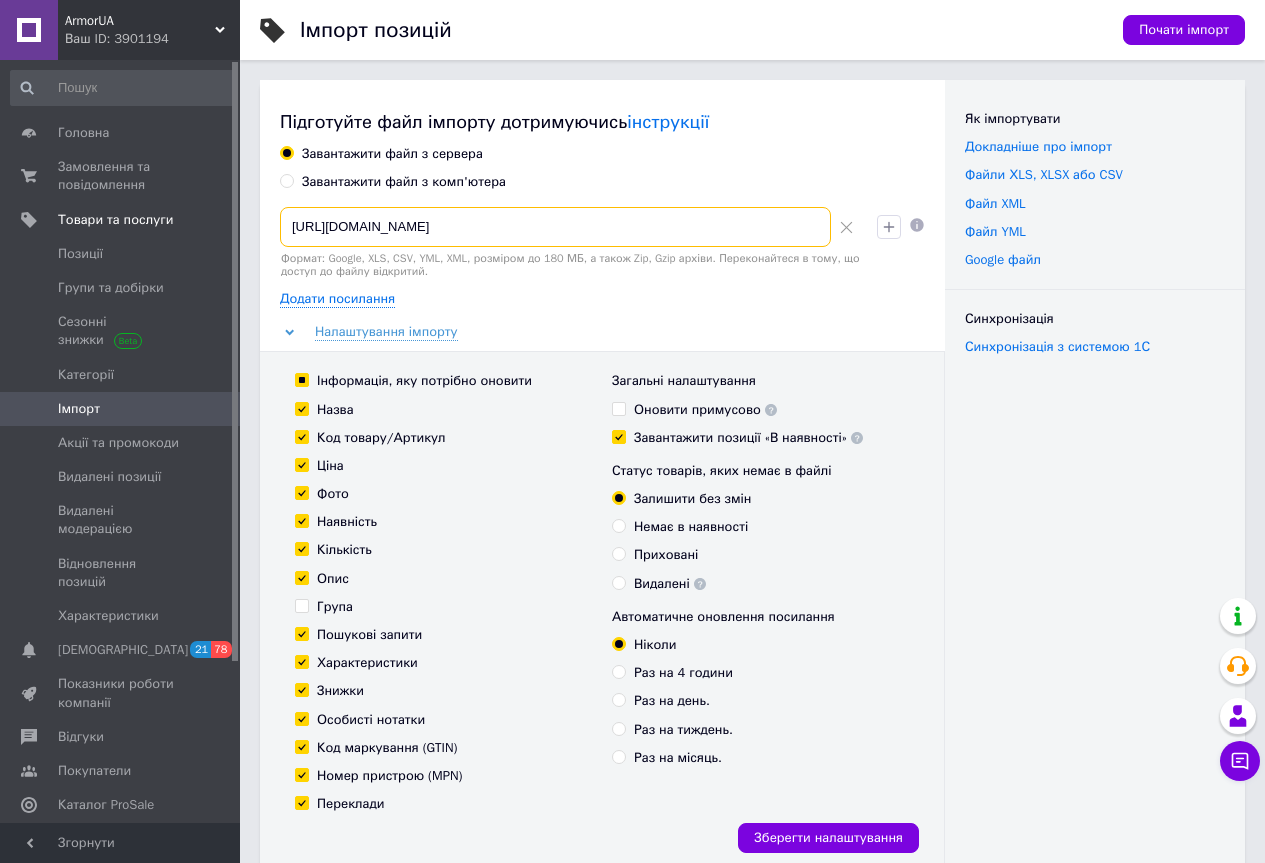 scroll, scrollTop: 0, scrollLeft: 873, axis: horizontal 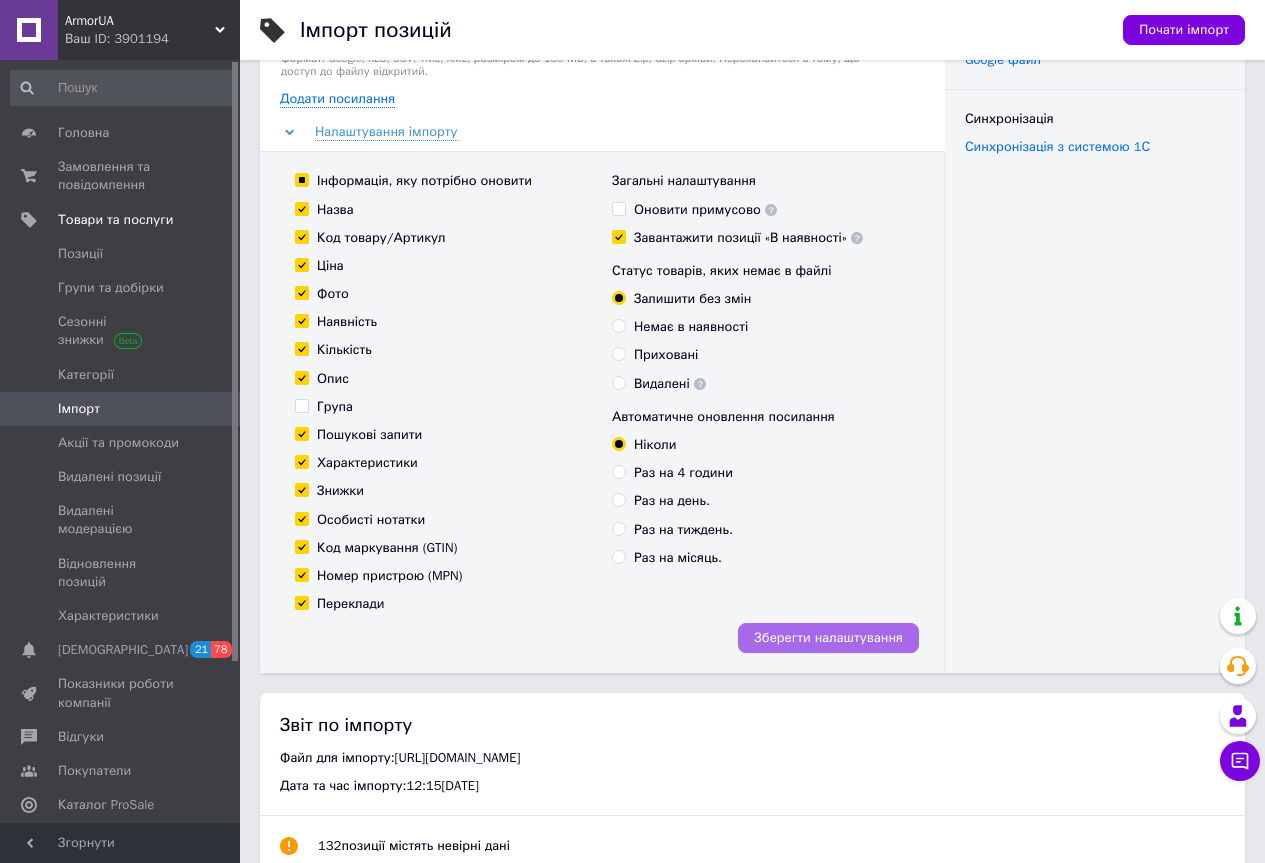 type on "[URL][DOMAIN_NAME]" 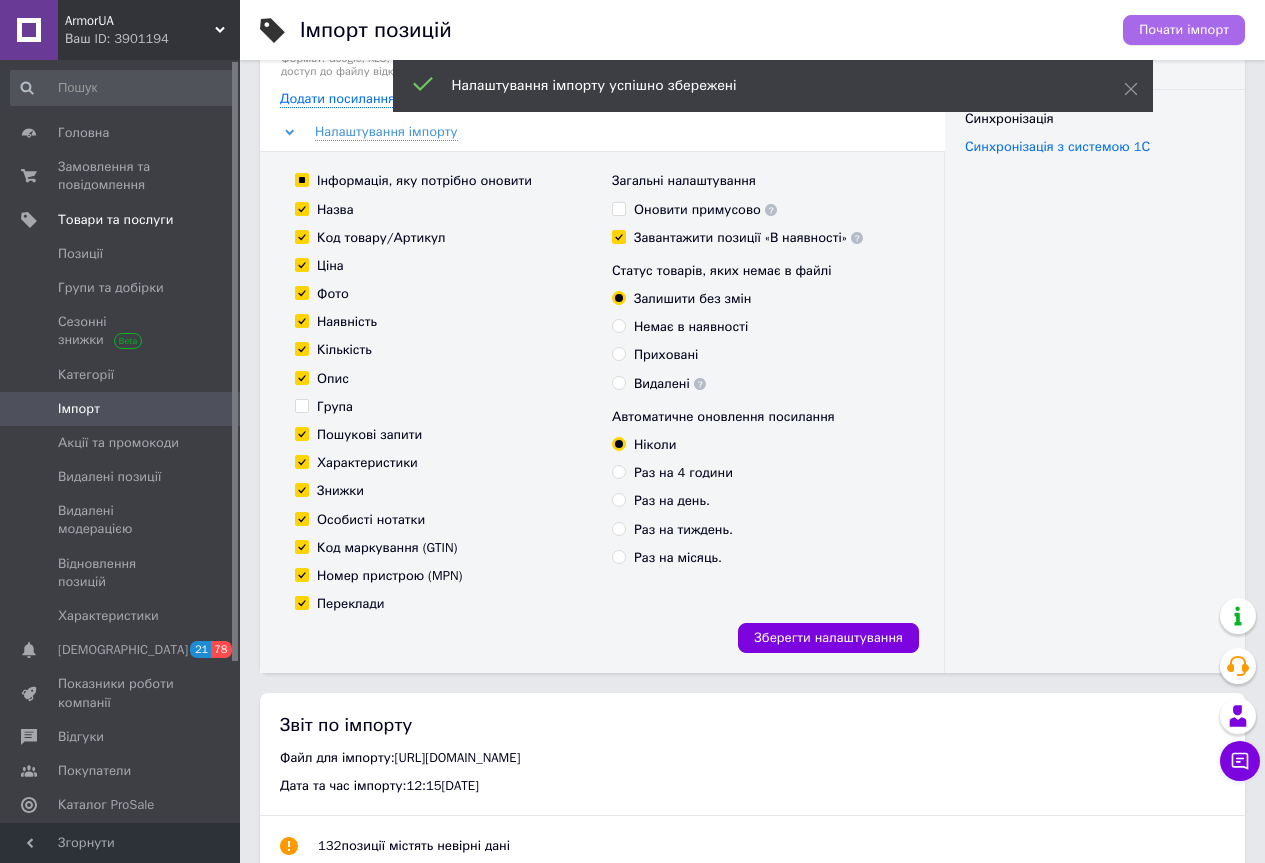 click on "Почати імпорт" at bounding box center [1184, 30] 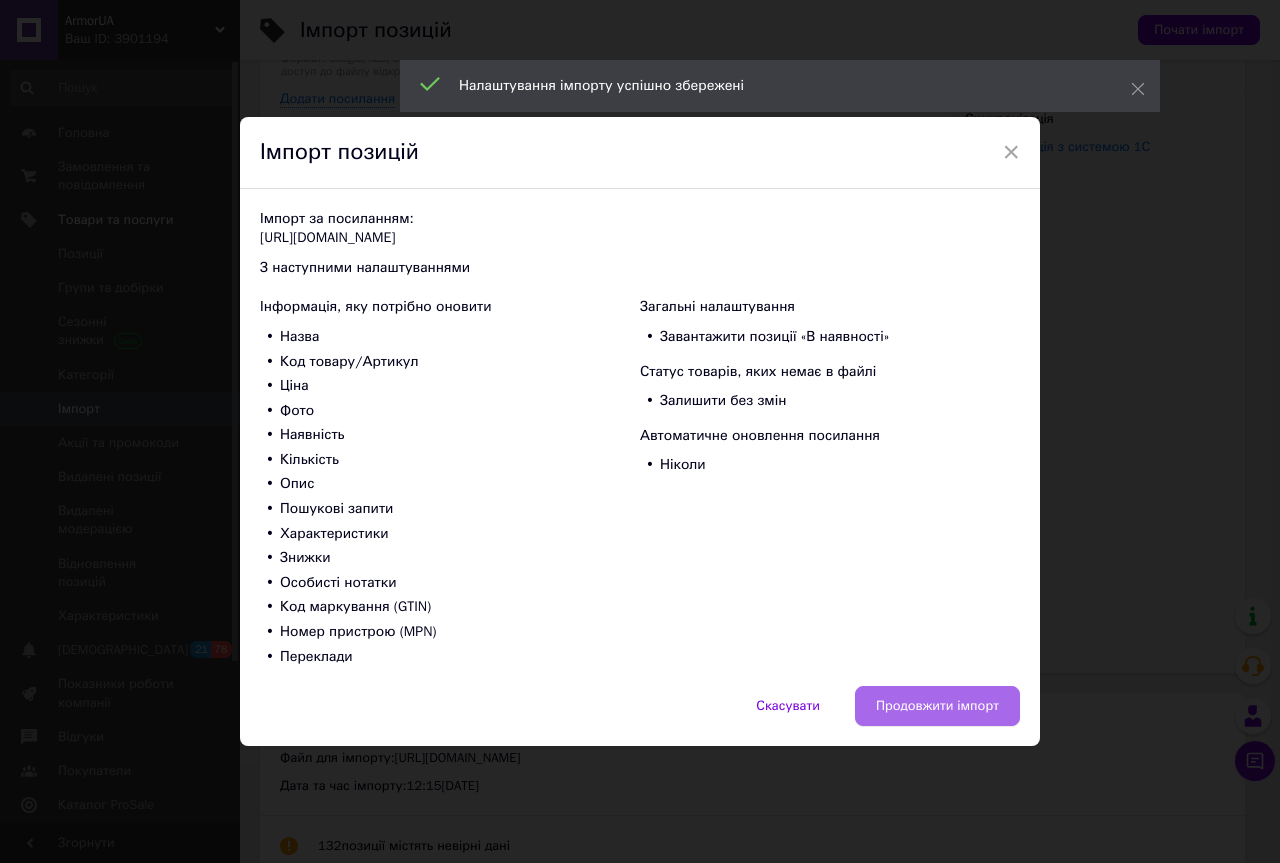 click on "Продовжити імпорт" at bounding box center (937, 706) 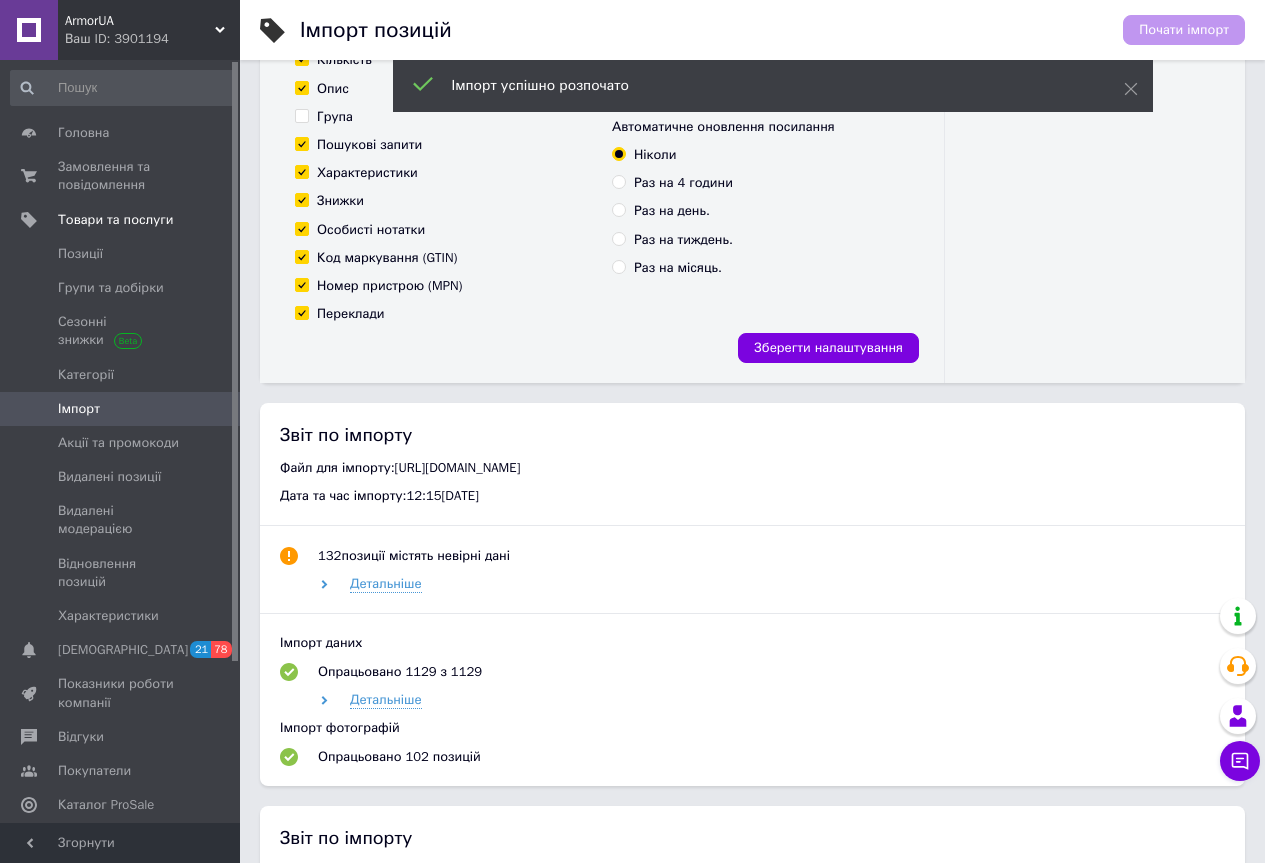 scroll, scrollTop: 500, scrollLeft: 0, axis: vertical 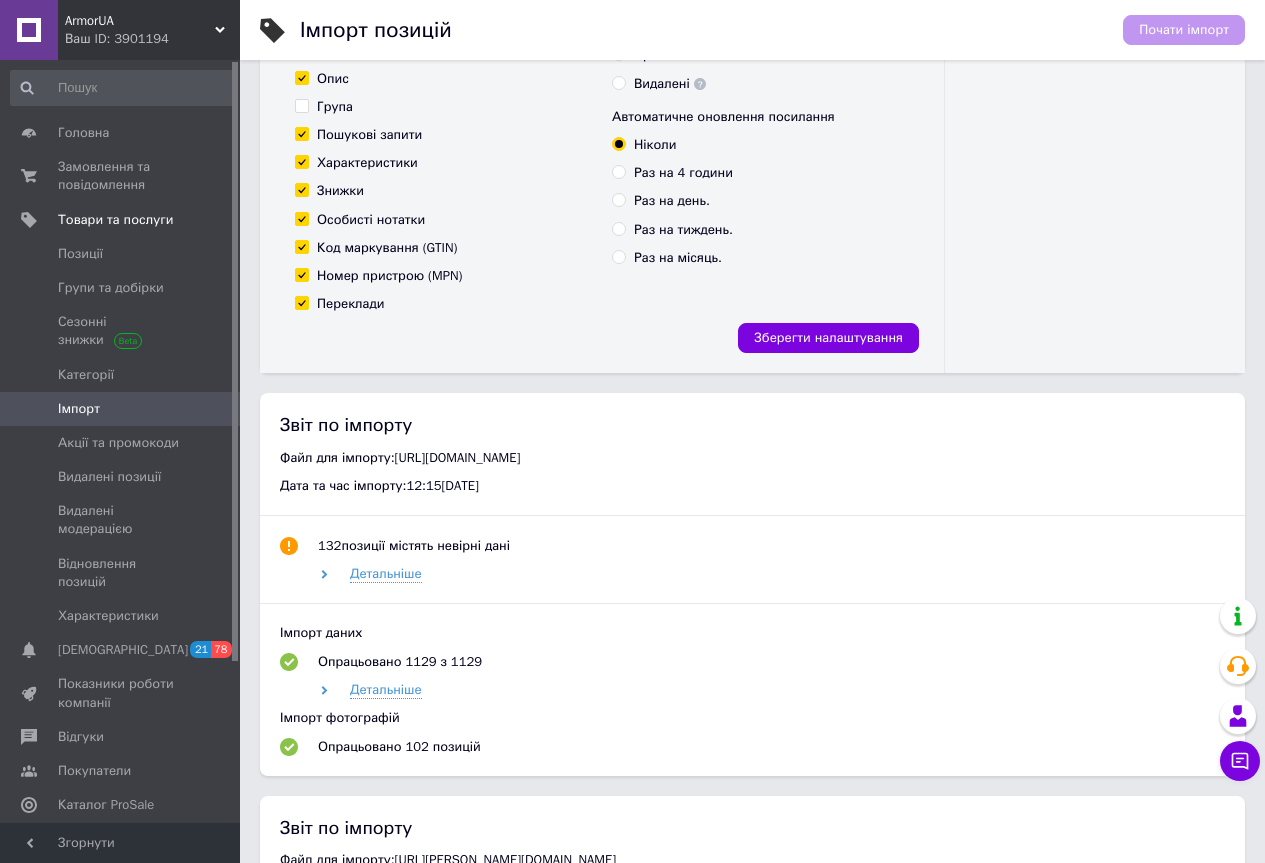click 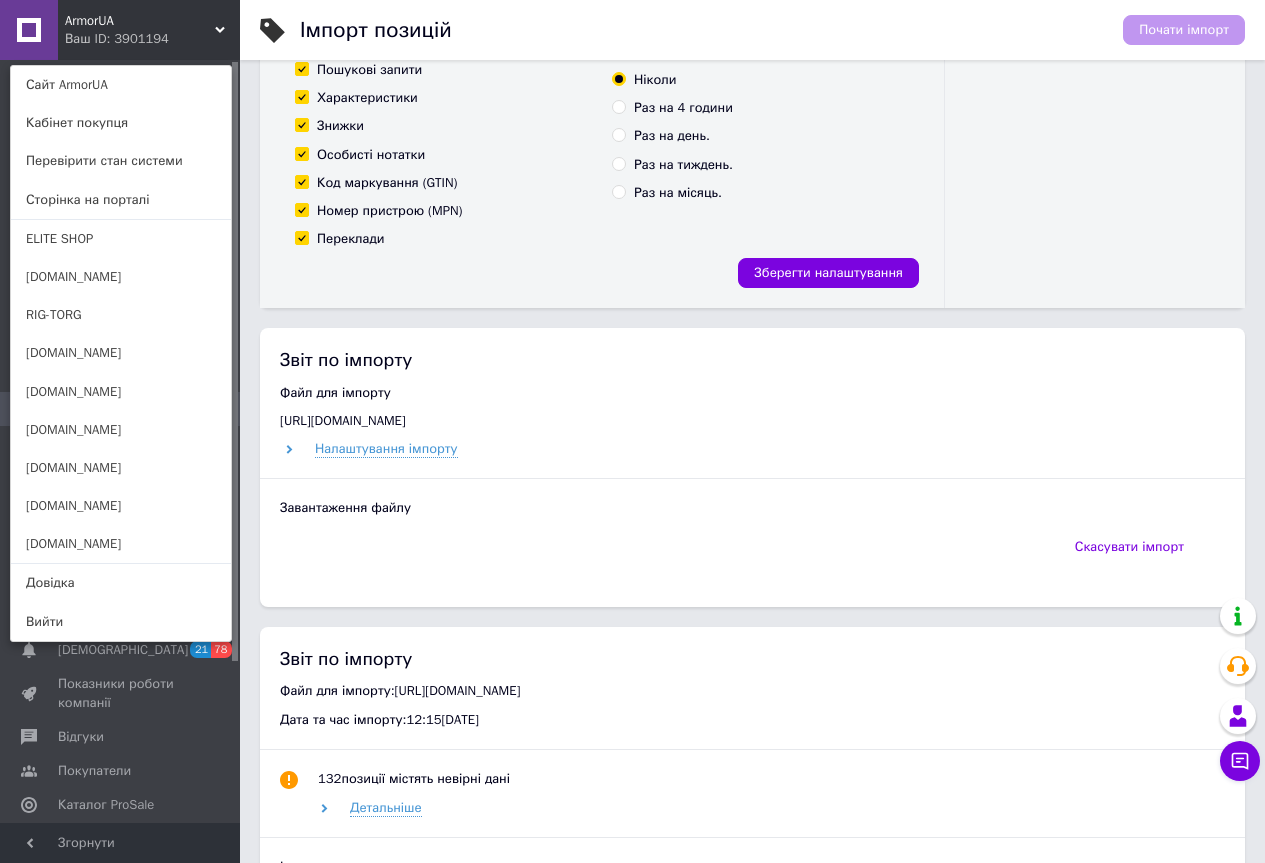 scroll, scrollTop: 600, scrollLeft: 0, axis: vertical 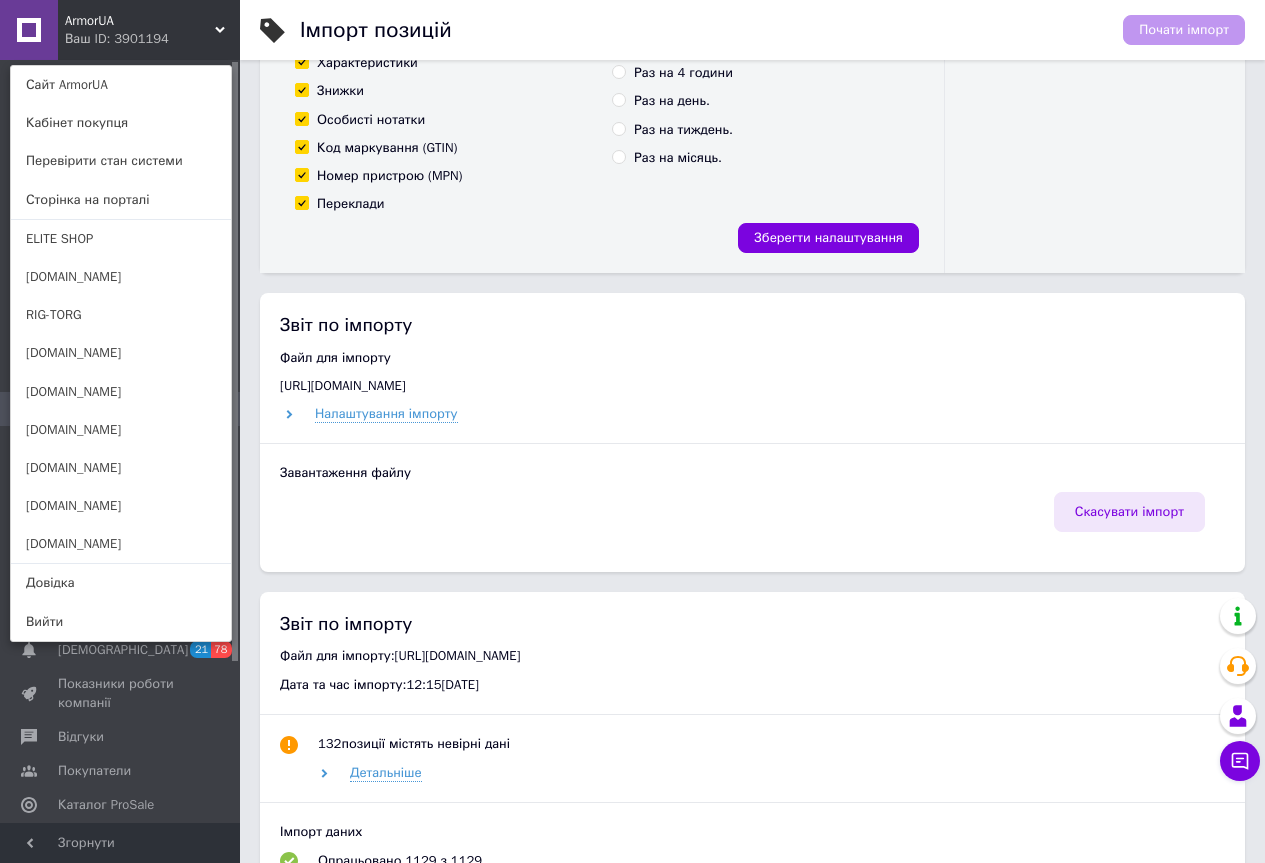 click on "Скасувати імпорт" at bounding box center [1129, 512] 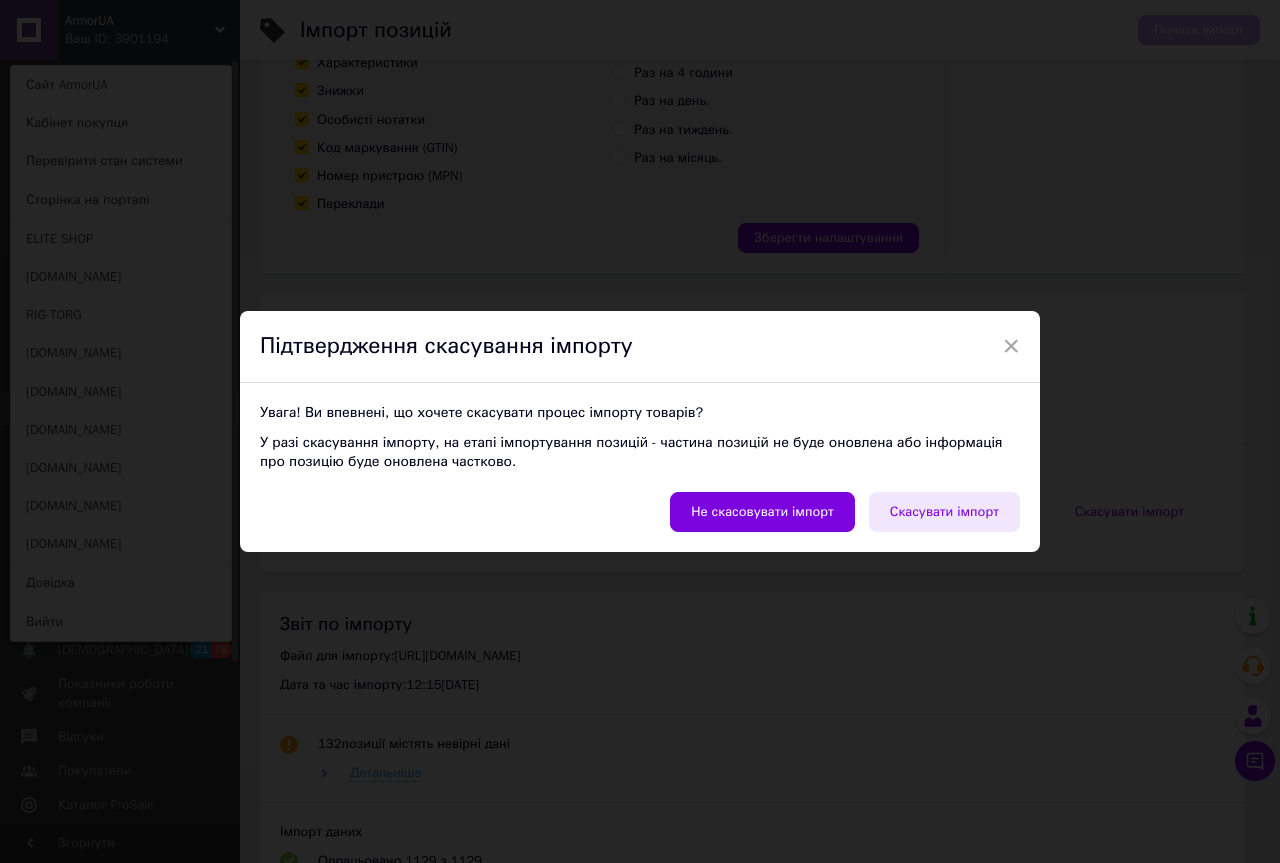 click on "Скасувати імпорт" at bounding box center (944, 512) 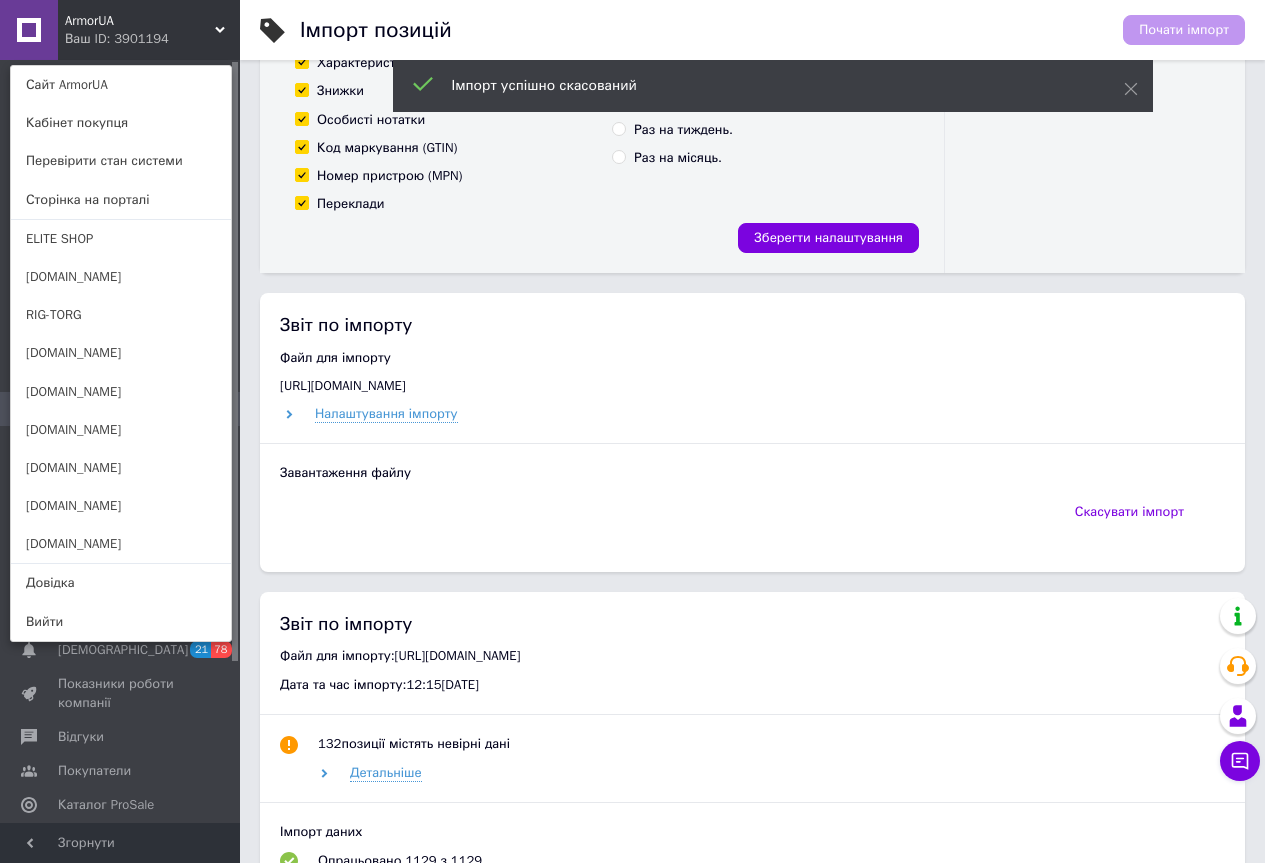 click on "Завантаження файлу" at bounding box center [752, 473] 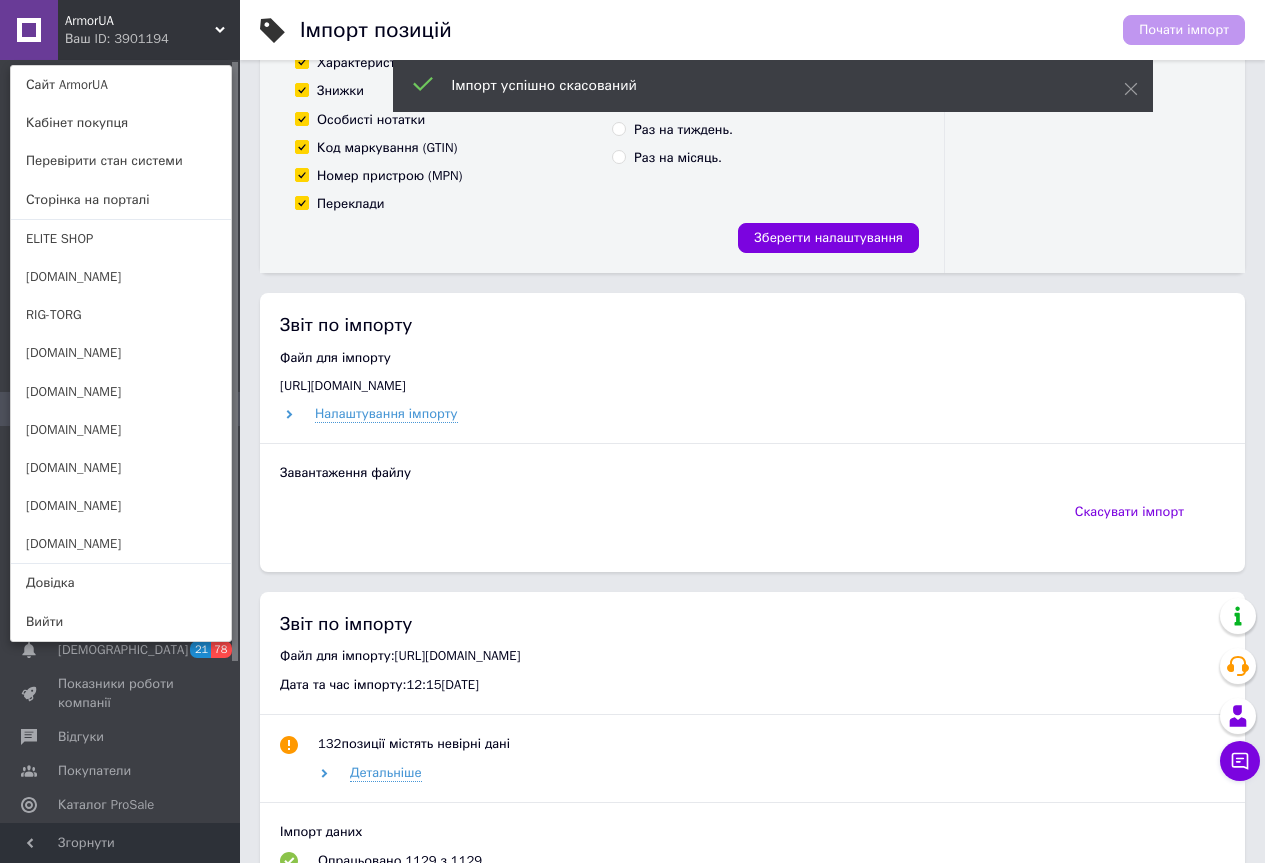 click 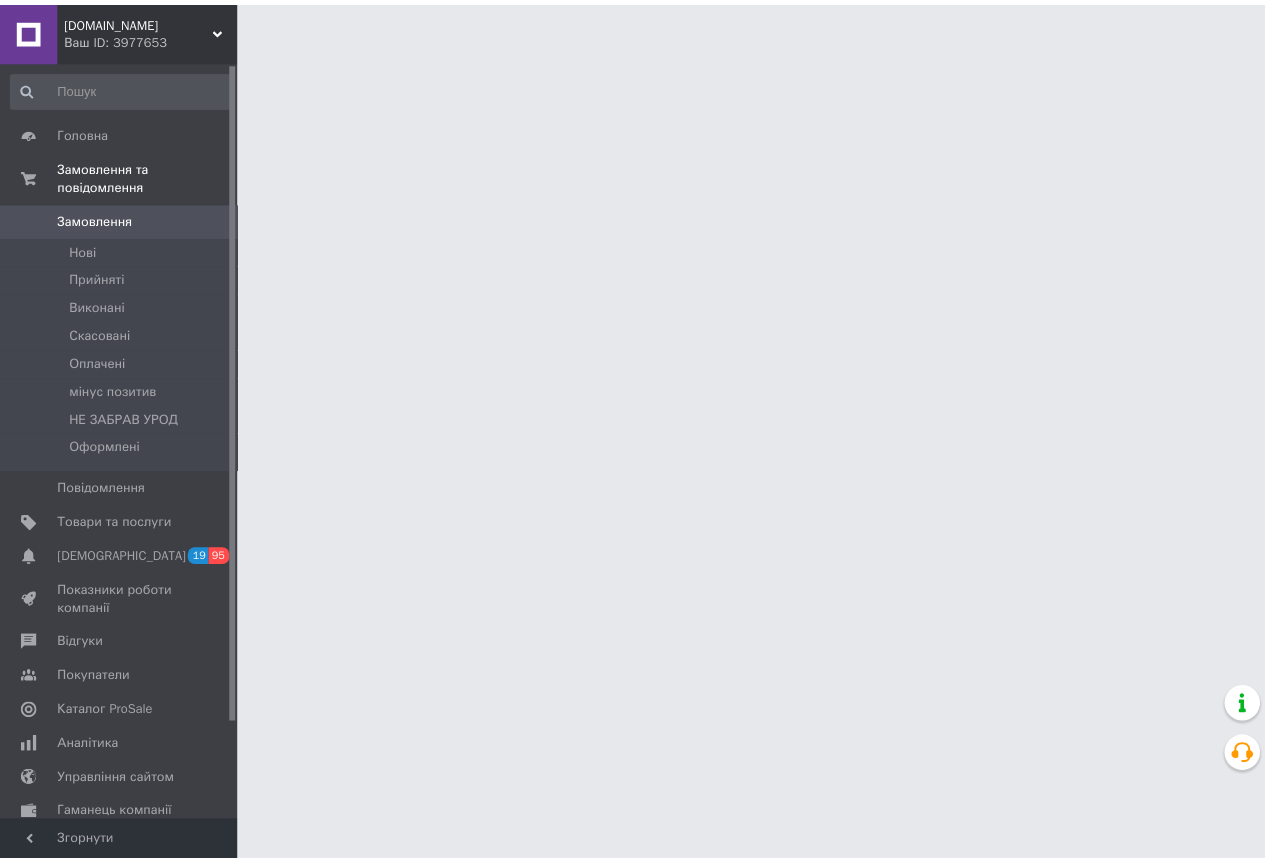 scroll, scrollTop: 0, scrollLeft: 0, axis: both 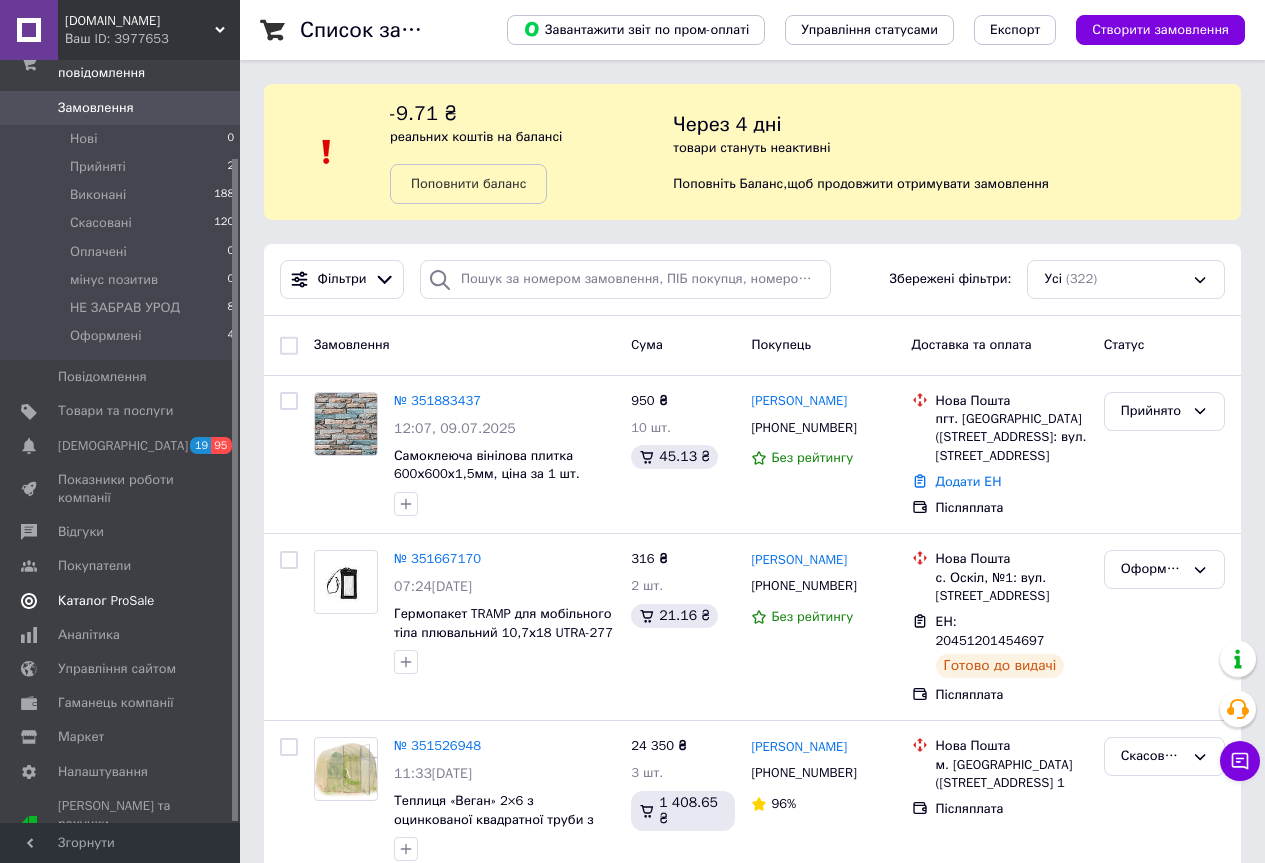 click on "Каталог ProSale" at bounding box center [106, 601] 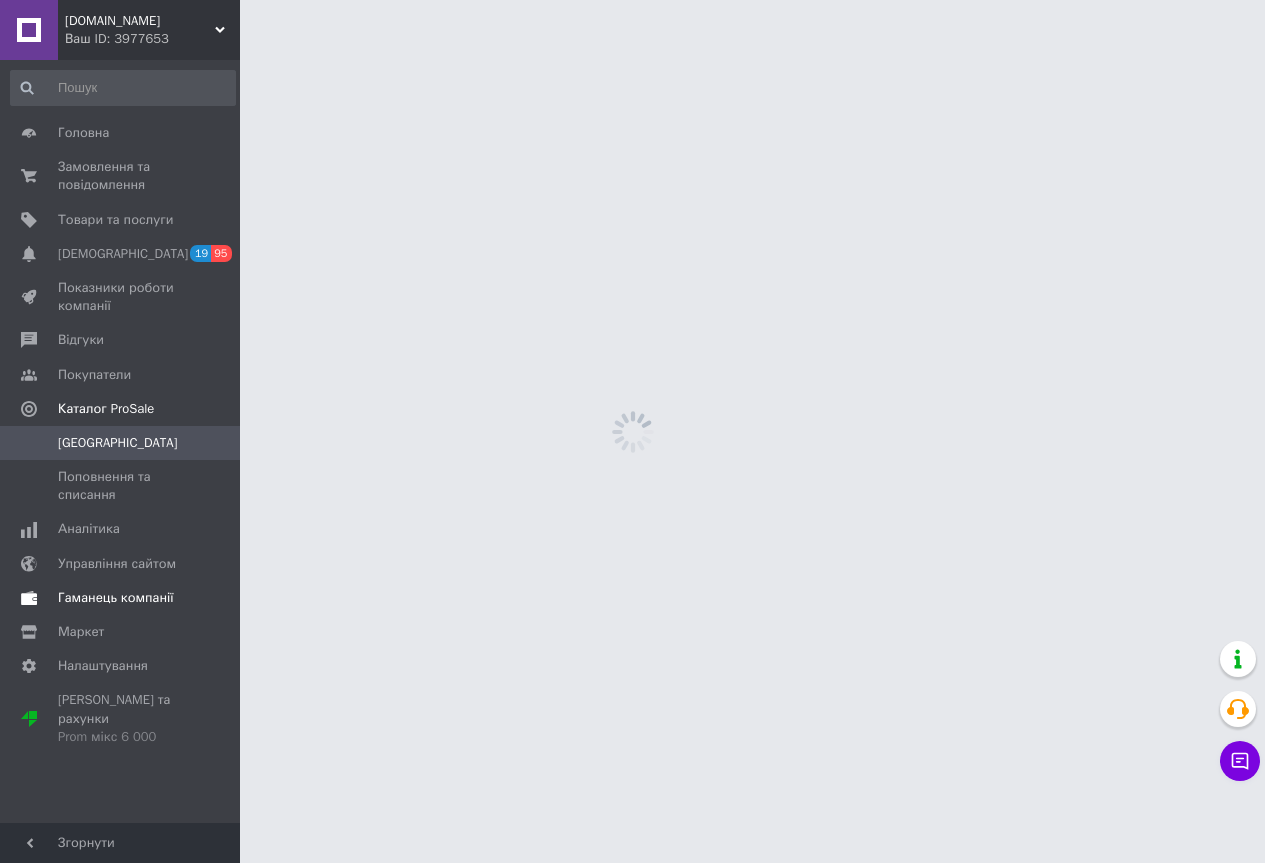 scroll, scrollTop: 0, scrollLeft: 0, axis: both 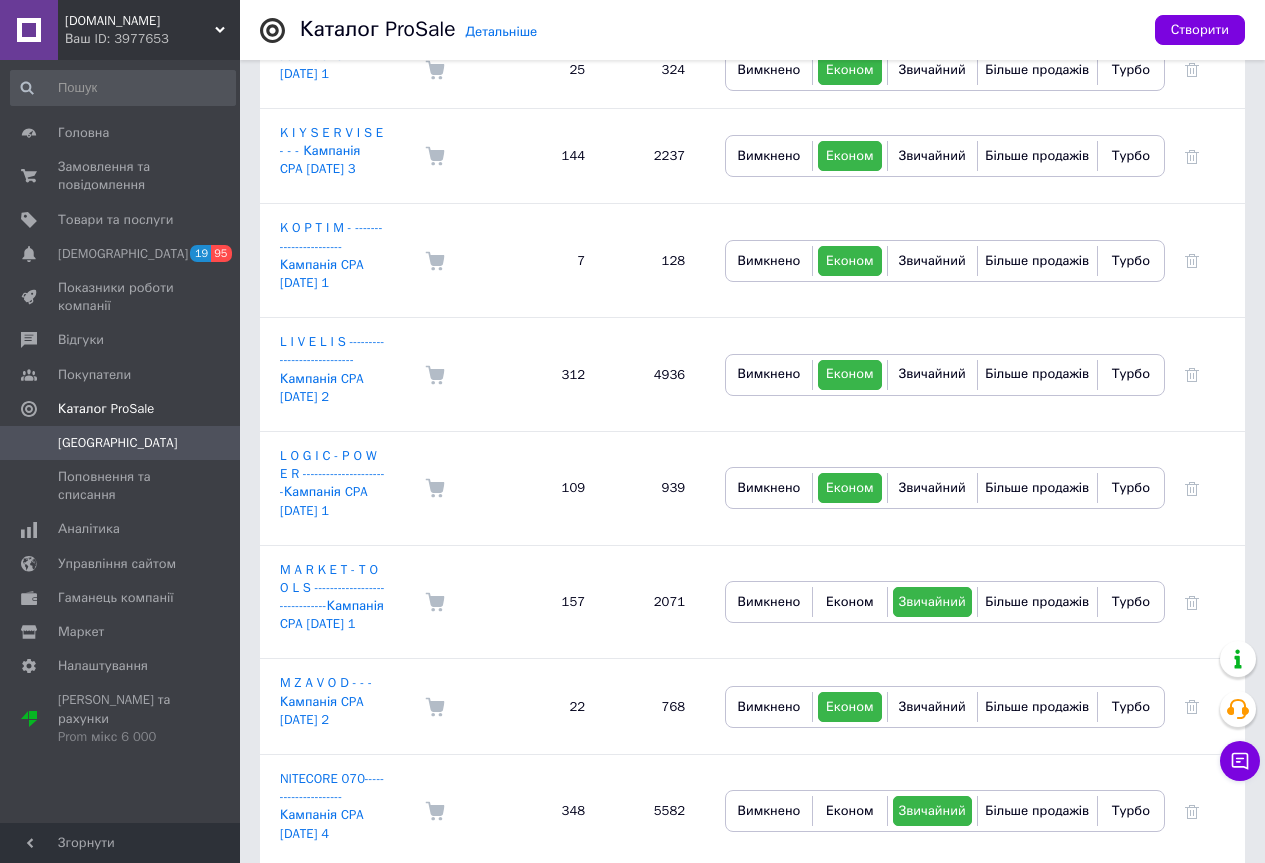 click on "JUGGERNAUT.PP.UA Ваш ID: 3977653" at bounding box center [149, 30] 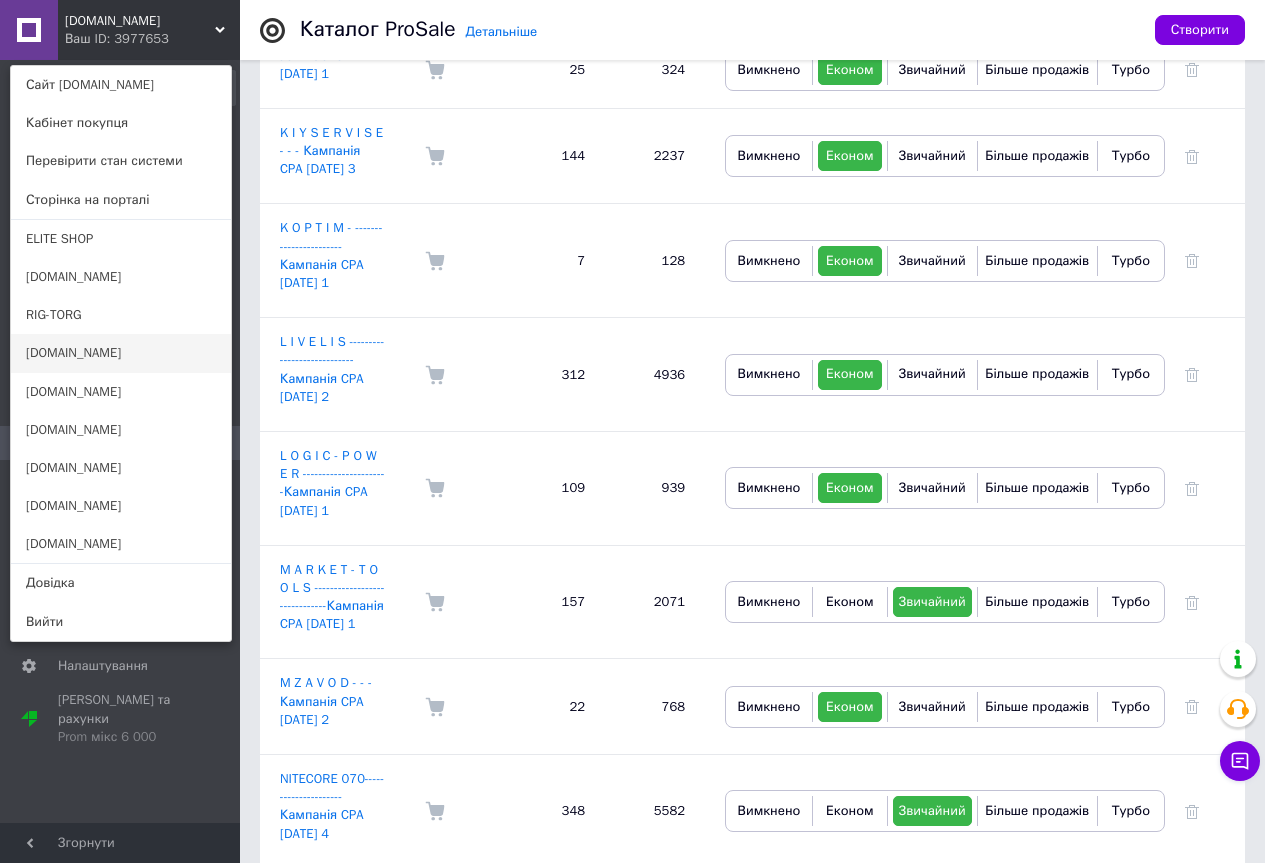click on "[DOMAIN_NAME]" at bounding box center [121, 353] 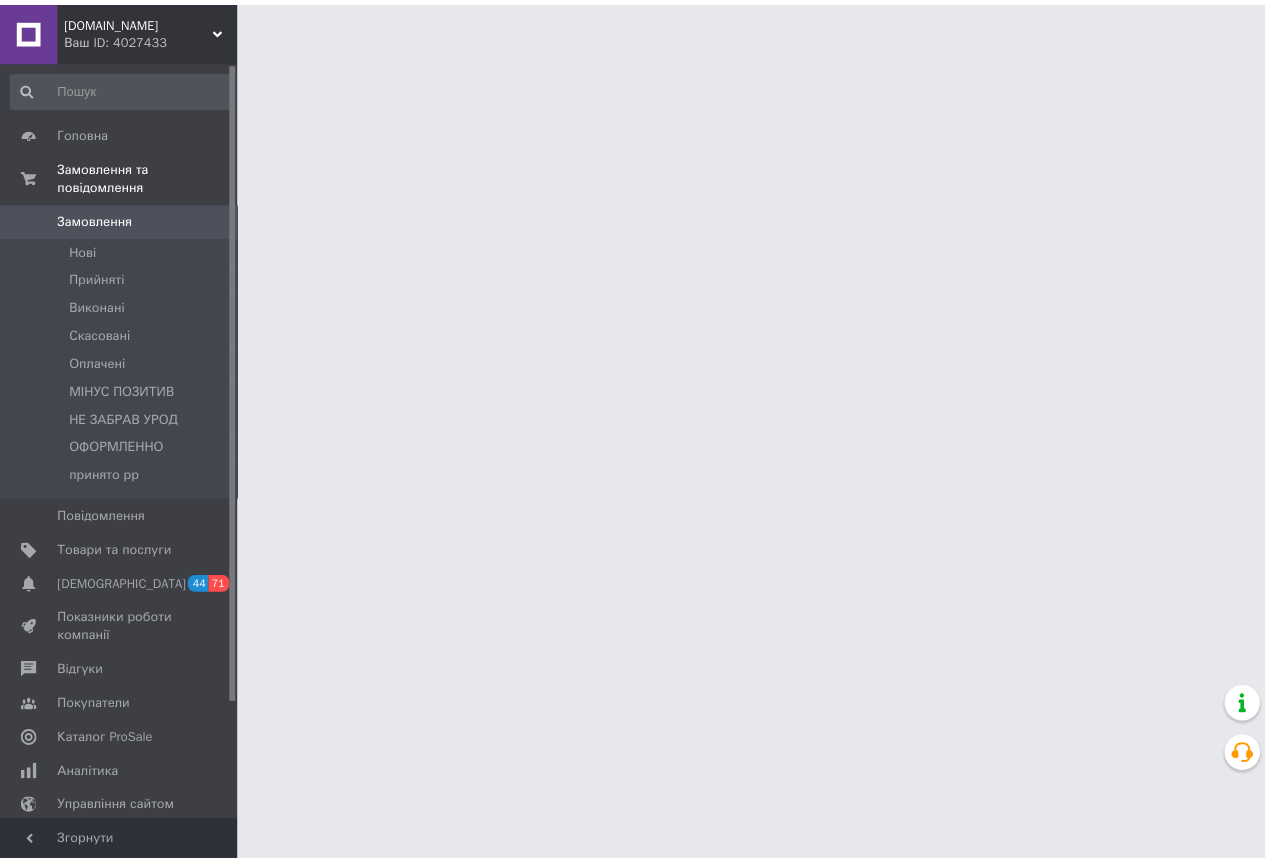 scroll, scrollTop: 0, scrollLeft: 0, axis: both 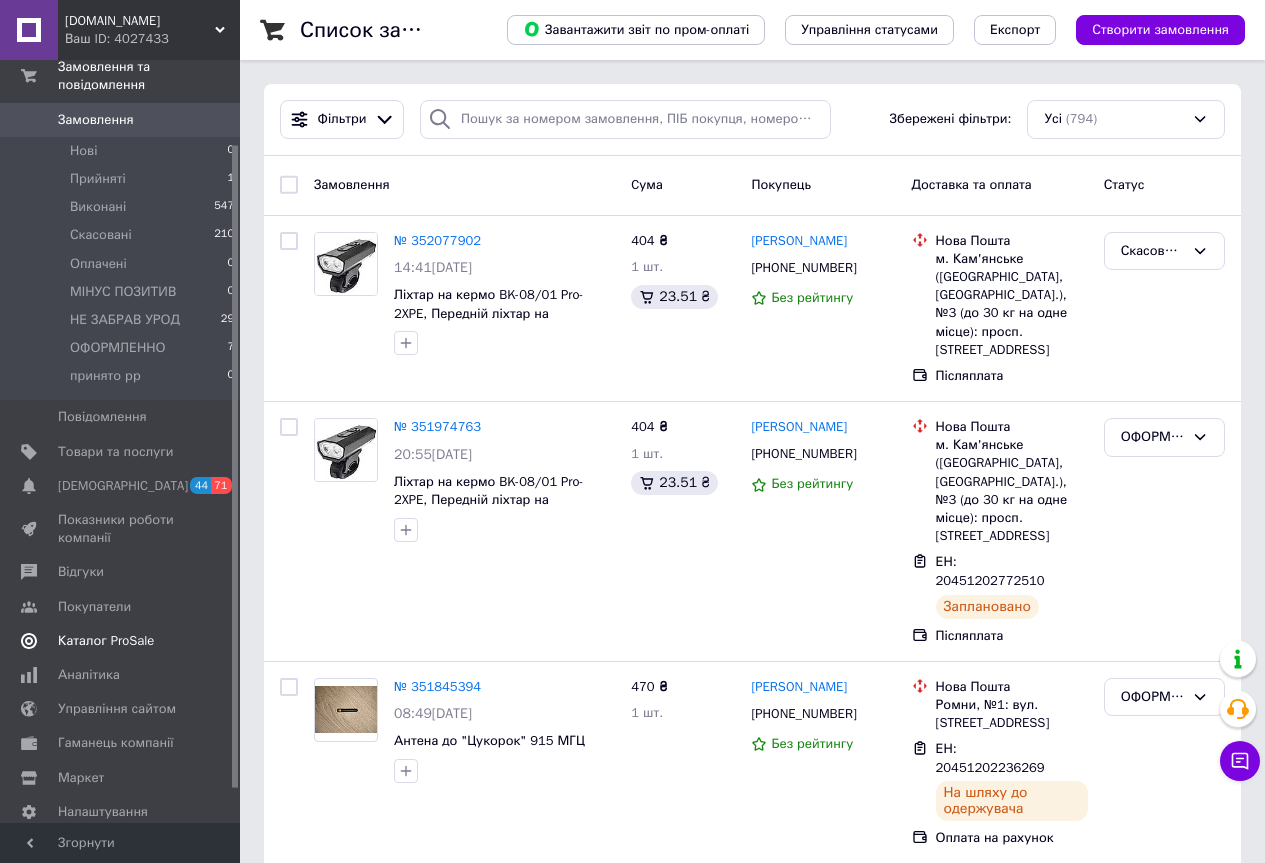 click on "Каталог ProSale" at bounding box center (106, 641) 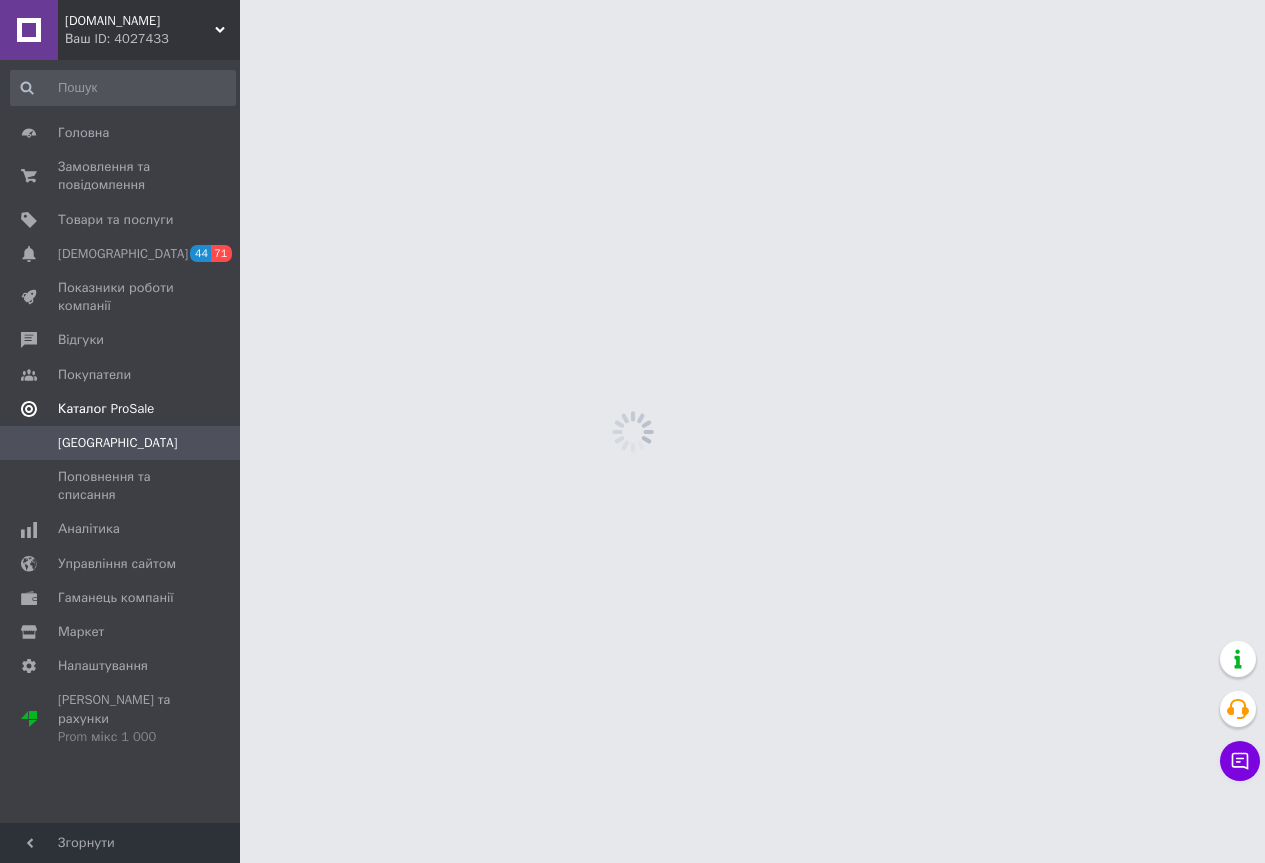 scroll, scrollTop: 0, scrollLeft: 0, axis: both 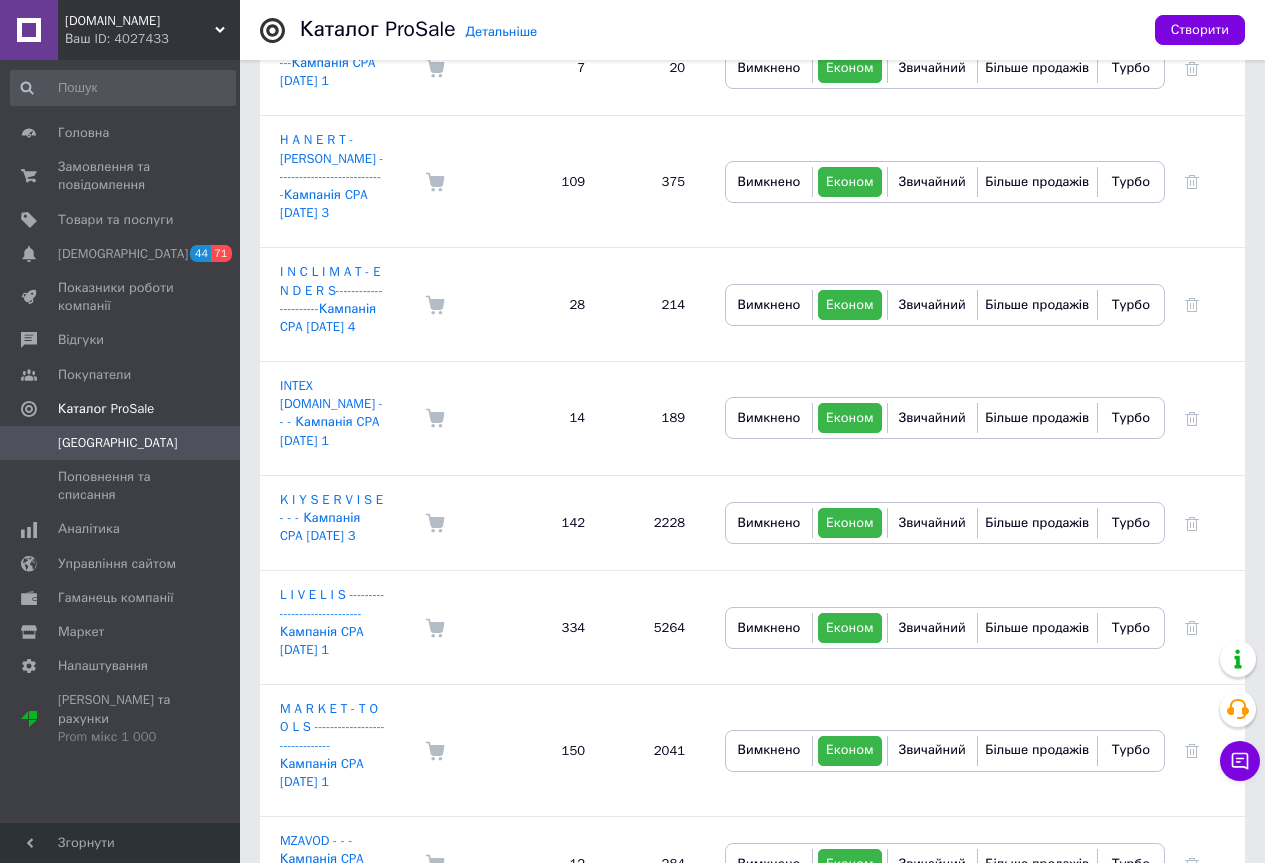 click 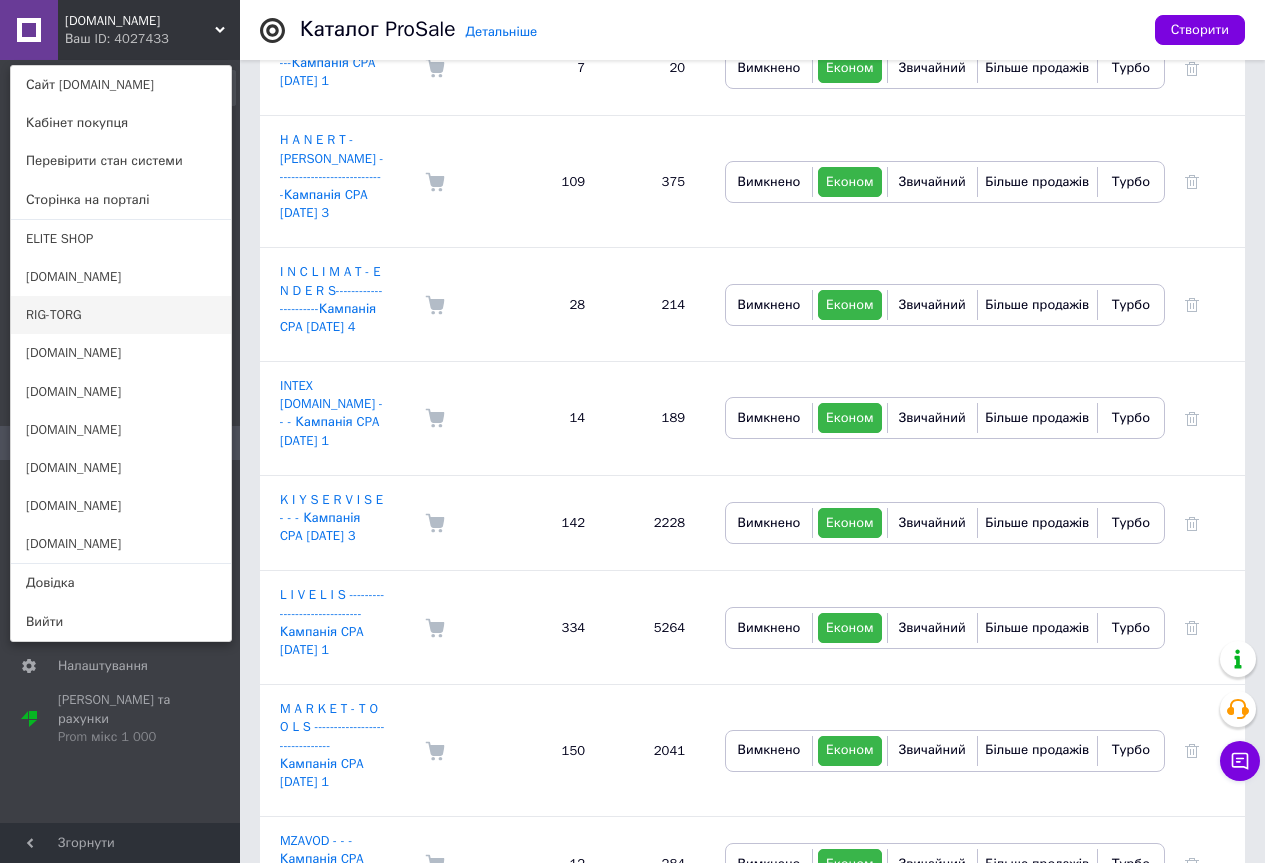 click on "RIG-TORG" at bounding box center (121, 315) 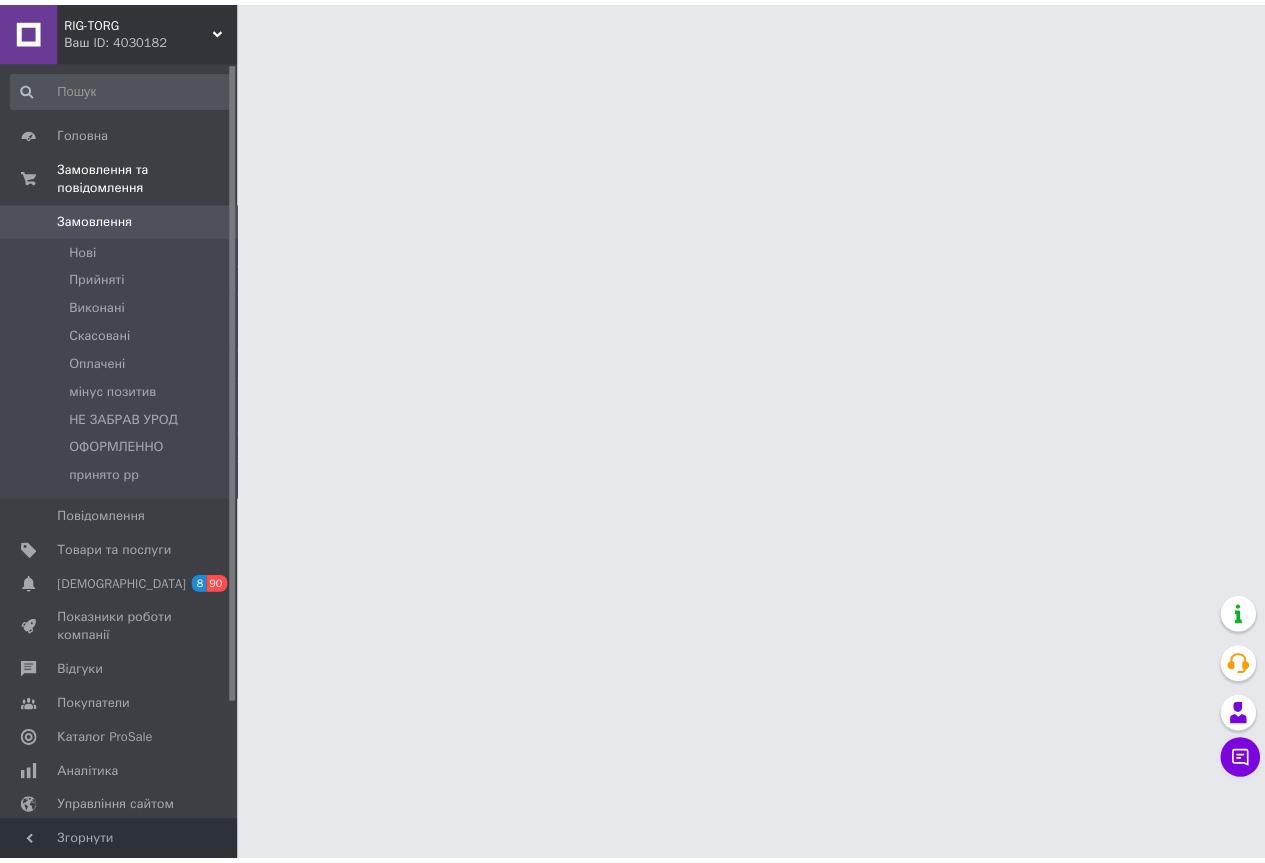 scroll, scrollTop: 0, scrollLeft: 0, axis: both 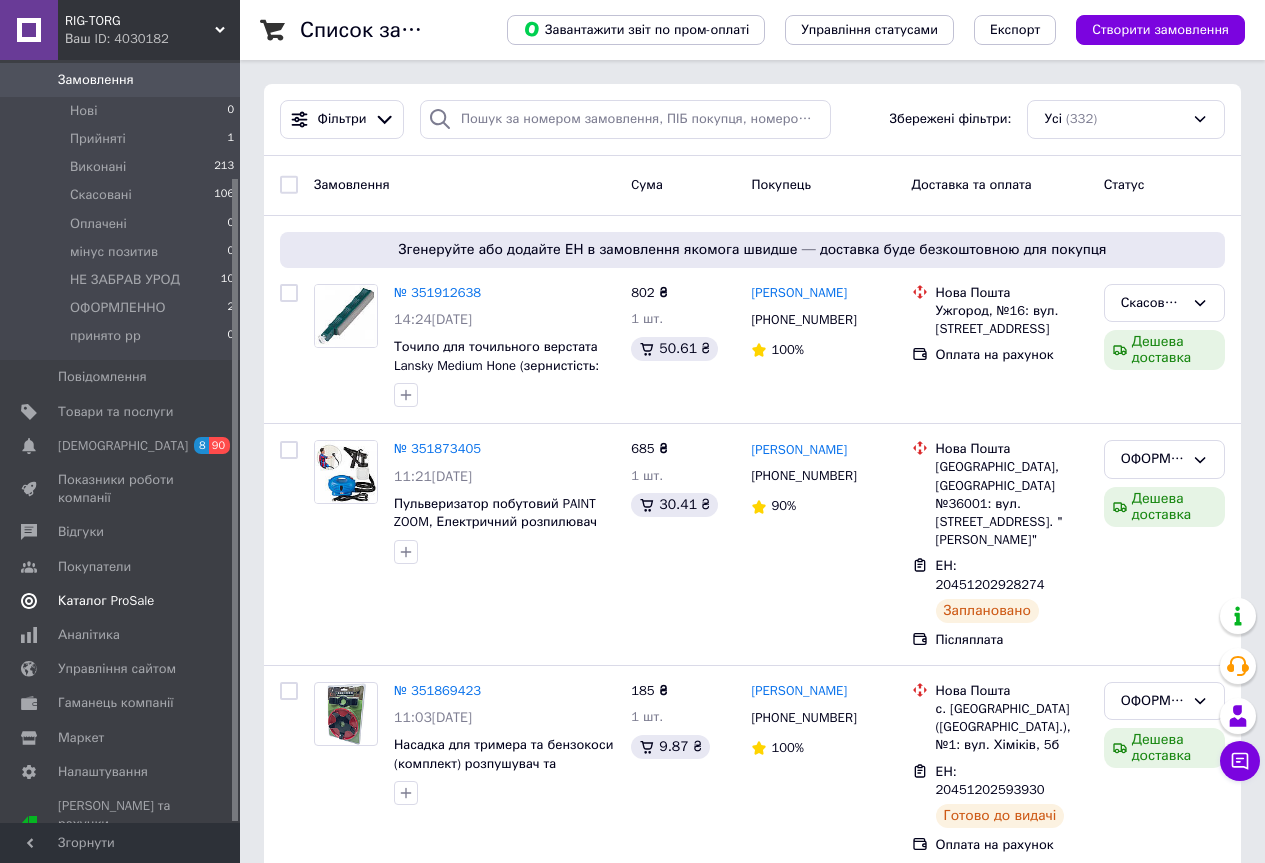 click on "Каталог ProSale" at bounding box center (106, 601) 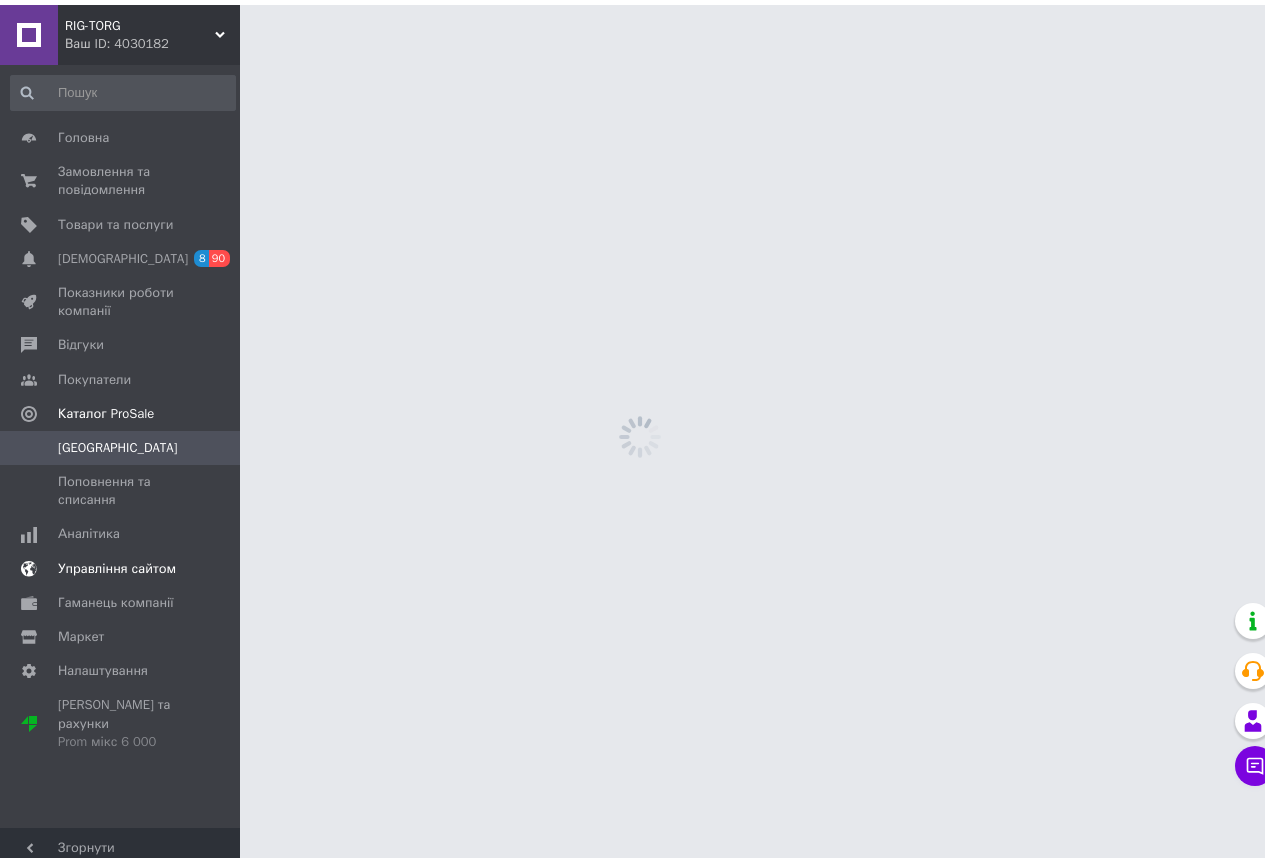 scroll, scrollTop: 0, scrollLeft: 0, axis: both 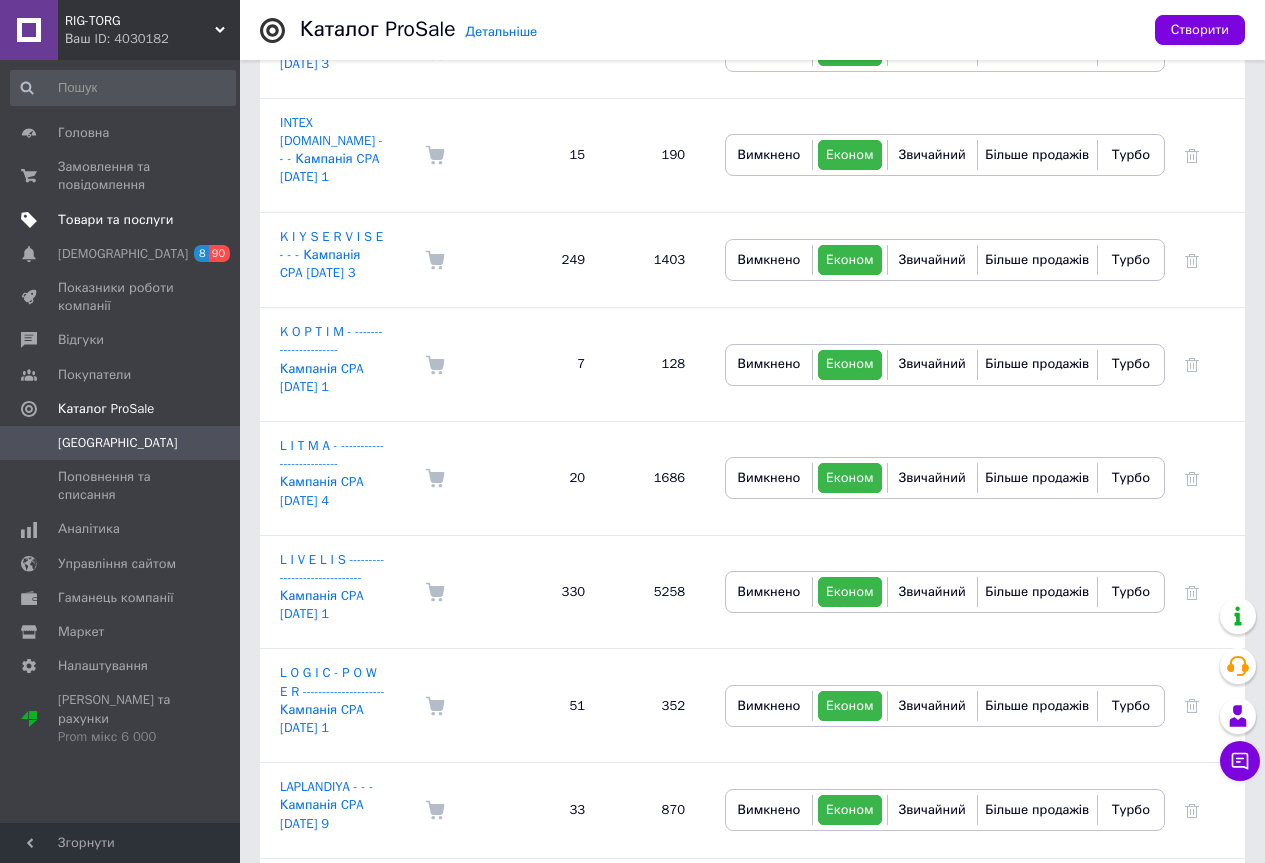 click on "Товари та послуги" at bounding box center (115, 220) 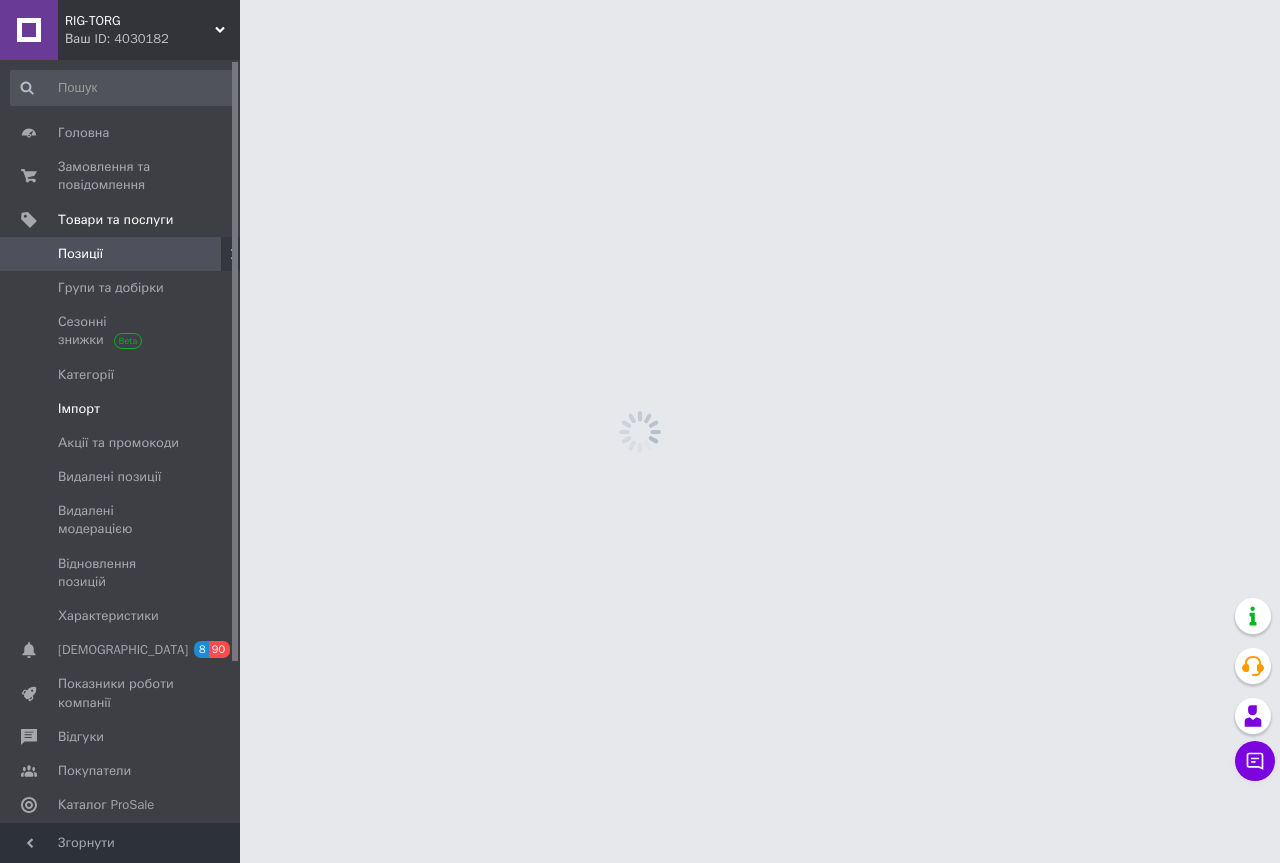 click on "Імпорт" at bounding box center [79, 409] 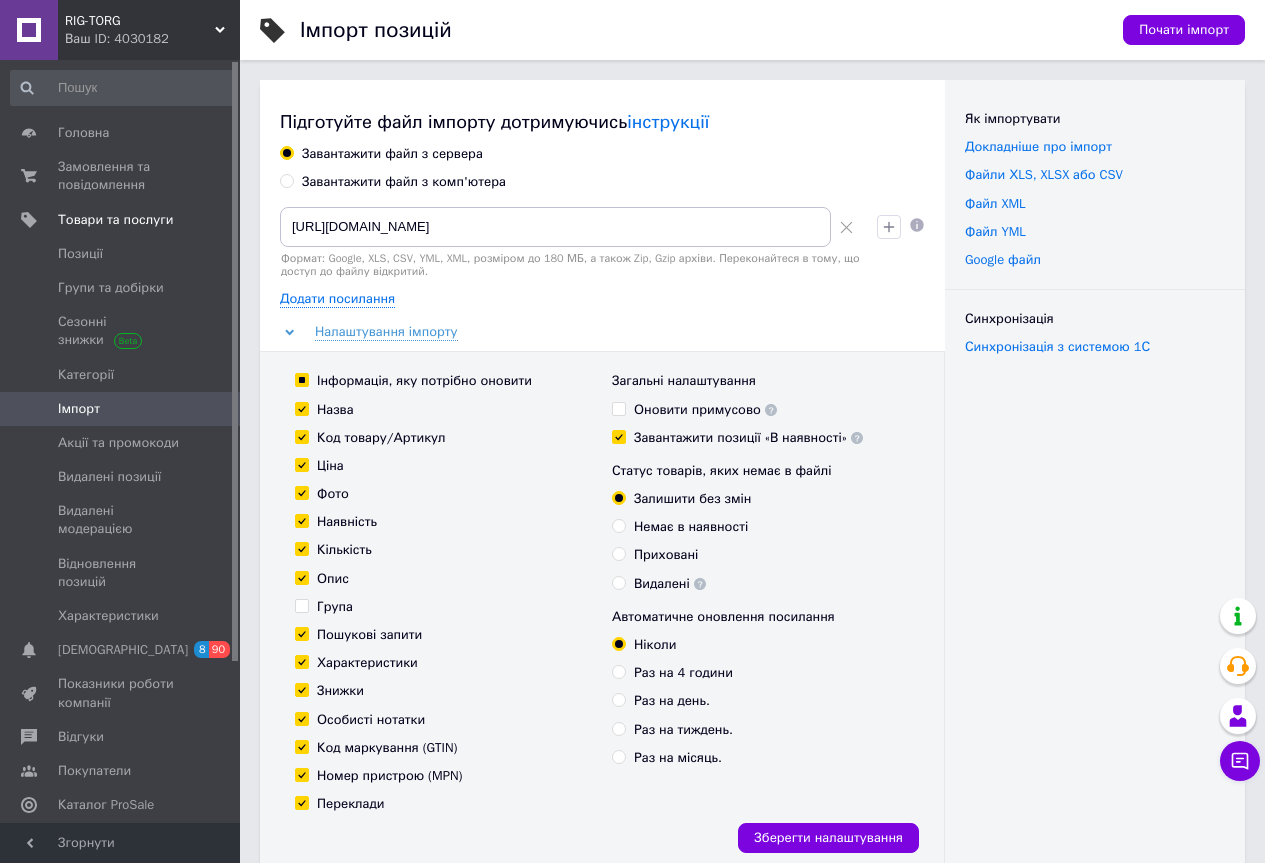 click at bounding box center [846, 227] 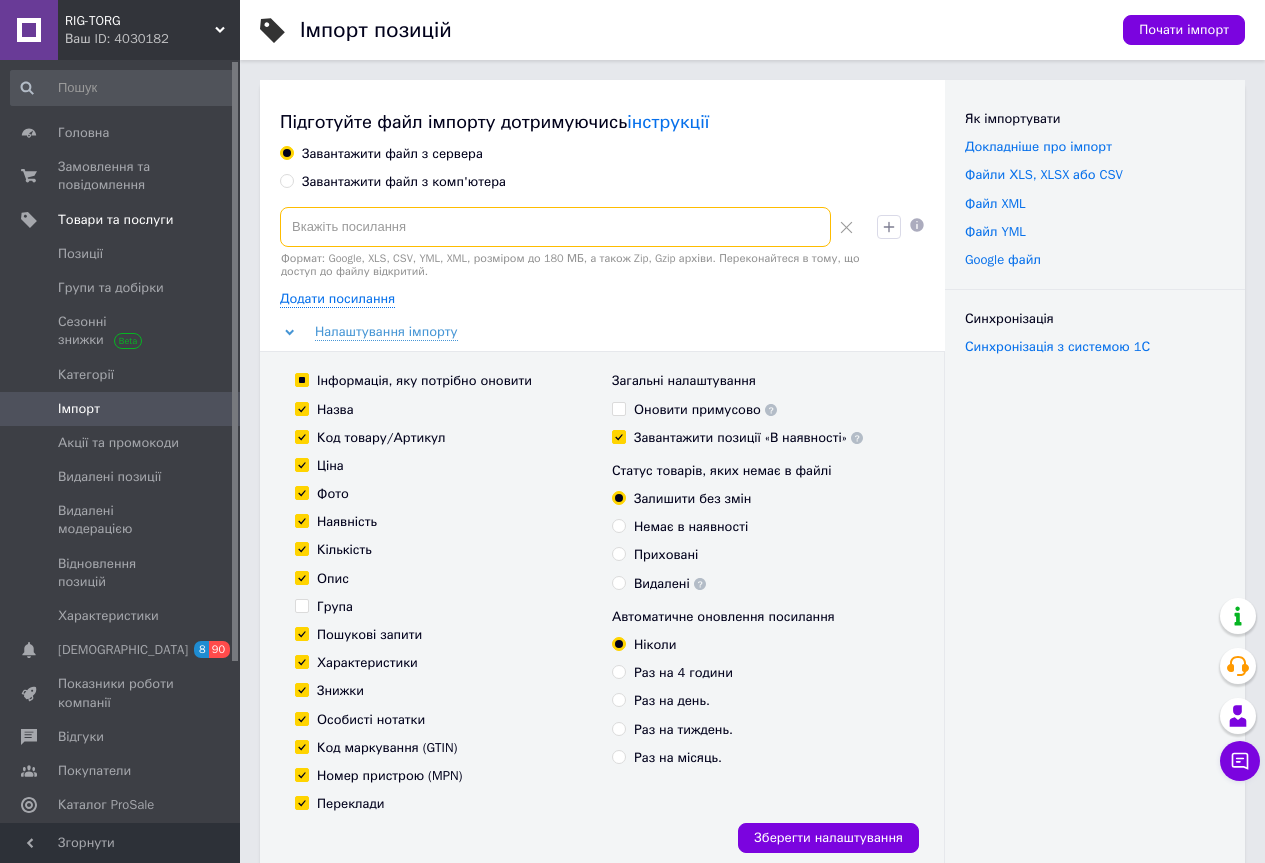 paste on "https://litma.in.ua/products_feed.xml?hash_tag=ba573eb883f5bdc23b387bc857040808&sales_notes=&product_ids=&label_ids=&exclude_fields=&html_description=1&yandex_cpa=&process_presence_sure=&languages=uk%2Cru&group_ids=" 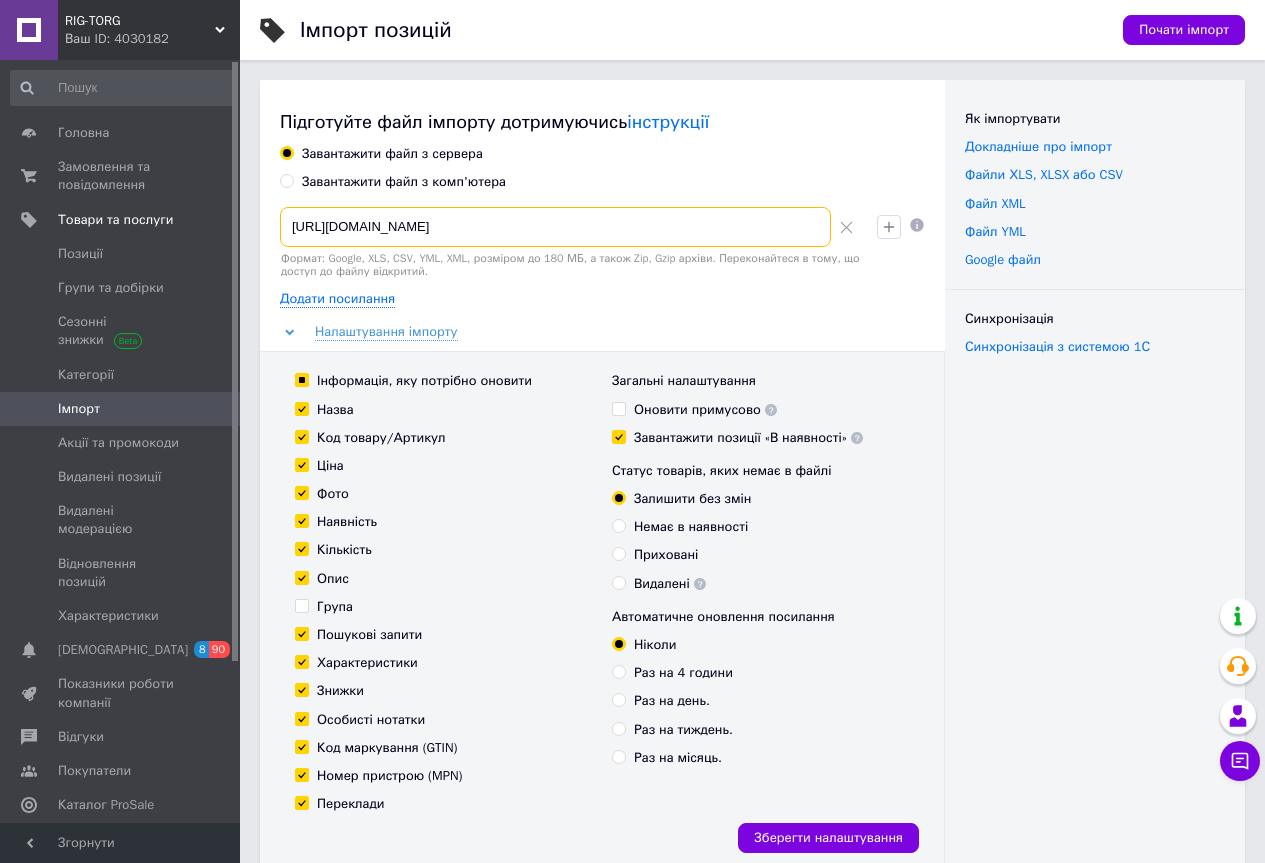 scroll, scrollTop: 0, scrollLeft: 873, axis: horizontal 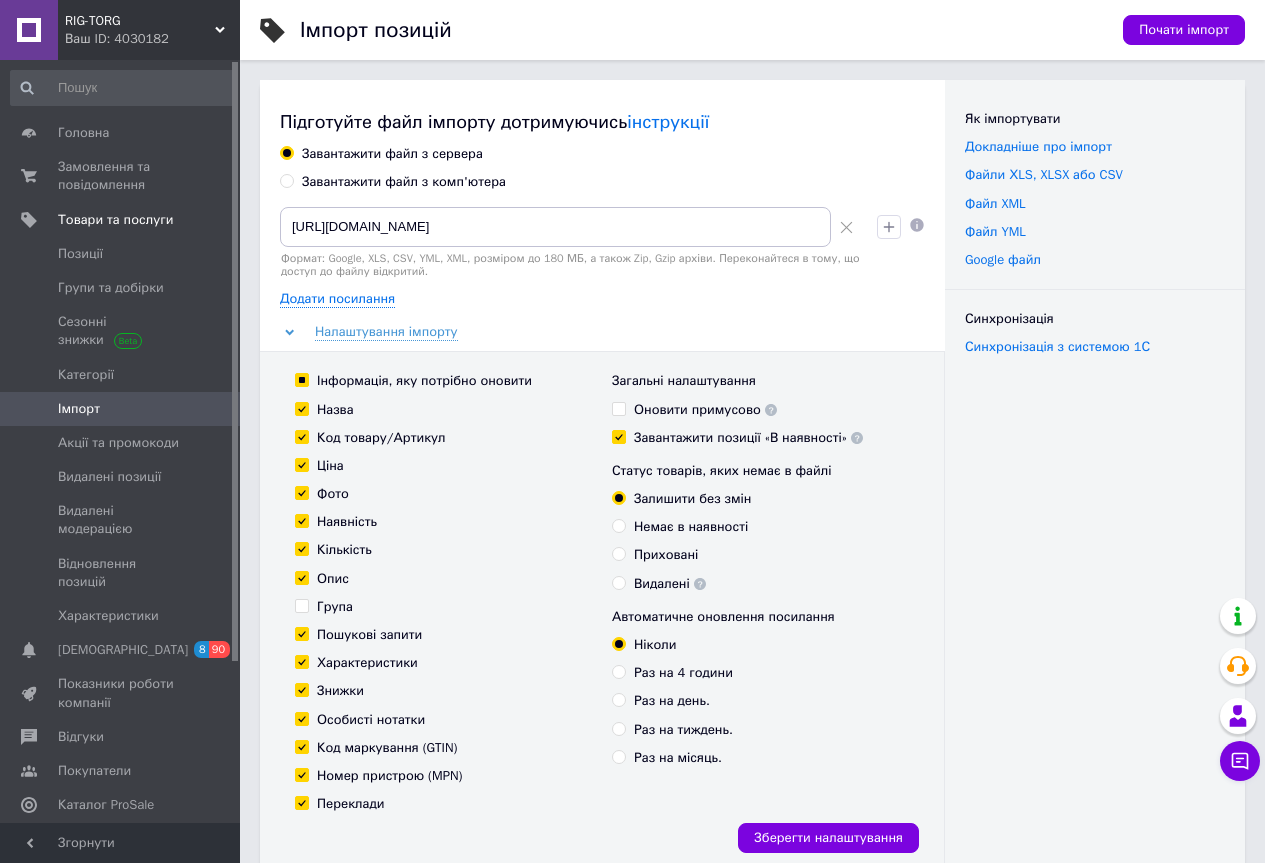 click on "Завантажити позиції «В наявності»" at bounding box center [737, 438] 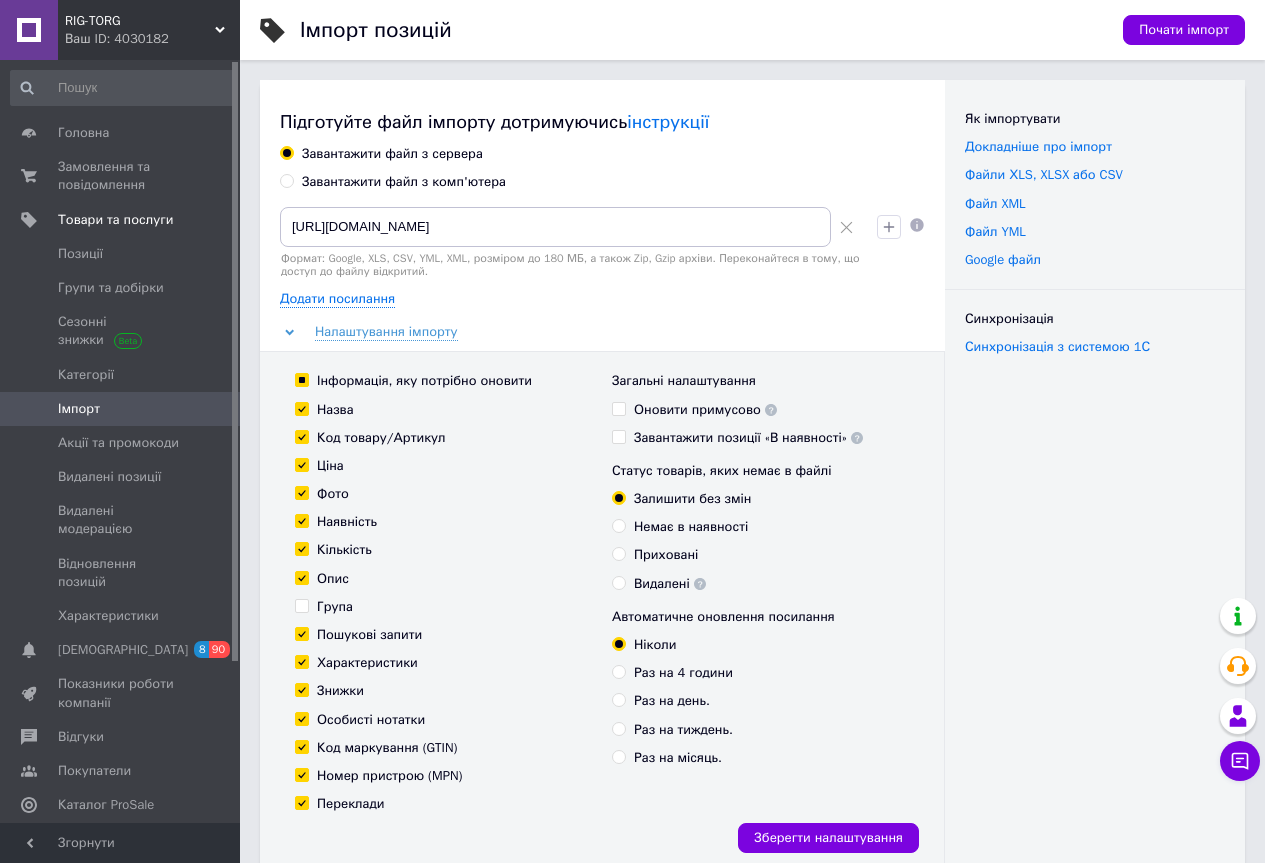 checkbox on "false" 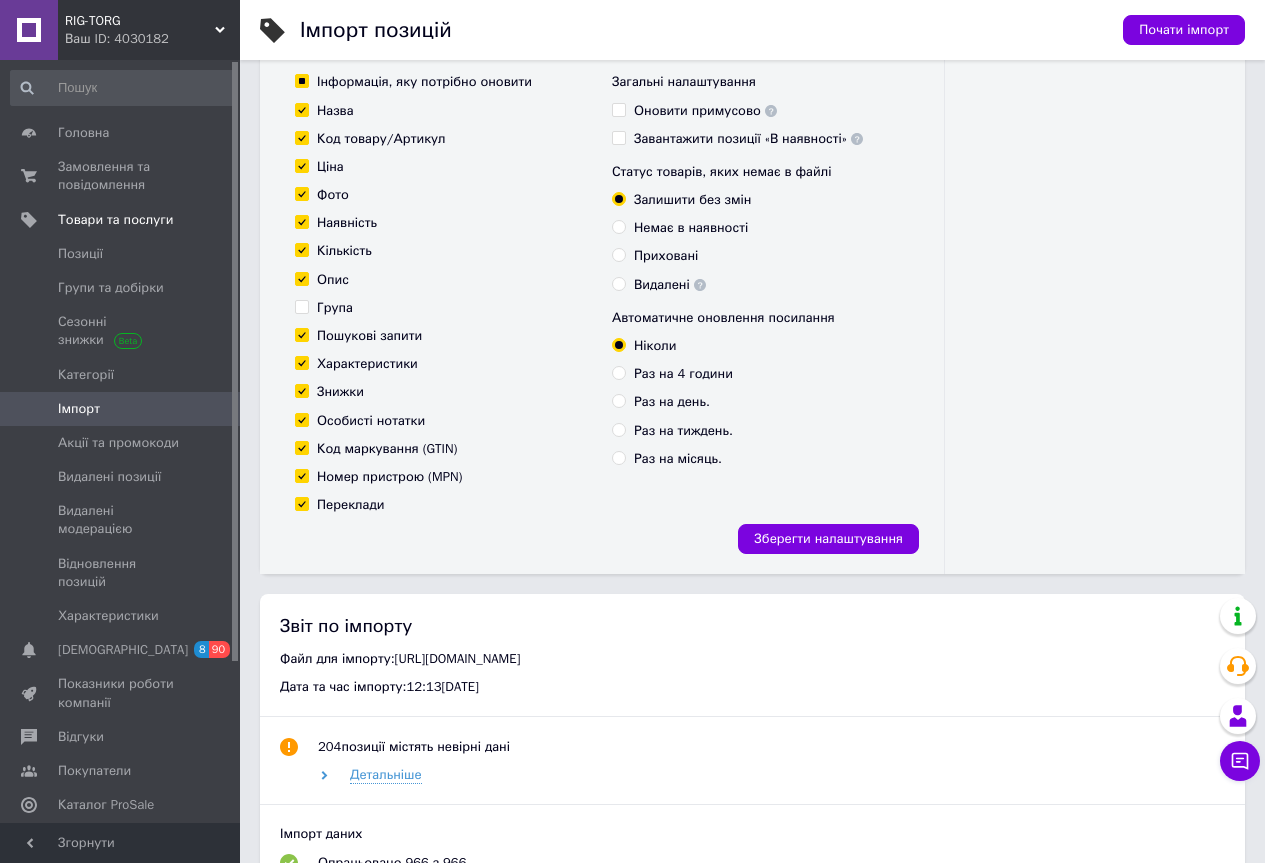 scroll, scrollTop: 300, scrollLeft: 0, axis: vertical 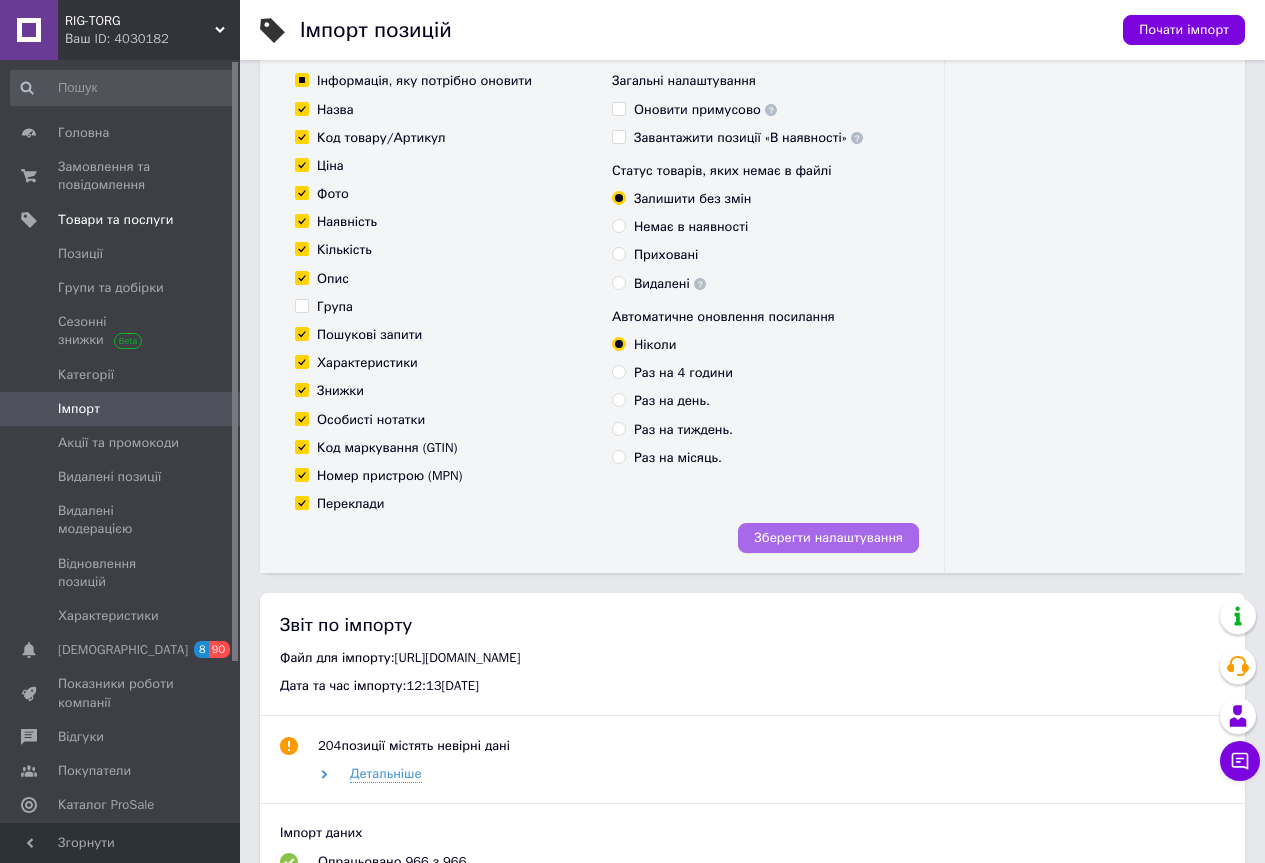 click on "Зберегти налаштування" at bounding box center (828, 538) 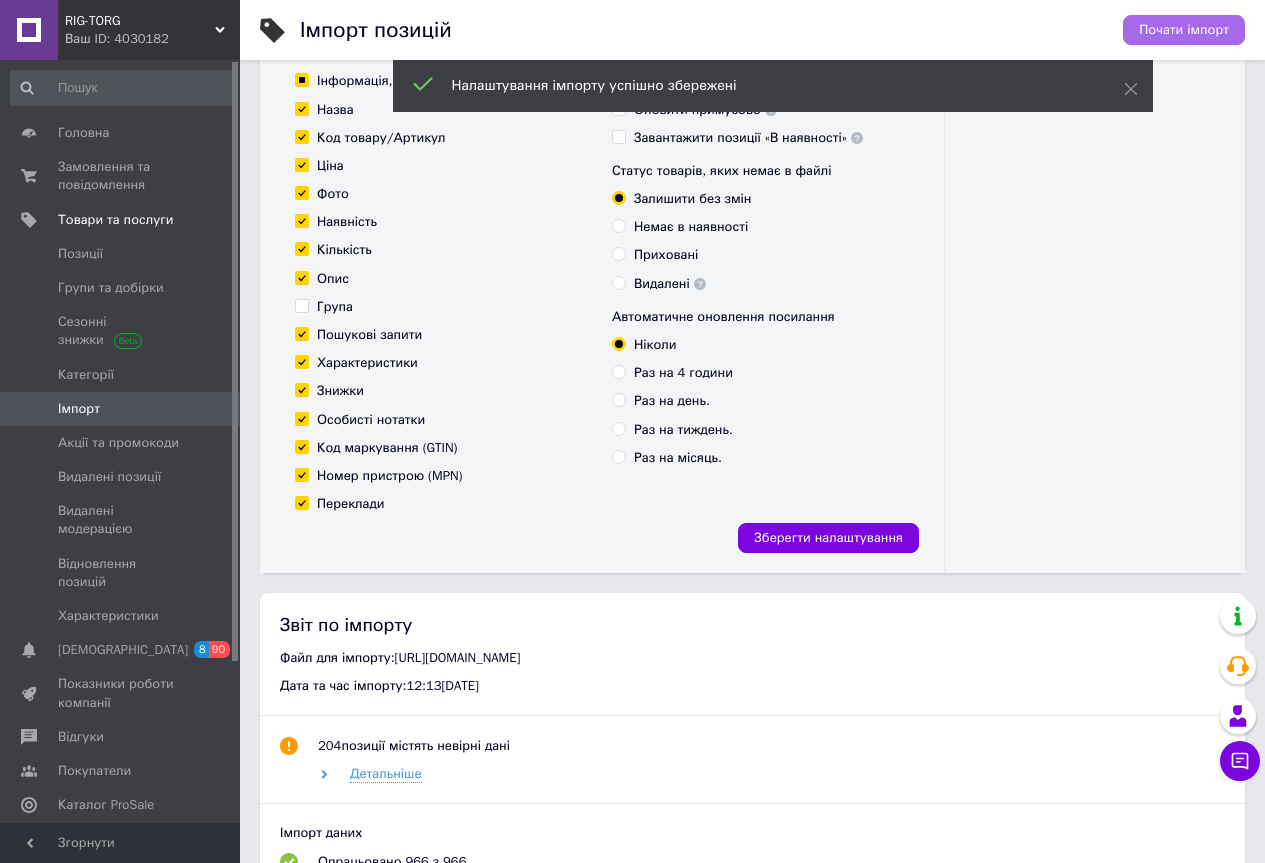 click on "Почати імпорт" at bounding box center (1184, 30) 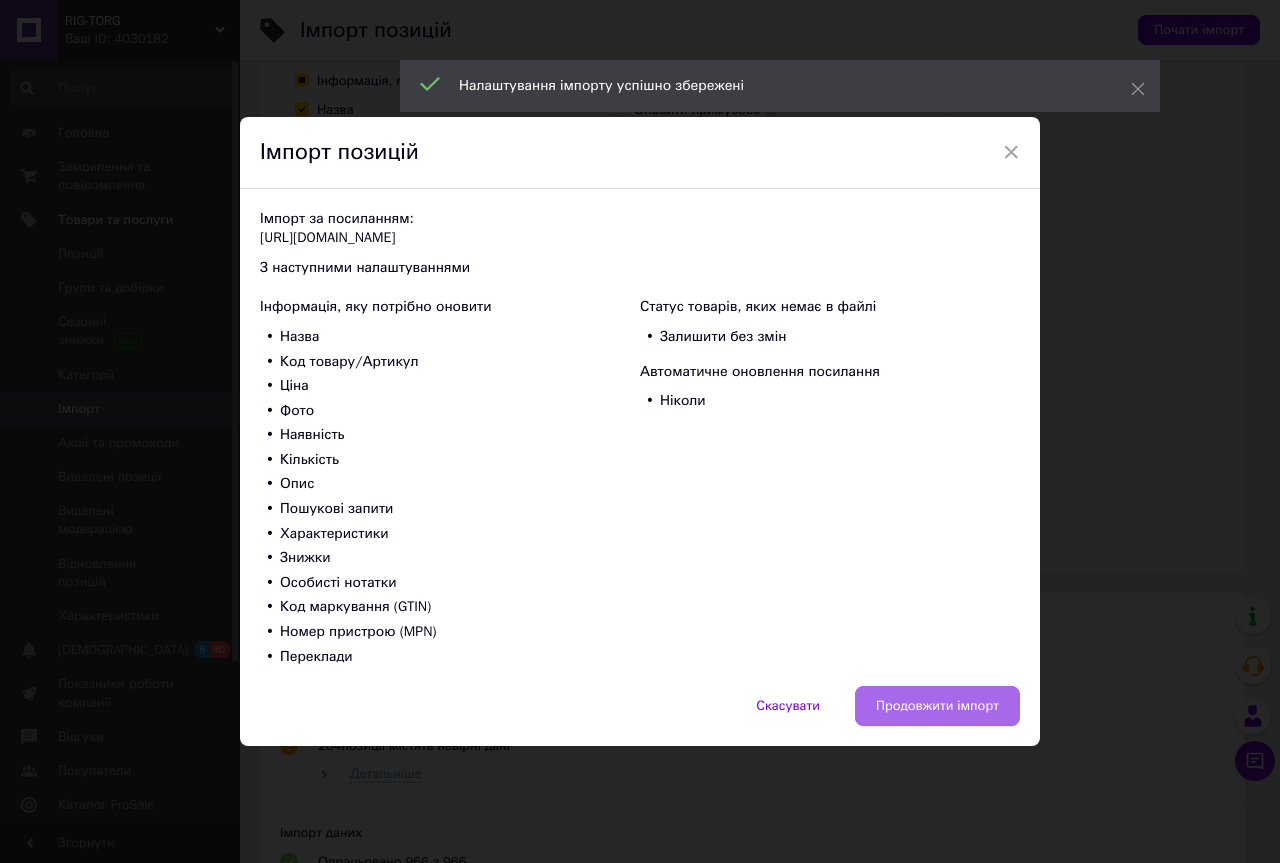 click on "Продовжити імпорт" at bounding box center (937, 706) 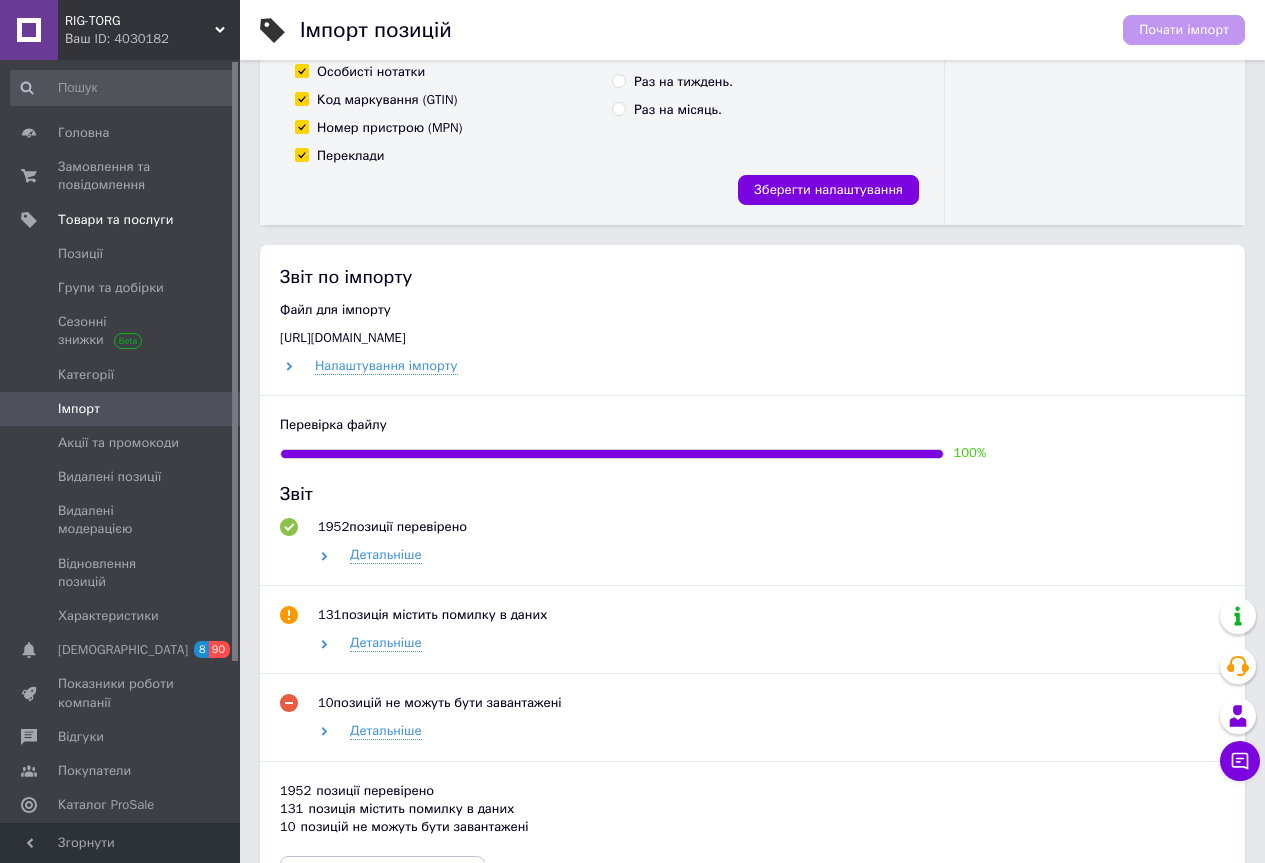 scroll, scrollTop: 600, scrollLeft: 0, axis: vertical 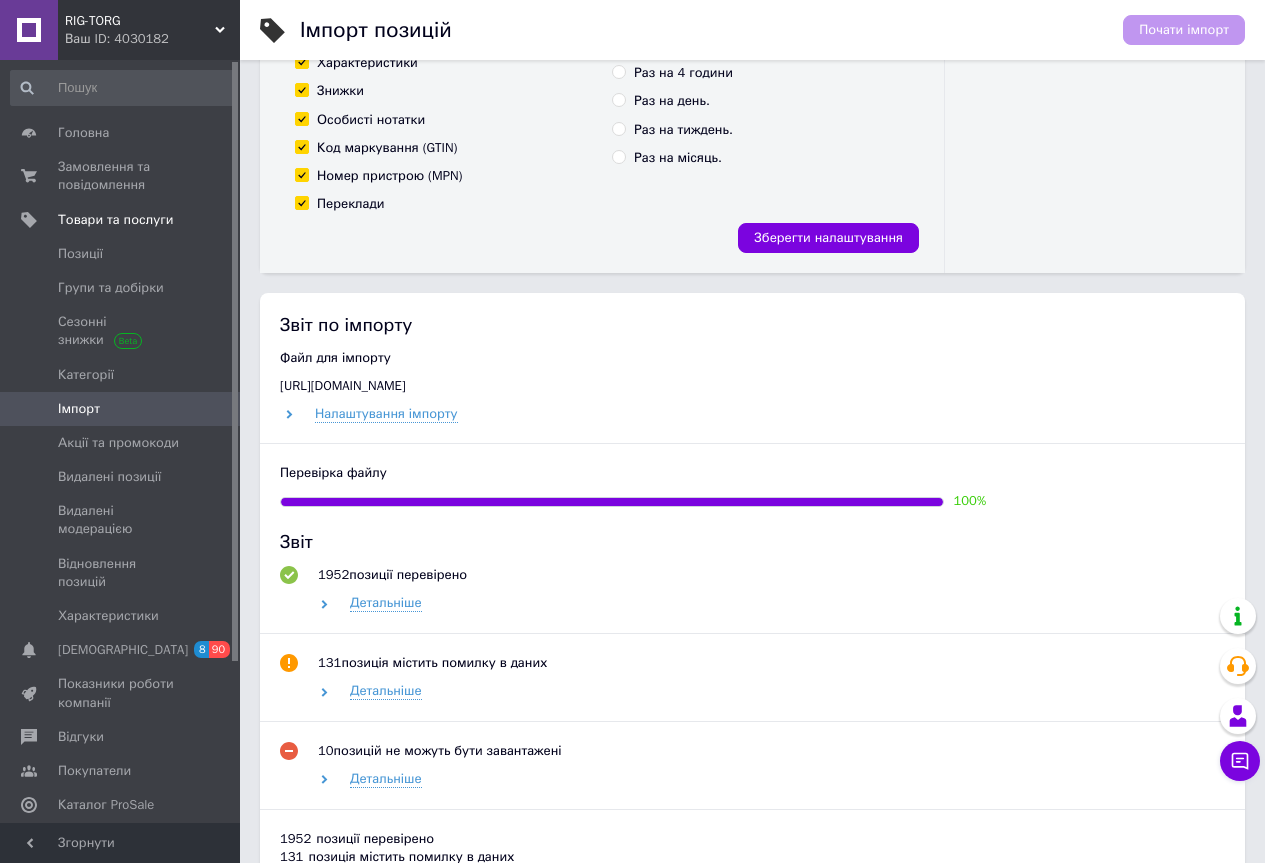 click on "RIG-TORG" at bounding box center [140, 21] 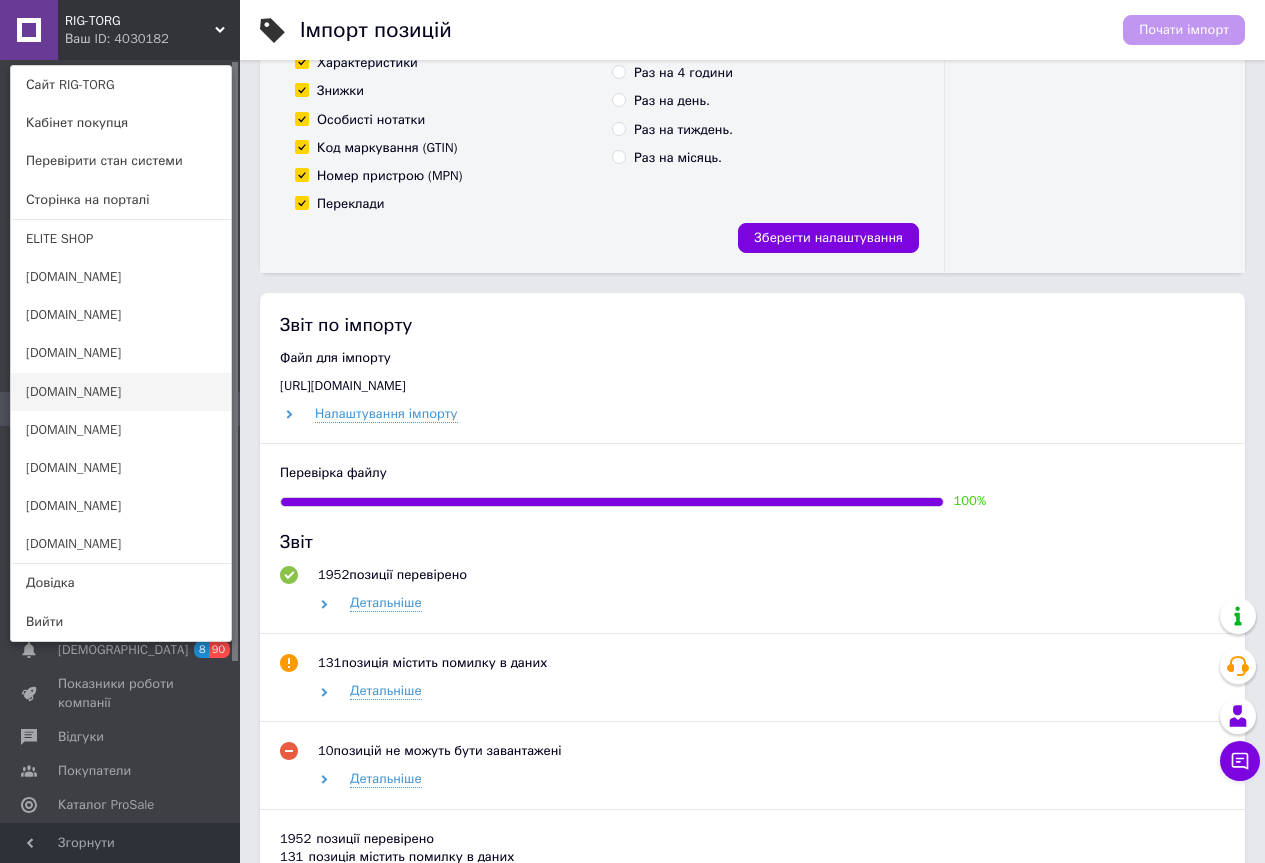 click on "[DOMAIN_NAME]" at bounding box center [121, 392] 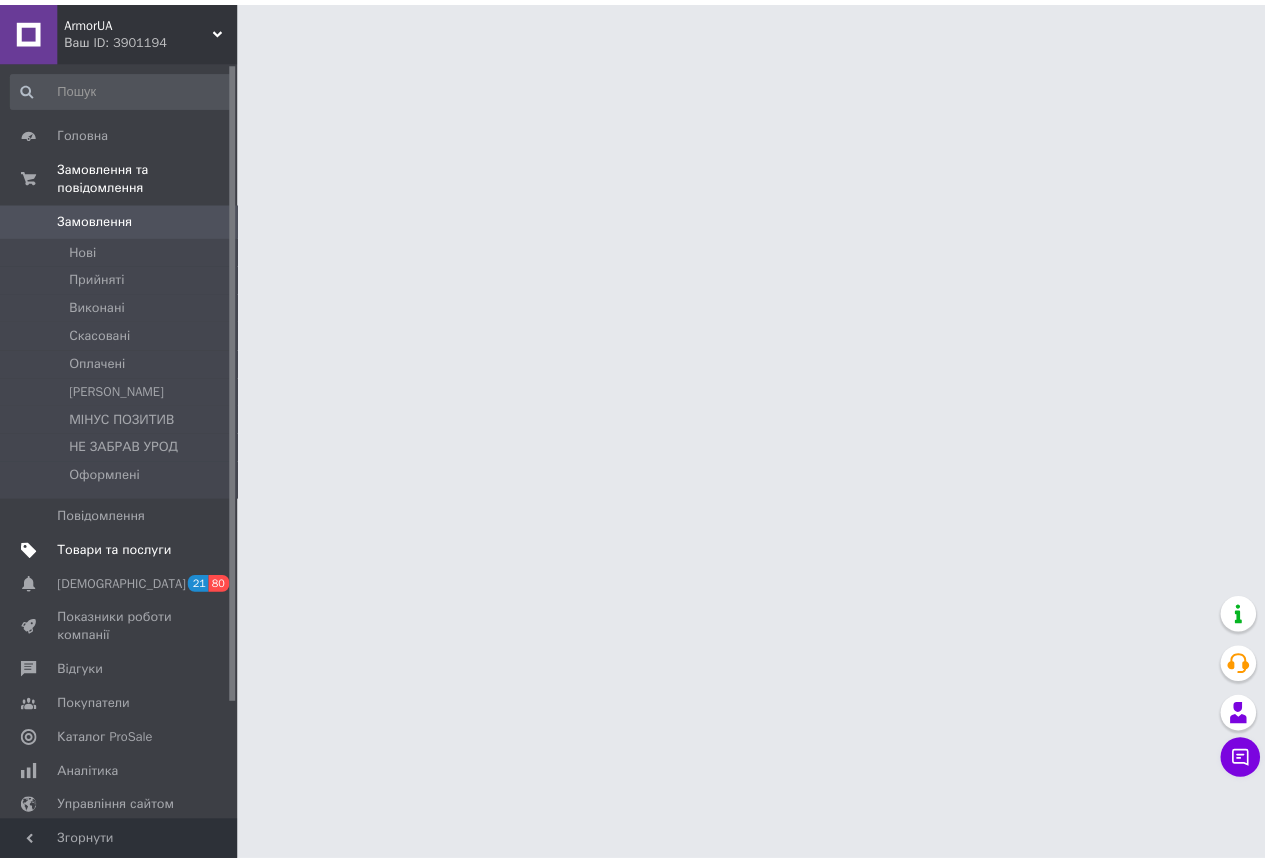 scroll, scrollTop: 0, scrollLeft: 0, axis: both 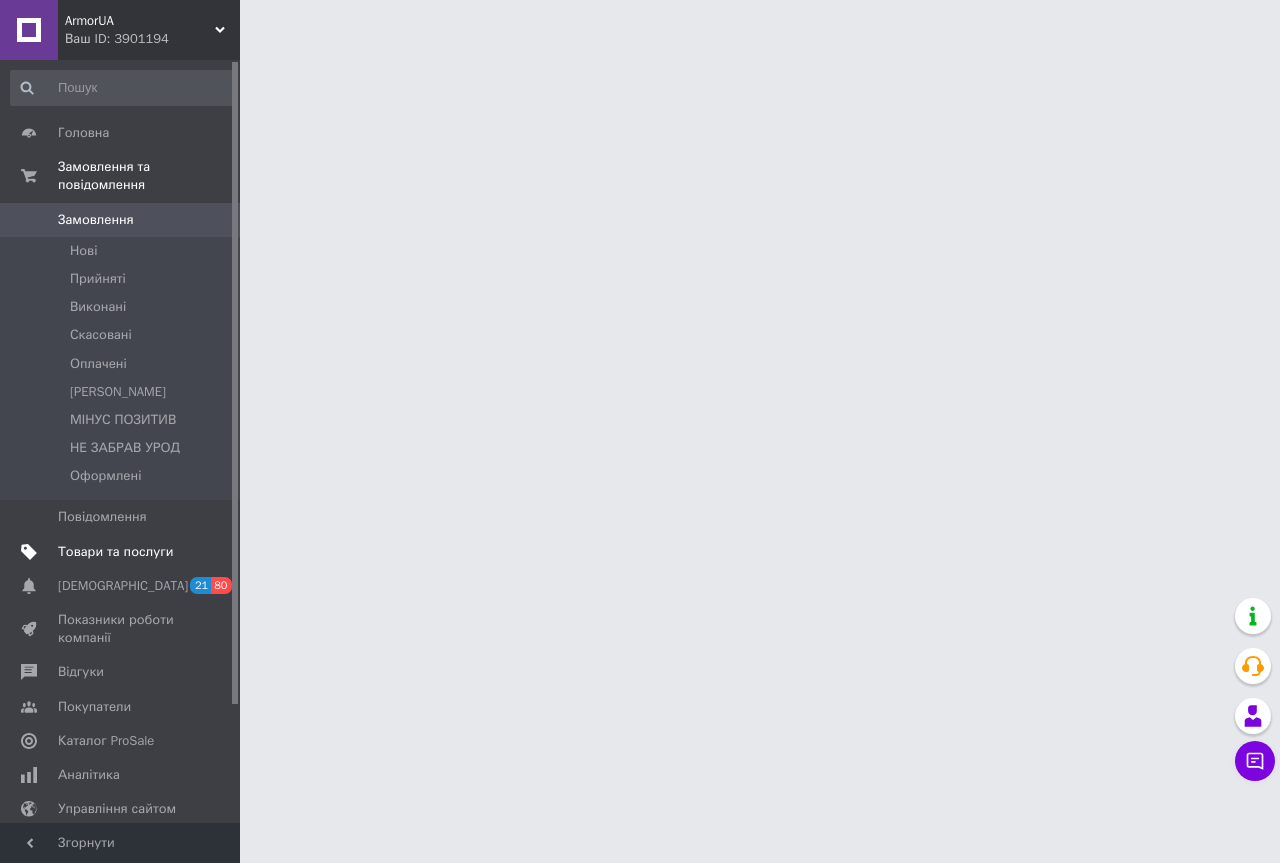 click on "Товари та послуги" at bounding box center [115, 552] 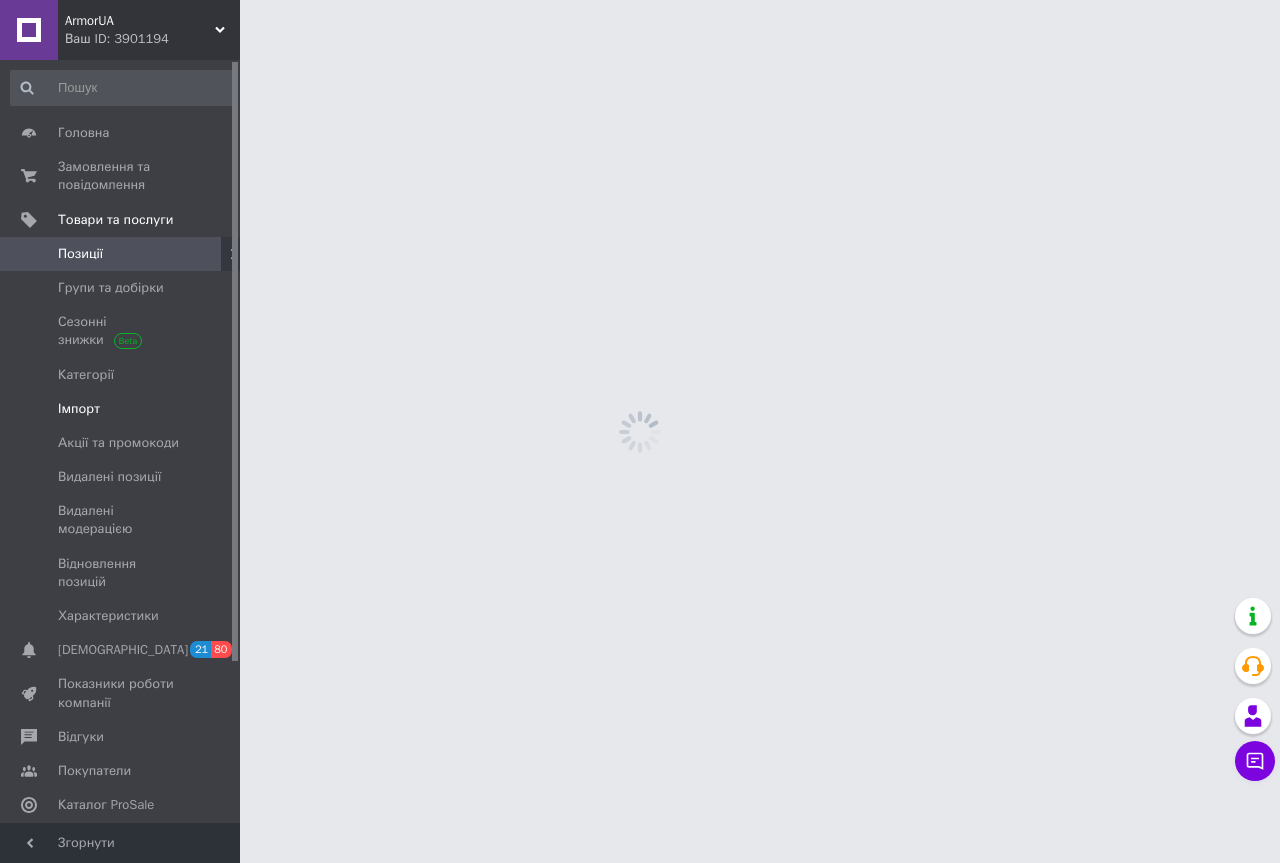 click on "Імпорт" at bounding box center (121, 409) 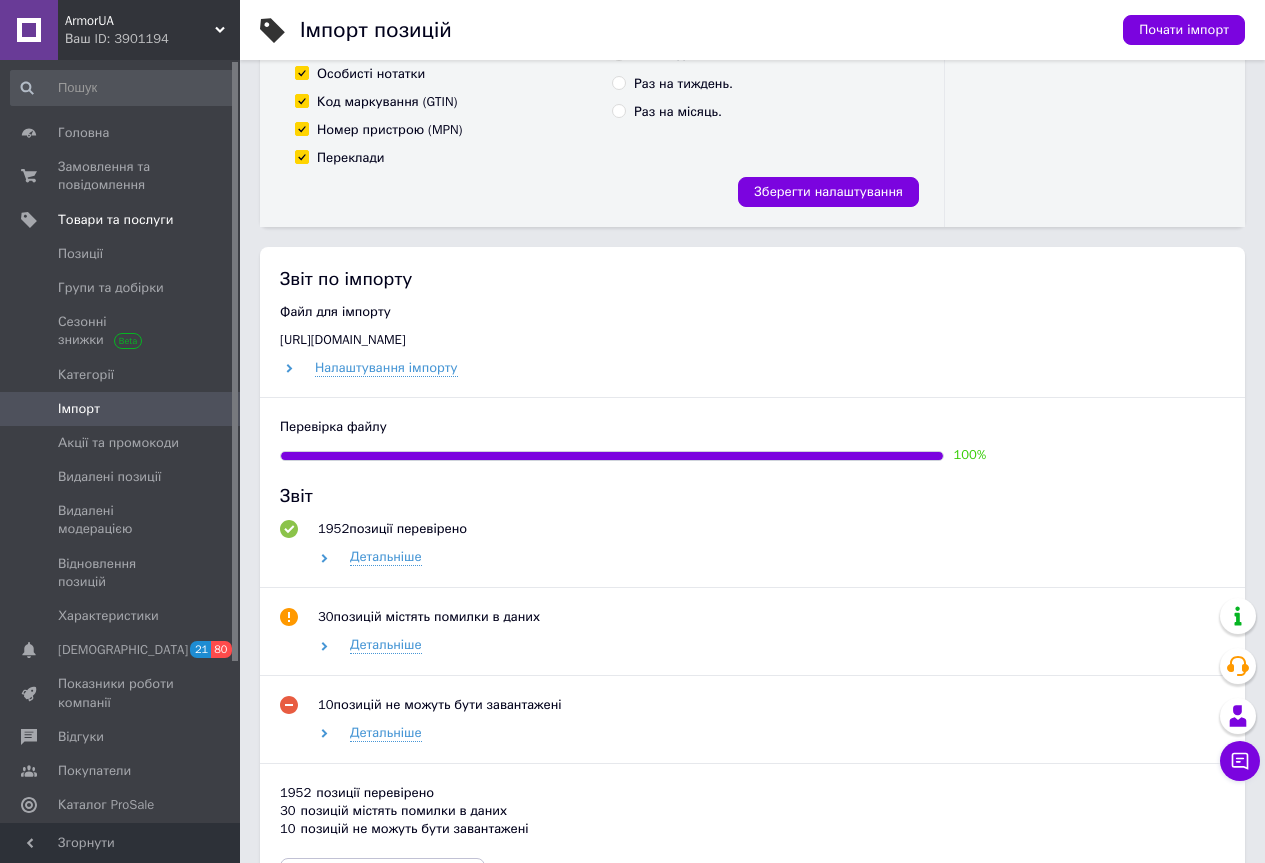 scroll, scrollTop: 700, scrollLeft: 0, axis: vertical 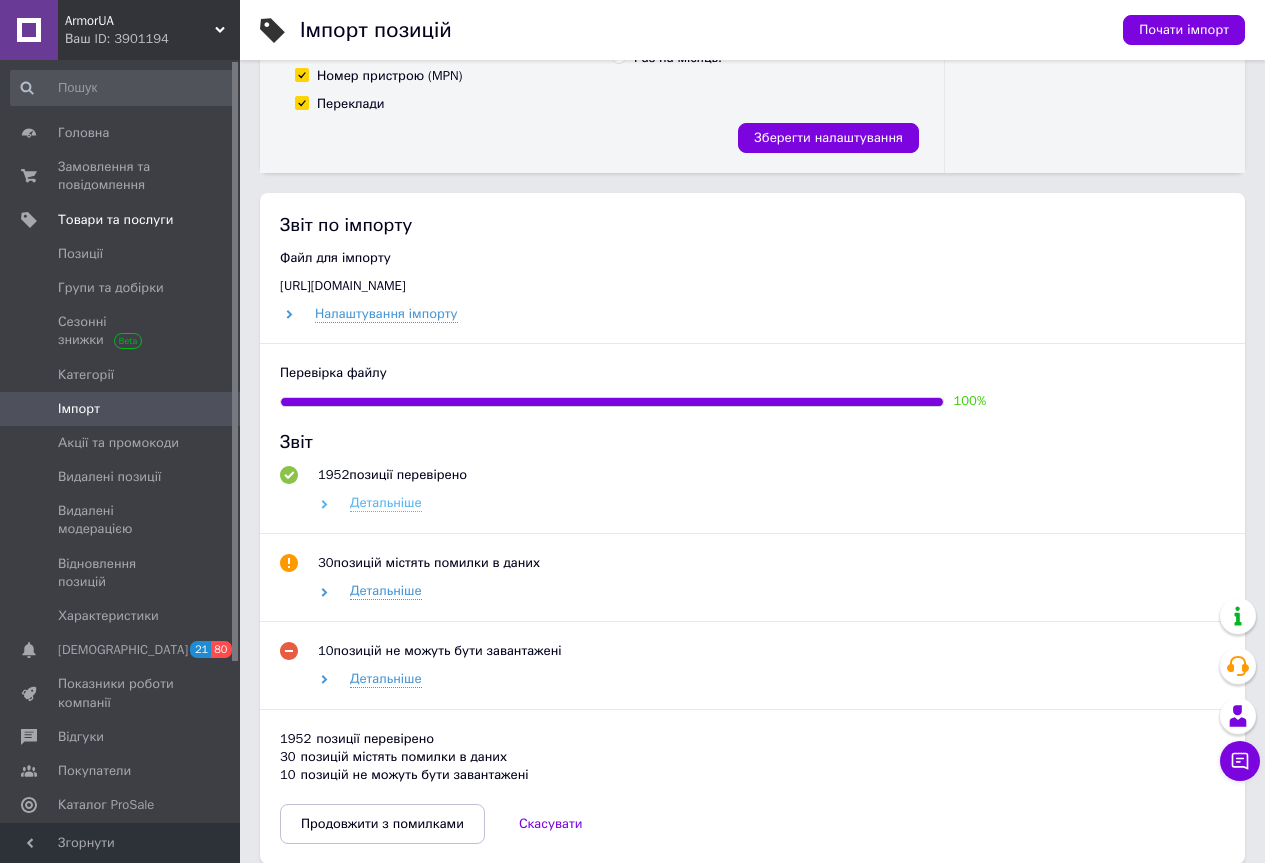 click on "Детальніше" at bounding box center (386, 503) 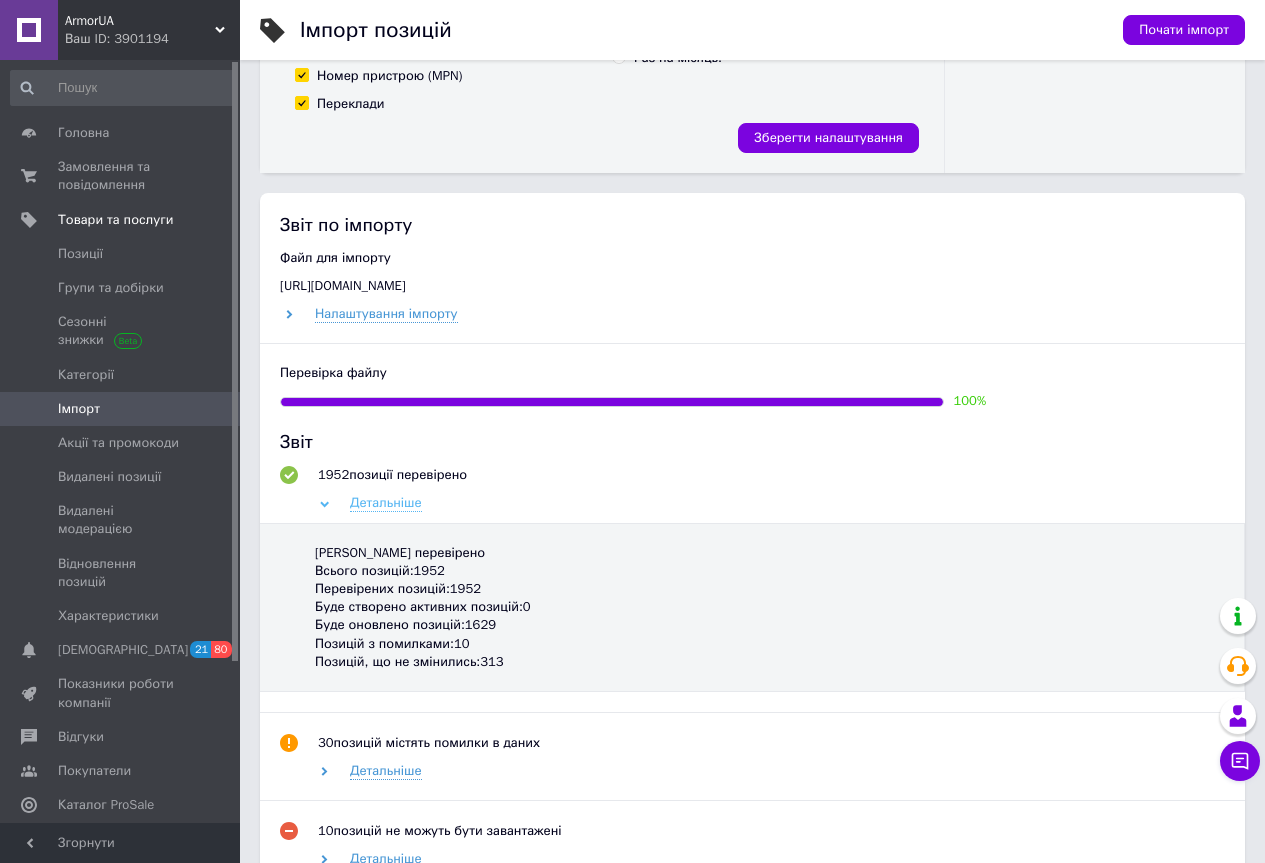 click on "Детальніше" at bounding box center (386, 503) 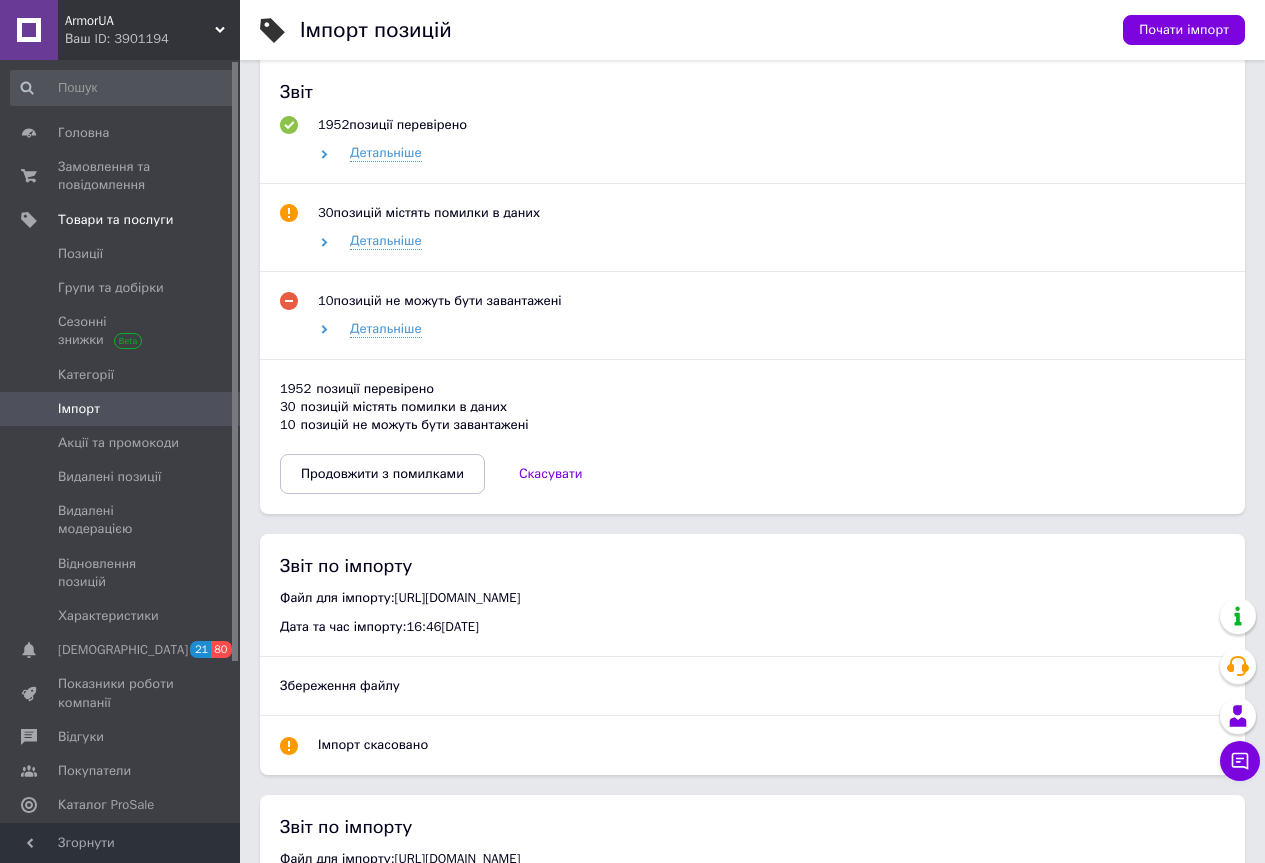 scroll, scrollTop: 1100, scrollLeft: 0, axis: vertical 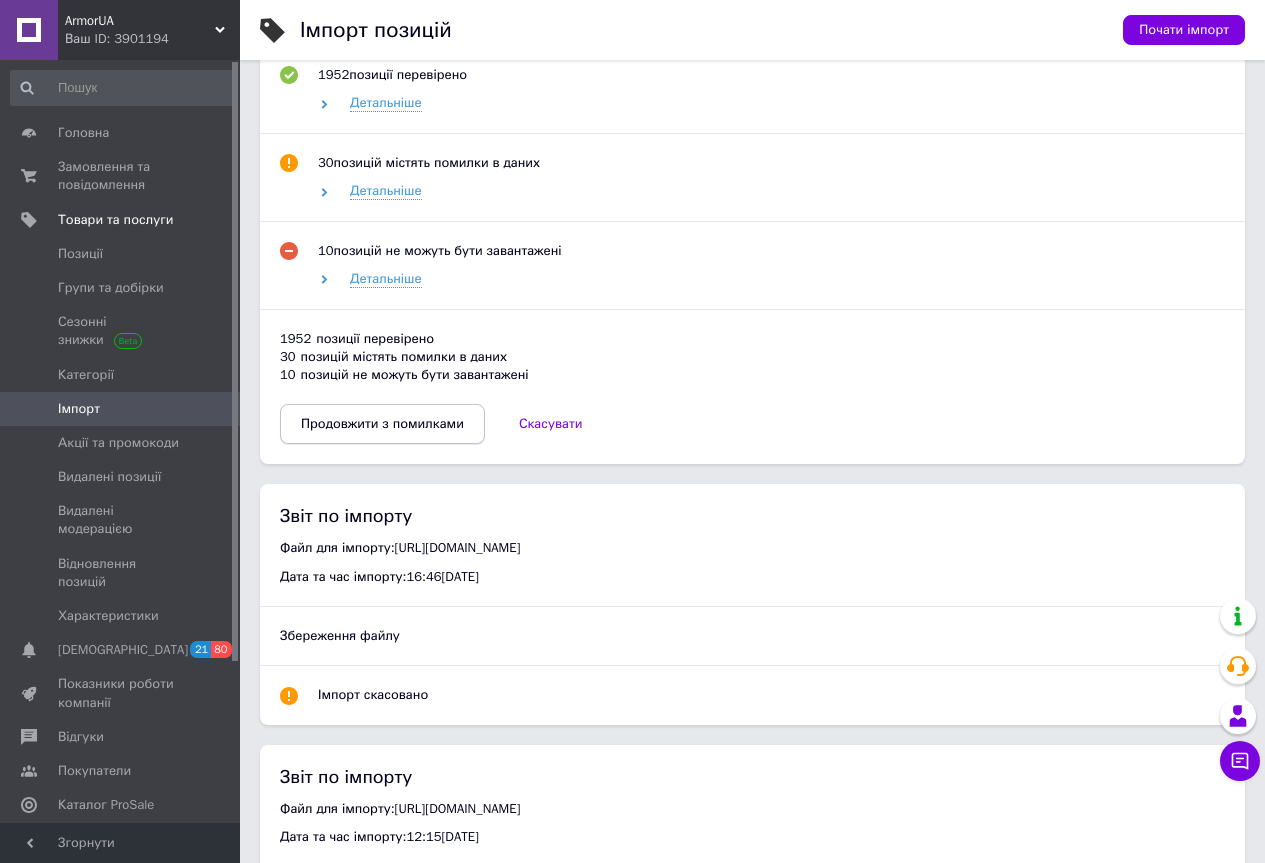 click on "Продовжити з помилками" at bounding box center [382, 424] 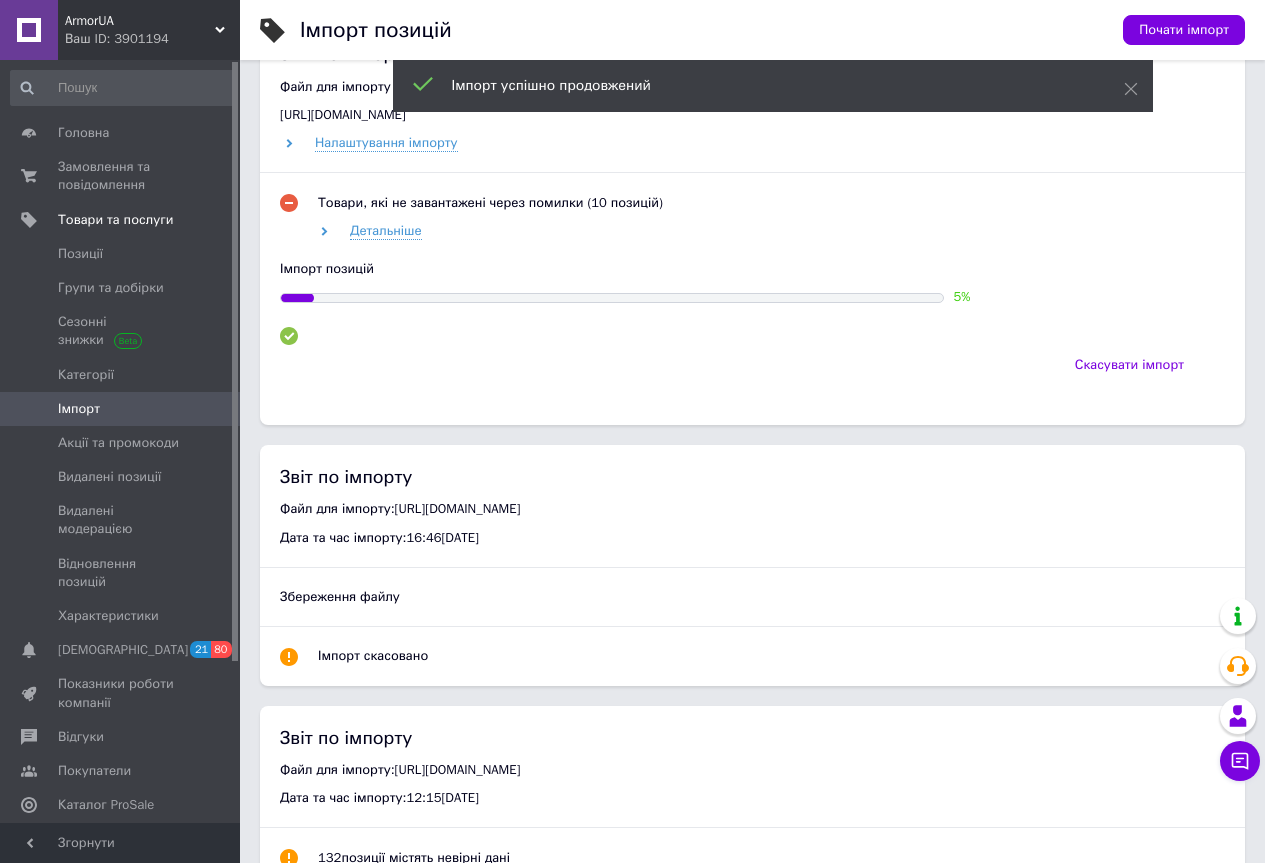 scroll, scrollTop: 800, scrollLeft: 0, axis: vertical 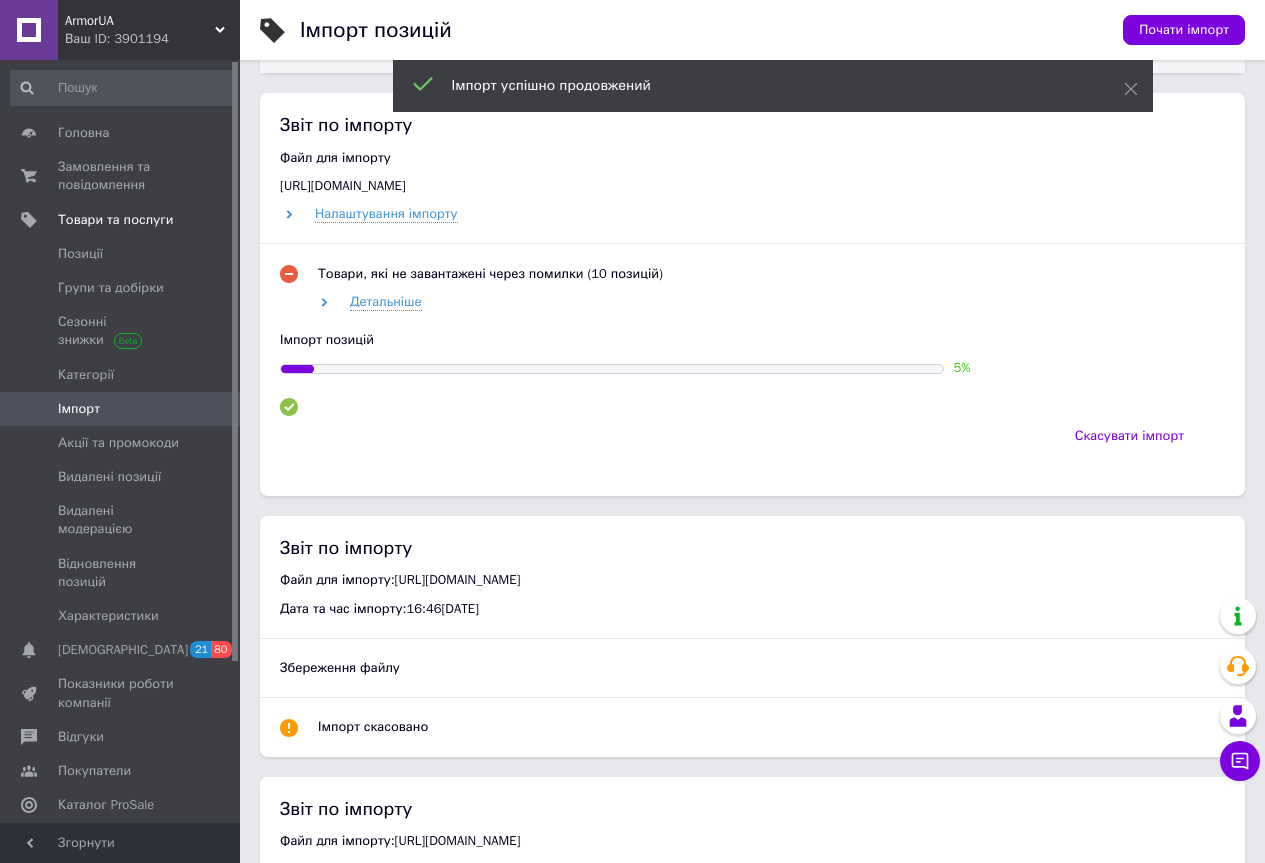 click on "ArmorUA Ваш ID: 3901194" at bounding box center [149, 30] 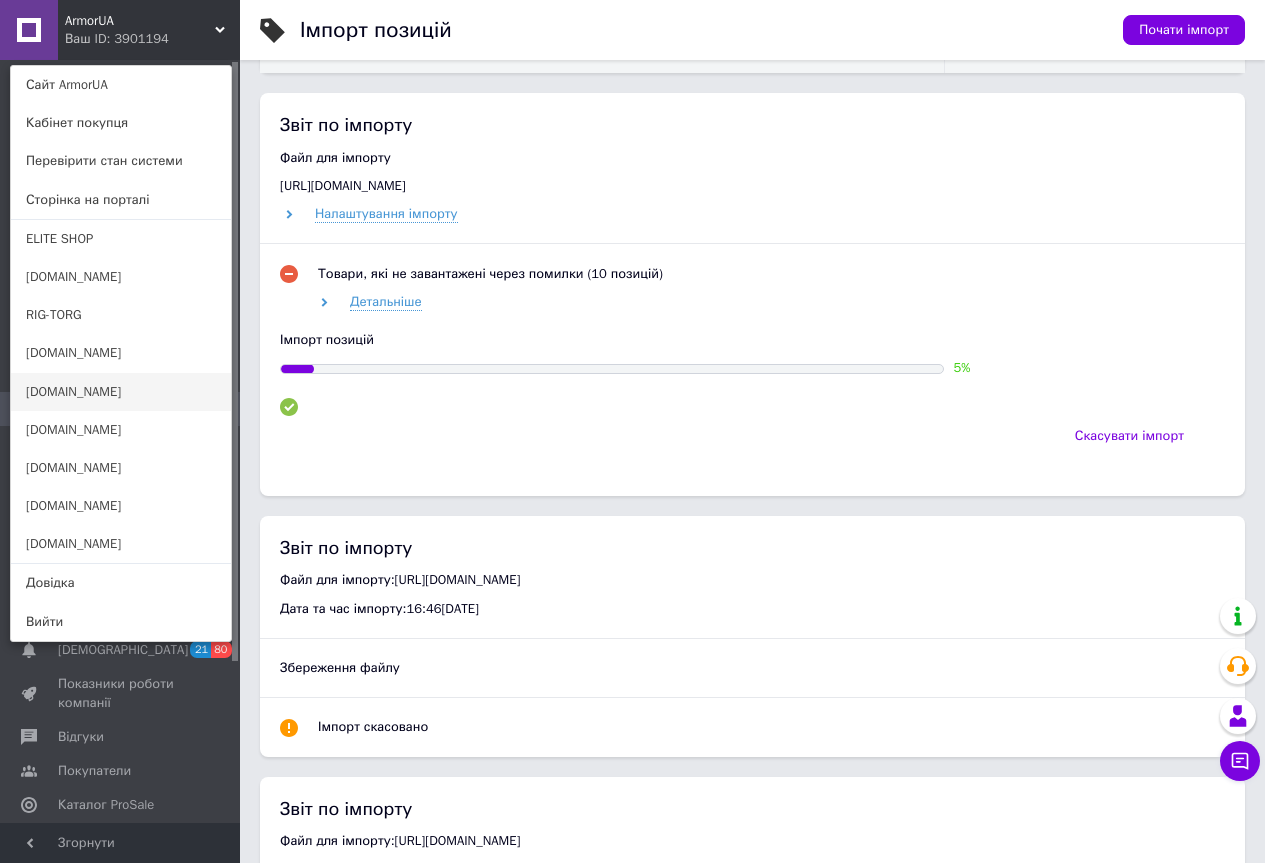 click on "[DOMAIN_NAME]" at bounding box center [121, 392] 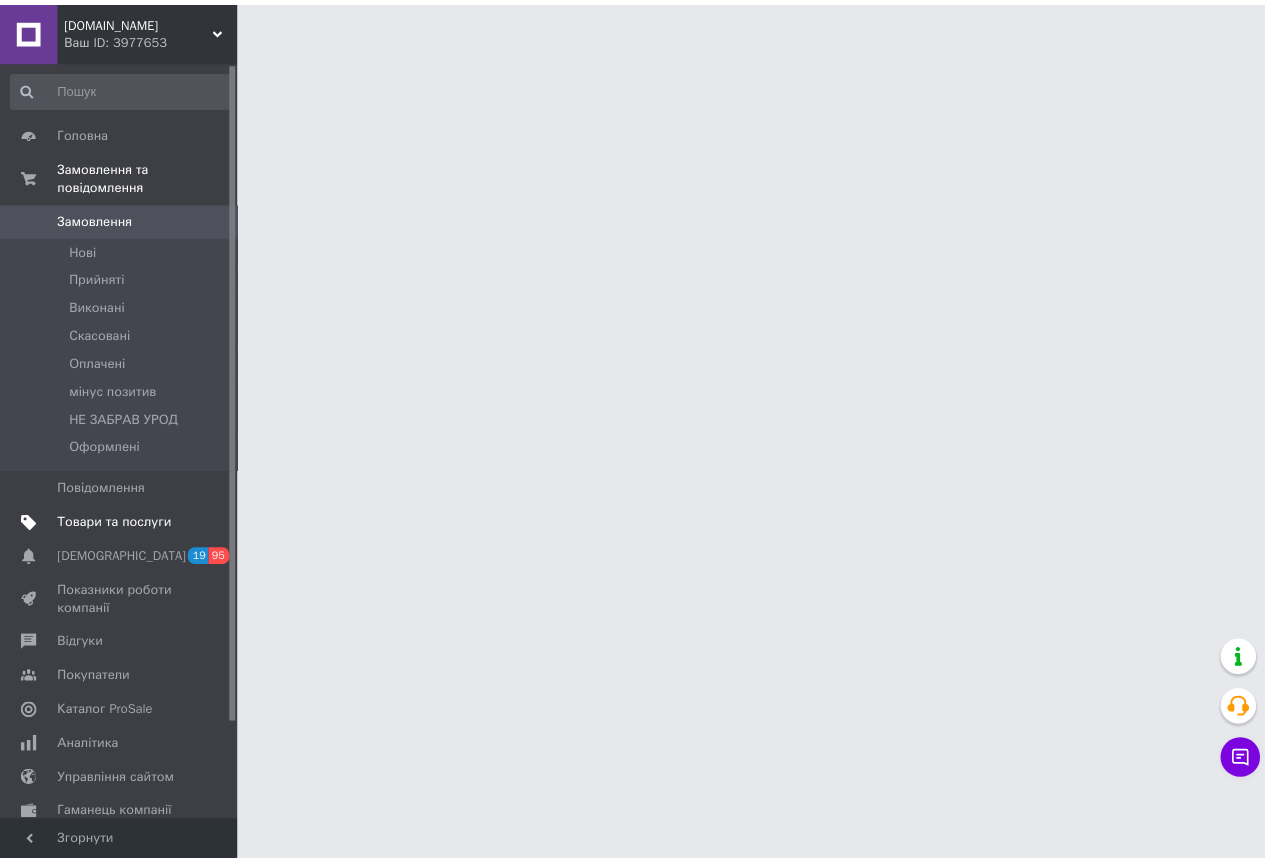scroll, scrollTop: 0, scrollLeft: 0, axis: both 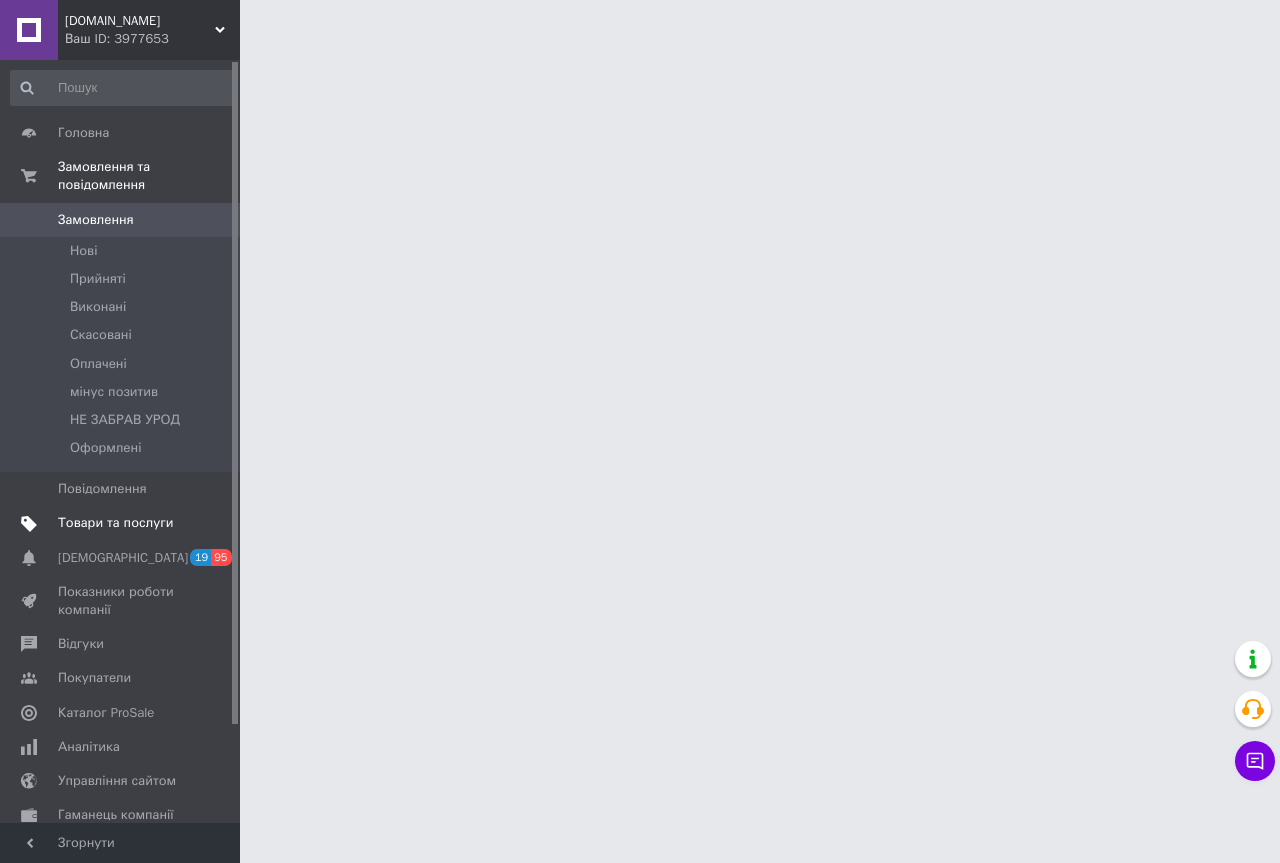 click on "Товари та послуги" at bounding box center (115, 523) 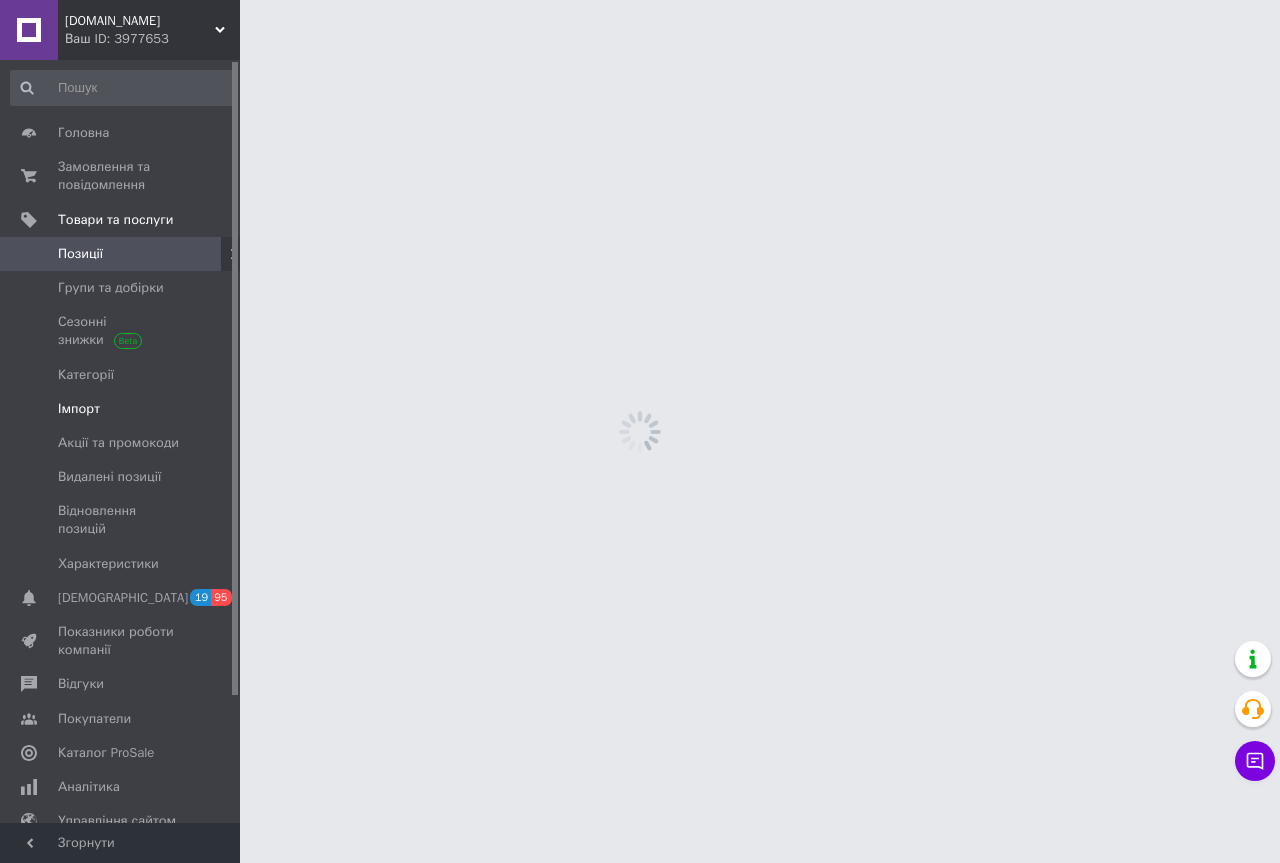 click on "Імпорт" at bounding box center [121, 409] 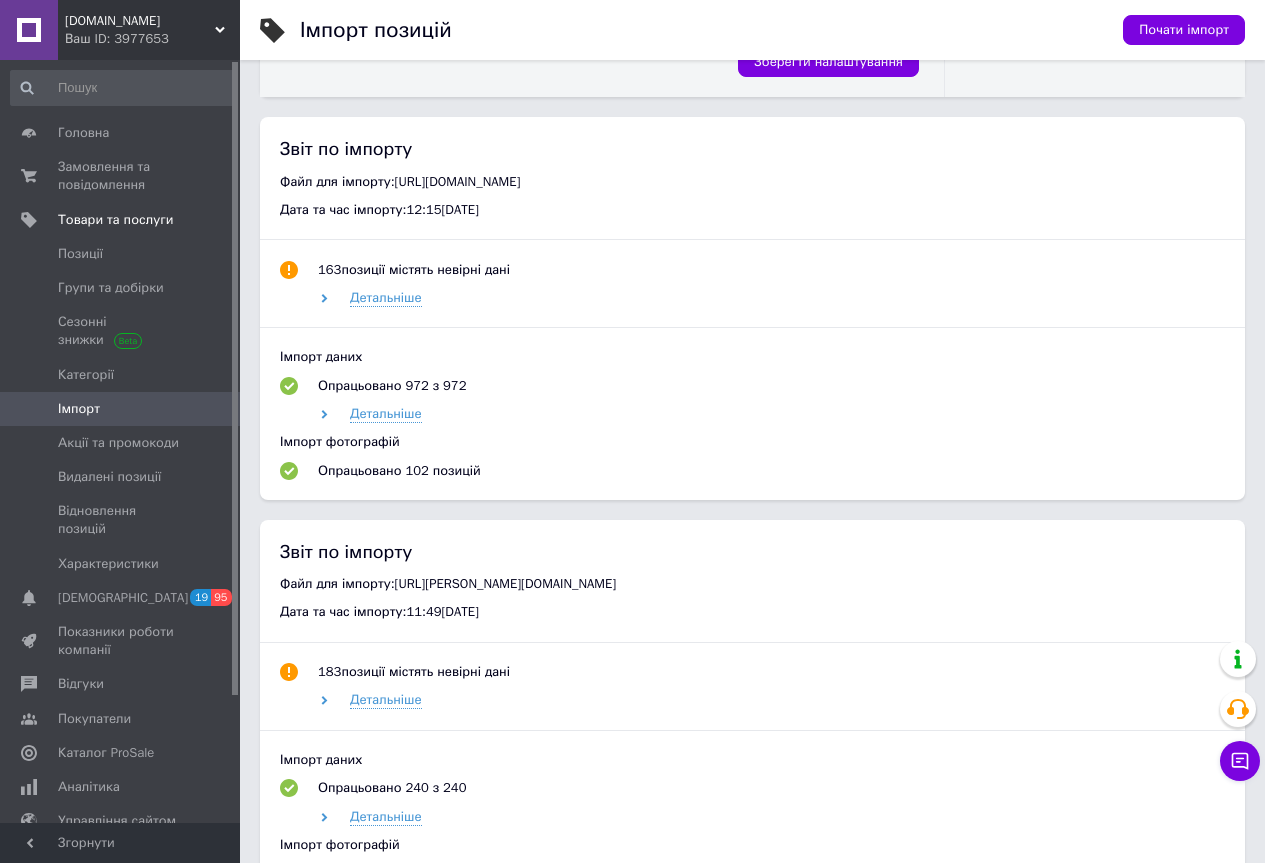 scroll, scrollTop: 800, scrollLeft: 0, axis: vertical 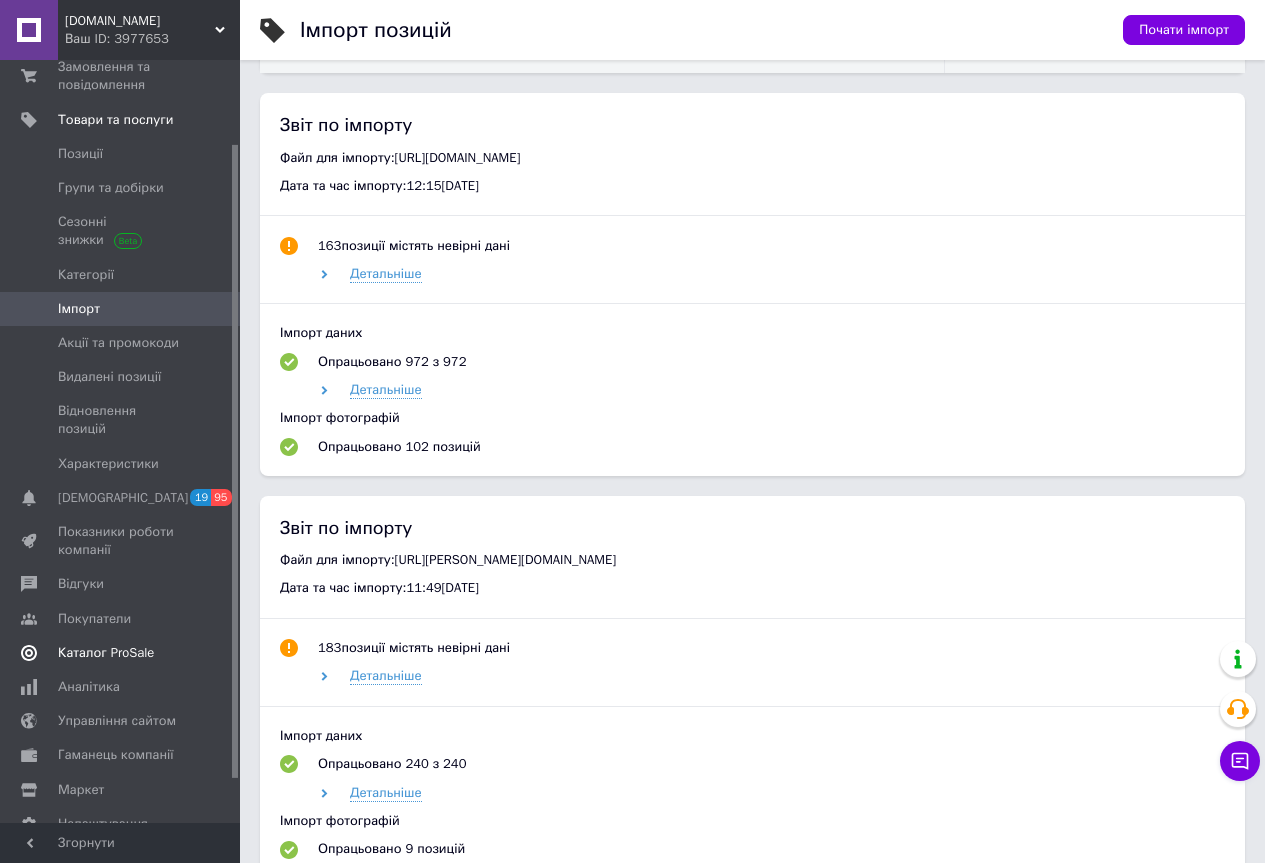 click on "Каталог ProSale" at bounding box center [106, 653] 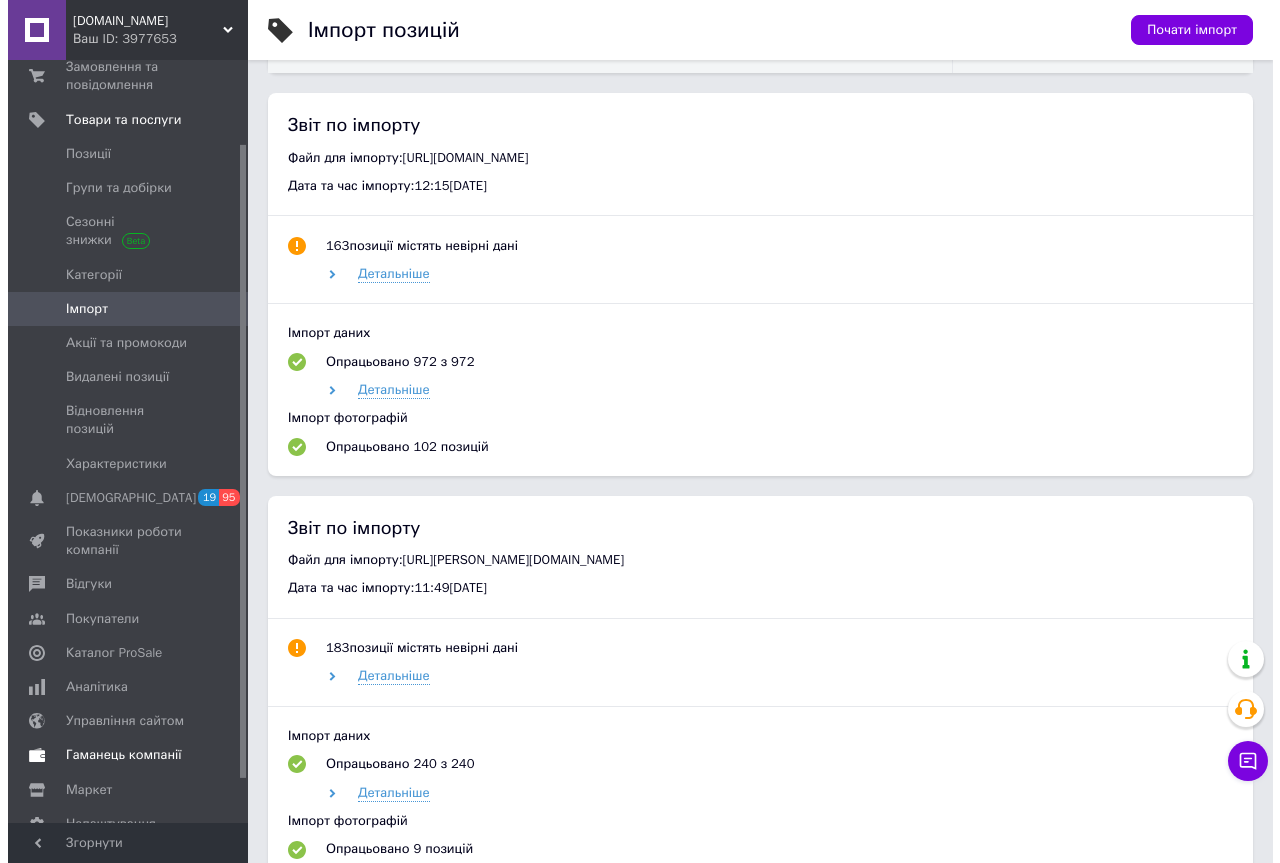 scroll, scrollTop: 0, scrollLeft: 0, axis: both 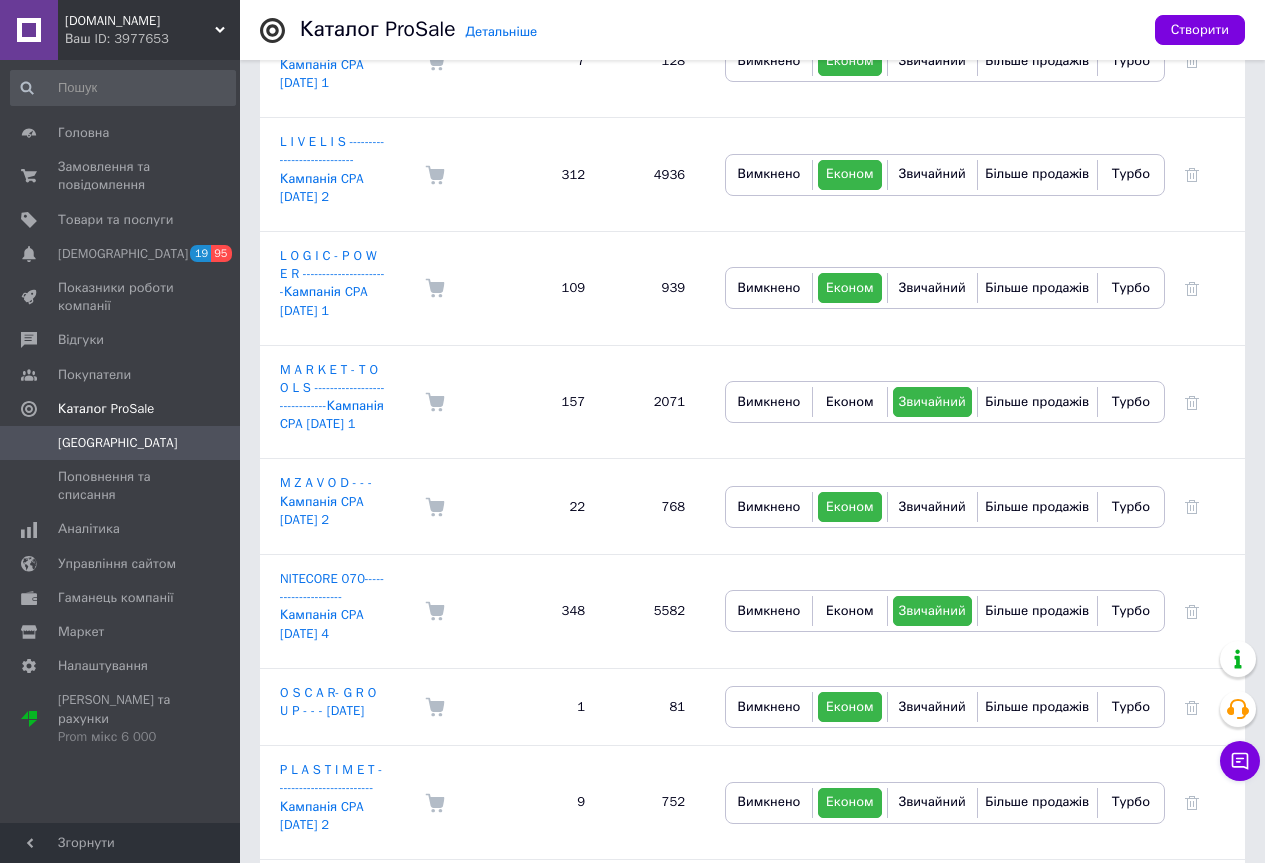 click on "JUGGERNAUT.PP.UA Ваш ID: 3977653" at bounding box center [149, 30] 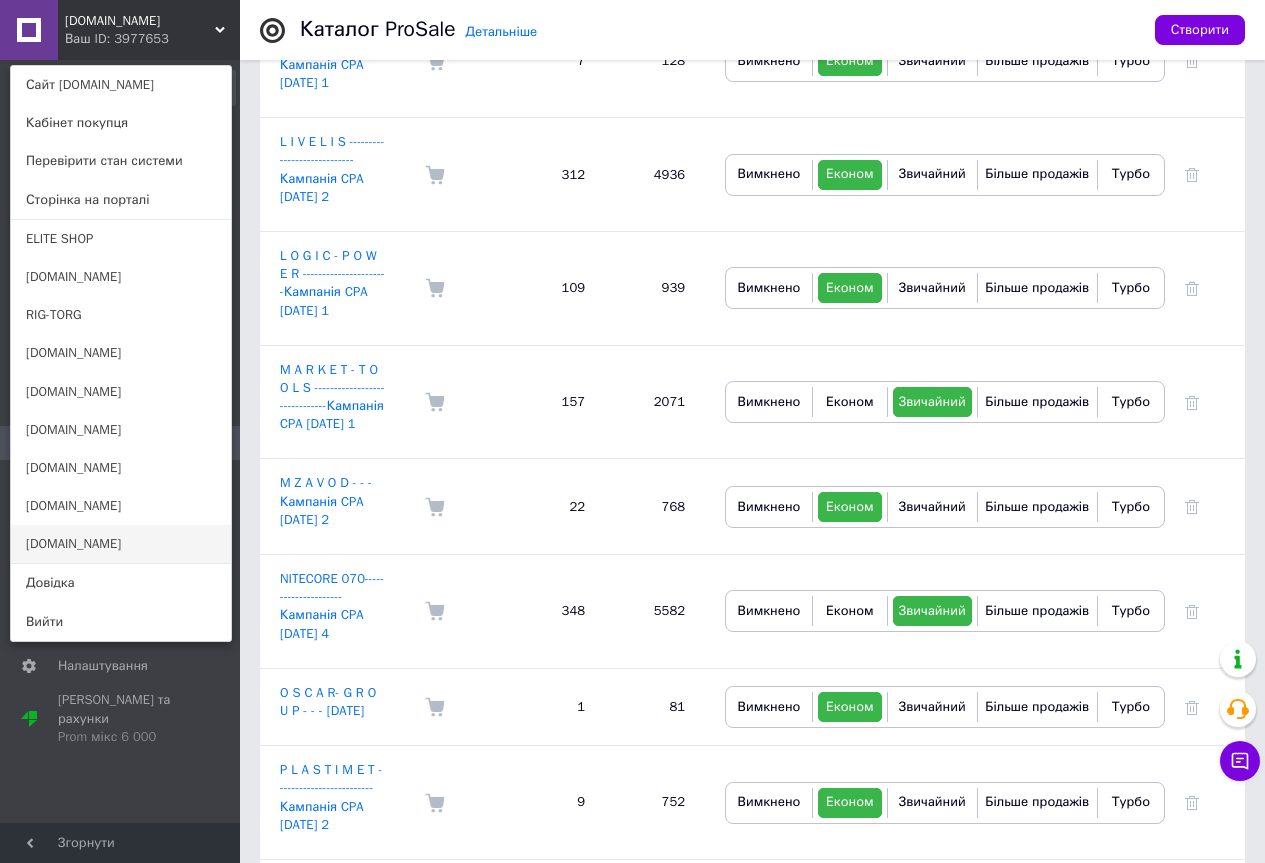 click on "[DOMAIN_NAME]" at bounding box center [121, 544] 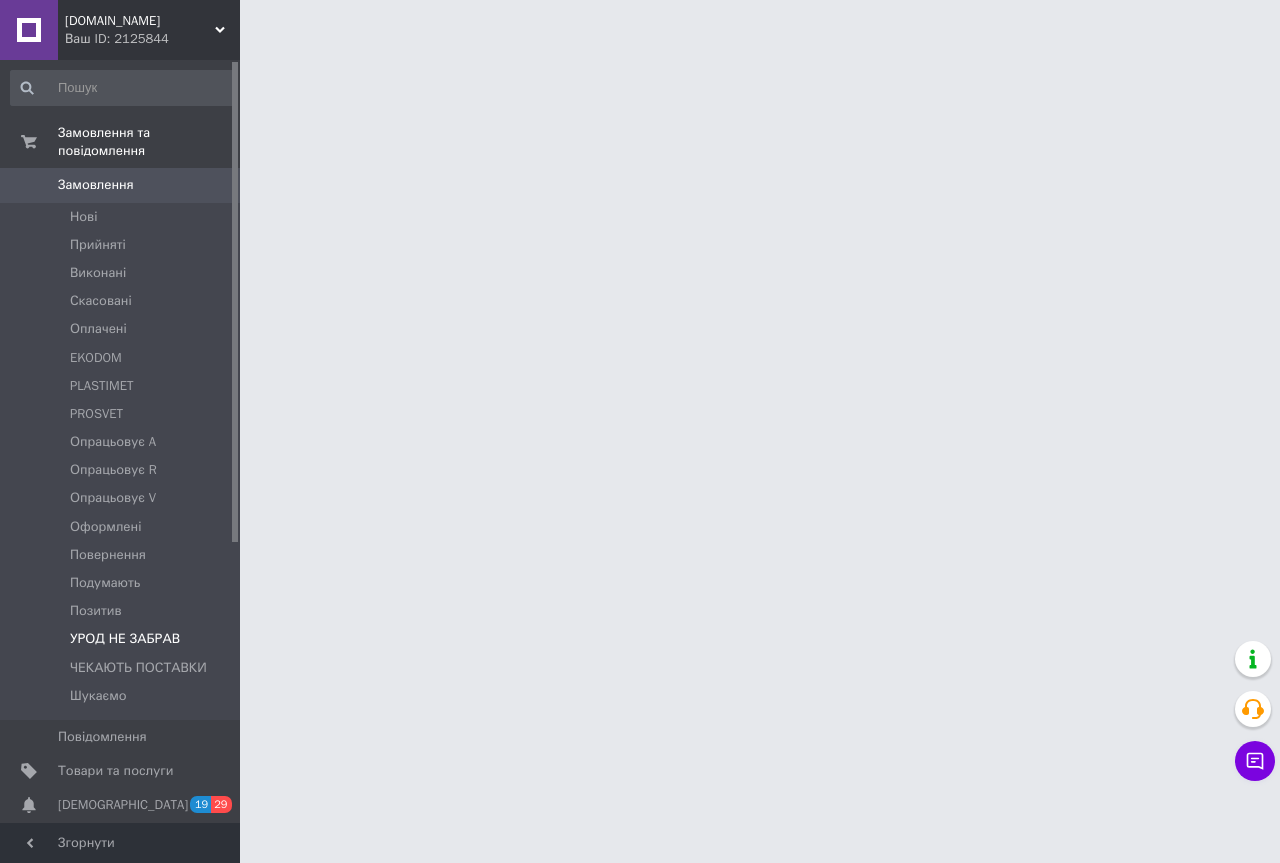 scroll, scrollTop: 0, scrollLeft: 0, axis: both 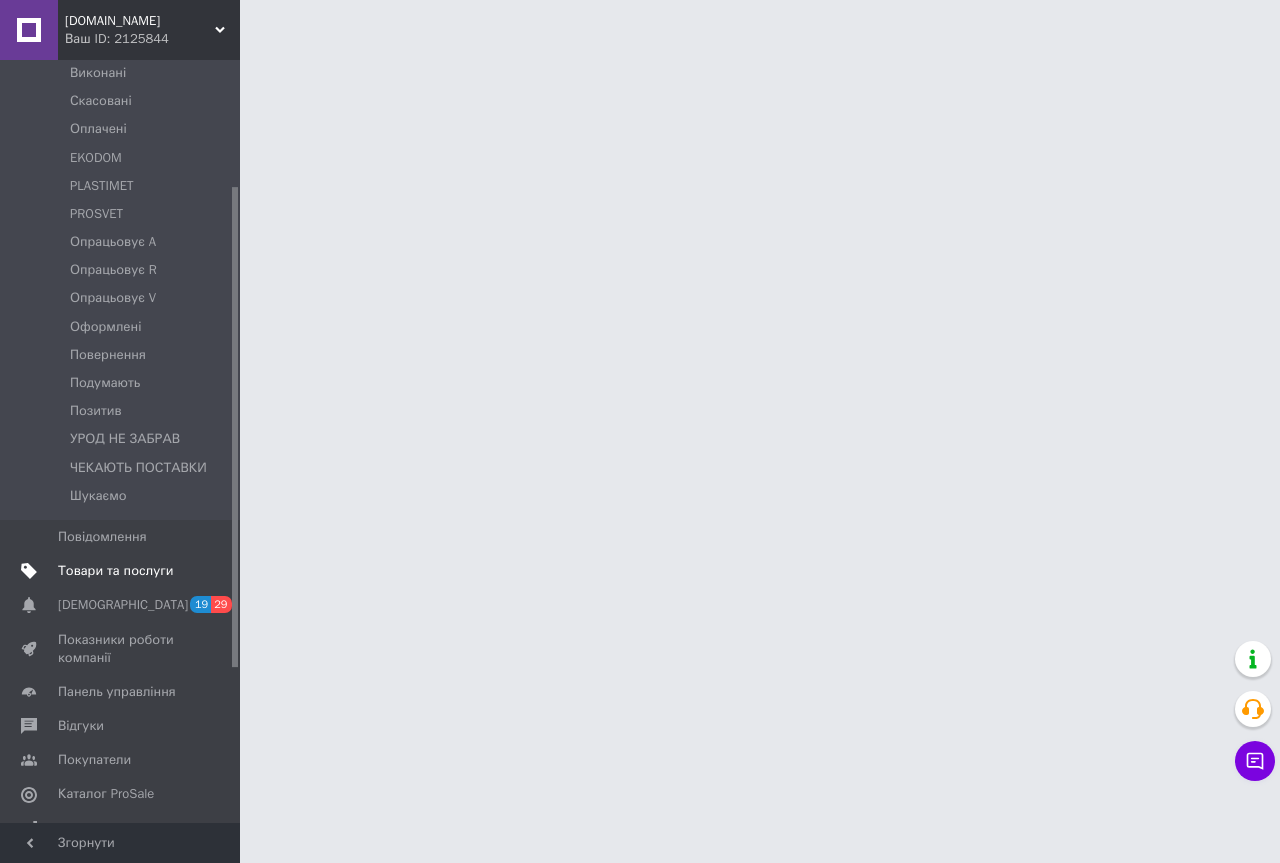 click on "Товари та послуги" at bounding box center (115, 571) 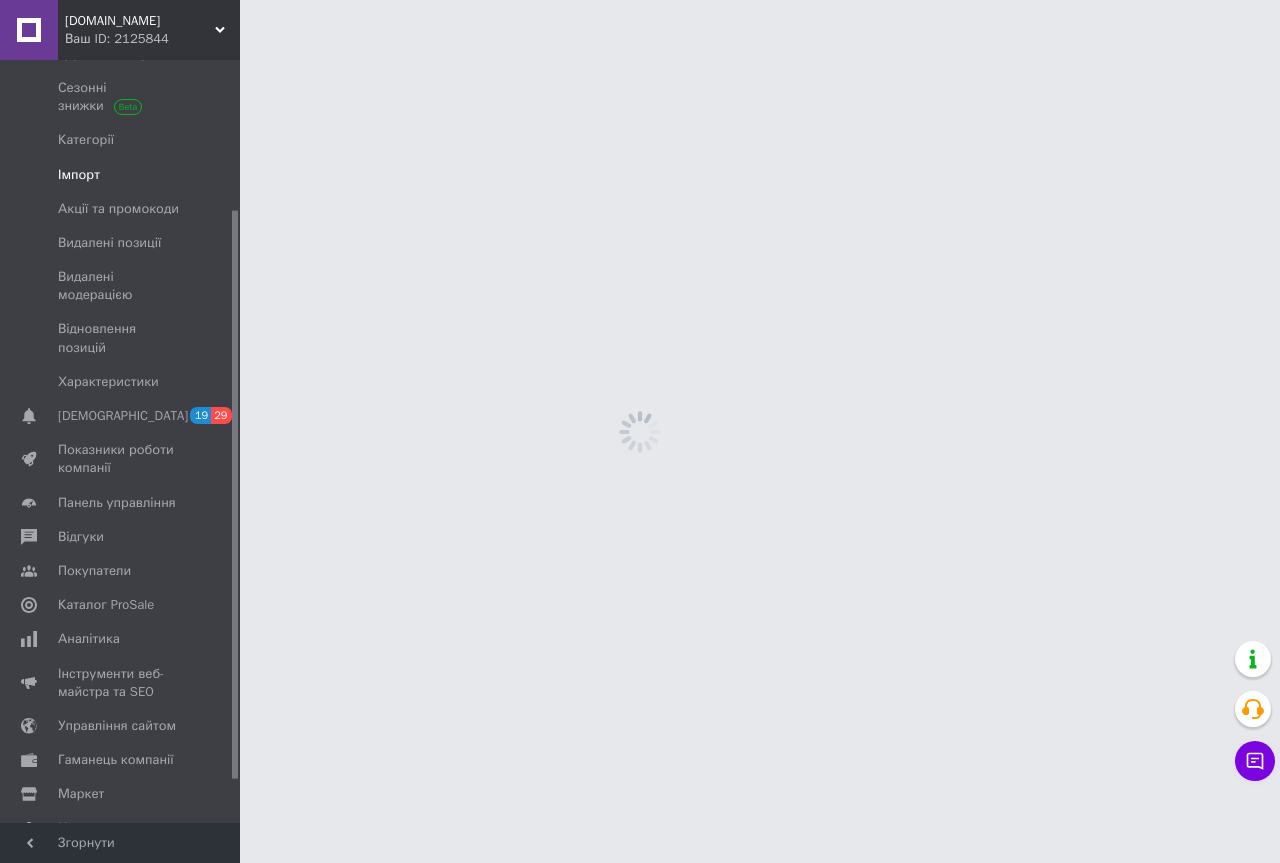 click on "Імпорт" at bounding box center (79, 175) 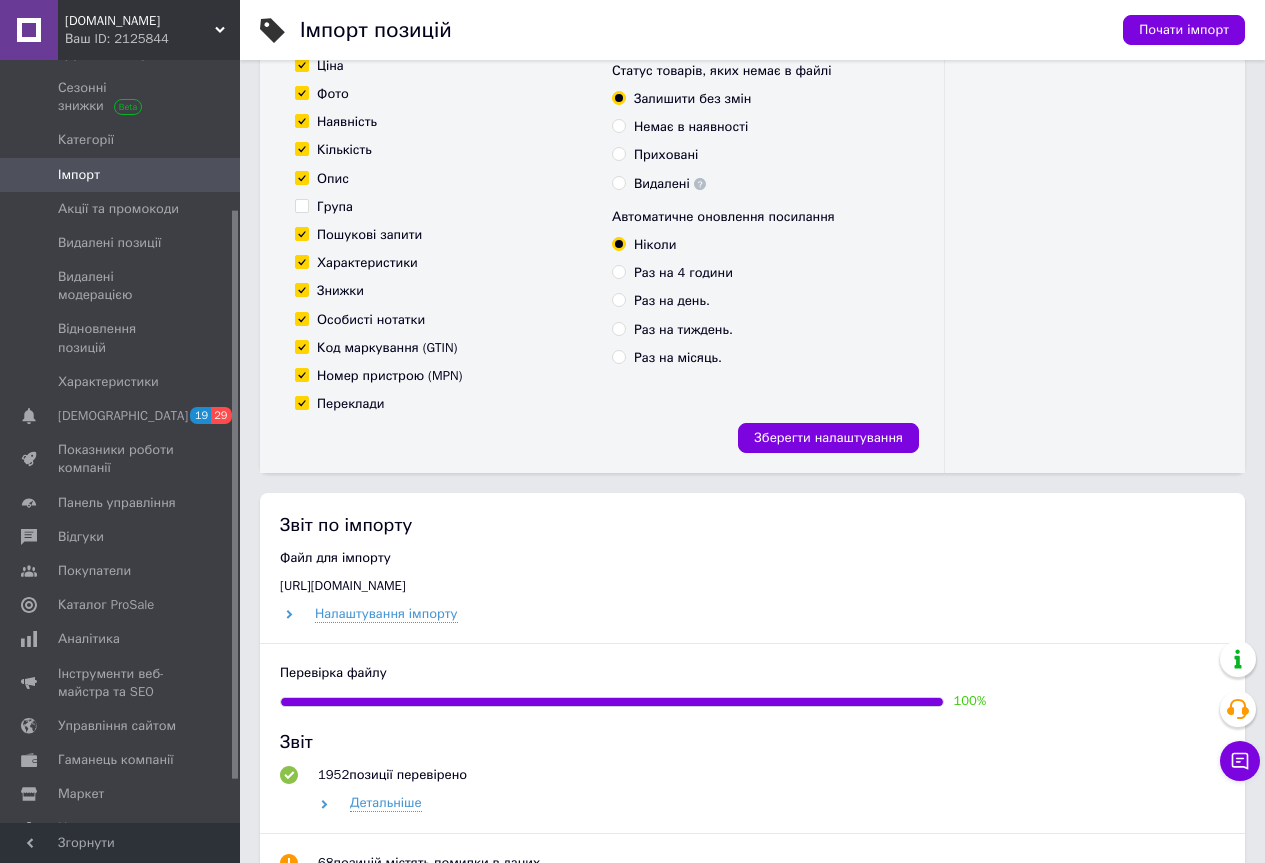 scroll, scrollTop: 800, scrollLeft: 0, axis: vertical 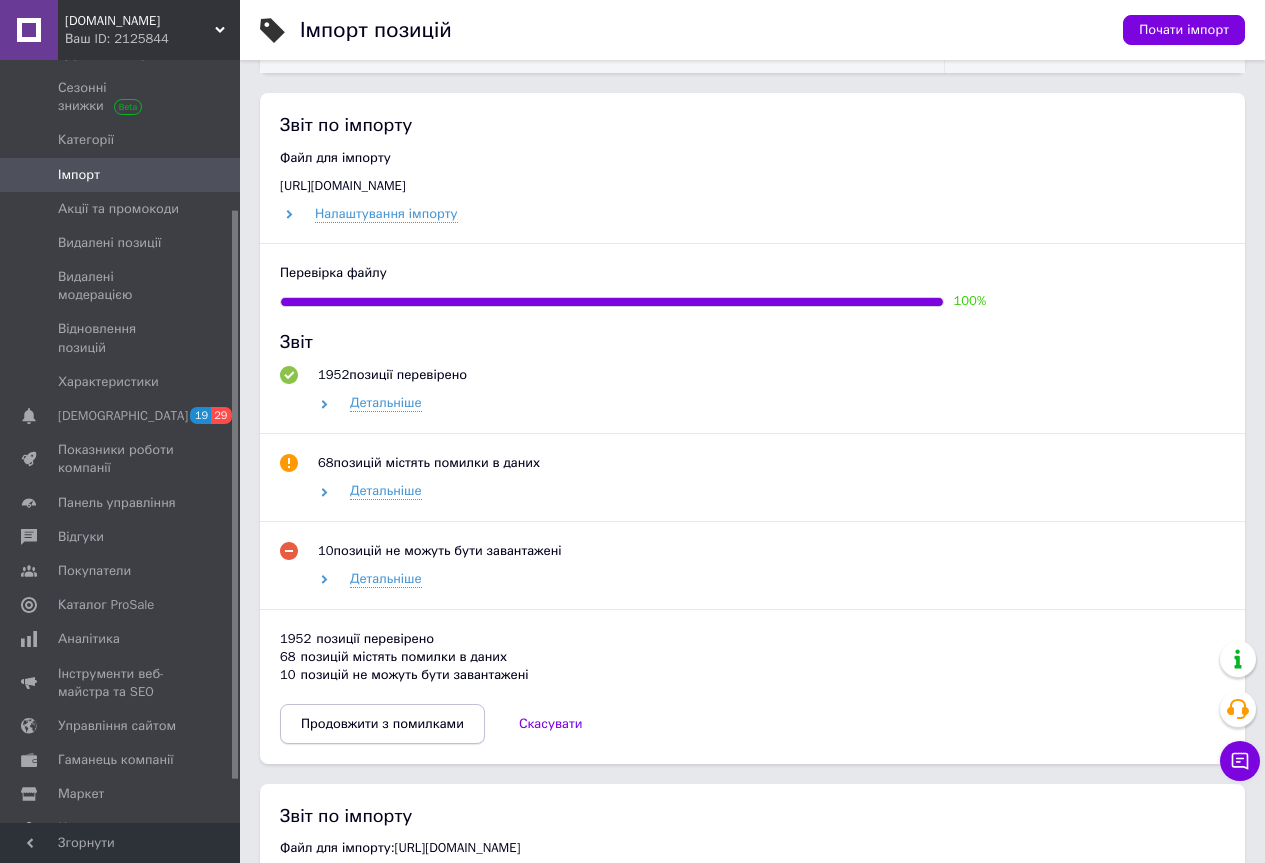 click on "Продовжити з помилками" at bounding box center [382, 724] 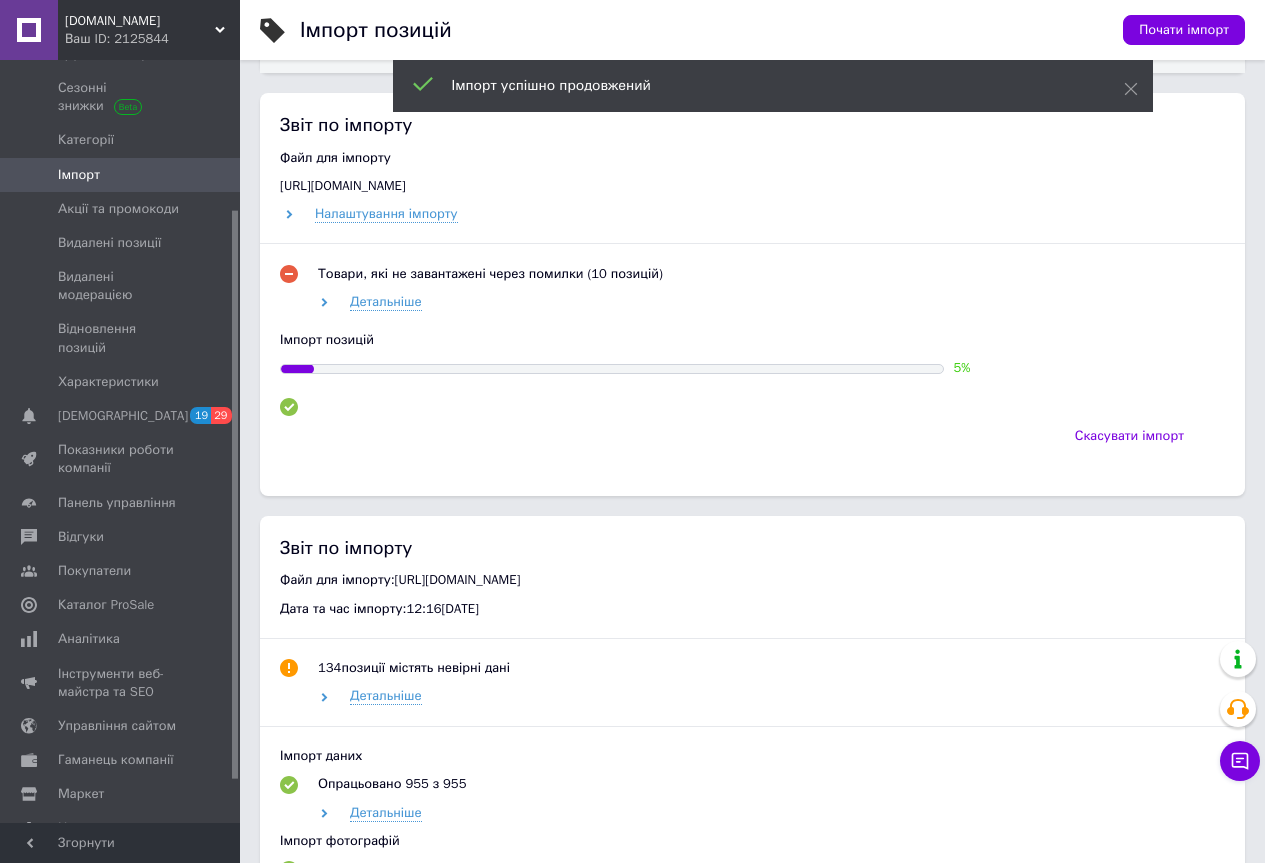 click on "[DOMAIN_NAME]" at bounding box center [140, 21] 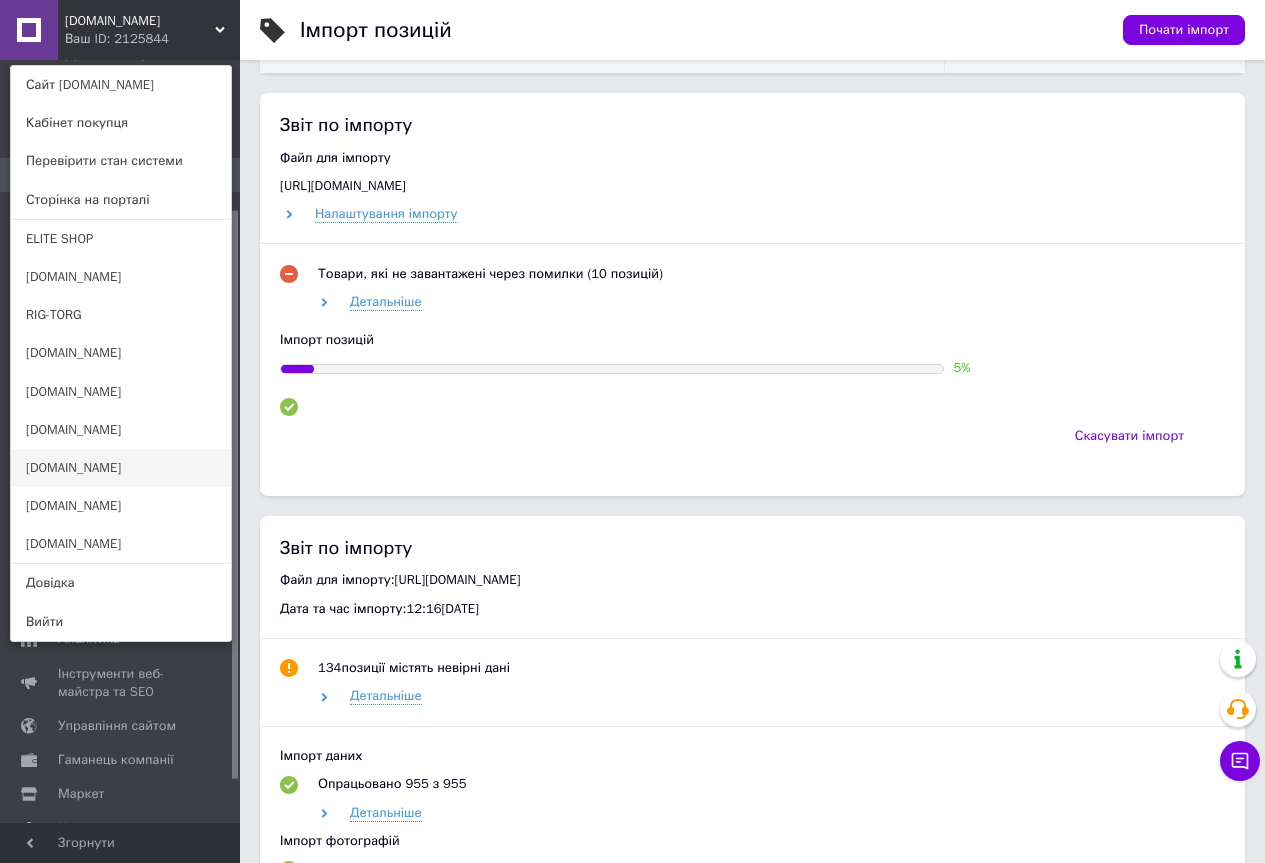 click on "[DOMAIN_NAME]" at bounding box center [121, 468] 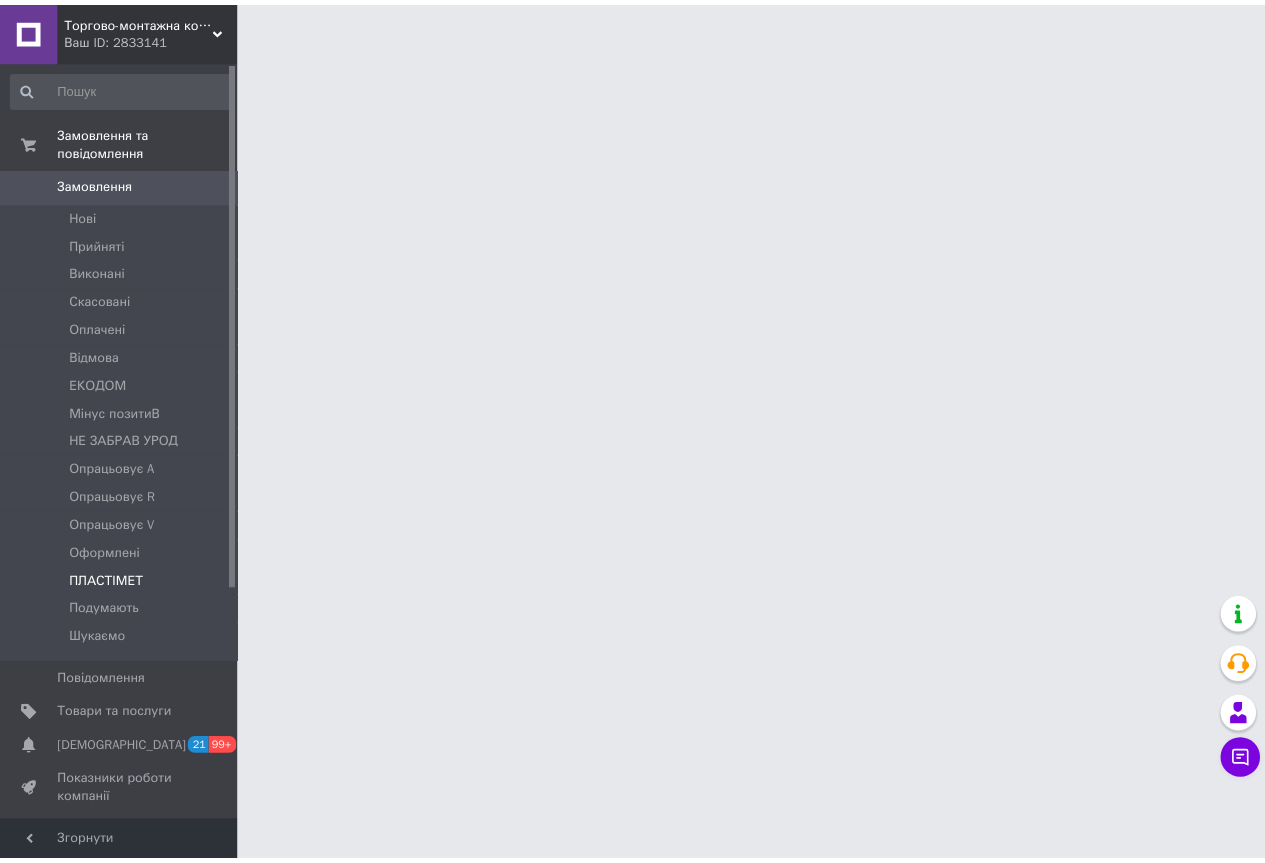 scroll, scrollTop: 0, scrollLeft: 0, axis: both 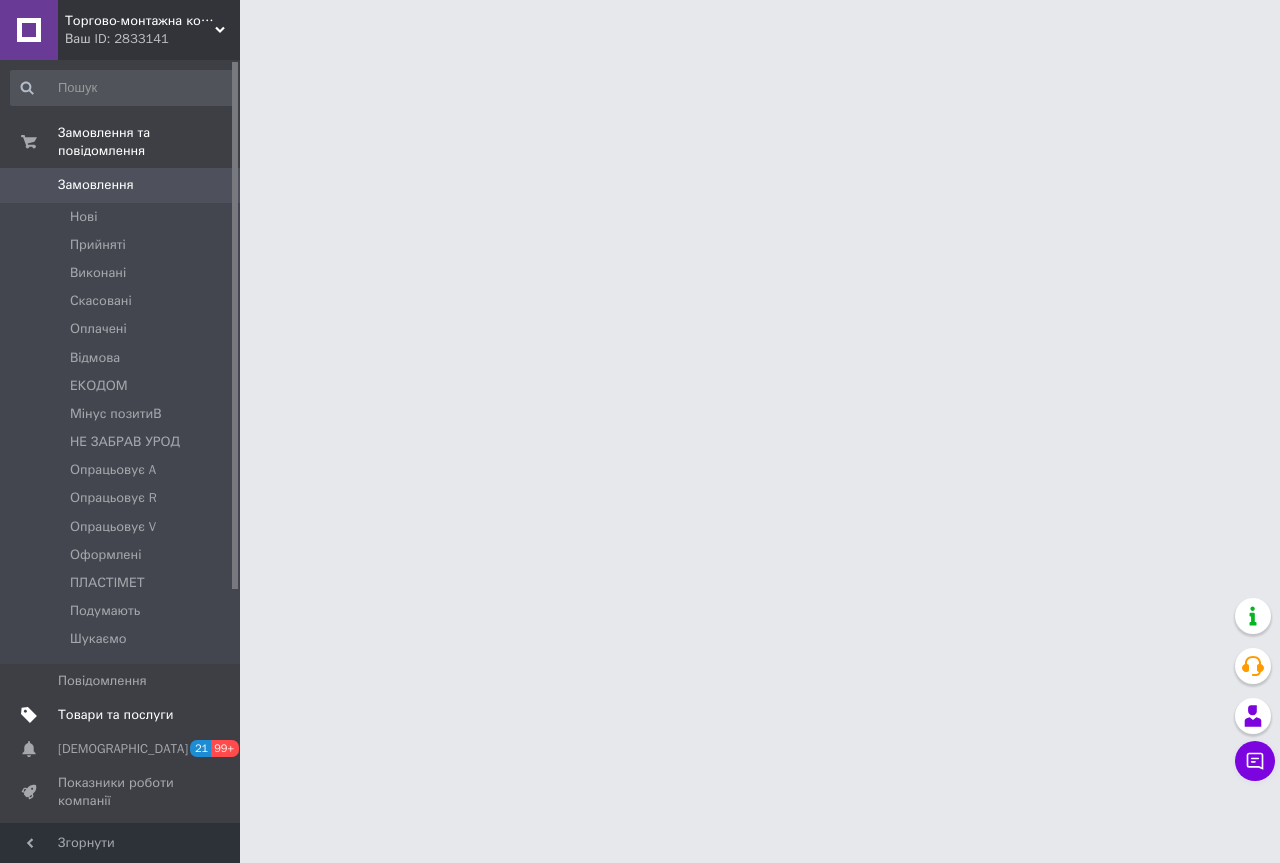 click on "Товари та послуги" at bounding box center [115, 715] 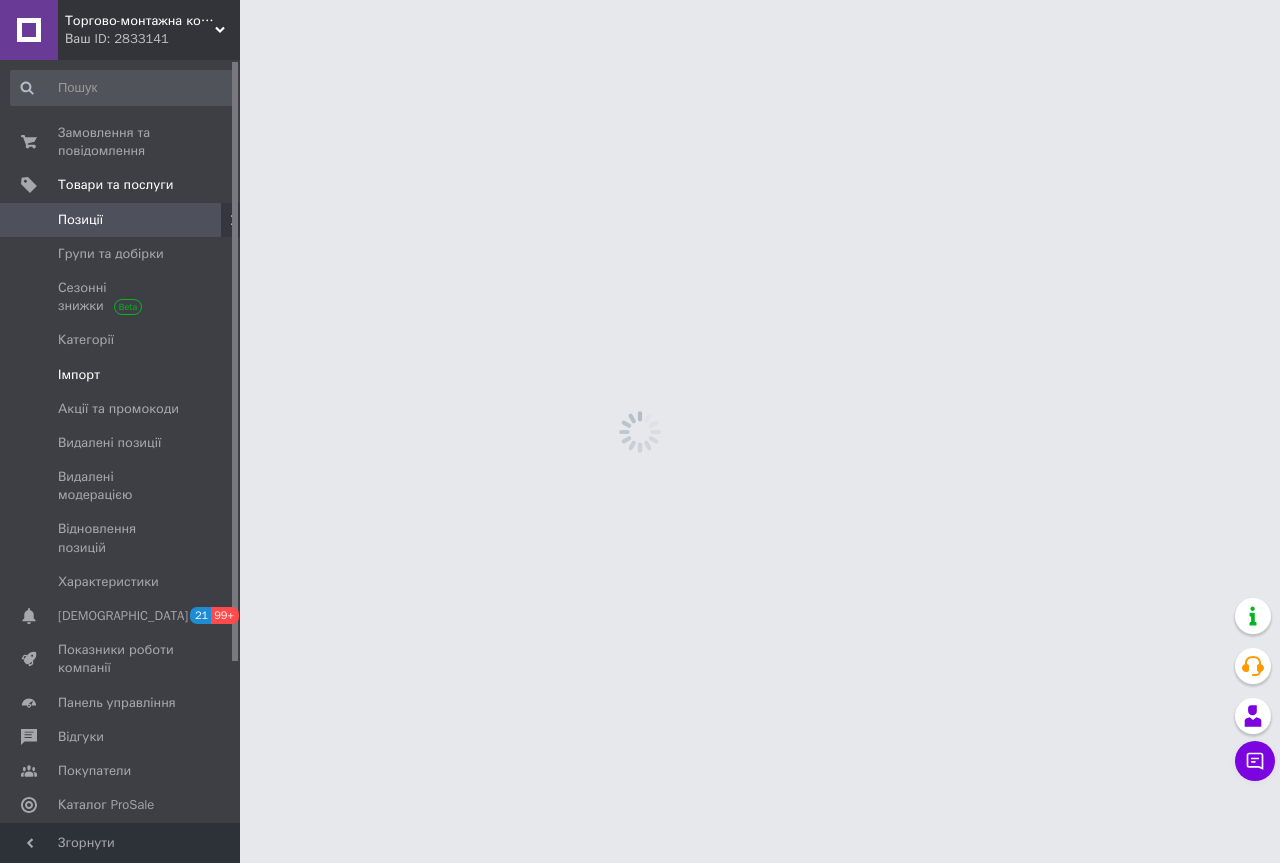 click on "Імпорт" at bounding box center (121, 375) 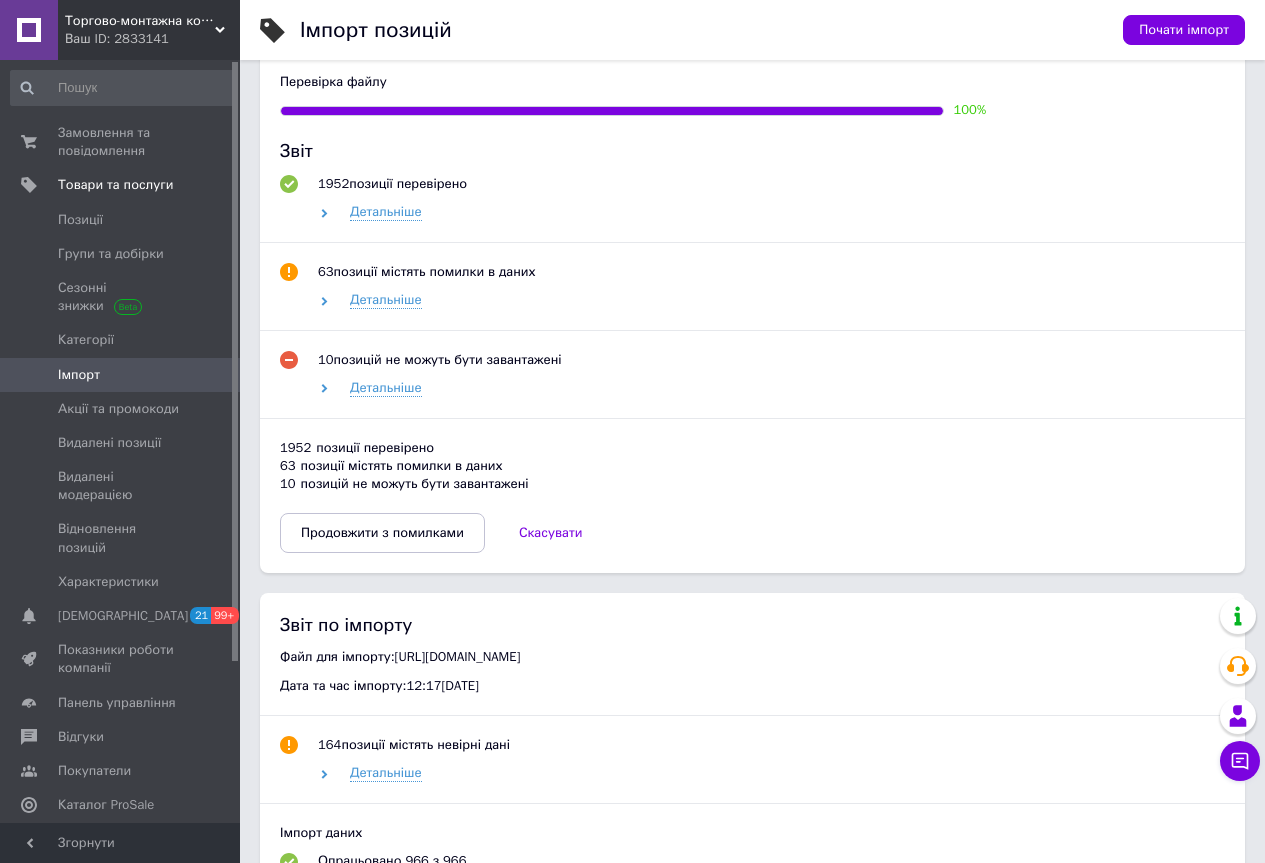 scroll, scrollTop: 1000, scrollLeft: 0, axis: vertical 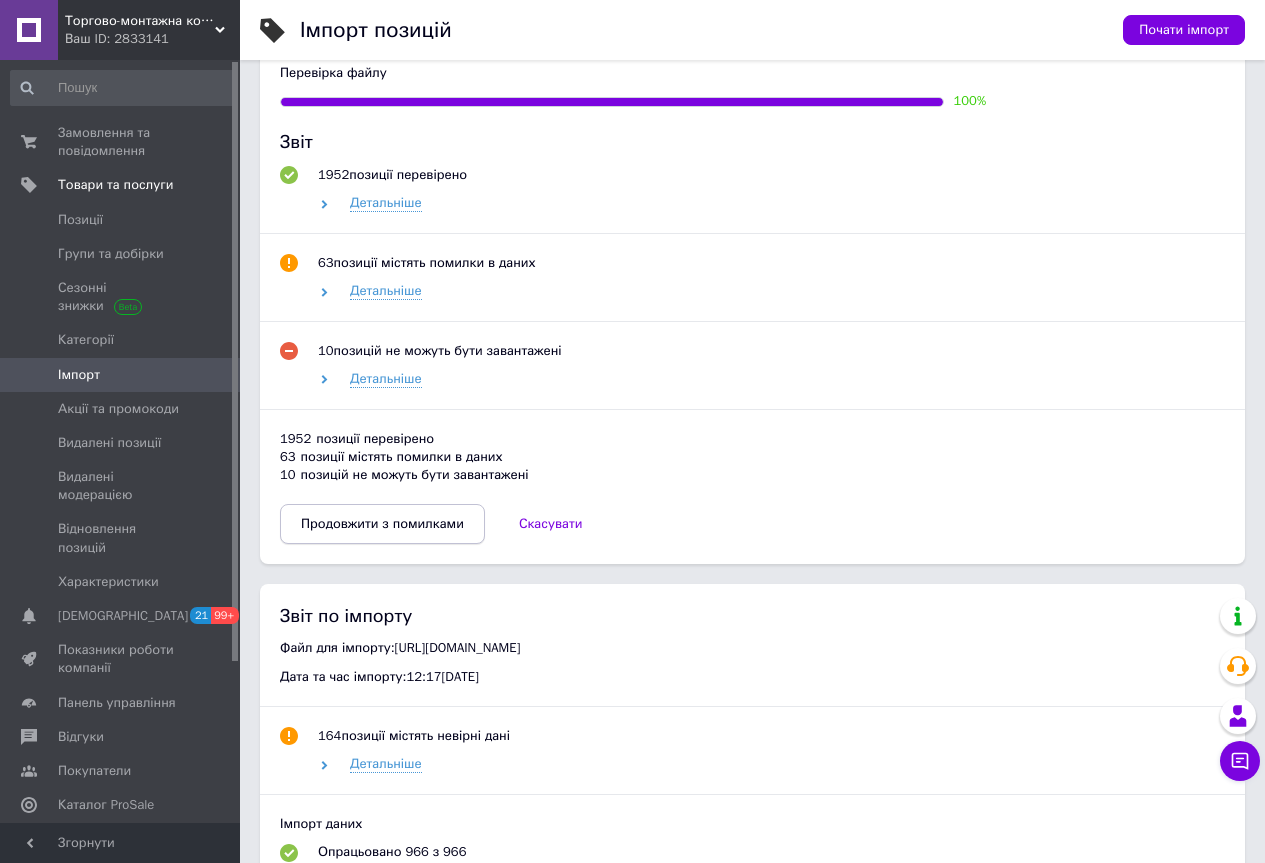 click on "Продовжити з помилками" at bounding box center [382, 524] 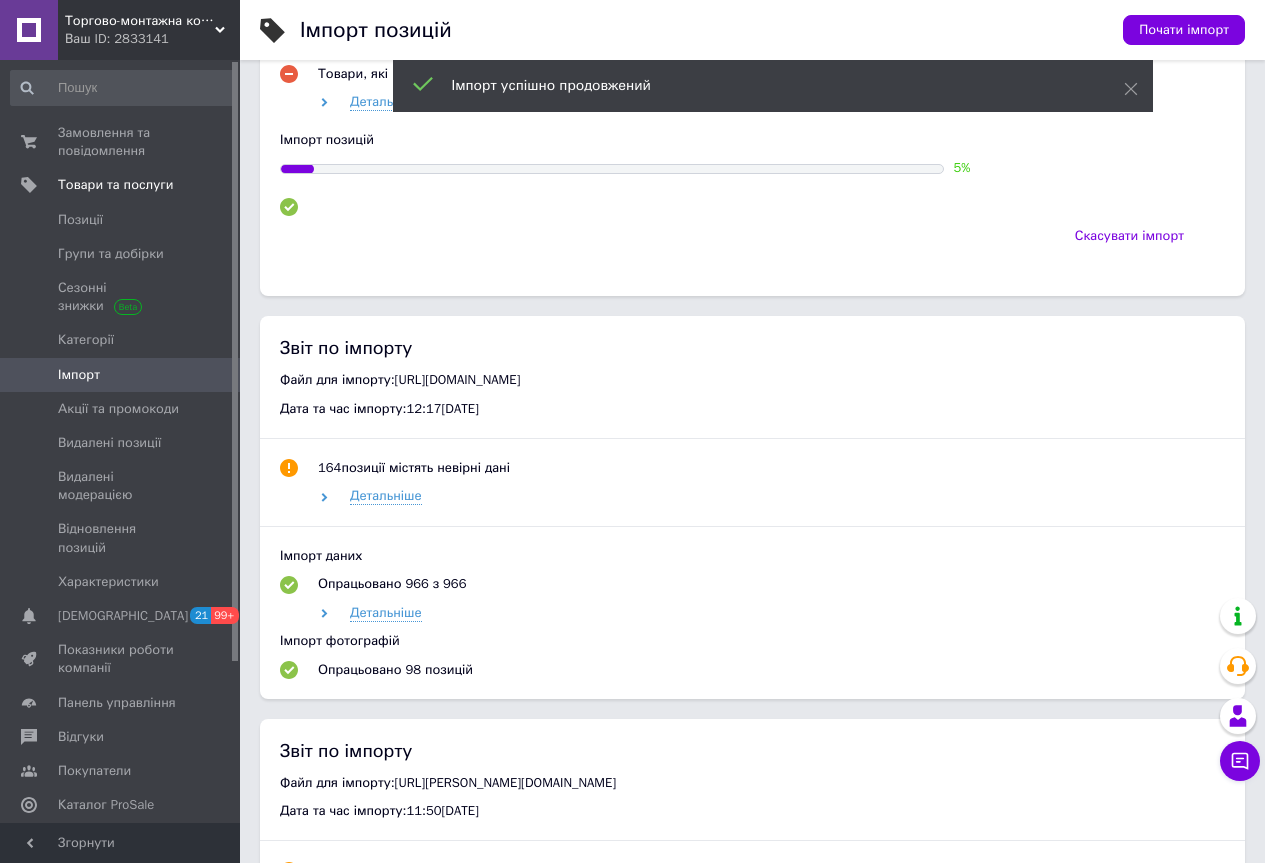 click on "Торгово-монтажна компанія "BigBud" Ваш ID: 2833141" at bounding box center (149, 30) 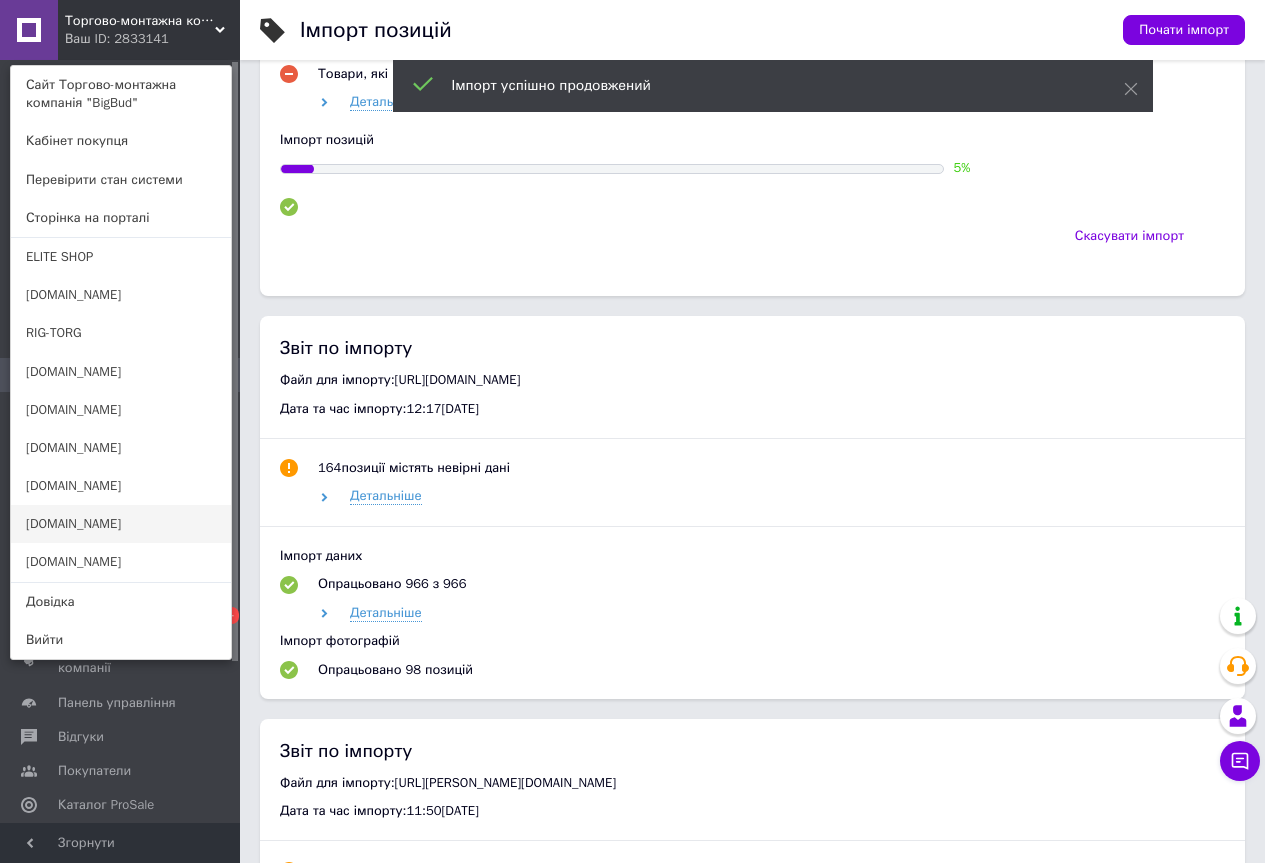 click on "[DOMAIN_NAME]" at bounding box center (121, 524) 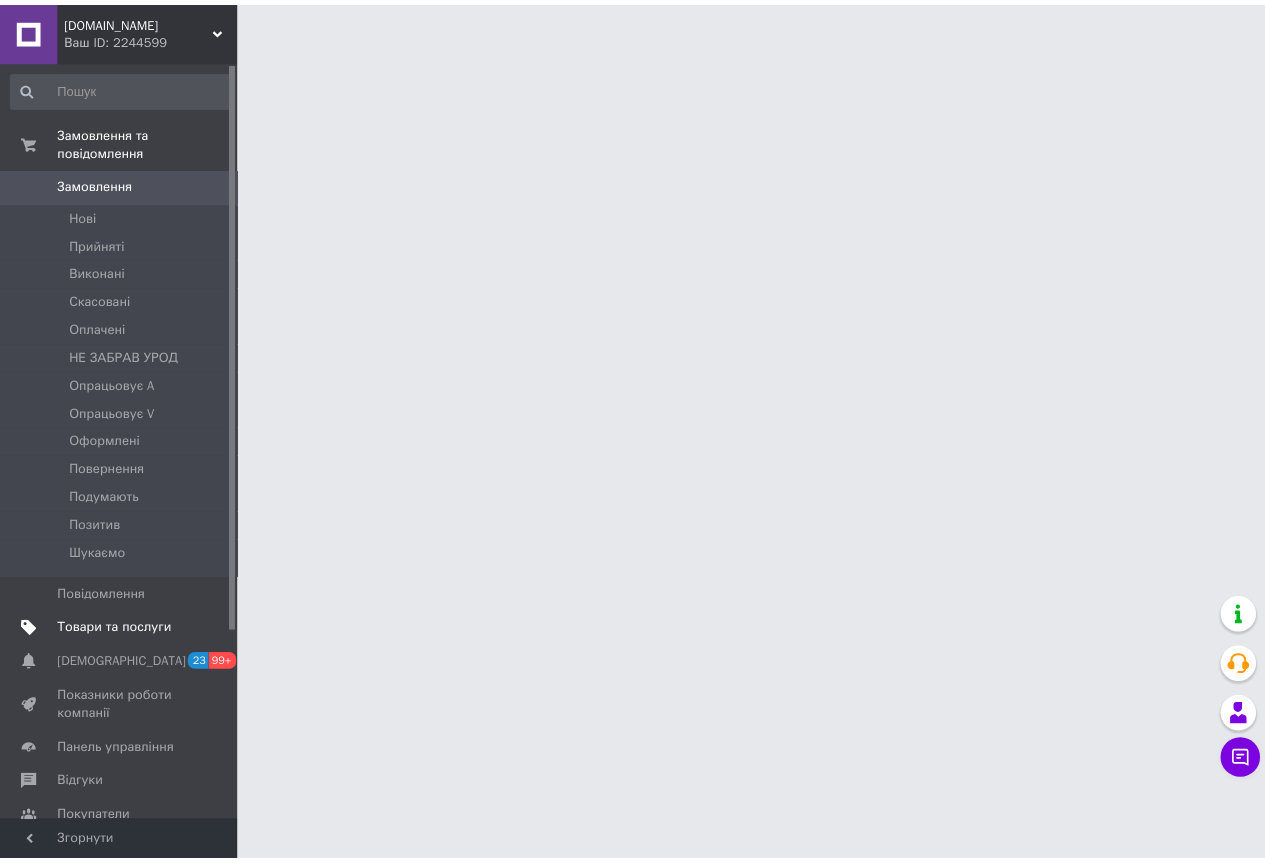 scroll, scrollTop: 0, scrollLeft: 0, axis: both 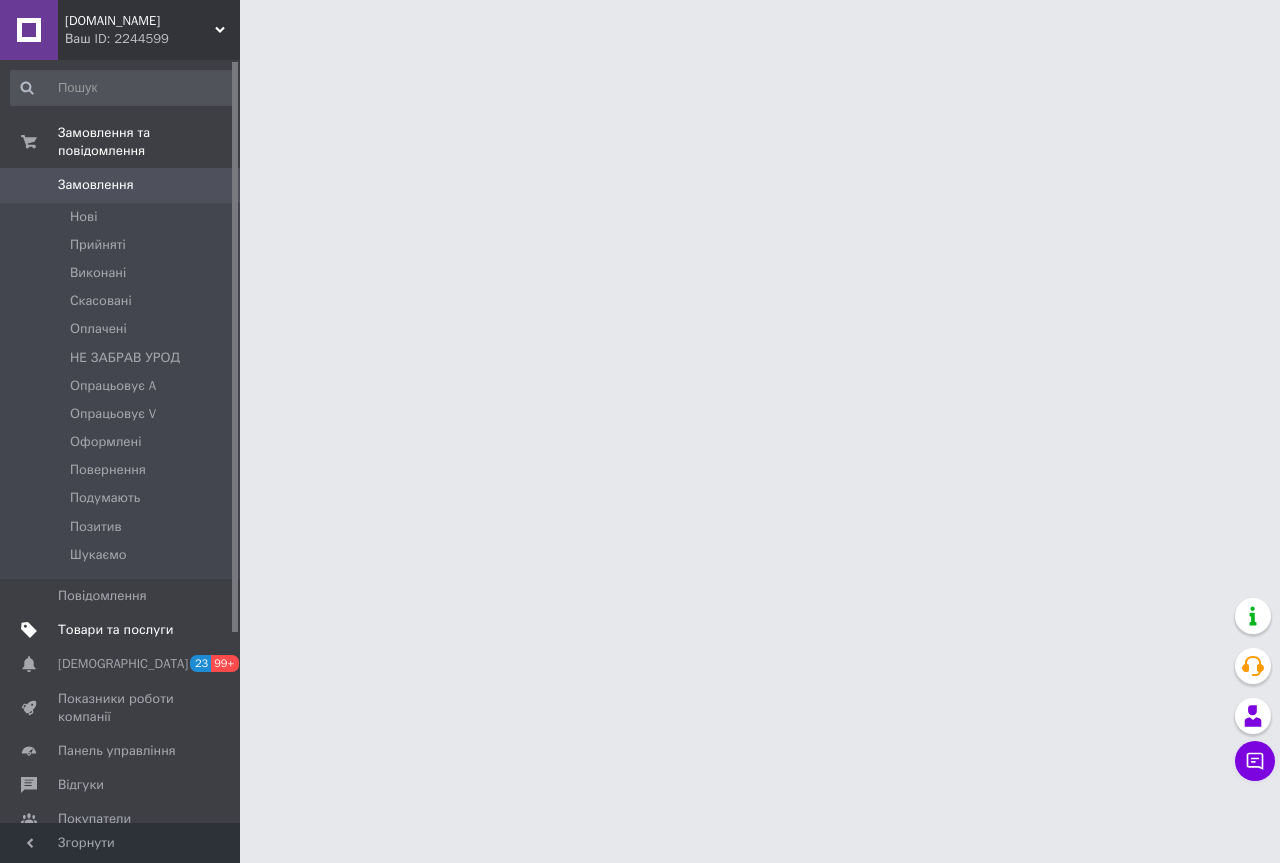 click on "Товари та послуги" at bounding box center [115, 630] 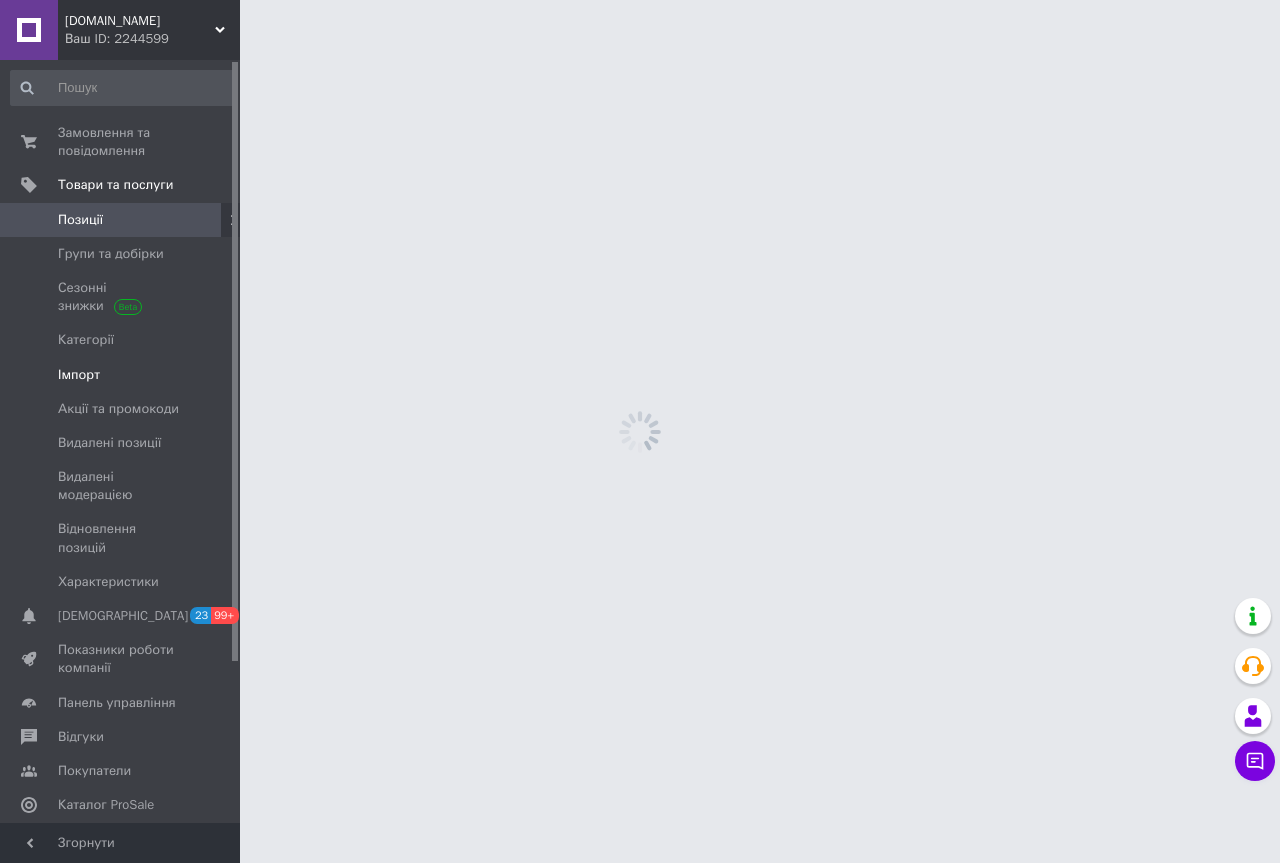 click on "Імпорт" at bounding box center [123, 375] 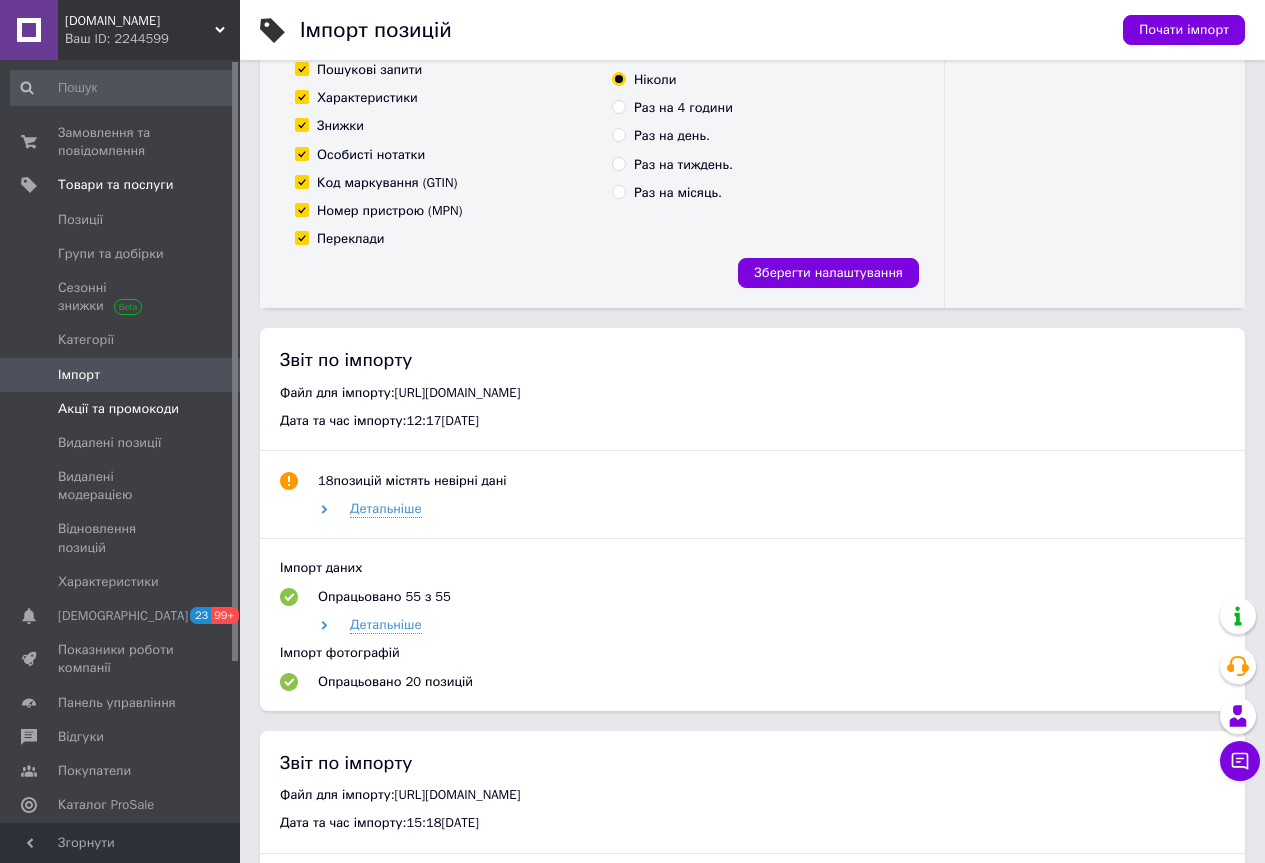 scroll, scrollTop: 600, scrollLeft: 0, axis: vertical 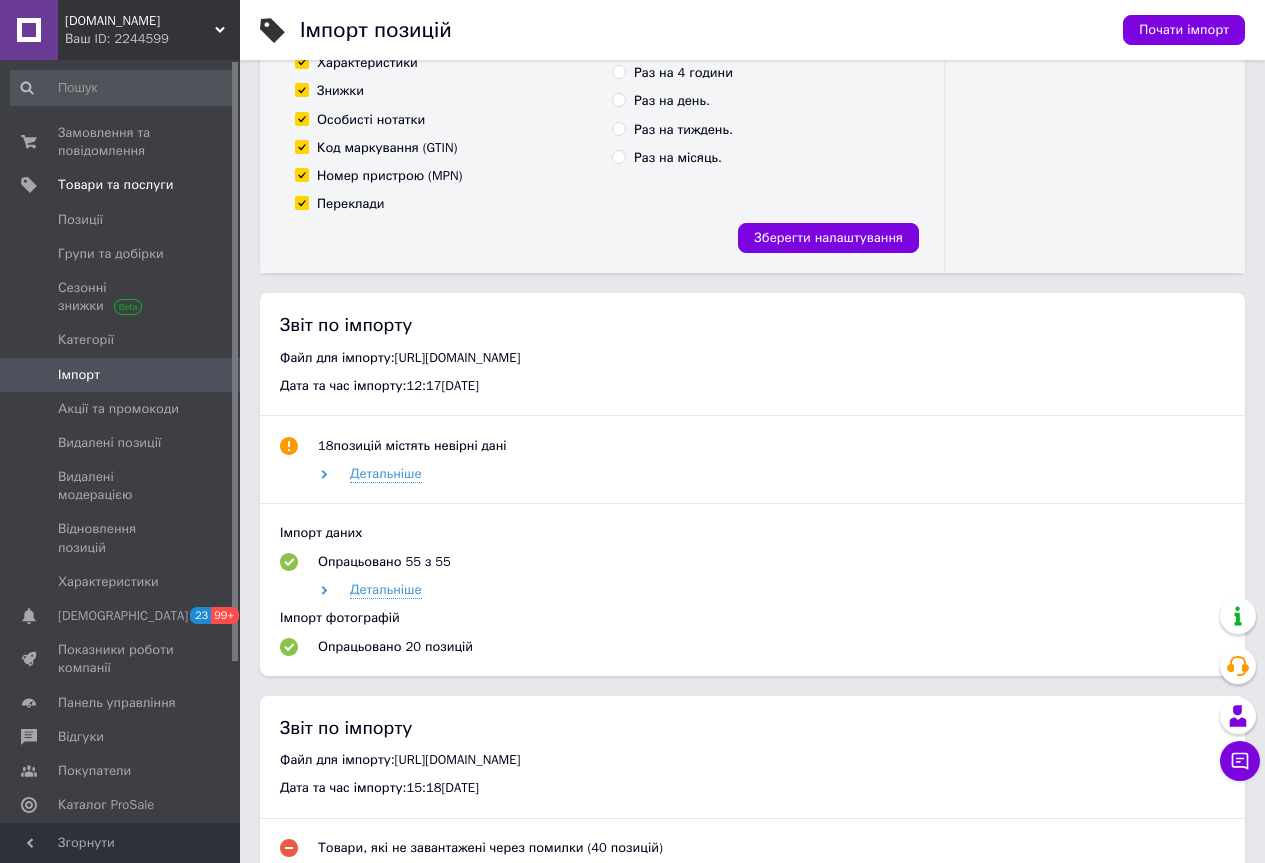 click 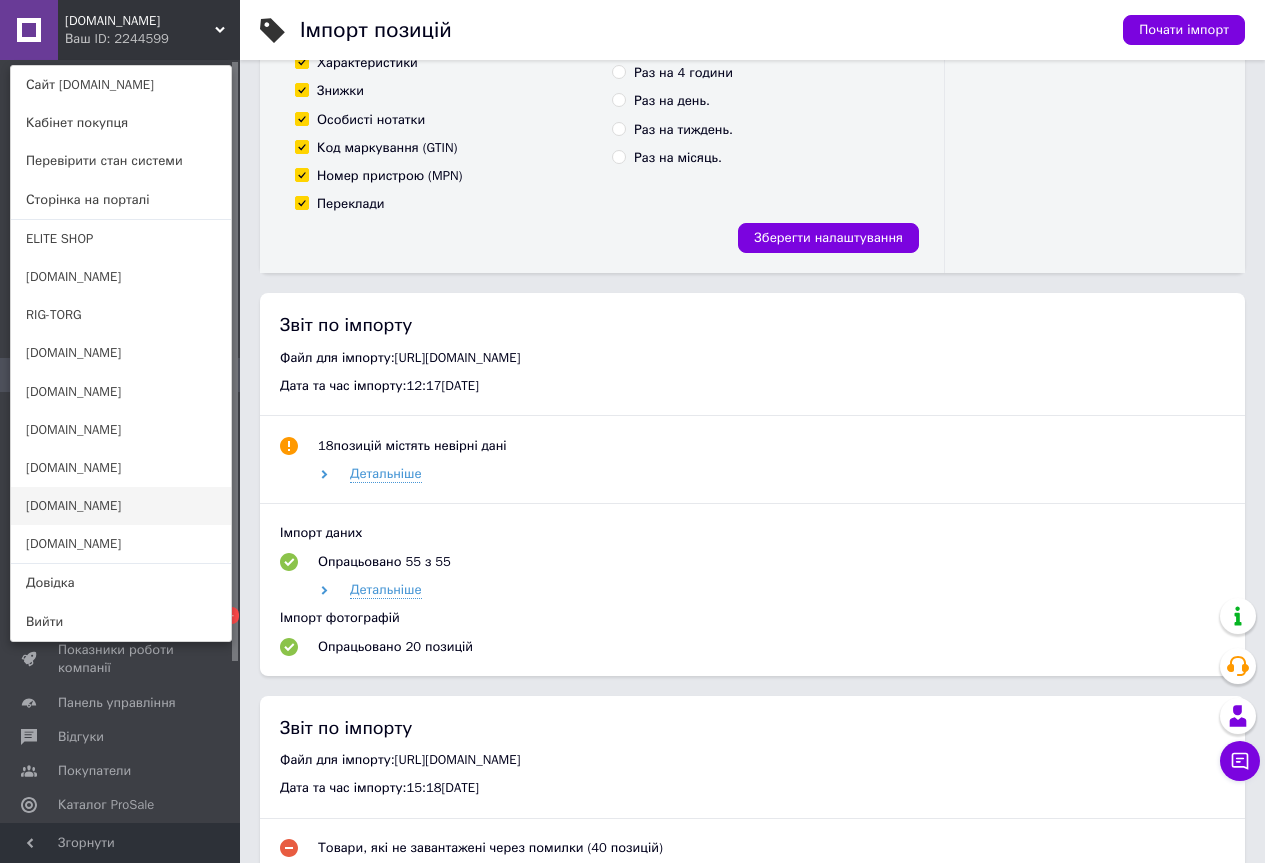click on "[DOMAIN_NAME]" at bounding box center (121, 506) 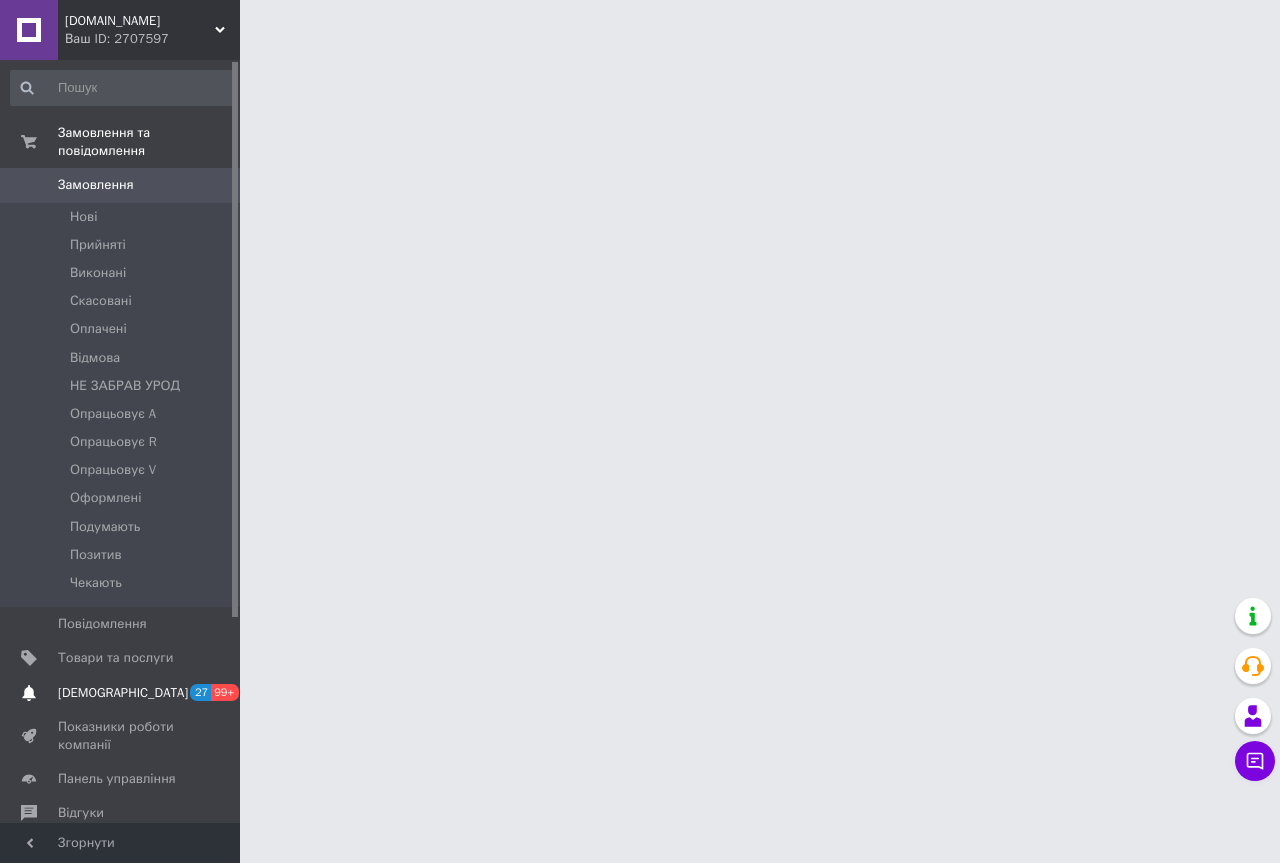scroll, scrollTop: 0, scrollLeft: 0, axis: both 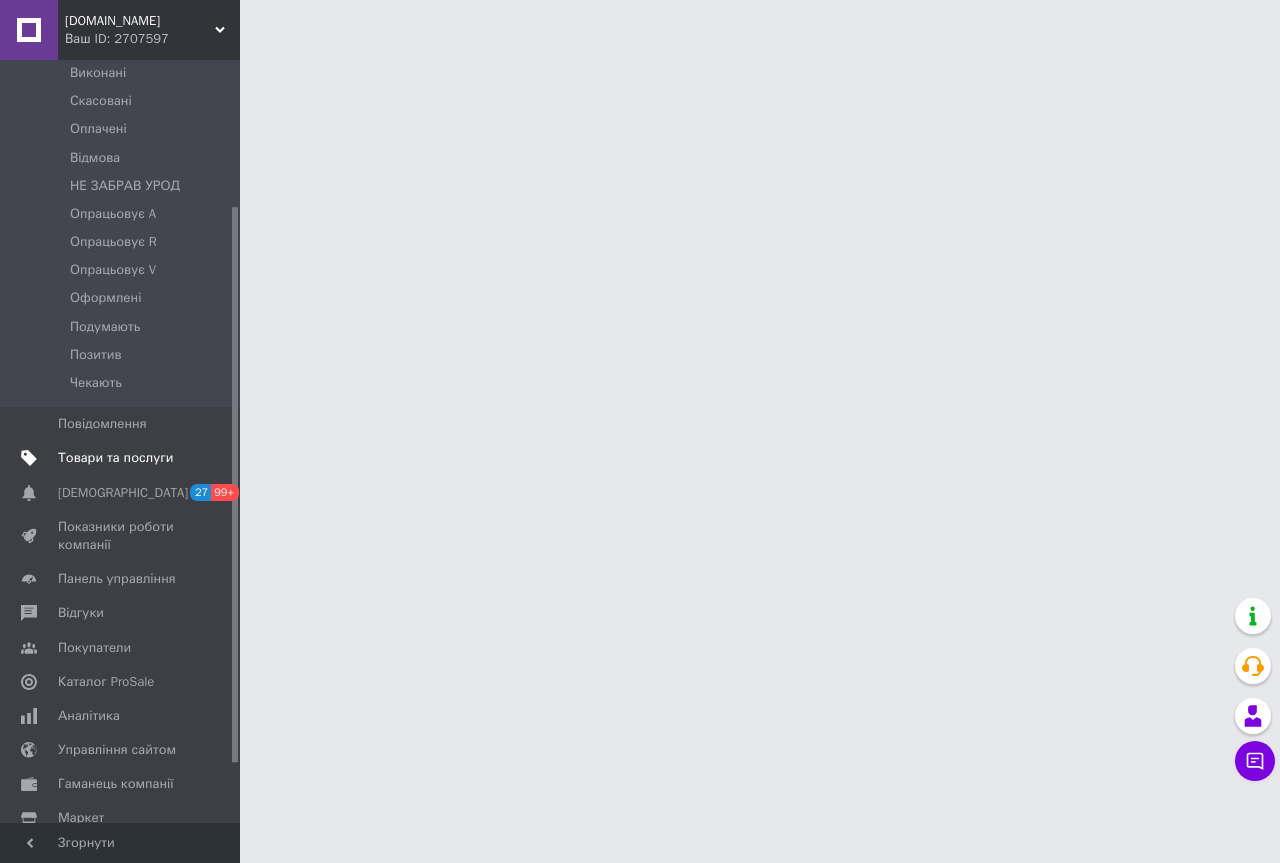 click on "Товари та послуги" at bounding box center [123, 458] 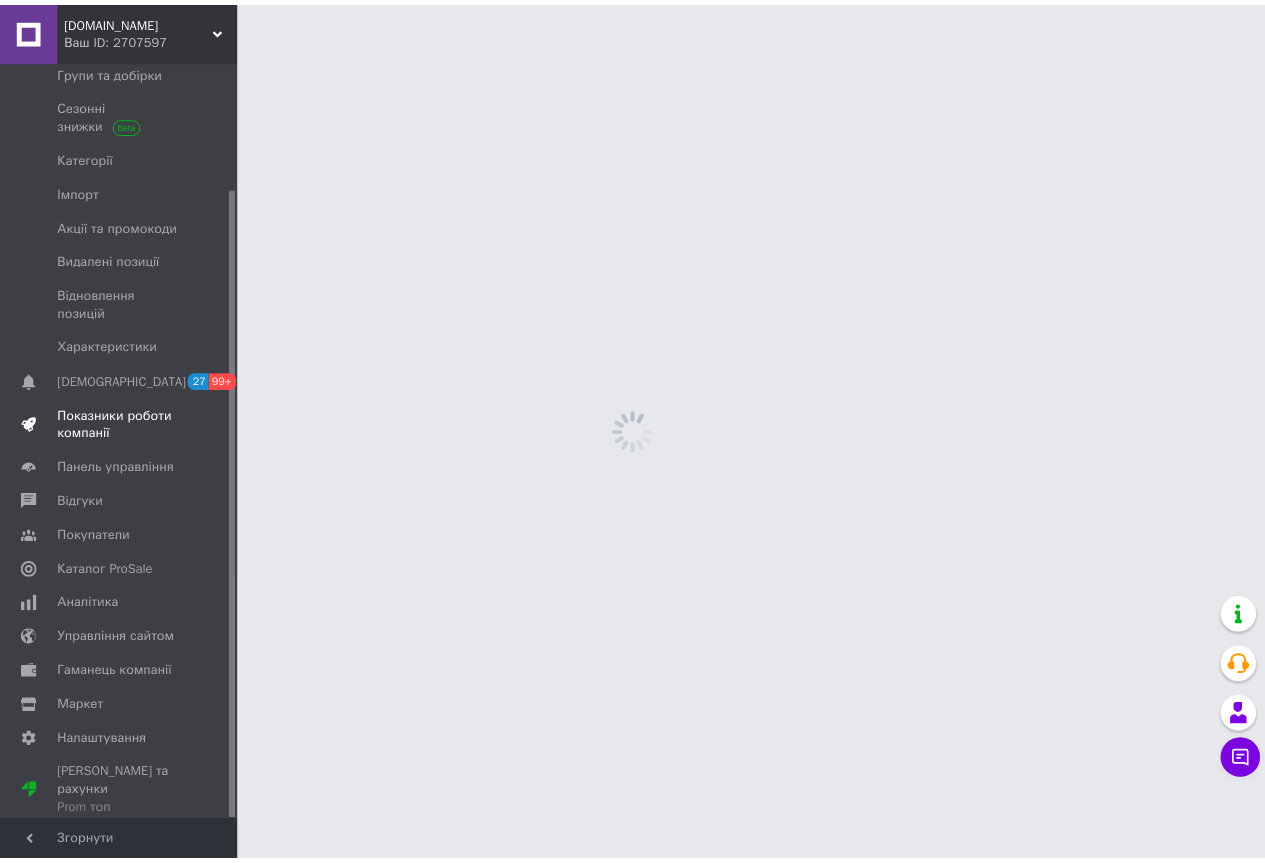 scroll, scrollTop: 152, scrollLeft: 0, axis: vertical 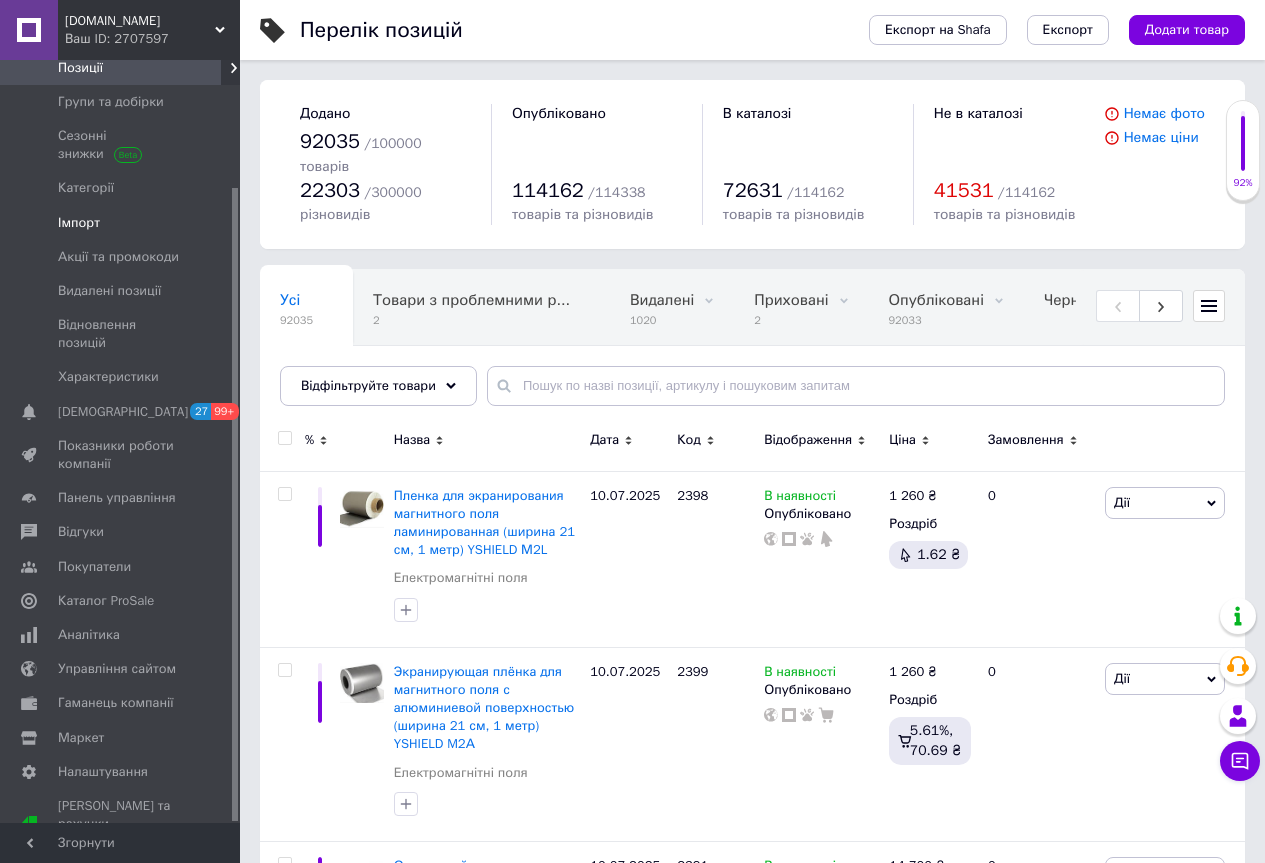 click on "Імпорт" at bounding box center (79, 223) 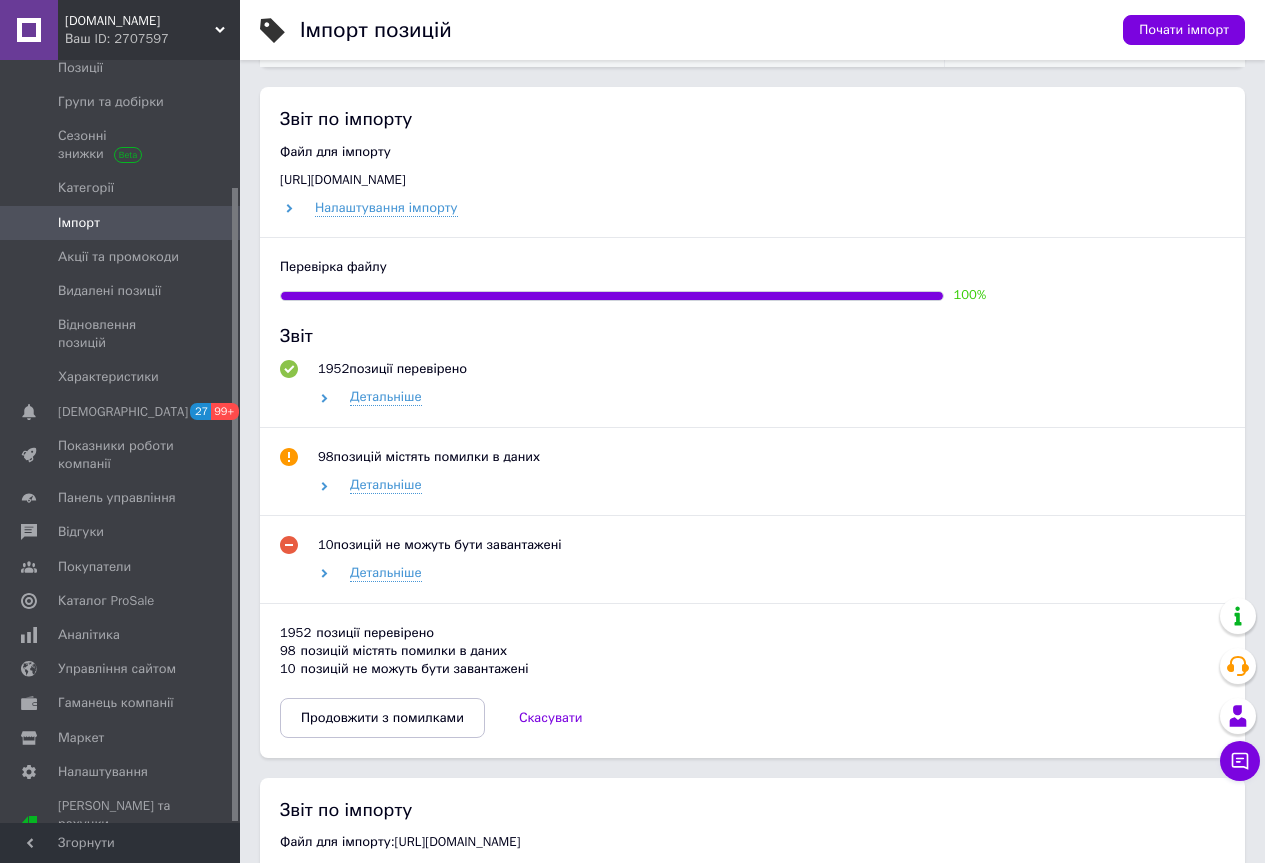 scroll, scrollTop: 900, scrollLeft: 0, axis: vertical 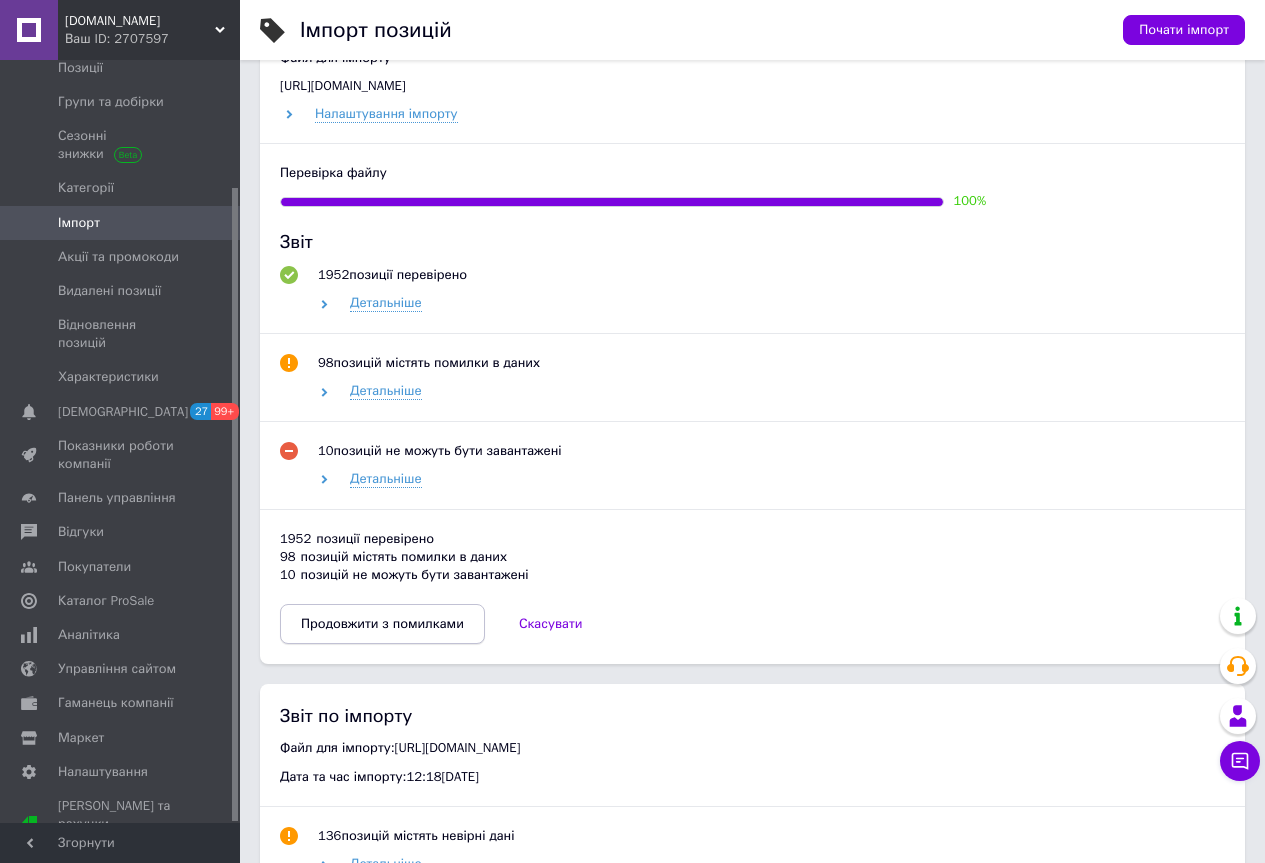 click on "Продовжити з помилками" at bounding box center [382, 624] 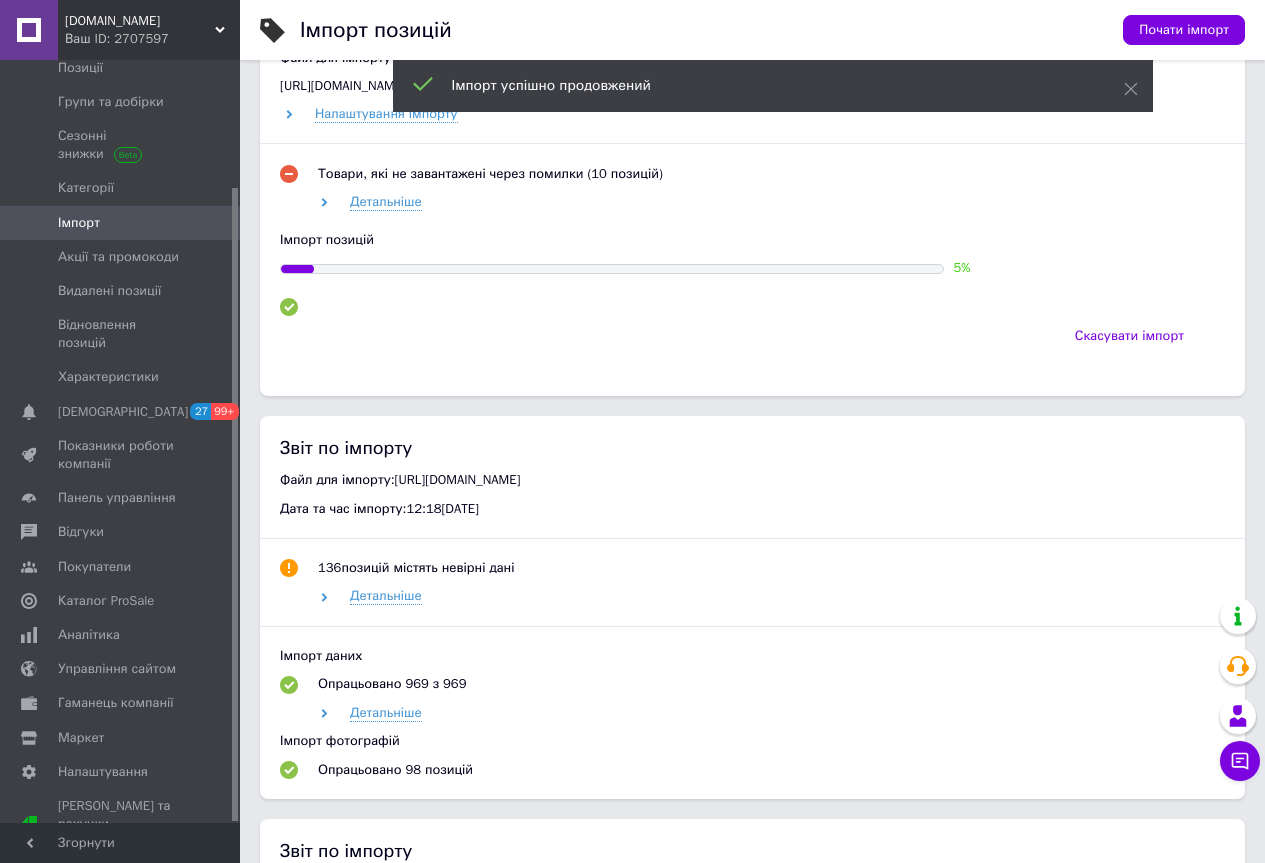 click 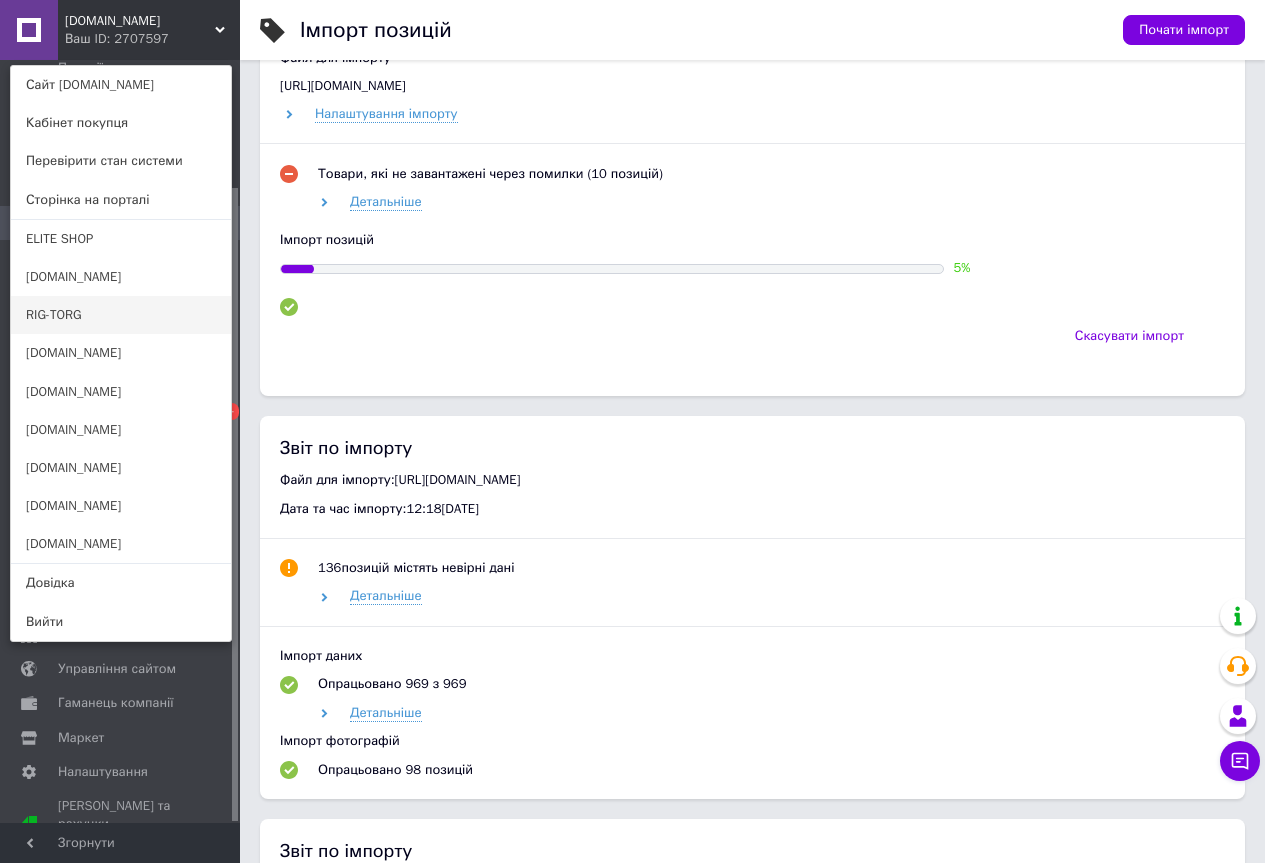 click on "RIG-TORG" at bounding box center (121, 315) 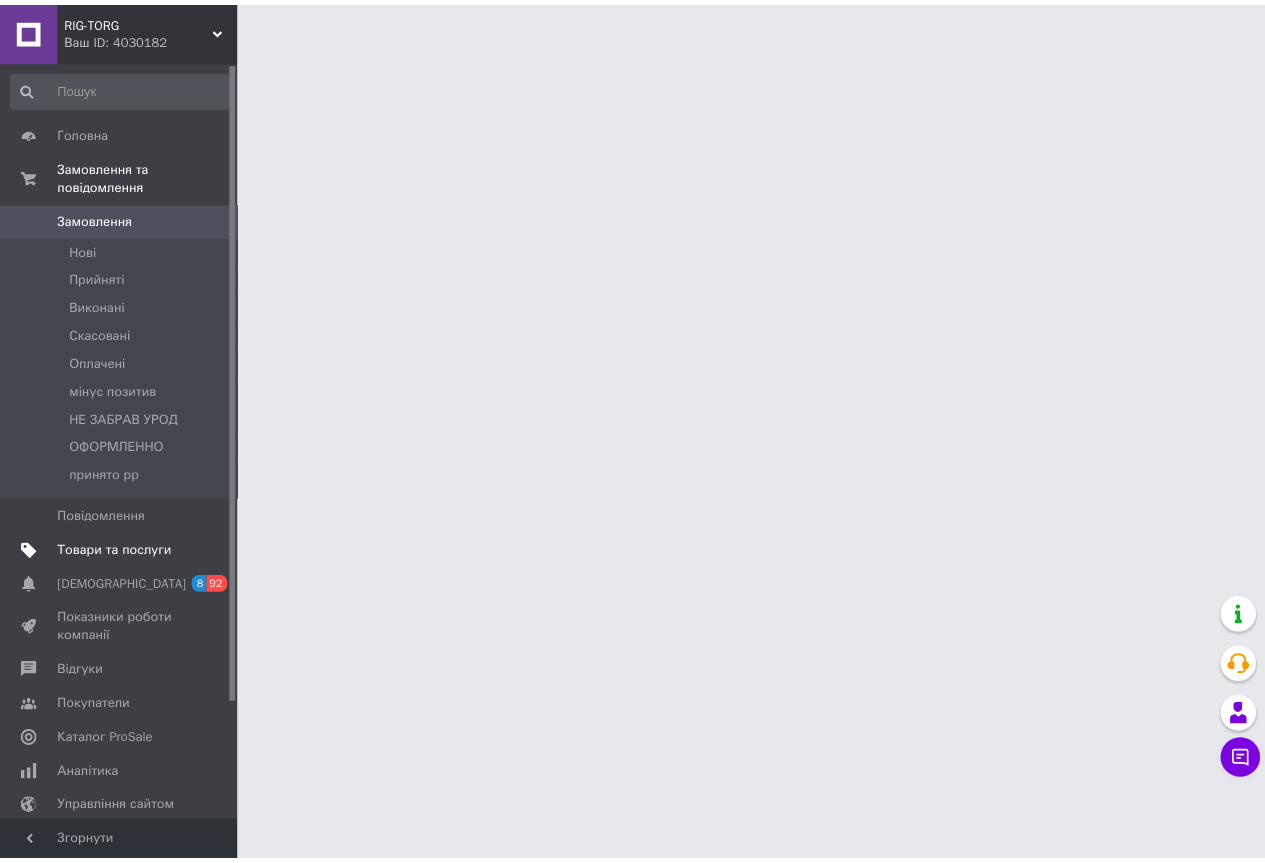 scroll, scrollTop: 0, scrollLeft: 0, axis: both 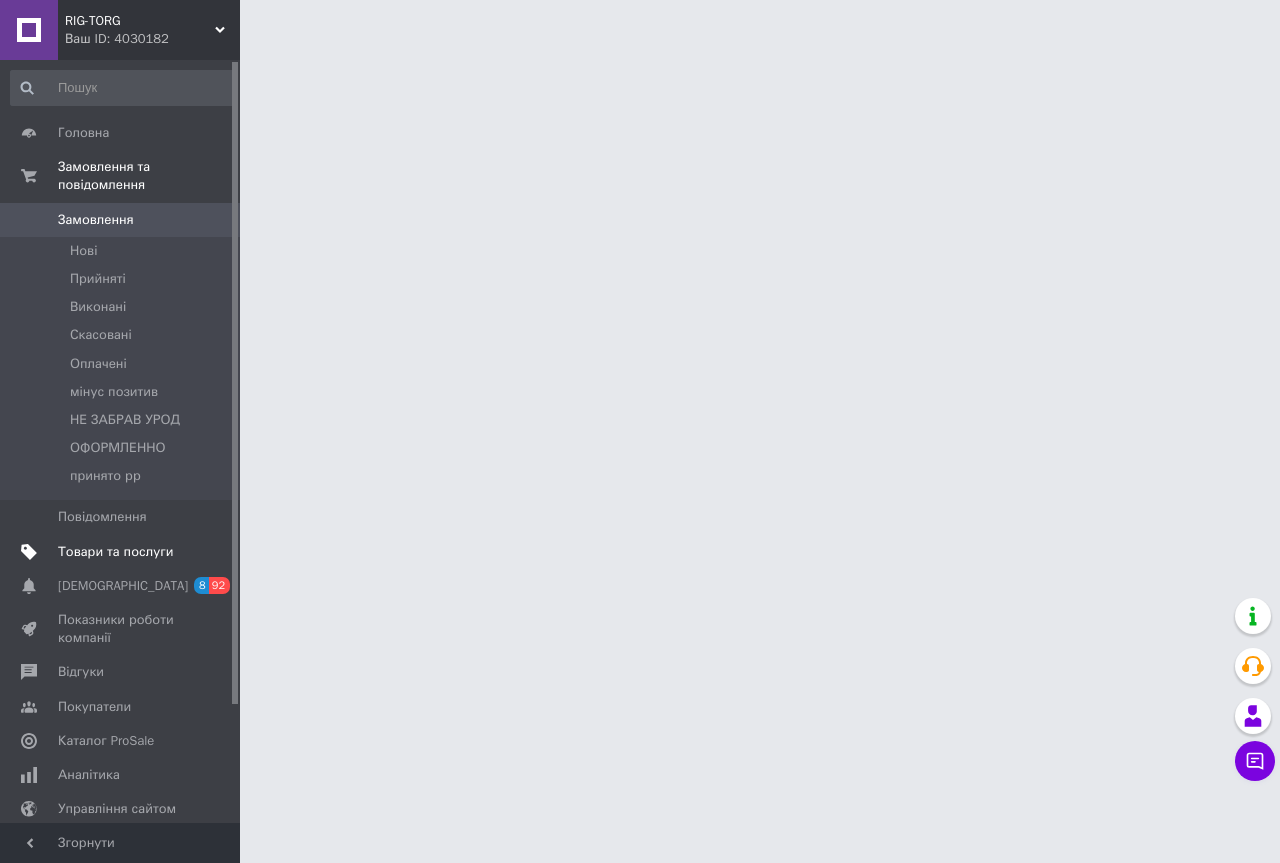 click on "Товари та послуги" at bounding box center [115, 552] 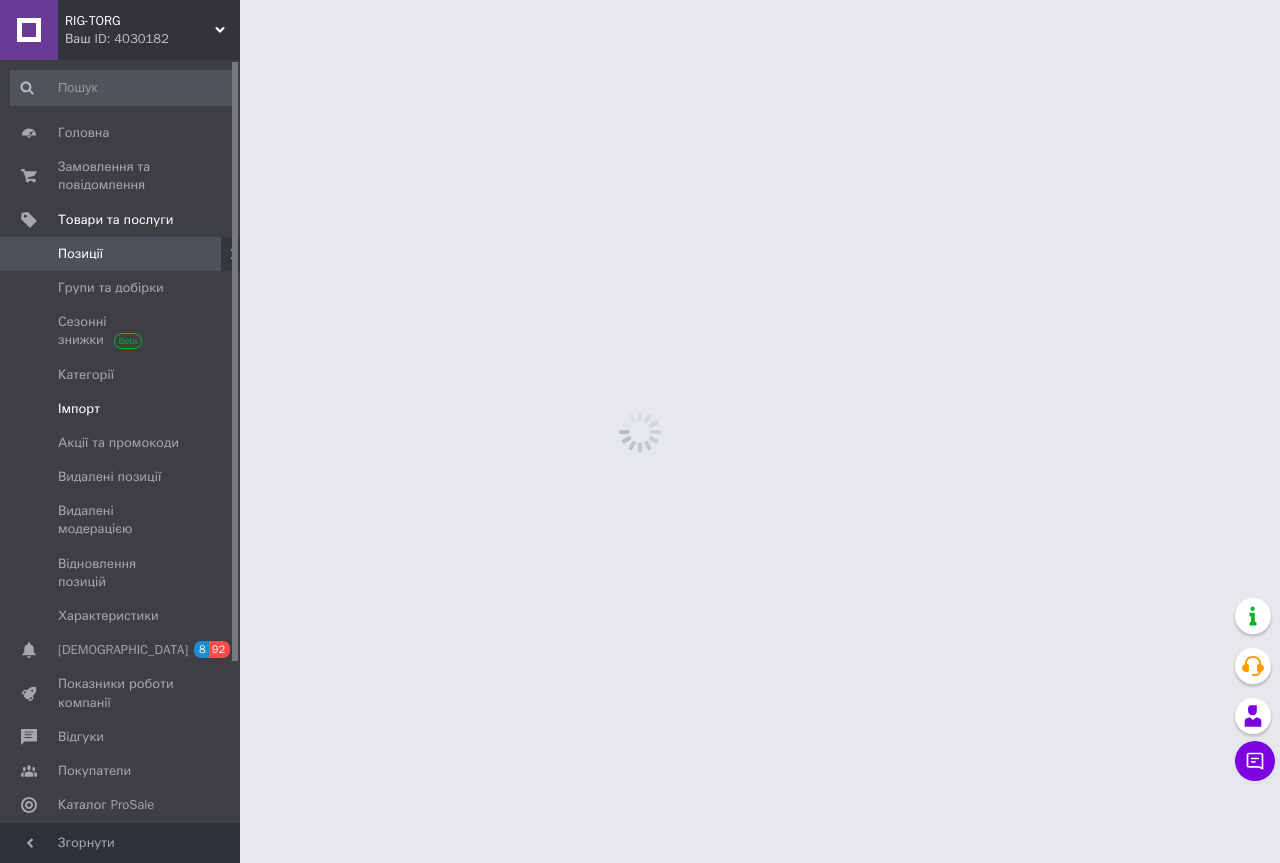 click on "Імпорт" at bounding box center (123, 409) 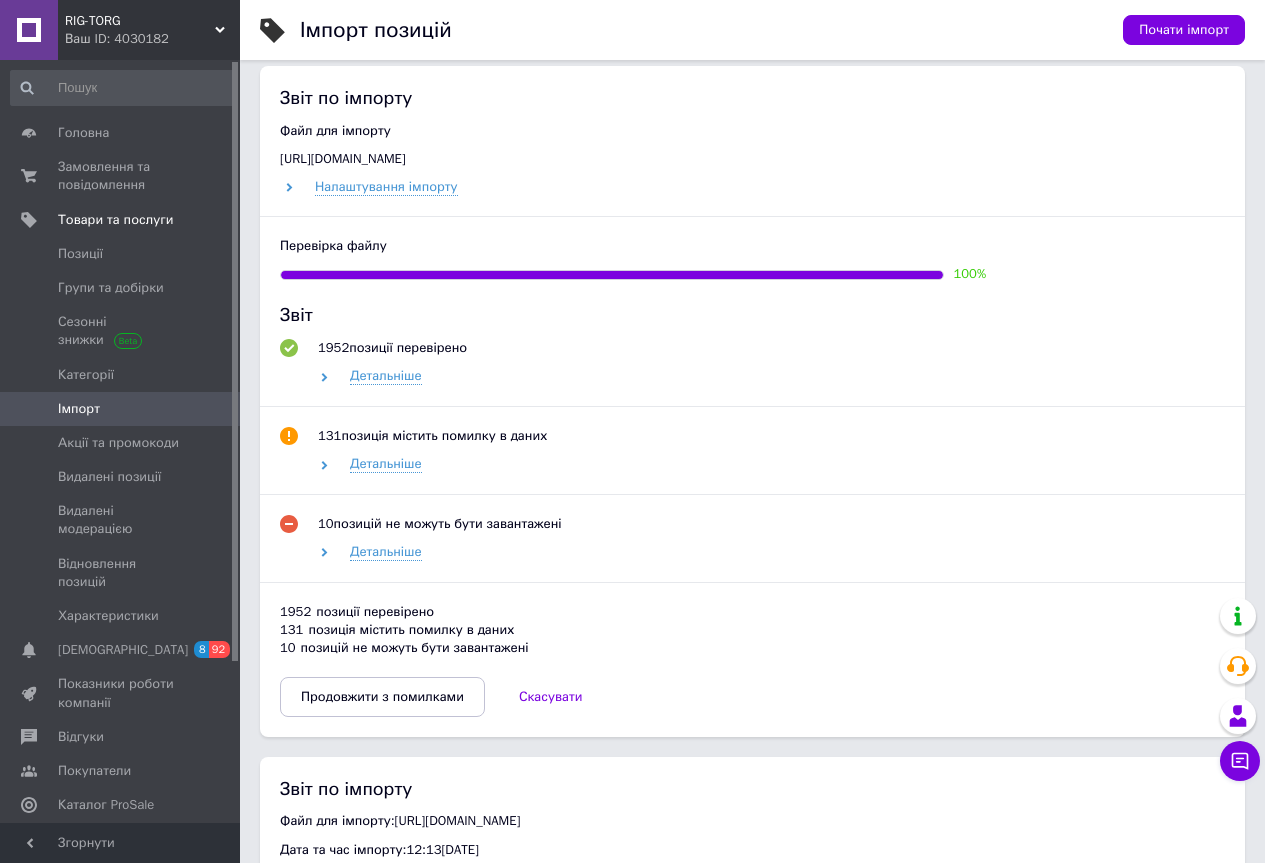 scroll, scrollTop: 1000, scrollLeft: 0, axis: vertical 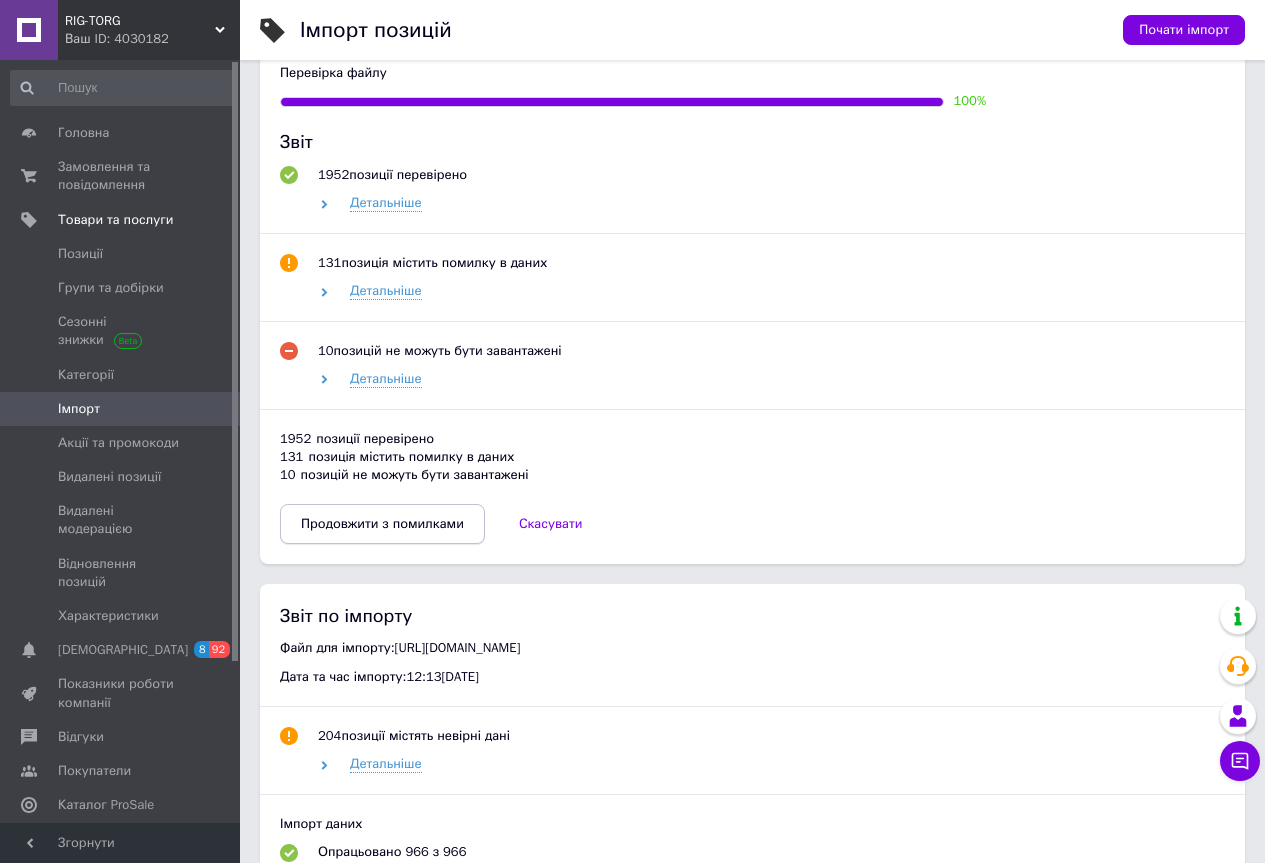 click on "Продовжити з помилками" at bounding box center [382, 524] 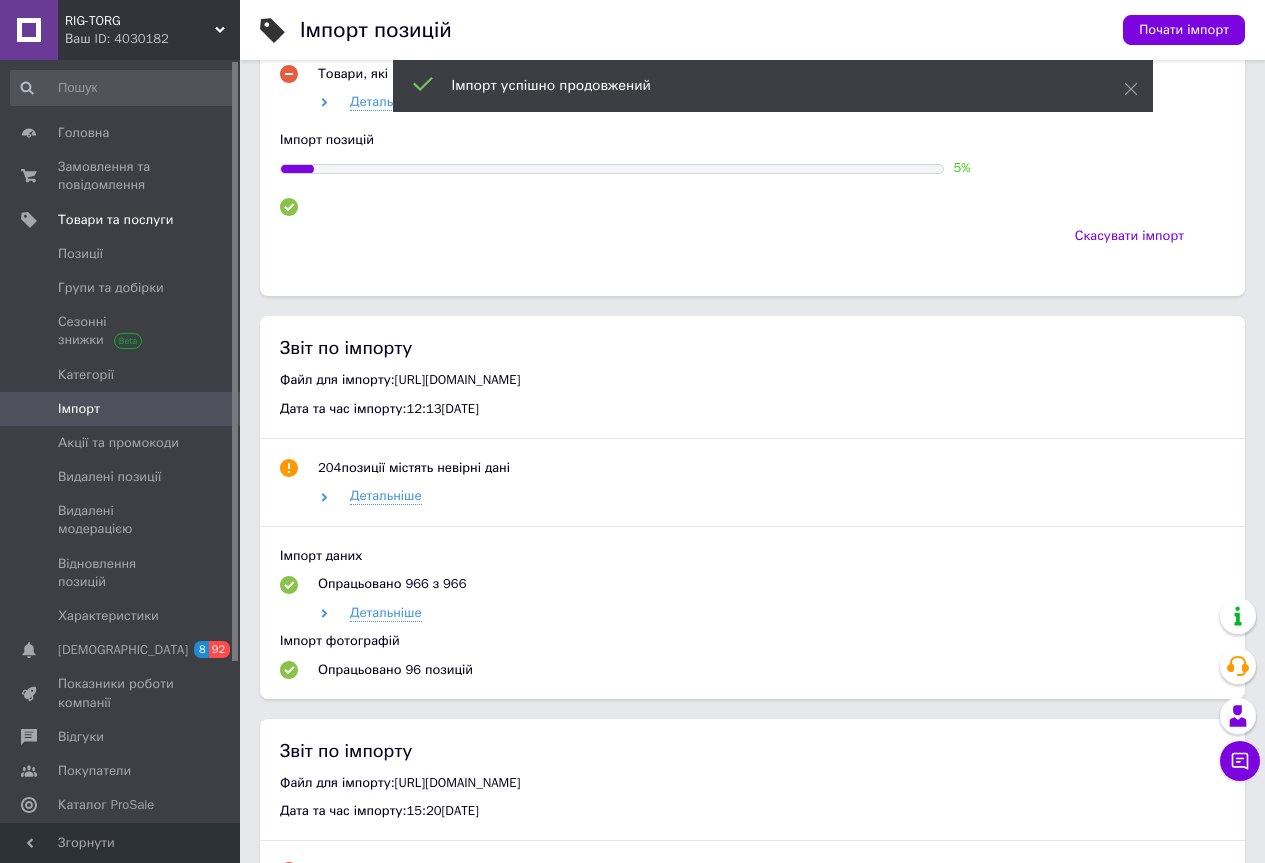 click on "Ваш ID: 4030182" at bounding box center [152, 39] 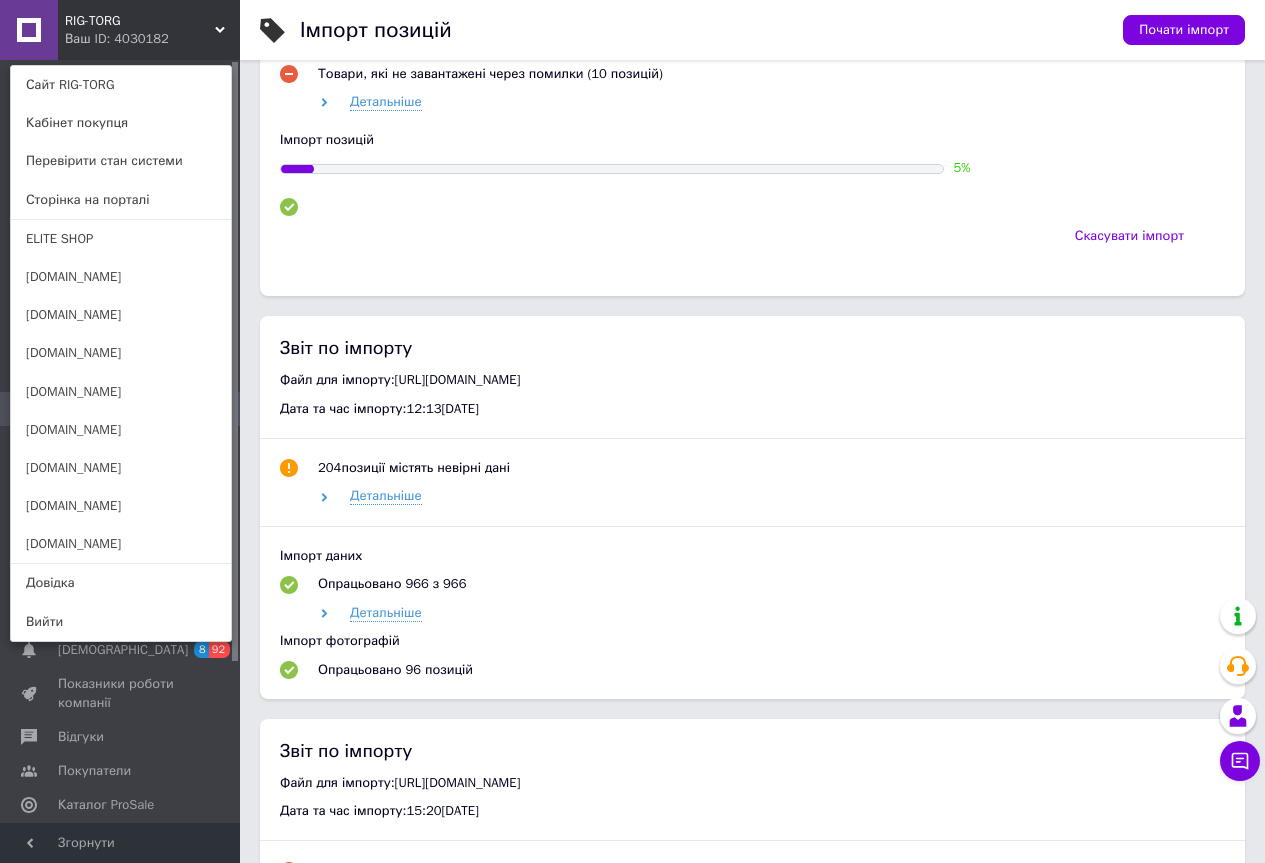 click on "[DOMAIN_NAME]" at bounding box center [121, 315] 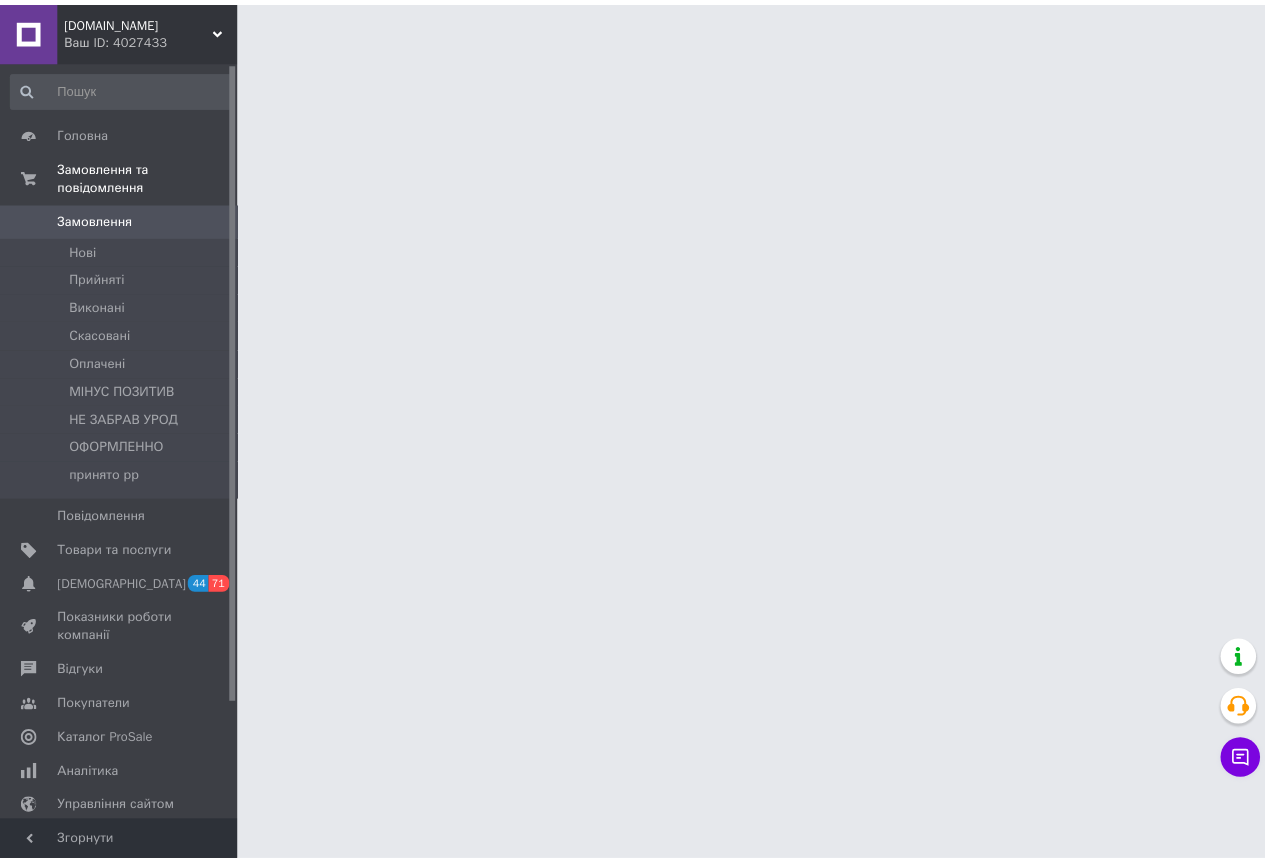 scroll, scrollTop: 0, scrollLeft: 0, axis: both 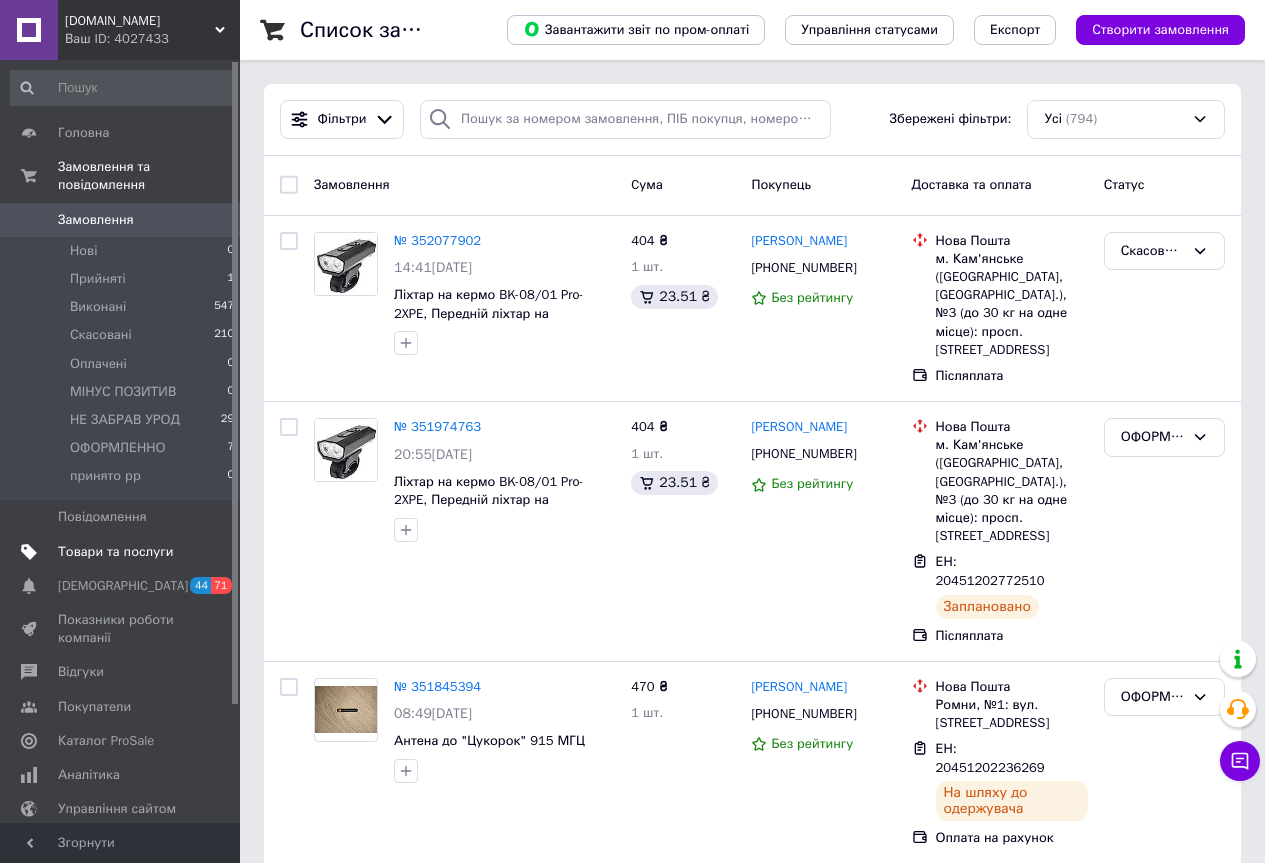 click on "Товари та послуги" at bounding box center (115, 552) 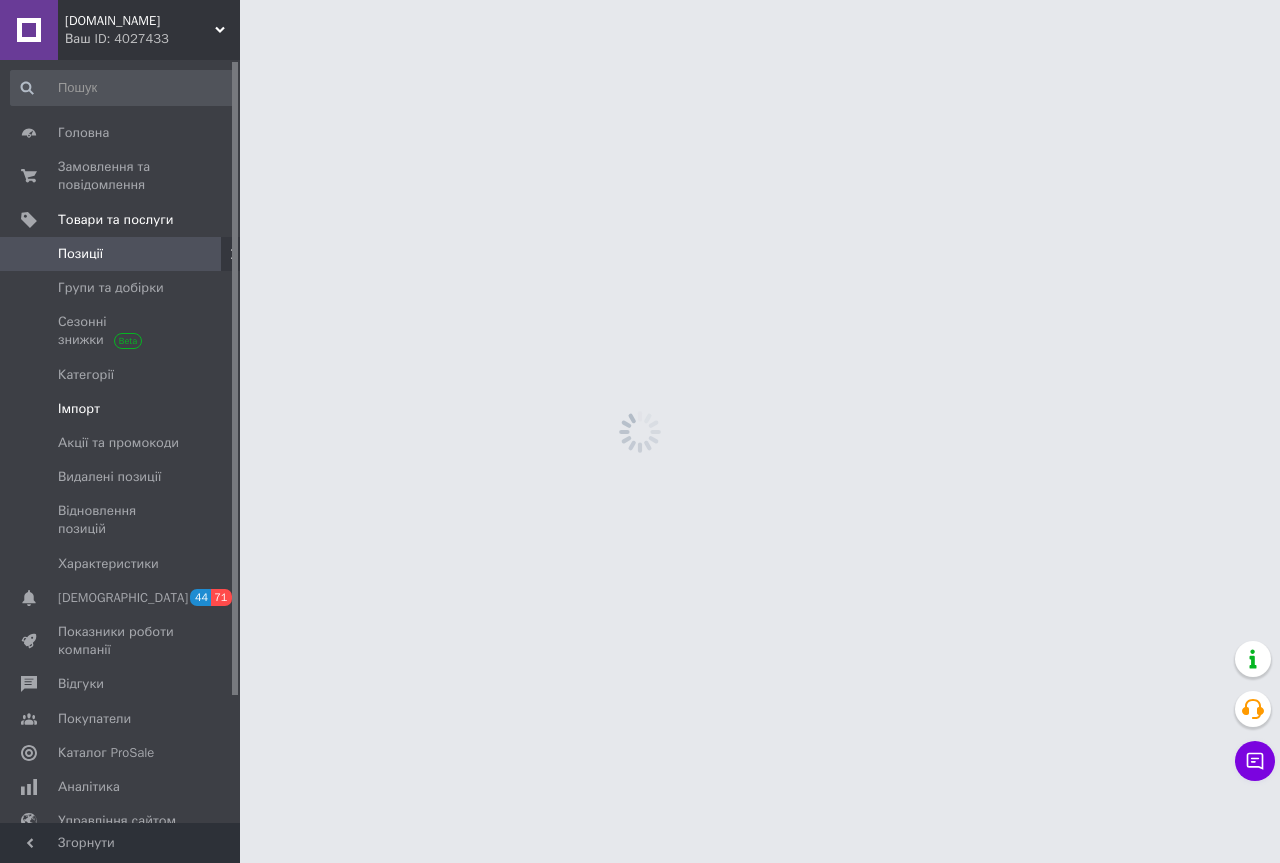 click on "Імпорт" at bounding box center [79, 409] 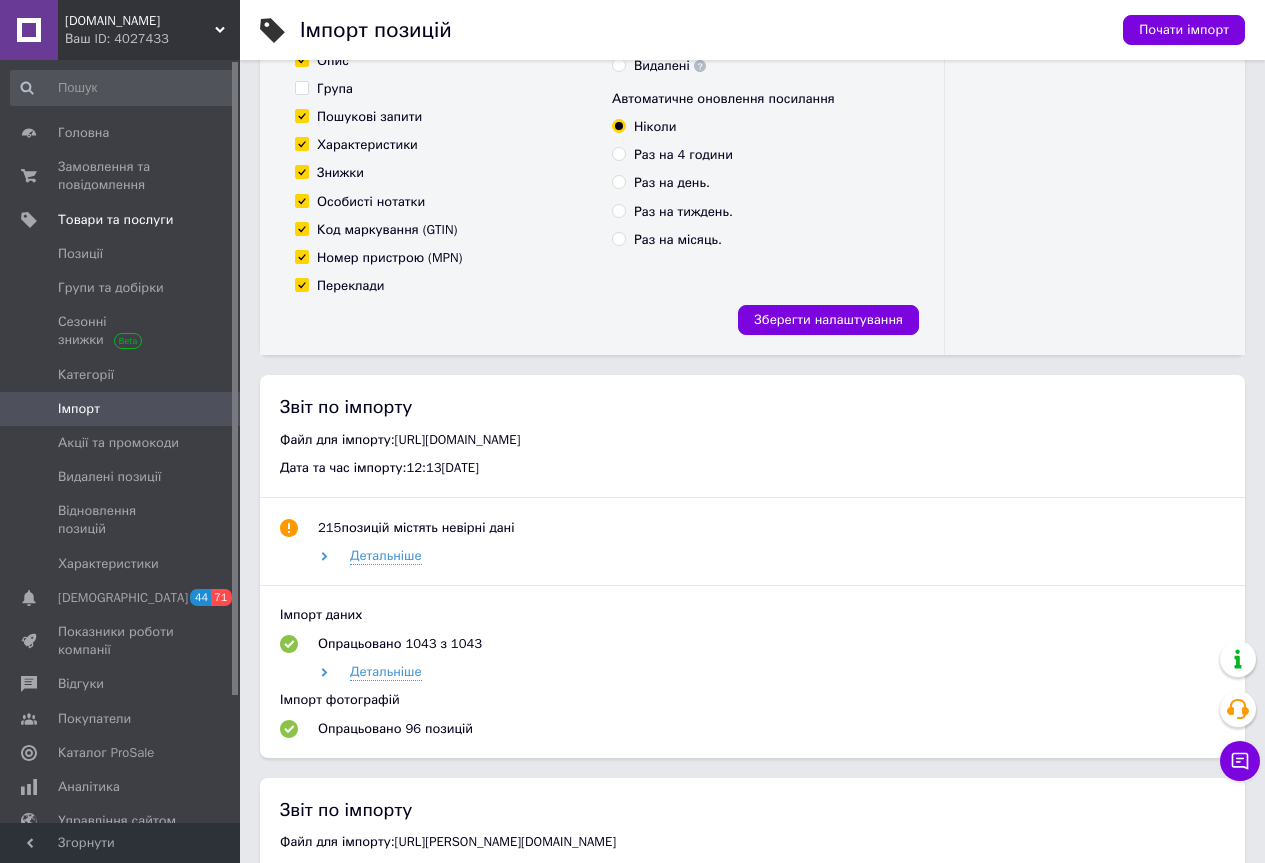 scroll, scrollTop: 700, scrollLeft: 0, axis: vertical 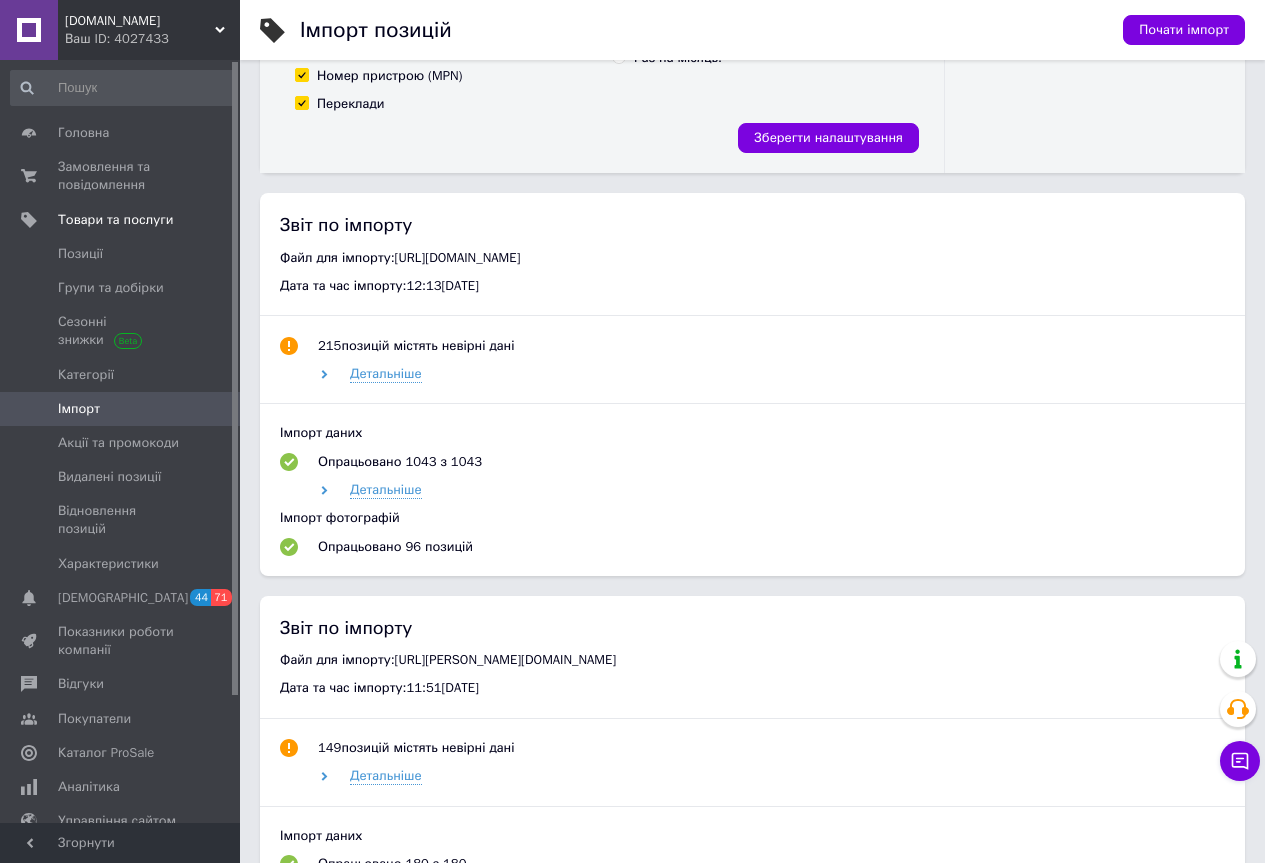 click on "BLACKTORG.BIZ.UA Ваш ID: 4027433" at bounding box center (149, 30) 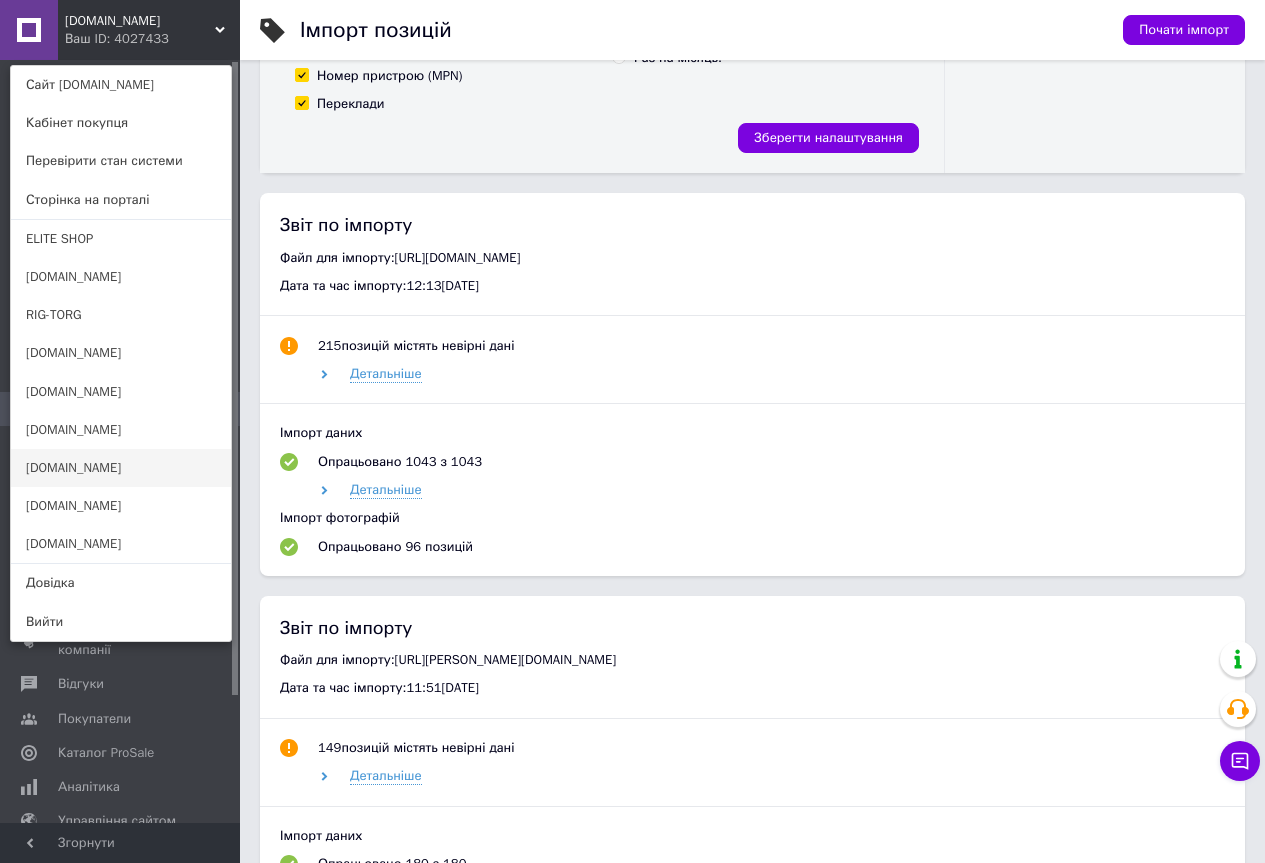 click on "[DOMAIN_NAME]" at bounding box center [121, 468] 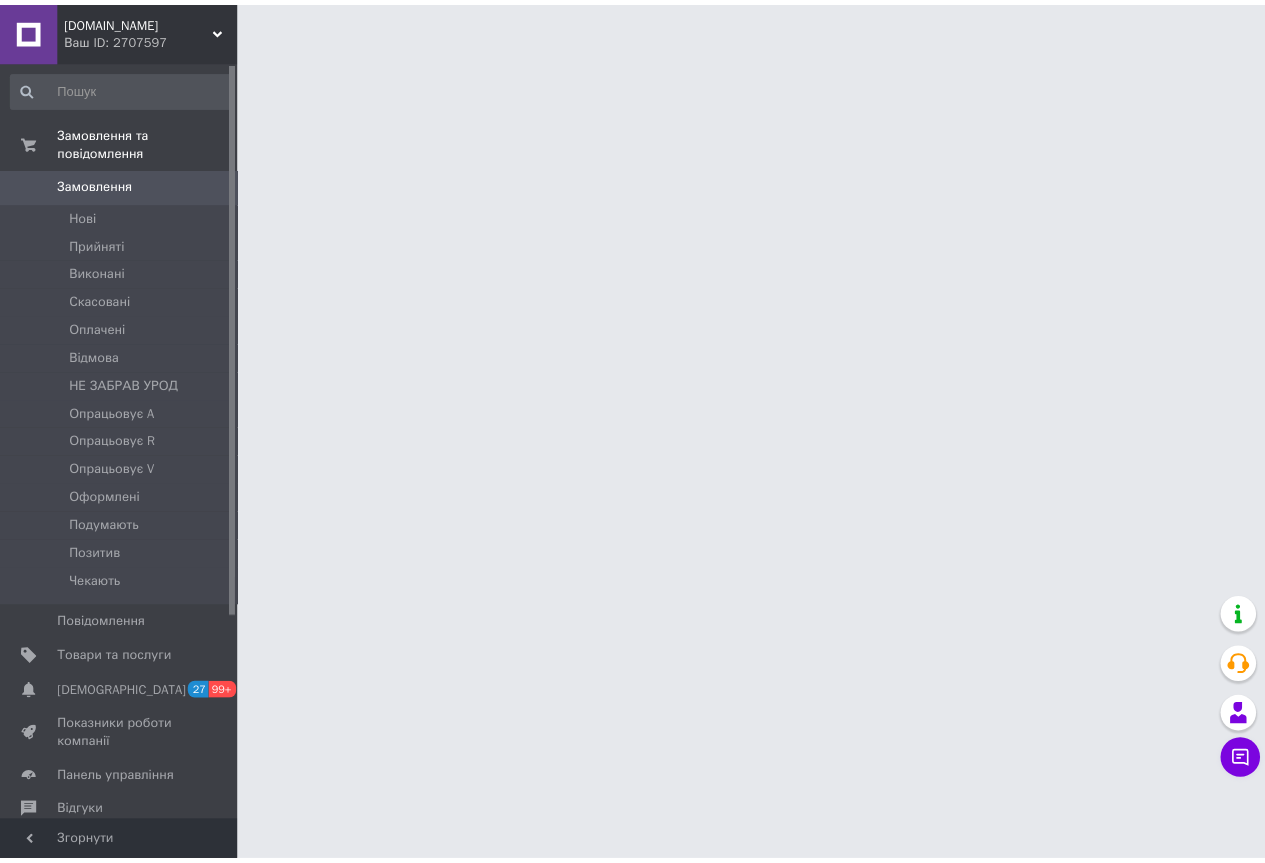 scroll, scrollTop: 0, scrollLeft: 0, axis: both 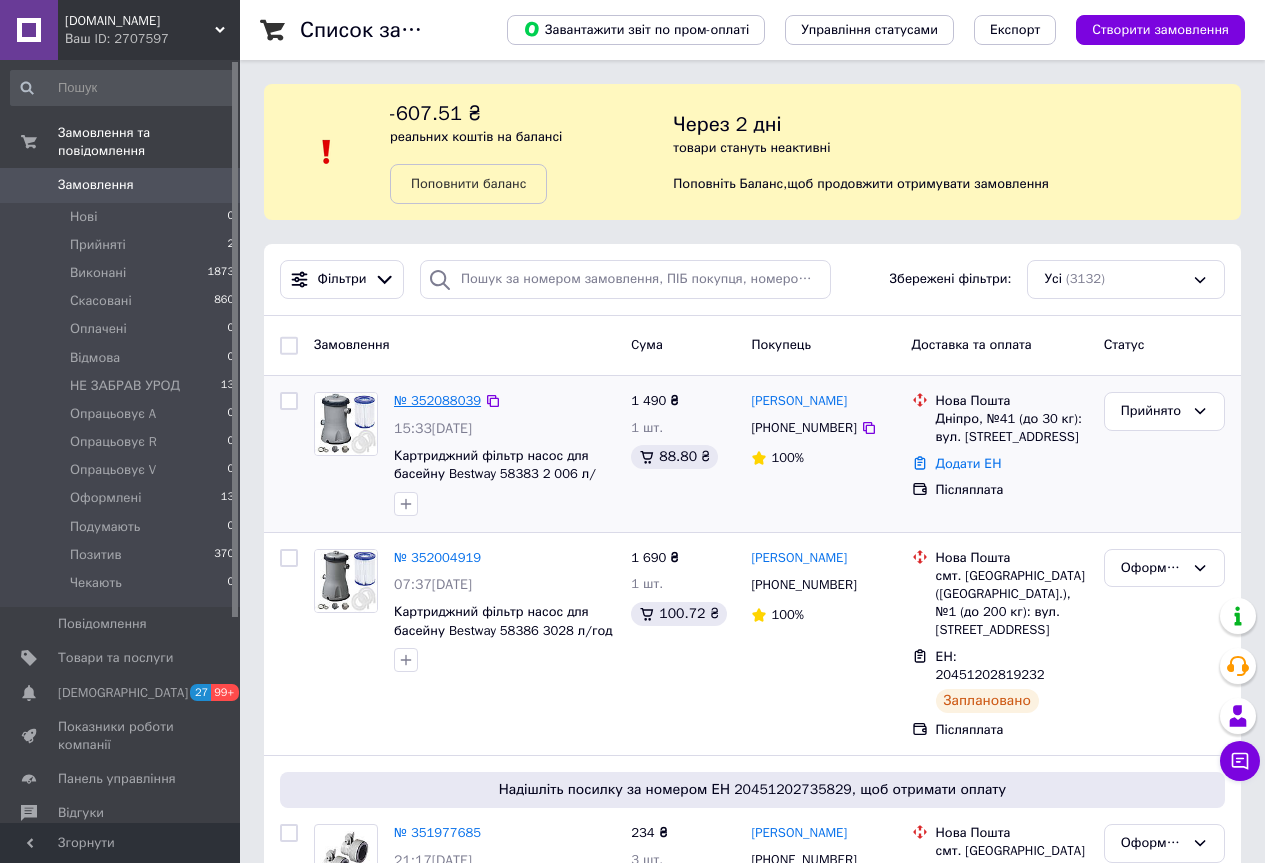 click on "№ 352088039" at bounding box center (437, 400) 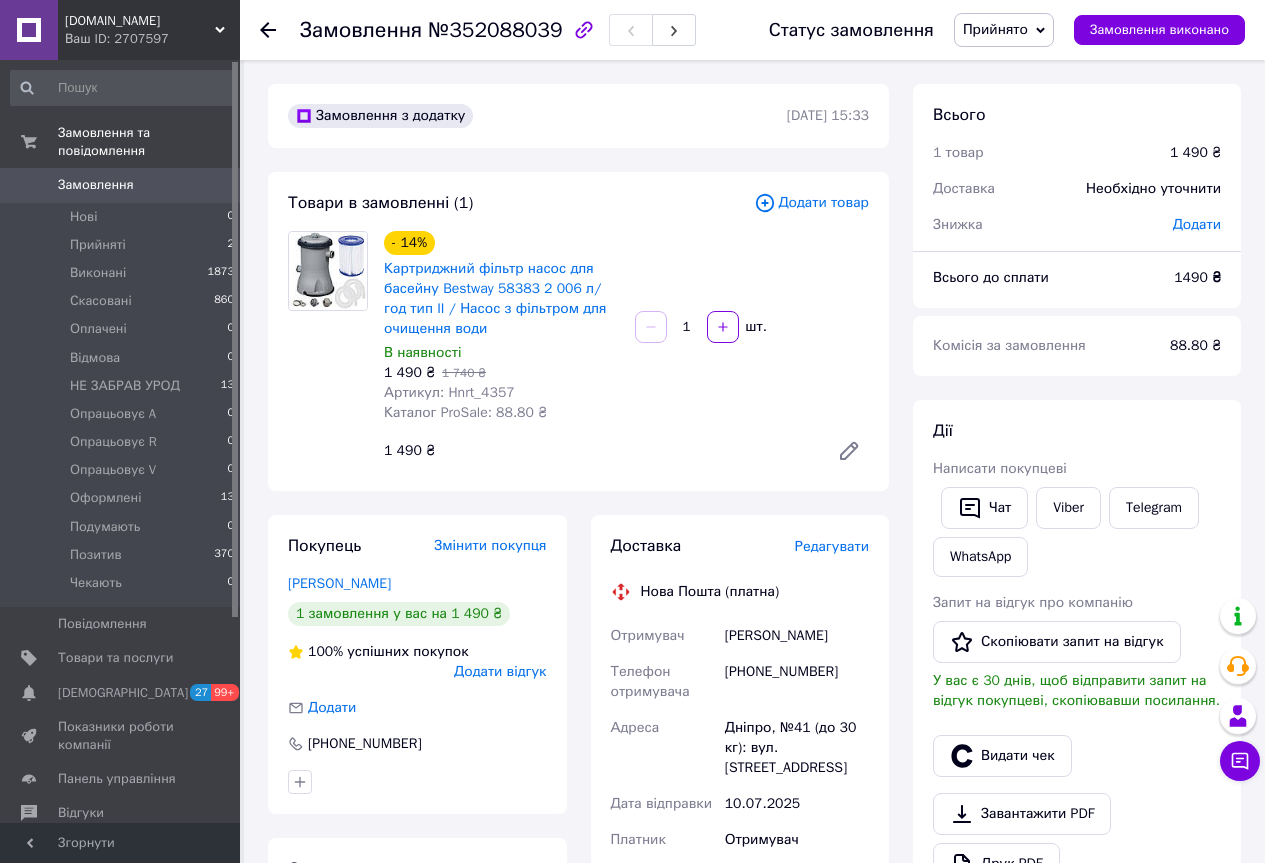 click on "Написати покупцеві" at bounding box center [1000, 468] 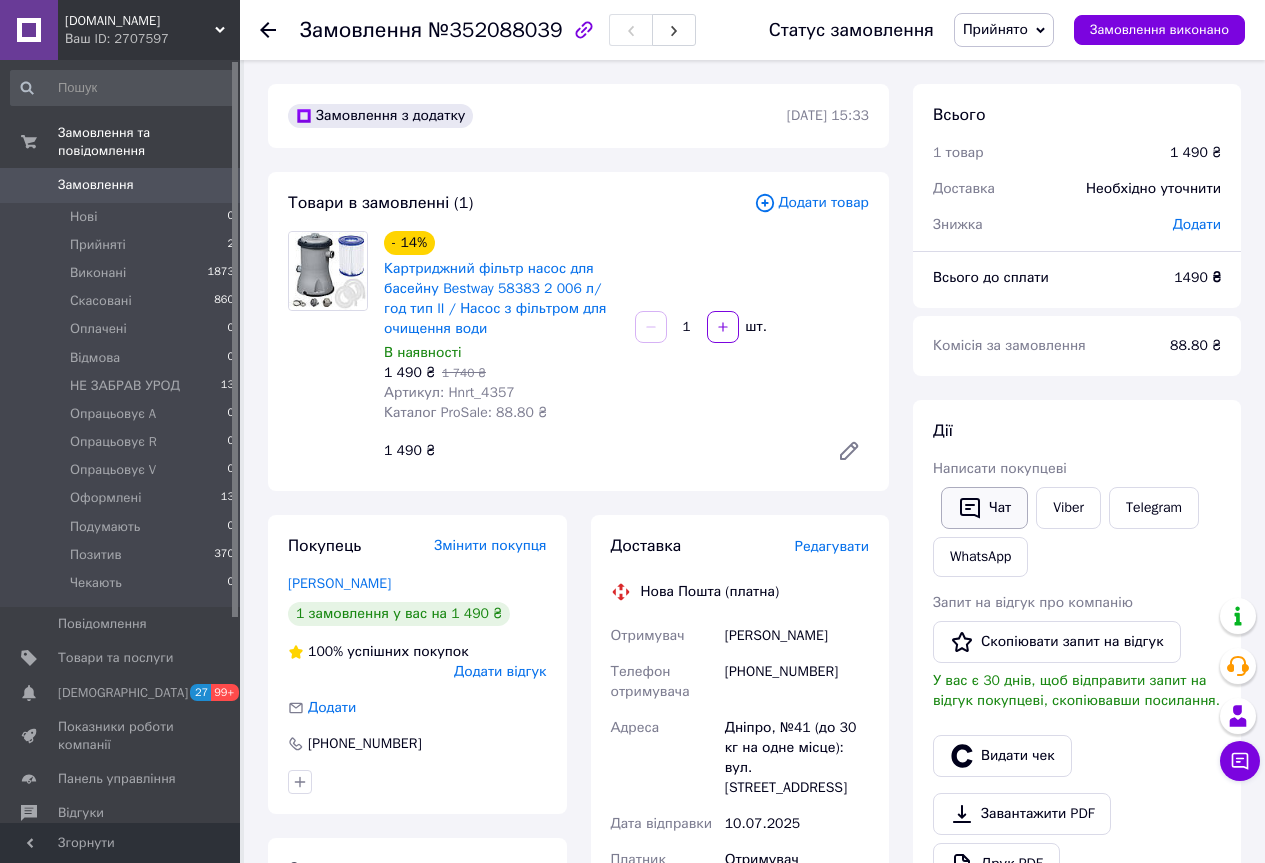 click on "Чат" at bounding box center (984, 508) 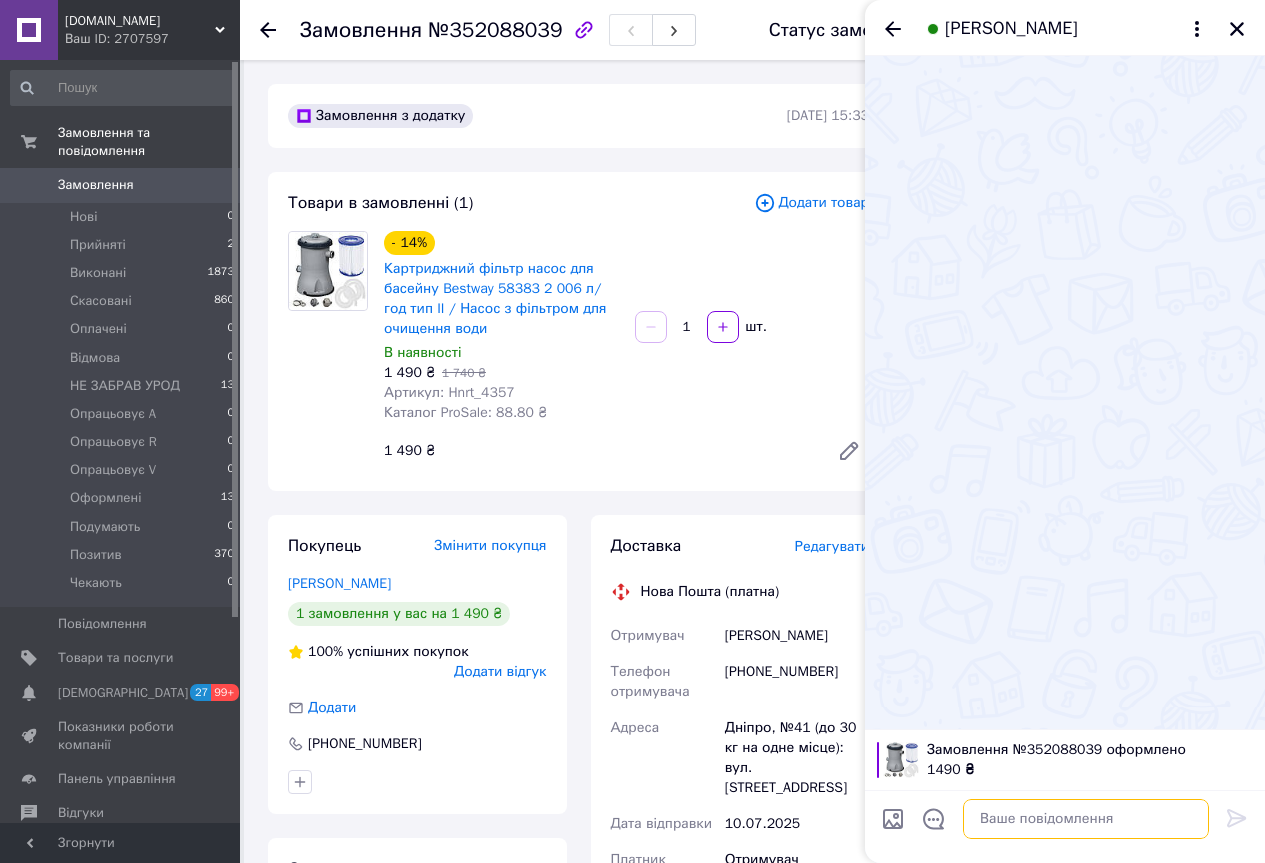 click at bounding box center [1086, 819] 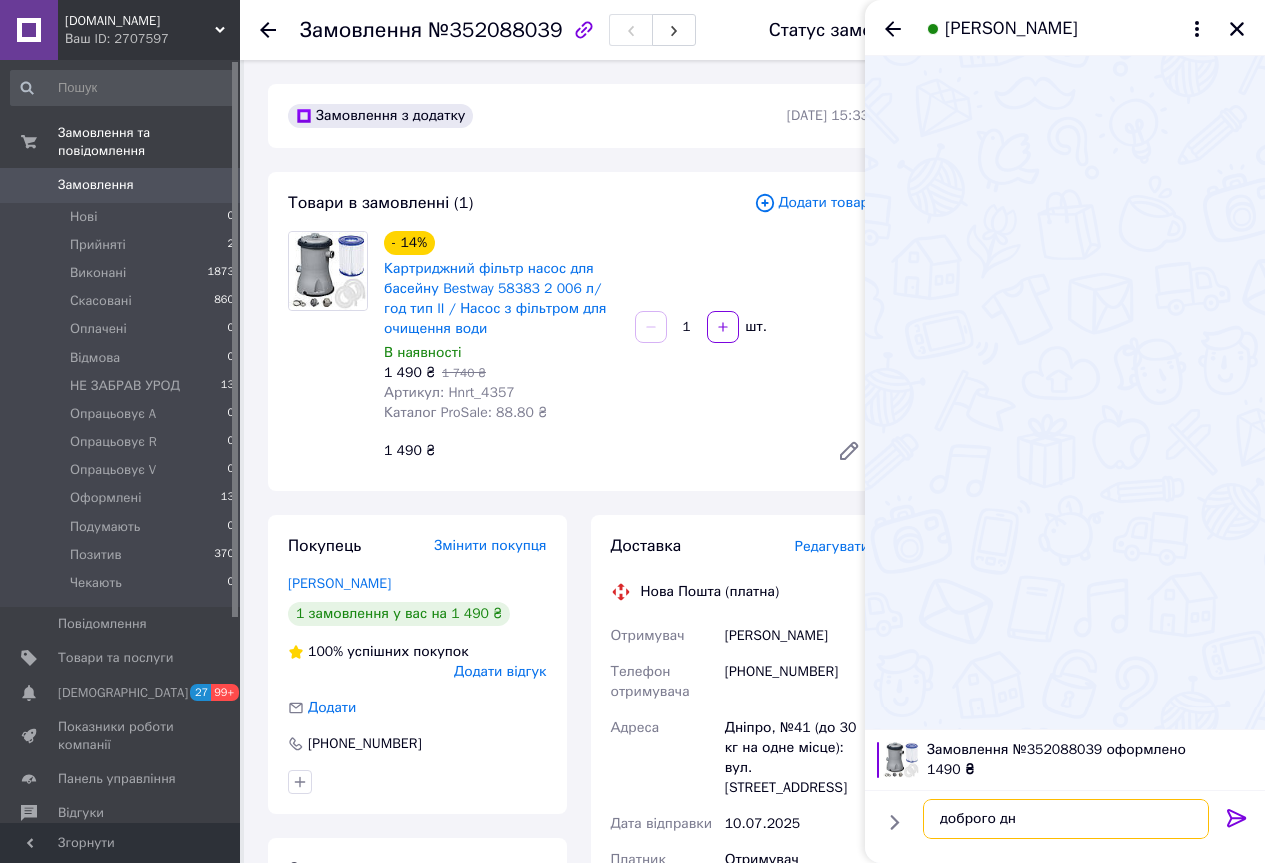 type on "доброго дня" 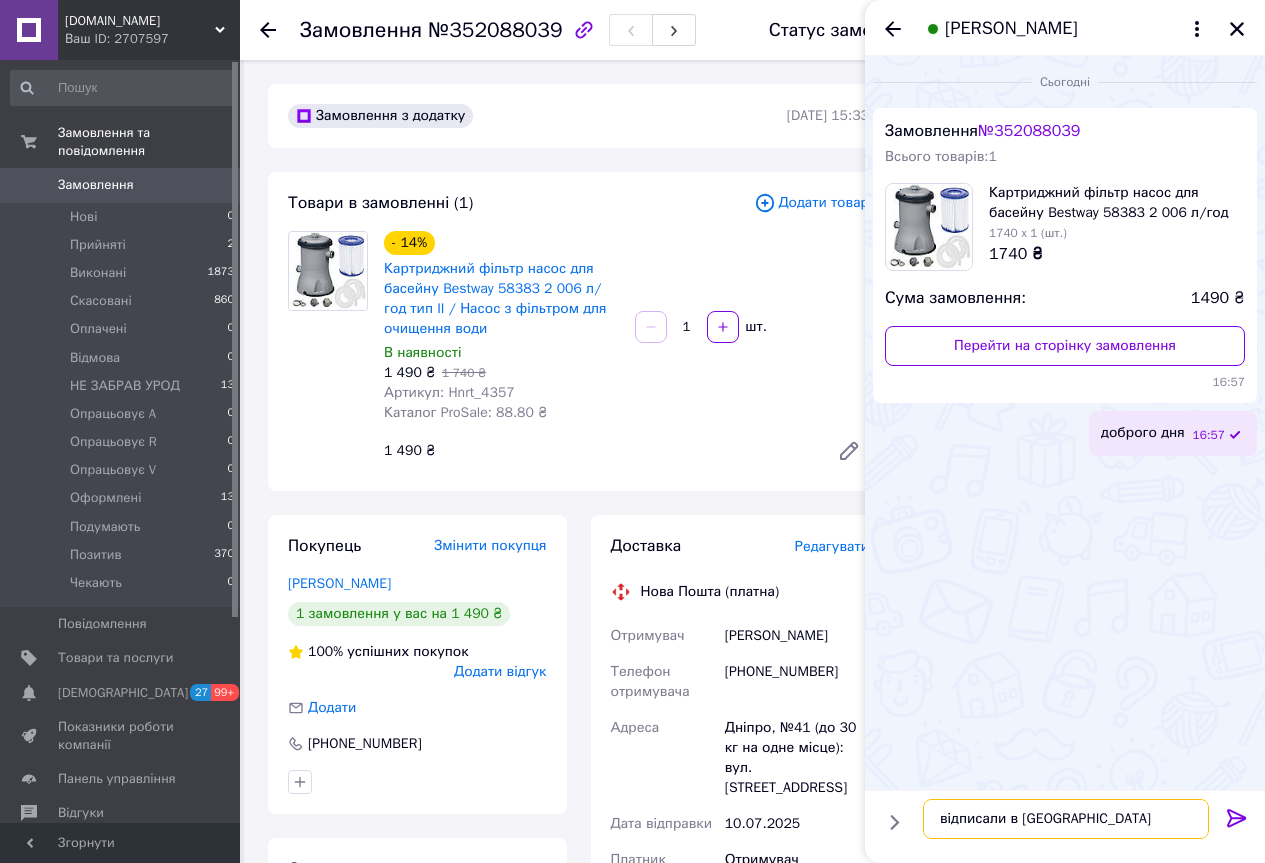 type on "відписали в вайбер" 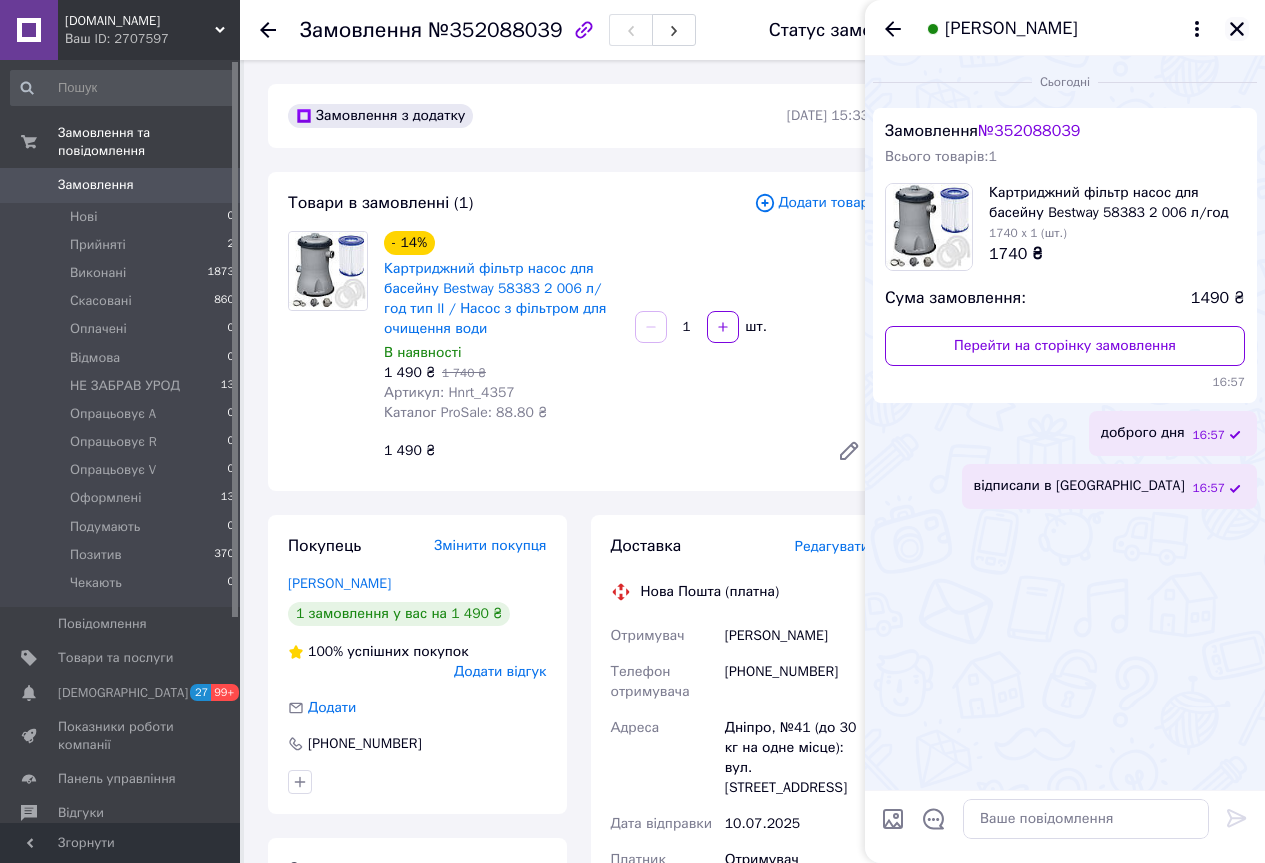 click 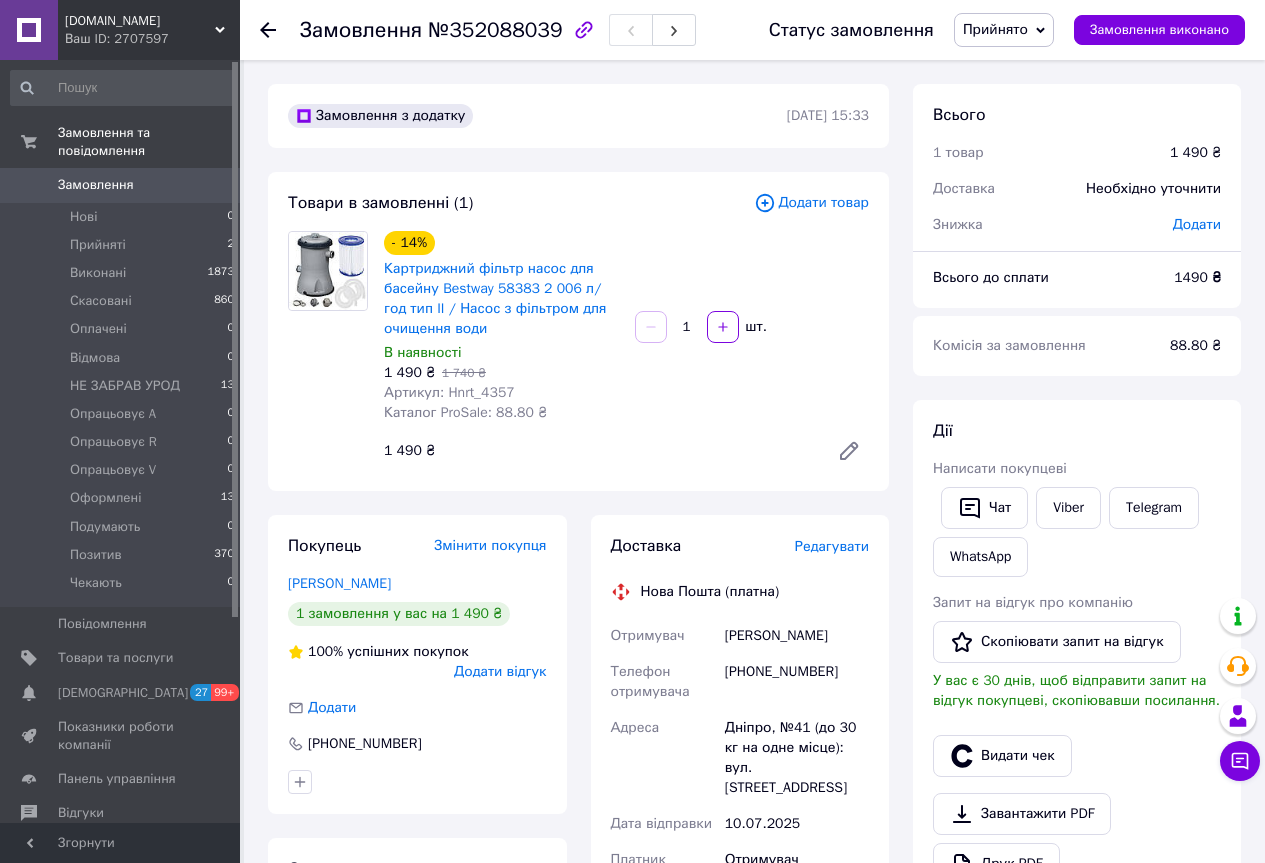 click on "Ваш ID: 2707597" at bounding box center [152, 39] 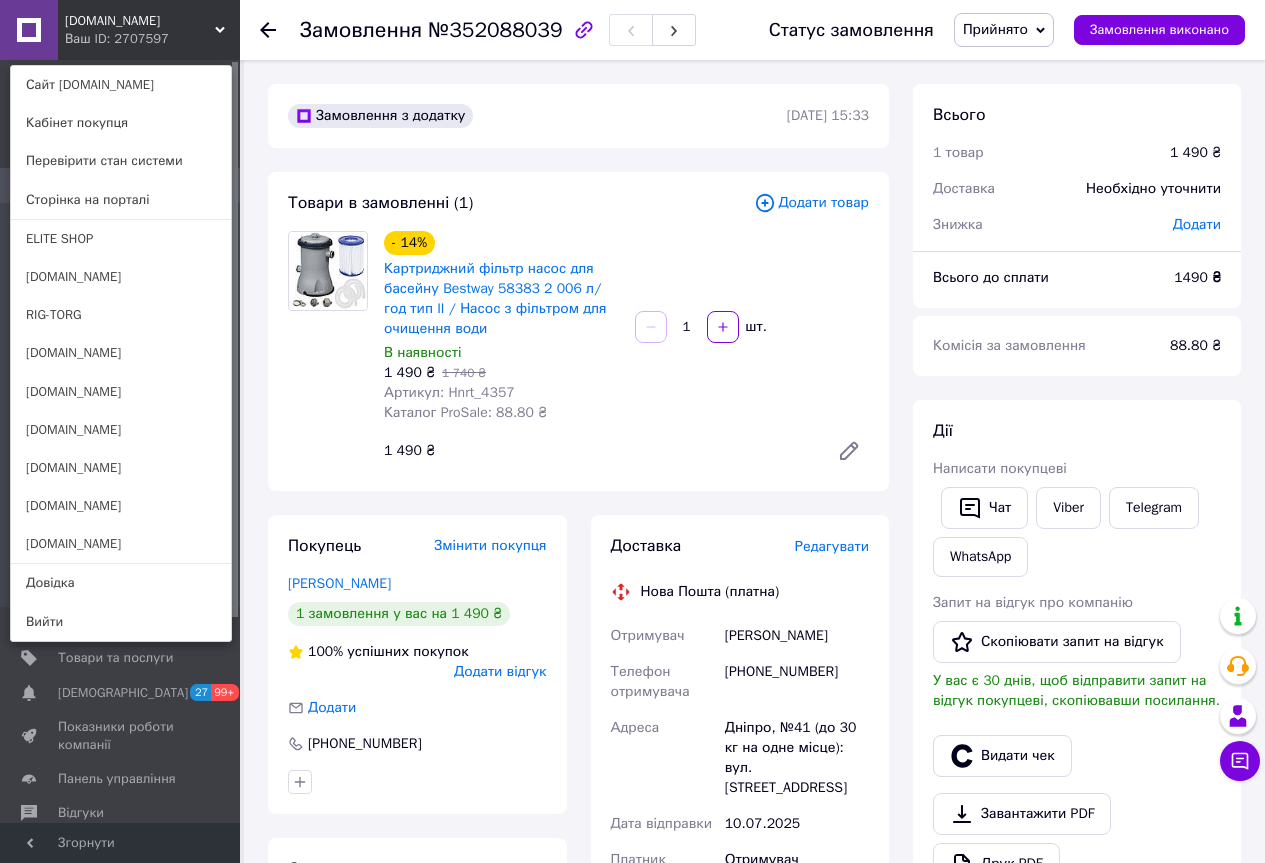 drag, startPoint x: 116, startPoint y: 546, endPoint x: 141, endPoint y: 526, distance: 32.01562 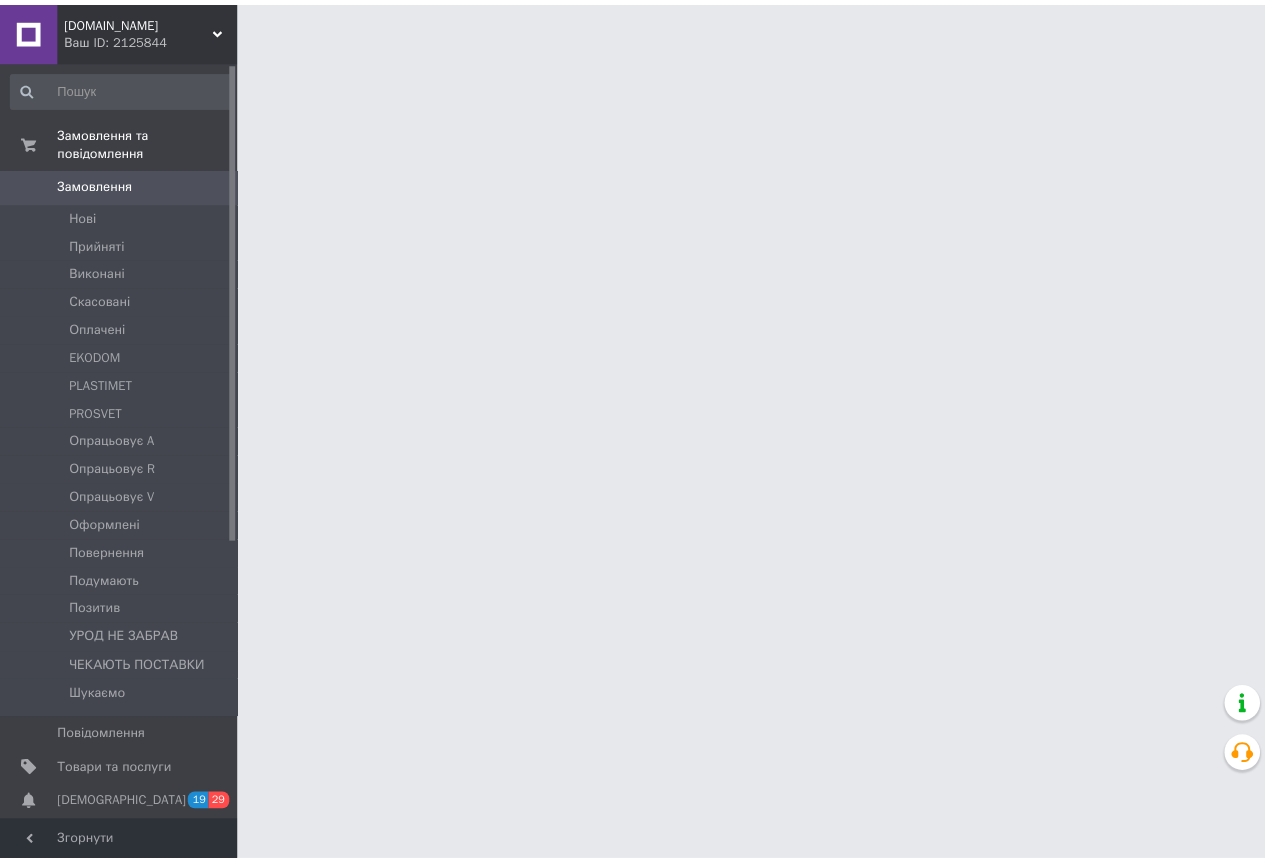 scroll, scrollTop: 0, scrollLeft: 0, axis: both 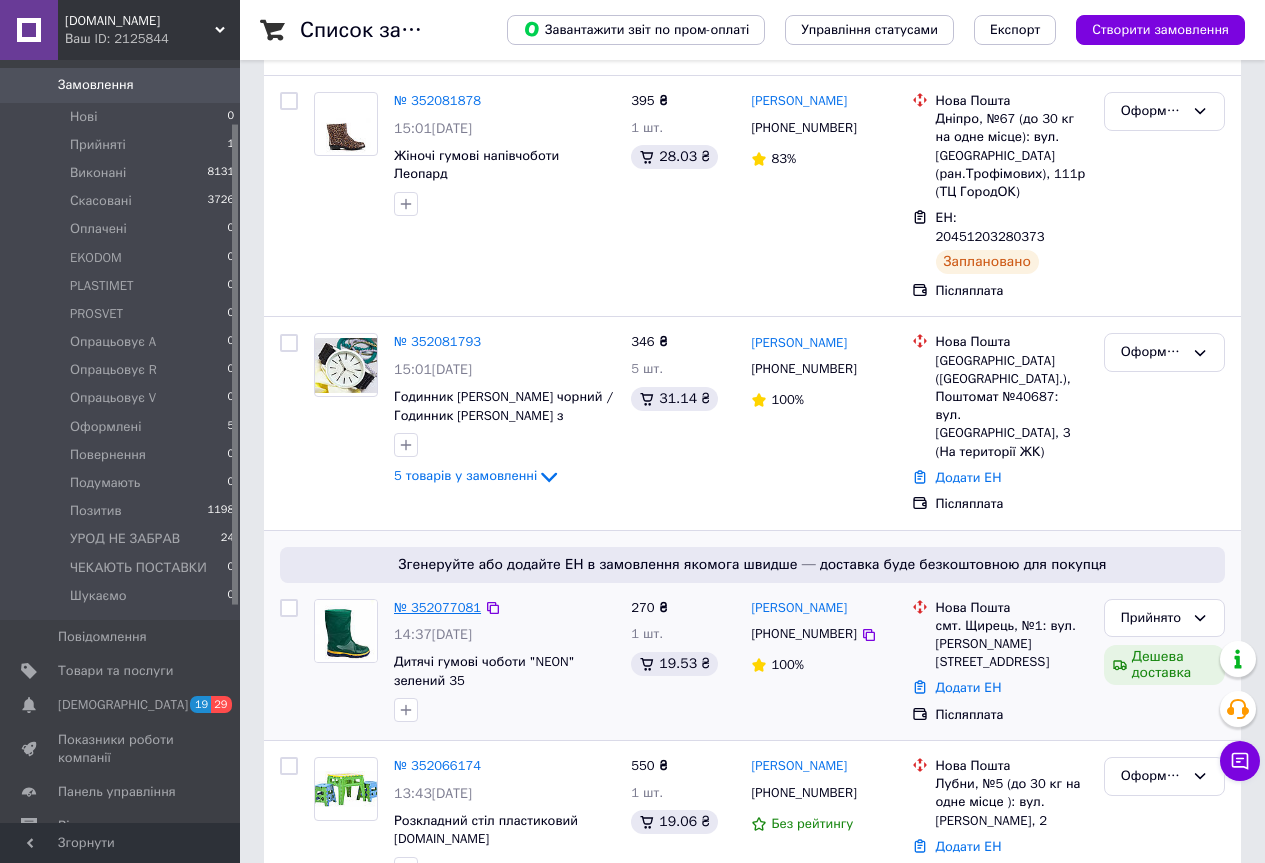 click on "№ 352077081" at bounding box center [437, 607] 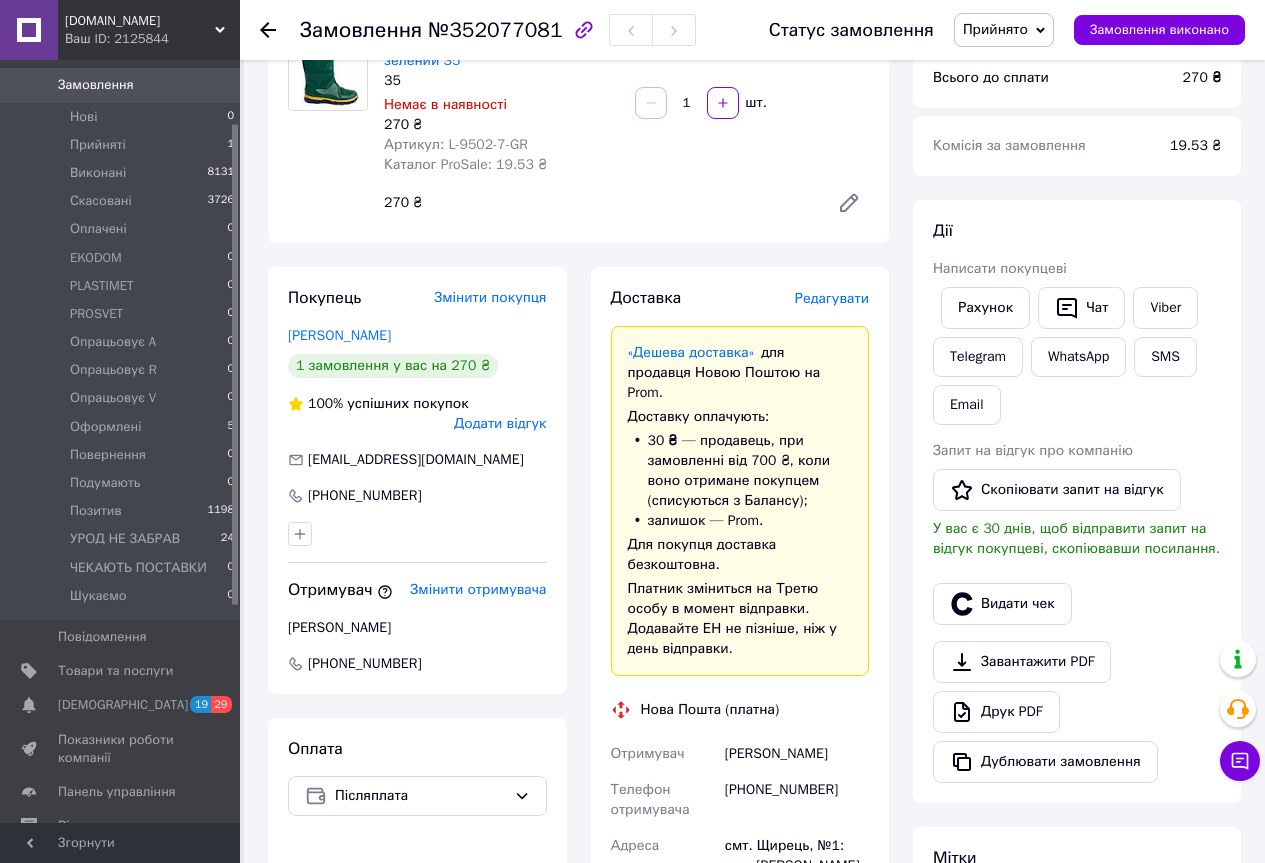 scroll, scrollTop: 0, scrollLeft: 0, axis: both 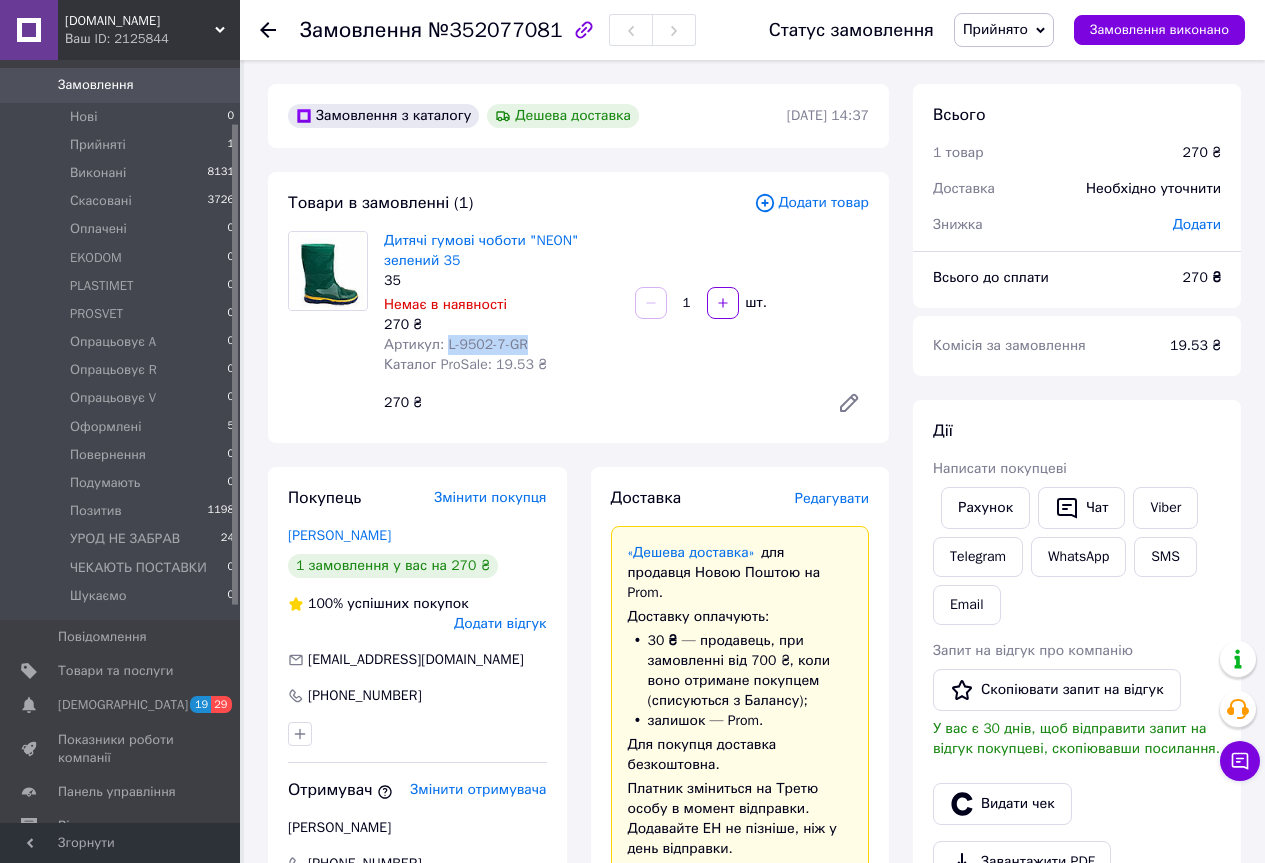 drag, startPoint x: 535, startPoint y: 338, endPoint x: 445, endPoint y: 346, distance: 90.35486 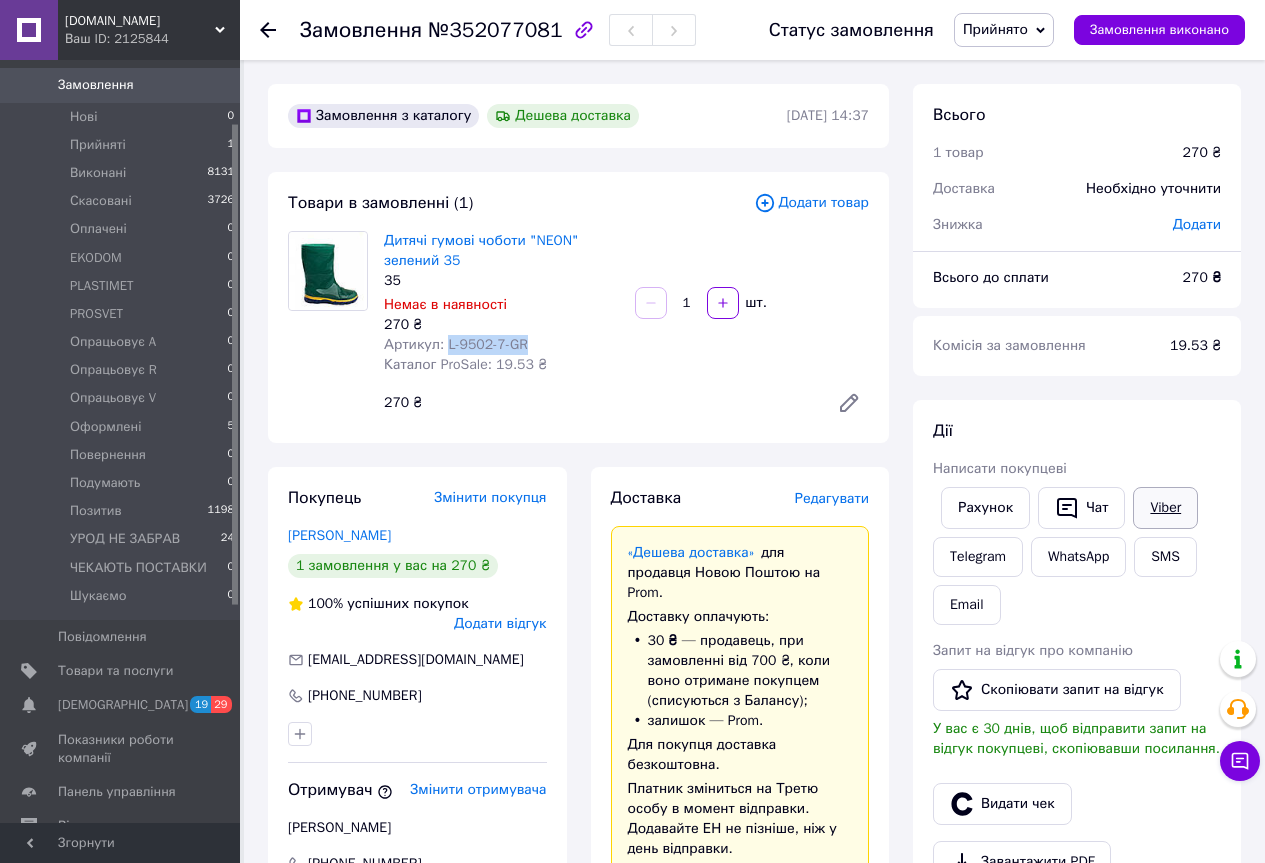 click on "Viber" at bounding box center [1165, 508] 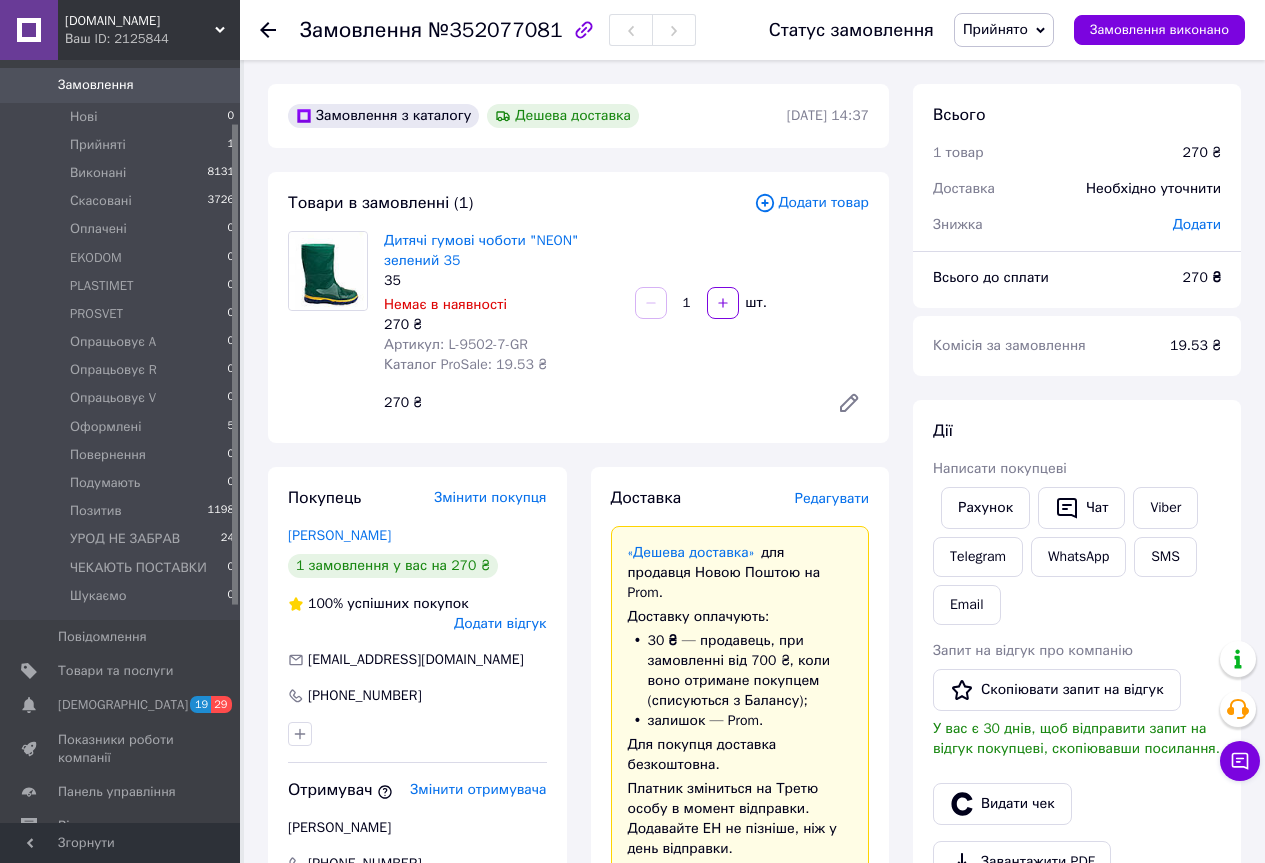 click on "Дитячі гумові чоботи "NEON" зелений 35 35 Немає в наявності 270 ₴ Артикул: L-9502-7-GR Каталог ProSale: 19.53 ₴  1   шт. 270 ₴" at bounding box center (626, 327) 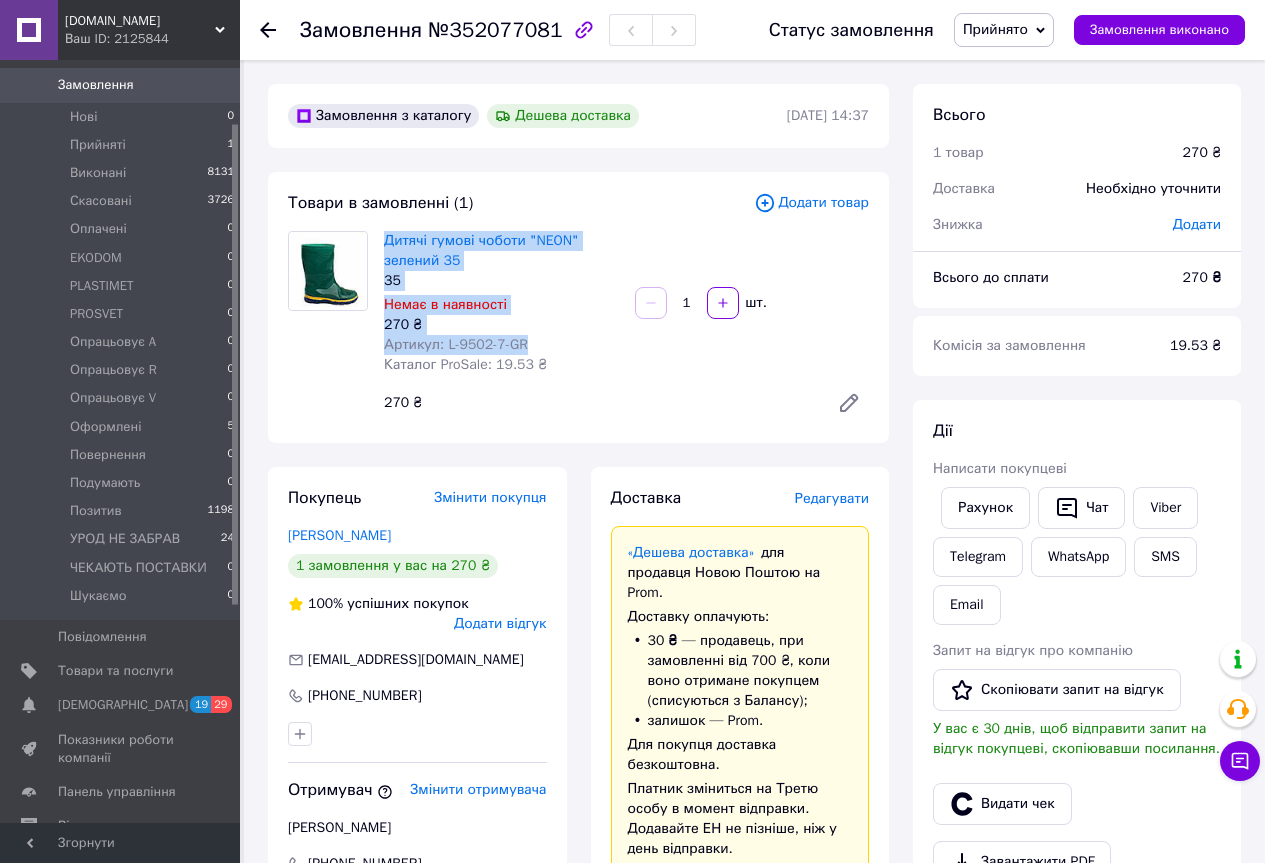 drag, startPoint x: 533, startPoint y: 336, endPoint x: 380, endPoint y: 248, distance: 176.50212 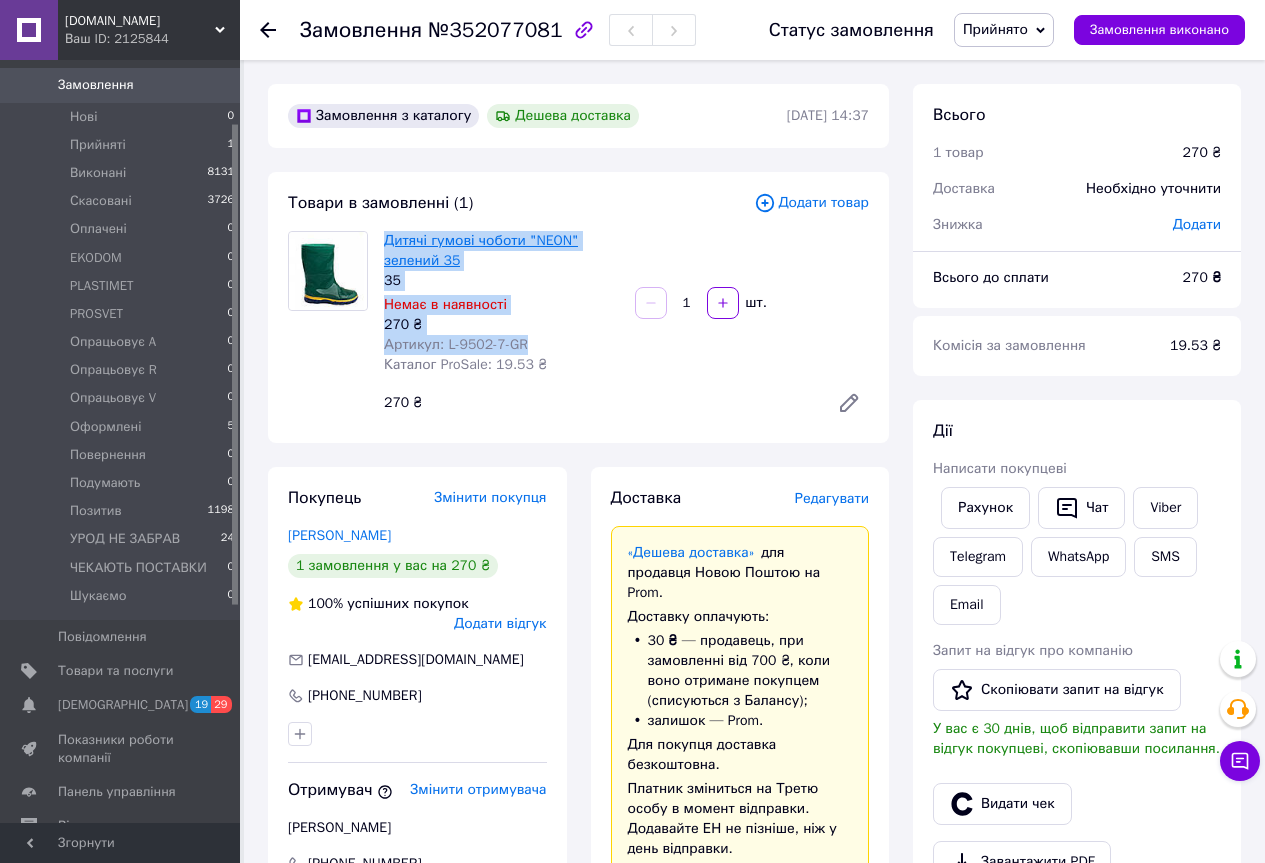 copy on "Дитячі гумові чоботи "NEON" зелений 35 35 Немає в наявності 270 ₴ Артикул: L-9502-7-GR" 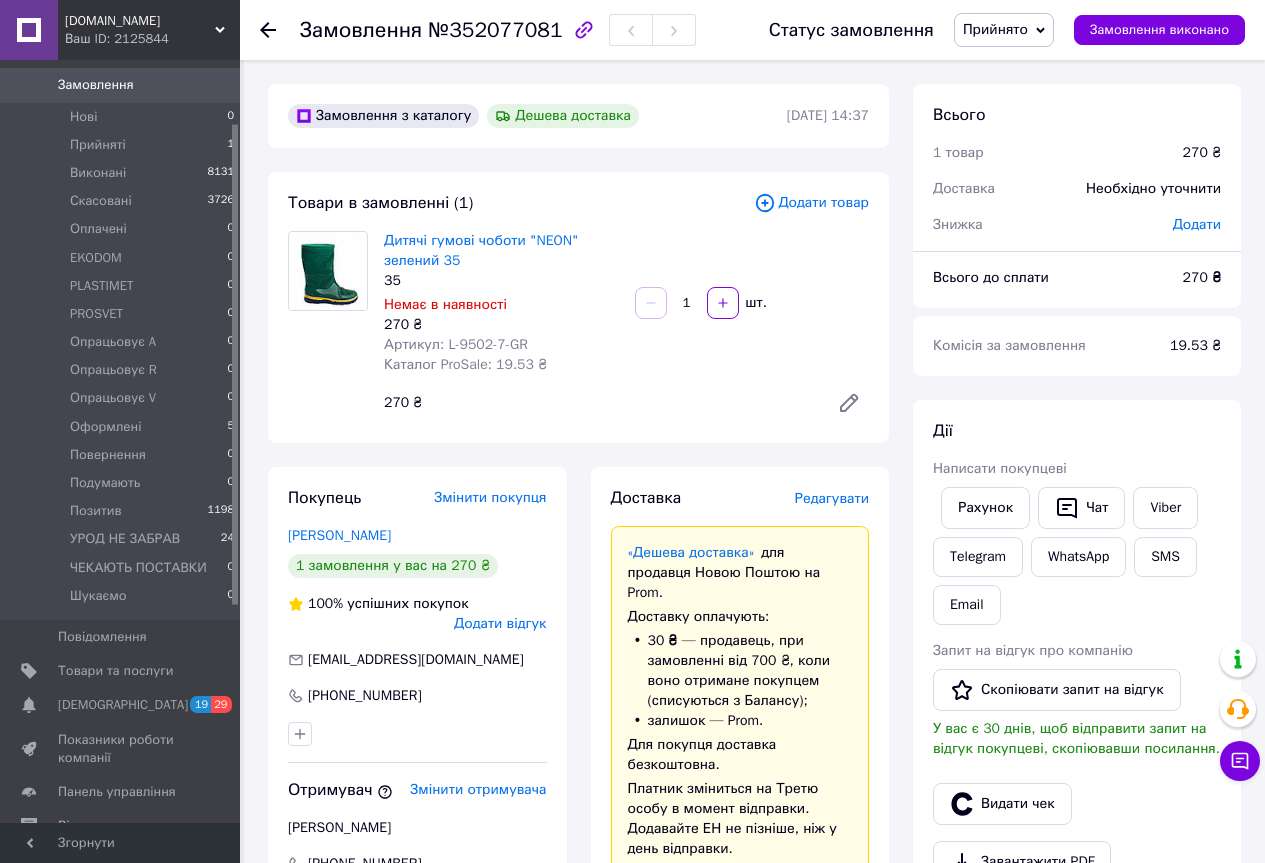 click on "Дитячі гумові чоботи "NEON" зелений 35 35 Немає в наявності 270 ₴ Артикул: L-9502-7-GR Каталог ProSale: 19.53 ₴  1   шт. 270 ₴" at bounding box center (626, 327) 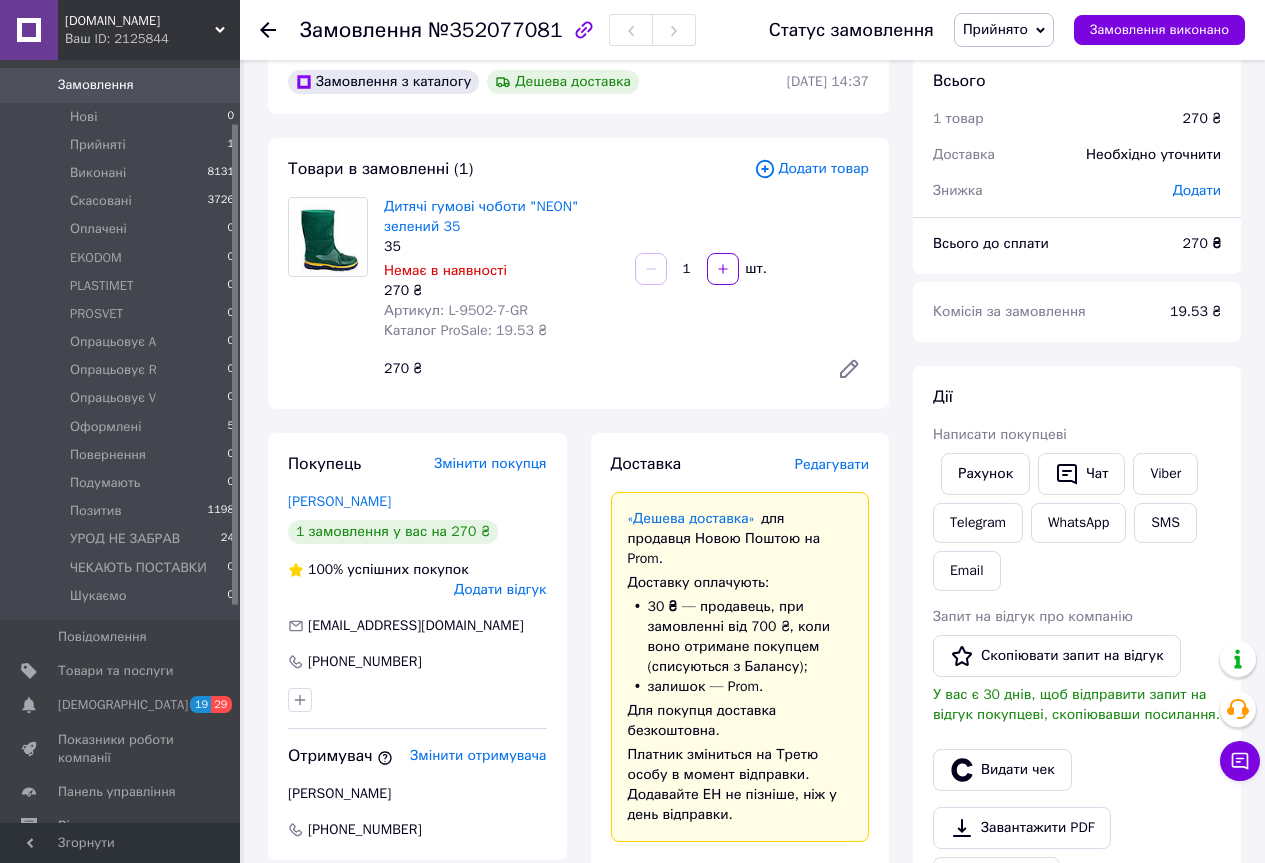 scroll, scrollTop: 0, scrollLeft: 0, axis: both 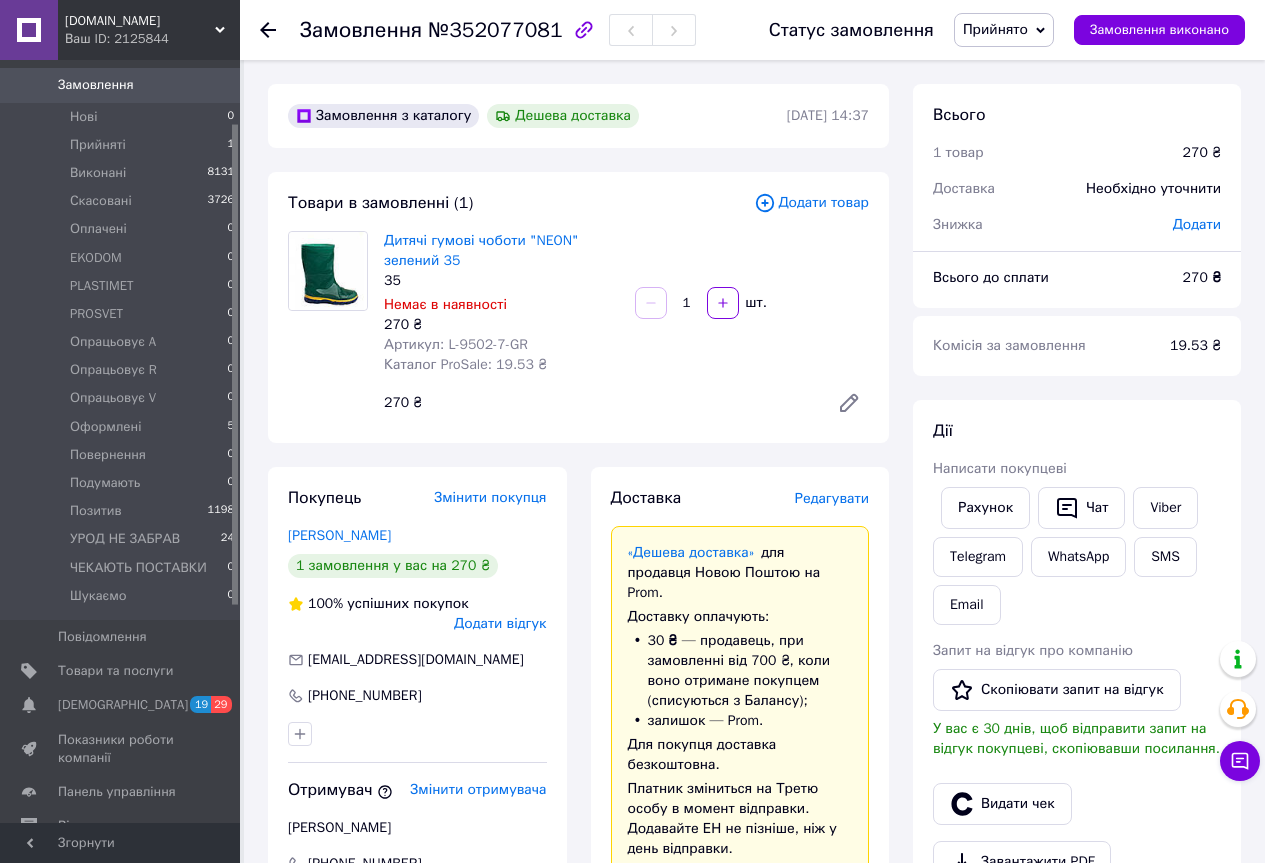 click on "270 ₴" at bounding box center [598, 403] 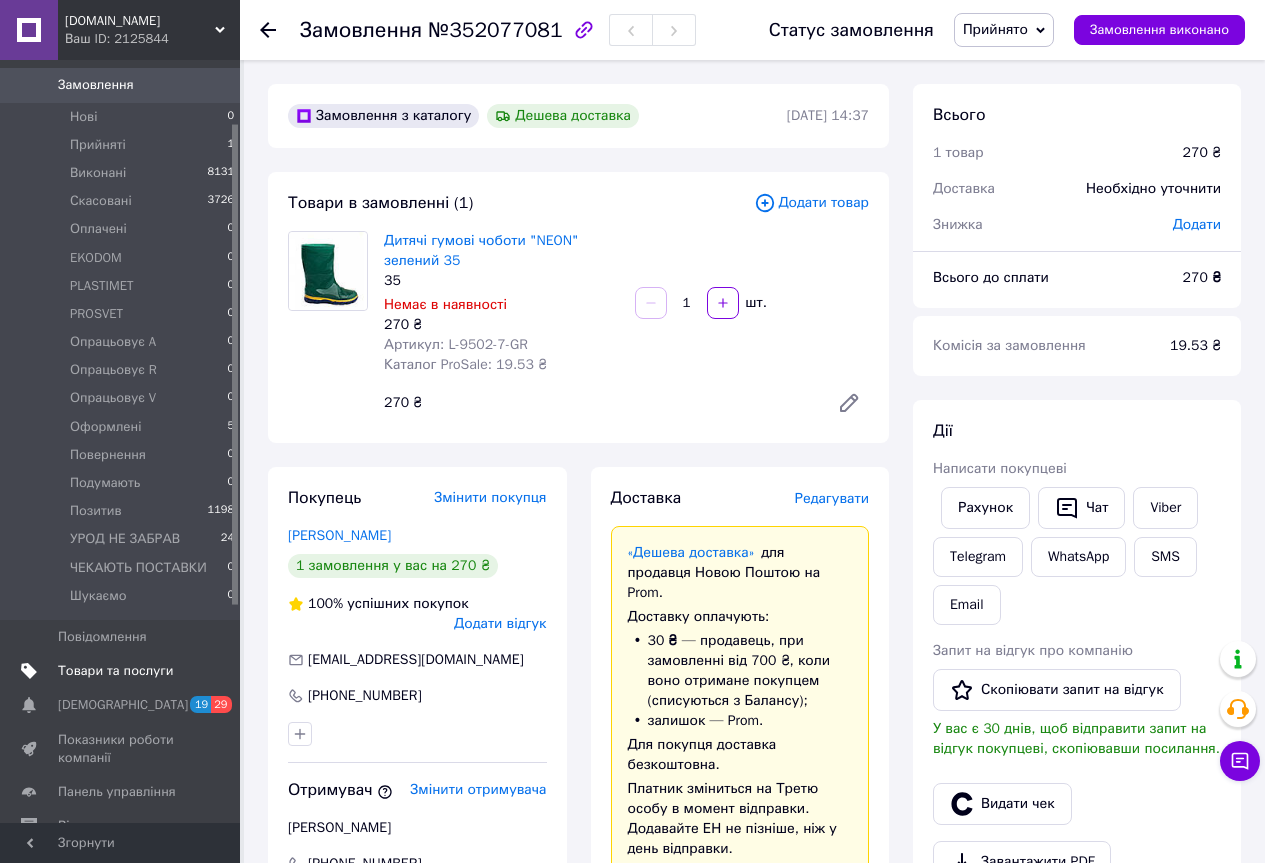 click on "Товари та послуги" at bounding box center (115, 671) 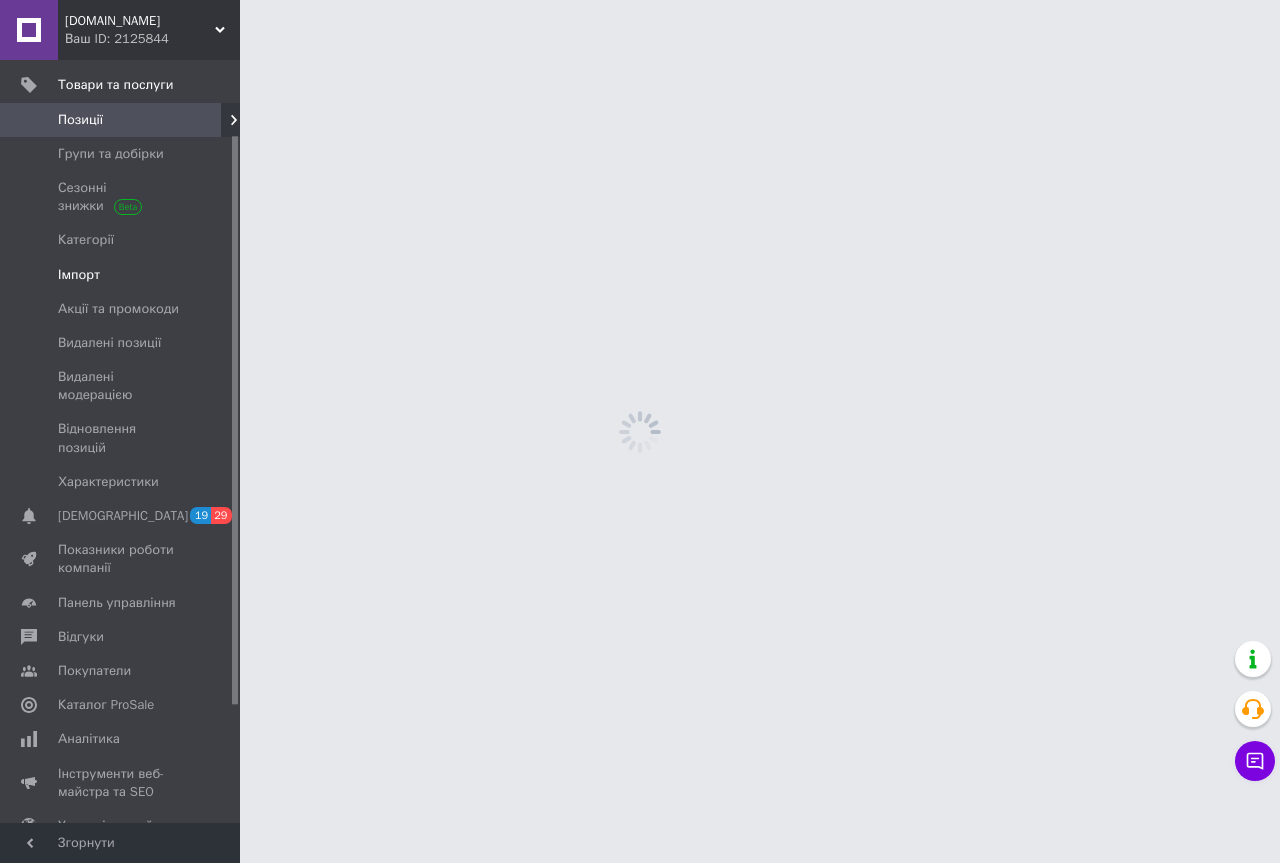 click on "Імпорт" at bounding box center (121, 275) 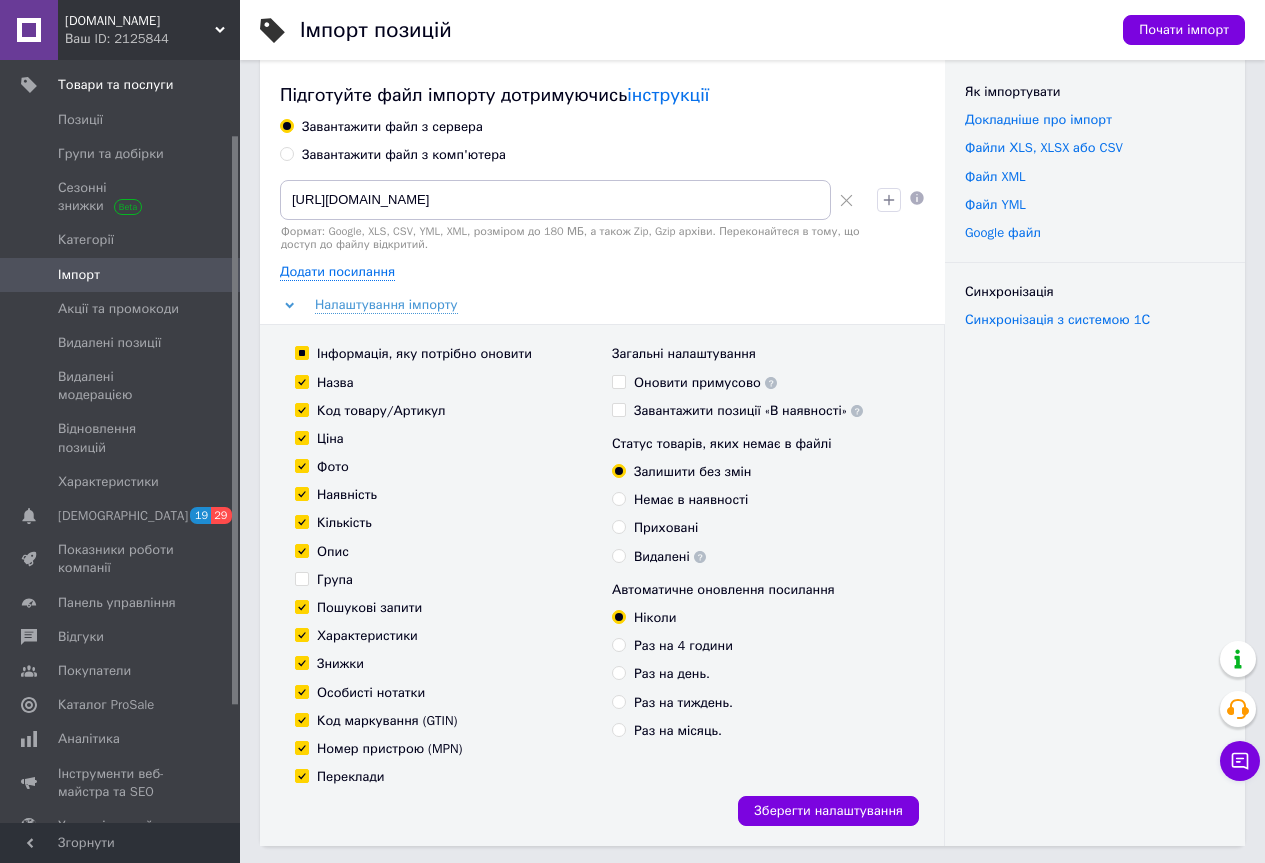 scroll, scrollTop: 0, scrollLeft: 0, axis: both 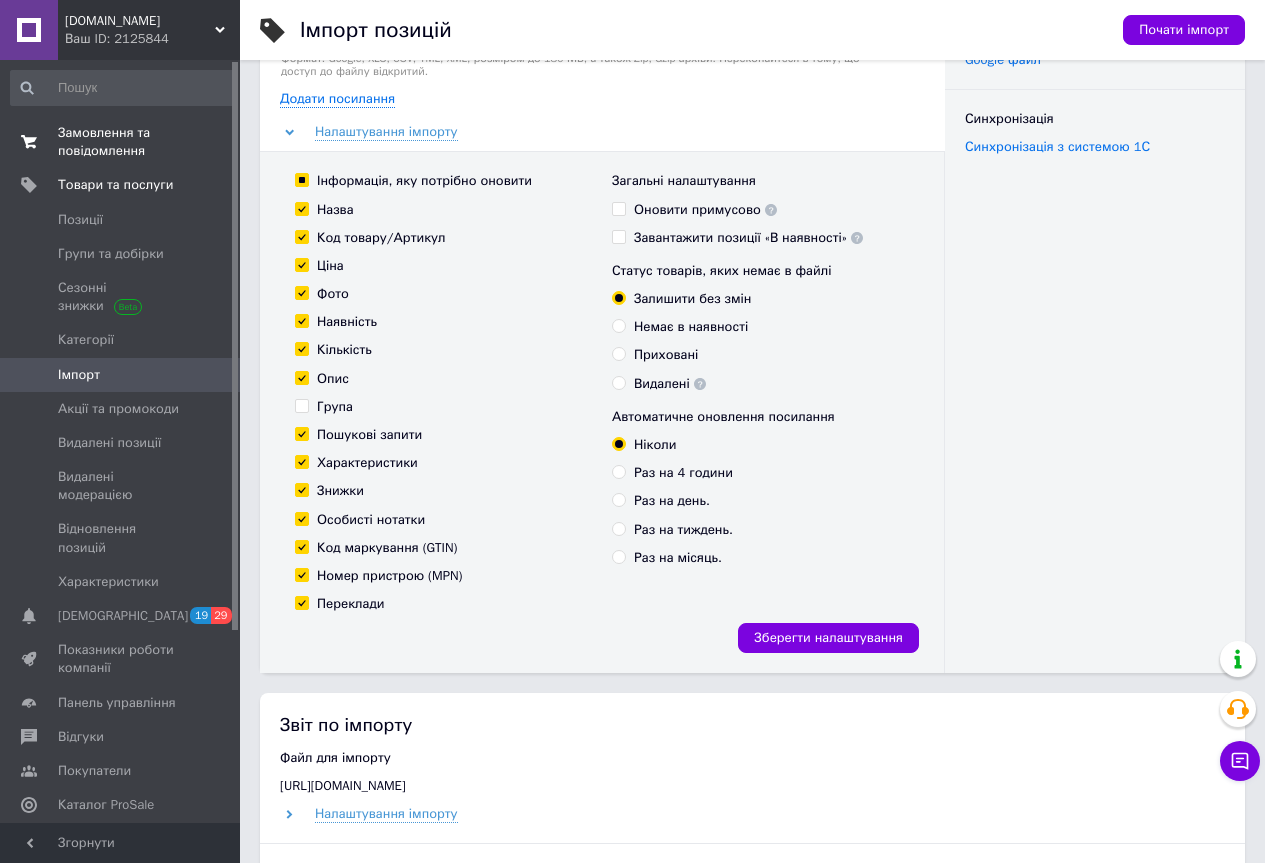 click on "Замовлення та повідомлення" at bounding box center [121, 142] 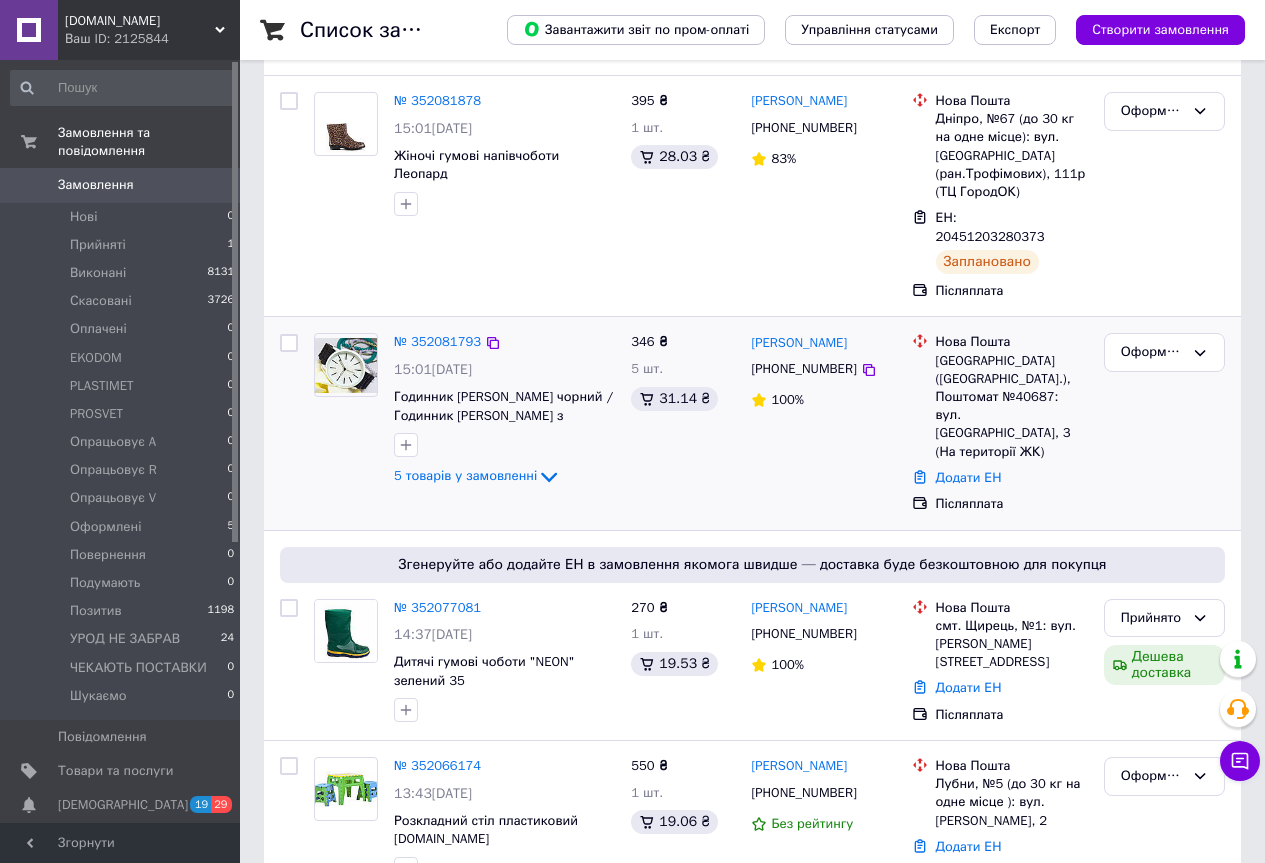 scroll, scrollTop: 400, scrollLeft: 0, axis: vertical 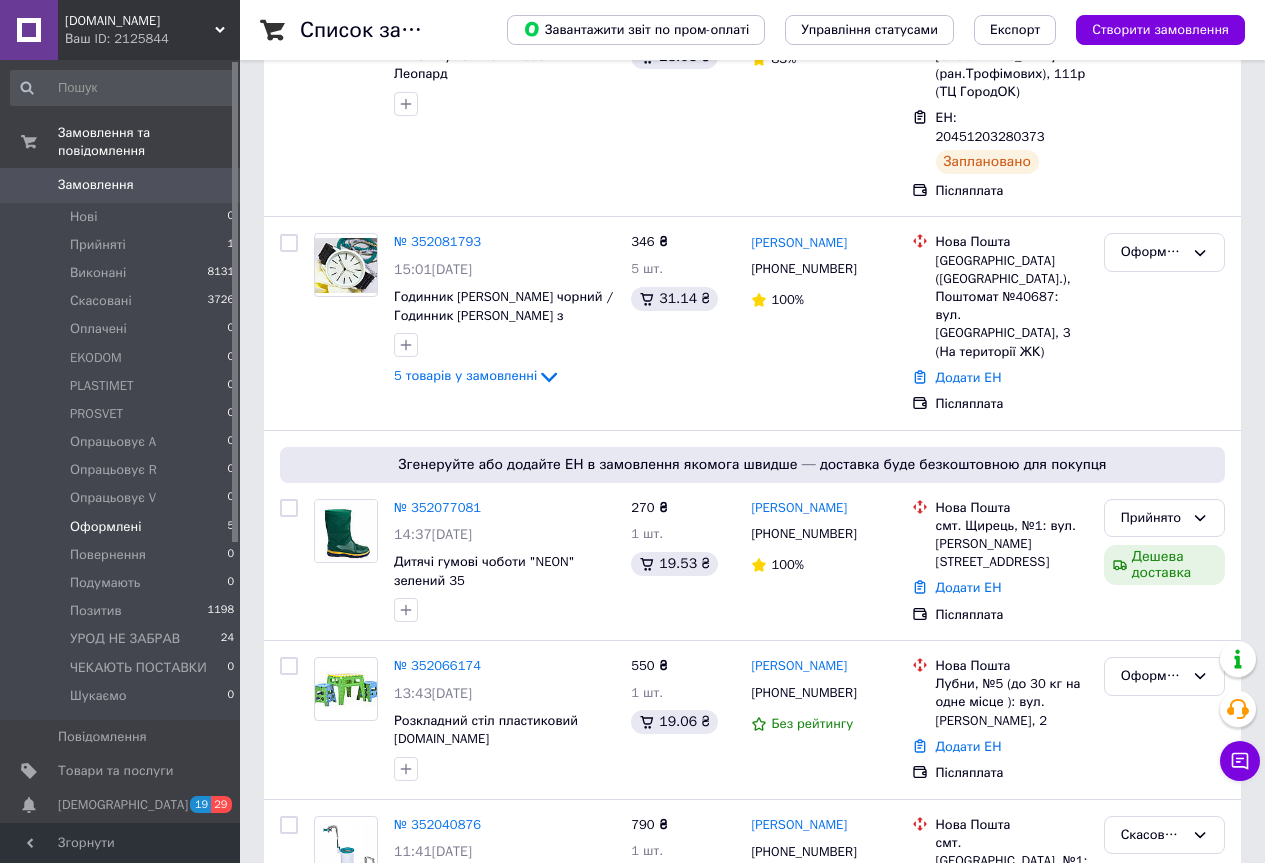click on "Оформлені 5" at bounding box center (123, 527) 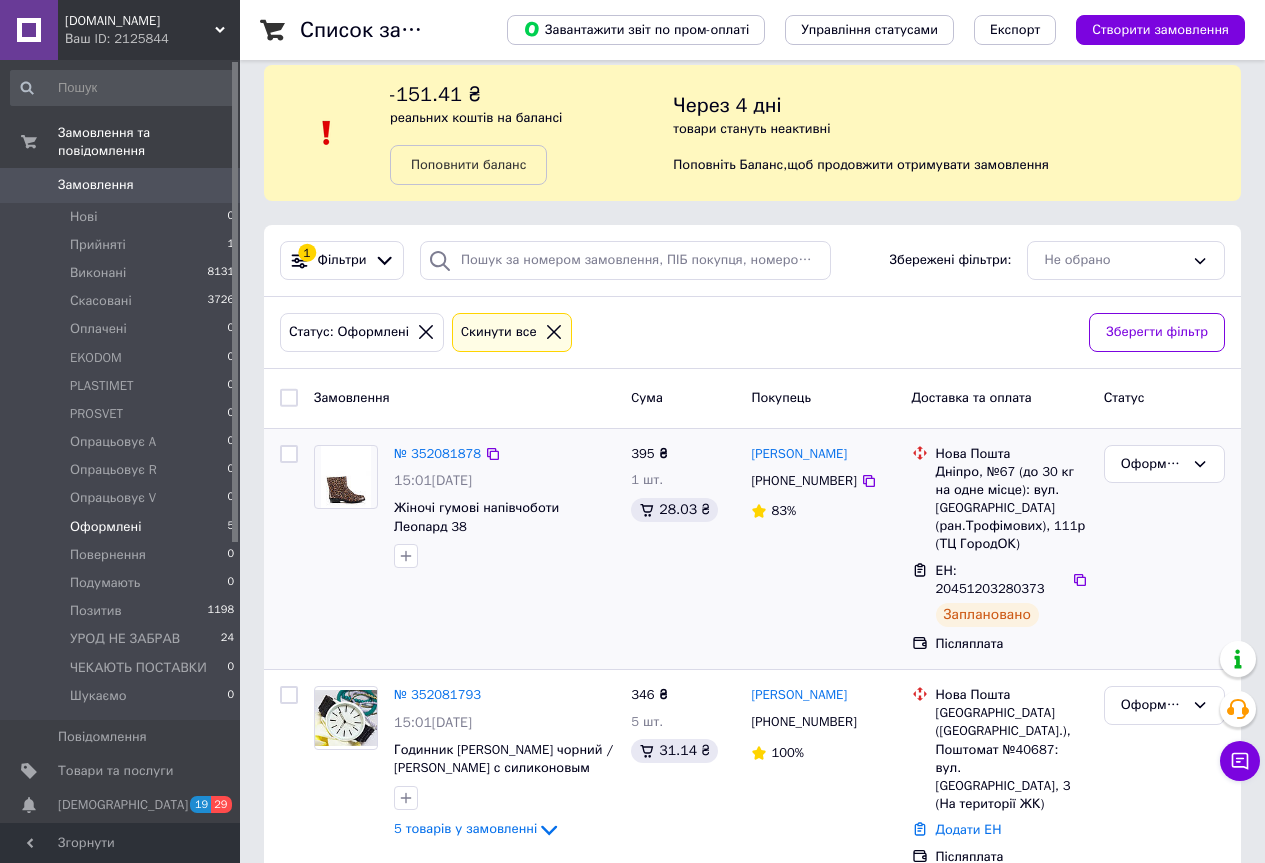 scroll, scrollTop: 0, scrollLeft: 0, axis: both 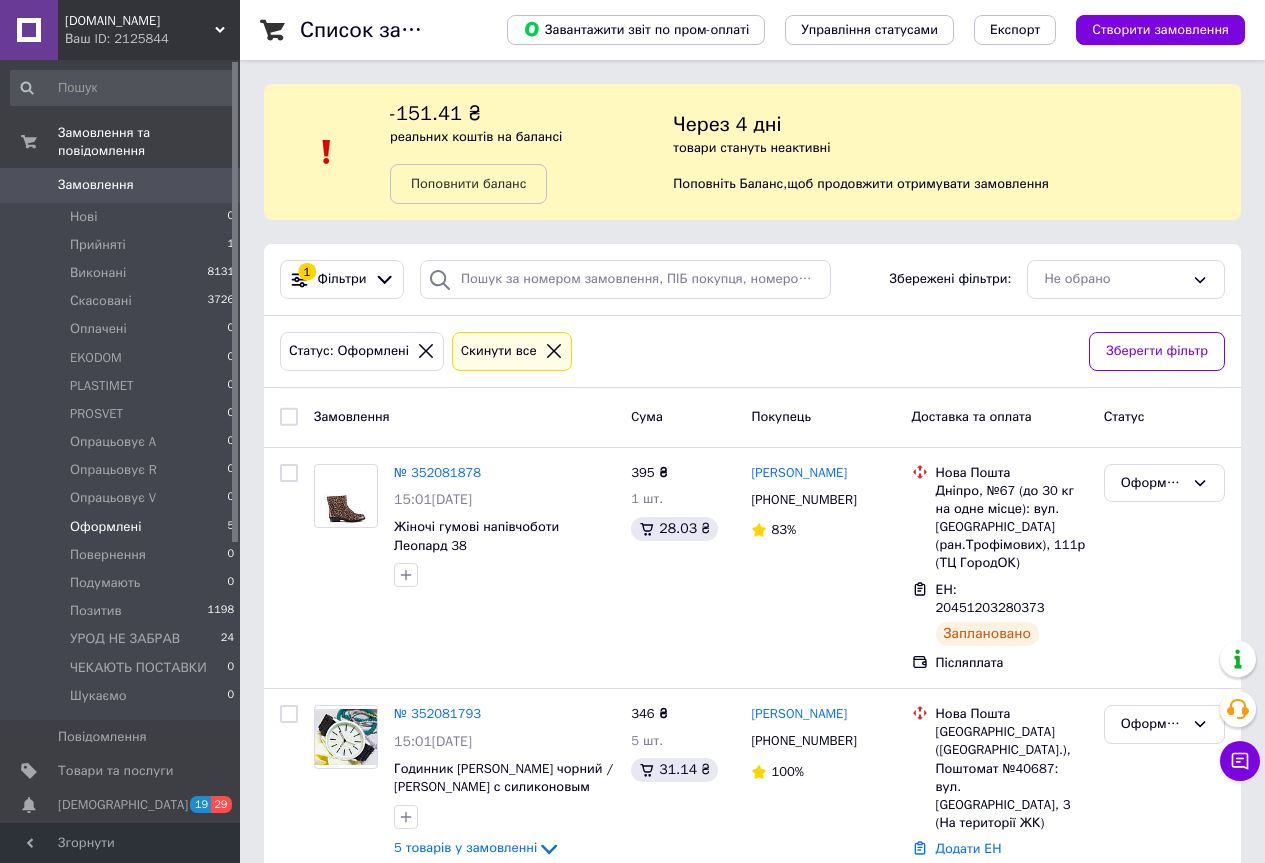 click on "[DOMAIN_NAME]" at bounding box center (140, 21) 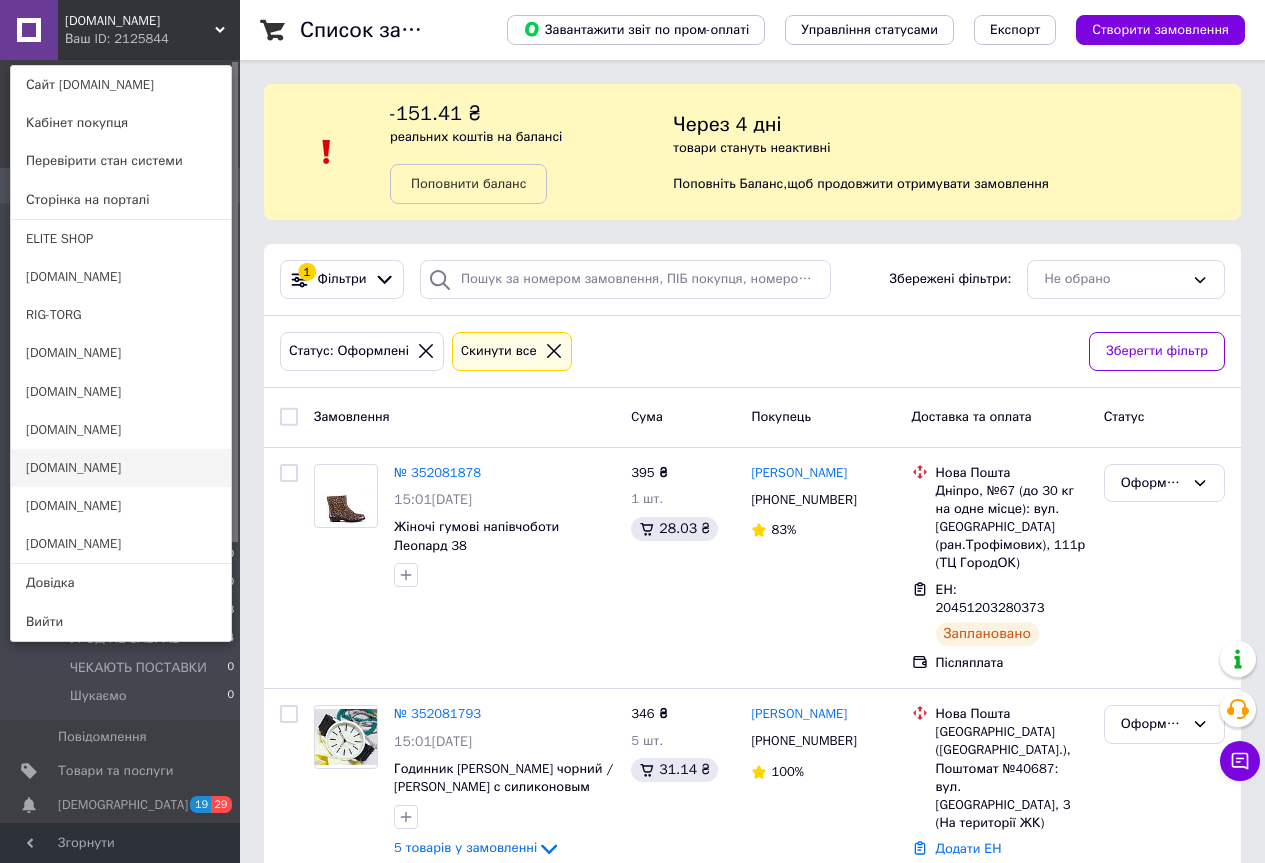 click on "[DOMAIN_NAME]" at bounding box center [121, 468] 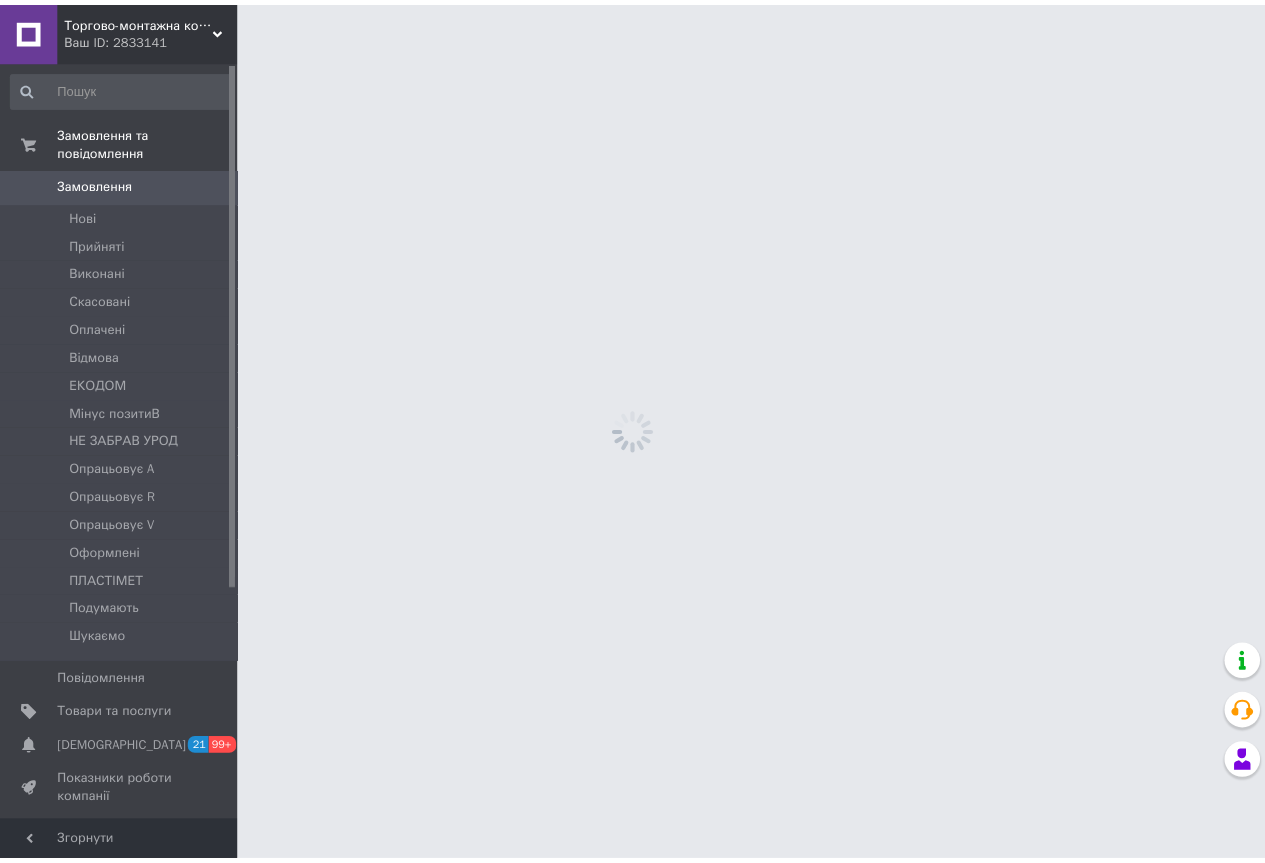 scroll, scrollTop: 0, scrollLeft: 0, axis: both 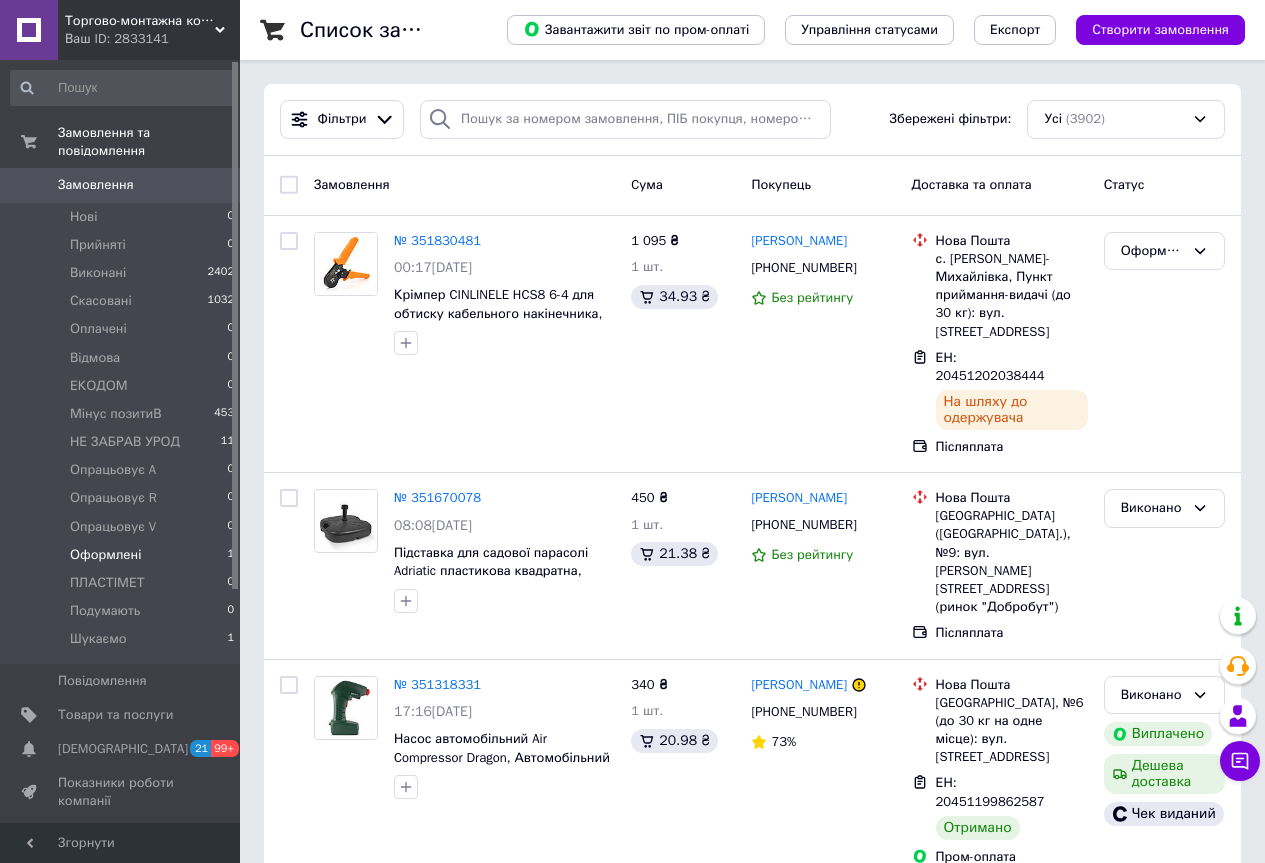 click on "Оформлені 1" at bounding box center (123, 555) 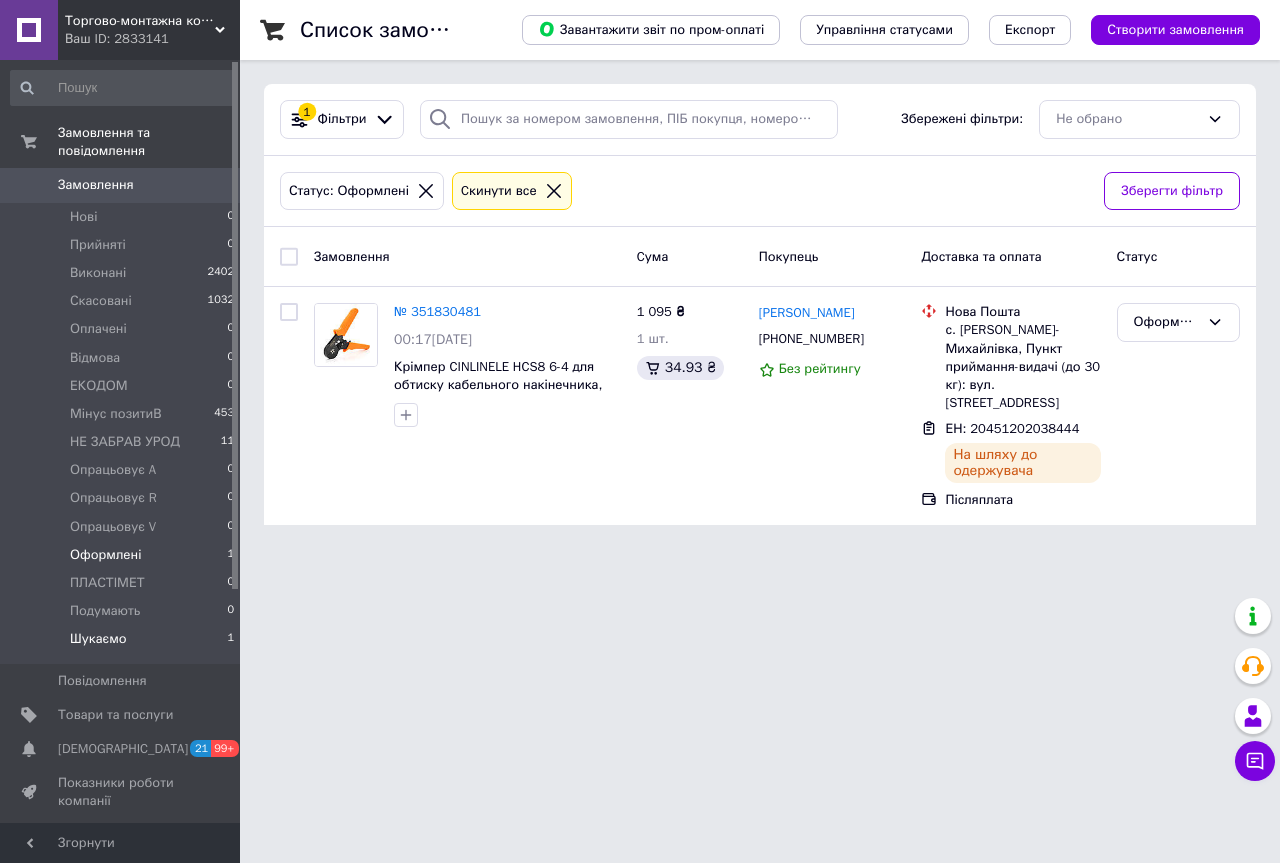 click on "Шукаємо 1" at bounding box center (123, 644) 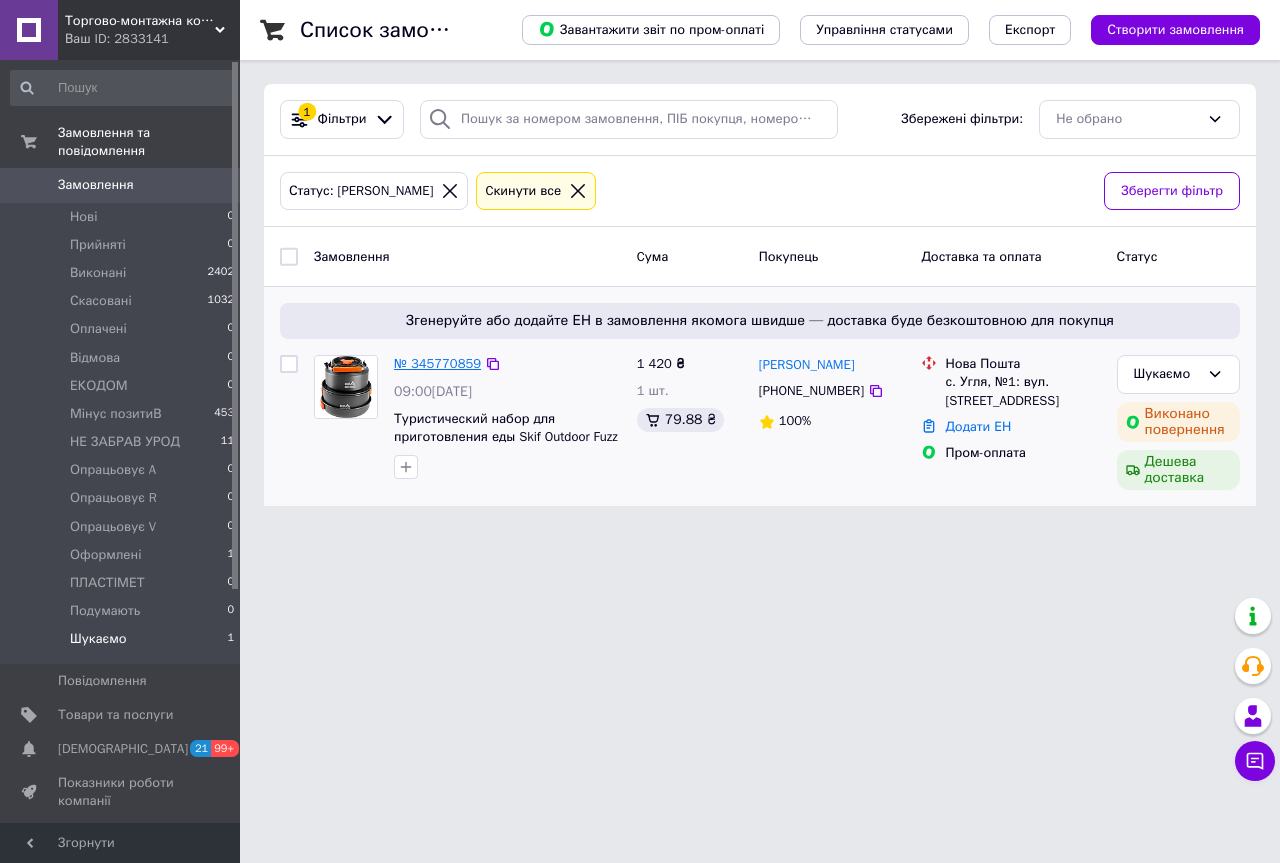 click on "№ 345770859" at bounding box center [437, 363] 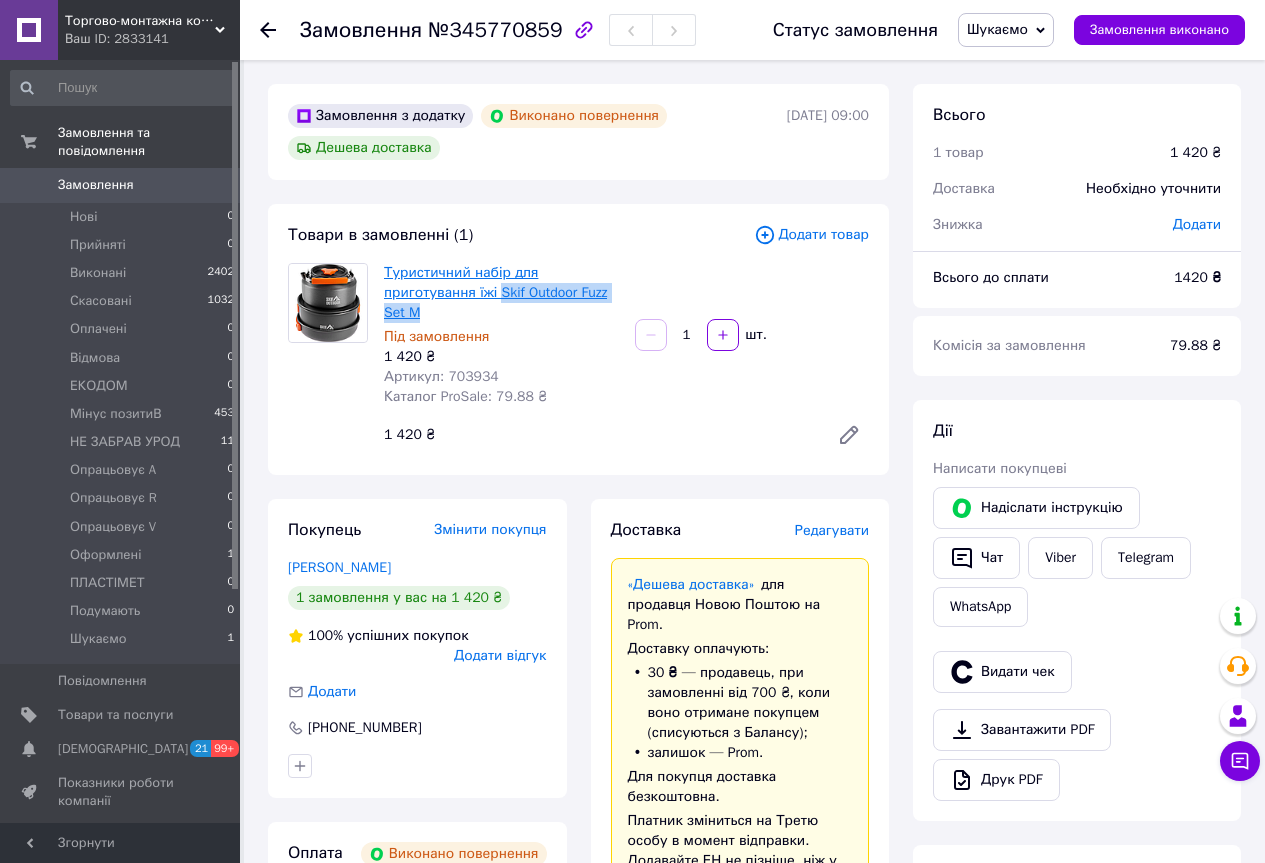 drag, startPoint x: 436, startPoint y: 309, endPoint x: 497, endPoint y: 295, distance: 62.58594 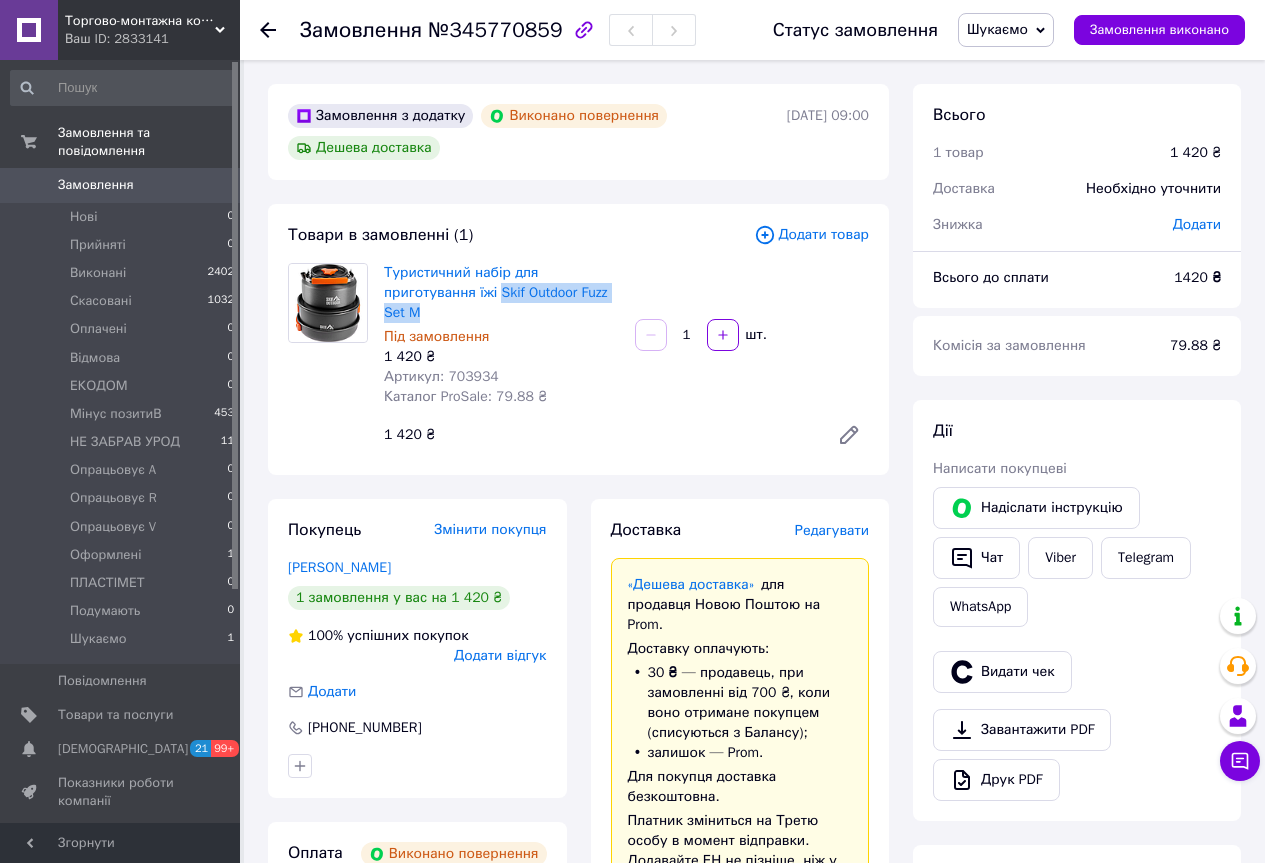 click on "Торгово-монтажна компанія "BigBud" Ваш ID: 2833141" at bounding box center [149, 30] 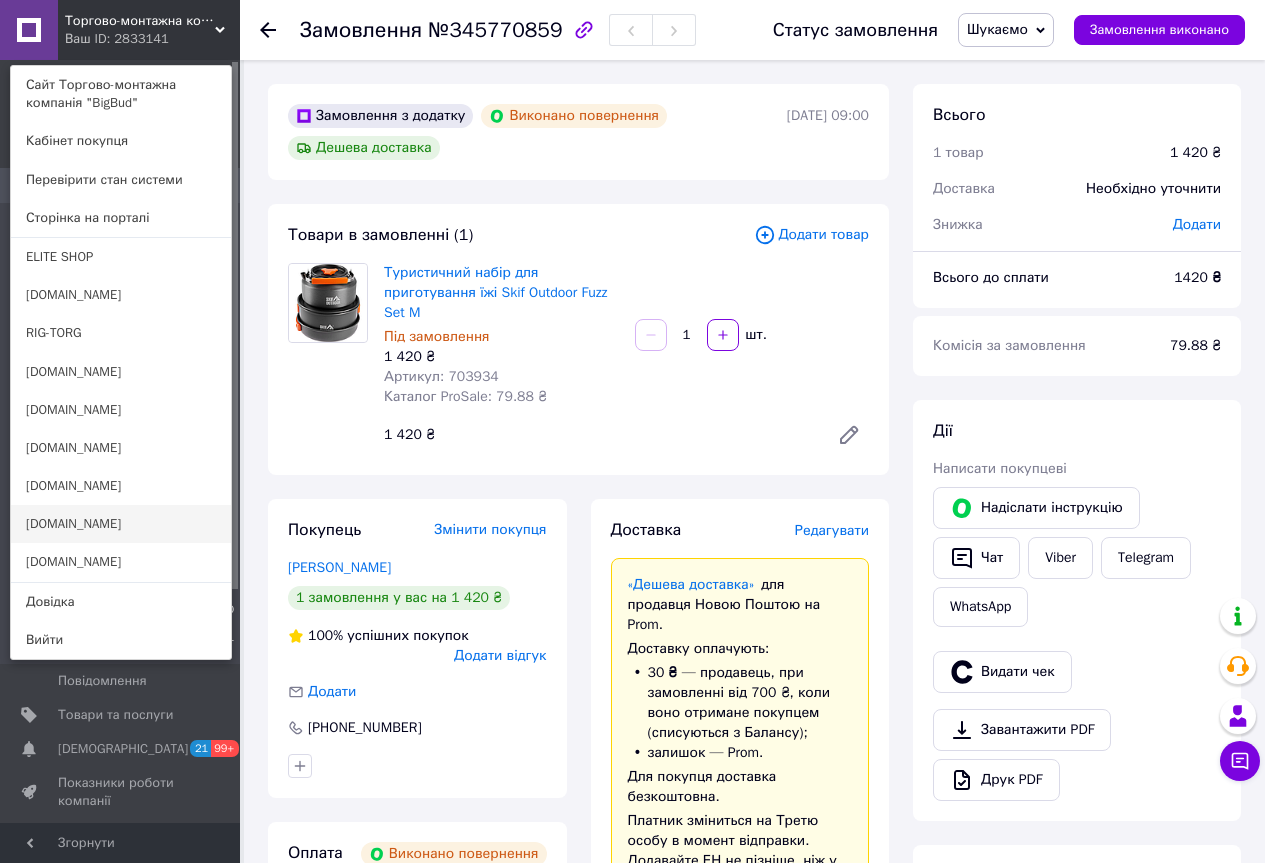 click on "[DOMAIN_NAME]" at bounding box center (121, 524) 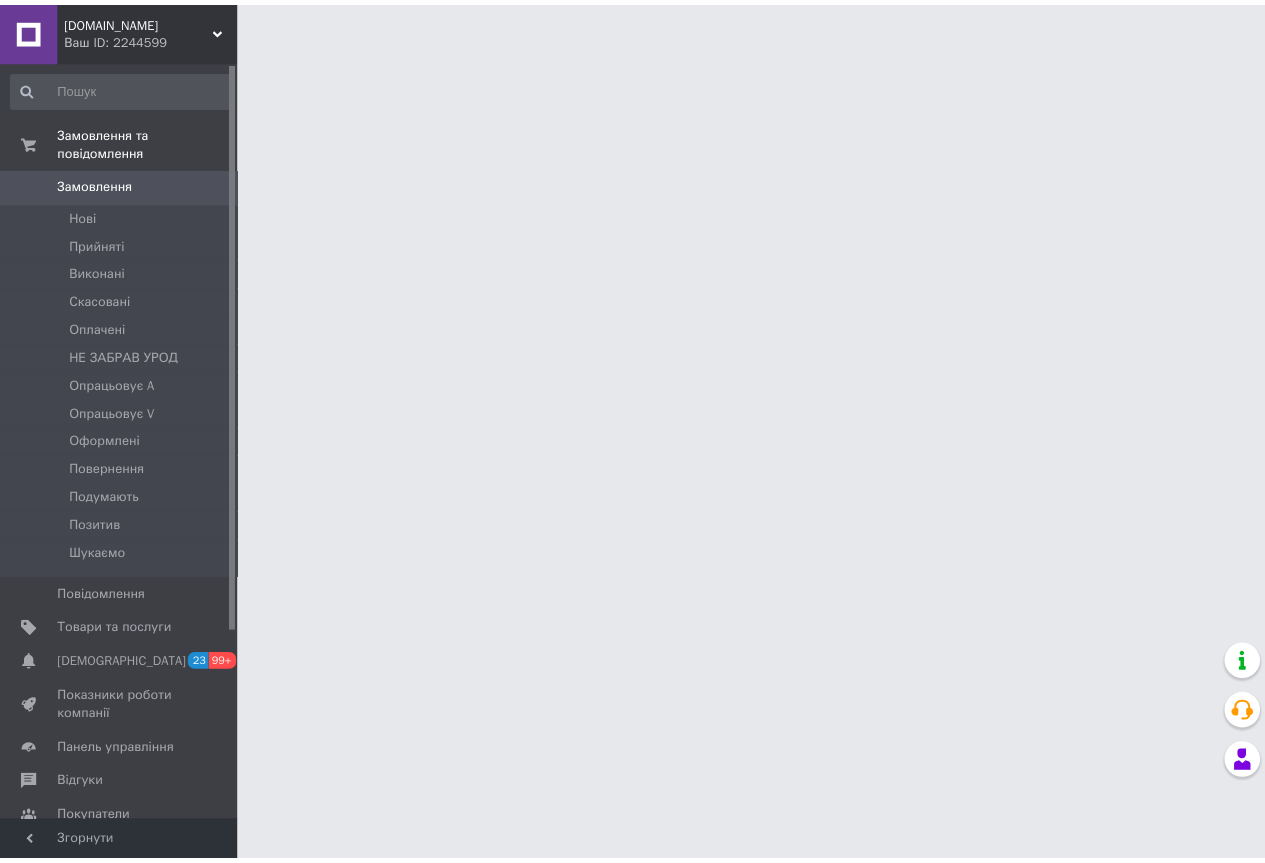 scroll, scrollTop: 0, scrollLeft: 0, axis: both 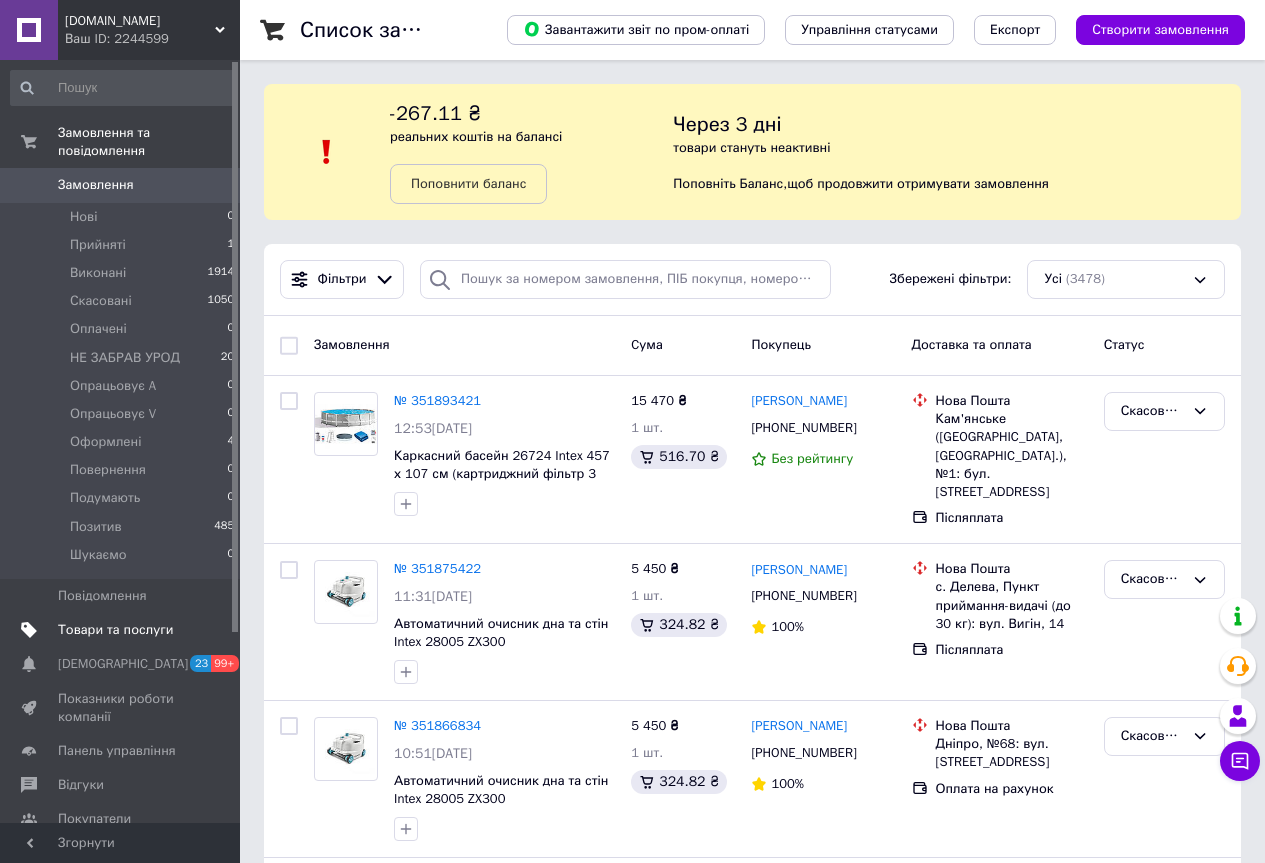 click on "Товари та послуги" at bounding box center [115, 630] 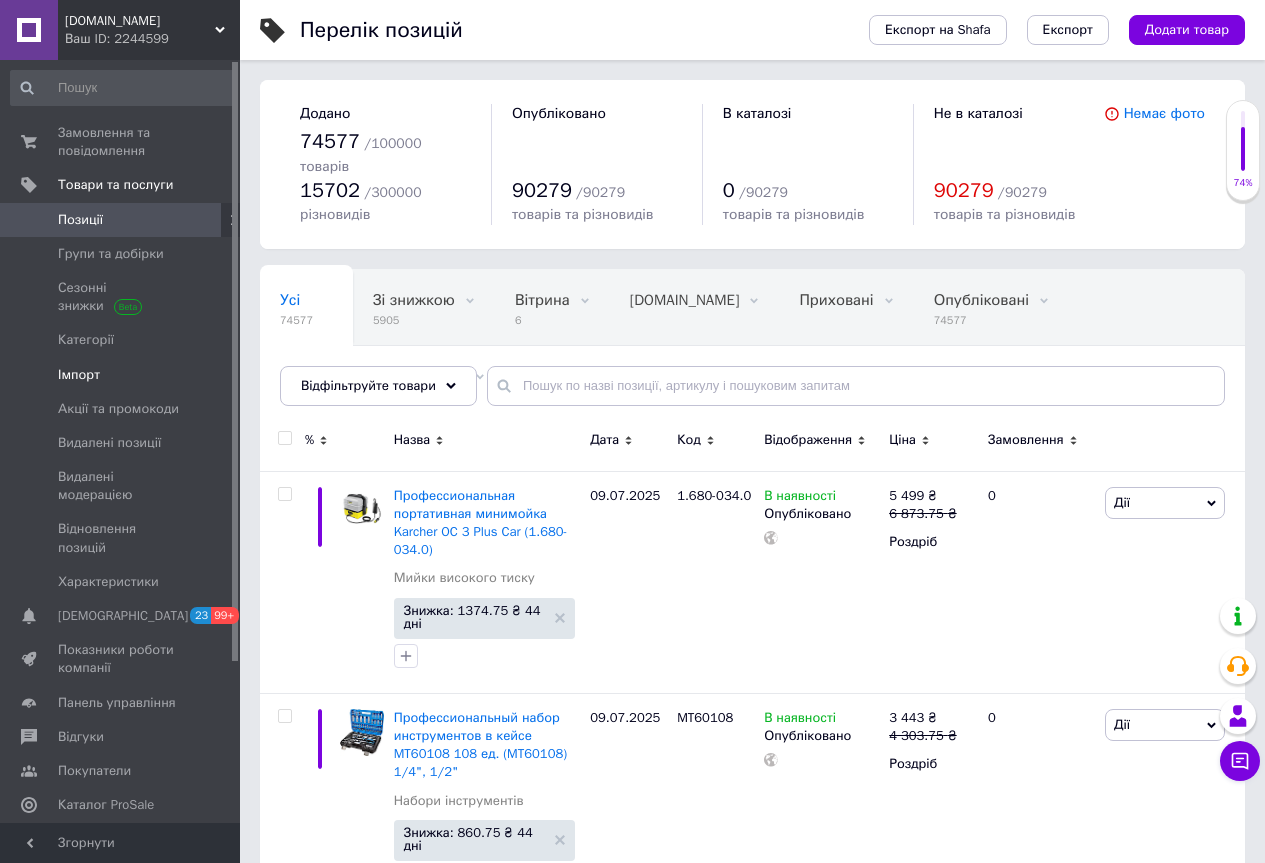 click on "Імпорт" at bounding box center [121, 375] 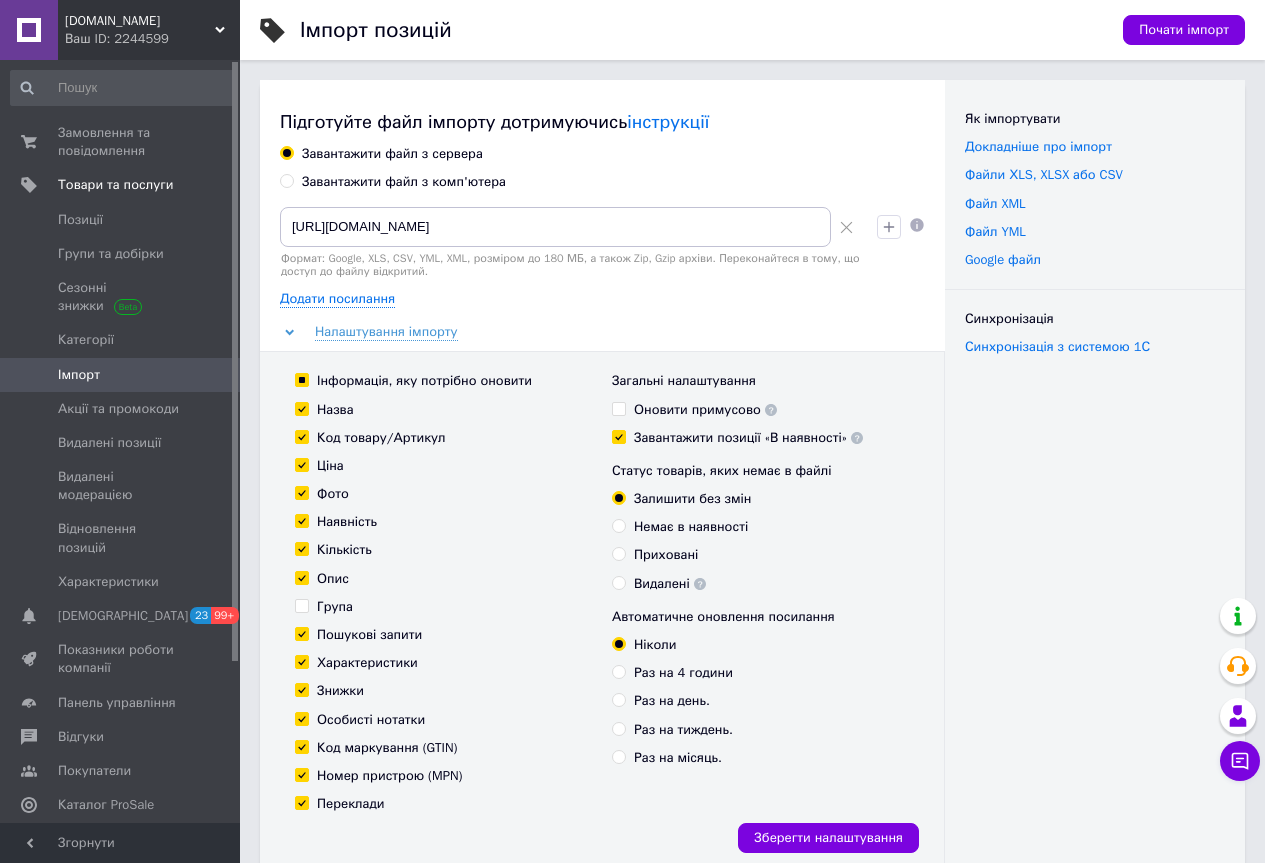 click 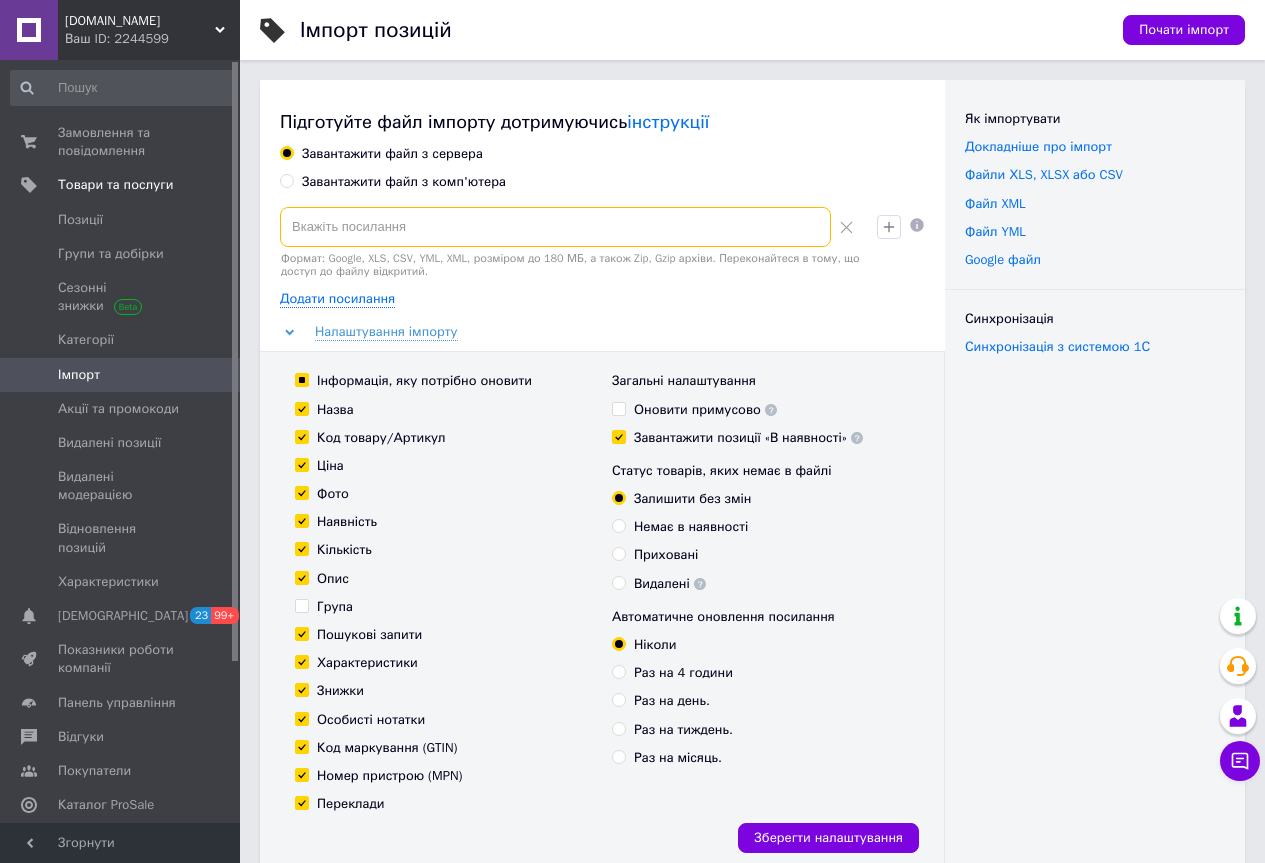 paste on "https://export.pool.ua/promua.xml" 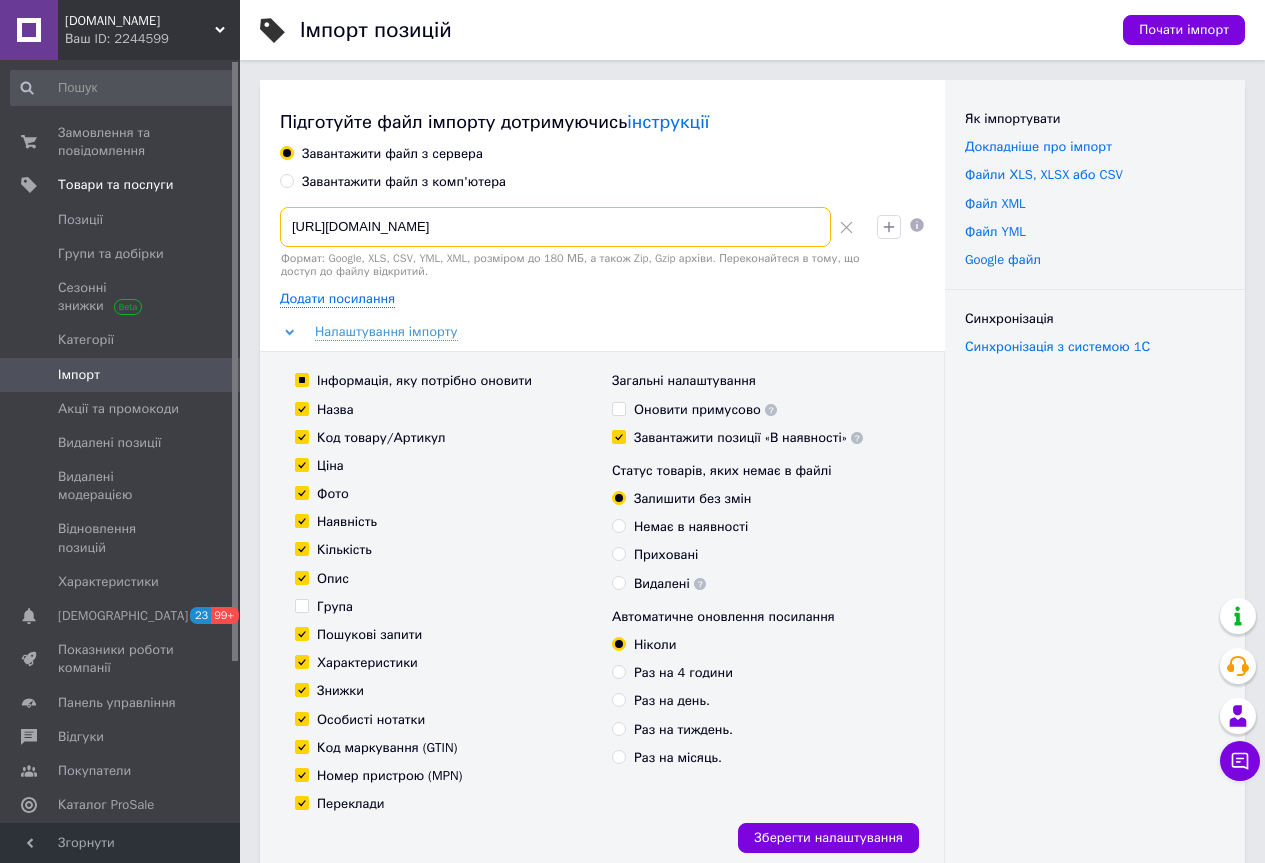 type on "https://export.pool.ua/promua.xml" 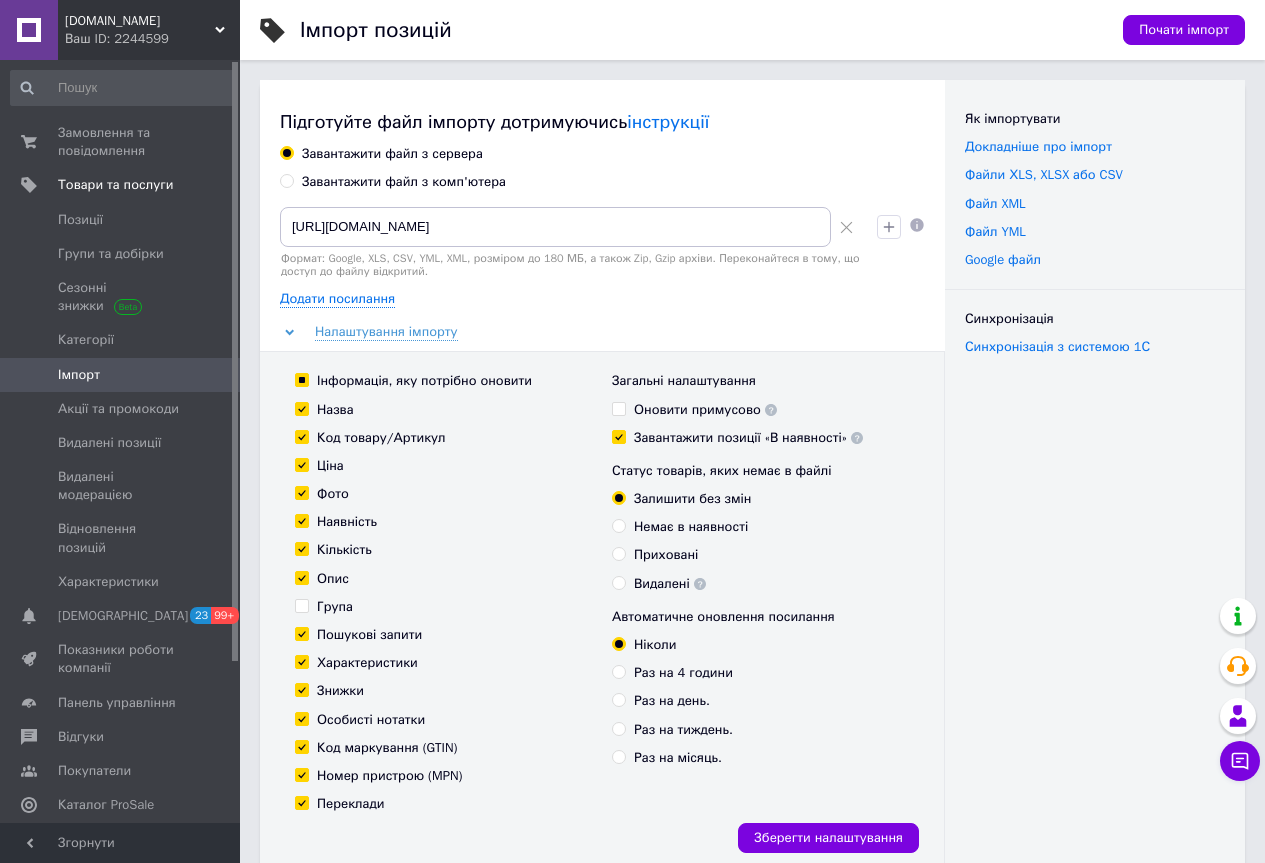 click on "Інформація, яку потрібно оновити" at bounding box center (301, 379) 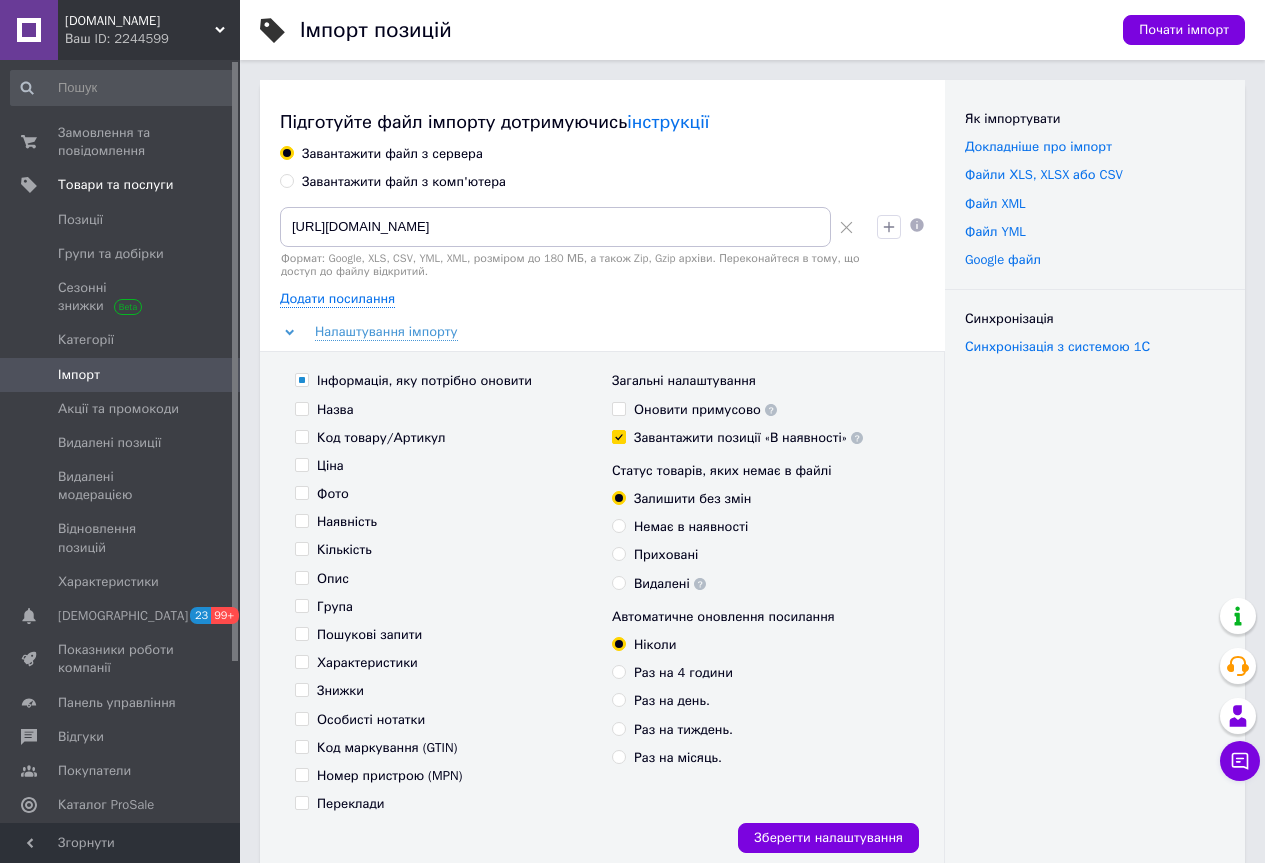 checkbox on "false" 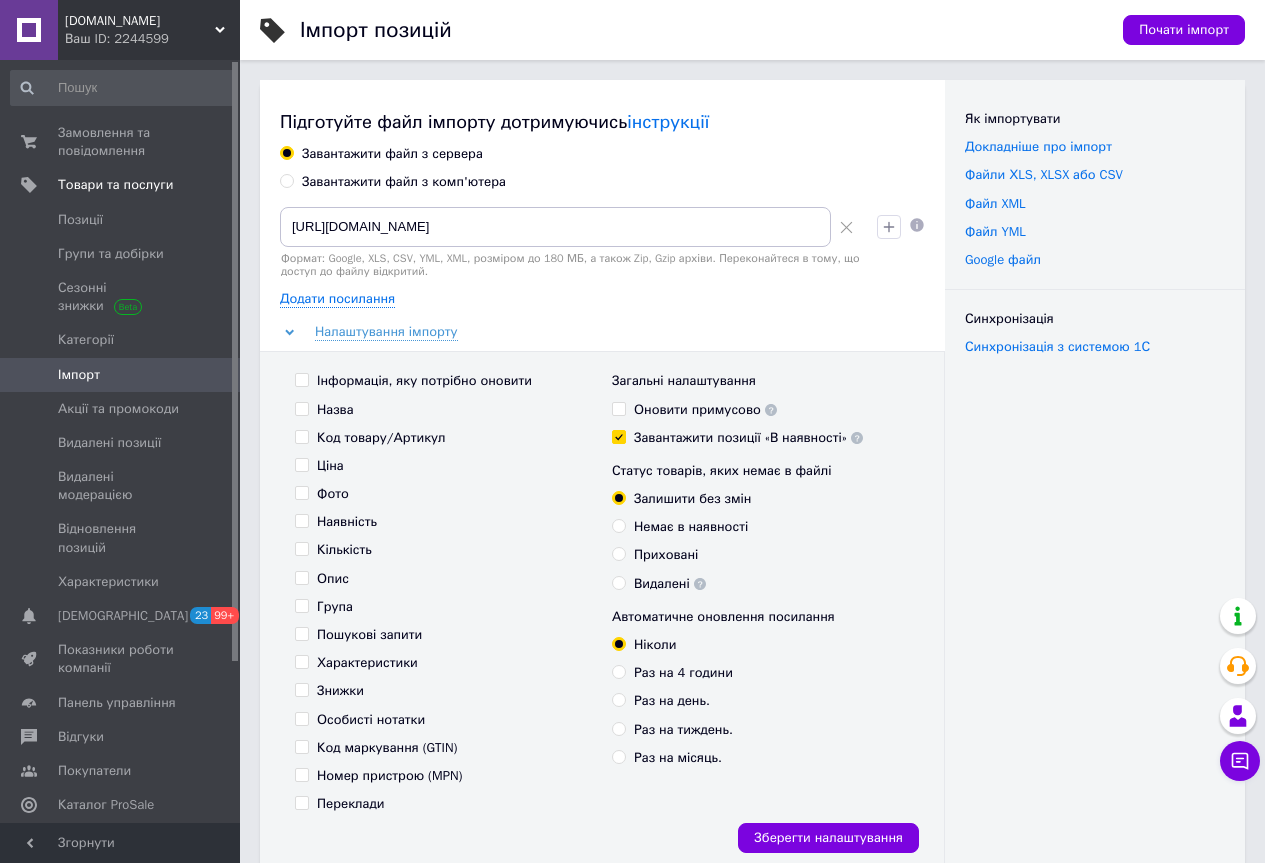 click on "Наявність" at bounding box center (301, 520) 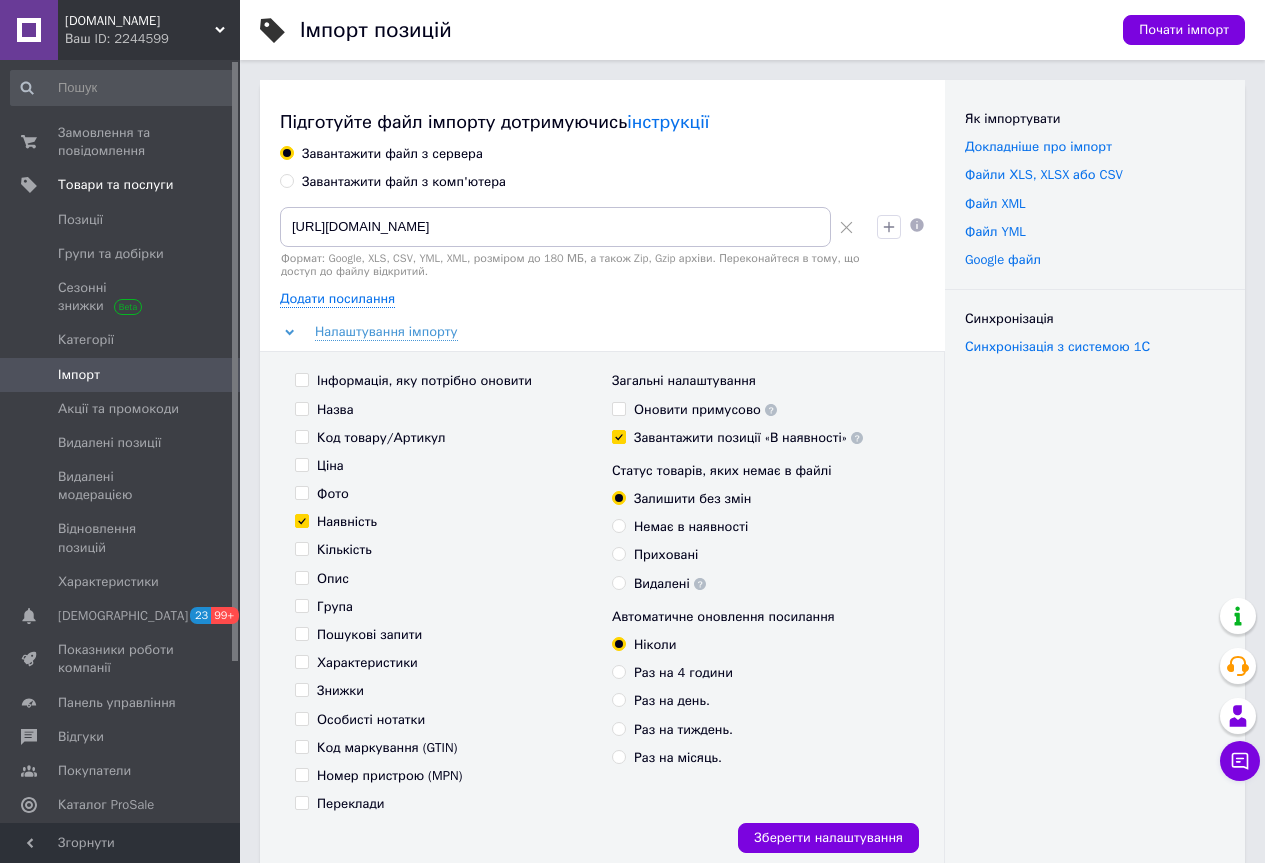checkbox on "true" 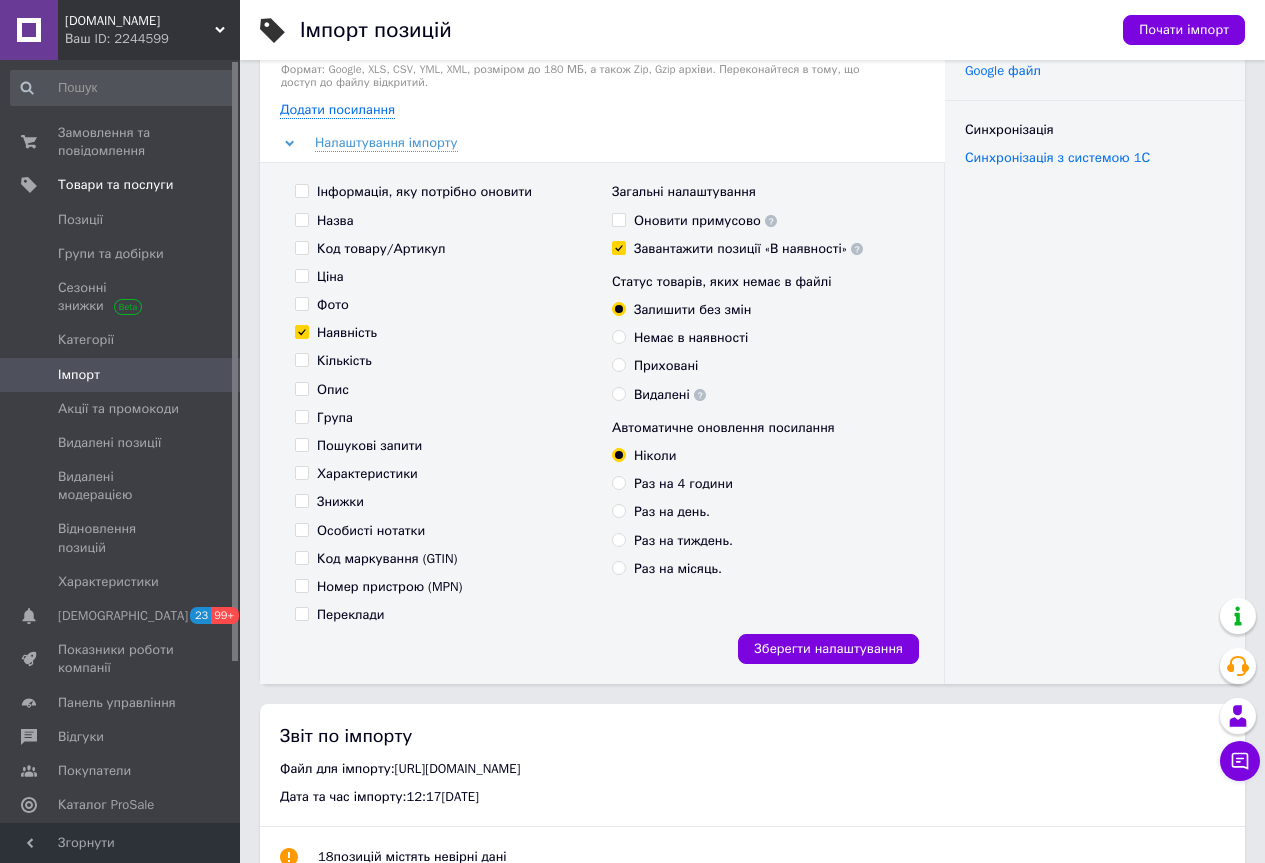 scroll, scrollTop: 200, scrollLeft: 0, axis: vertical 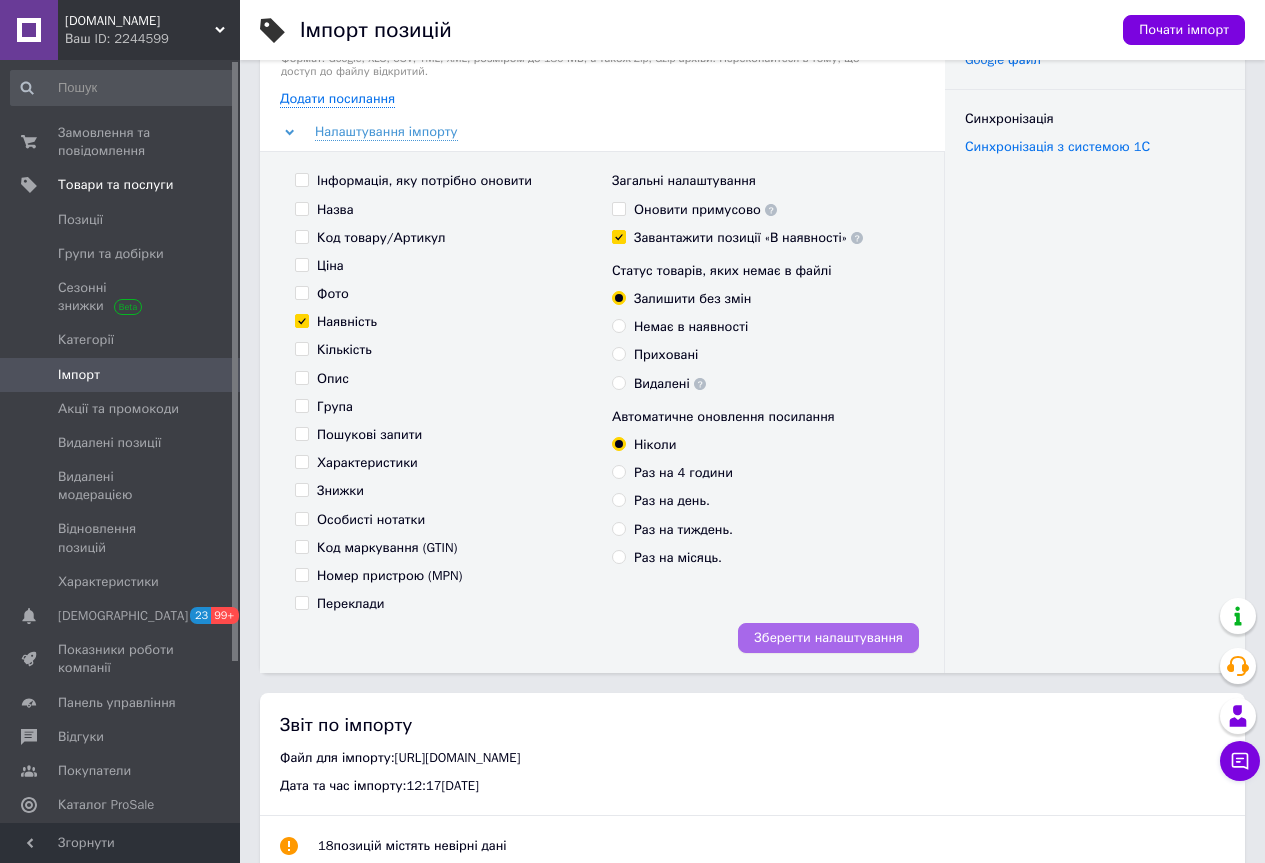 click on "Зберегти налаштування" at bounding box center (828, 638) 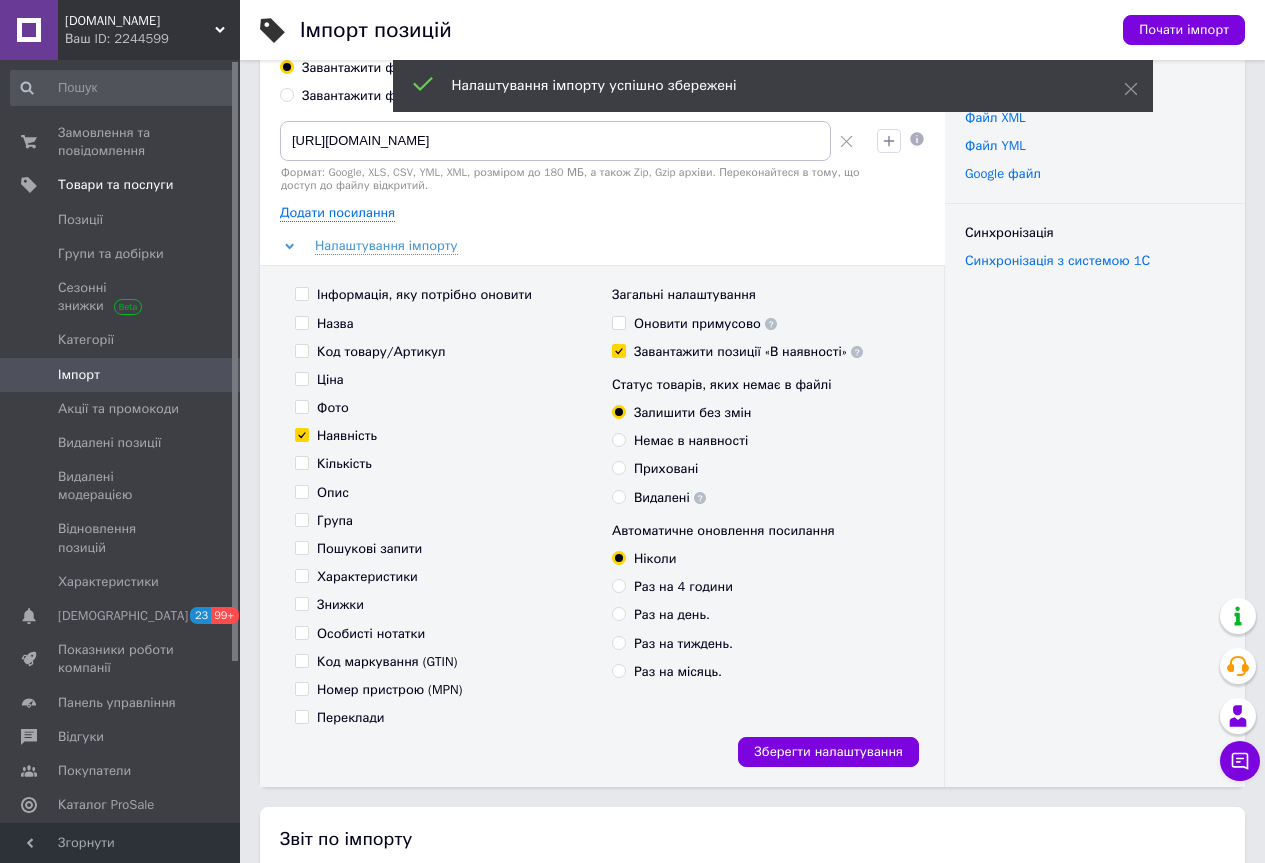scroll, scrollTop: 0, scrollLeft: 0, axis: both 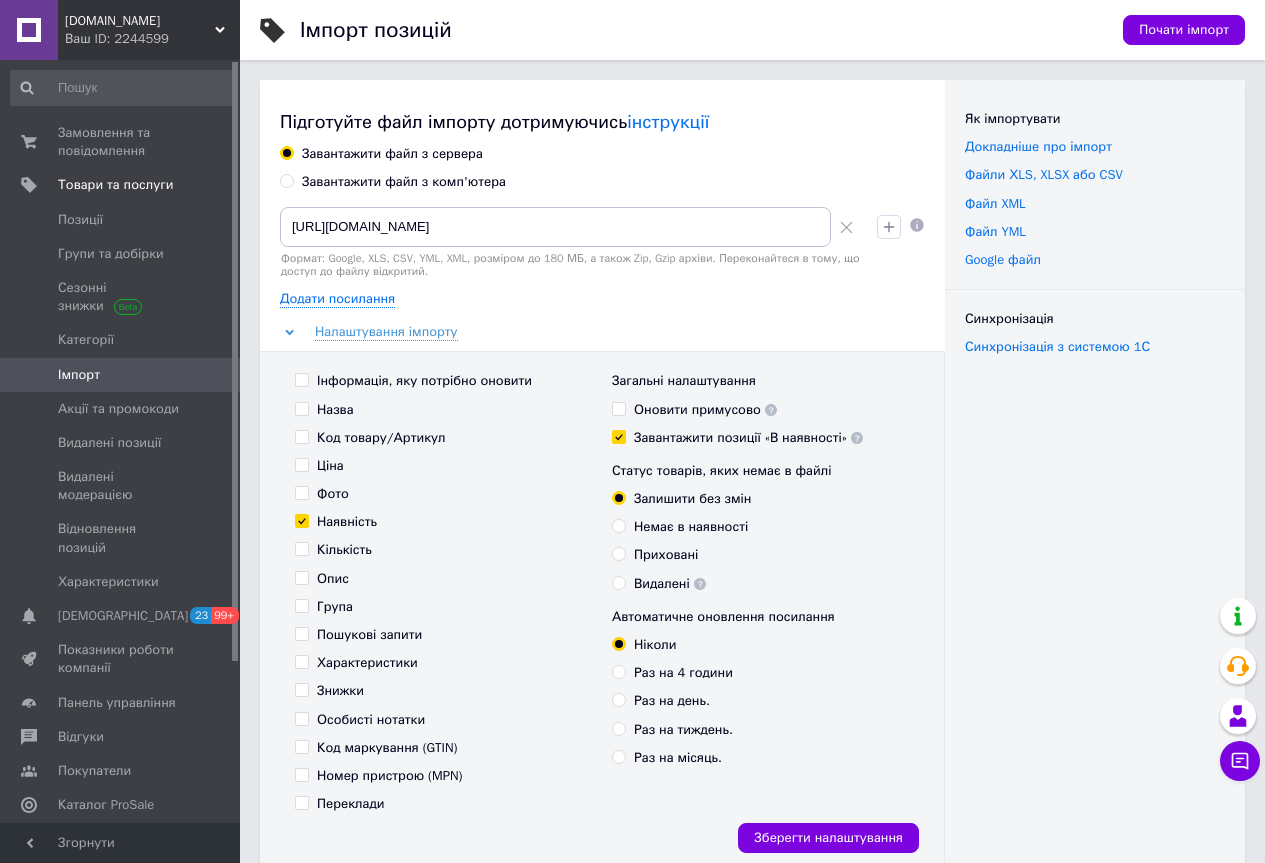 click on "Завантажити позиції «В наявності»" at bounding box center [618, 436] 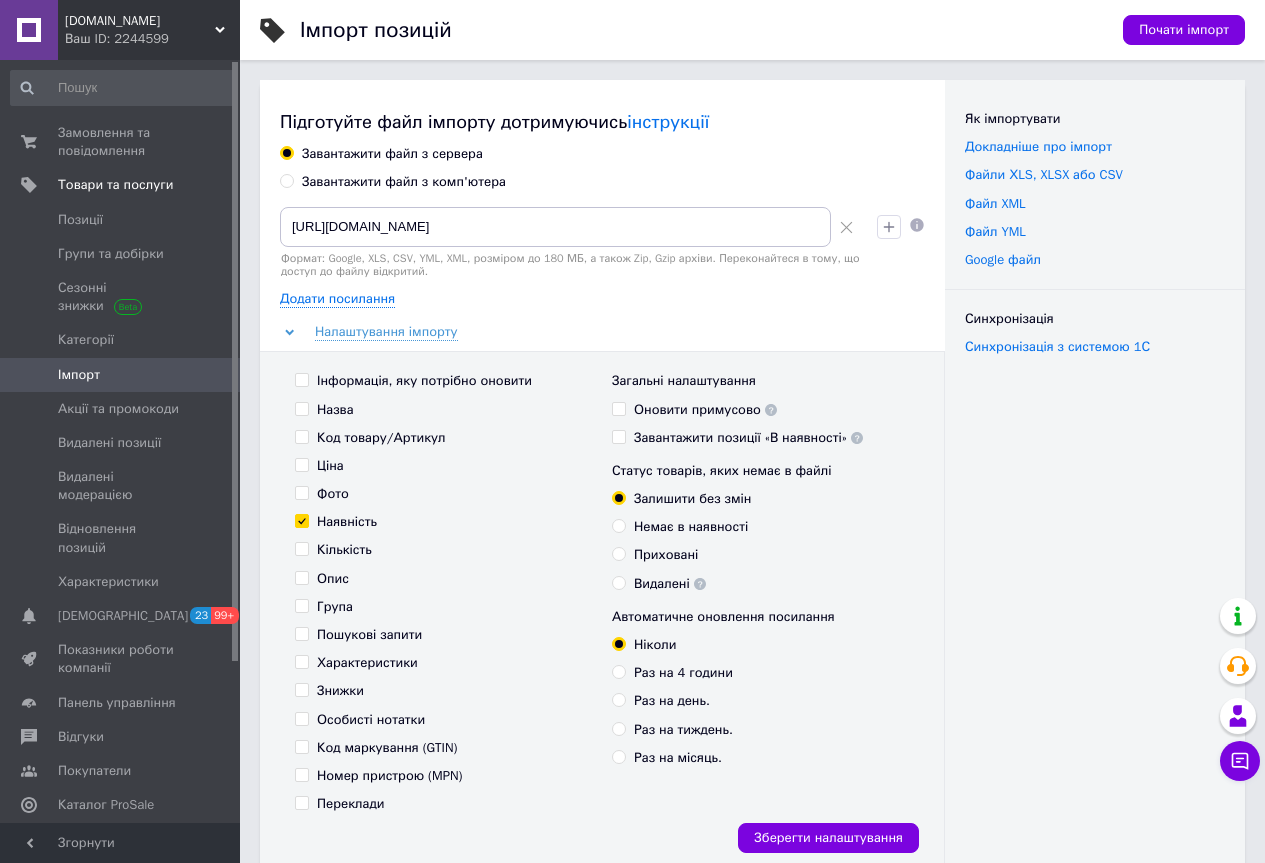 checkbox on "false" 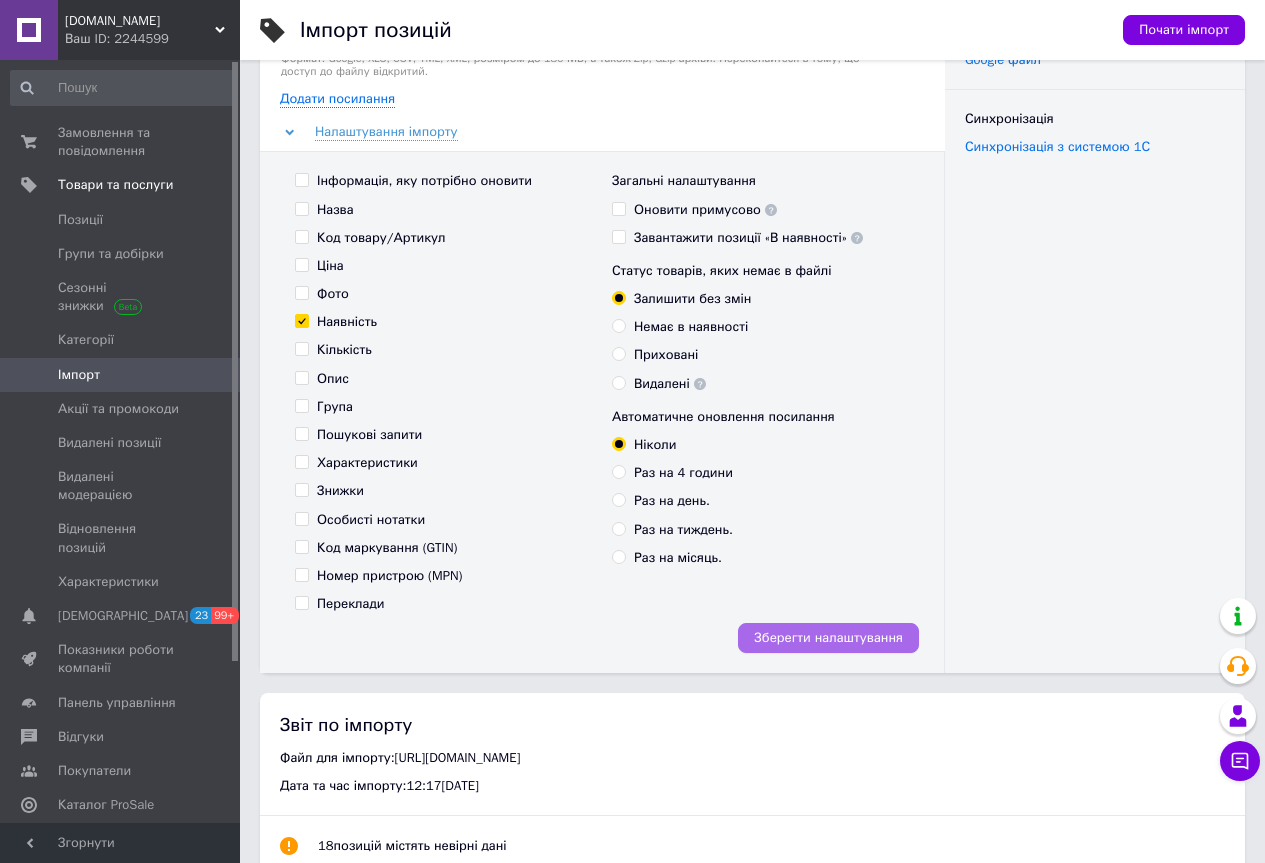 click on "Зберегти налаштування" at bounding box center (828, 638) 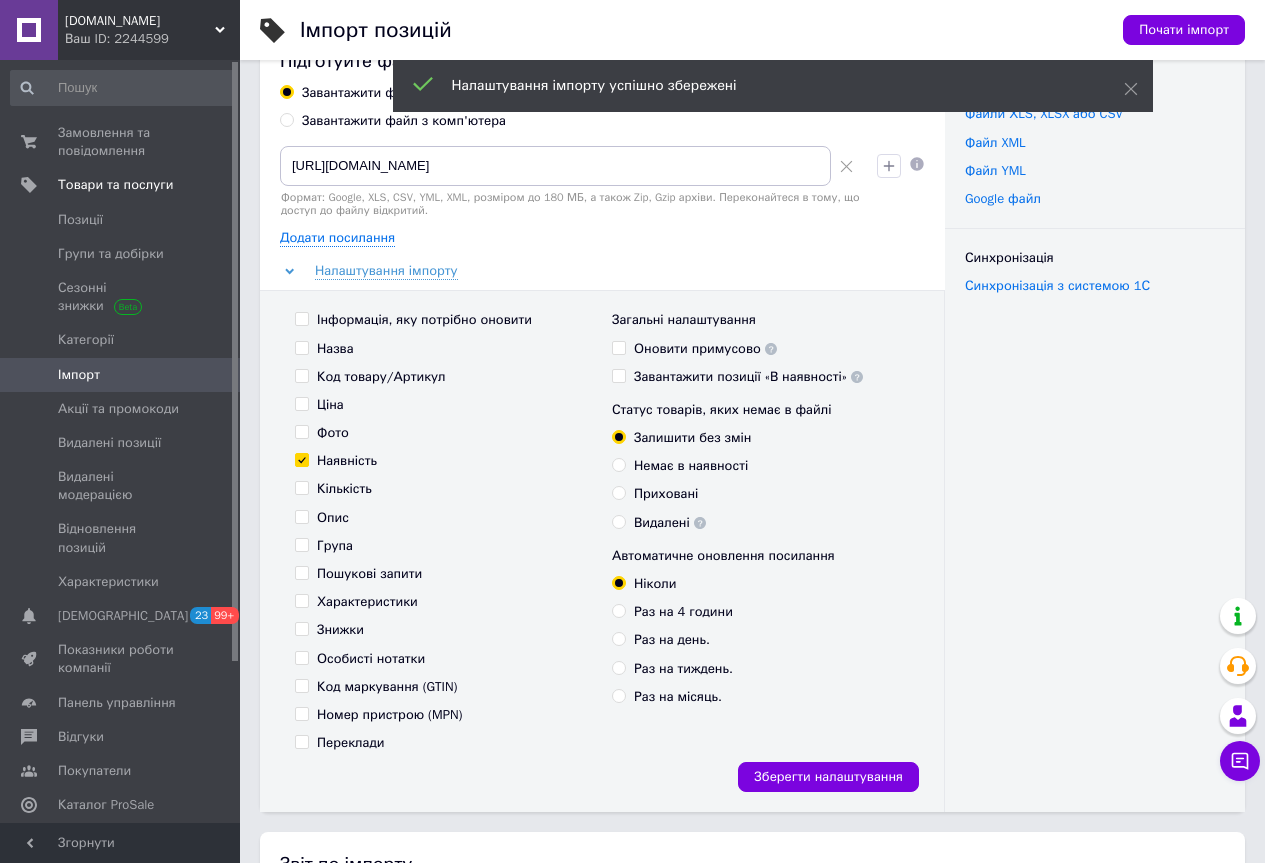 scroll, scrollTop: 0, scrollLeft: 0, axis: both 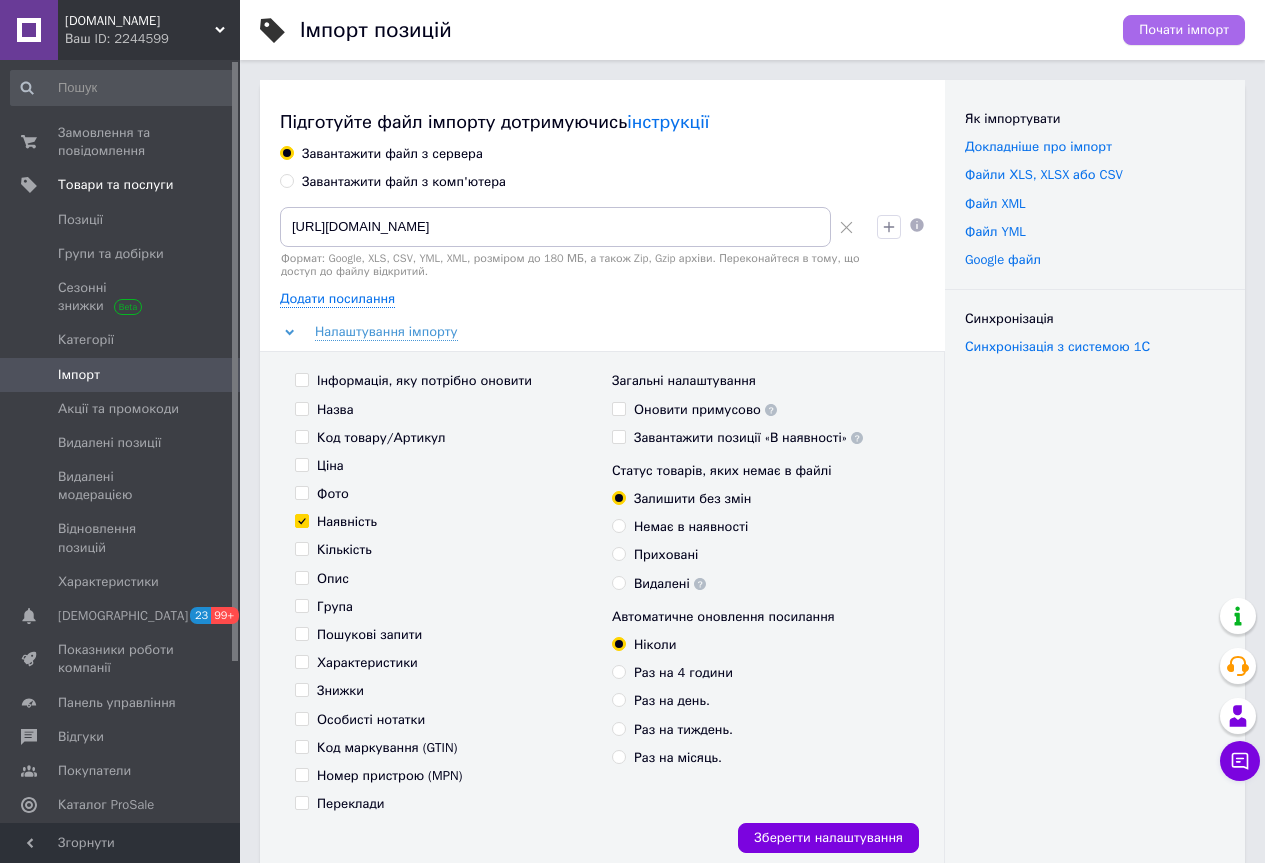 click on "Почати імпорт" at bounding box center (1184, 30) 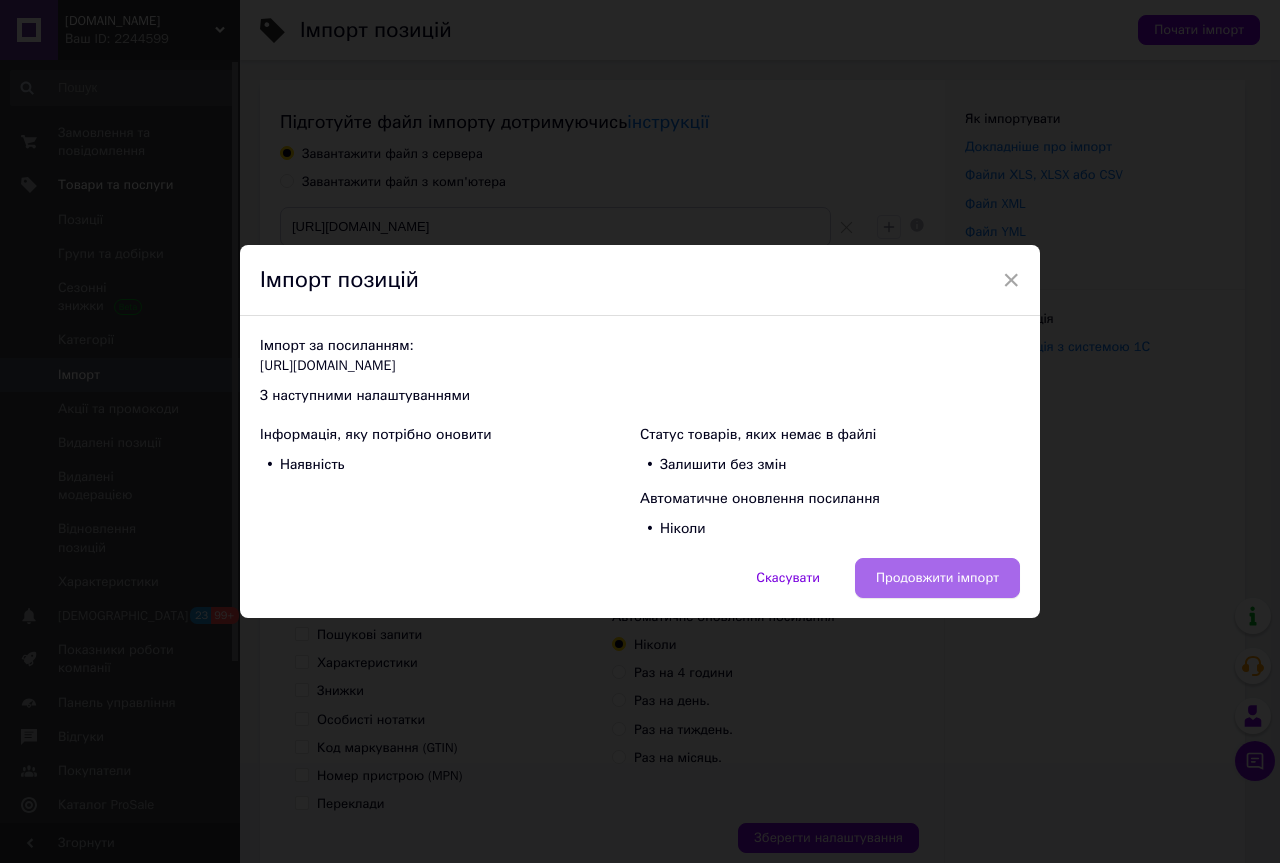 click on "Продовжити імпорт" at bounding box center (937, 578) 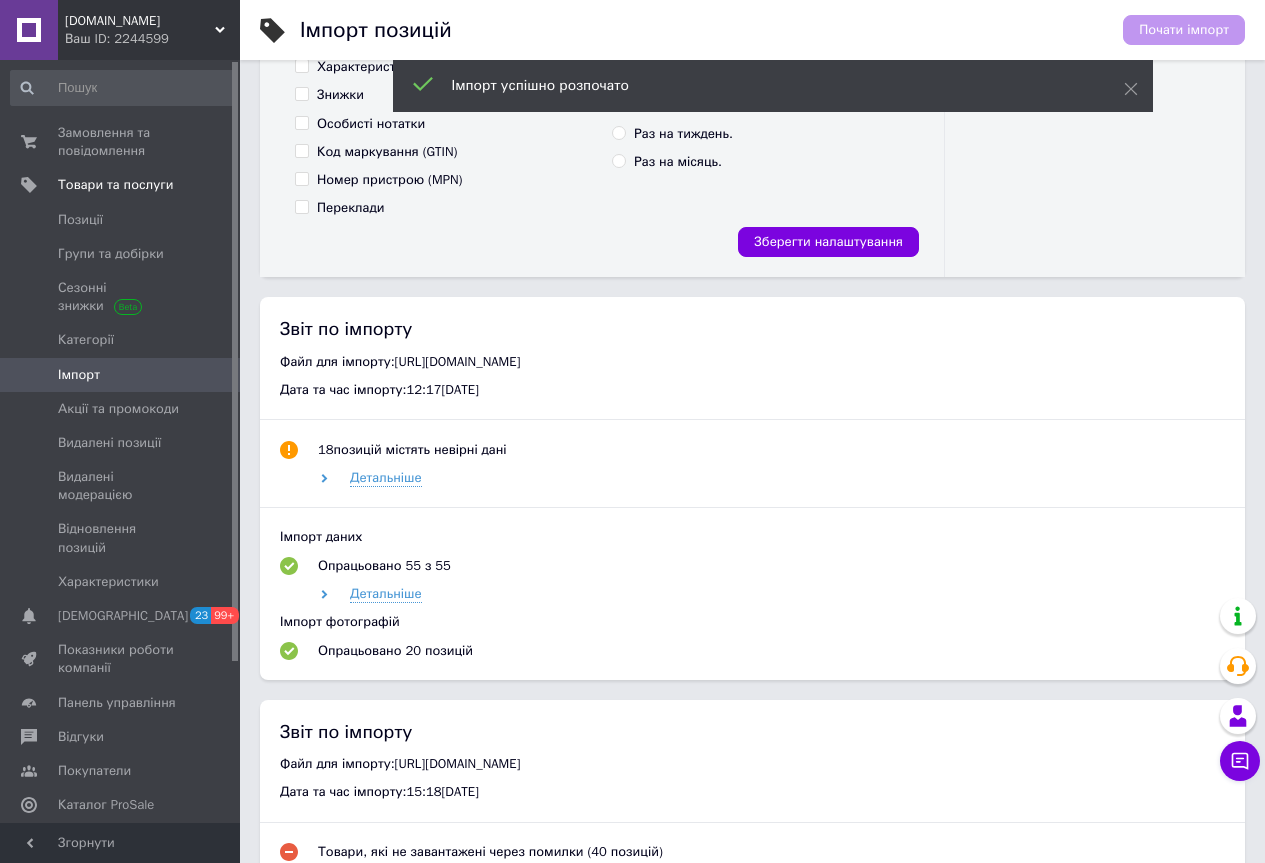 scroll, scrollTop: 600, scrollLeft: 0, axis: vertical 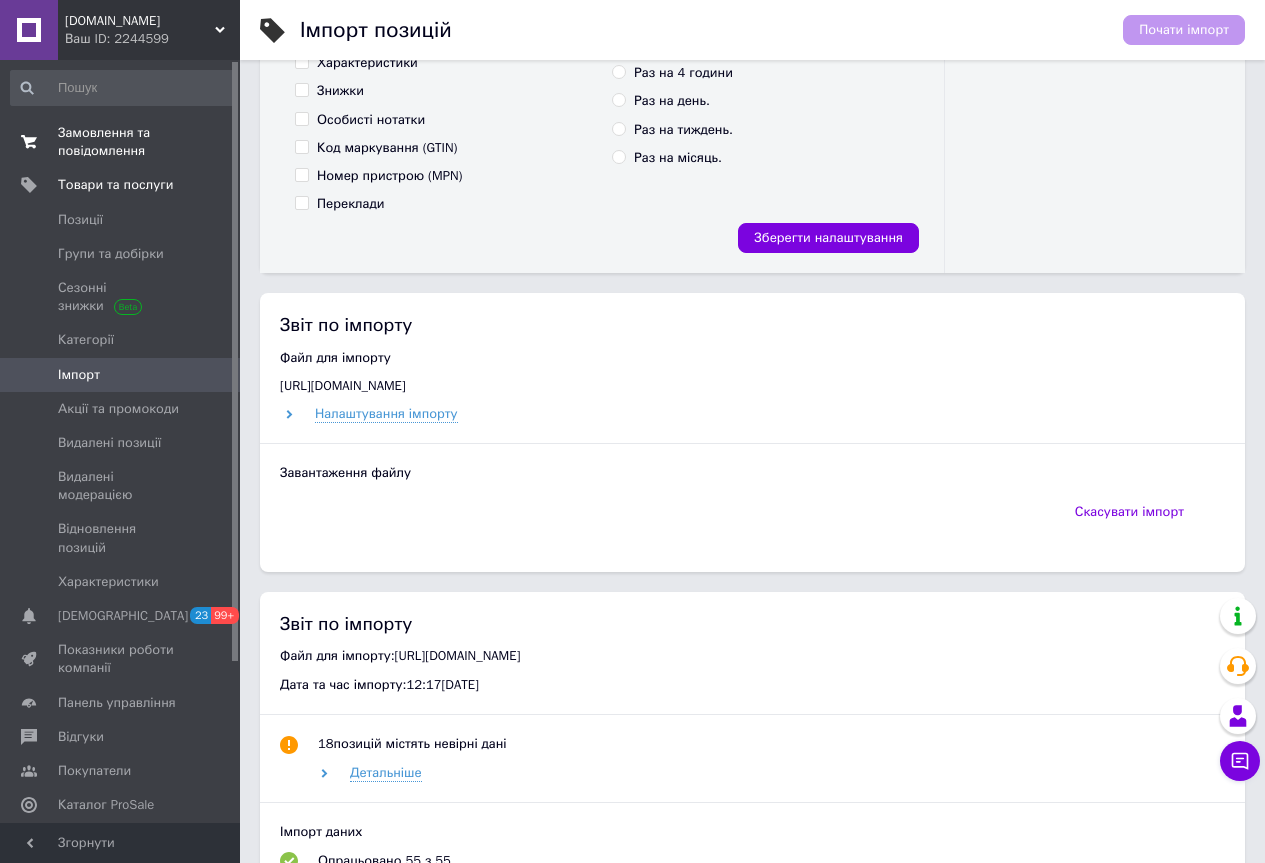 click on "Замовлення та повідомлення" at bounding box center [121, 142] 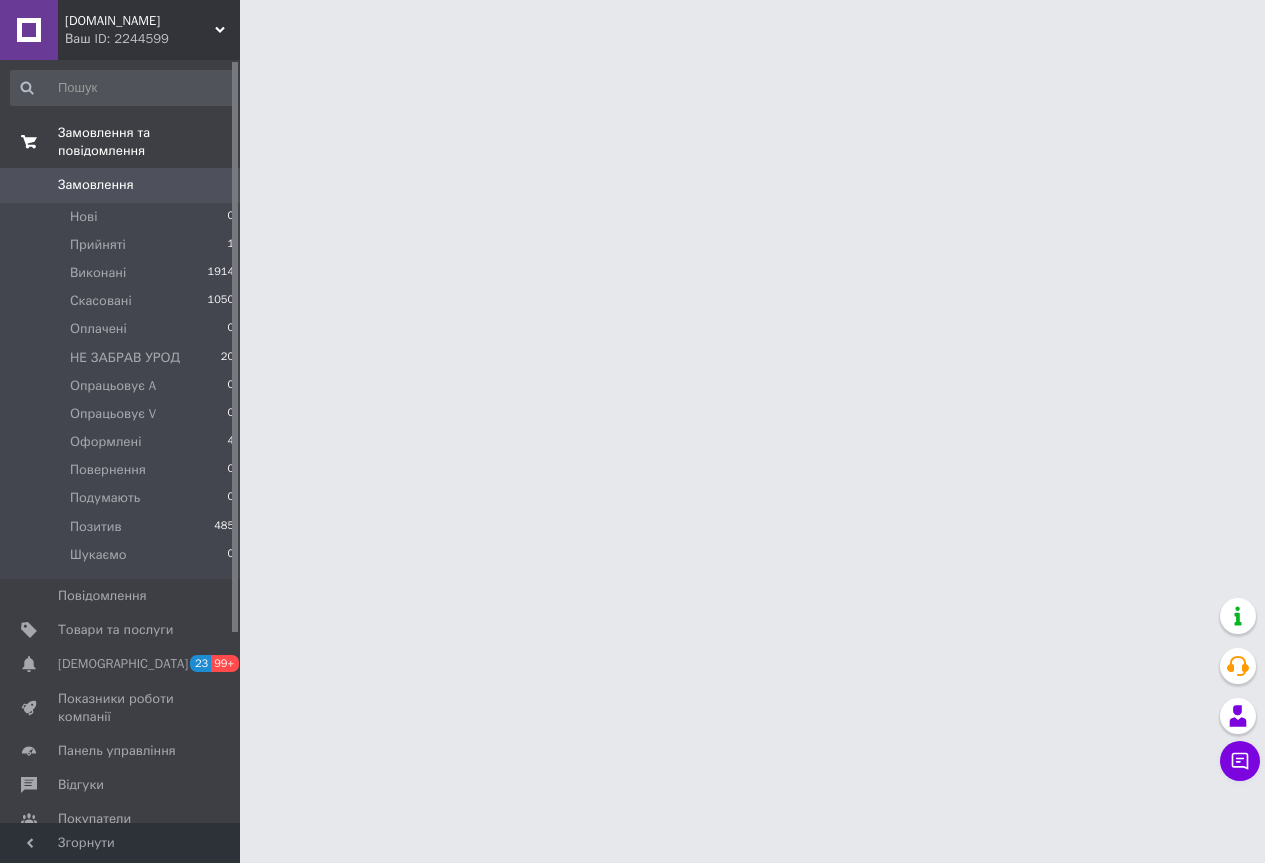 scroll, scrollTop: 0, scrollLeft: 0, axis: both 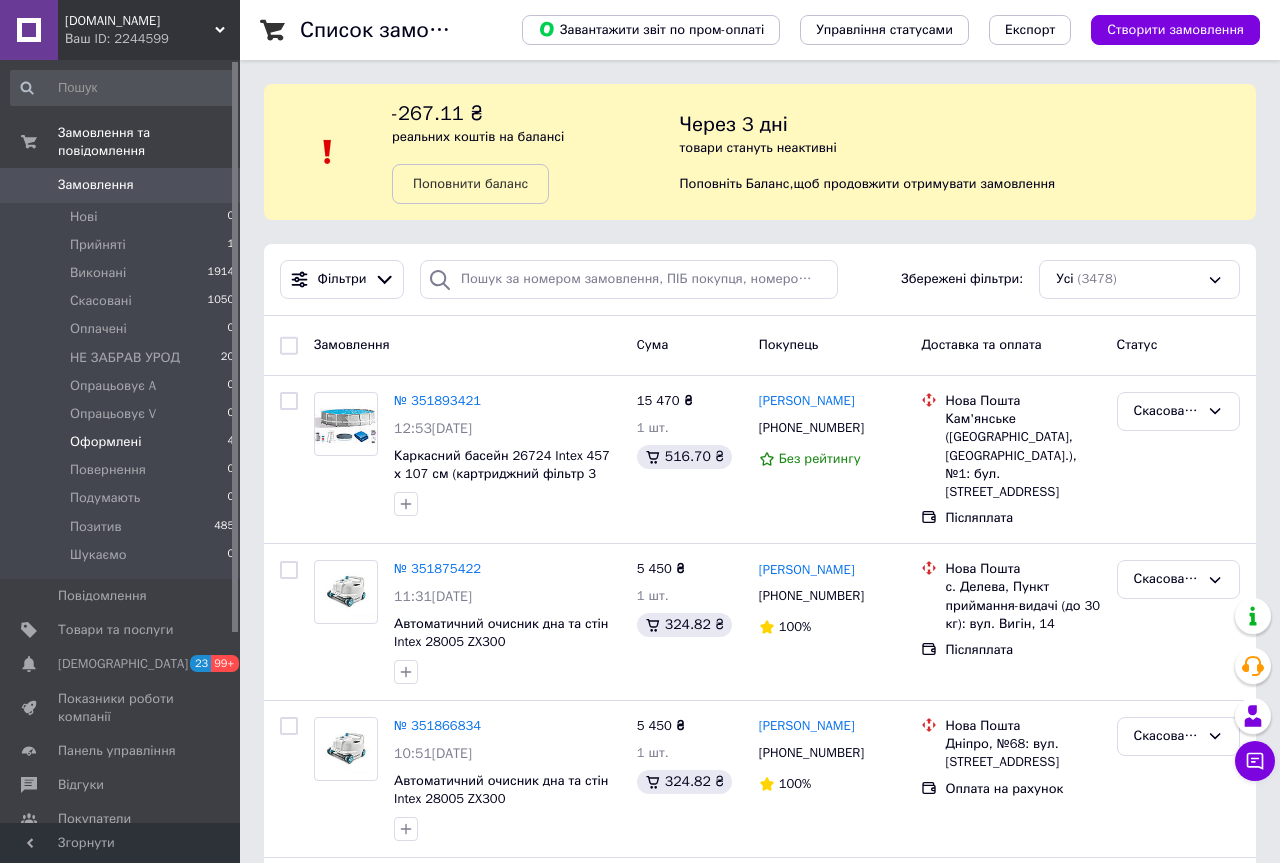 click on "Оформлені 4" at bounding box center (123, 442) 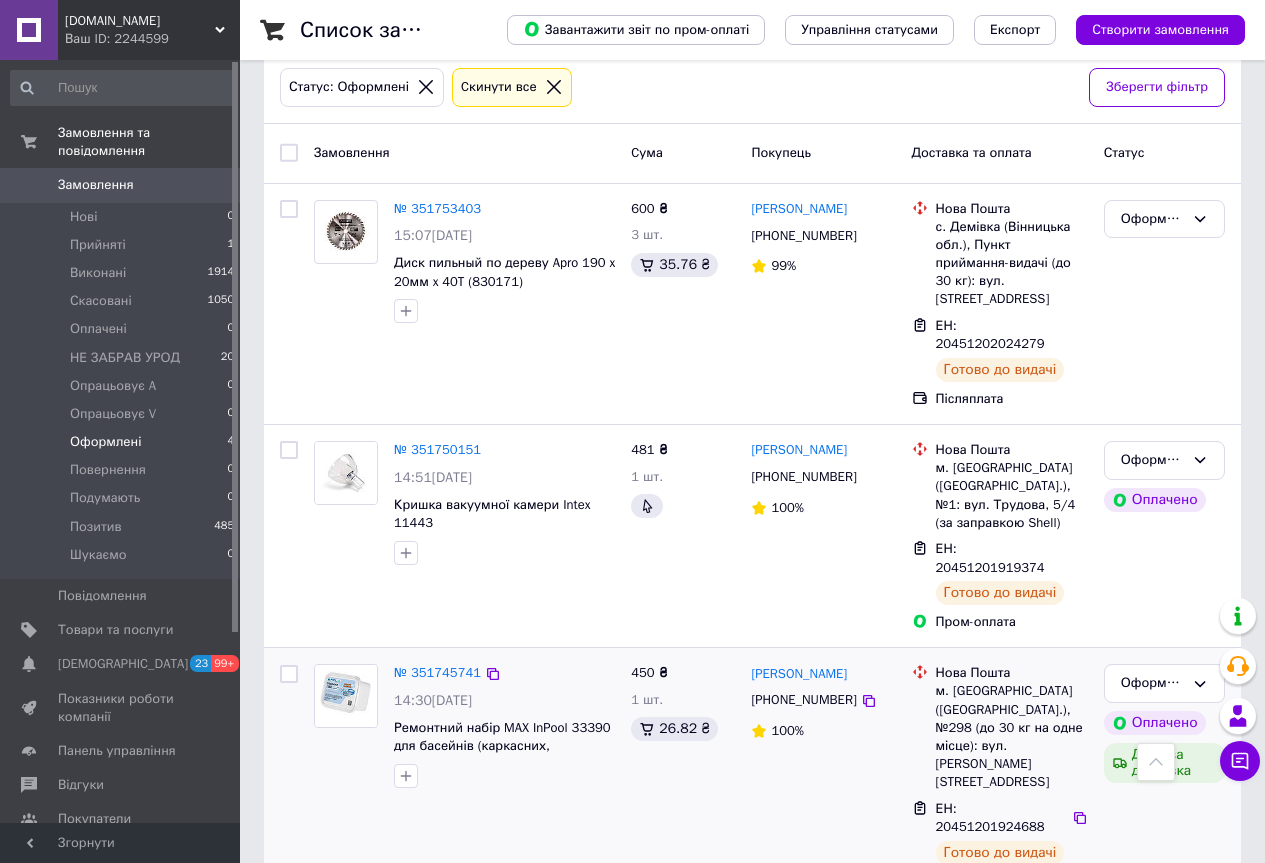 scroll, scrollTop: 263, scrollLeft: 0, axis: vertical 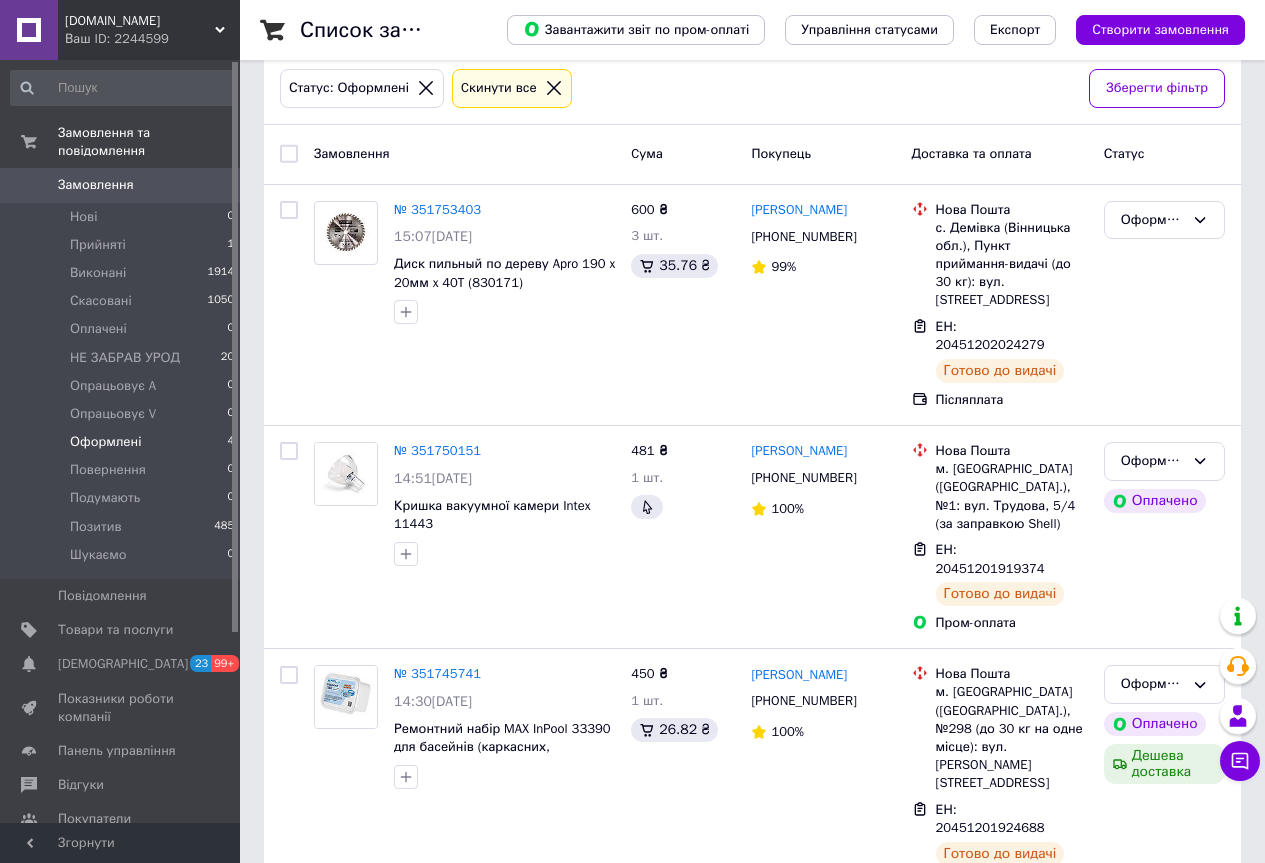 click on "Ваш ID: 2244599" at bounding box center (152, 39) 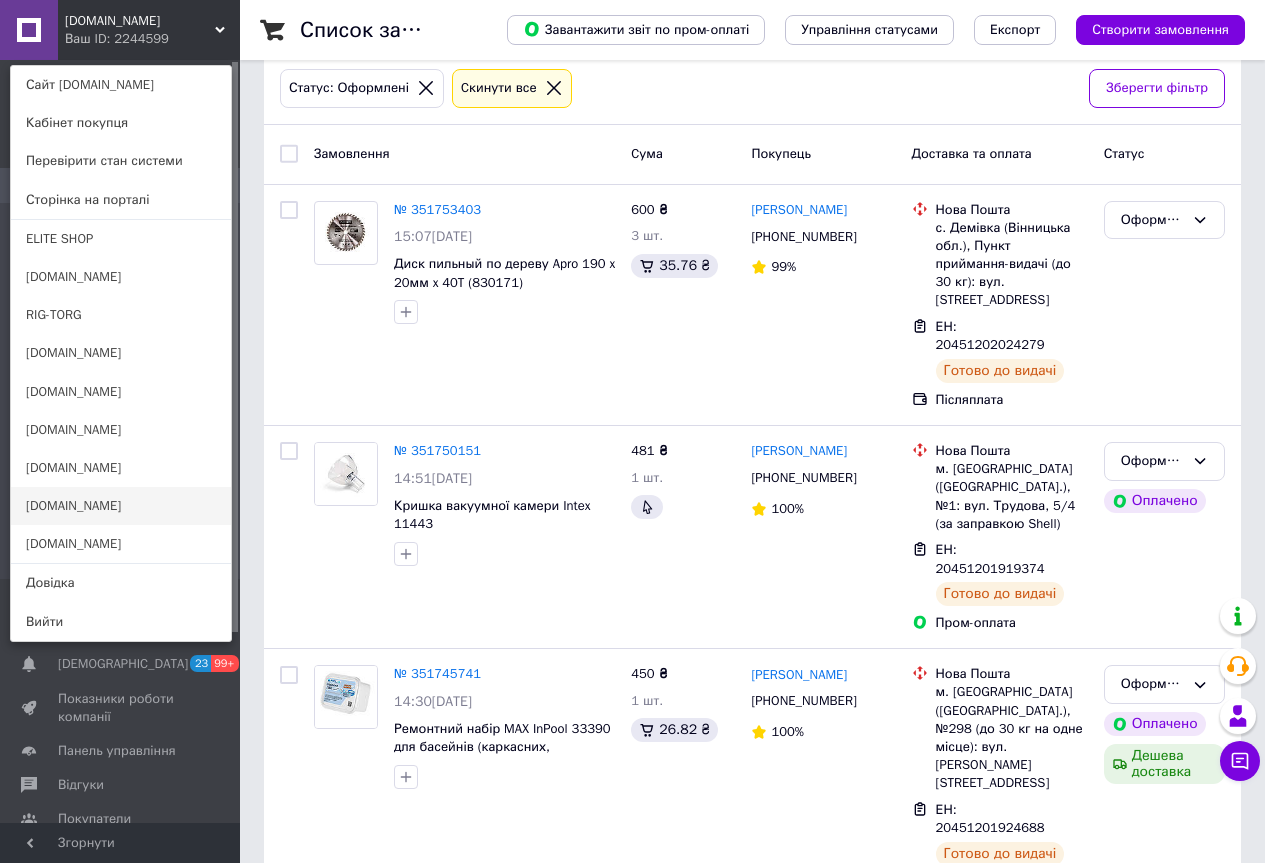 click on "[DOMAIN_NAME]" at bounding box center (121, 506) 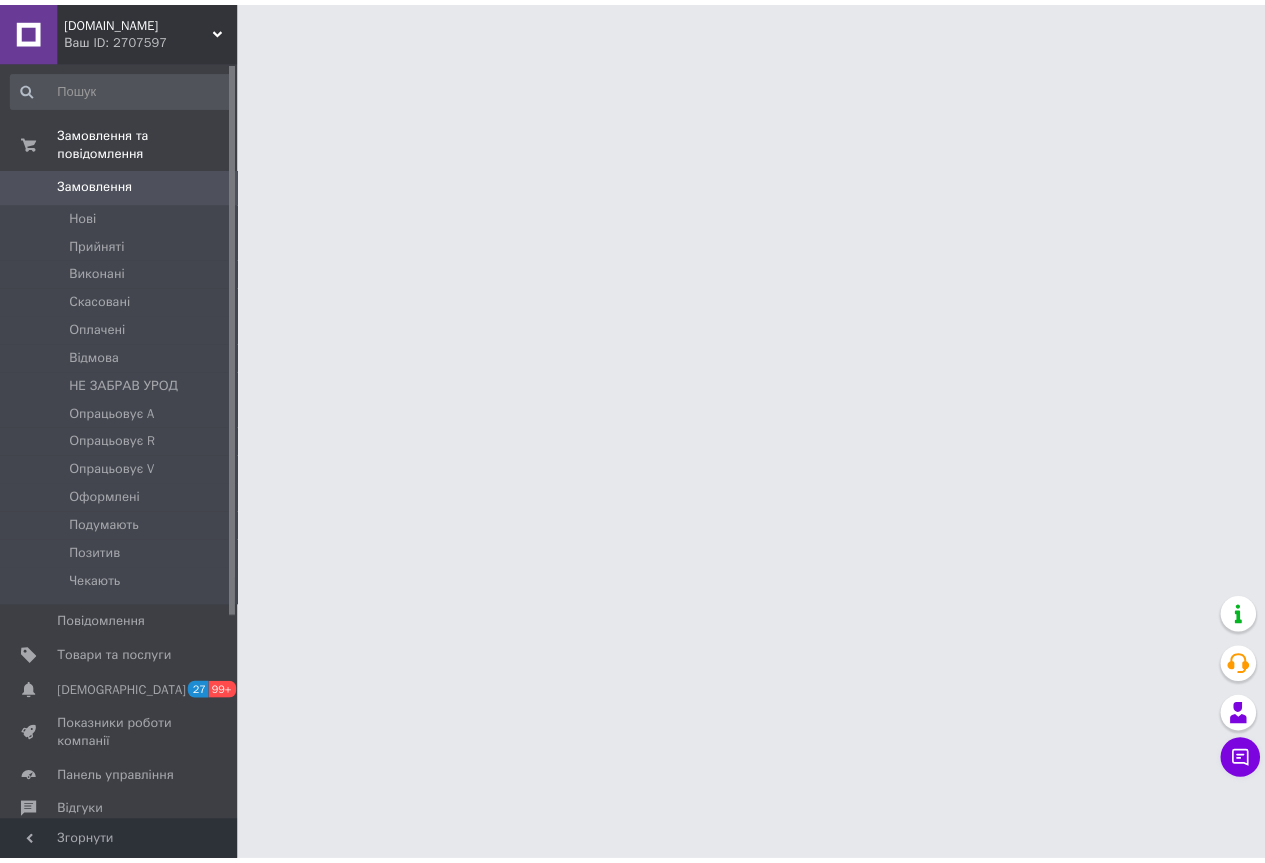 scroll, scrollTop: 0, scrollLeft: 0, axis: both 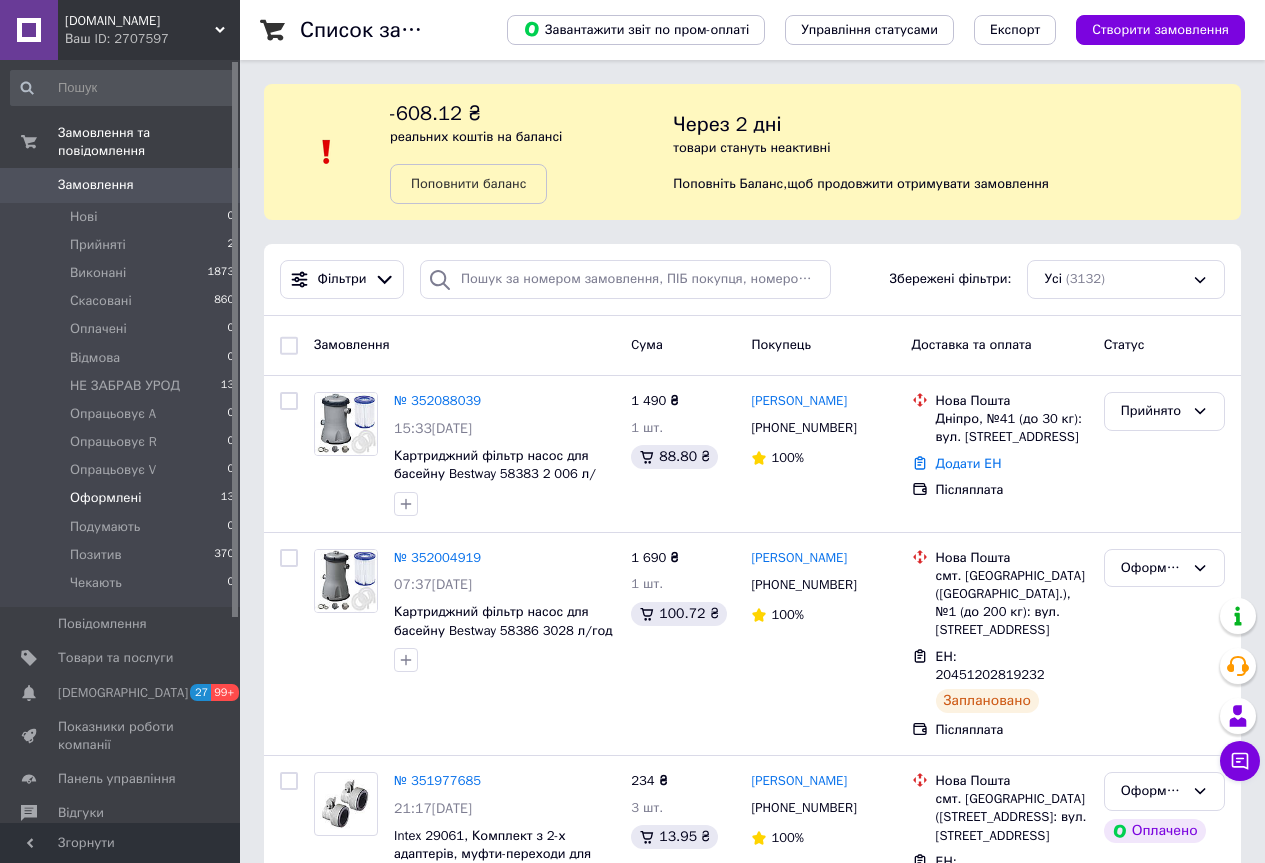 click on "Оформлені 13" at bounding box center [123, 498] 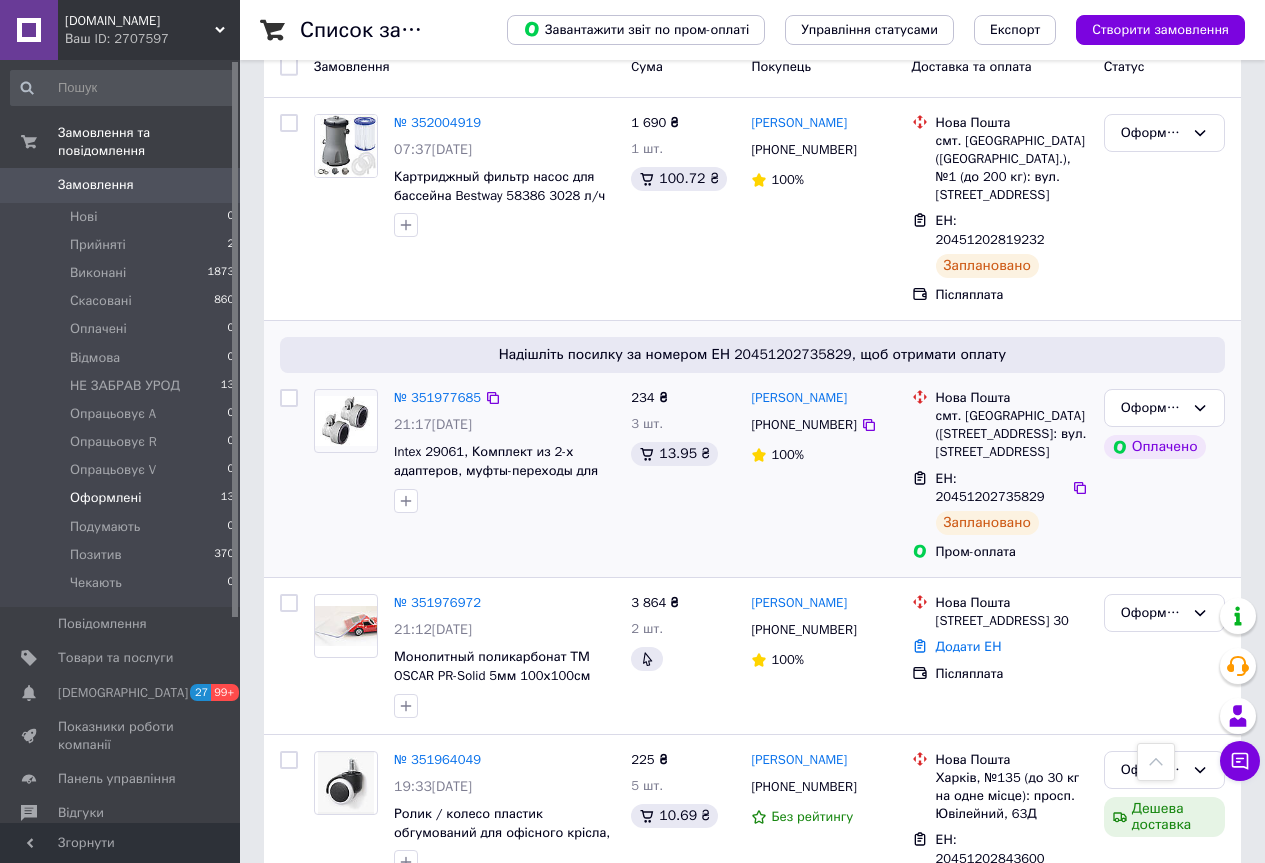 scroll, scrollTop: 282, scrollLeft: 0, axis: vertical 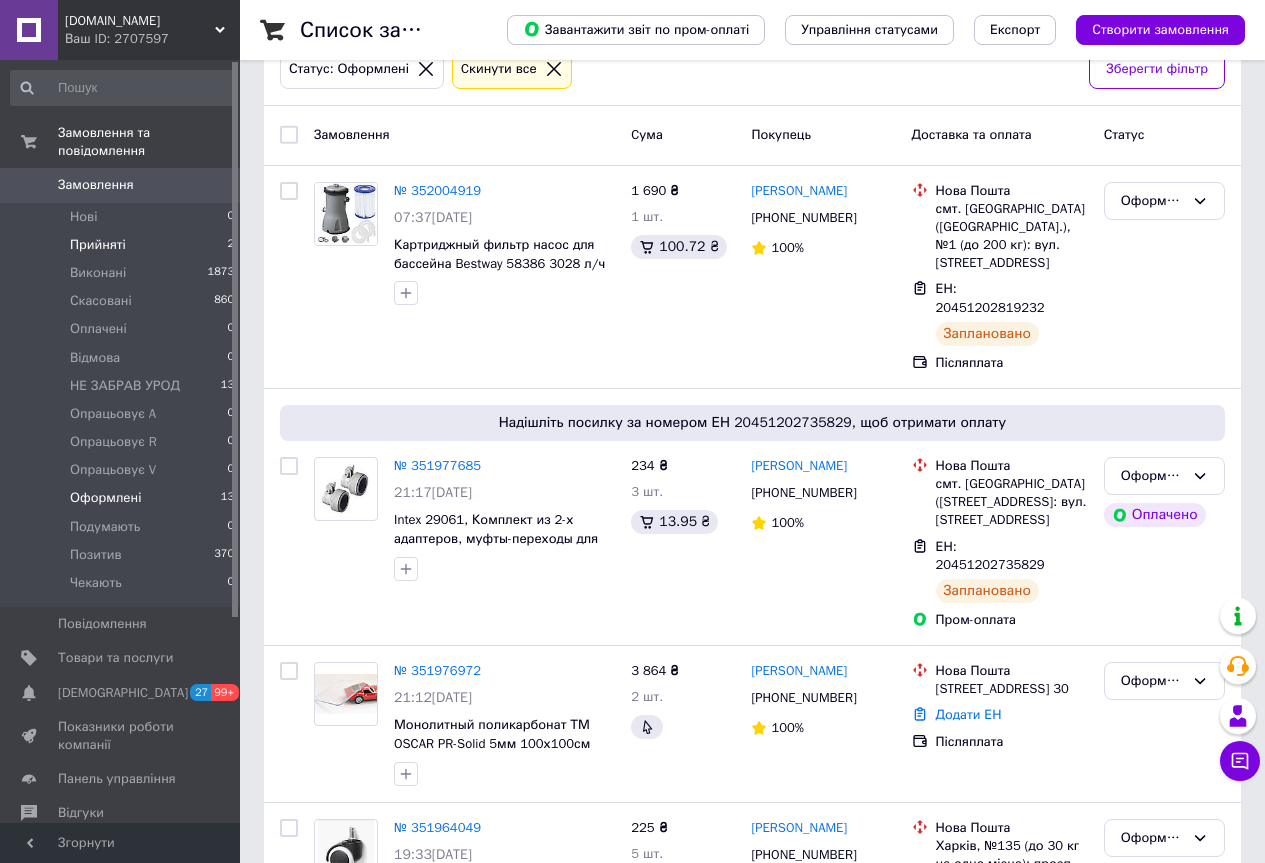 click on "Прийняті 2" at bounding box center [123, 245] 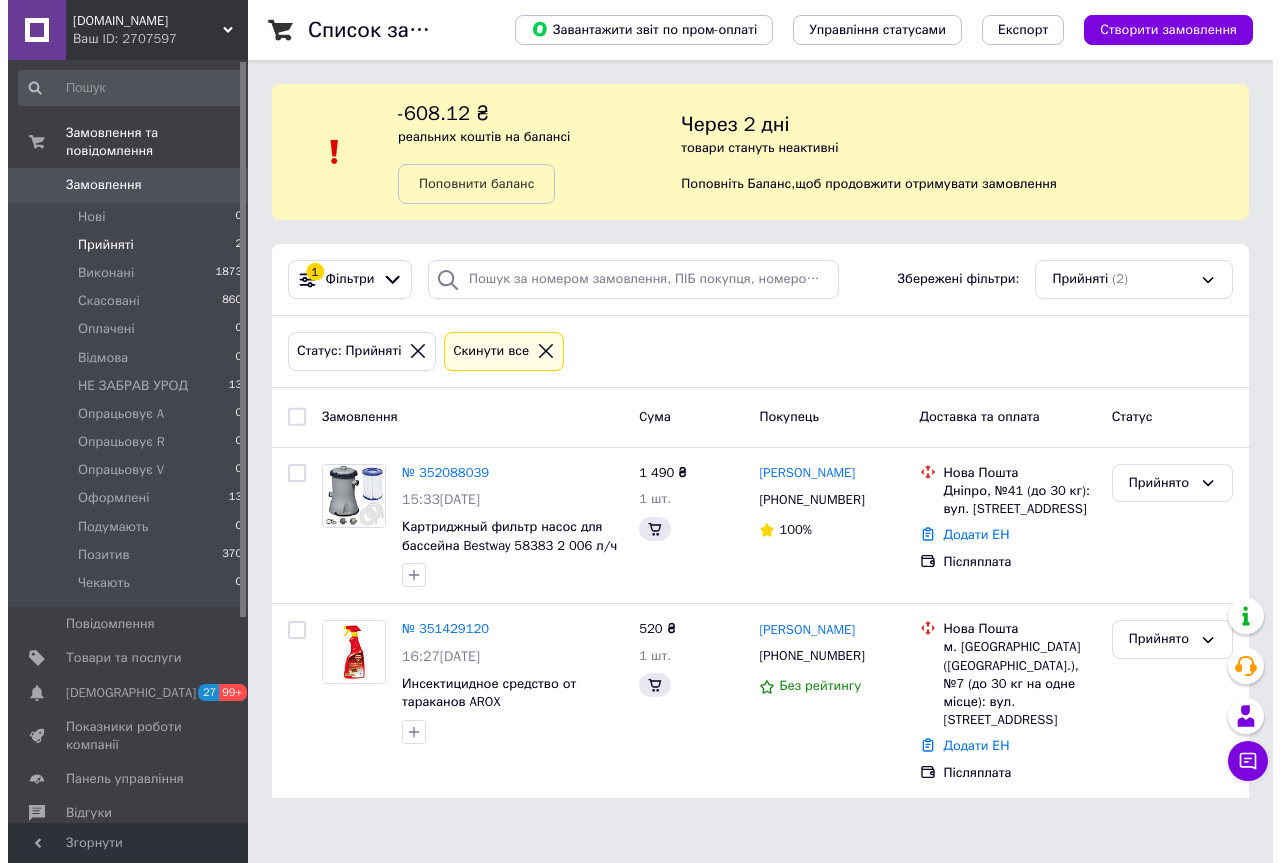 scroll, scrollTop: 0, scrollLeft: 0, axis: both 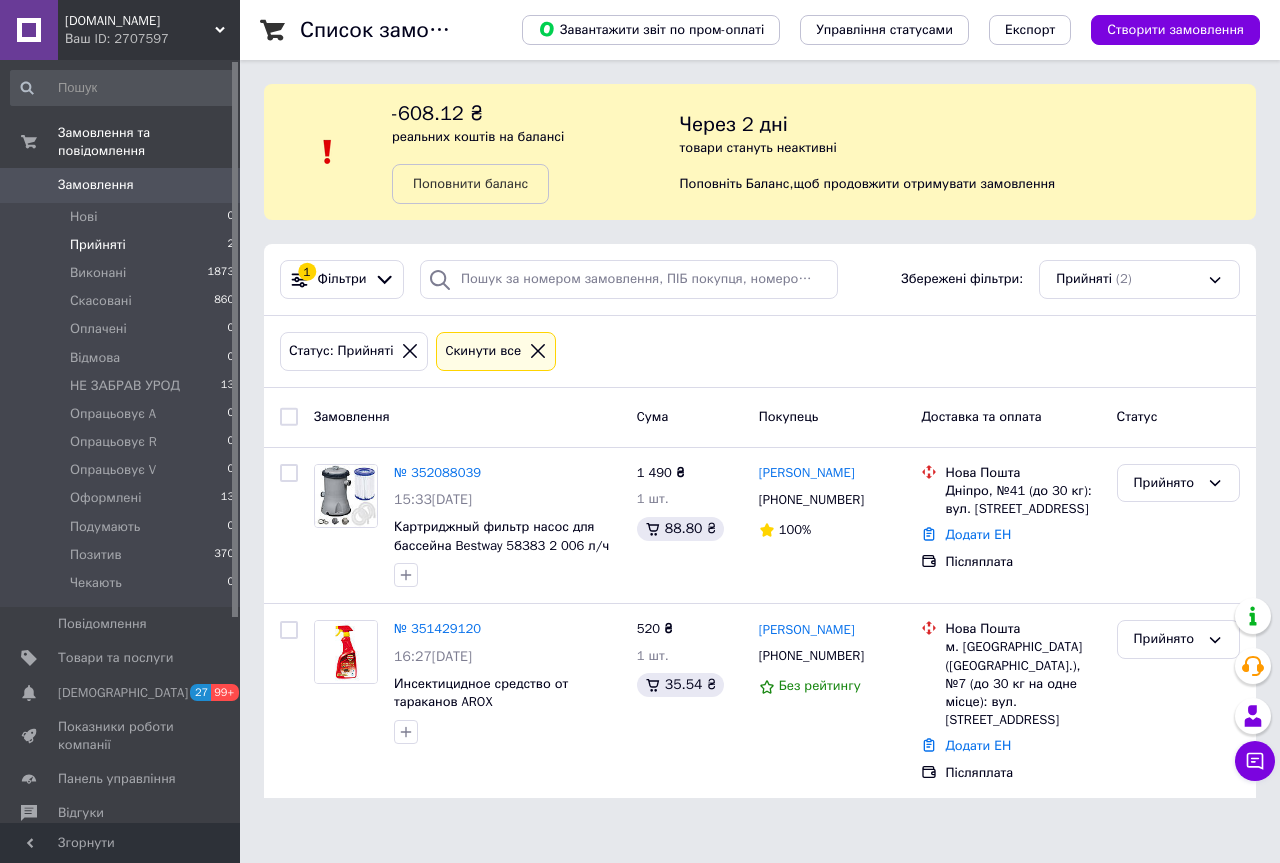 click on "Ваш ID: 2707597" at bounding box center (152, 39) 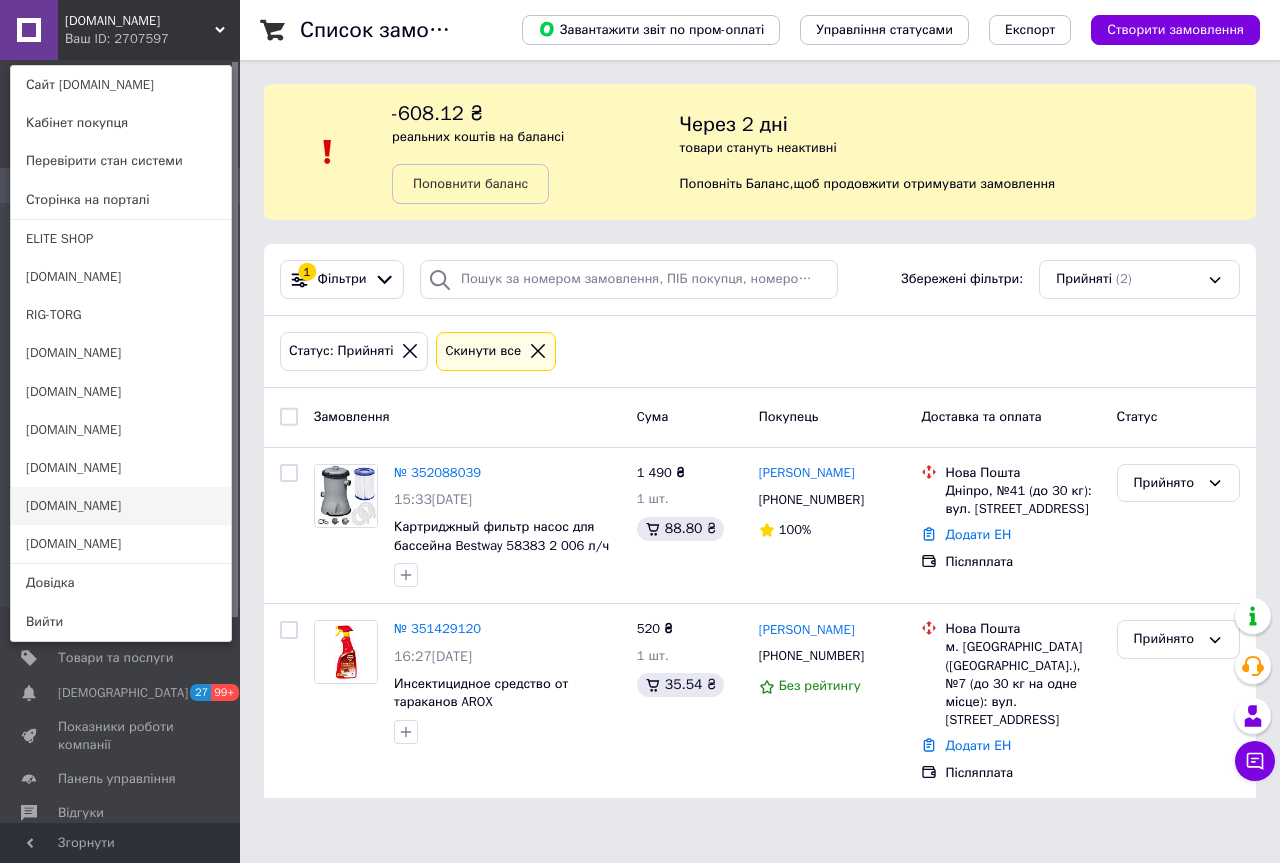 click on "[DOMAIN_NAME]" at bounding box center (121, 506) 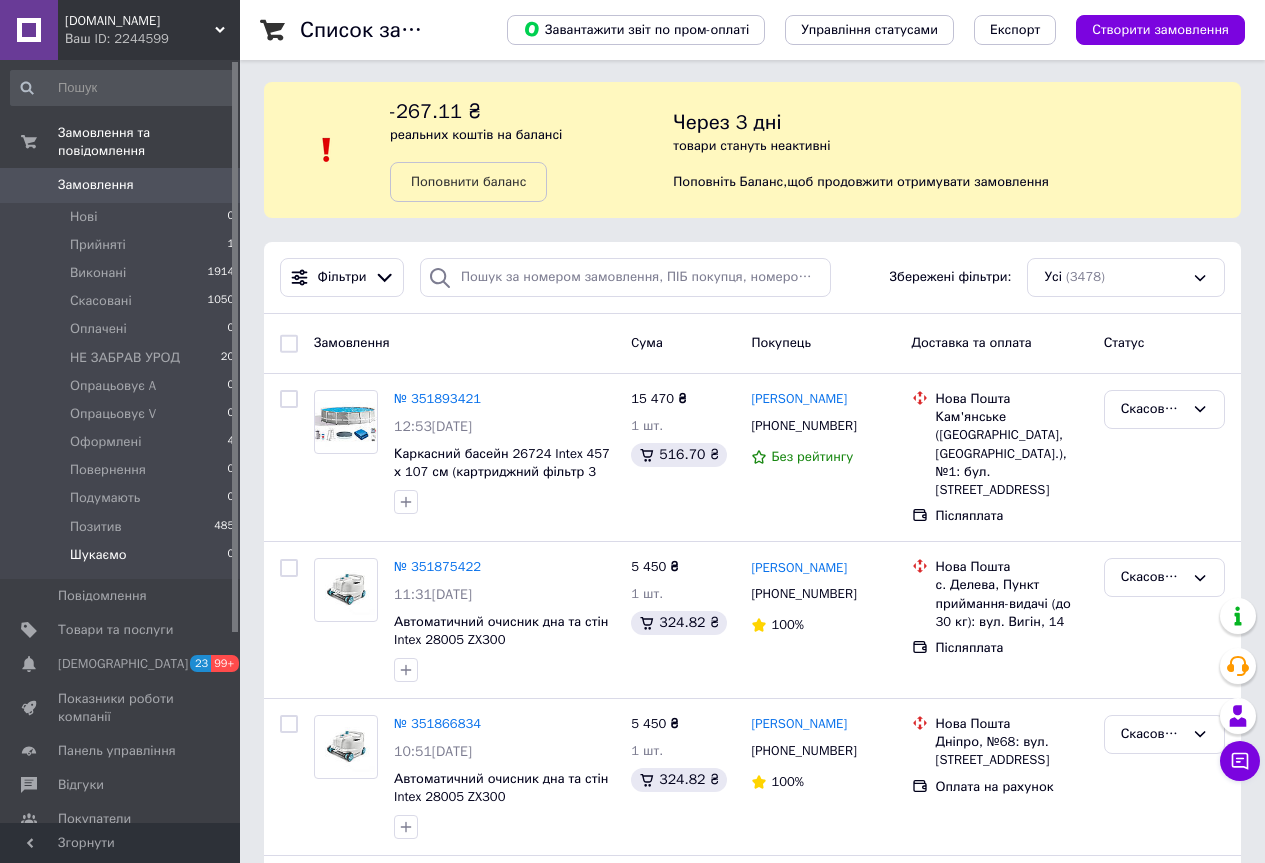 scroll, scrollTop: 0, scrollLeft: 0, axis: both 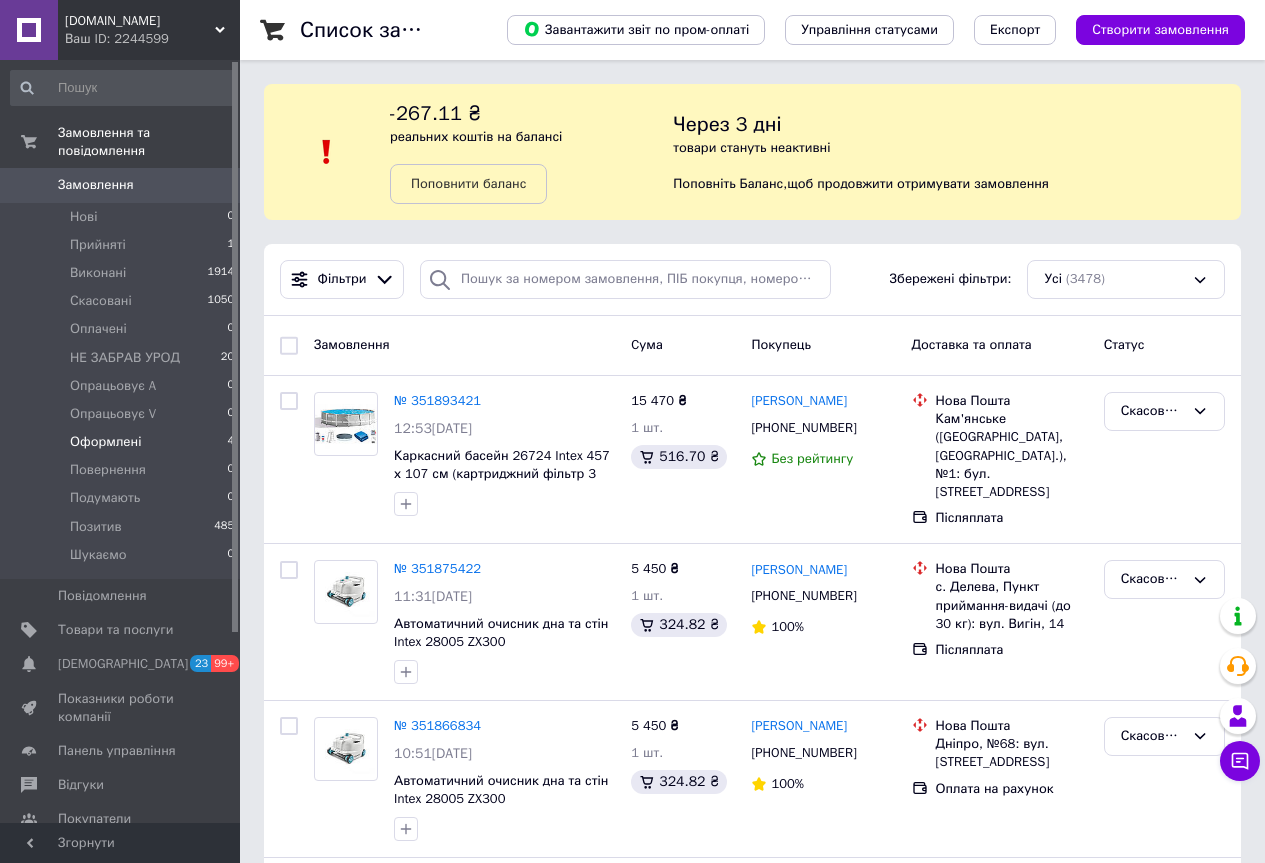 click on "Оформлені 4" at bounding box center [123, 442] 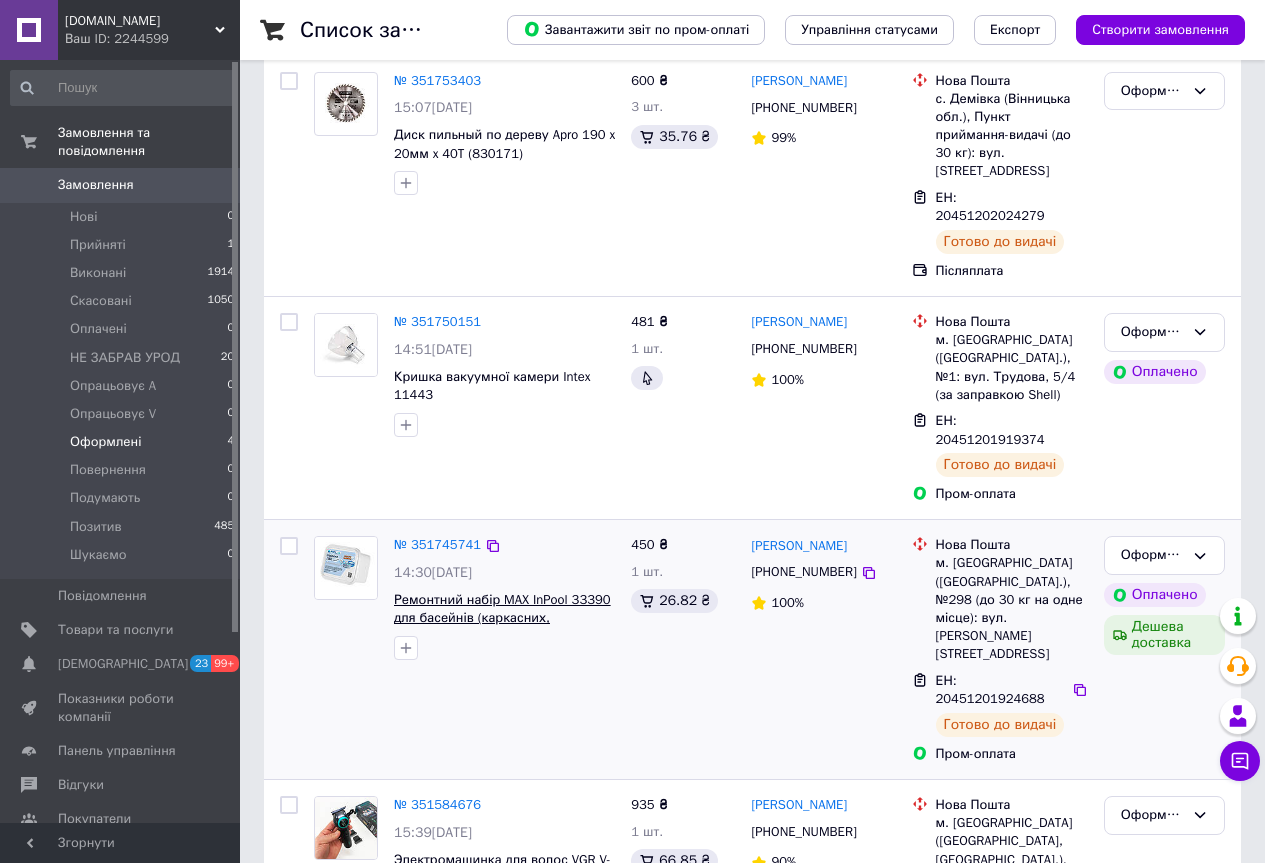 scroll, scrollTop: 463, scrollLeft: 0, axis: vertical 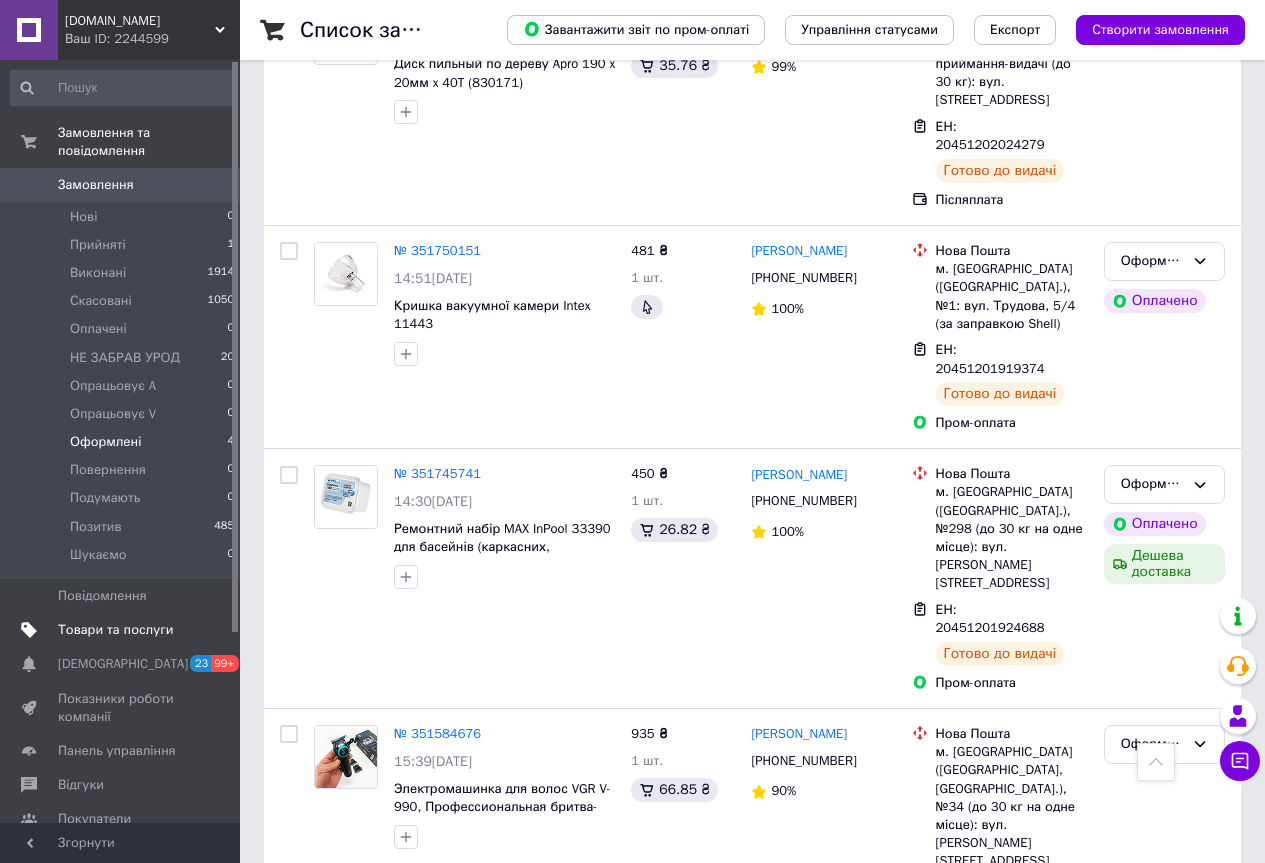 click on "Товари та послуги" at bounding box center (115, 630) 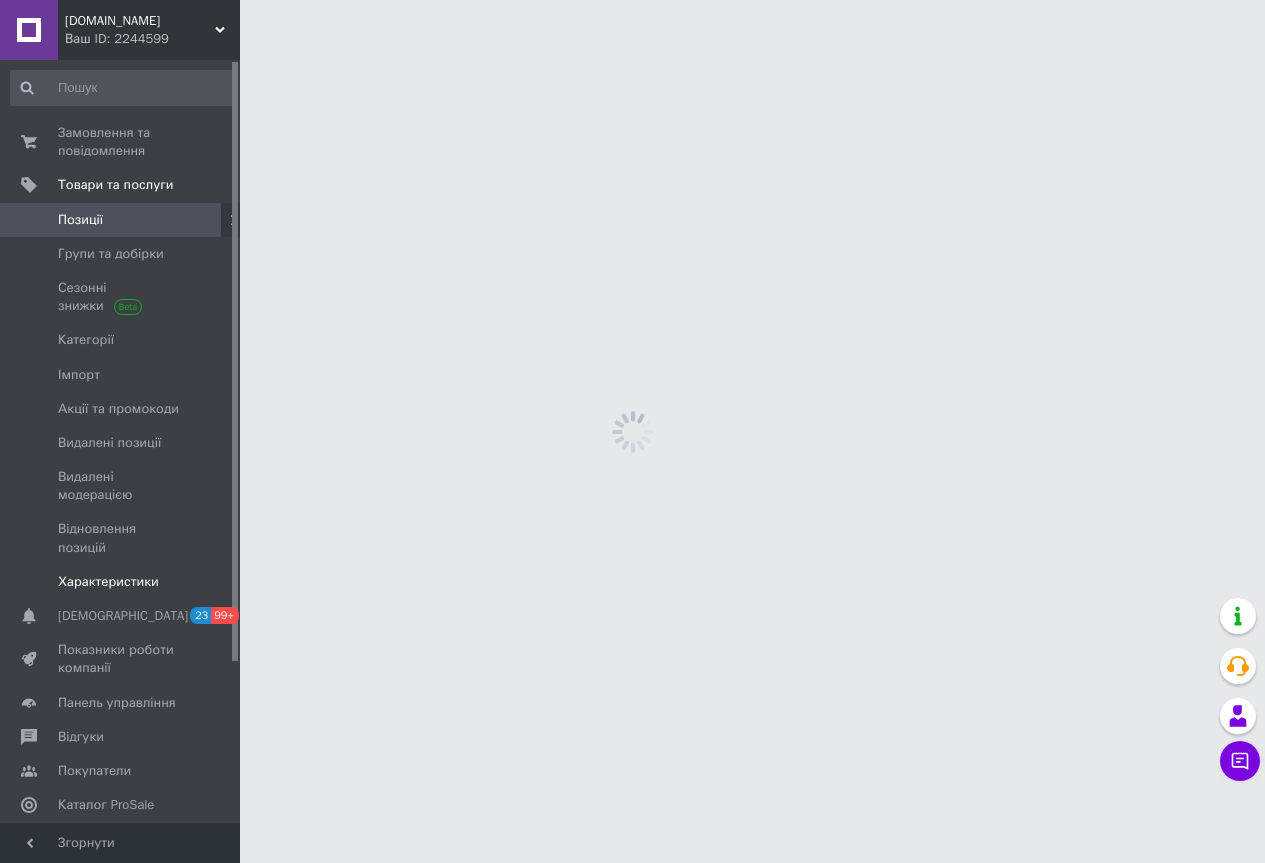 scroll, scrollTop: 0, scrollLeft: 0, axis: both 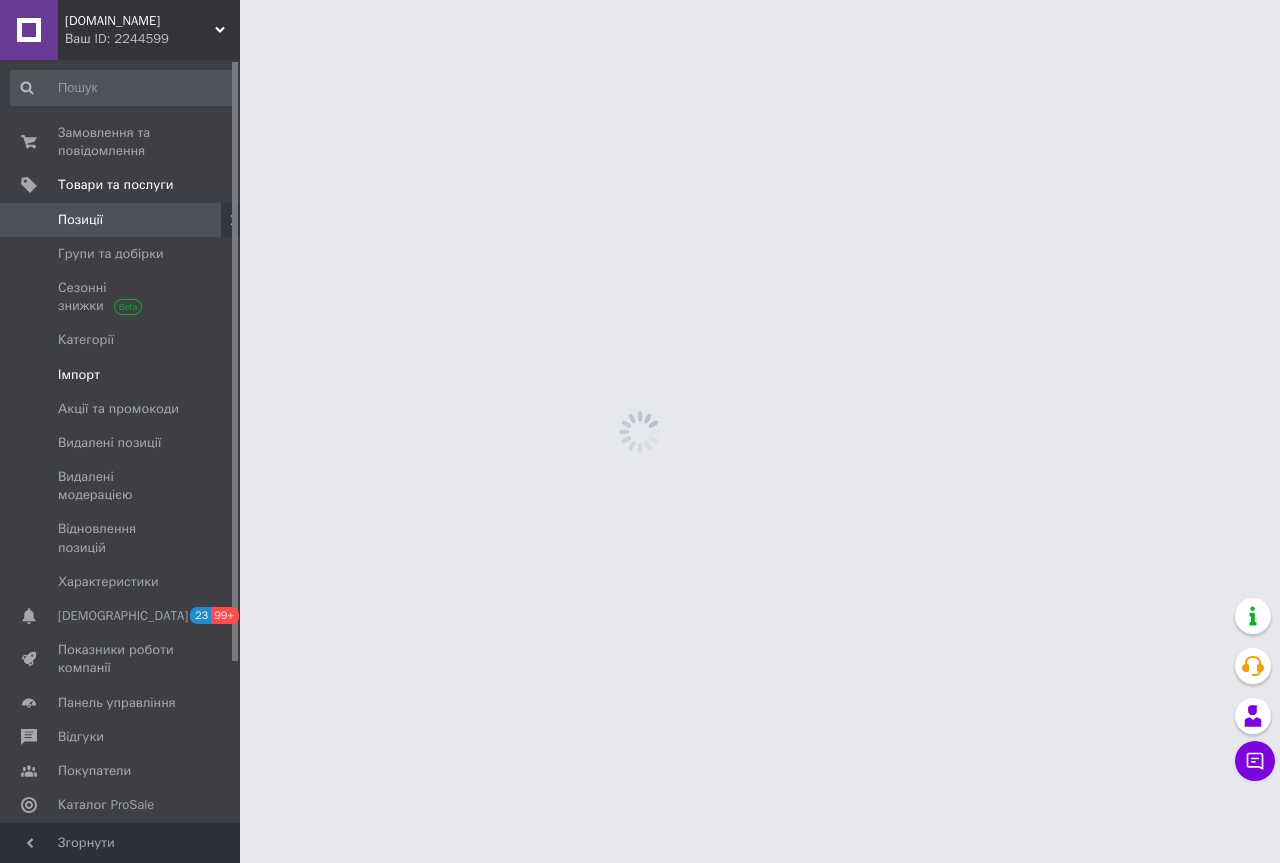 click on "Імпорт" at bounding box center (79, 375) 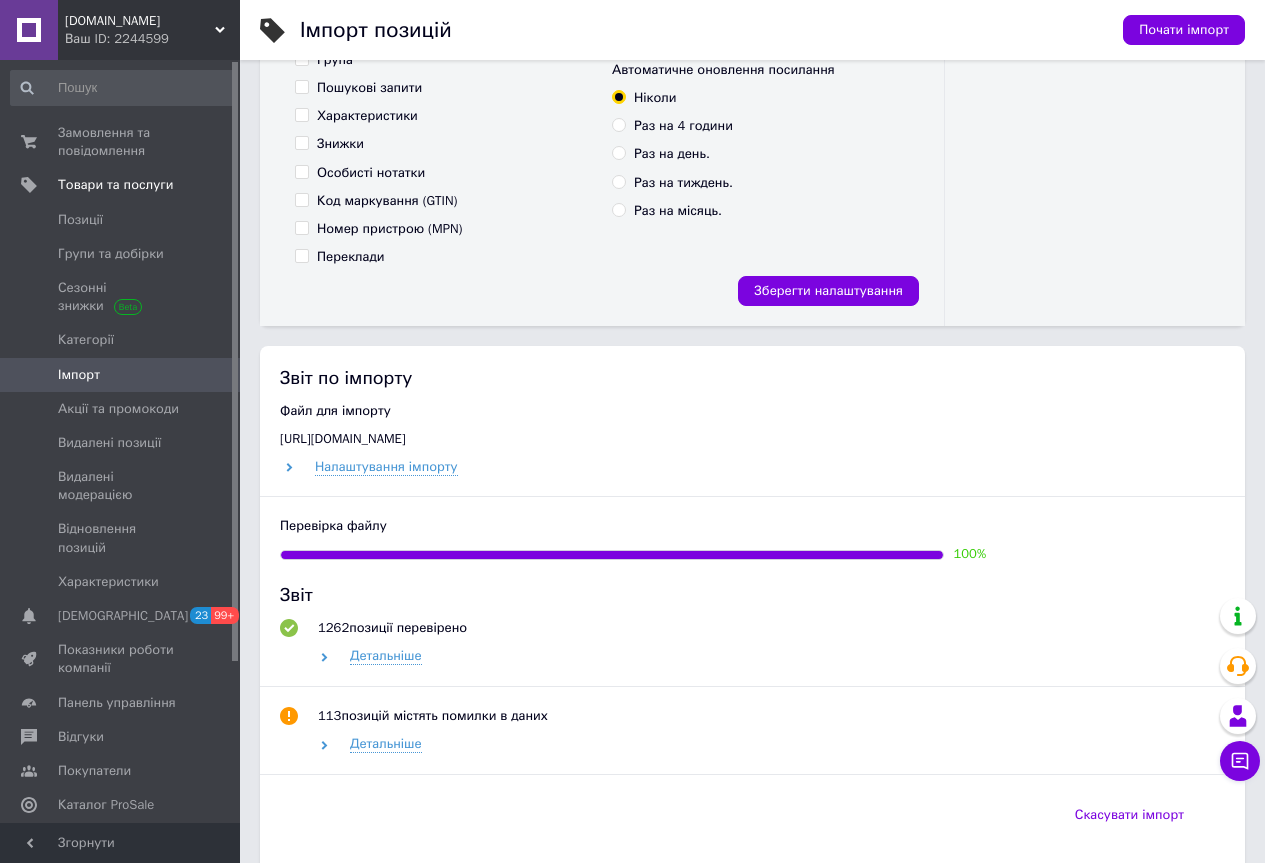 scroll, scrollTop: 600, scrollLeft: 0, axis: vertical 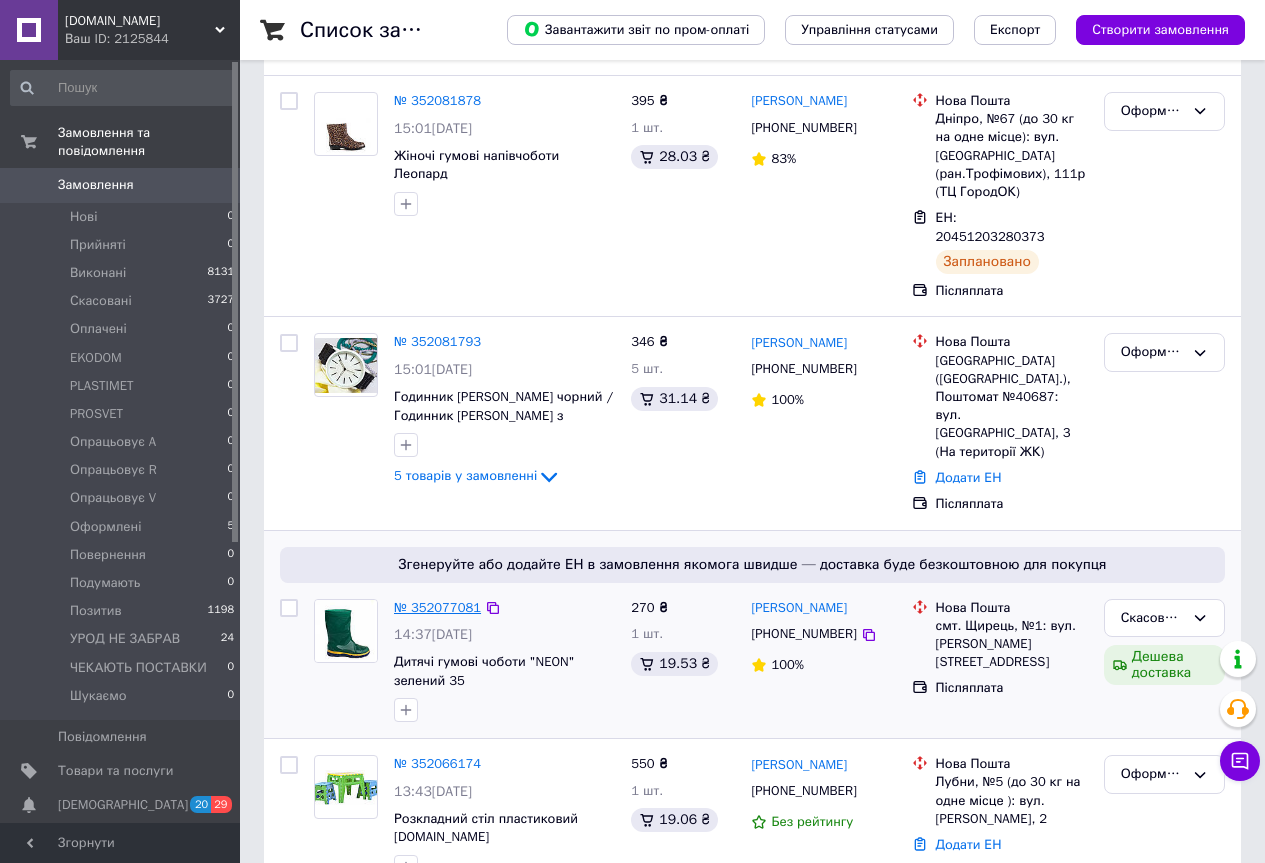 click on "№ 352077081" at bounding box center [437, 607] 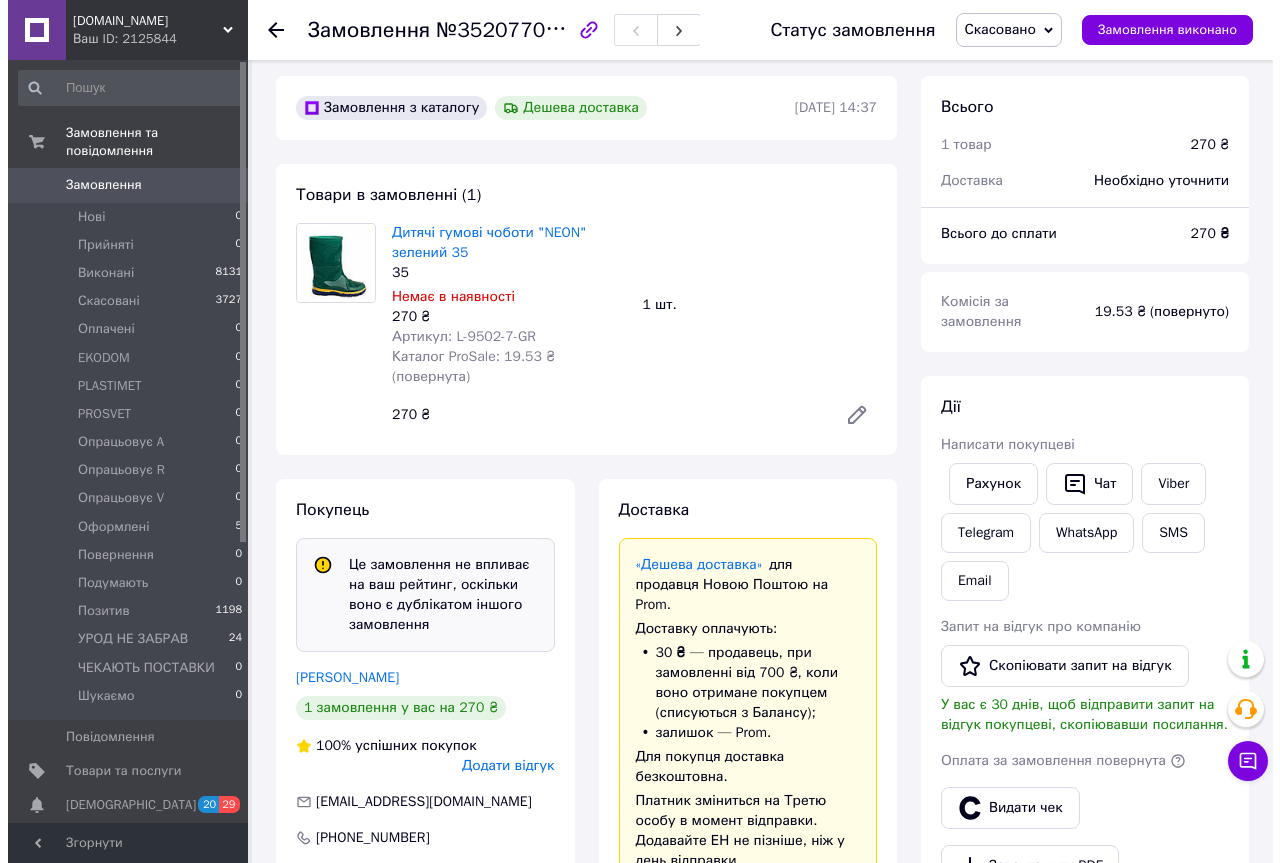scroll, scrollTop: 200, scrollLeft: 0, axis: vertical 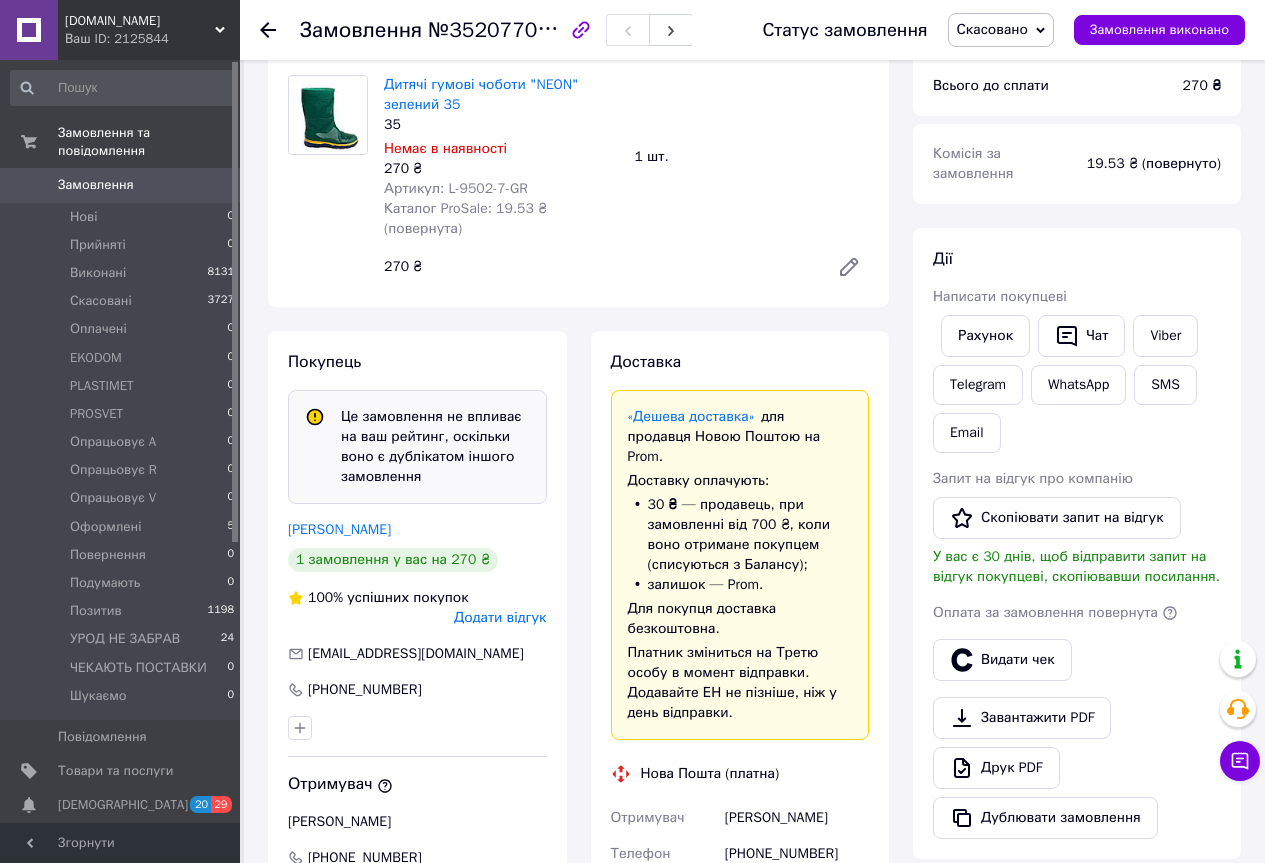 click on "Додати відгук" at bounding box center [500, 617] 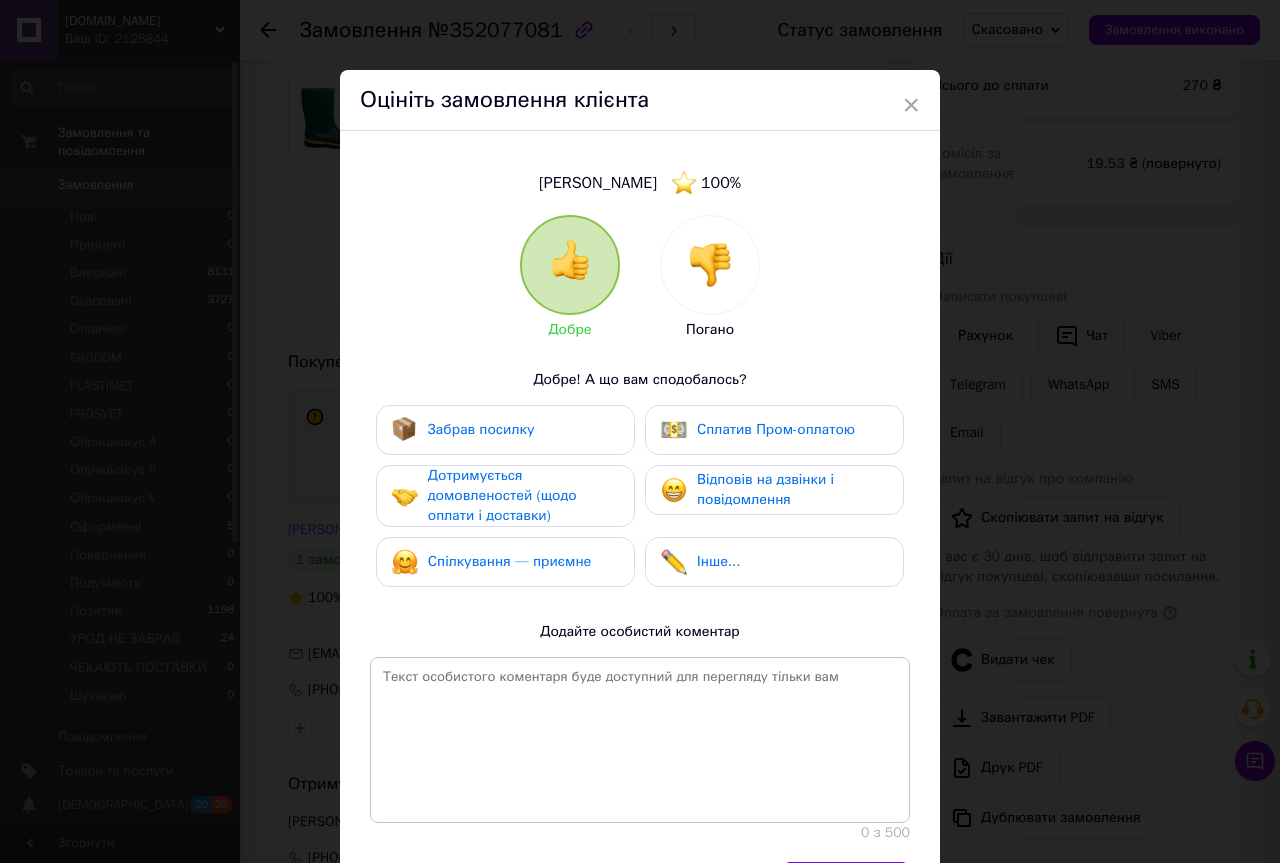 drag, startPoint x: 531, startPoint y: 569, endPoint x: 666, endPoint y: 524, distance: 142.30249 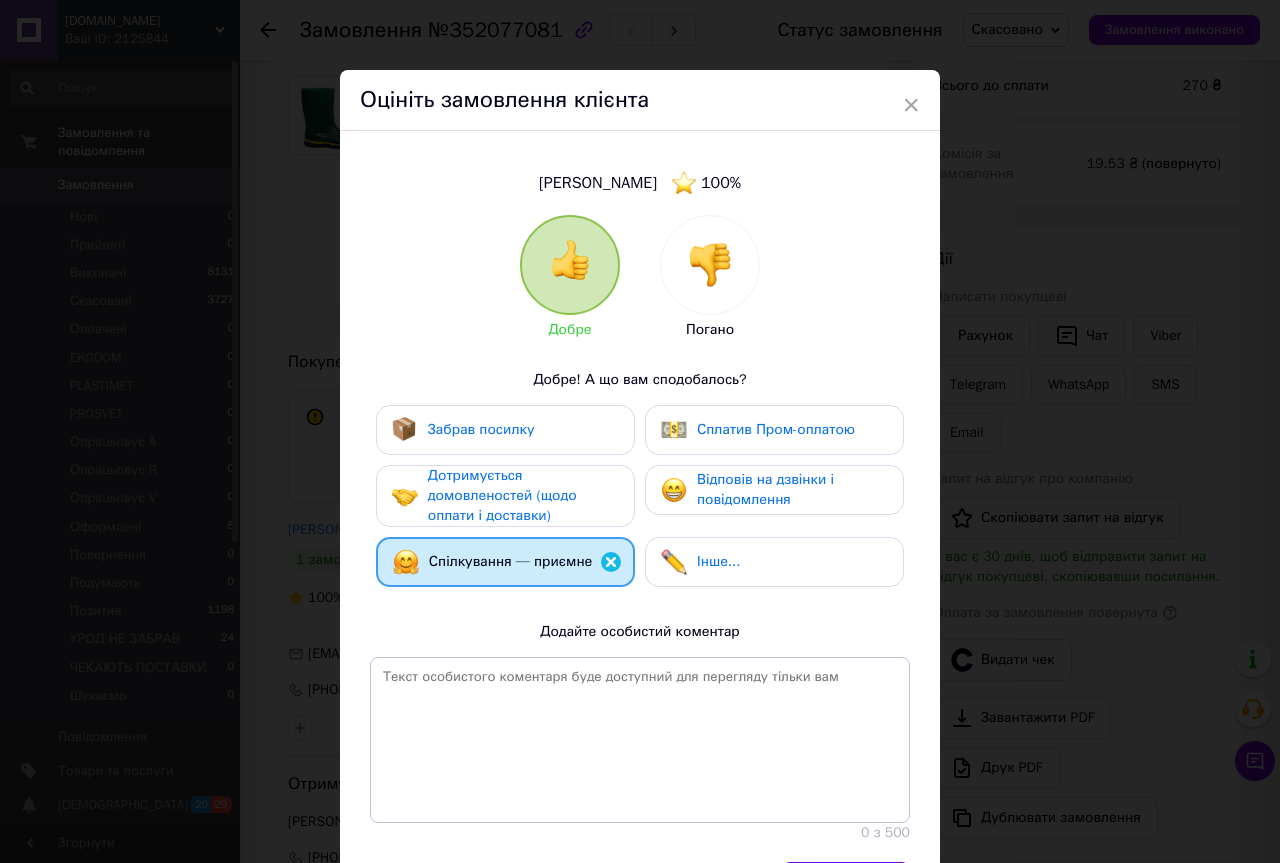 drag, startPoint x: 748, startPoint y: 484, endPoint x: 955, endPoint y: 544, distance: 215.5203 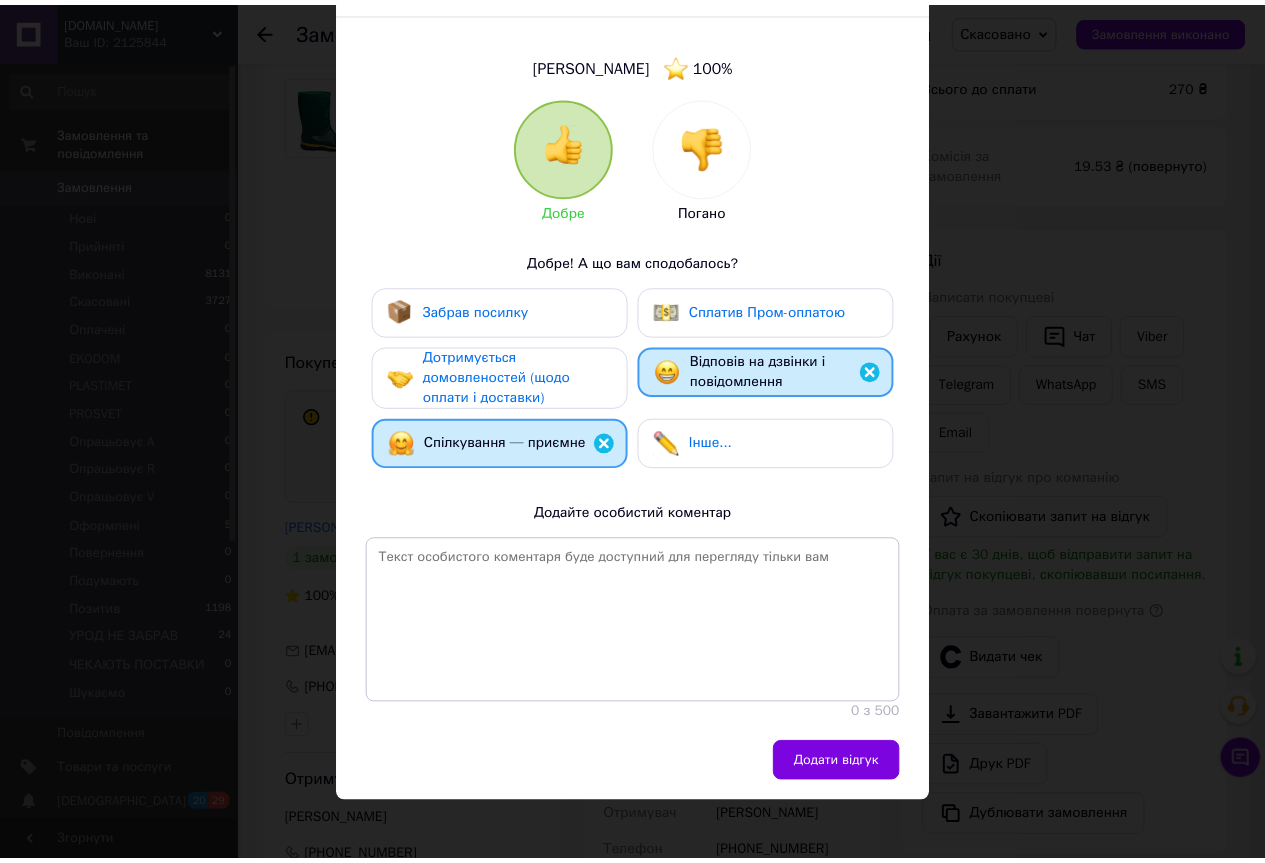 scroll, scrollTop: 121, scrollLeft: 0, axis: vertical 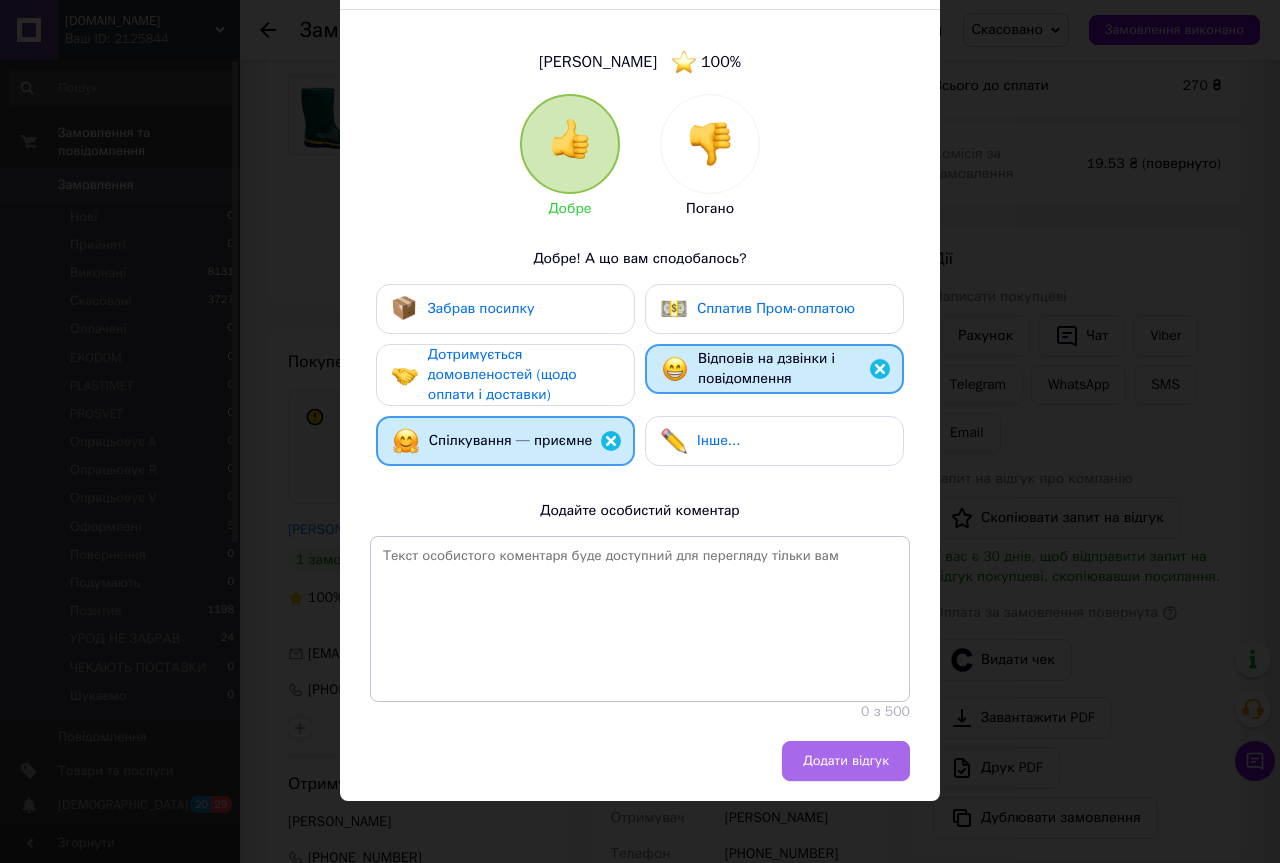 click on "Додати відгук" at bounding box center (846, 761) 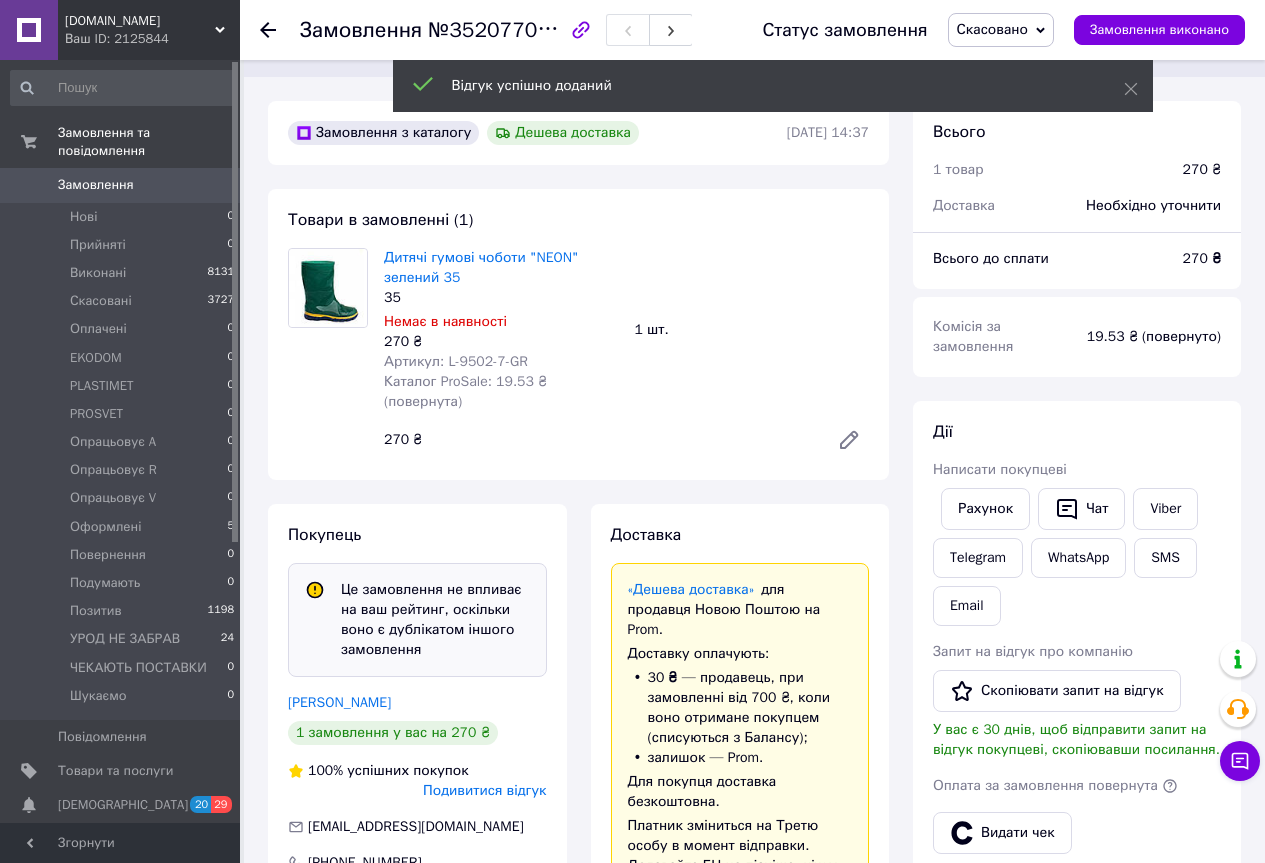 scroll, scrollTop: 0, scrollLeft: 0, axis: both 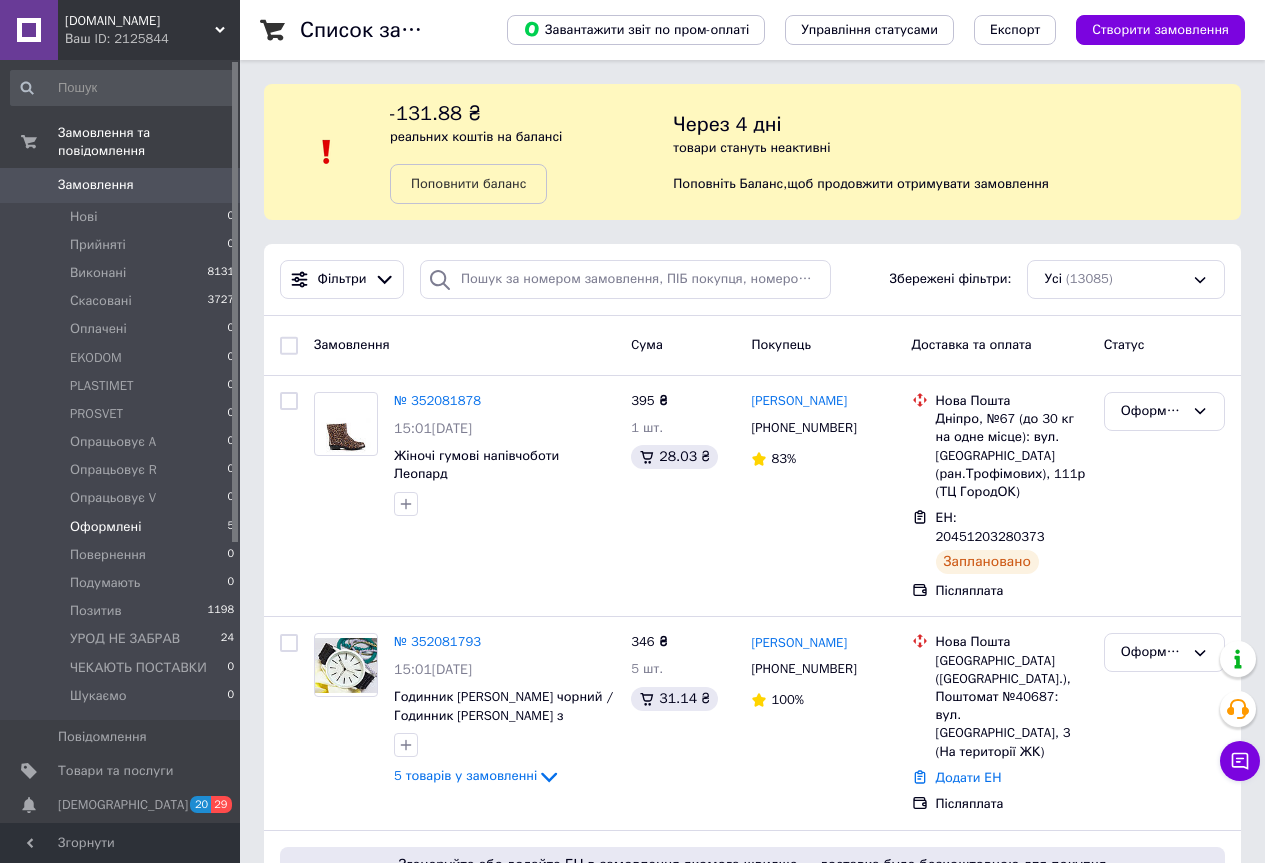 click on "Оформлені" at bounding box center [105, 527] 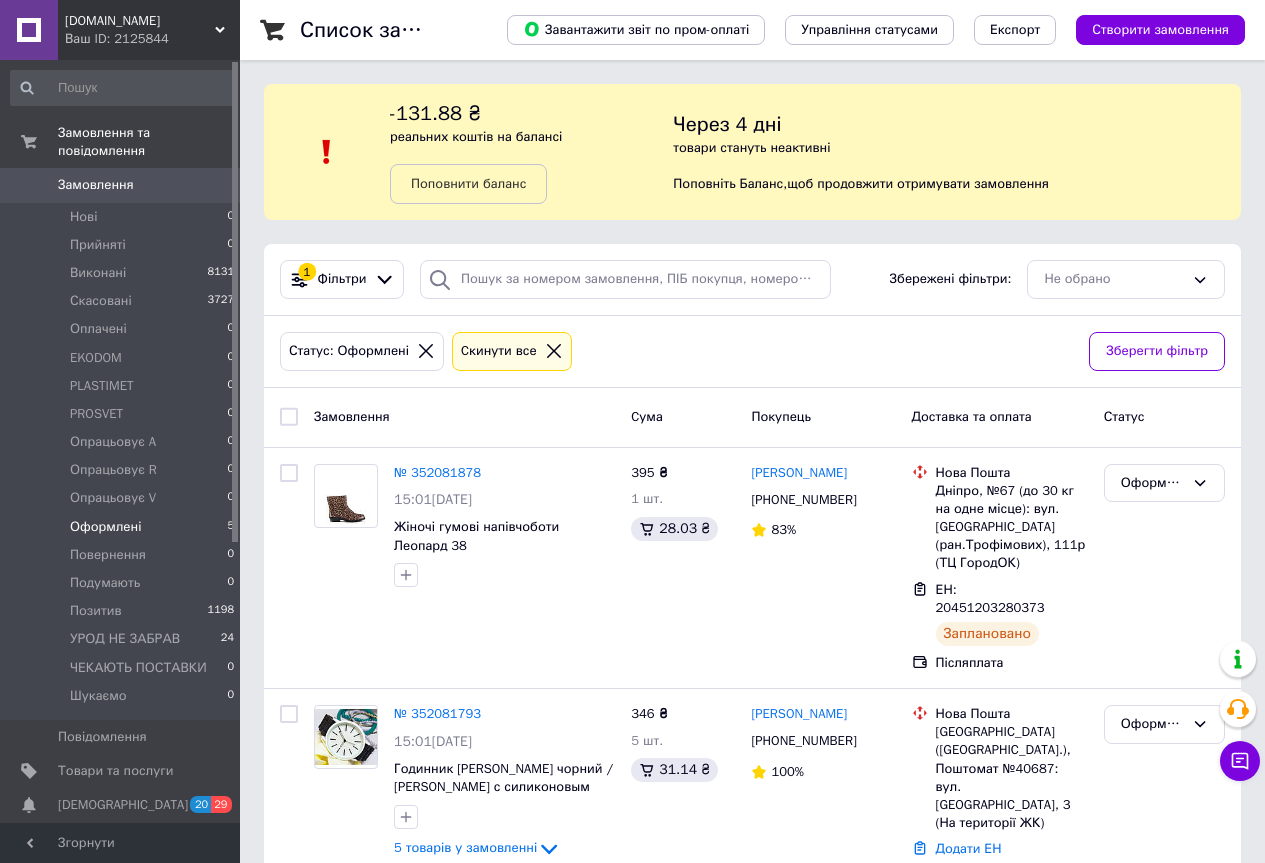click on "Оформлені" at bounding box center (105, 527) 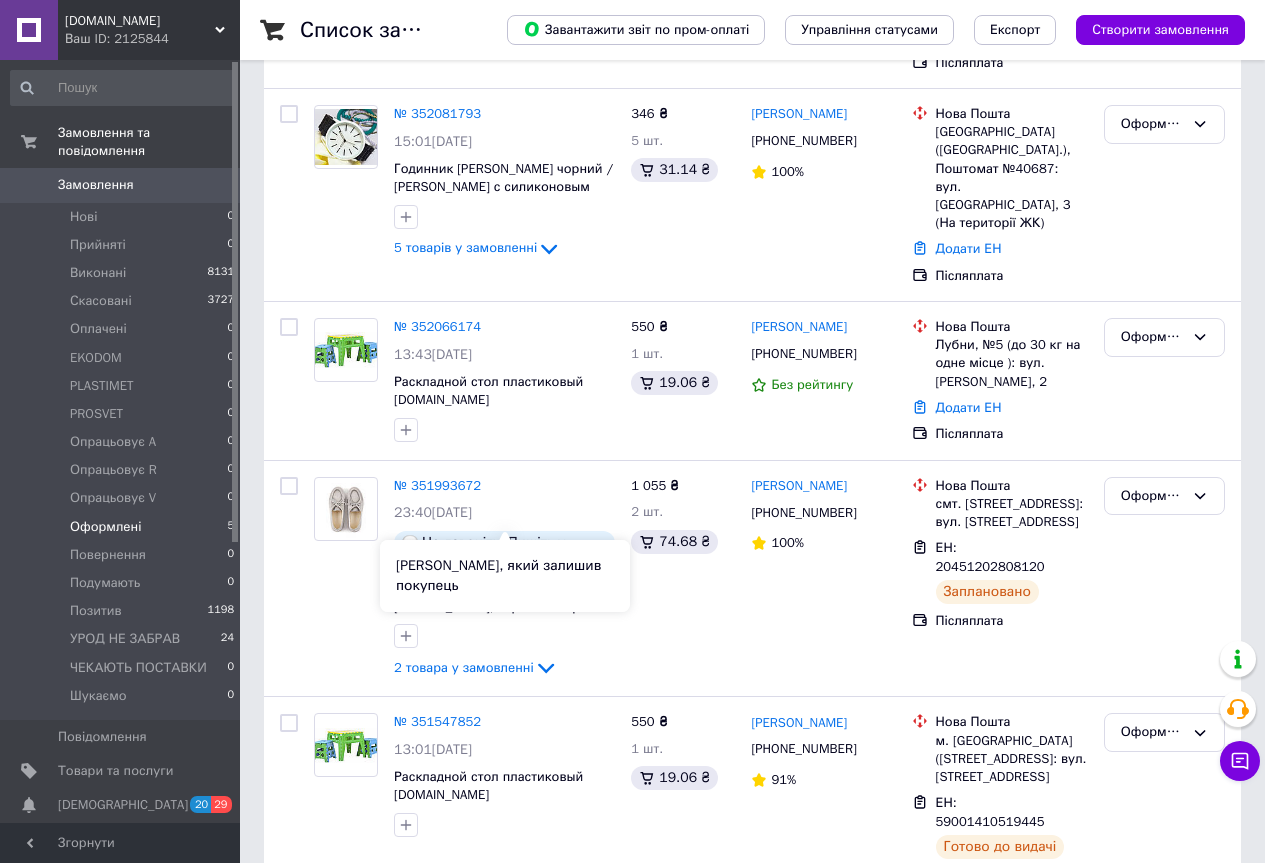 scroll, scrollTop: 601, scrollLeft: 0, axis: vertical 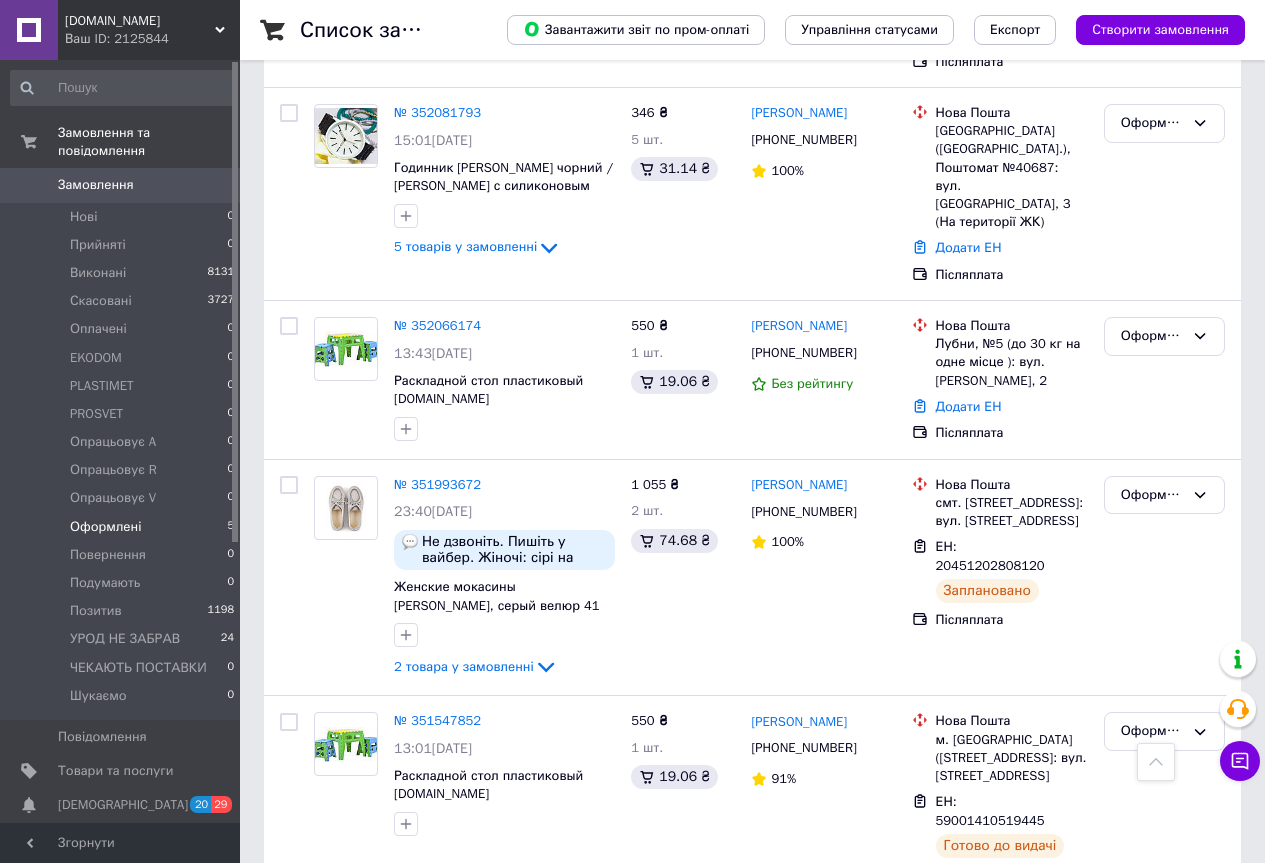 click on "[DOMAIN_NAME]" at bounding box center [140, 21] 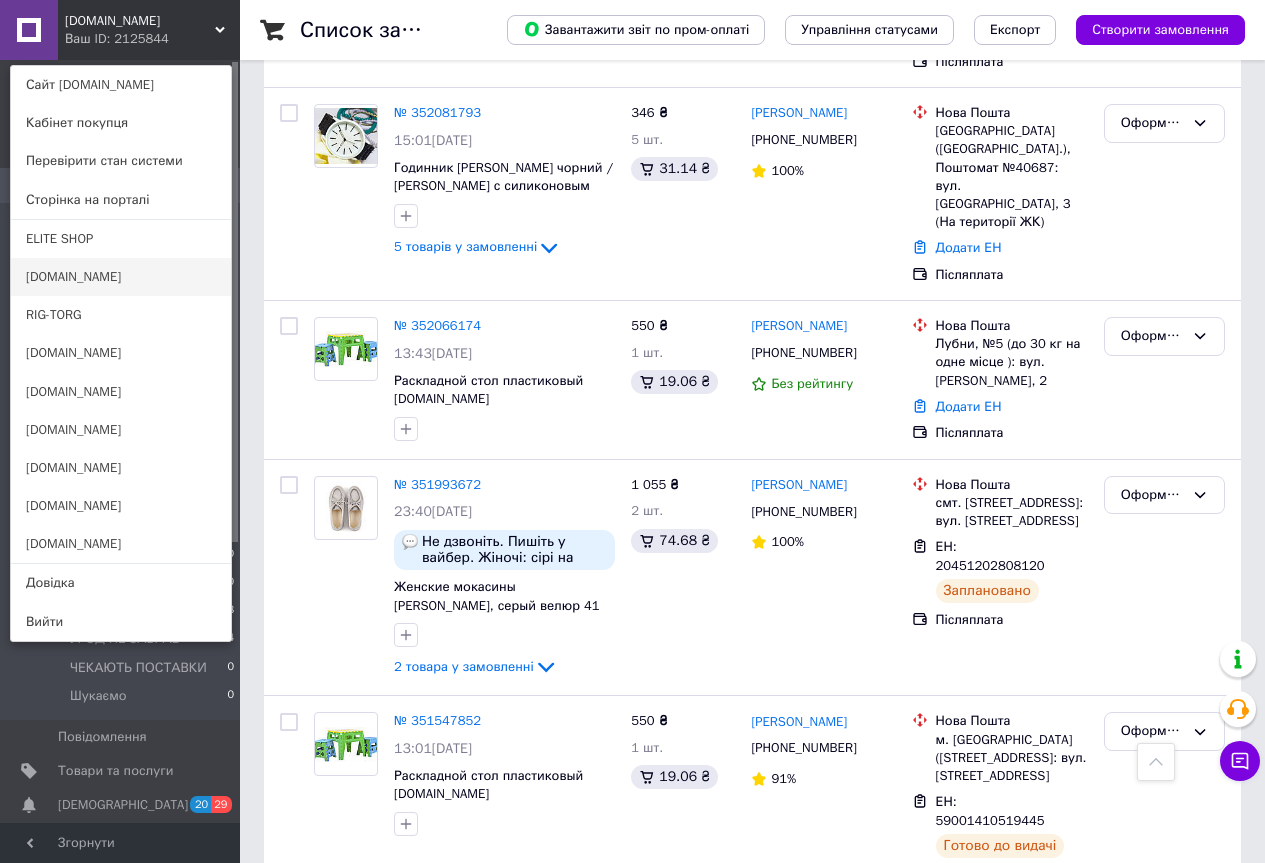 click on "[DOMAIN_NAME]" at bounding box center (121, 277) 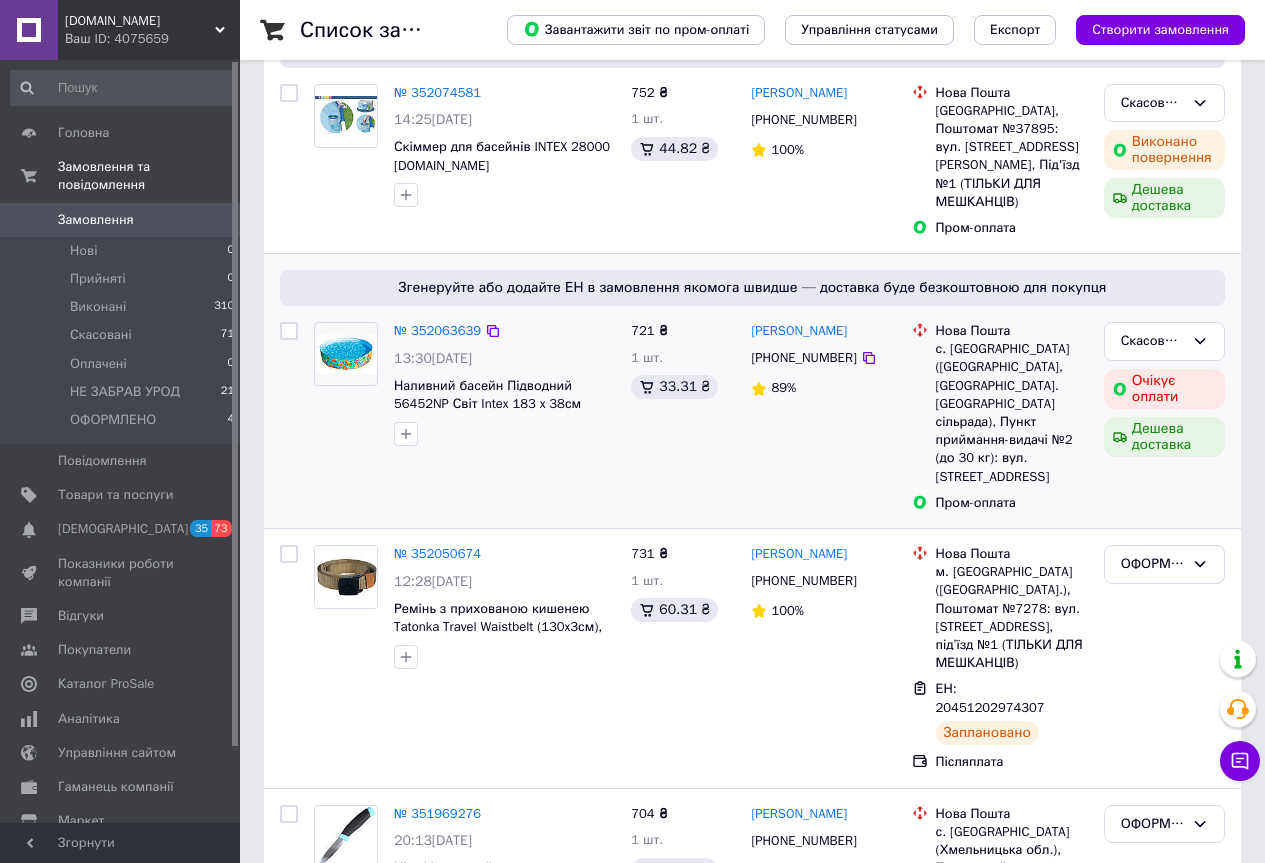 scroll, scrollTop: 0, scrollLeft: 0, axis: both 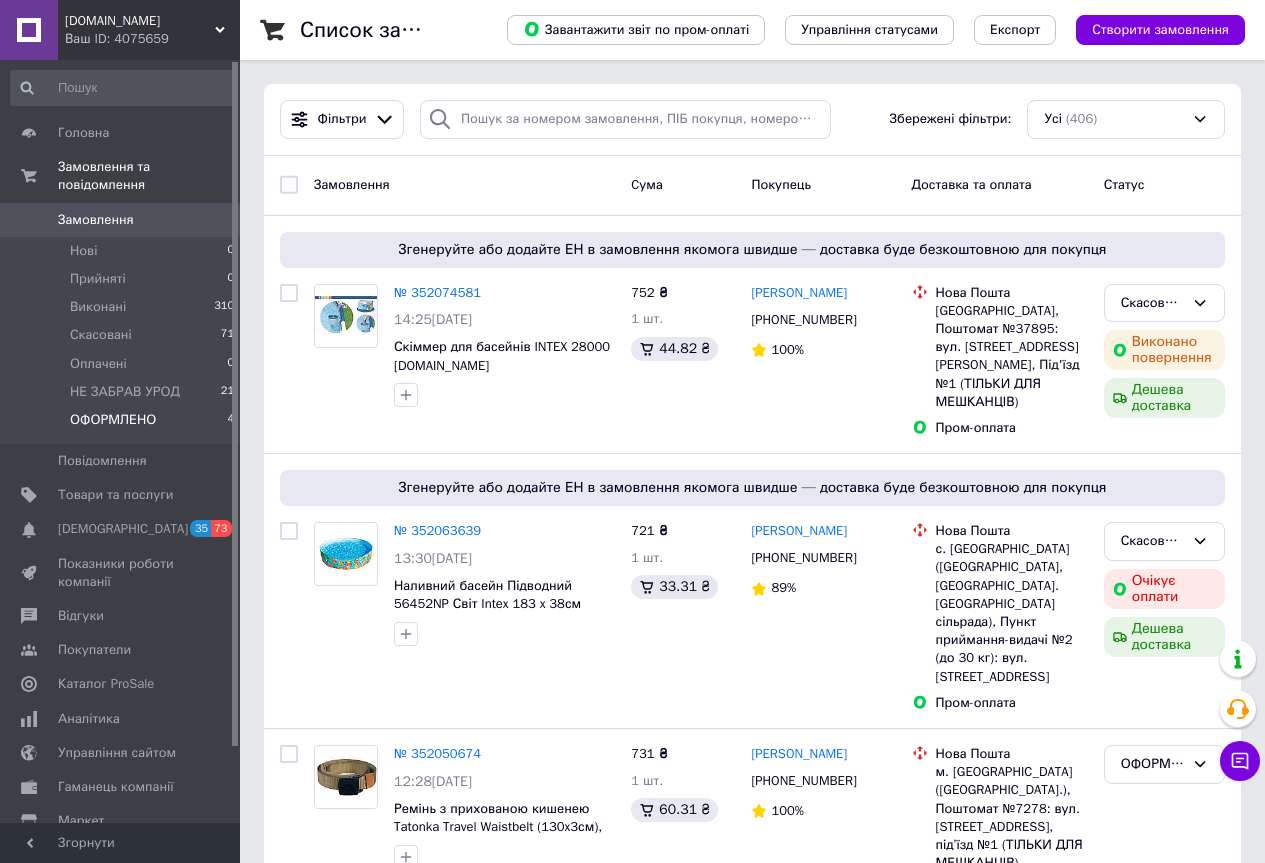 click on "ОФОРМЛЕНО 4" at bounding box center [123, 425] 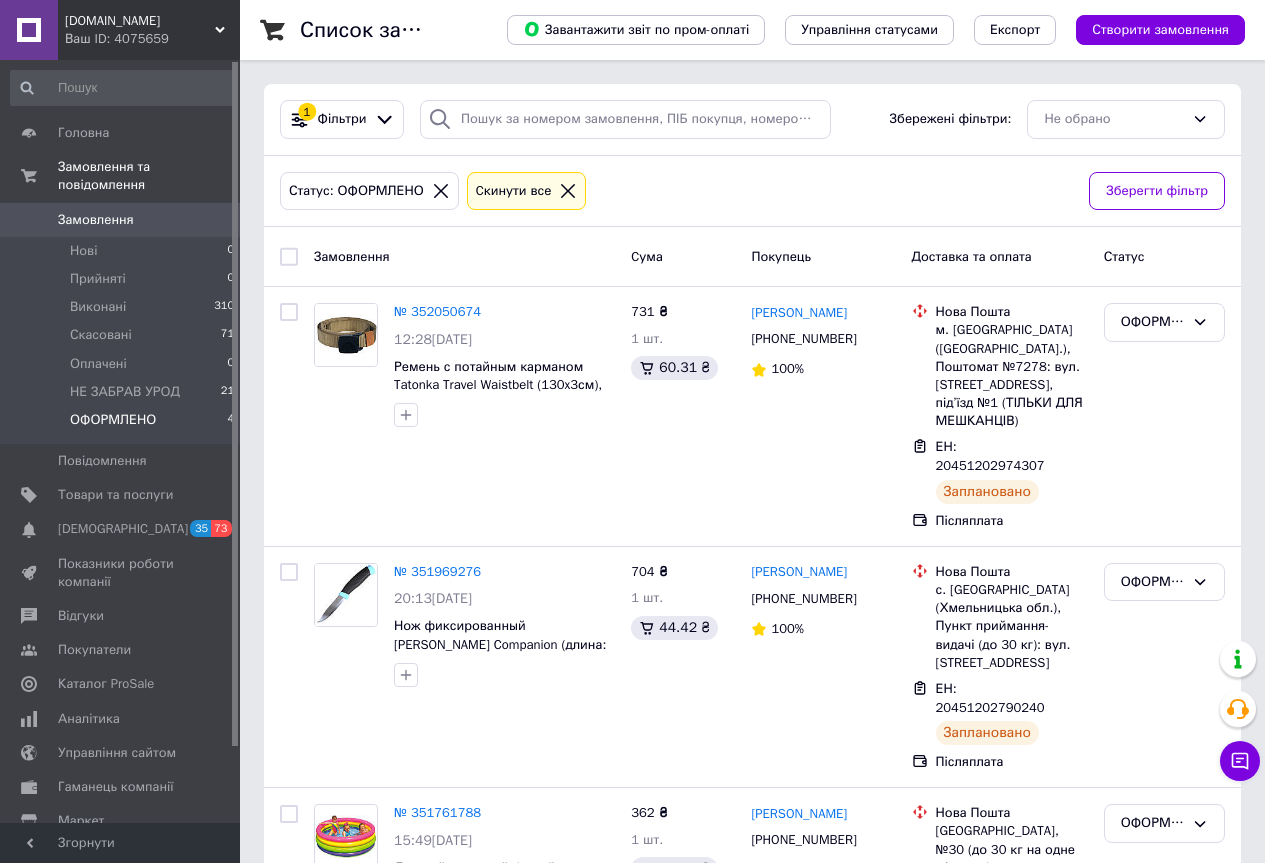 click on "[DOMAIN_NAME]" at bounding box center (140, 21) 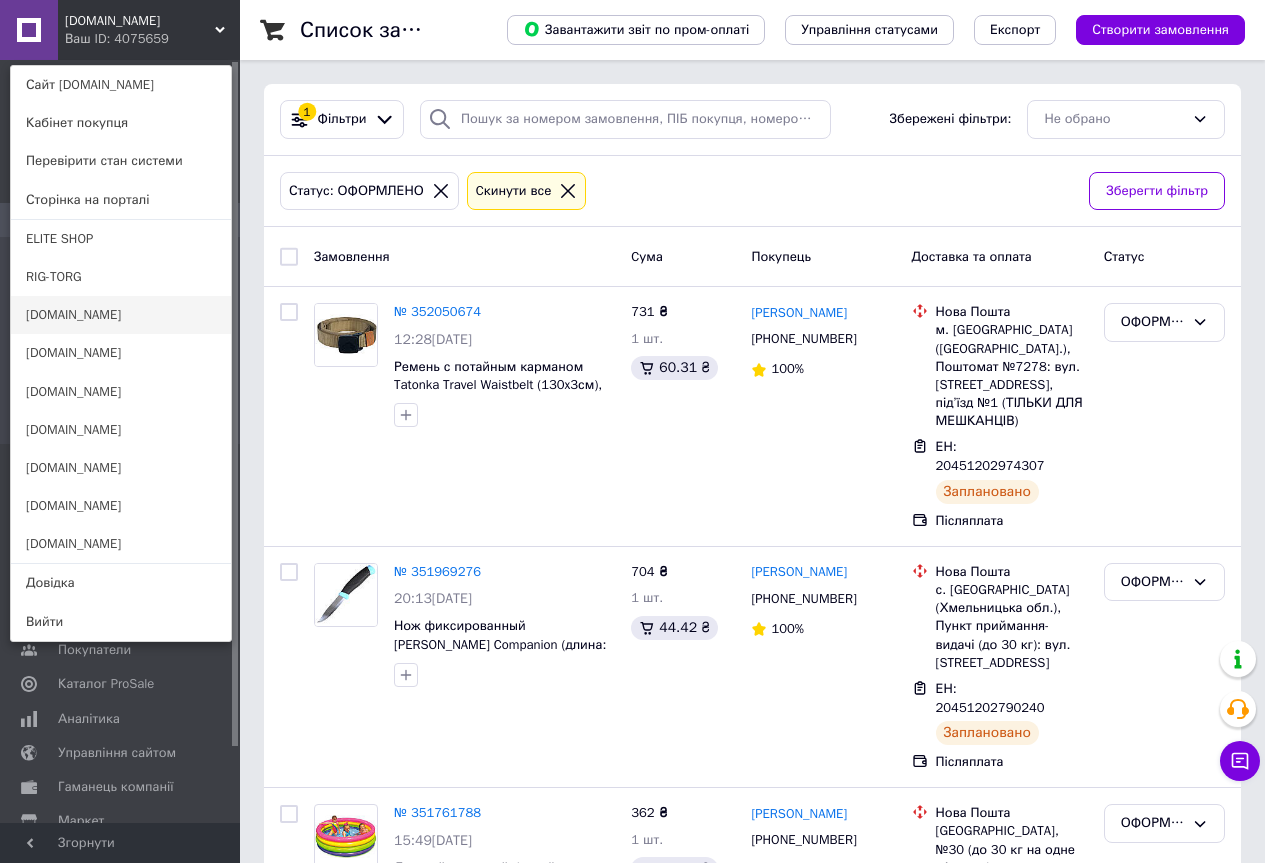 click on "[DOMAIN_NAME]" at bounding box center (121, 315) 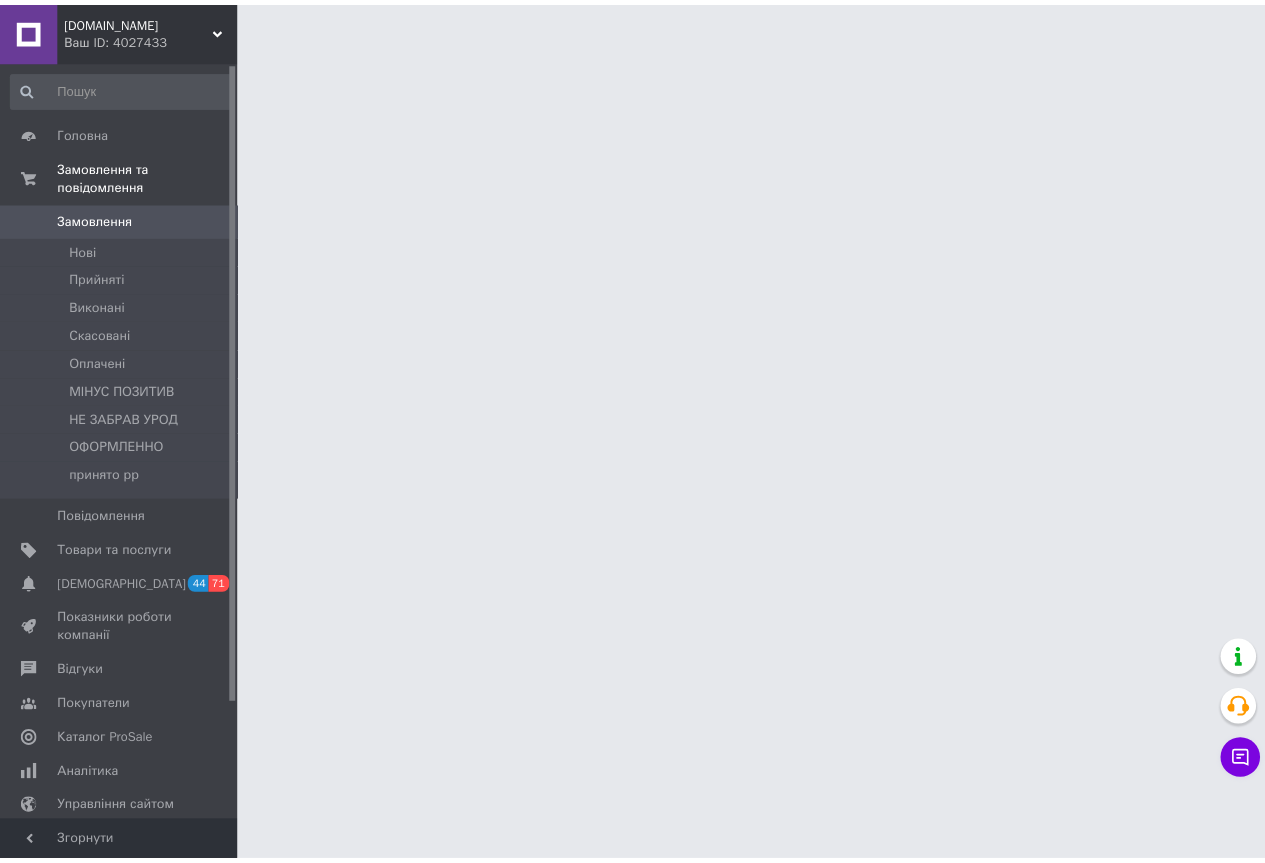 scroll, scrollTop: 0, scrollLeft: 0, axis: both 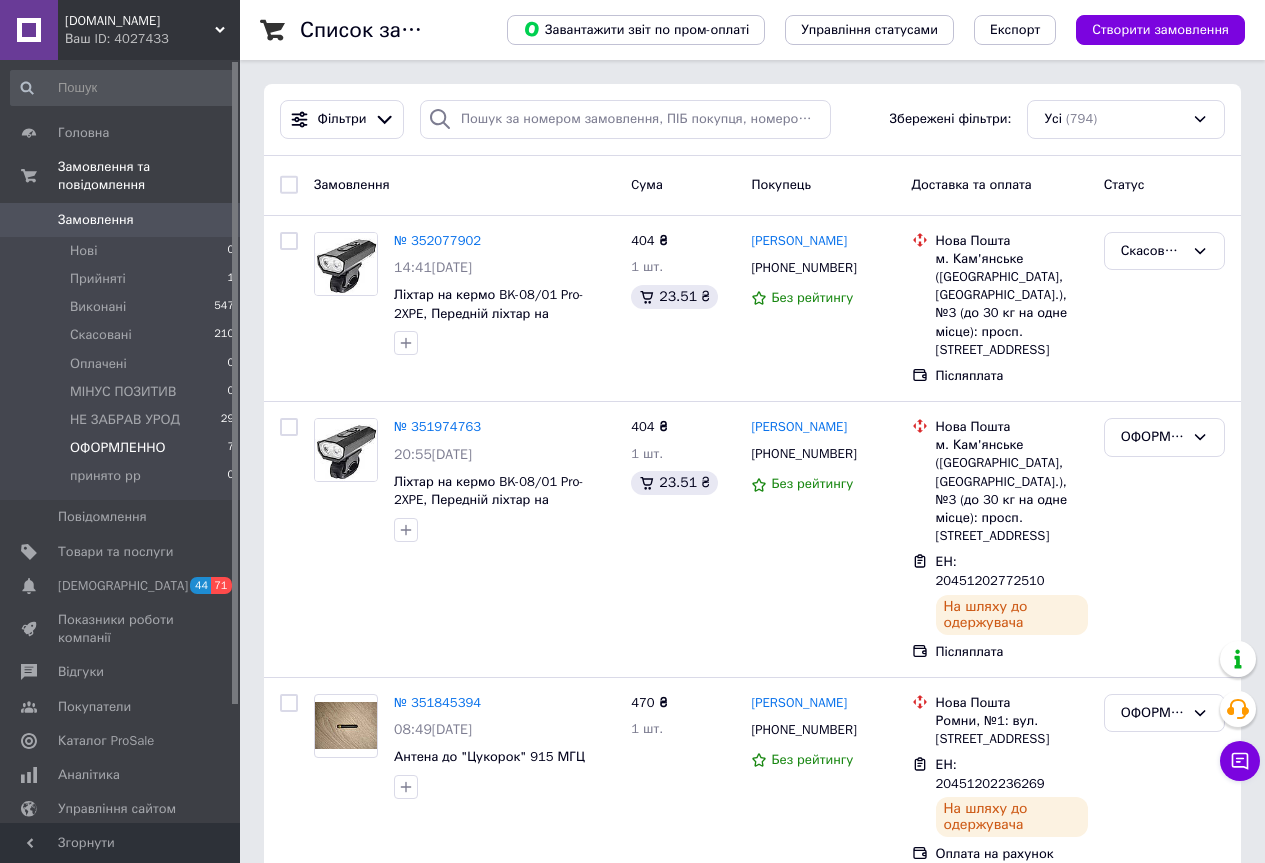 click on "ОФОРМЛЕННО" at bounding box center [117, 448] 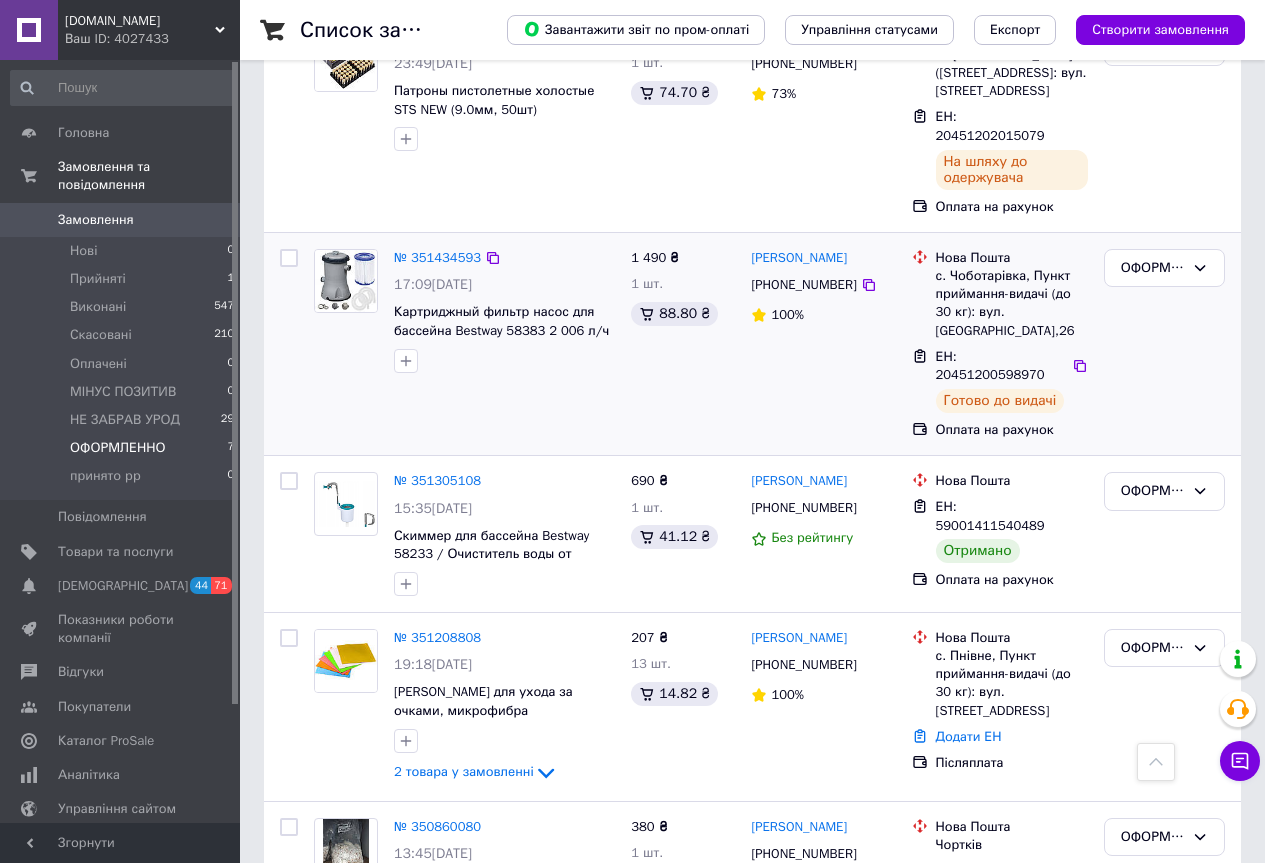 scroll, scrollTop: 762, scrollLeft: 0, axis: vertical 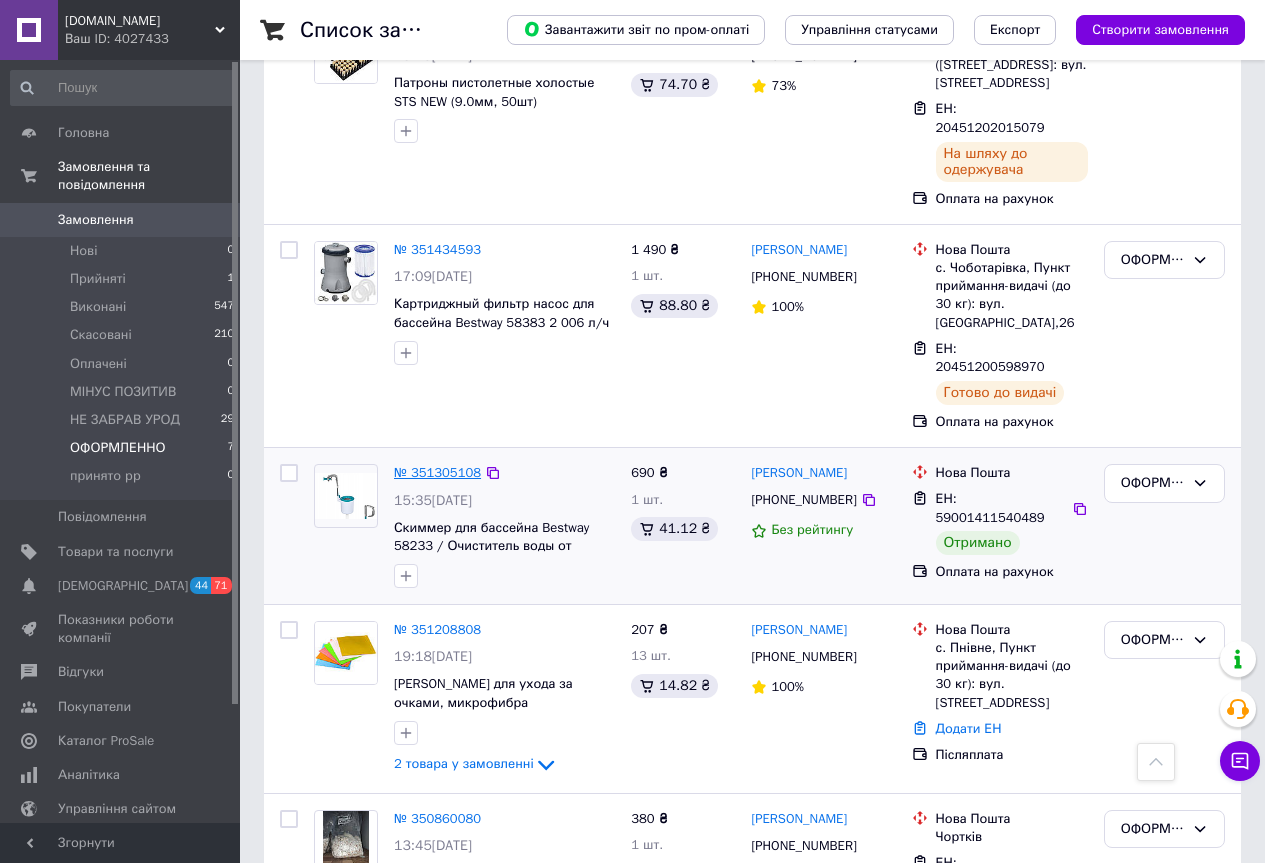 click on "№ 351305108" at bounding box center (437, 472) 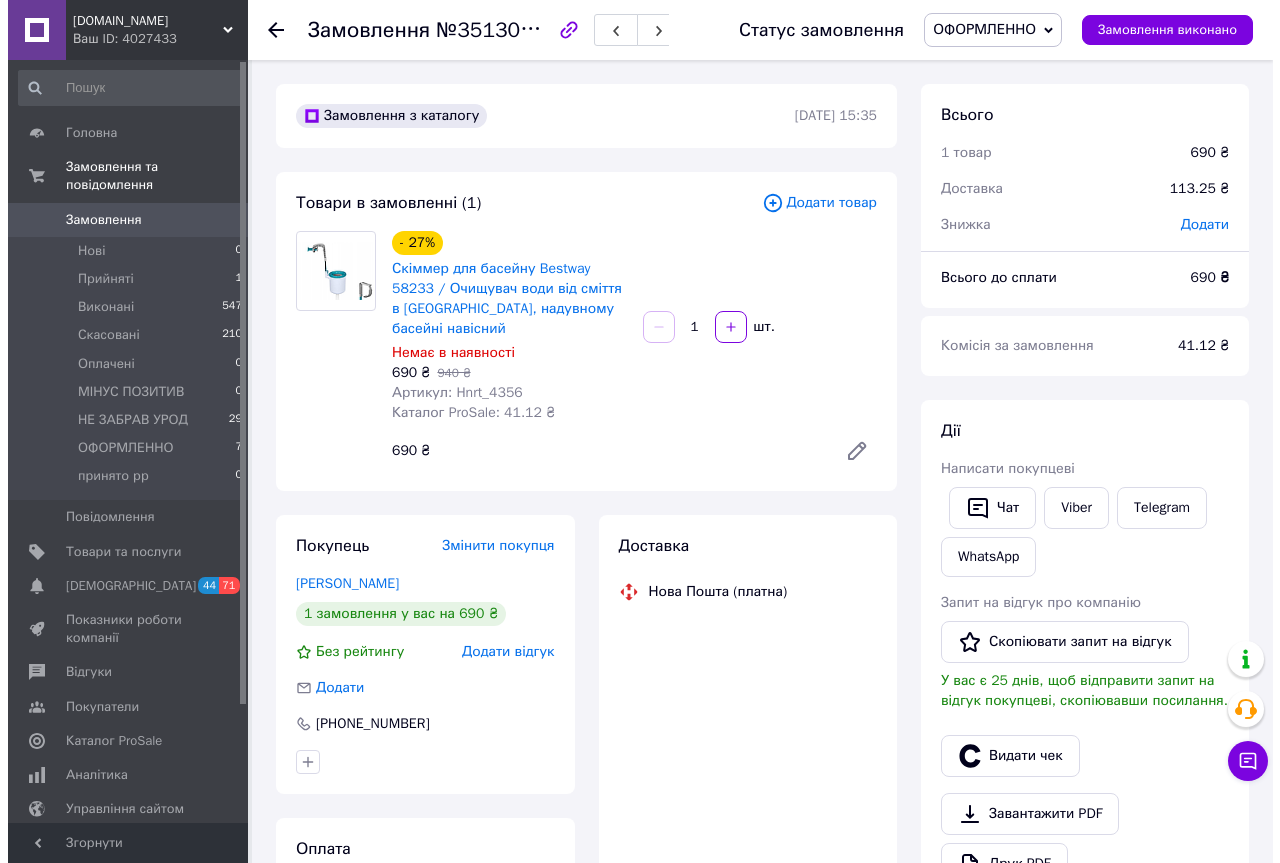 scroll, scrollTop: 100, scrollLeft: 0, axis: vertical 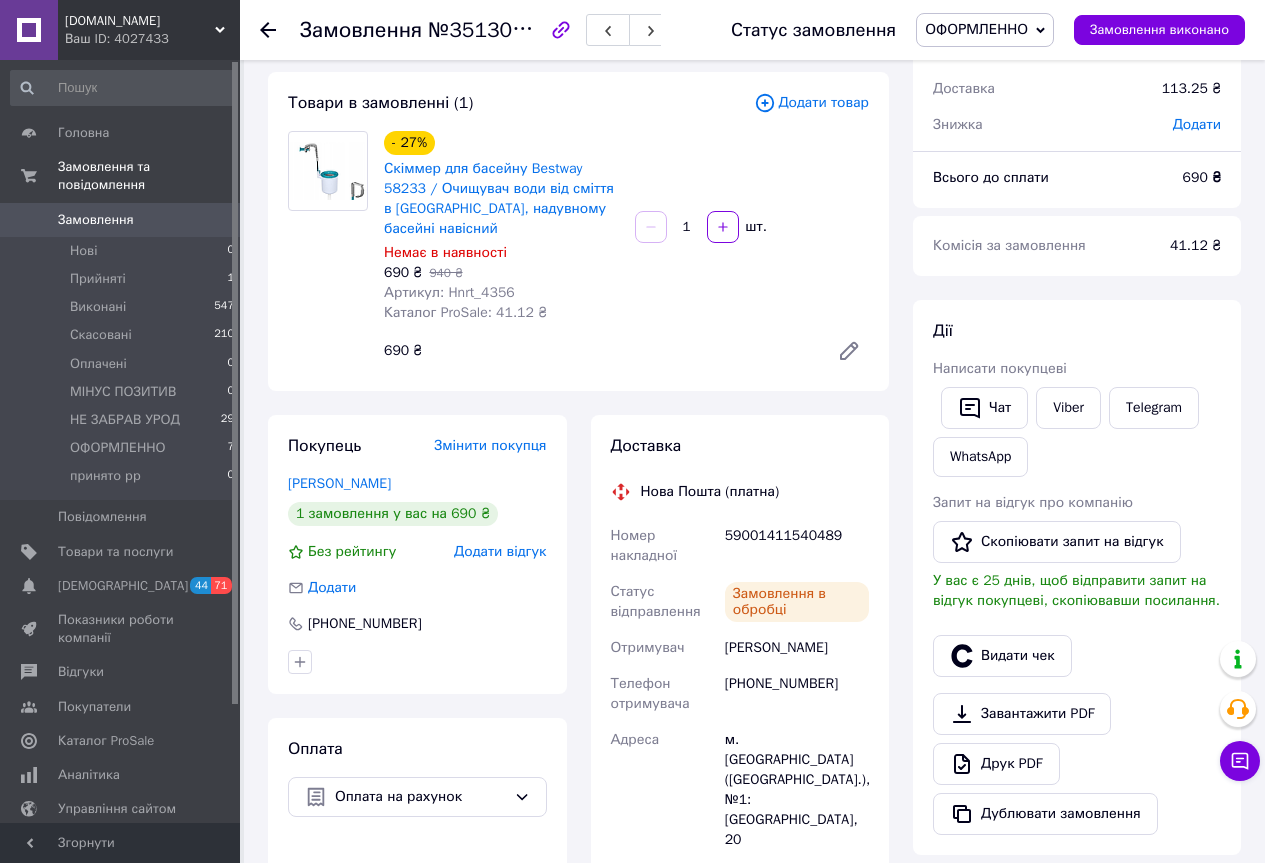click on "Додати відгук" at bounding box center [500, 551] 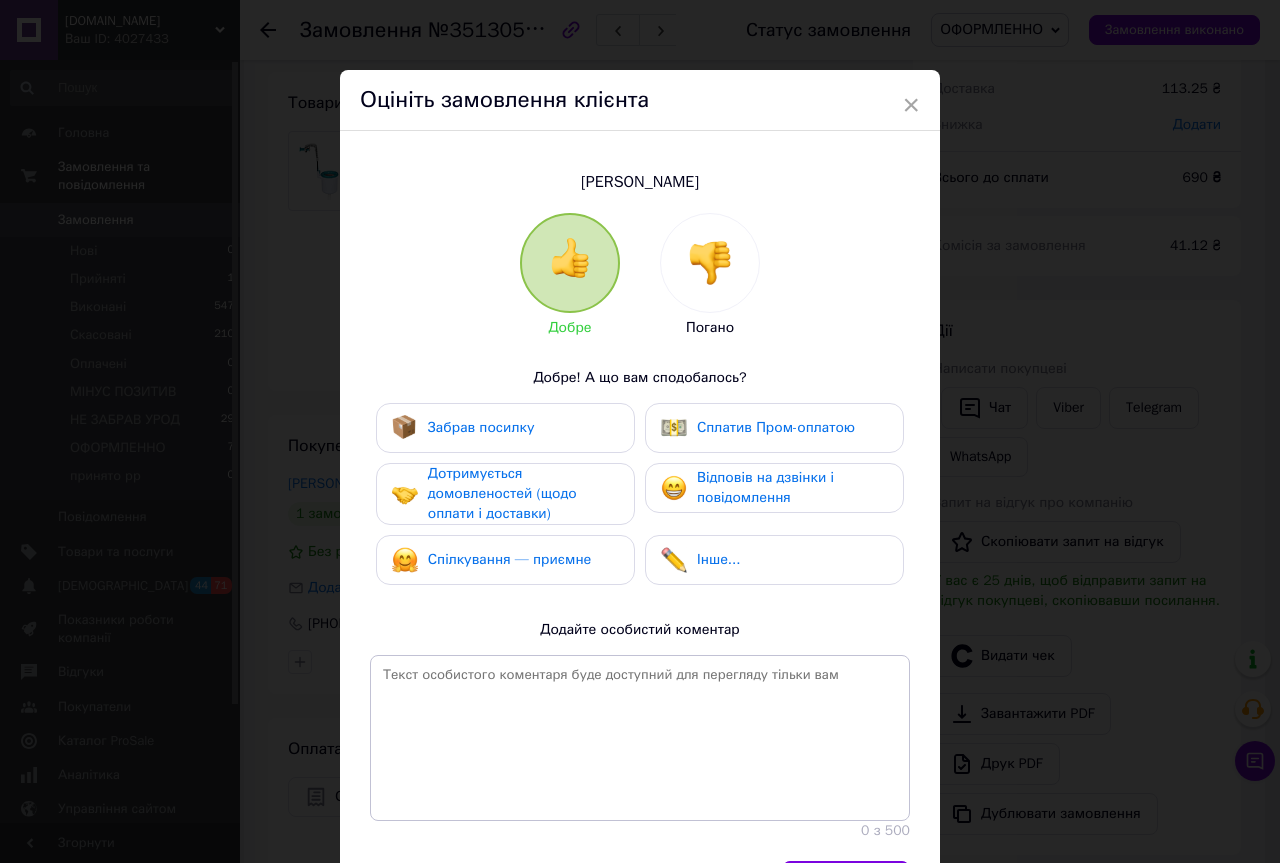 click on "Забрав посилку" at bounding box center (505, 428) 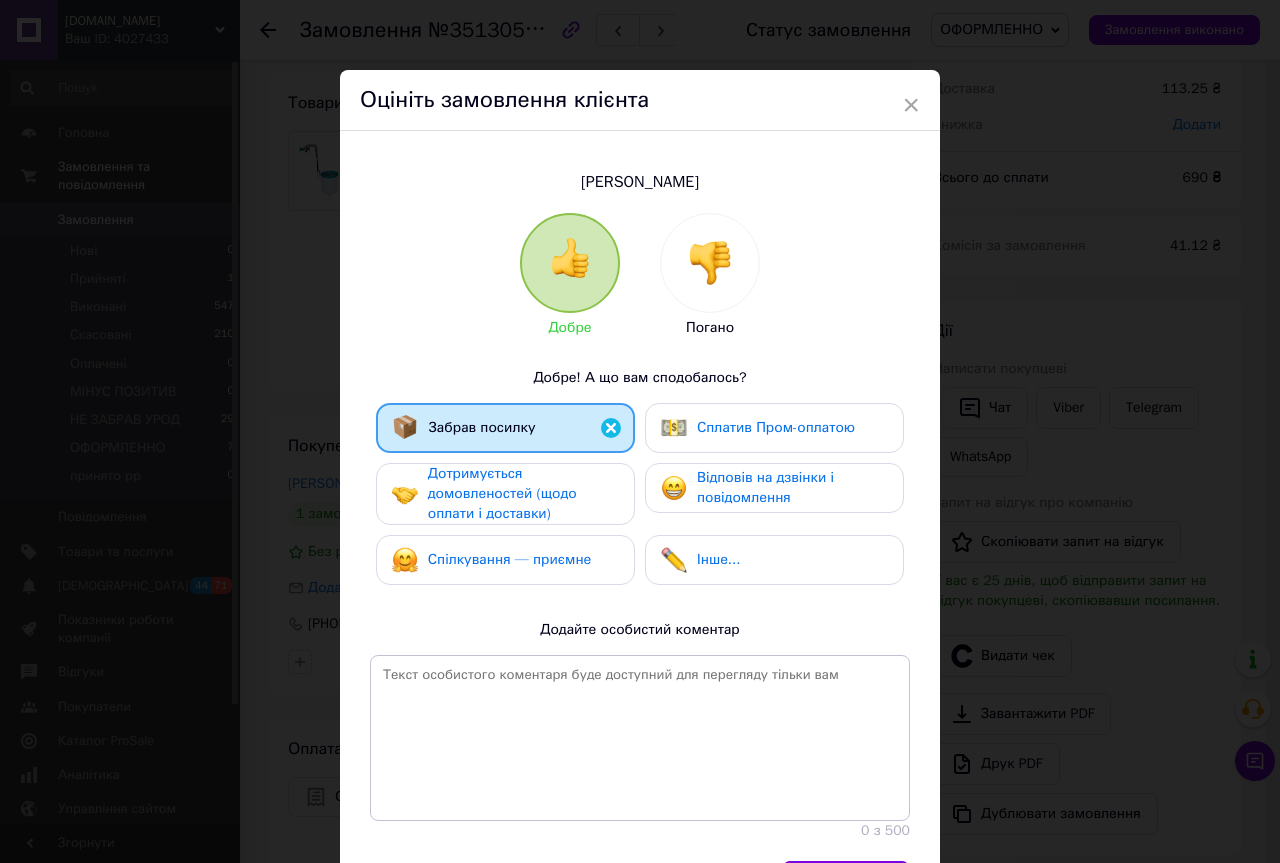 drag, startPoint x: 527, startPoint y: 491, endPoint x: 552, endPoint y: 554, distance: 67.77905 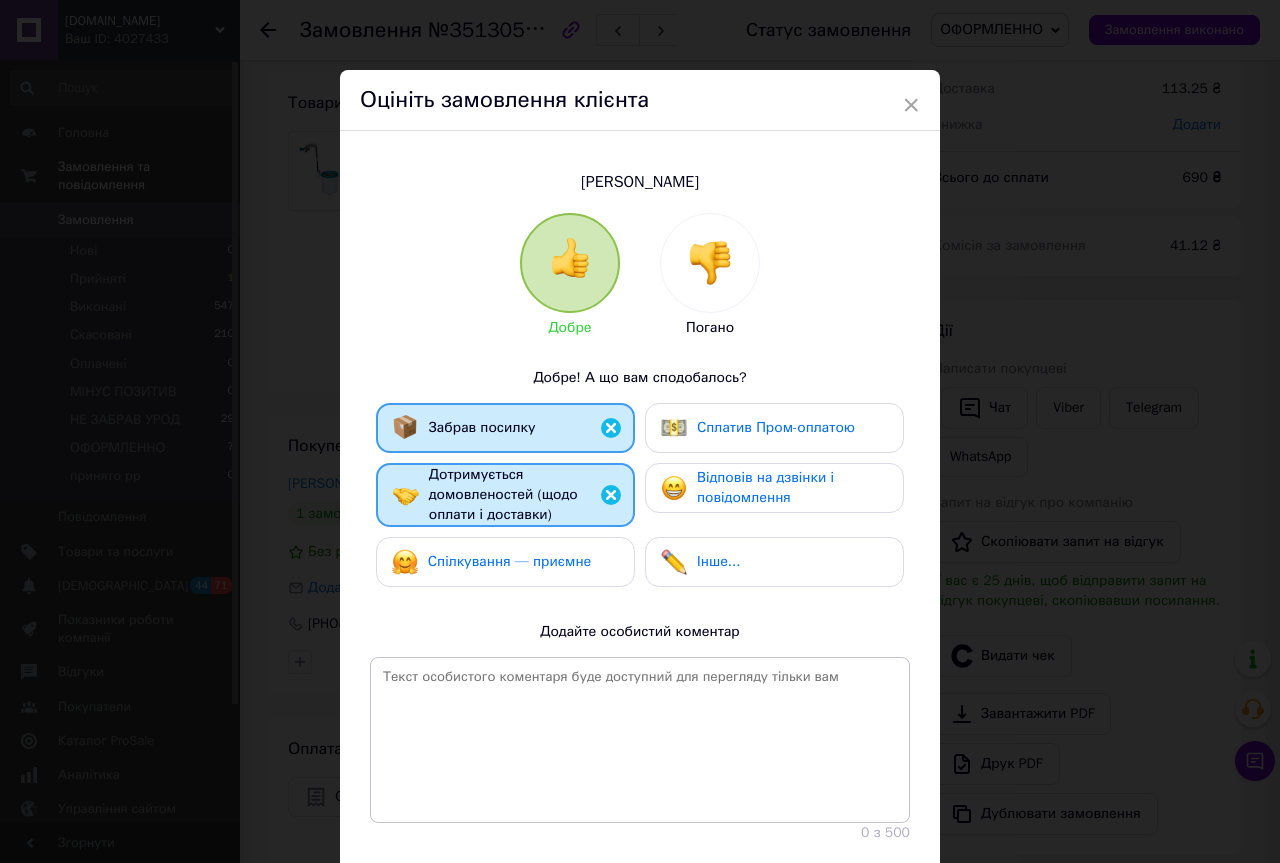 drag, startPoint x: 552, startPoint y: 554, endPoint x: 663, endPoint y: 523, distance: 115.24756 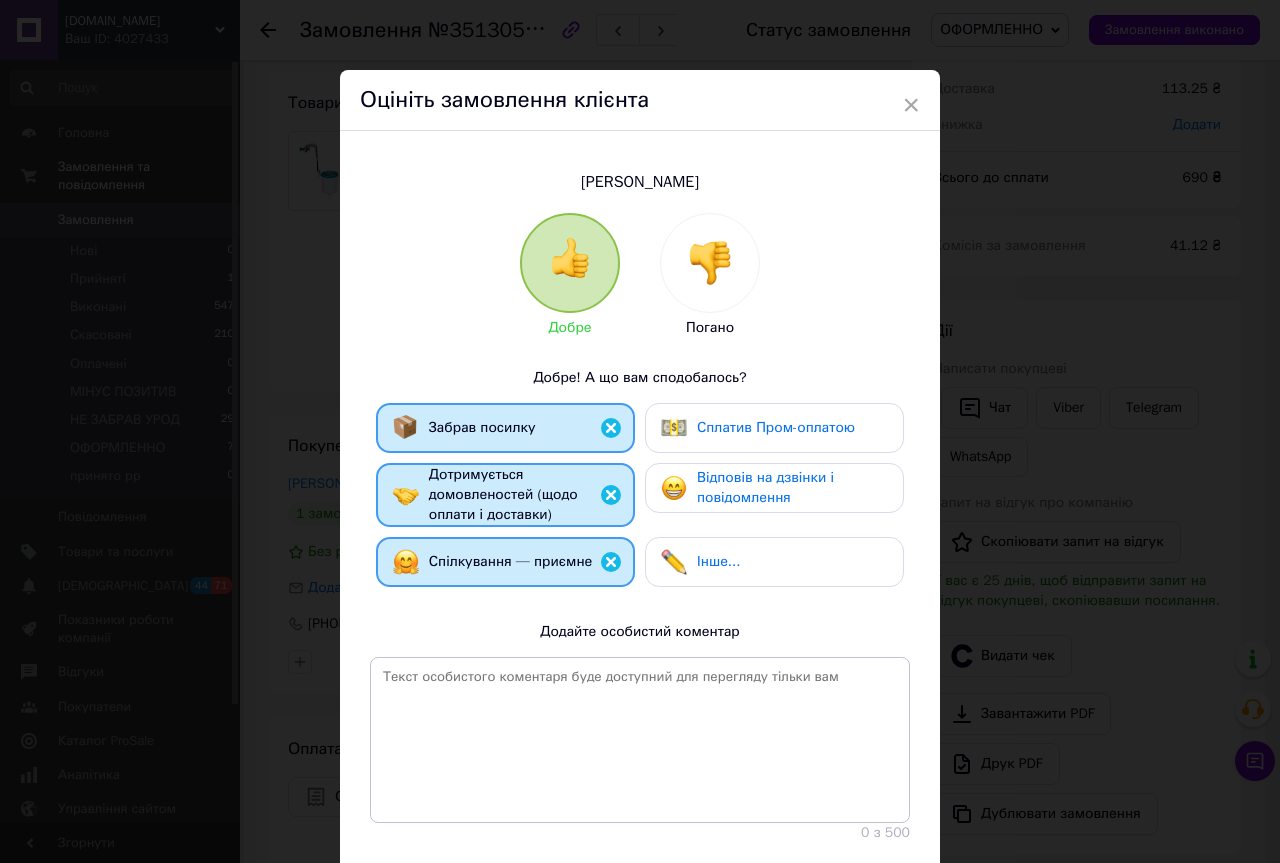 click on "Відповів на дзвінки і повідомлення" at bounding box center [765, 487] 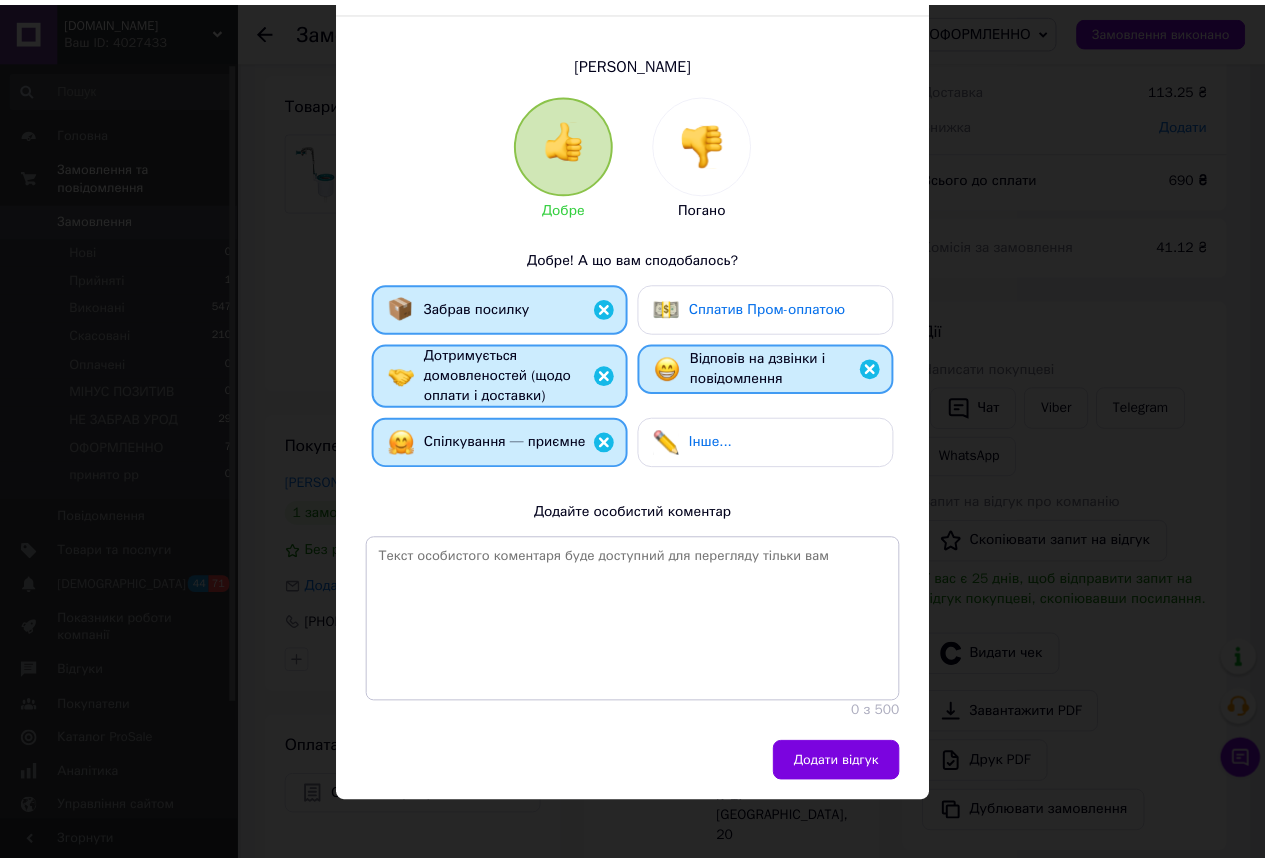 scroll, scrollTop: 122, scrollLeft: 0, axis: vertical 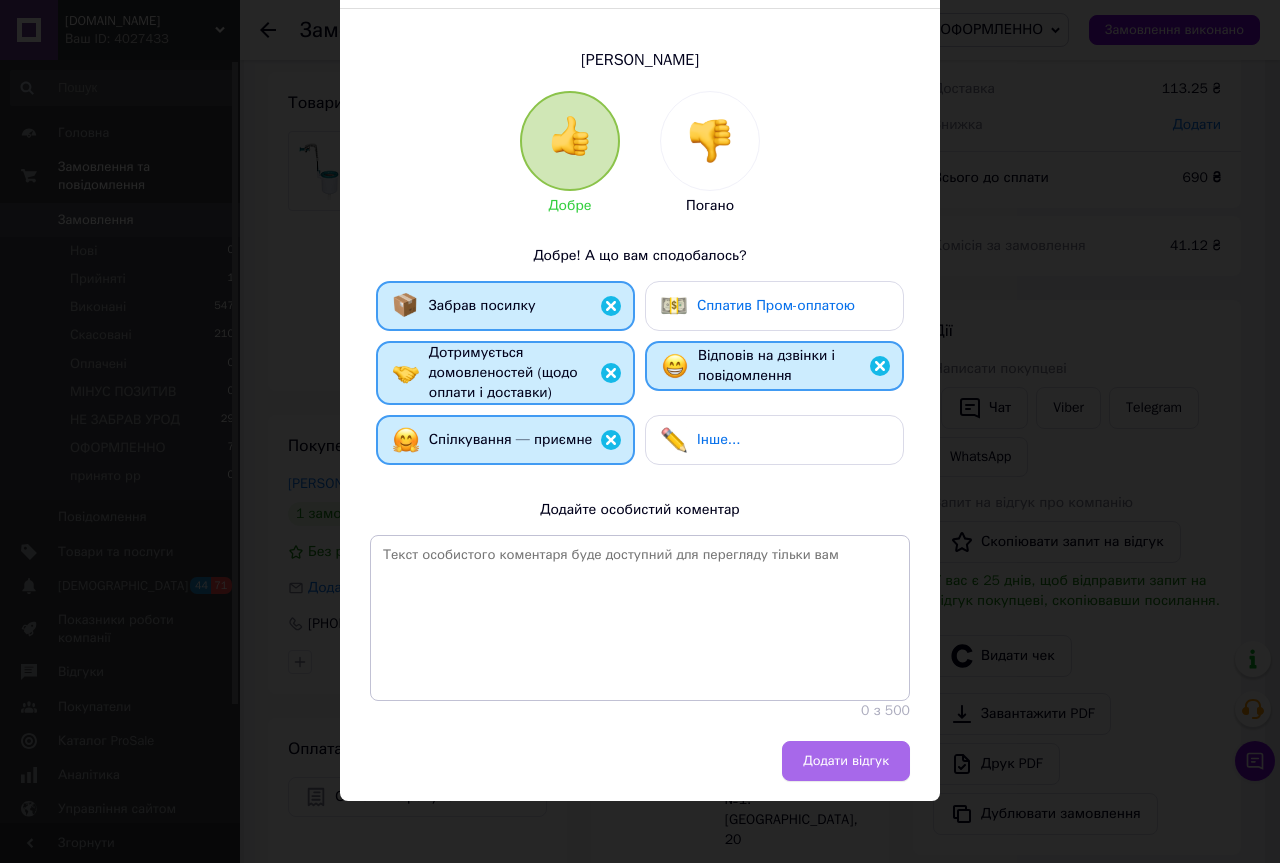 click on "Додати відгук" at bounding box center (846, 761) 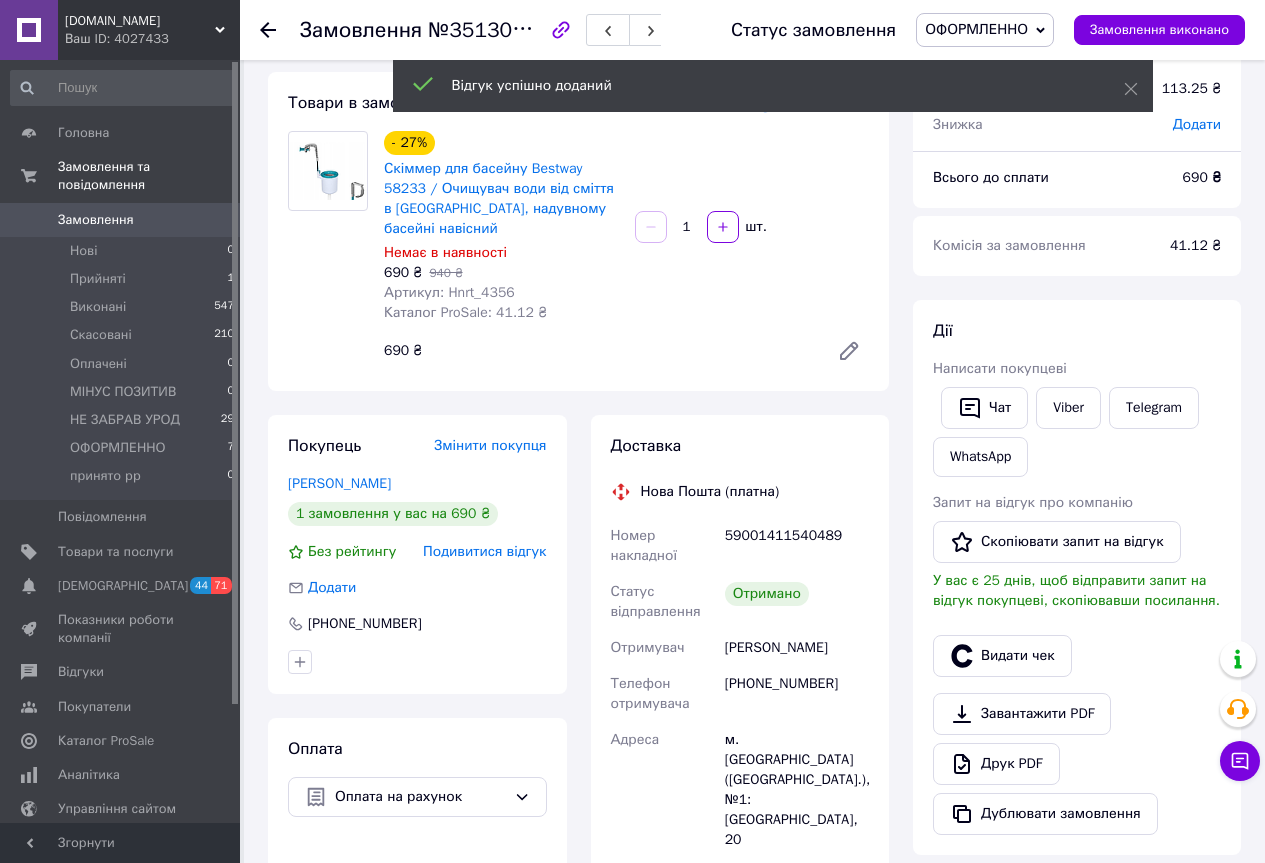 click 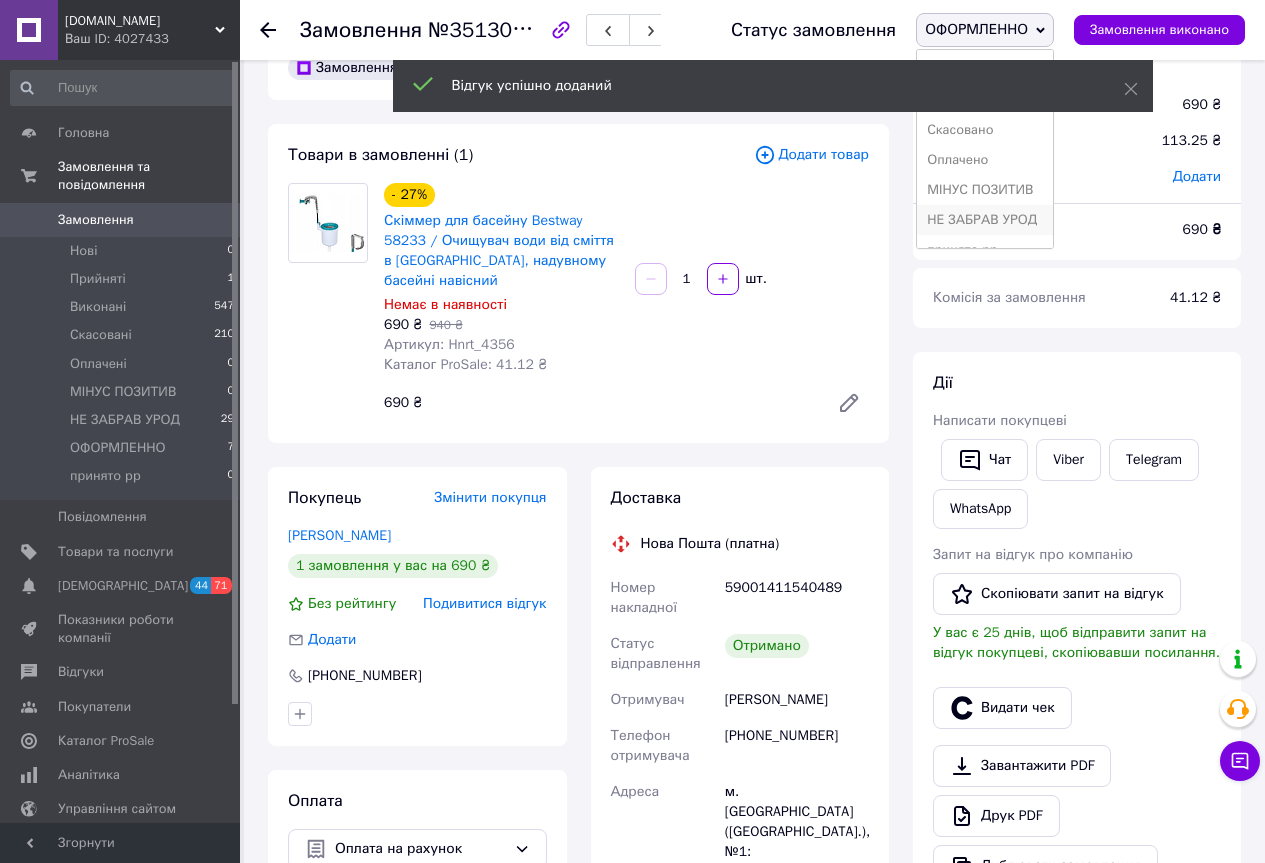 scroll, scrollTop: 0, scrollLeft: 0, axis: both 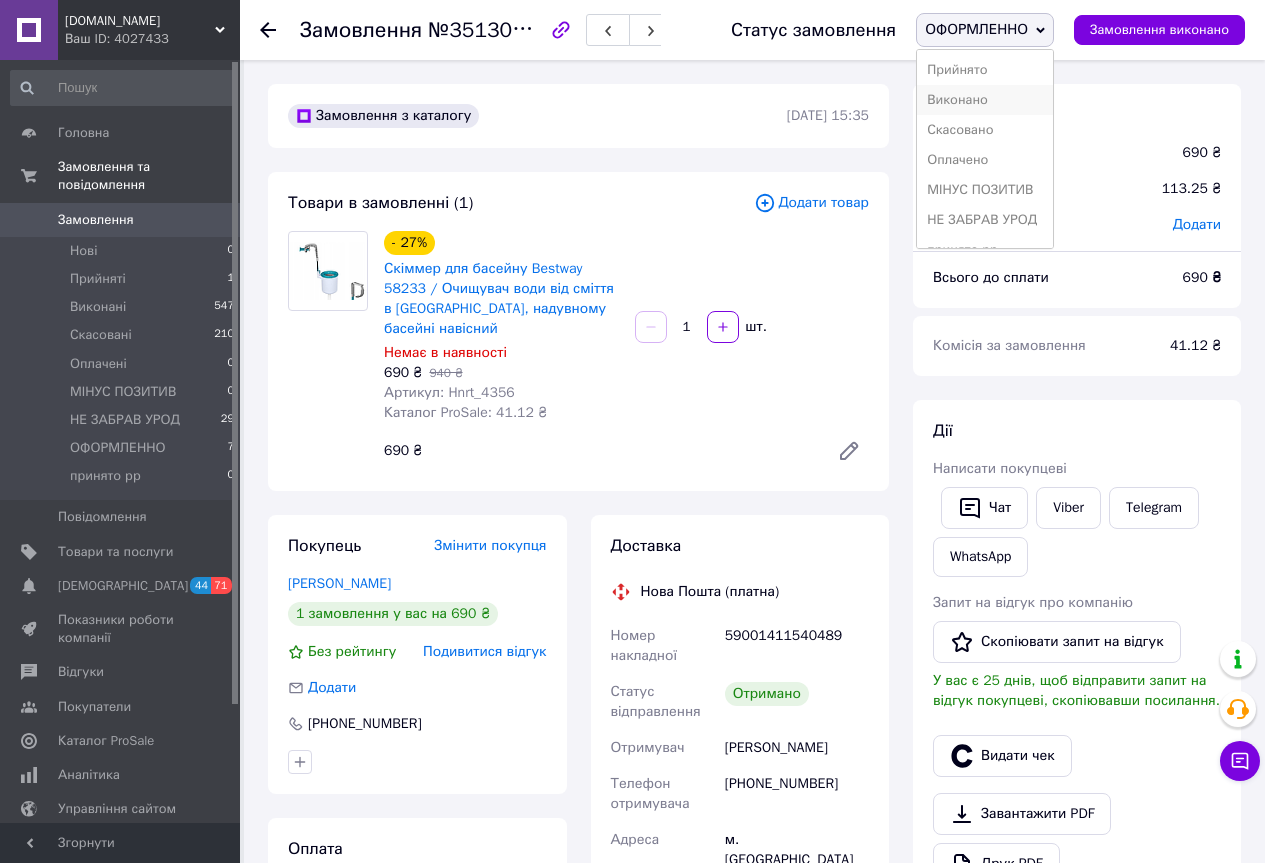 click on "Виконано" at bounding box center (985, 100) 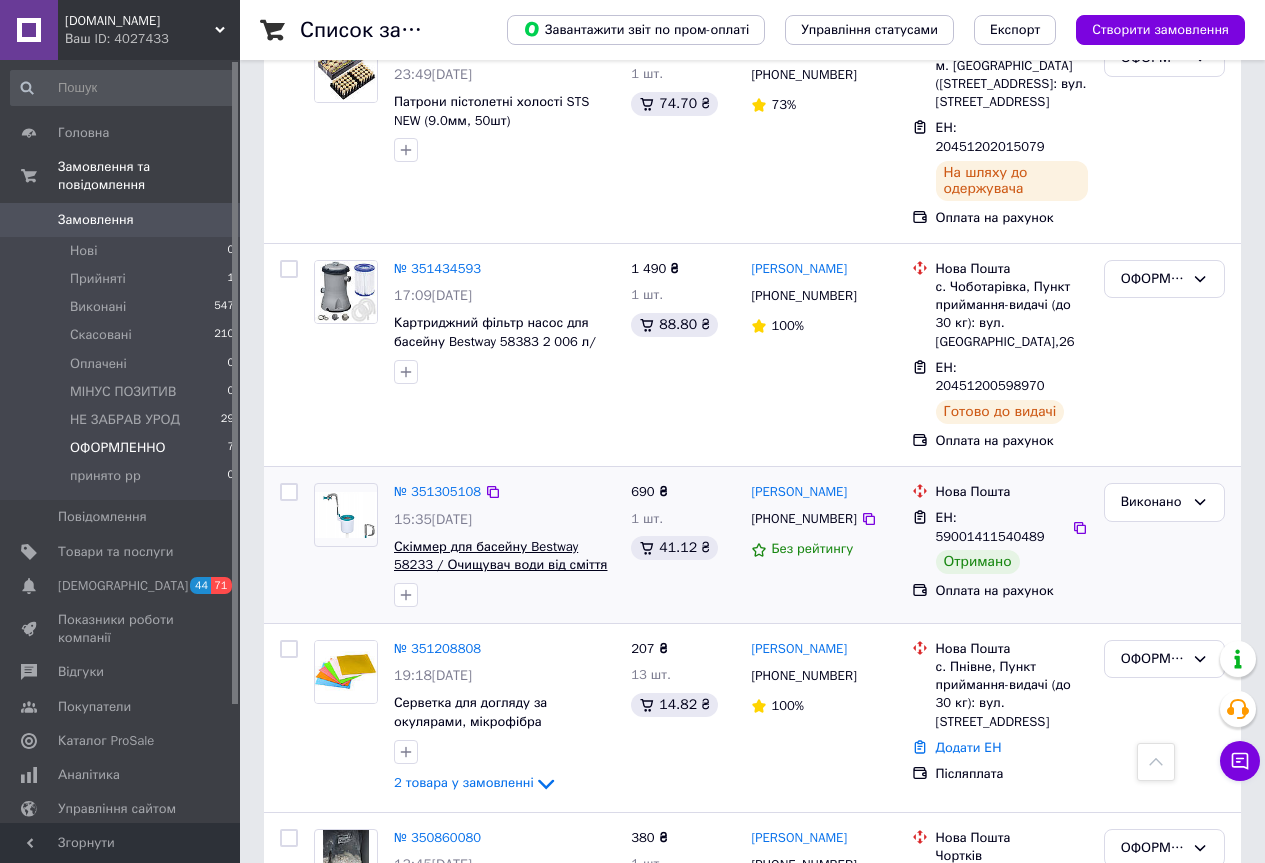 scroll, scrollTop: 762, scrollLeft: 0, axis: vertical 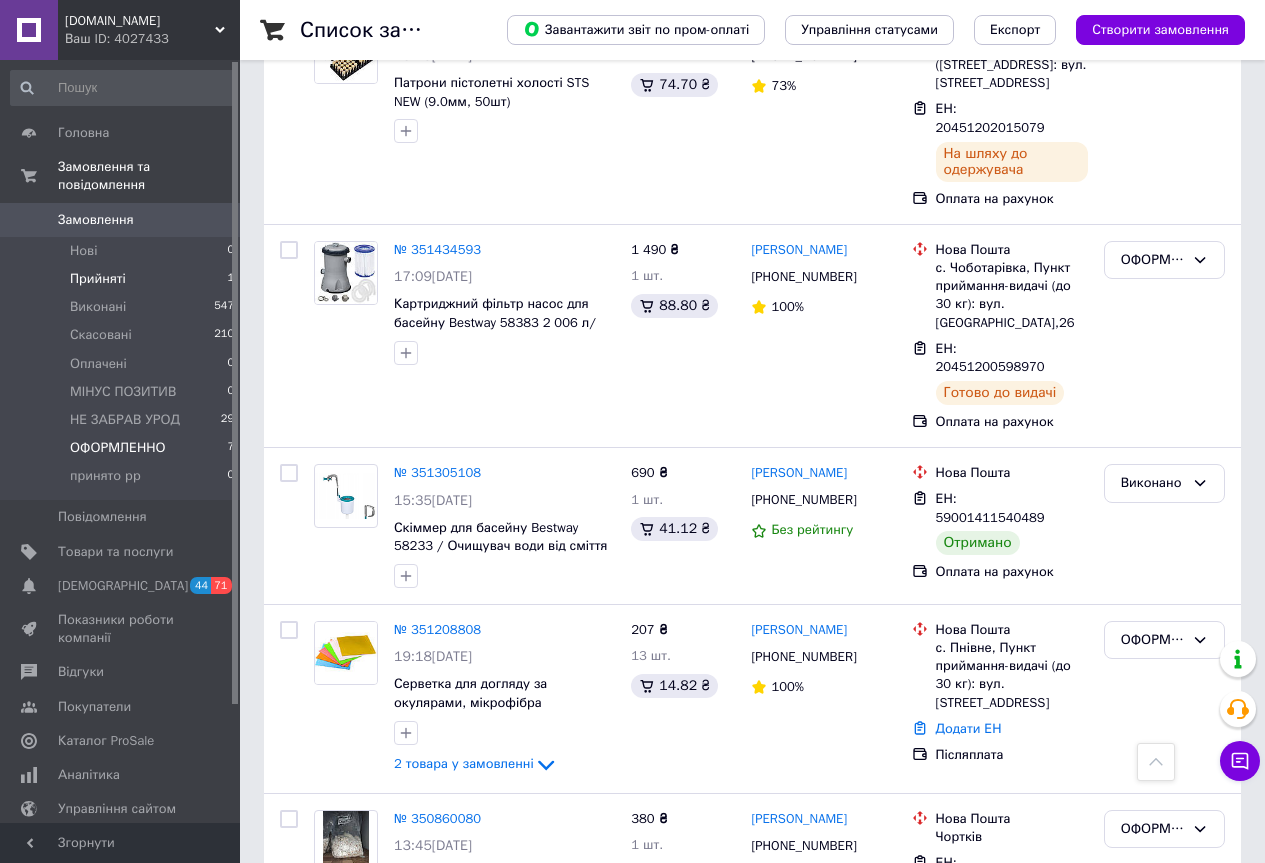 click on "Прийняті" at bounding box center (98, 279) 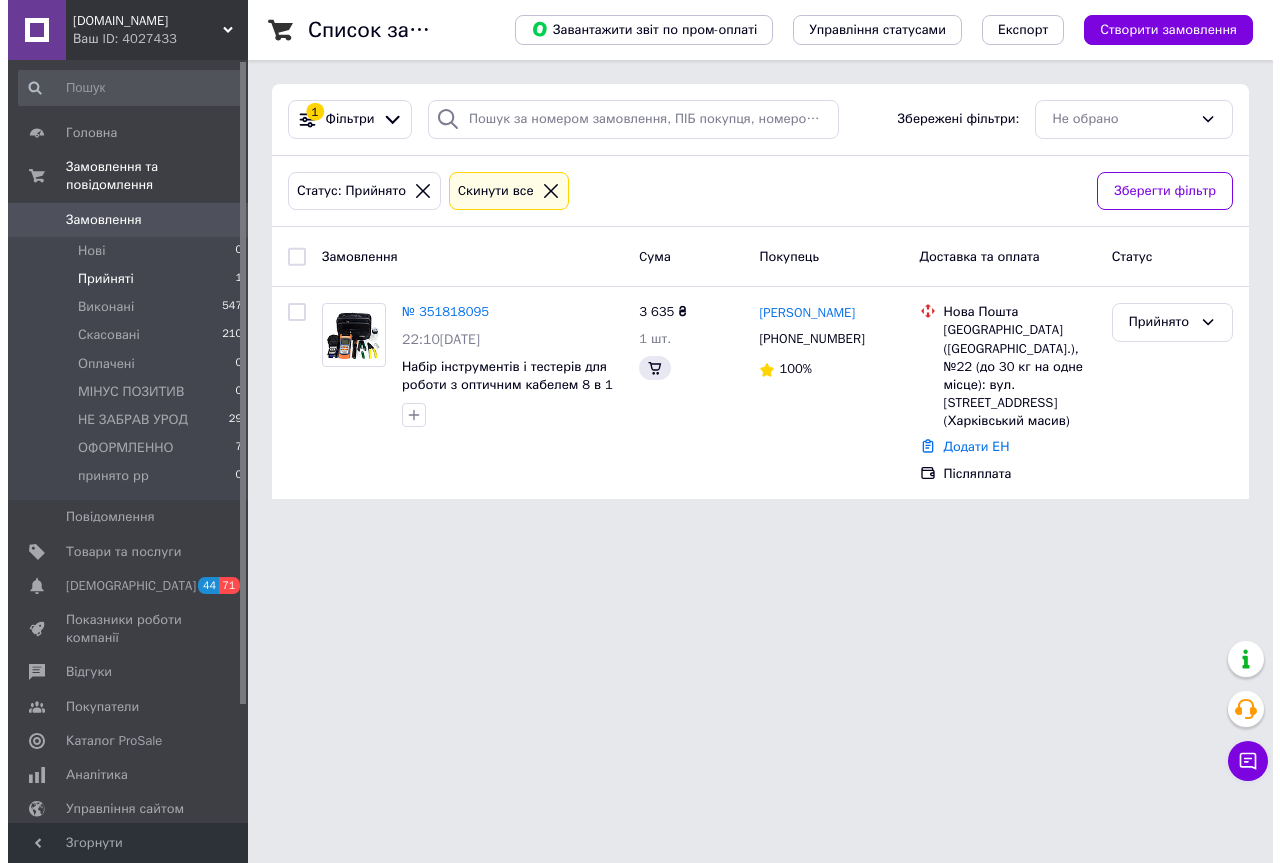 scroll, scrollTop: 0, scrollLeft: 0, axis: both 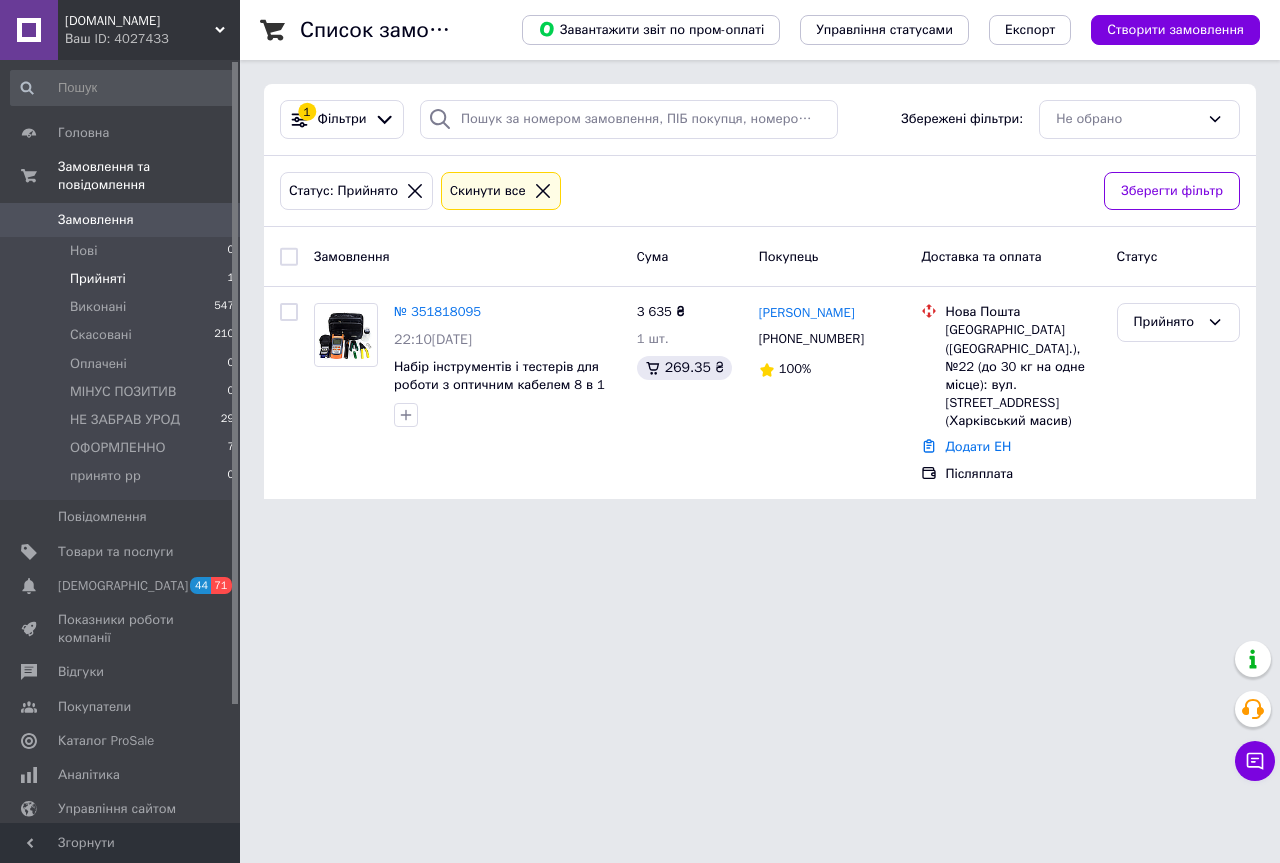 click on "BLACKTORG.BIZ.UA Ваш ID: 4027433" at bounding box center (149, 30) 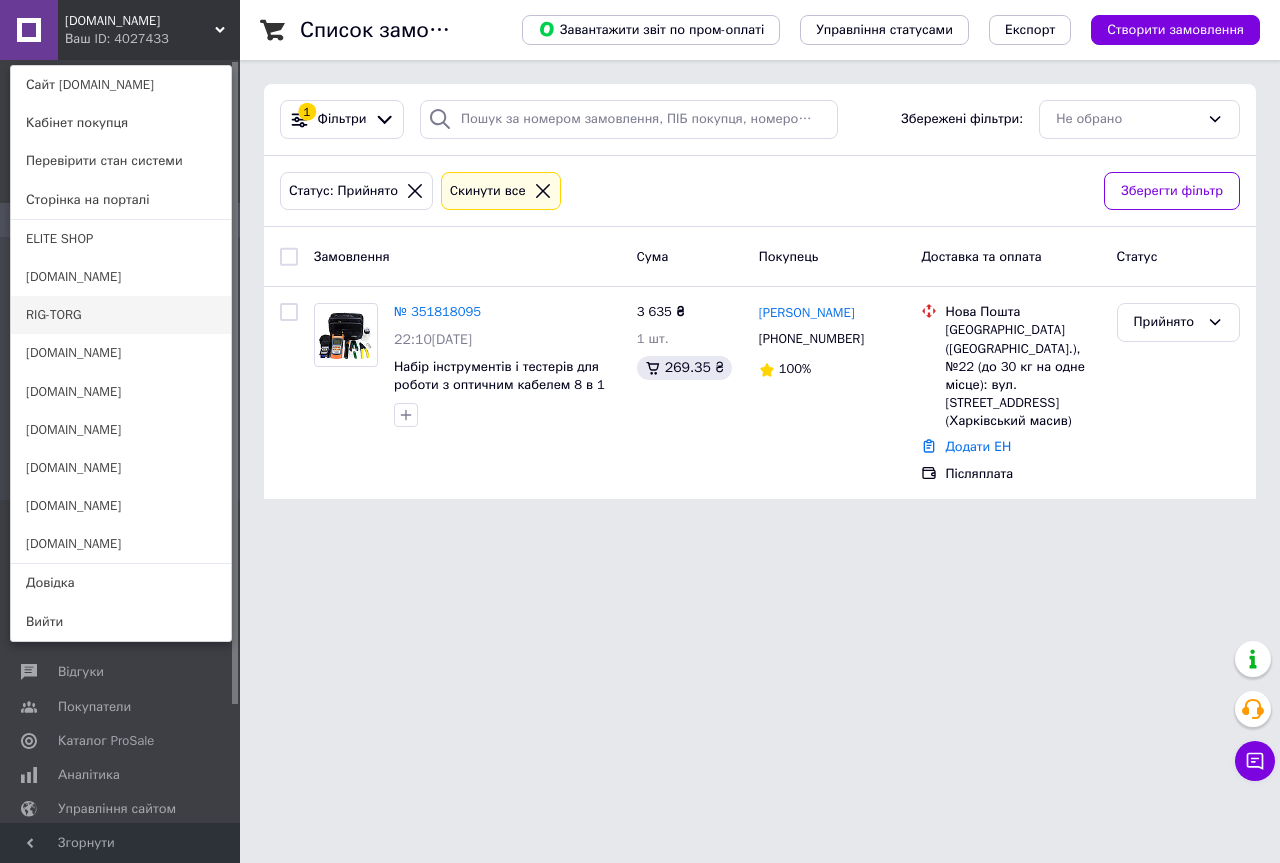 click on "RIG-TORG" at bounding box center [121, 315] 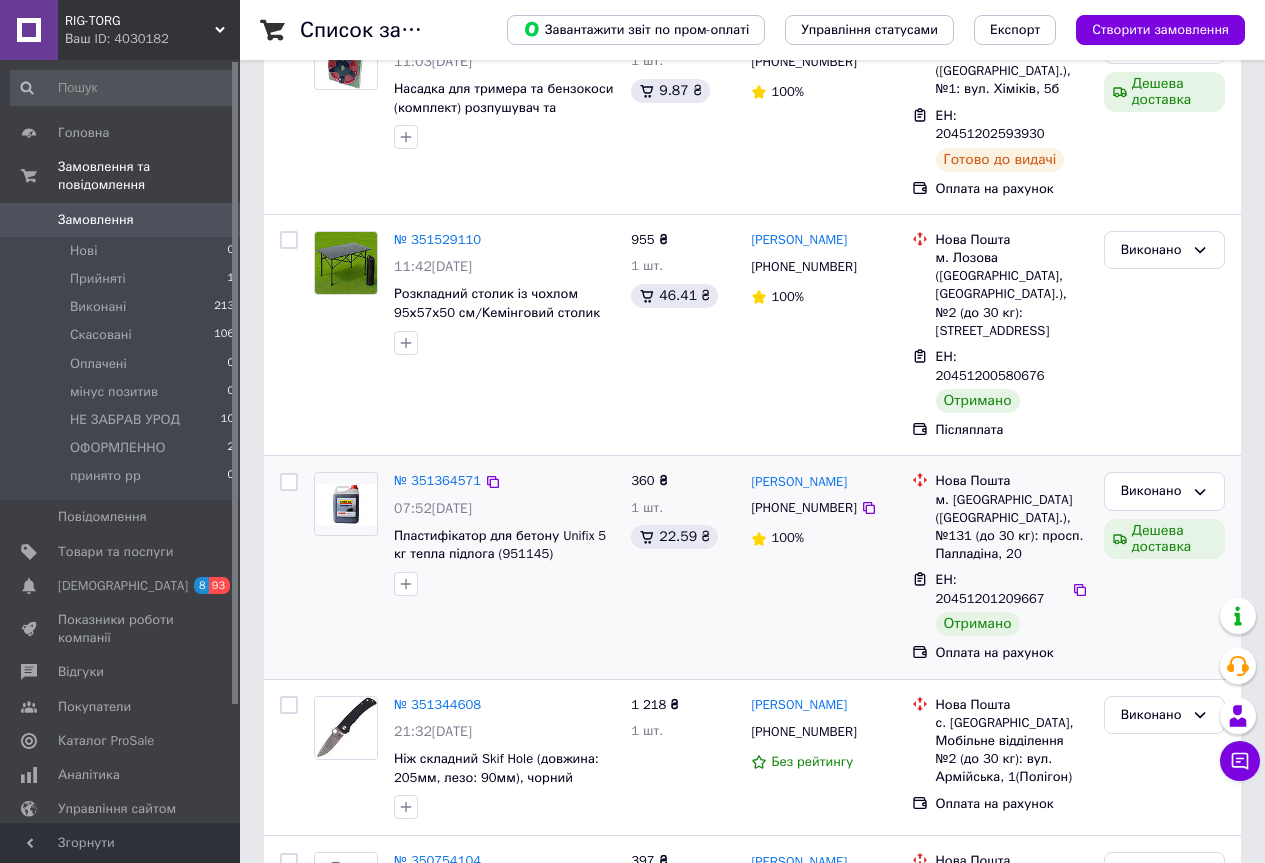 scroll, scrollTop: 700, scrollLeft: 0, axis: vertical 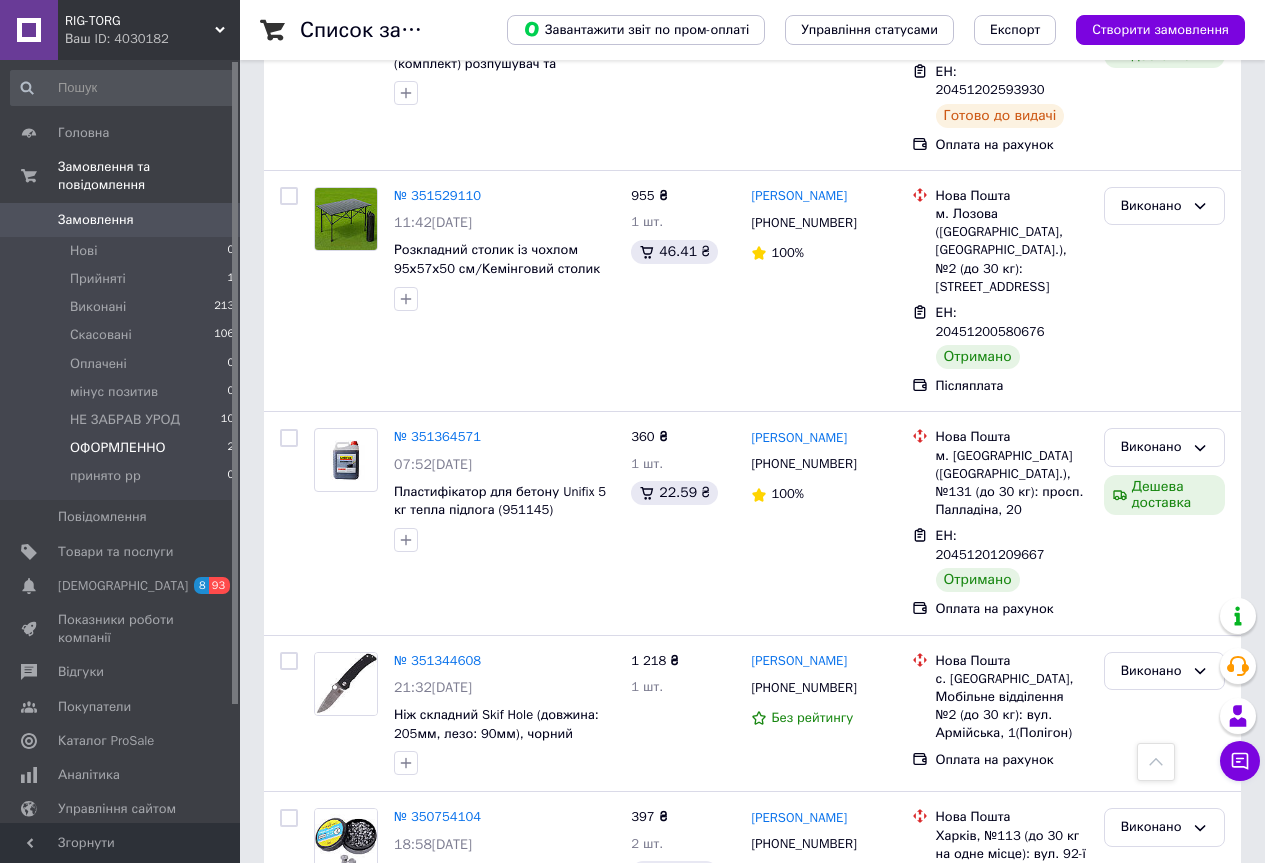 click on "ОФОРМЛЕННО 2" at bounding box center [123, 448] 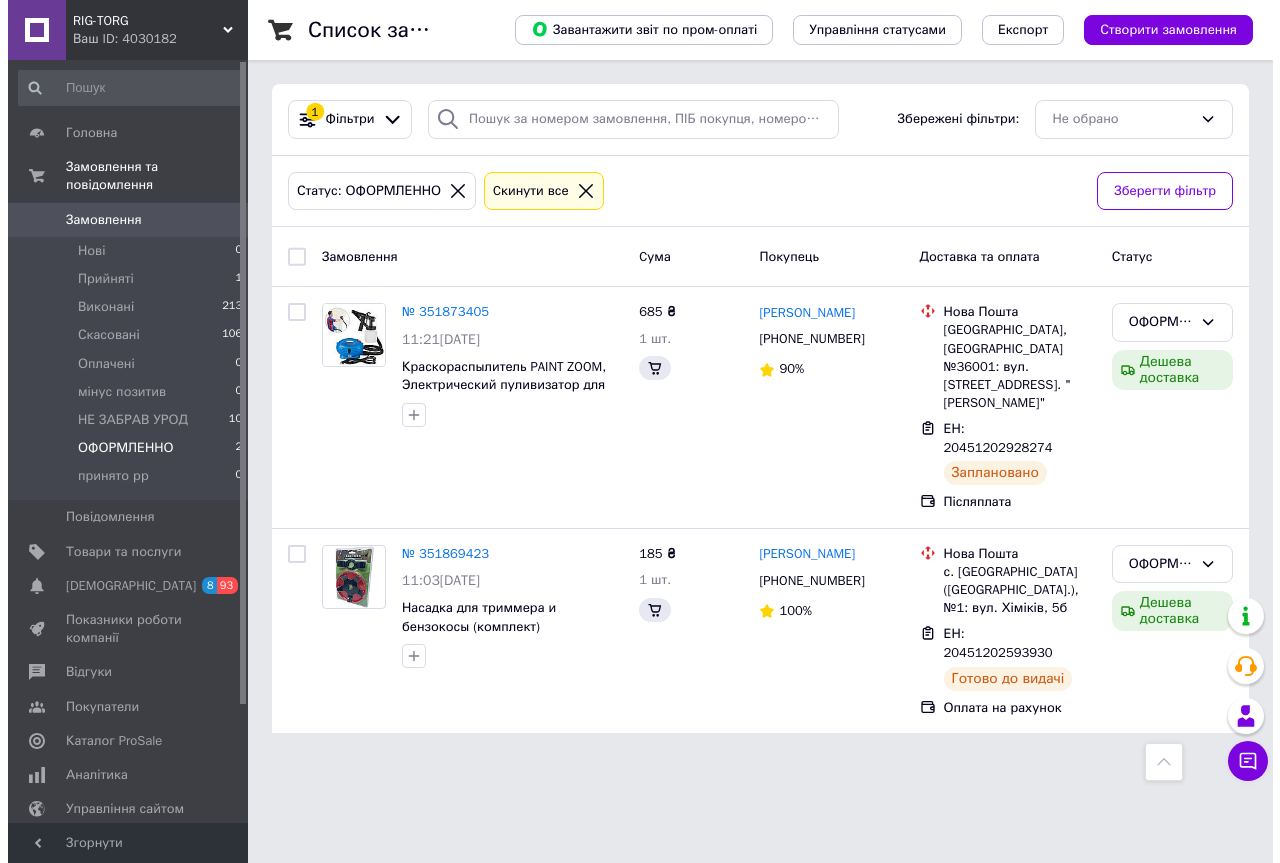 scroll, scrollTop: 0, scrollLeft: 0, axis: both 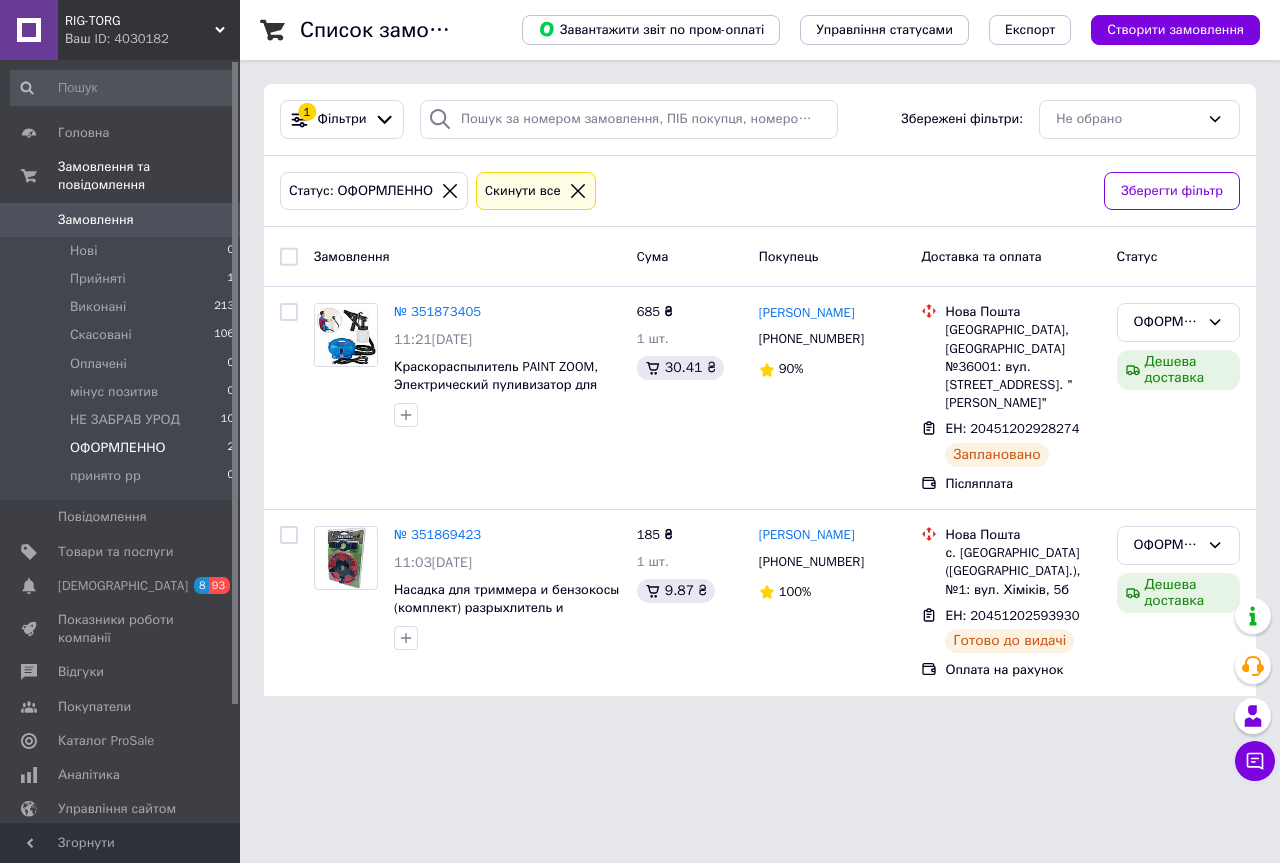click 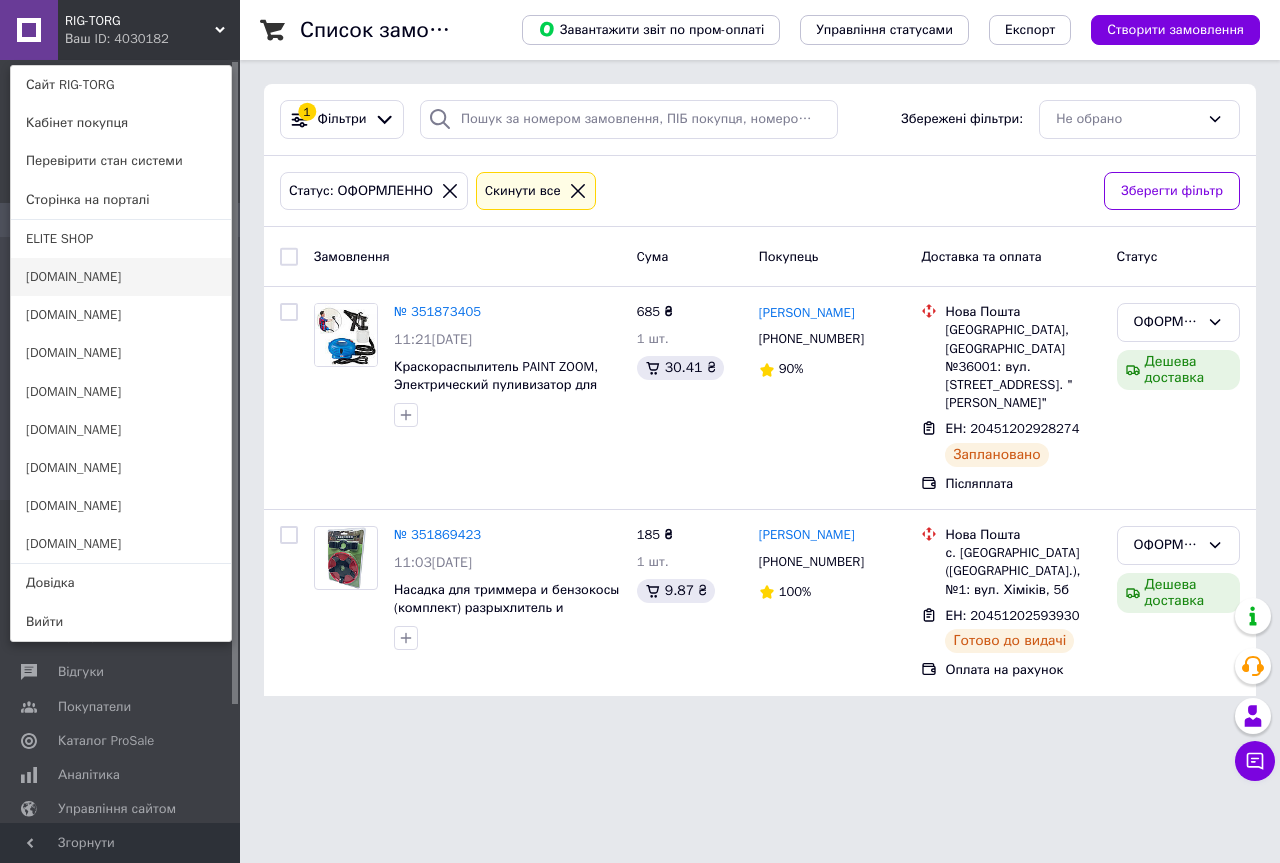 click on "[DOMAIN_NAME]" at bounding box center (121, 277) 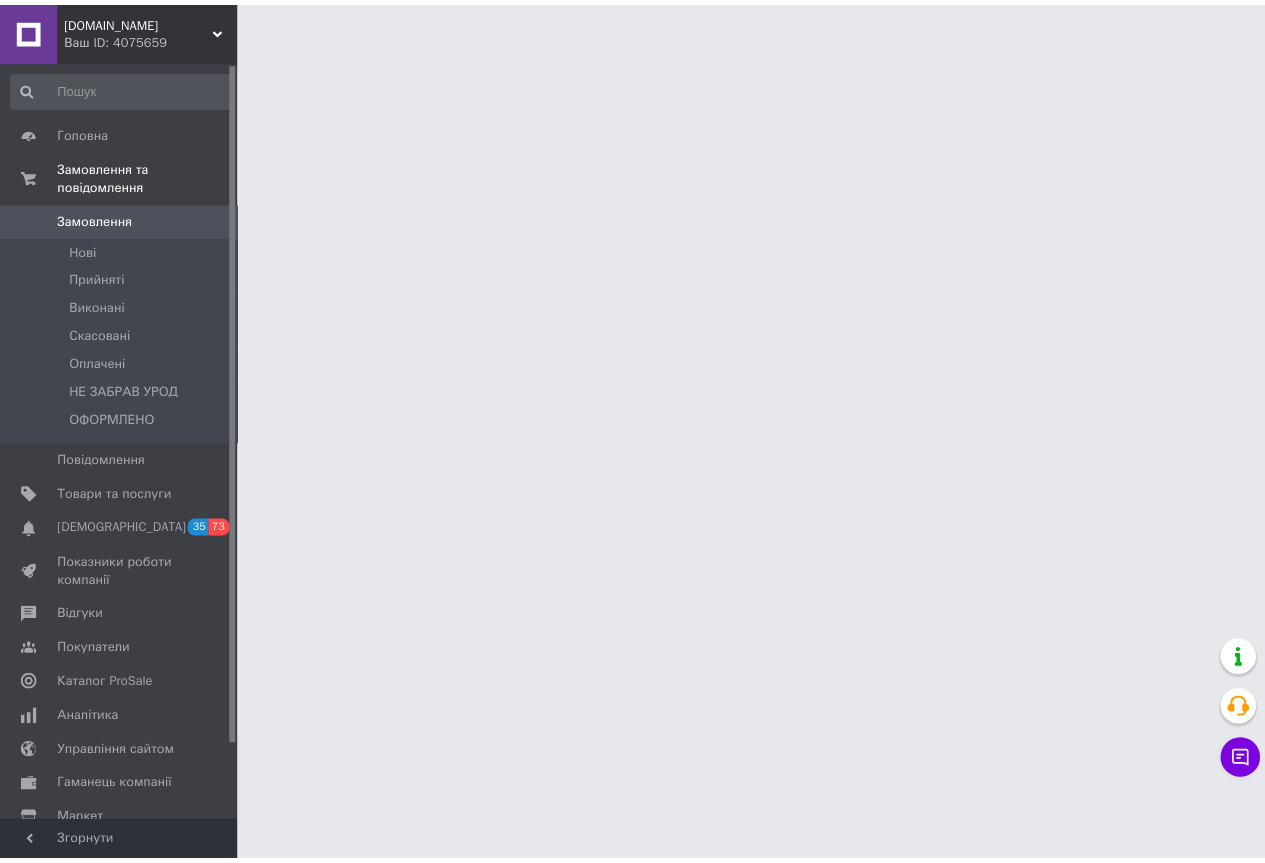 scroll, scrollTop: 0, scrollLeft: 0, axis: both 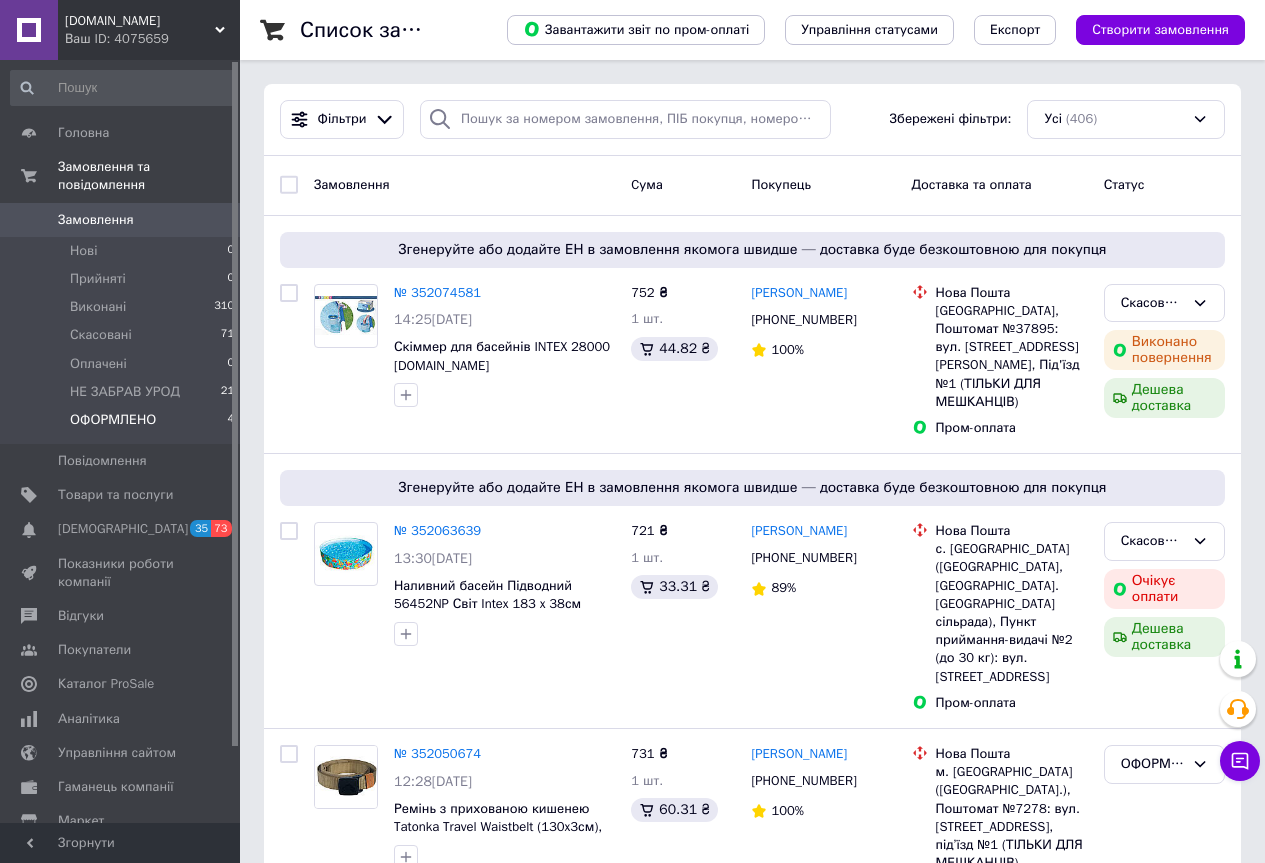 click on "ОФОРМЛЕНО 4" at bounding box center [123, 425] 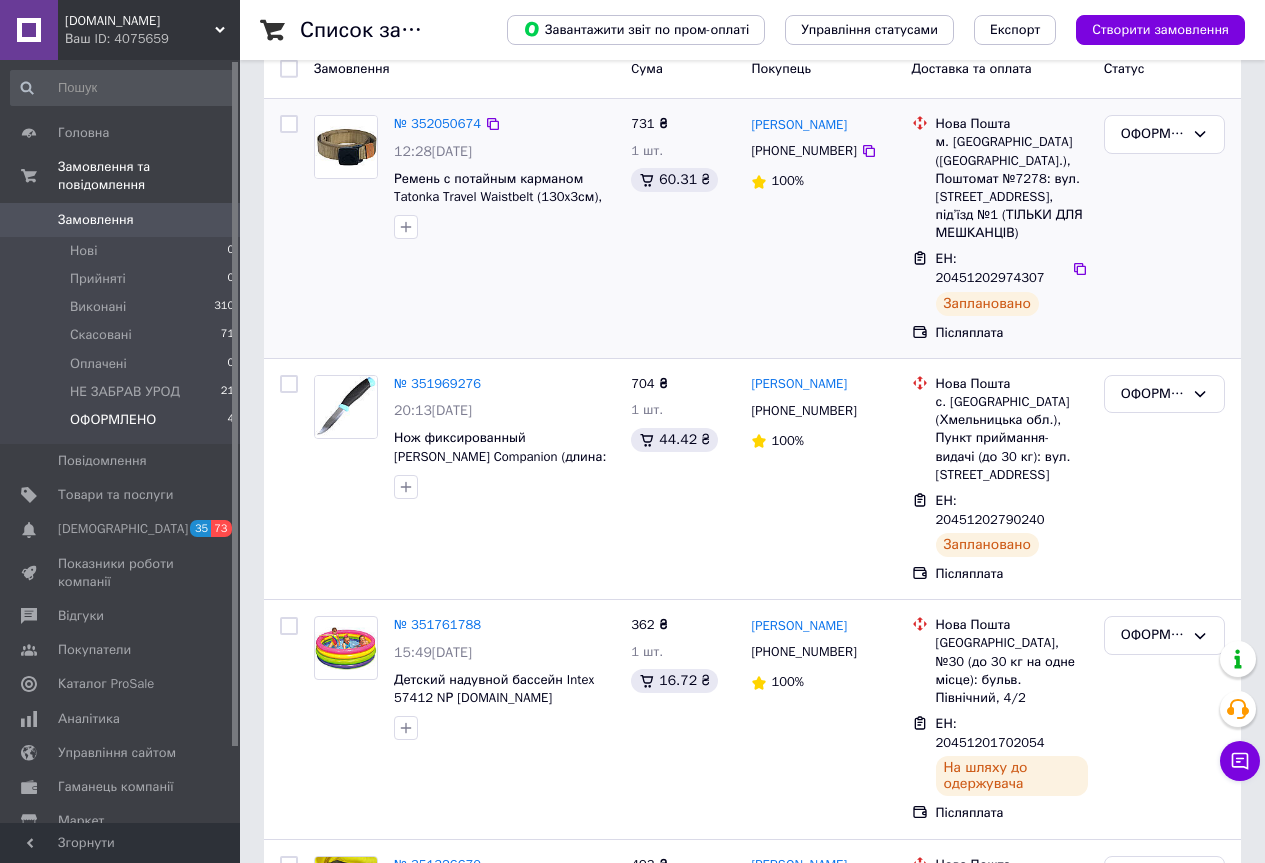 scroll, scrollTop: 264, scrollLeft: 0, axis: vertical 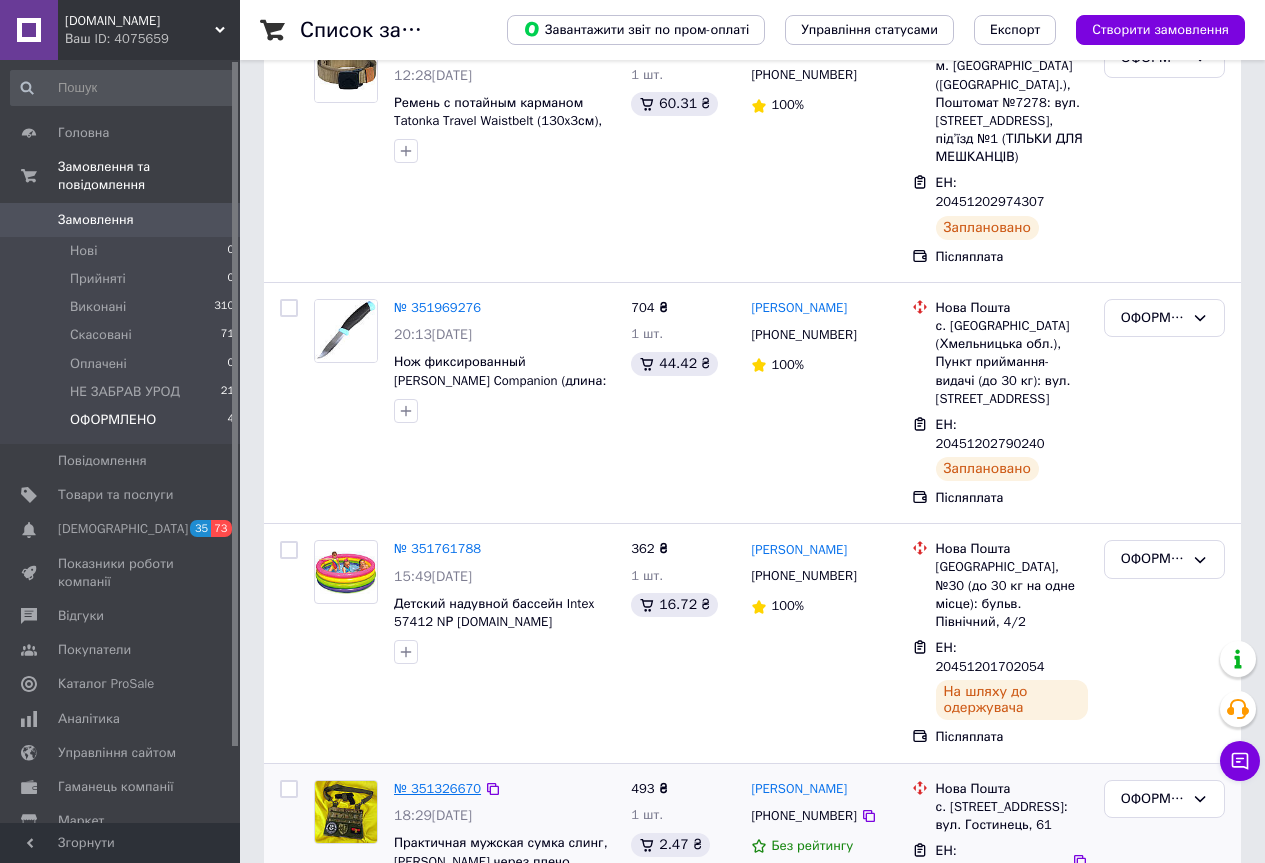 click on "№ 351326670" at bounding box center (437, 788) 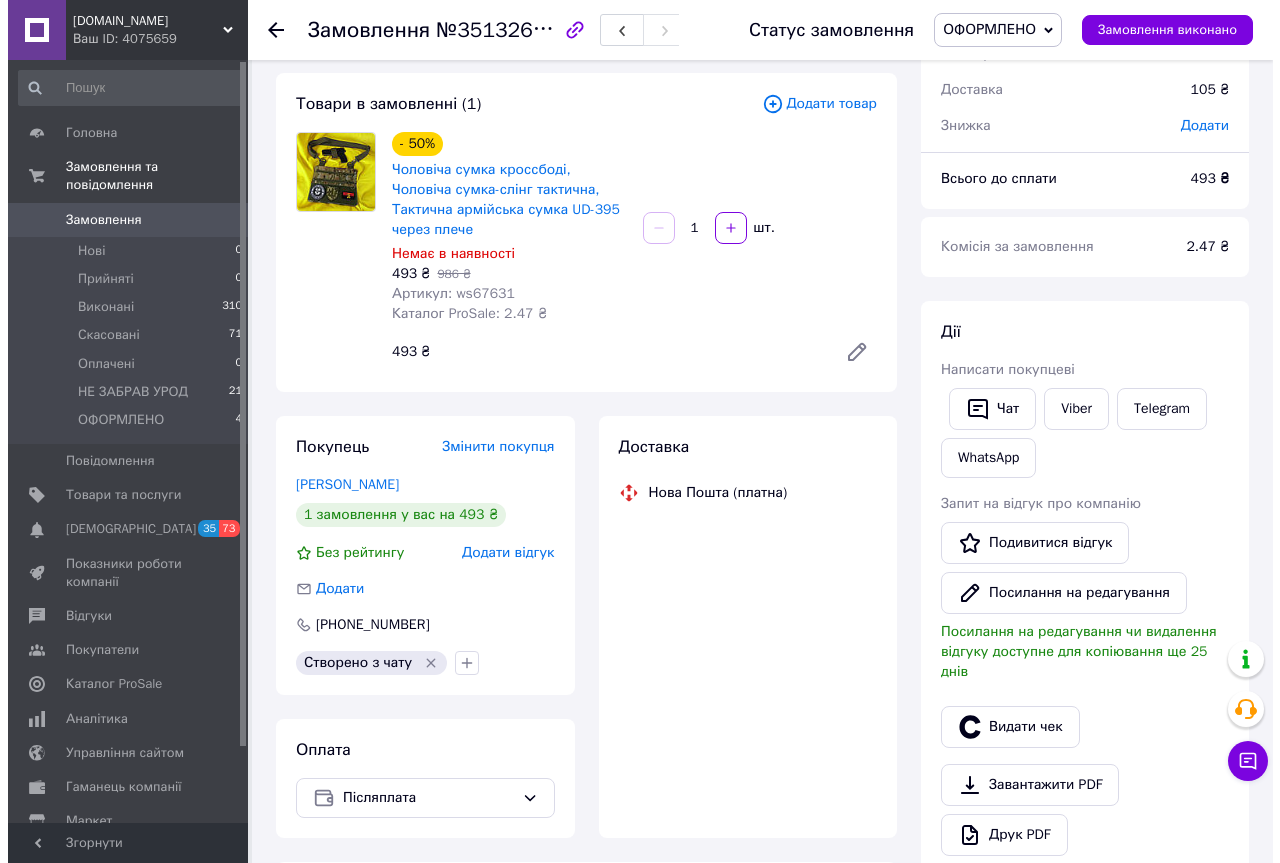 scroll, scrollTop: 100, scrollLeft: 0, axis: vertical 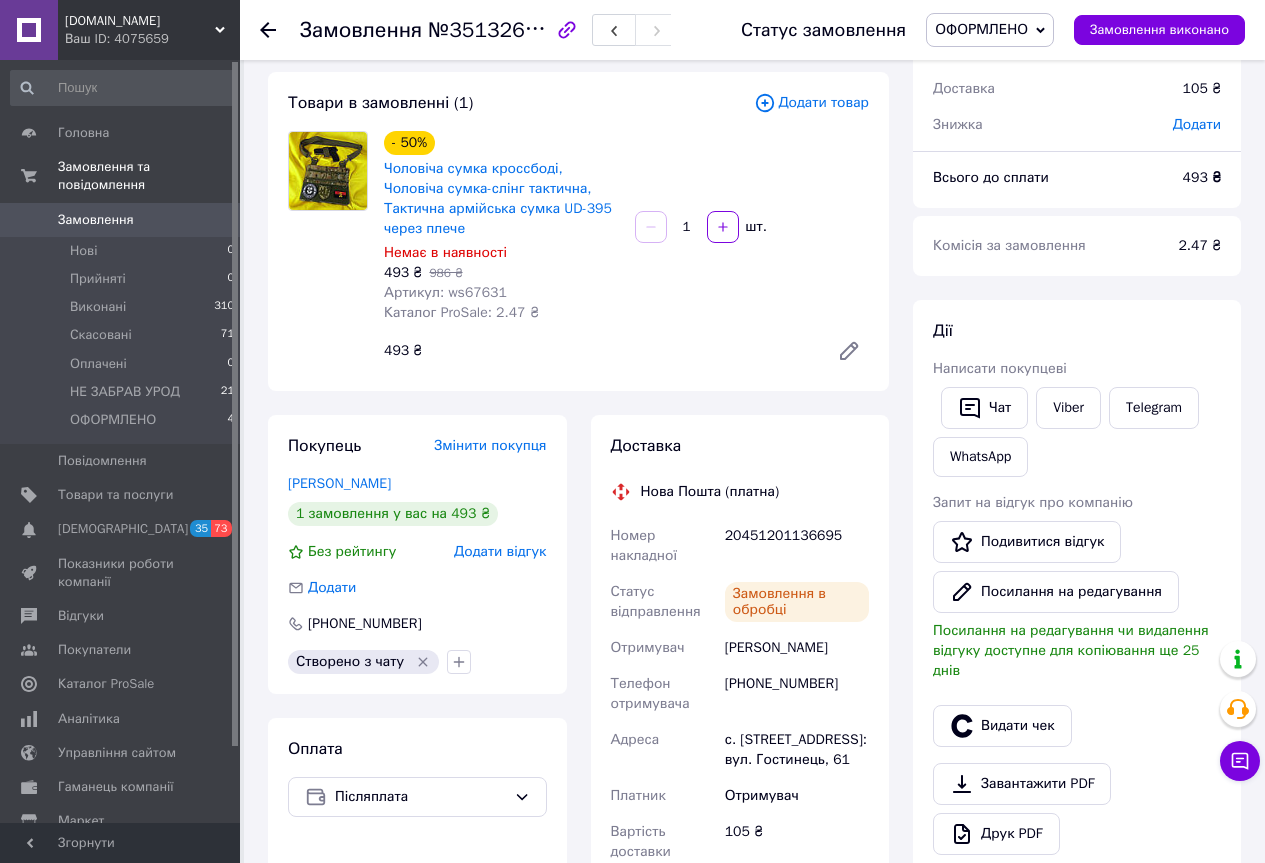 click on "Додати відгук" at bounding box center [500, 551] 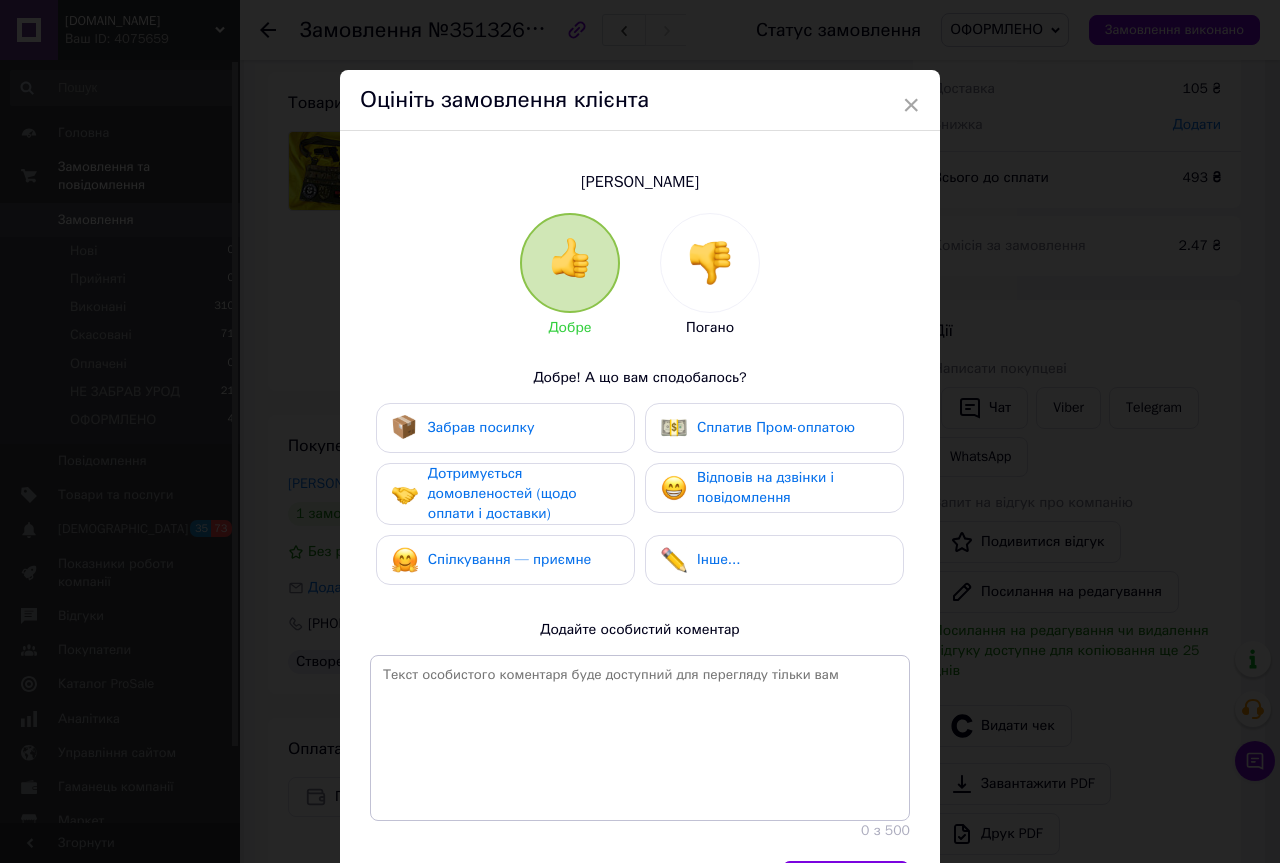 drag, startPoint x: 556, startPoint y: 436, endPoint x: 552, endPoint y: 465, distance: 29.274563 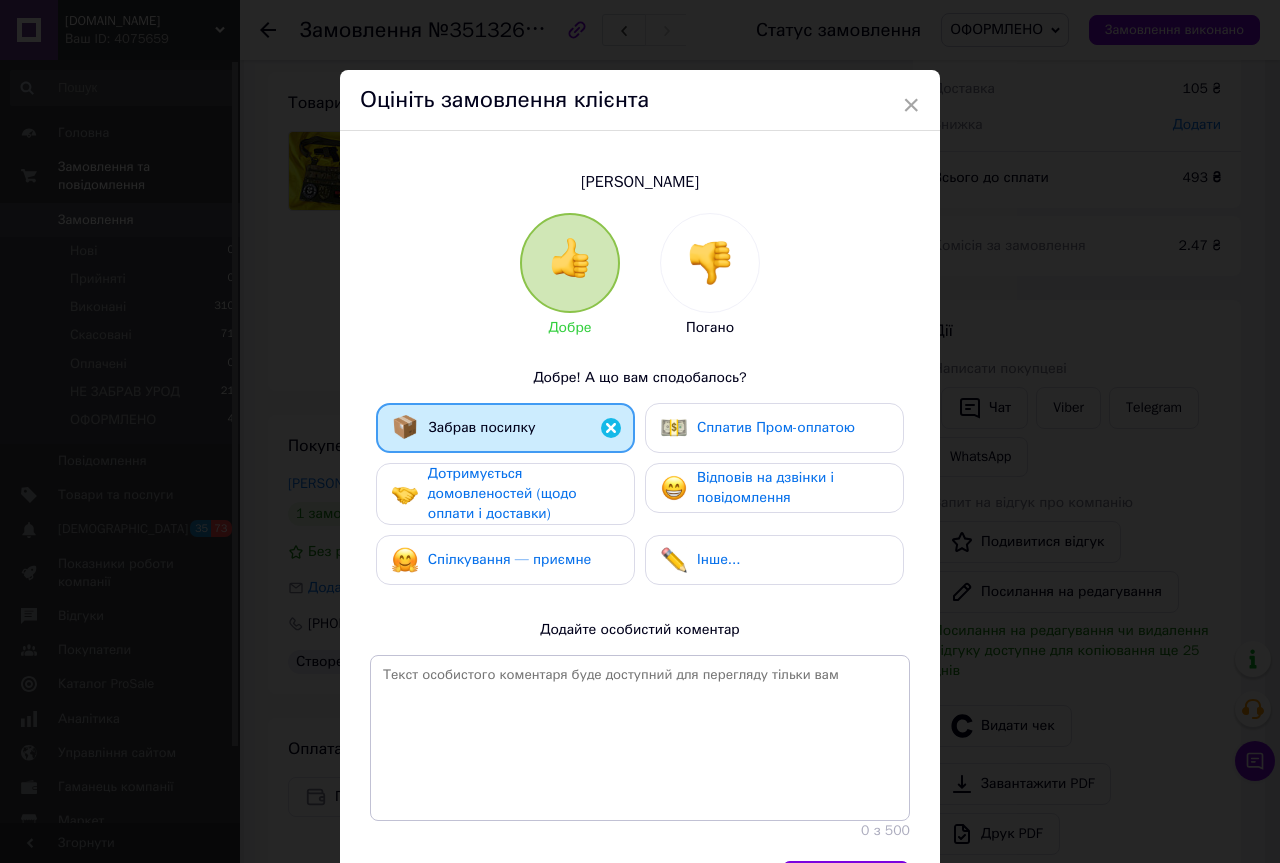 drag, startPoint x: 546, startPoint y: 488, endPoint x: 552, endPoint y: 555, distance: 67.26812 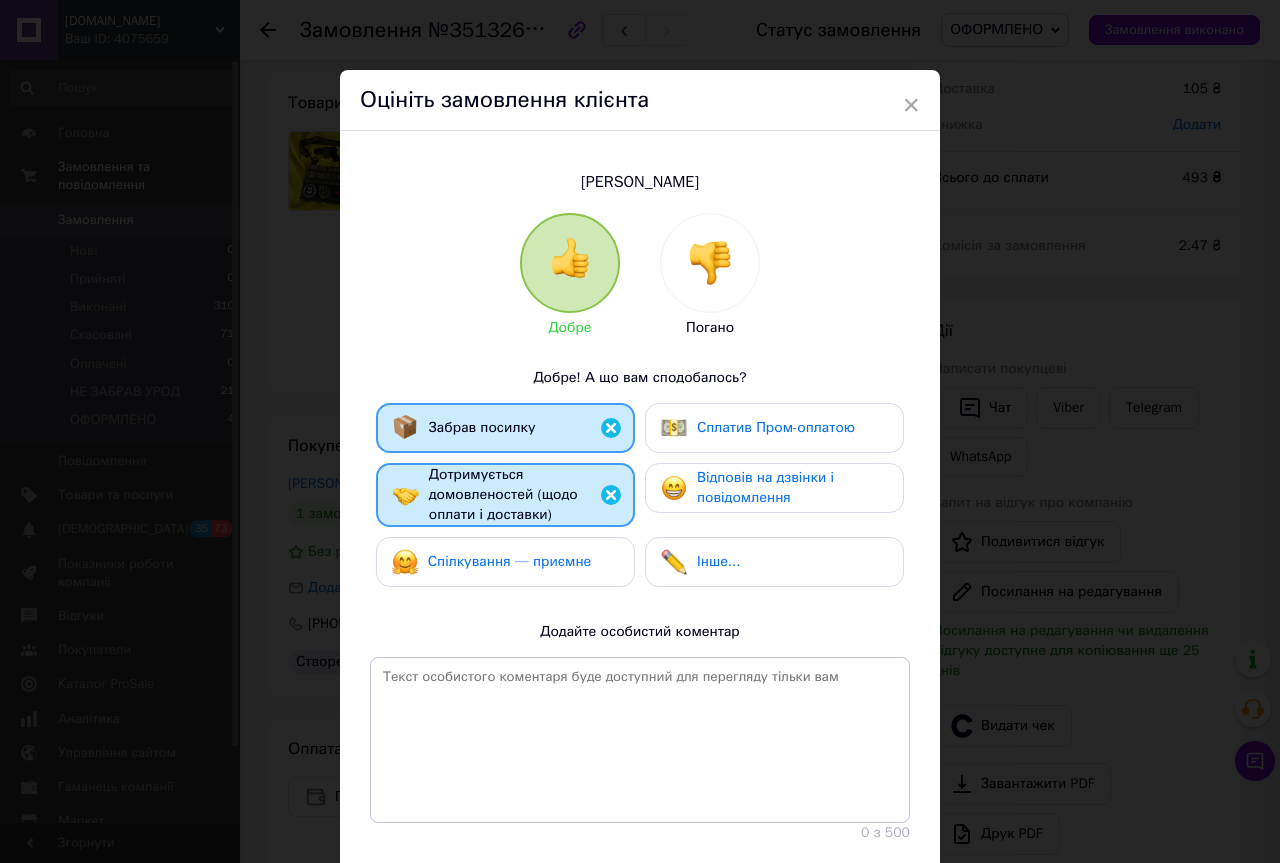drag, startPoint x: 561, startPoint y: 564, endPoint x: 651, endPoint y: 531, distance: 95.85927 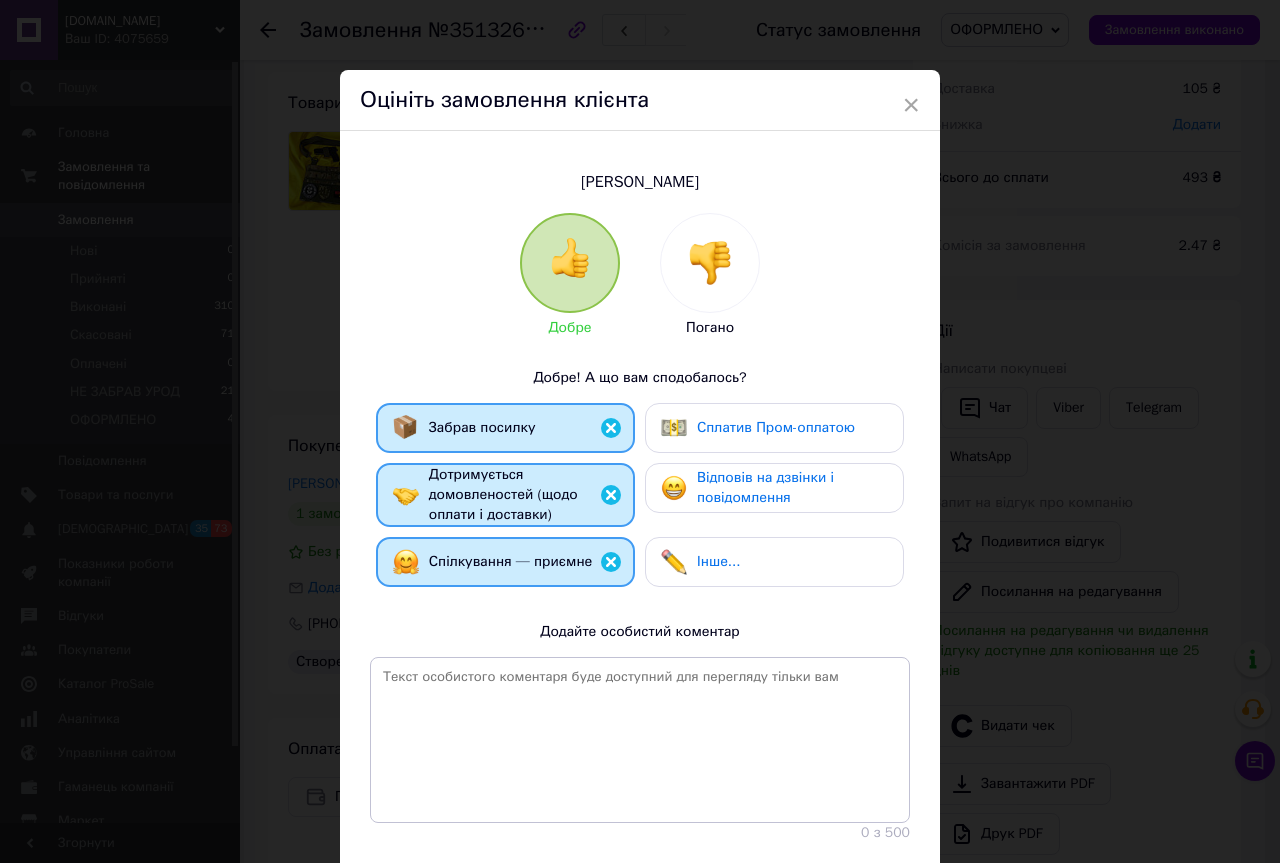 click on "Відповів на дзвінки і повідомлення" at bounding box center (792, 488) 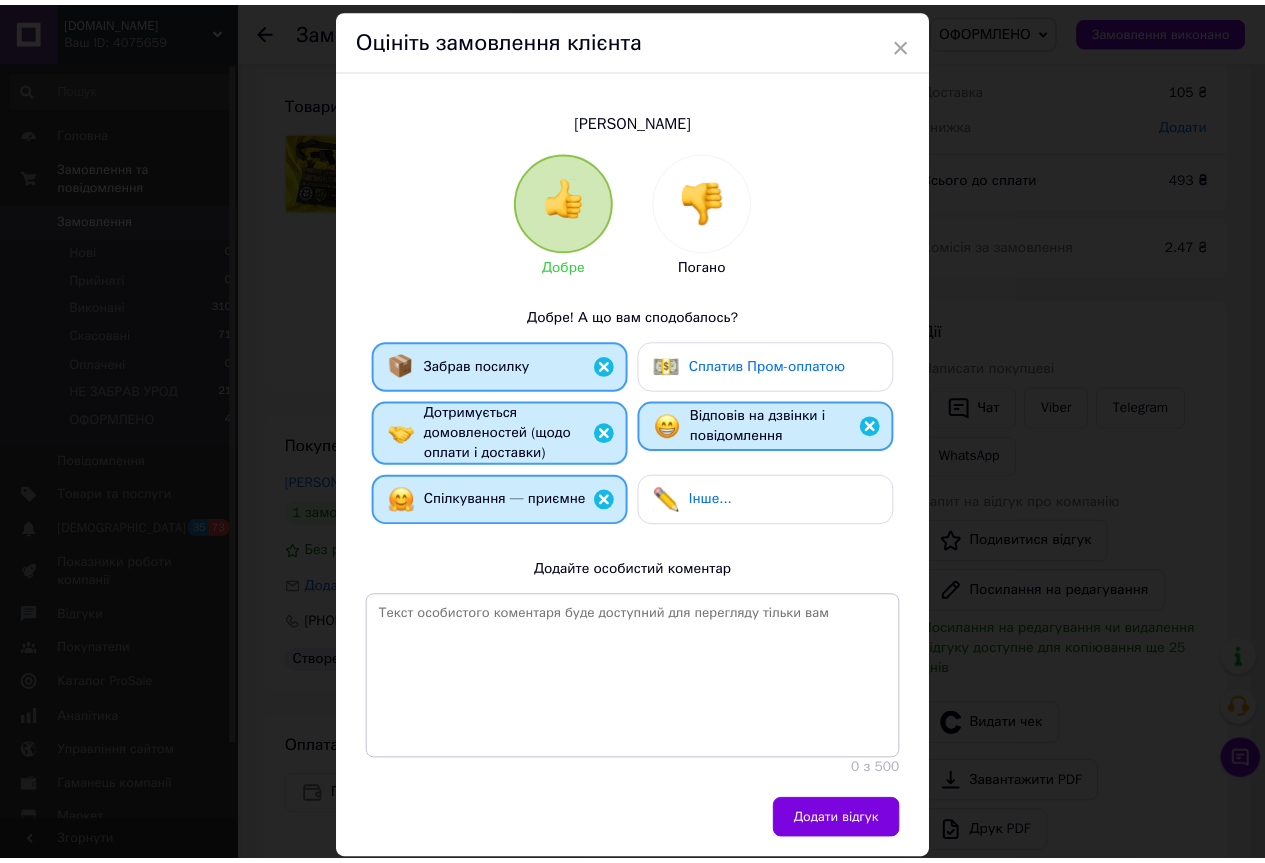 scroll, scrollTop: 122, scrollLeft: 0, axis: vertical 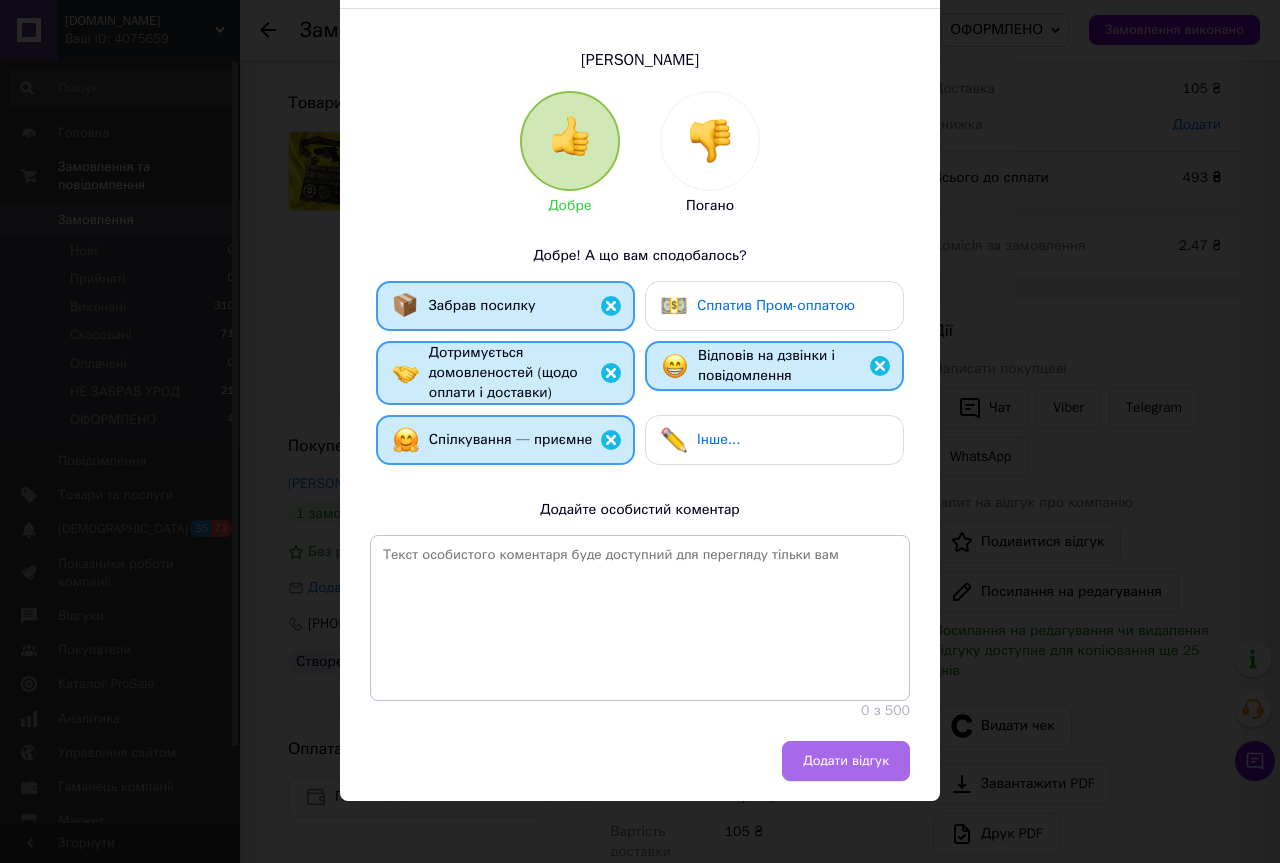 click on "Додати відгук" at bounding box center (846, 761) 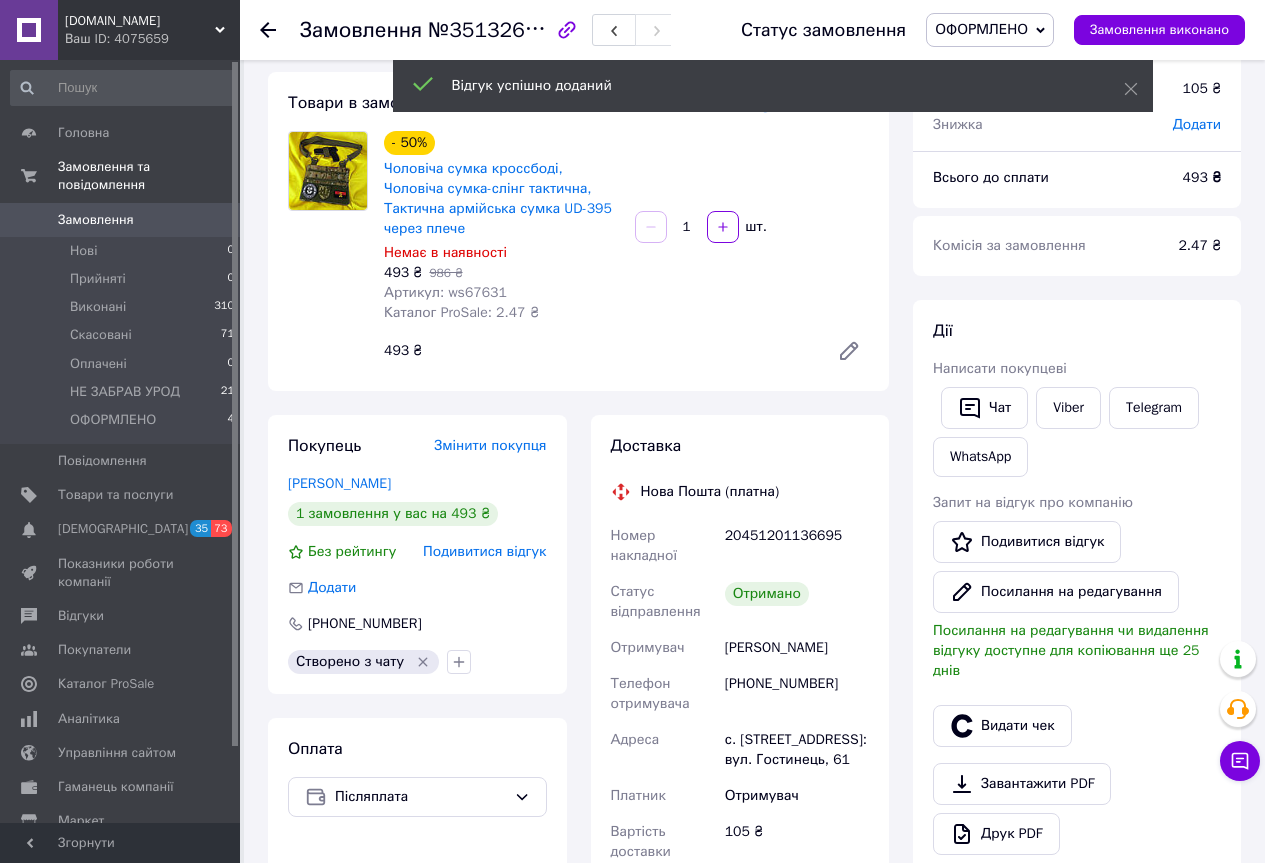 click on "ОФОРМЛЕНО" at bounding box center (990, 30) 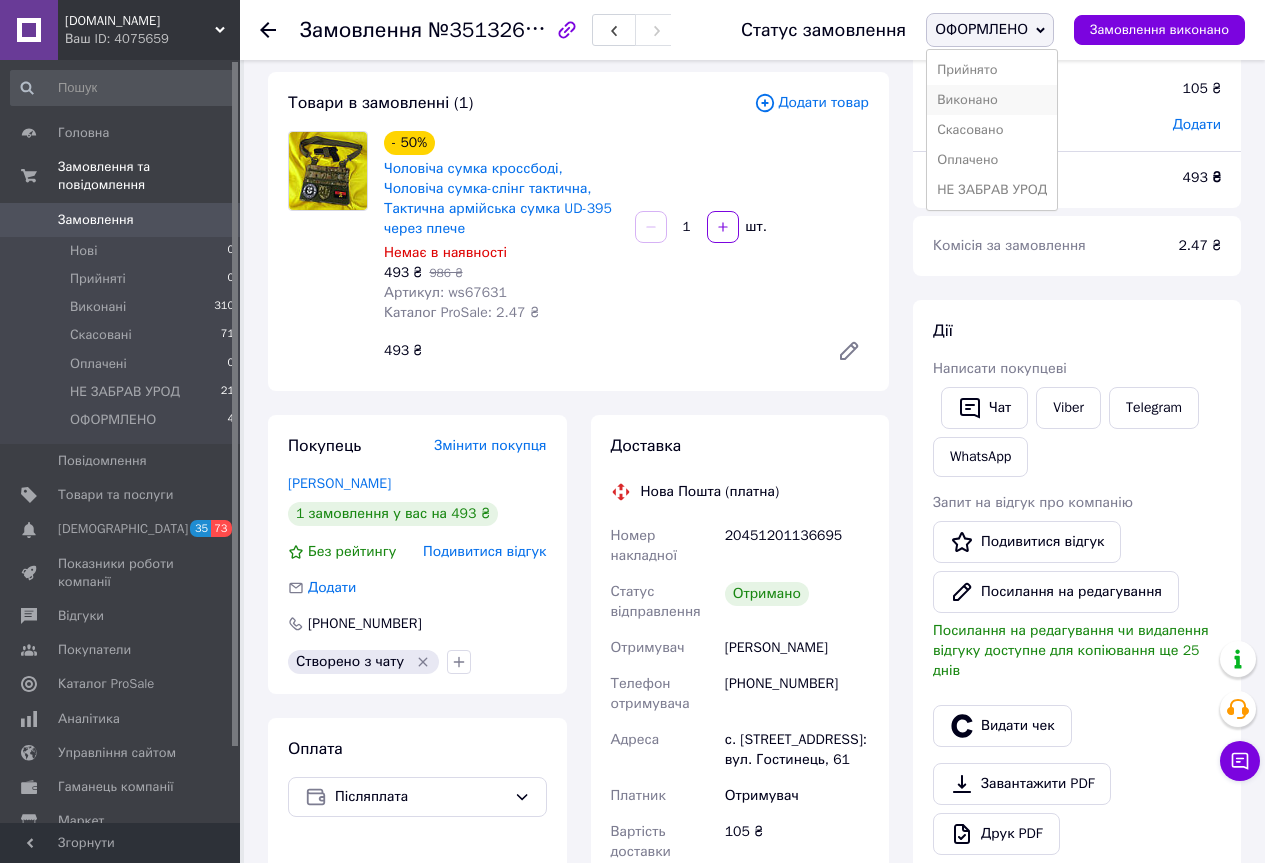 click on "Виконано" at bounding box center [992, 100] 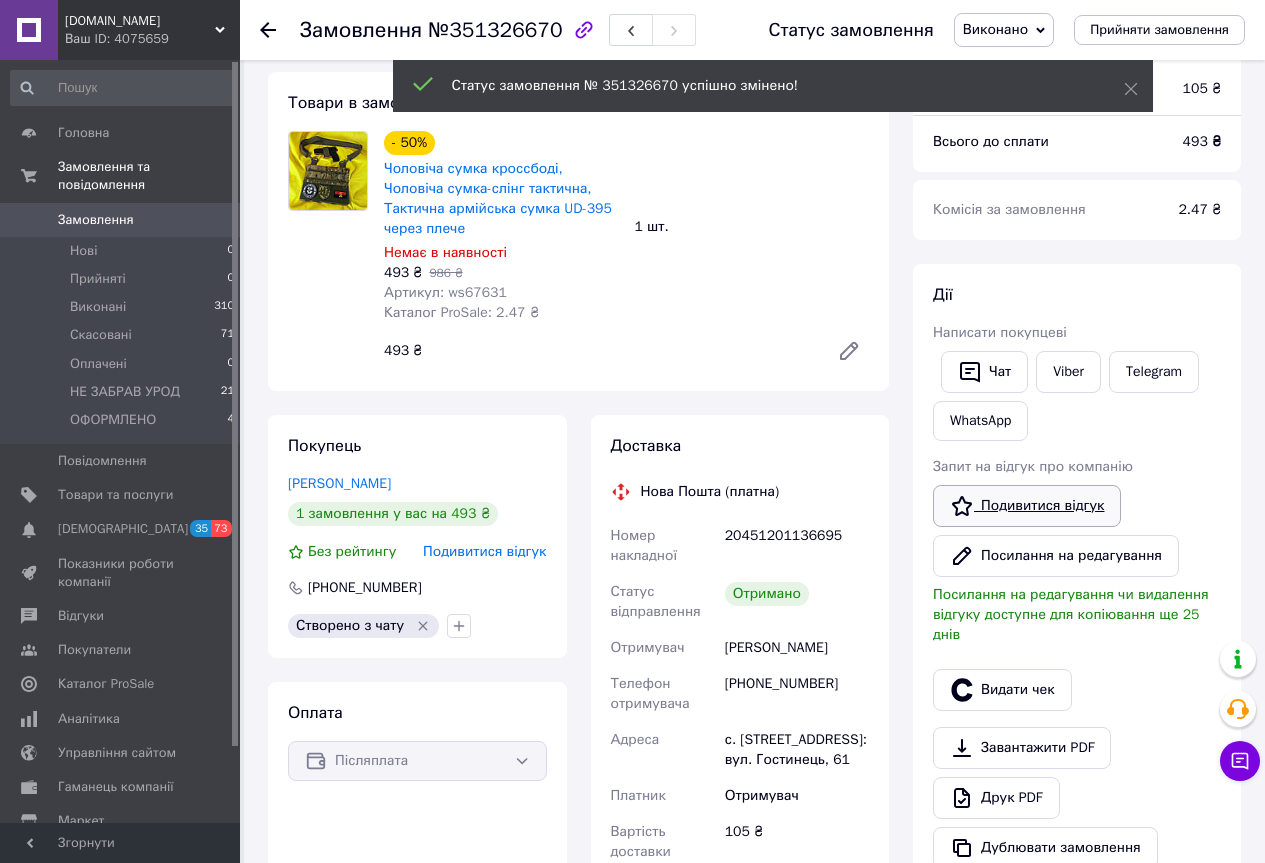 click on "Подивитися відгук" at bounding box center [1027, 506] 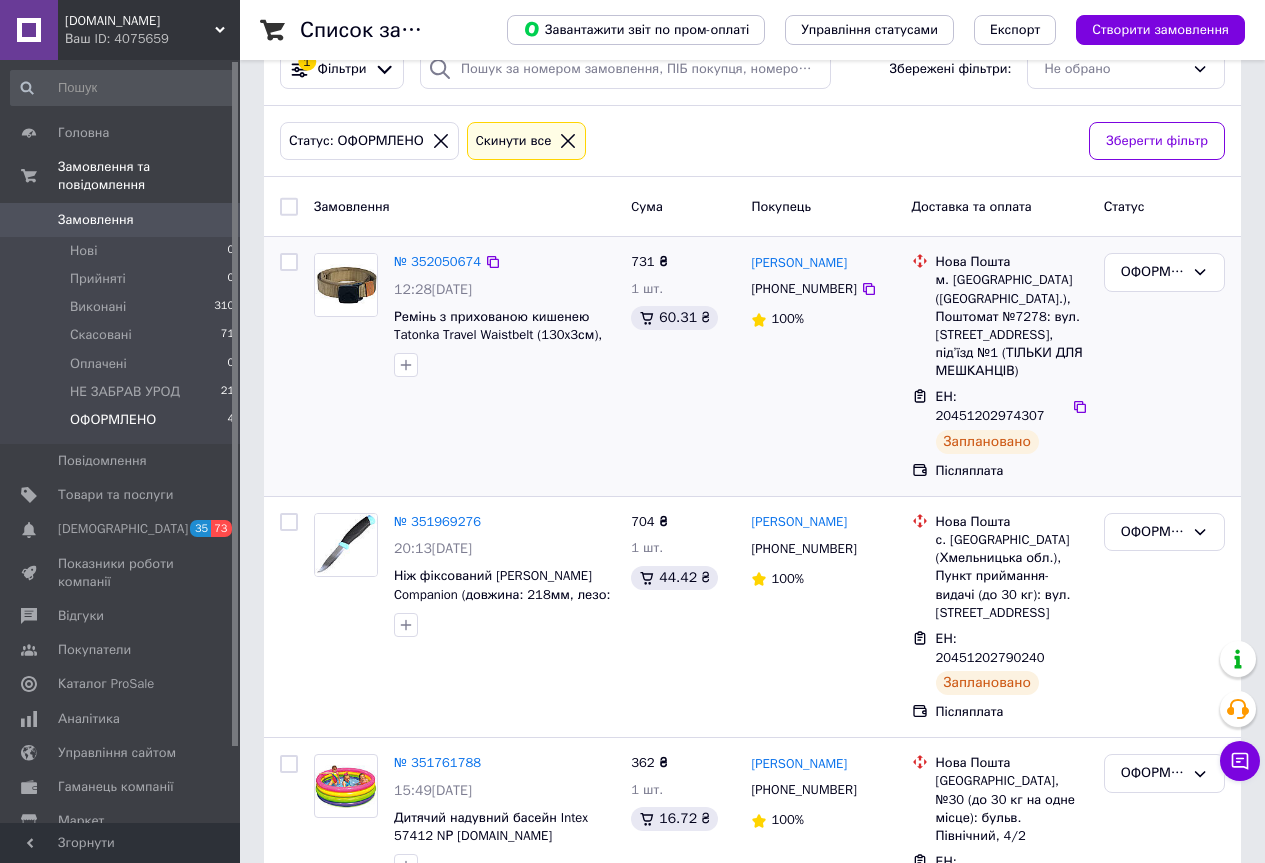 scroll, scrollTop: 0, scrollLeft: 0, axis: both 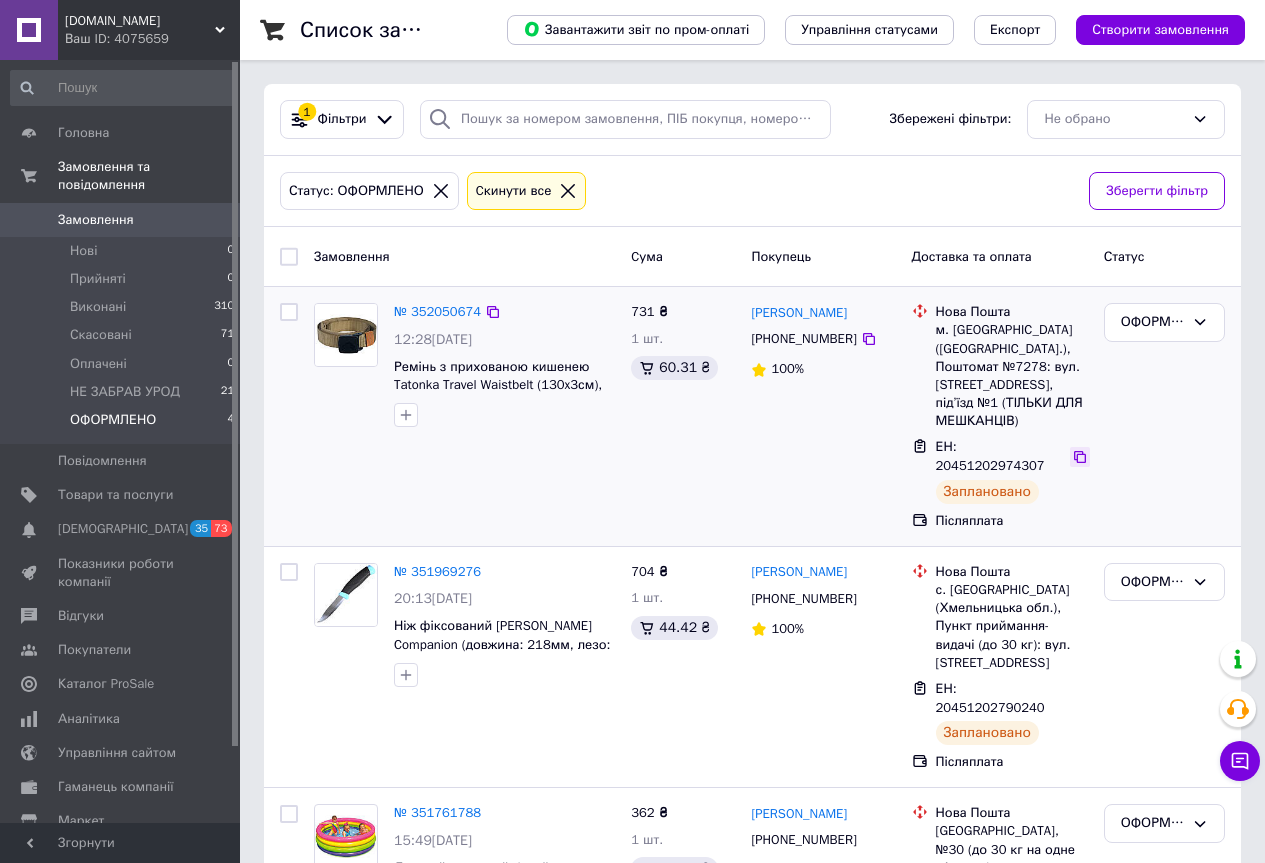 click 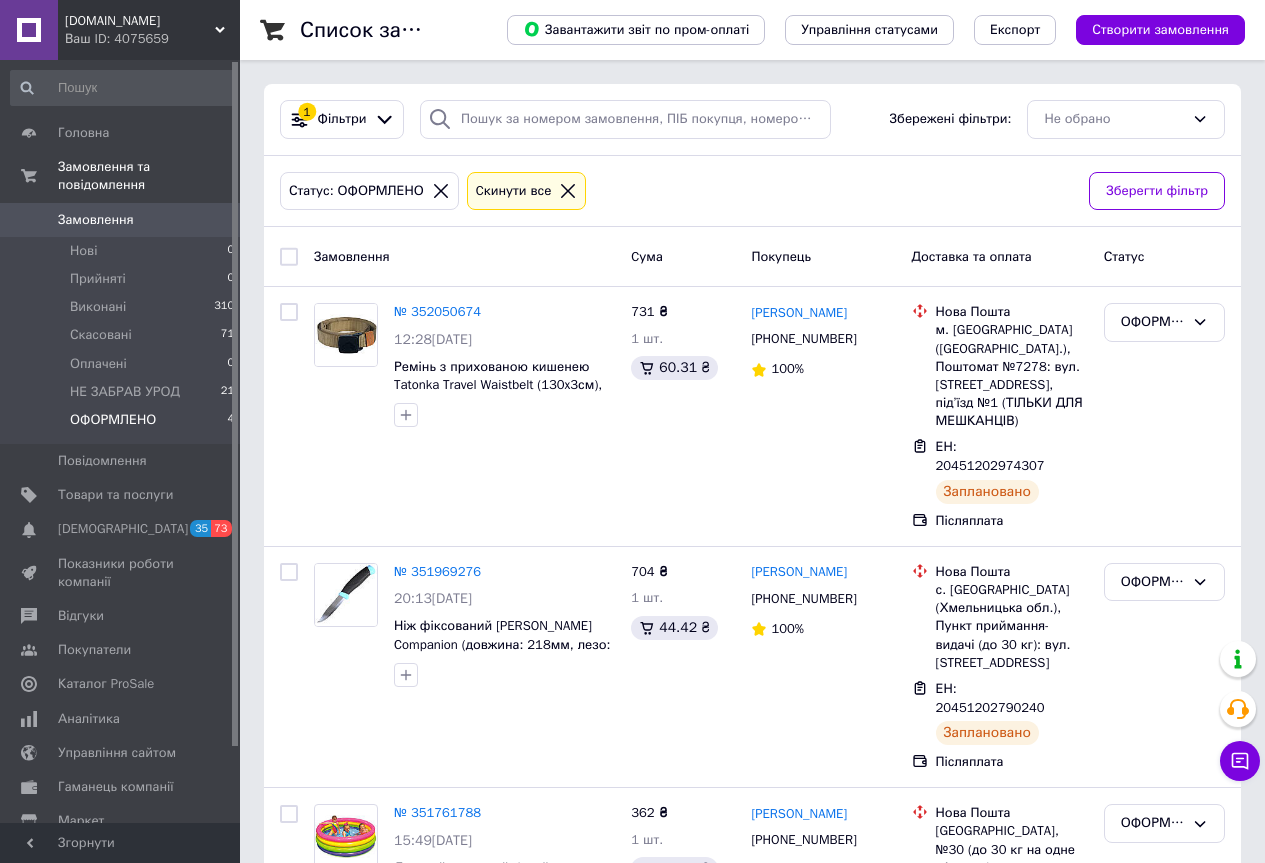 click 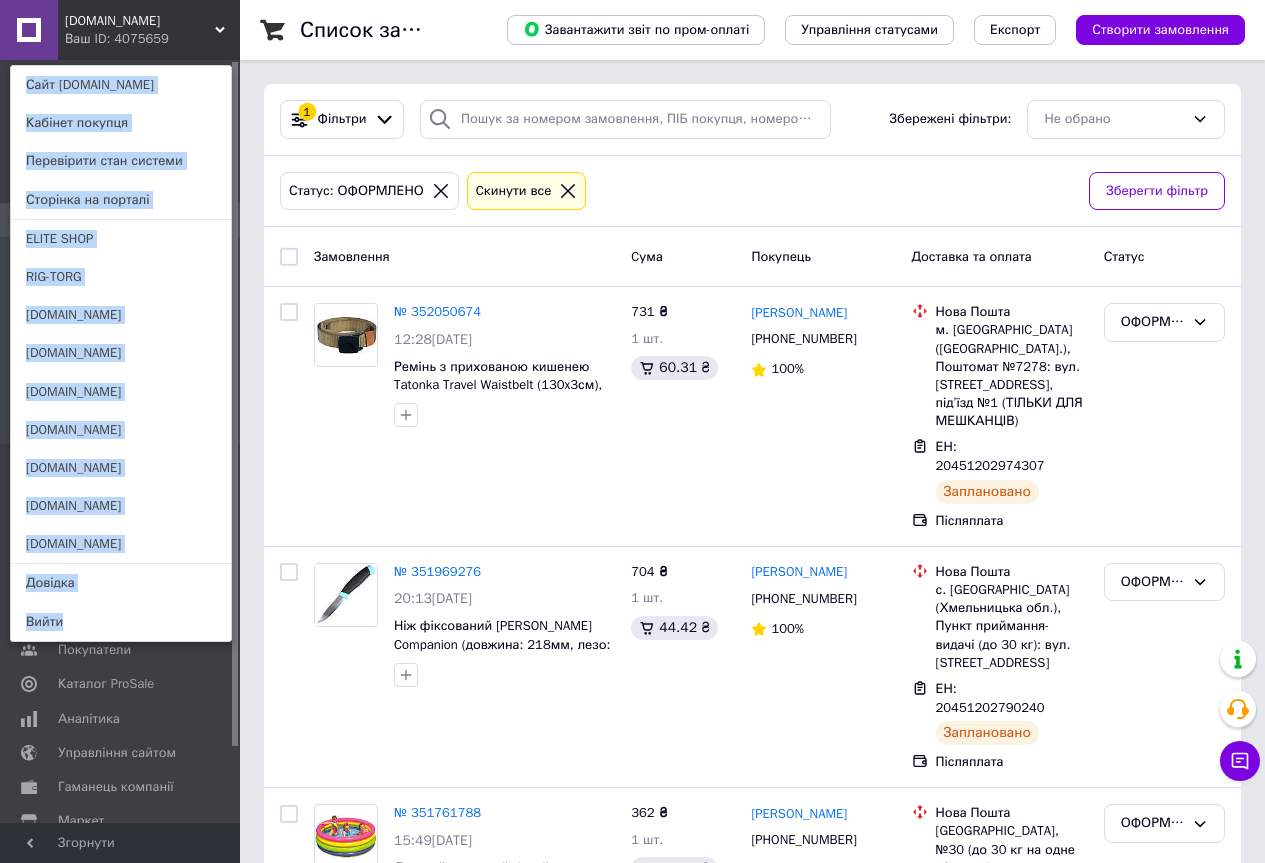 click 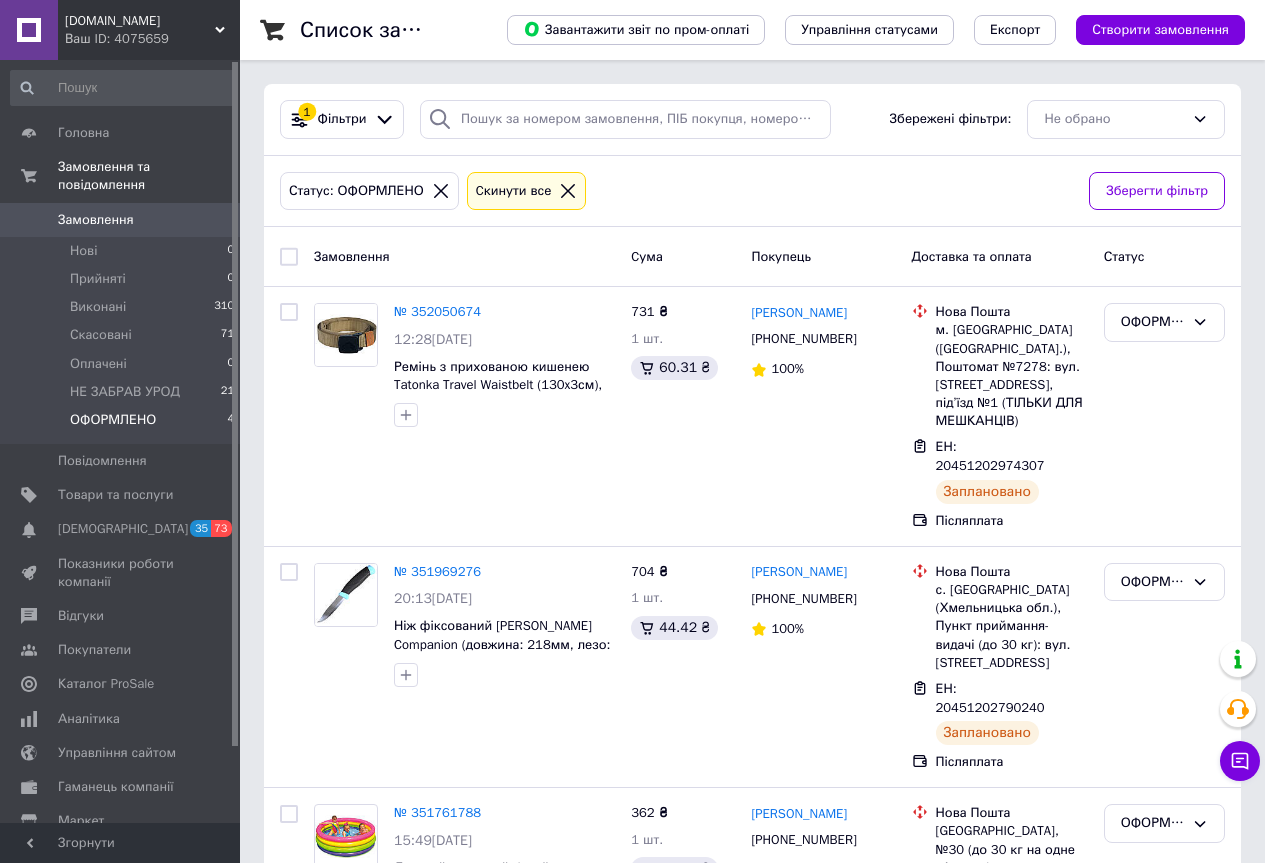 click 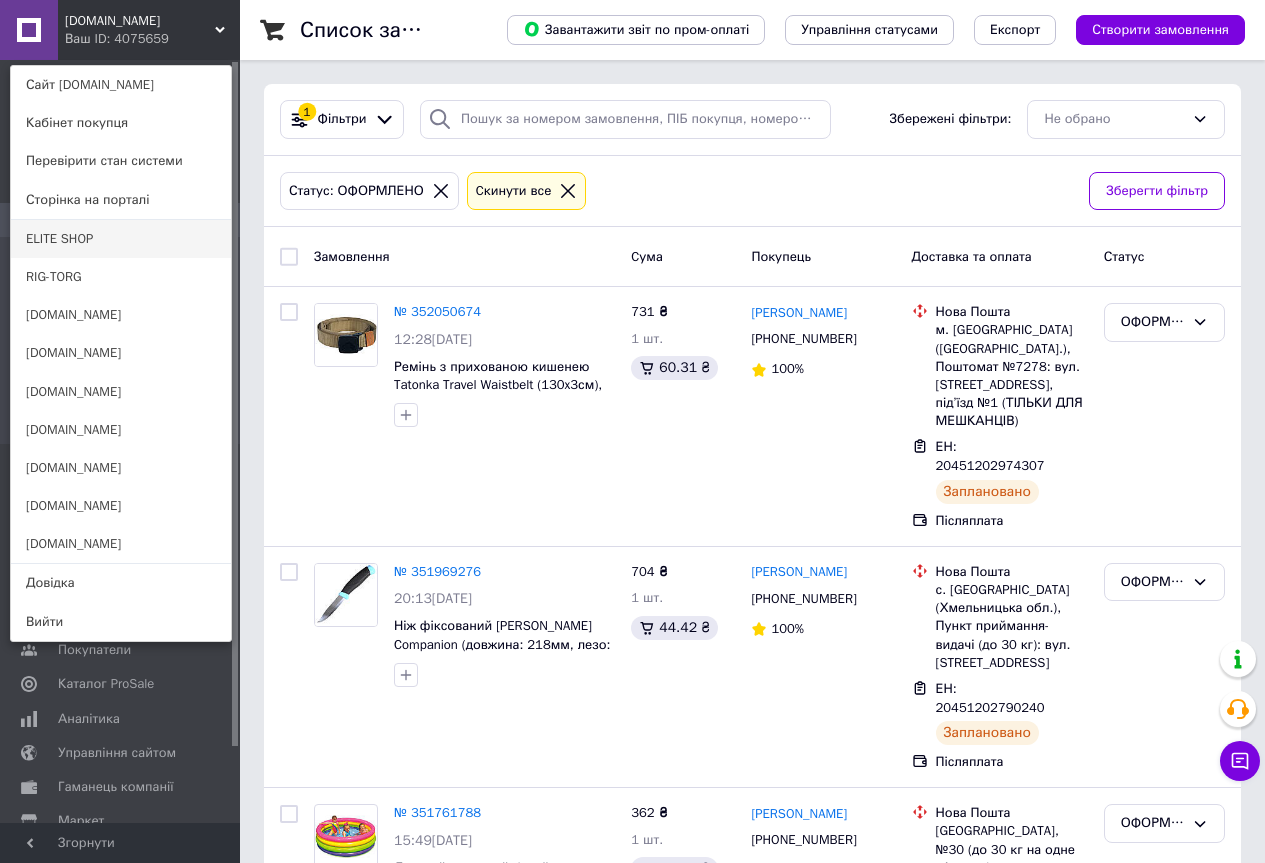 click on "ELITE SHOP" at bounding box center (121, 239) 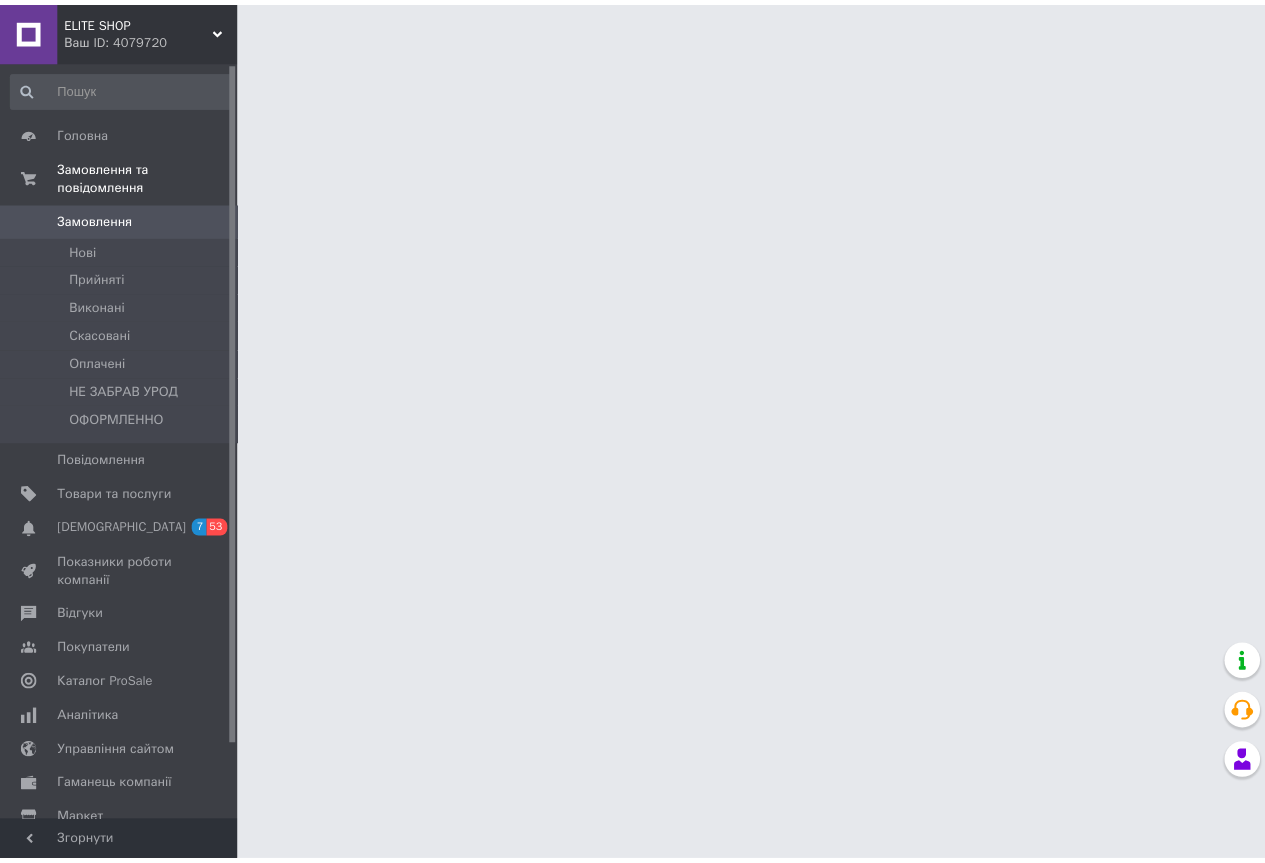 scroll, scrollTop: 0, scrollLeft: 0, axis: both 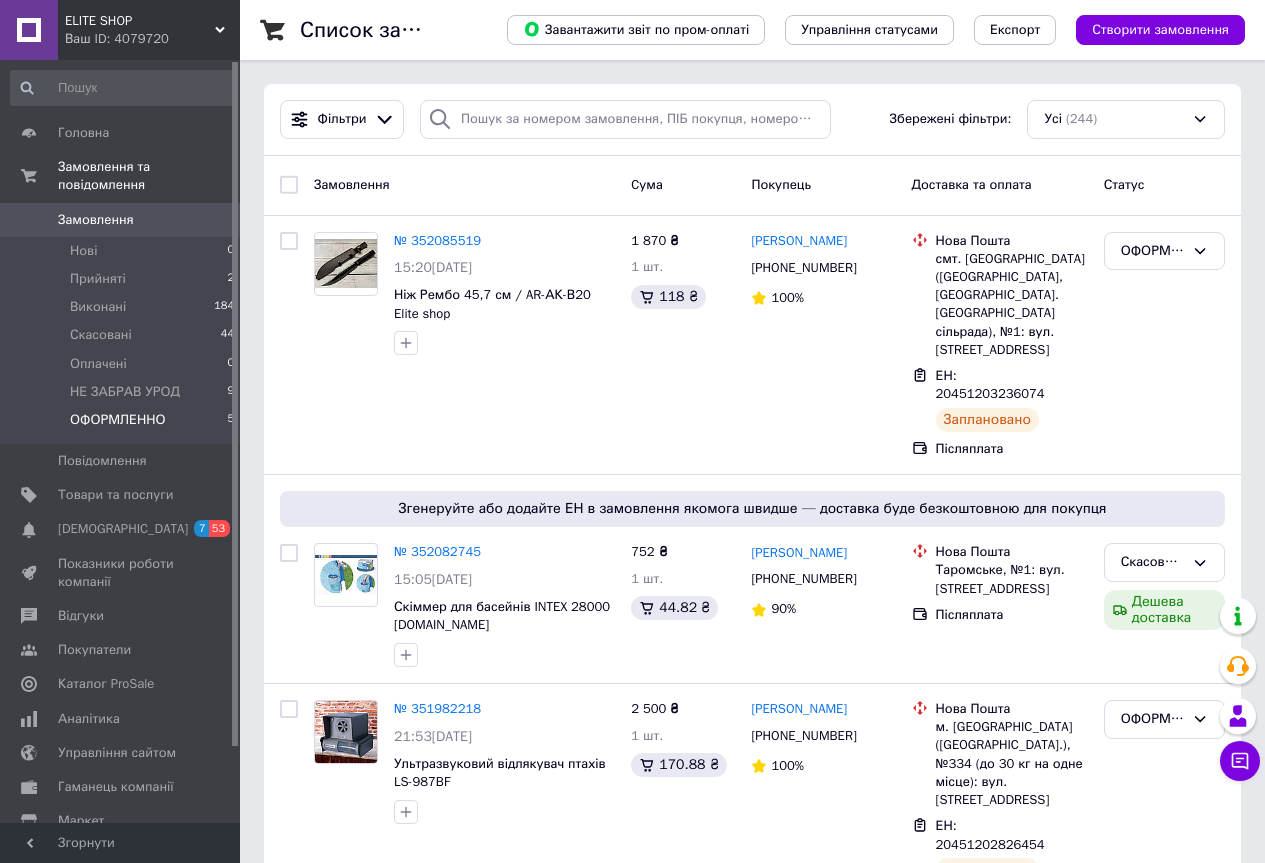 click on "ОФОРМЛЕННО 5" at bounding box center [123, 425] 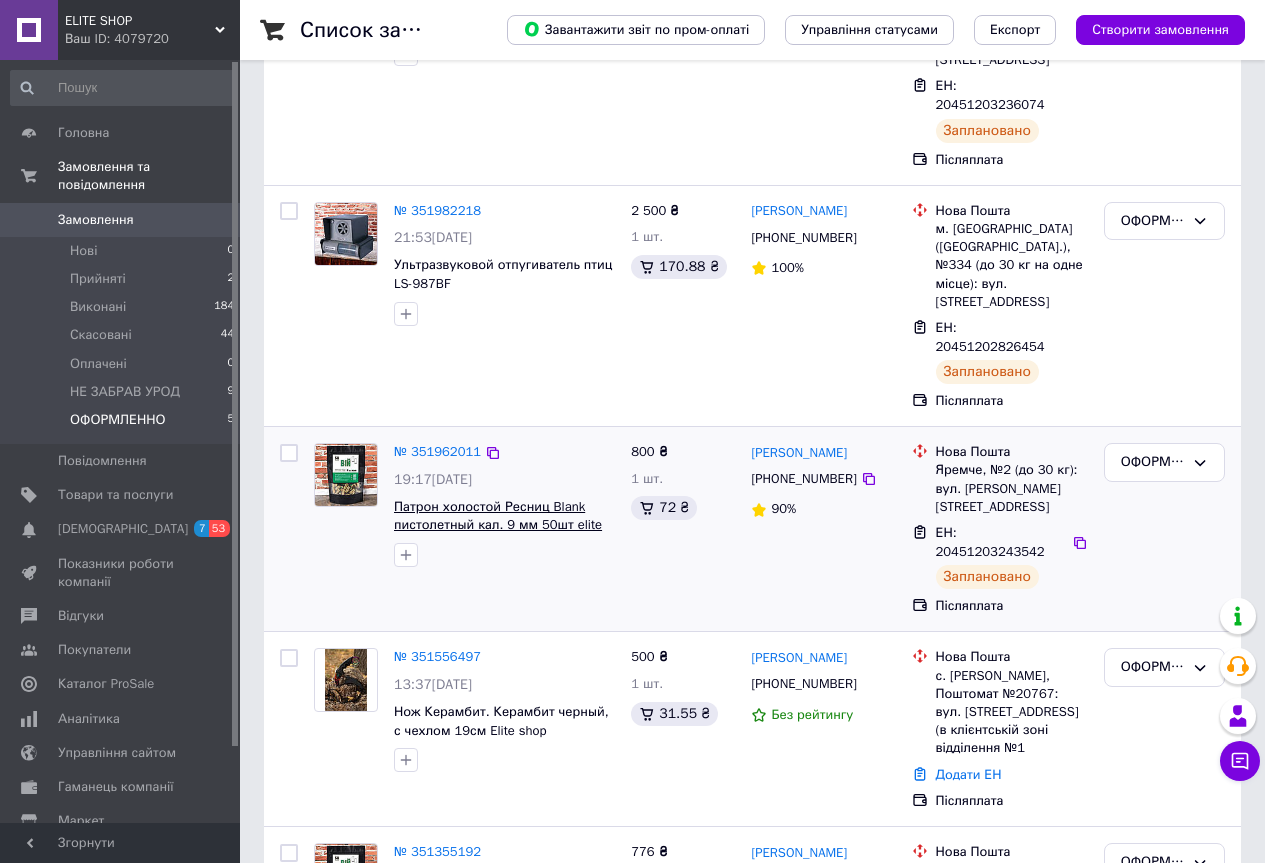 scroll, scrollTop: 388, scrollLeft: 0, axis: vertical 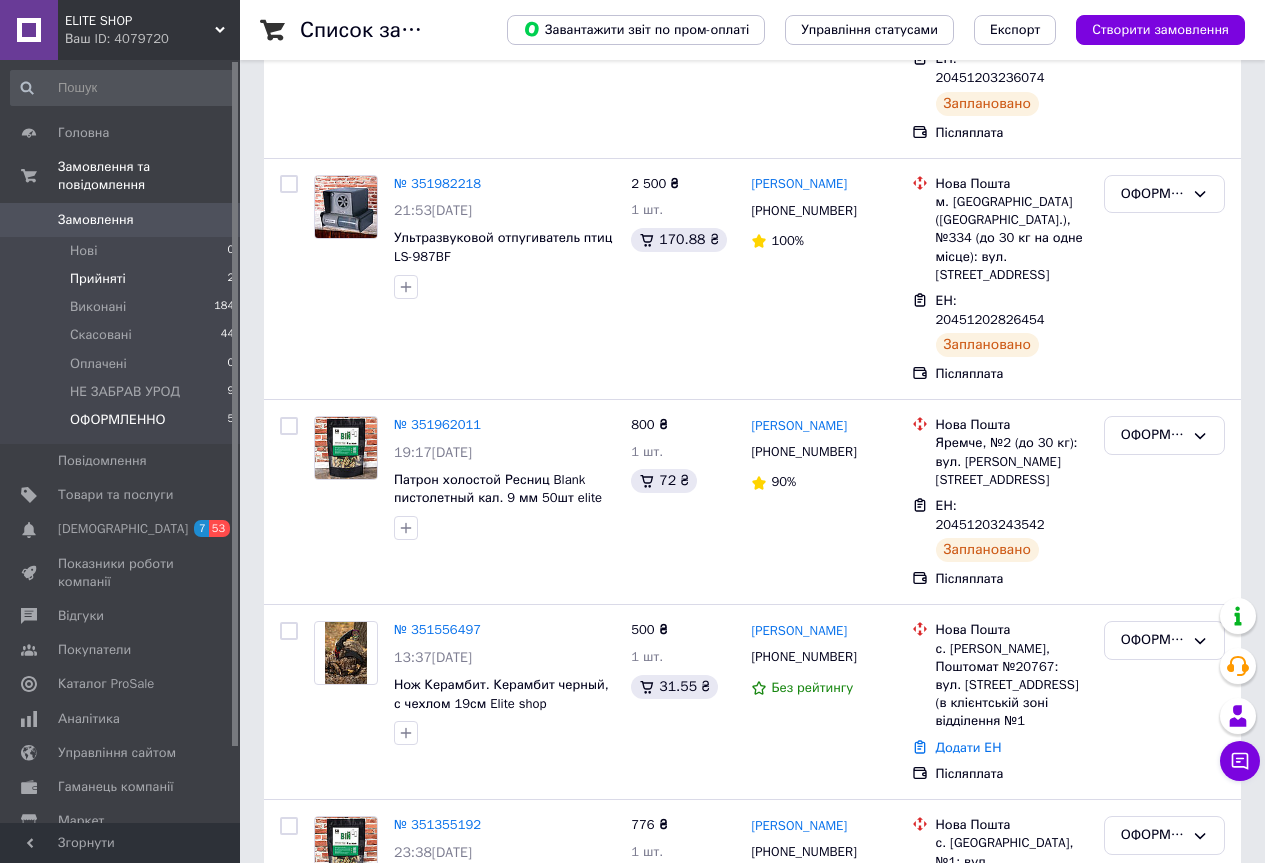 click on "Прийняті 2" at bounding box center [123, 279] 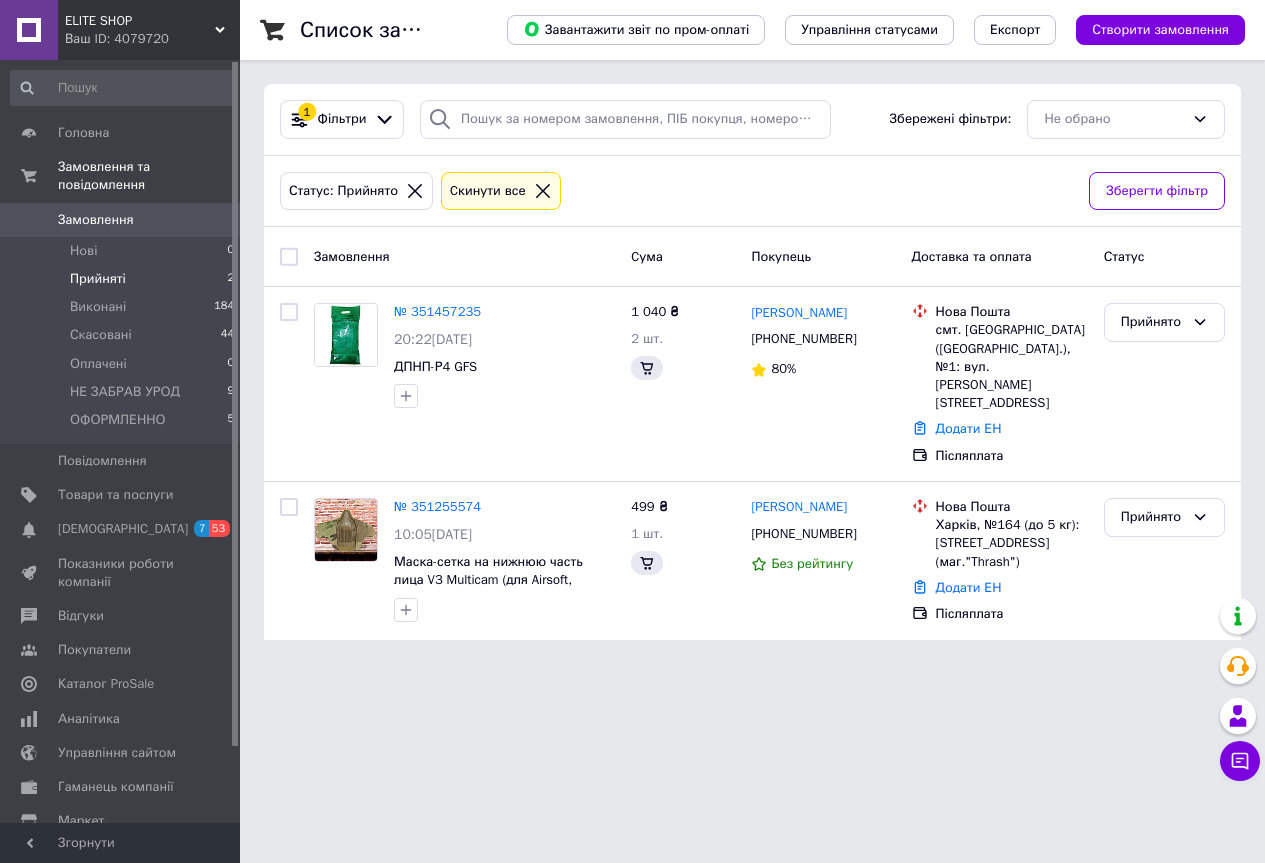 scroll, scrollTop: 0, scrollLeft: 0, axis: both 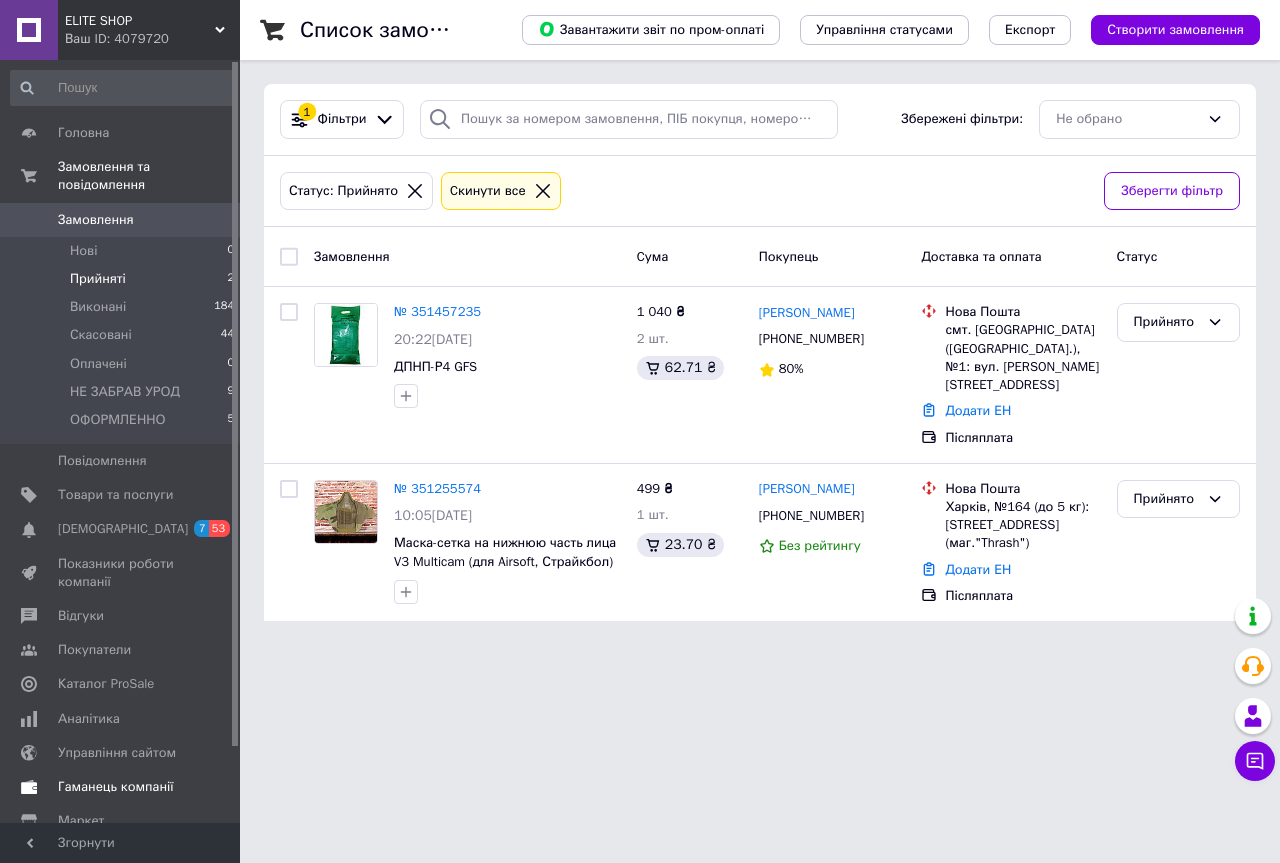 click on "[DEMOGRAPHIC_DATA]" at bounding box center (121, 529) 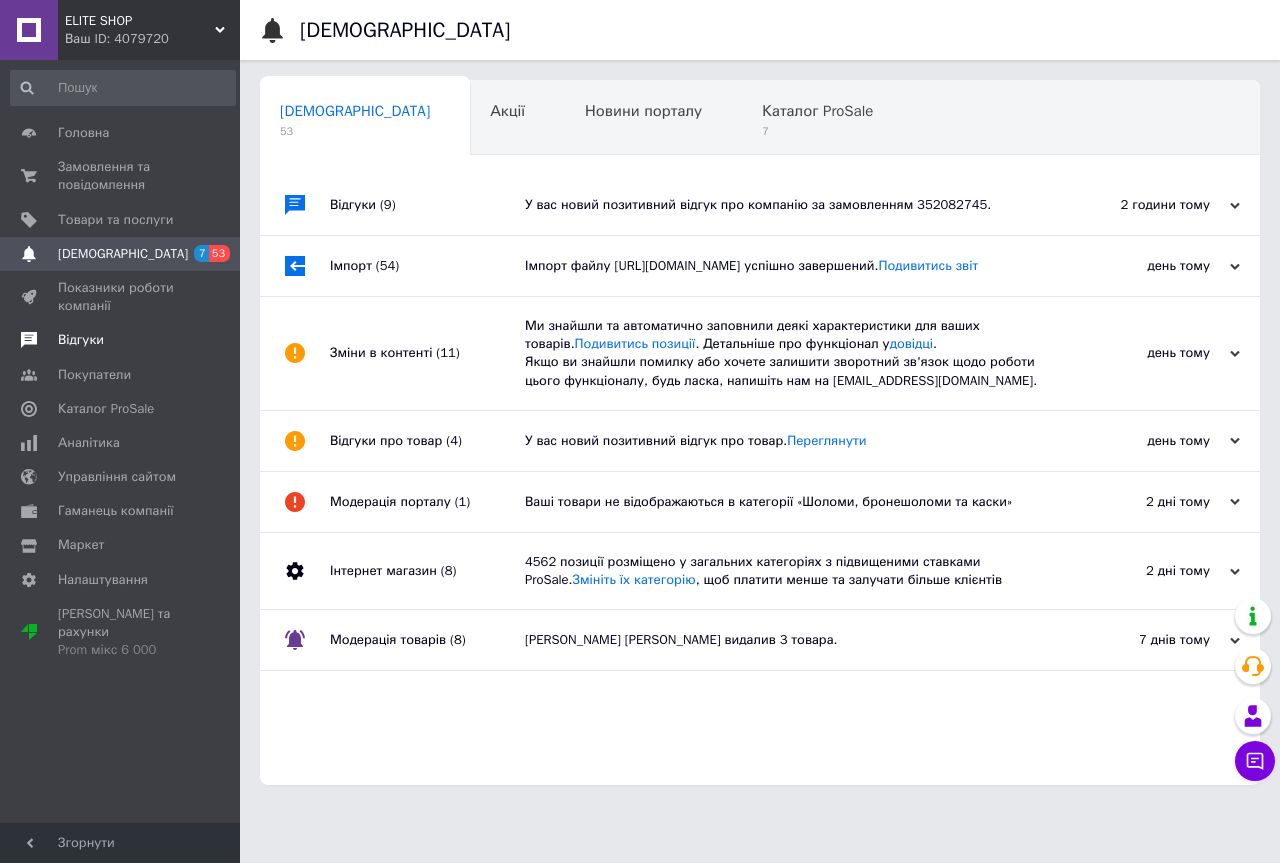 click on "Відгуки" at bounding box center (81, 340) 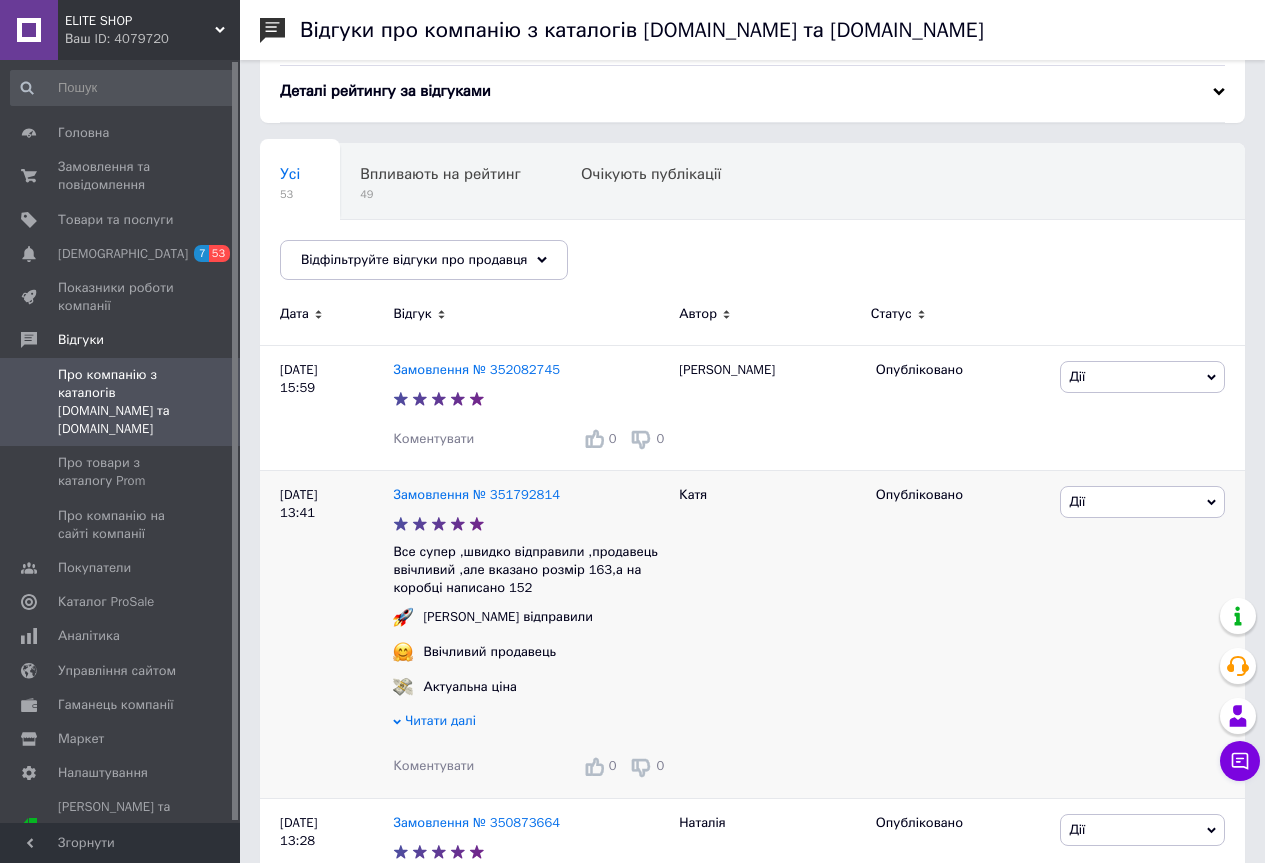 scroll, scrollTop: 200, scrollLeft: 0, axis: vertical 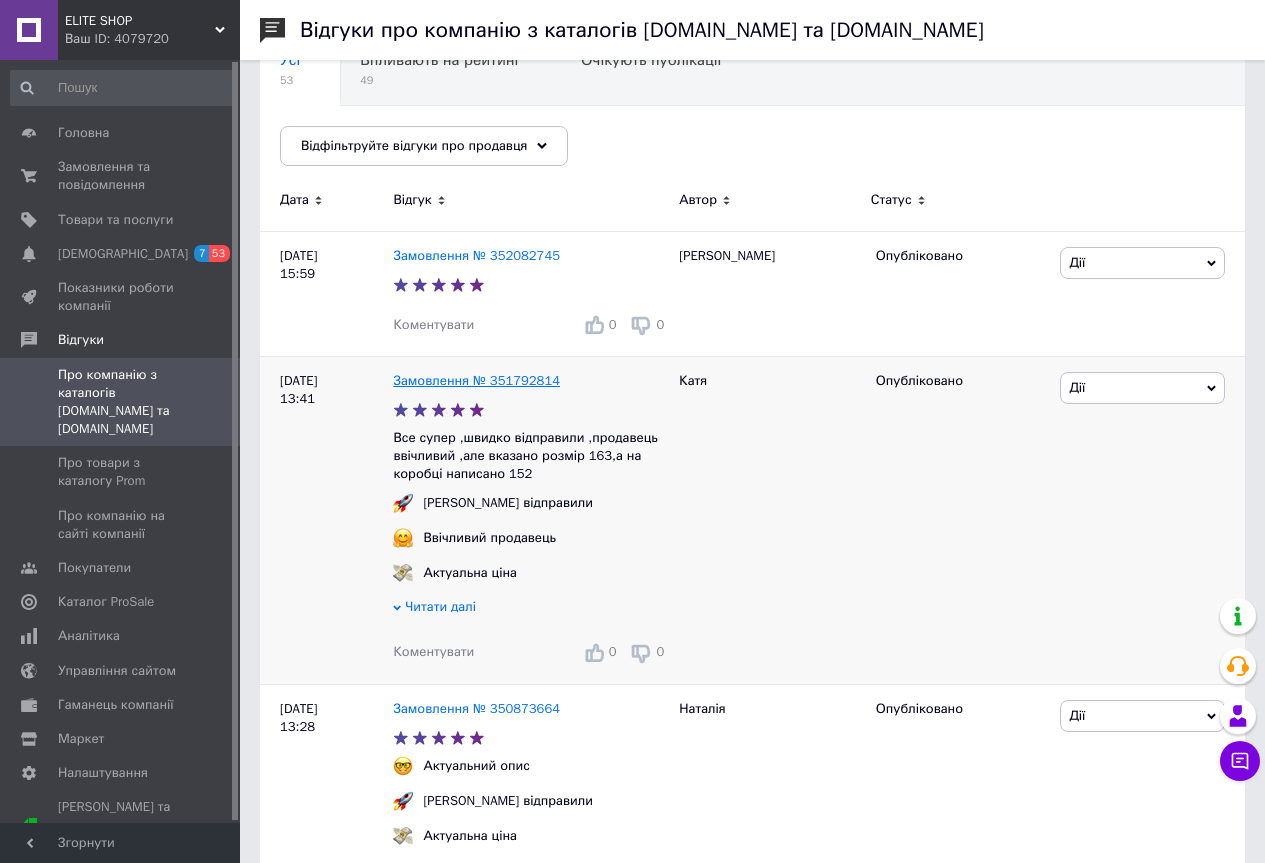 click on "Замовлення № 351792814" at bounding box center [476, 380] 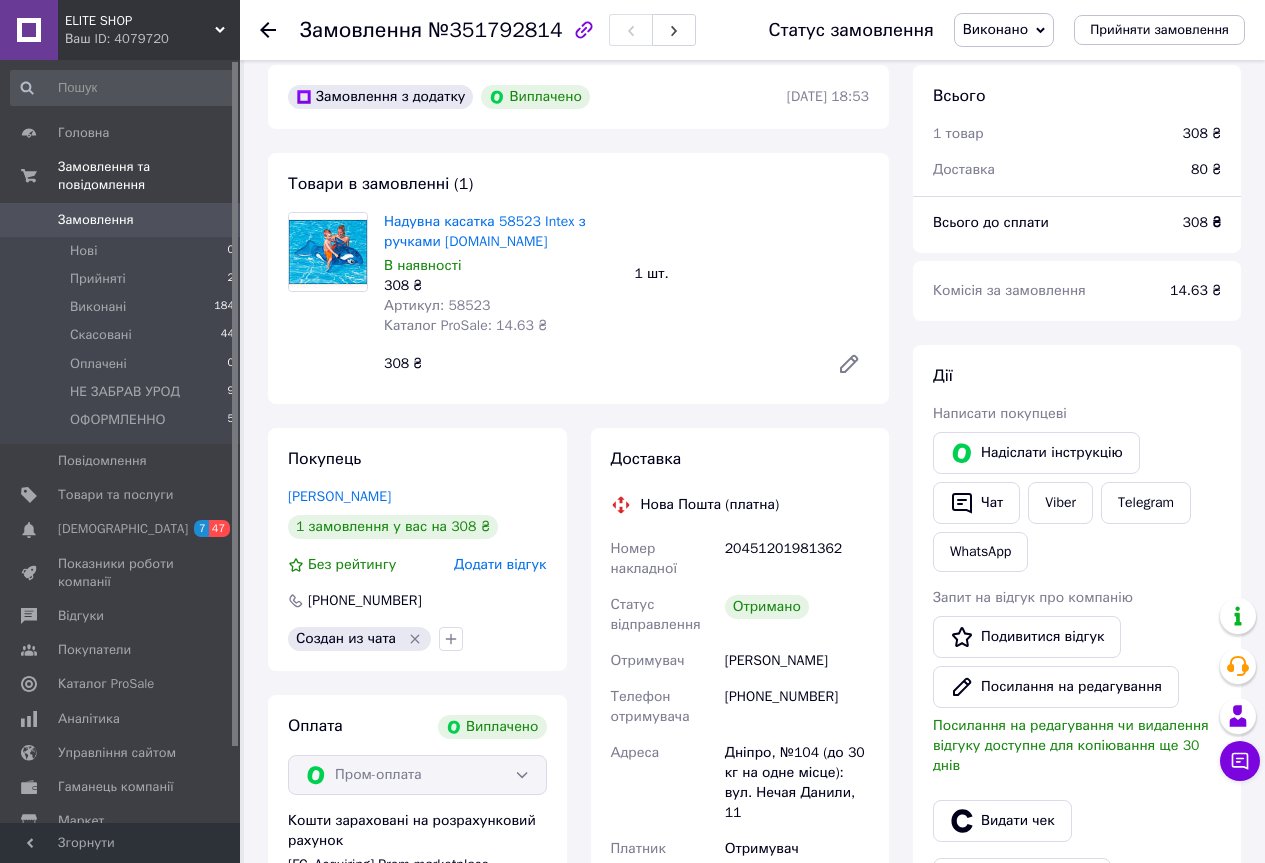 scroll, scrollTop: 0, scrollLeft: 0, axis: both 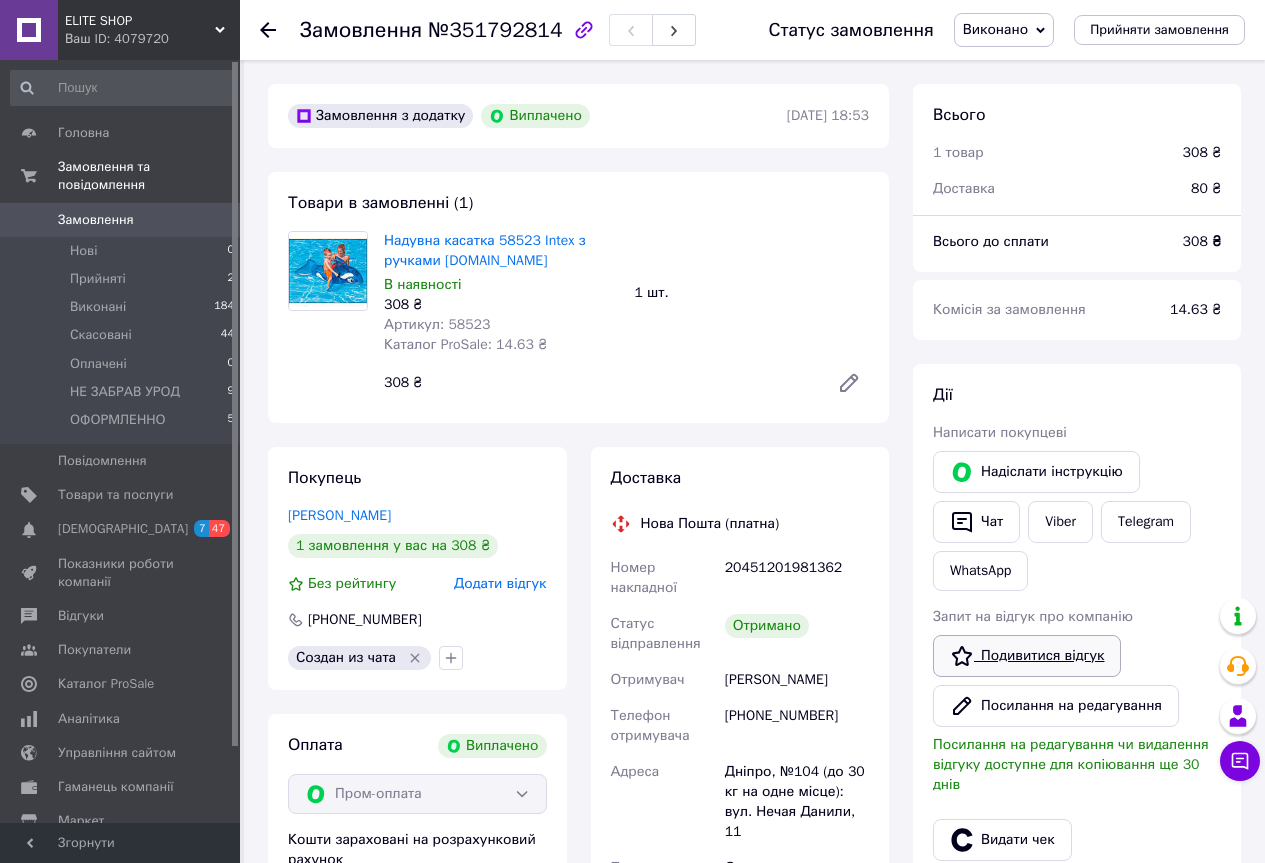 click on "Подивитися відгук" at bounding box center (1027, 656) 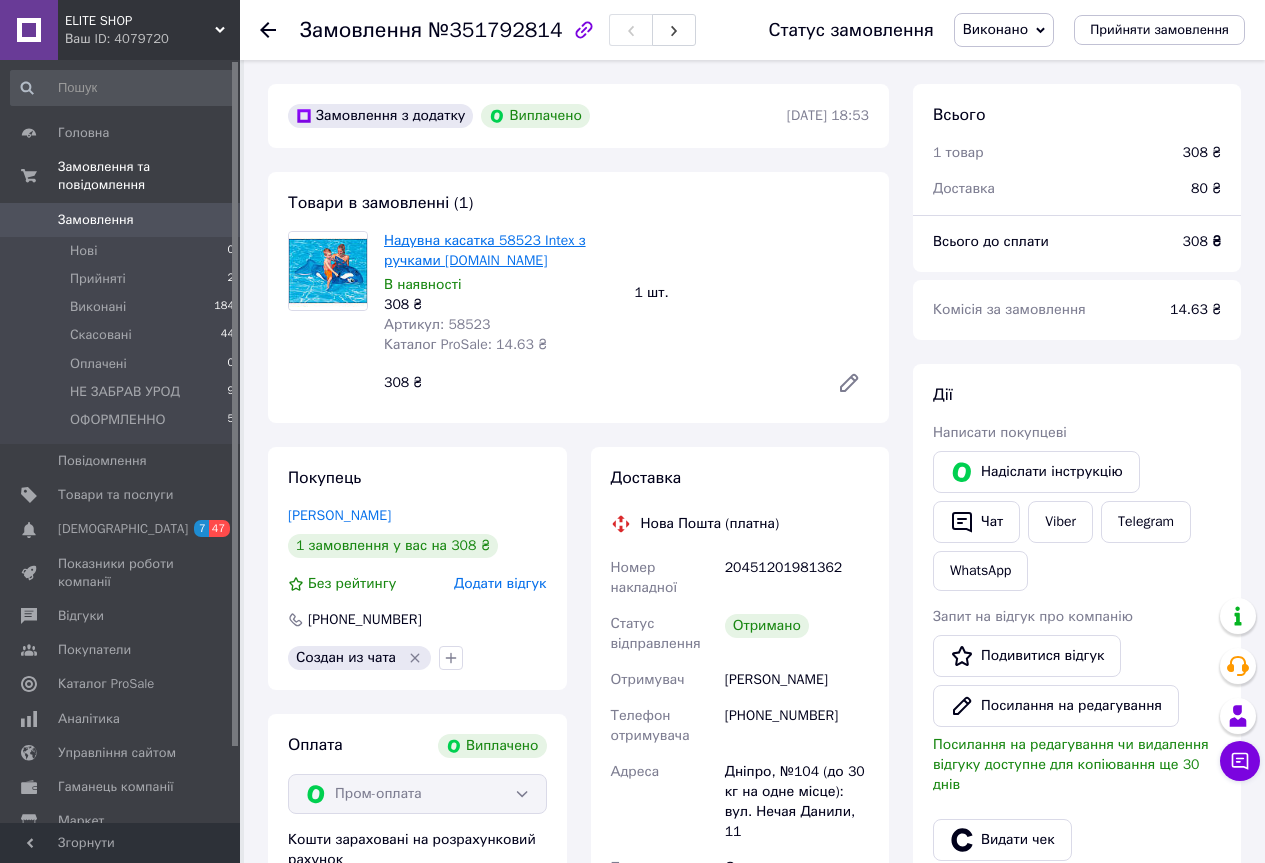 click on "Надувна касатка 58523 Intex з ручками [DOMAIN_NAME]" at bounding box center (485, 250) 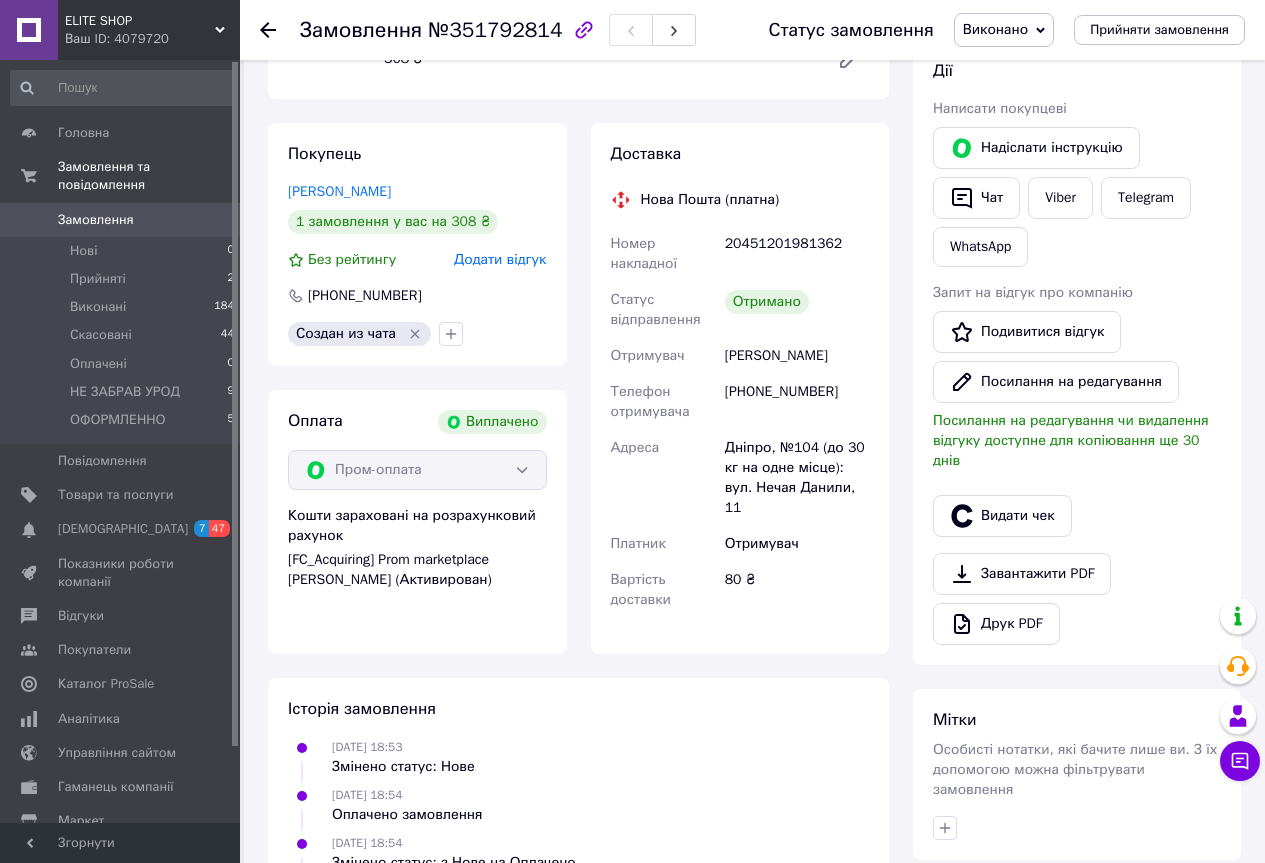 scroll, scrollTop: 100, scrollLeft: 0, axis: vertical 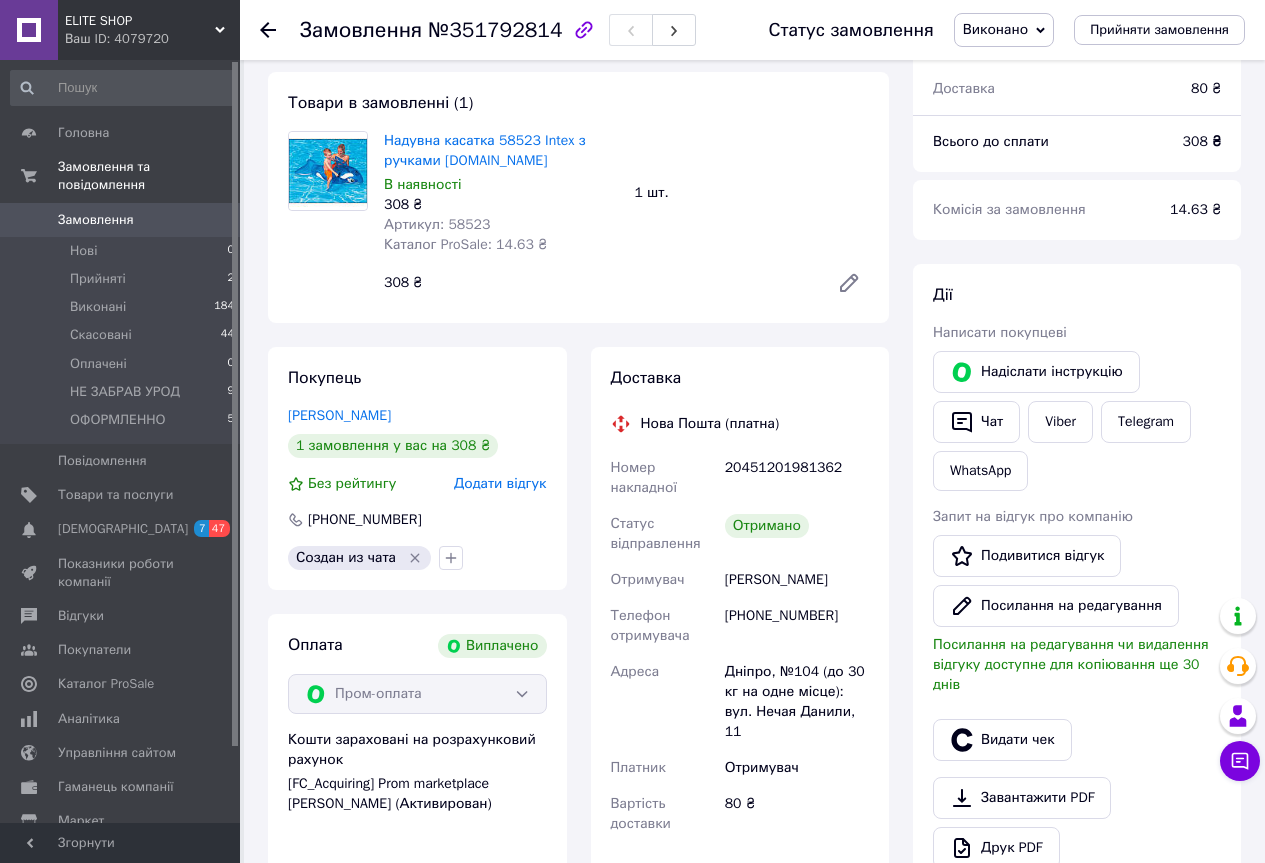 click 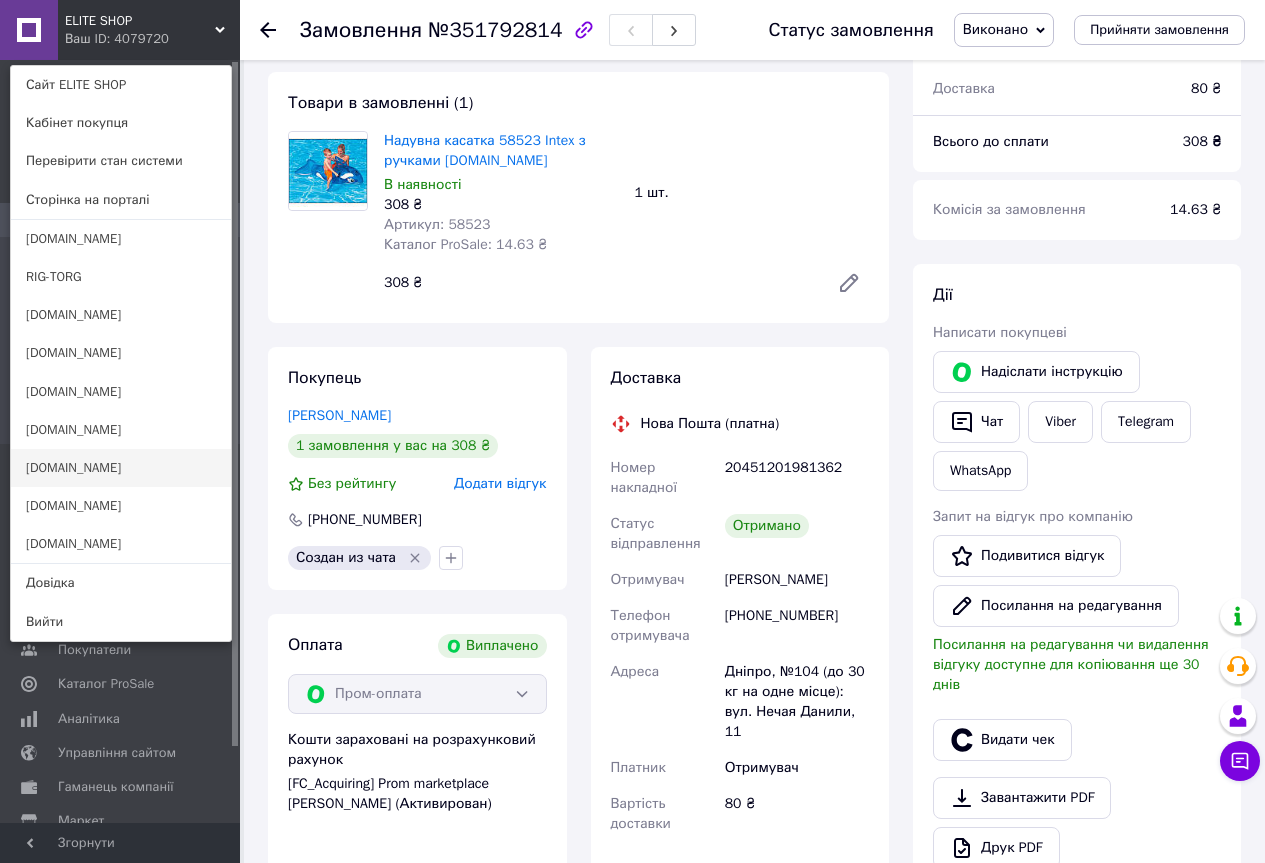click on "[DOMAIN_NAME]" at bounding box center (121, 468) 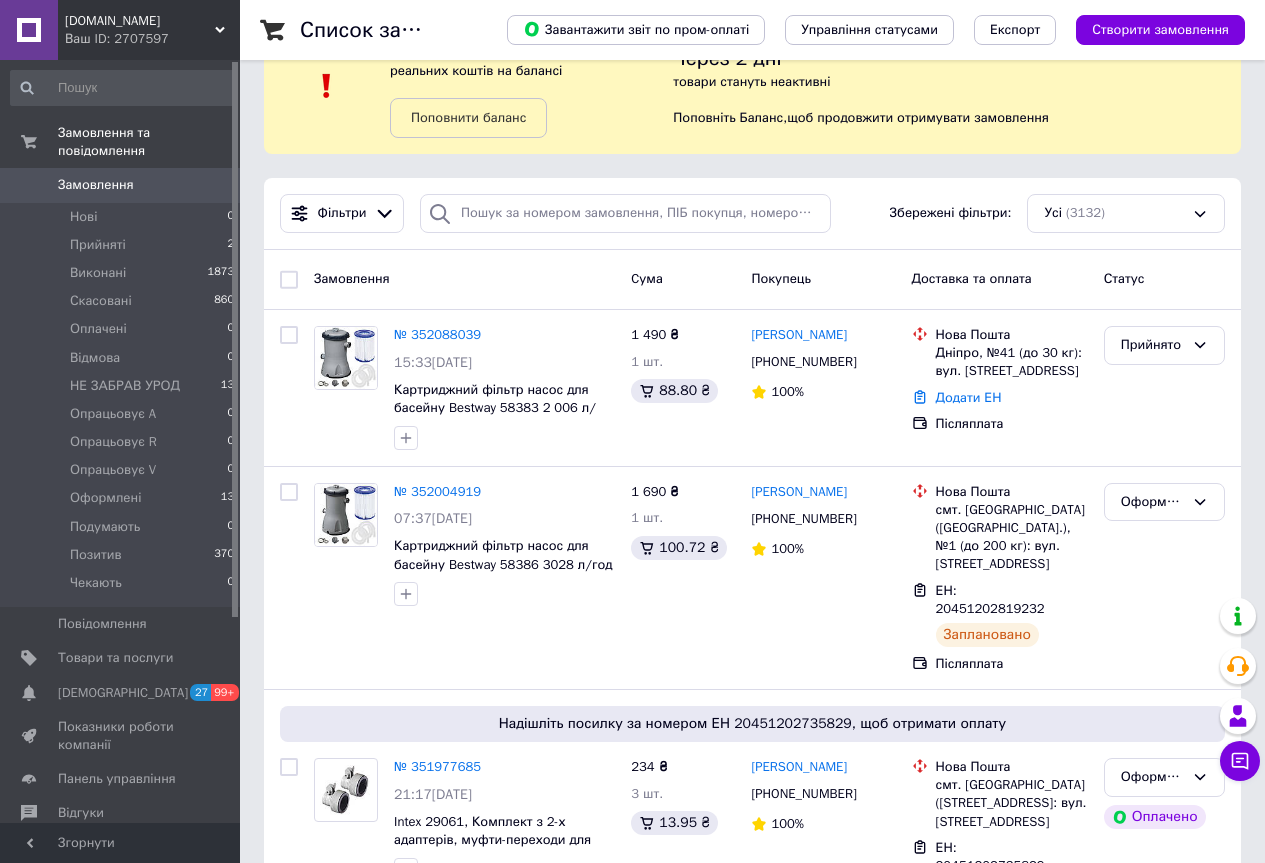 scroll, scrollTop: 100, scrollLeft: 0, axis: vertical 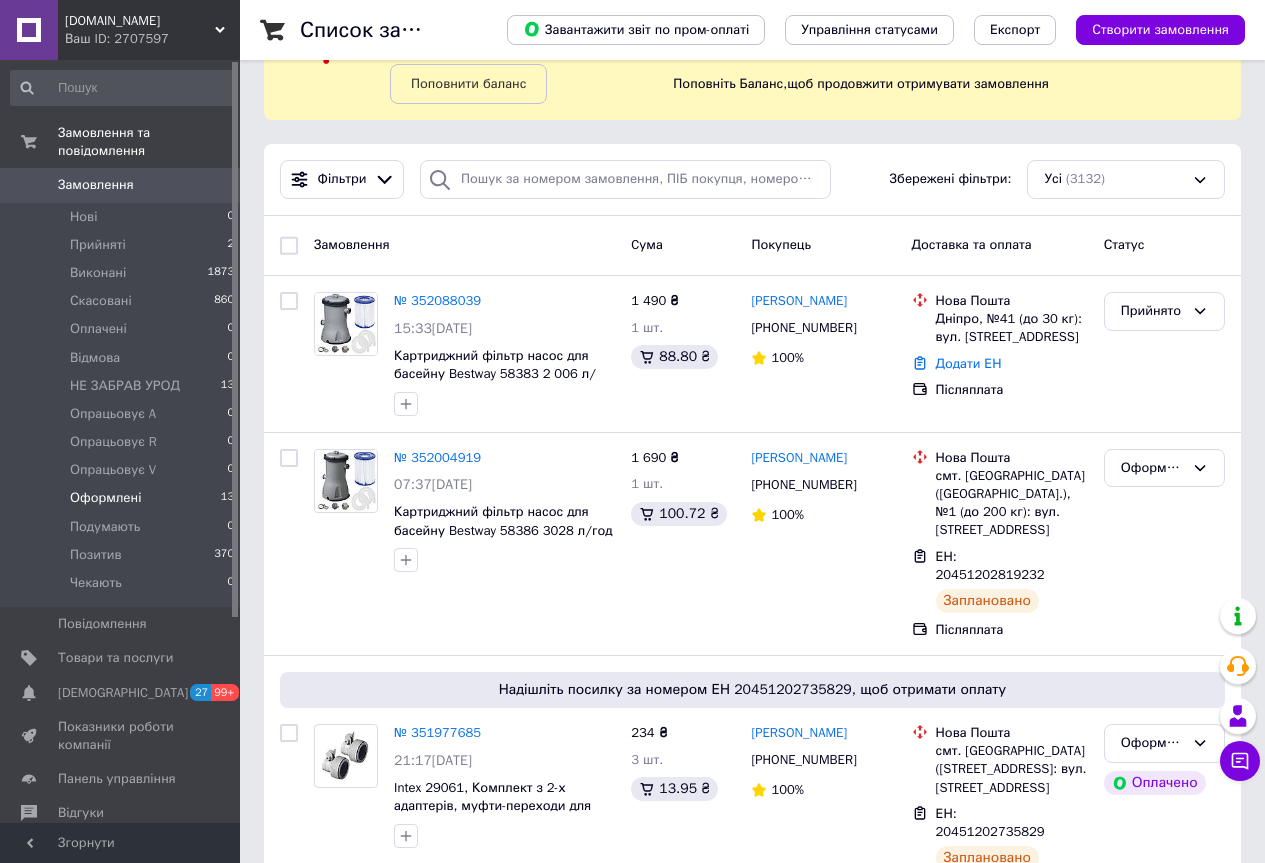 click on "Оформлені 13" at bounding box center [123, 498] 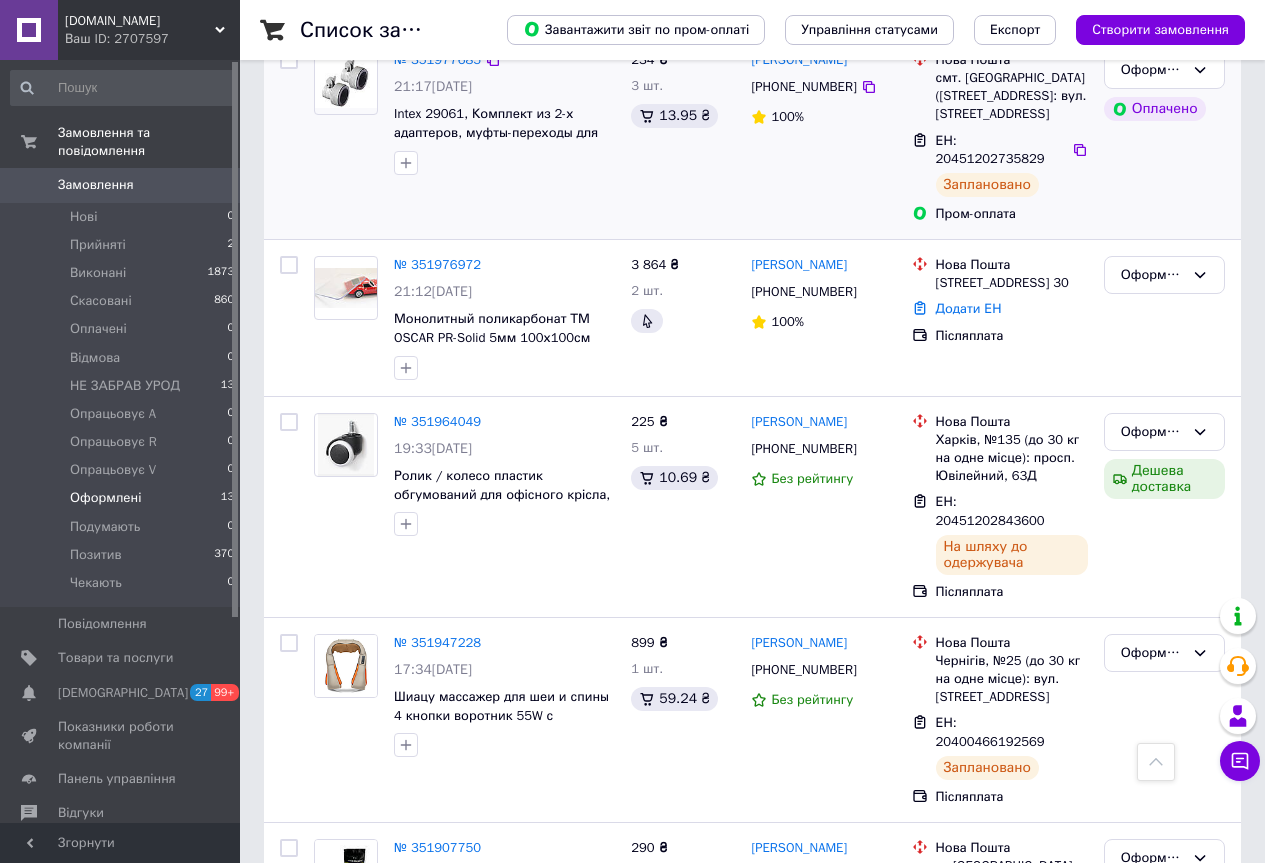 scroll, scrollTop: 900, scrollLeft: 0, axis: vertical 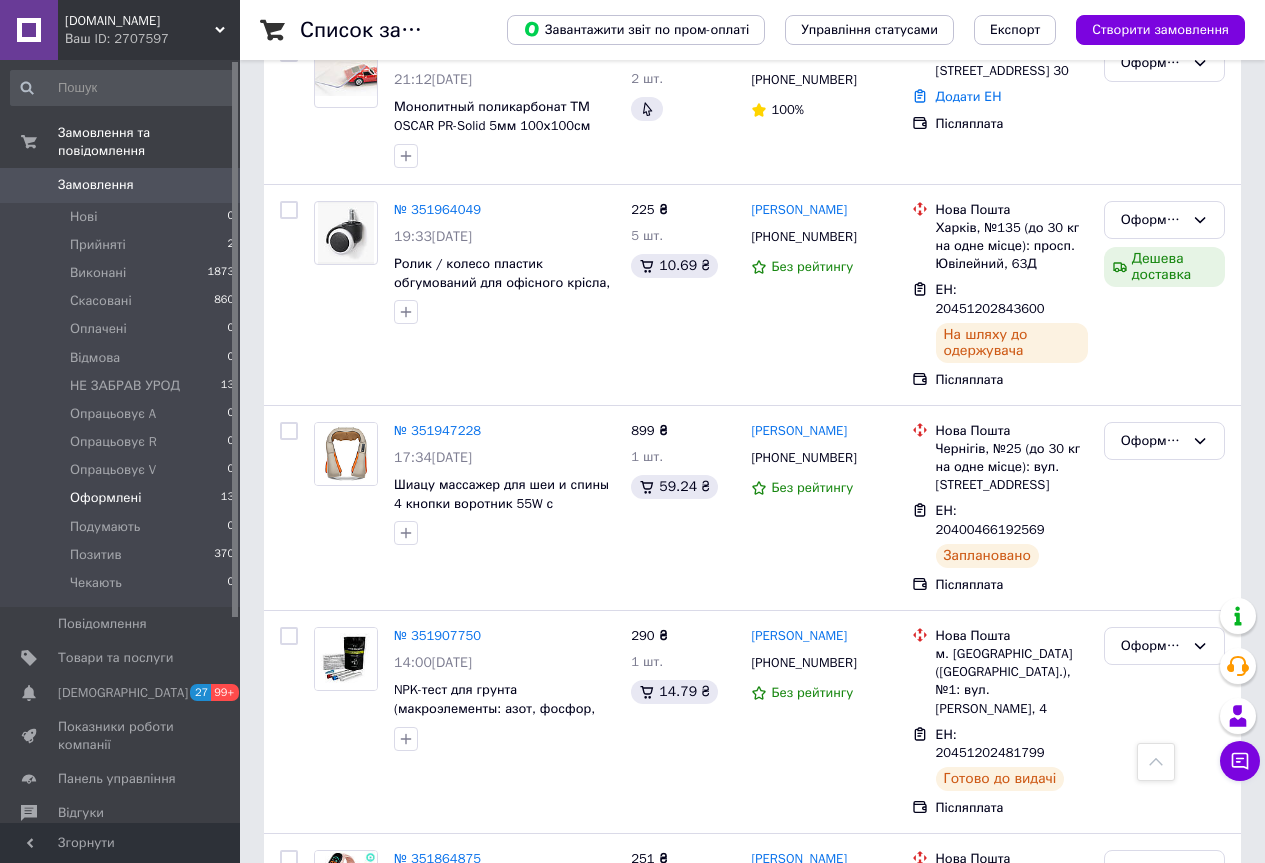 click on "BIGTORG.COM Ваш ID: 2707597" at bounding box center (149, 30) 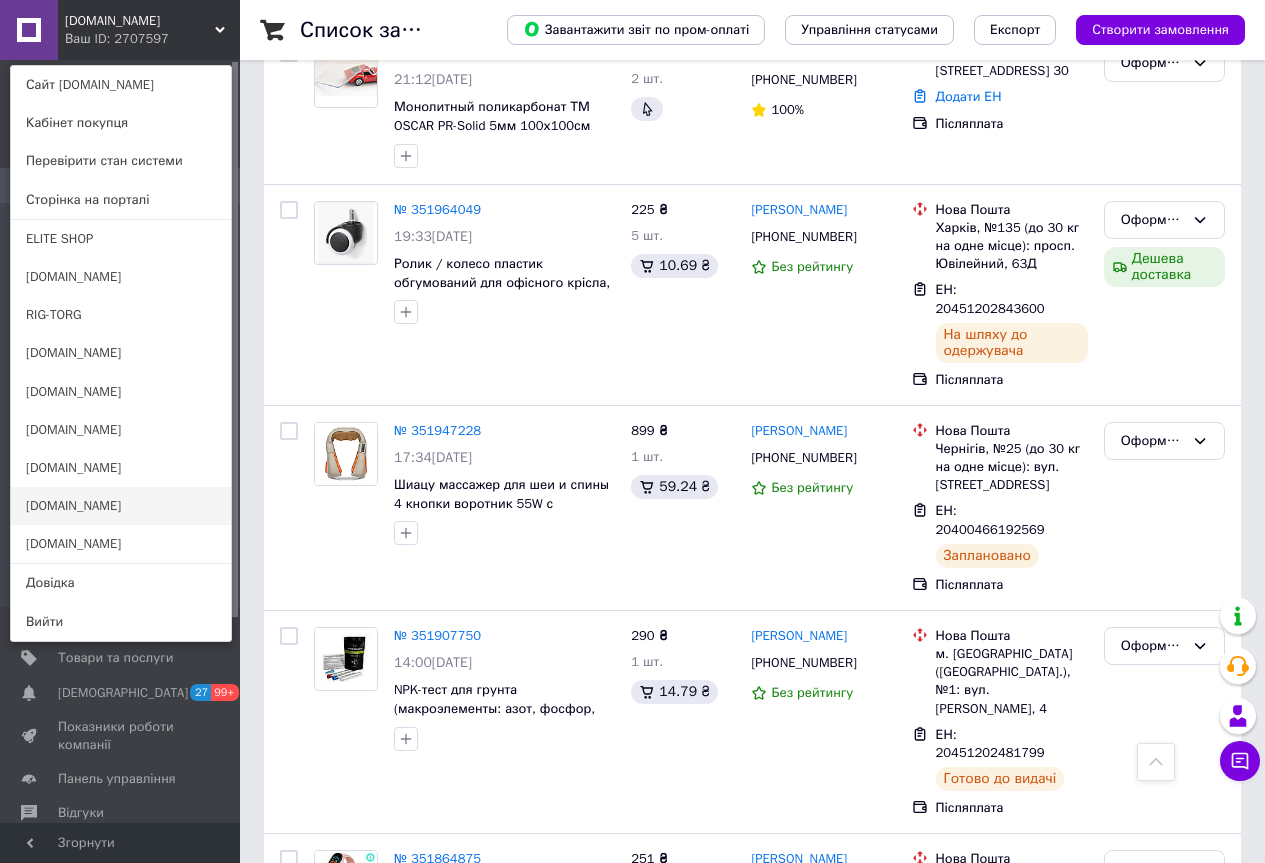 click on "[DOMAIN_NAME]" at bounding box center (121, 506) 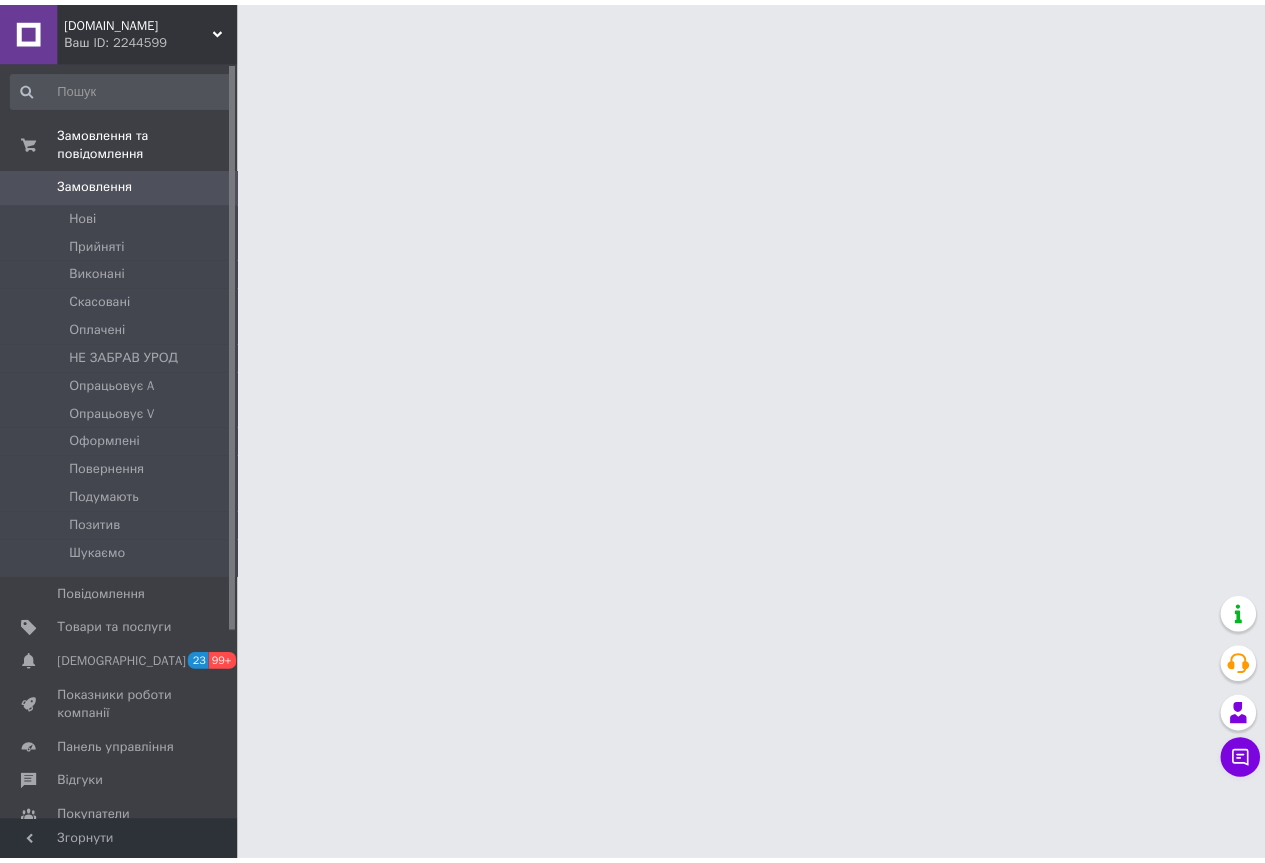 scroll, scrollTop: 0, scrollLeft: 0, axis: both 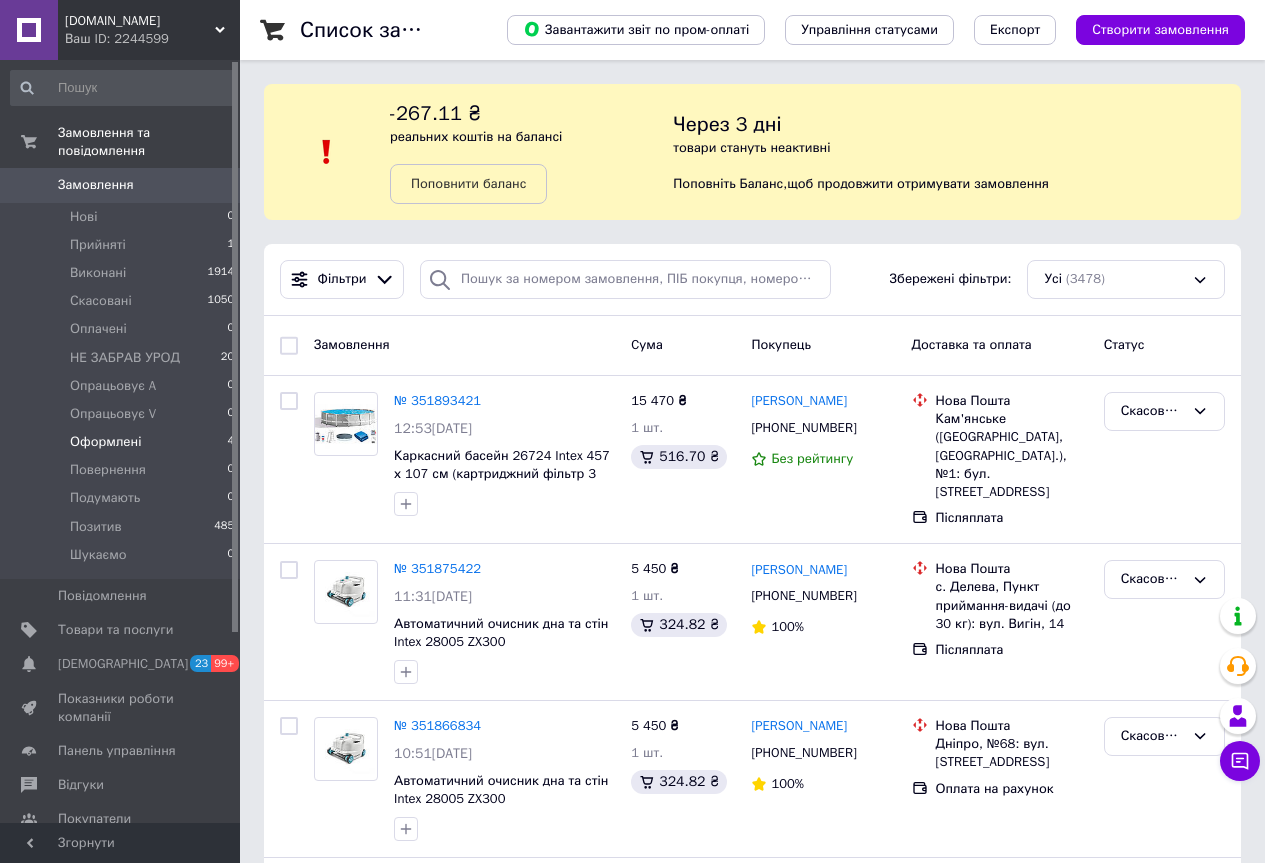 click on "Оформлені 4" at bounding box center [123, 442] 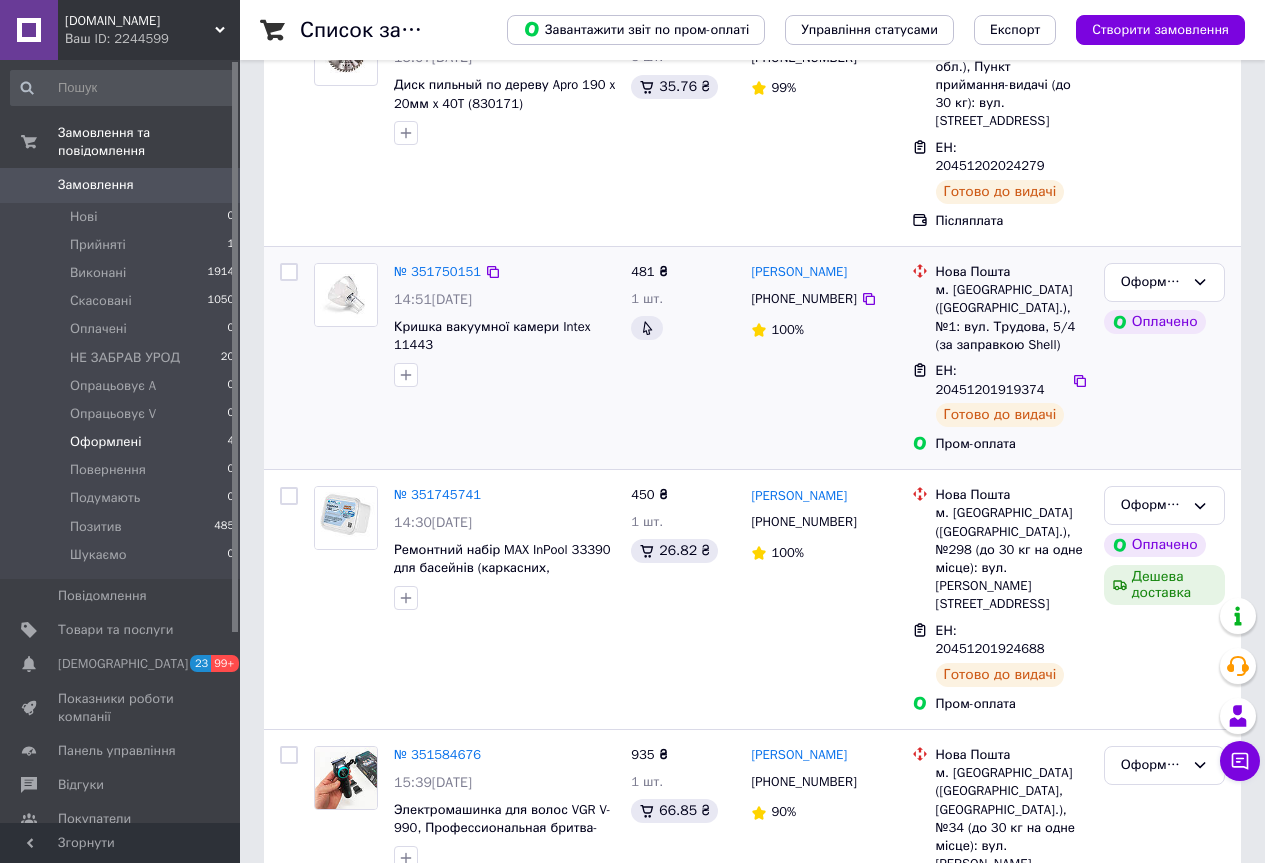 scroll, scrollTop: 463, scrollLeft: 0, axis: vertical 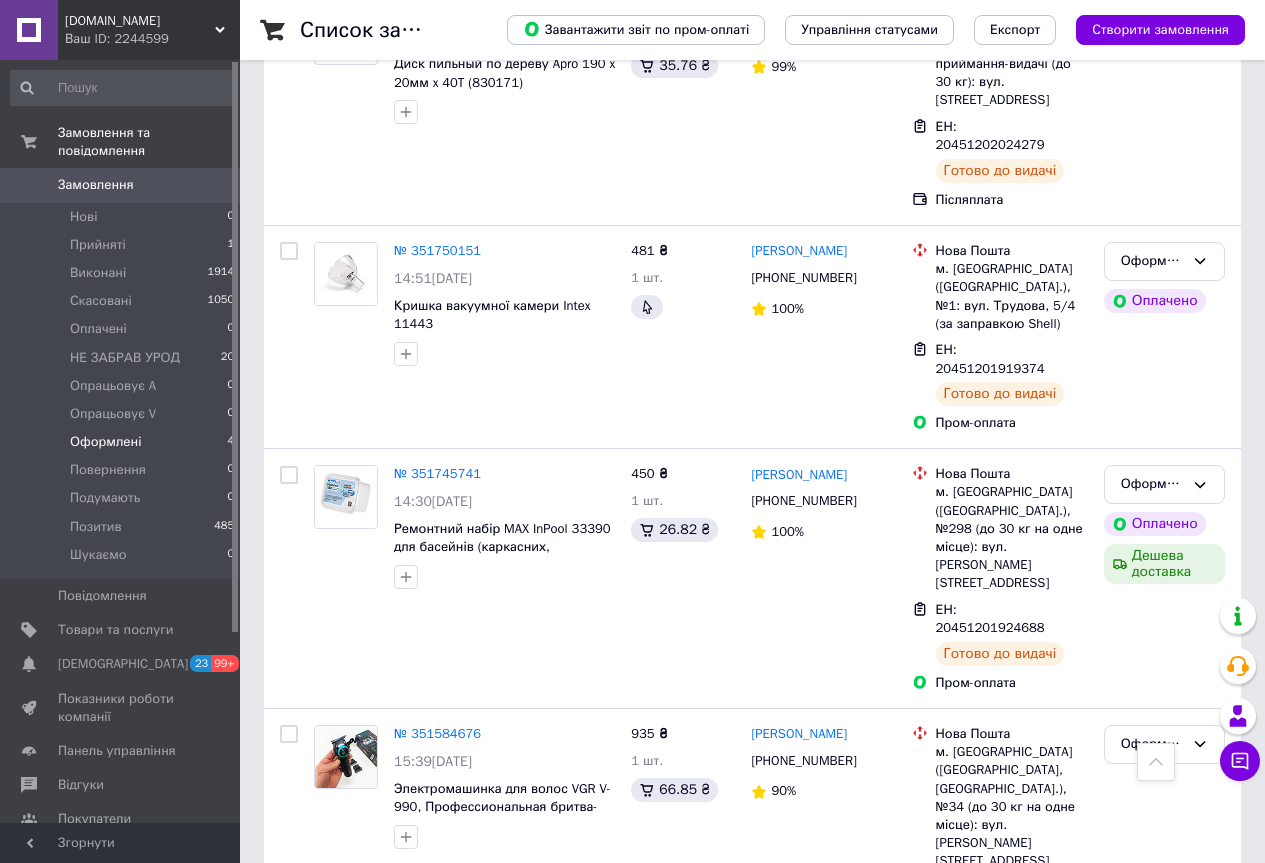 click on "BIGTORG.COM.UA Ваш ID: 2244599" at bounding box center [149, 30] 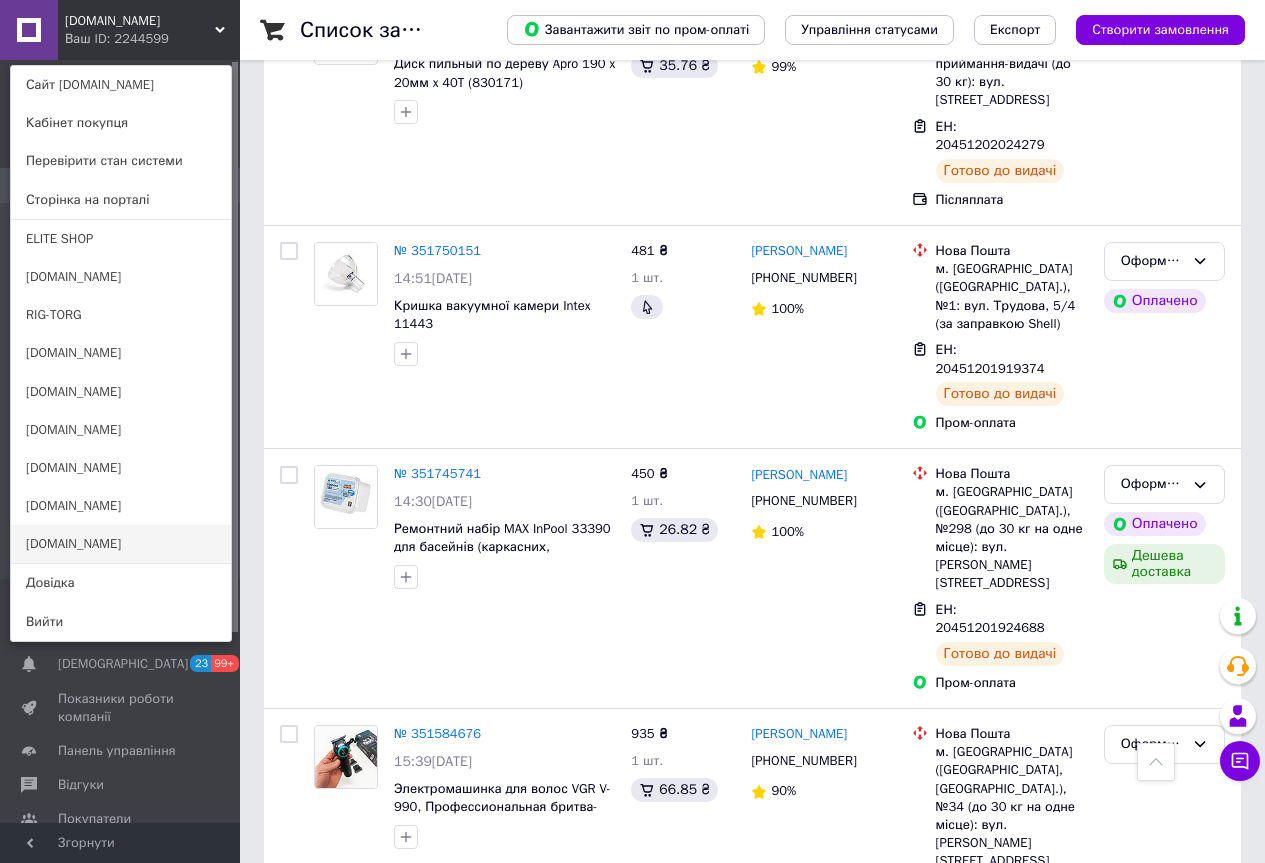 click on "[DOMAIN_NAME]" at bounding box center (121, 544) 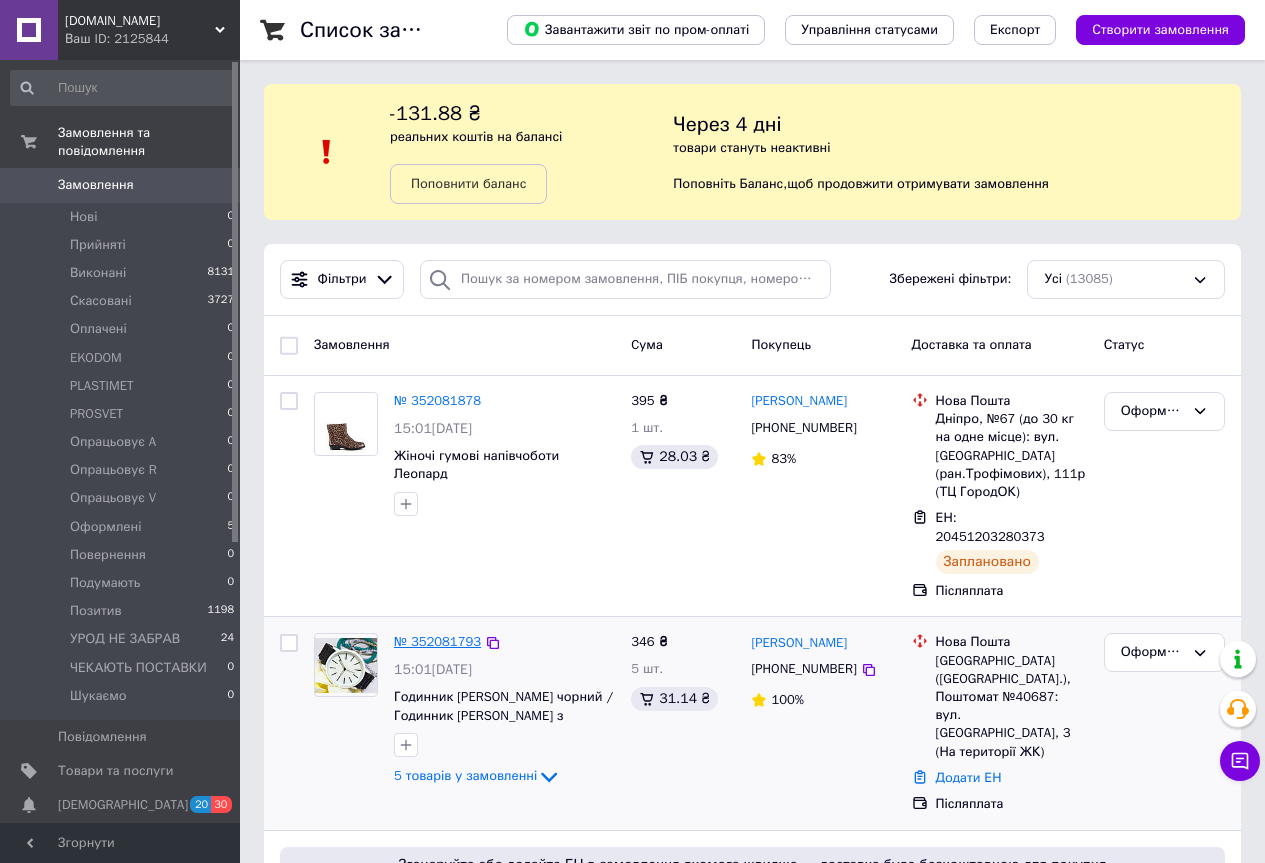 scroll, scrollTop: 200, scrollLeft: 0, axis: vertical 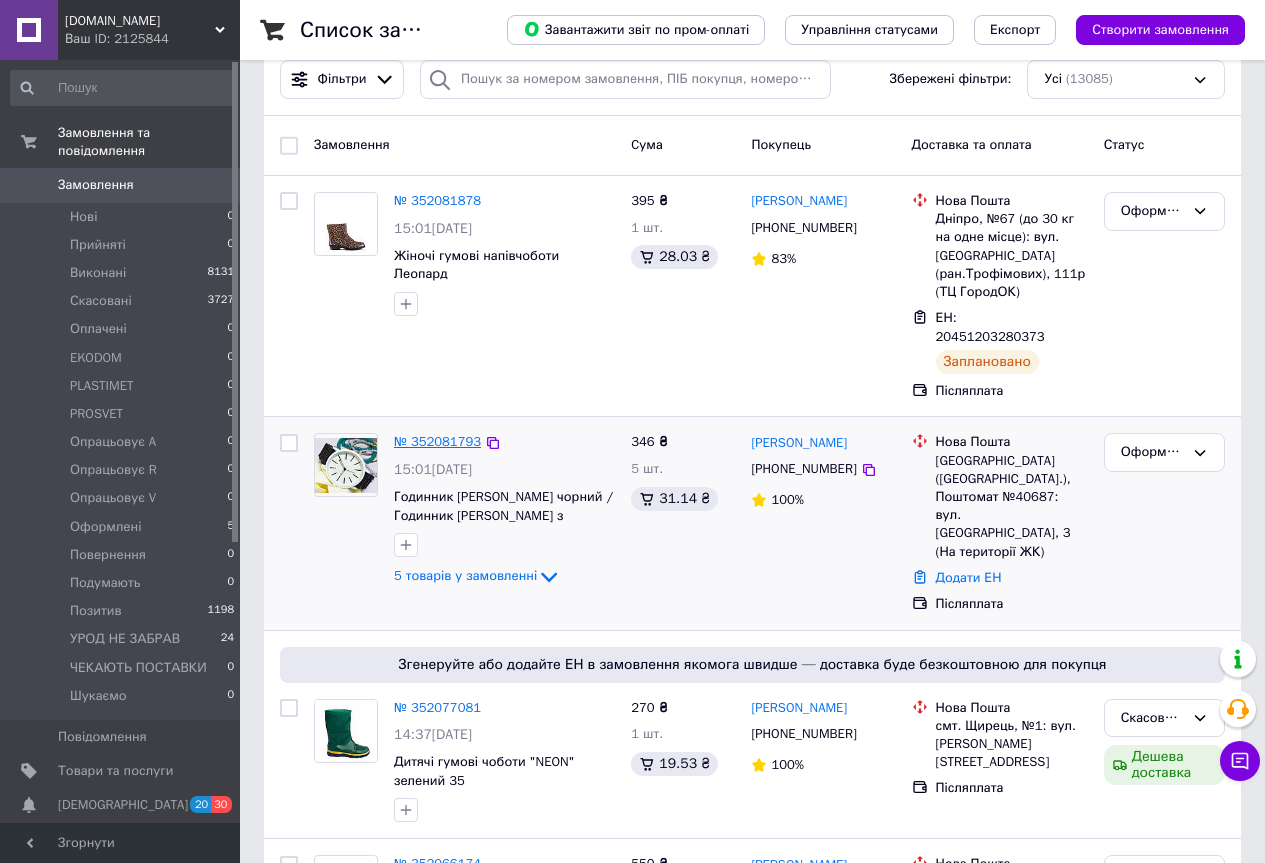 click on "№ 352081793" at bounding box center [437, 441] 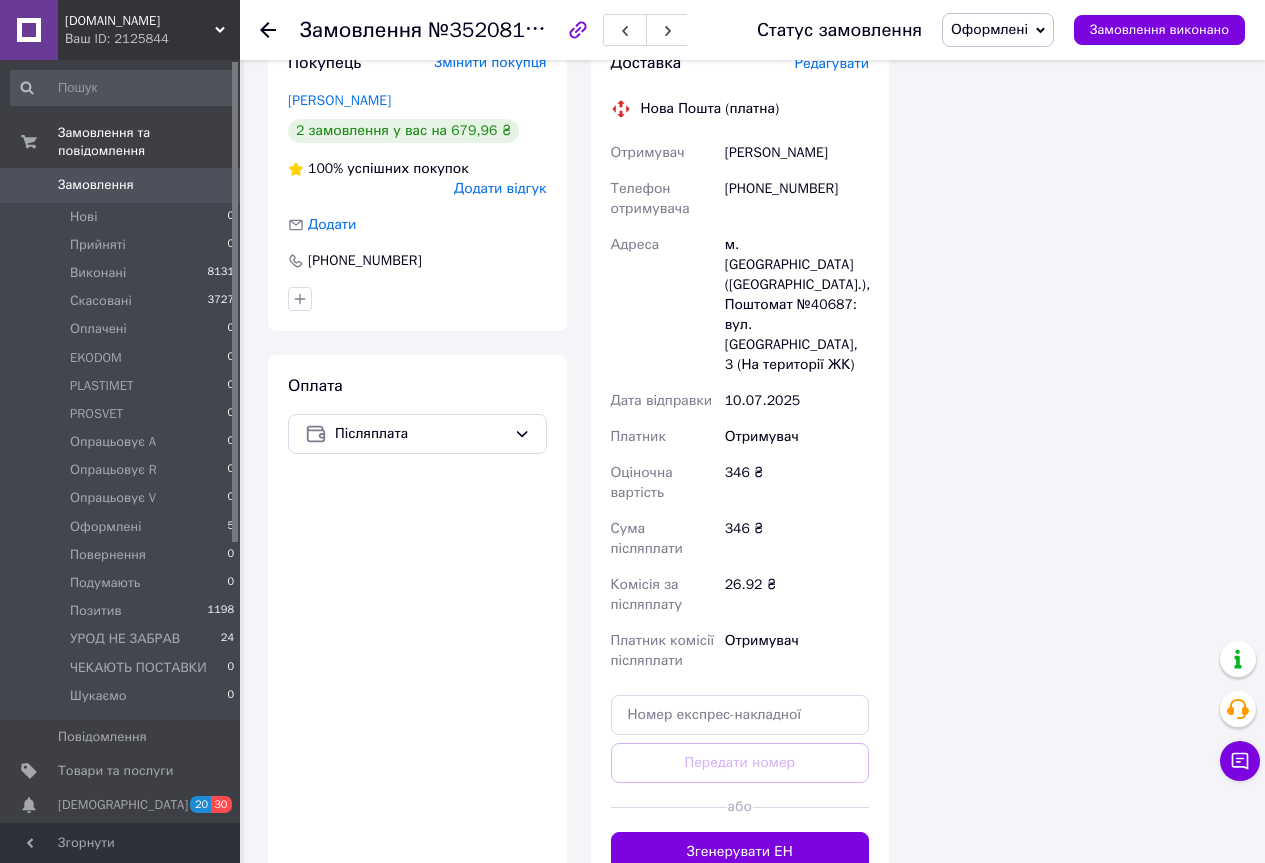 scroll, scrollTop: 1400, scrollLeft: 0, axis: vertical 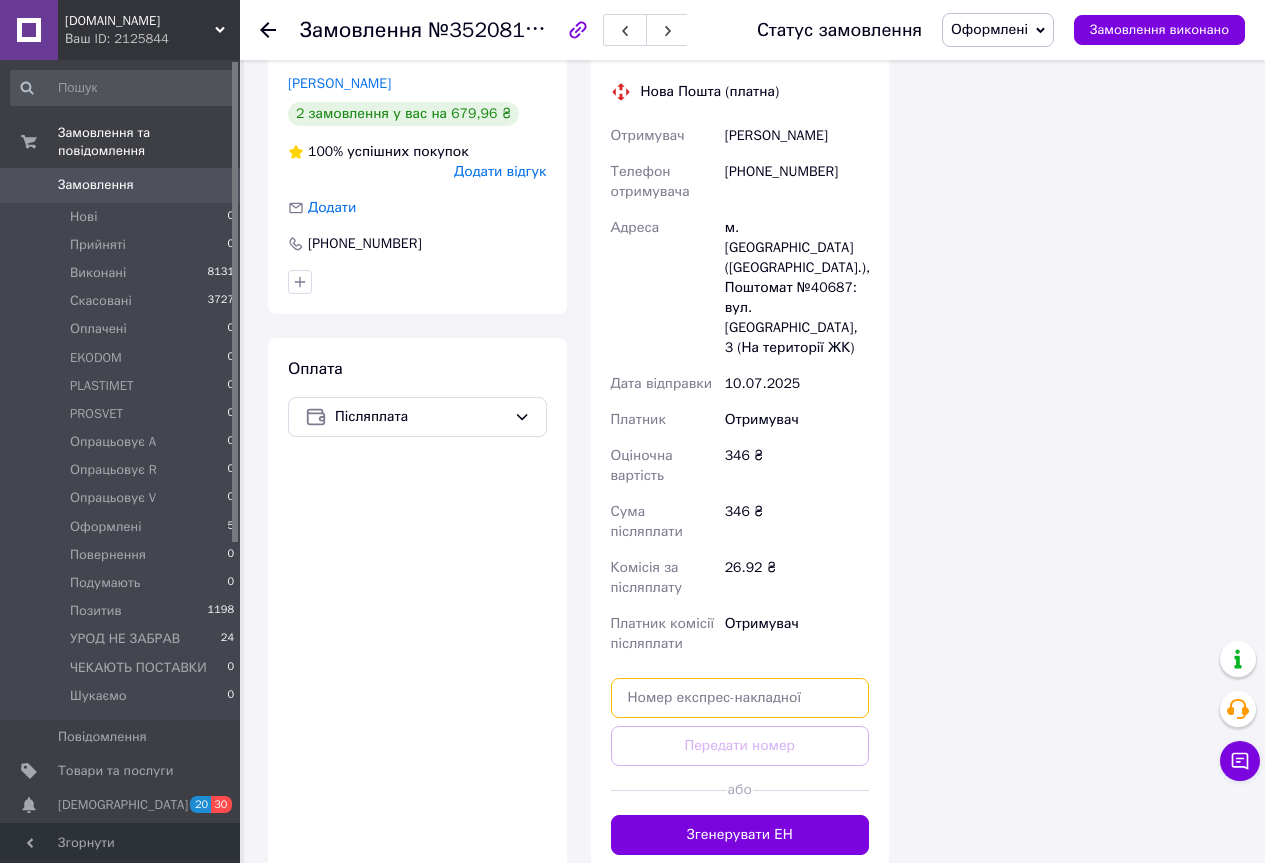 paste on "5900141298193" 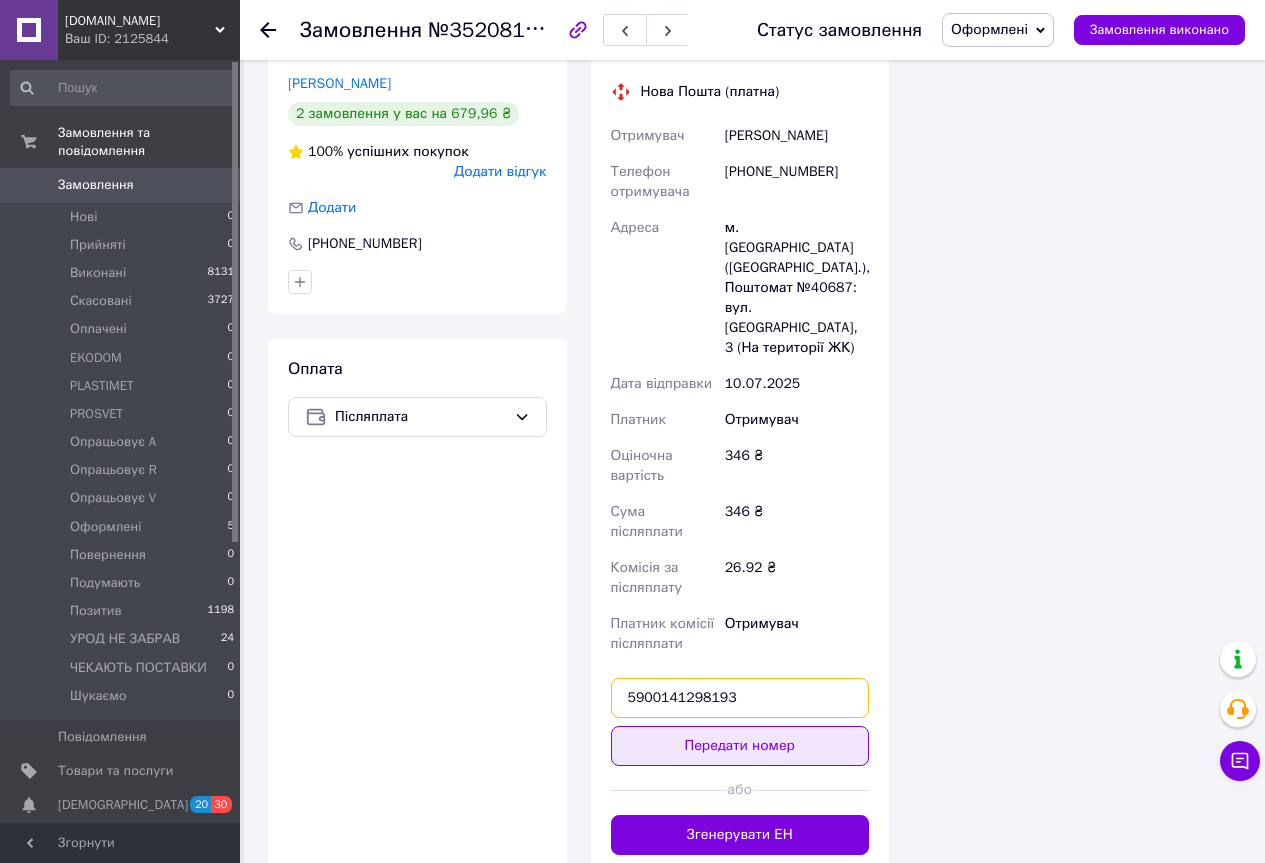 type on "5900141298193" 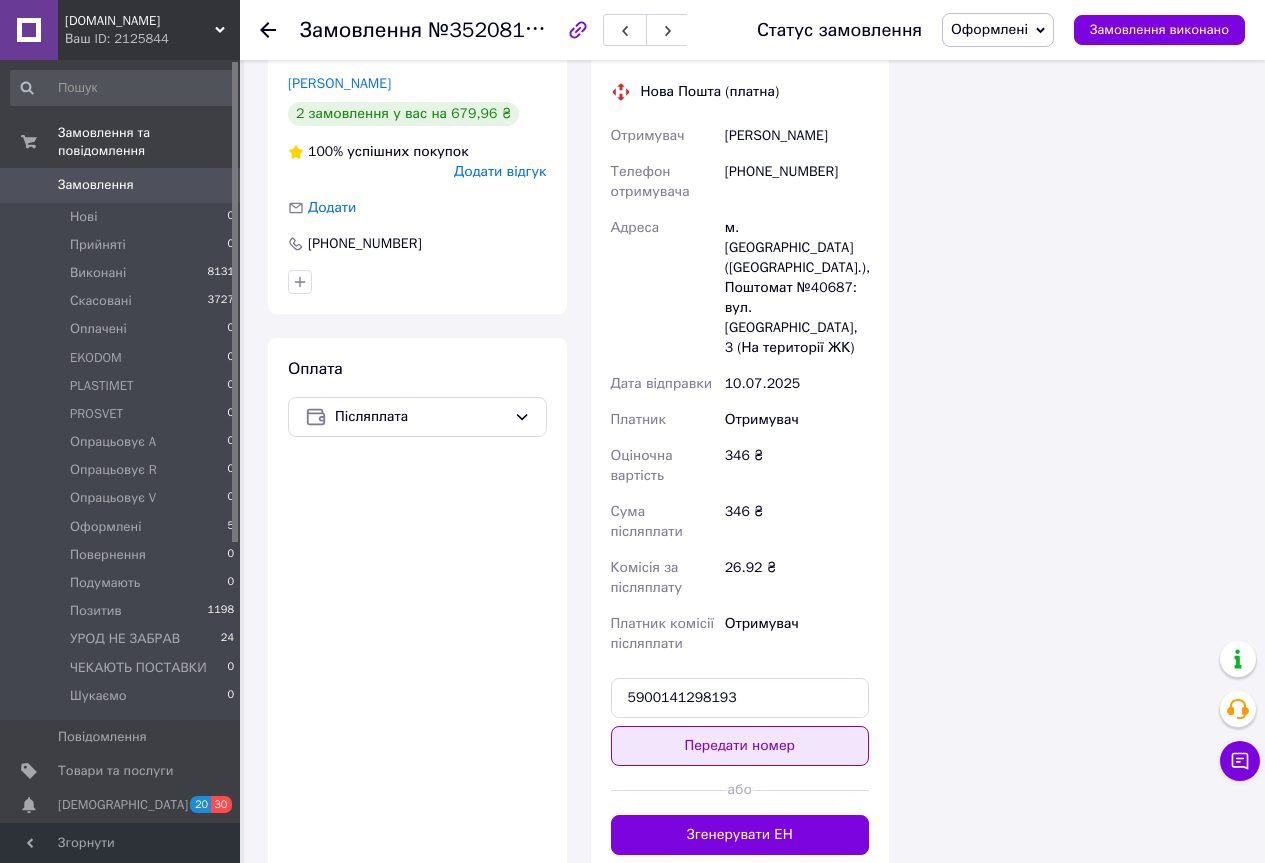 click on "Передати номер" at bounding box center (740, 746) 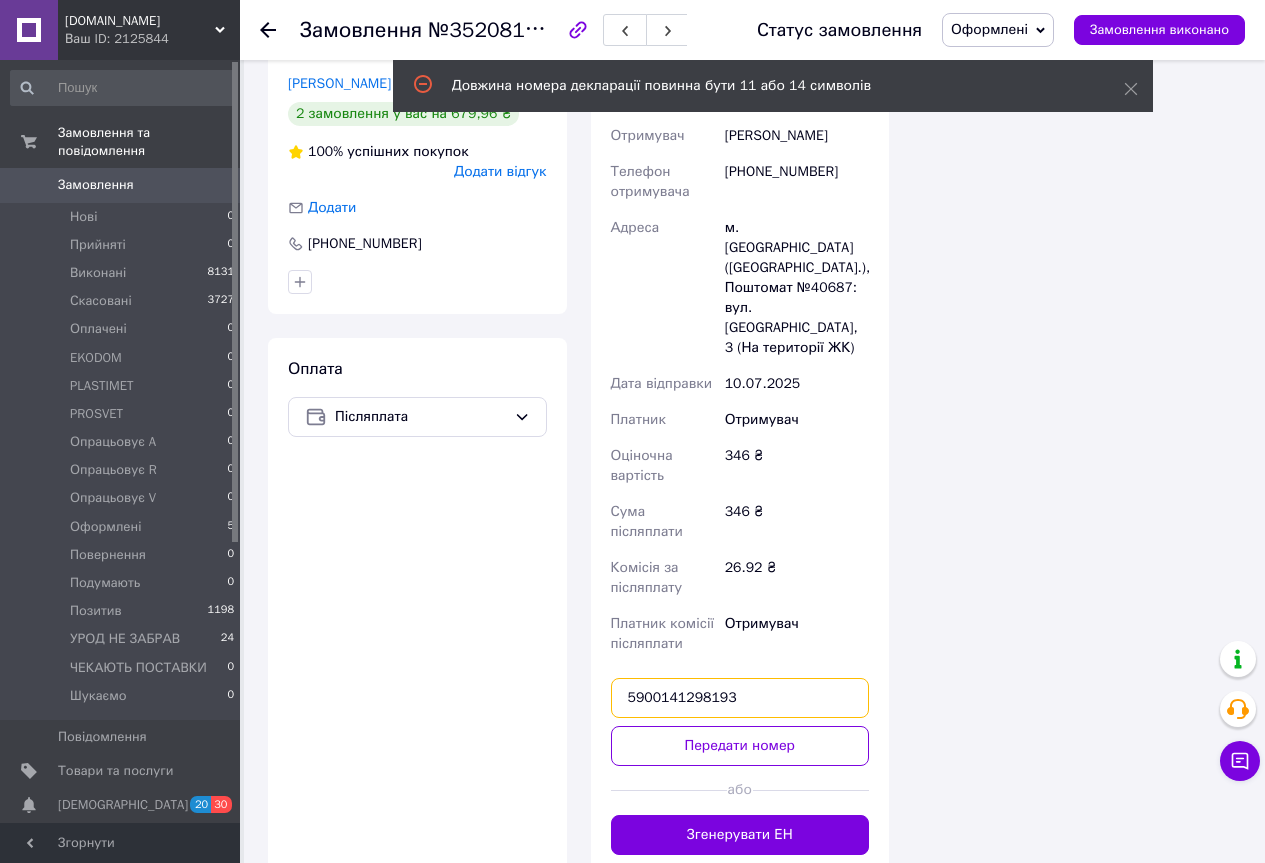drag, startPoint x: 735, startPoint y: 578, endPoint x: 609, endPoint y: 571, distance: 126.1943 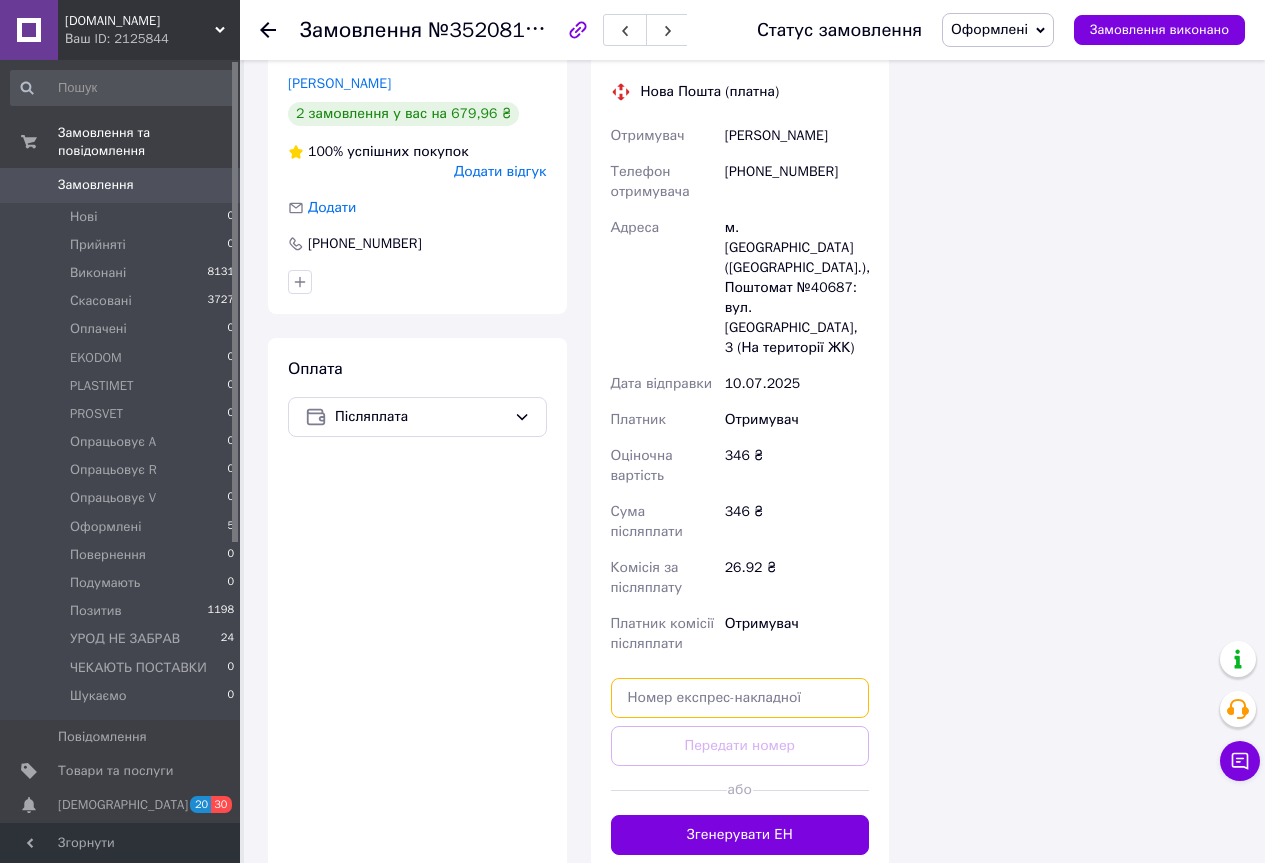 paste on "59001412499736" 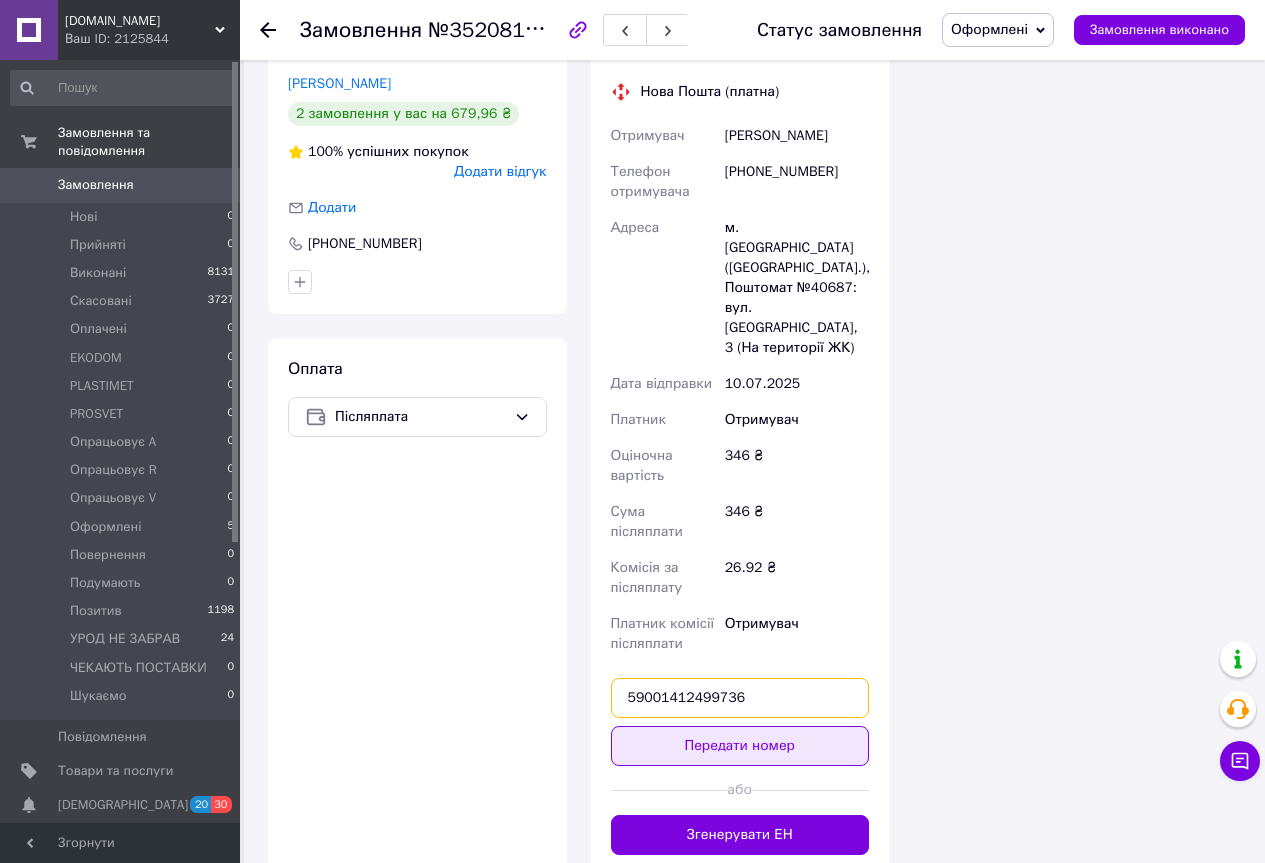 type on "59001412499736" 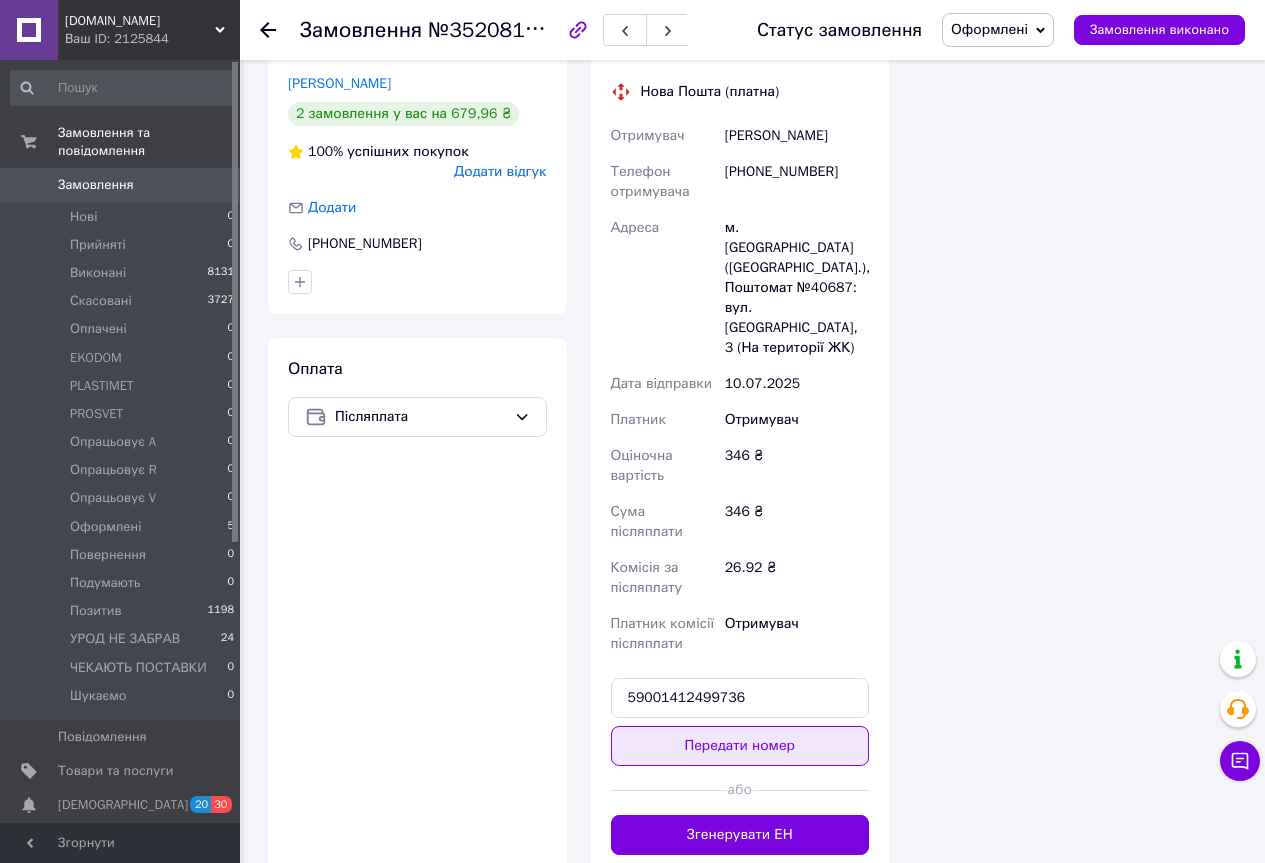 click on "Передати номер" at bounding box center (740, 746) 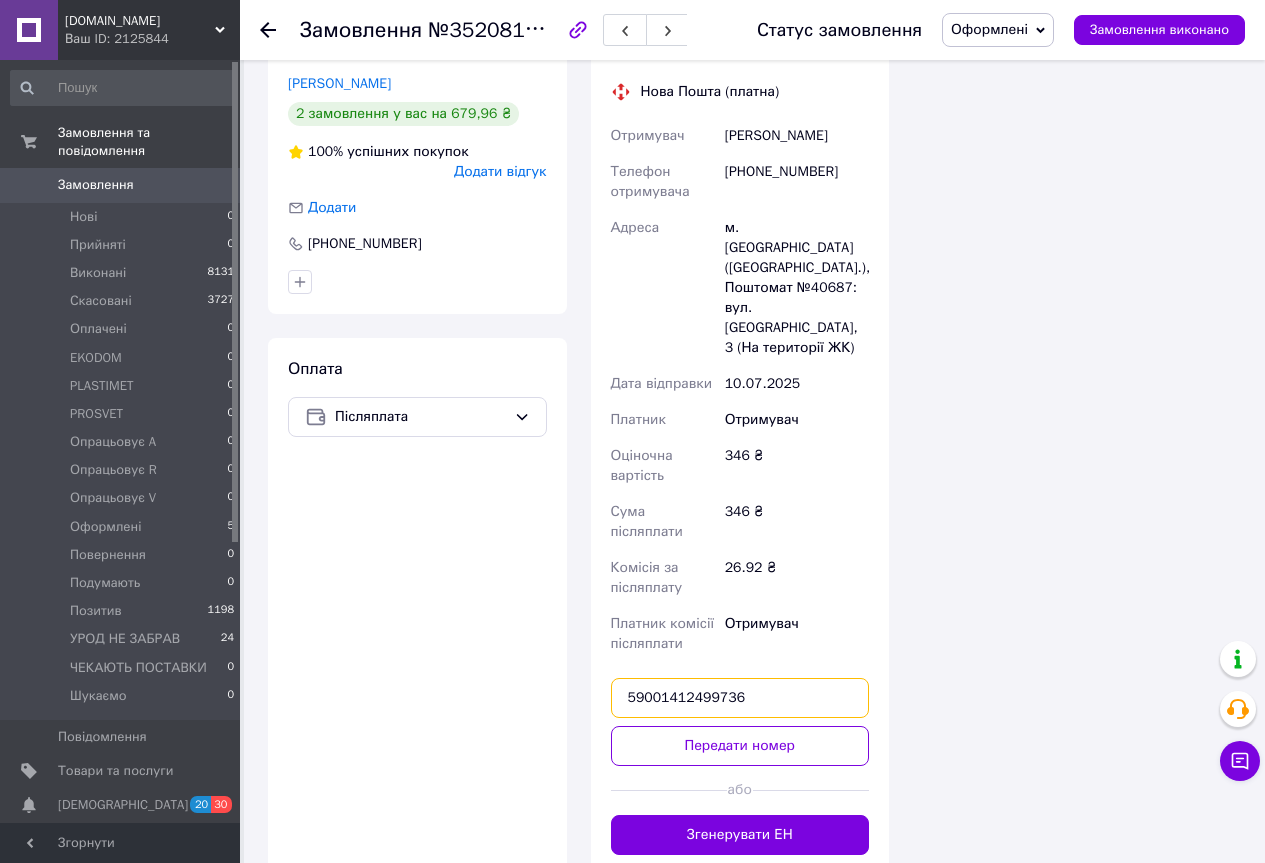 drag, startPoint x: 755, startPoint y: 567, endPoint x: 624, endPoint y: 577, distance: 131.38112 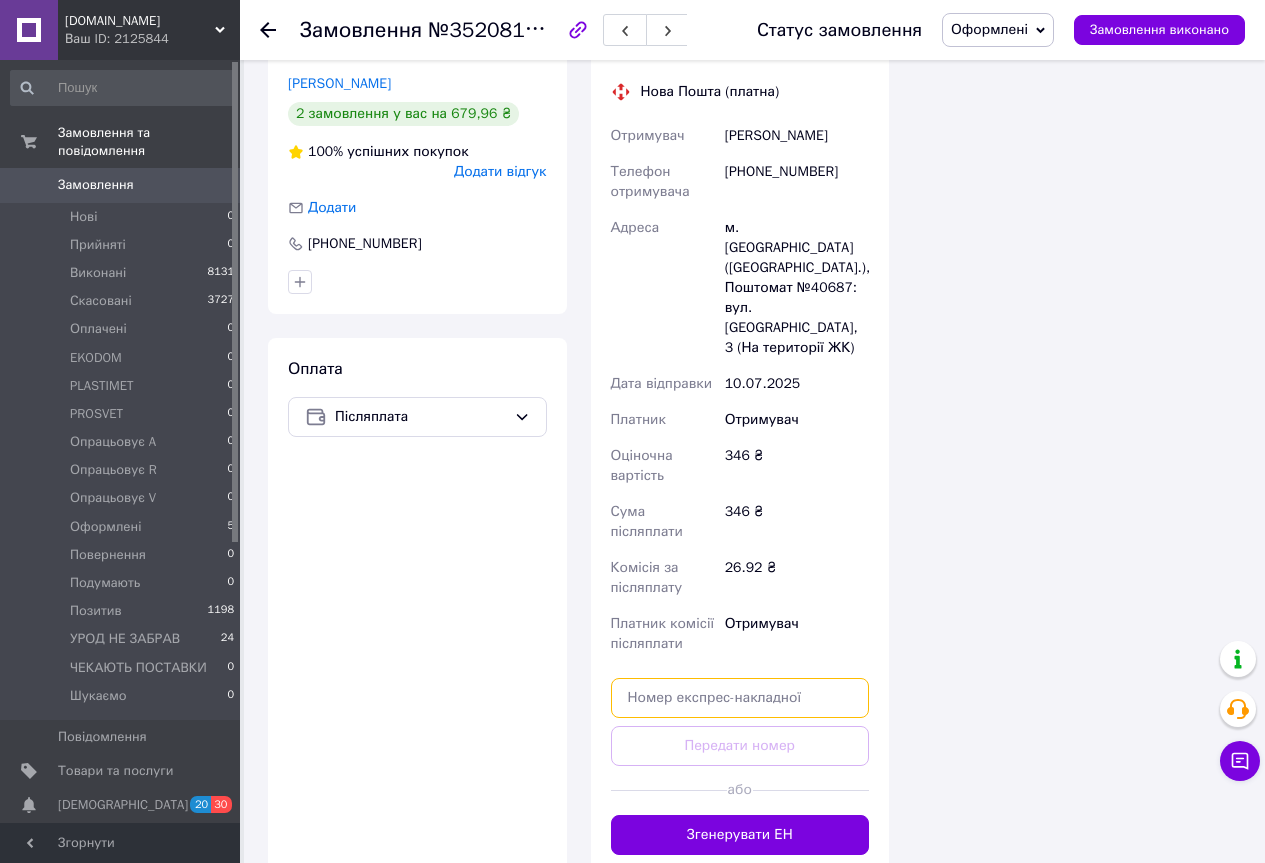 paste on "59001412498193" 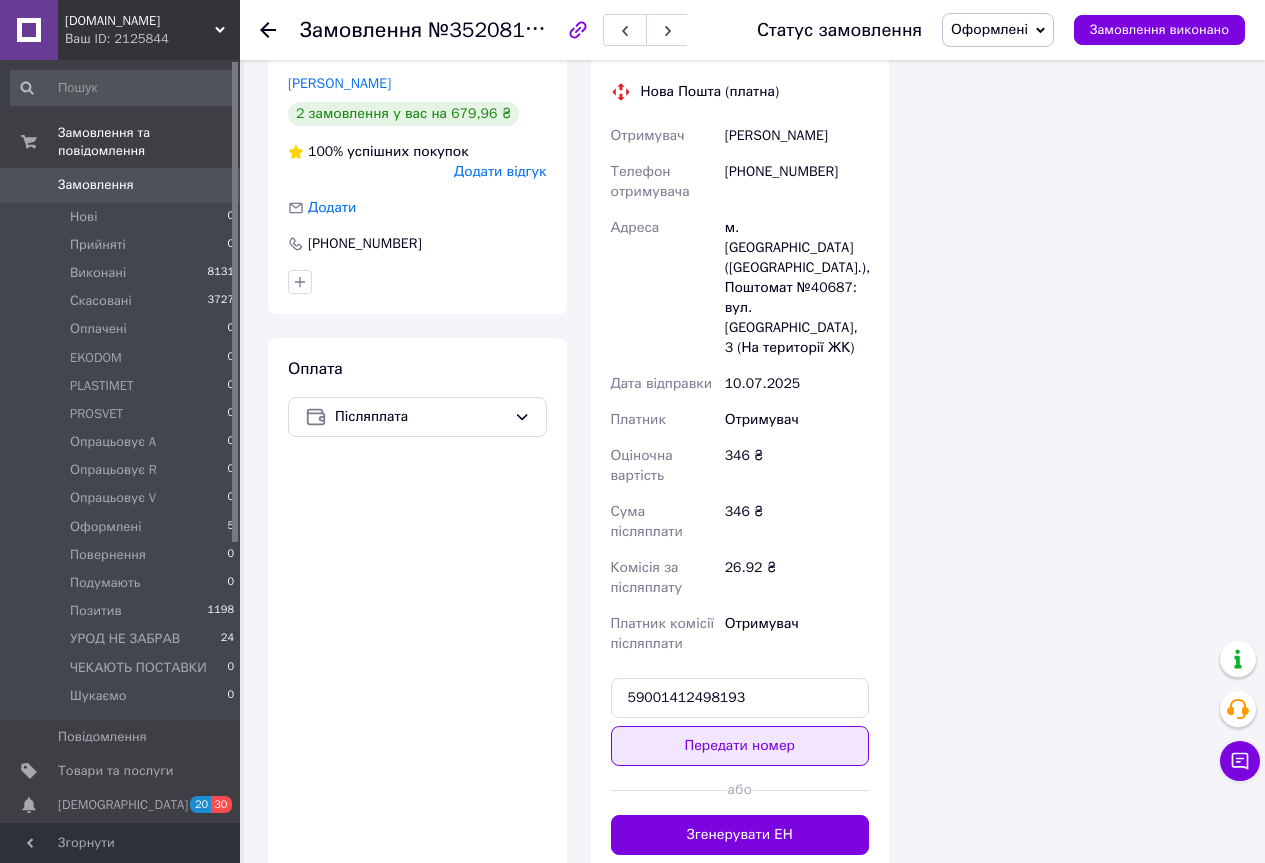 click on "Передати номер" at bounding box center [740, 746] 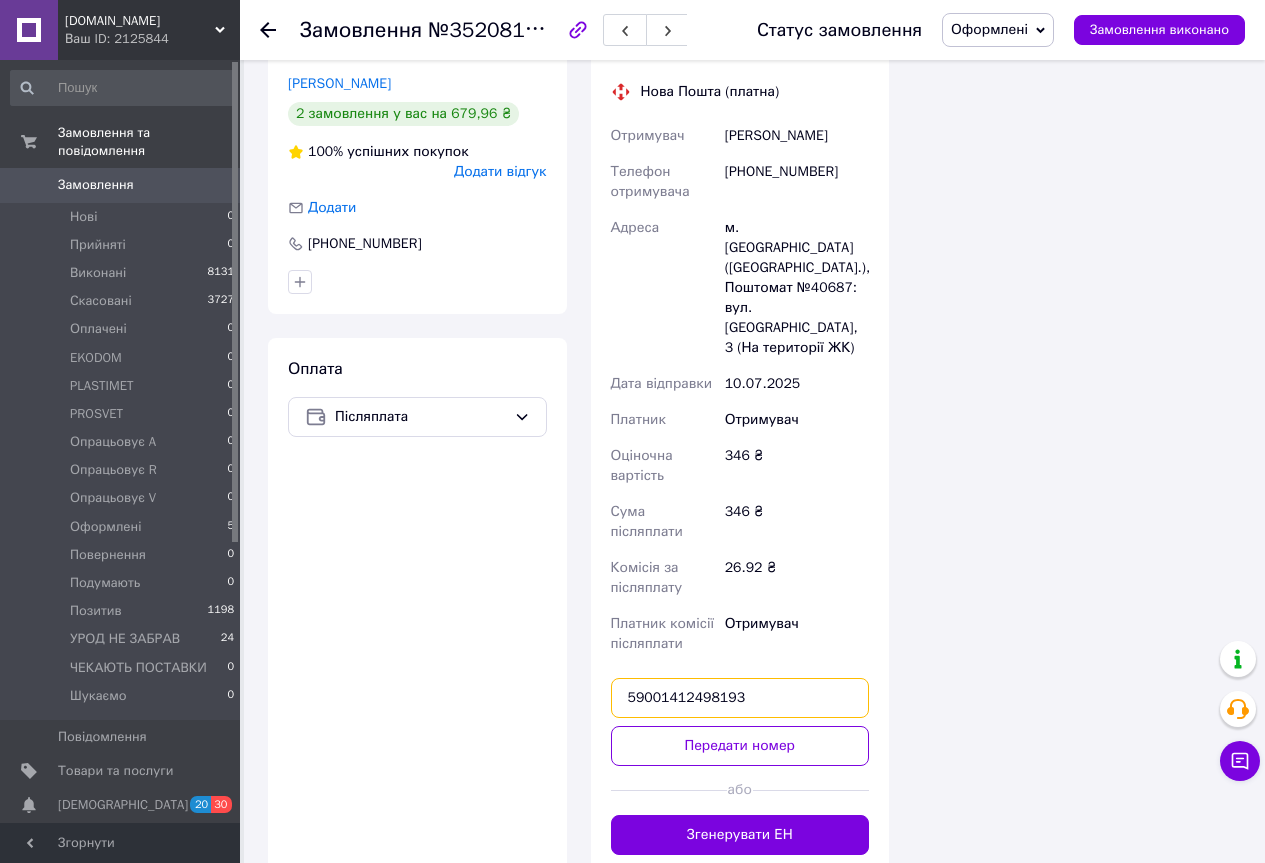 click on "59001412498193" at bounding box center (740, 698) 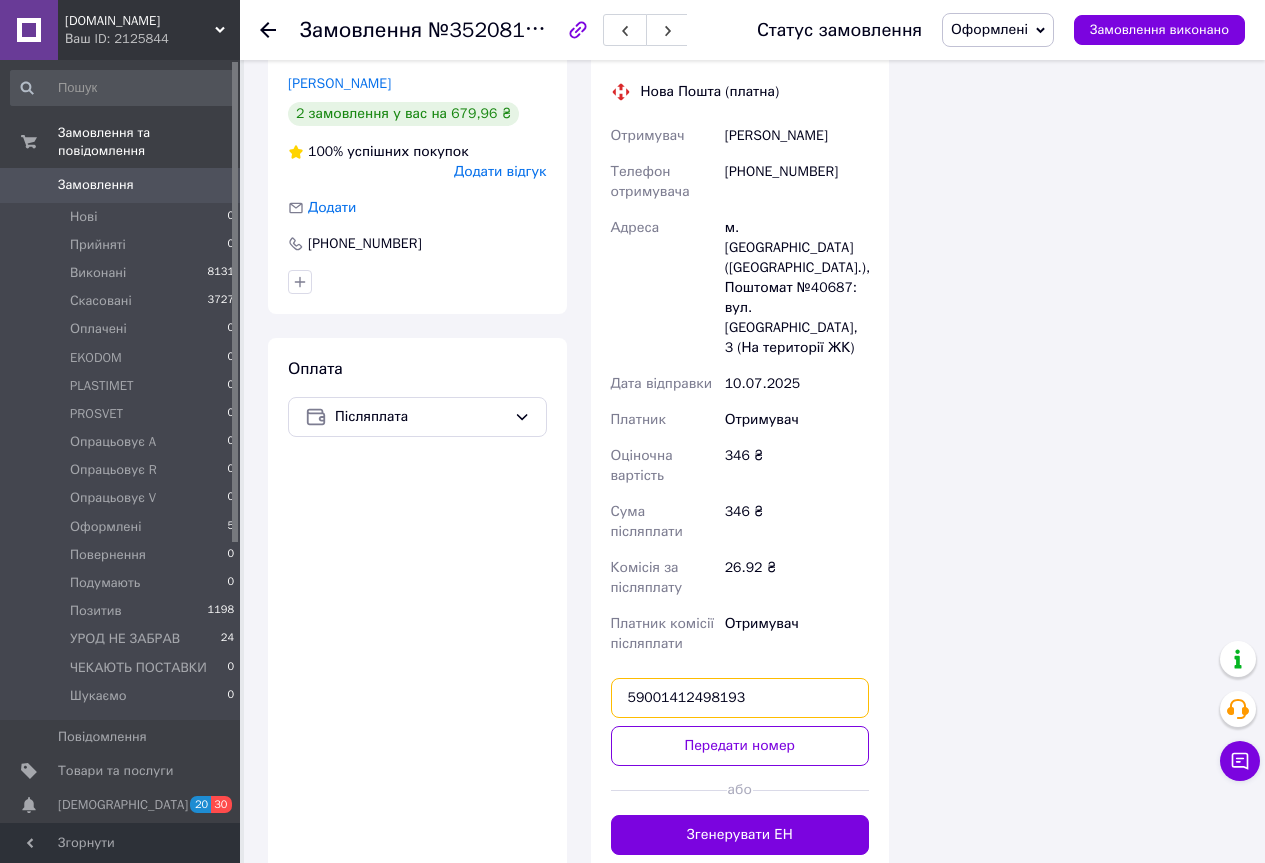 click on "59001412498193" at bounding box center [740, 698] 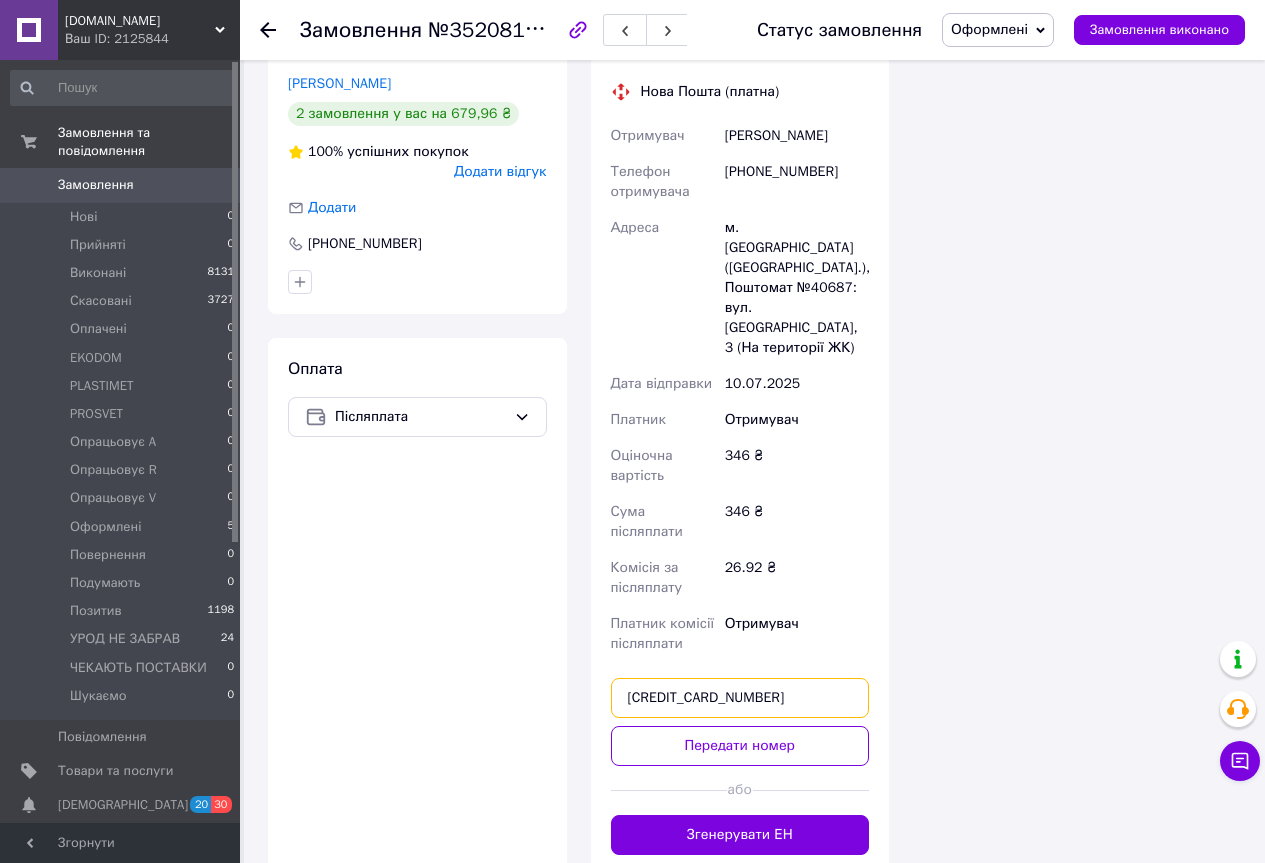 drag, startPoint x: 737, startPoint y: 574, endPoint x: 605, endPoint y: 587, distance: 132.63861 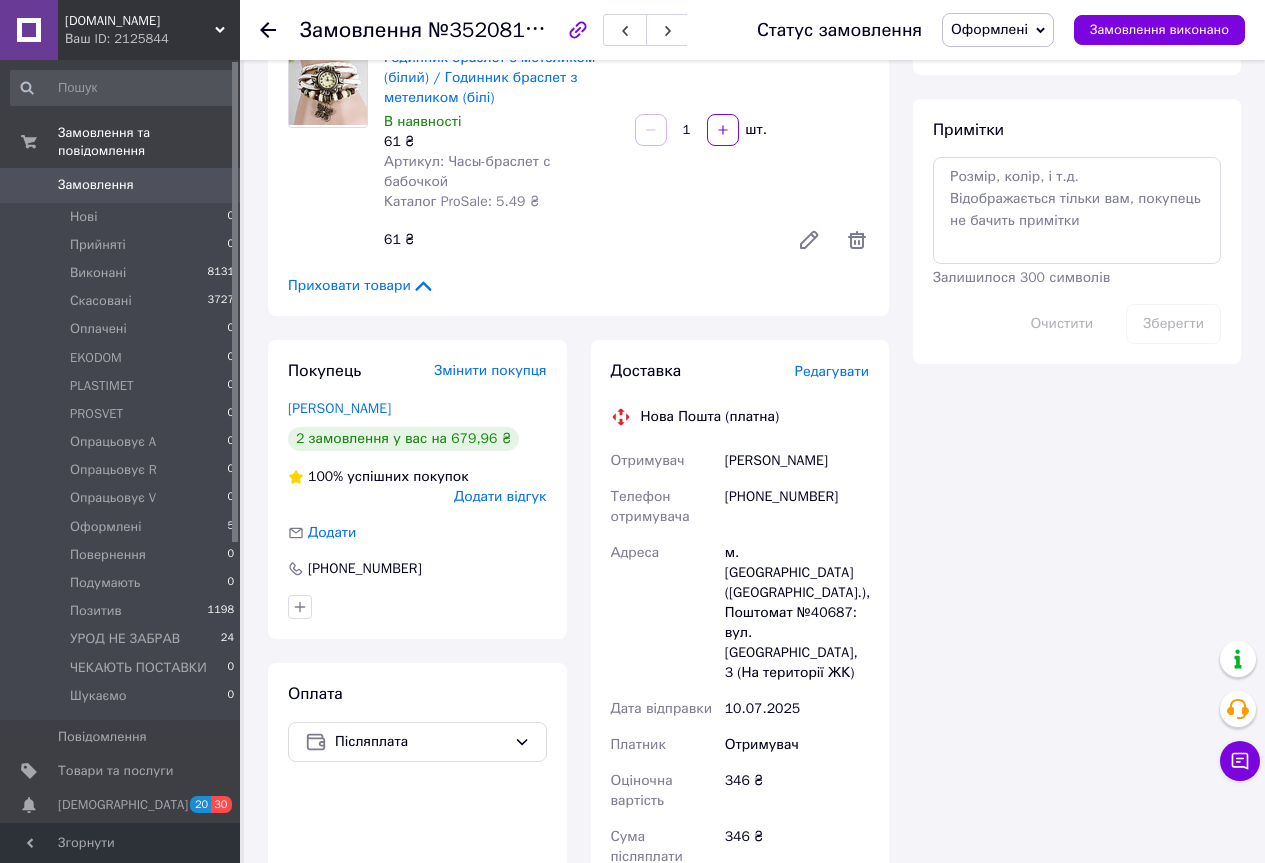 scroll, scrollTop: 1400, scrollLeft: 0, axis: vertical 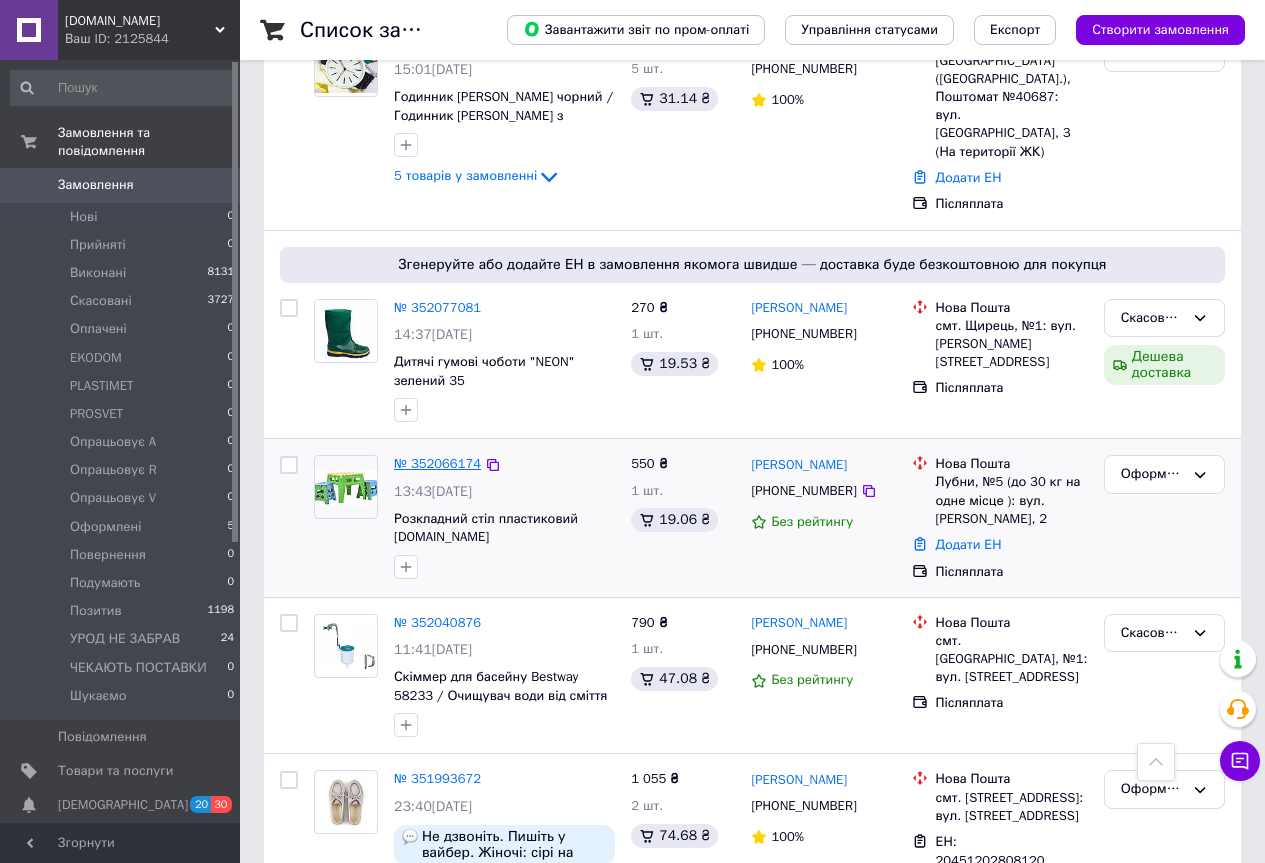 click on "№ 352066174" at bounding box center [437, 463] 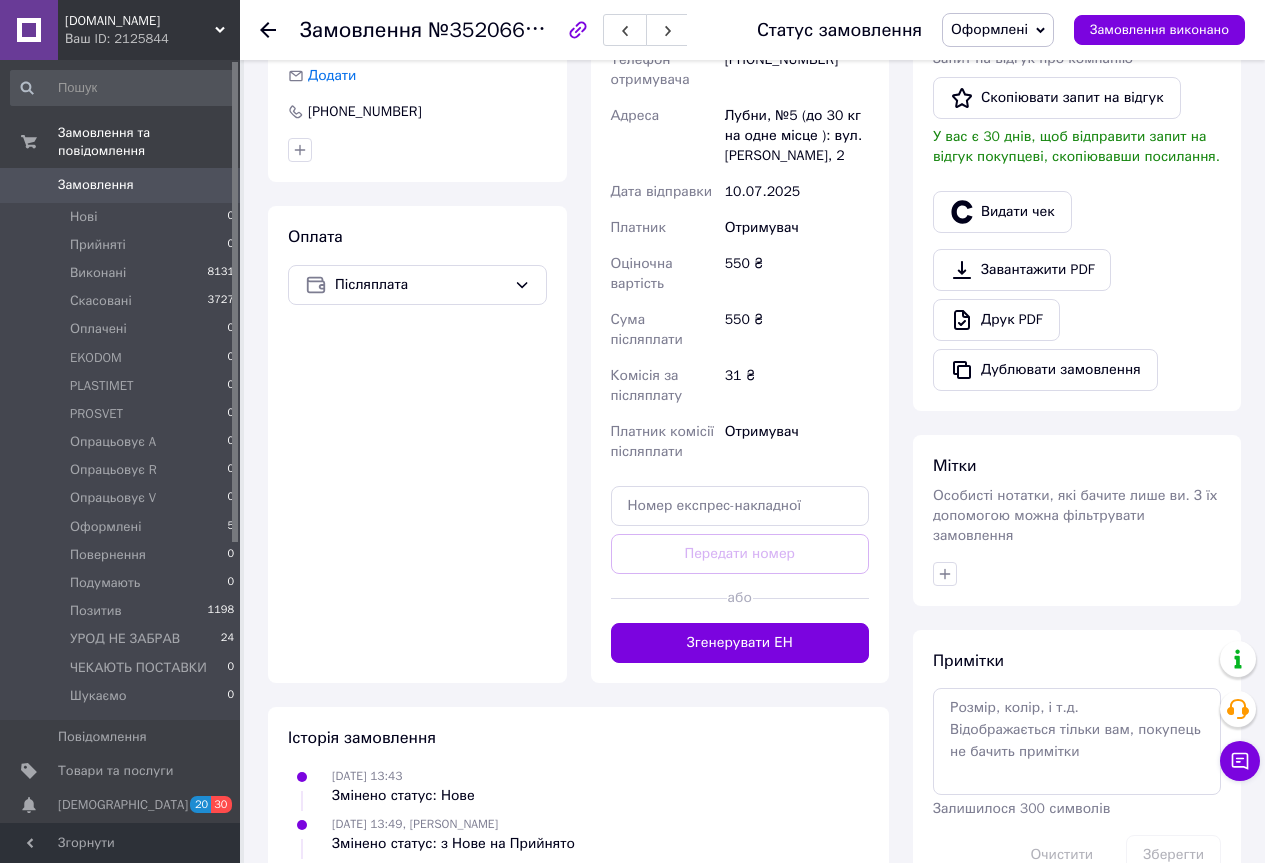 scroll, scrollTop: 600, scrollLeft: 0, axis: vertical 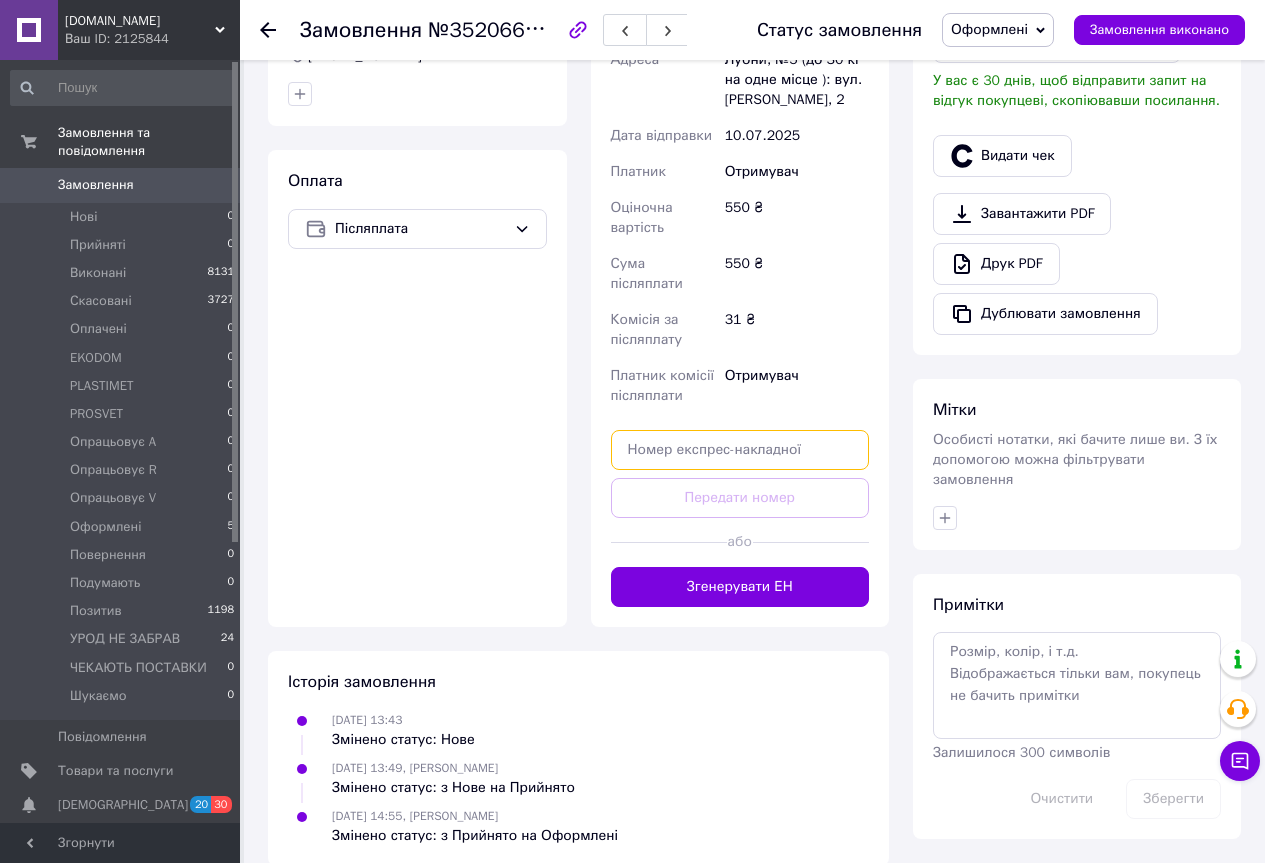 paste on "59001412499736" 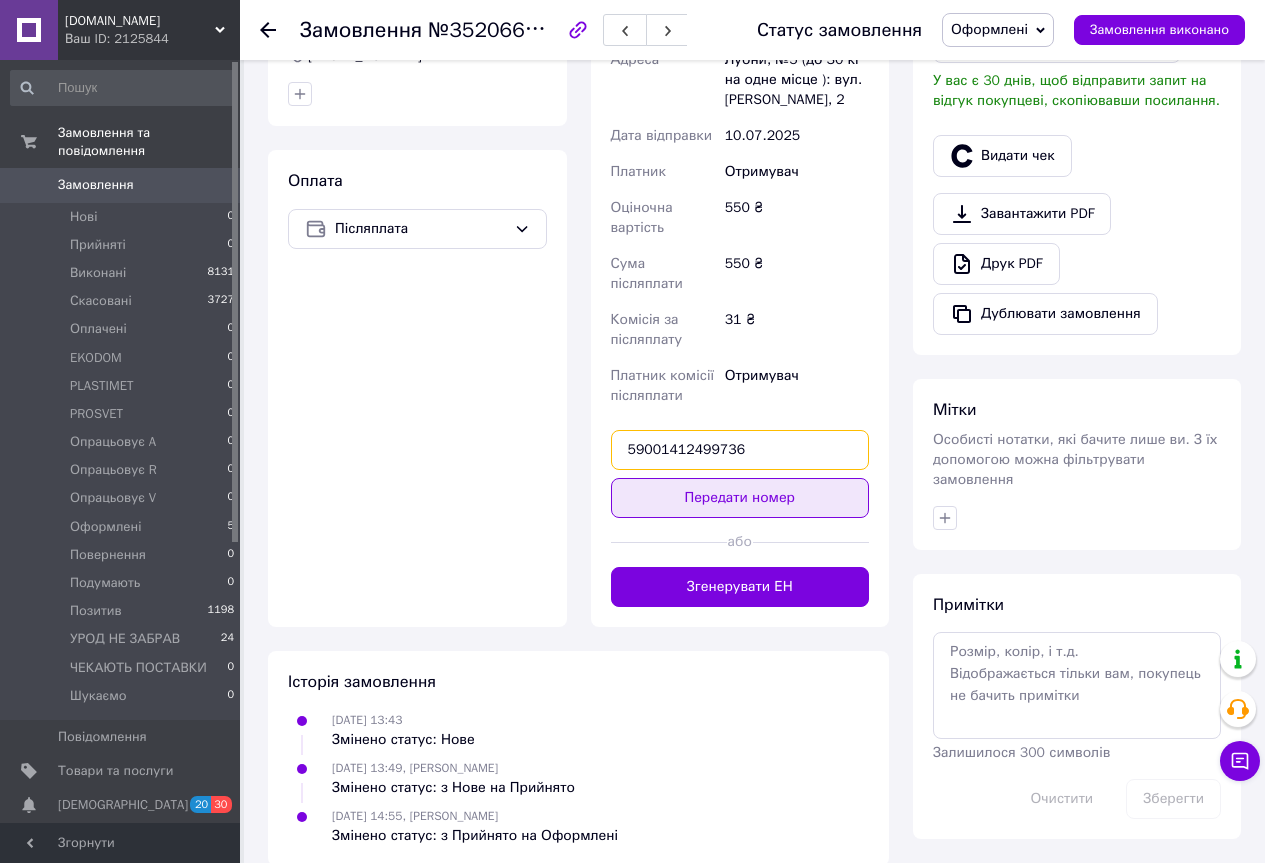 type on "59001412499736" 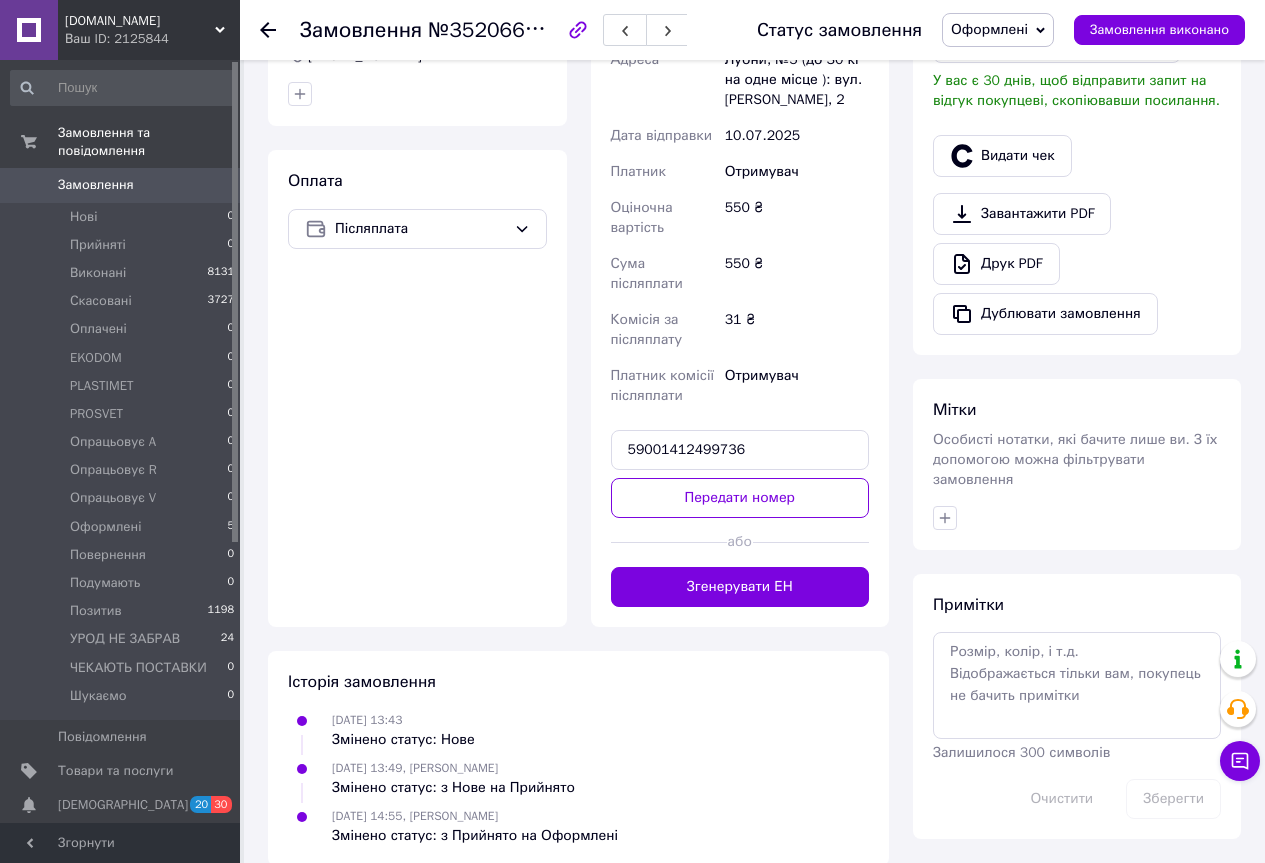 click on "Передати номер" at bounding box center (740, 498) 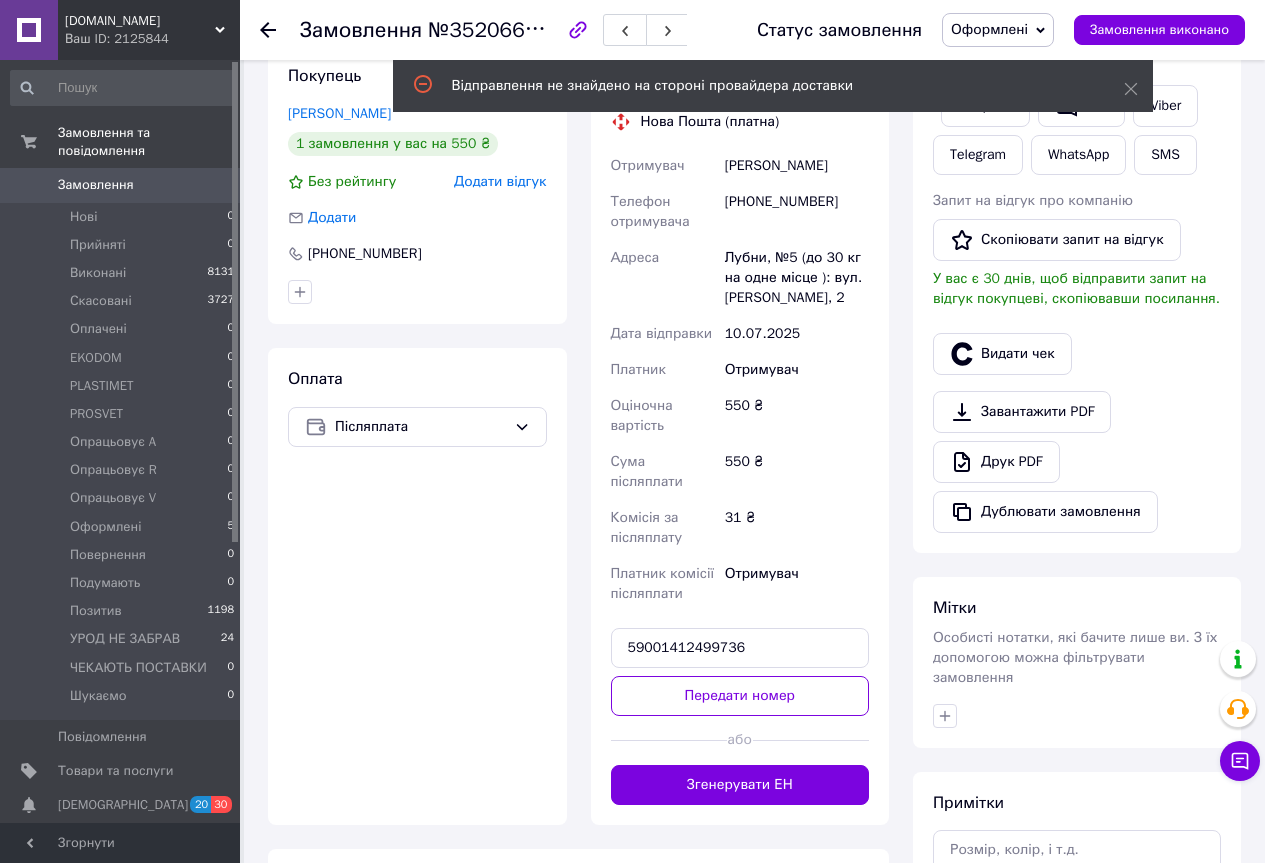 scroll, scrollTop: 400, scrollLeft: 0, axis: vertical 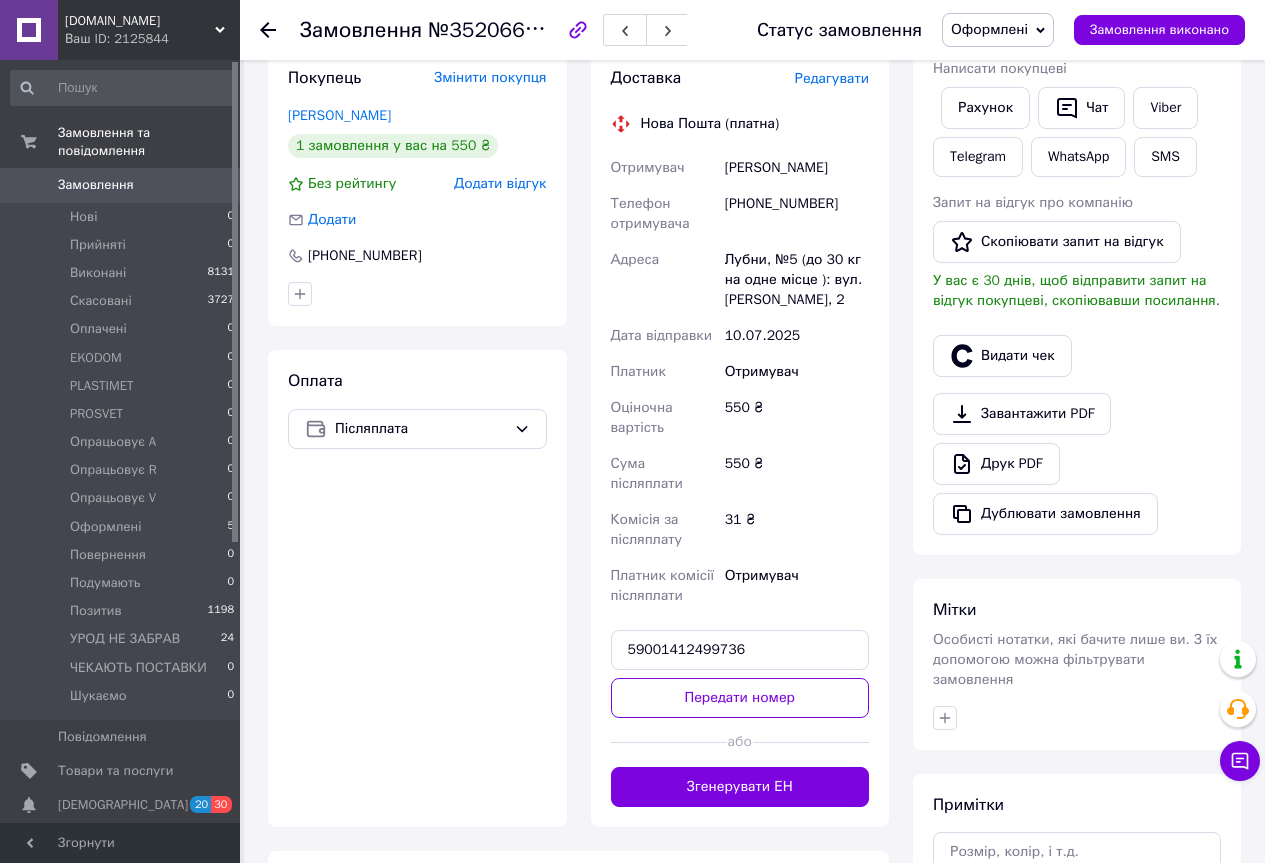 click on "[DOMAIN_NAME]" at bounding box center (140, 21) 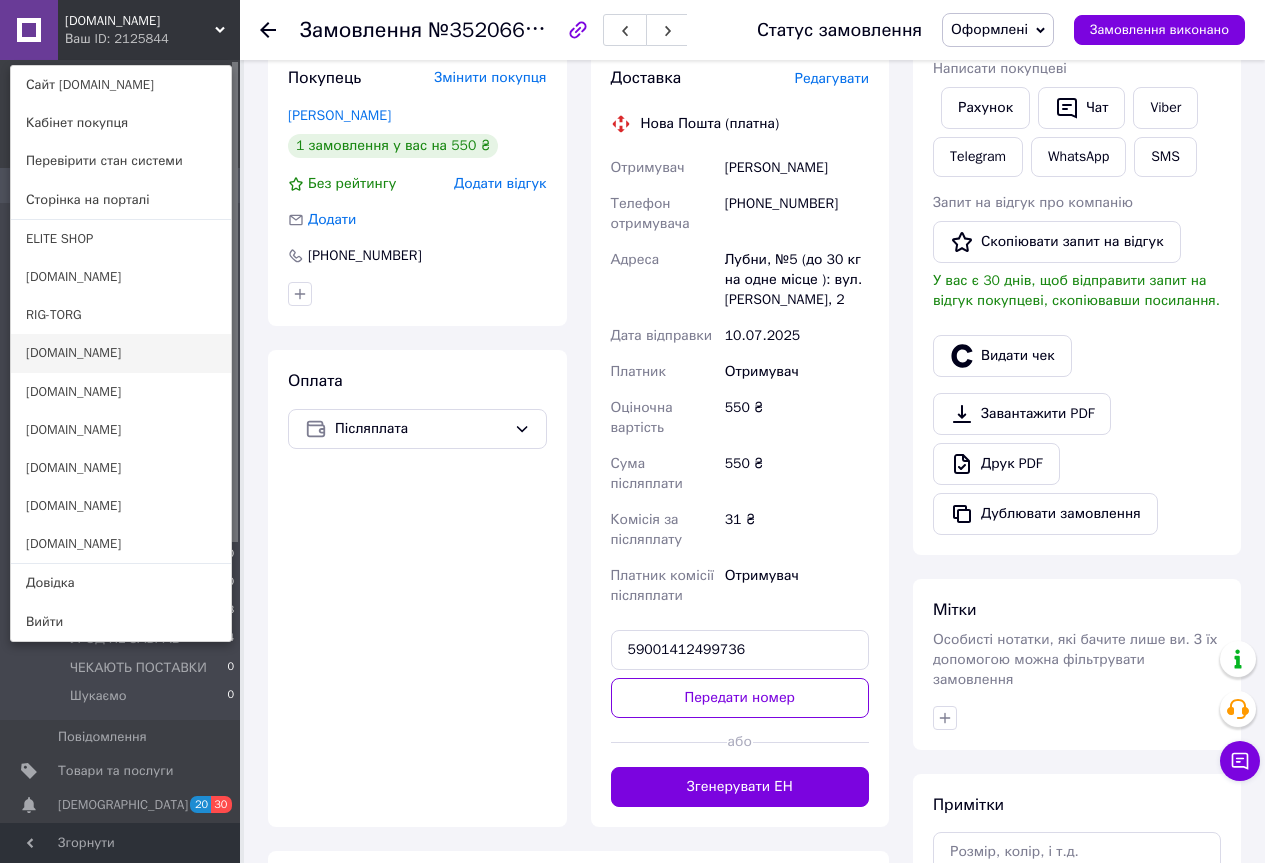 click on "[DOMAIN_NAME]" at bounding box center (121, 353) 